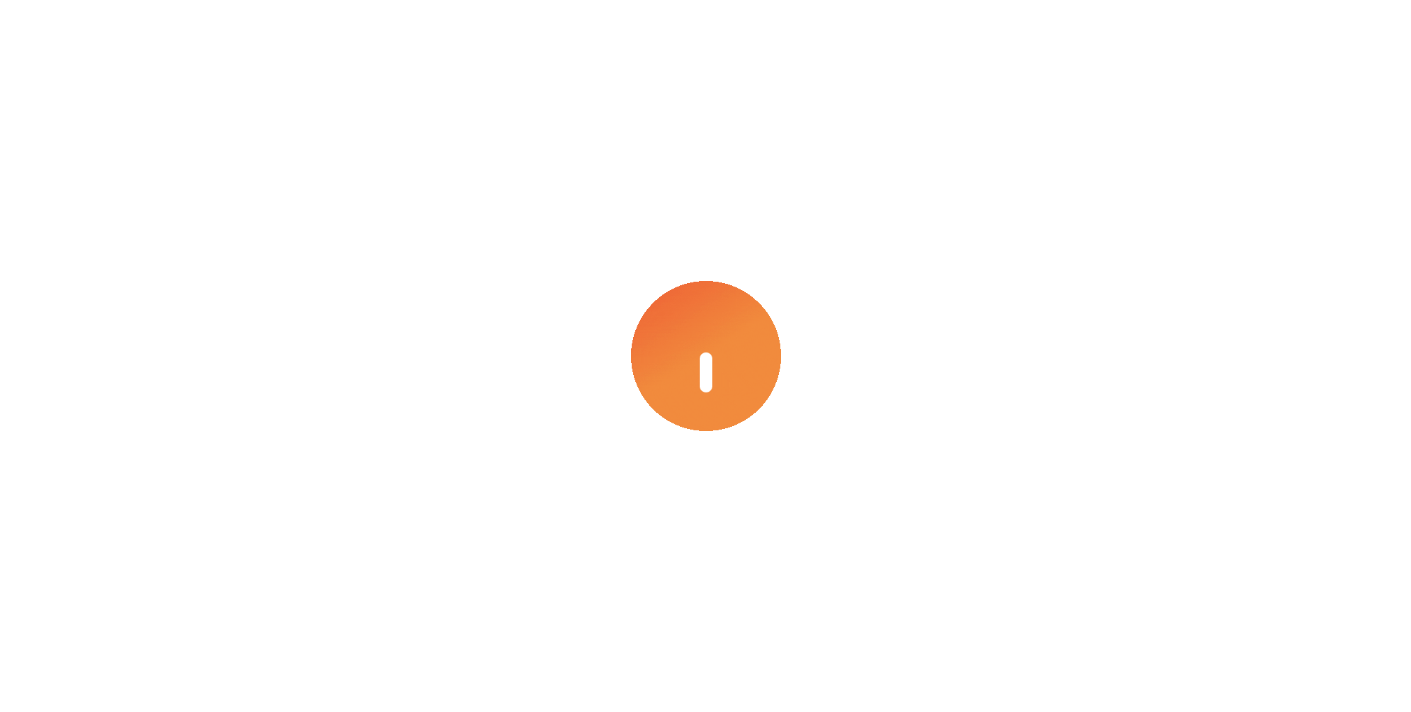 scroll, scrollTop: 0, scrollLeft: 0, axis: both 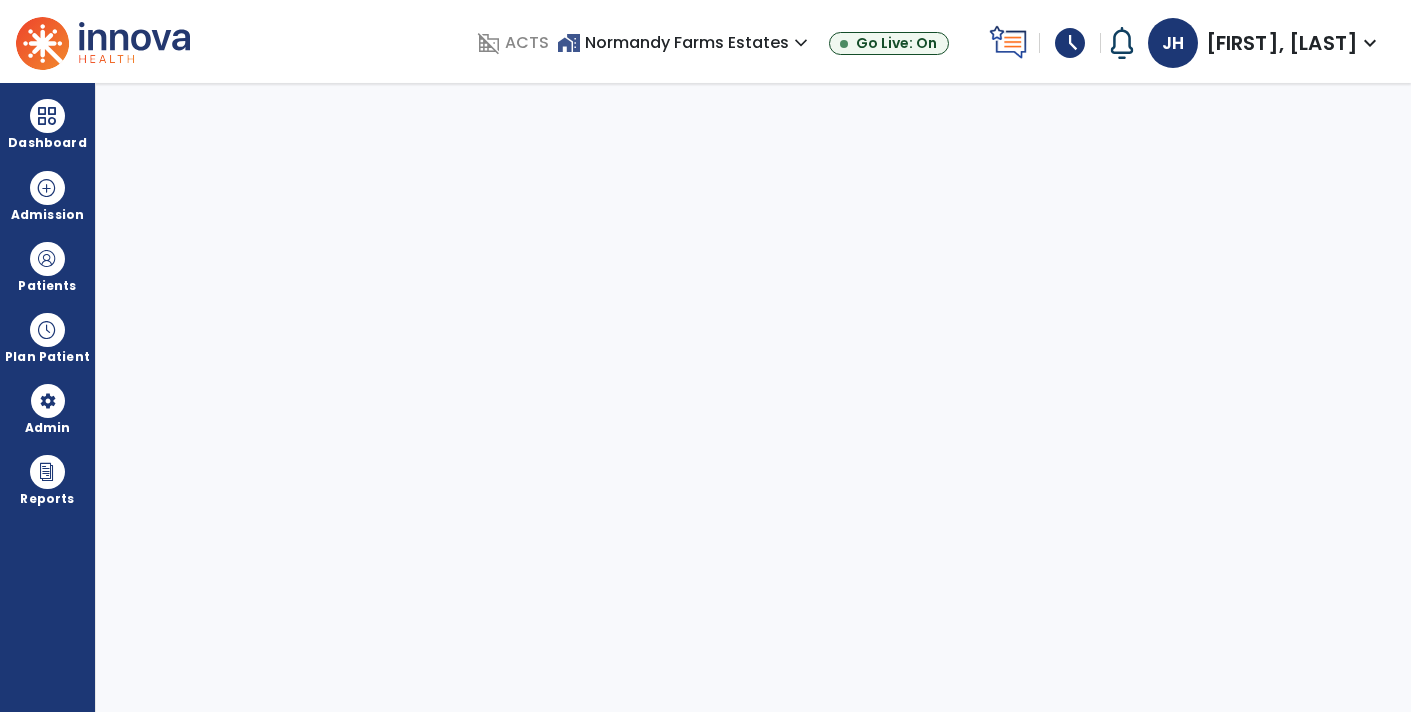 select on "****" 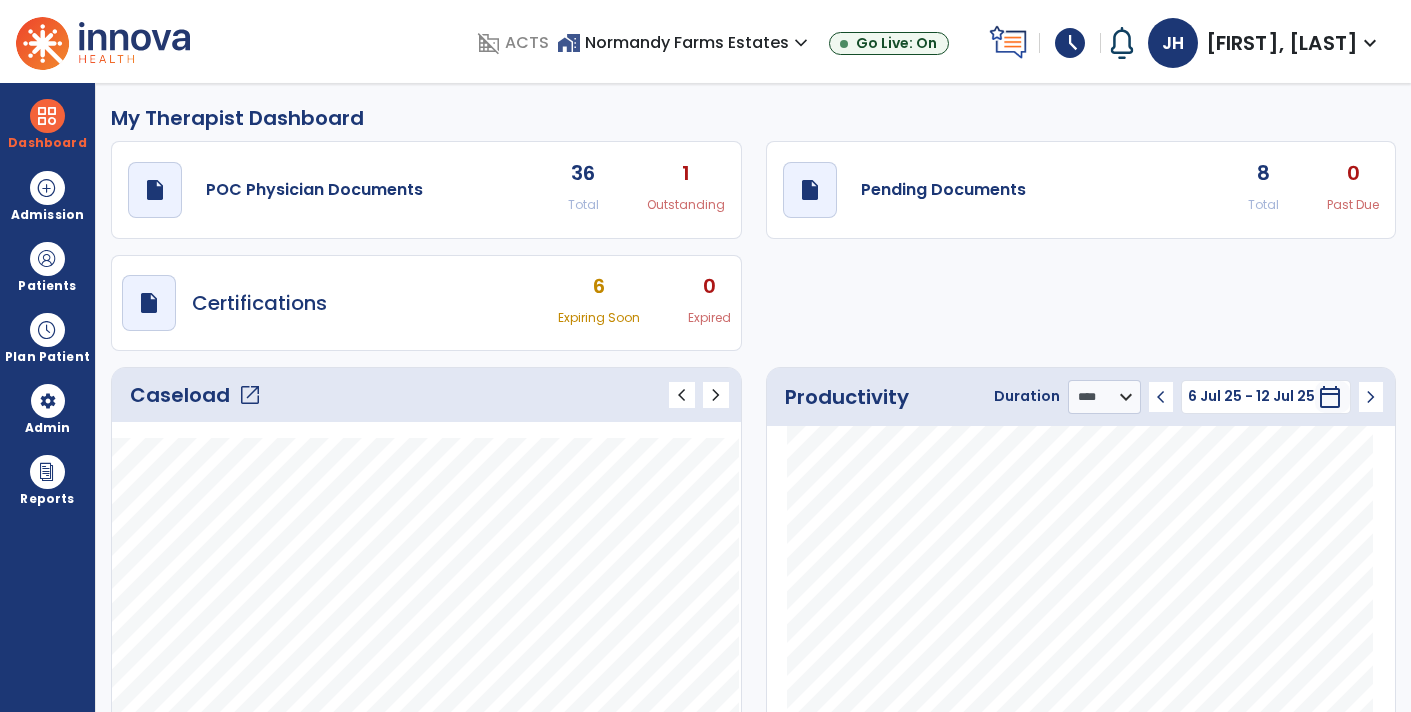 click on "schedule" at bounding box center [1070, 43] 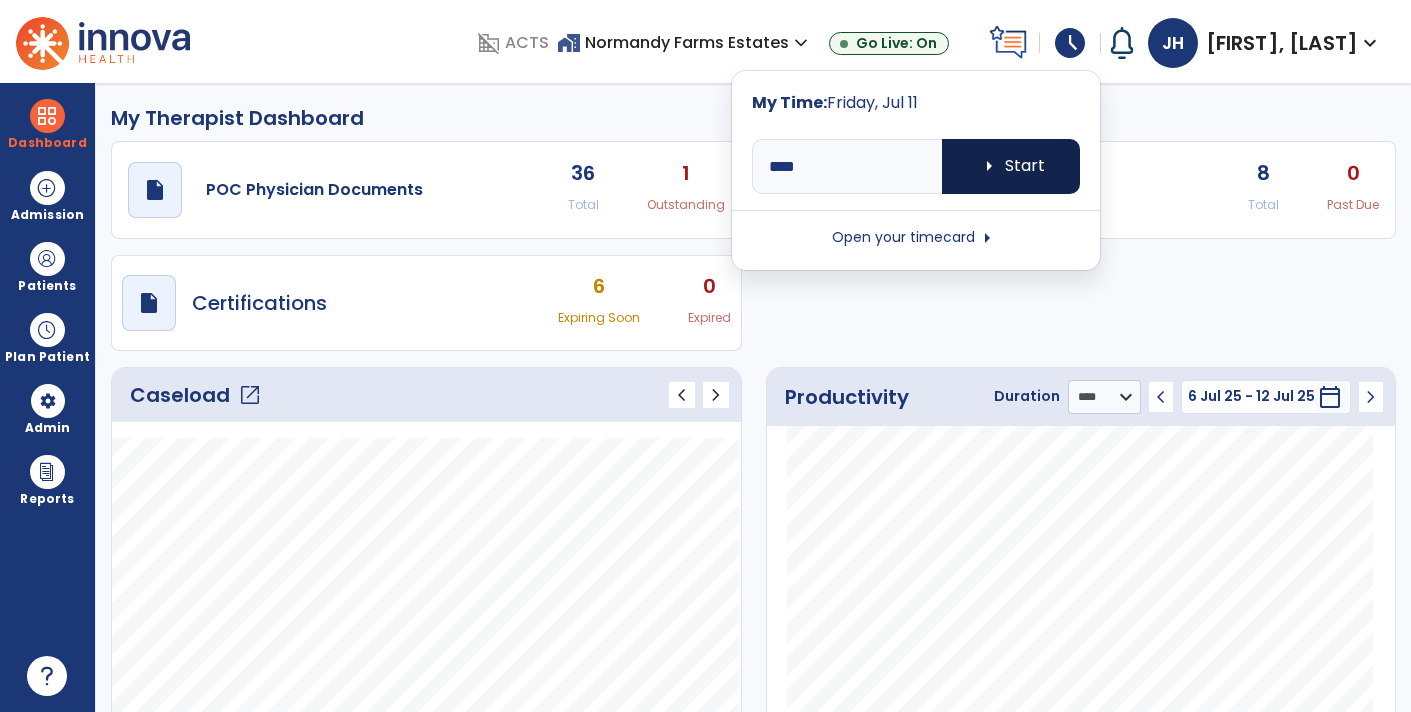 click on "arrow_right  Start" at bounding box center [1011, 166] 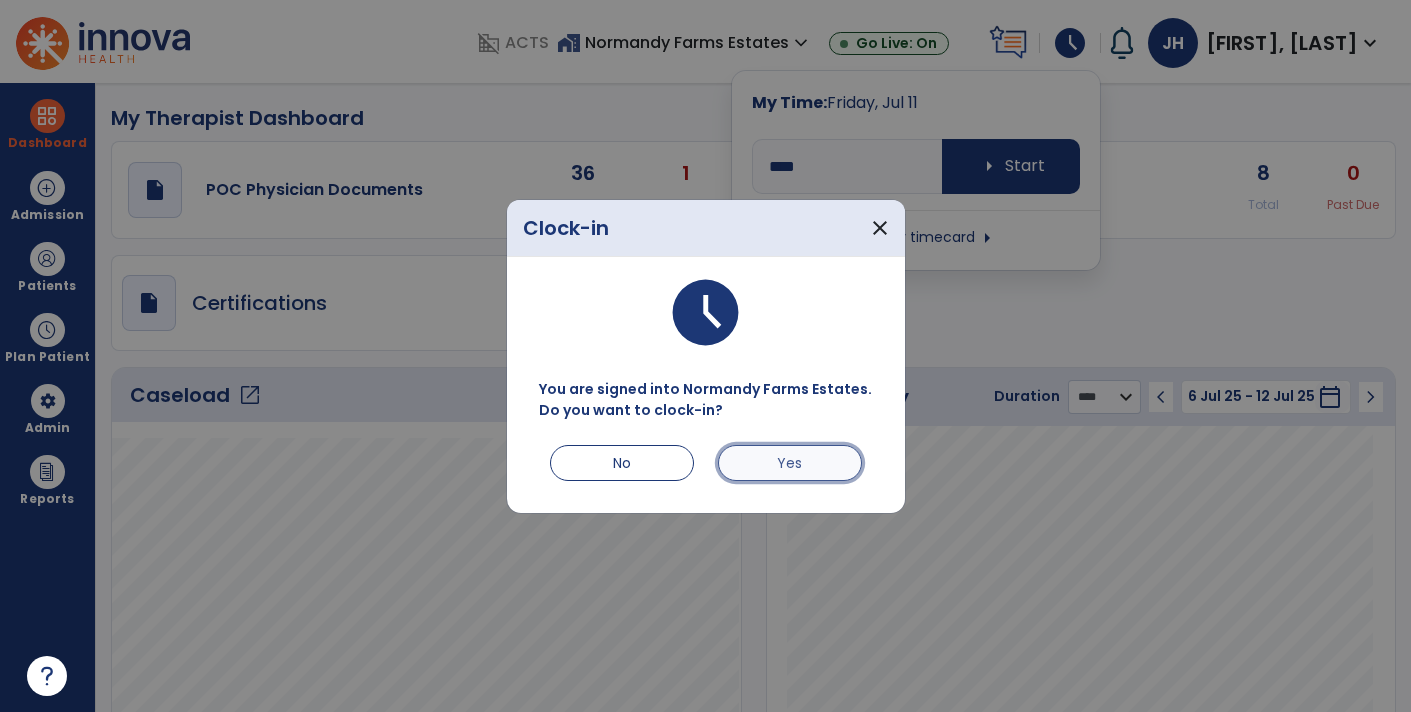 click on "Yes" at bounding box center (790, 463) 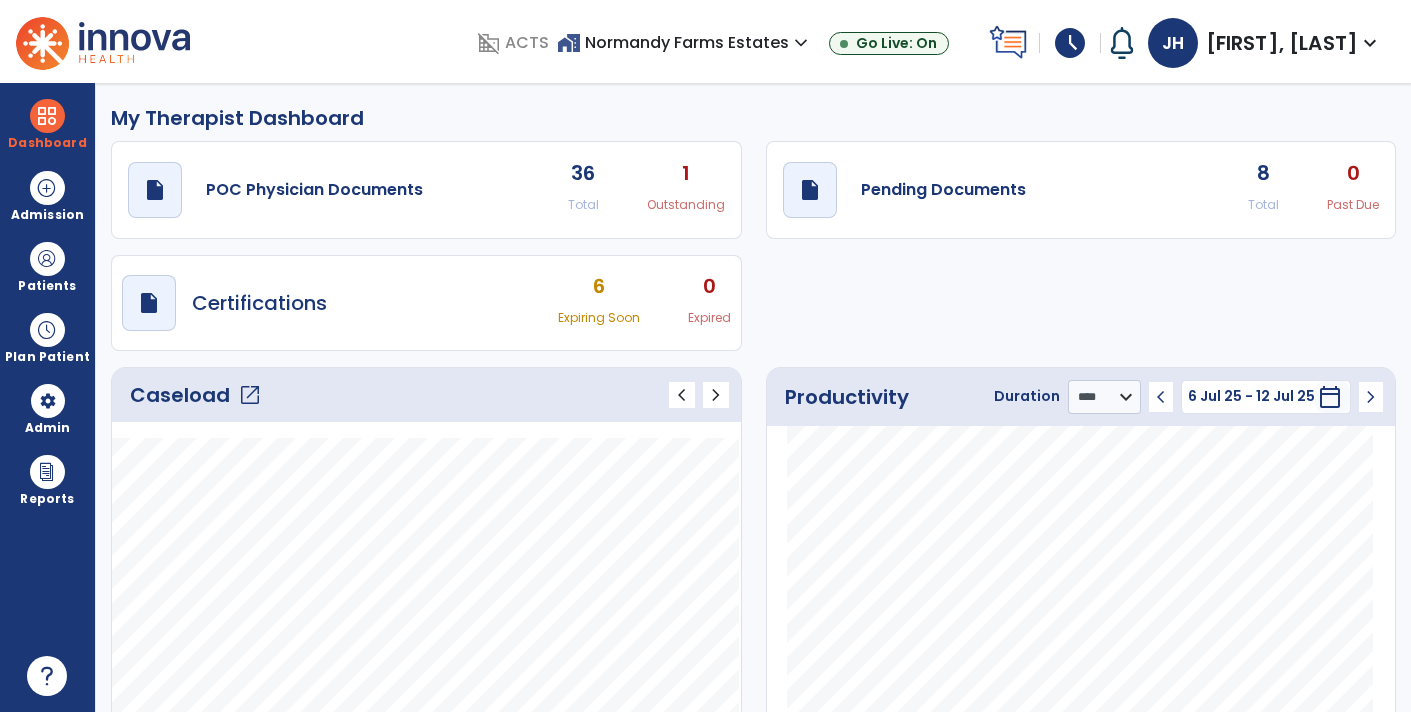 click on "Go Live: On" at bounding box center [901, 43] 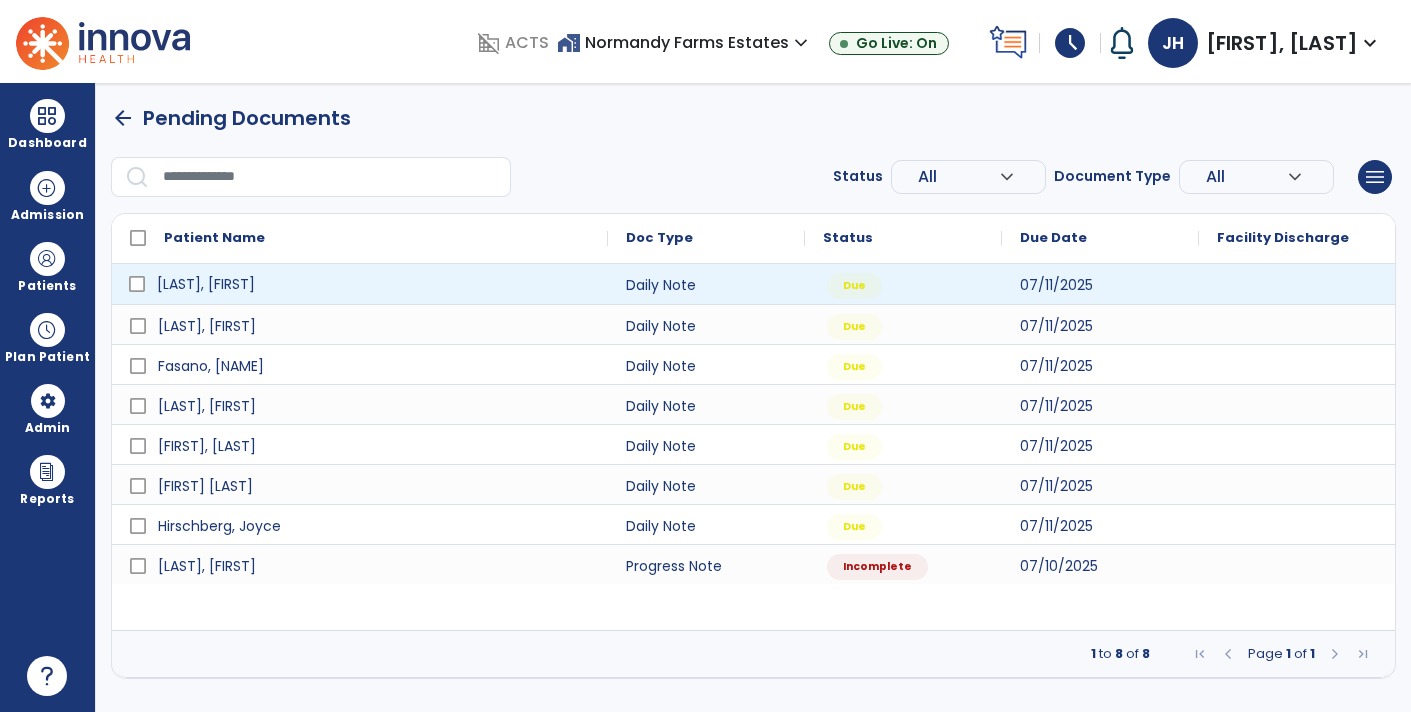 click on "[LAST], [FIRST]" at bounding box center [374, 284] 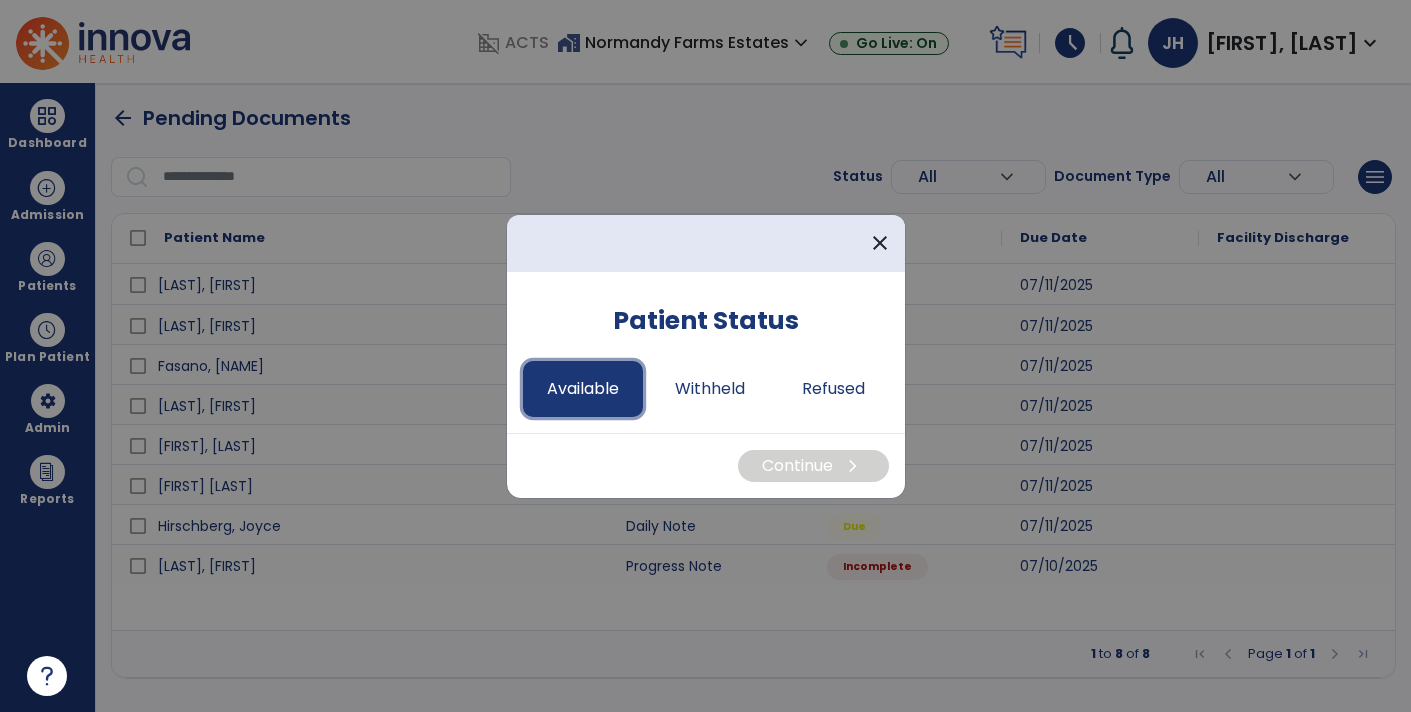 click on "Available" at bounding box center [583, 389] 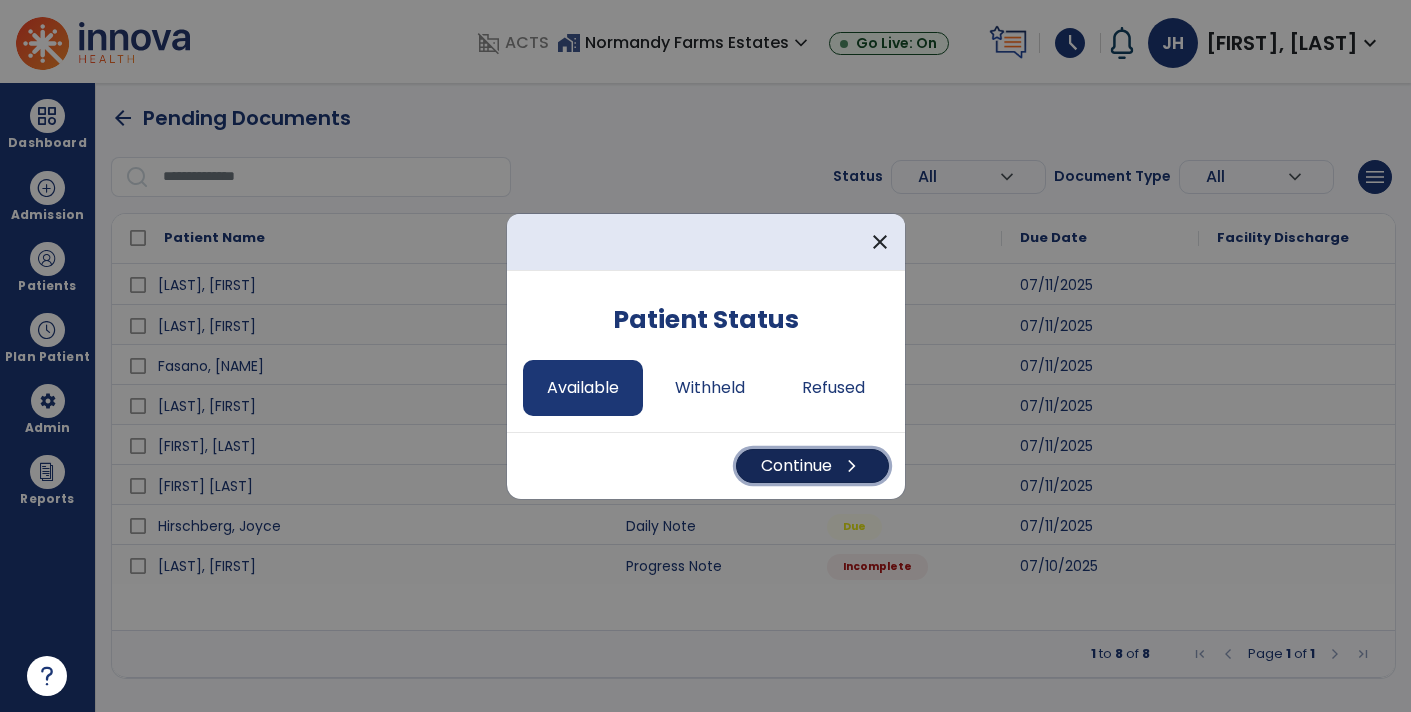 click on "Continue   chevron_right" at bounding box center (812, 466) 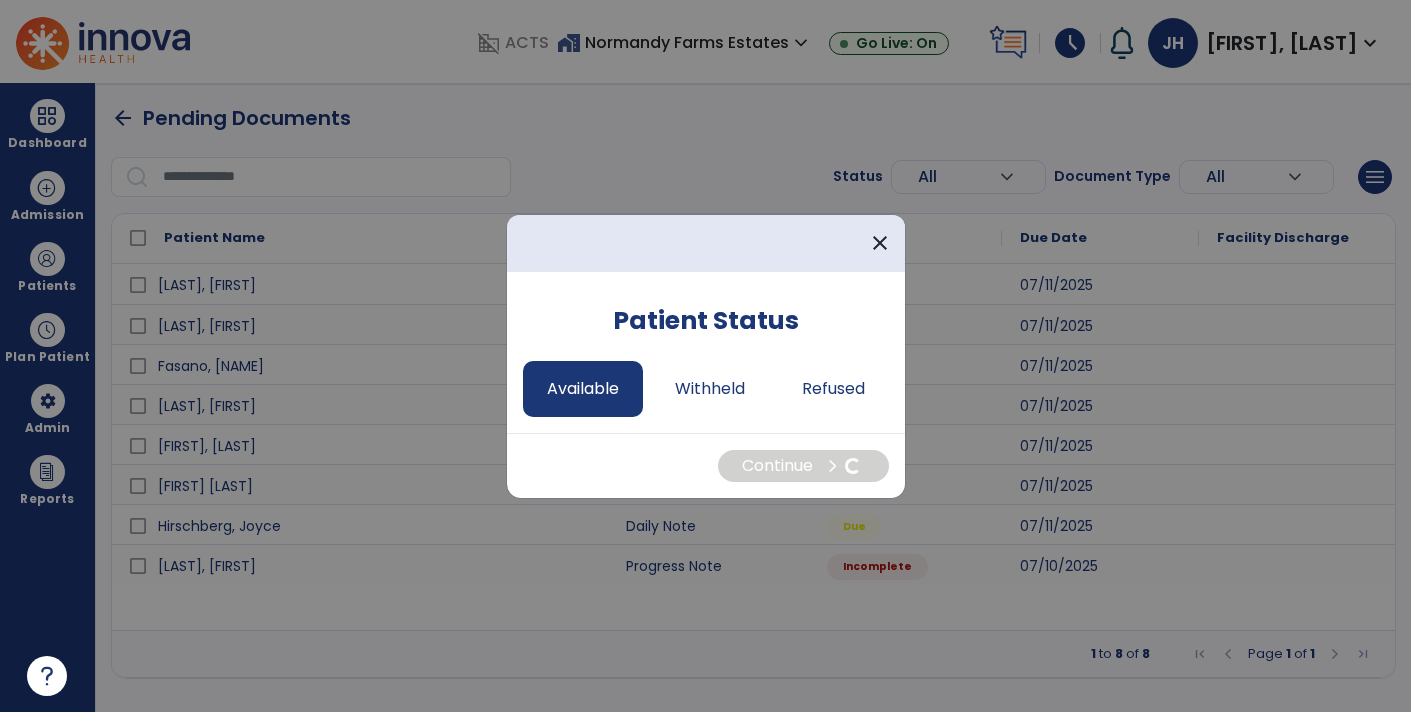 select on "*" 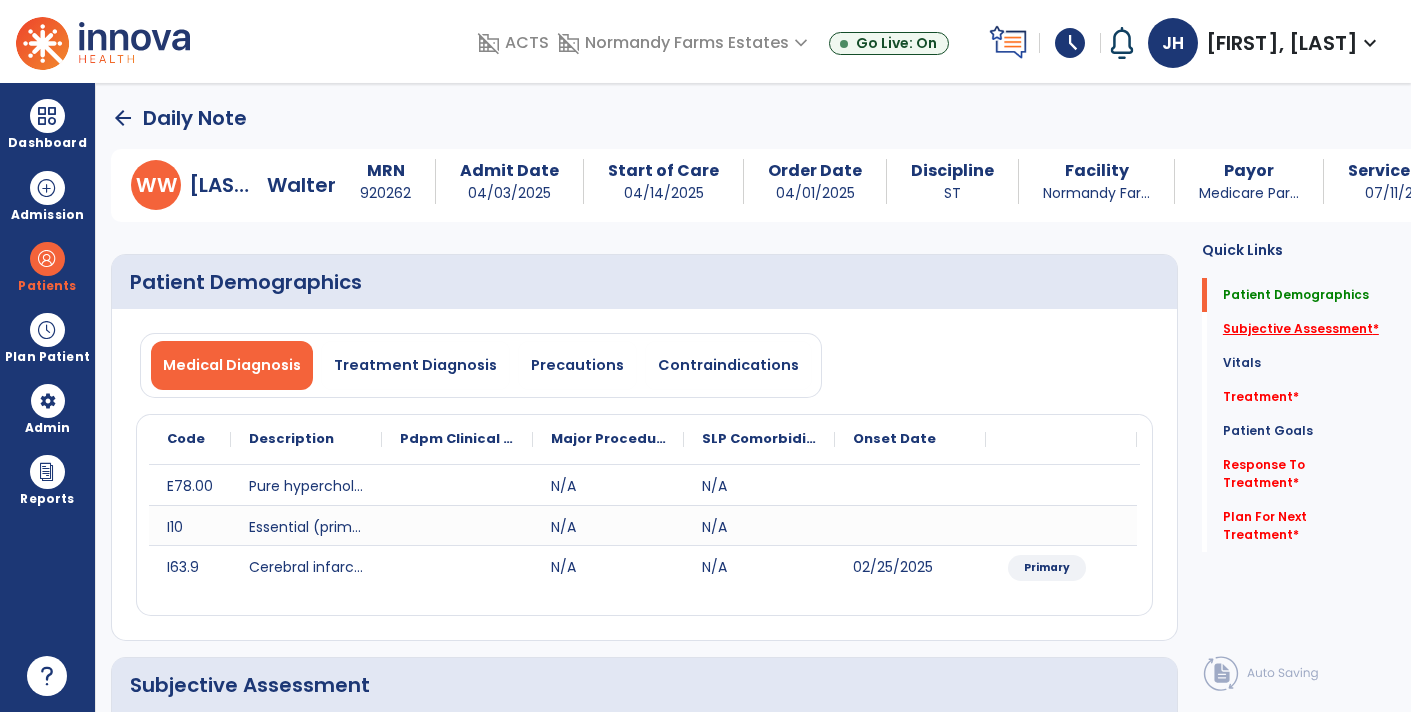 click on "Subjective Assessment   *" 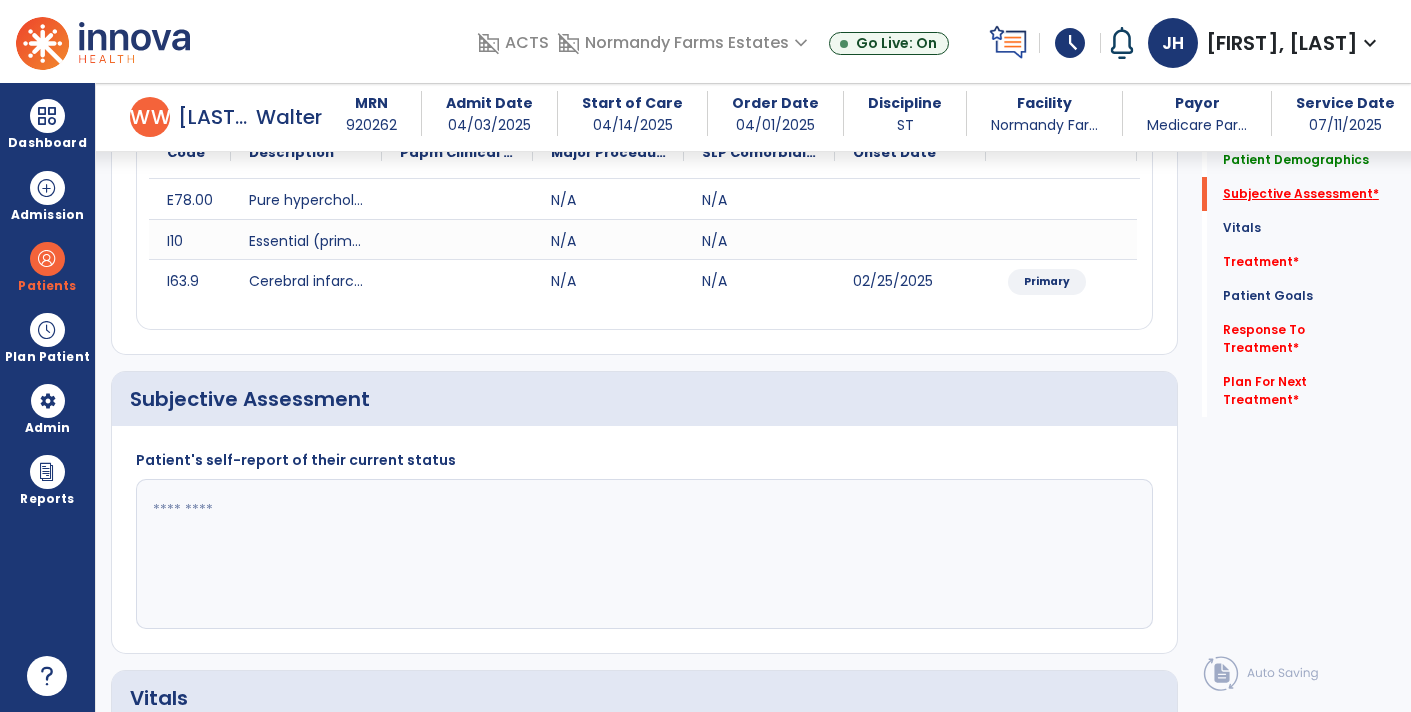 scroll, scrollTop: 399, scrollLeft: 0, axis: vertical 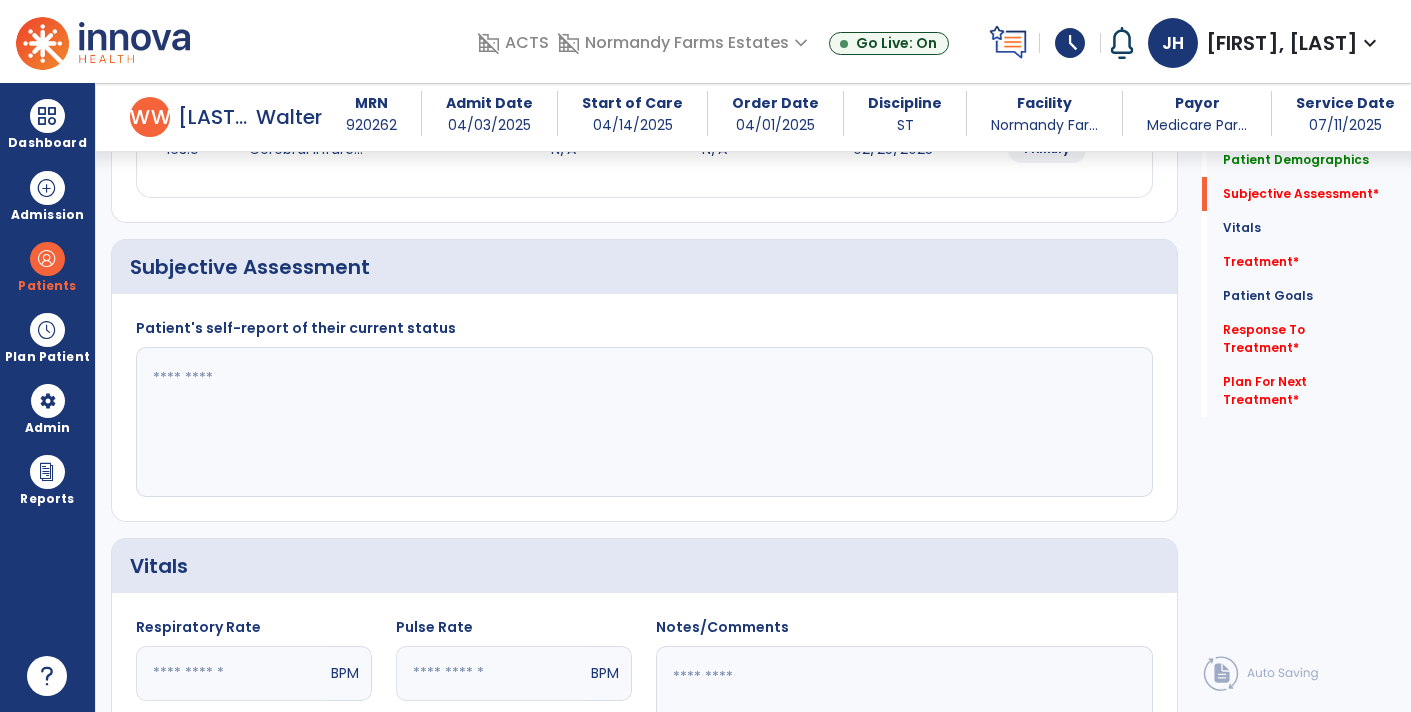 click 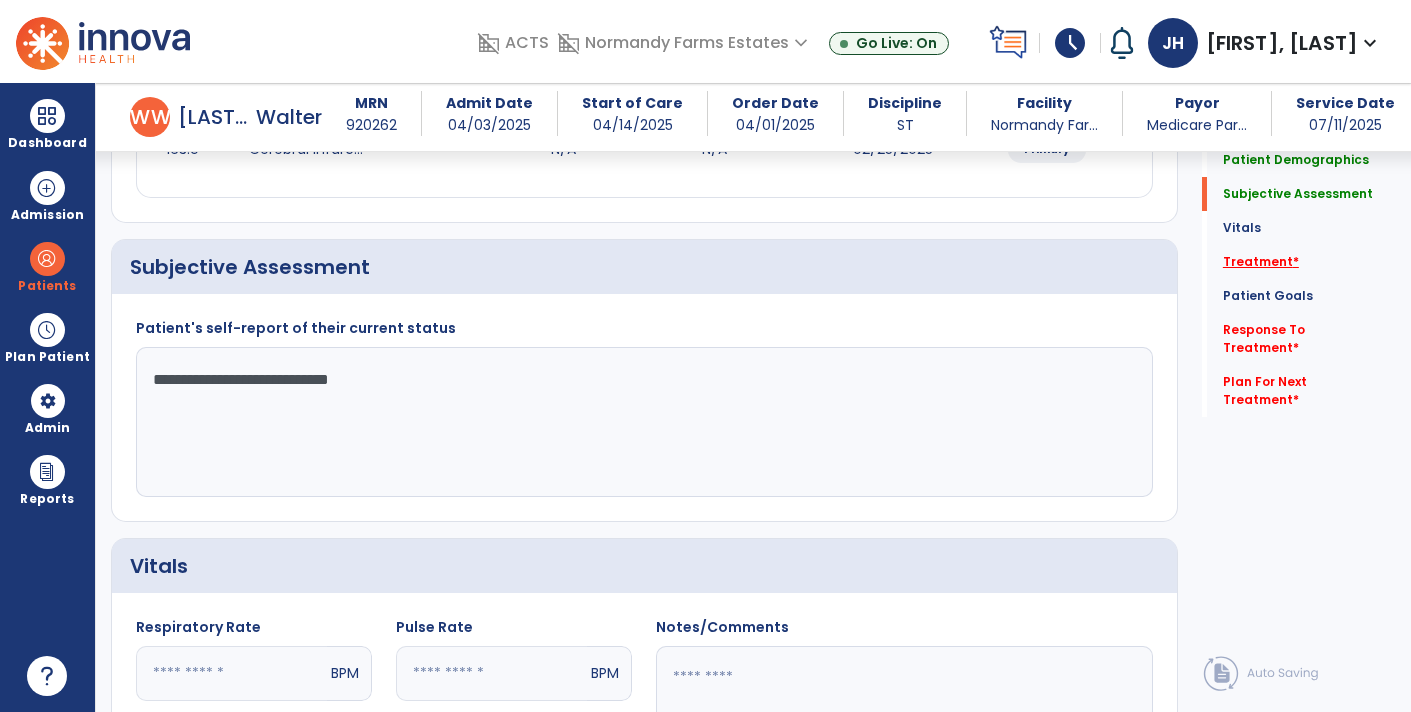 type on "**********" 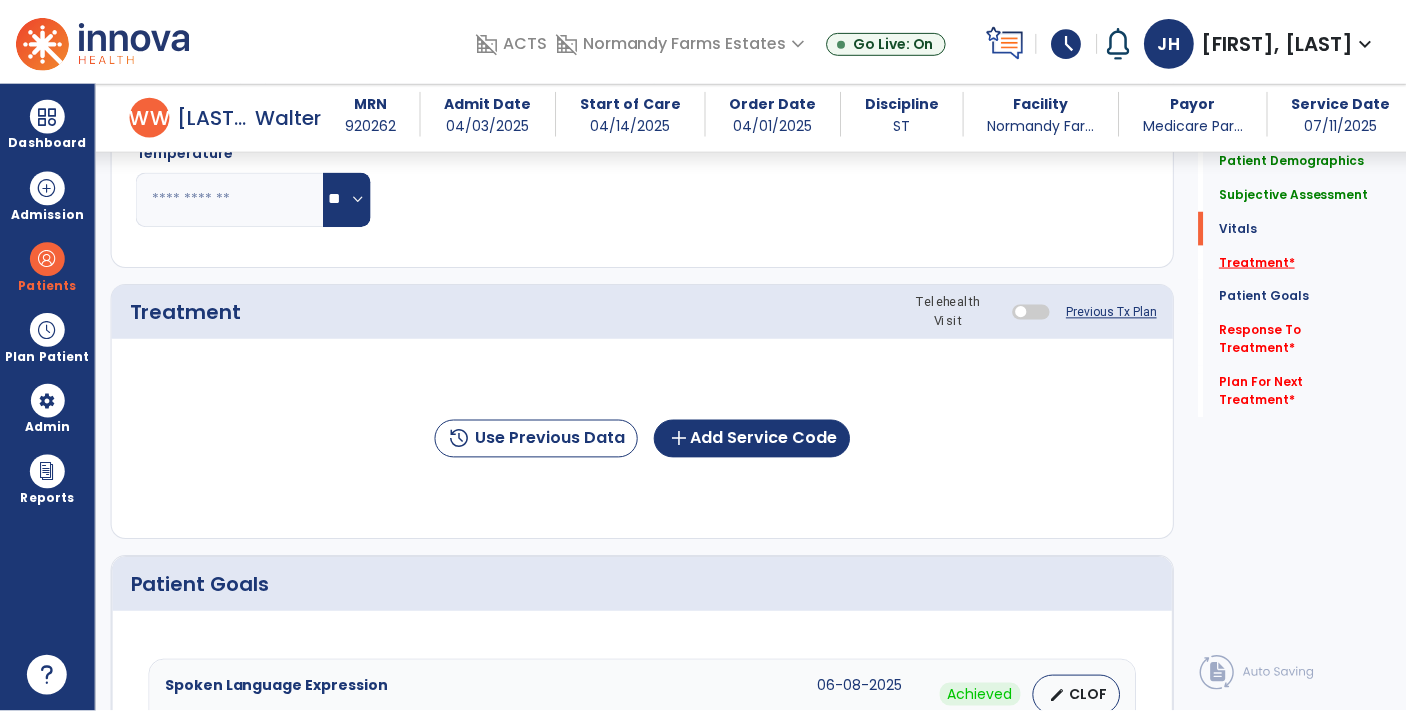 scroll, scrollTop: 1085, scrollLeft: 0, axis: vertical 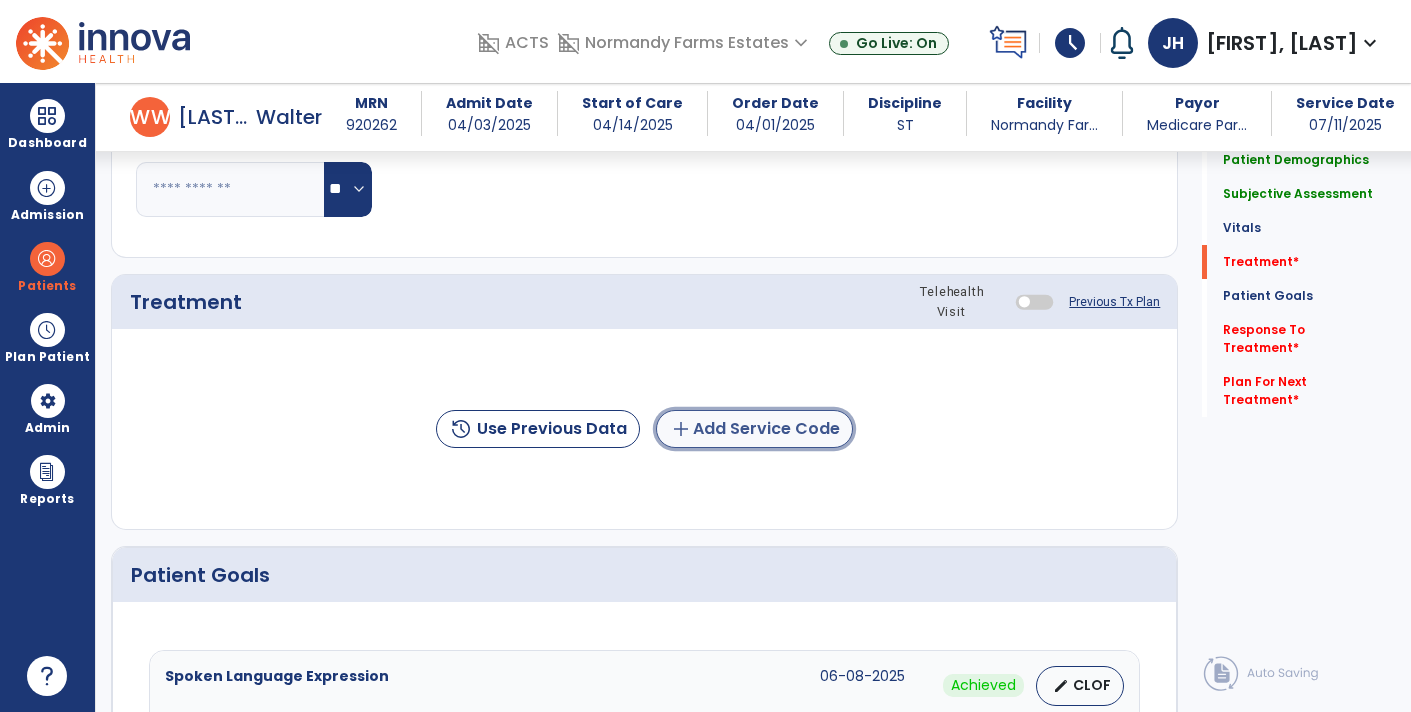 click on "add  Add Service Code" 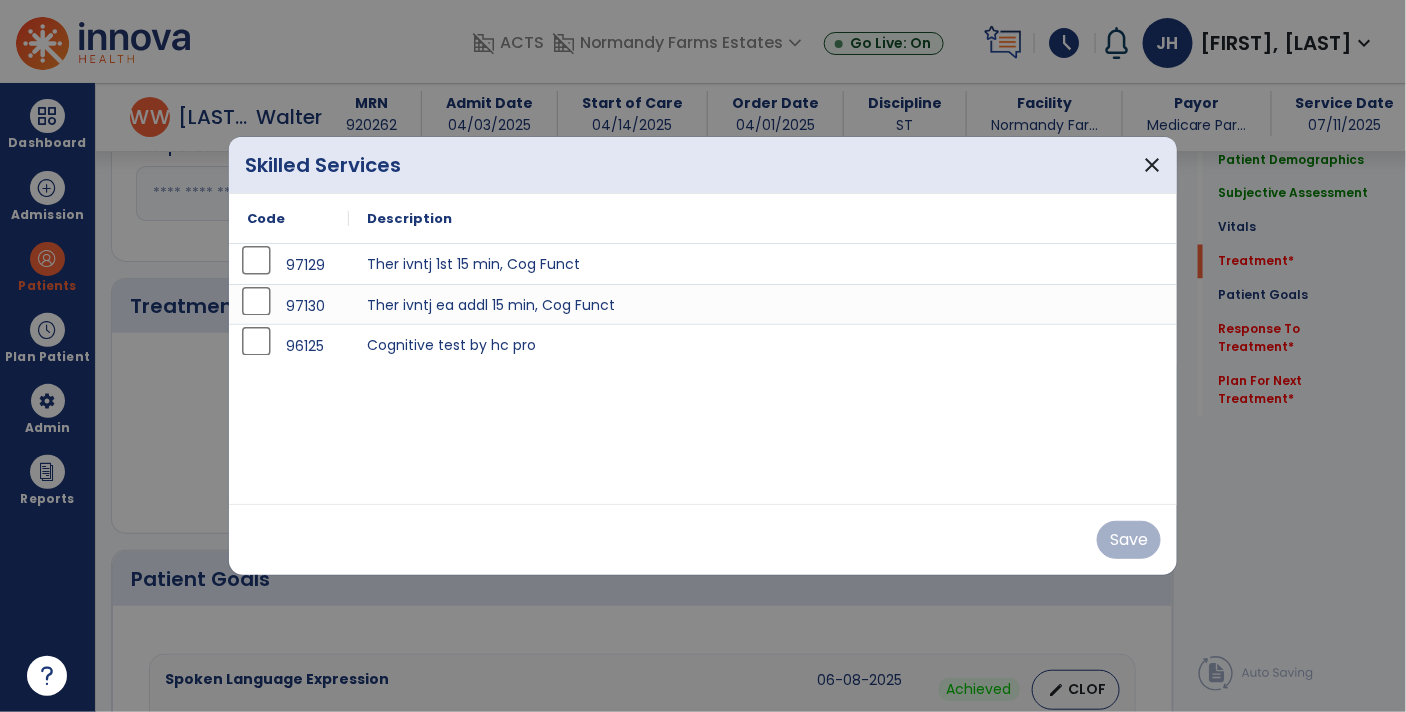 scroll, scrollTop: 1085, scrollLeft: 0, axis: vertical 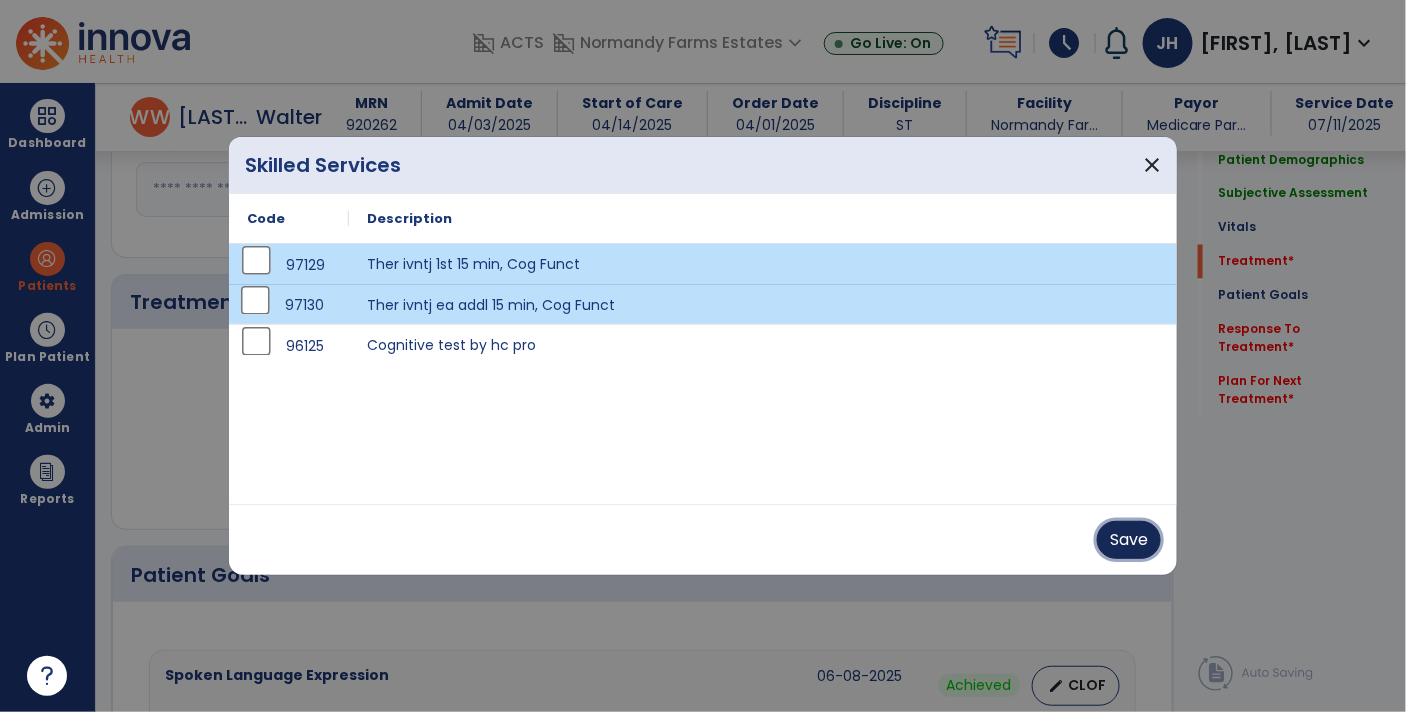 click on "Save" at bounding box center [1129, 540] 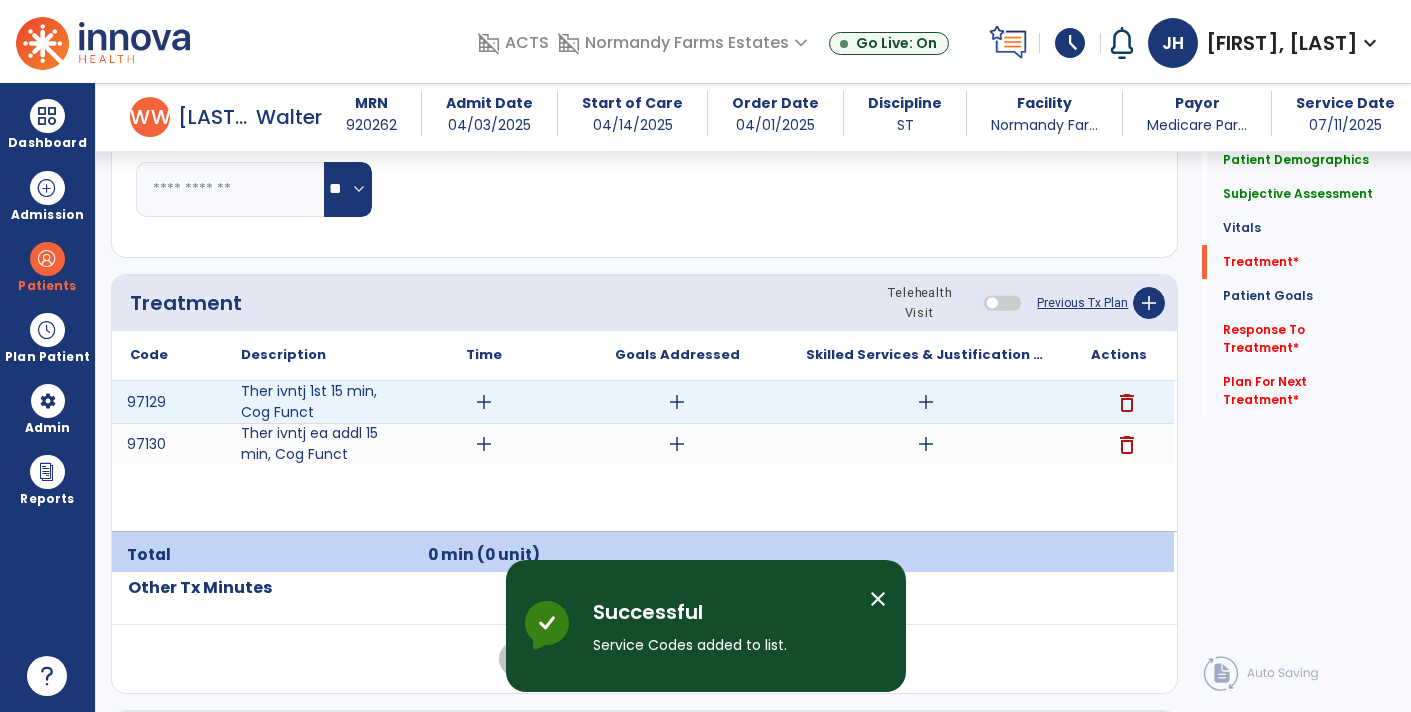 click on "add" at bounding box center (484, 402) 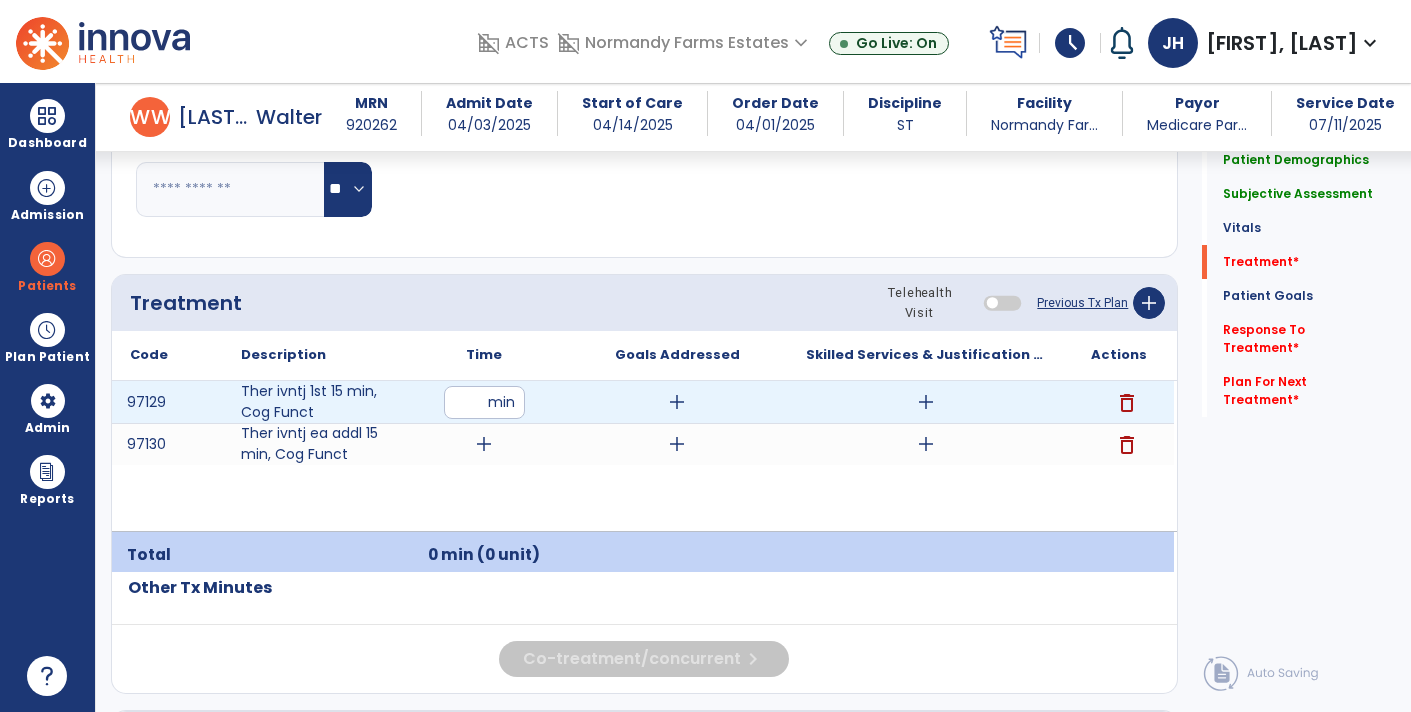 type on "**" 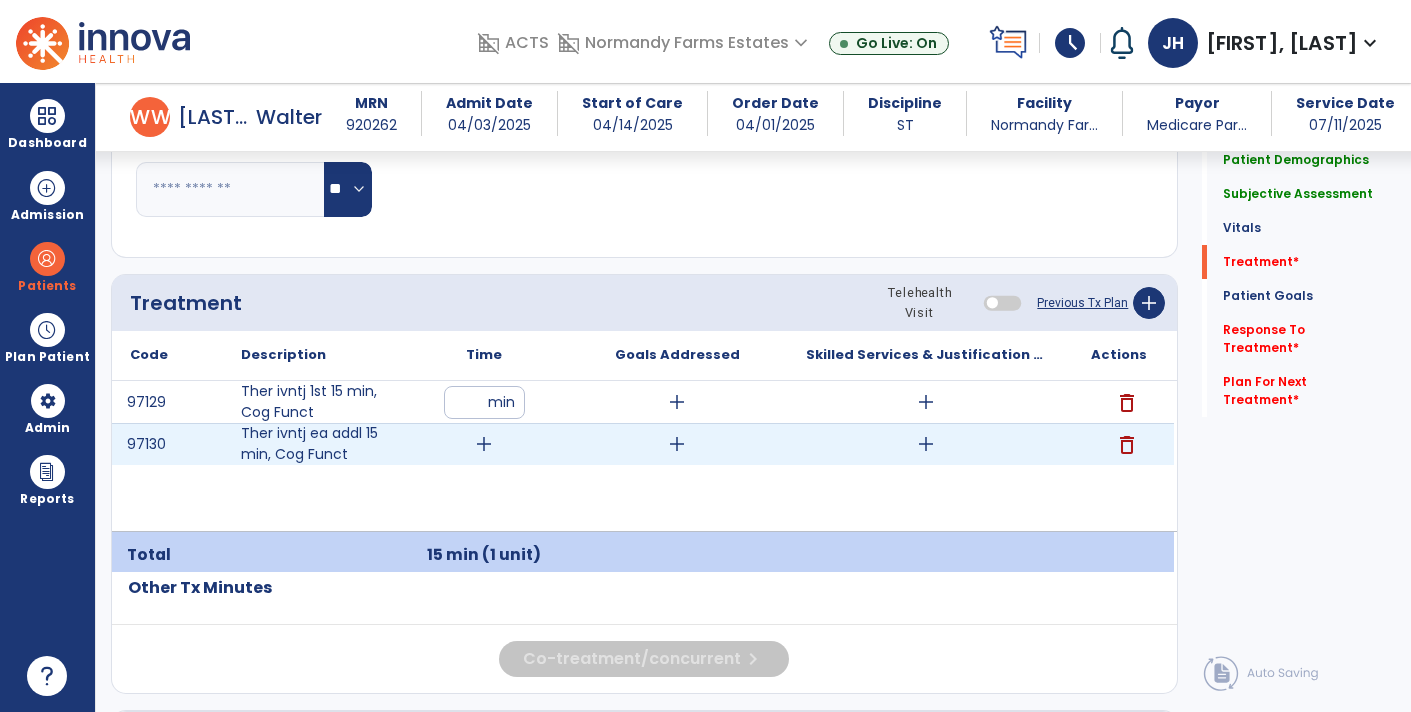 click on "add" at bounding box center [484, 444] 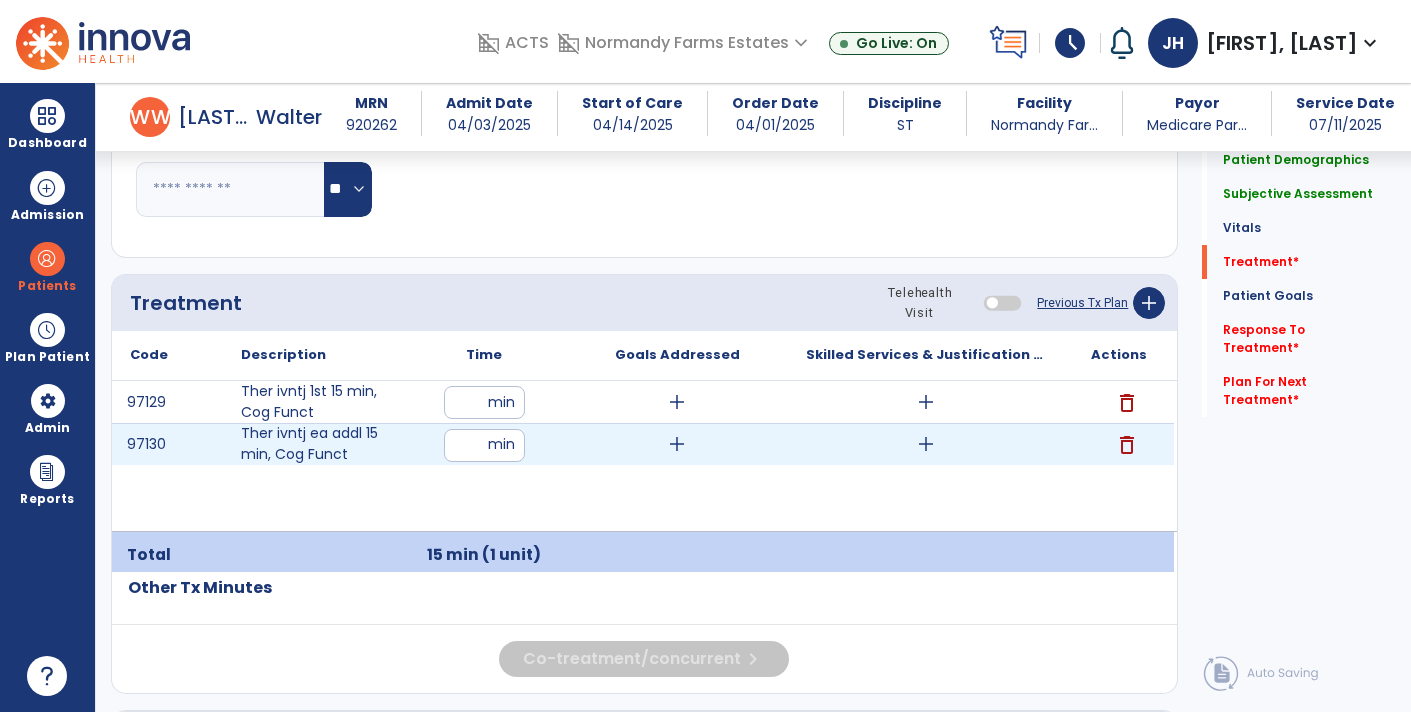 type on "**" 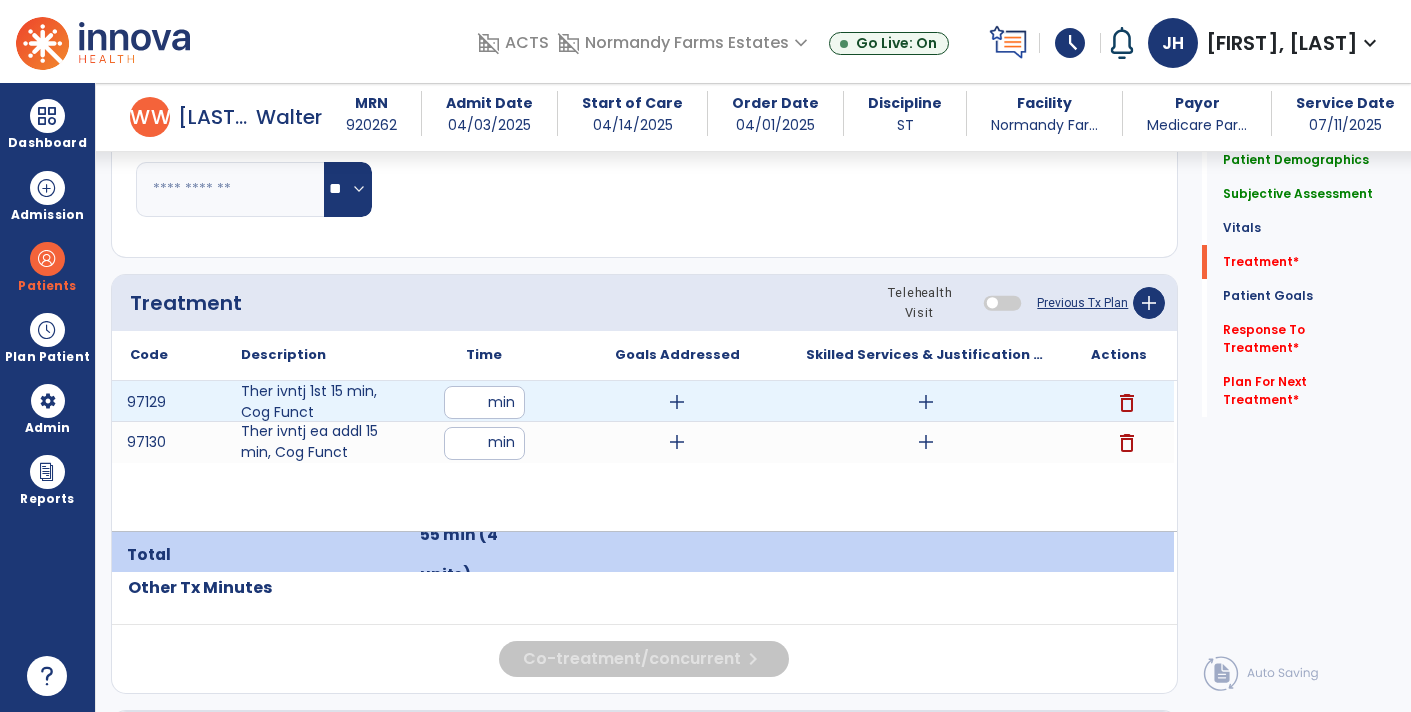 click on "add" at bounding box center [677, 402] 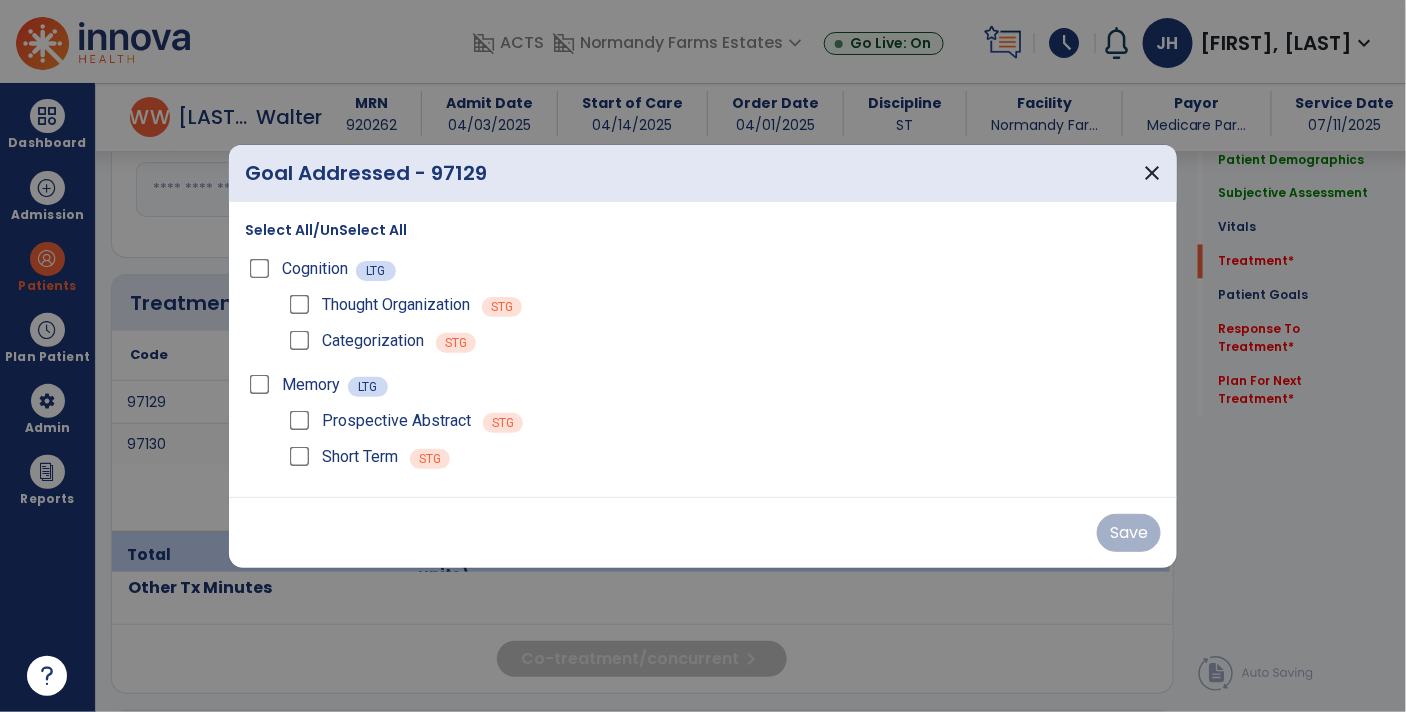 scroll, scrollTop: 1085, scrollLeft: 0, axis: vertical 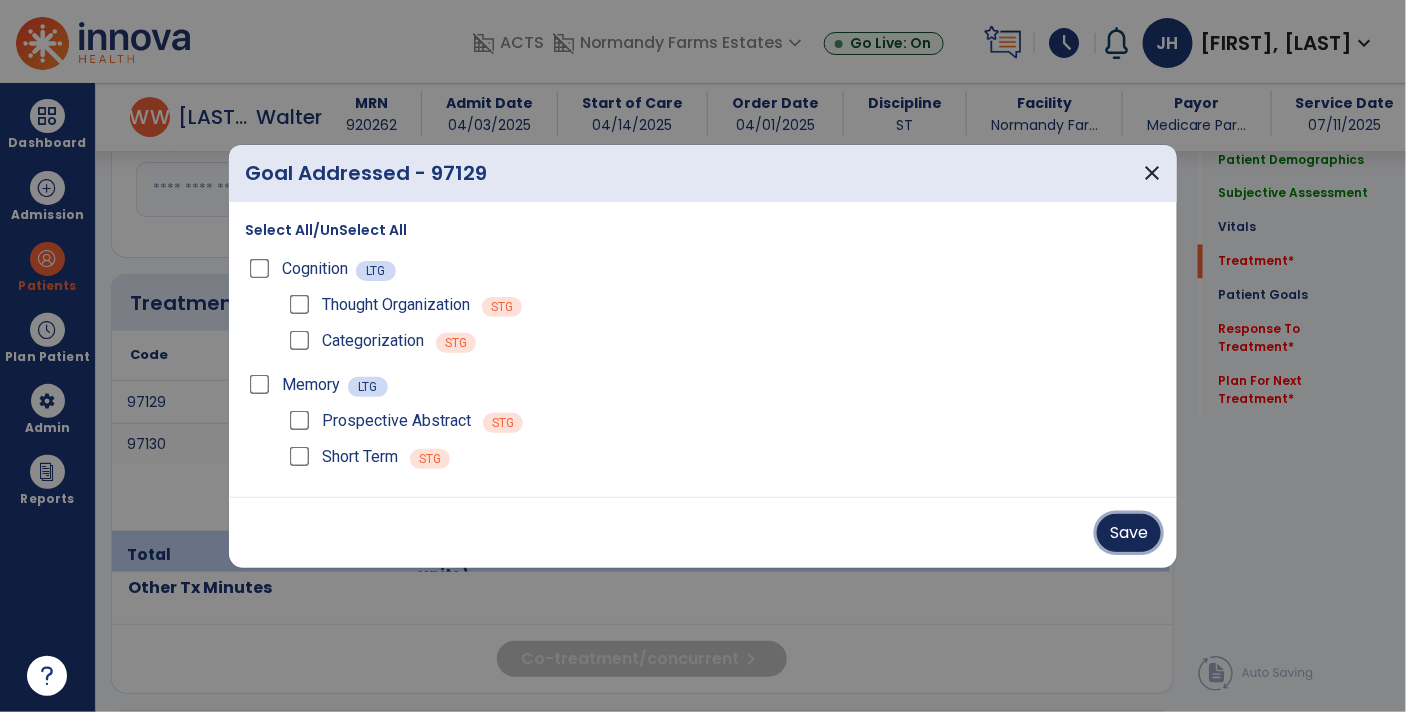 click on "Save" at bounding box center [1129, 533] 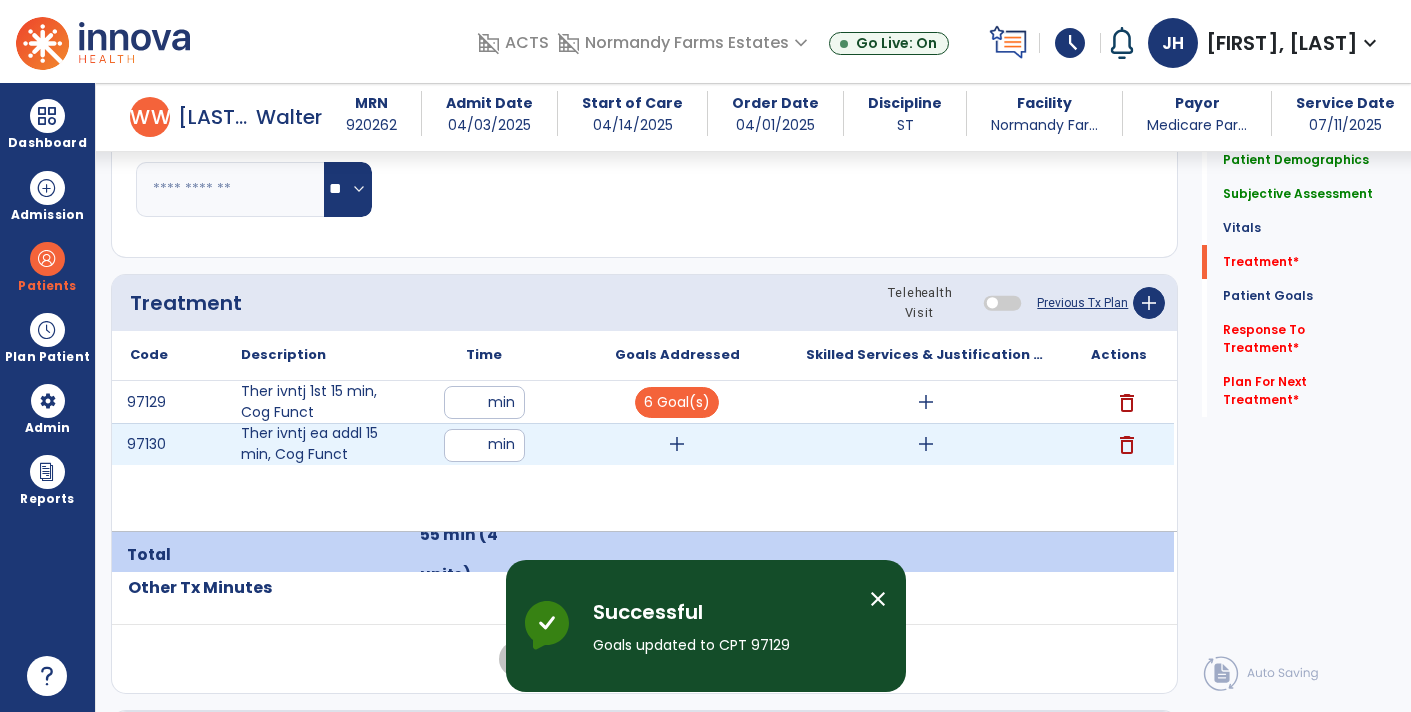 click on "add" at bounding box center (677, 444) 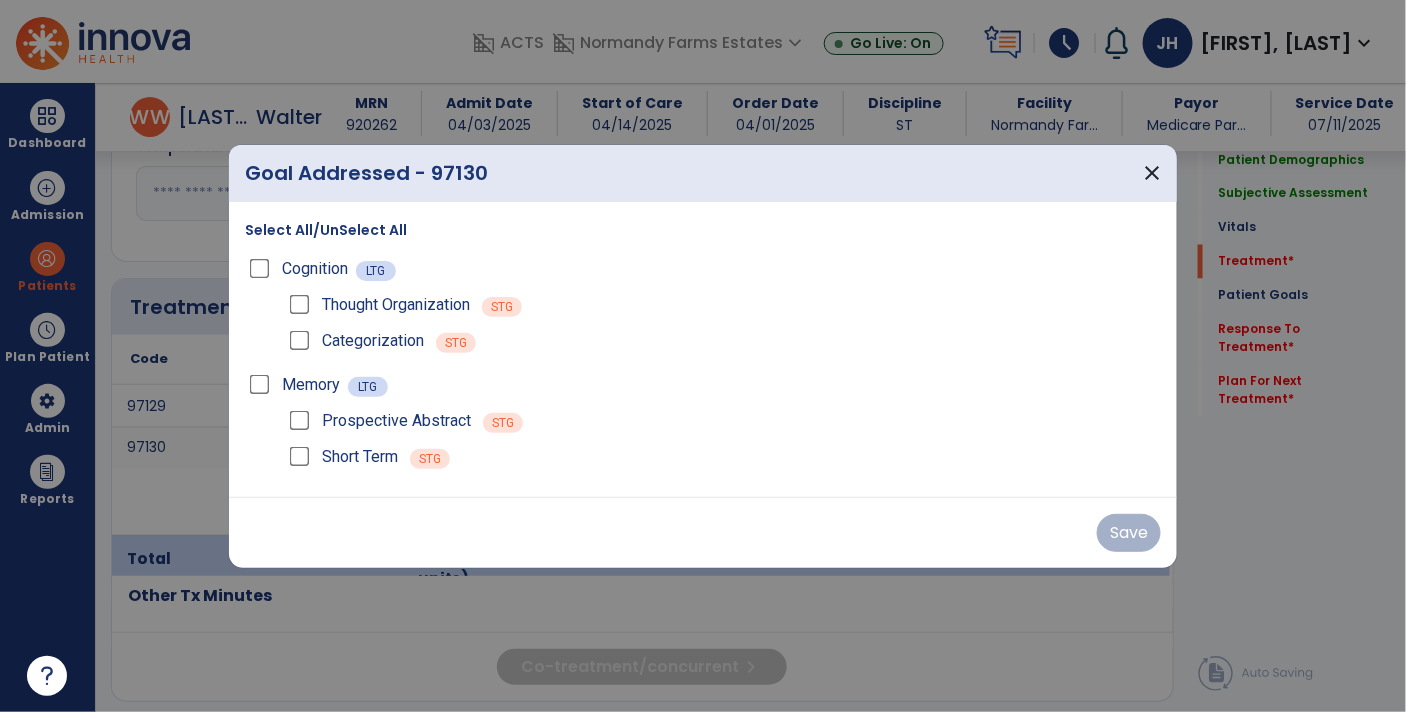 scroll, scrollTop: 1085, scrollLeft: 0, axis: vertical 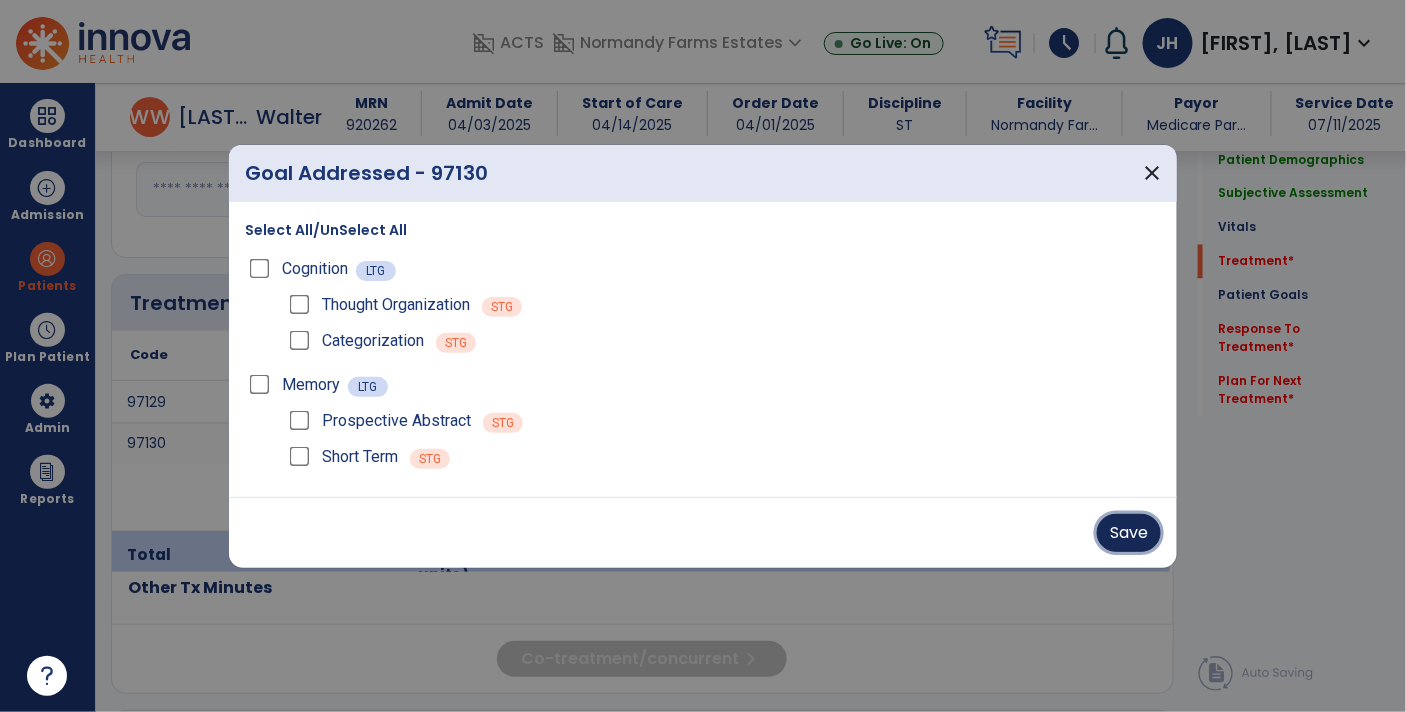 click on "Save" at bounding box center [1129, 533] 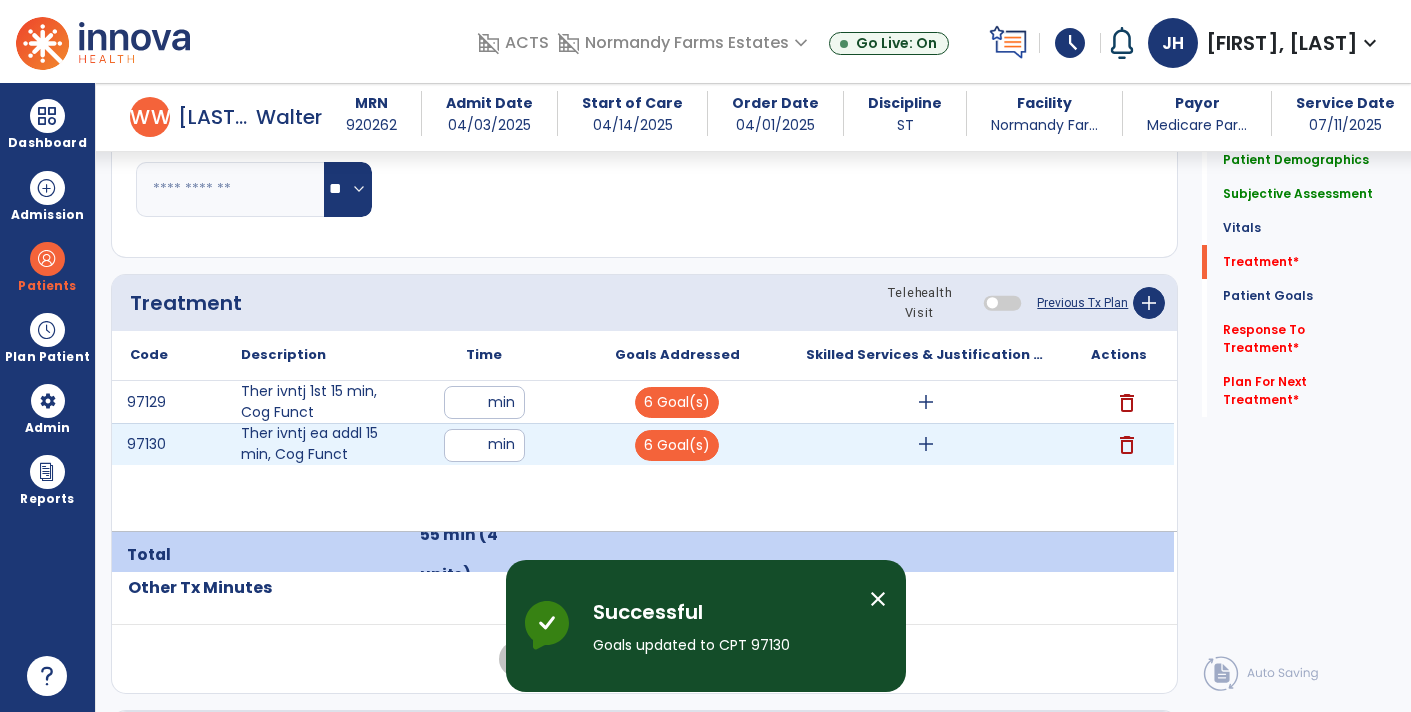 click on "add" at bounding box center [926, 444] 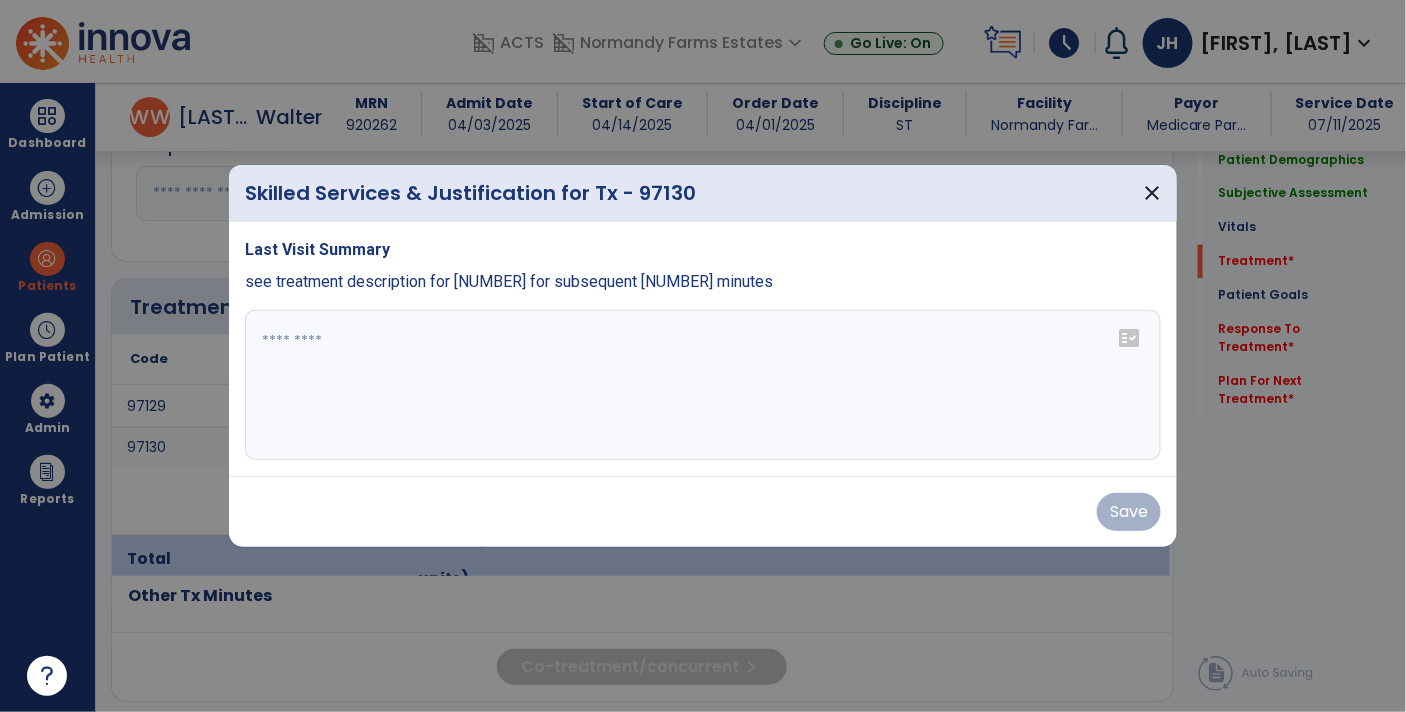scroll, scrollTop: 1085, scrollLeft: 0, axis: vertical 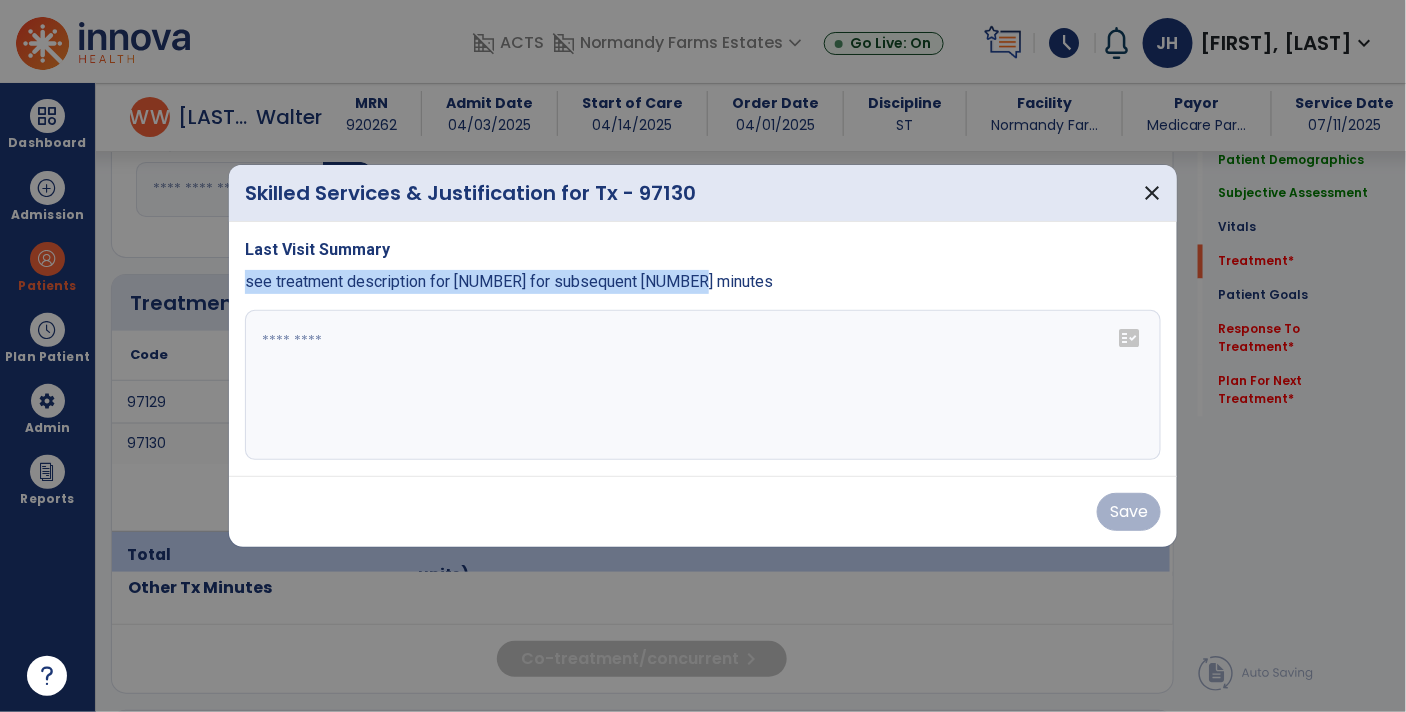 drag, startPoint x: 698, startPoint y: 283, endPoint x: 242, endPoint y: 288, distance: 456.0274 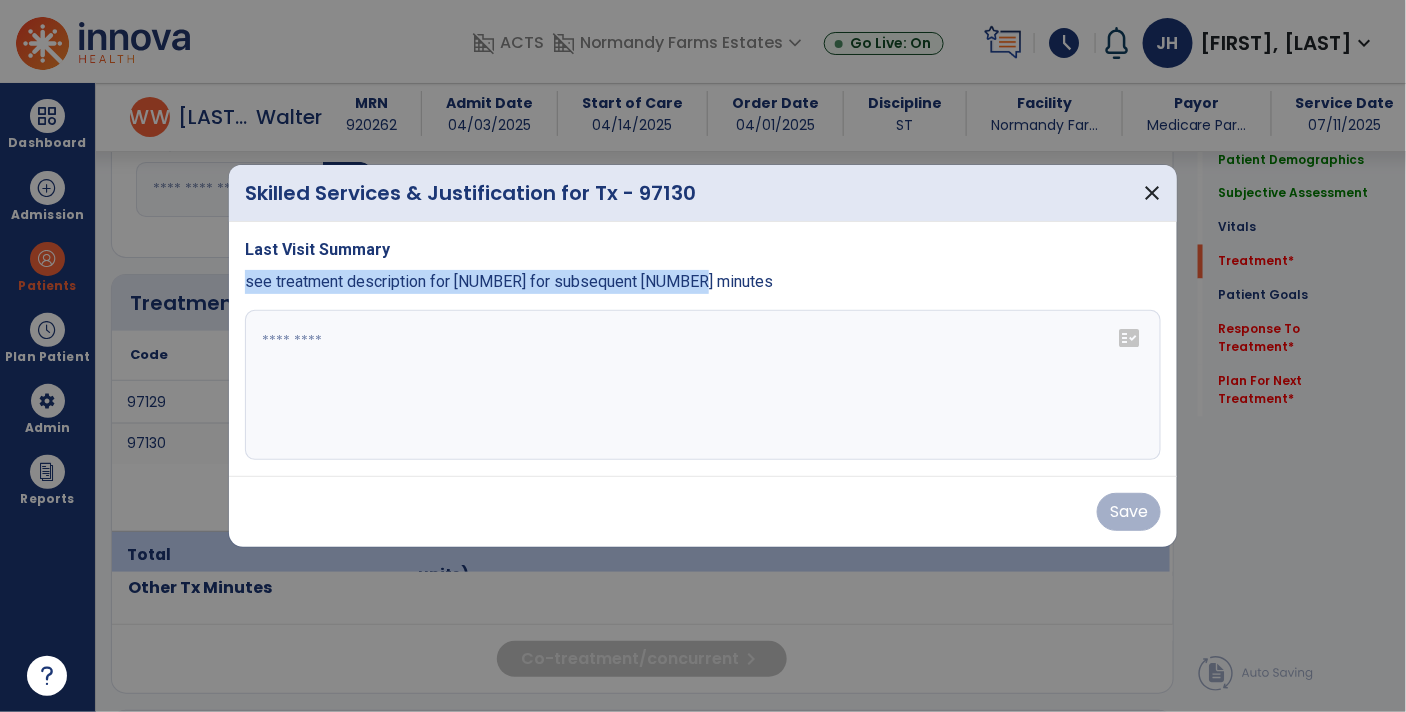 click on "Last Visit Summary see treatment description for 97129 for subsequent 40 minutes   fact_check" at bounding box center (703, 349) 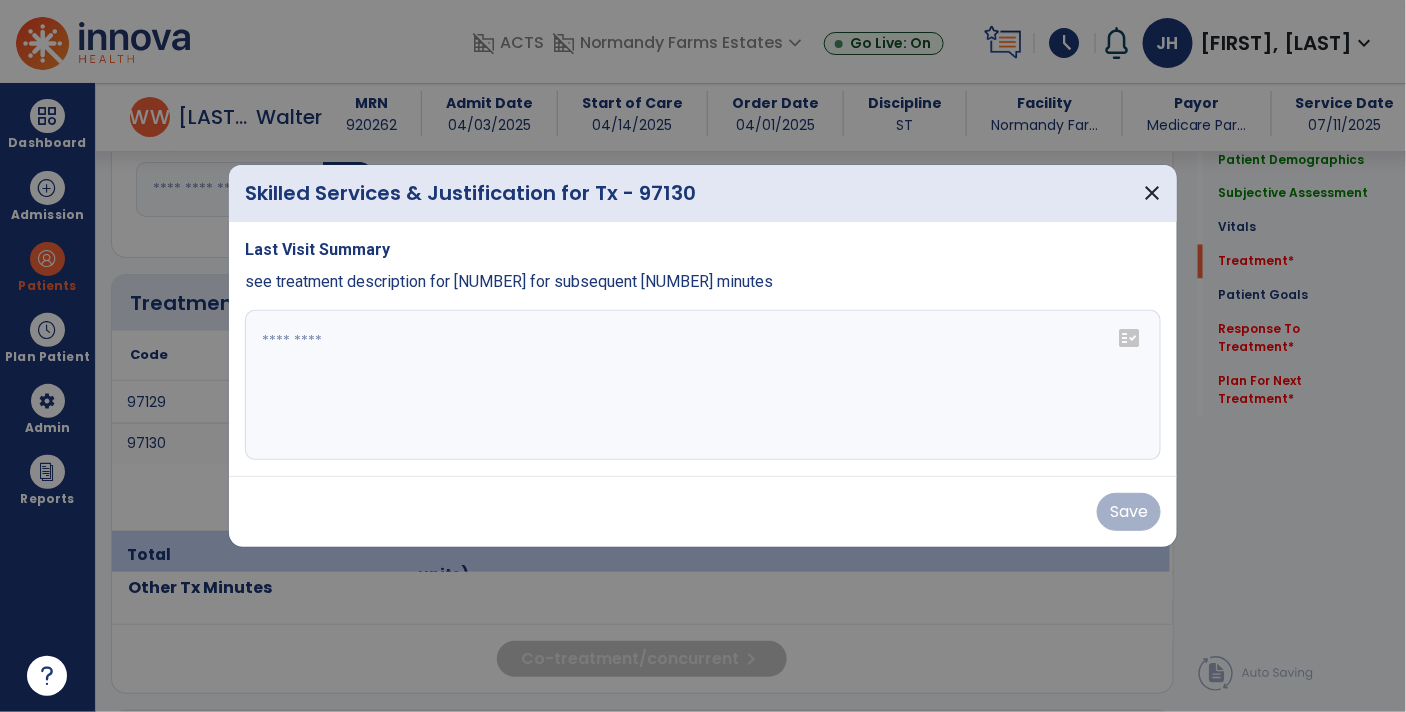paste on "**********" 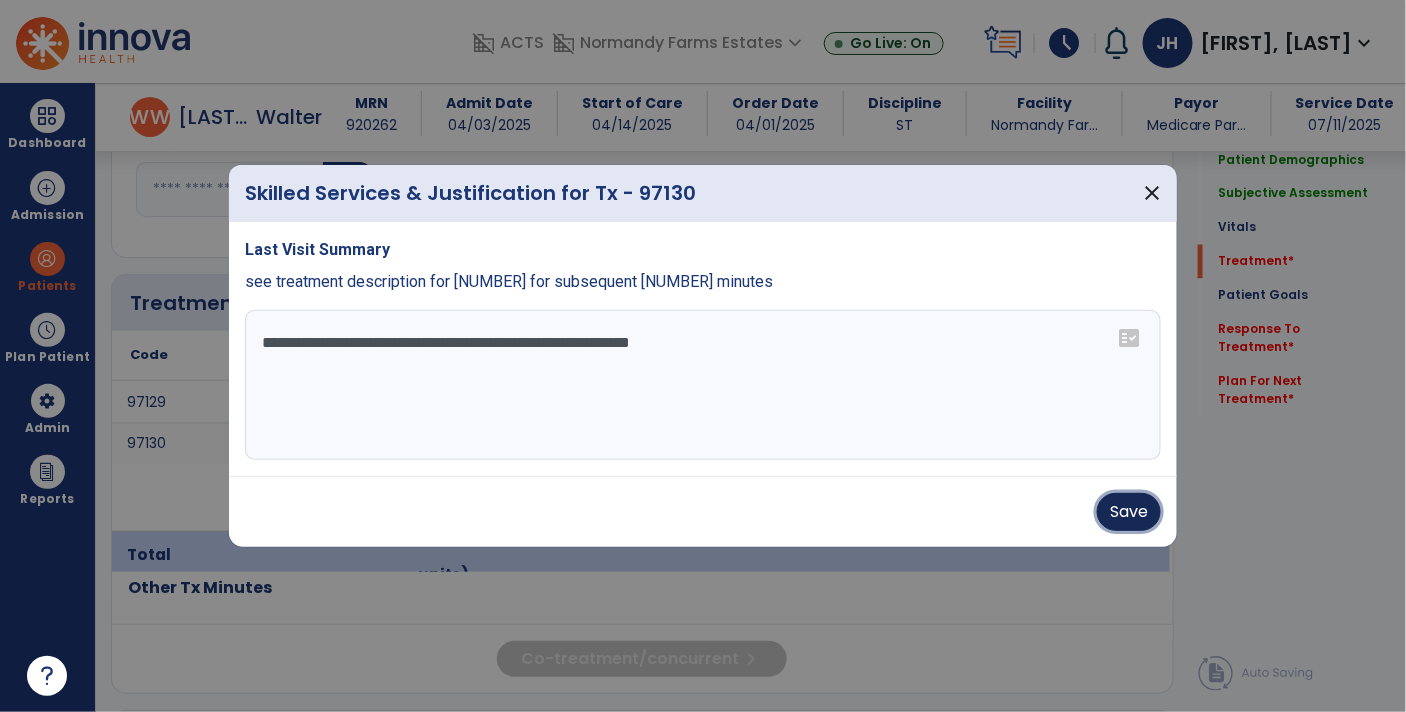 click on "Save" at bounding box center (1129, 512) 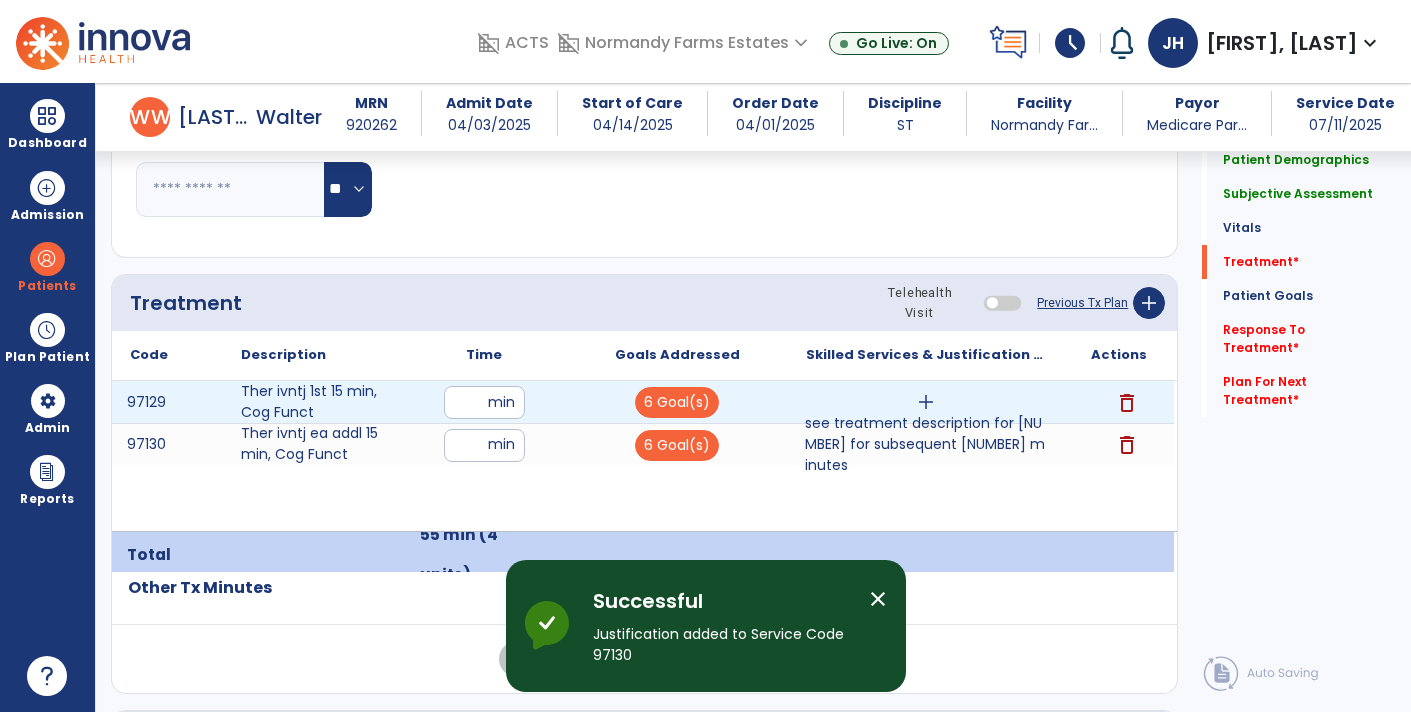 click on "add" at bounding box center [926, 402] 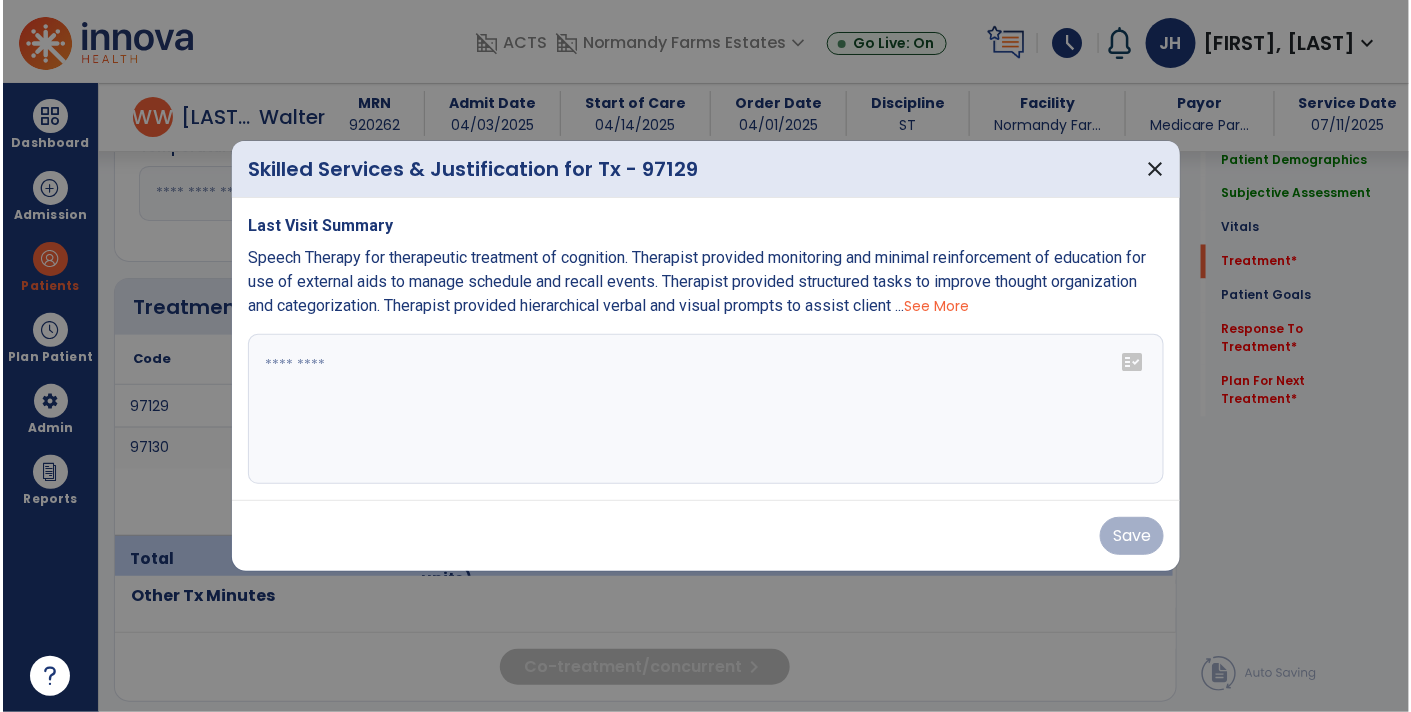 scroll, scrollTop: 1085, scrollLeft: 0, axis: vertical 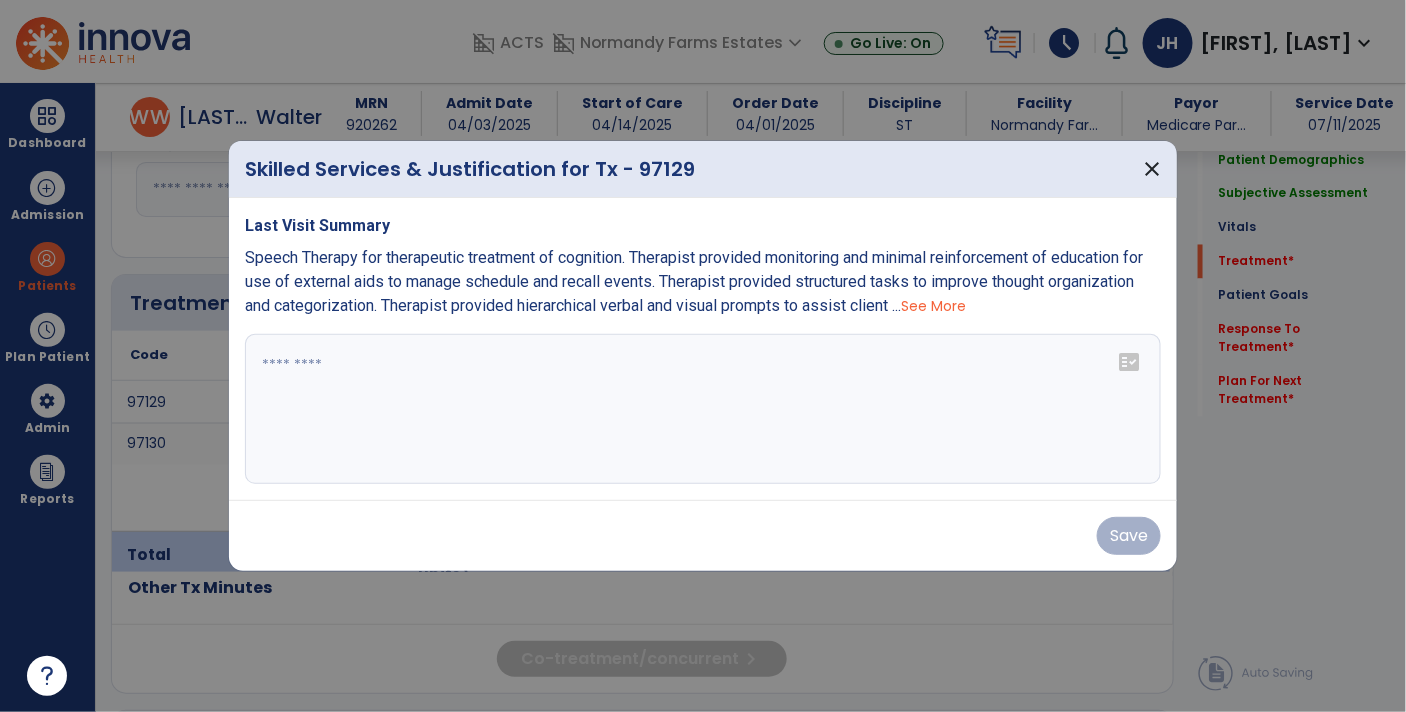 click at bounding box center (703, 409) 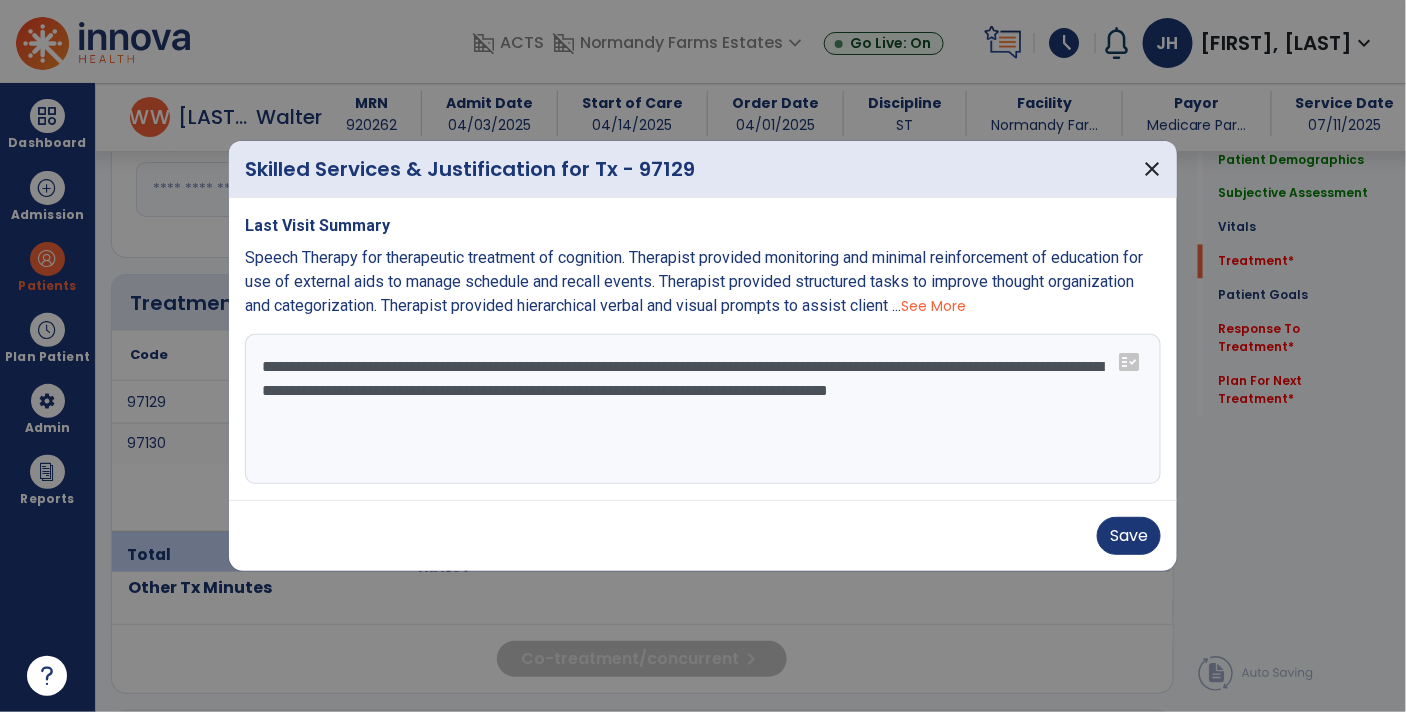 click on "**********" at bounding box center (703, 409) 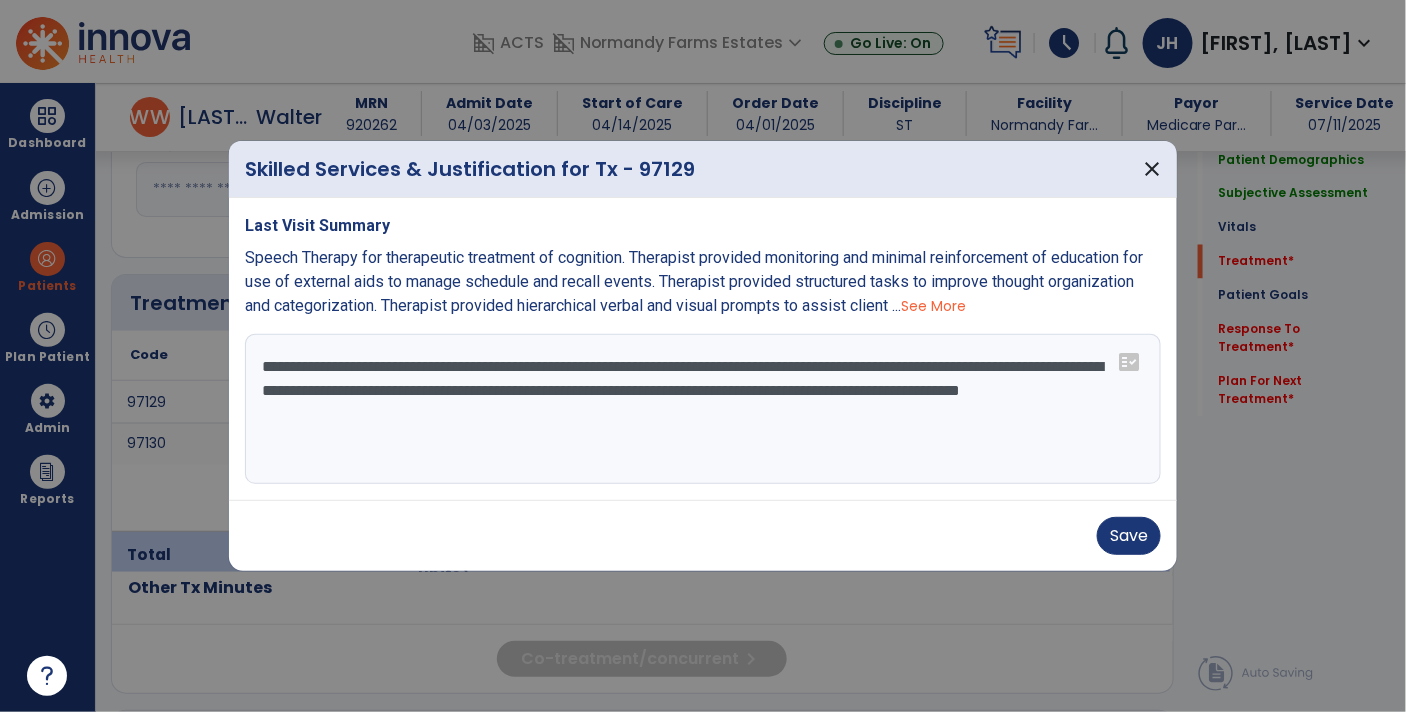 click on "**********" at bounding box center [703, 409] 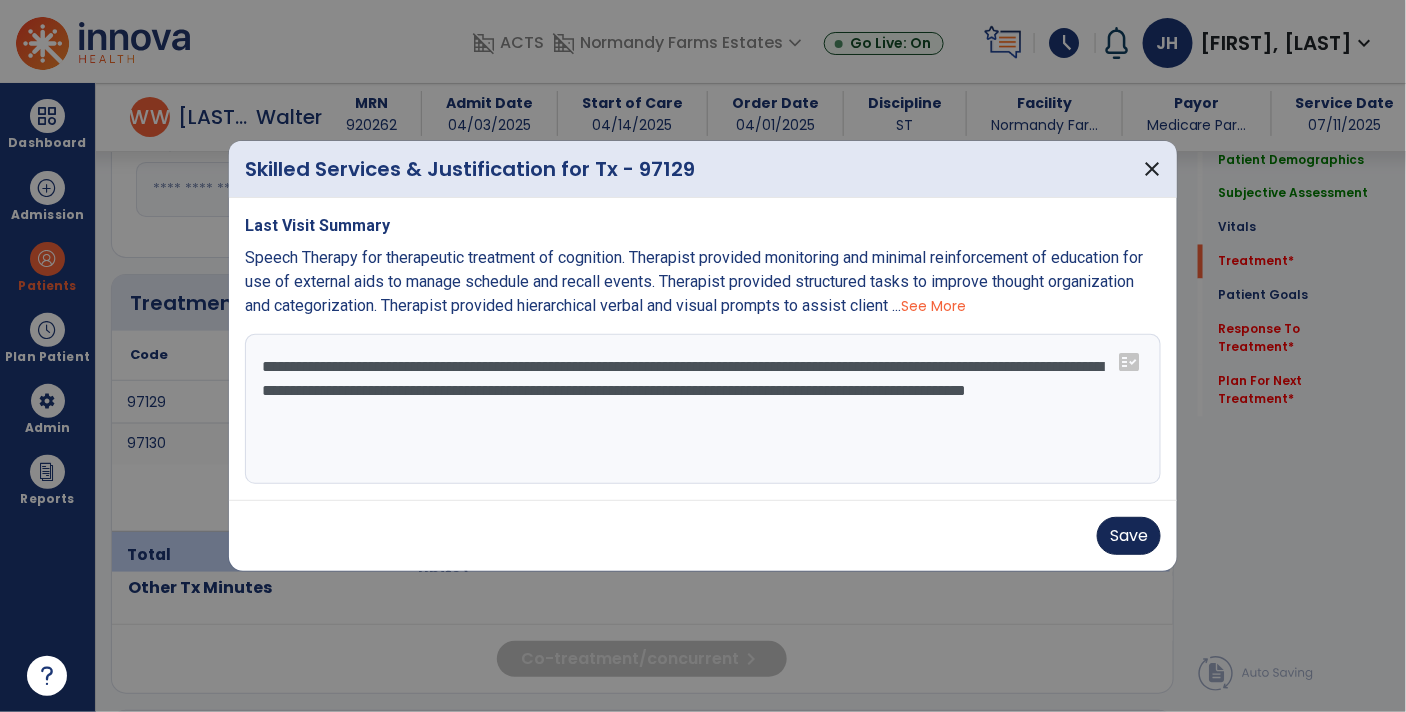 type on "**********" 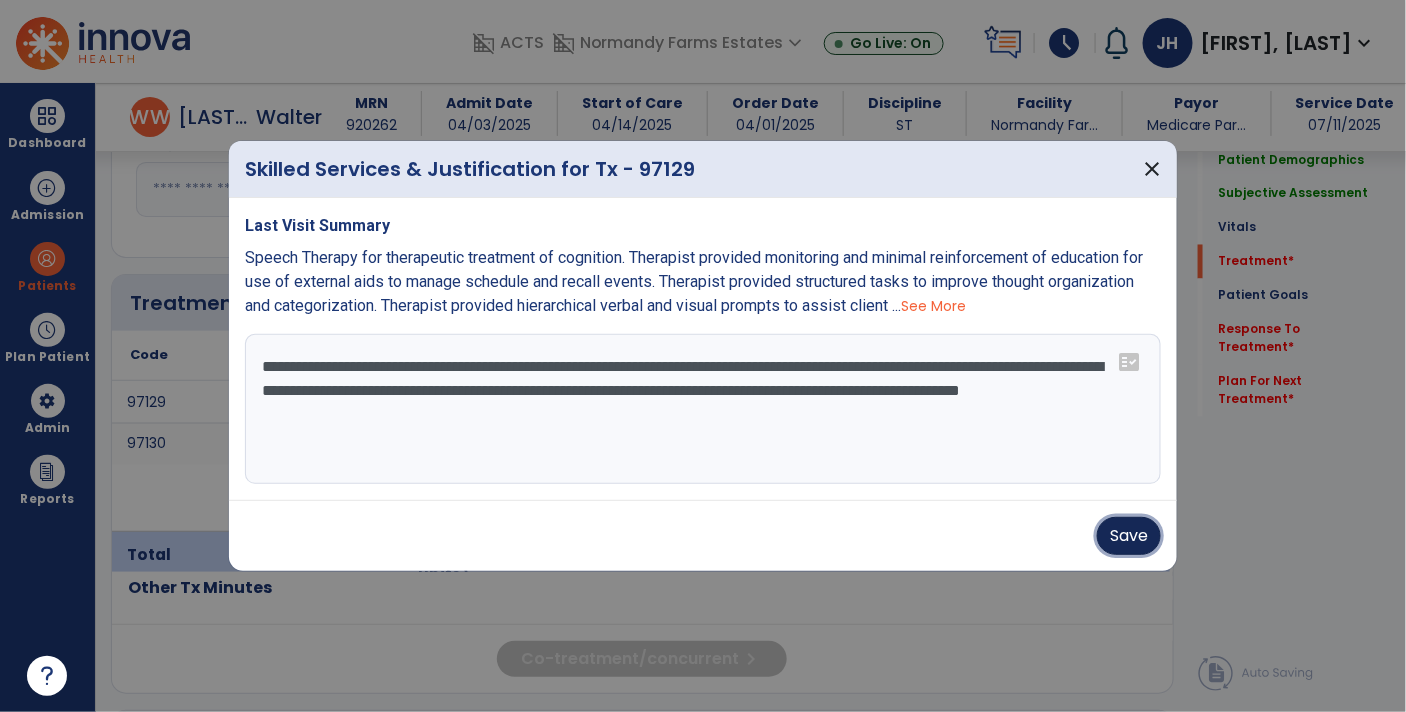 click on "Save" at bounding box center (1129, 536) 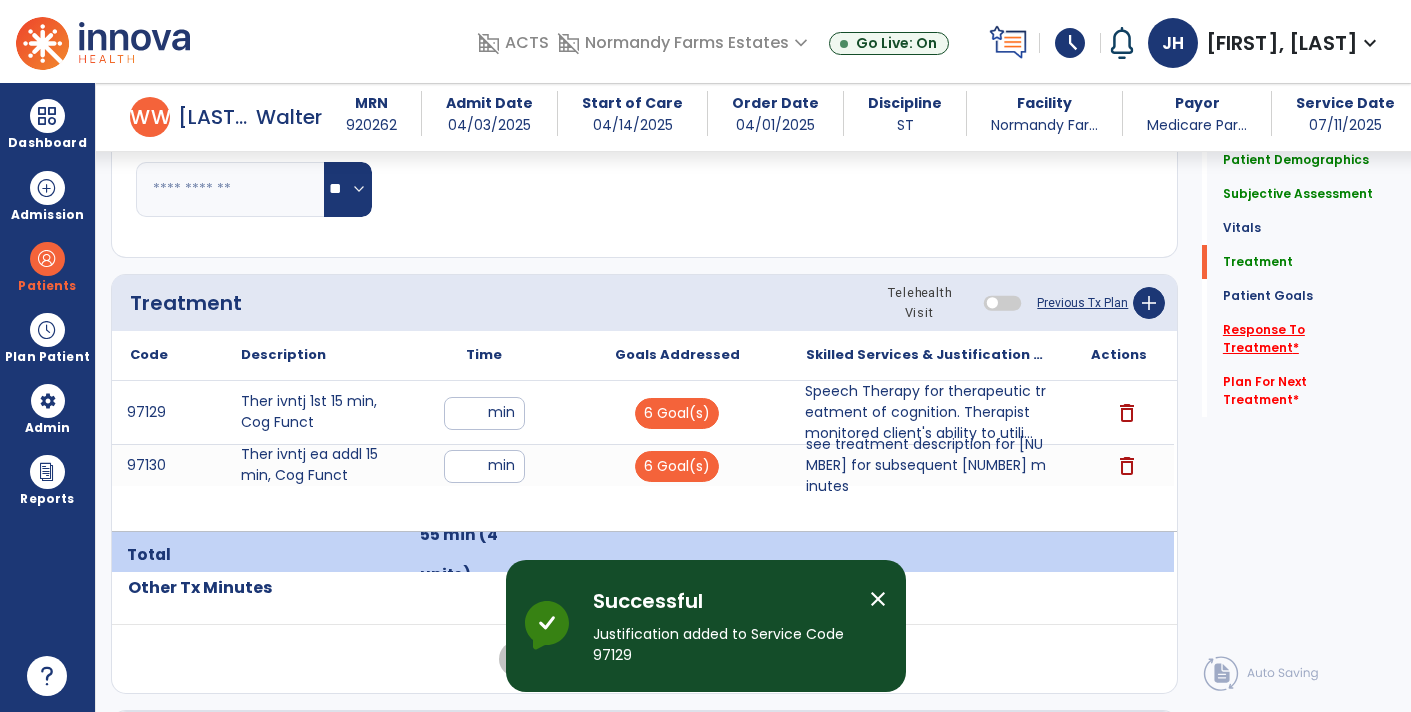 click on "Response To Treatment   *" 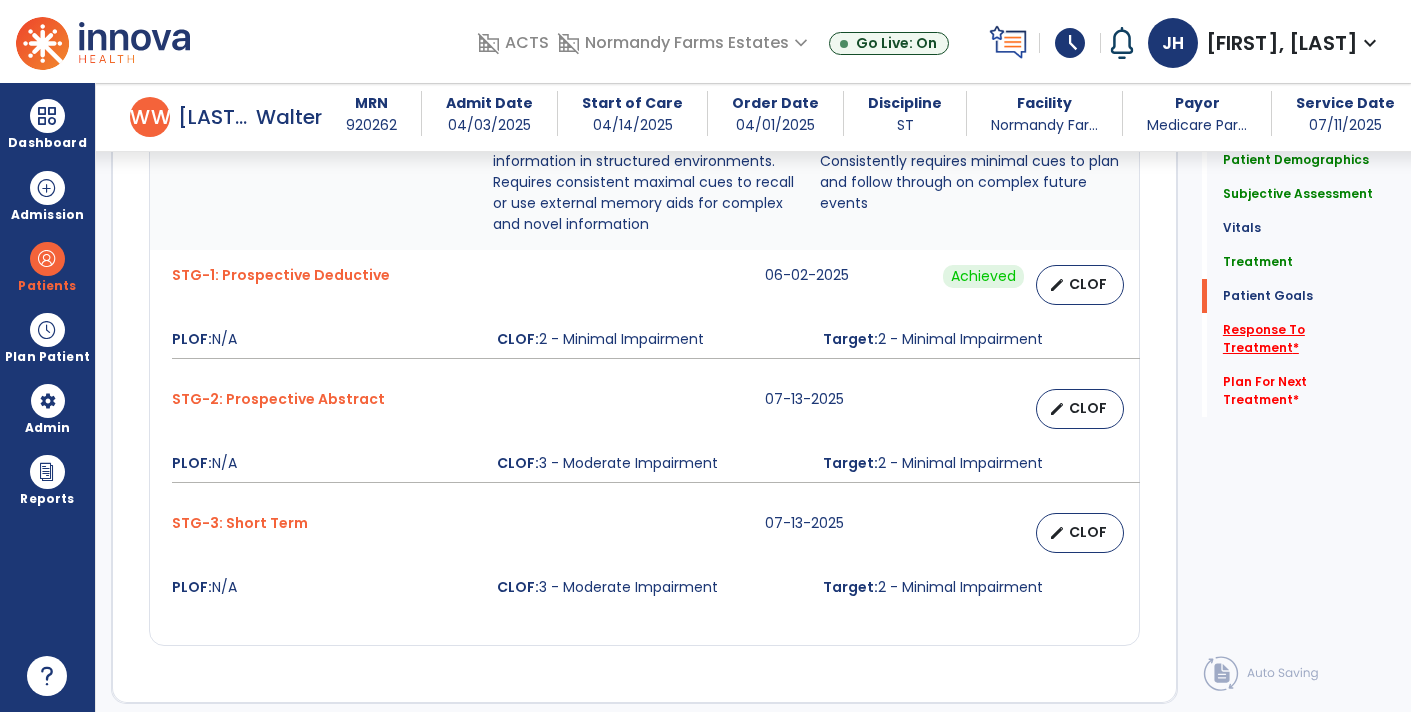 scroll, scrollTop: 3291, scrollLeft: 0, axis: vertical 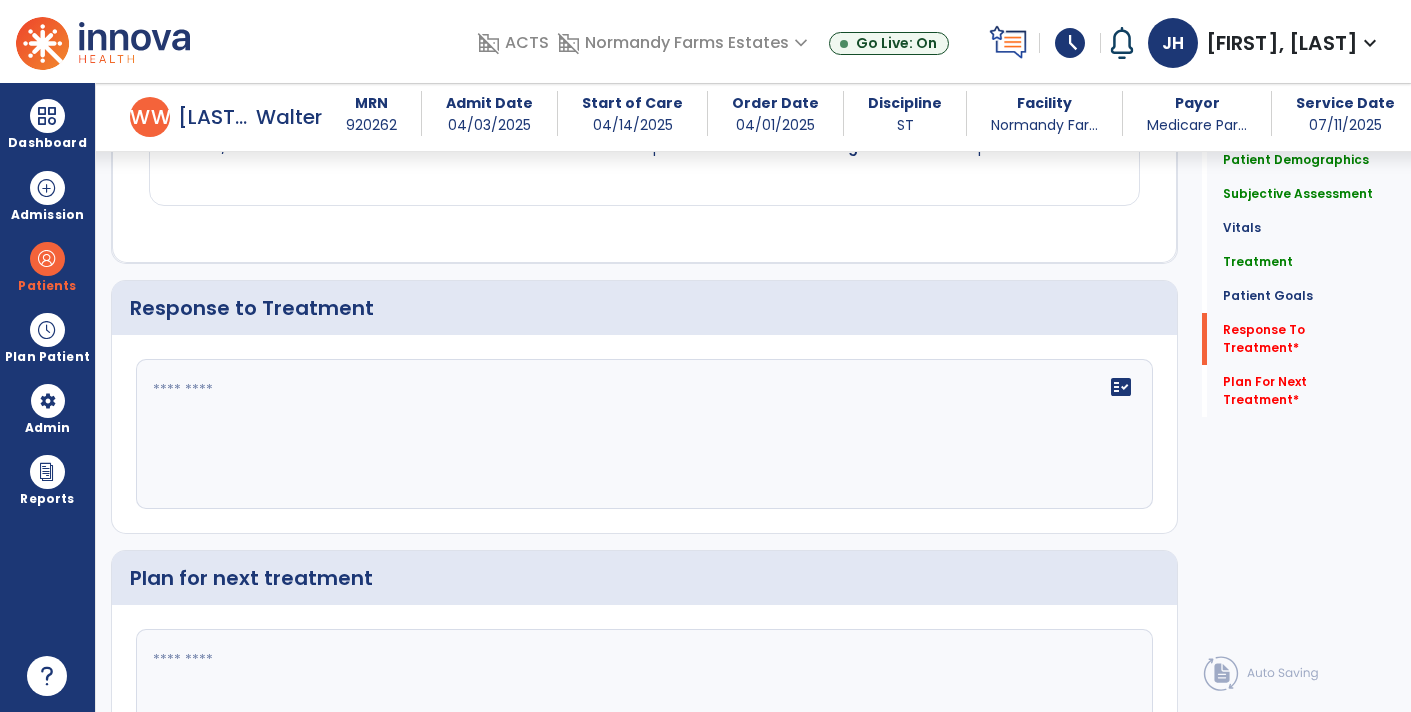 click 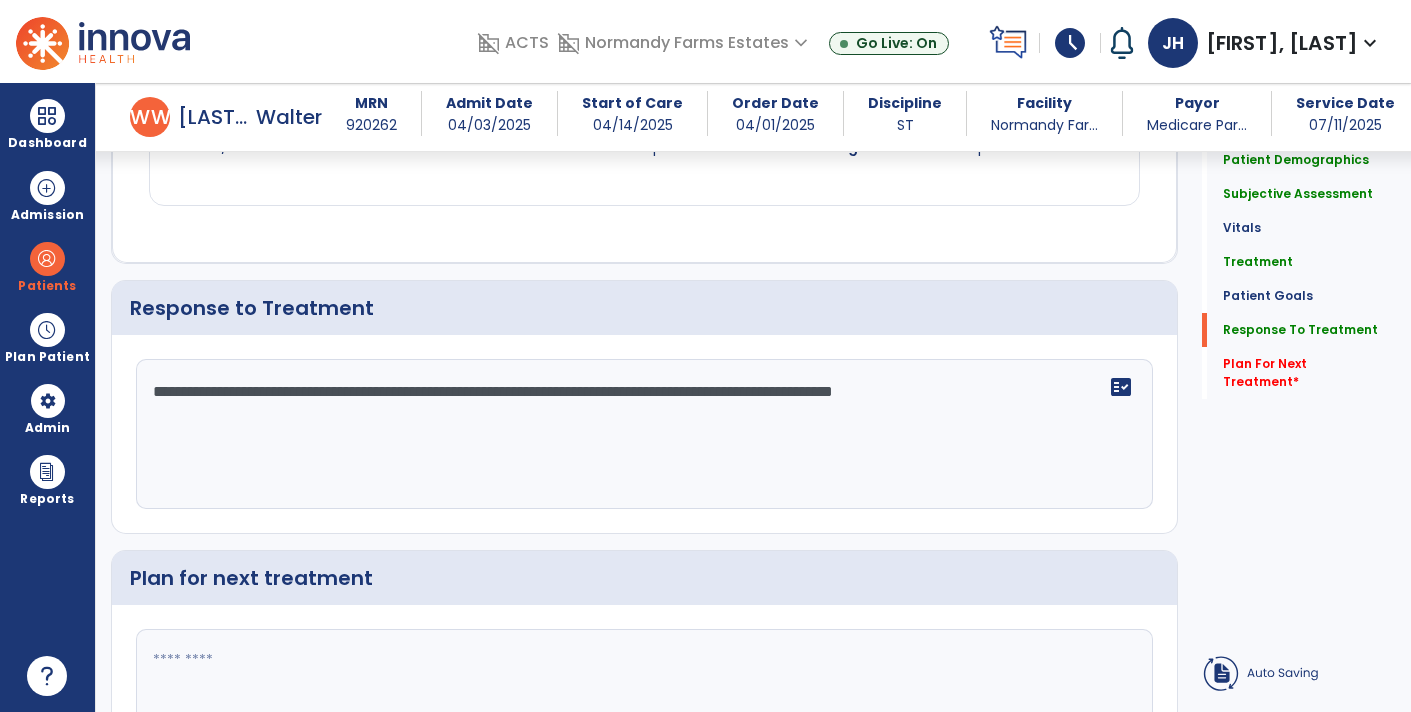 click on "**********" 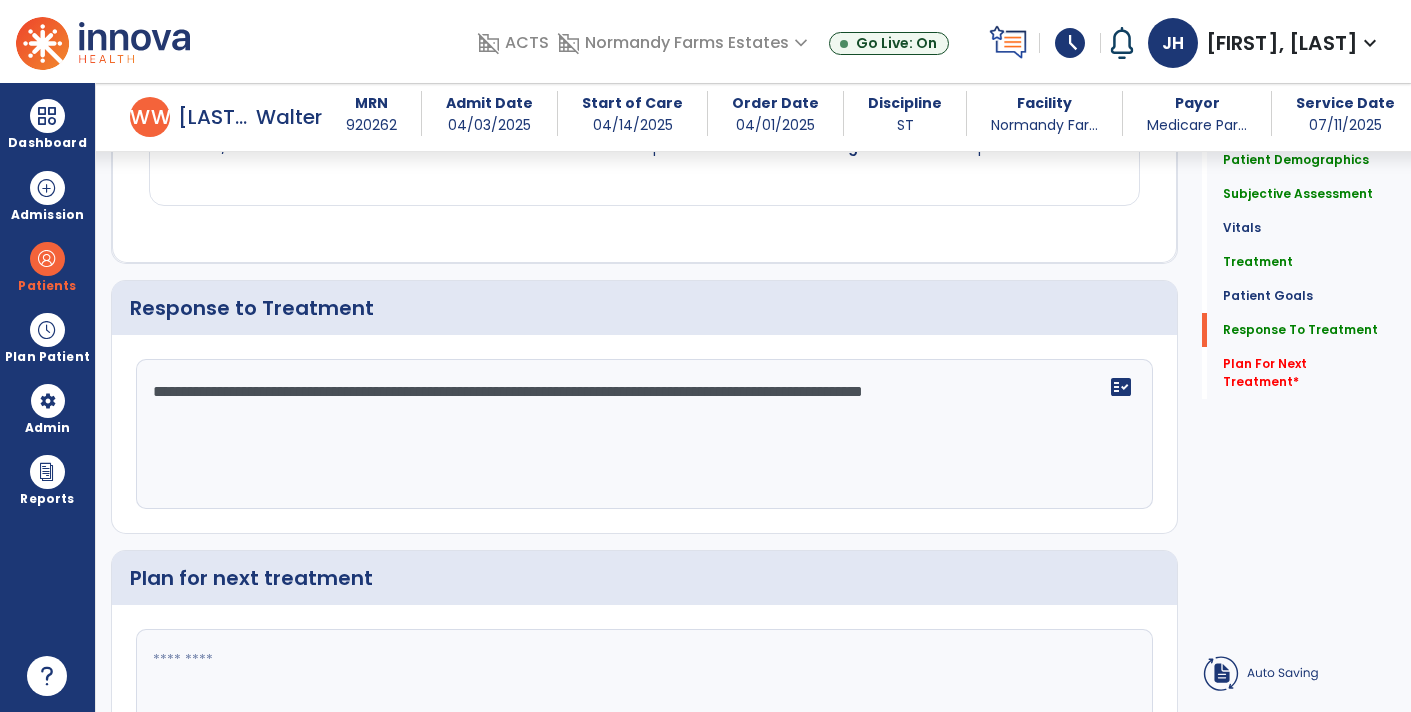 click on "**********" 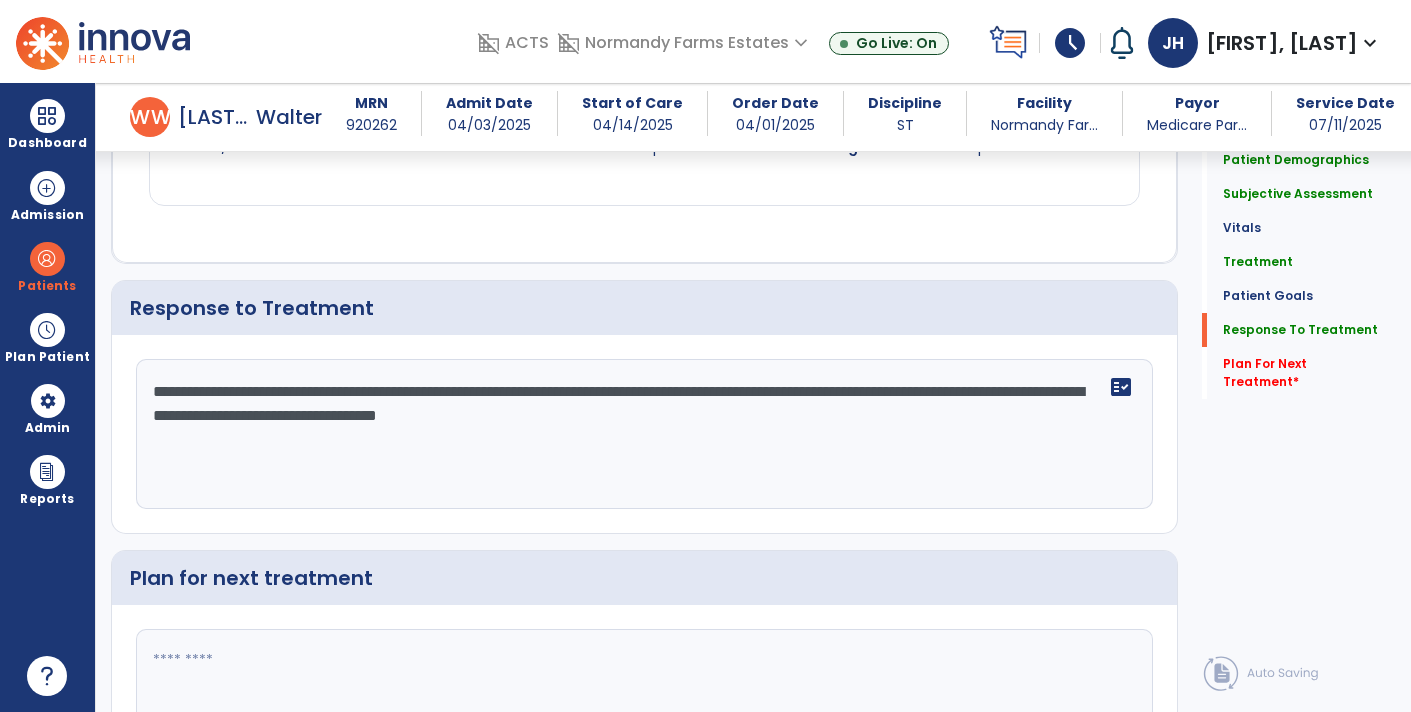 click on "**********" 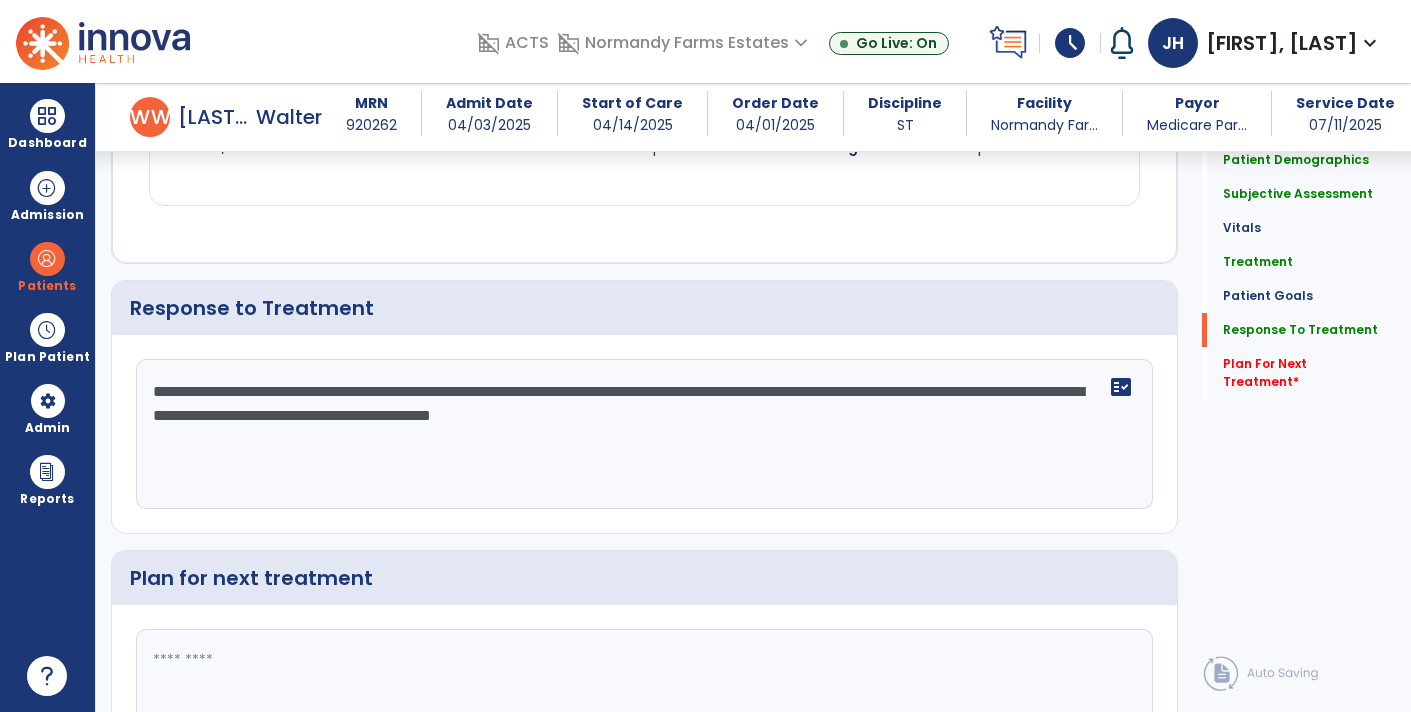 click on "**********" 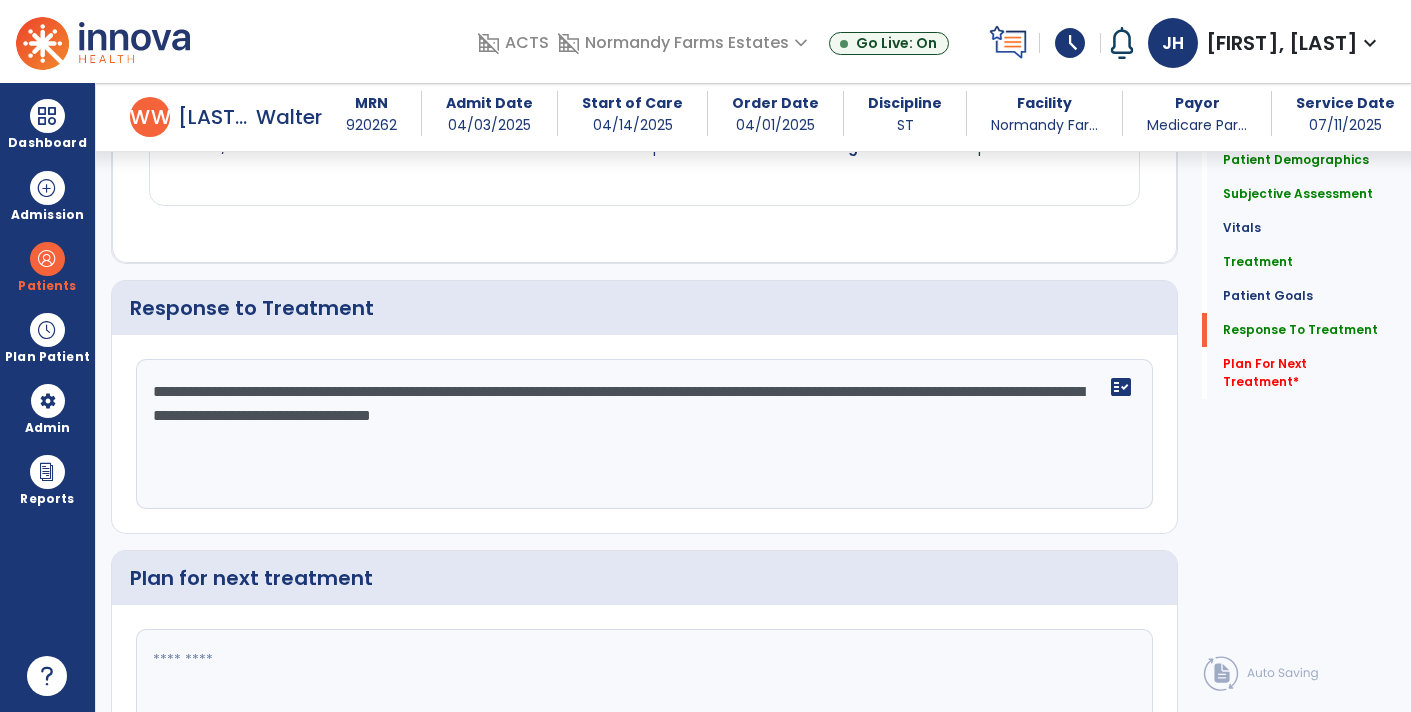 click on "**********" 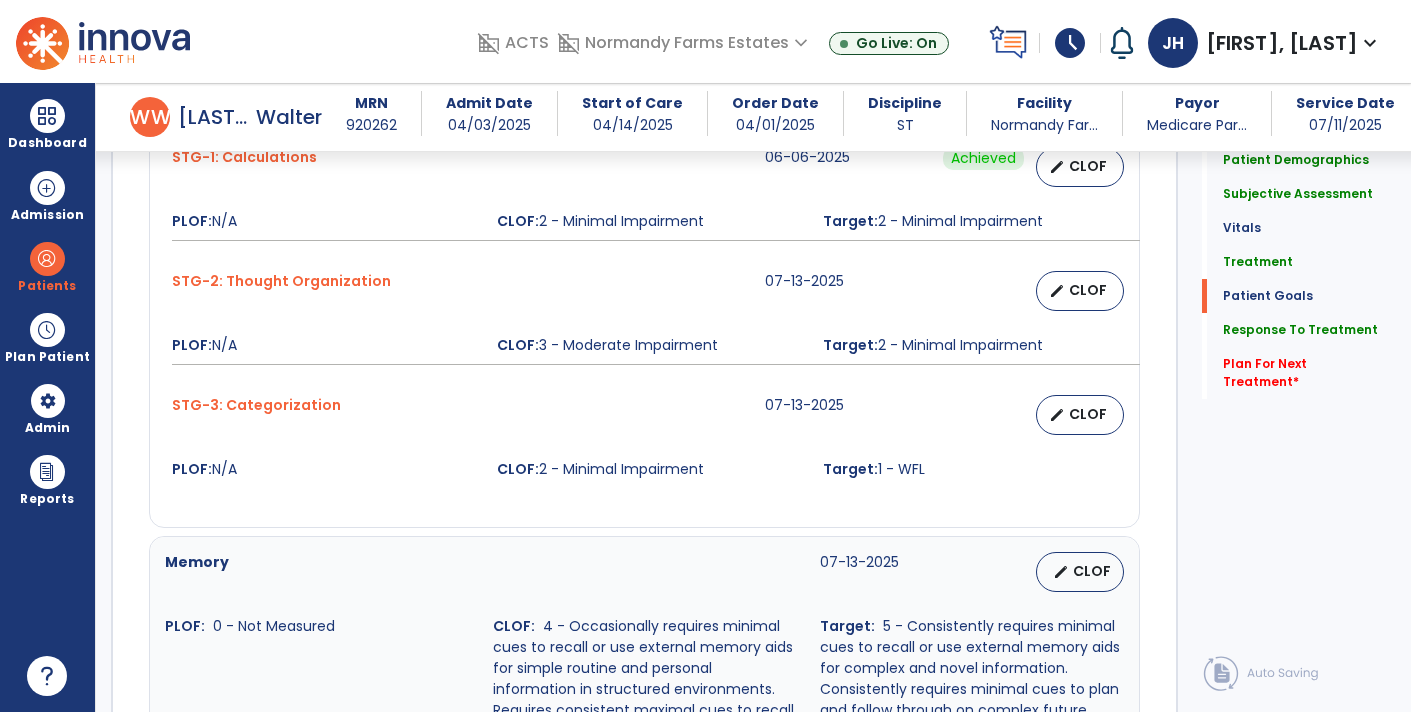 scroll, scrollTop: 2318, scrollLeft: 0, axis: vertical 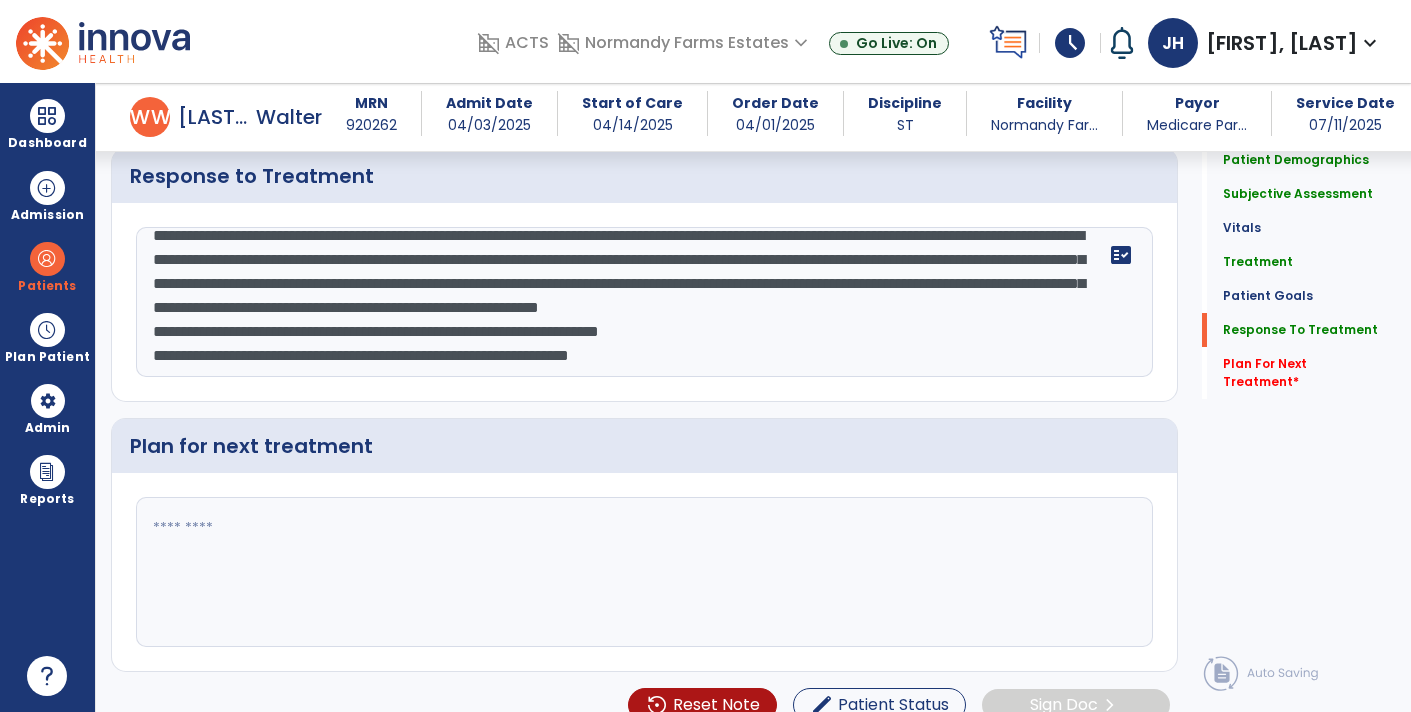 click on "**********" 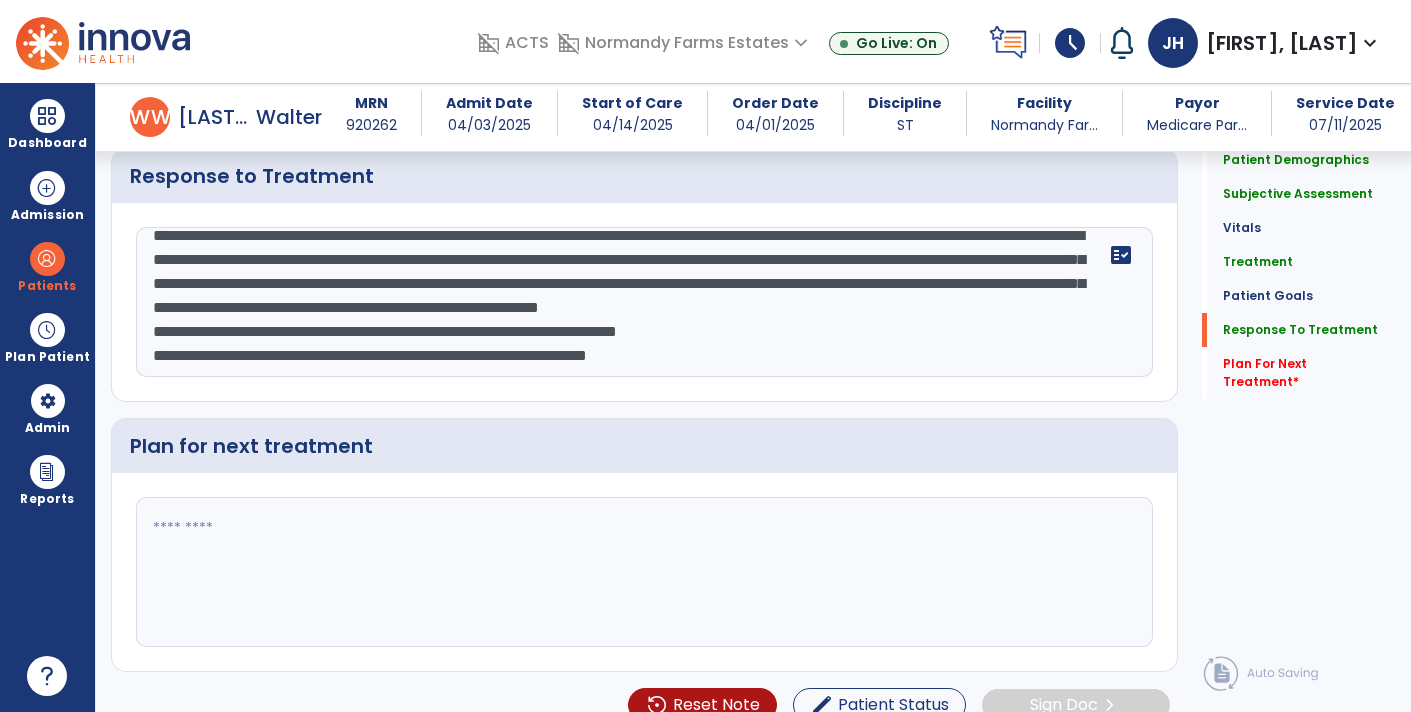 scroll, scrollTop: 63, scrollLeft: 0, axis: vertical 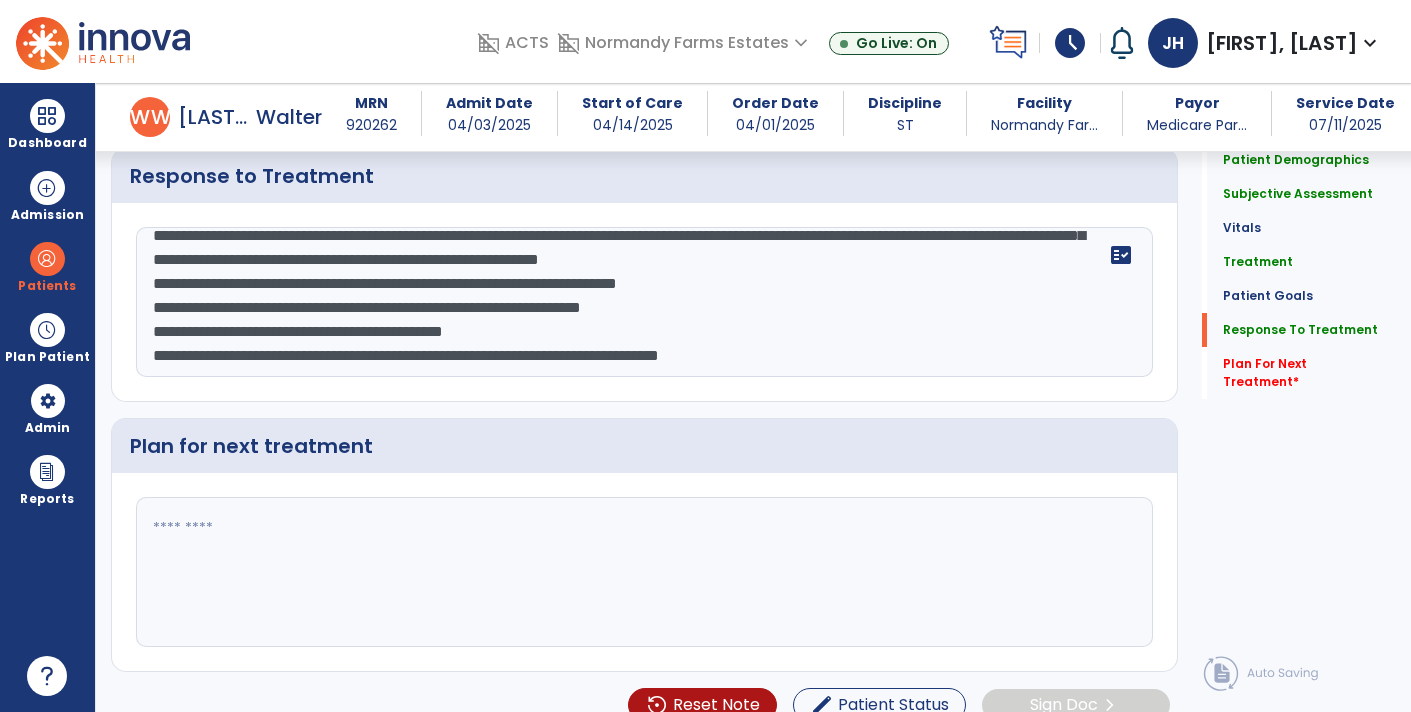 click on "**********" 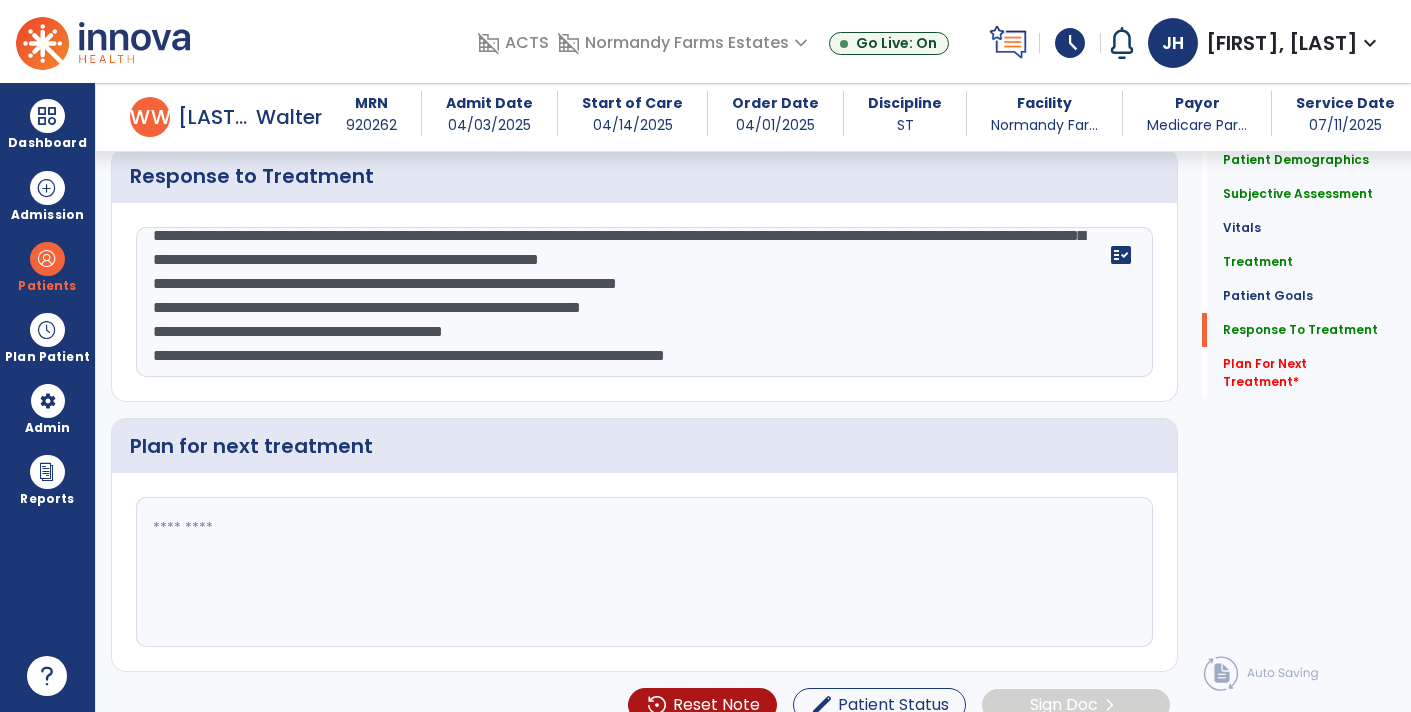 click on "**********" 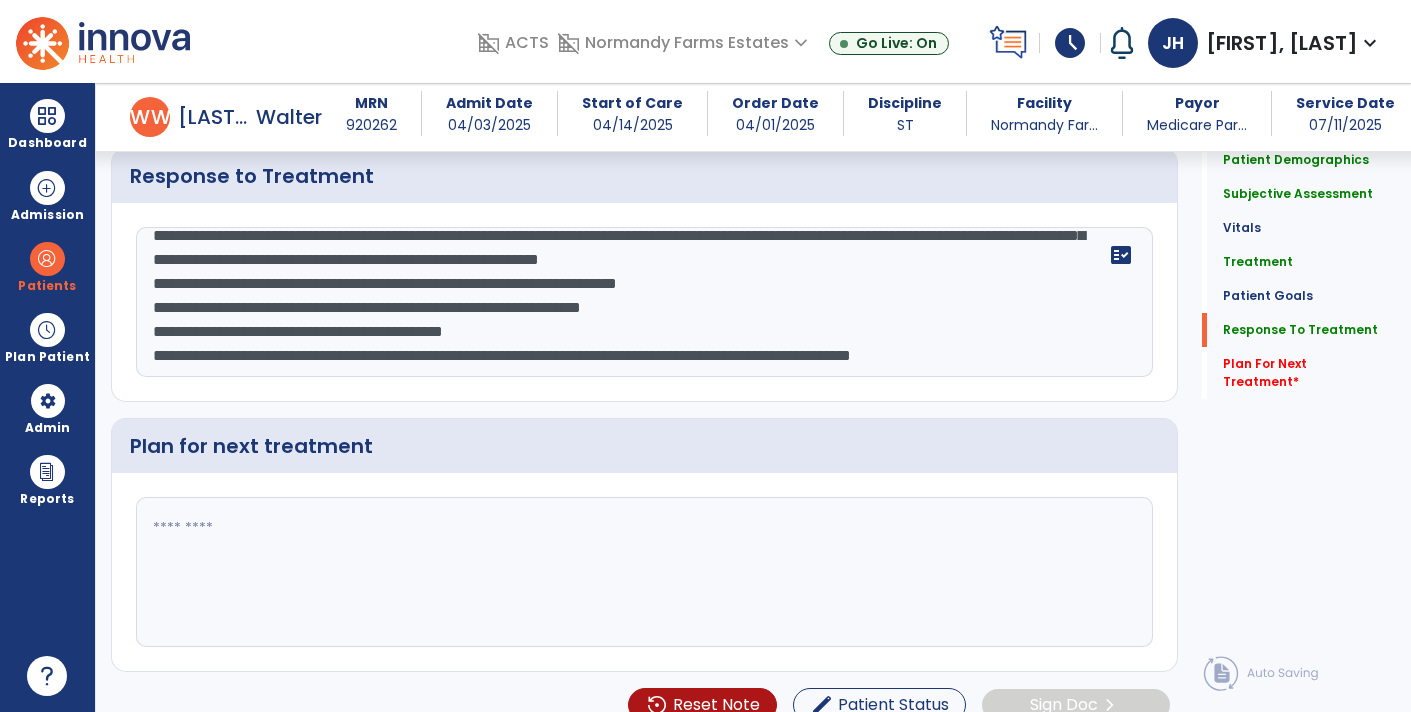 scroll, scrollTop: 110, scrollLeft: 0, axis: vertical 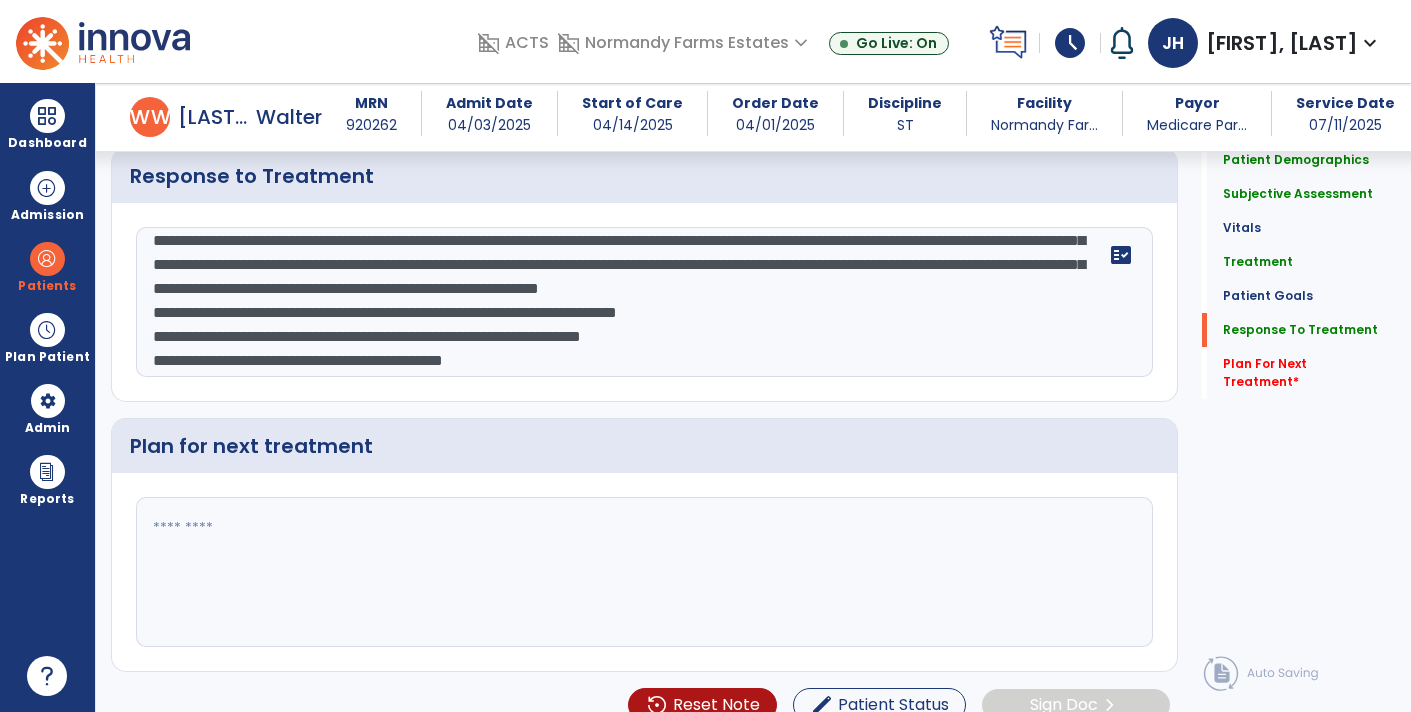 click on "**********" 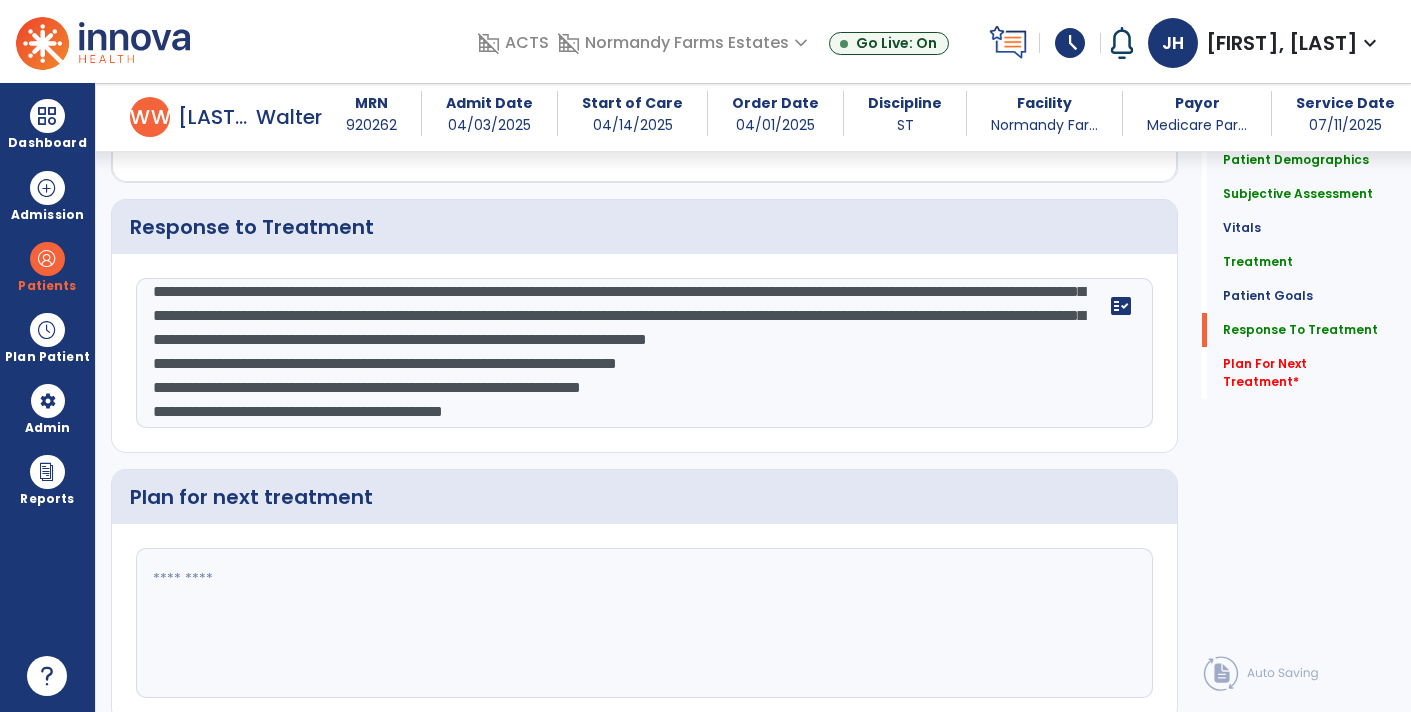 scroll, scrollTop: 3378, scrollLeft: 0, axis: vertical 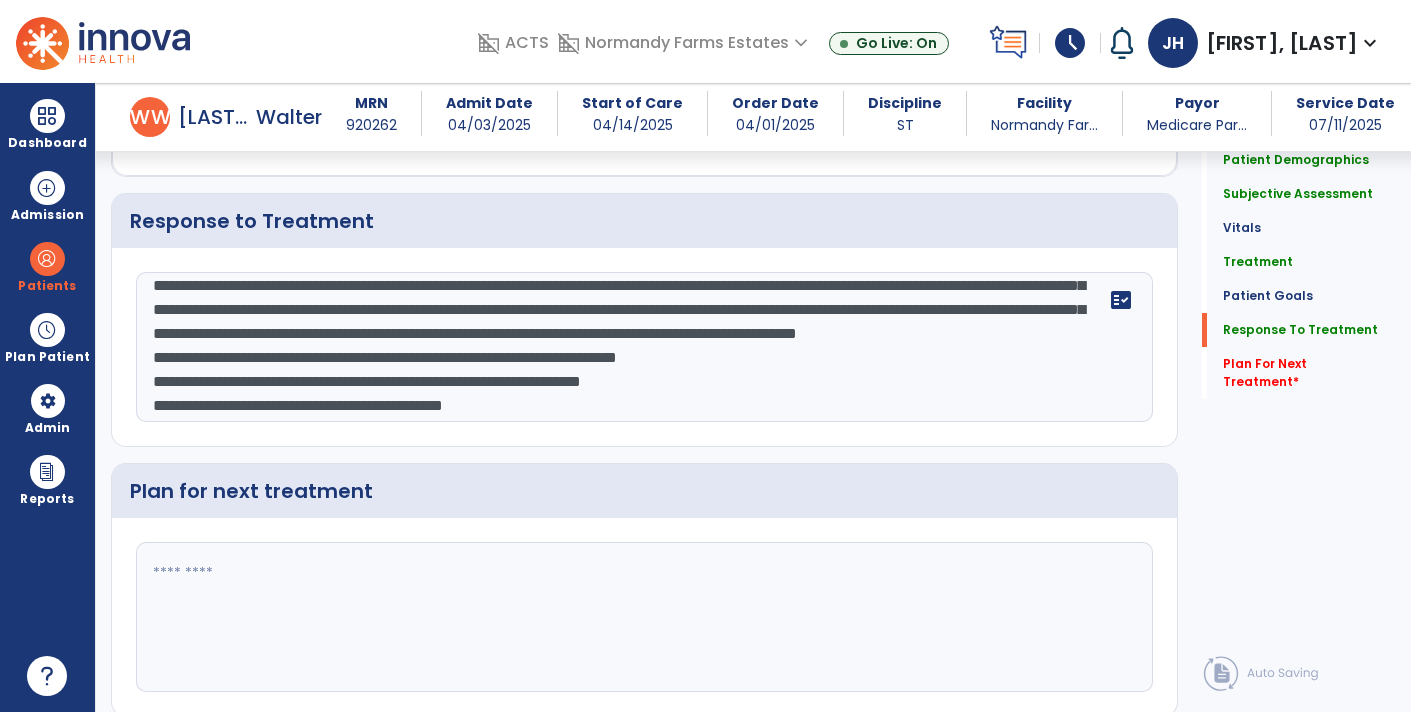 click on "**********" 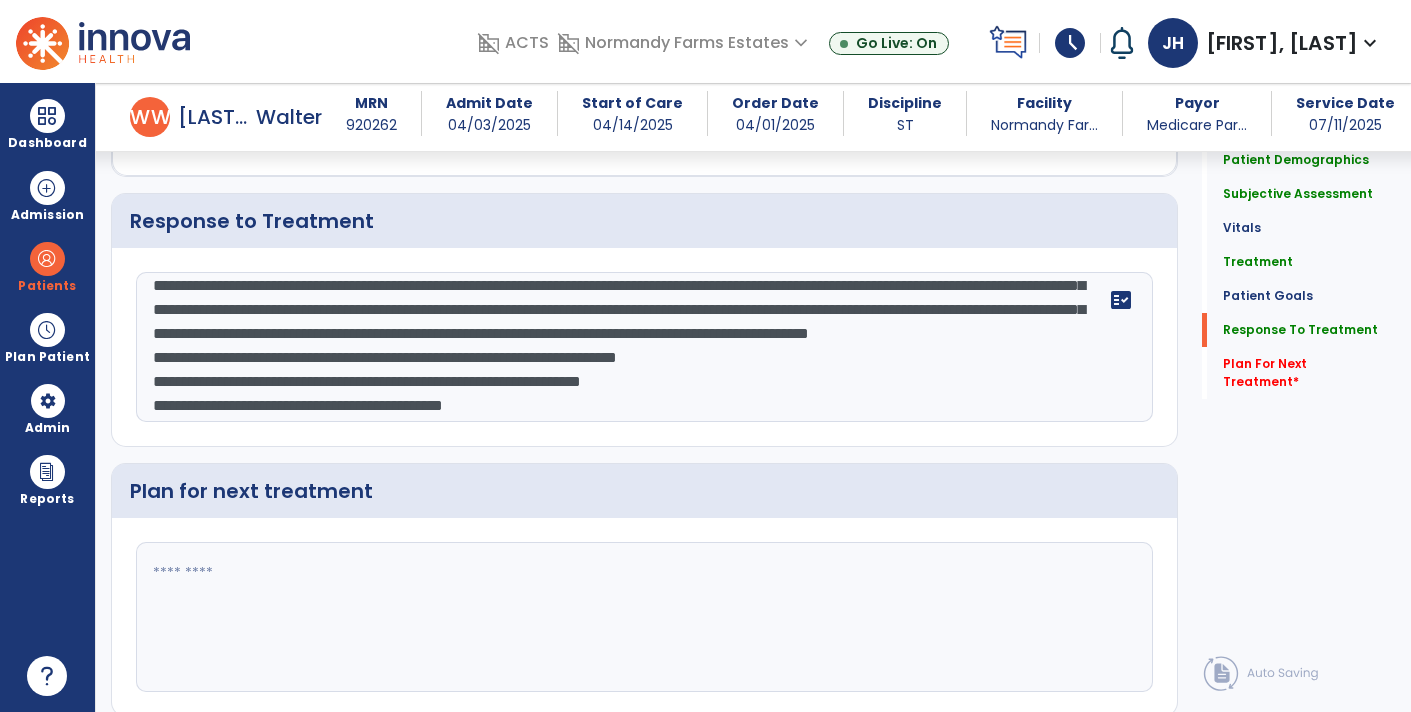 click on "**********" 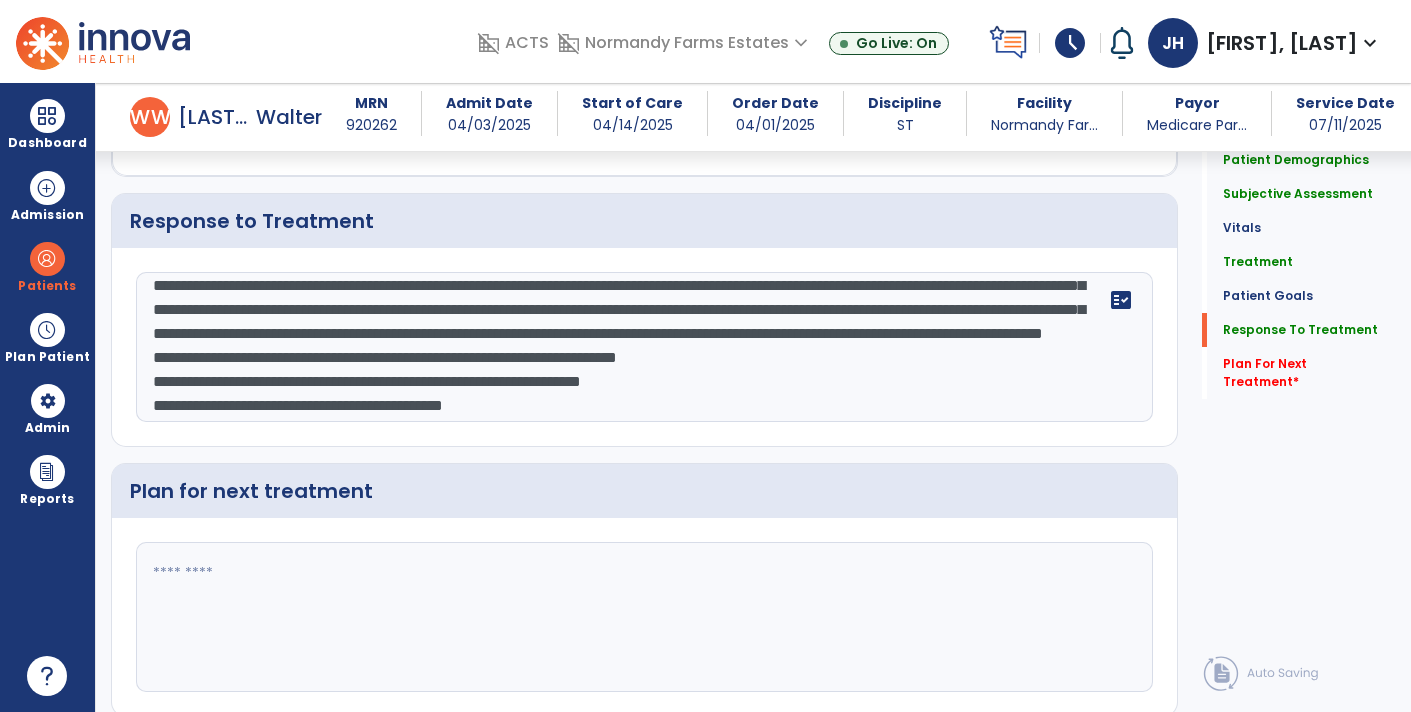 scroll, scrollTop: 144, scrollLeft: 0, axis: vertical 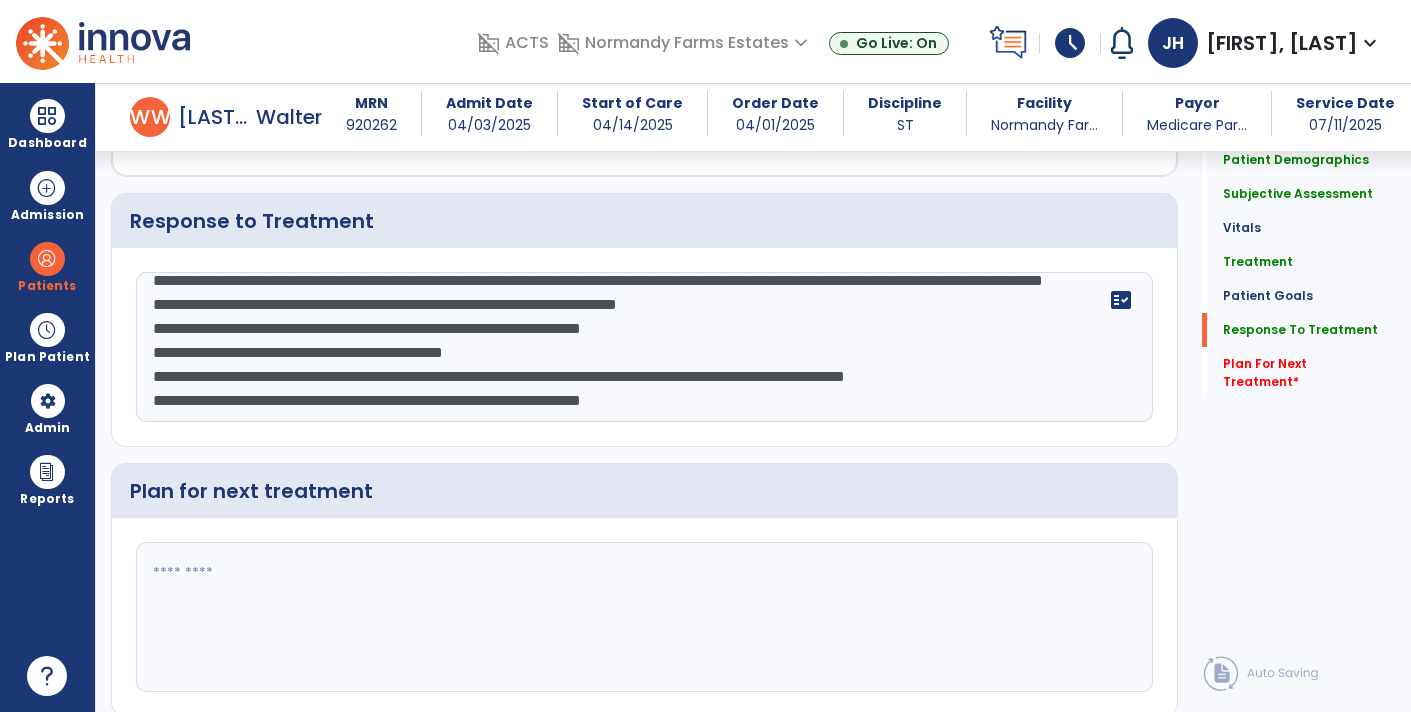 drag, startPoint x: 811, startPoint y: 393, endPoint x: 130, endPoint y: 298, distance: 687.59436 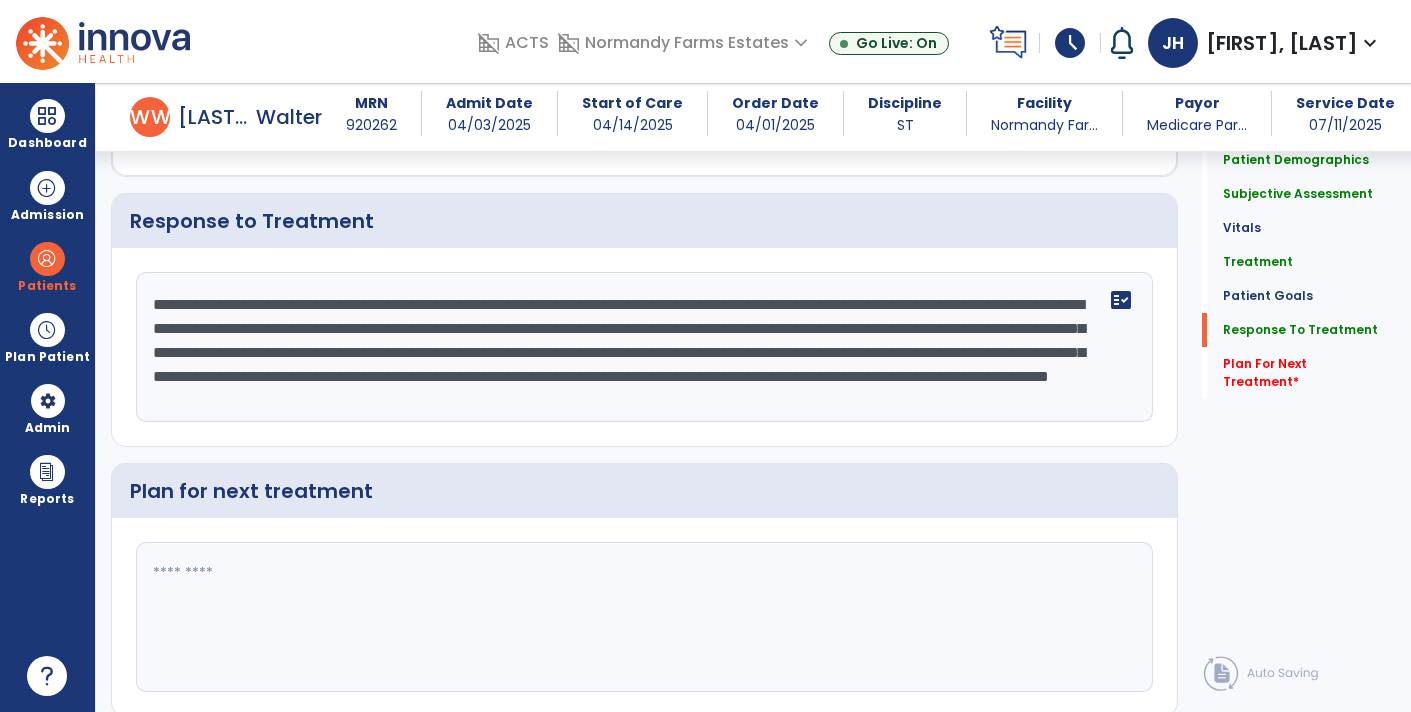 scroll, scrollTop: 48, scrollLeft: 0, axis: vertical 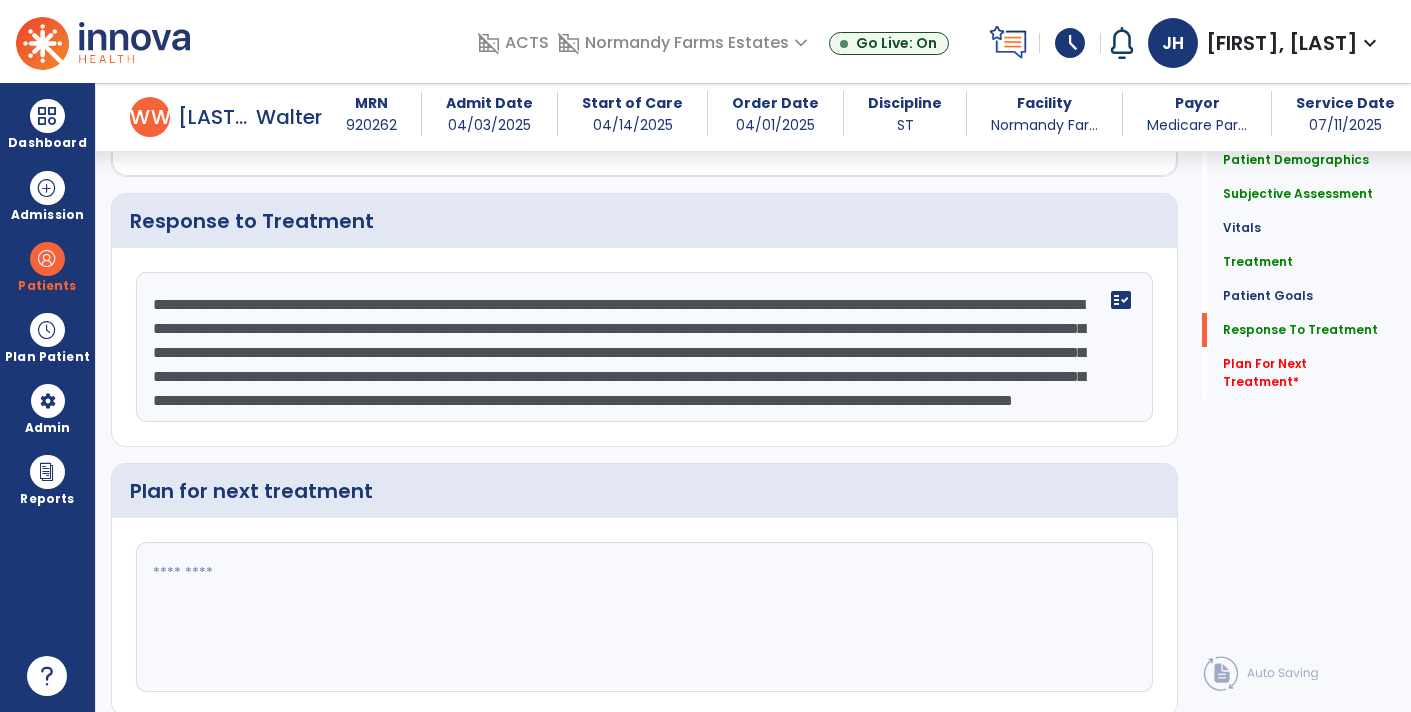 type on "**********" 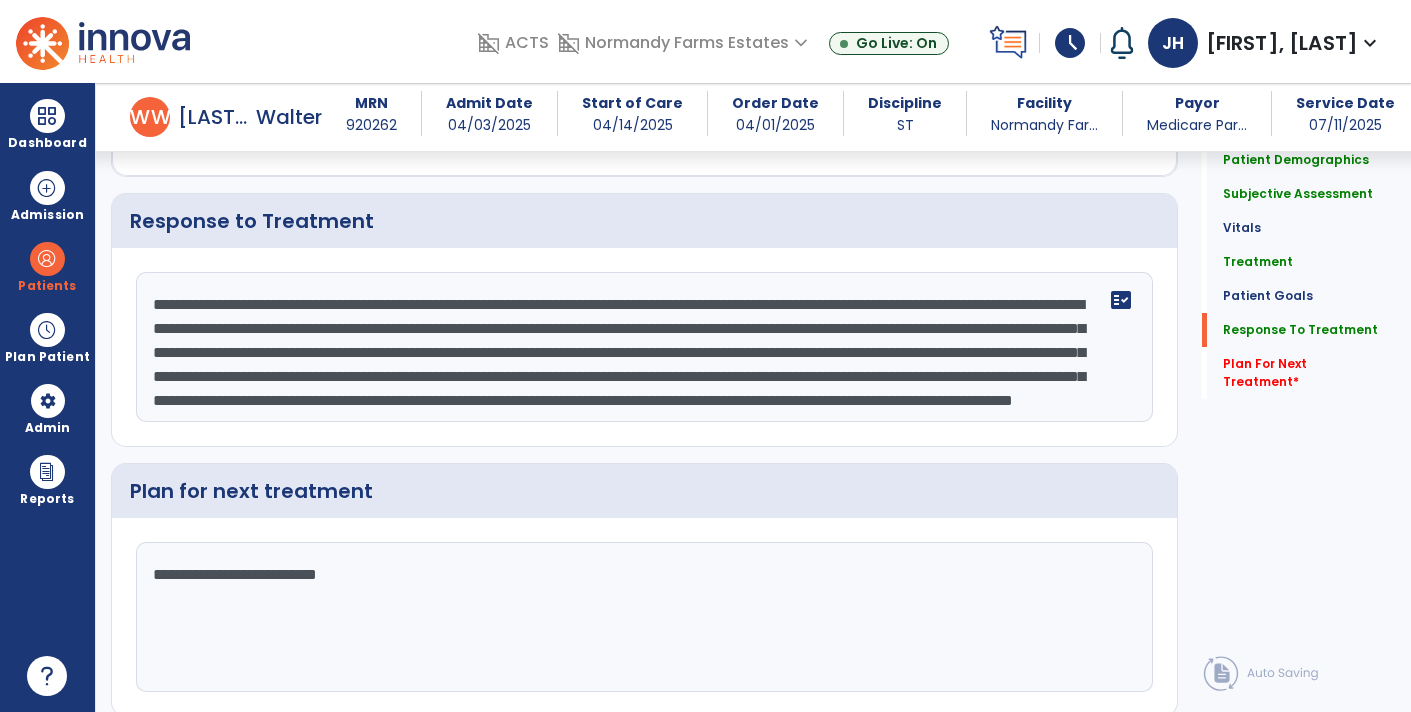 type on "**********" 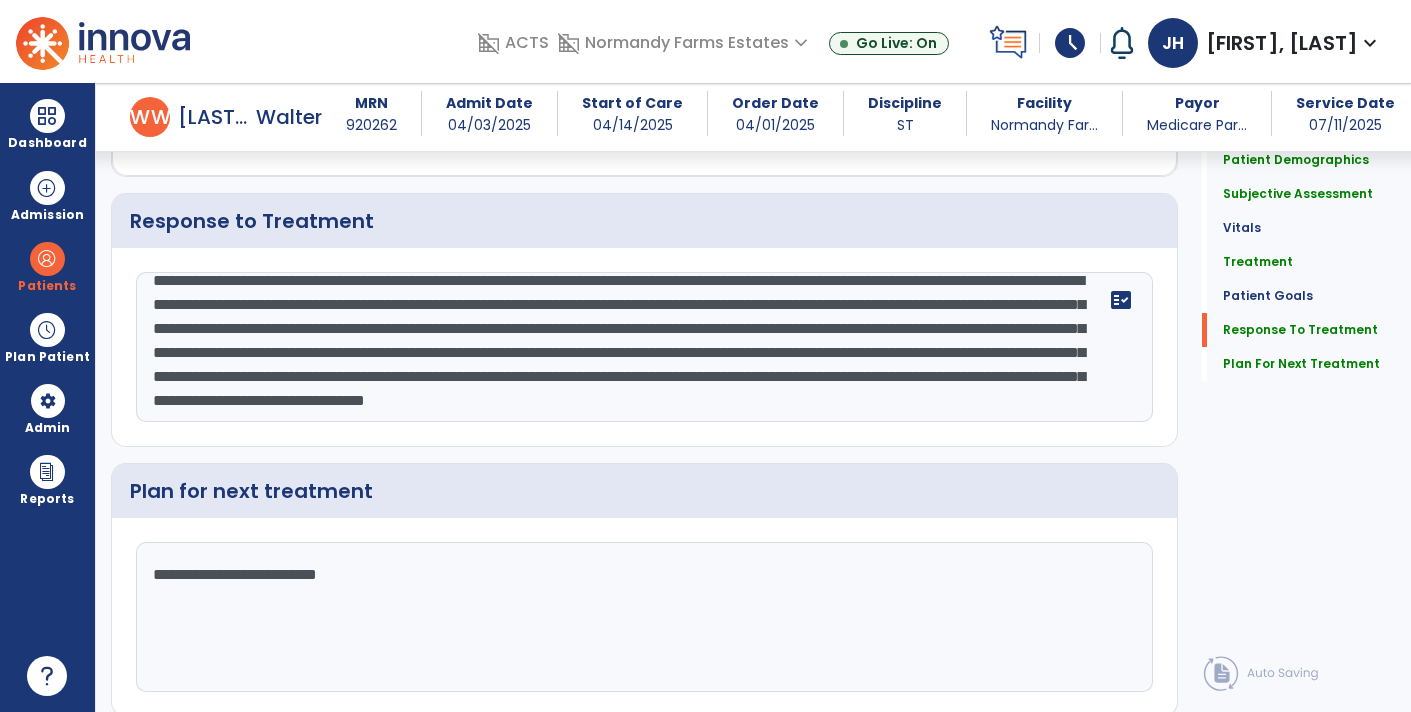 scroll, scrollTop: 96, scrollLeft: 0, axis: vertical 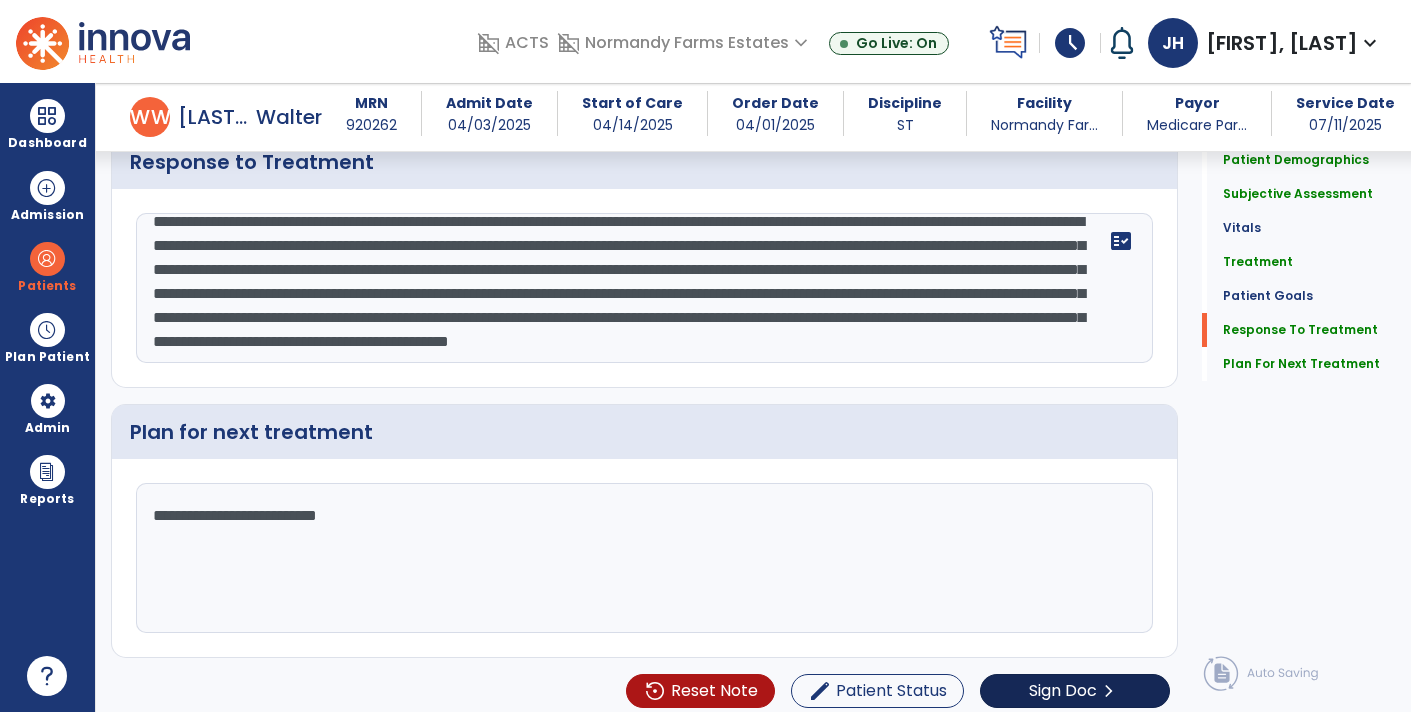type on "**********" 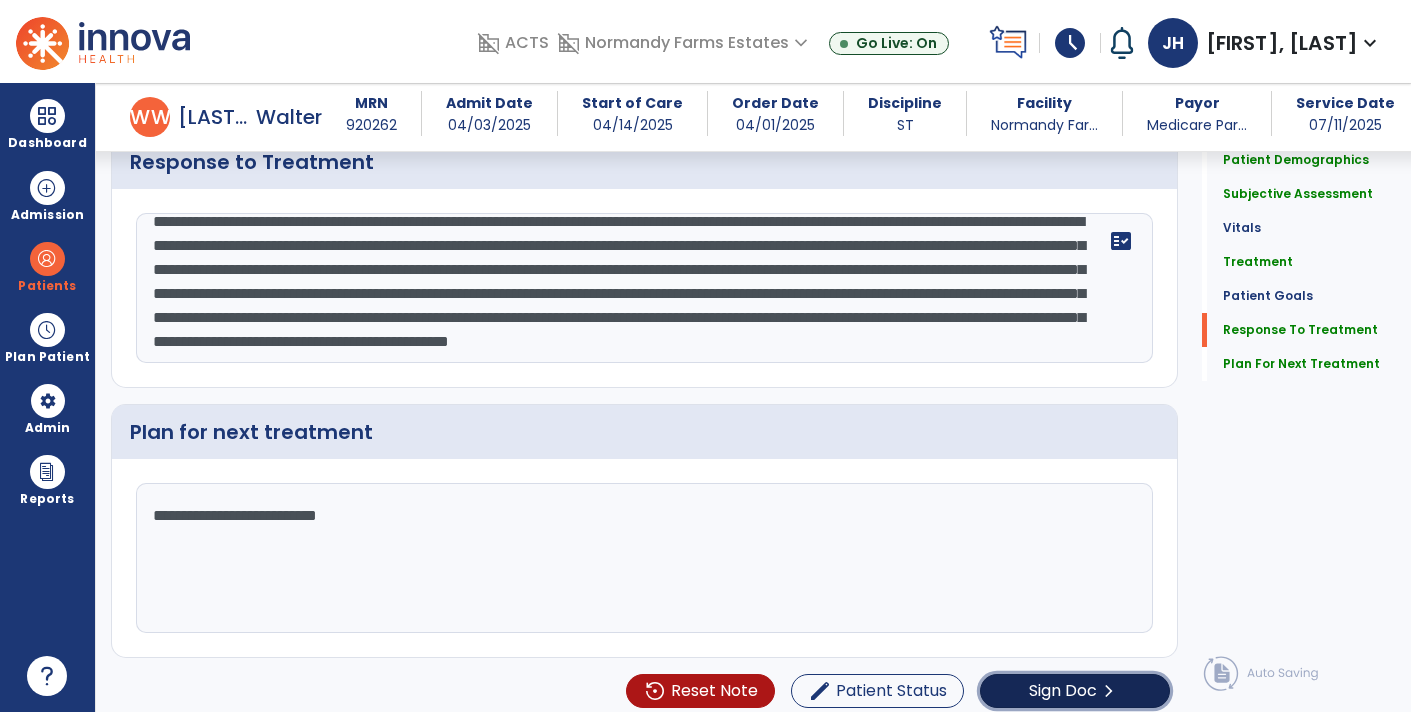 click on "Sign Doc" 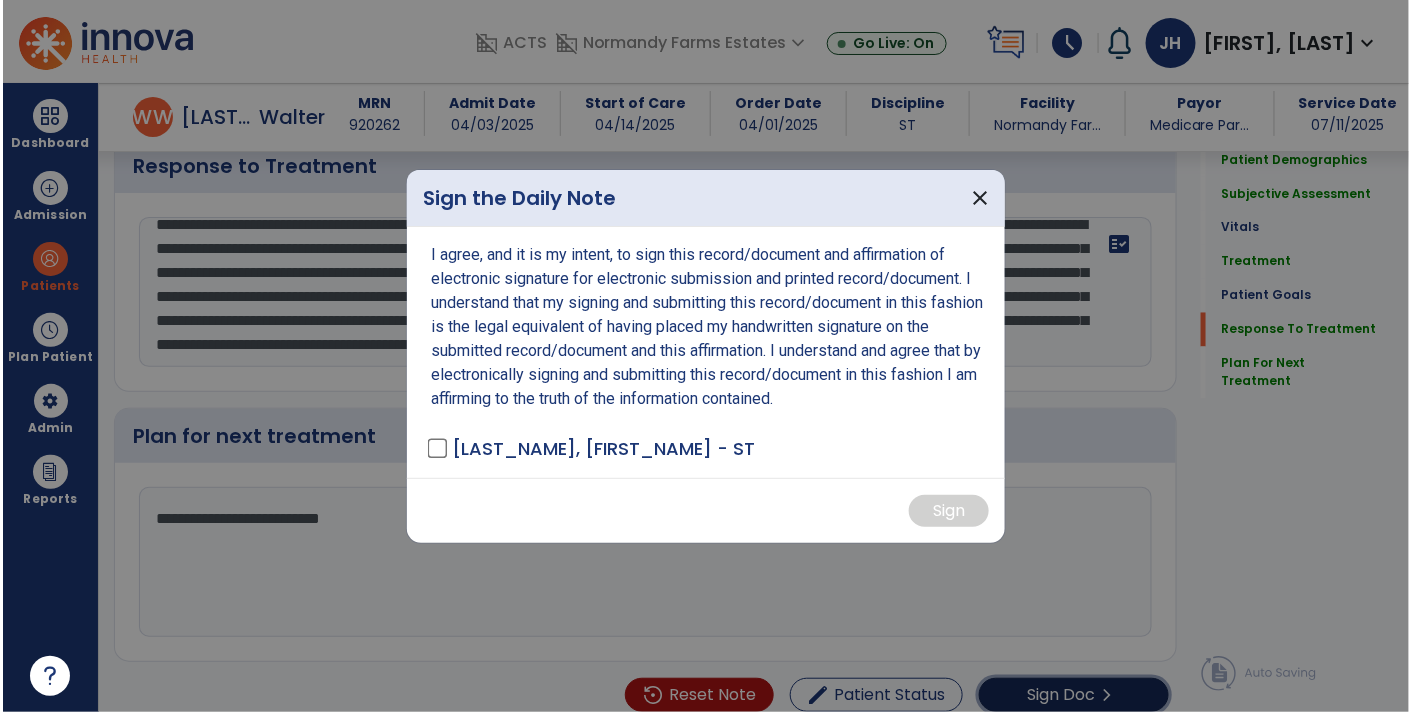 scroll, scrollTop: 3437, scrollLeft: 0, axis: vertical 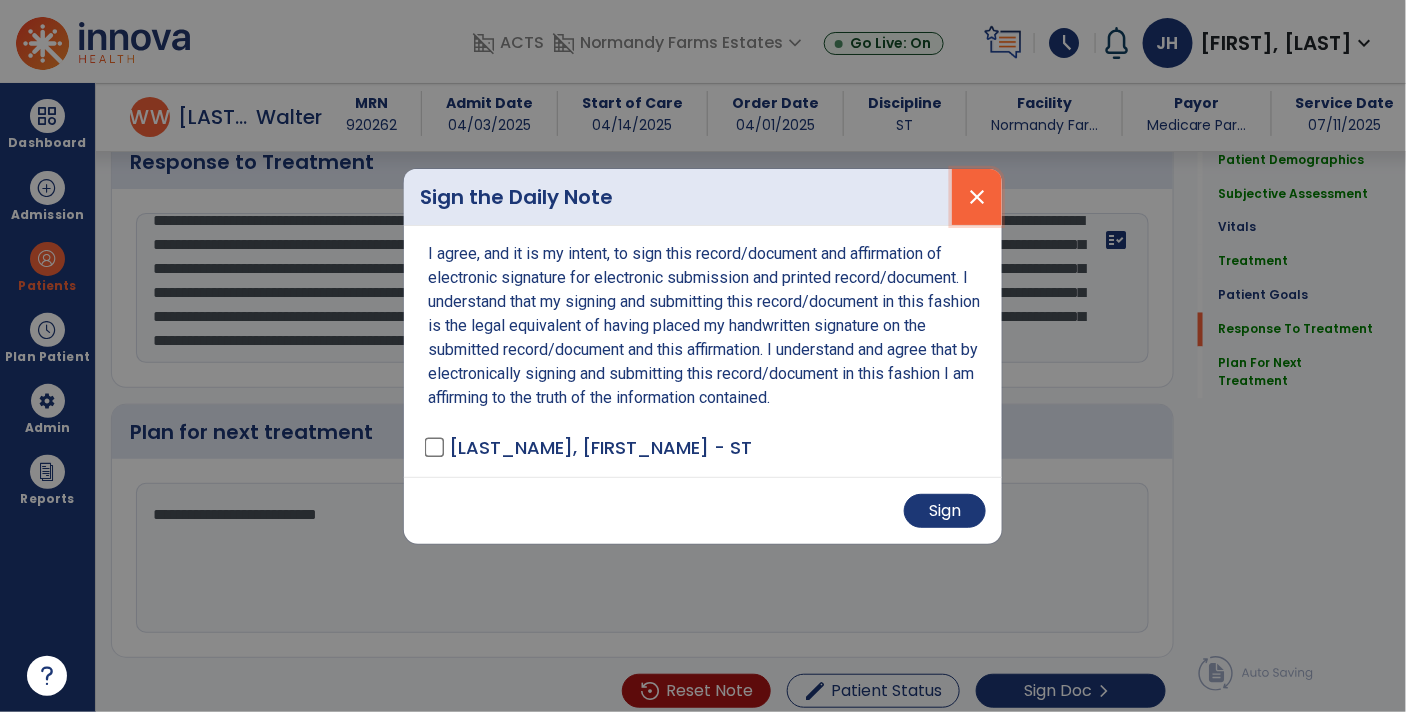 click on "close" at bounding box center (977, 197) 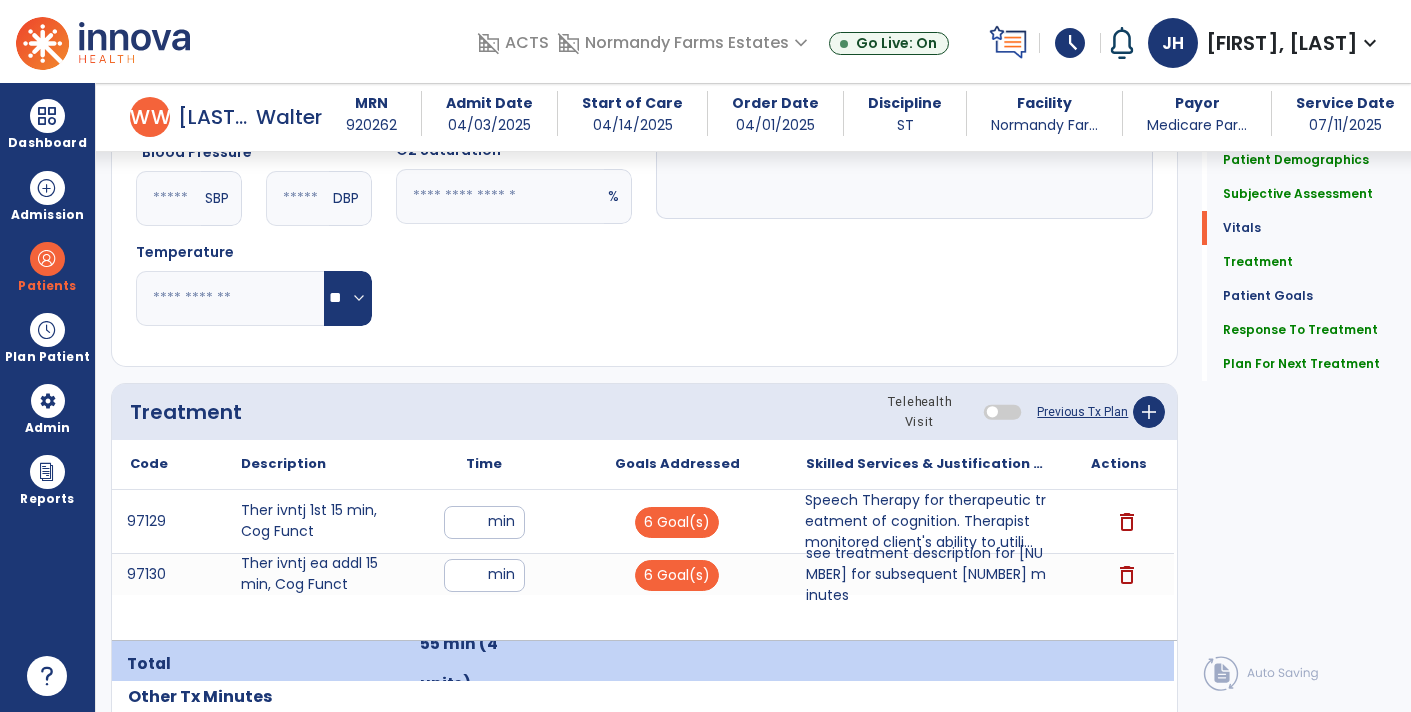 click on "Speech Therapy for therapeutic treatment of cognition. Therapist monitored client's ability to utili..." at bounding box center (926, 521) 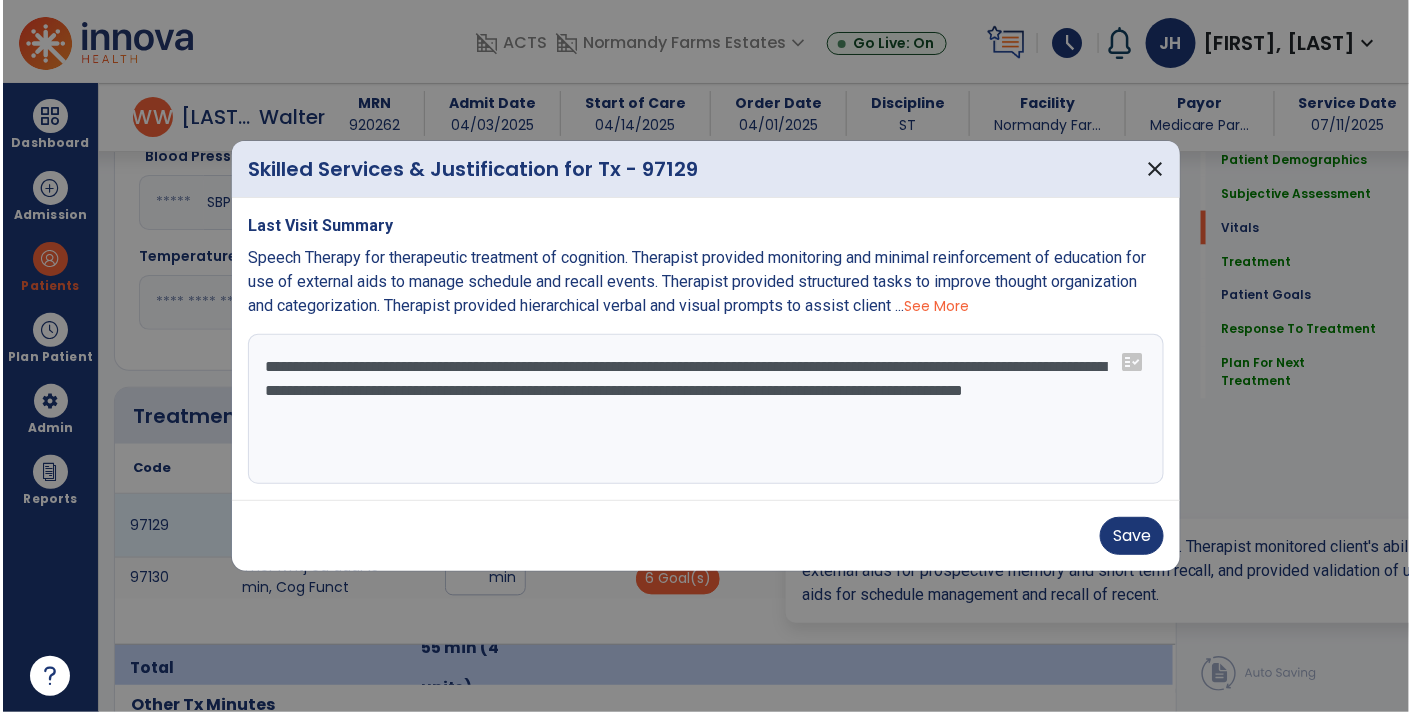scroll, scrollTop: 976, scrollLeft: 0, axis: vertical 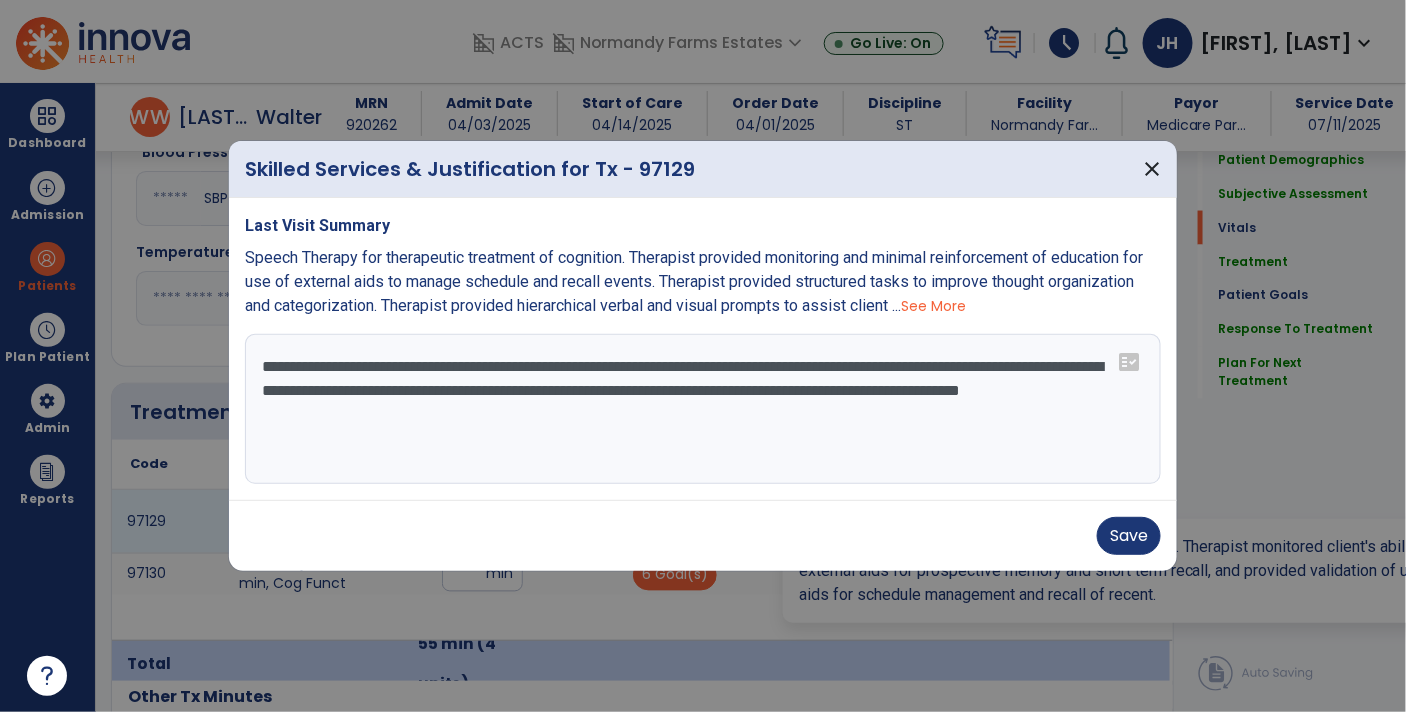 click on "**********" at bounding box center [703, 409] 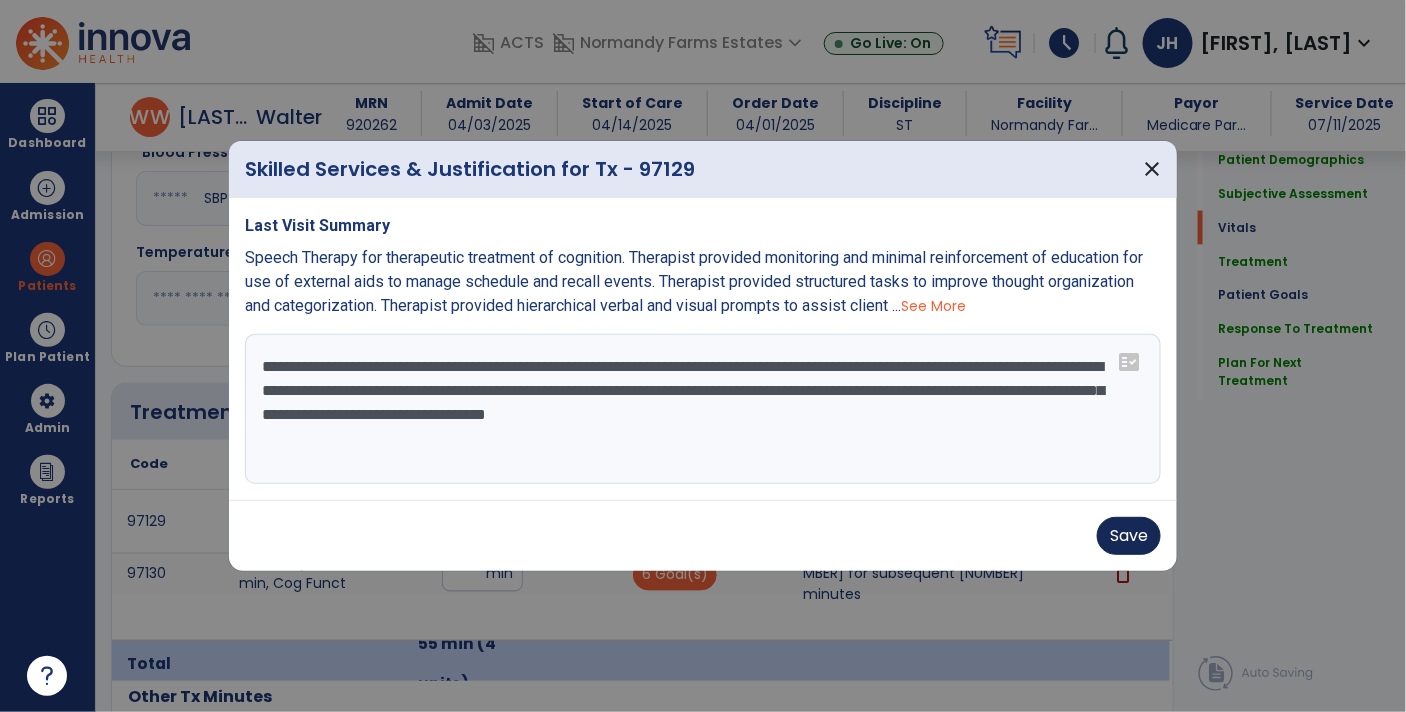 type on "**********" 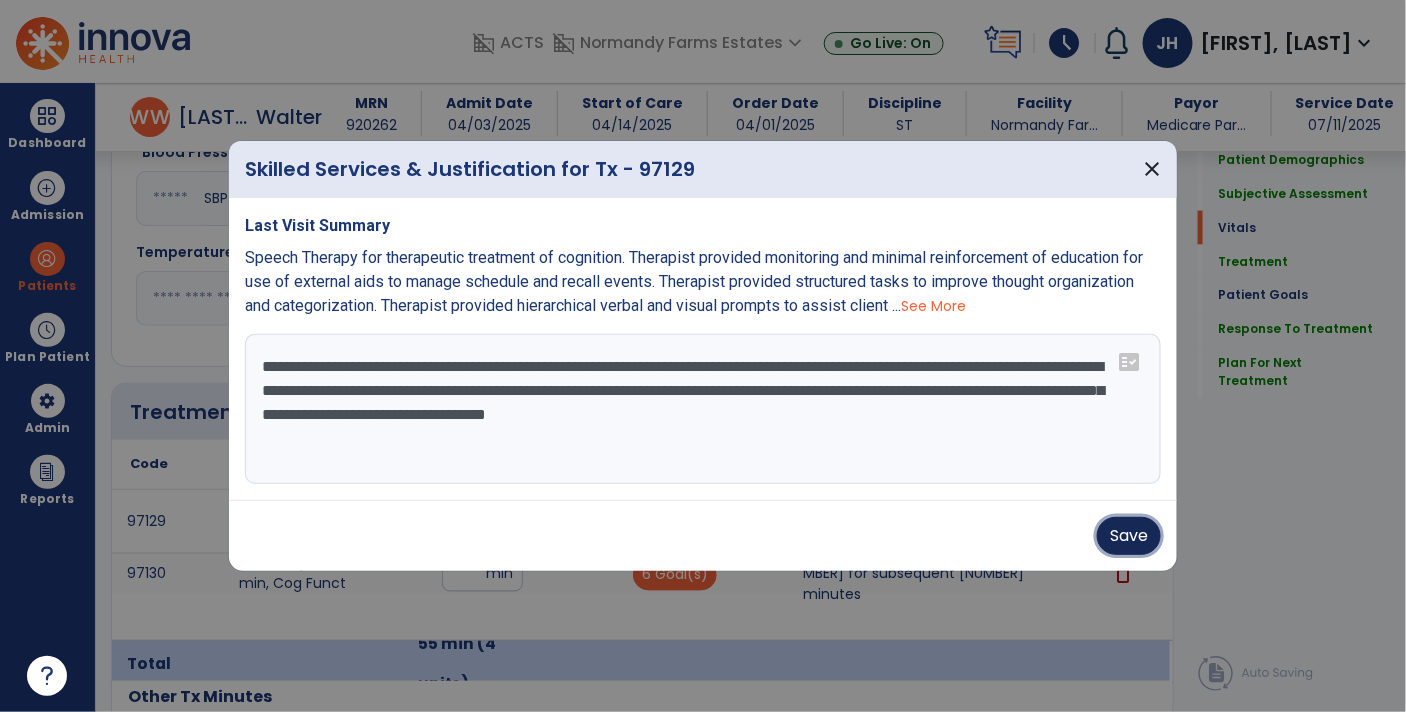 click on "Save" at bounding box center [1129, 536] 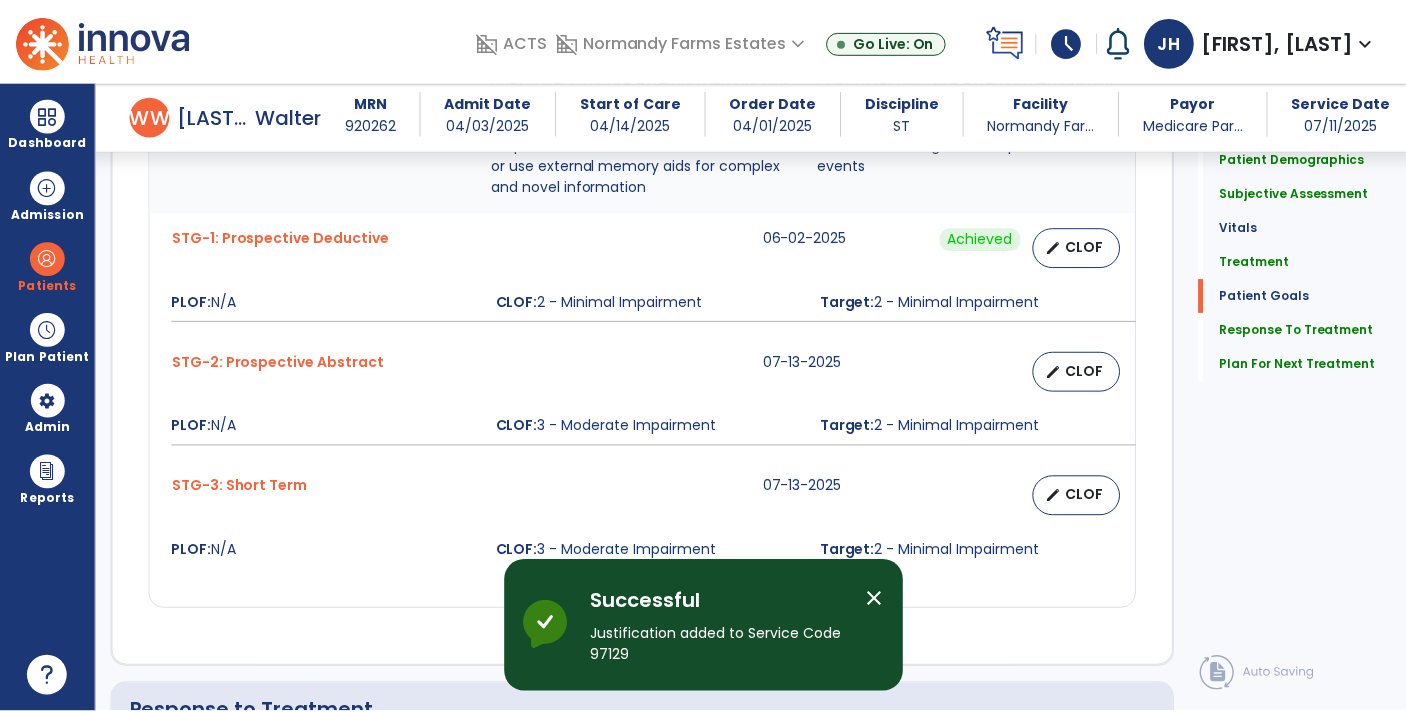 scroll, scrollTop: 3437, scrollLeft: 0, axis: vertical 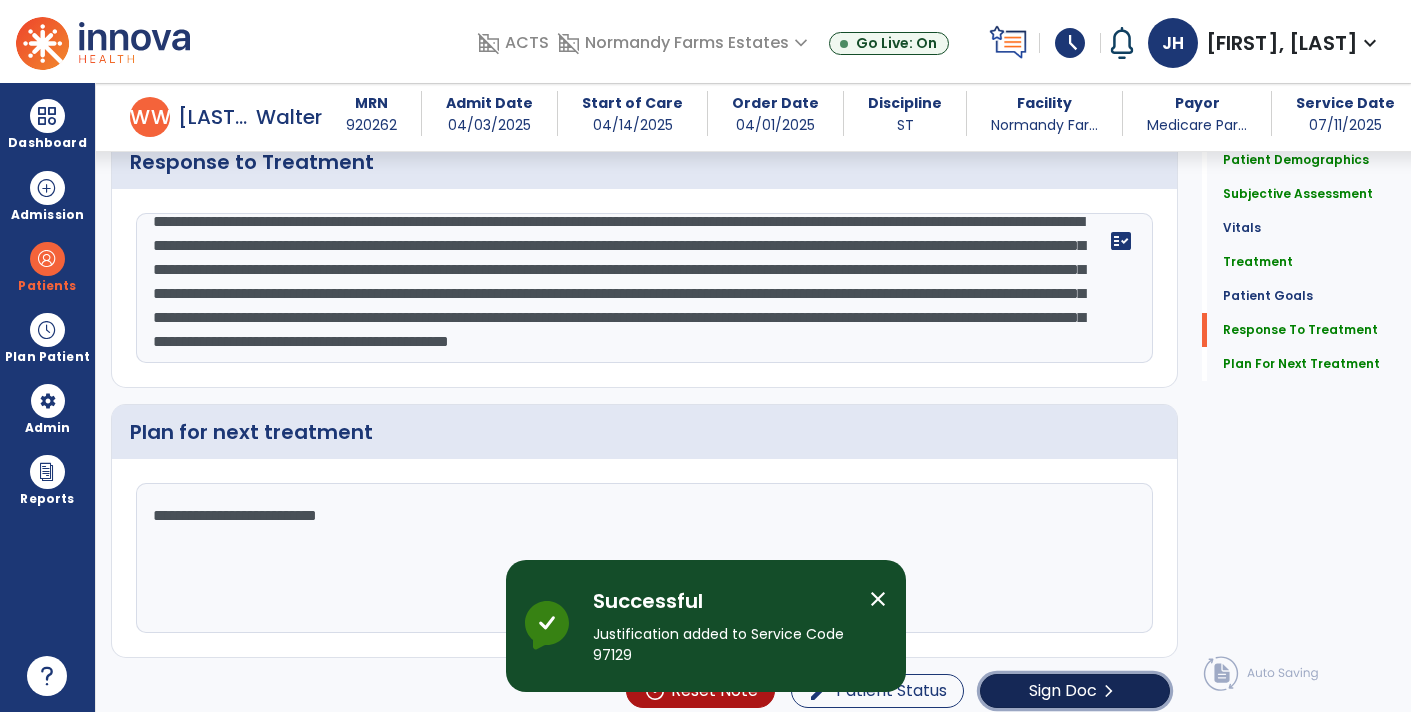 click on "Sign Doc" 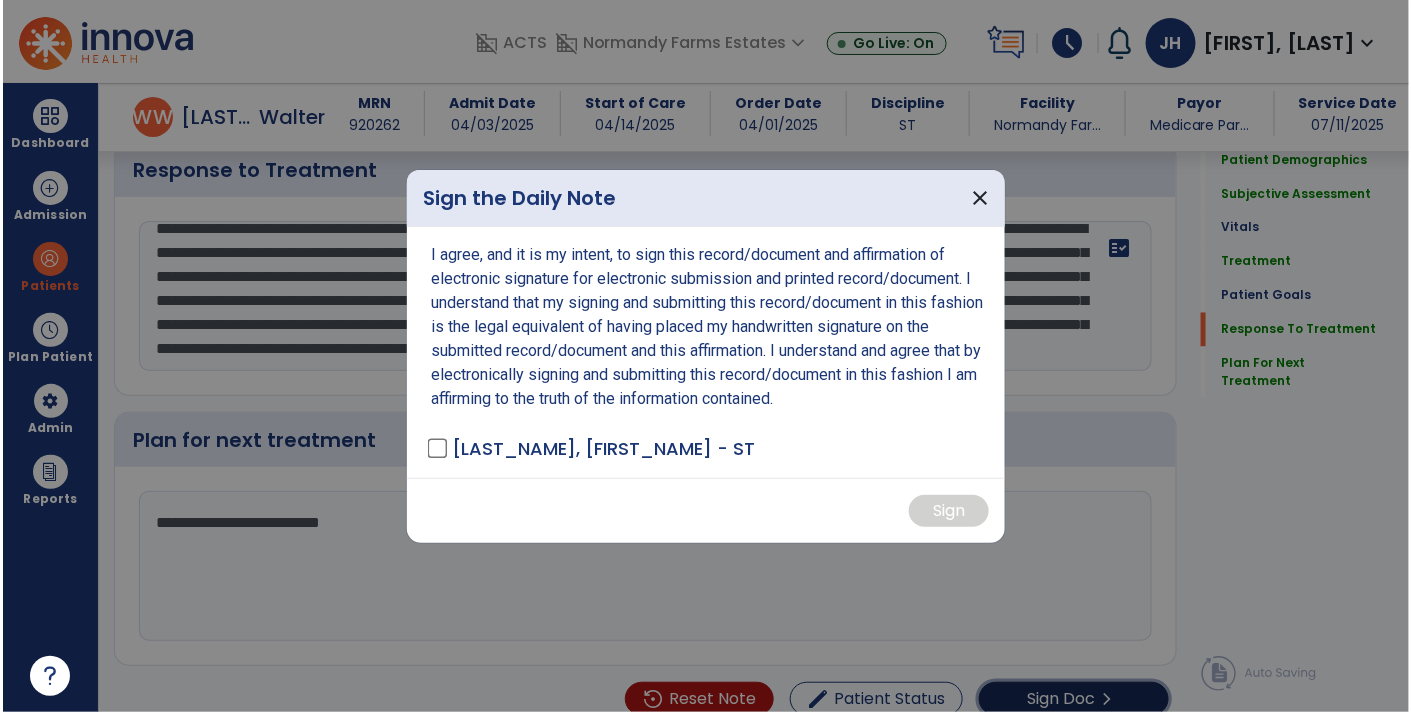 scroll, scrollTop: 3437, scrollLeft: 0, axis: vertical 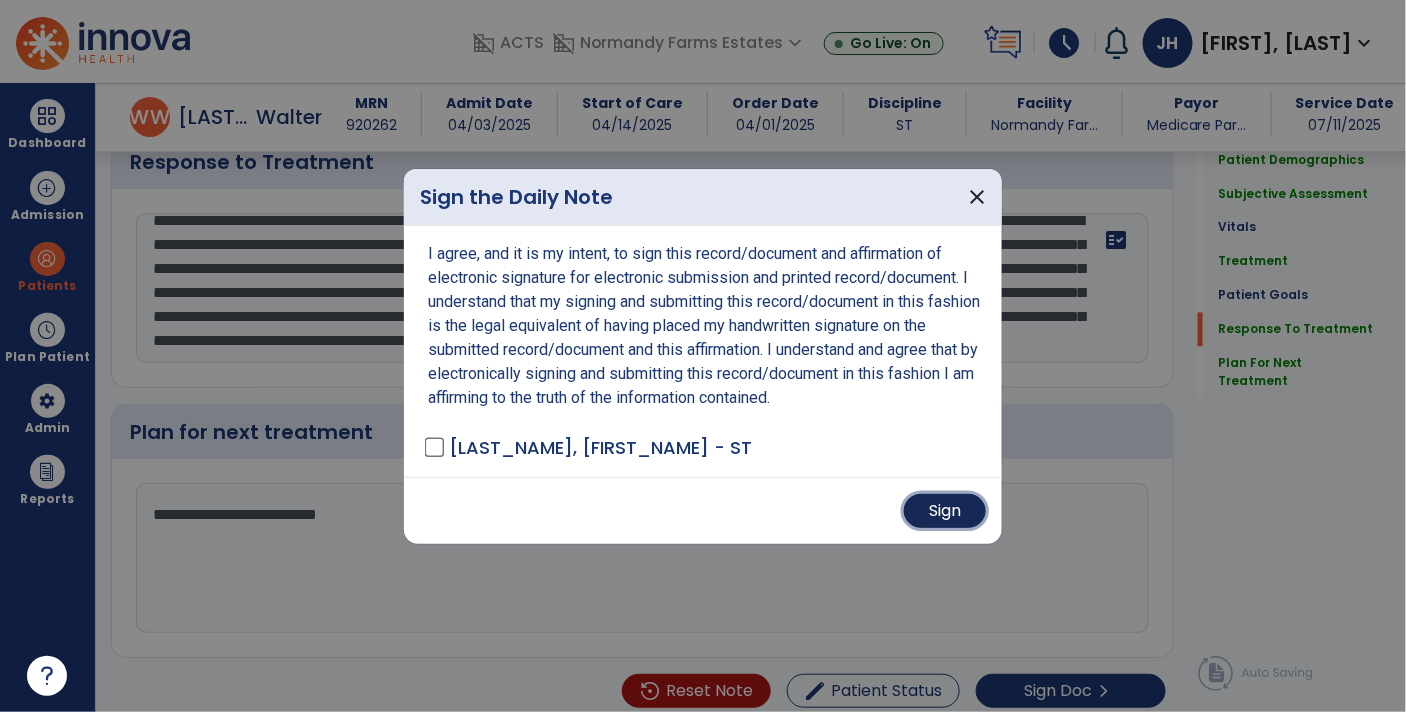 click on "Sign" at bounding box center [945, 511] 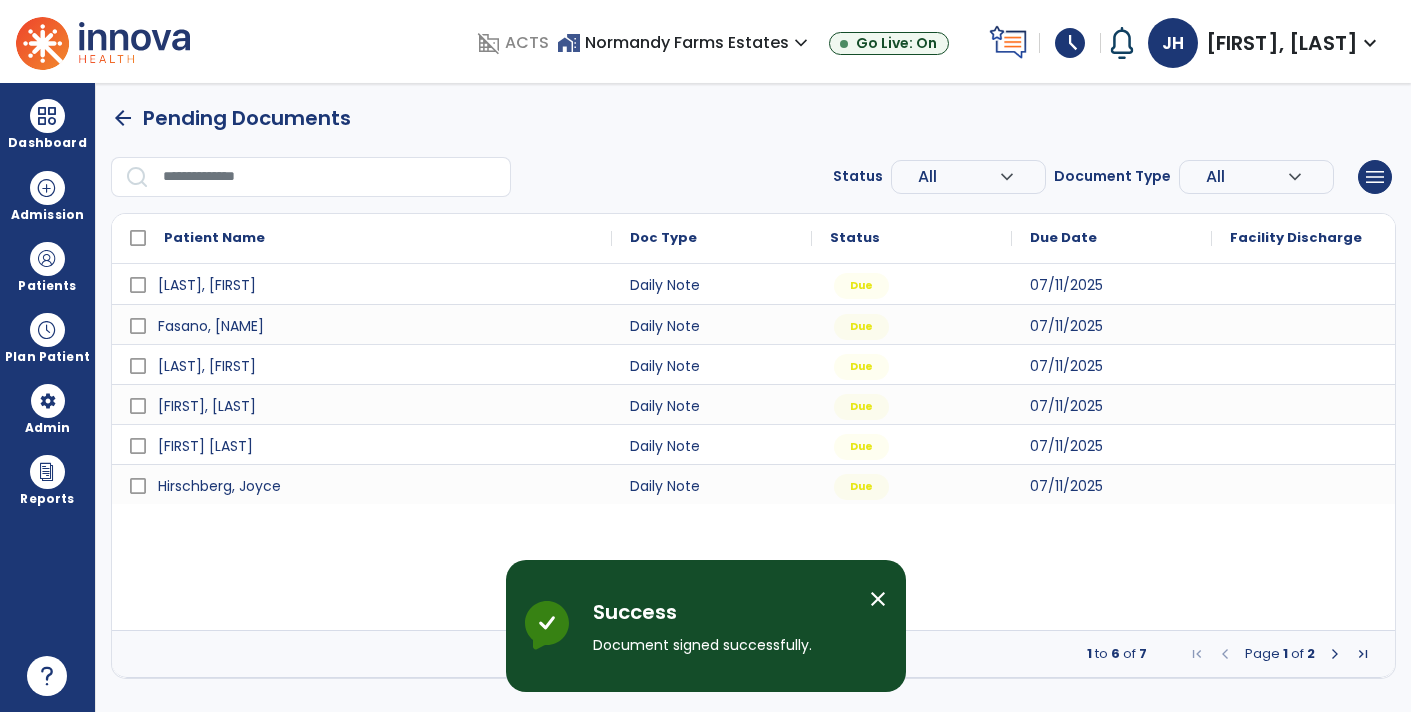 scroll, scrollTop: 0, scrollLeft: 0, axis: both 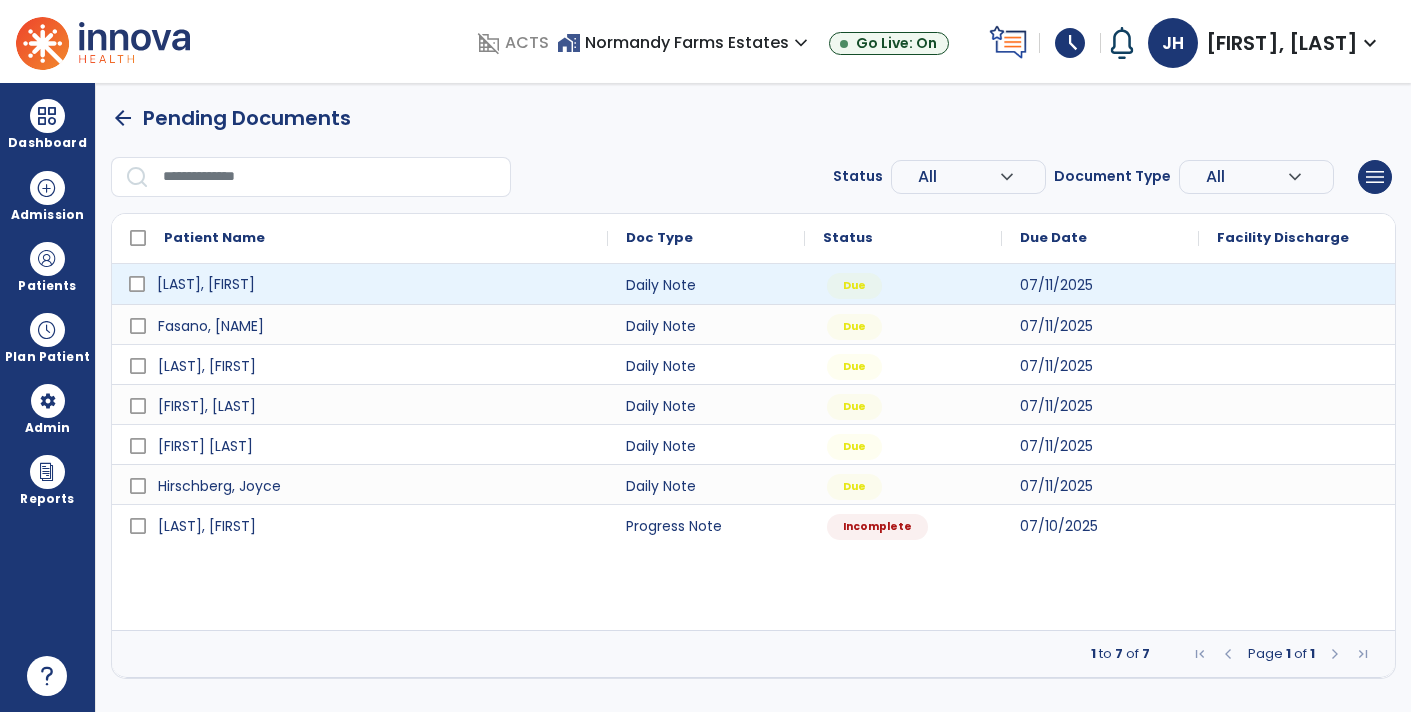click on "[FIRST] [LAST]" at bounding box center [206, 284] 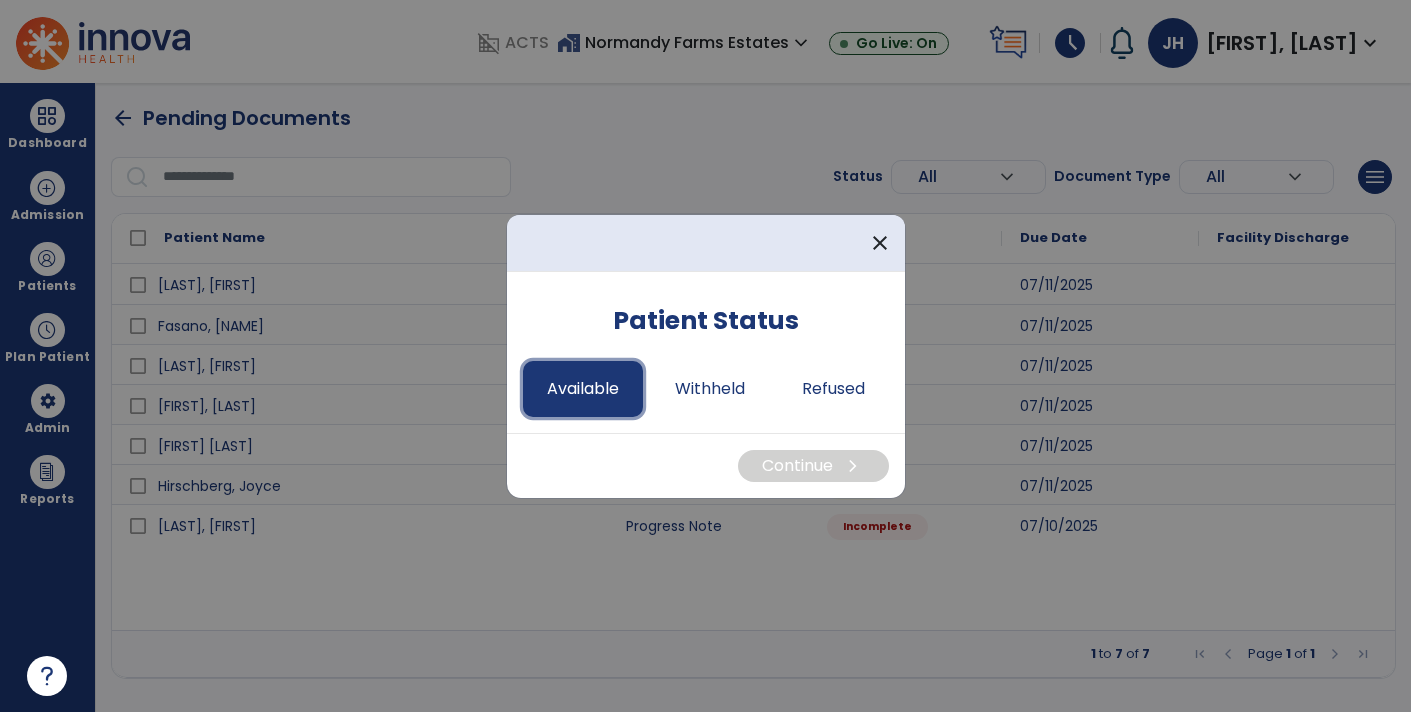 click on "Available" at bounding box center [583, 389] 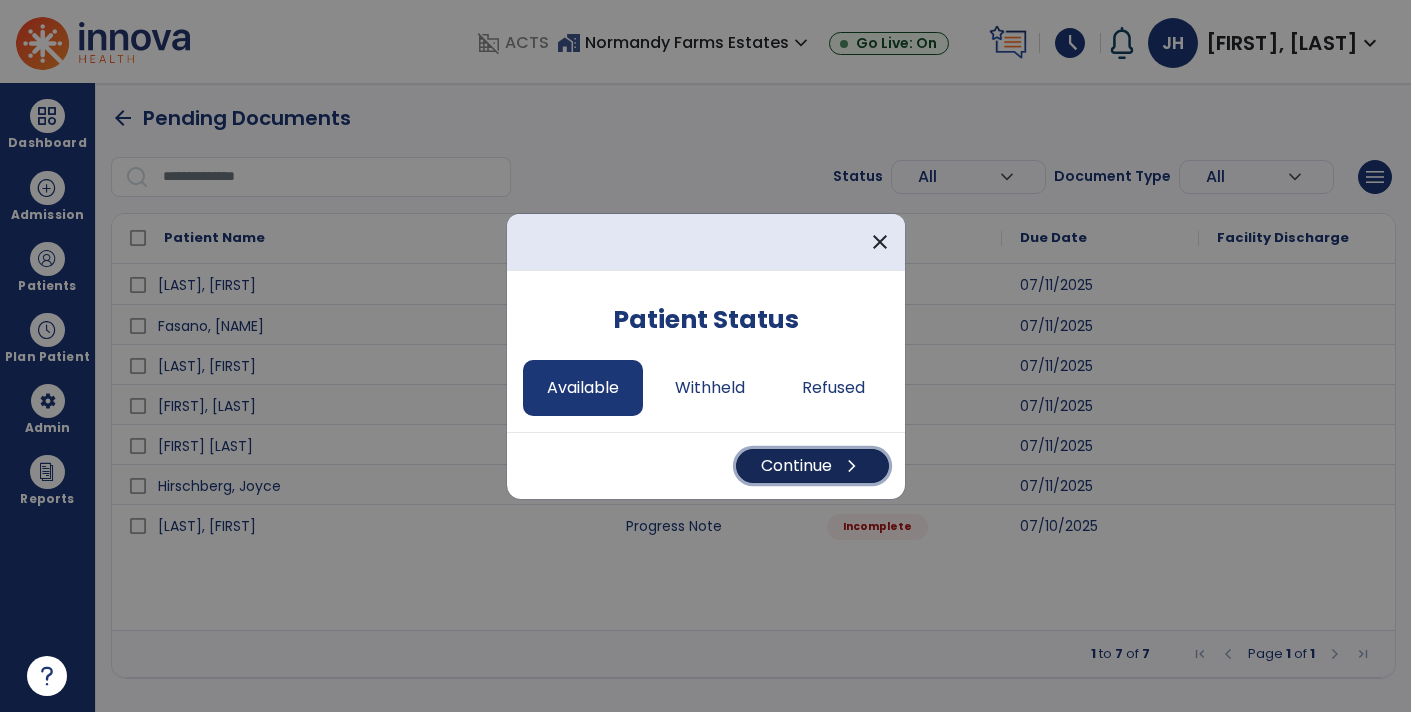 click on "Continue   chevron_right" at bounding box center [812, 466] 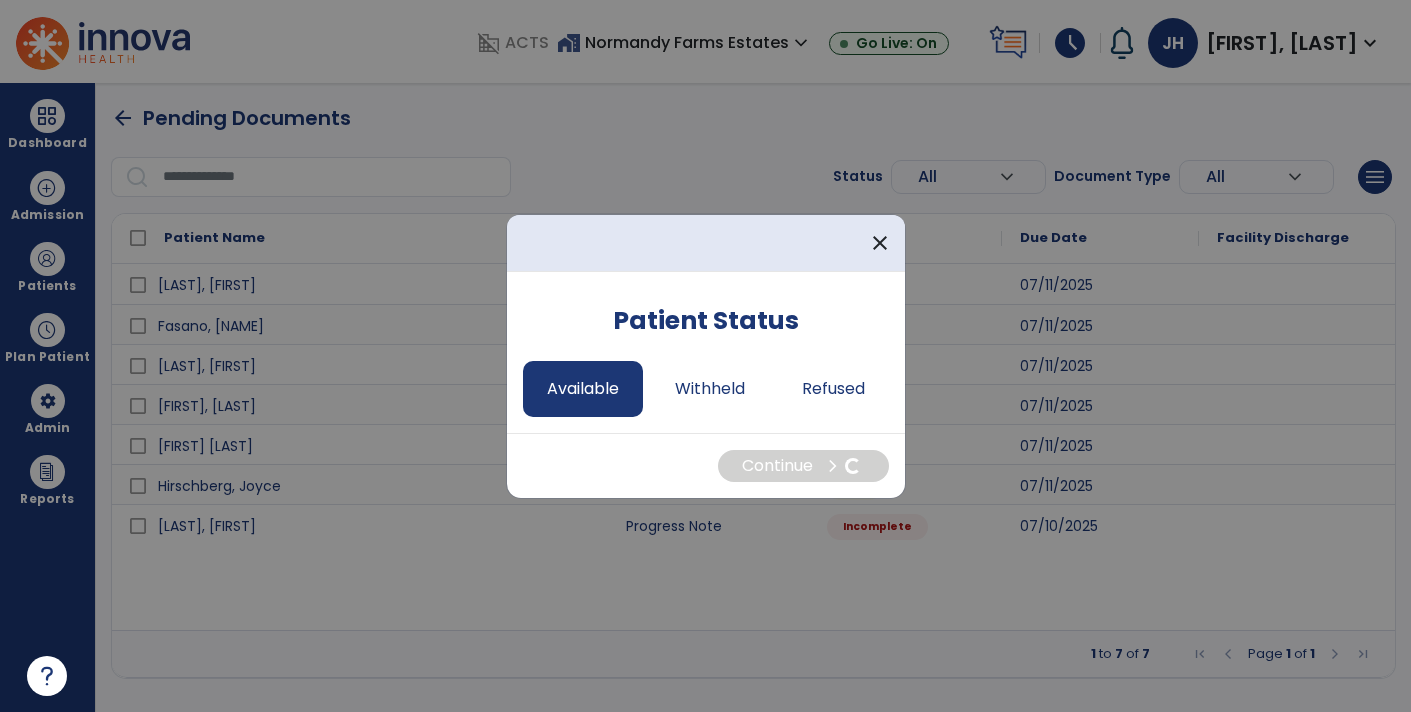 select on "*" 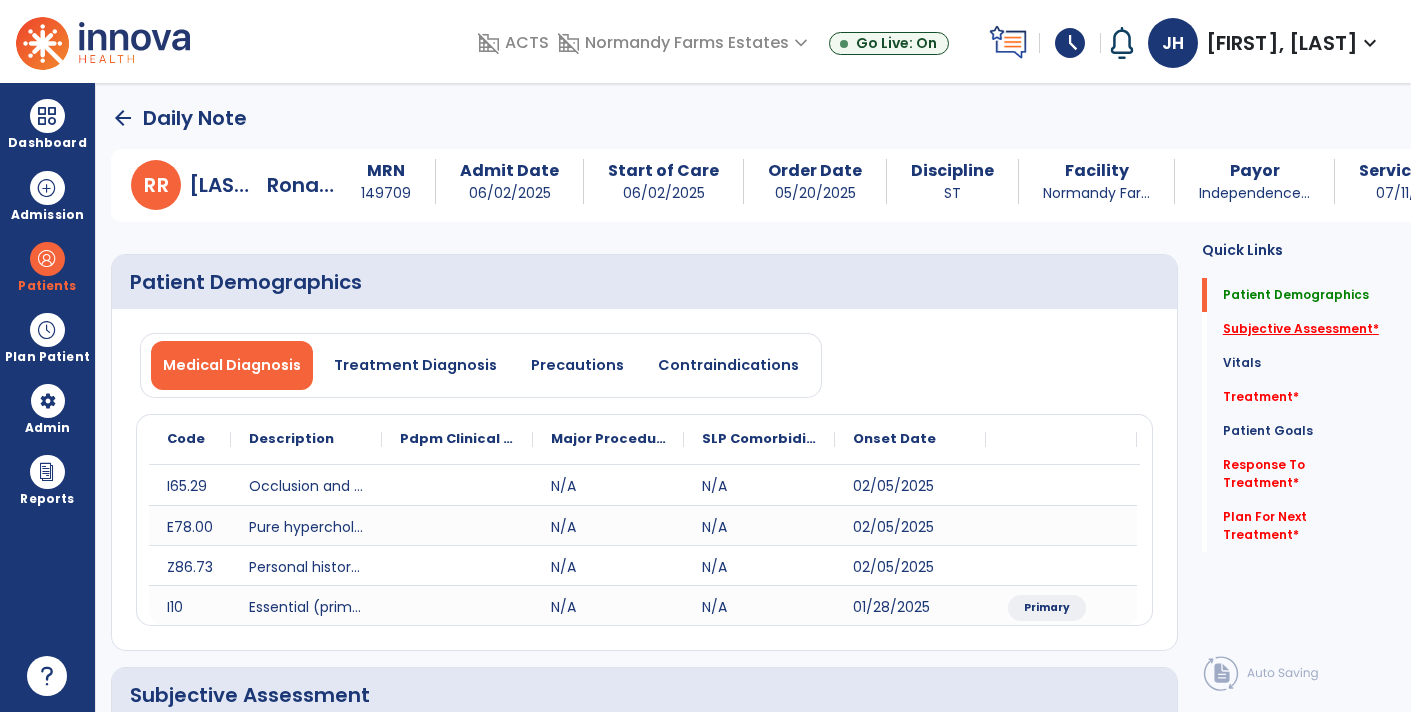 click on "Subjective Assessment   *" 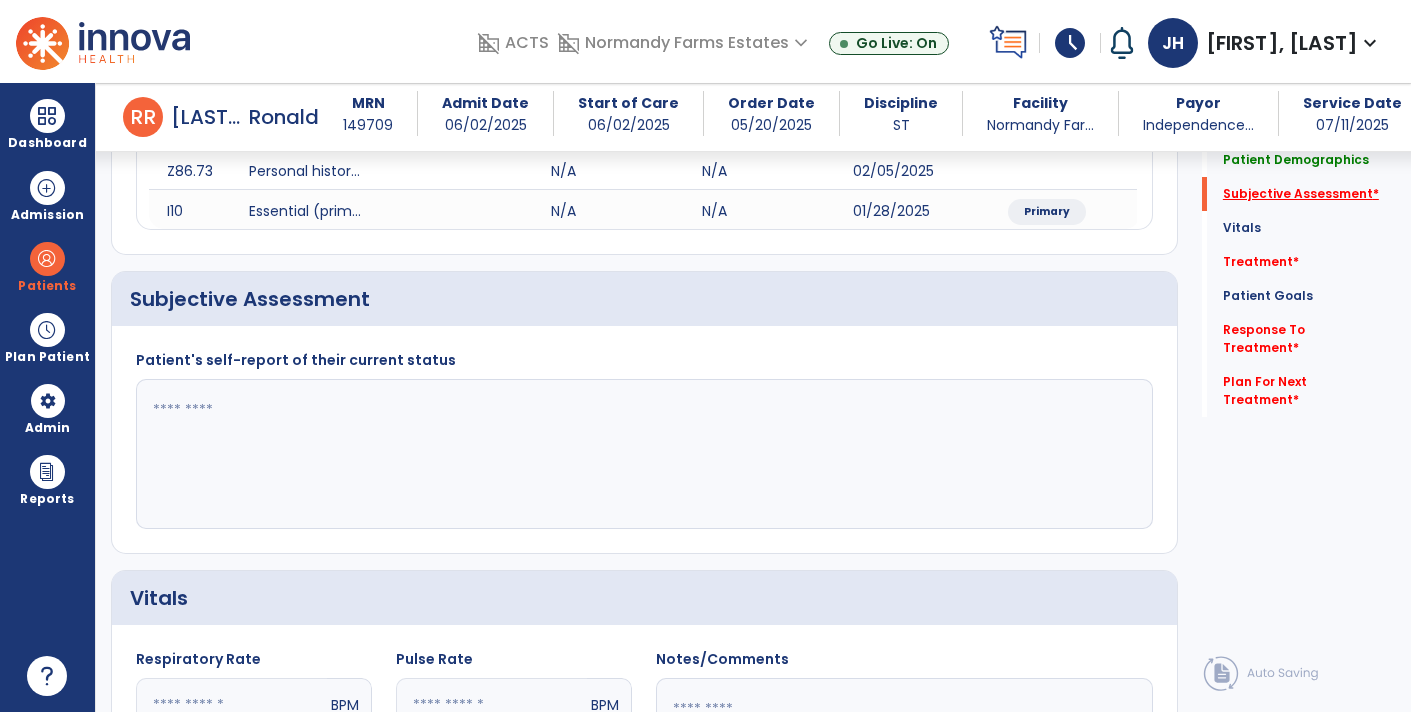 scroll, scrollTop: 409, scrollLeft: 0, axis: vertical 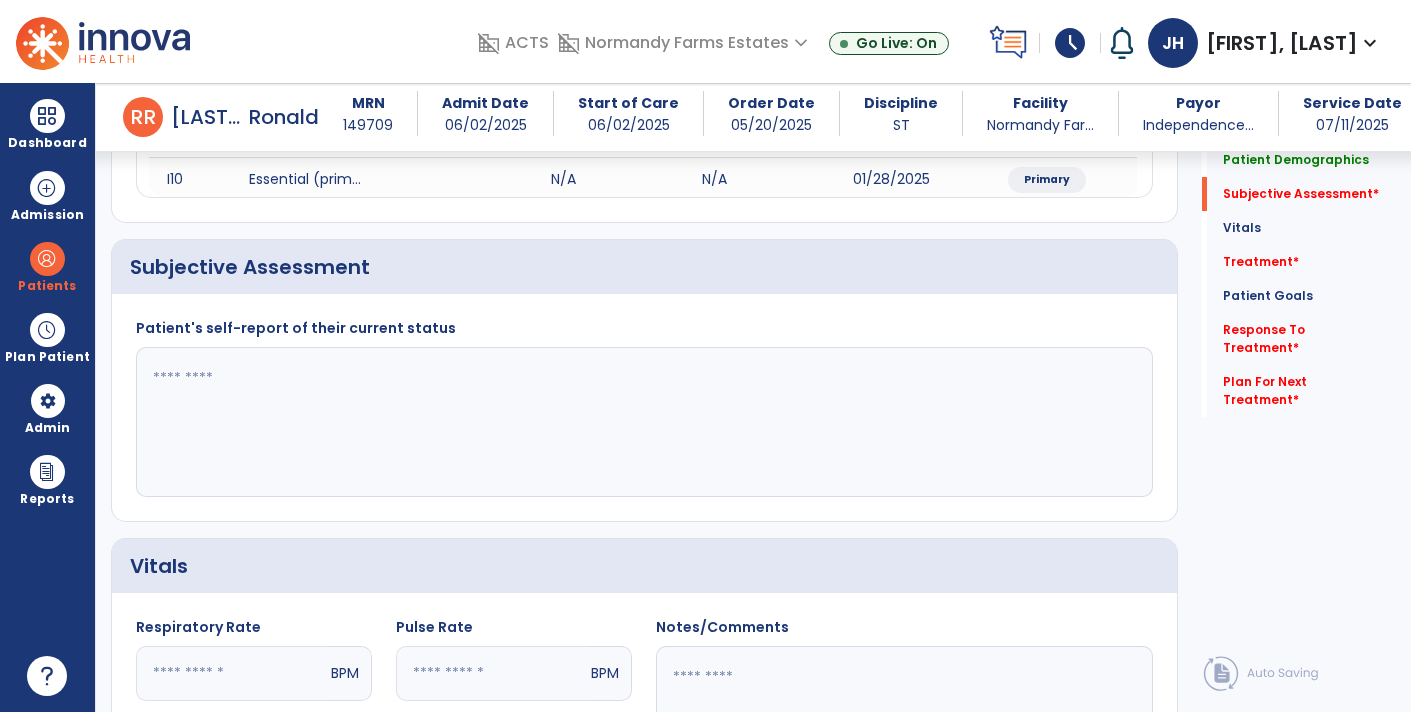 click 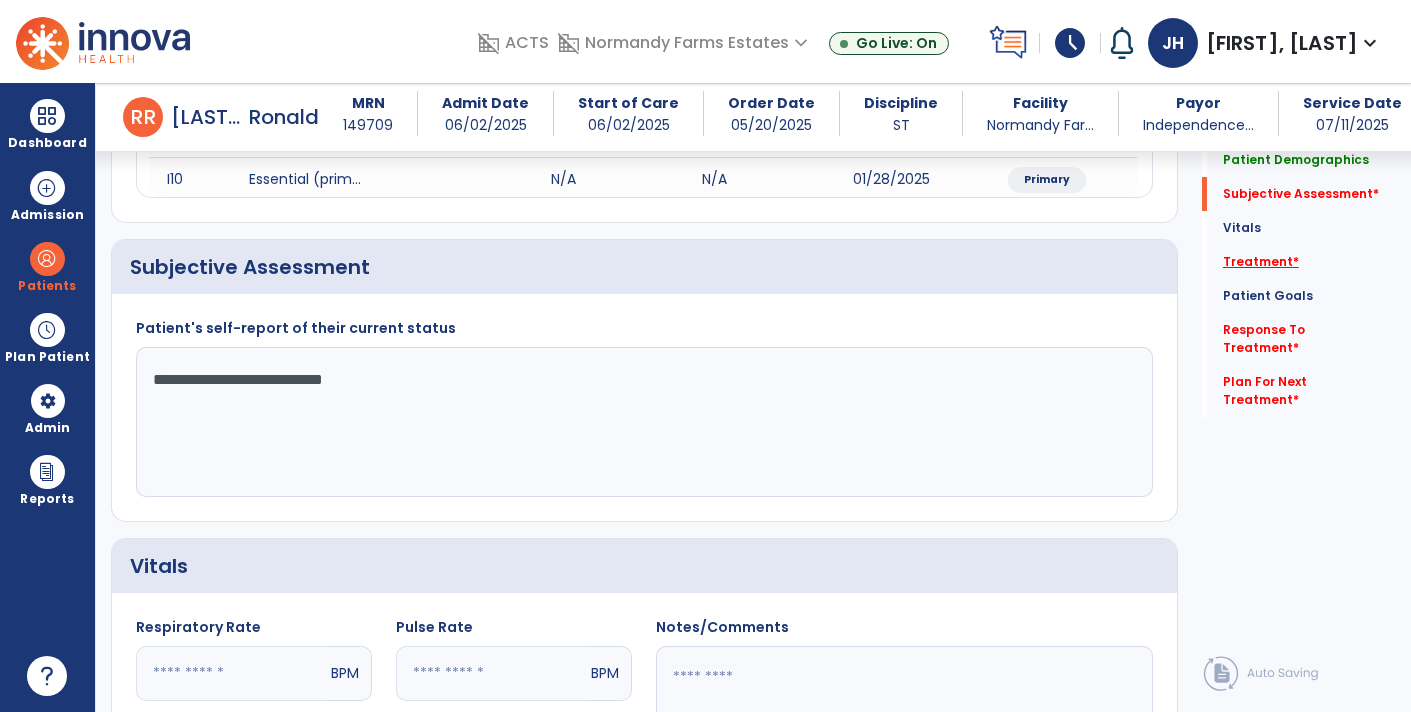 type on "**********" 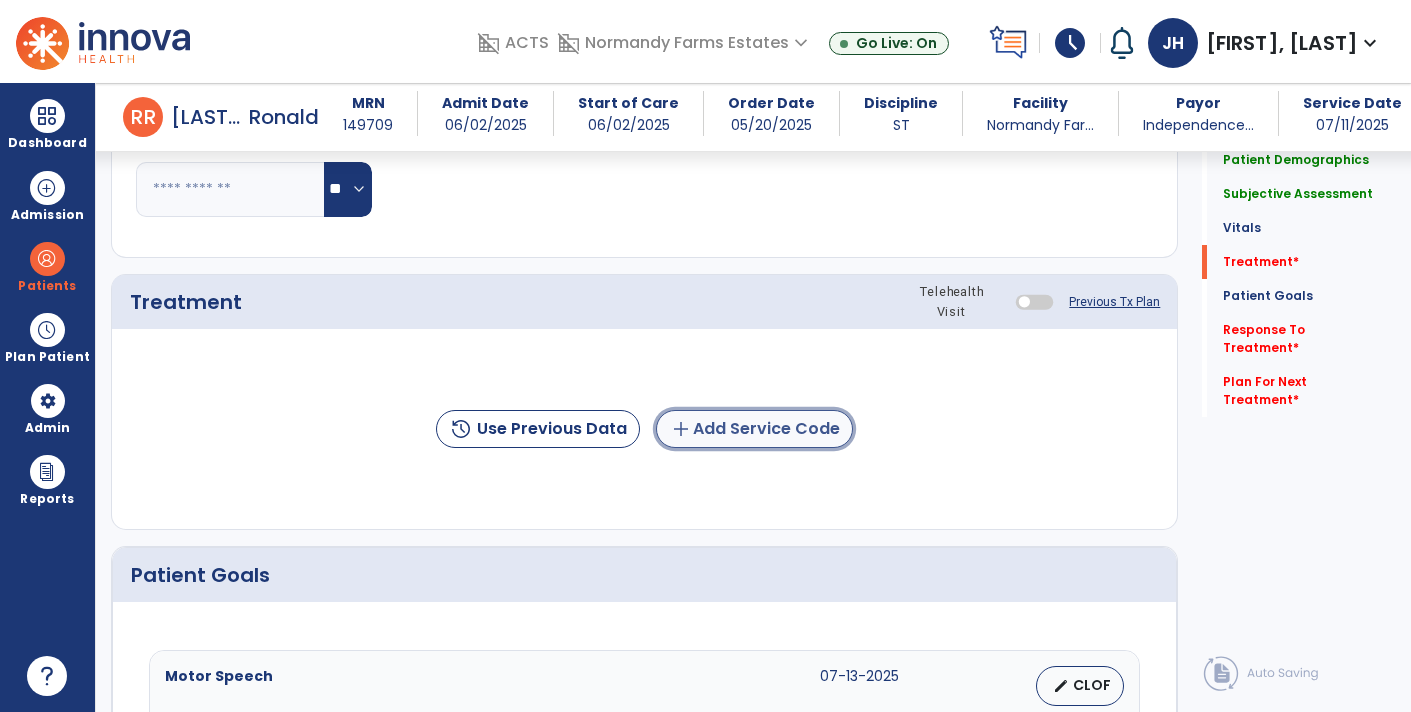 click on "add  Add Service Code" 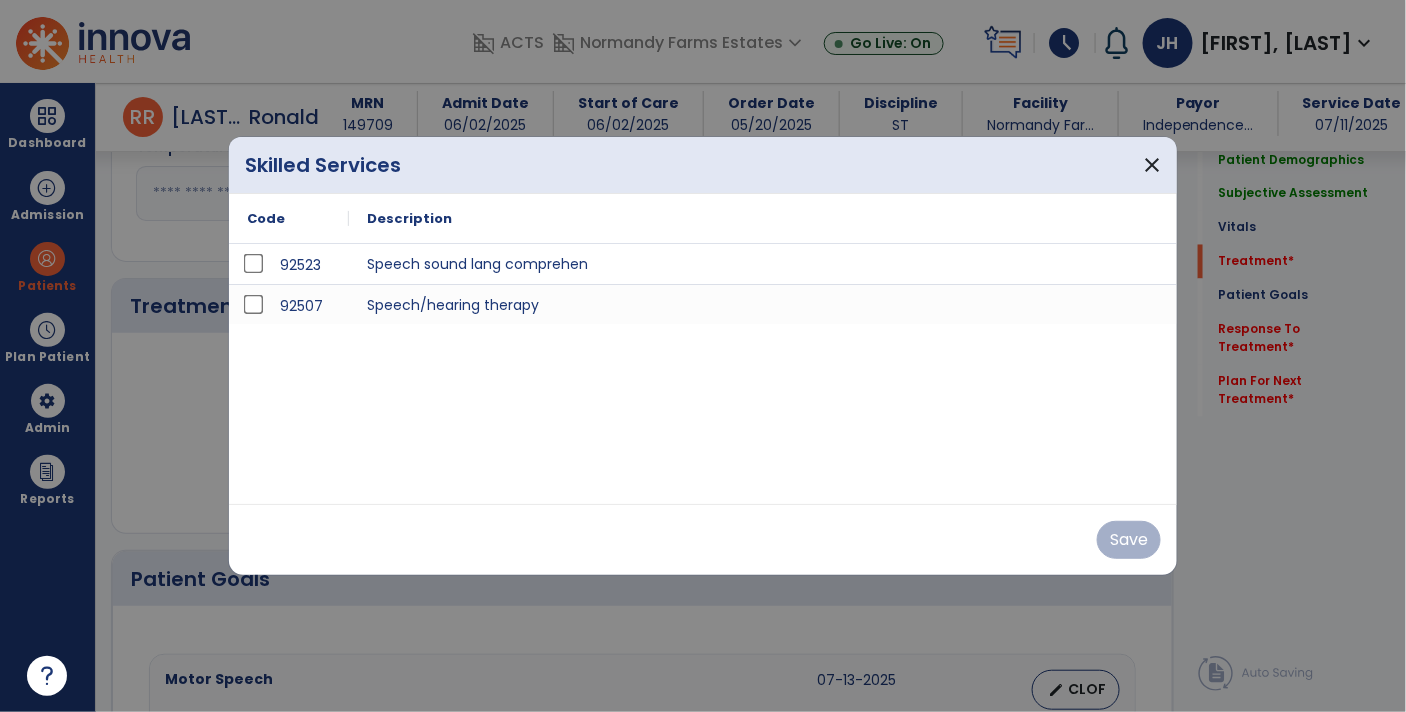 scroll, scrollTop: 1095, scrollLeft: 0, axis: vertical 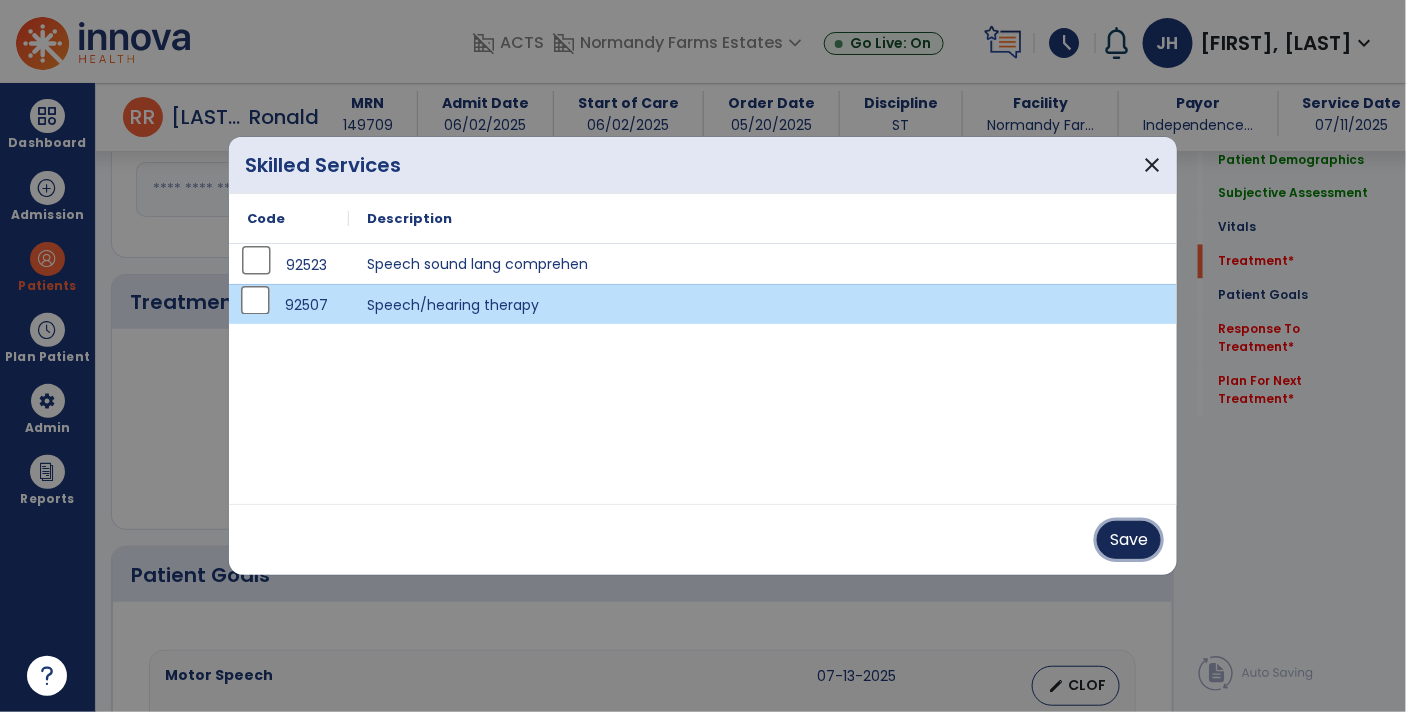 click on "Save" at bounding box center (1129, 540) 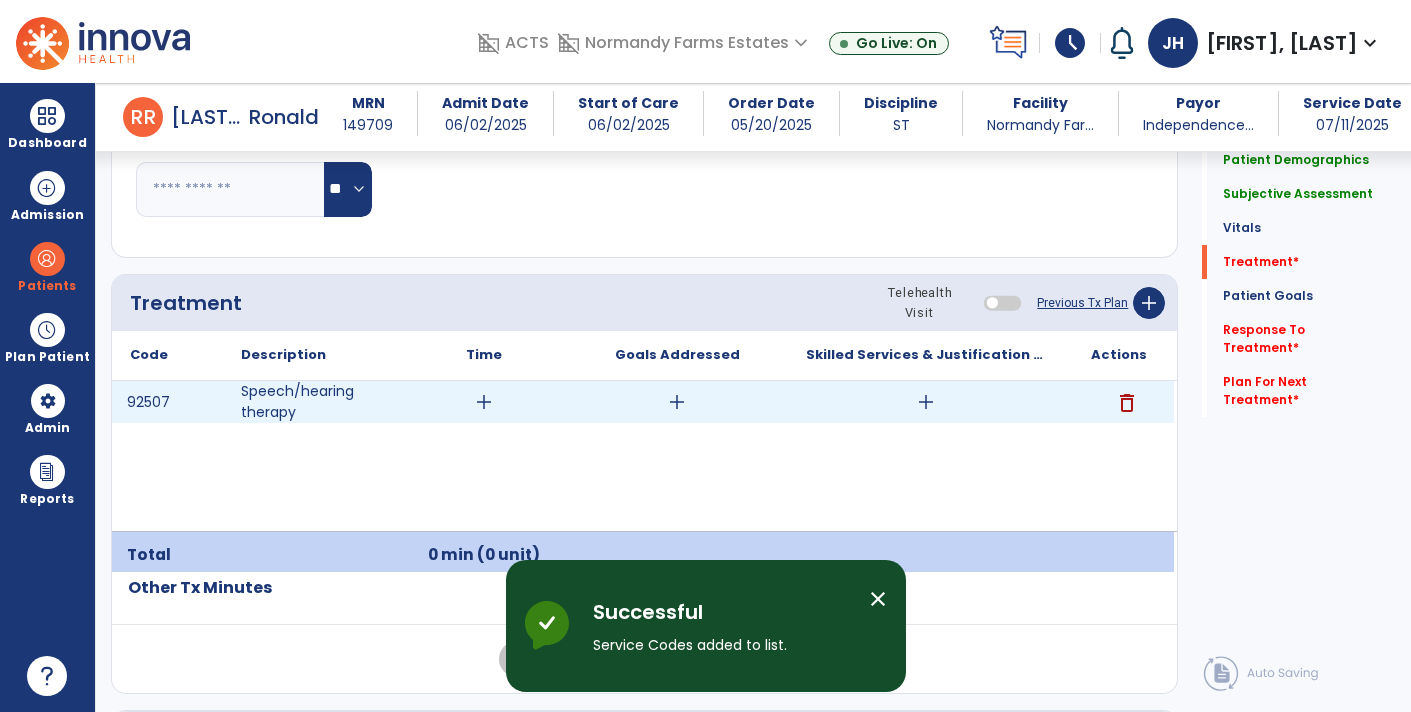 click on "add" at bounding box center [677, 402] 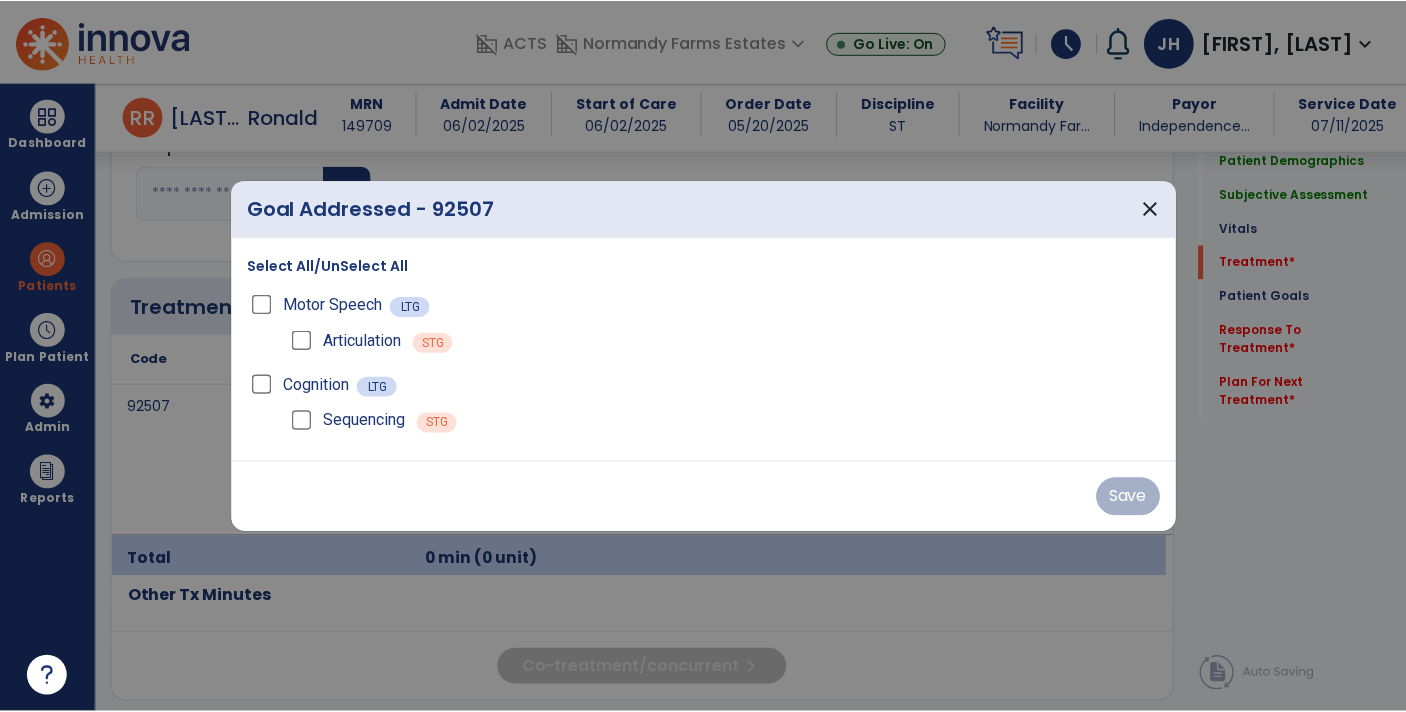 scroll, scrollTop: 1095, scrollLeft: 0, axis: vertical 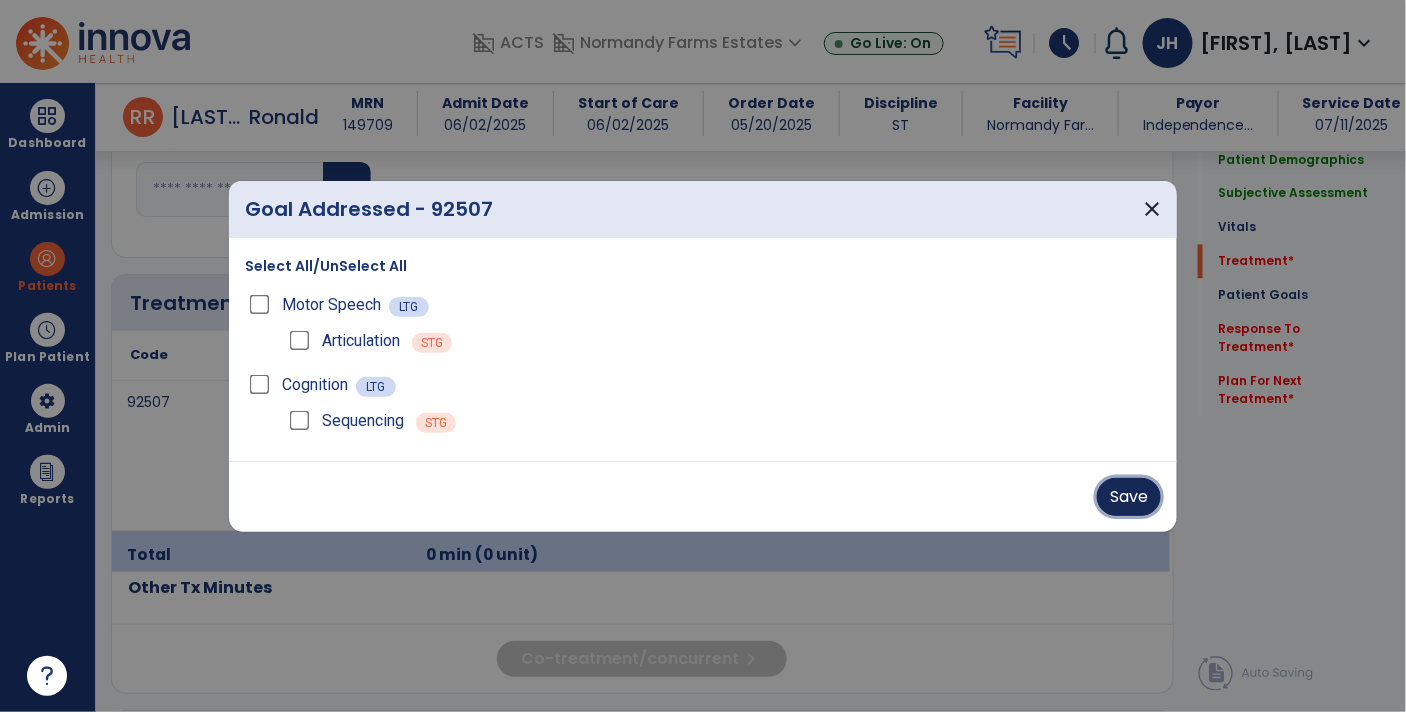 click on "Save" at bounding box center [1129, 497] 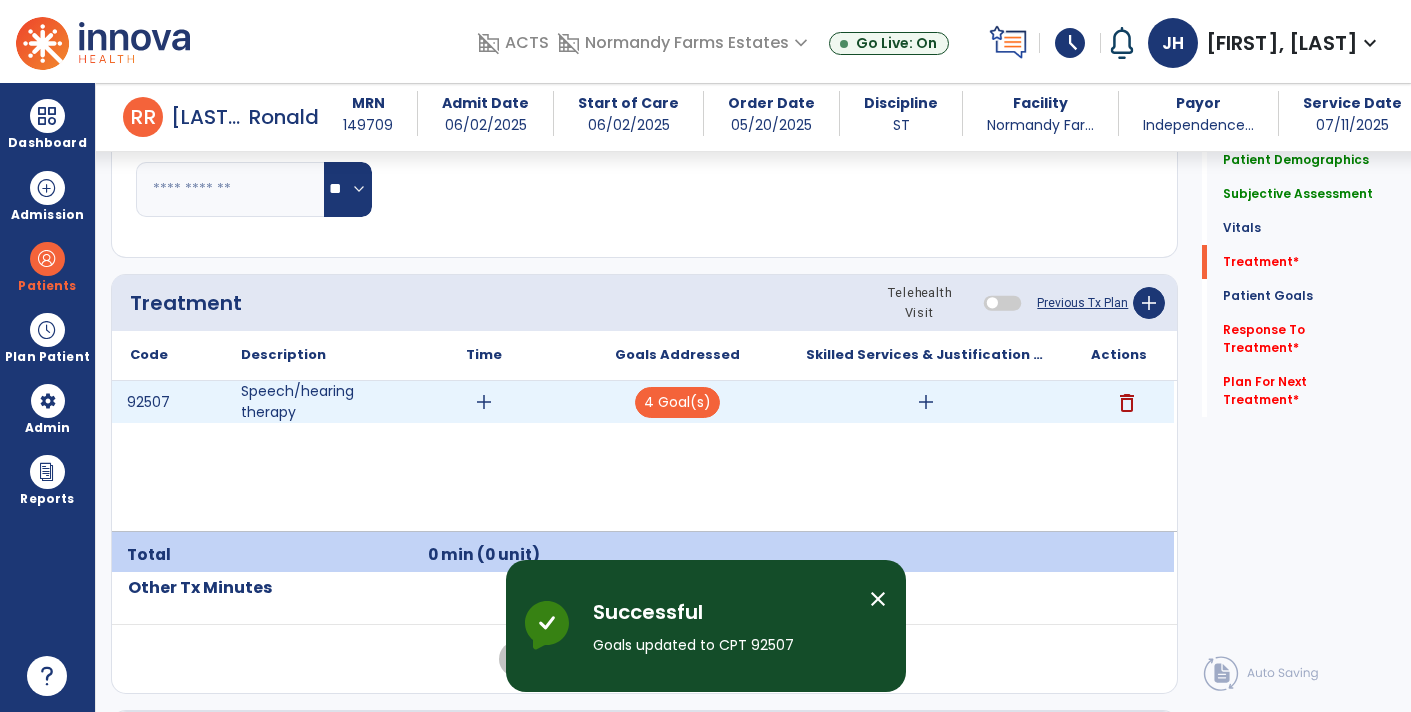 click on "add" at bounding box center (926, 402) 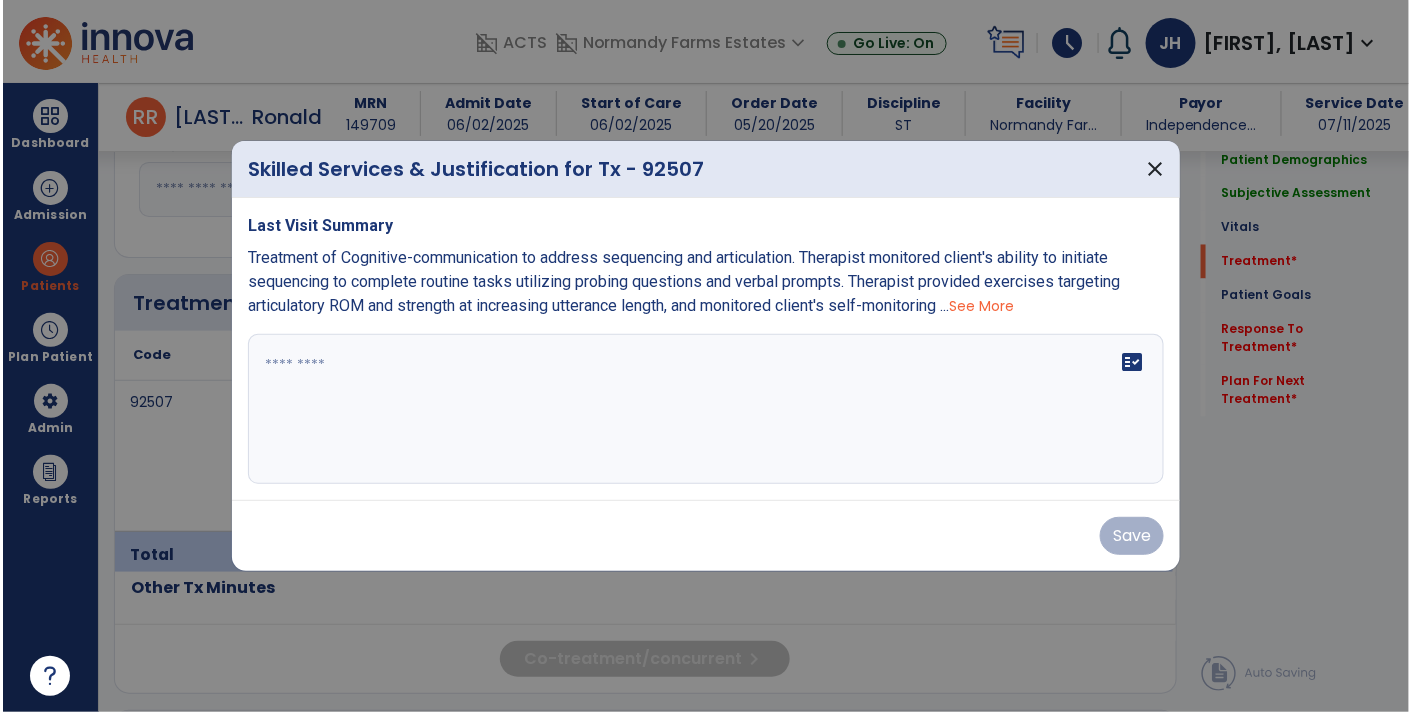 scroll, scrollTop: 1095, scrollLeft: 0, axis: vertical 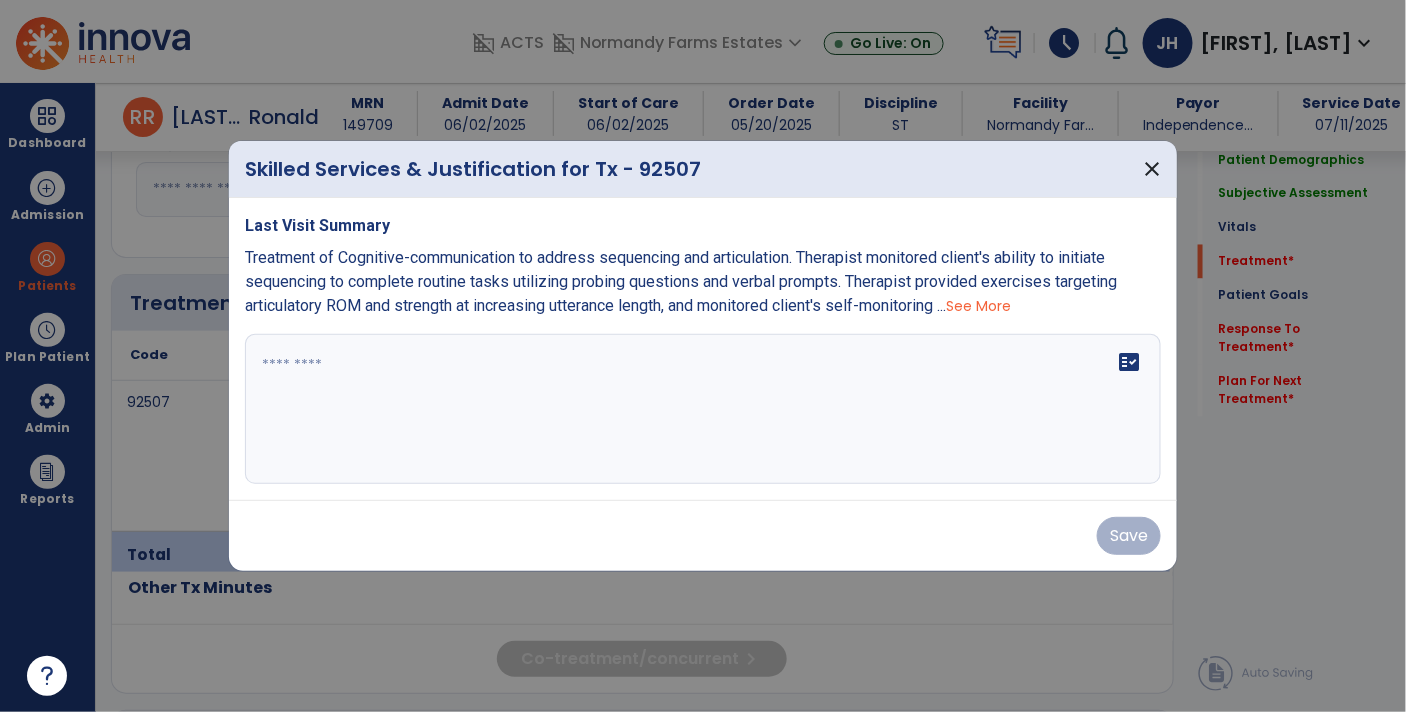 click at bounding box center [703, 409] 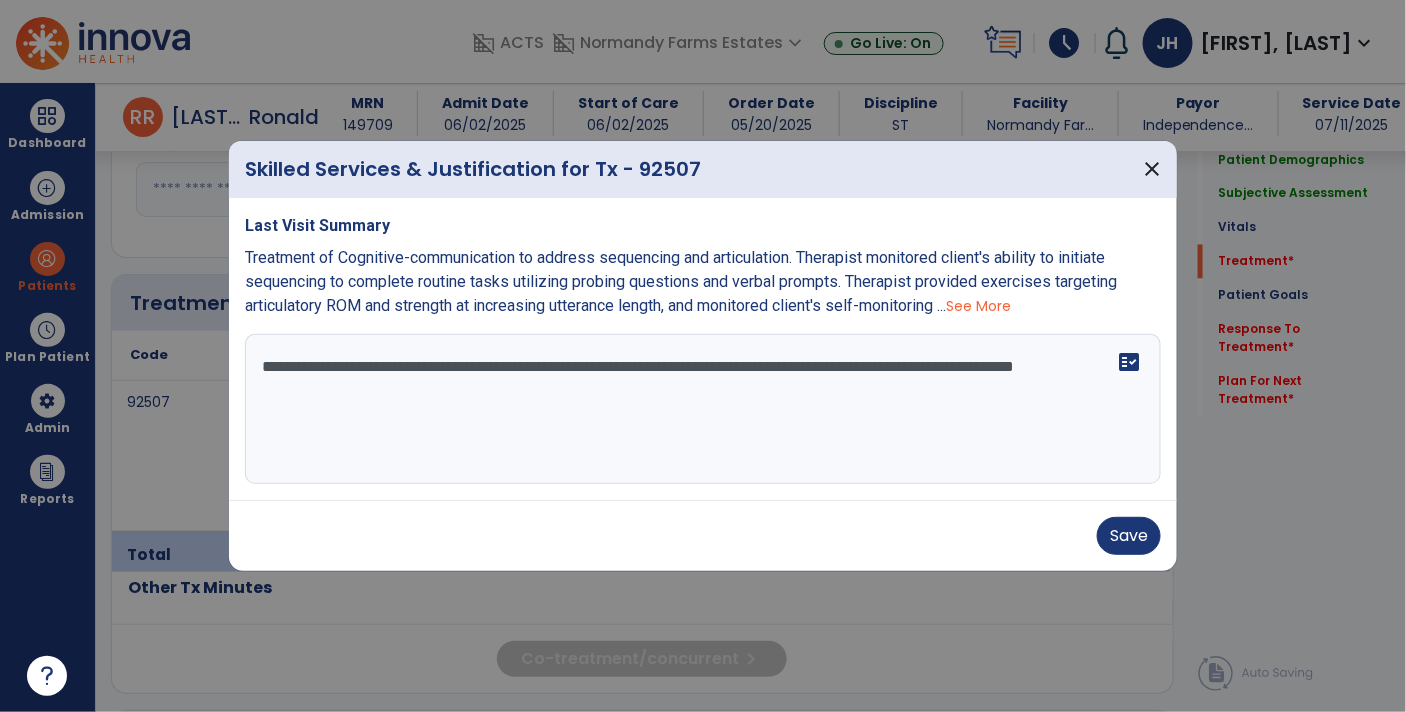 type on "**********" 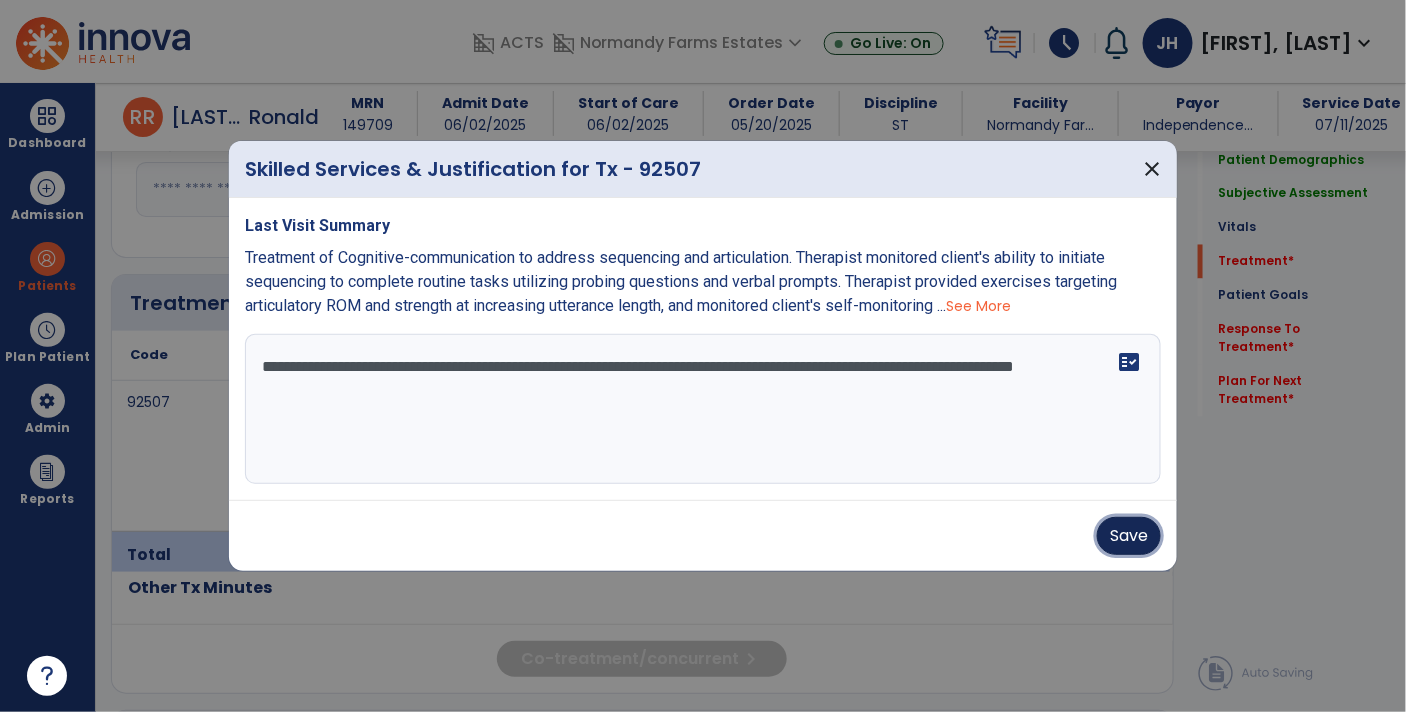 click on "Save" at bounding box center [1129, 536] 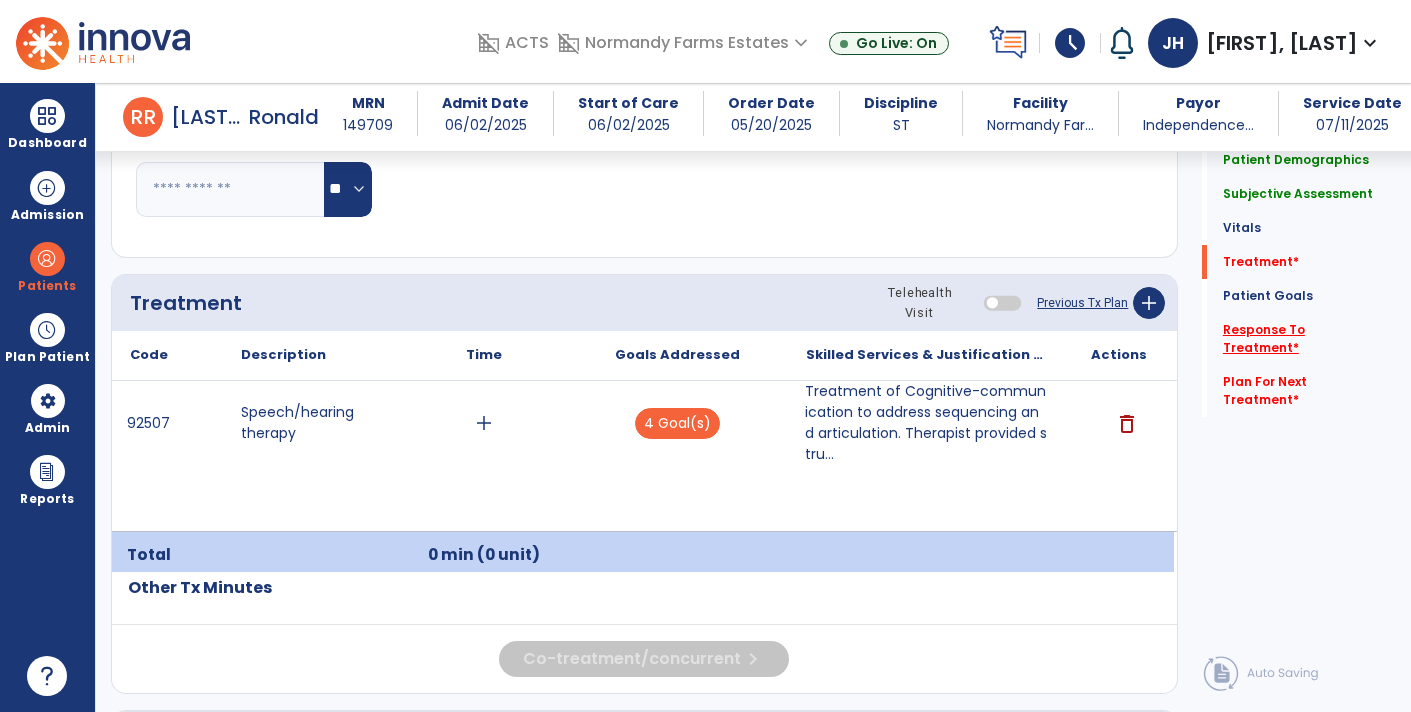 click on "Response To Treatment   *" 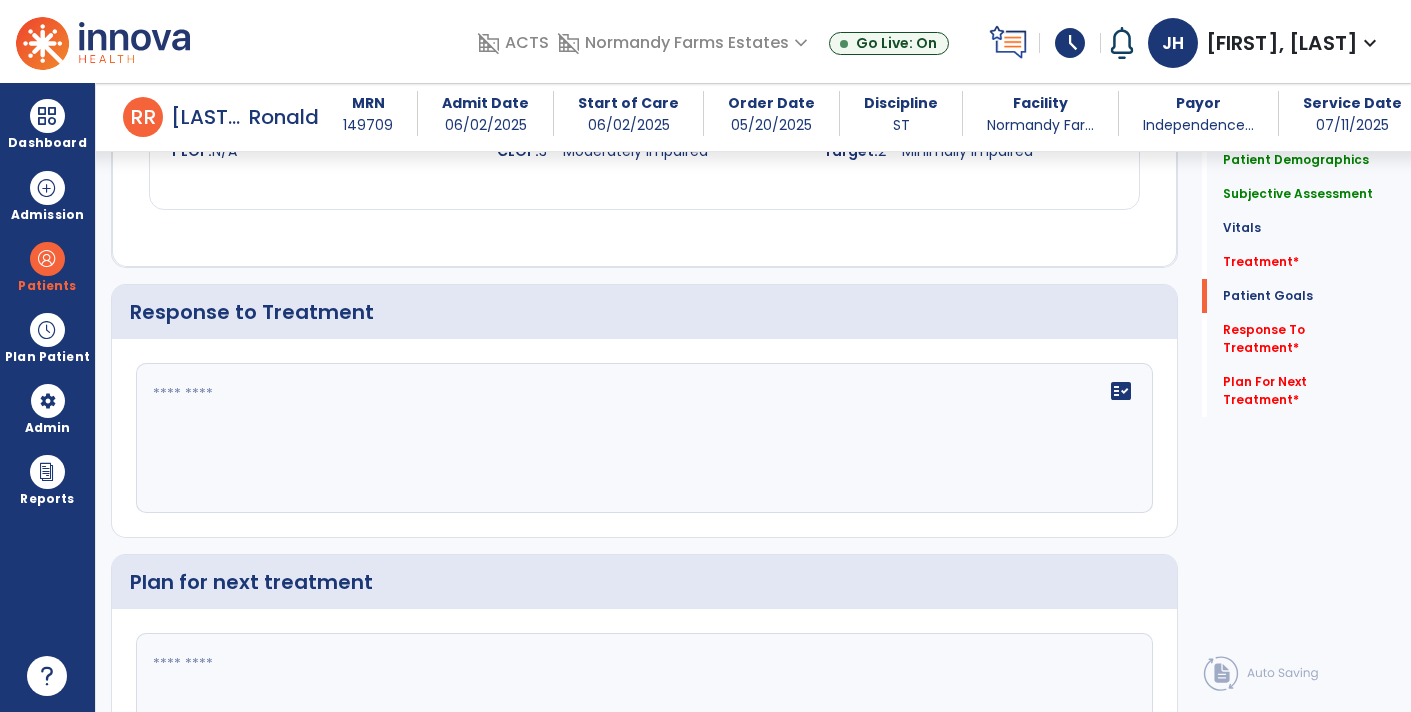 scroll, scrollTop: 2409, scrollLeft: 0, axis: vertical 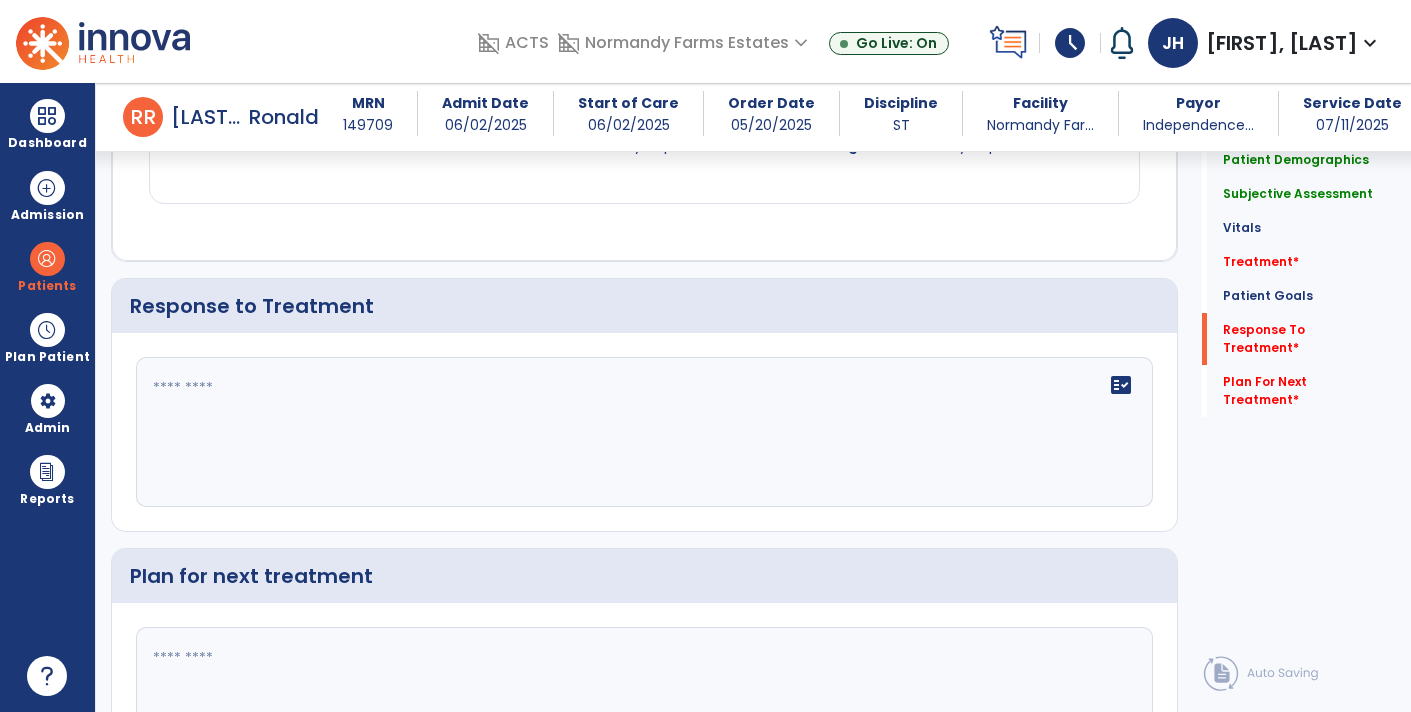 click 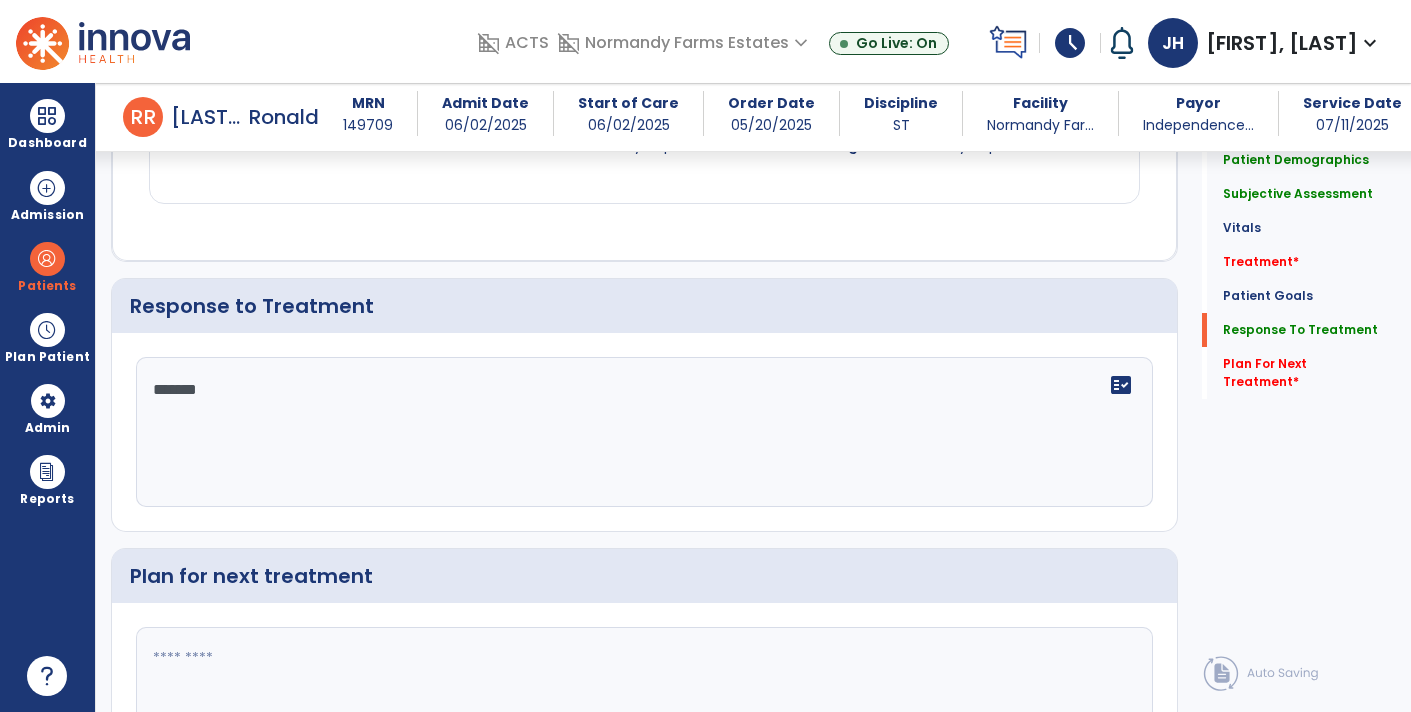 click on "*******" 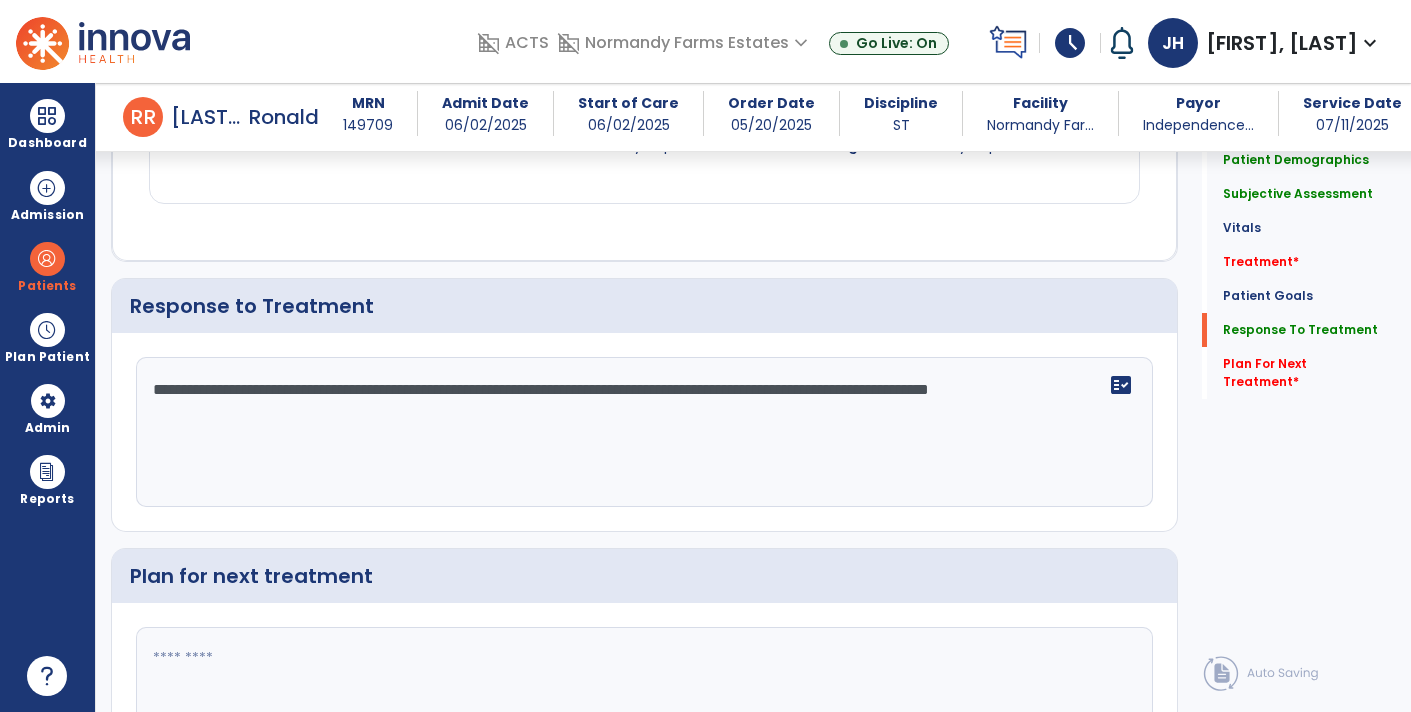 click on "**********" 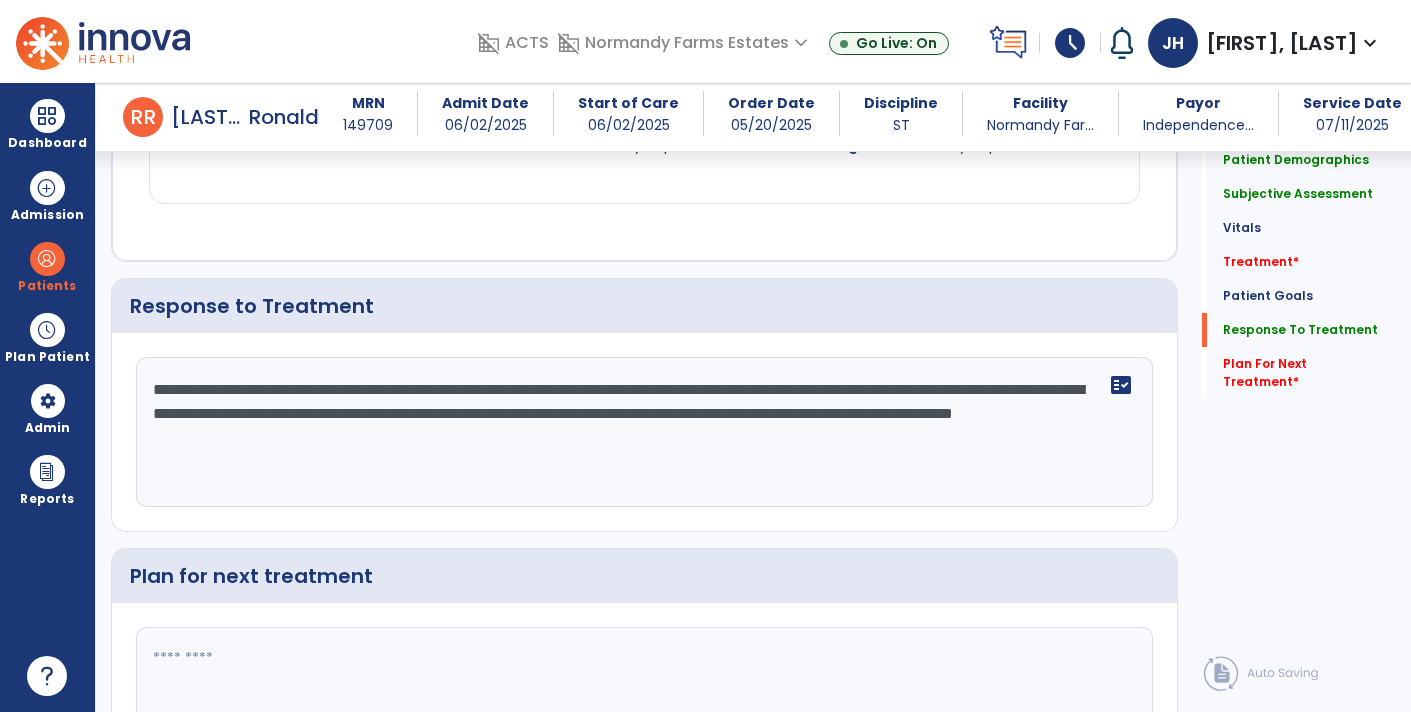 type on "**********" 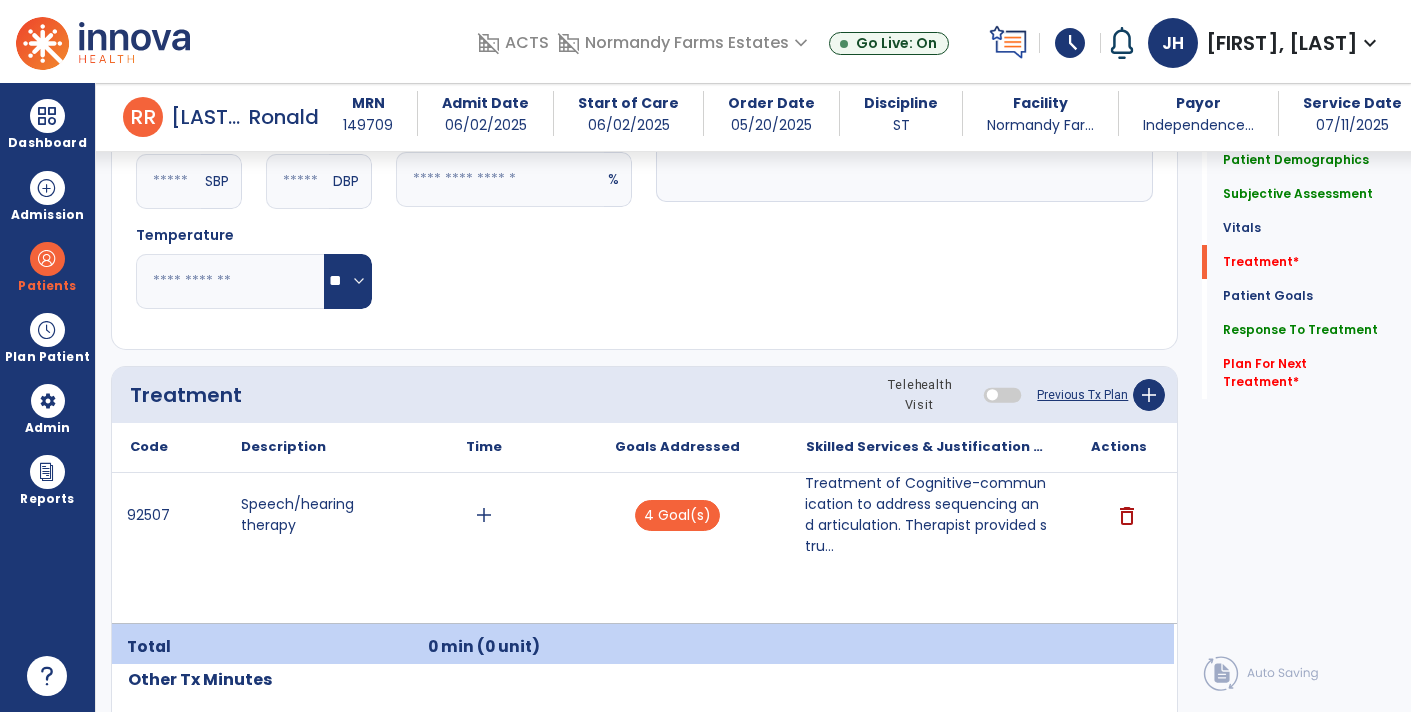 scroll, scrollTop: 1003, scrollLeft: 0, axis: vertical 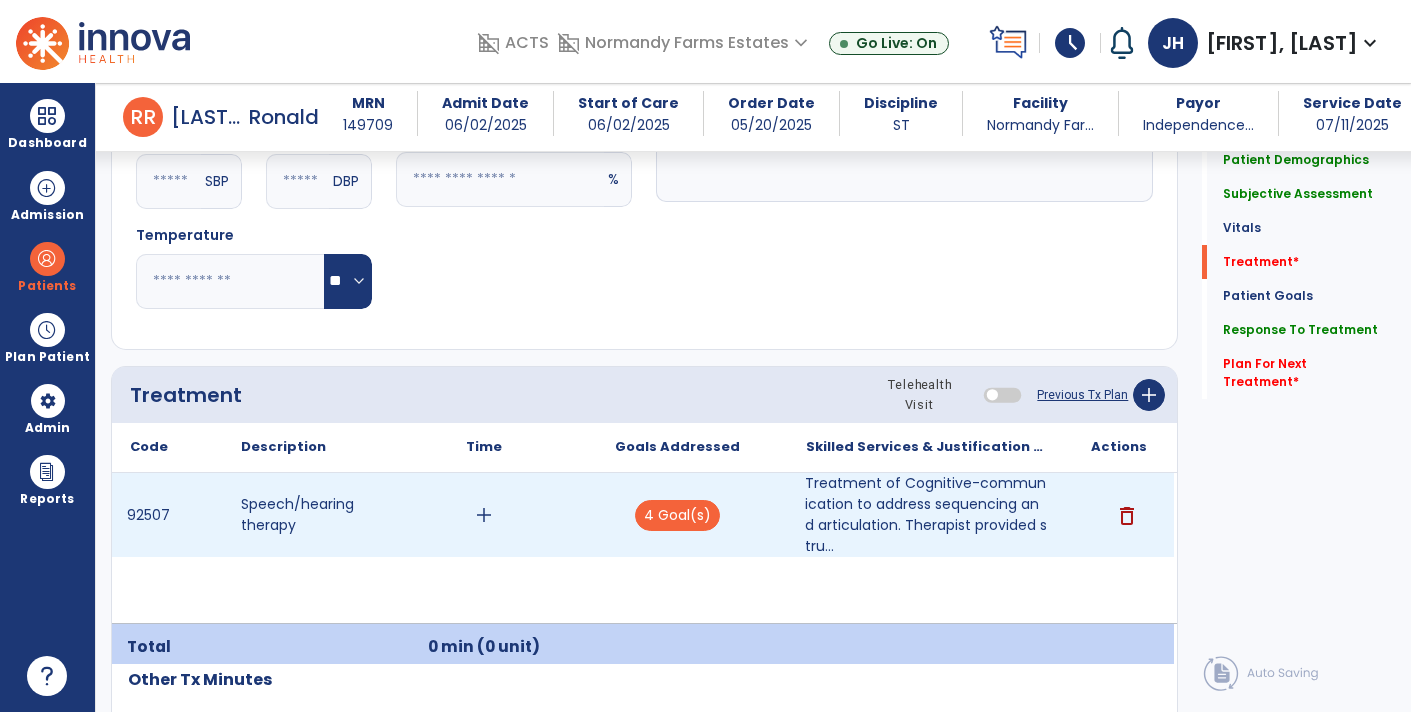 click on "add" at bounding box center (484, 515) 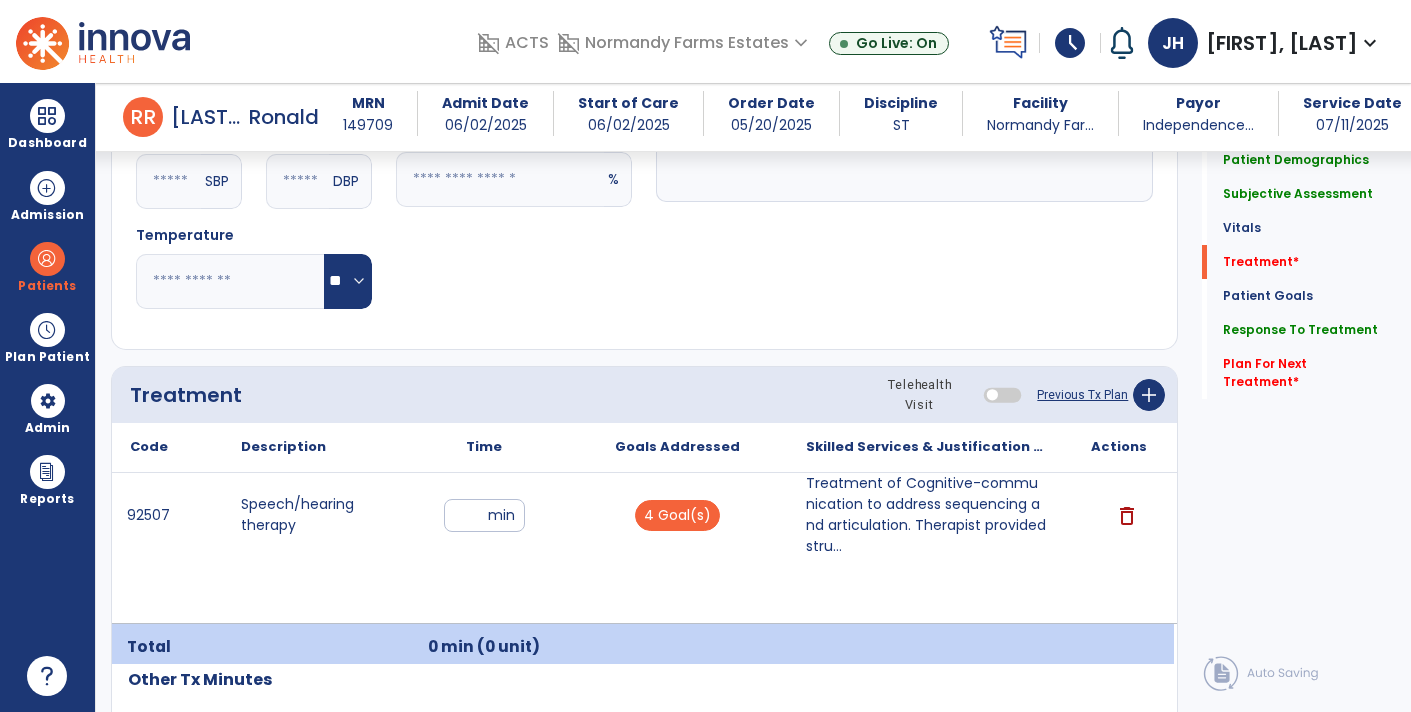 type on "**" 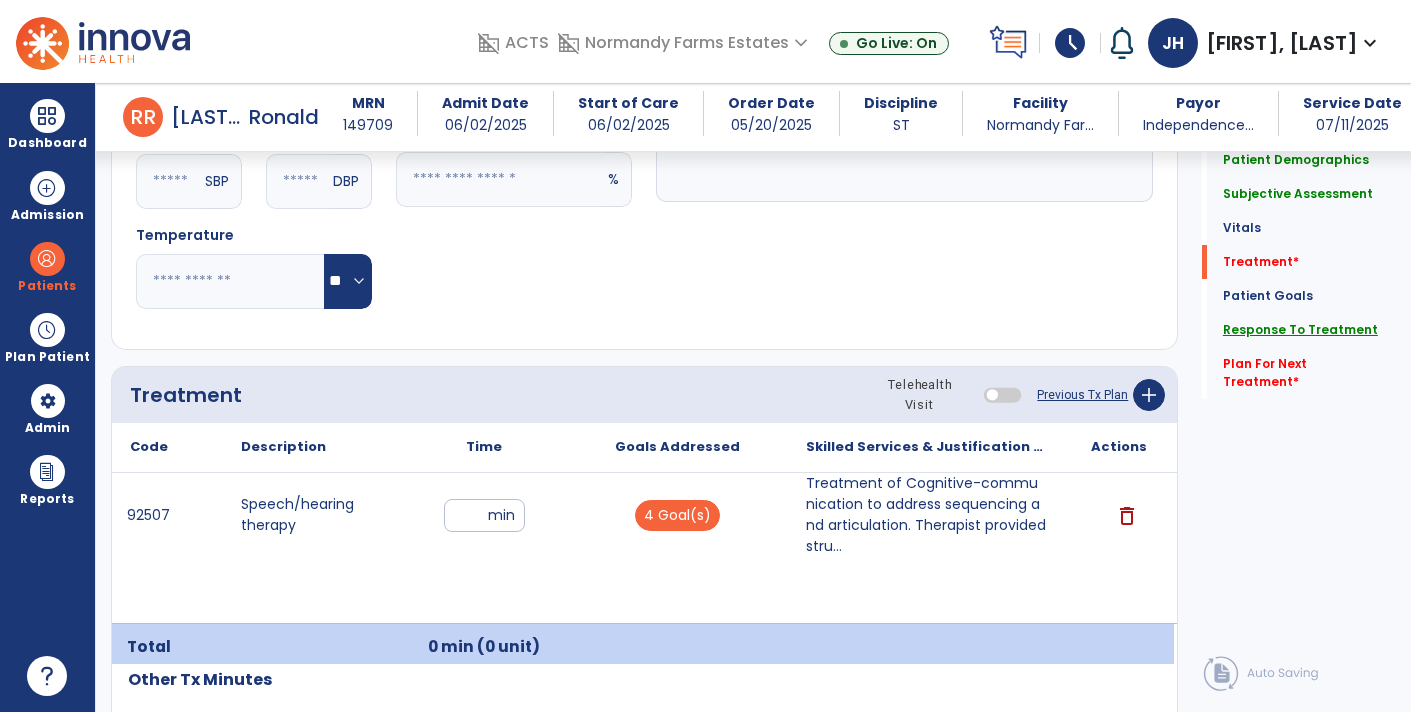 click on "Response To Treatment" 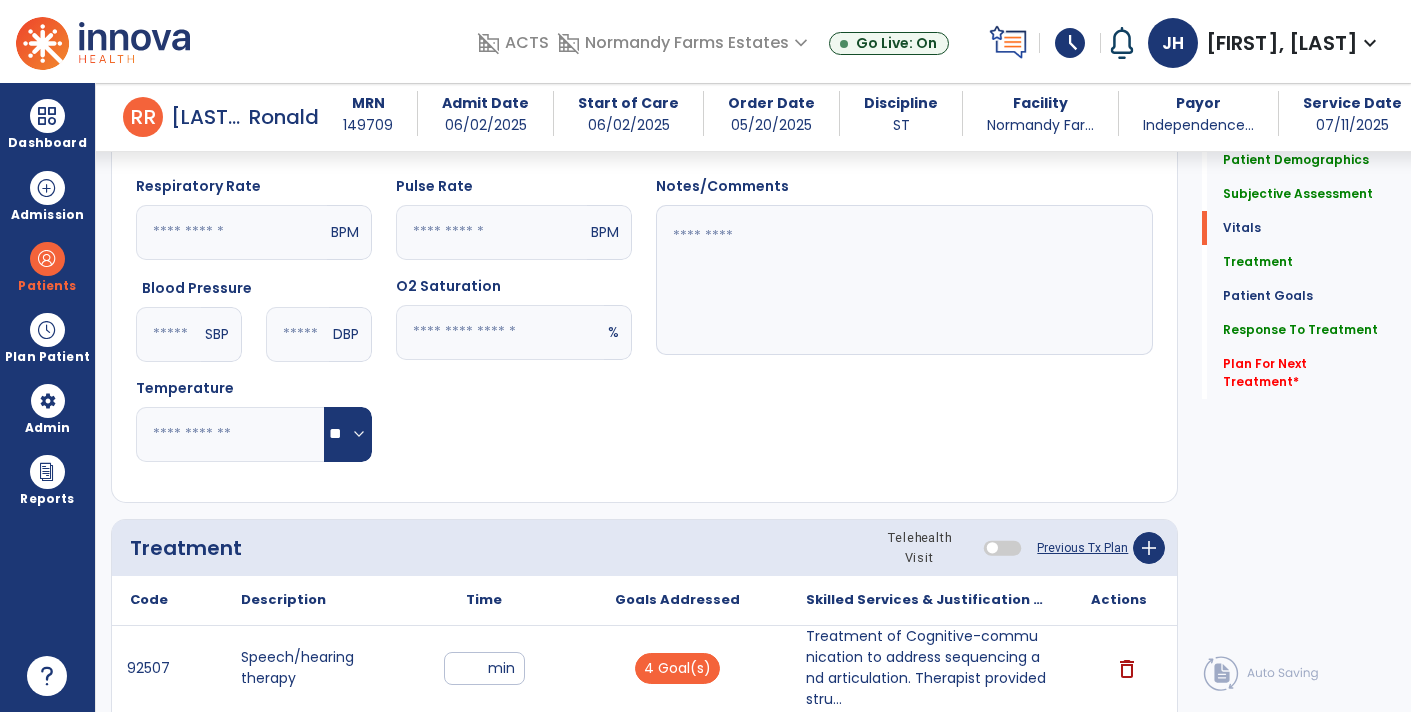 scroll, scrollTop: 0, scrollLeft: 0, axis: both 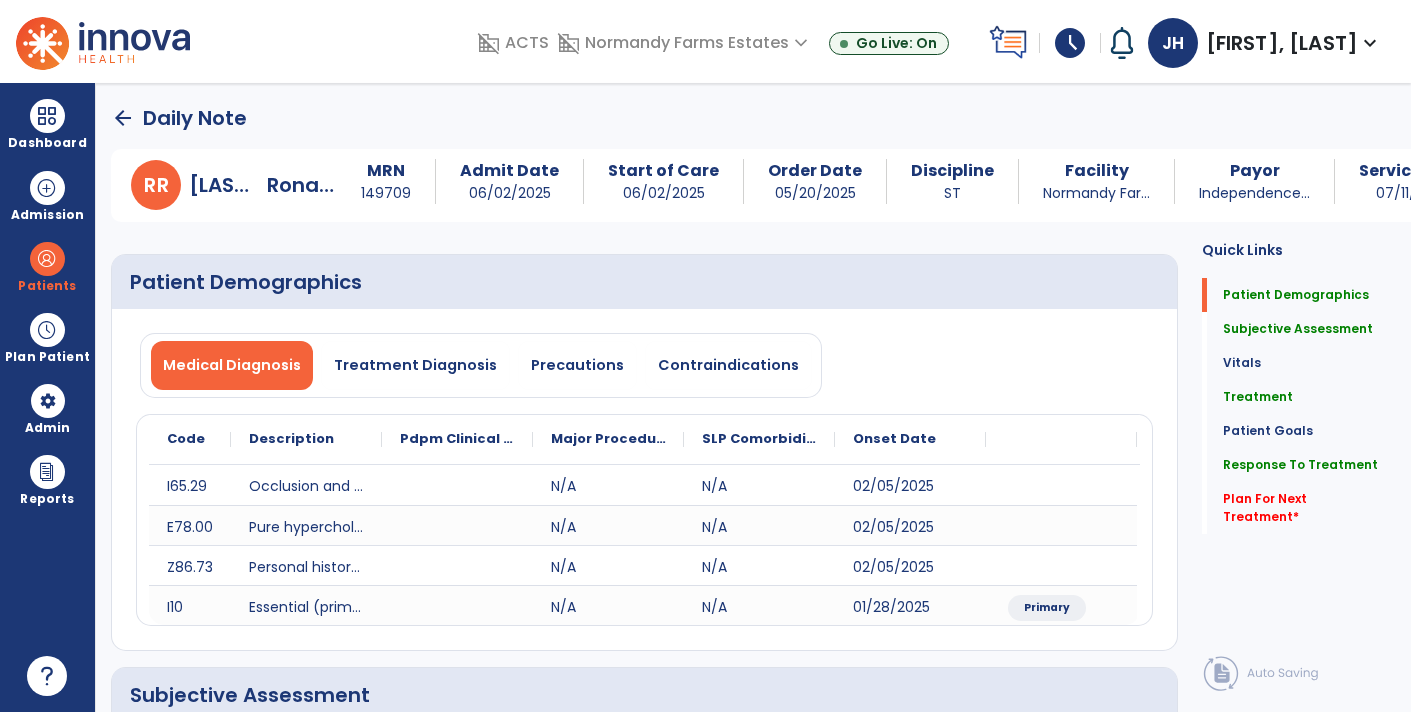 click on "arrow_back" 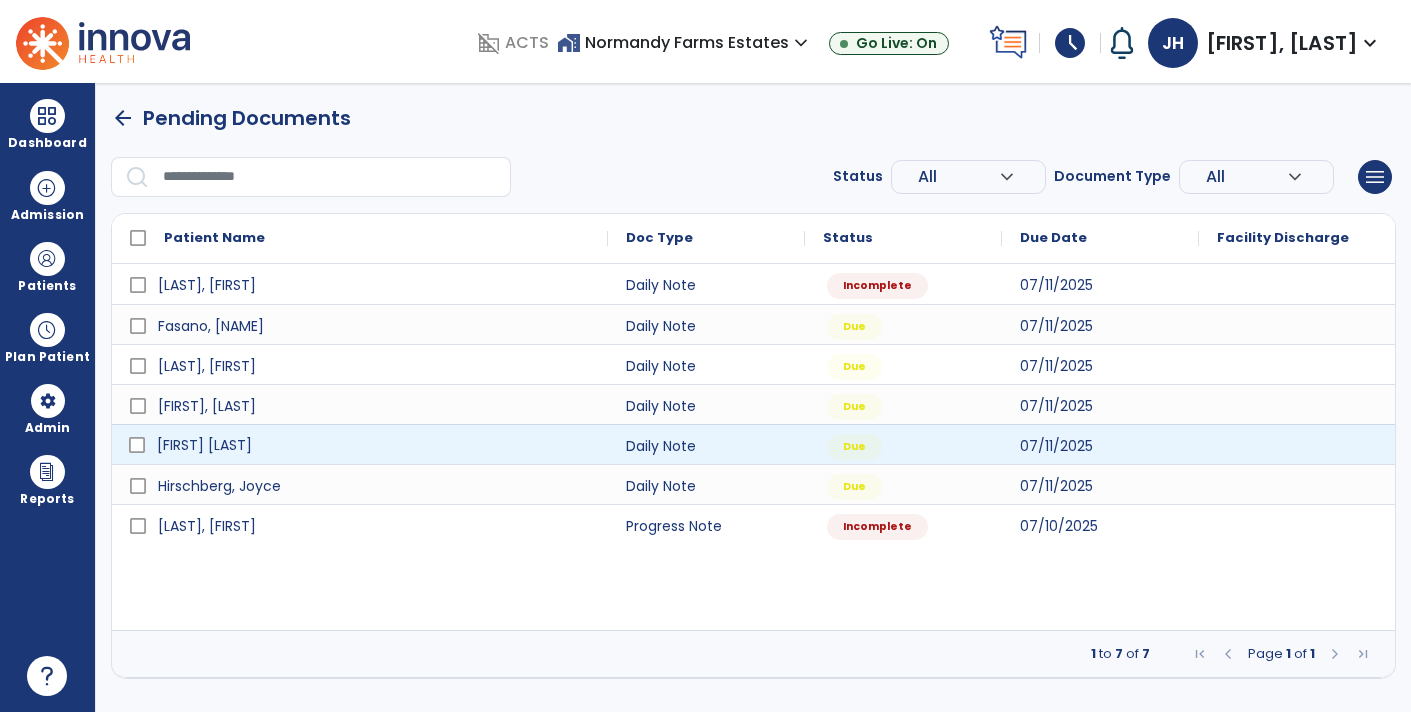 click on "[LAST], [FIRST]" at bounding box center [374, 445] 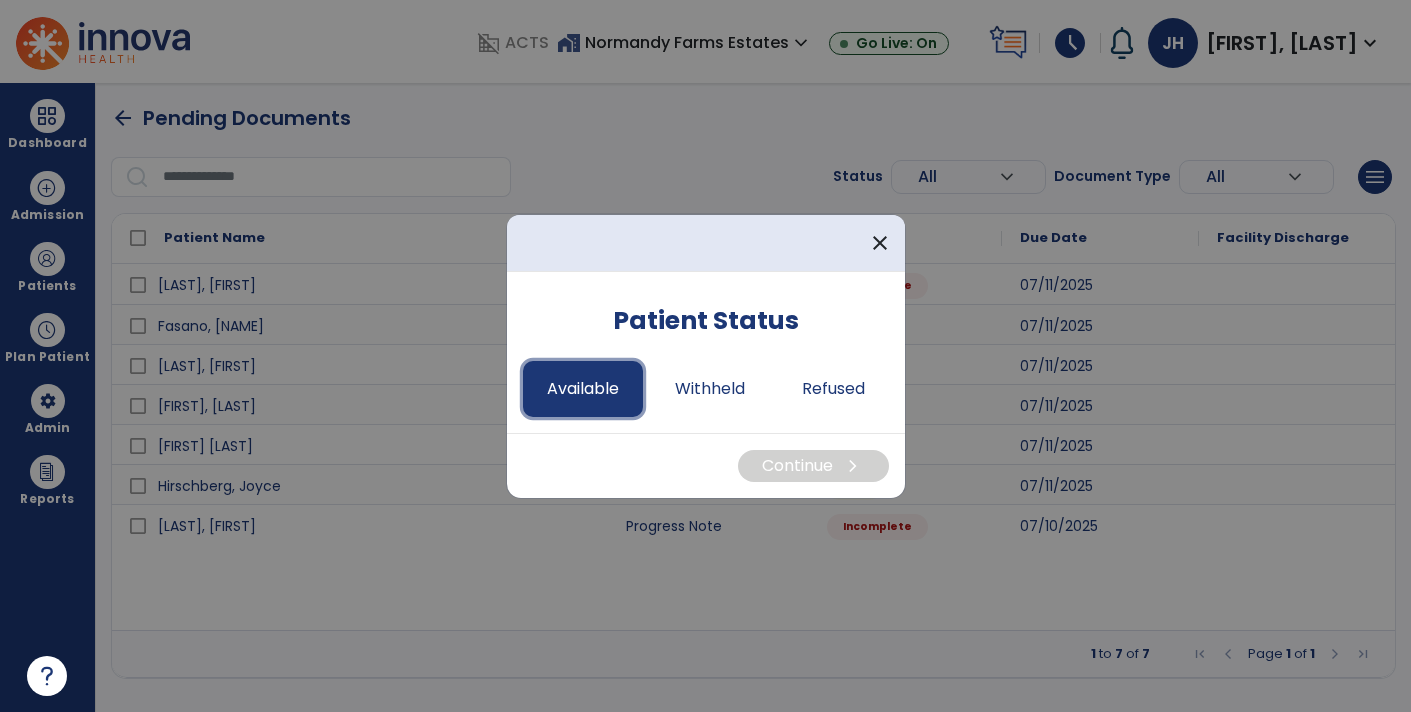 click on "Available" at bounding box center [583, 389] 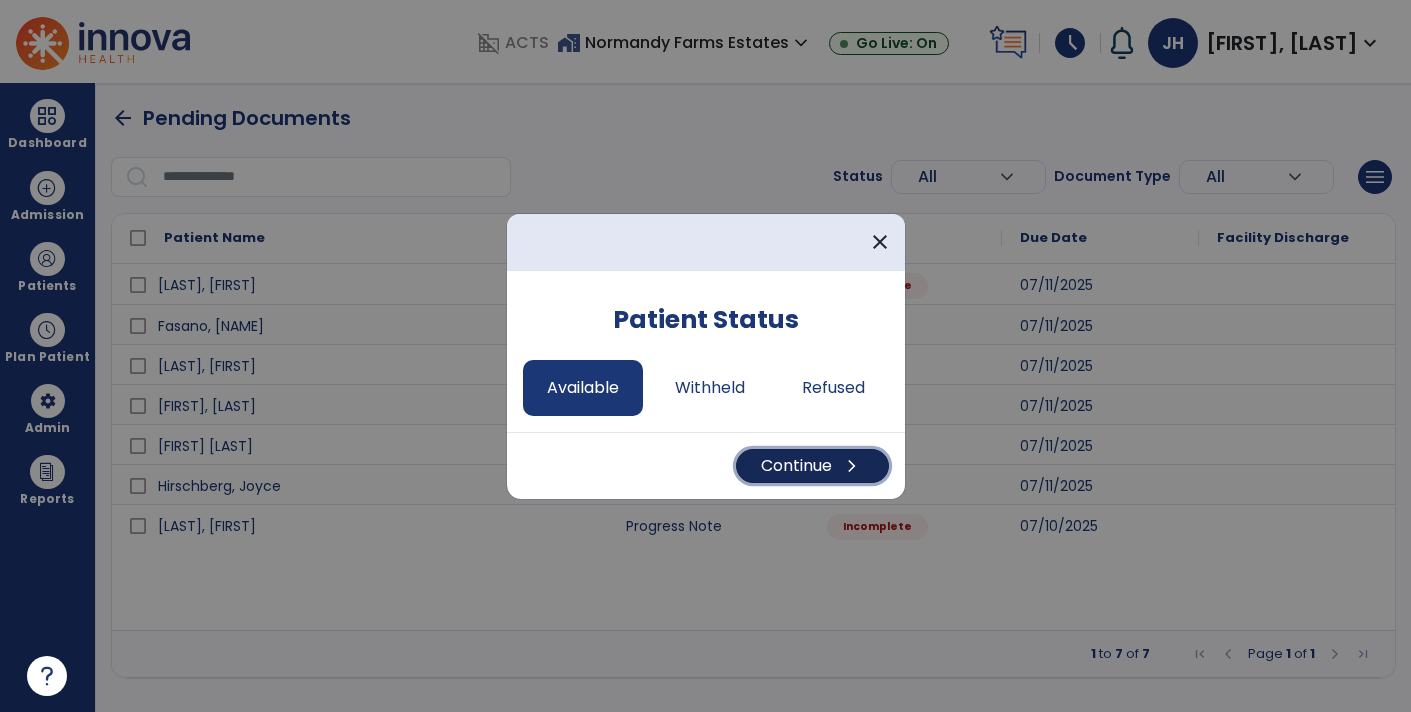 click on "Continue   chevron_right" at bounding box center [812, 466] 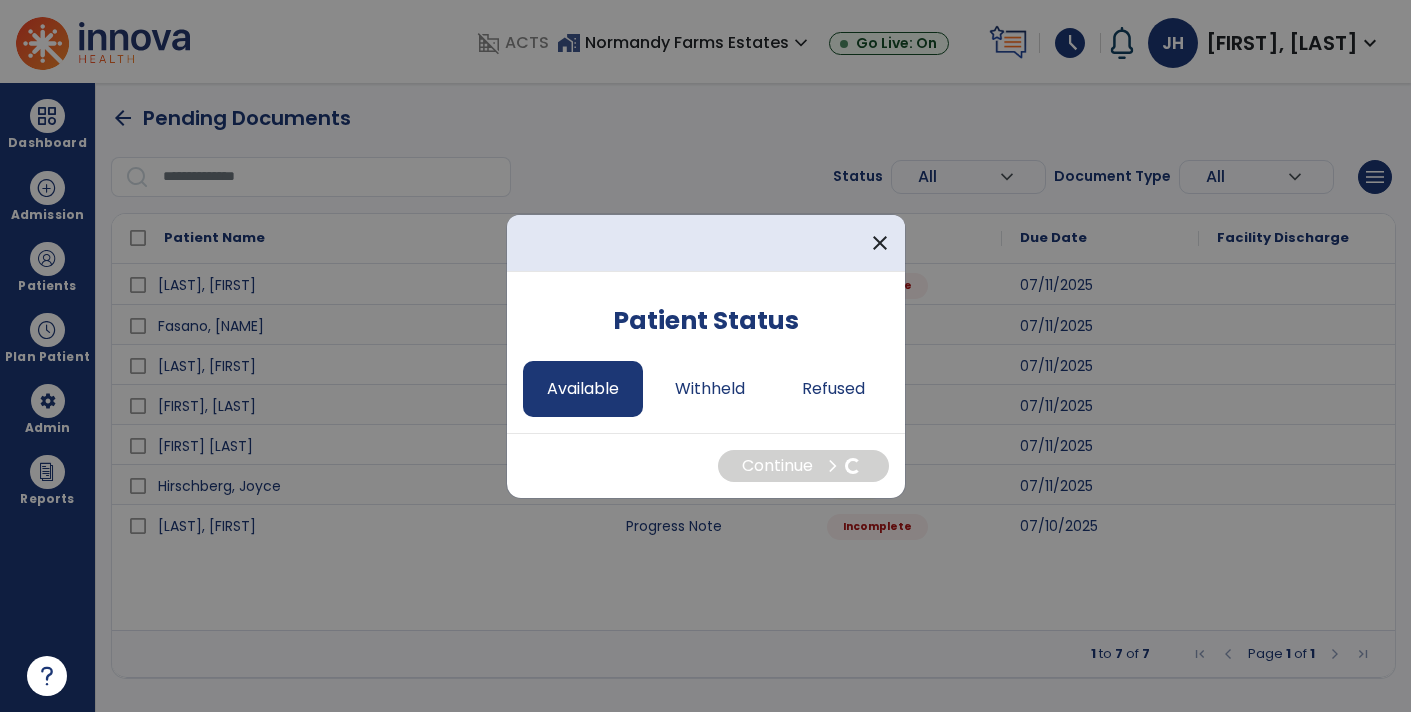 select on "*" 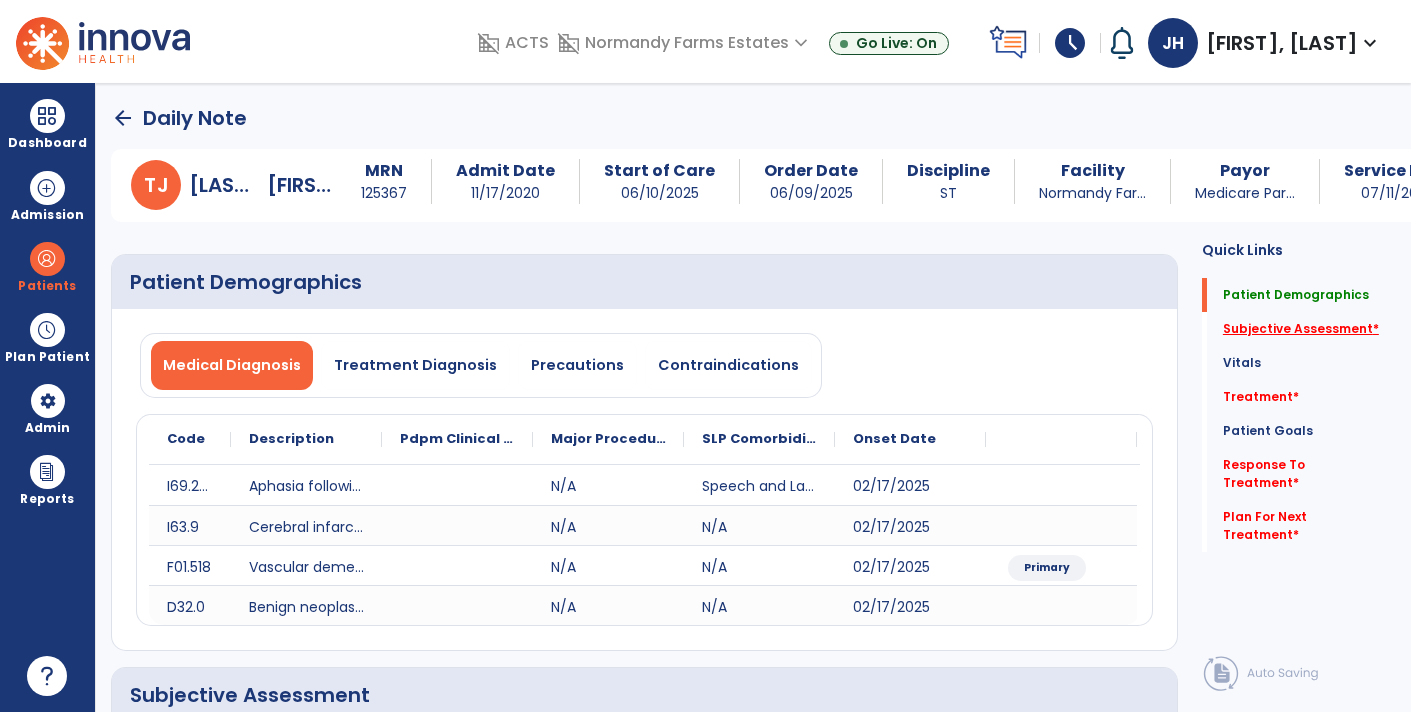 click on "Subjective Assessment   *" 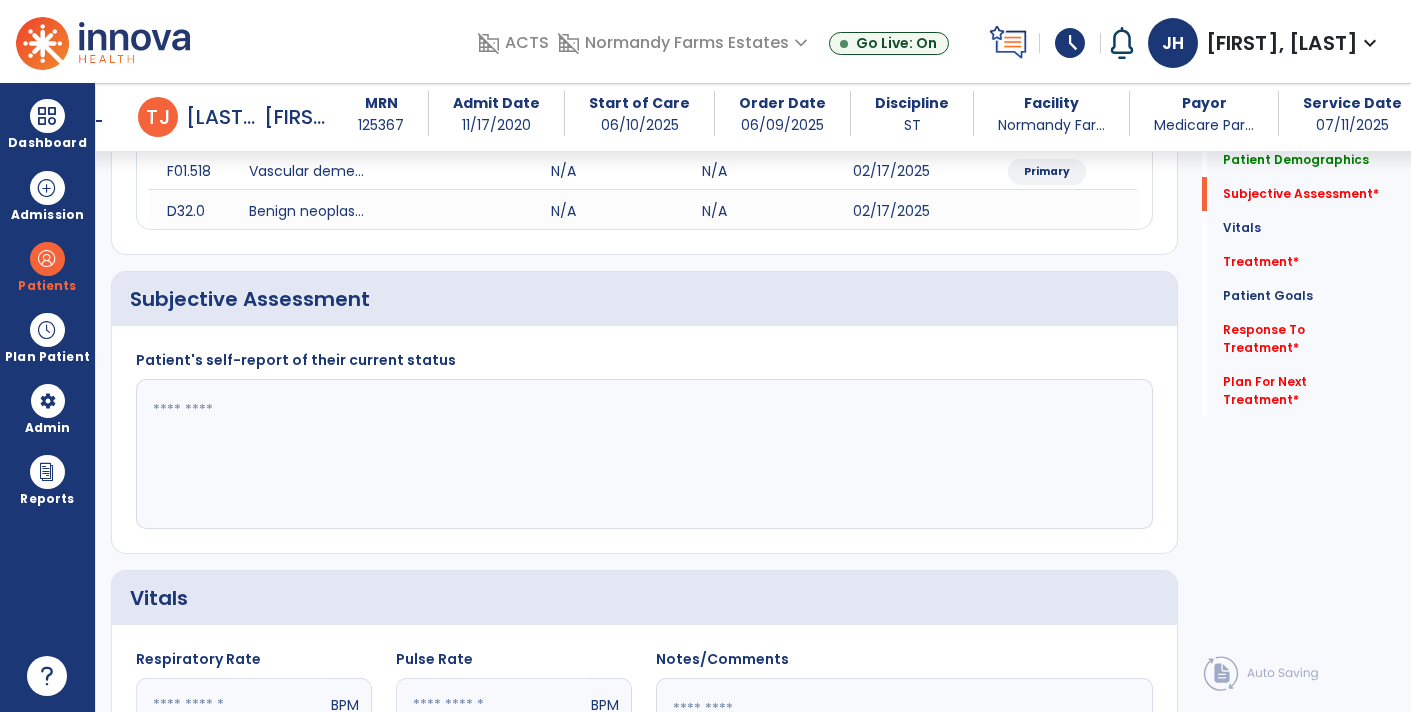 scroll, scrollTop: 409, scrollLeft: 0, axis: vertical 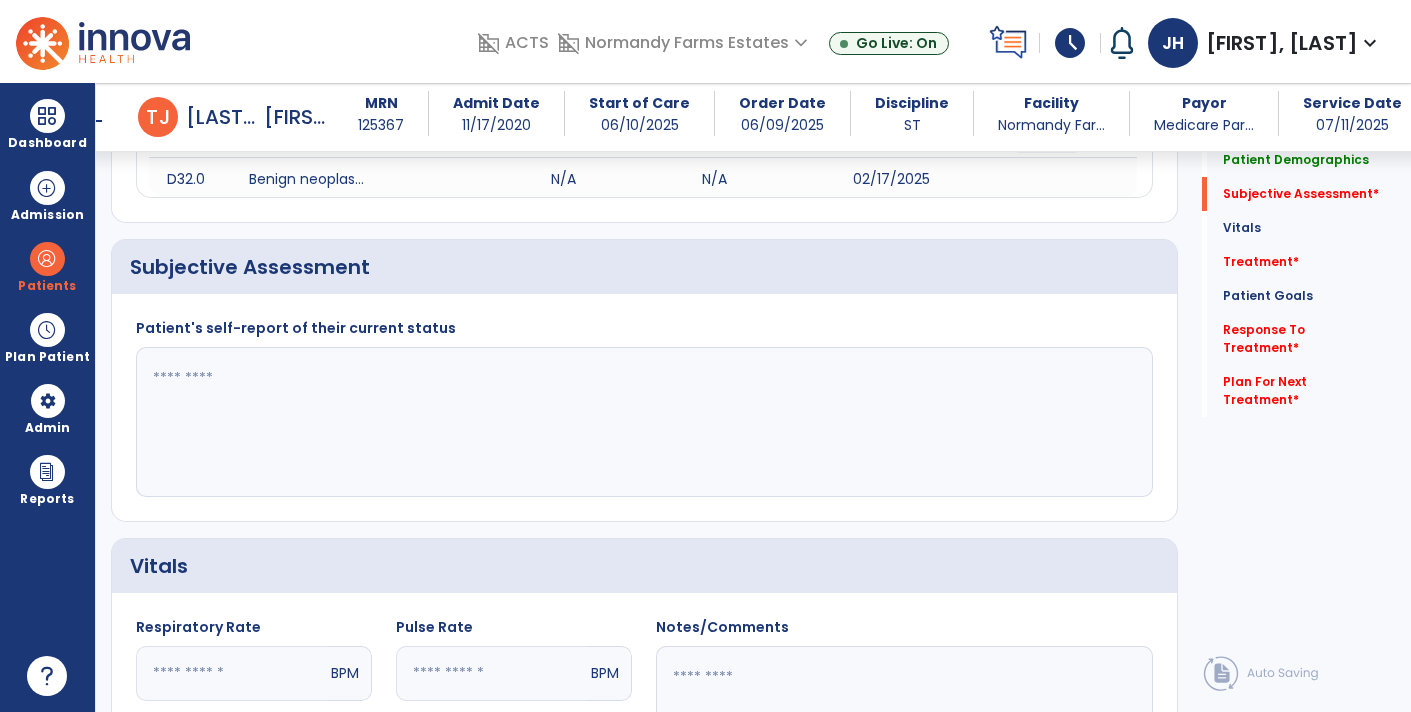 click 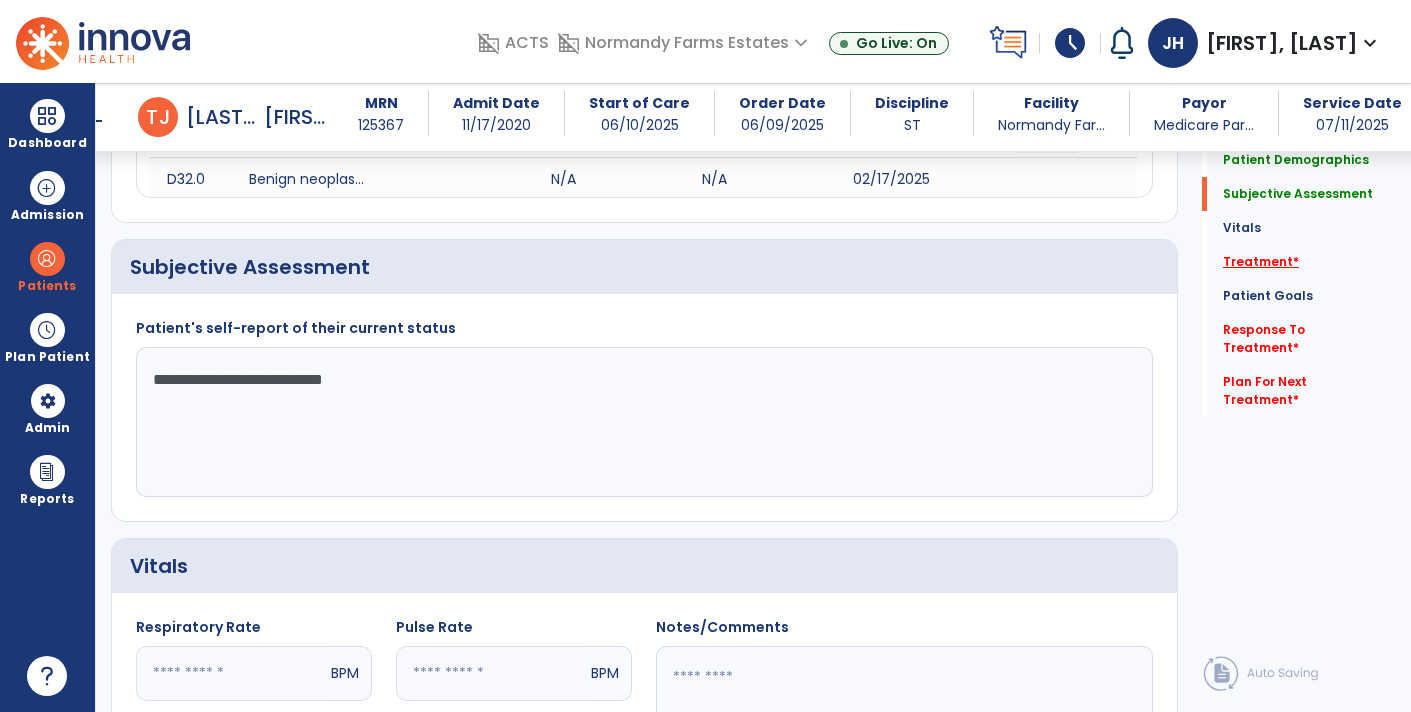 click on "Treatment   *" 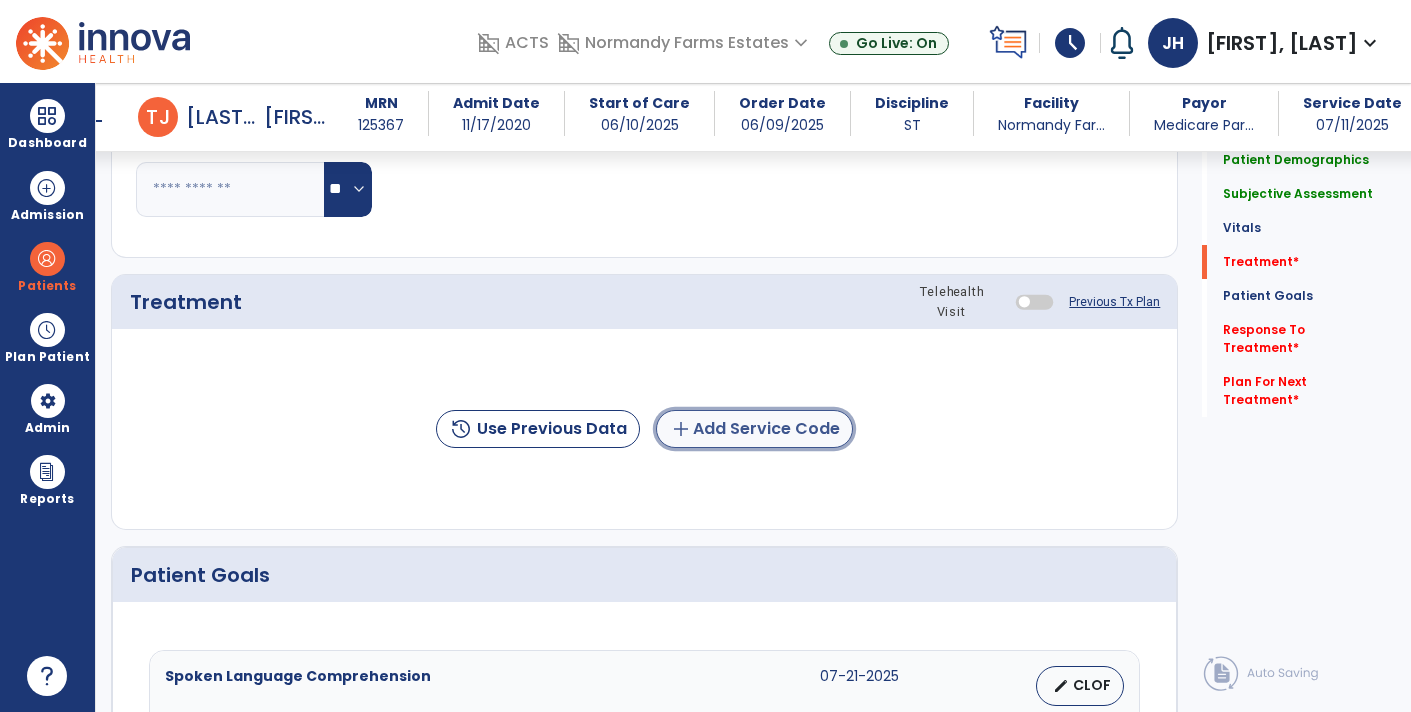 click on "add  Add Service Code" 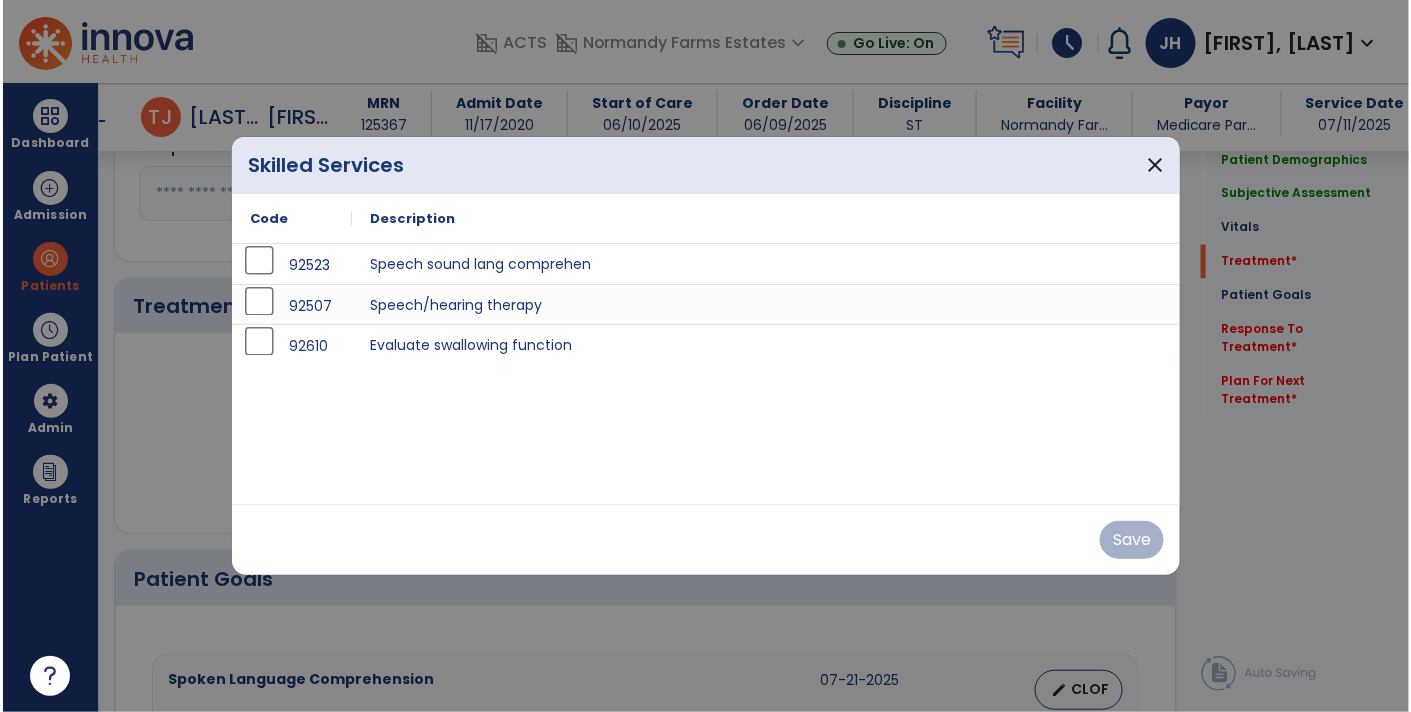 scroll, scrollTop: 1095, scrollLeft: 0, axis: vertical 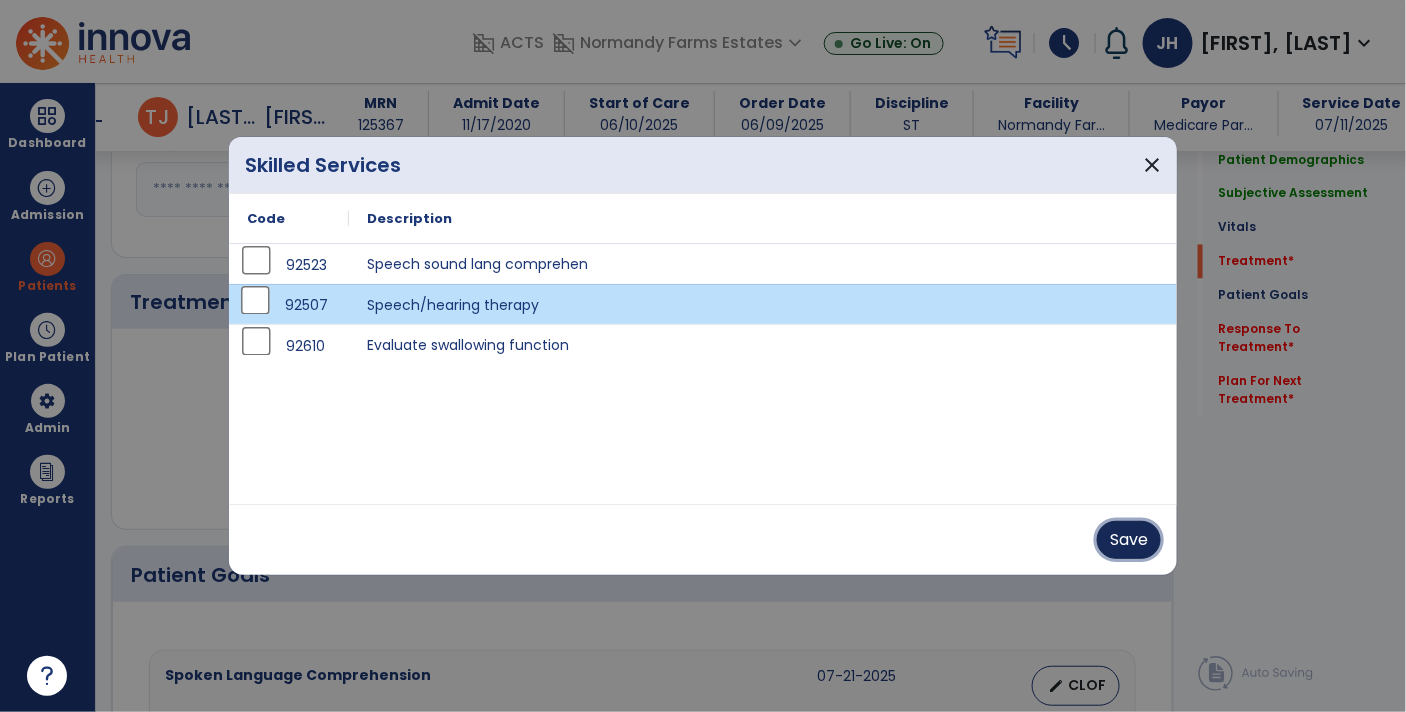 click on "Save" at bounding box center [1129, 540] 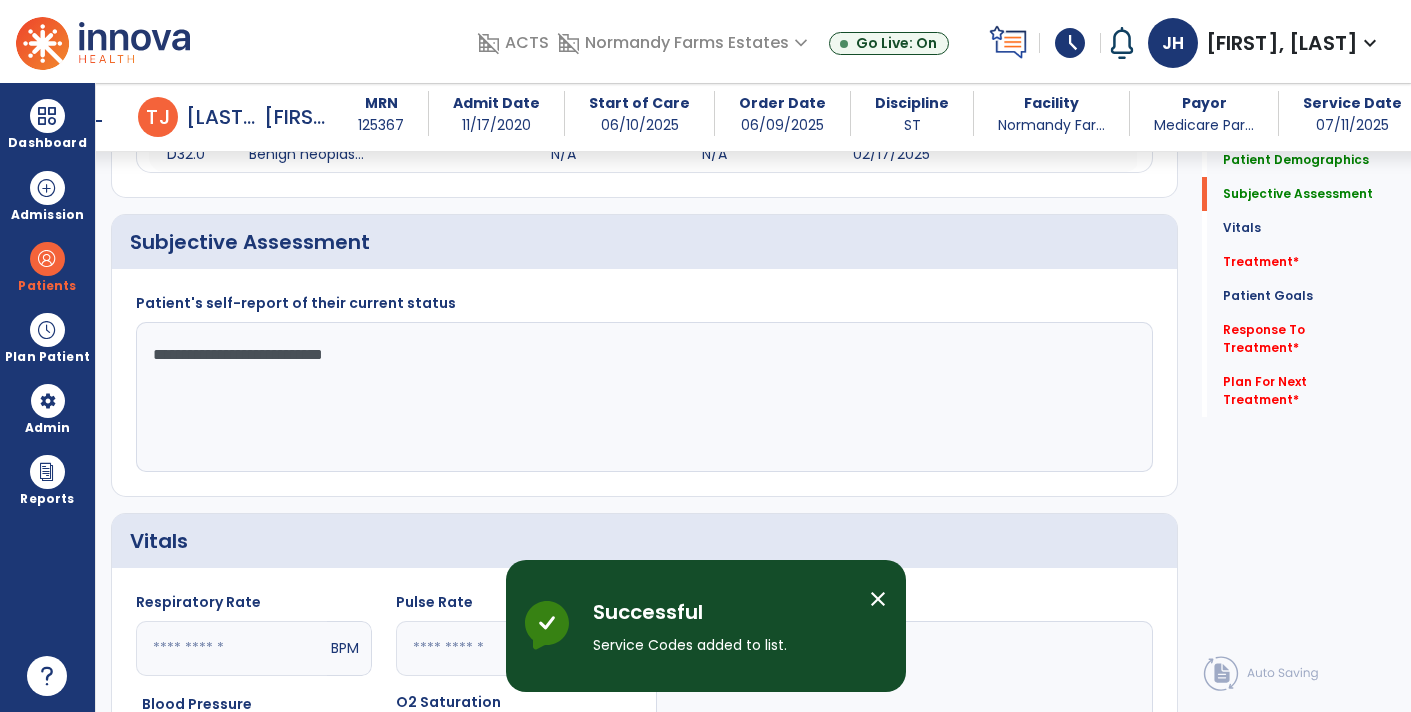 scroll, scrollTop: 437, scrollLeft: 0, axis: vertical 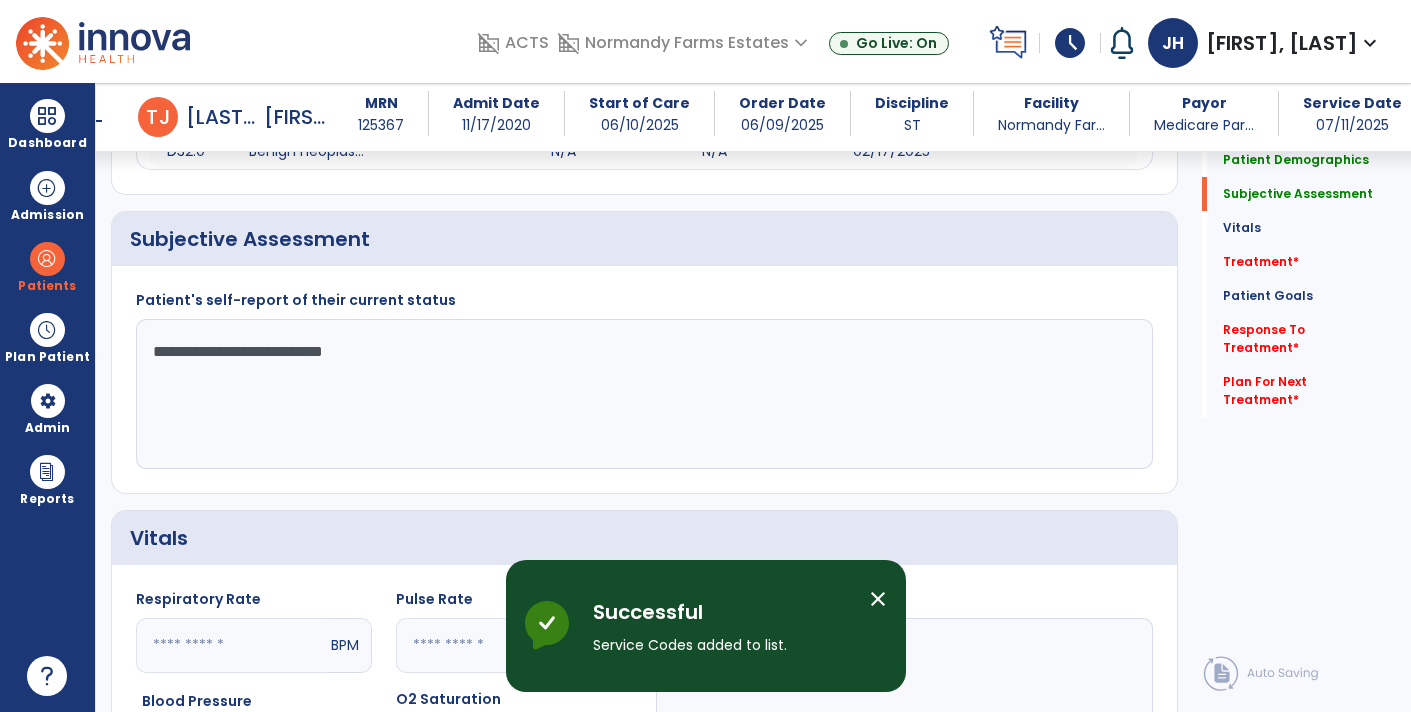 click on "**********" 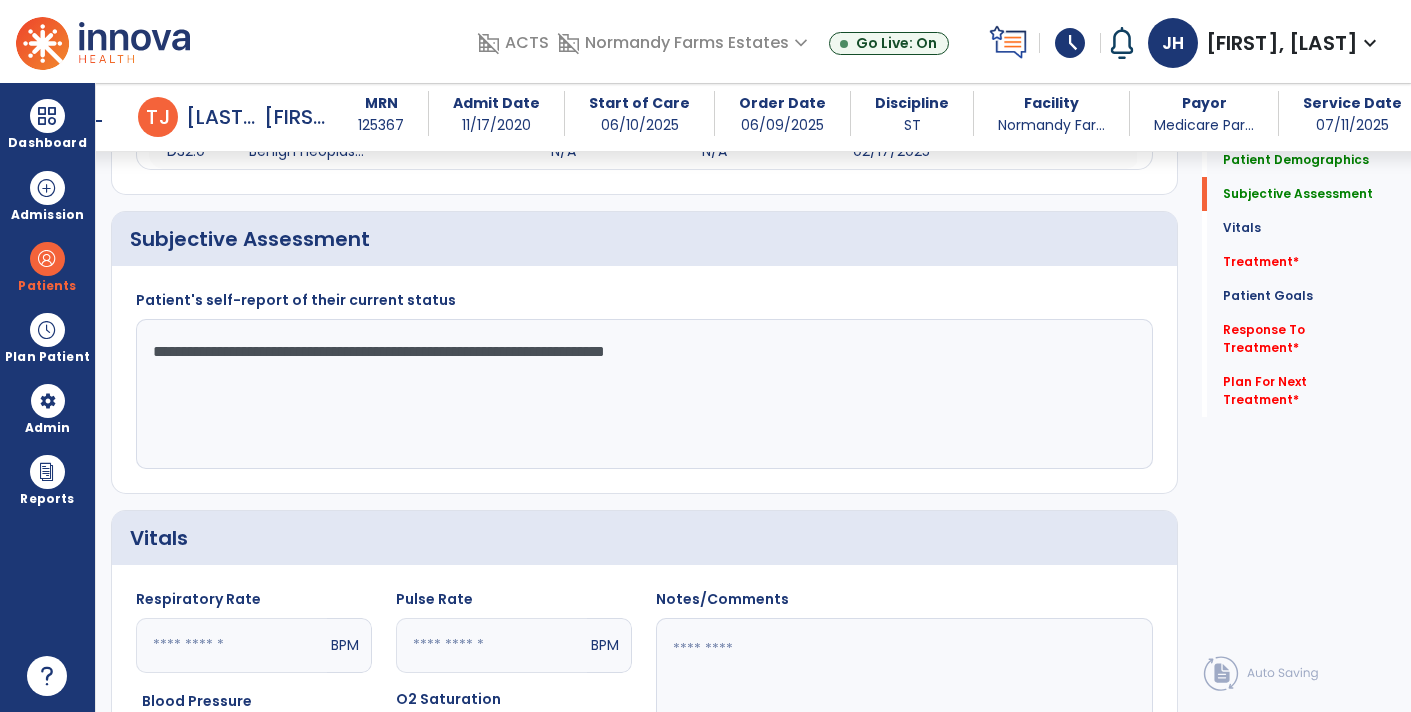 click on "**********" 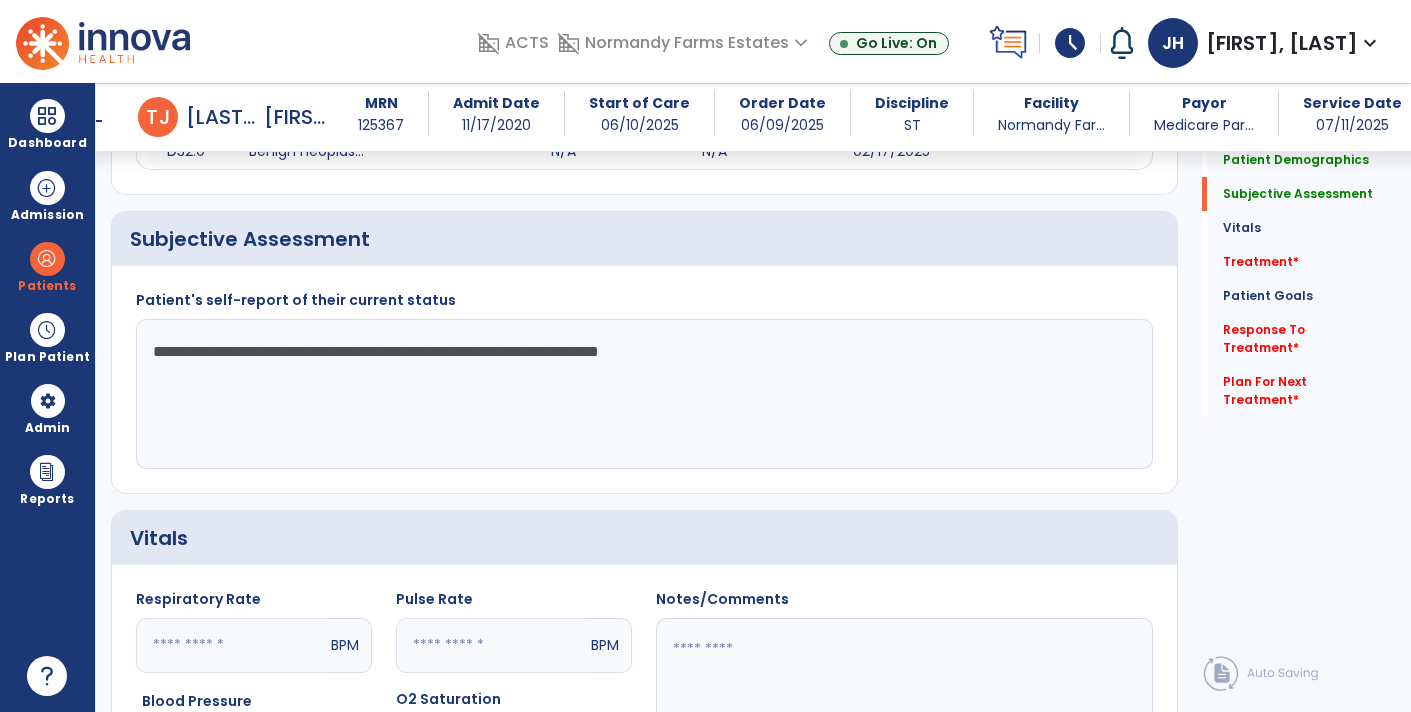 click on "**********" 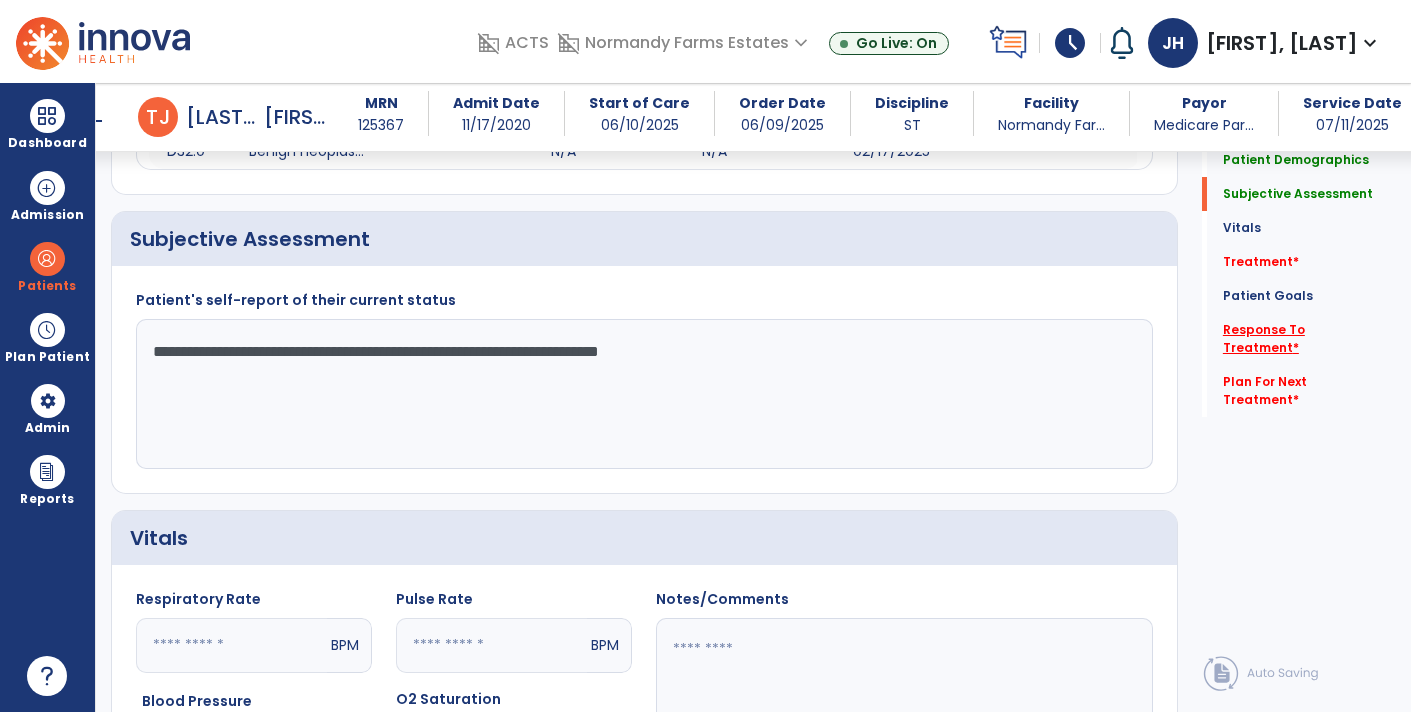 type on "**********" 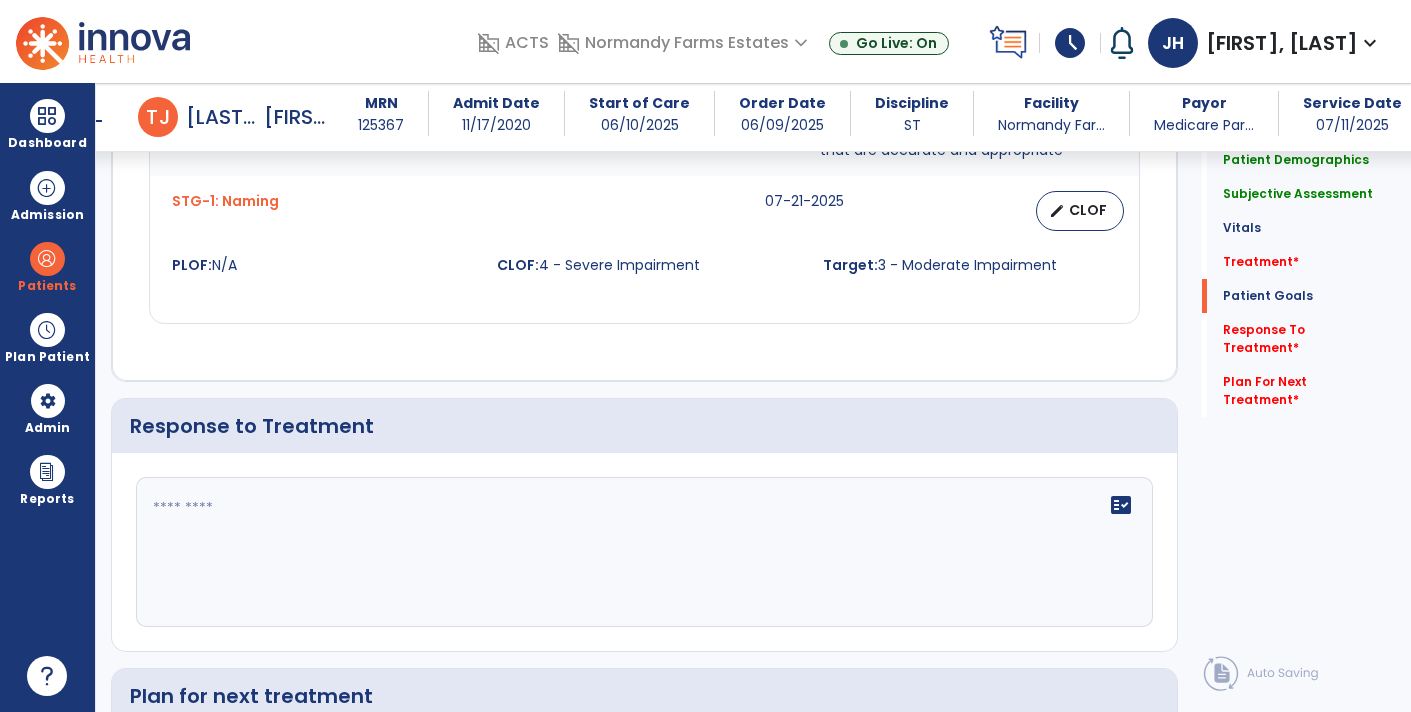 scroll, scrollTop: 2553, scrollLeft: 0, axis: vertical 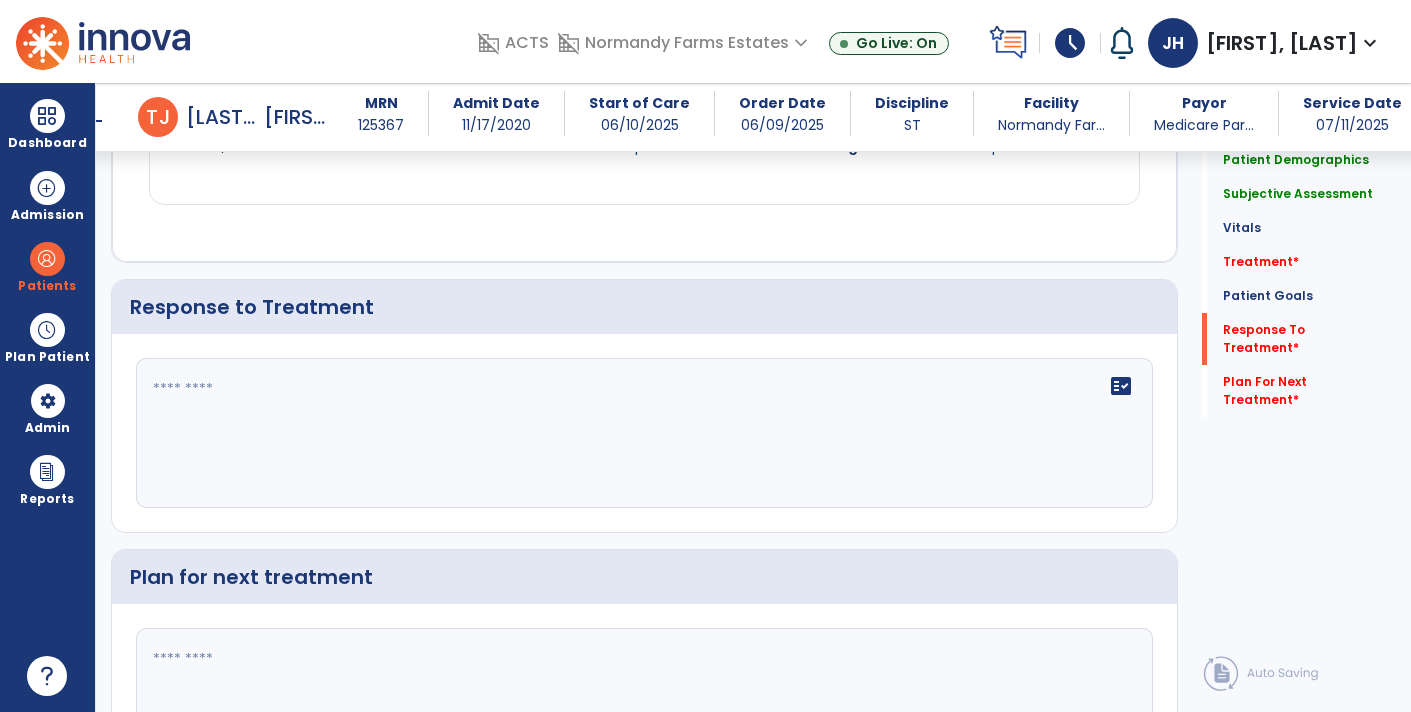 click 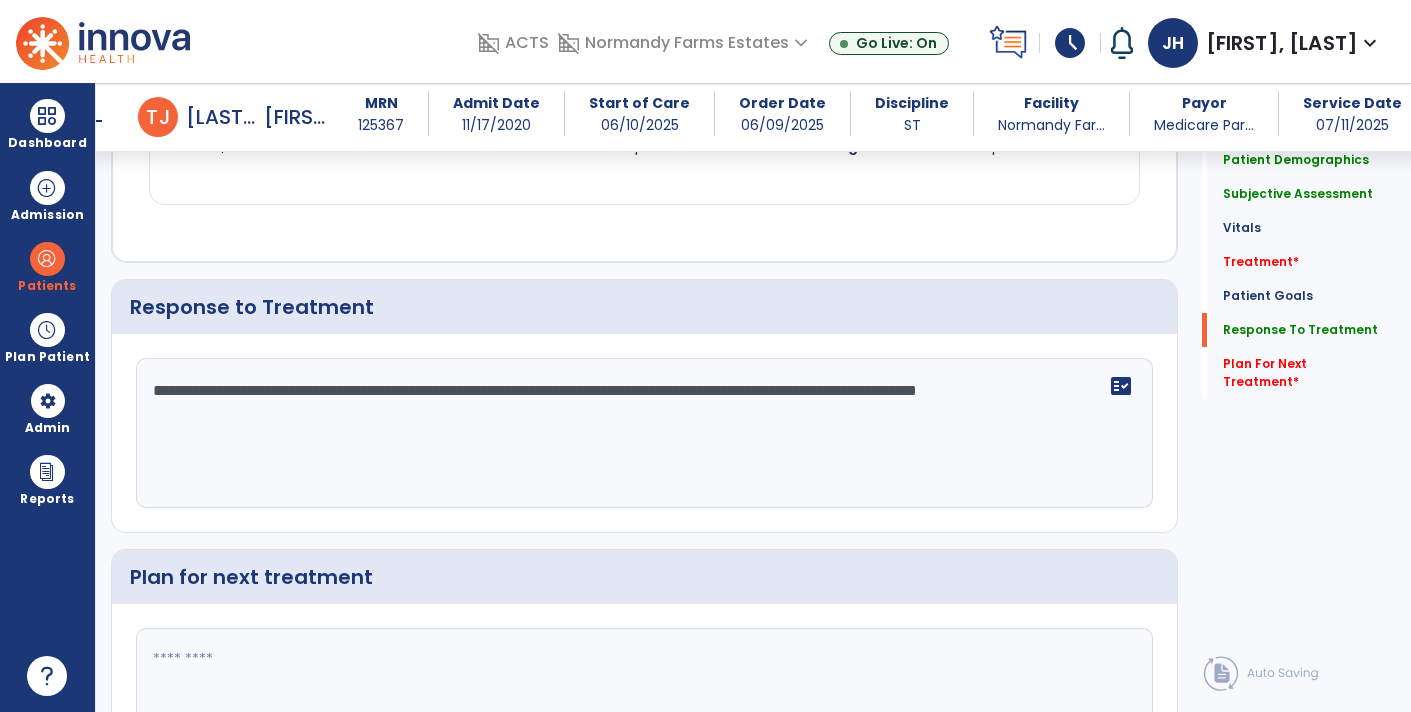 click on "**********" 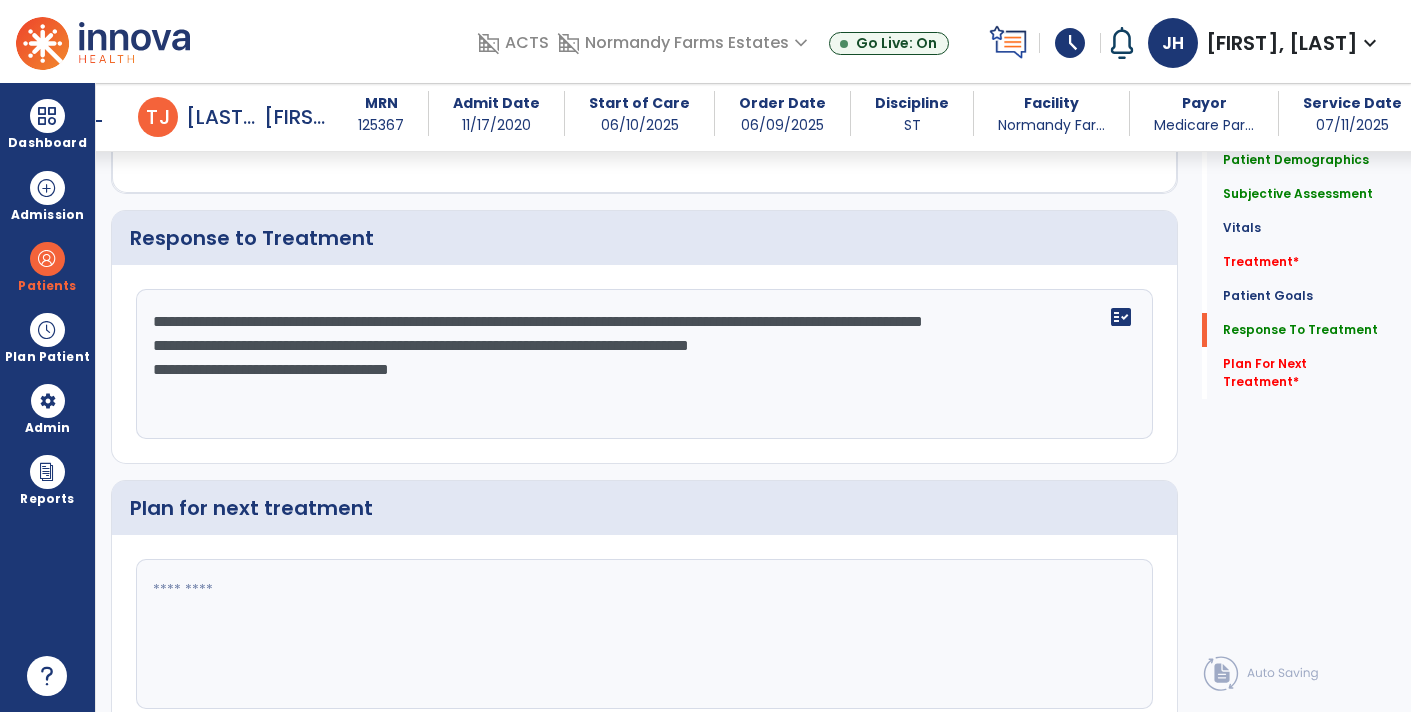 scroll, scrollTop: 2623, scrollLeft: 0, axis: vertical 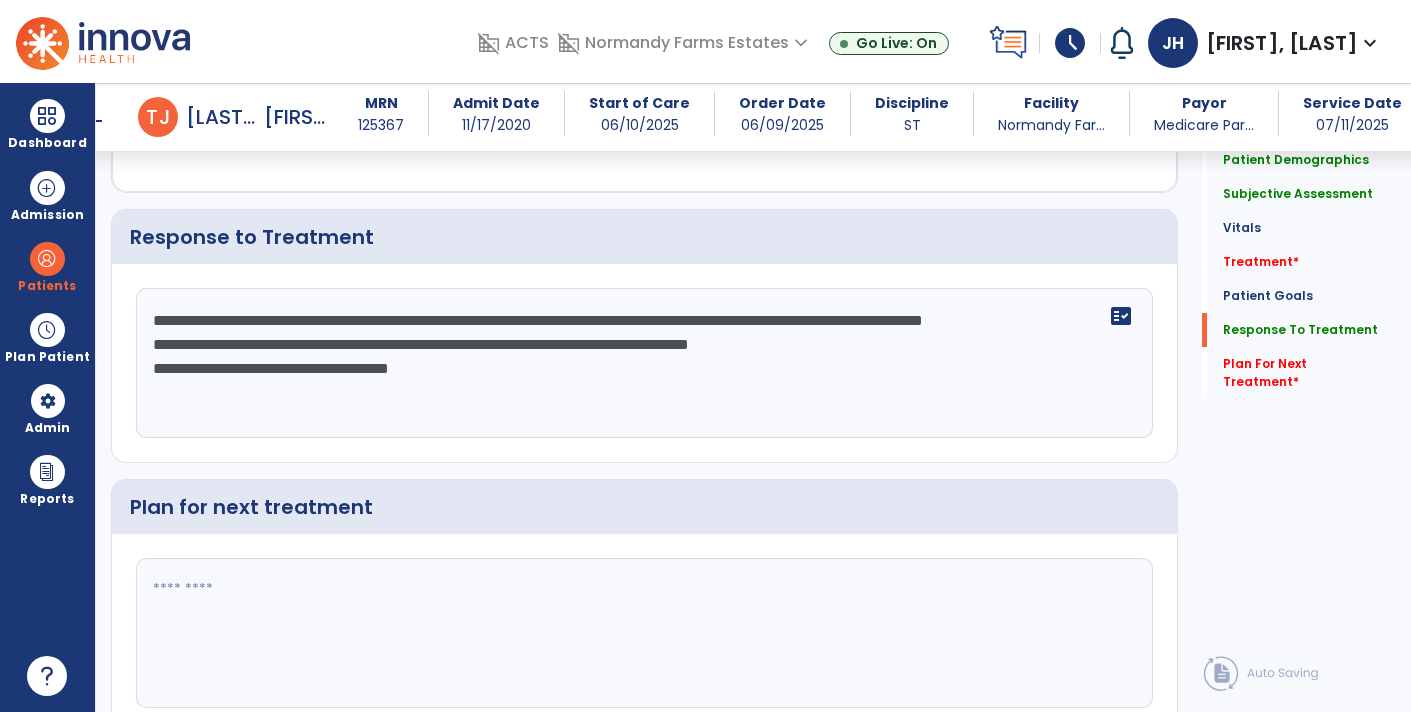 click on "**********" 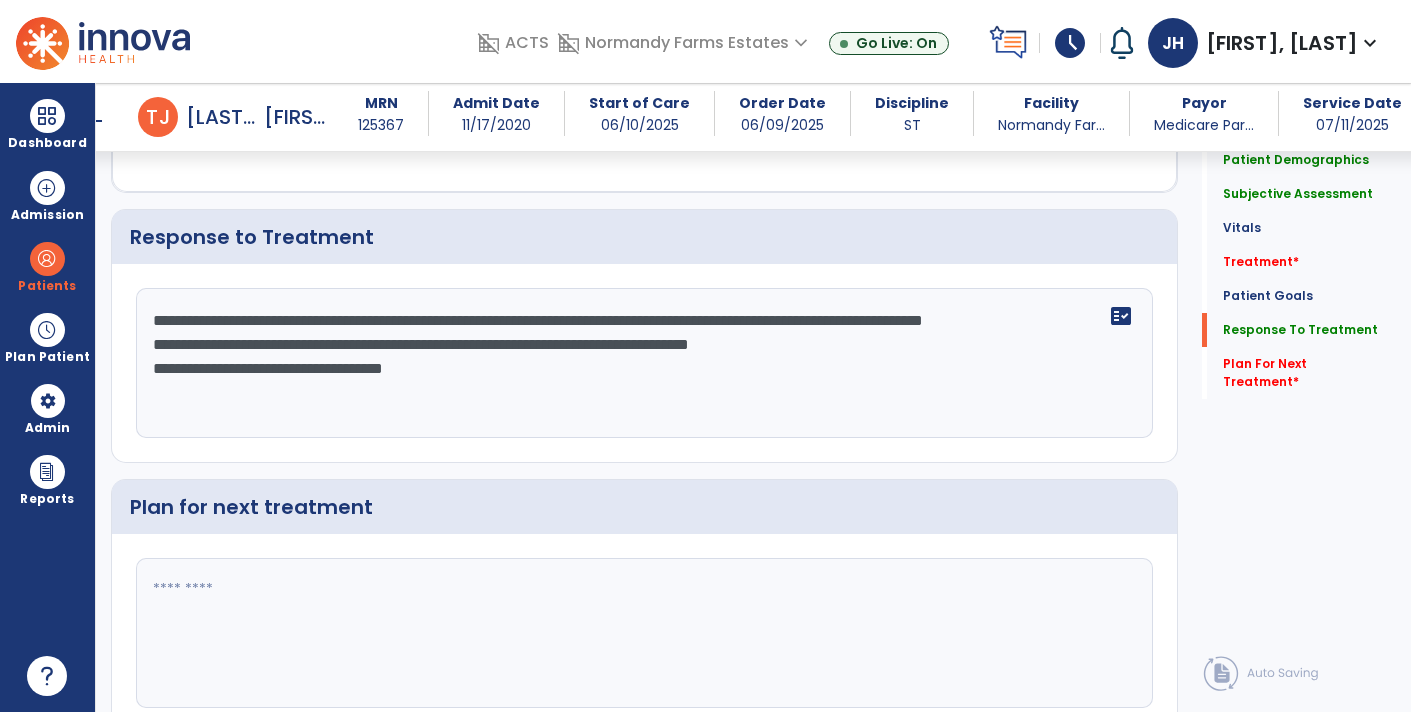 click on "**********" 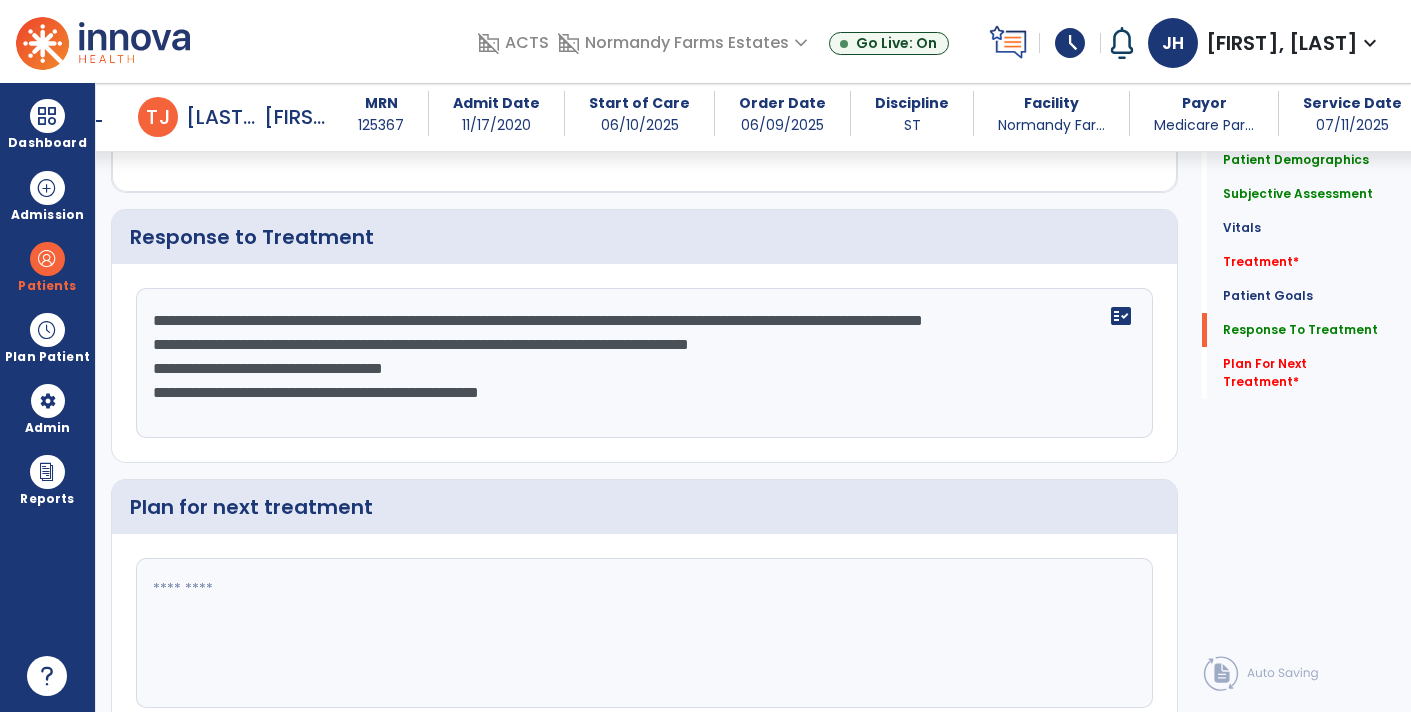 click on "**********" 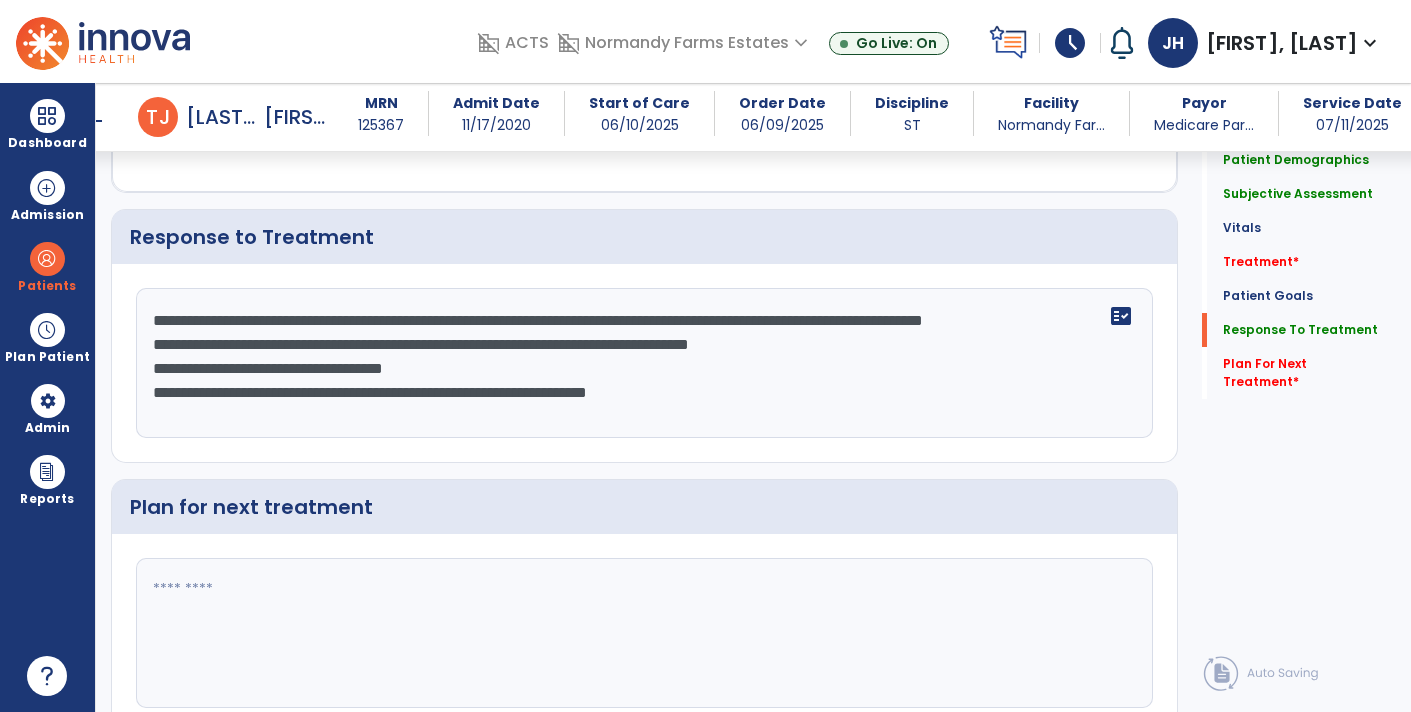 click on "**********" 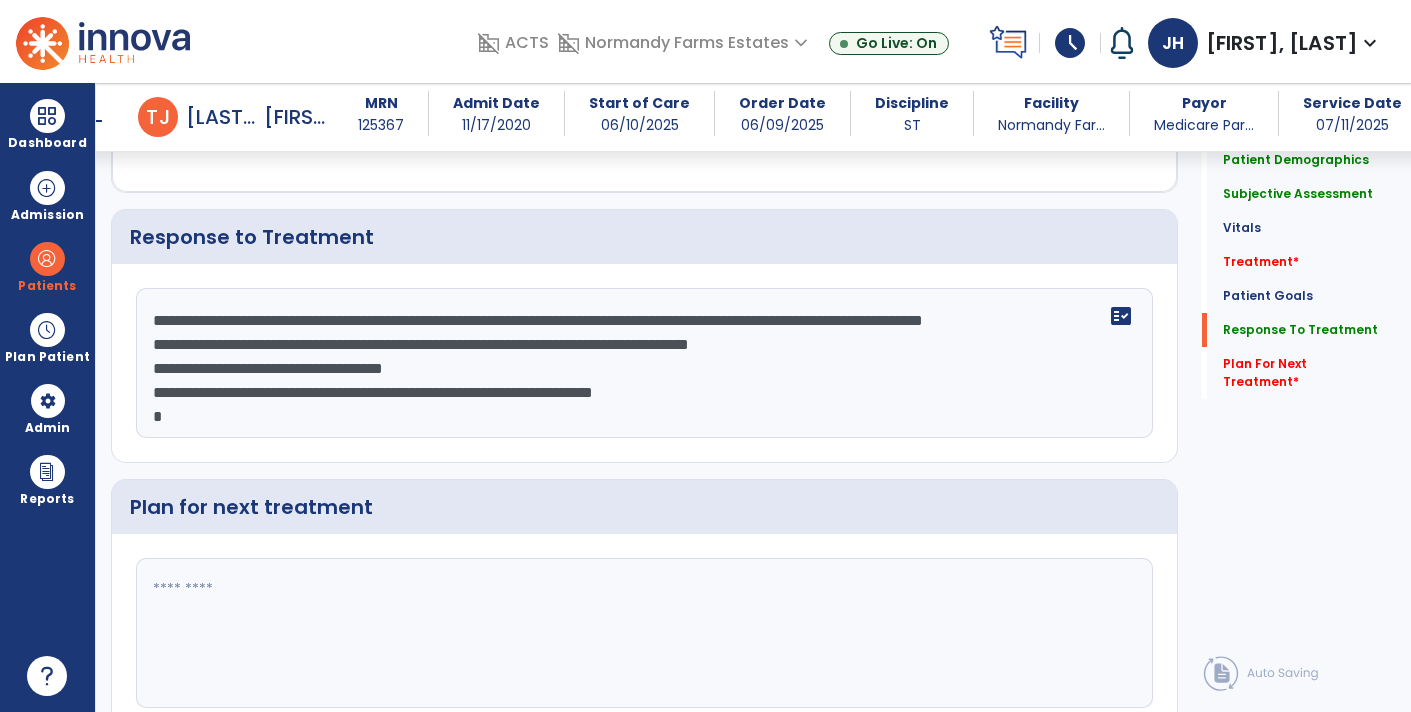 scroll, scrollTop: 14, scrollLeft: 0, axis: vertical 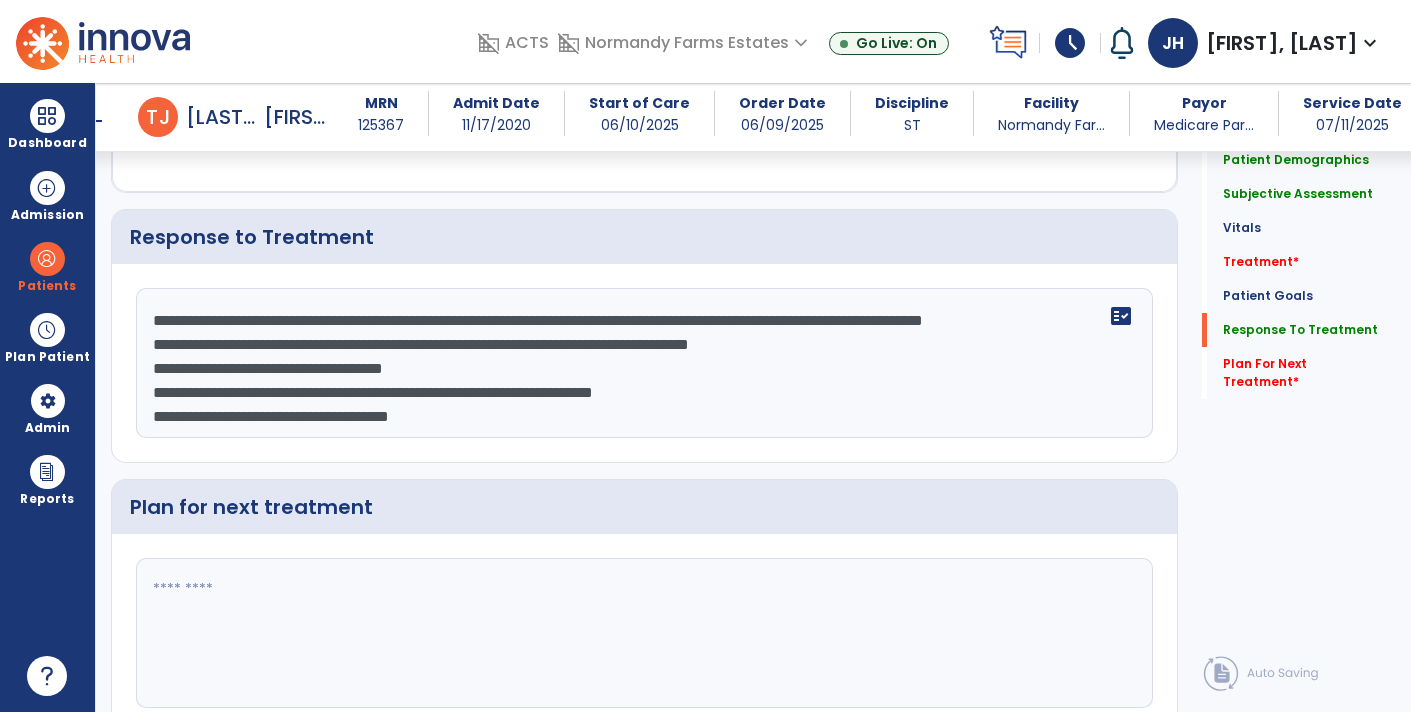 click on "**********" 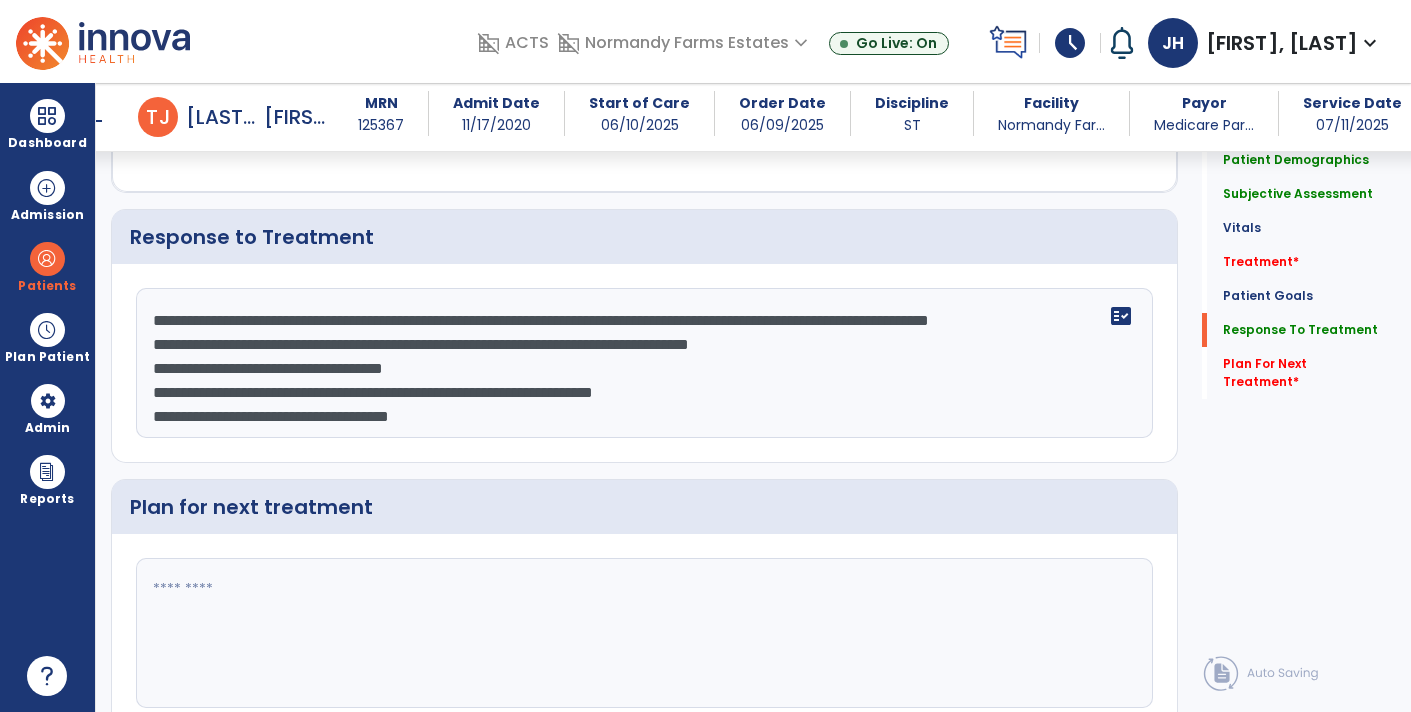 click on "**********" 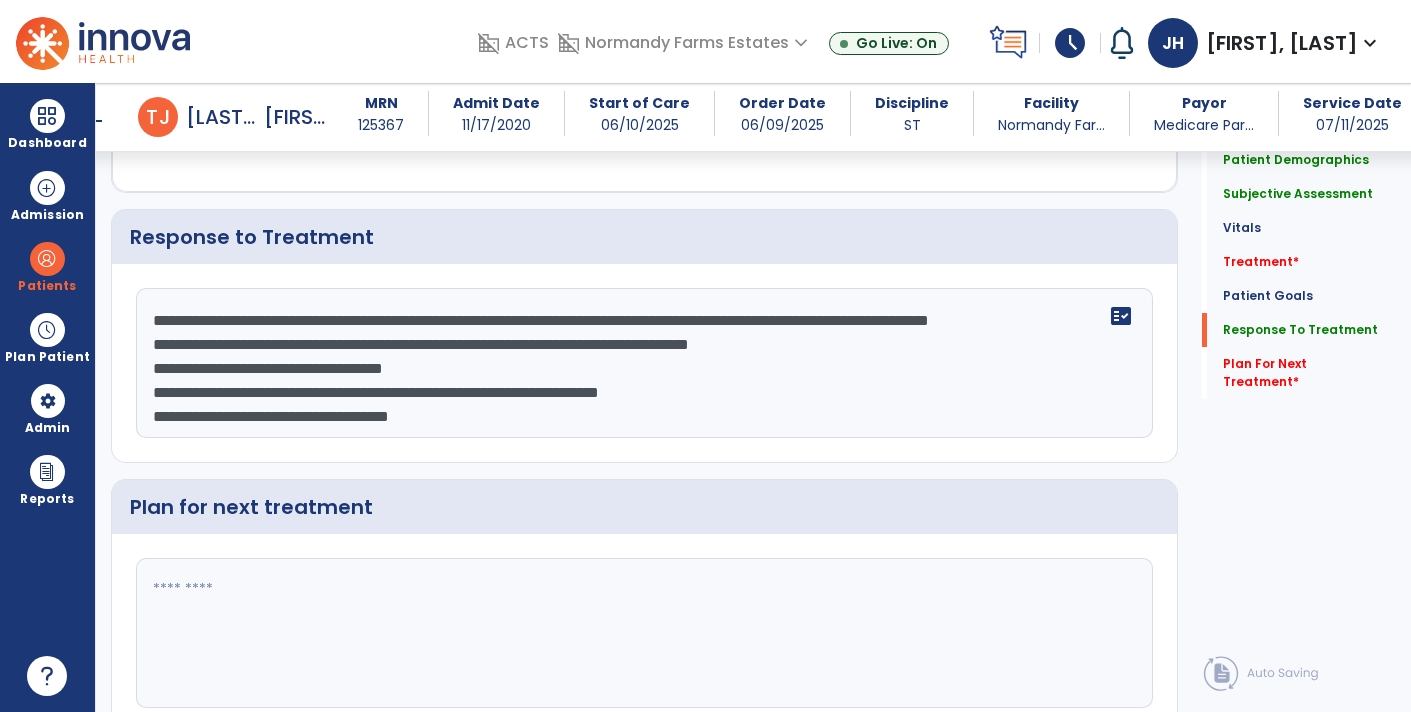 click on "**********" 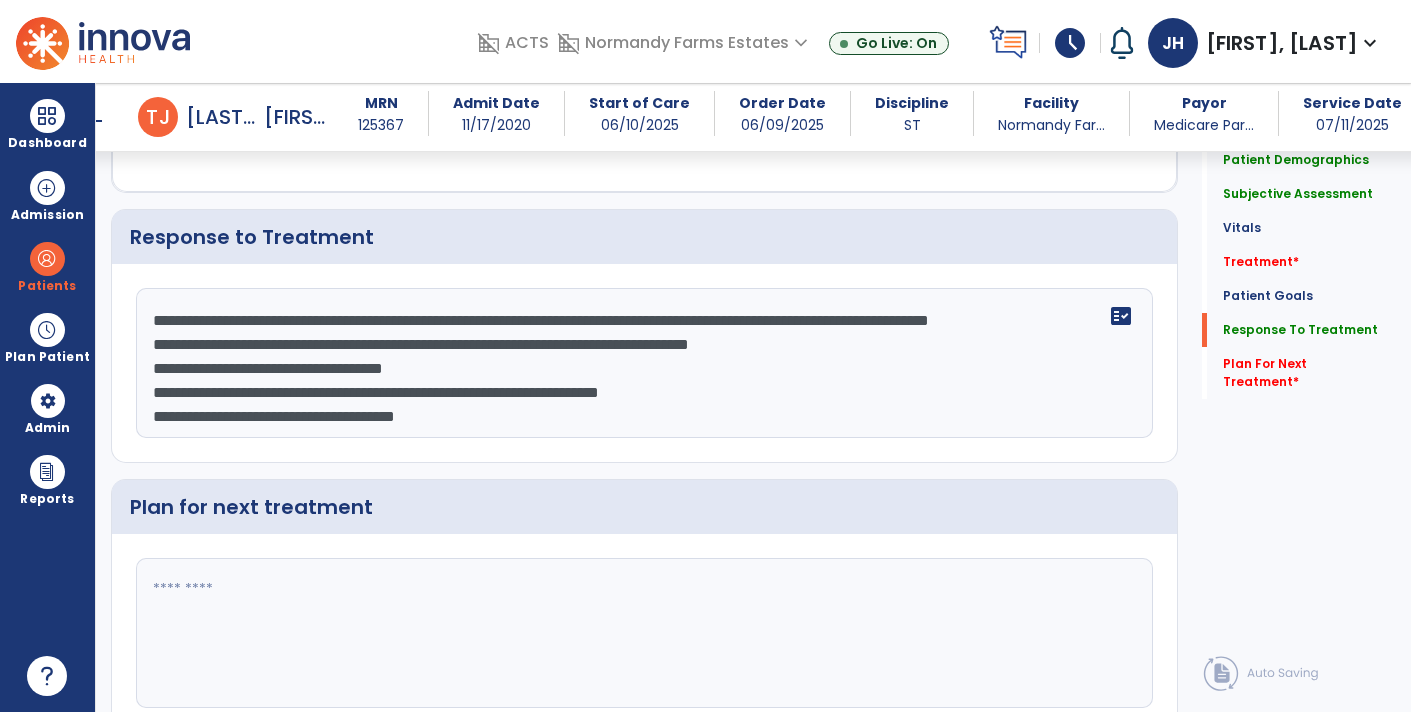 click on "**********" 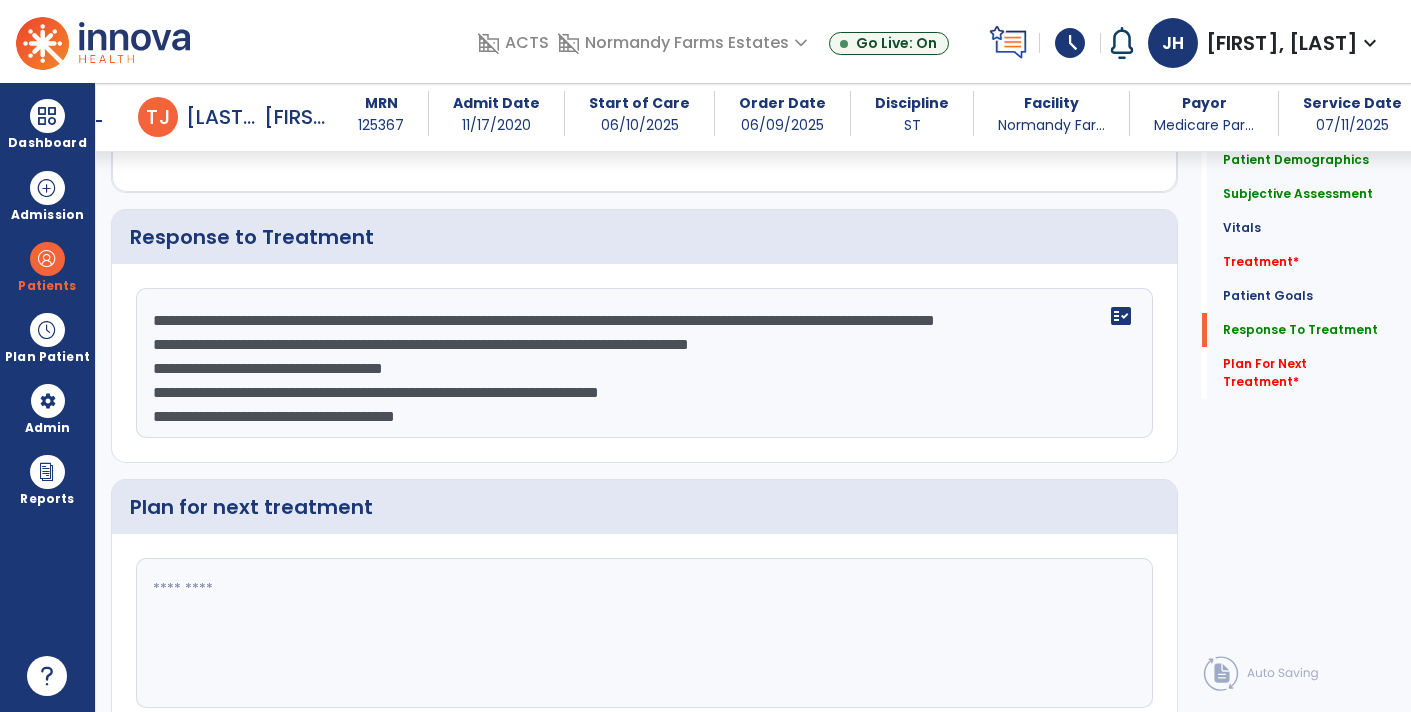 click on "**********" 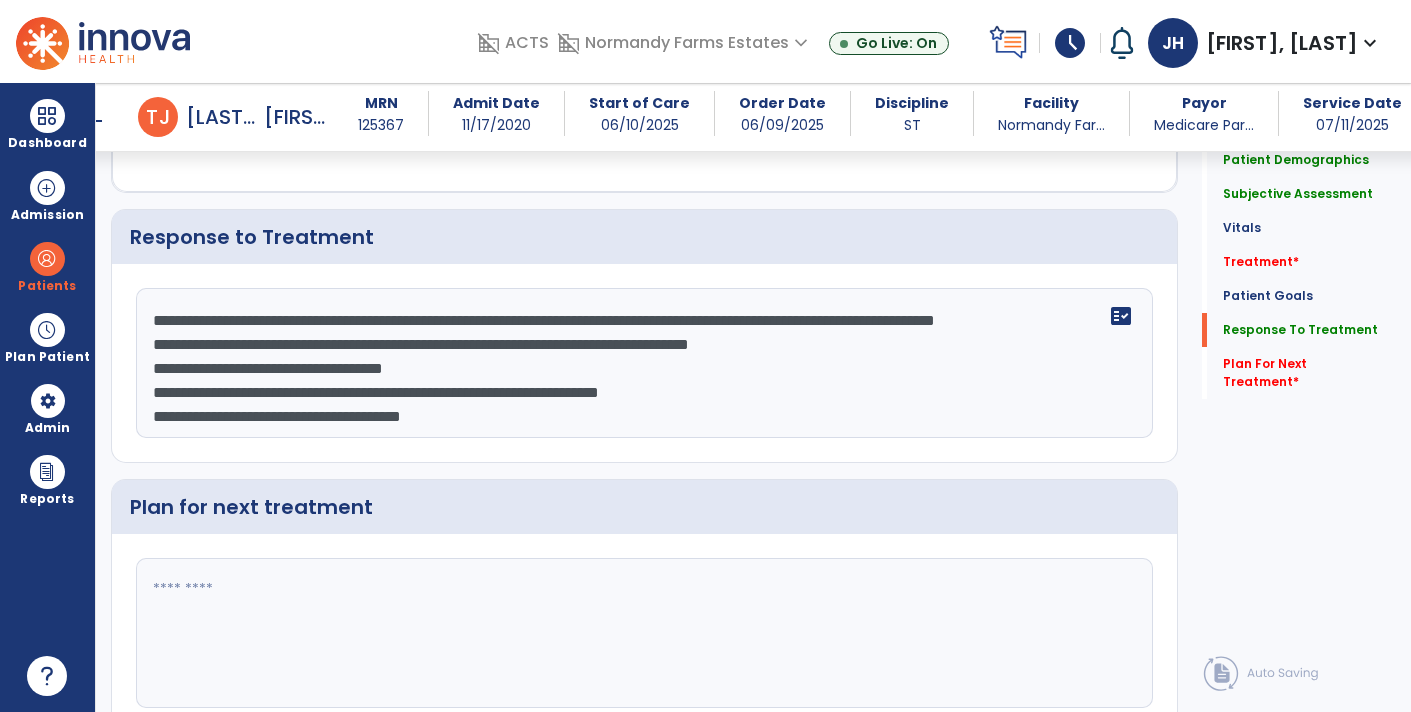 click on "**********" 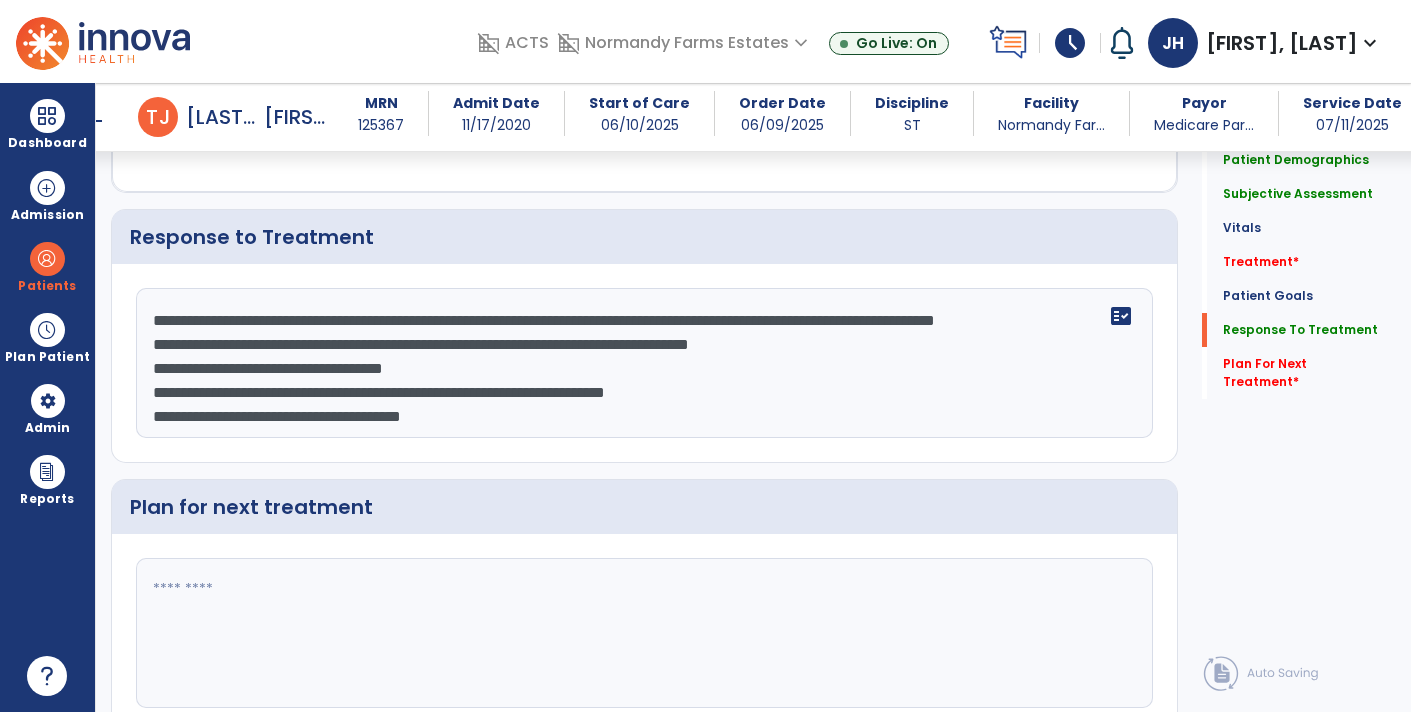 click on "**********" 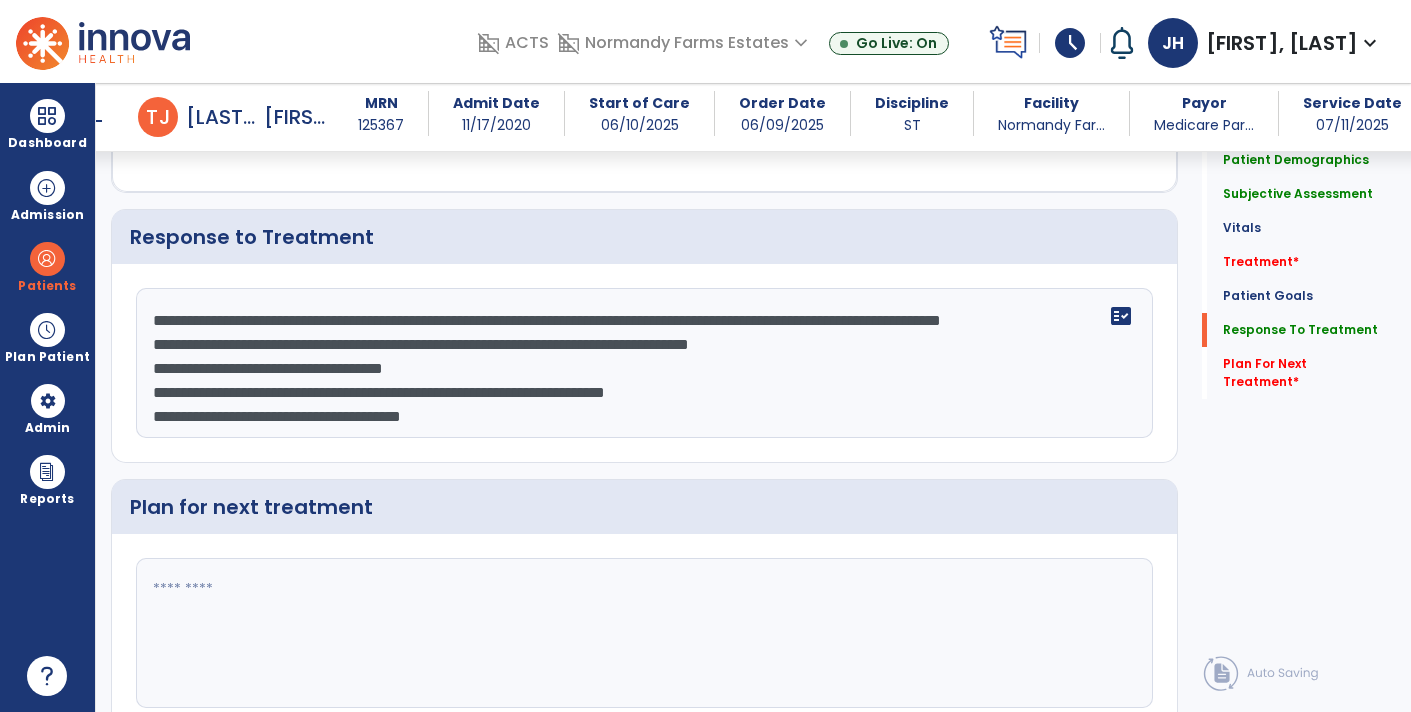 click on "**********" 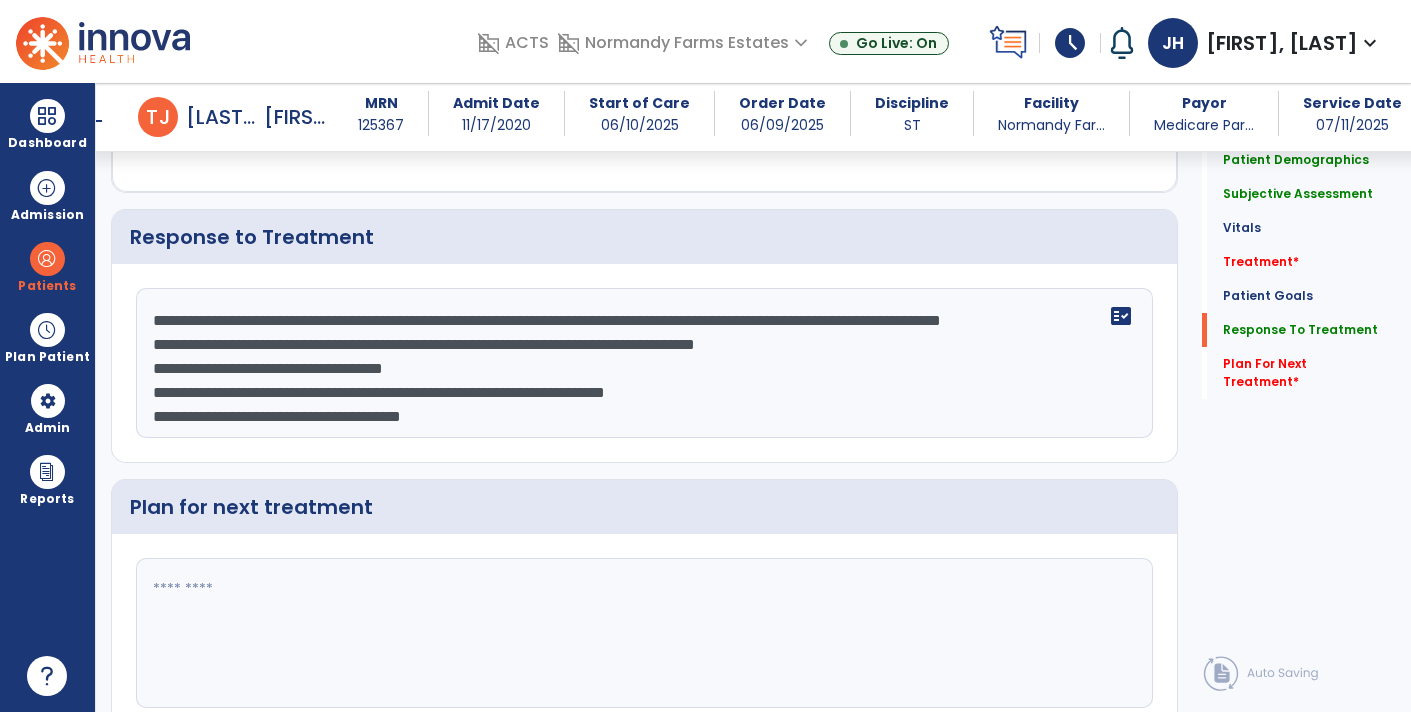 click on "**********" 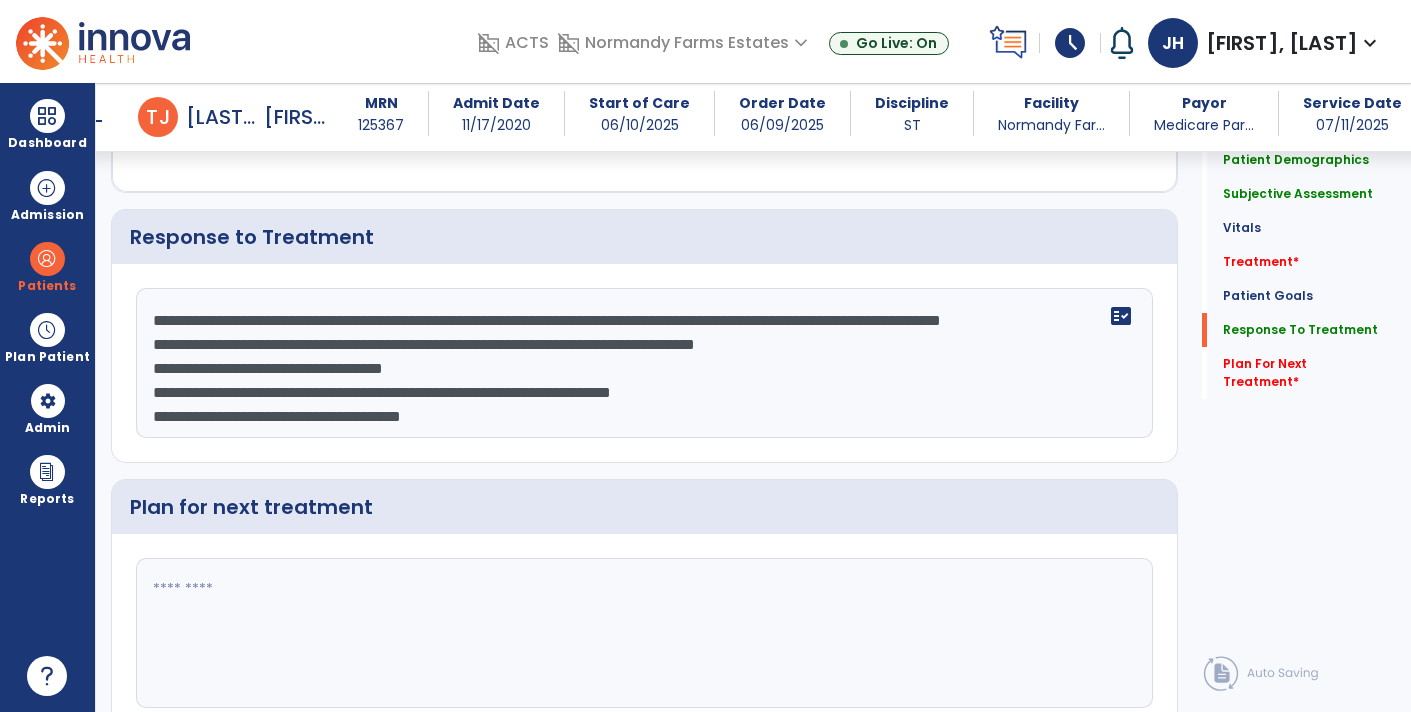 click on "**********" 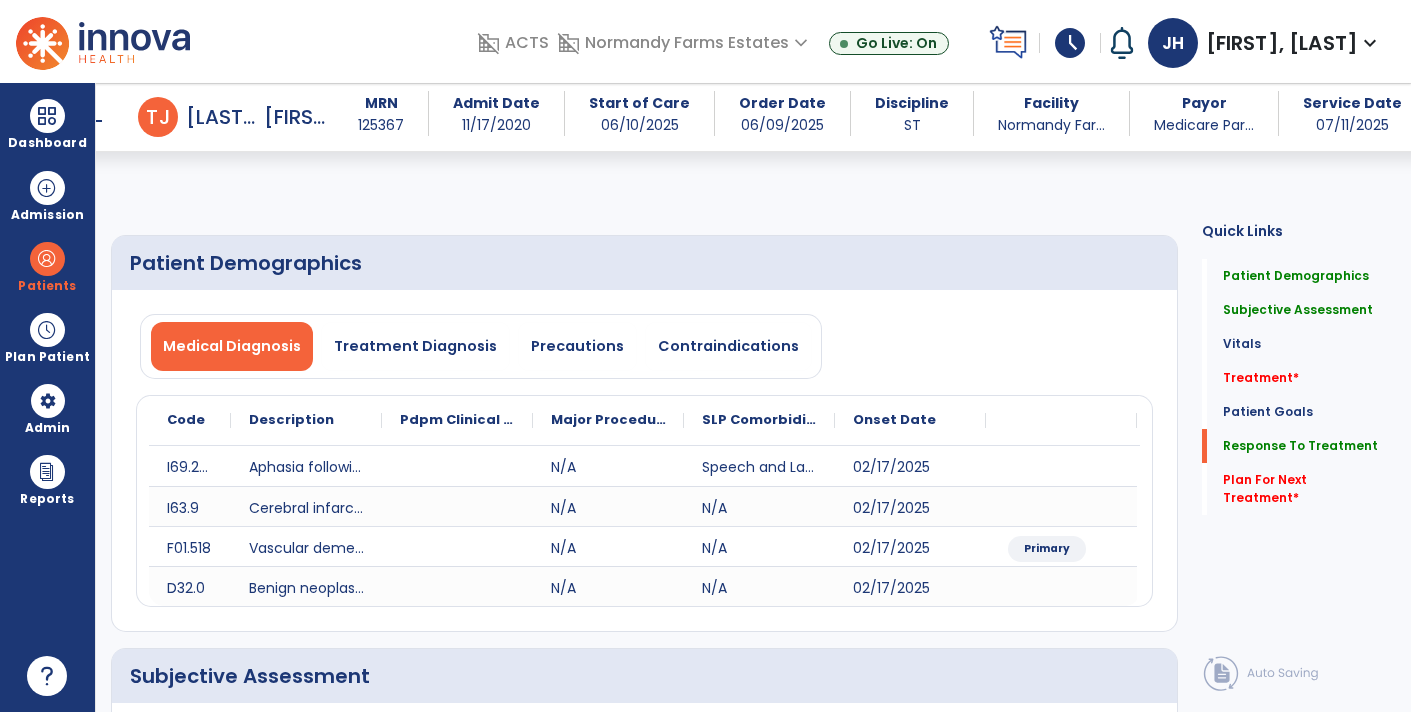 select on "*" 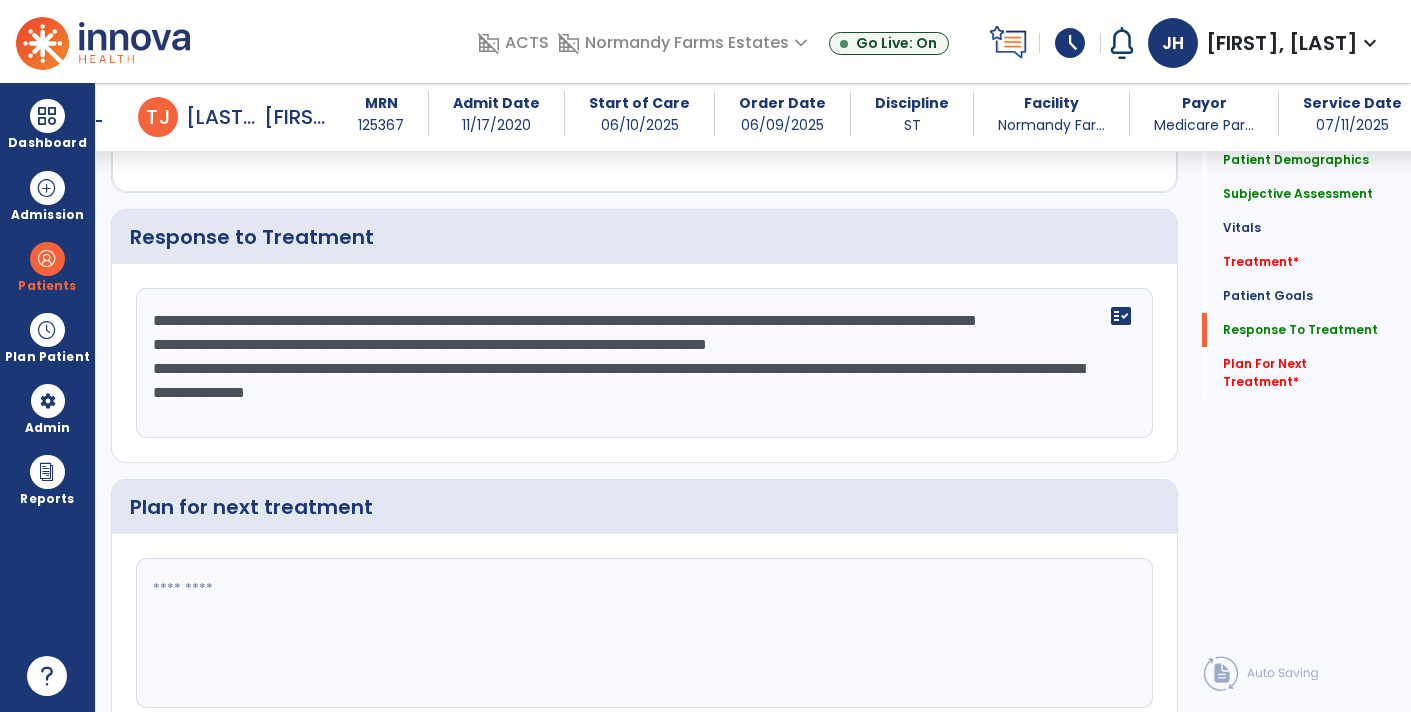 click on "**********" 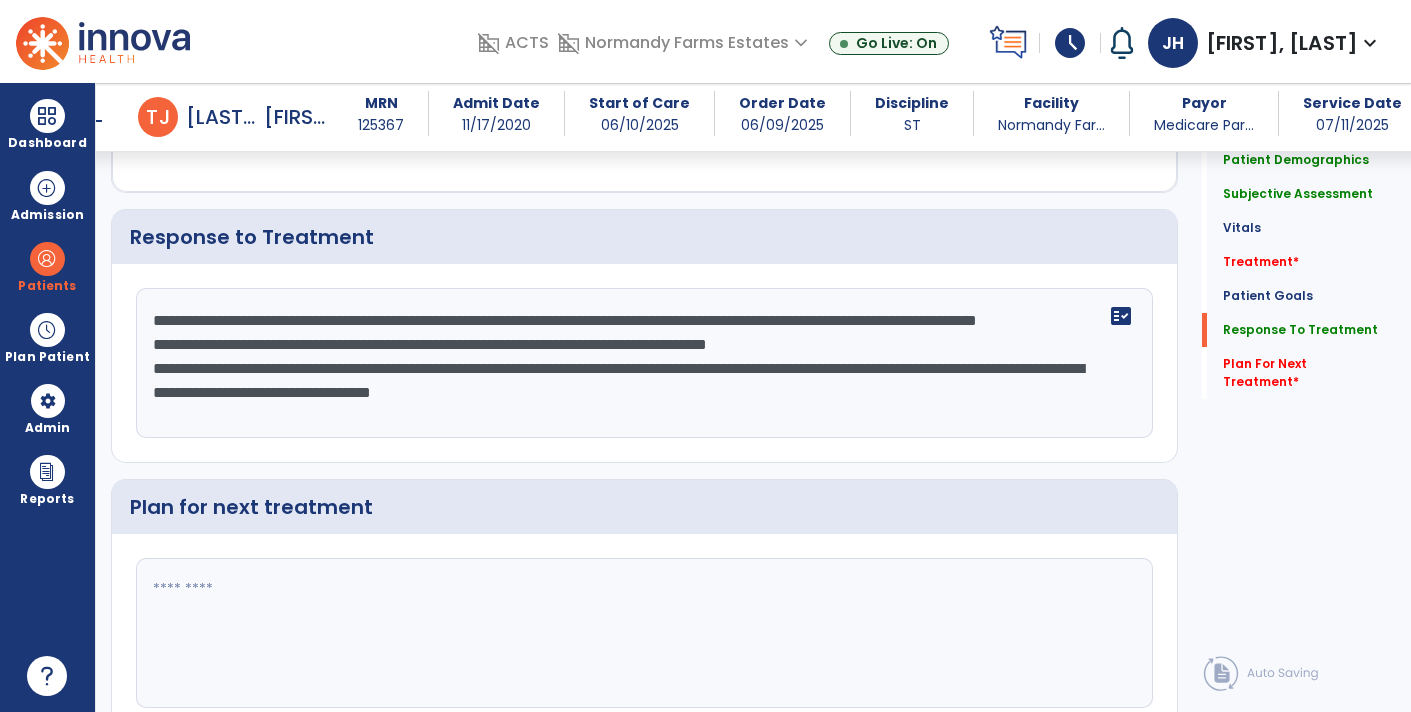click on "**********" 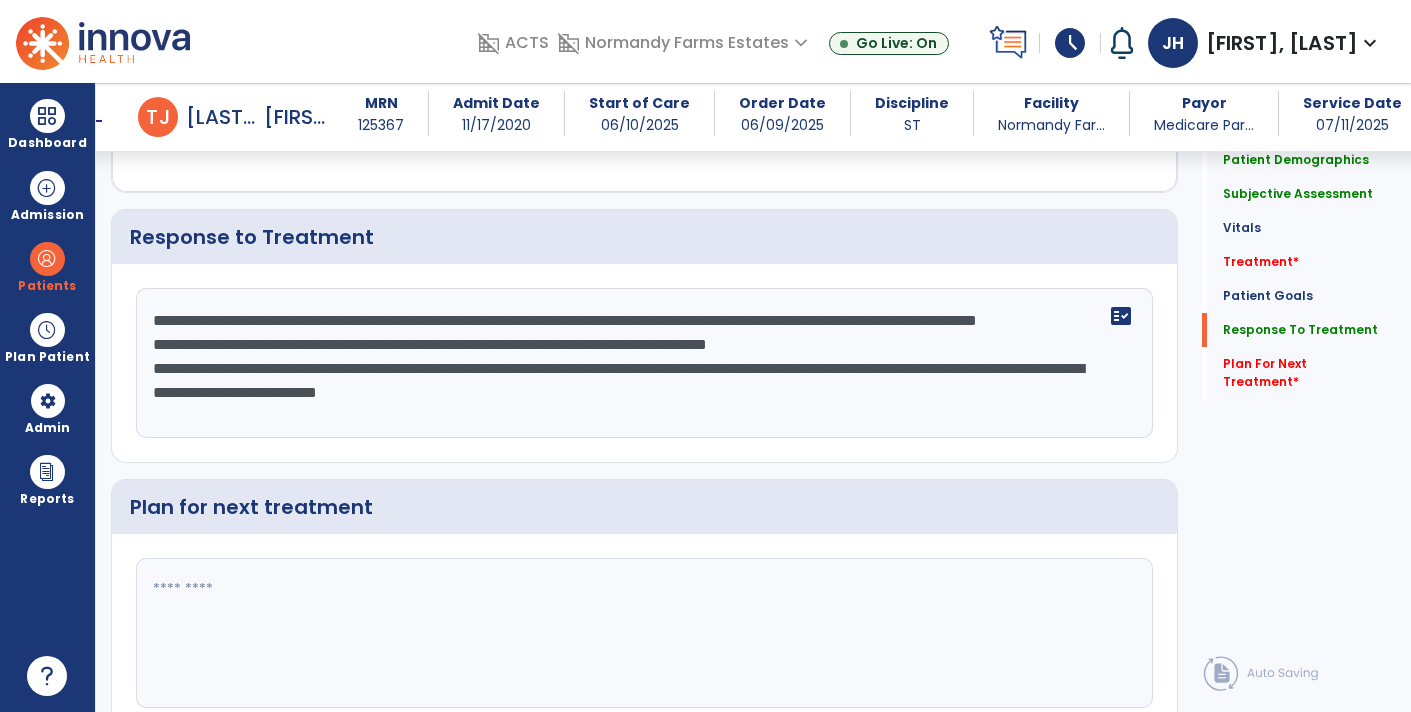 type on "**********" 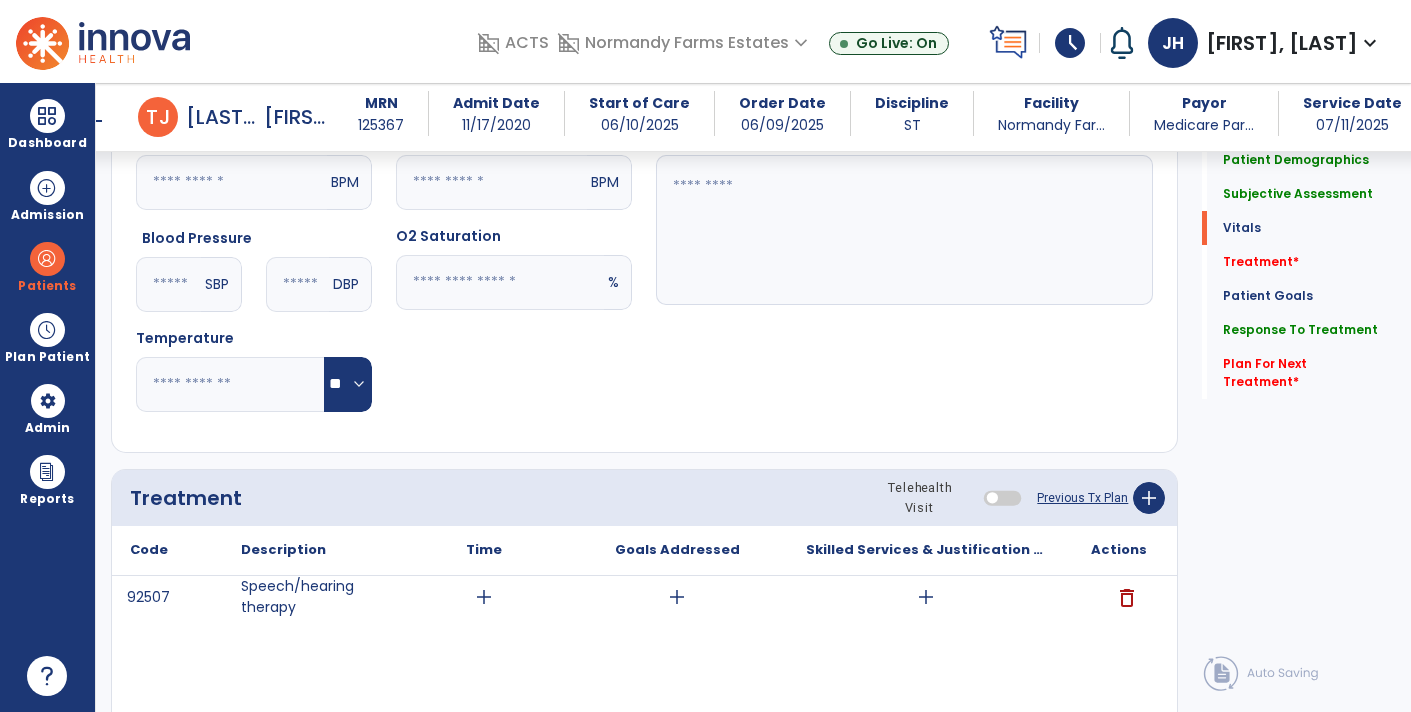 scroll, scrollTop: 950, scrollLeft: 0, axis: vertical 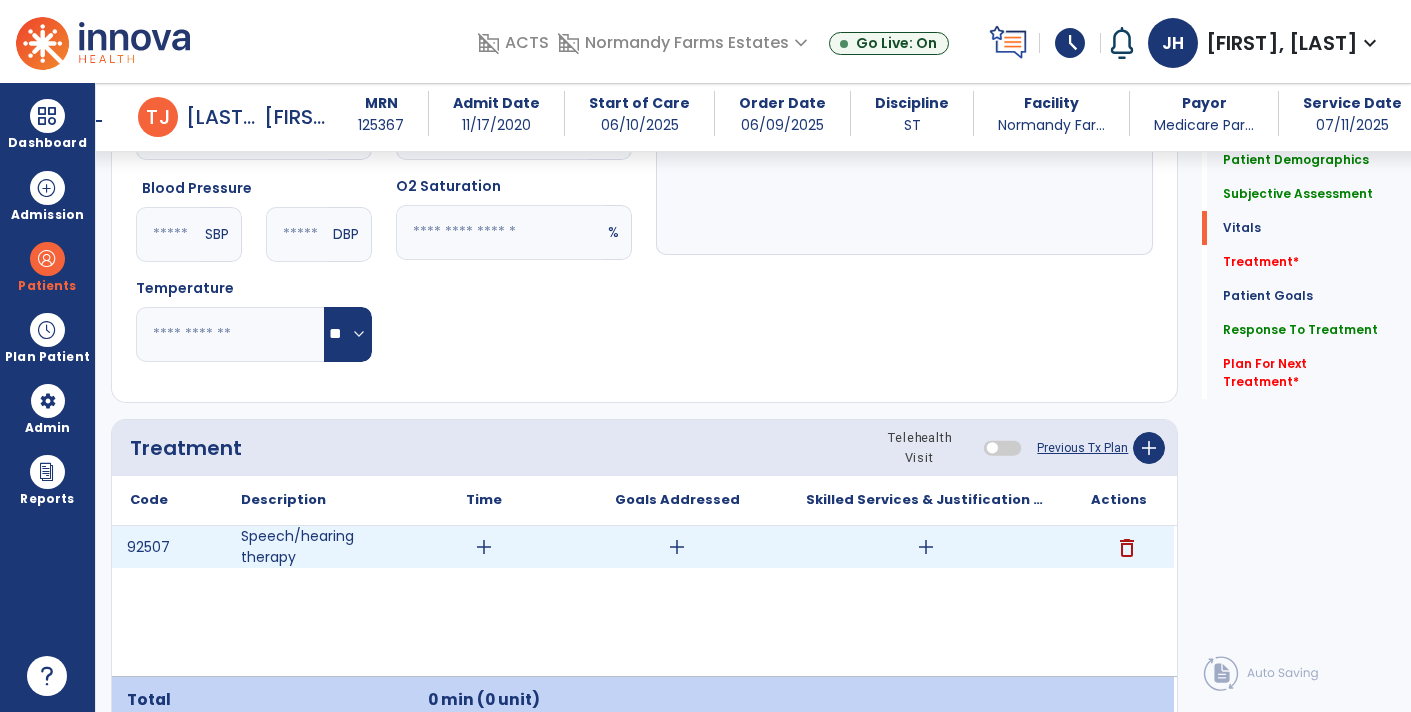 click on "add" at bounding box center (484, 547) 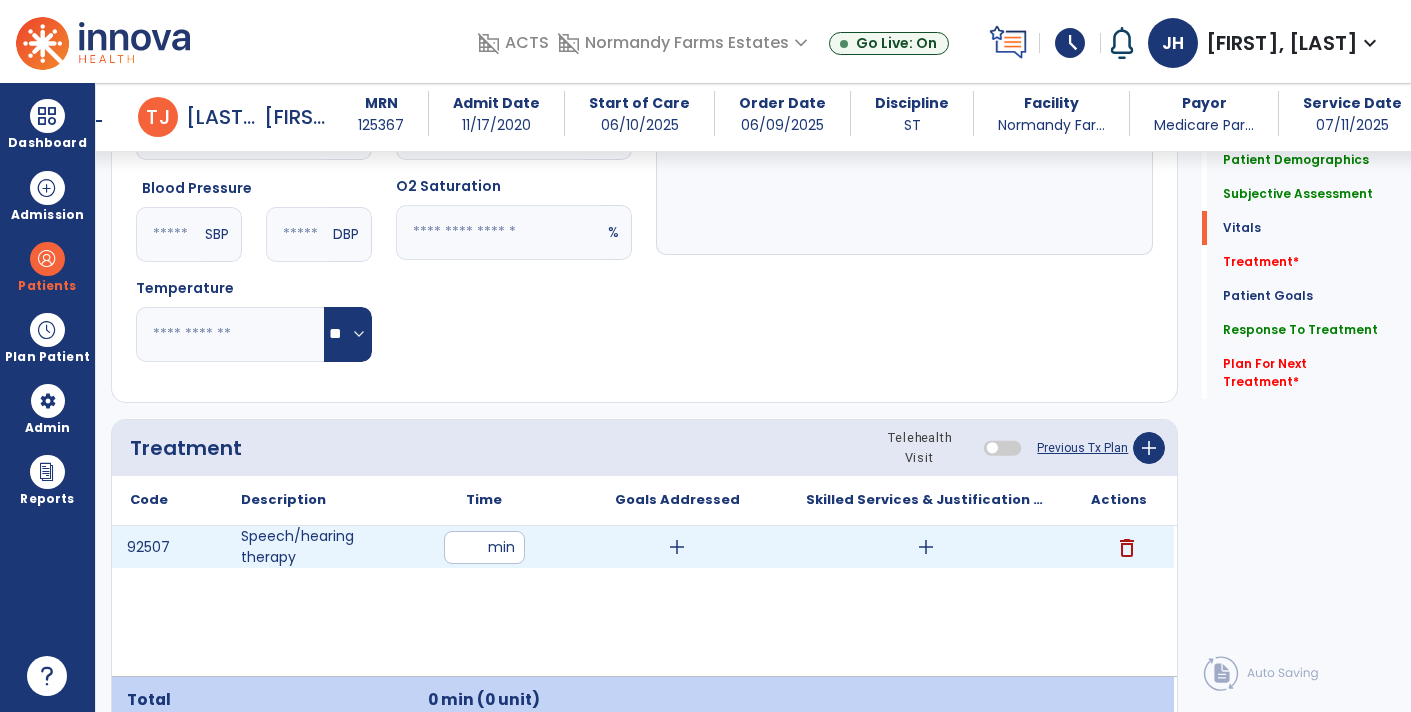 type on "**" 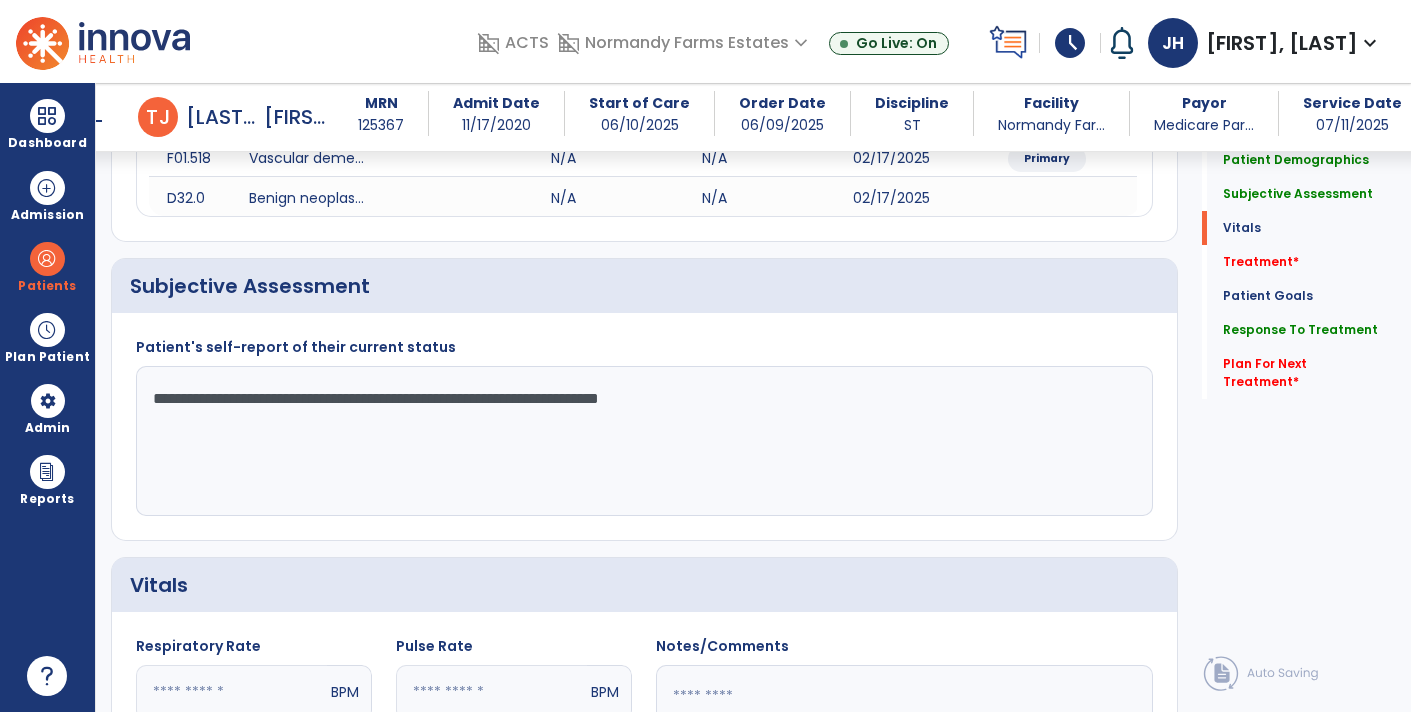 scroll, scrollTop: 0, scrollLeft: 0, axis: both 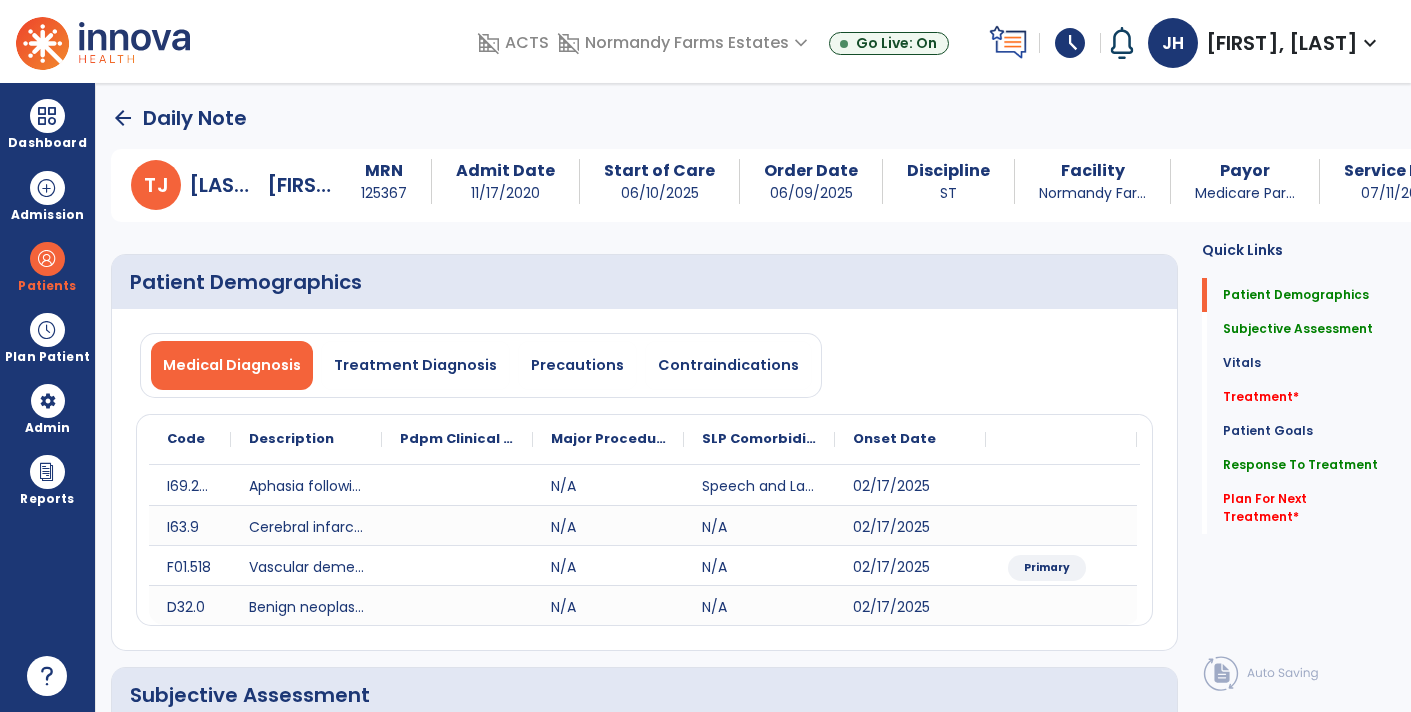 click on "arrow_back" 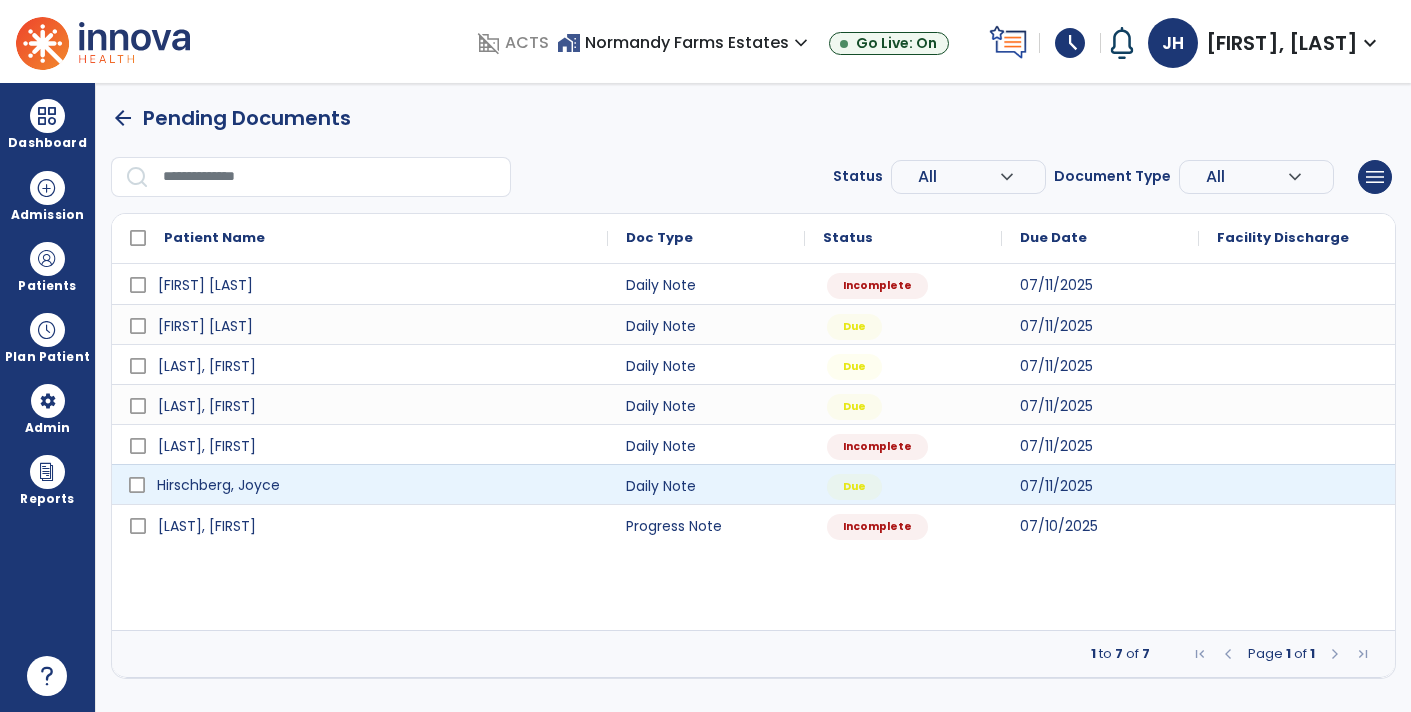 click on "Hirschberg, Joyce" at bounding box center [218, 485] 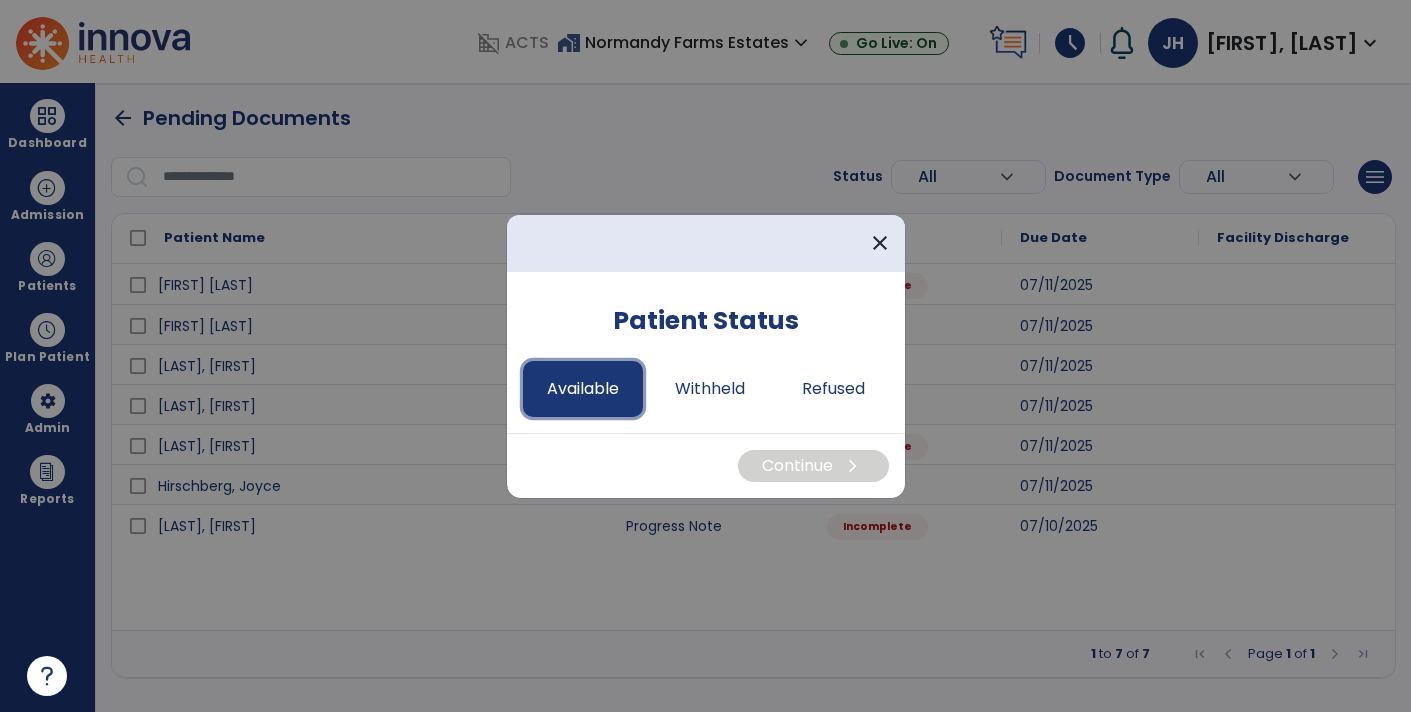 click on "Available" at bounding box center (583, 389) 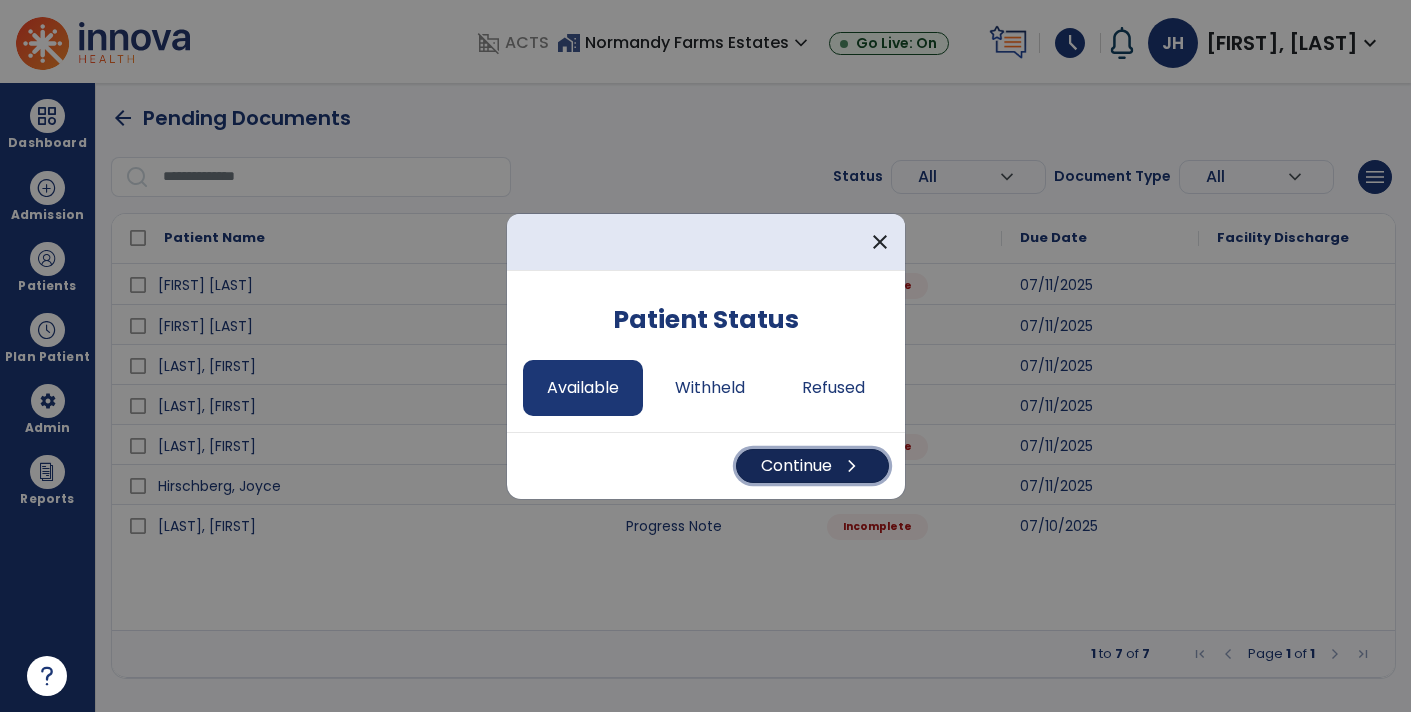 click on "Continue   chevron_right" at bounding box center (812, 466) 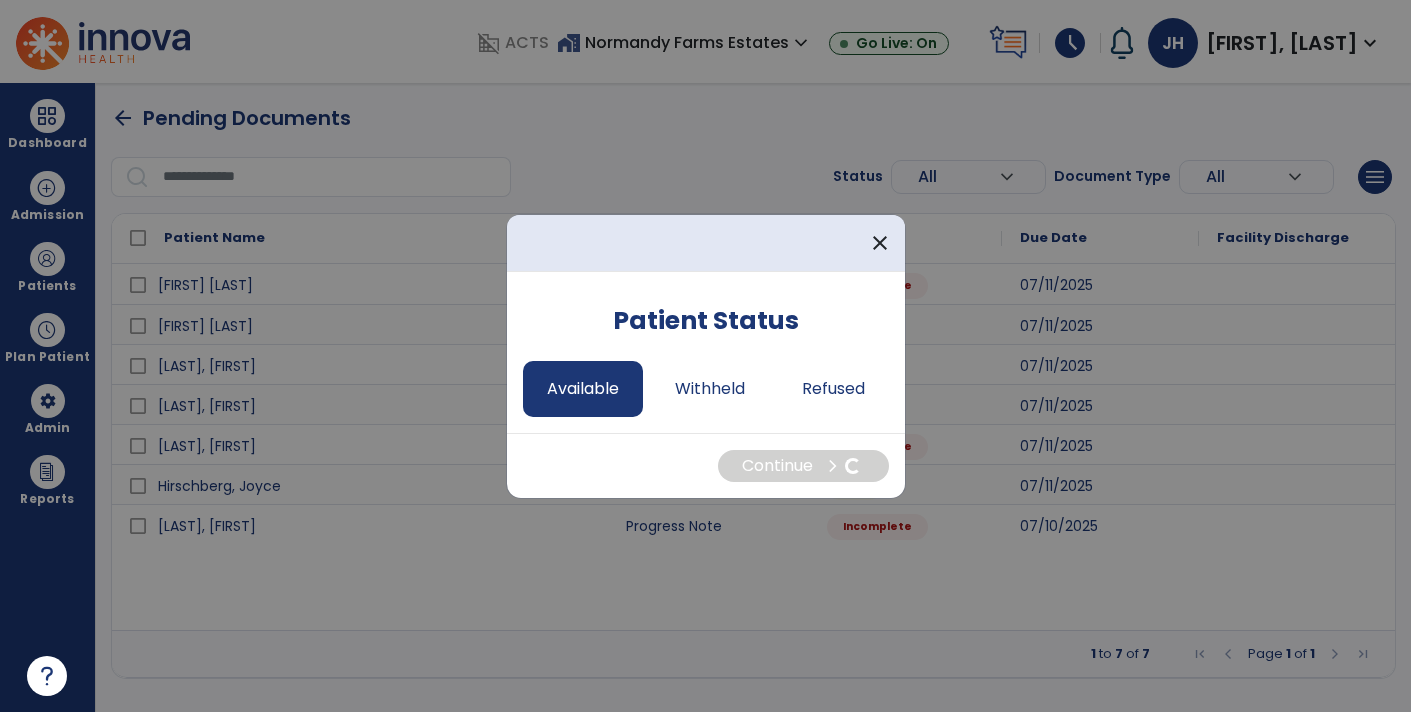 select on "*" 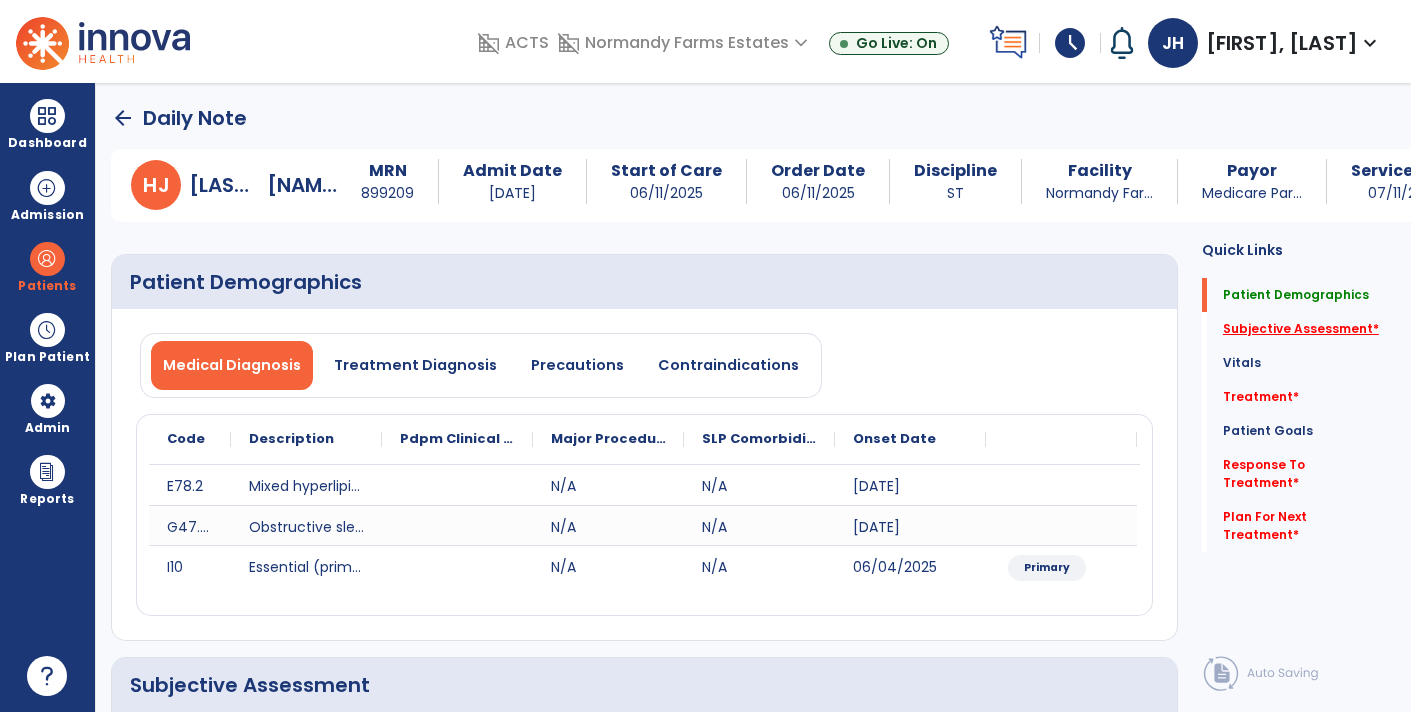 click on "Subjective Assessment   *" 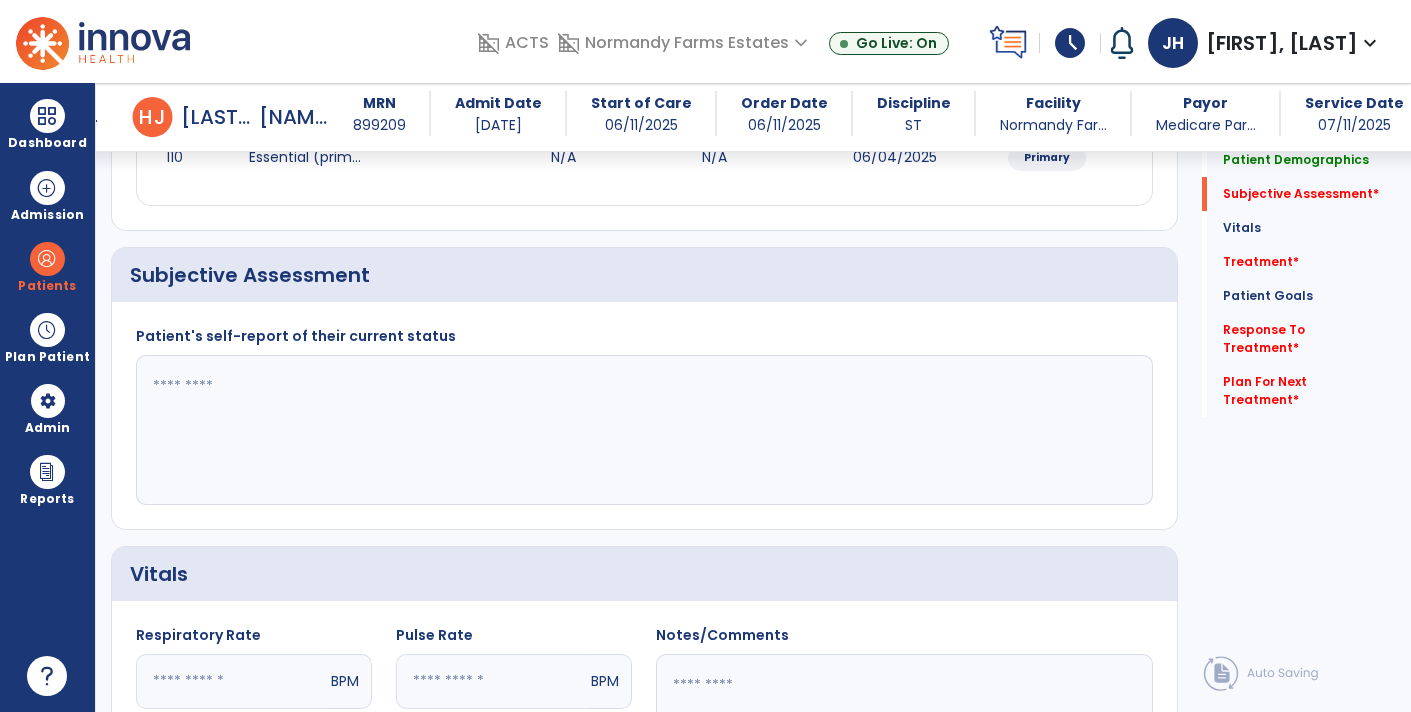 scroll, scrollTop: 399, scrollLeft: 0, axis: vertical 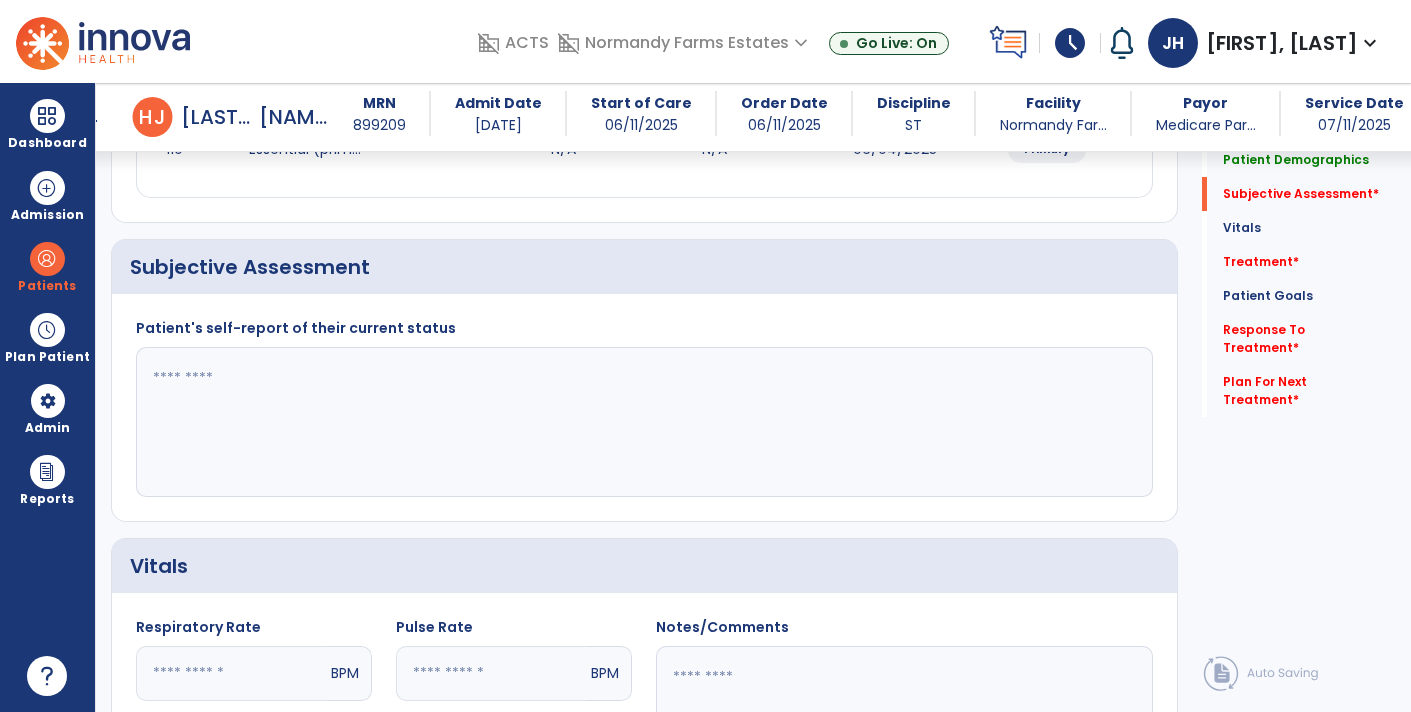 click 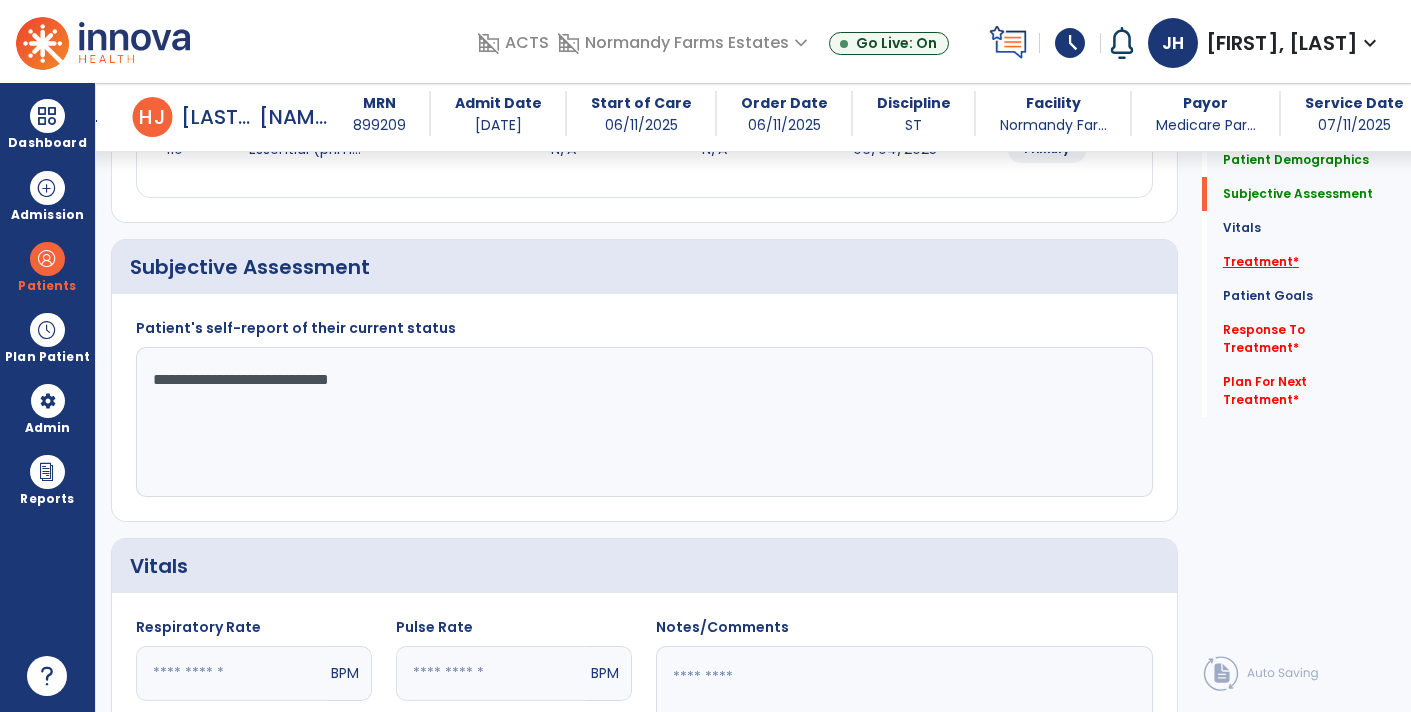type on "**********" 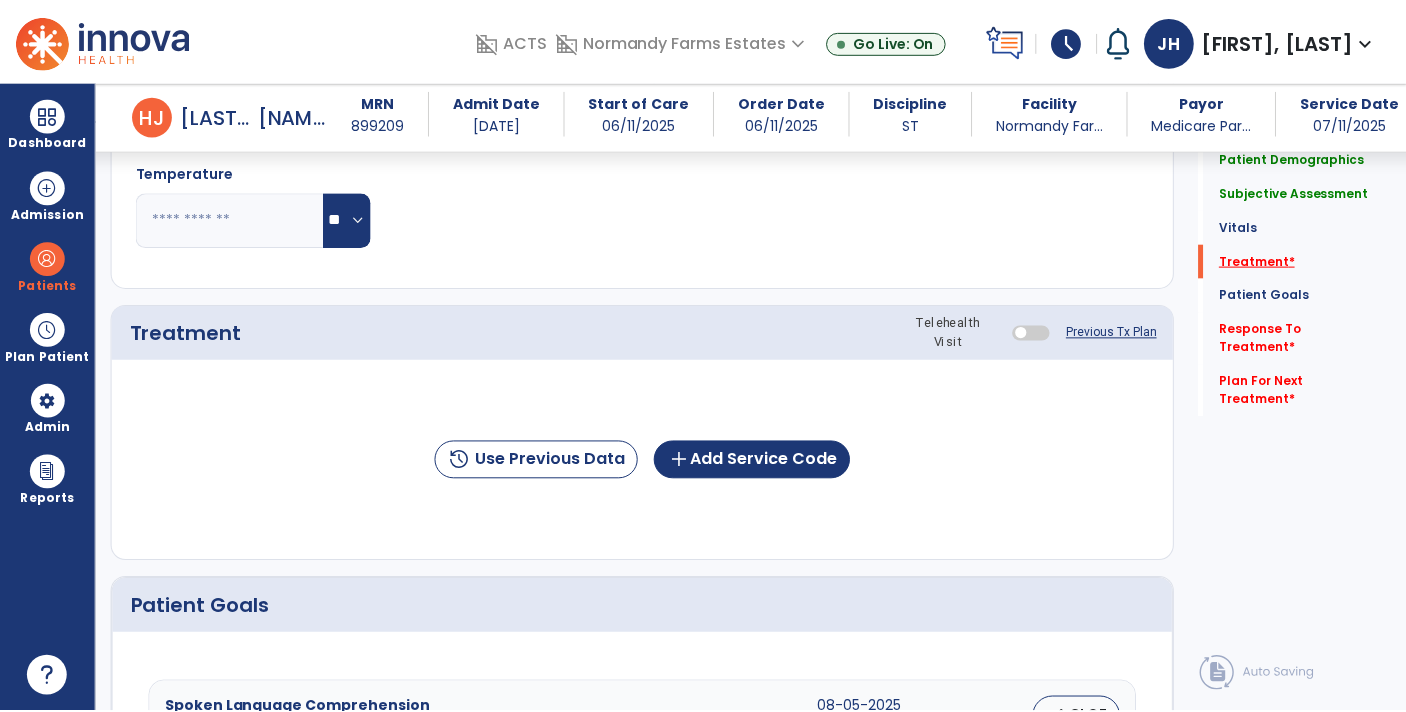 scroll, scrollTop: 1085, scrollLeft: 0, axis: vertical 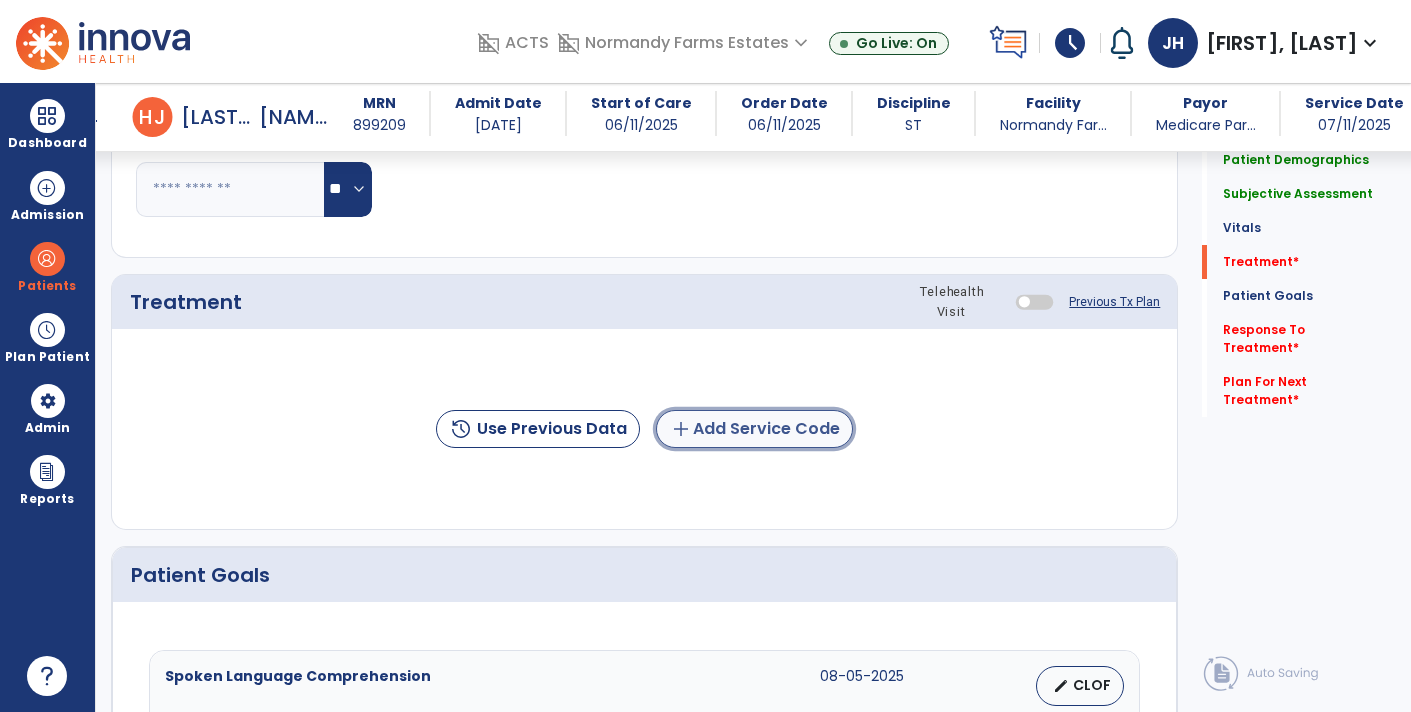 click on "add  Add Service Code" 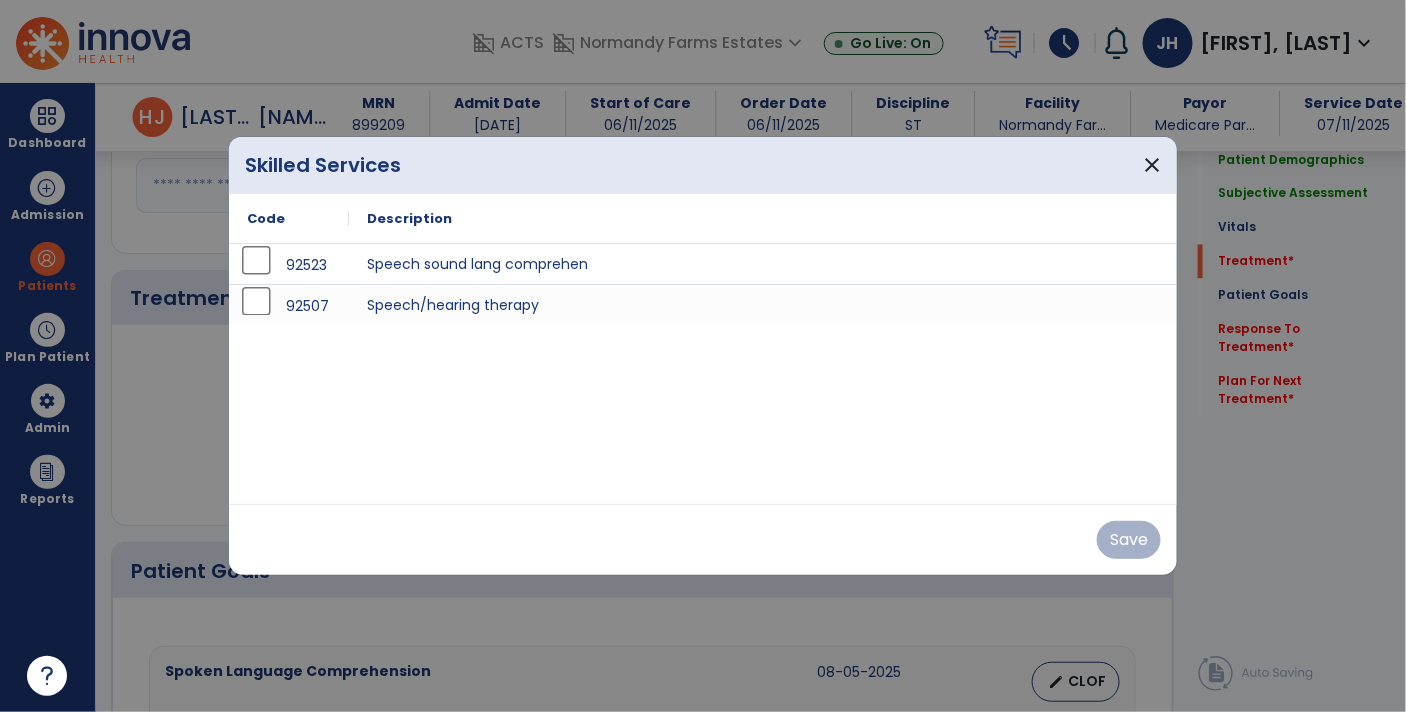 scroll, scrollTop: 1085, scrollLeft: 0, axis: vertical 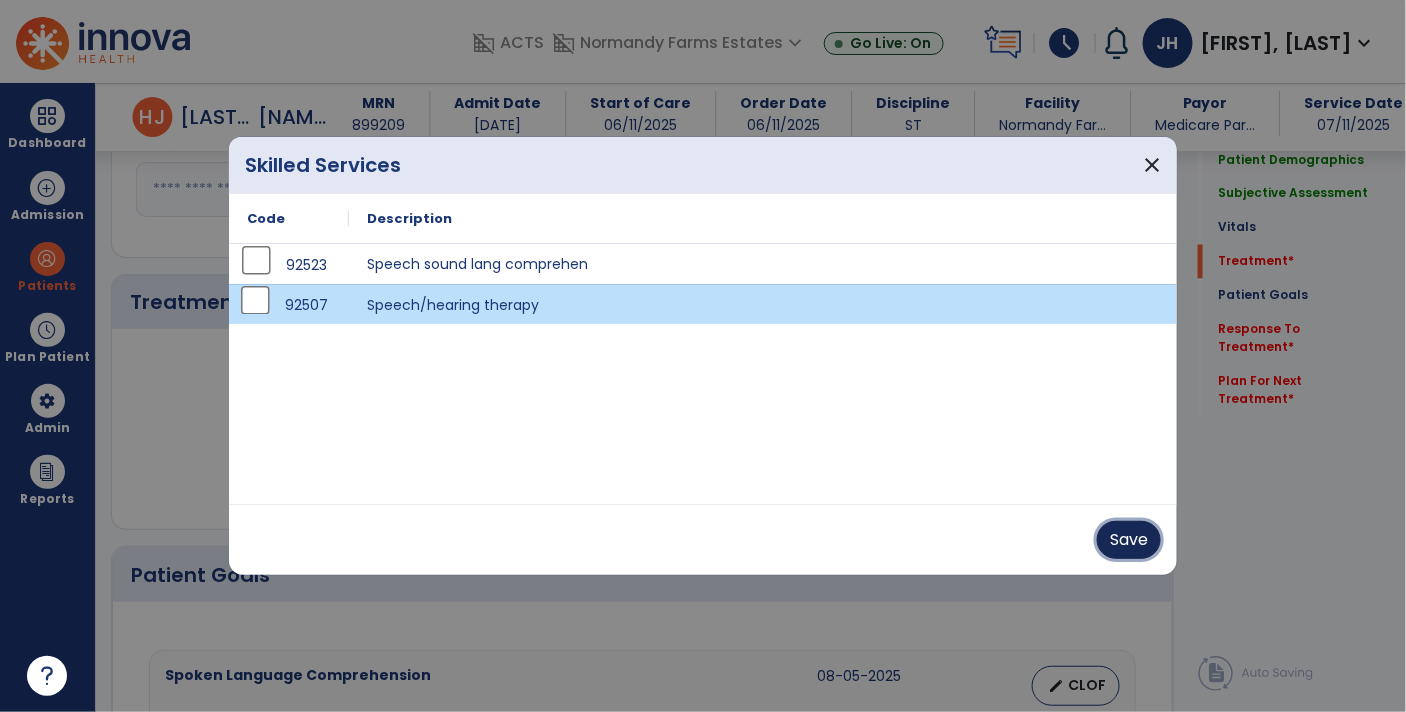 click on "Save" at bounding box center [1129, 540] 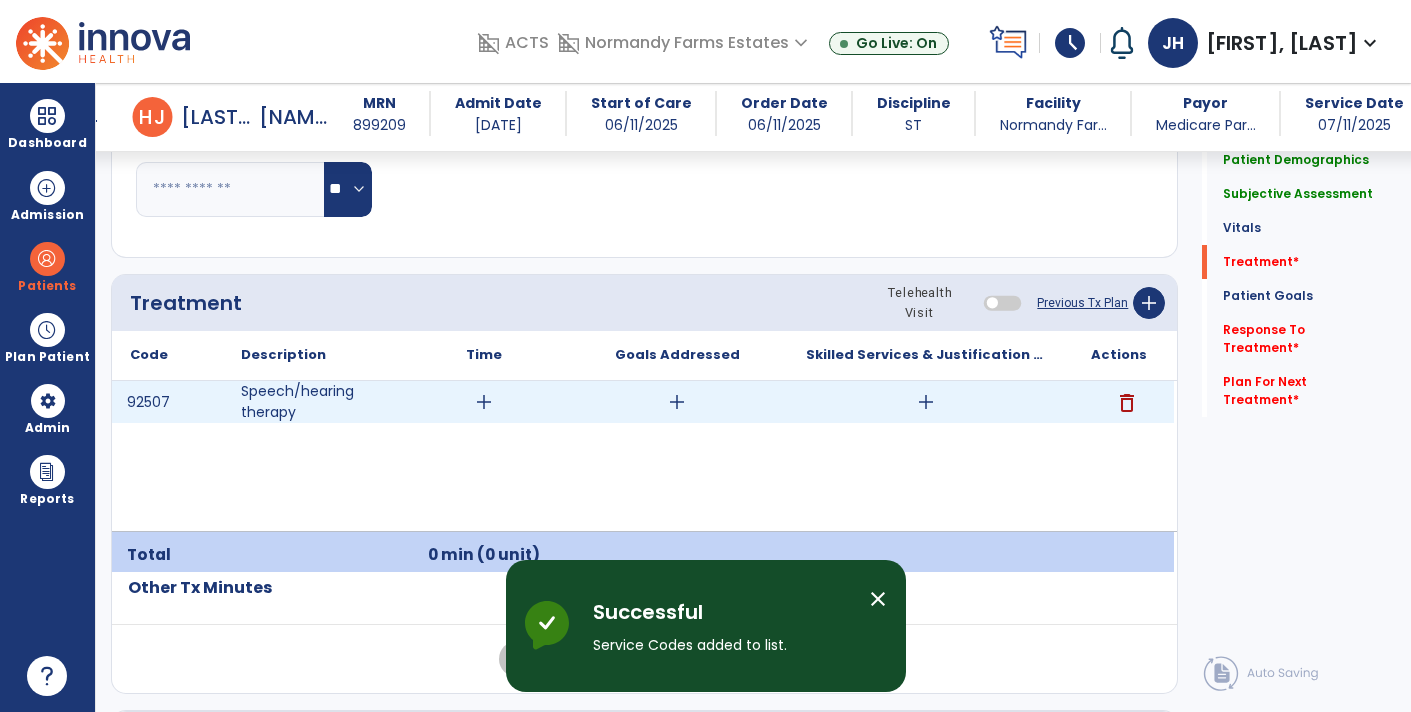 click on "add" at bounding box center [677, 402] 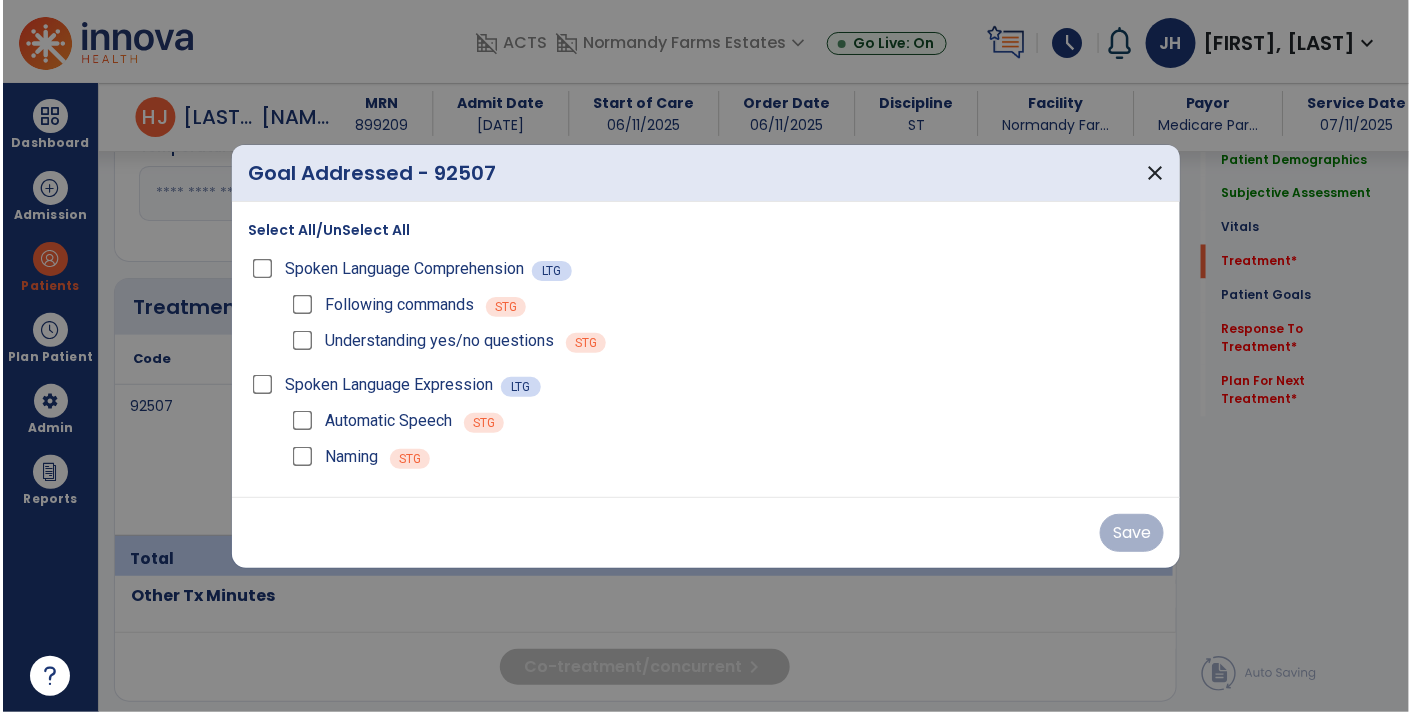 scroll, scrollTop: 1085, scrollLeft: 0, axis: vertical 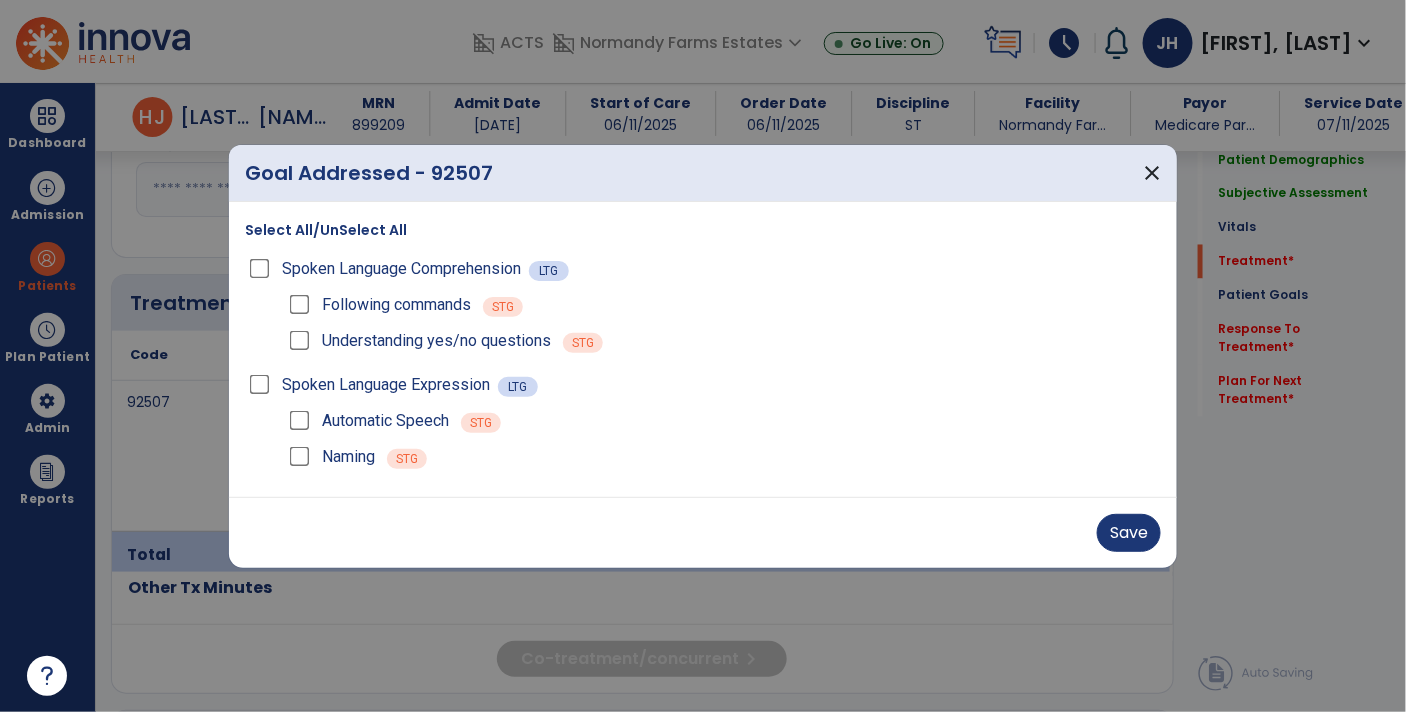 click on "Understanding yes/no questions" at bounding box center [418, 341] 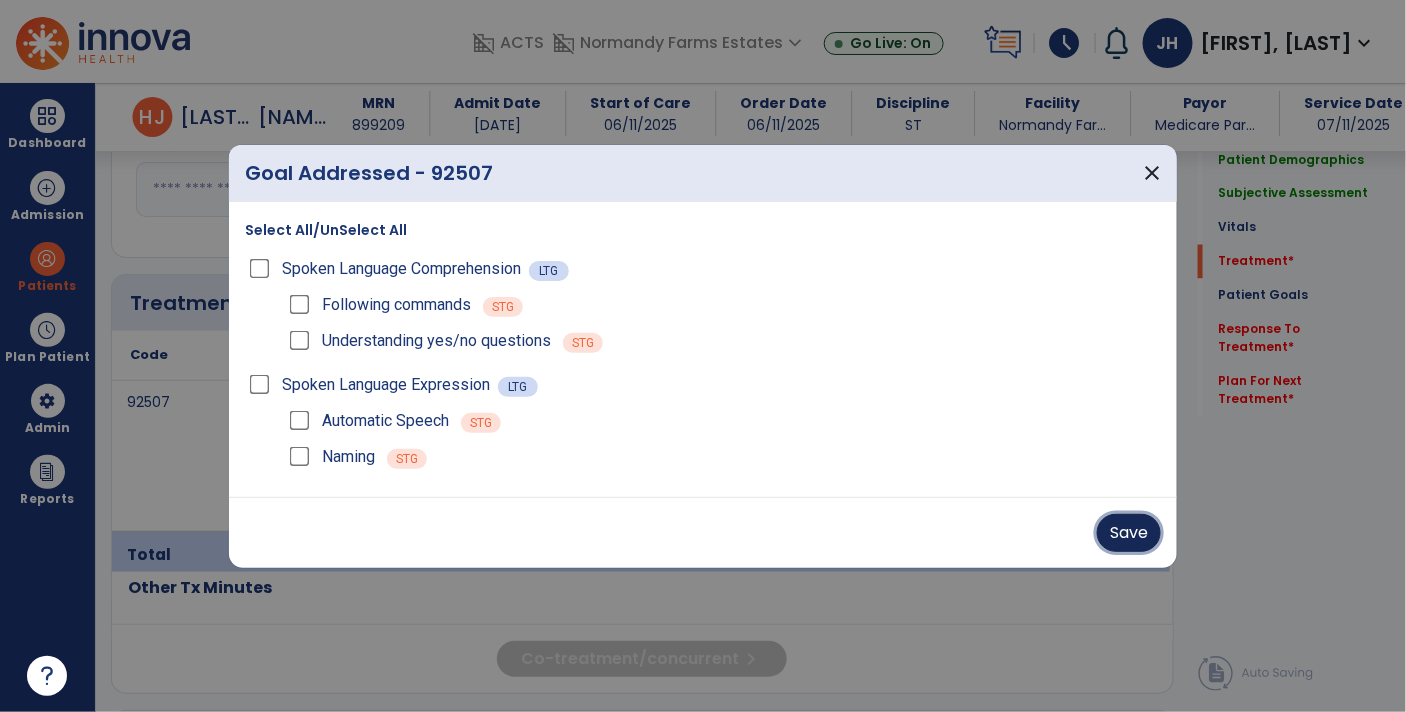 click on "Save" at bounding box center (1129, 533) 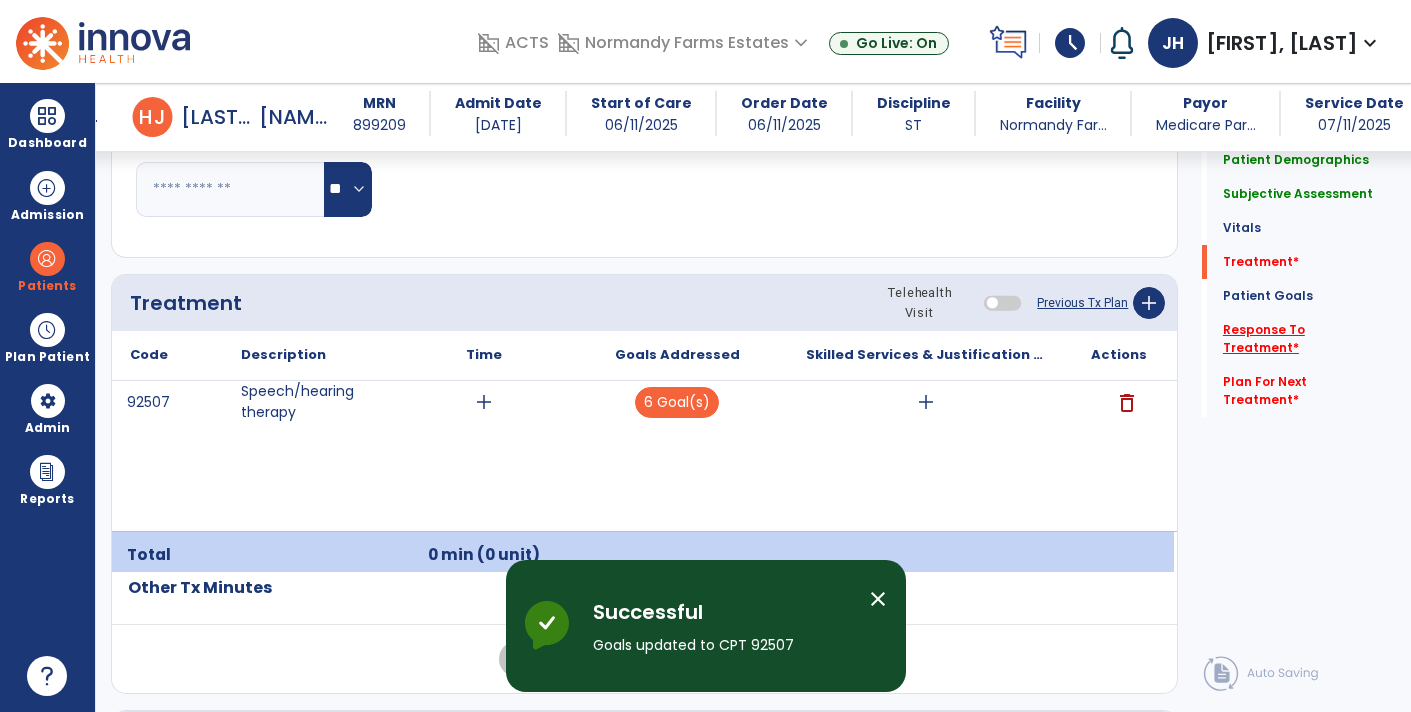 click on "Response To Treatment   *" 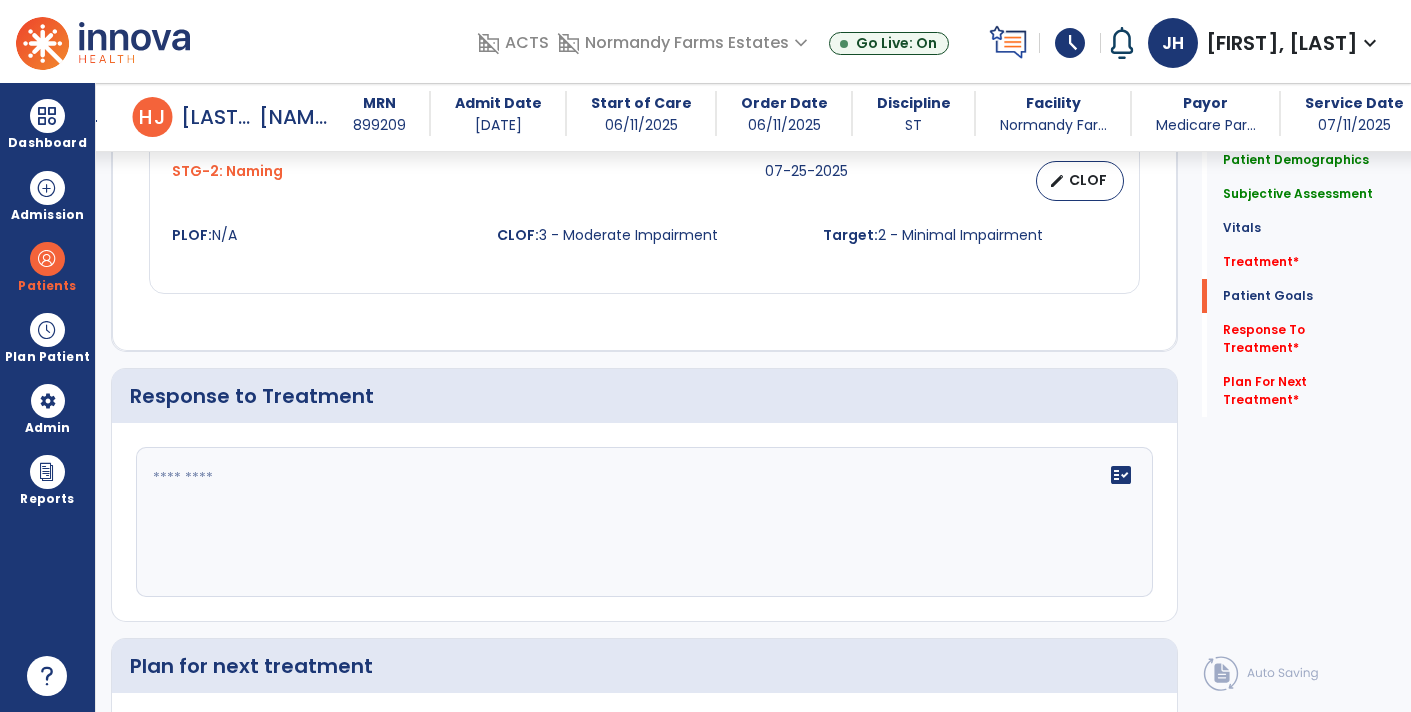 scroll, scrollTop: 2688, scrollLeft: 0, axis: vertical 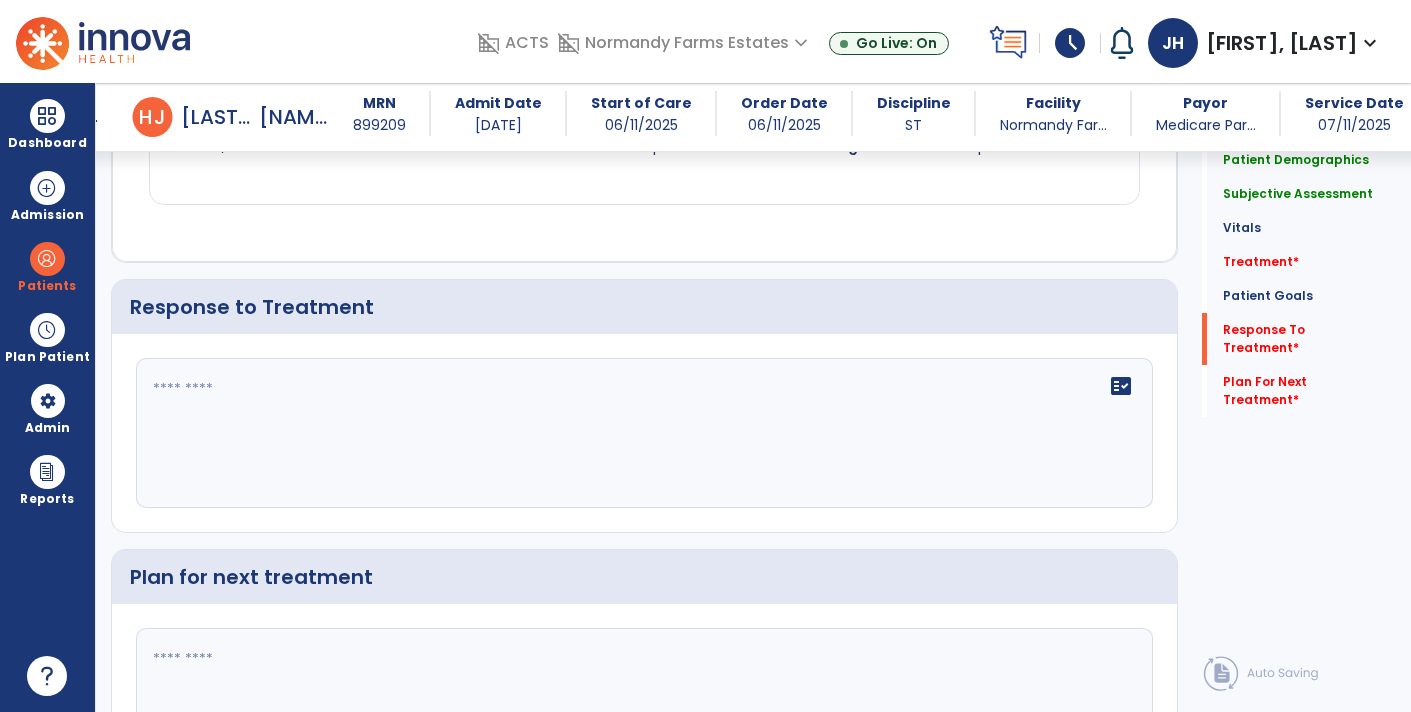click 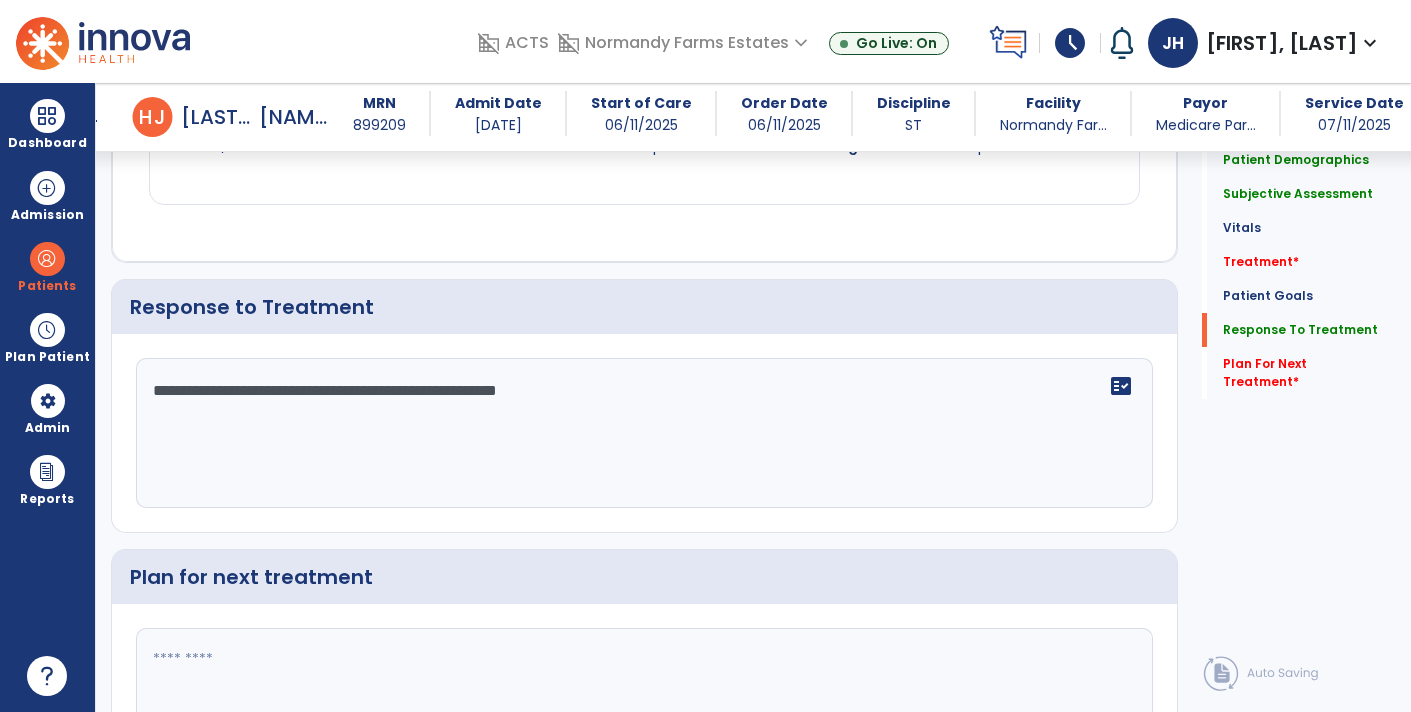 click on "**********" 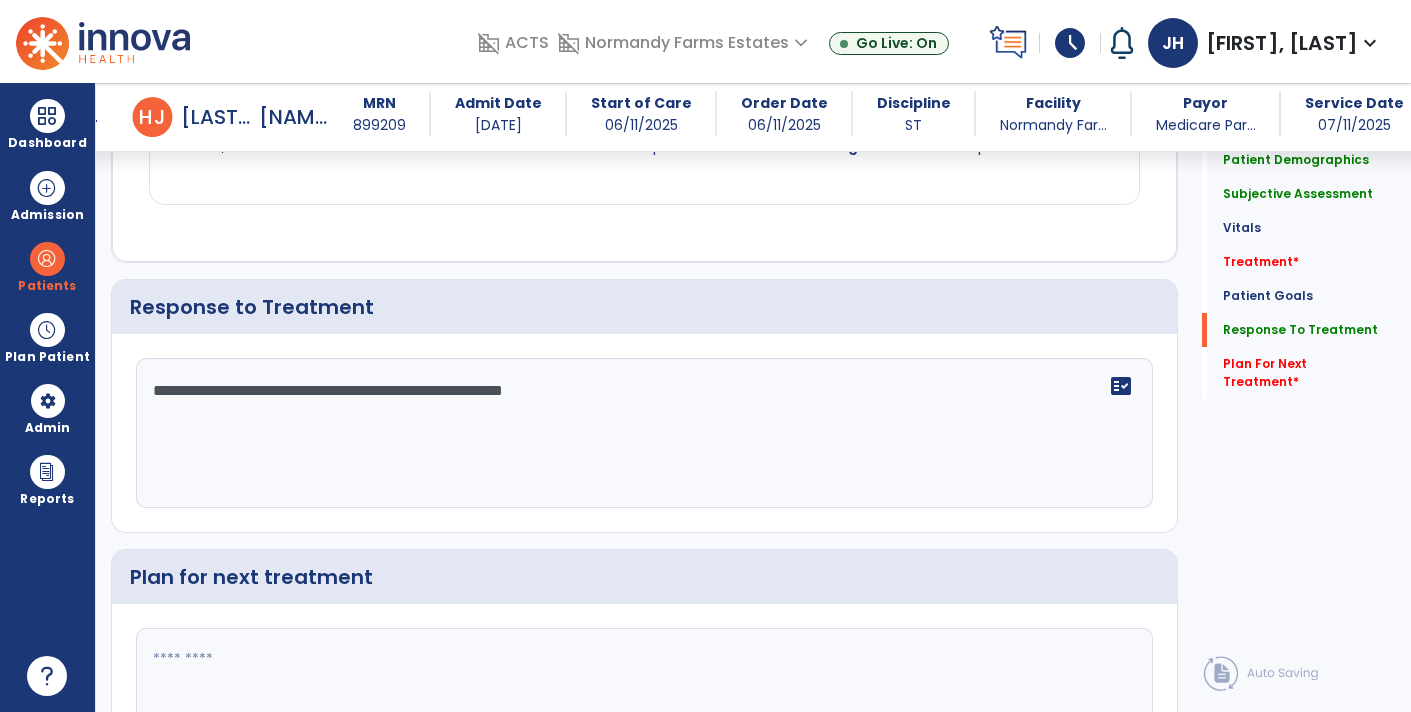 click on "**********" 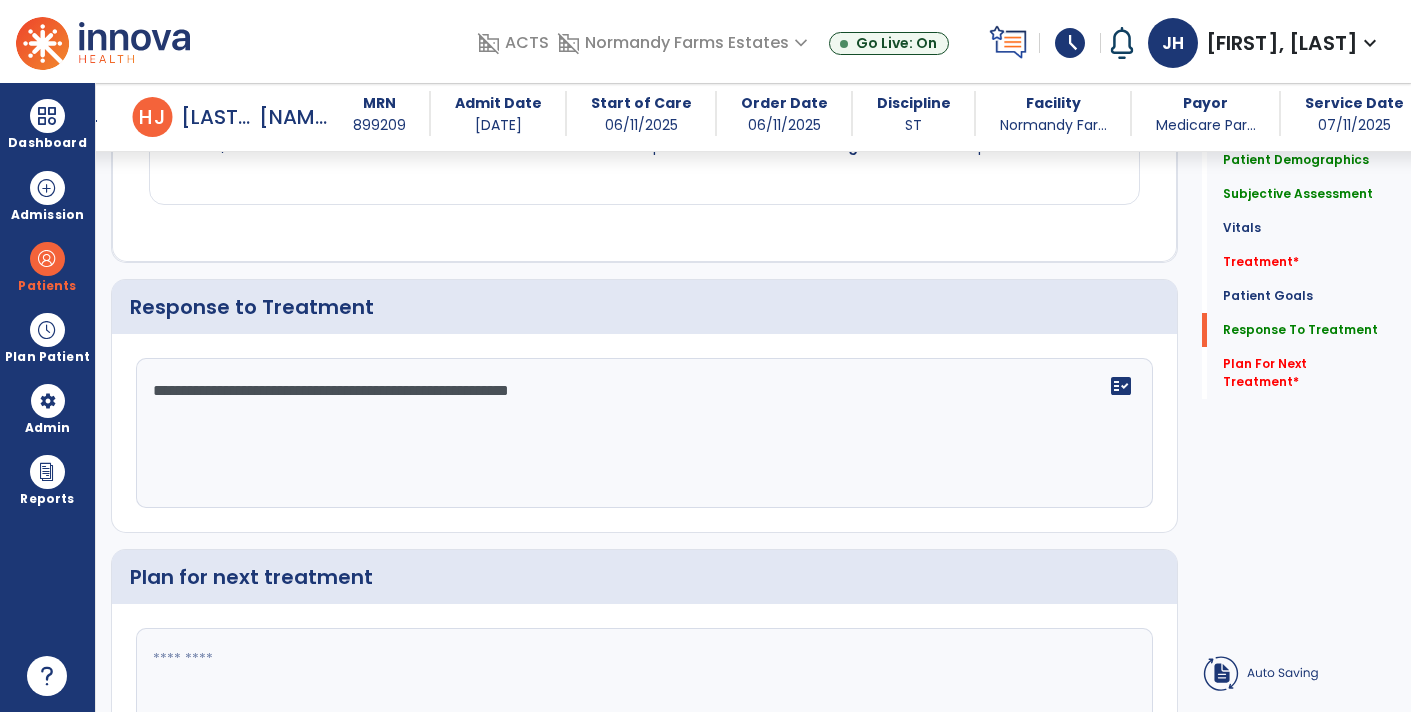 click on "**********" 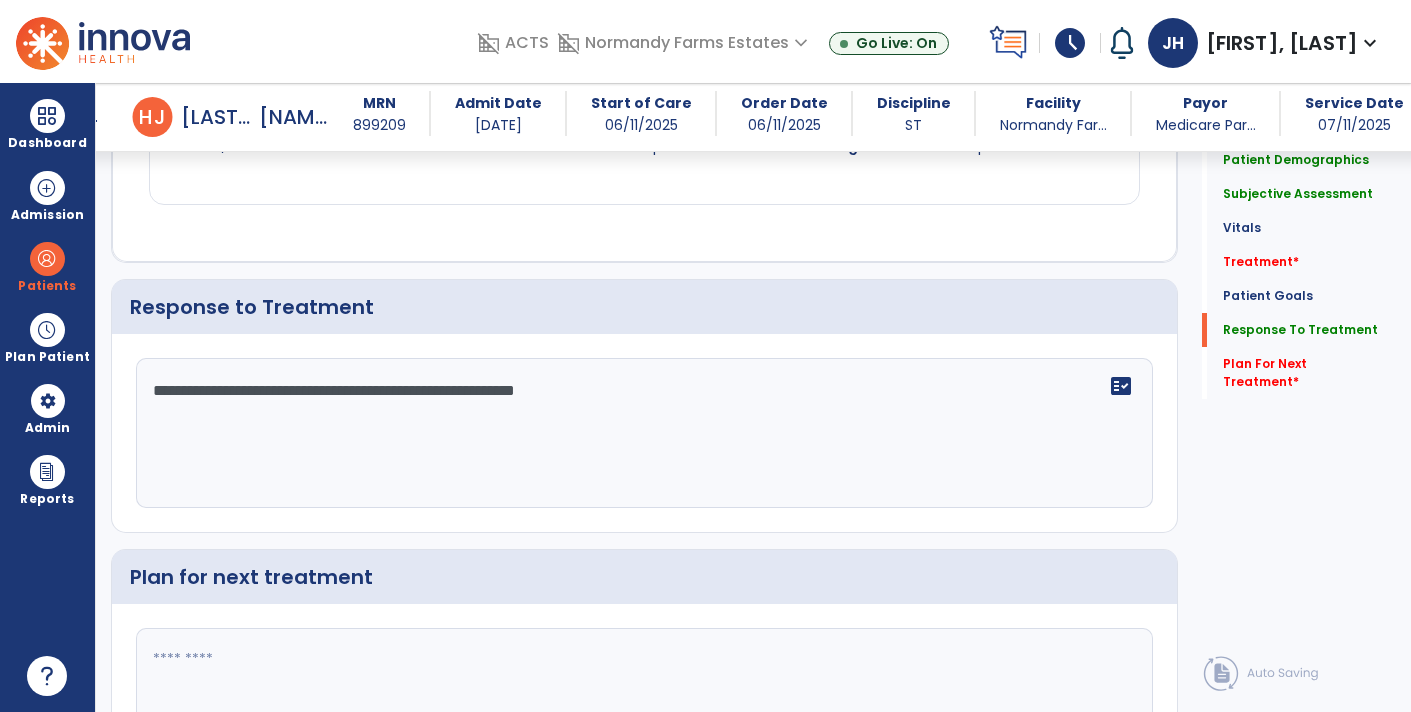 click on "**********" 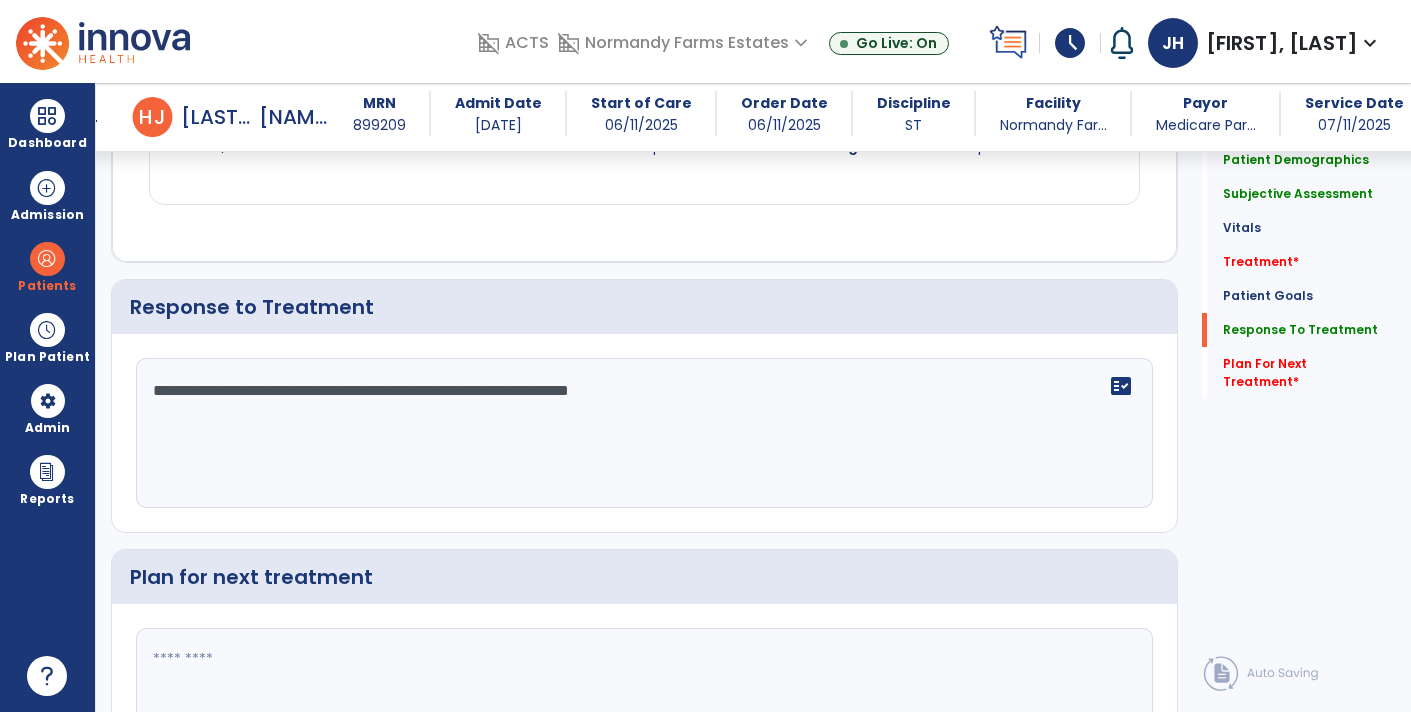 click on "**********" 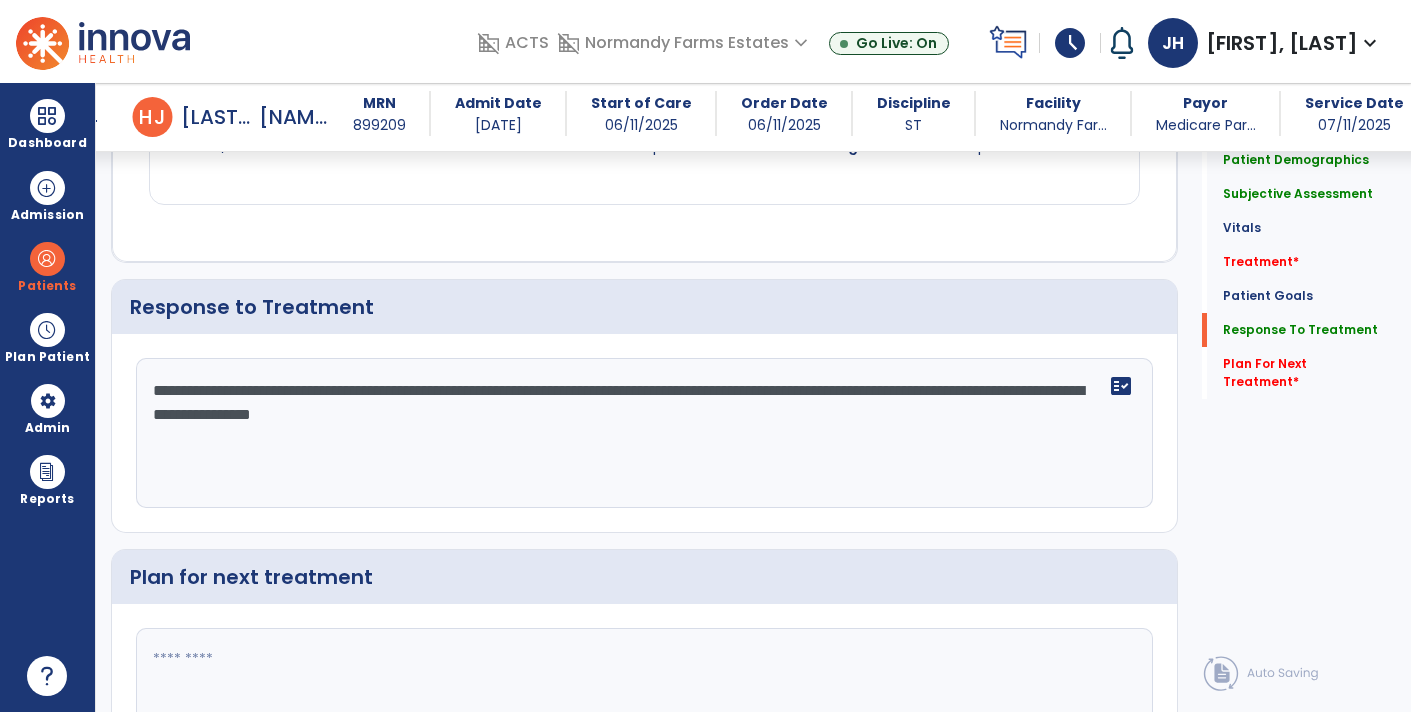 click on "**********" 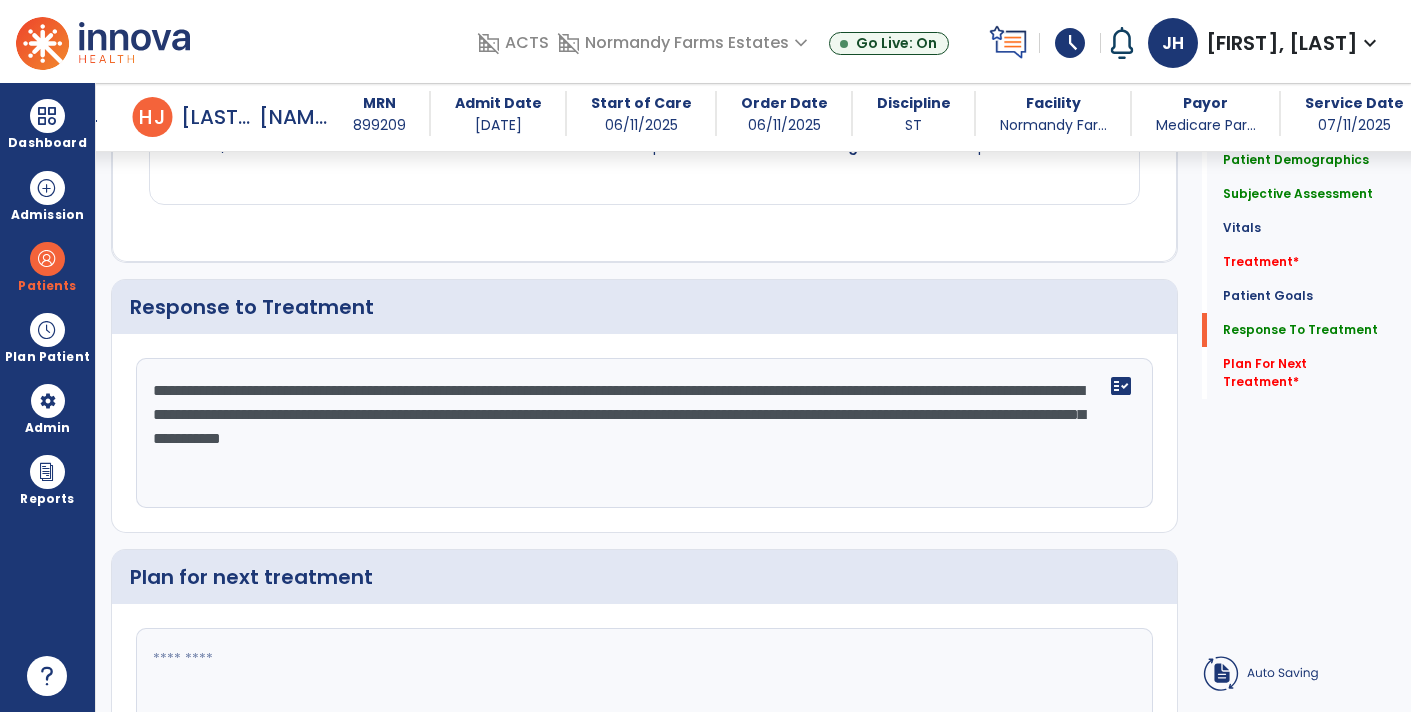 click on "**********" 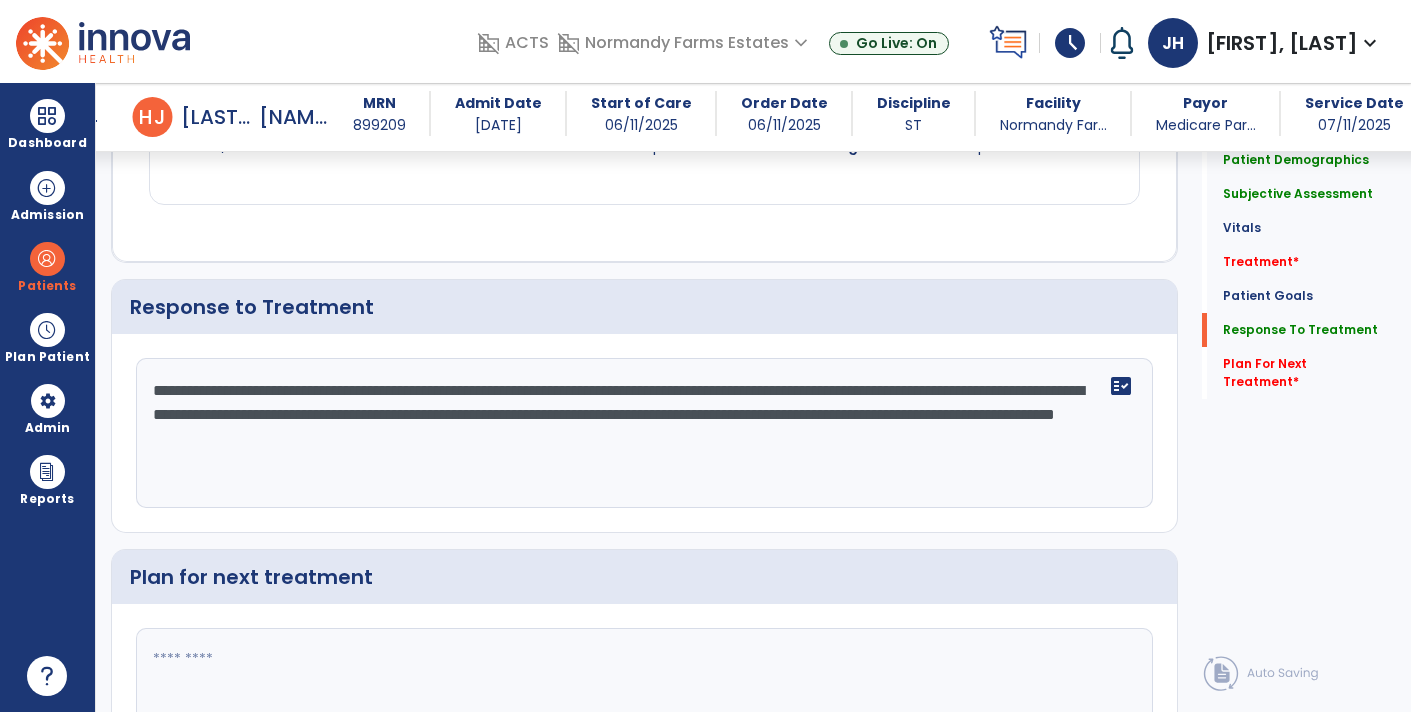 click on "**********" 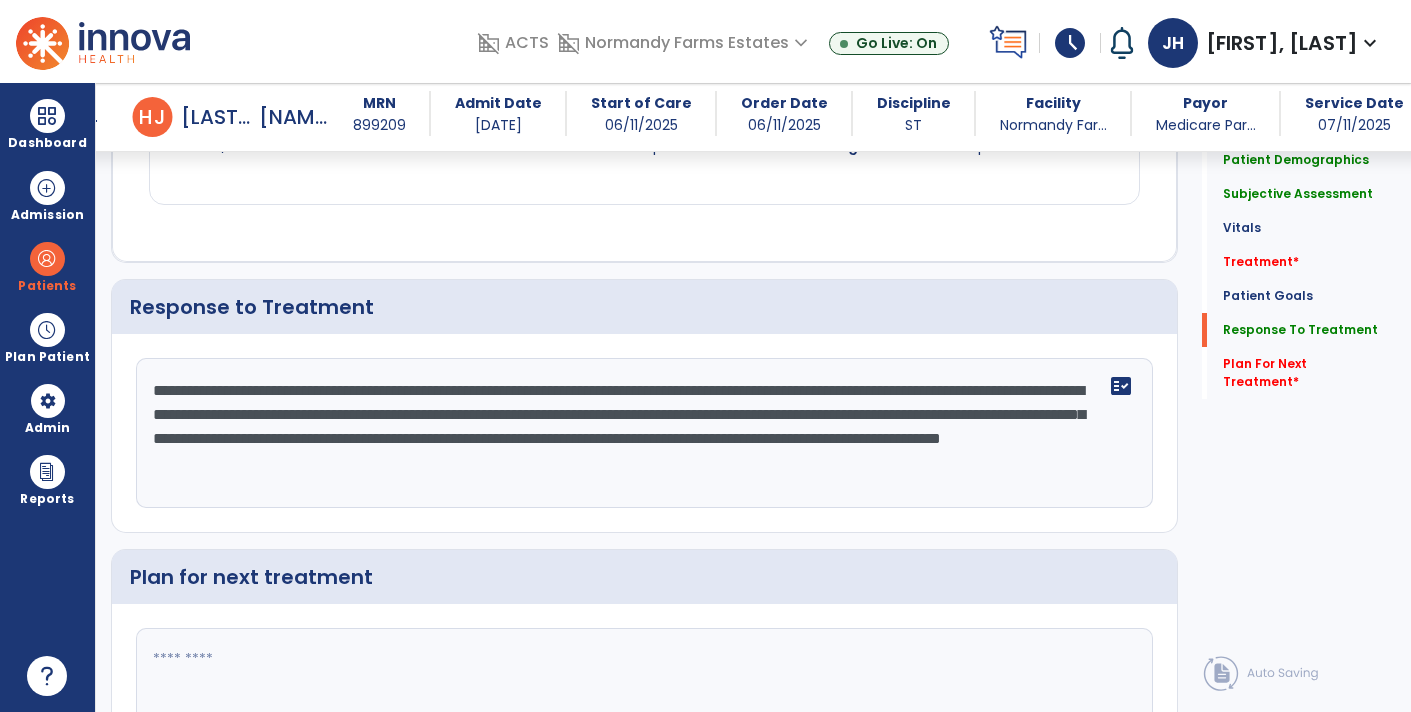 click on "**********" 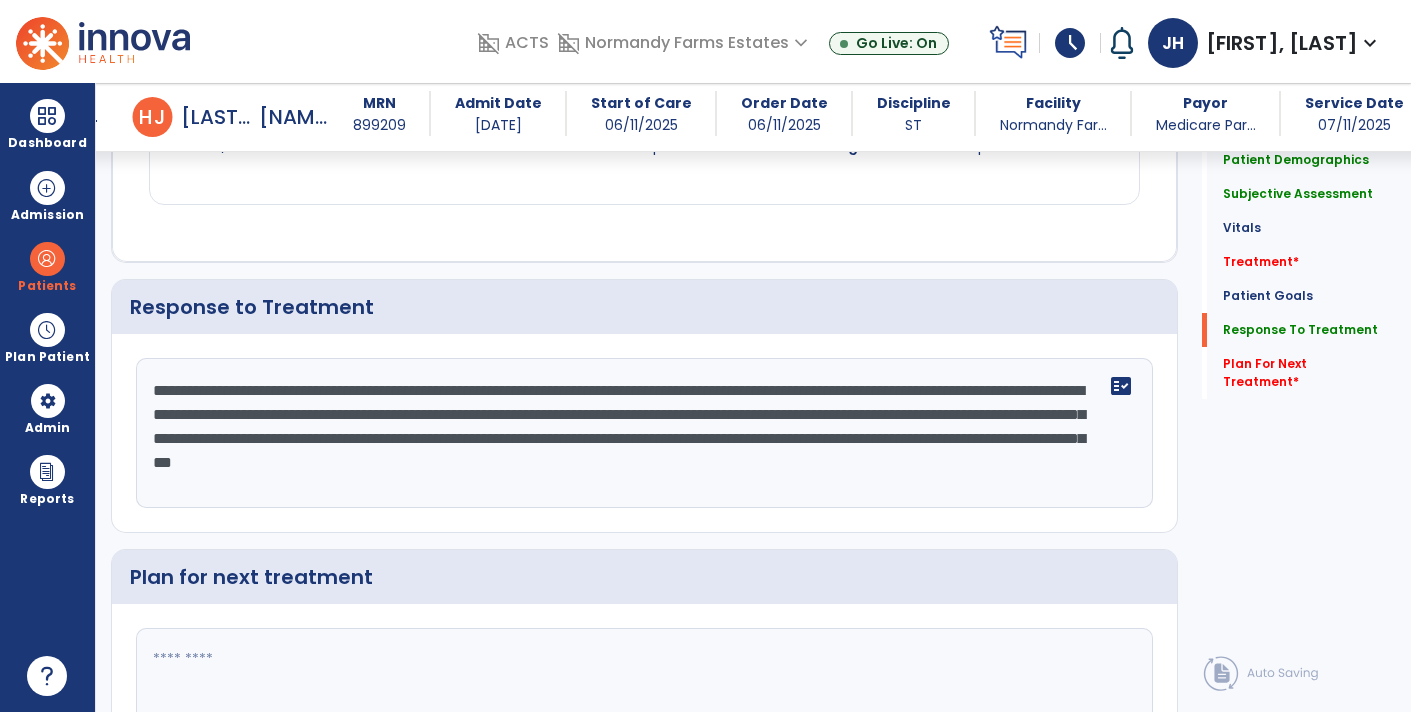 click on "**********" 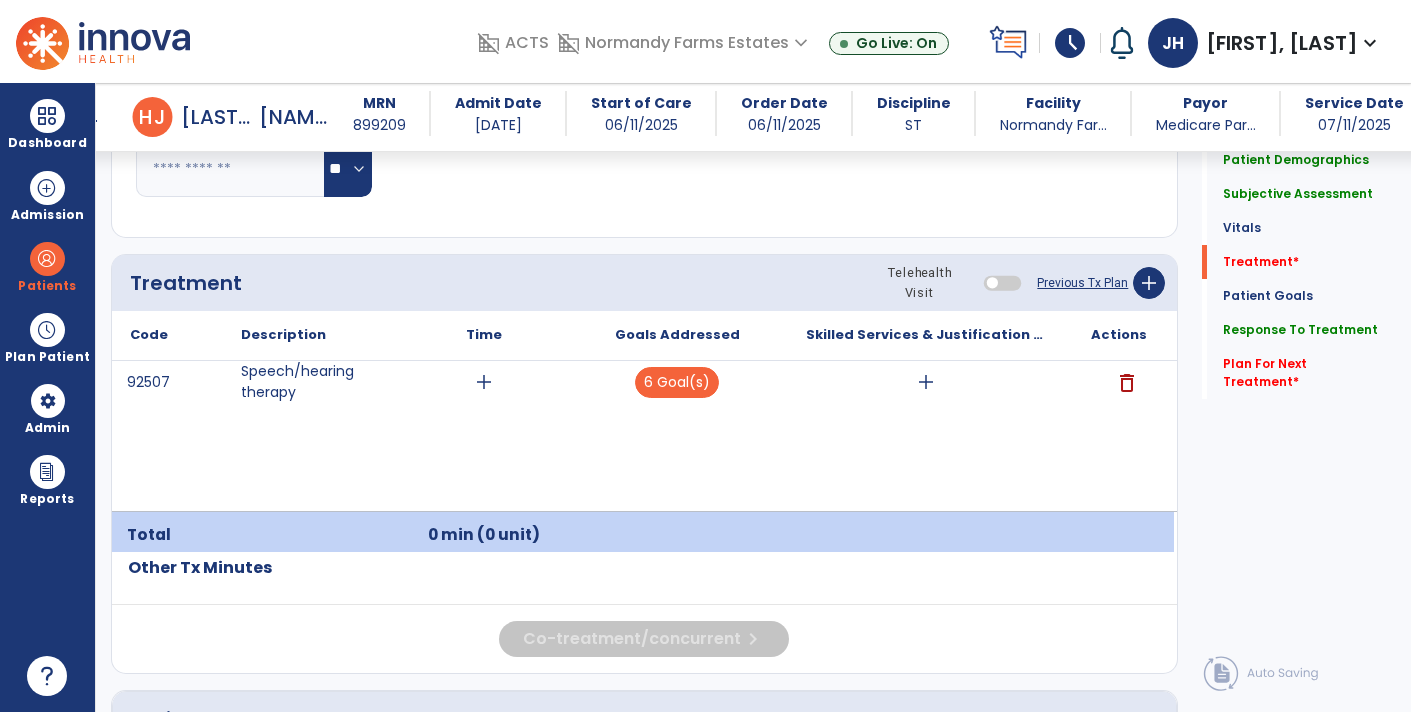 scroll, scrollTop: 1124, scrollLeft: 0, axis: vertical 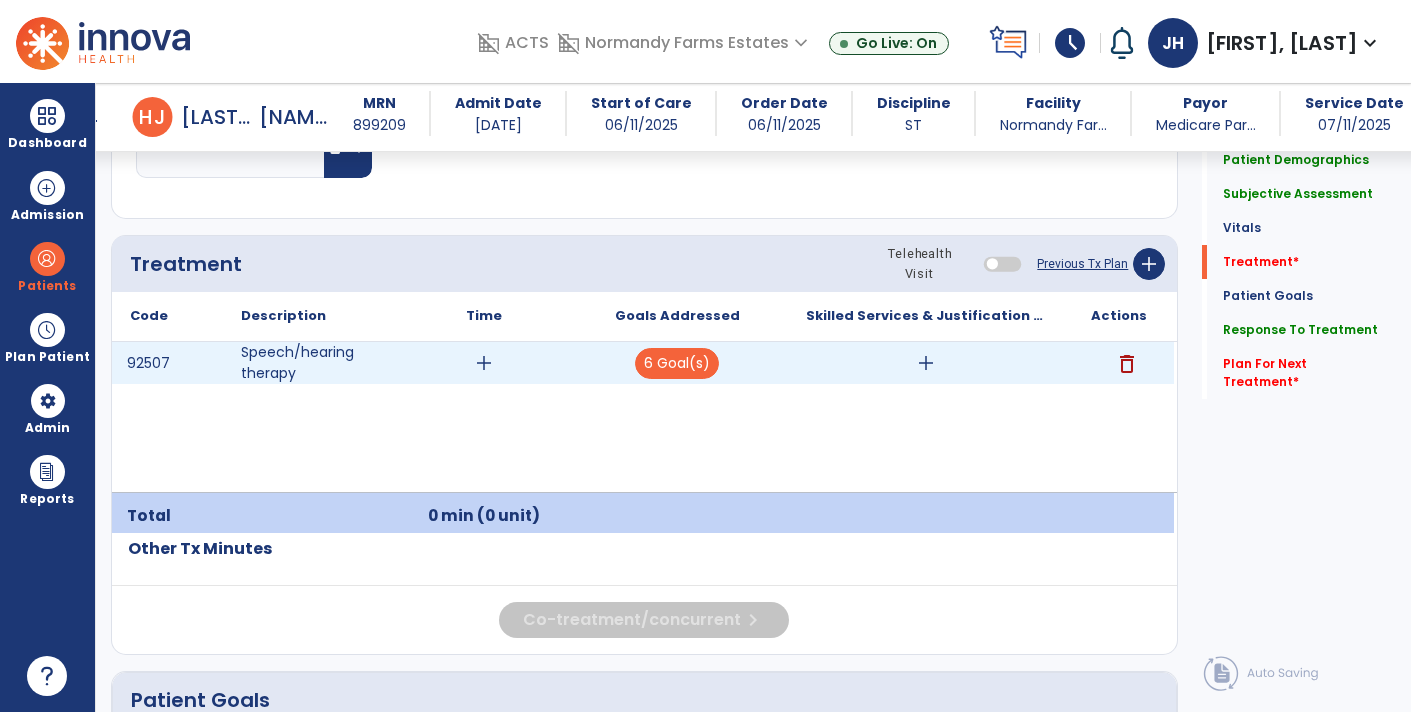 type on "**********" 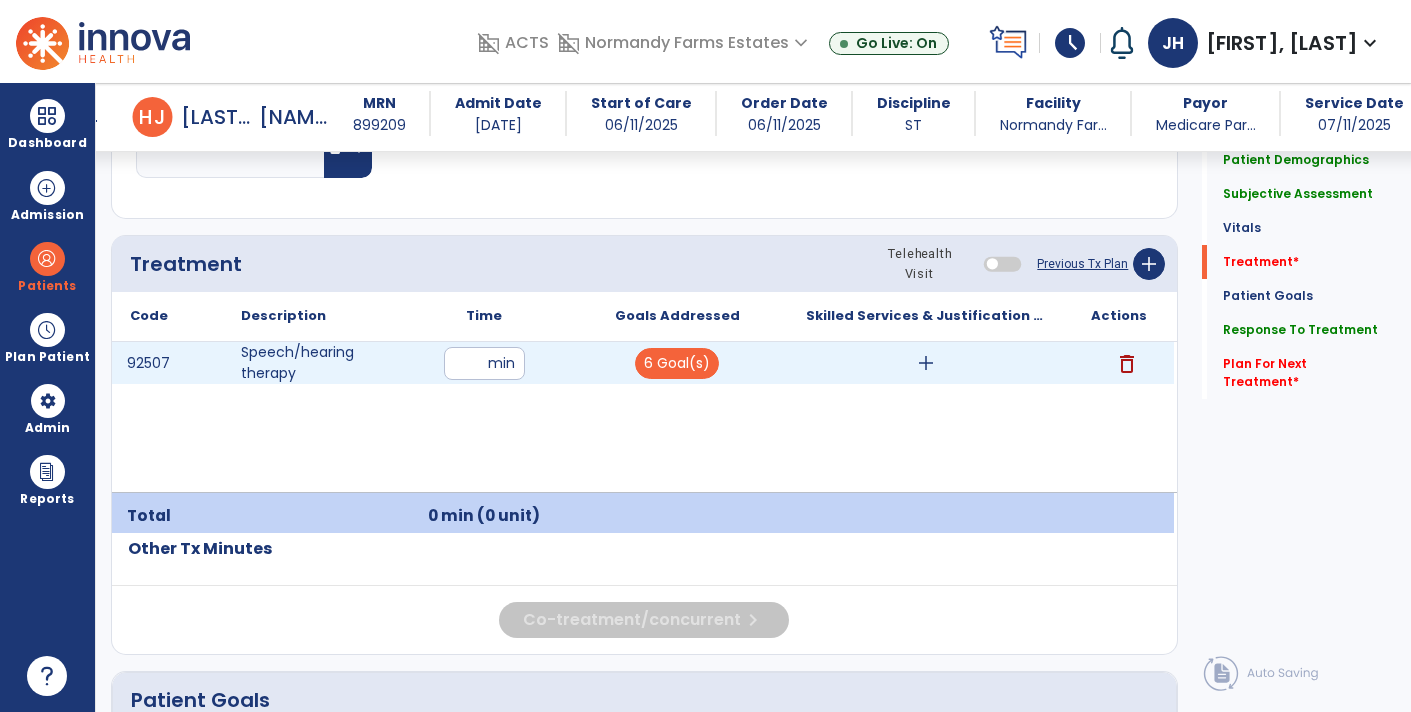 type on "**" 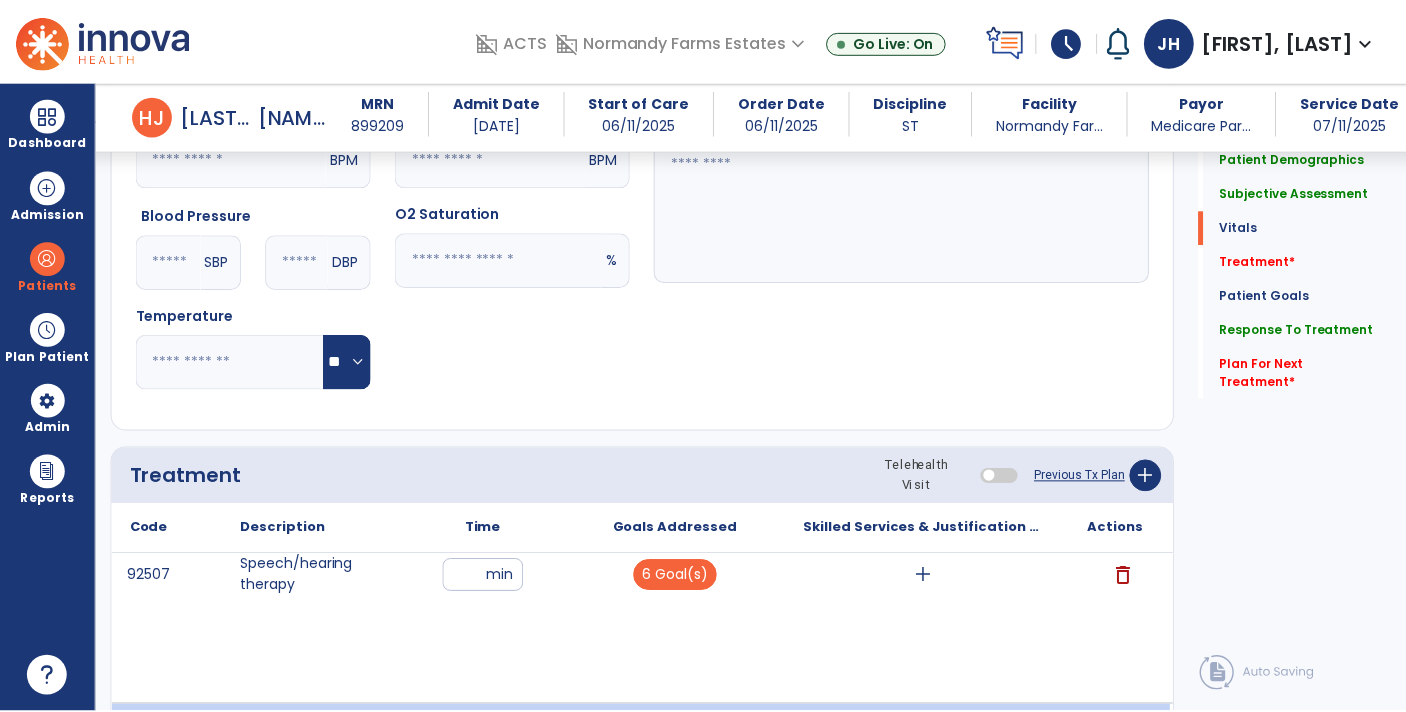 scroll, scrollTop: 919, scrollLeft: 0, axis: vertical 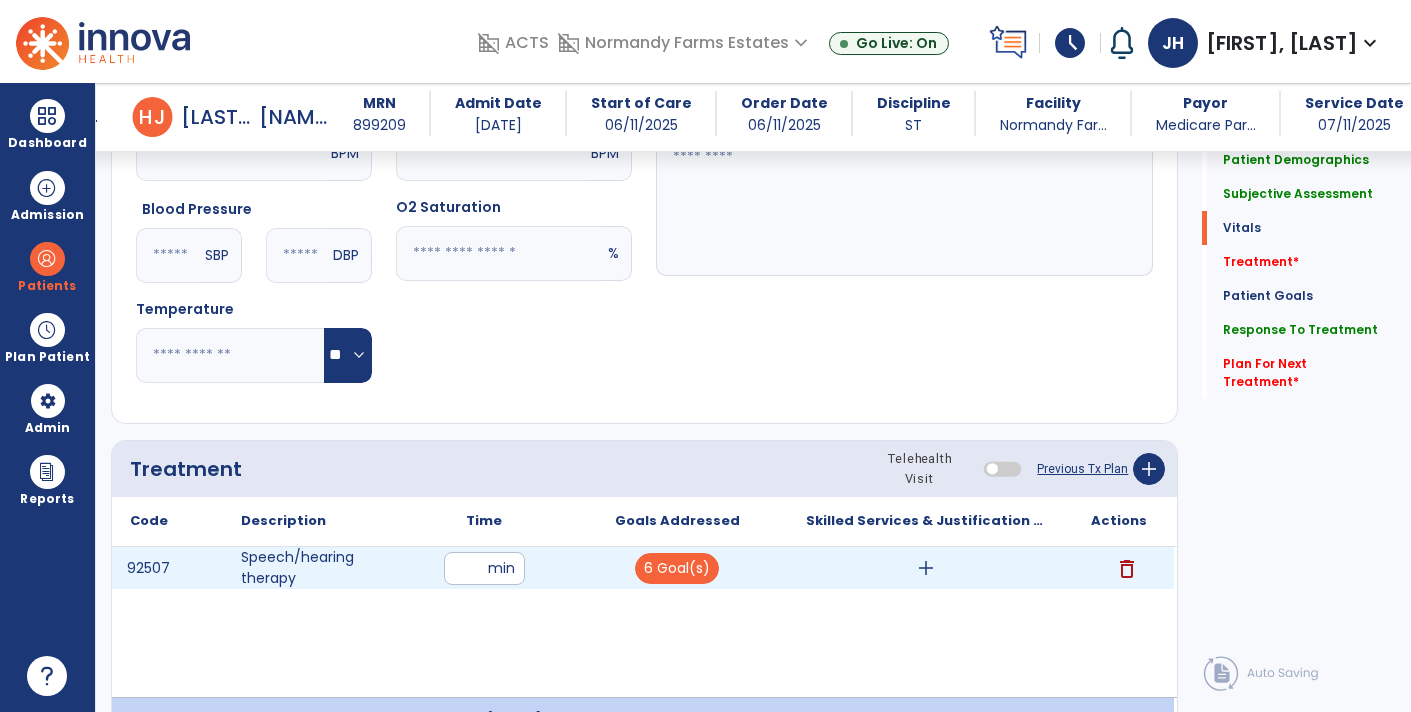 click on "add" at bounding box center [926, 568] 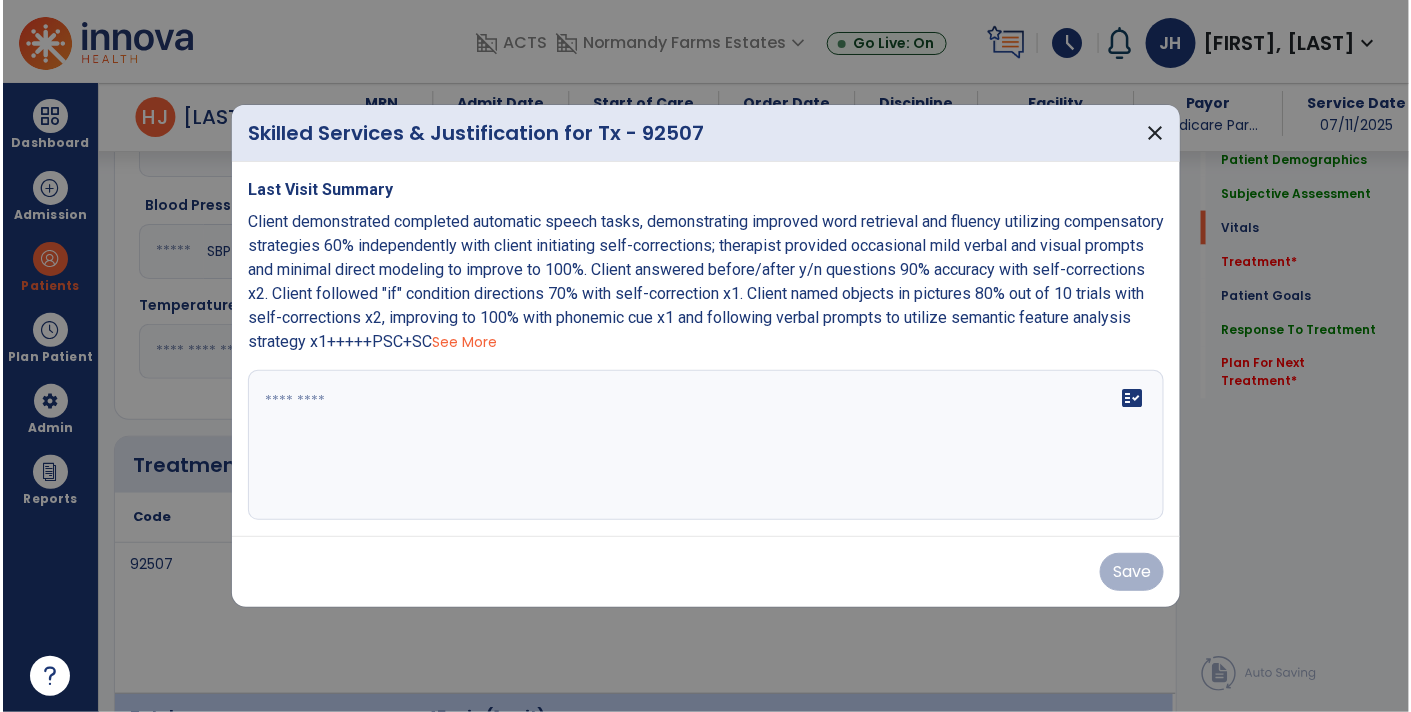 scroll, scrollTop: 919, scrollLeft: 0, axis: vertical 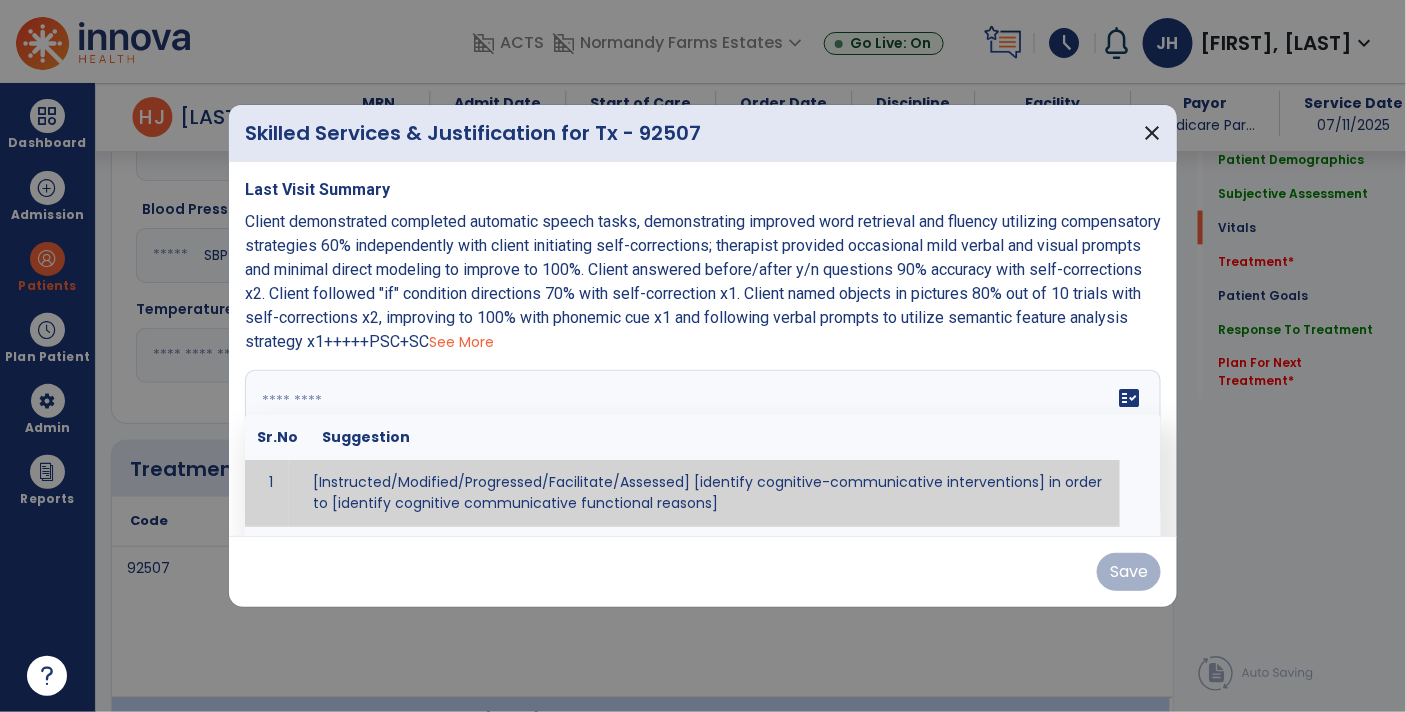 click at bounding box center (701, 445) 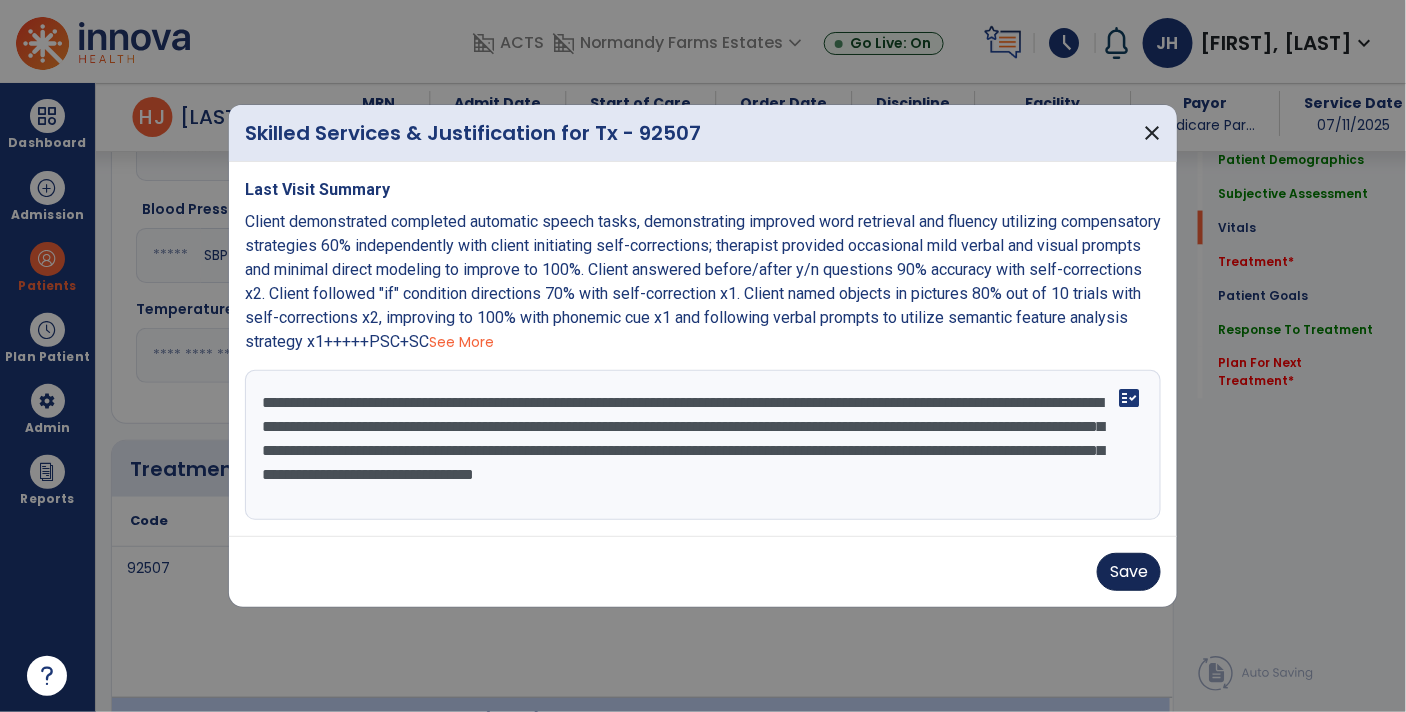 type on "**********" 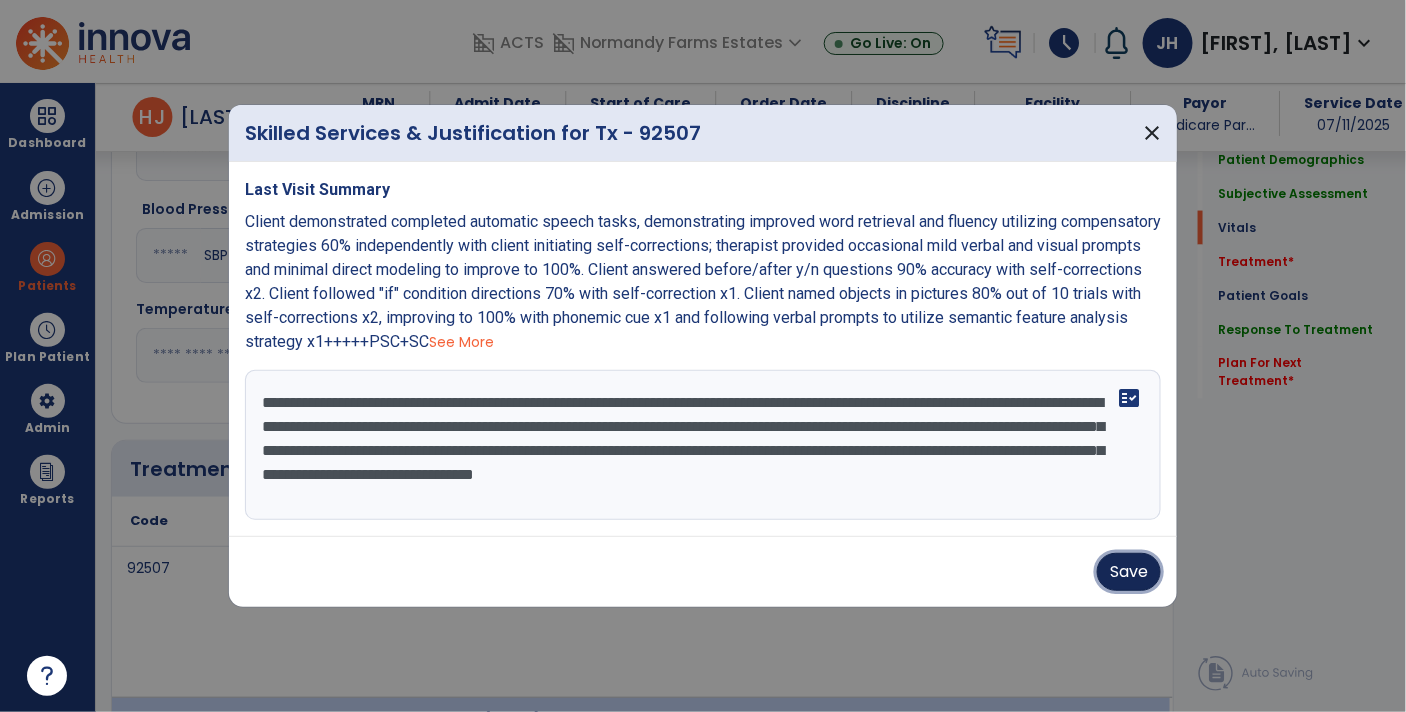 click on "Save" at bounding box center [1129, 572] 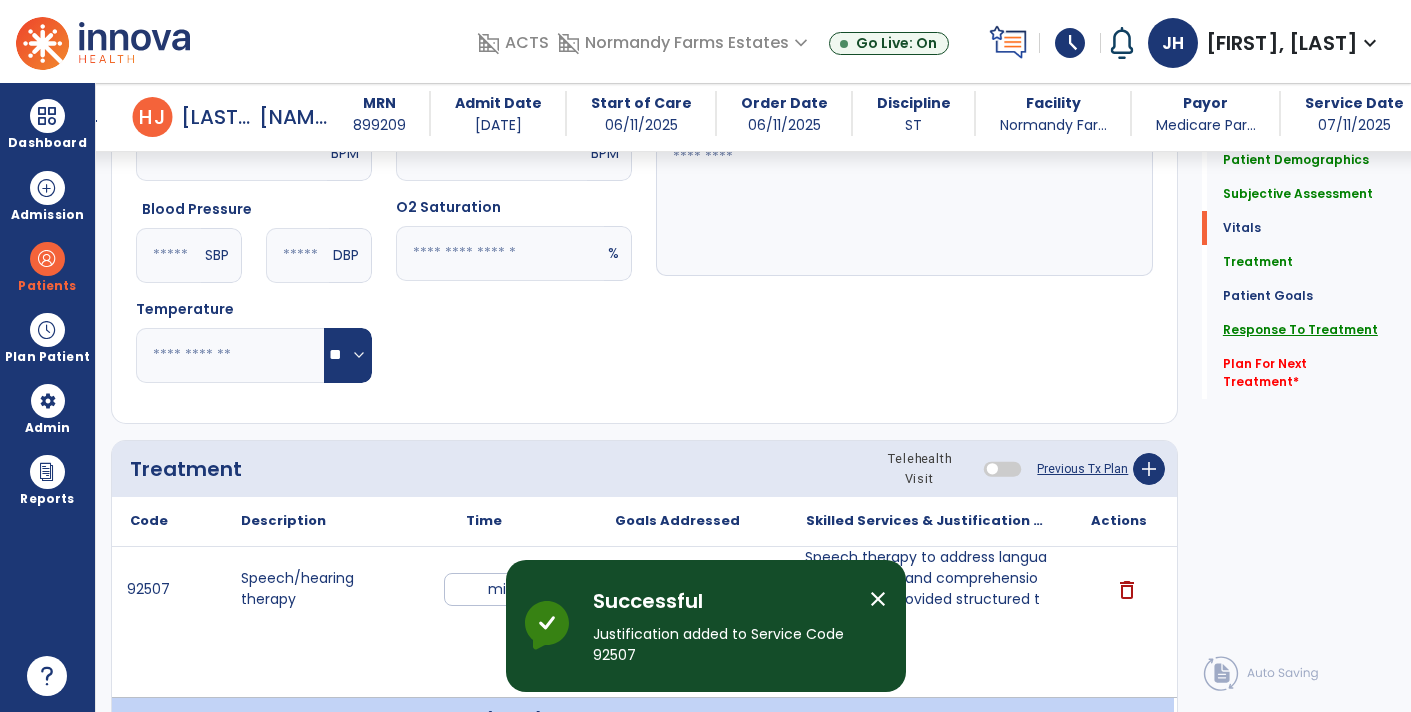 click on "Response To Treatment" 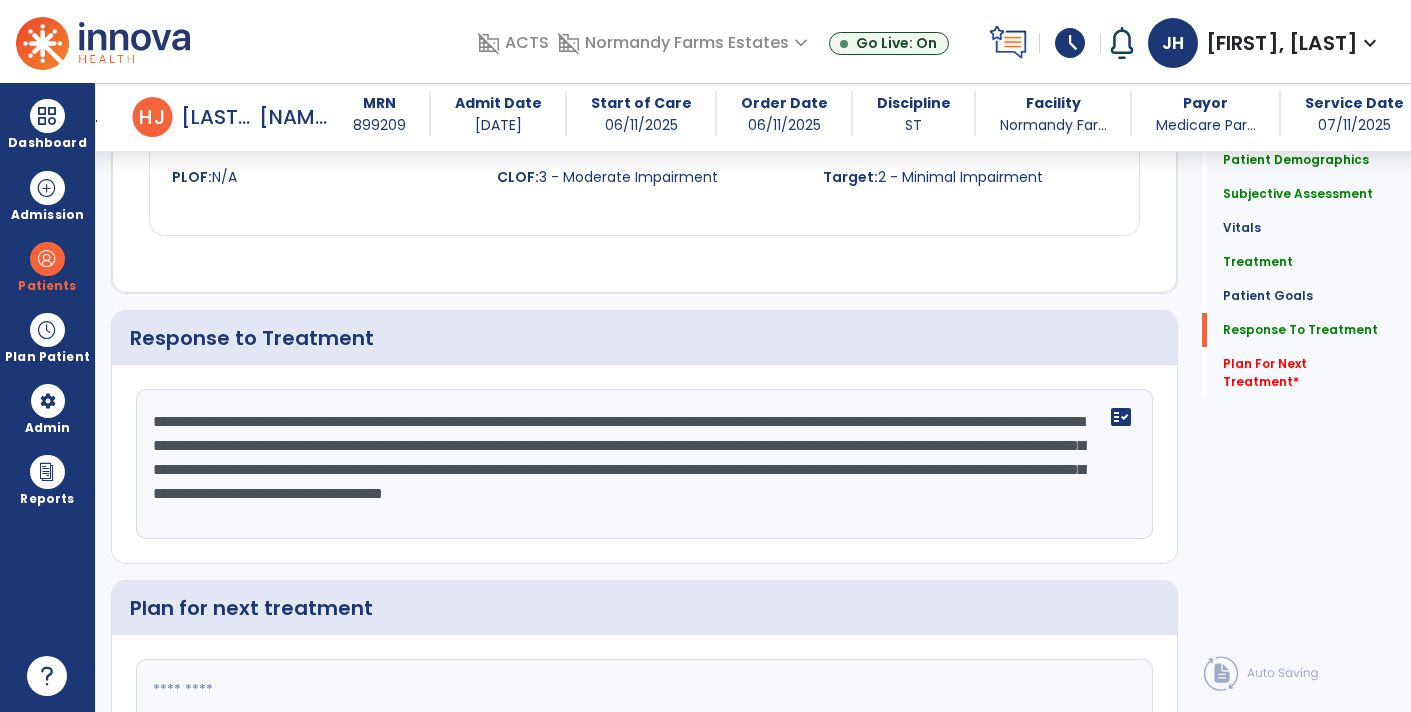 scroll, scrollTop: 2688, scrollLeft: 0, axis: vertical 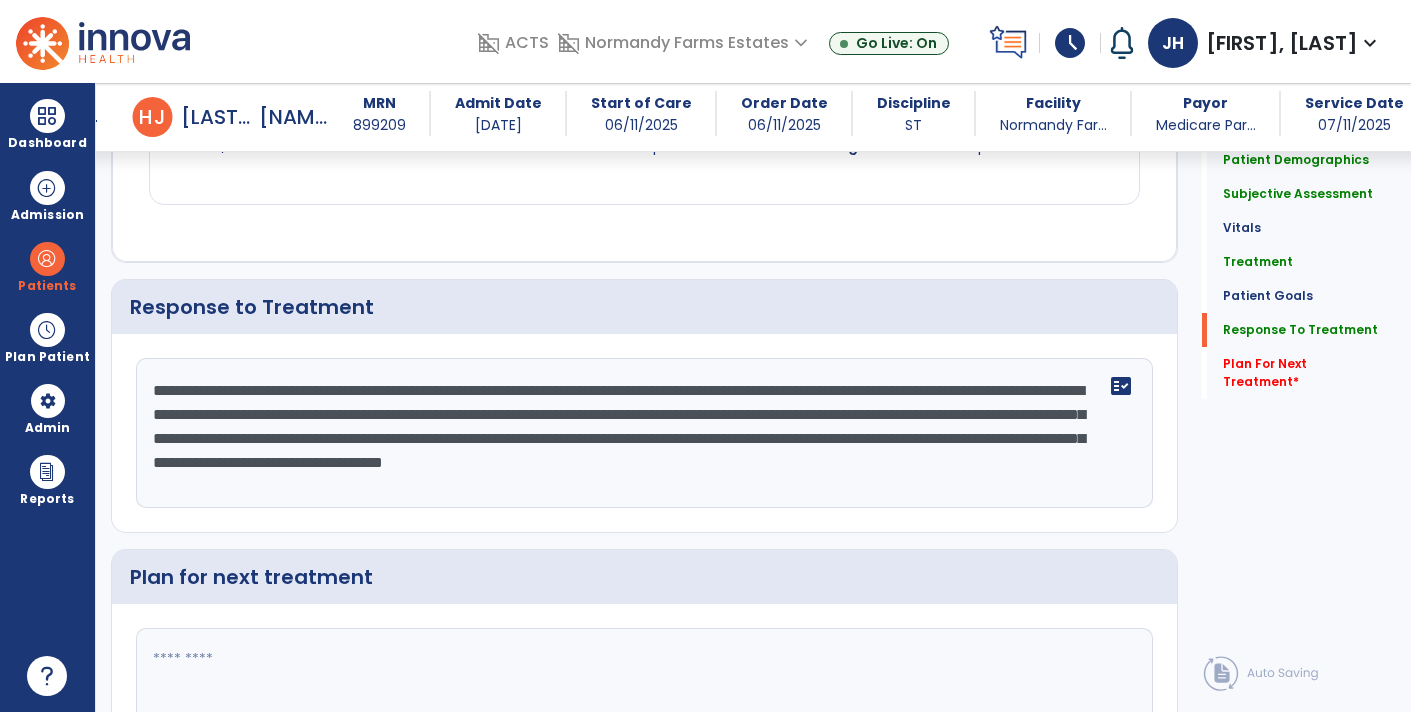 click on "**********" 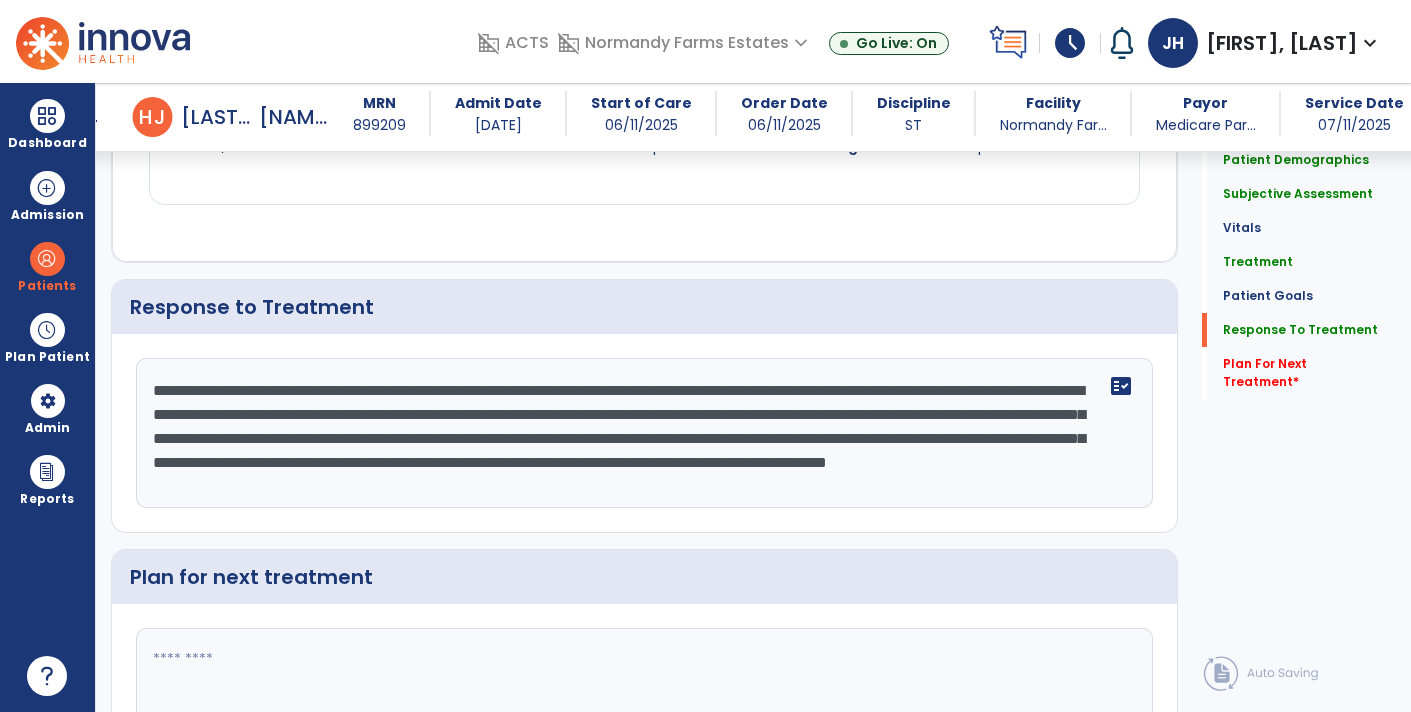 scroll, scrollTop: 15, scrollLeft: 0, axis: vertical 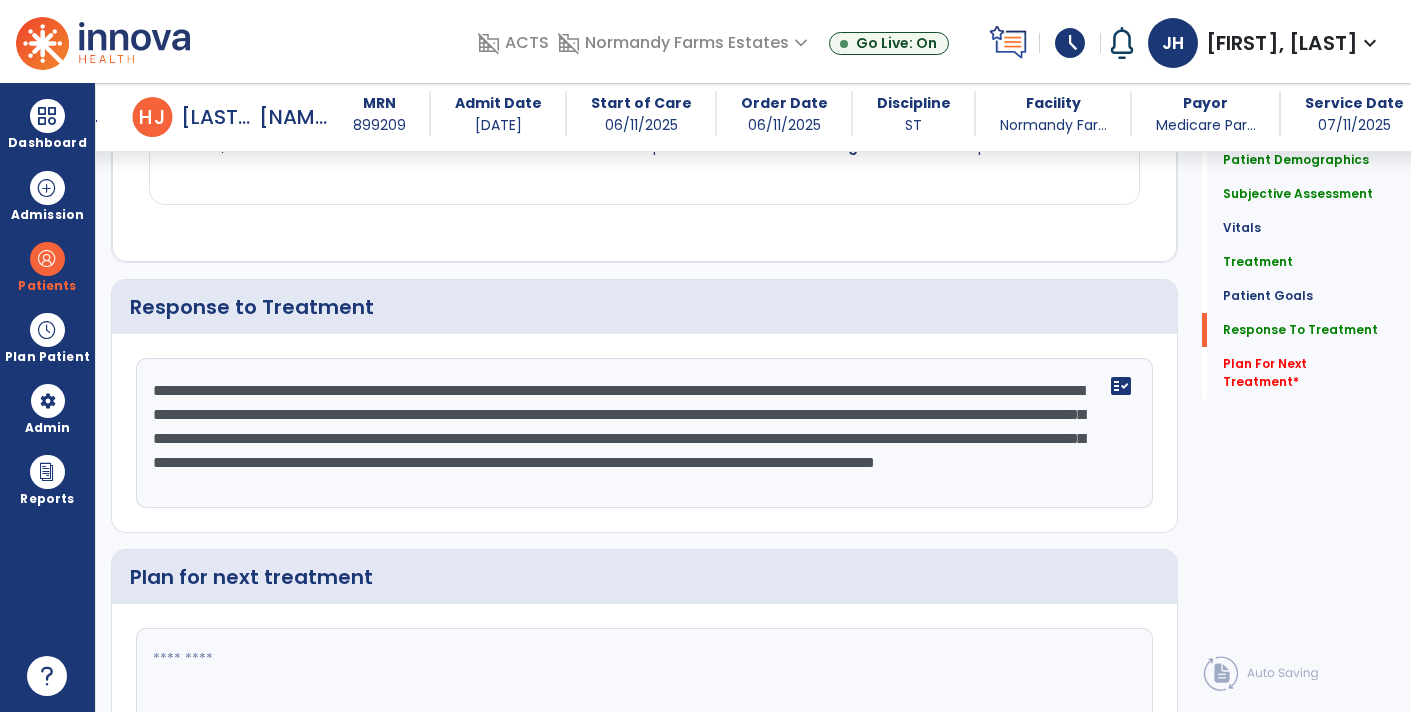 click on "**********" 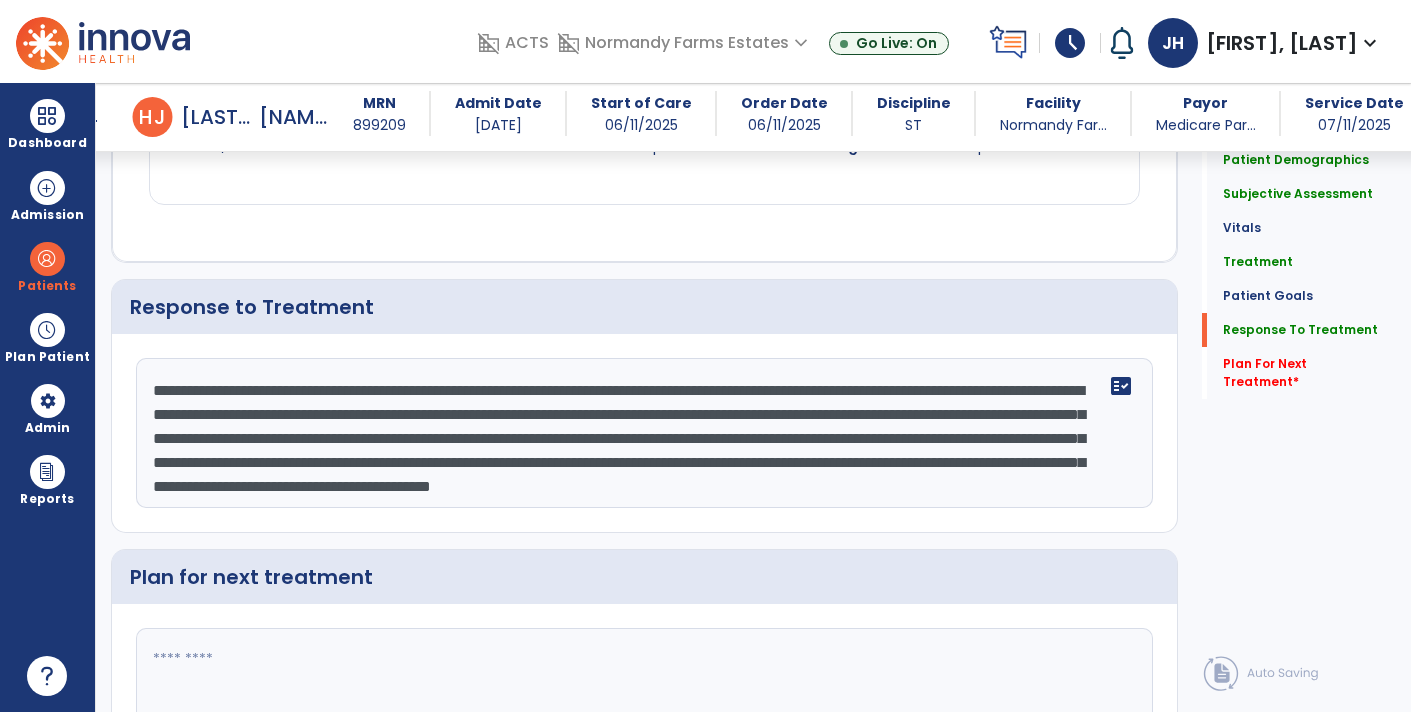 scroll, scrollTop: 24, scrollLeft: 0, axis: vertical 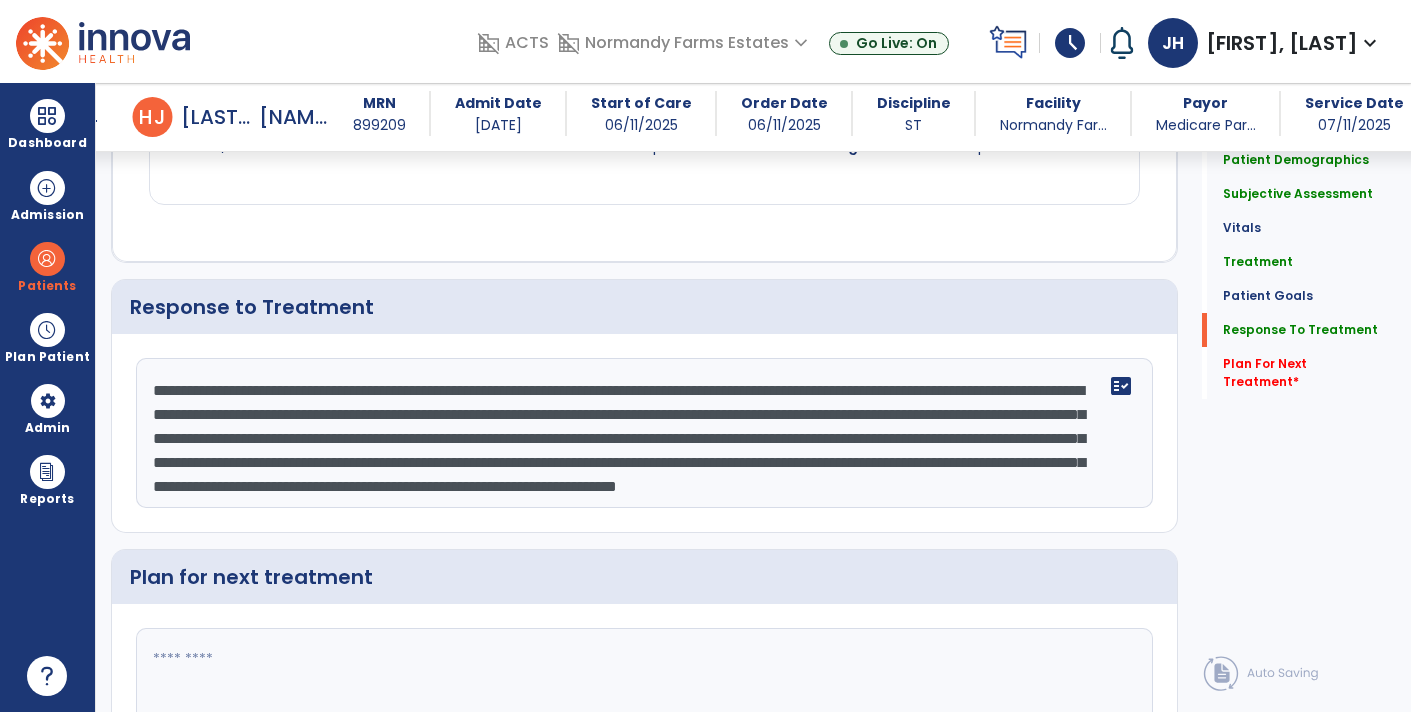 type on "**********" 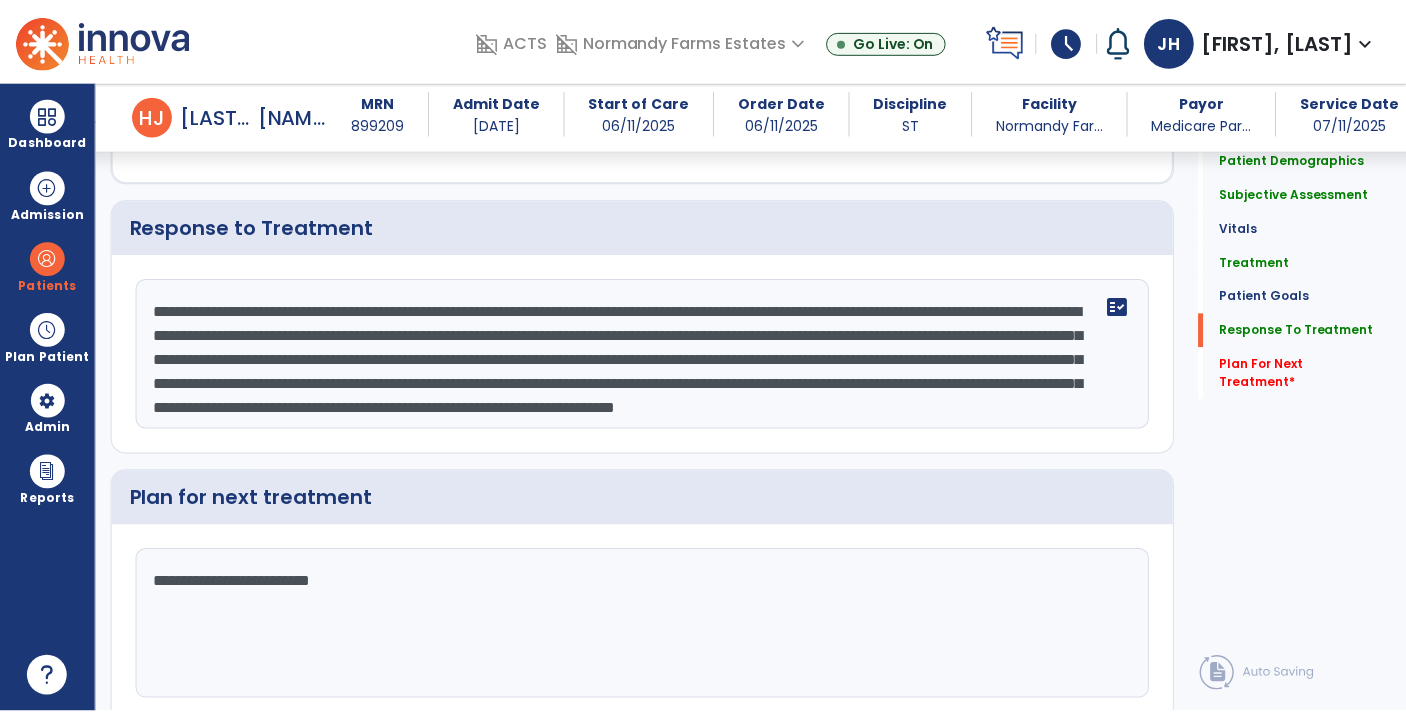 scroll, scrollTop: 2835, scrollLeft: 0, axis: vertical 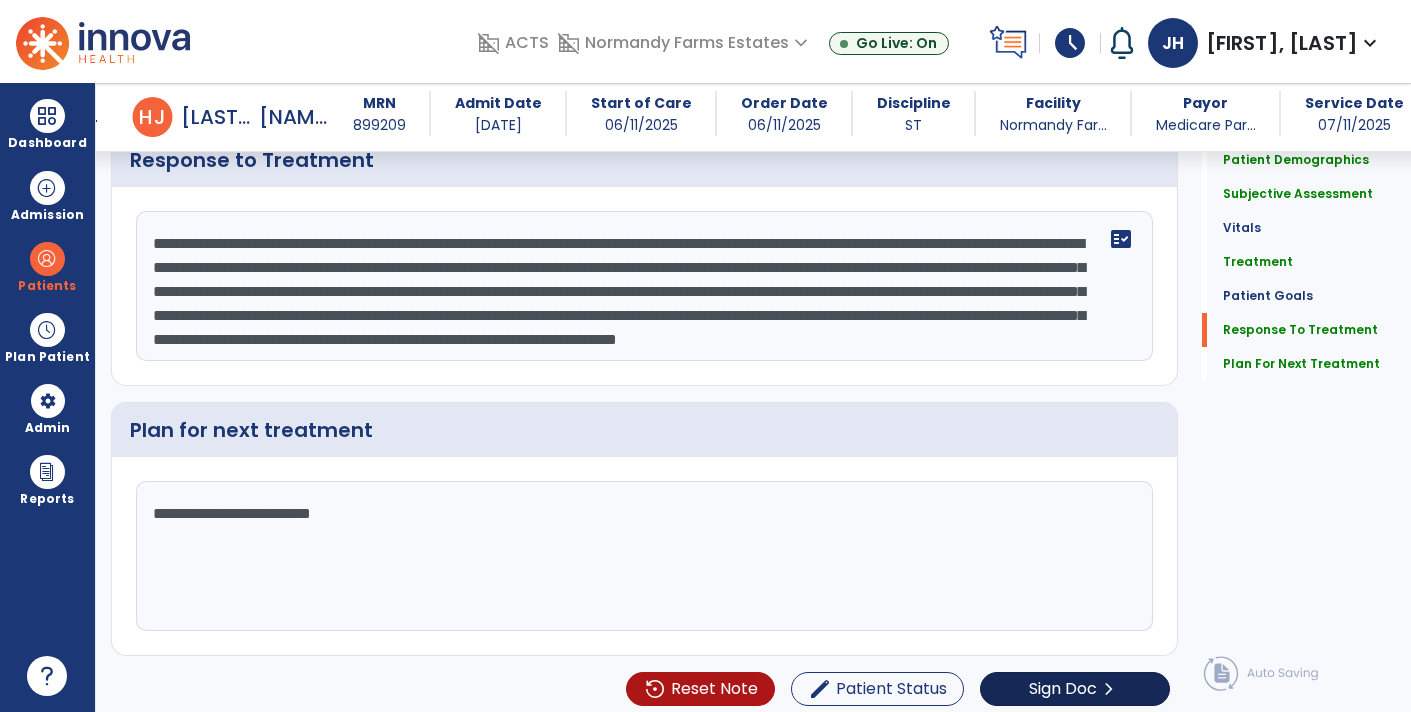type on "**********" 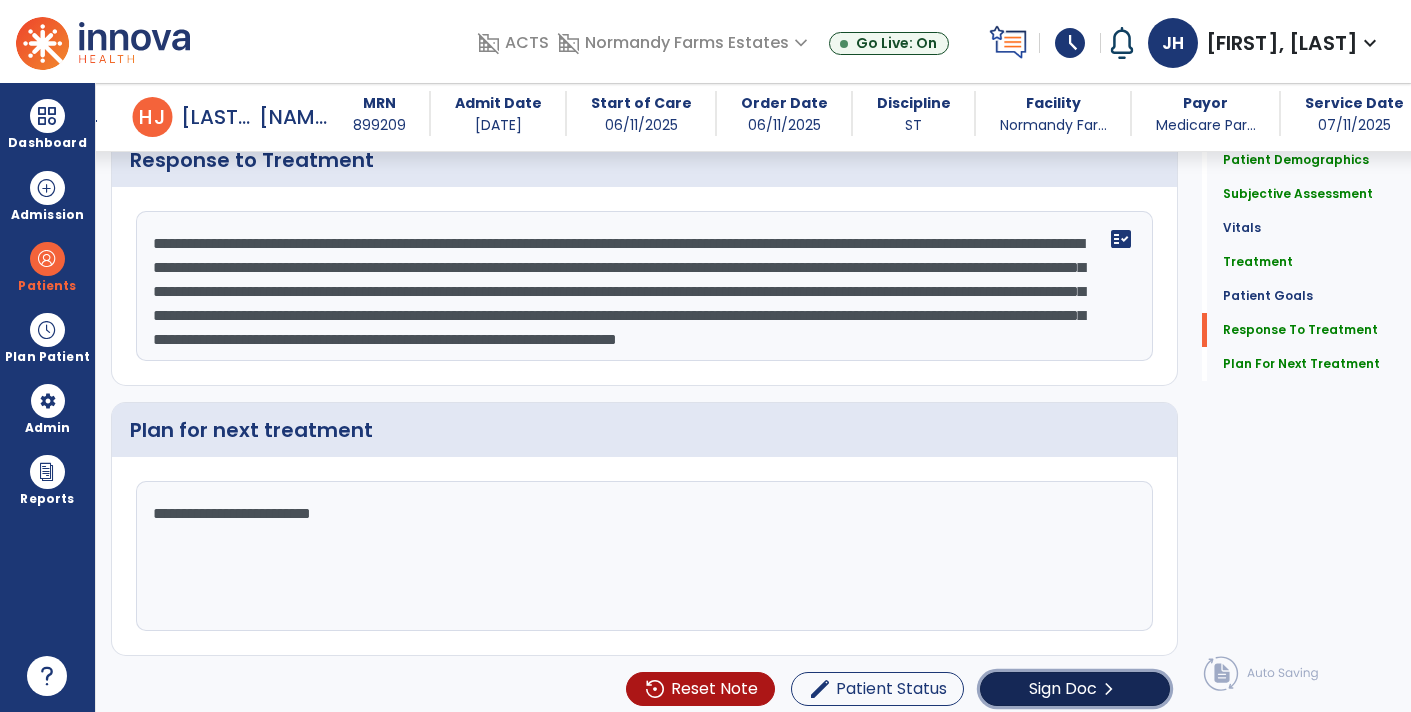 click on "Sign Doc" 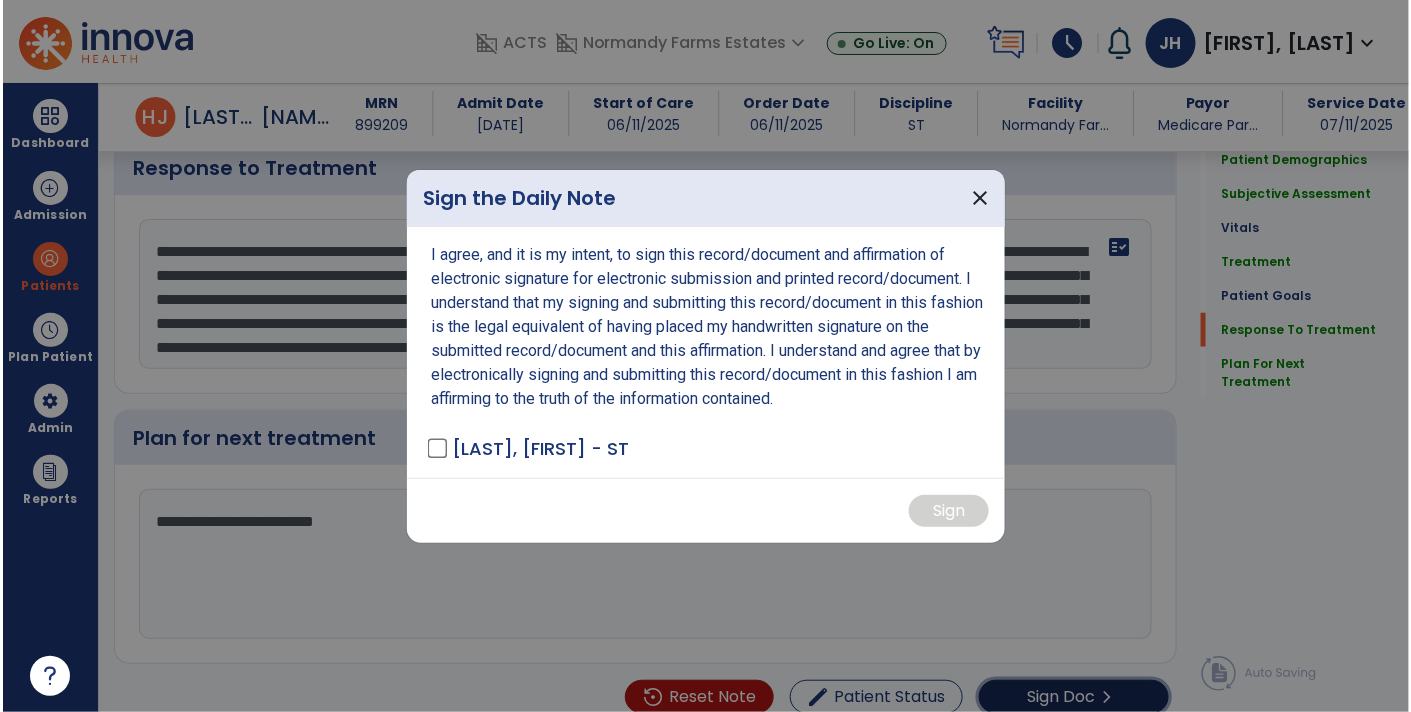 scroll, scrollTop: 2835, scrollLeft: 0, axis: vertical 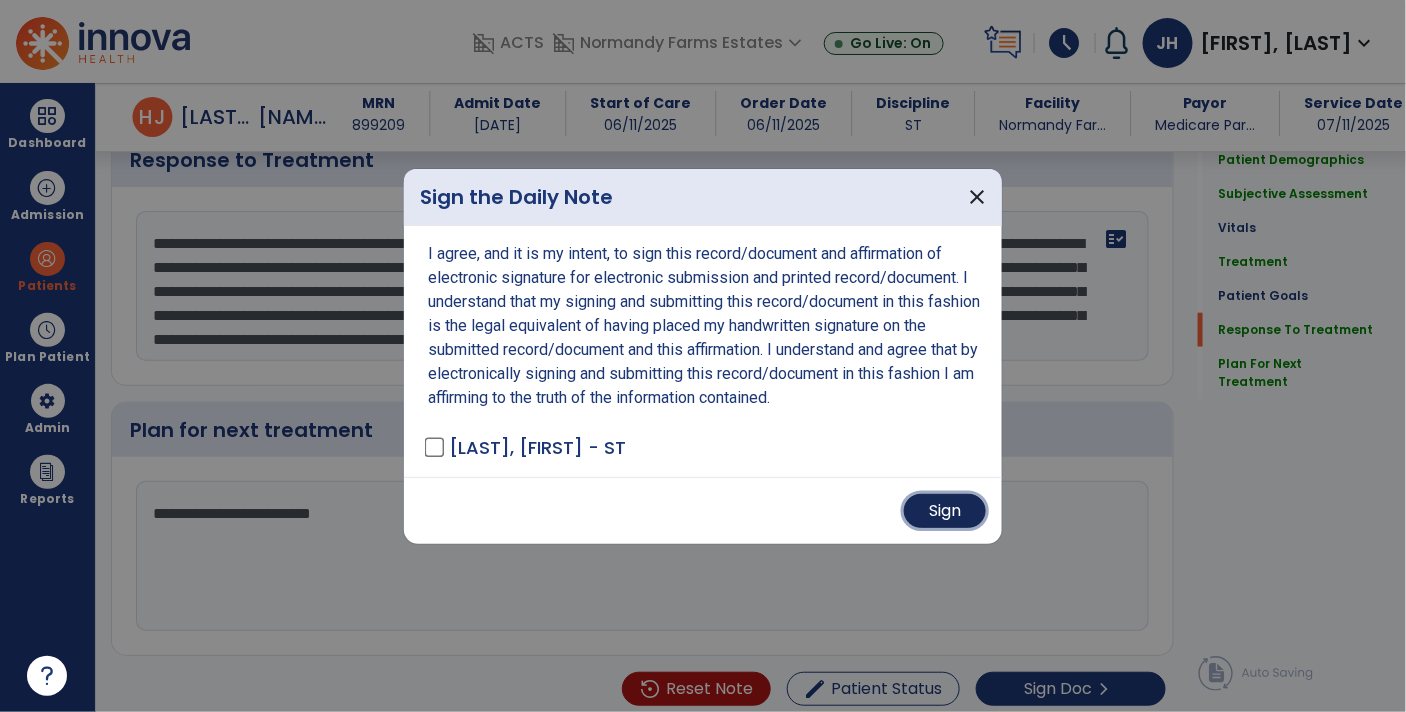 click on "Sign" at bounding box center [945, 511] 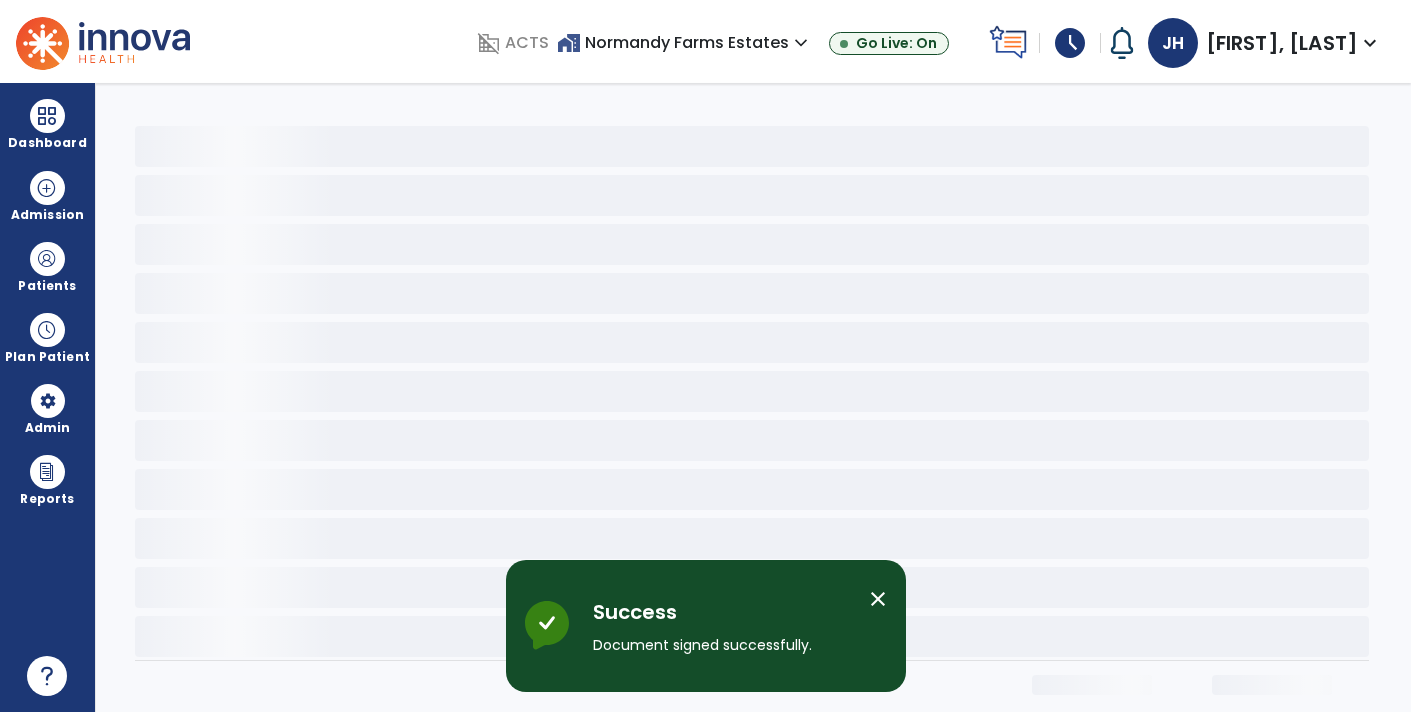 scroll, scrollTop: 0, scrollLeft: 0, axis: both 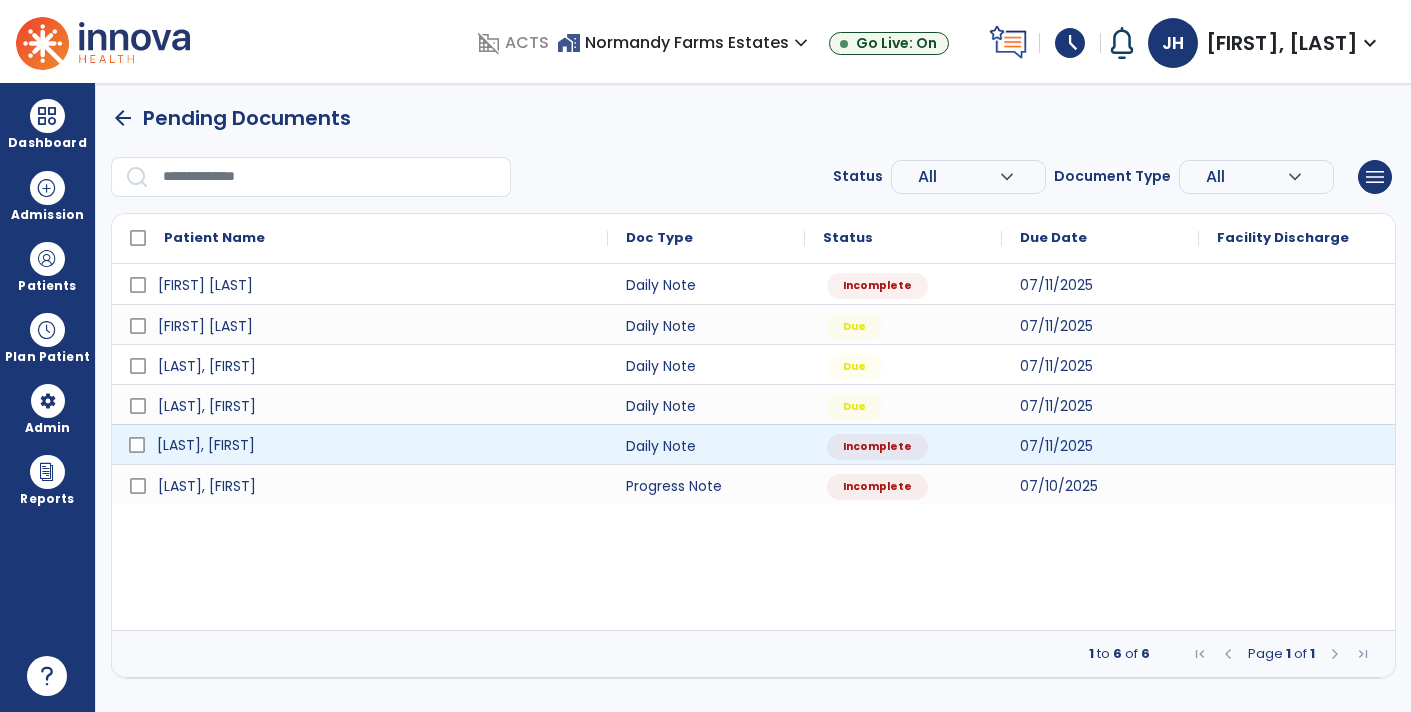 click on "[LAST], [FIRST]" at bounding box center [374, 445] 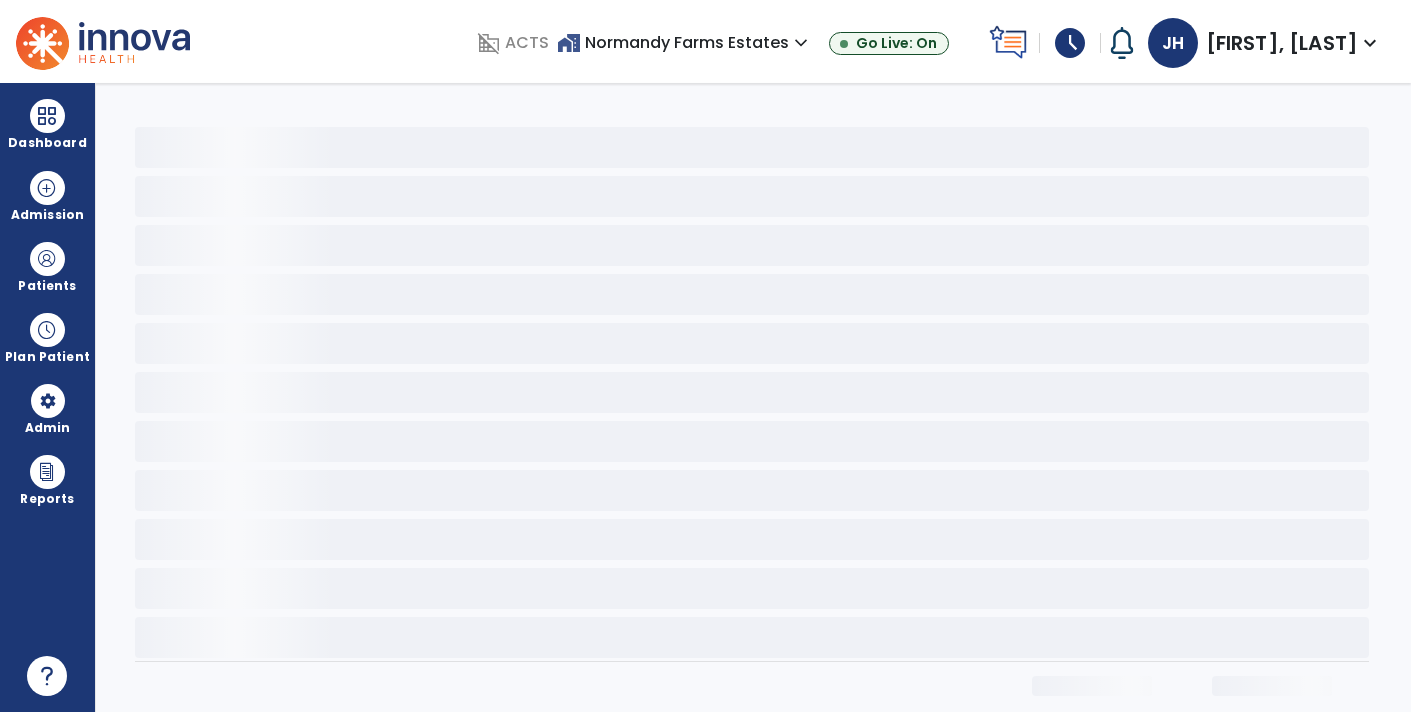 select on "*" 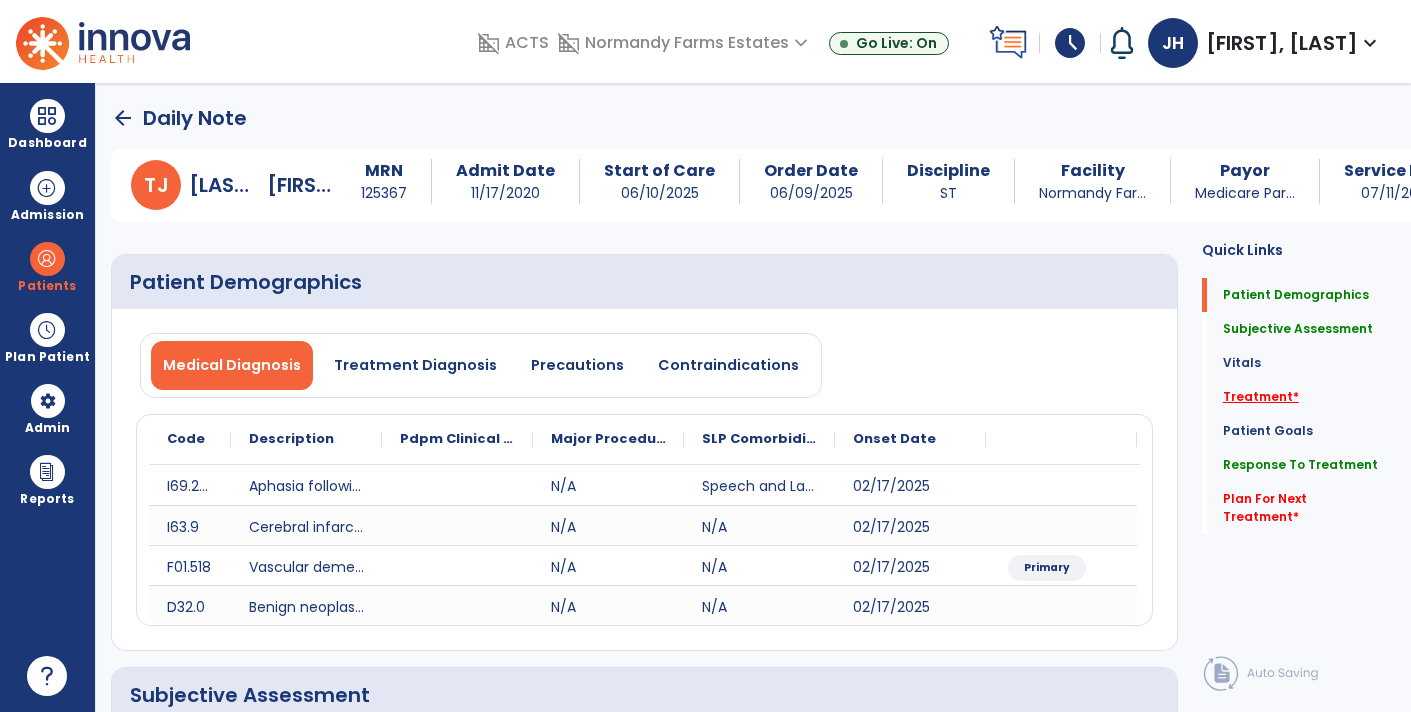 click on "Treatment   *" 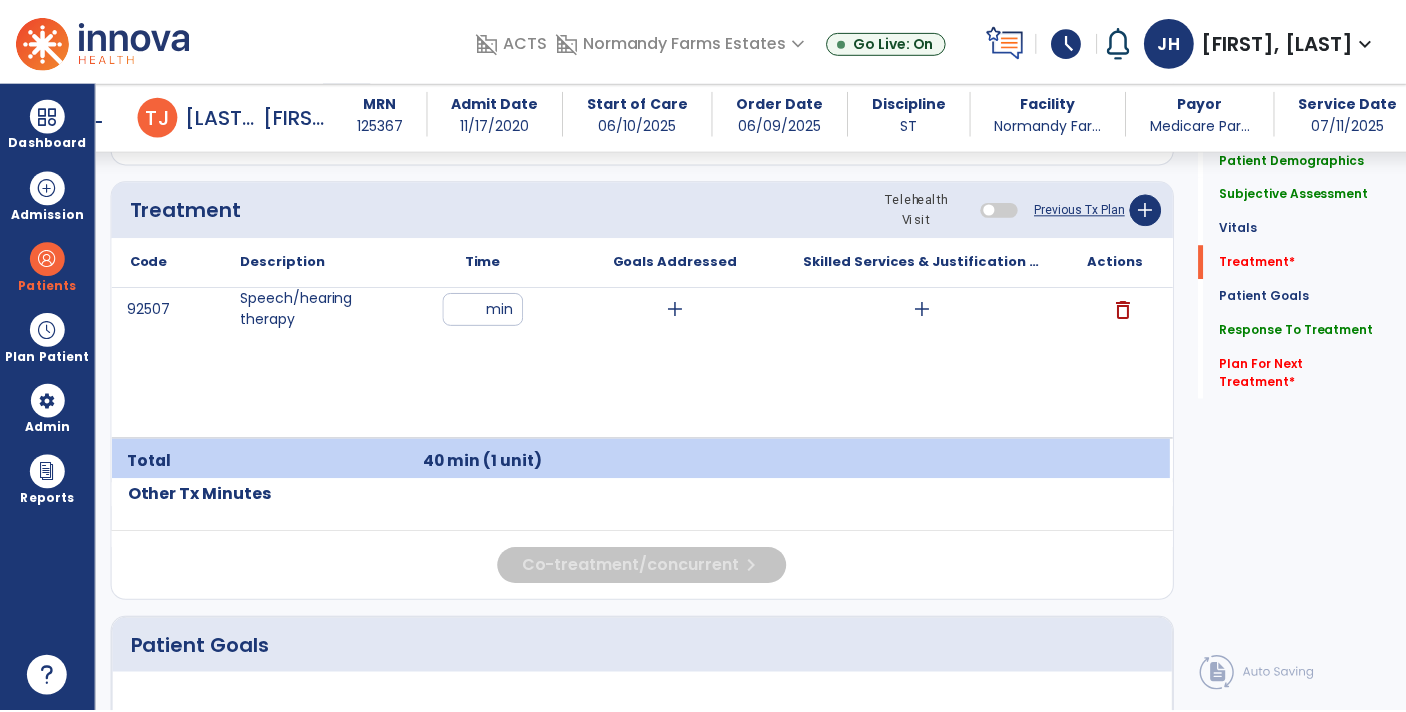 scroll, scrollTop: 1196, scrollLeft: 0, axis: vertical 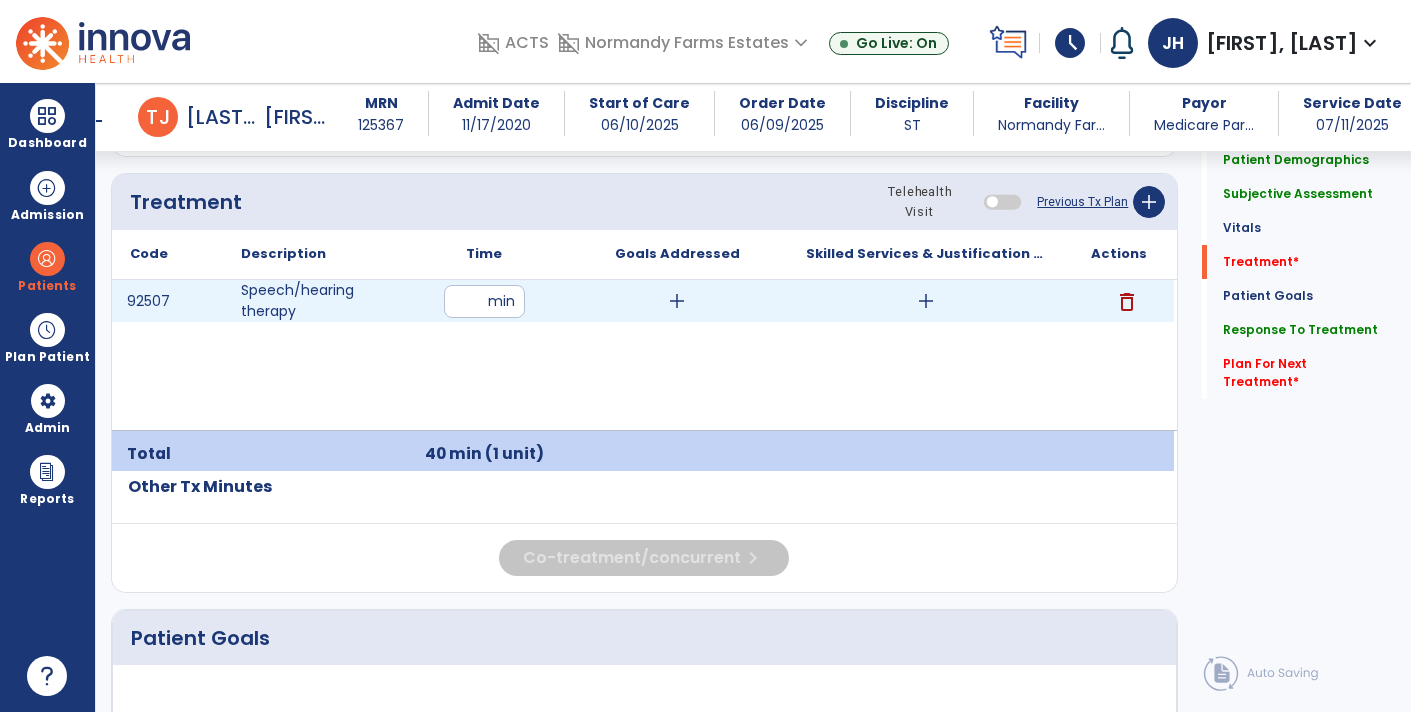 click on "add" at bounding box center (677, 301) 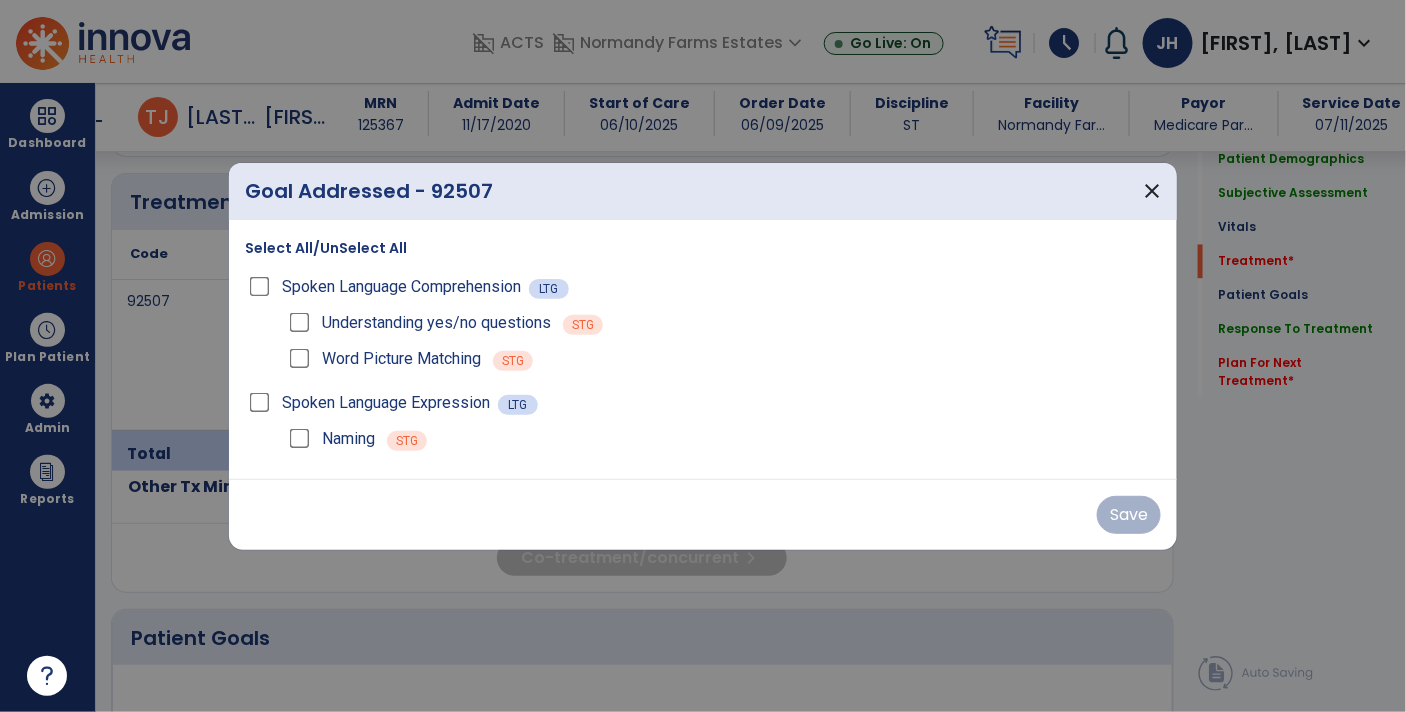 scroll, scrollTop: 1196, scrollLeft: 0, axis: vertical 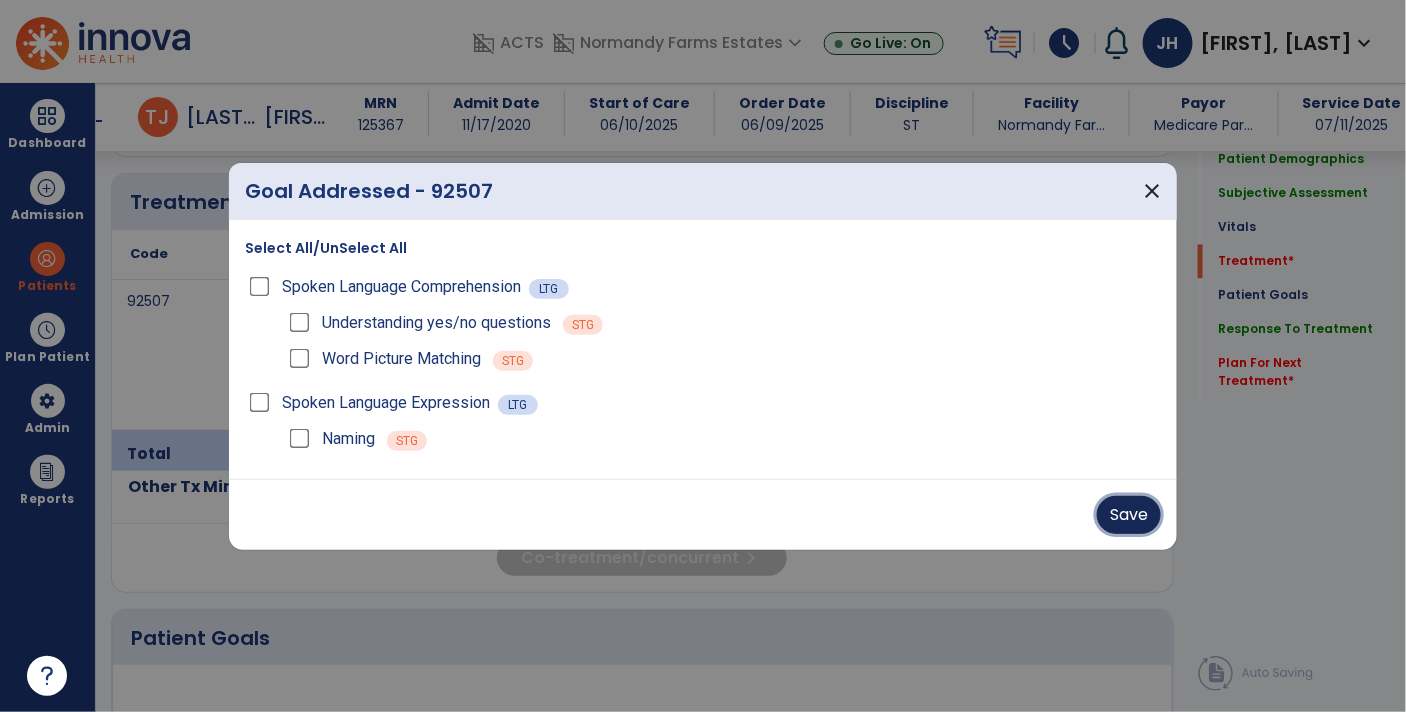 click on "Save" at bounding box center (1129, 515) 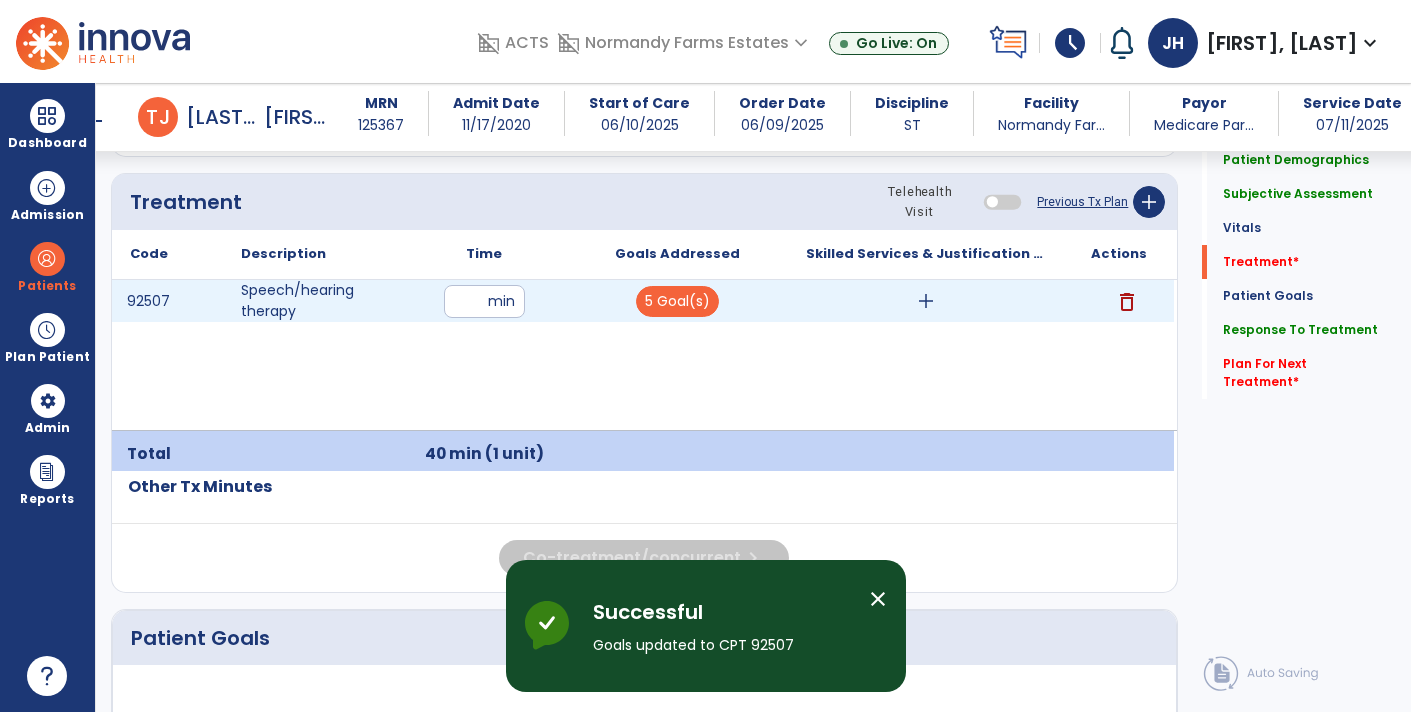 click on "add" at bounding box center (926, 301) 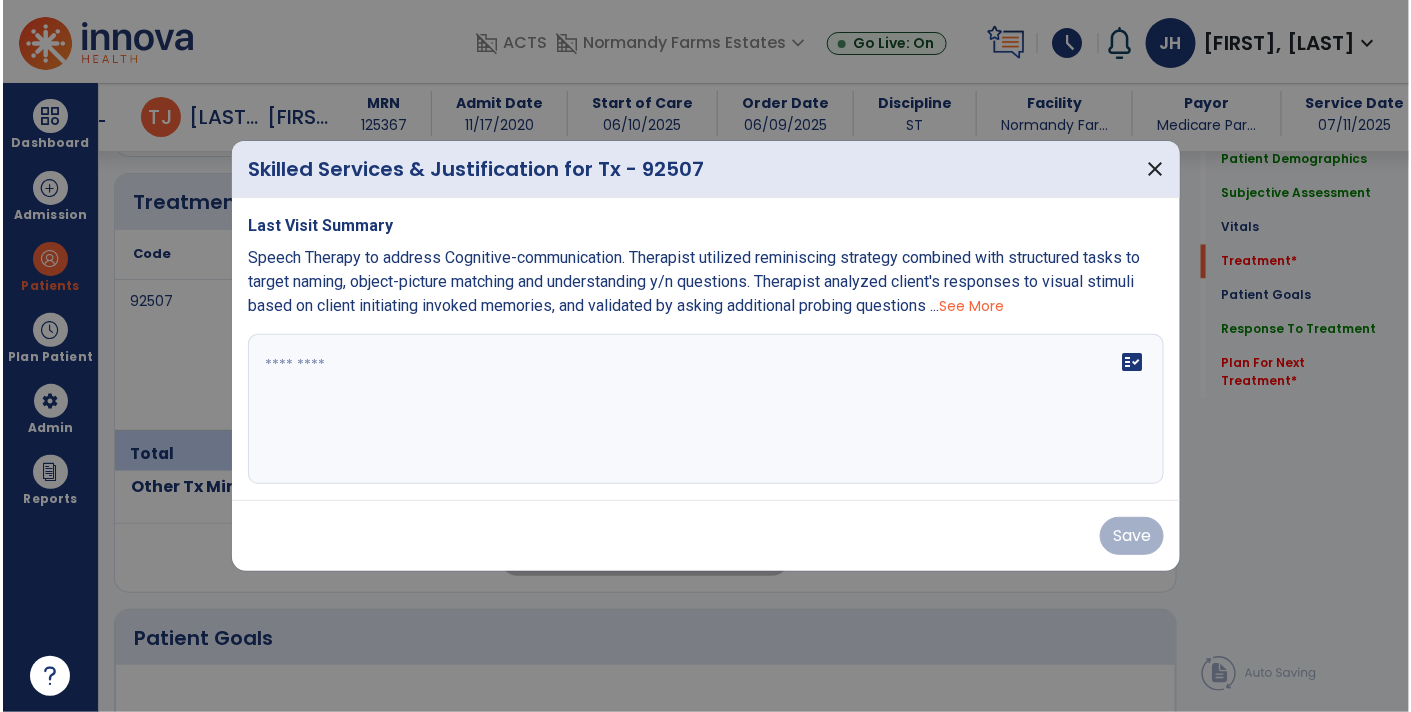 scroll, scrollTop: 1196, scrollLeft: 0, axis: vertical 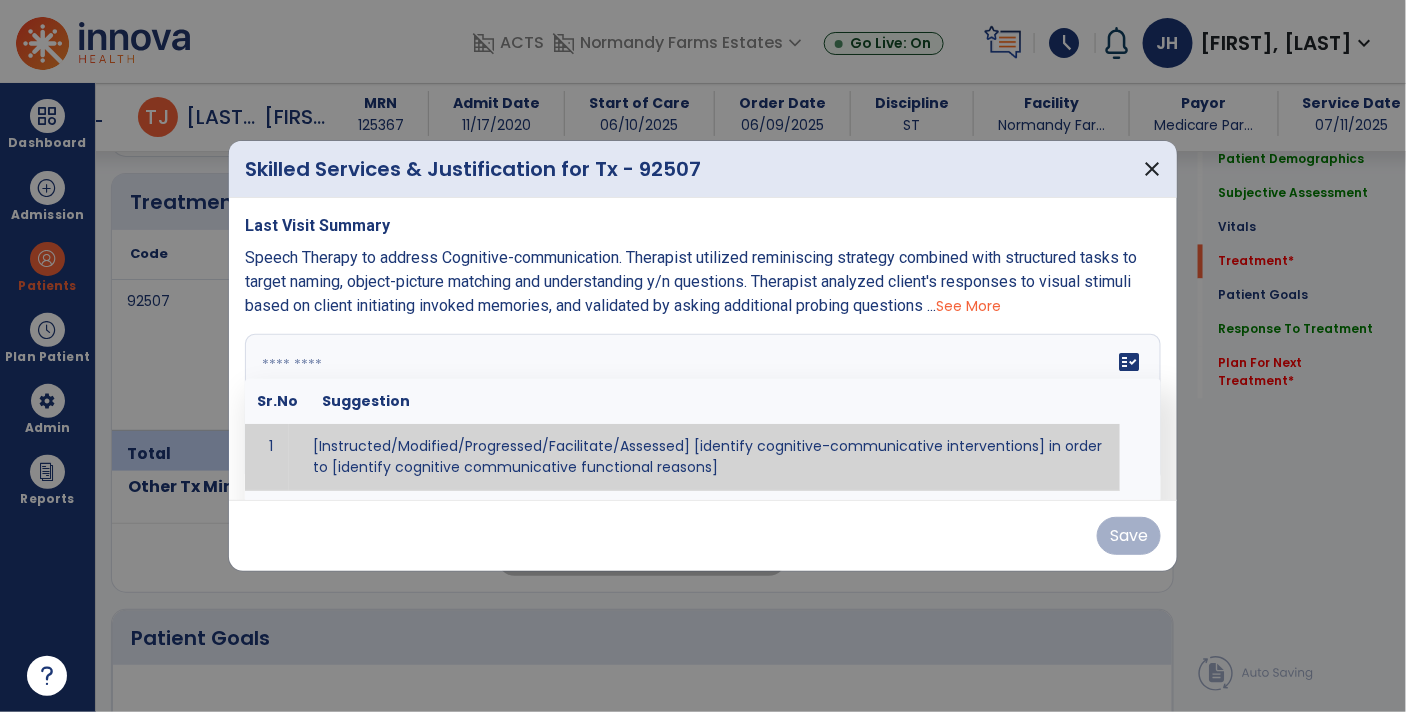 click at bounding box center (703, 409) 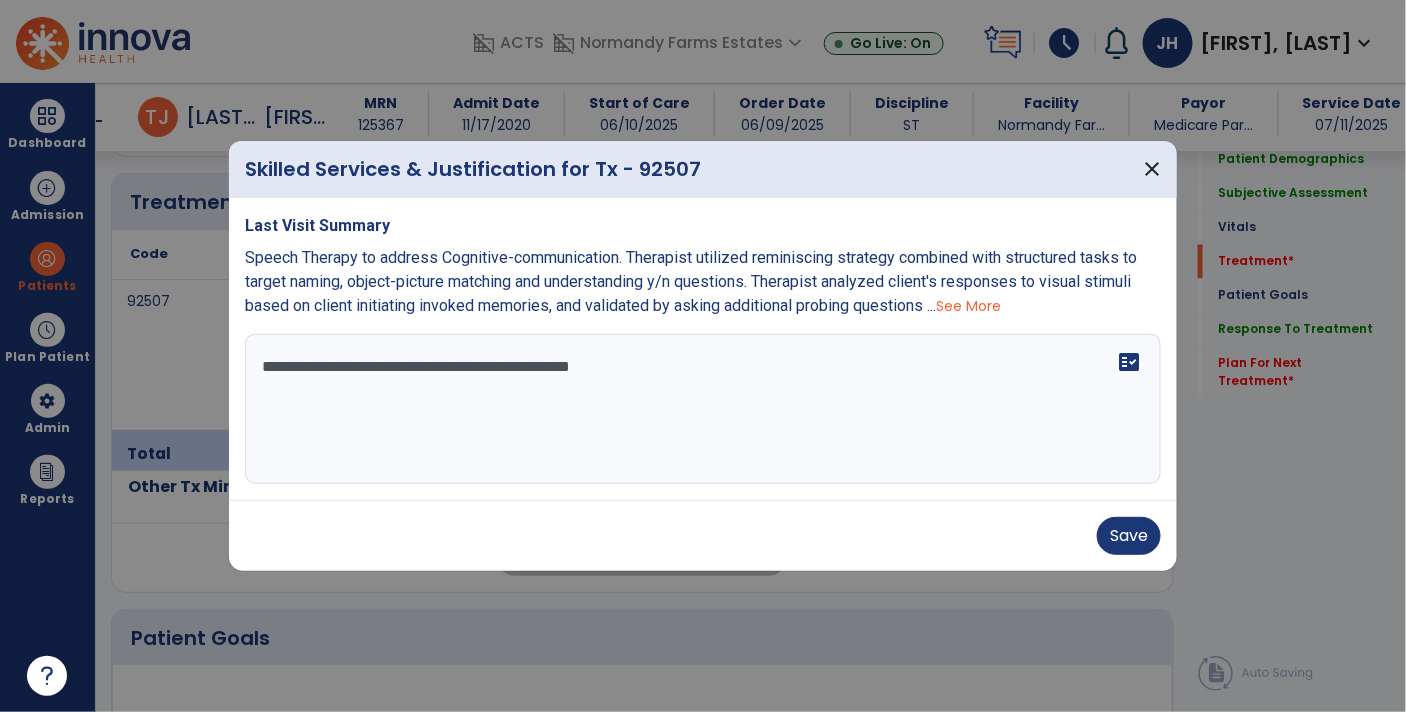 click on "See More" at bounding box center [968, 306] 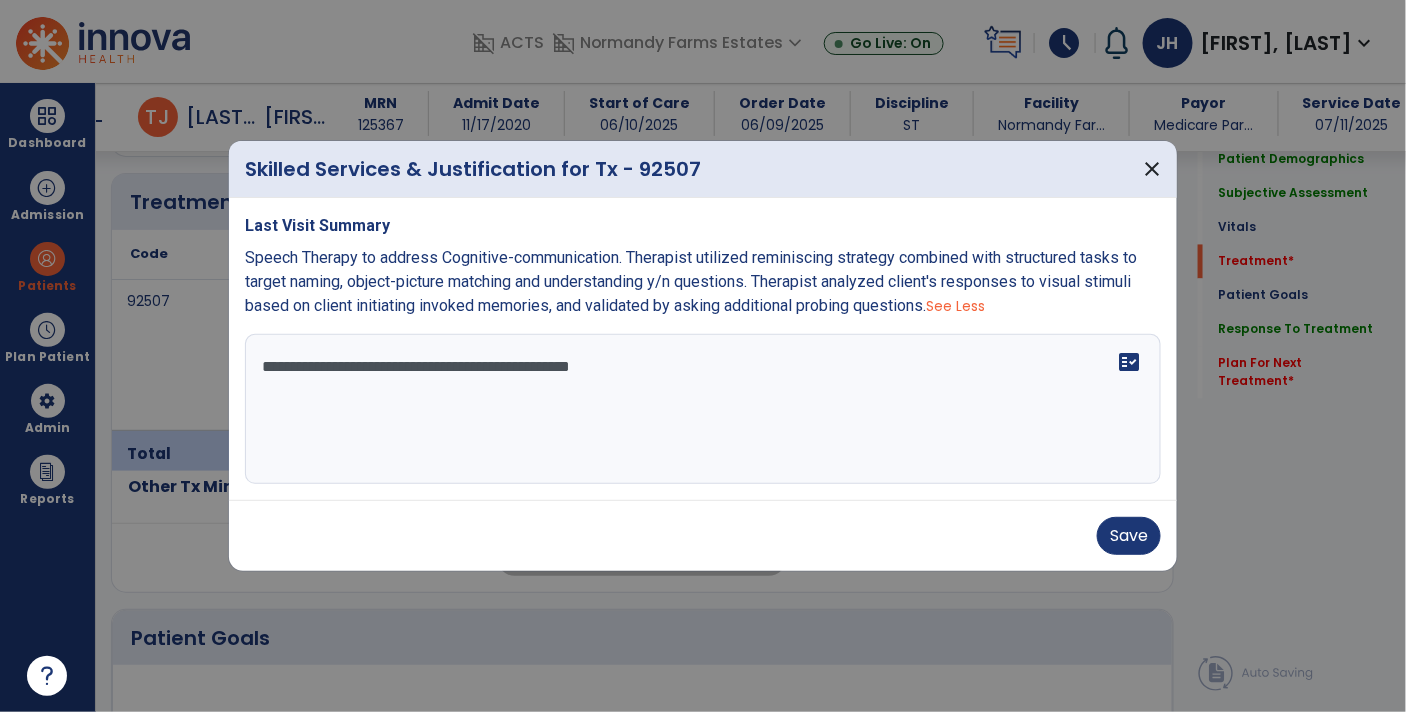 click on "See Less" at bounding box center (955, 306) 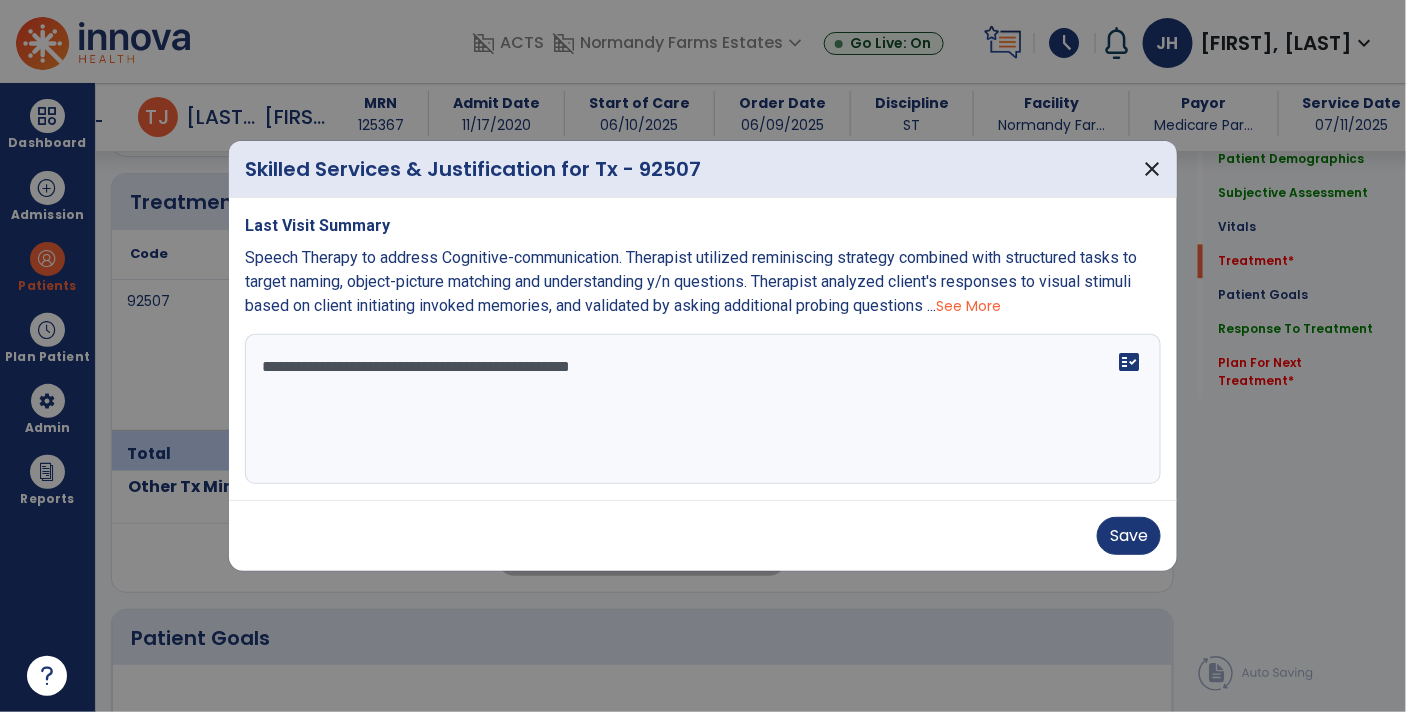 click on "See More" at bounding box center (968, 306) 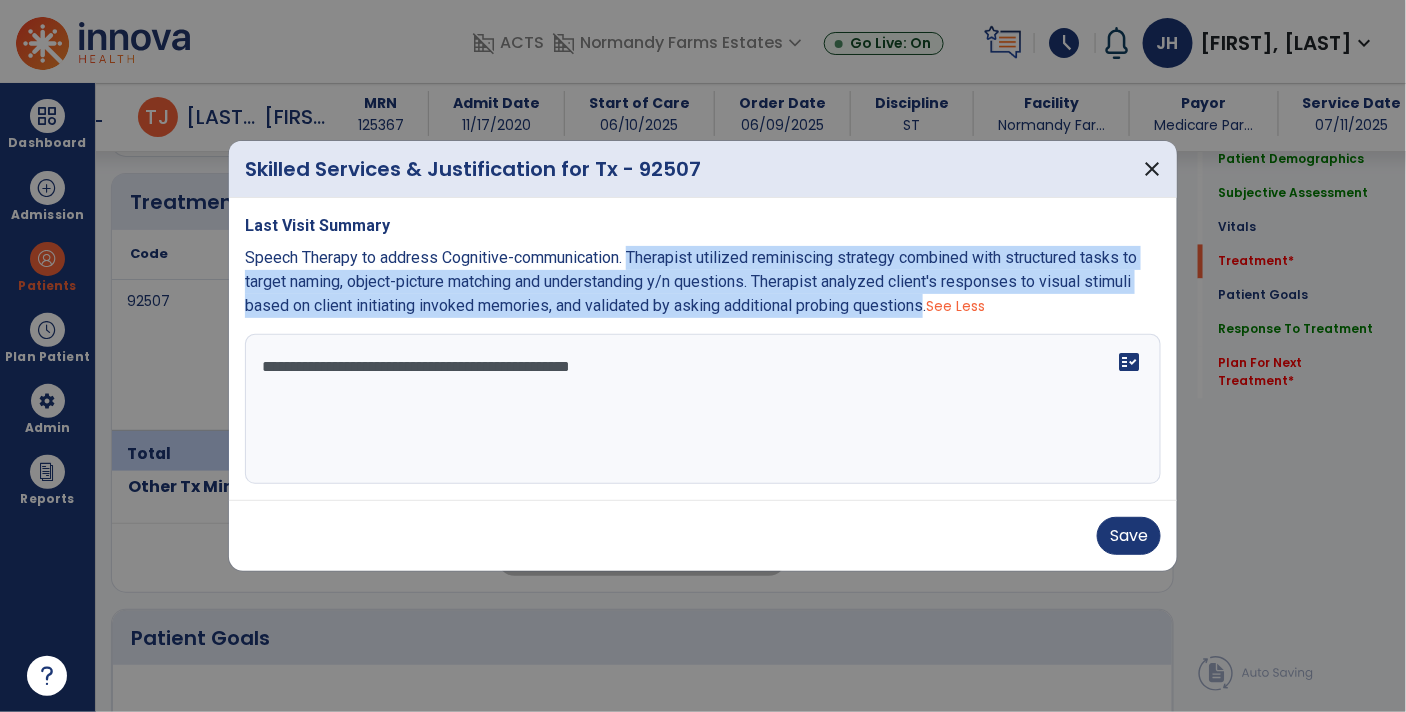 drag, startPoint x: 933, startPoint y: 303, endPoint x: 634, endPoint y: 250, distance: 303.66098 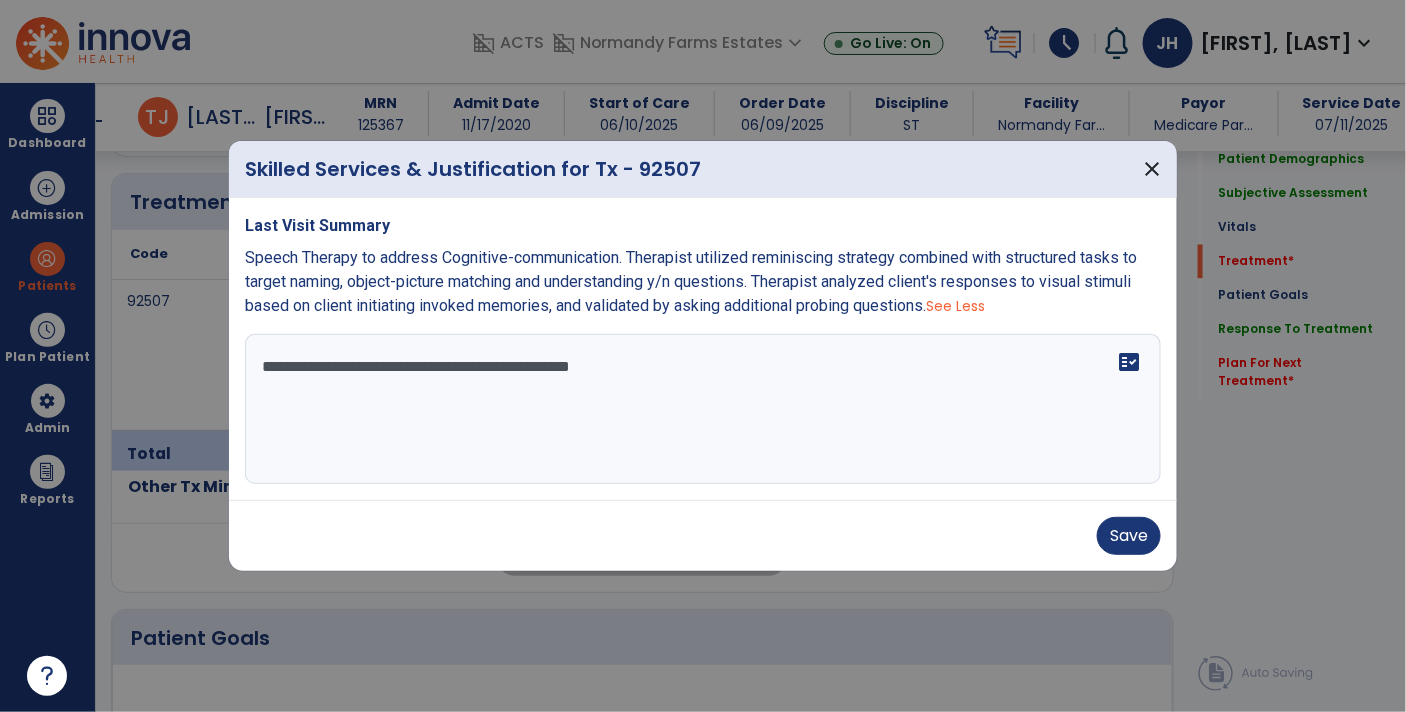 click on "**********" at bounding box center [703, 409] 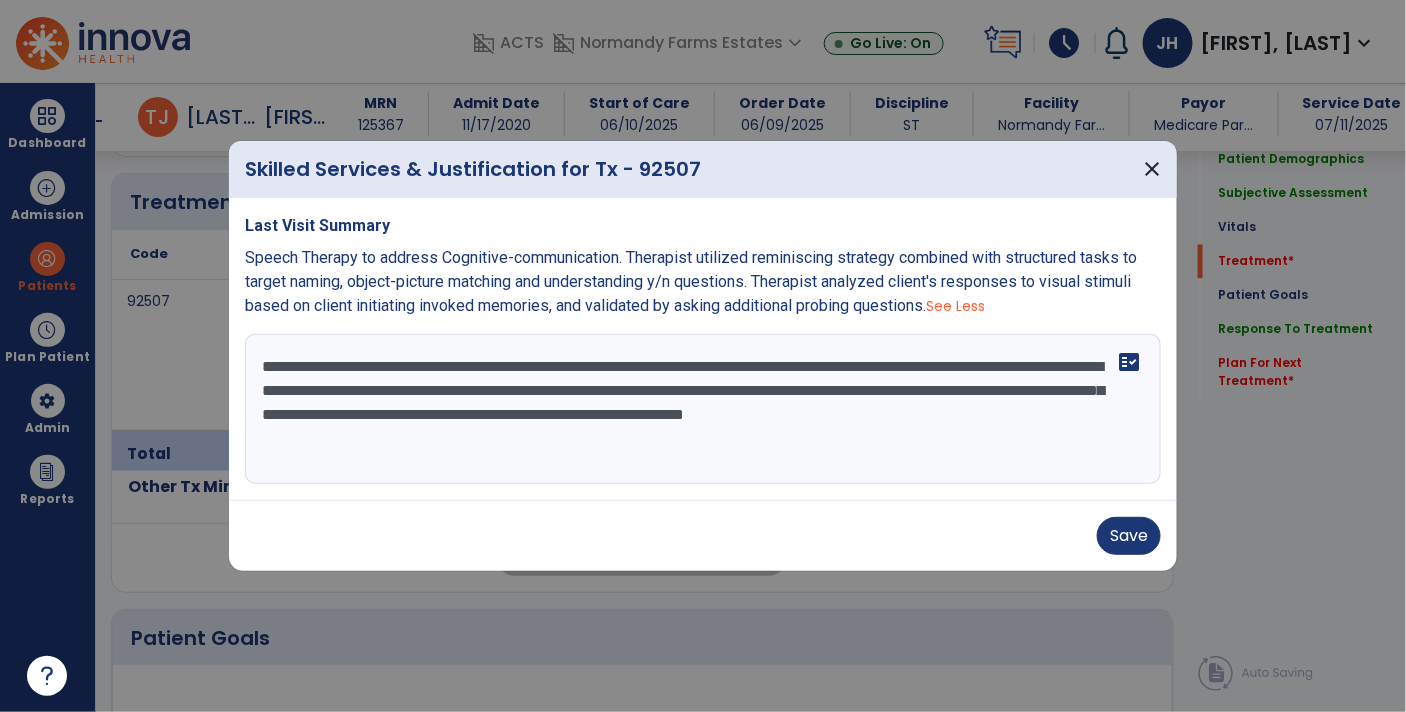 click on "**********" at bounding box center (703, 409) 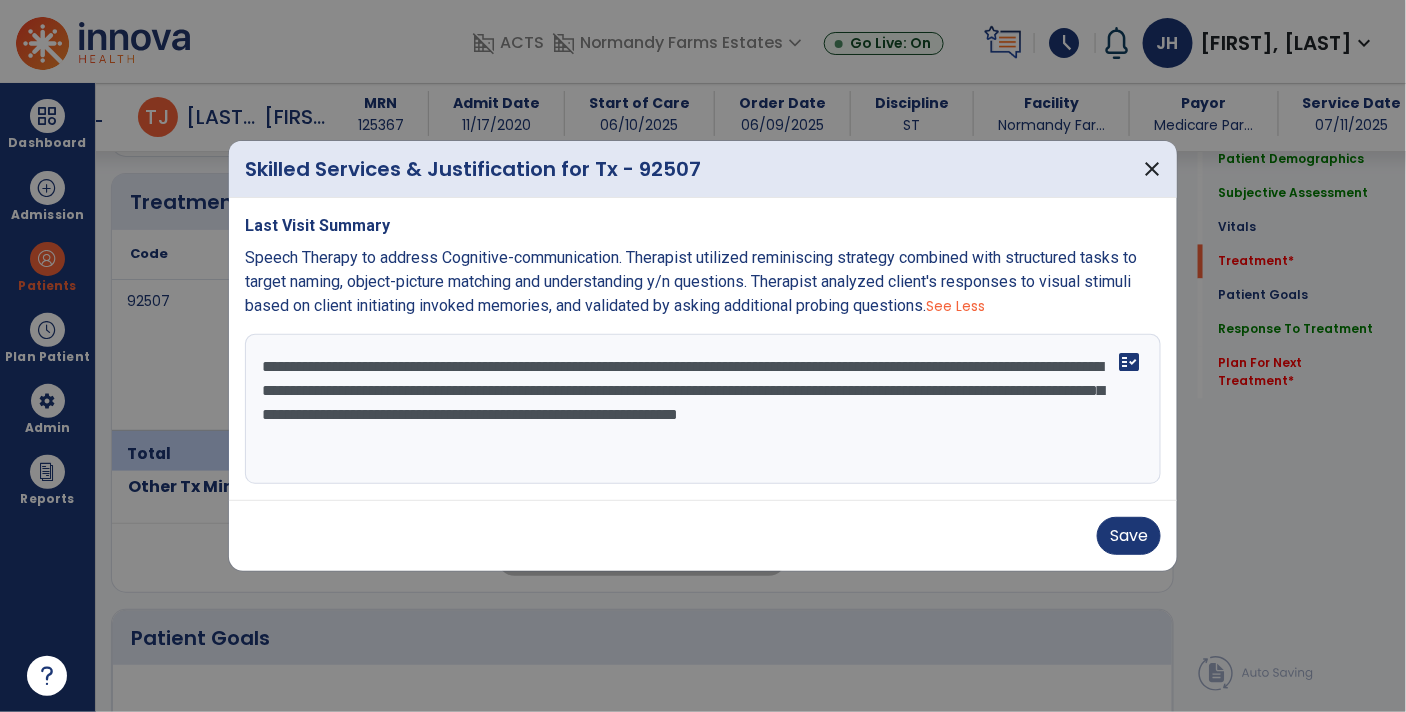 click on "**********" at bounding box center [703, 409] 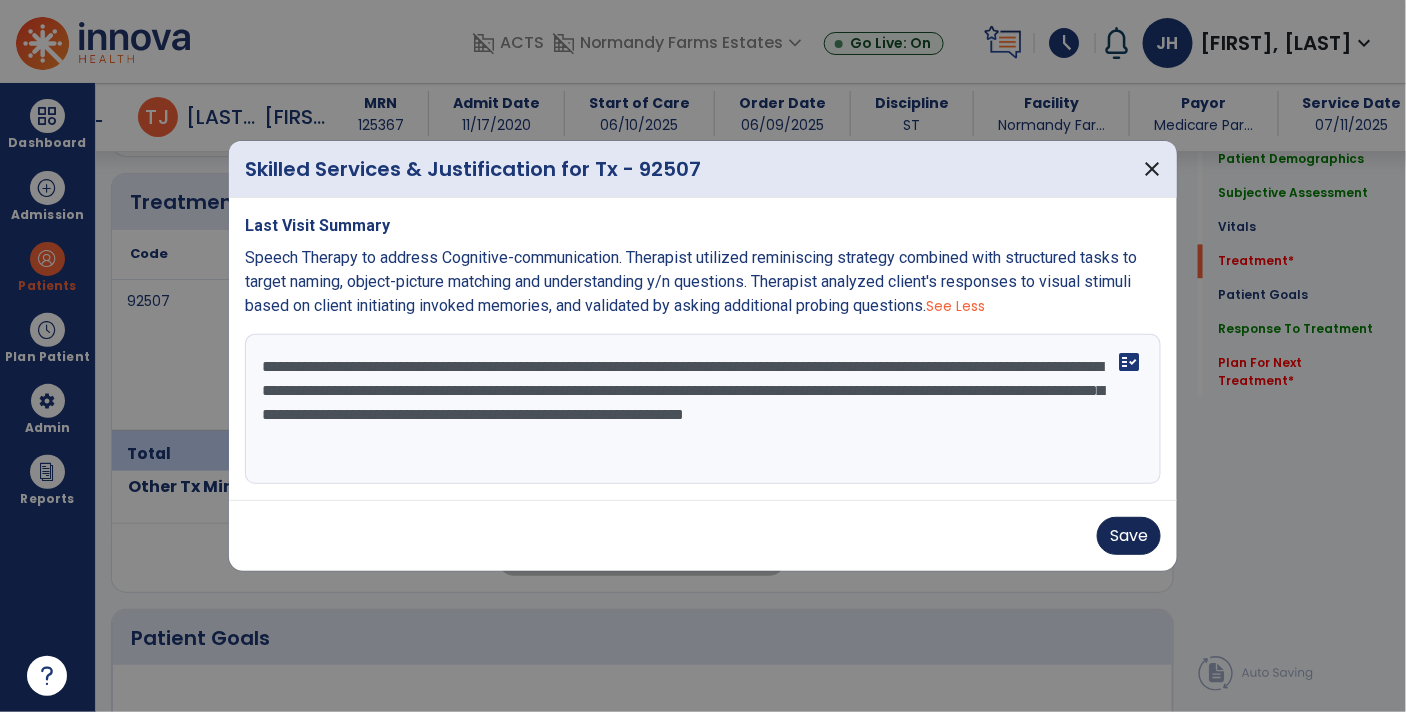 type on "**********" 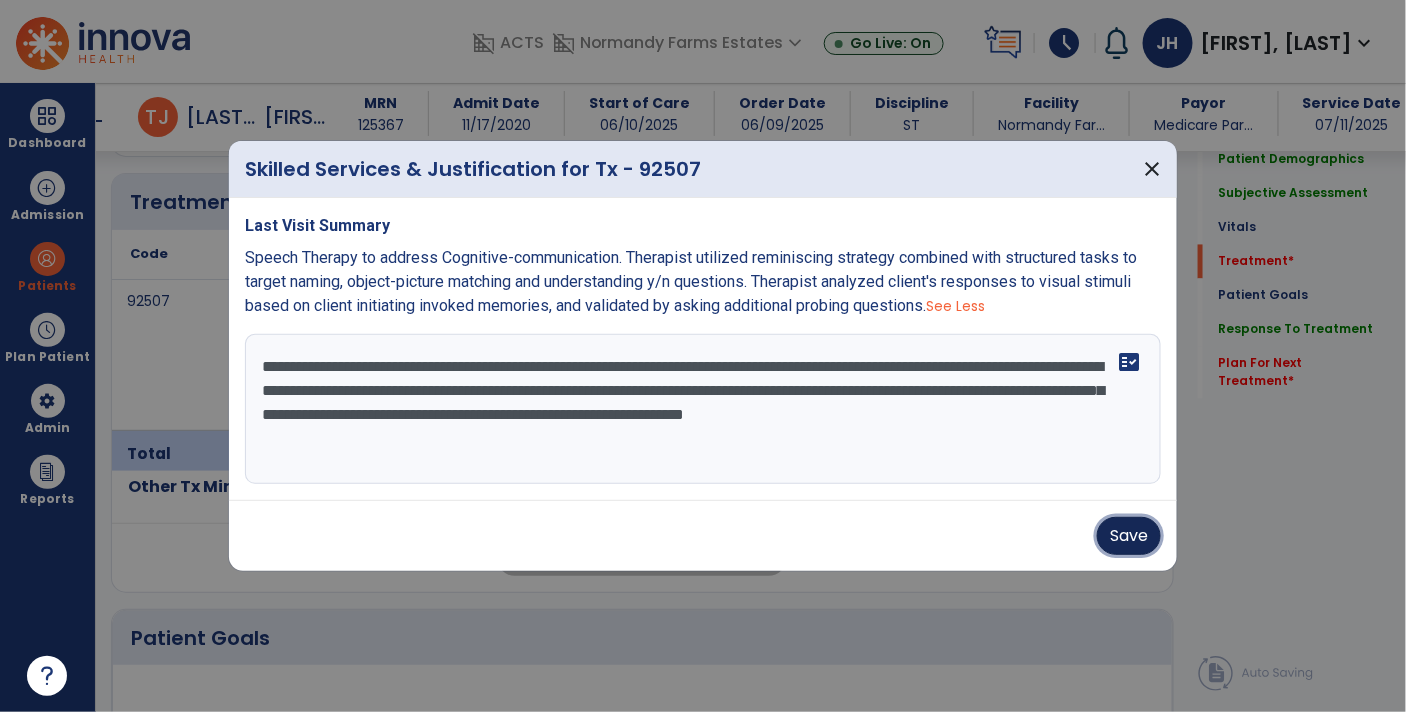 click on "Save" at bounding box center [1129, 536] 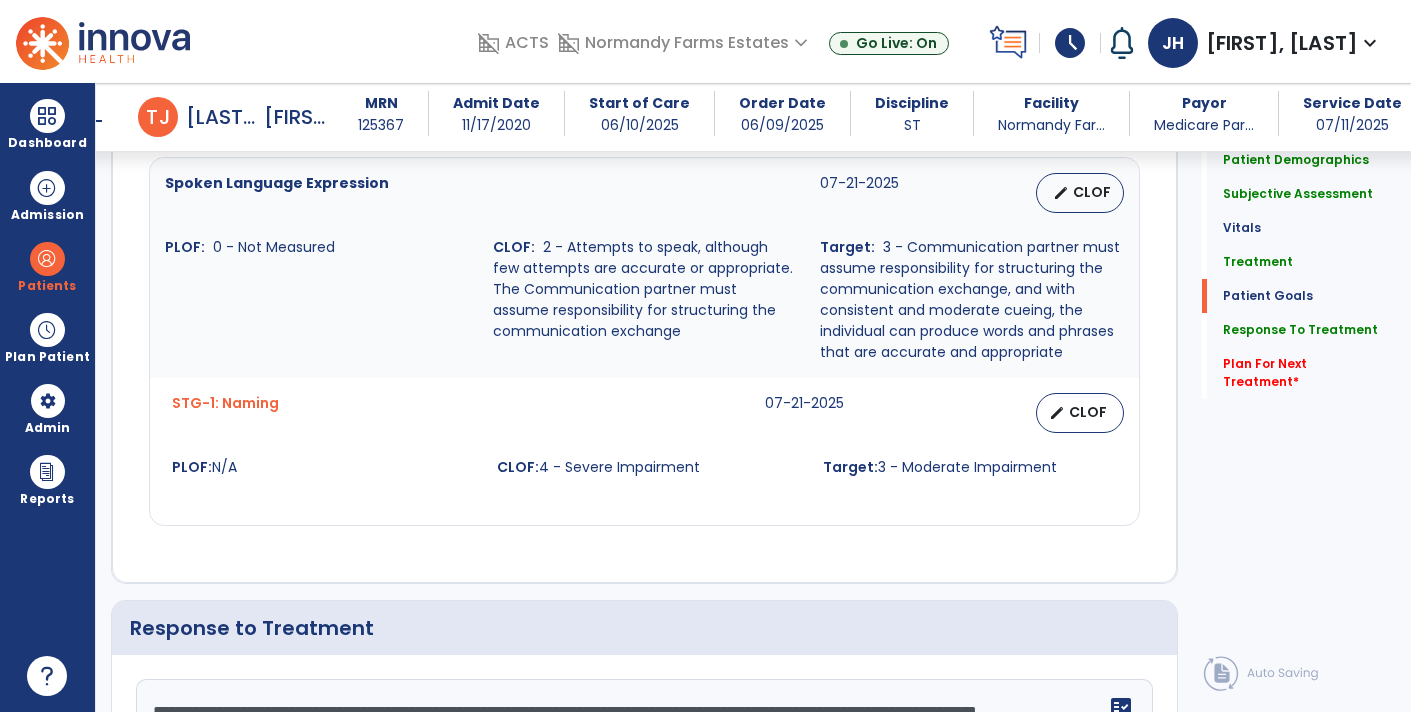 scroll, scrollTop: 2700, scrollLeft: 0, axis: vertical 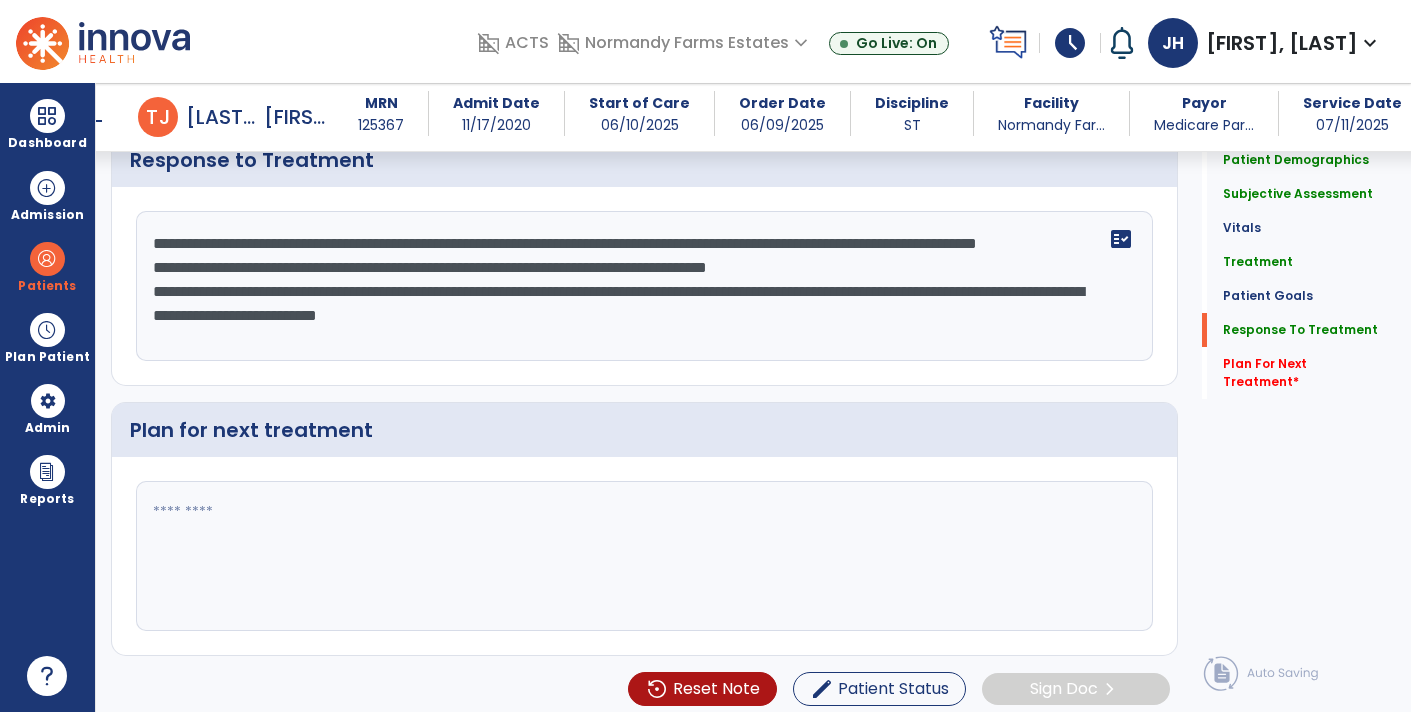 click on "**********" 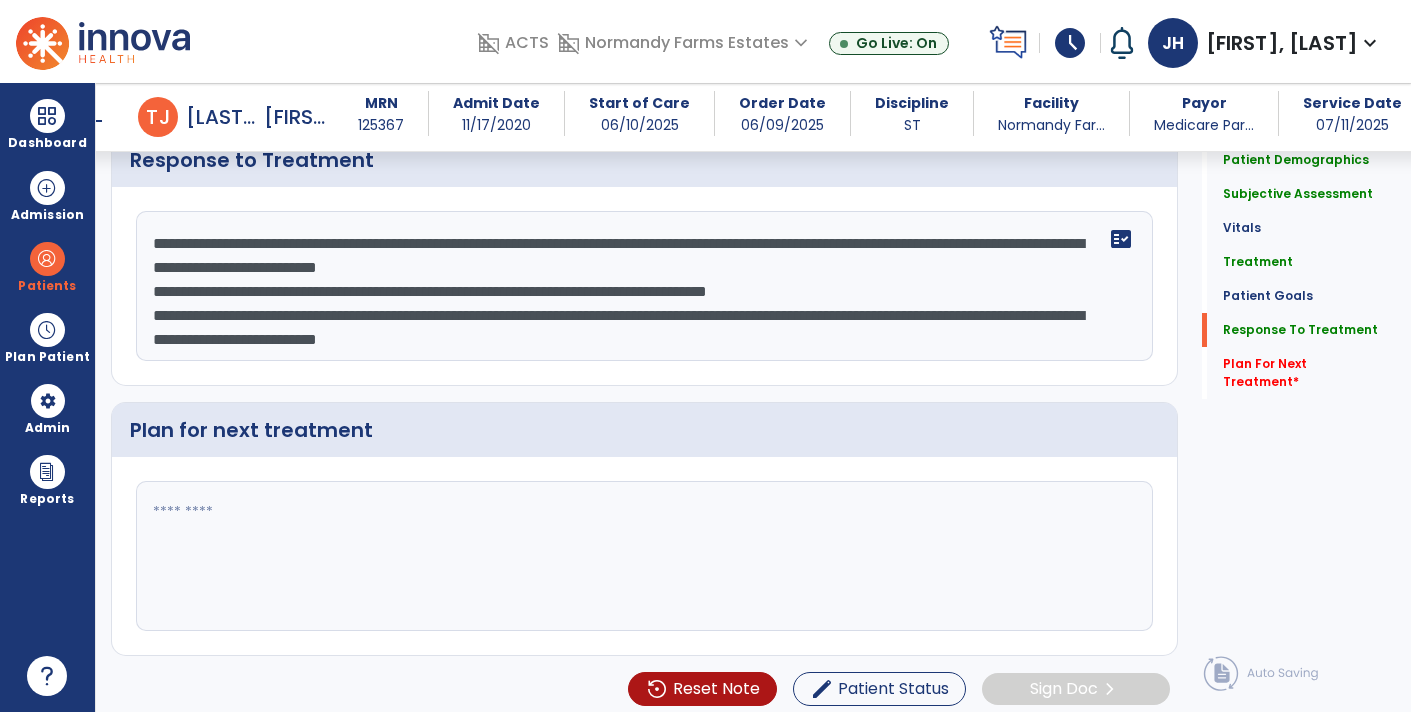 drag, startPoint x: 928, startPoint y: 286, endPoint x: 878, endPoint y: 284, distance: 50.039986 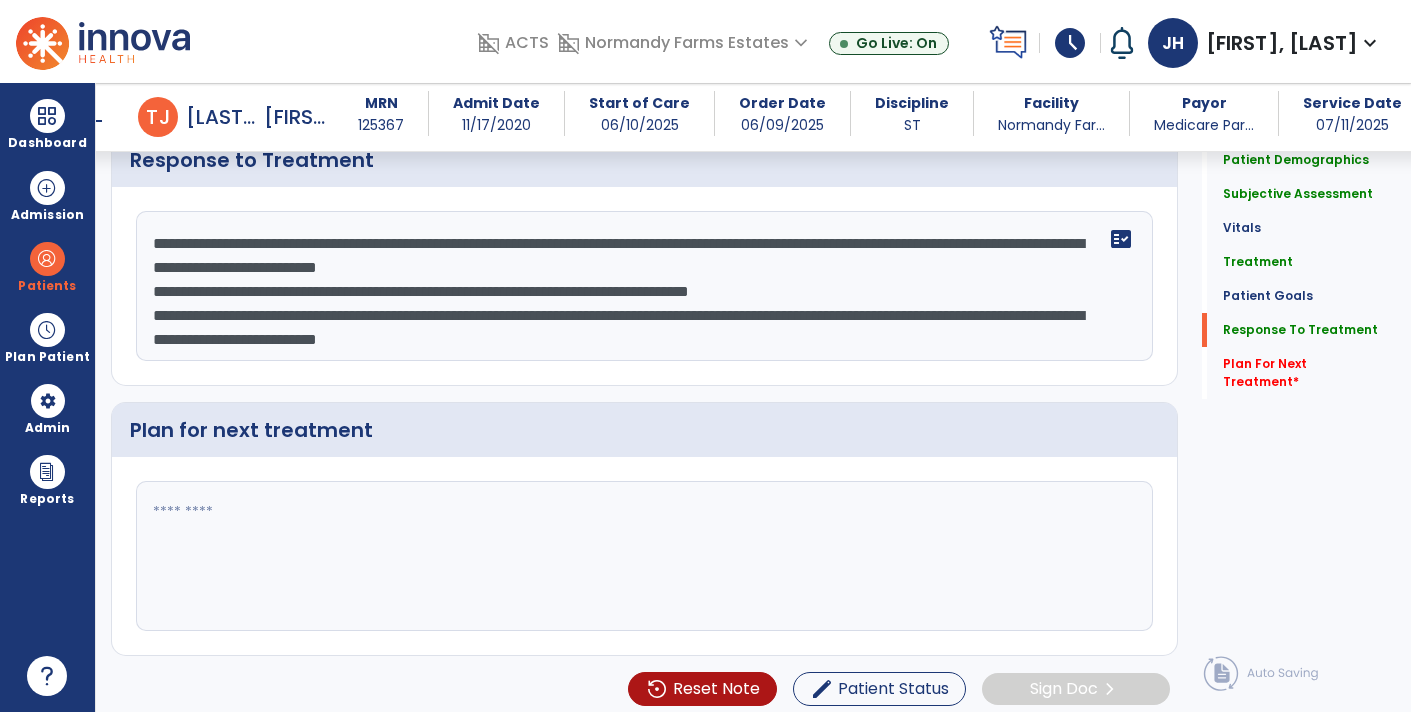 click on "**********" 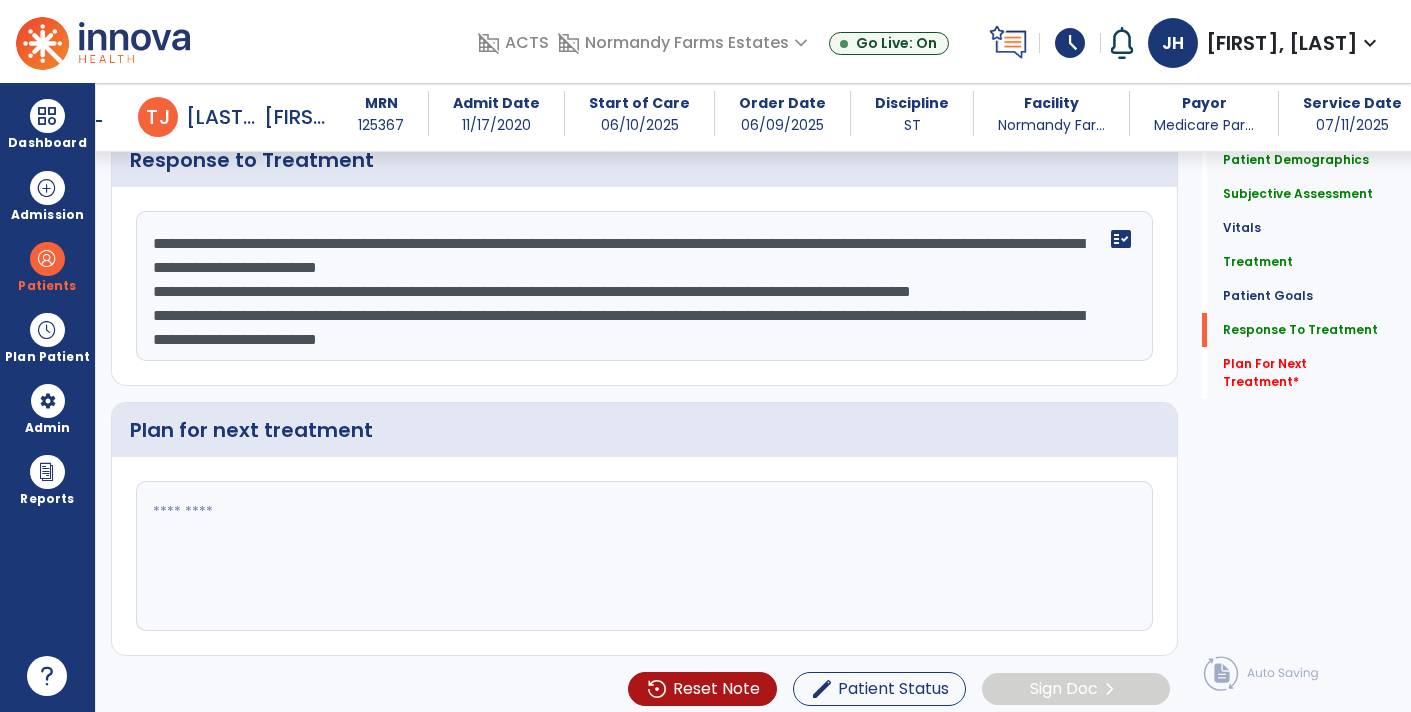 scroll, scrollTop: 19, scrollLeft: 0, axis: vertical 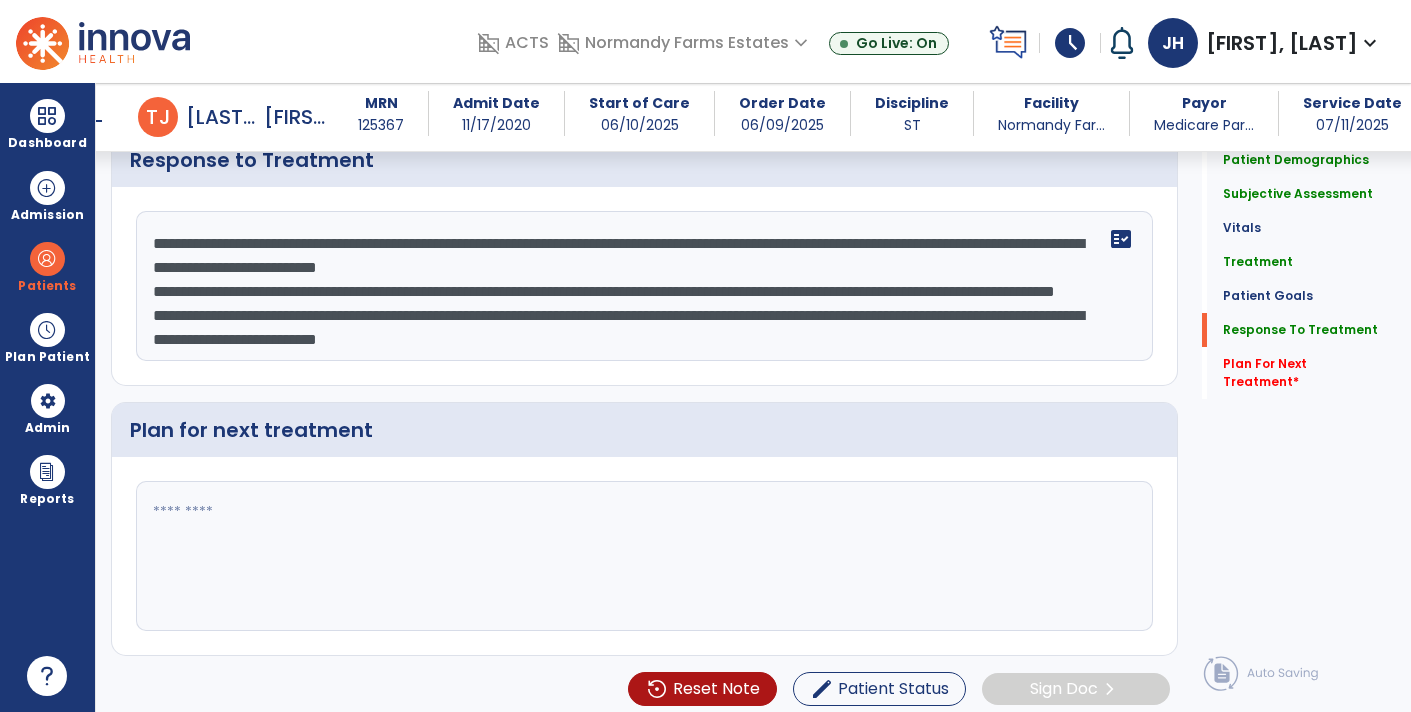 click on "**********" 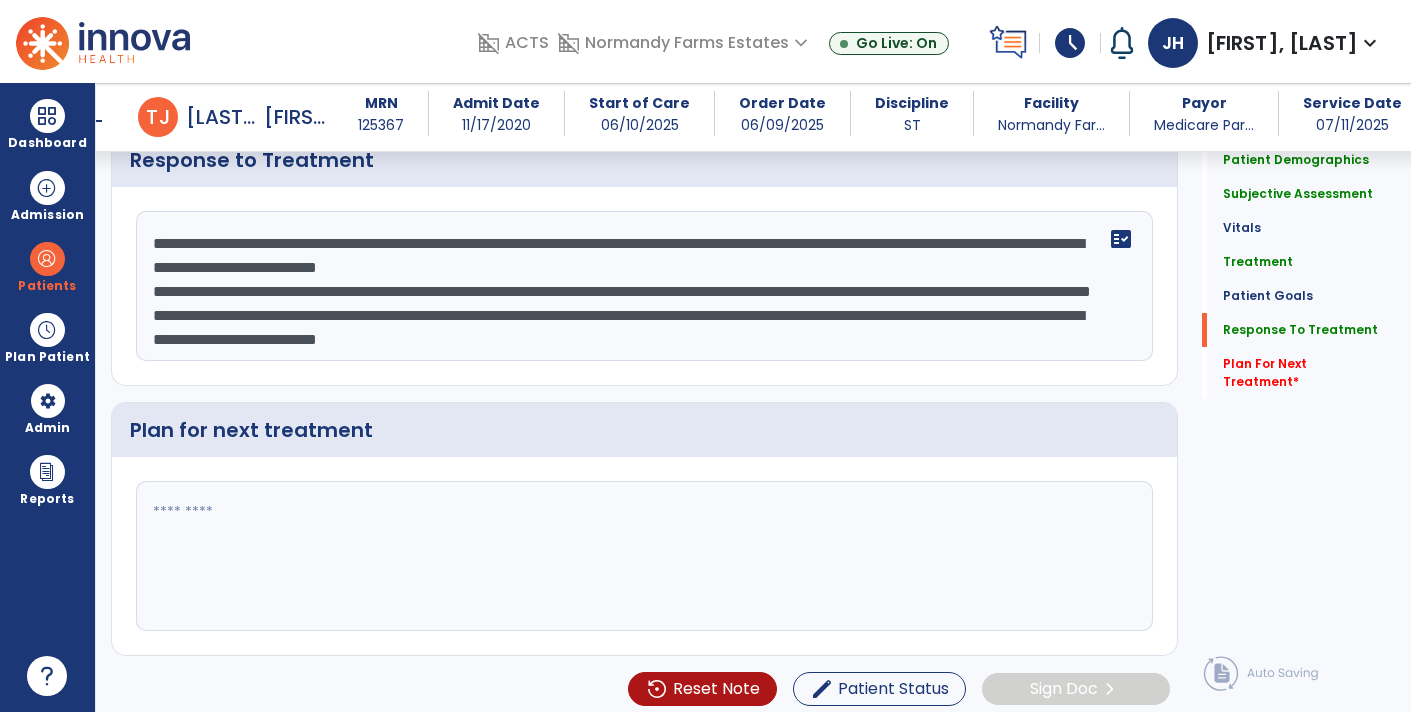 drag, startPoint x: 205, startPoint y: 279, endPoint x: 596, endPoint y: 287, distance: 391.08182 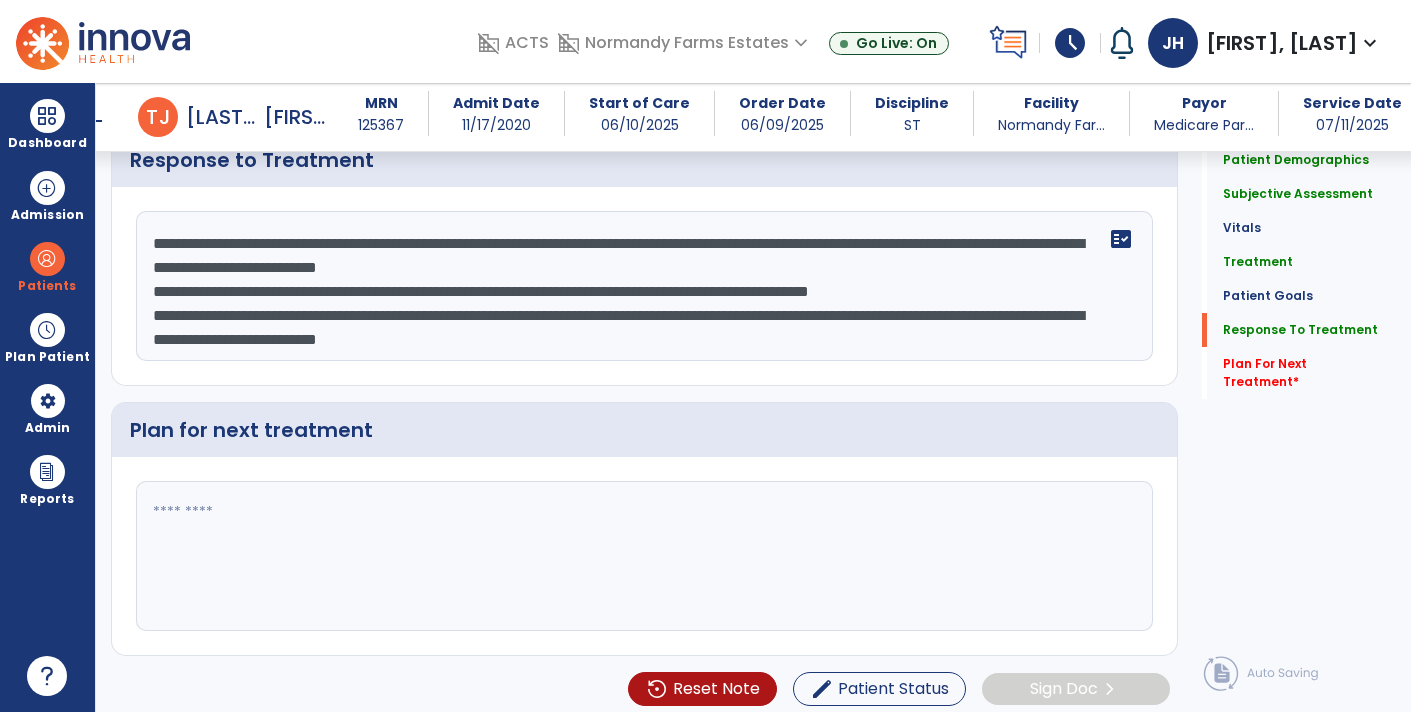 scroll, scrollTop: 0, scrollLeft: 0, axis: both 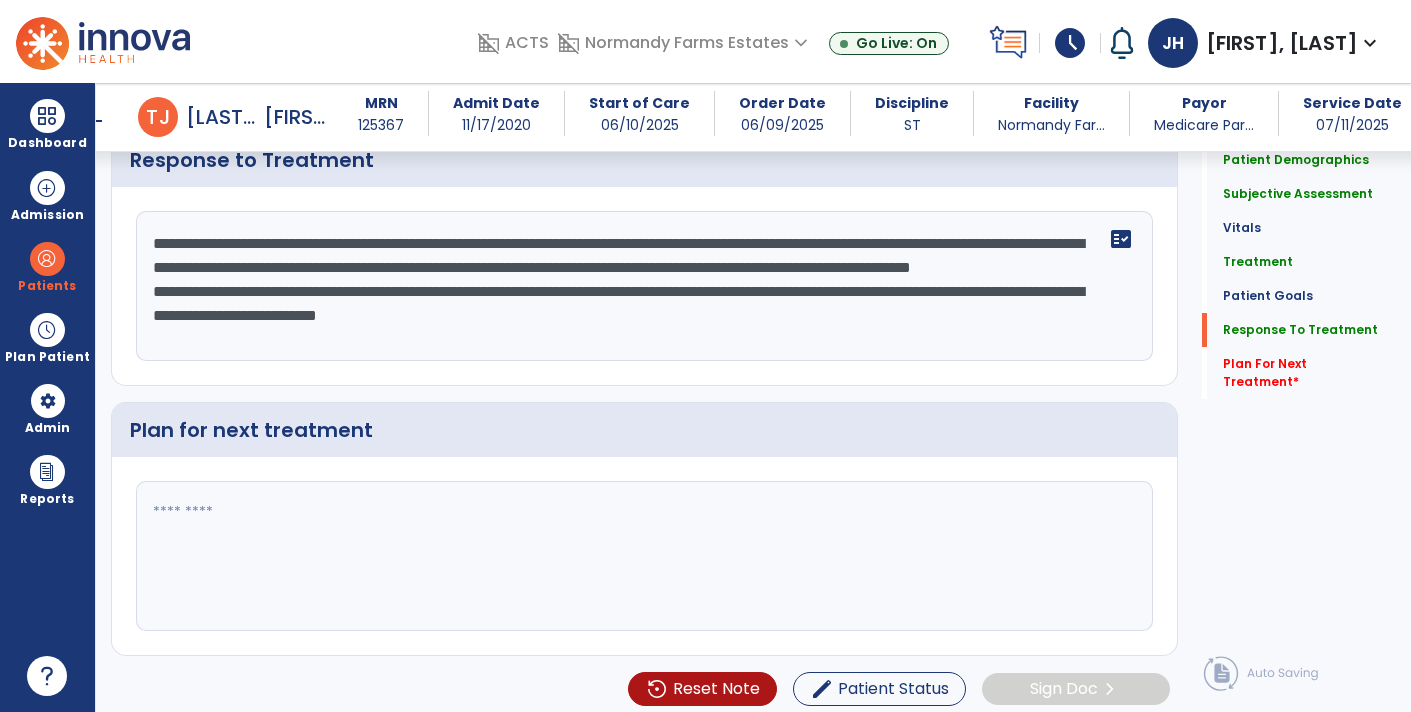 click on "**********" 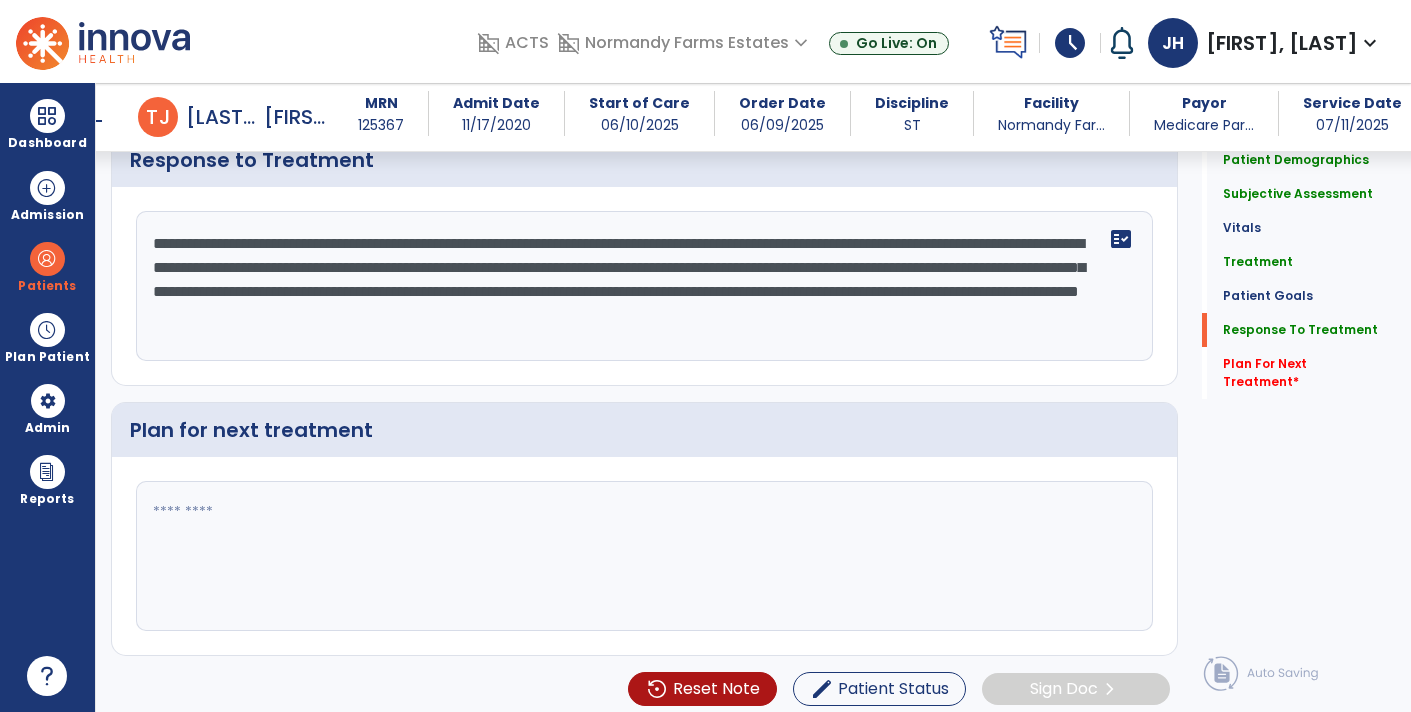 click on "**********" 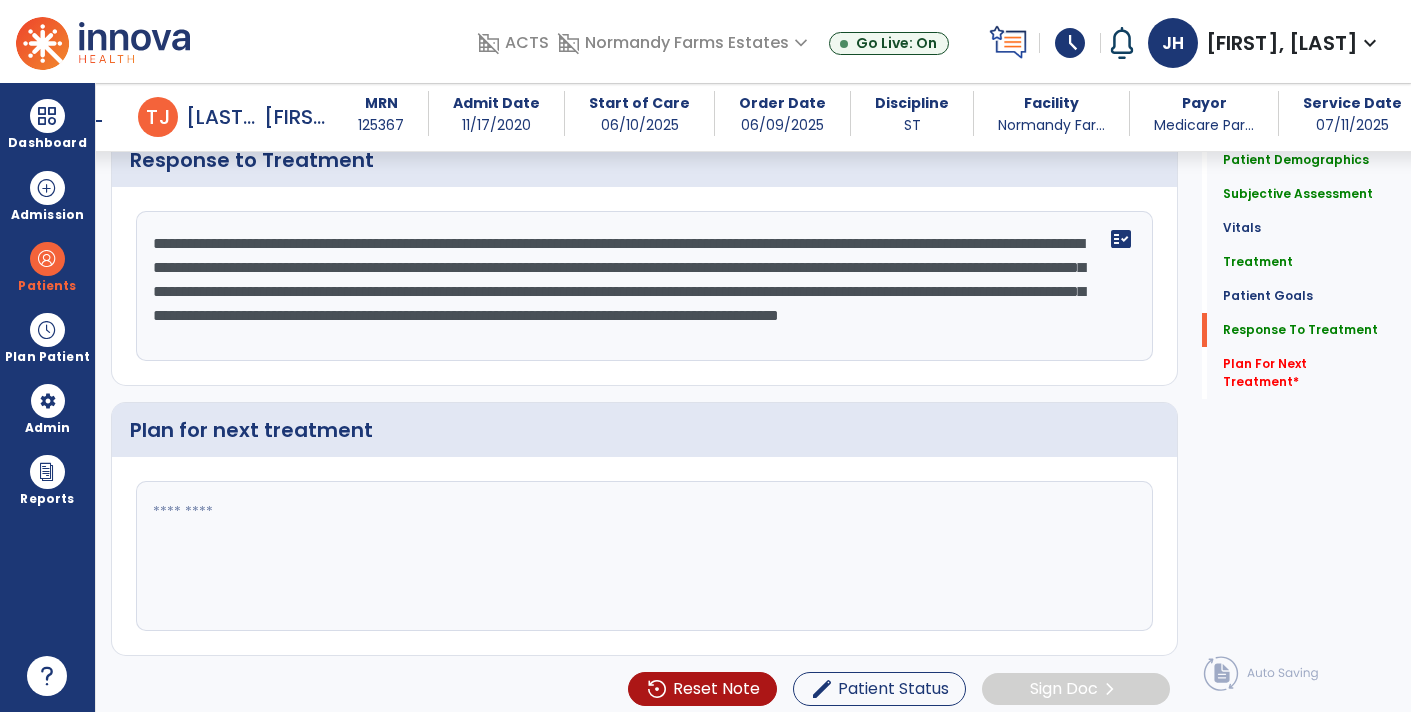 scroll, scrollTop: 14, scrollLeft: 0, axis: vertical 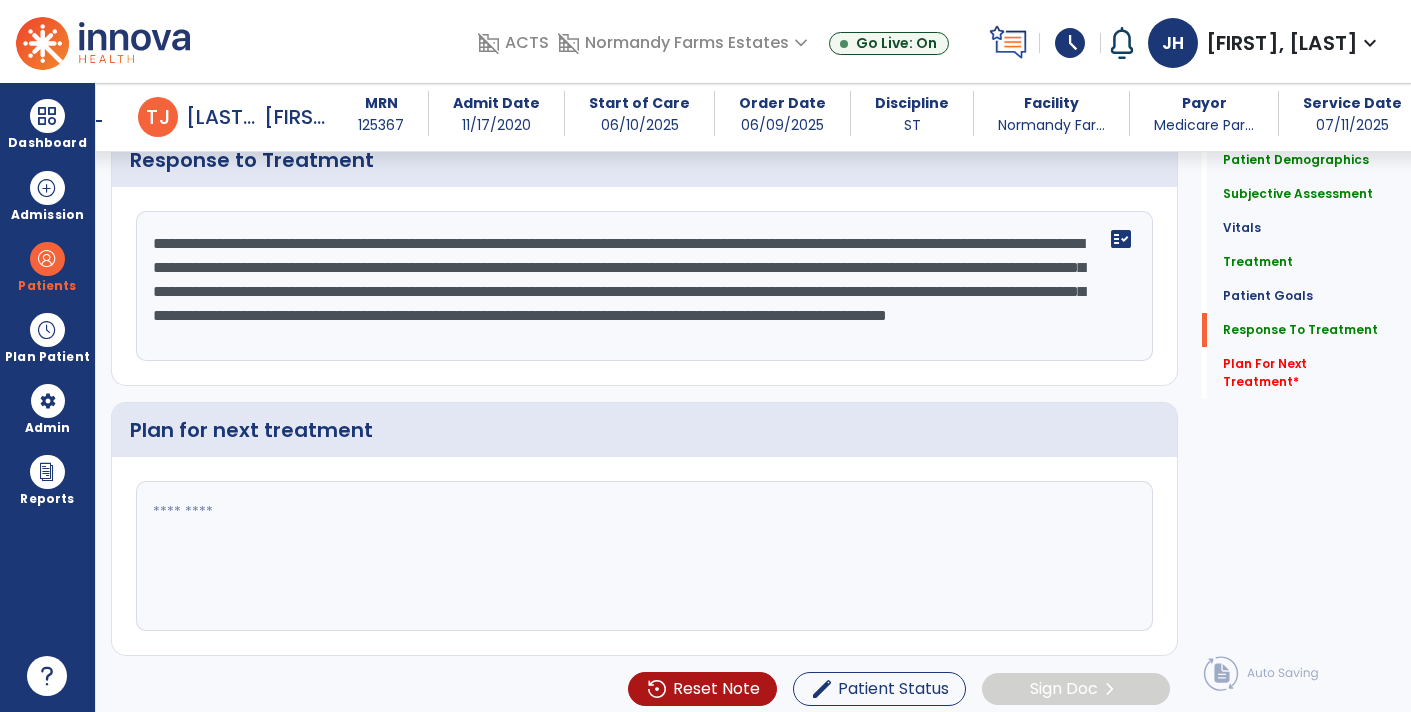 type on "**********" 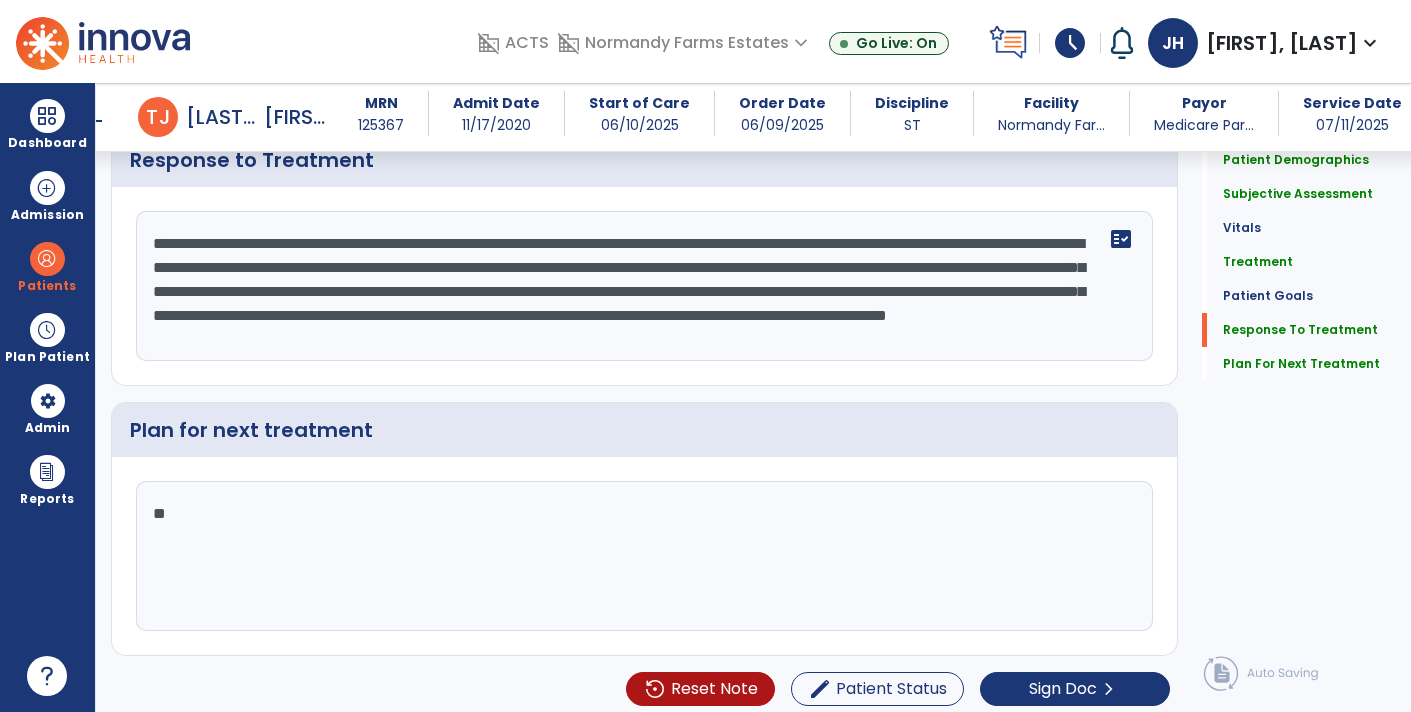 type on "*" 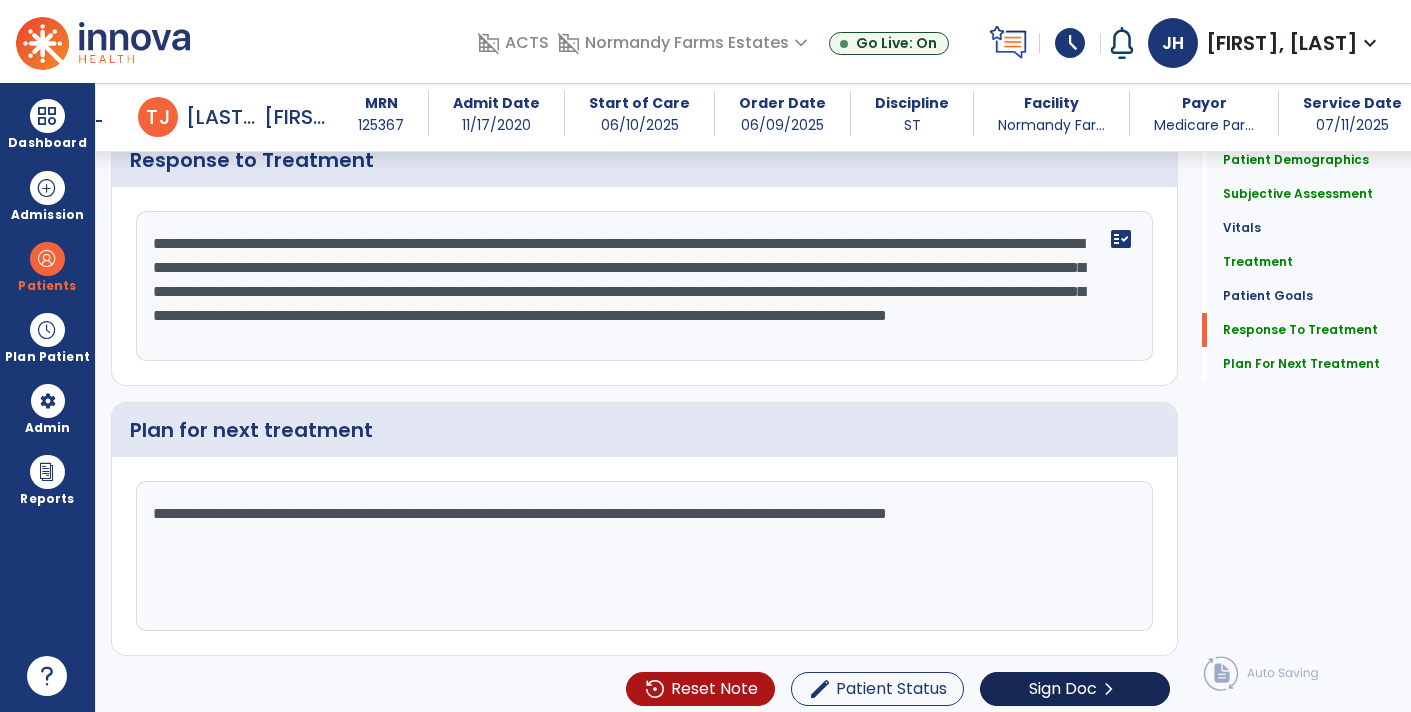 type on "**********" 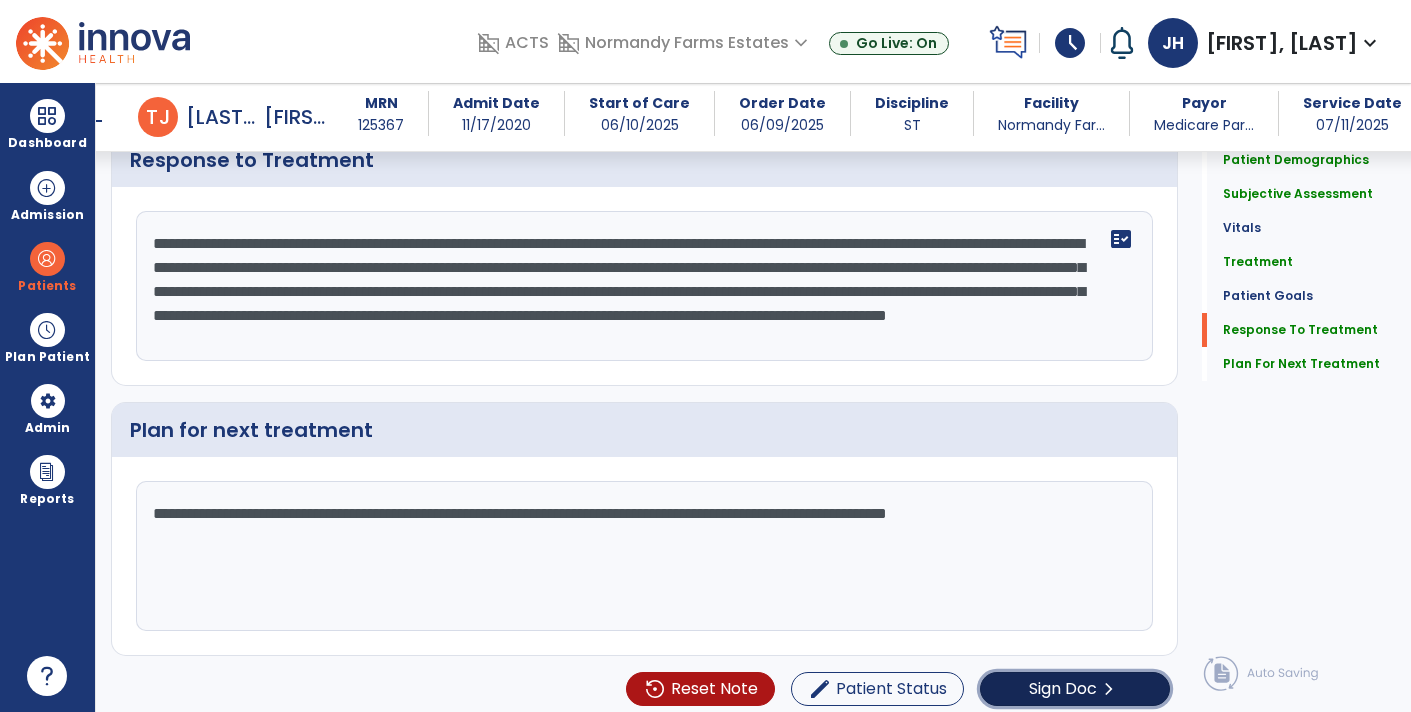 click on "Sign Doc" 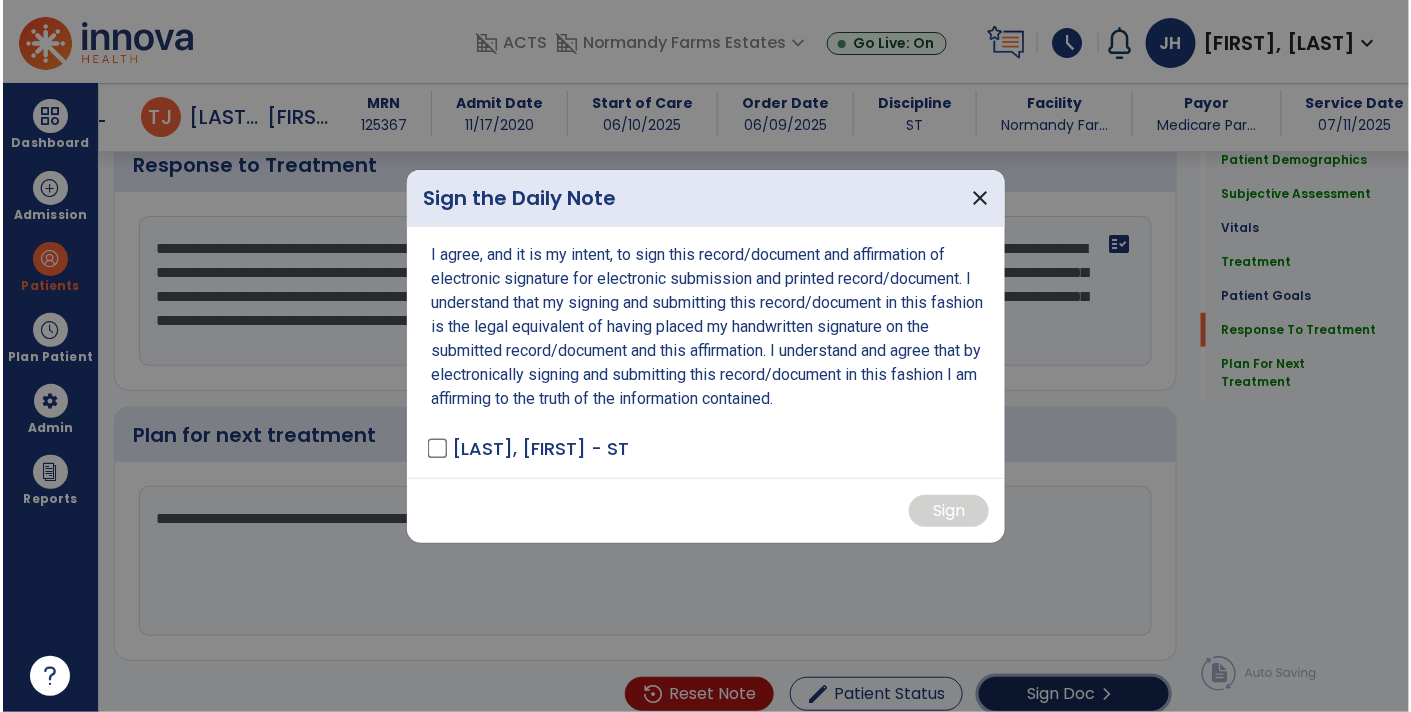 scroll, scrollTop: 2700, scrollLeft: 0, axis: vertical 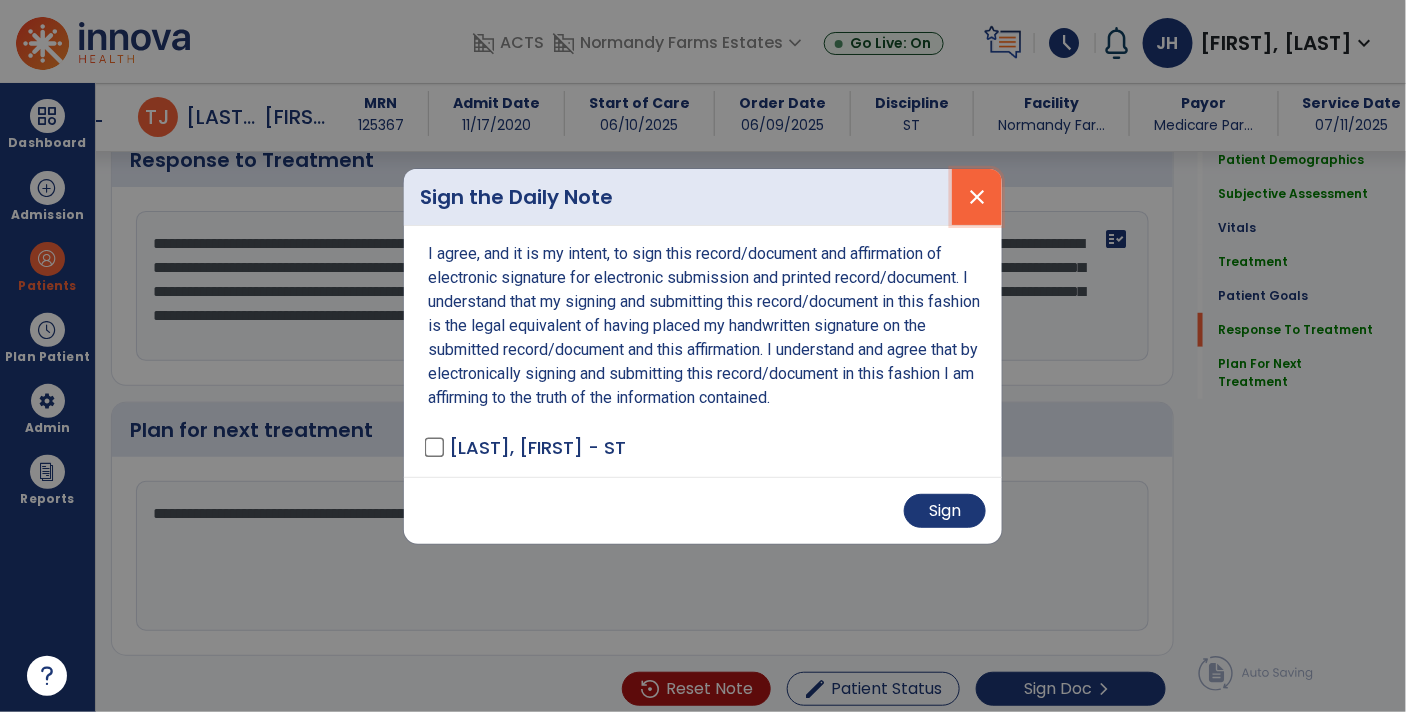 click on "close" at bounding box center [977, 197] 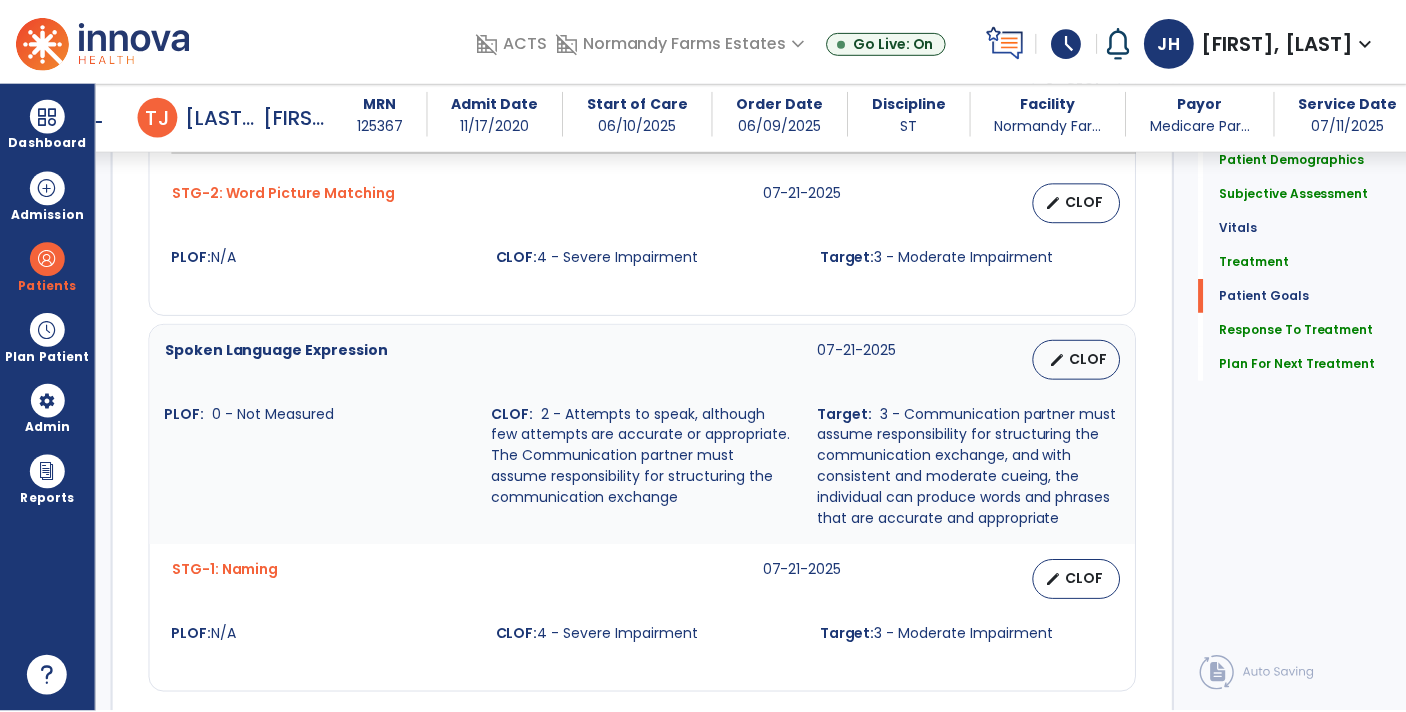scroll, scrollTop: 2700, scrollLeft: 0, axis: vertical 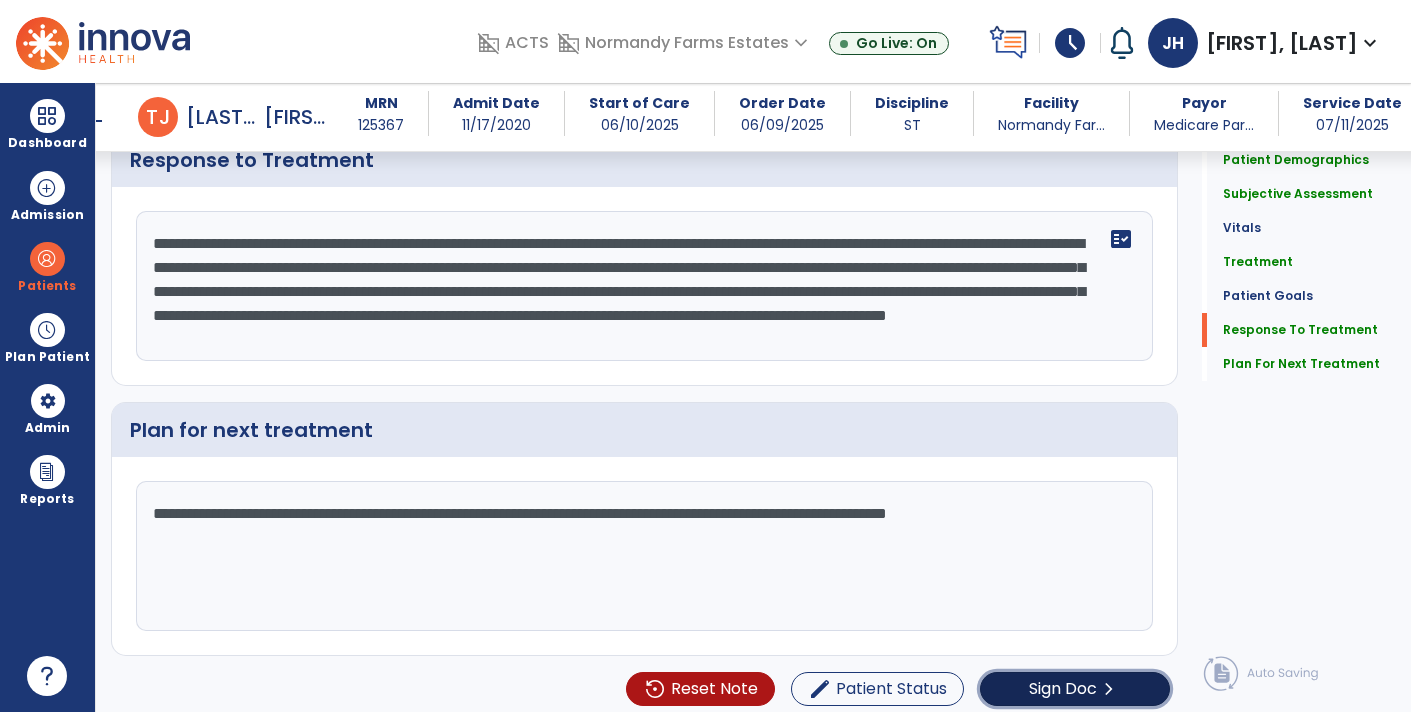 click on "Sign Doc" 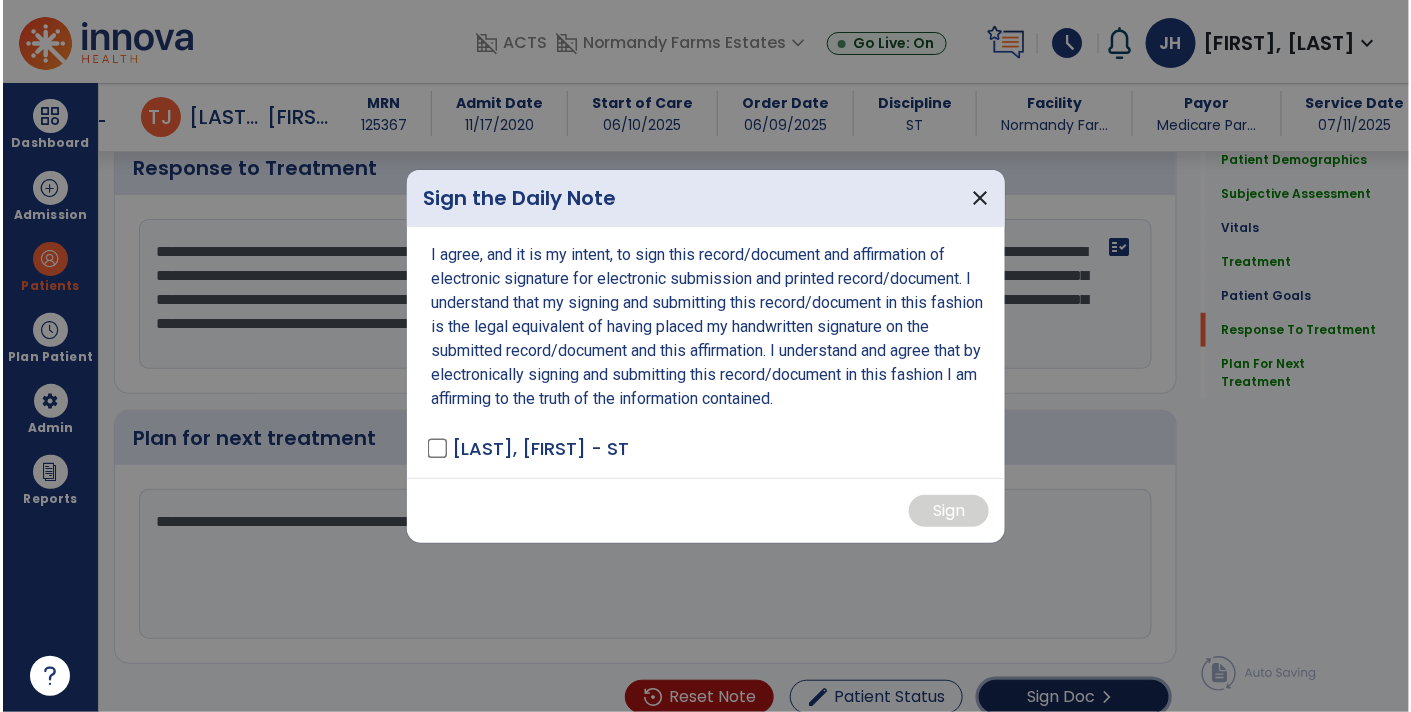 scroll, scrollTop: 2700, scrollLeft: 0, axis: vertical 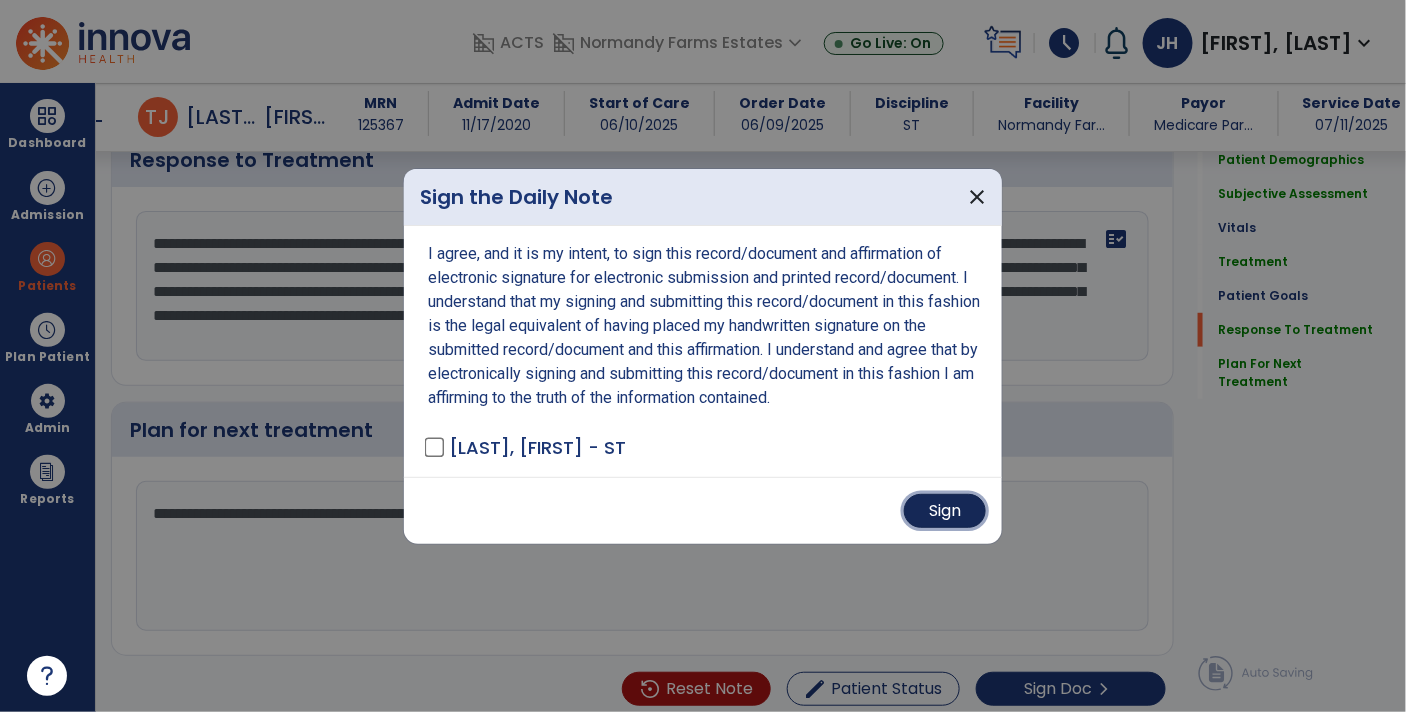 click on "Sign" at bounding box center (945, 511) 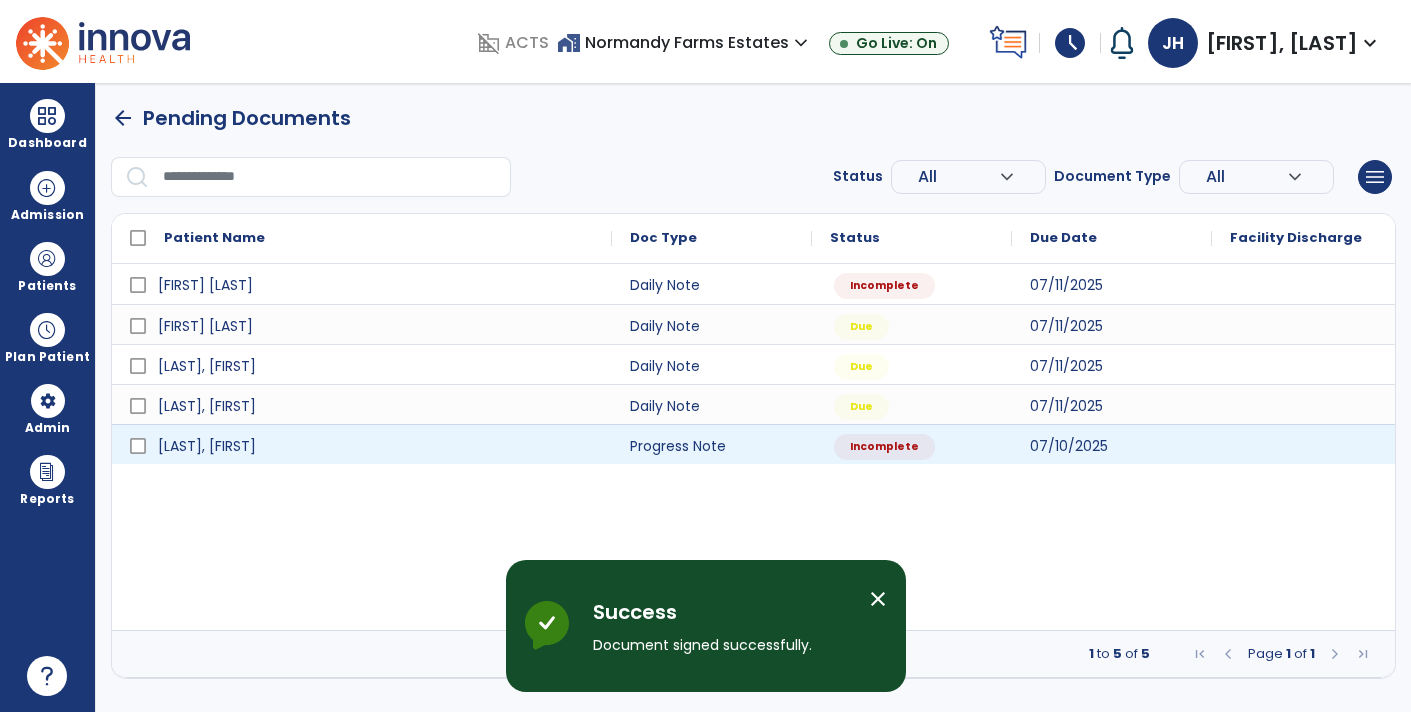 scroll, scrollTop: 0, scrollLeft: 0, axis: both 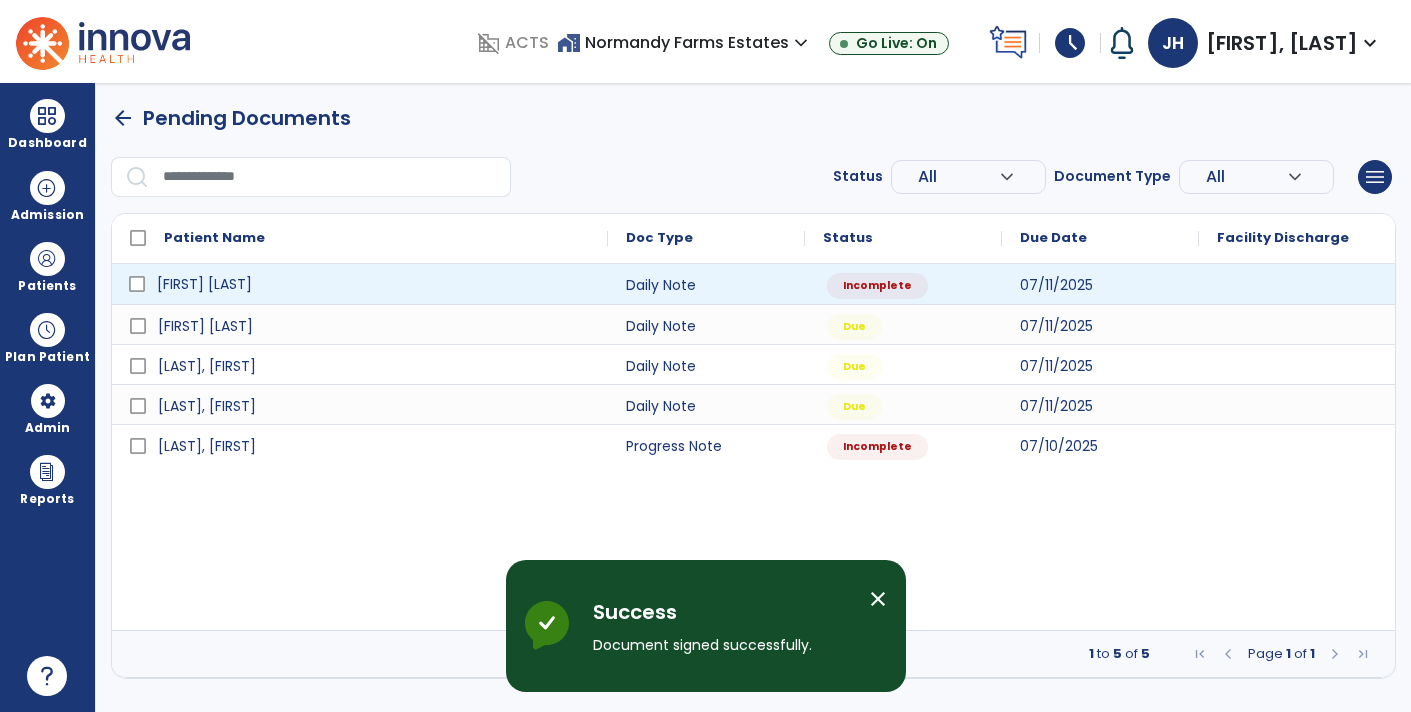 click on "[FIRST] [LAST]" at bounding box center [374, 284] 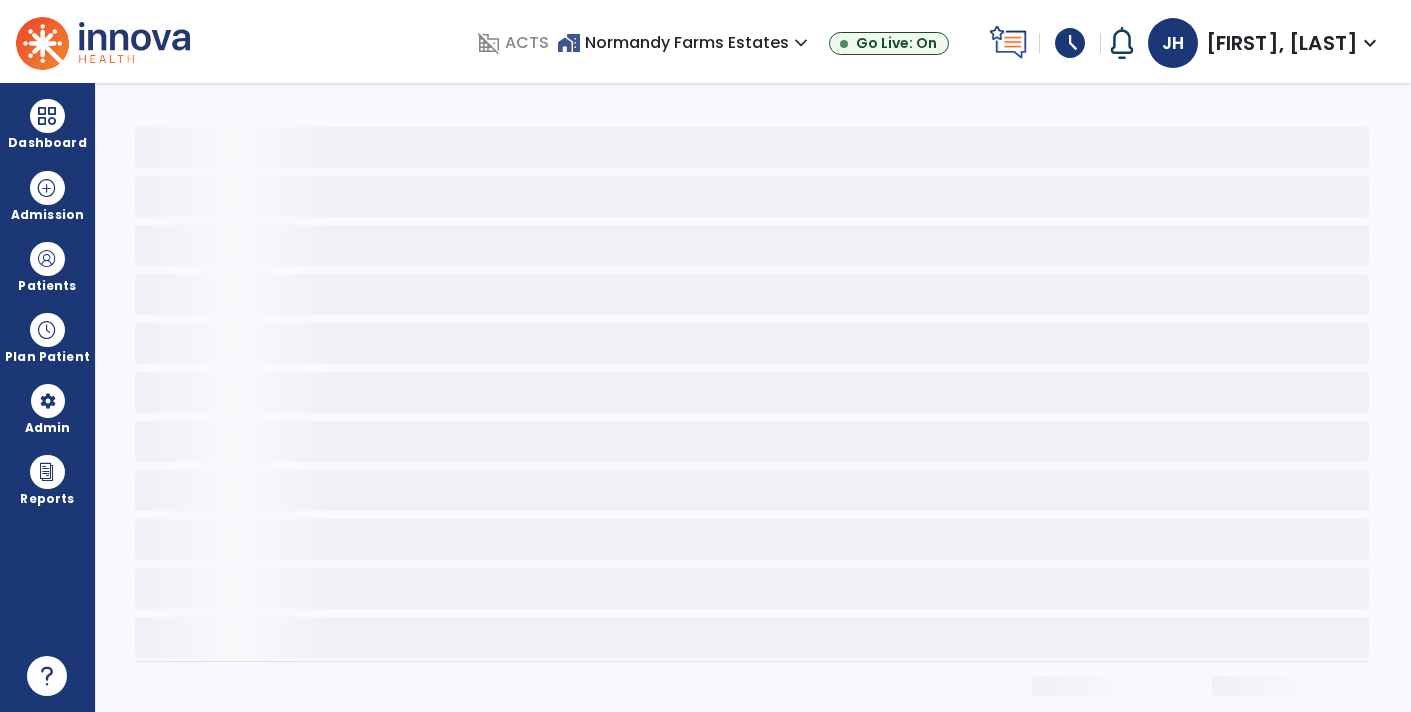 select on "*" 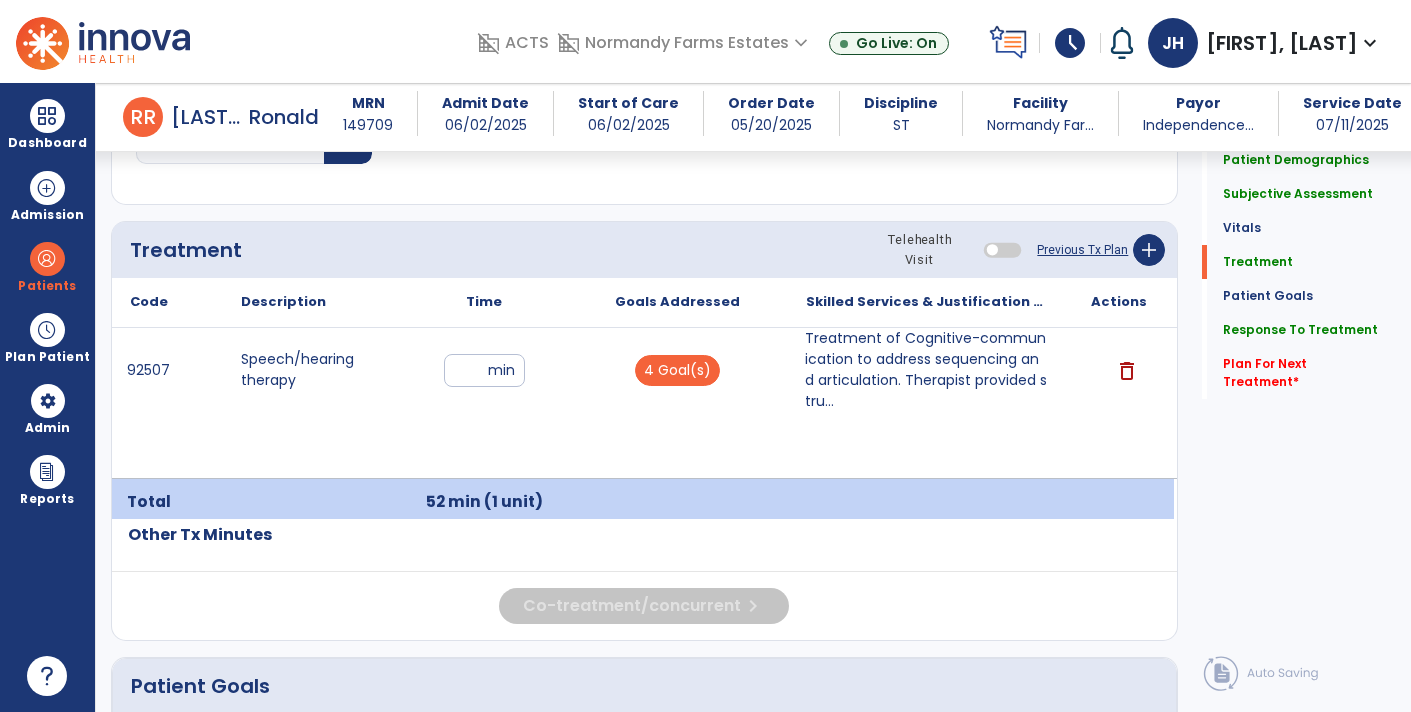 click on "Treatment of Cognitive-communication to address sequencing and articulation. Therapist provided stru..." at bounding box center (926, 370) 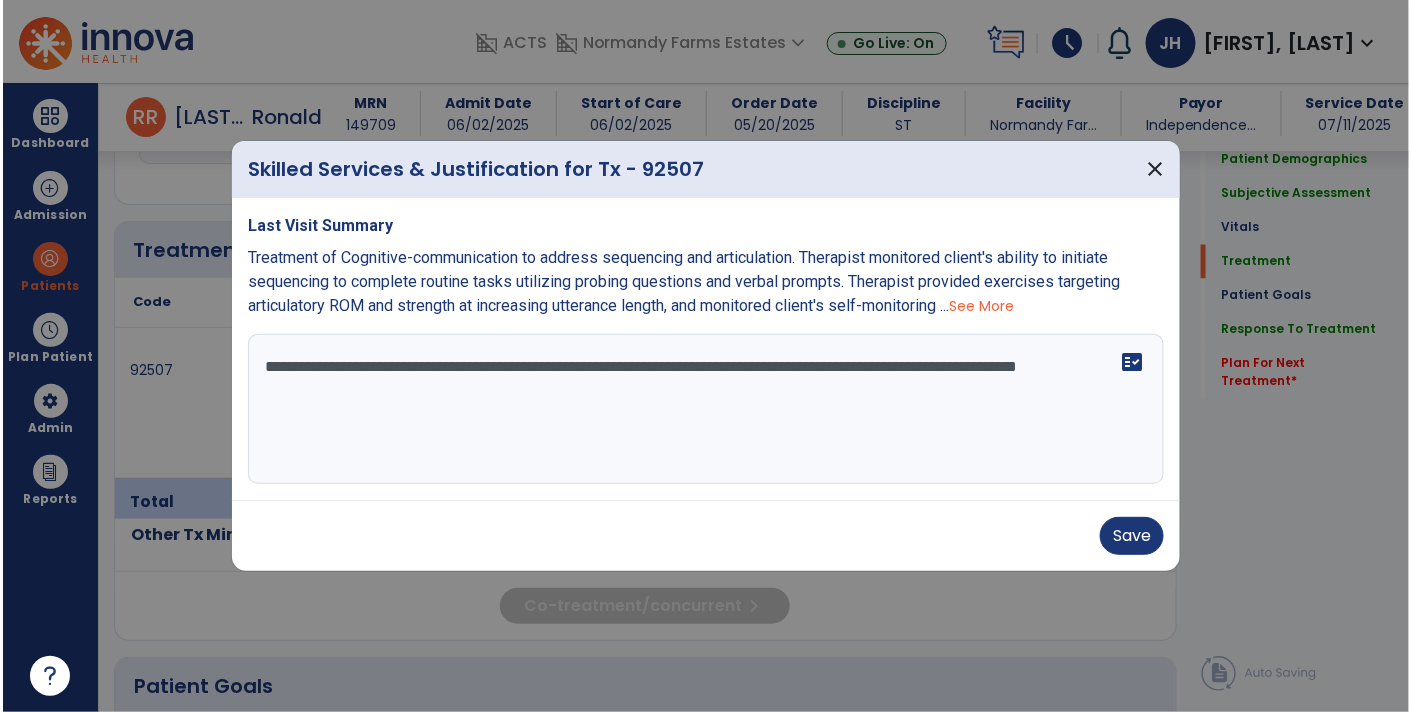 scroll, scrollTop: 1148, scrollLeft: 0, axis: vertical 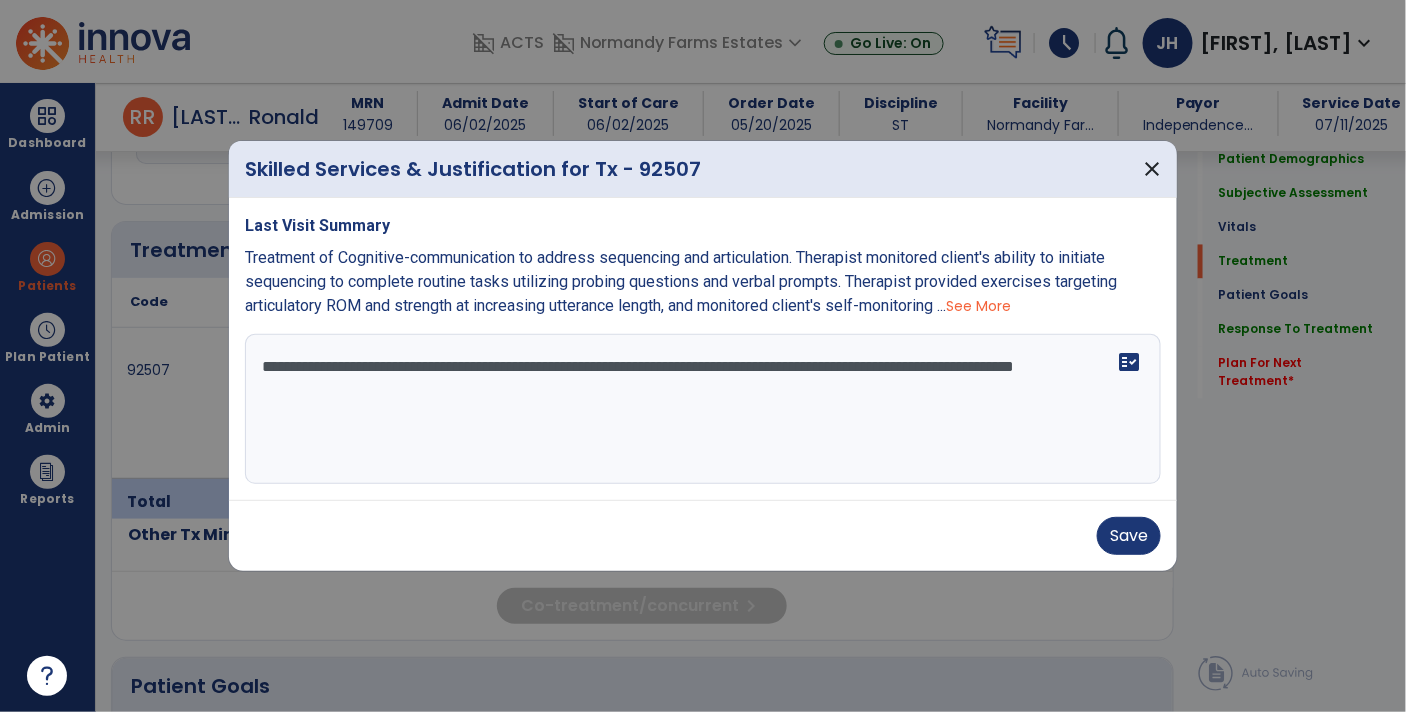 click on "**********" at bounding box center (703, 409) 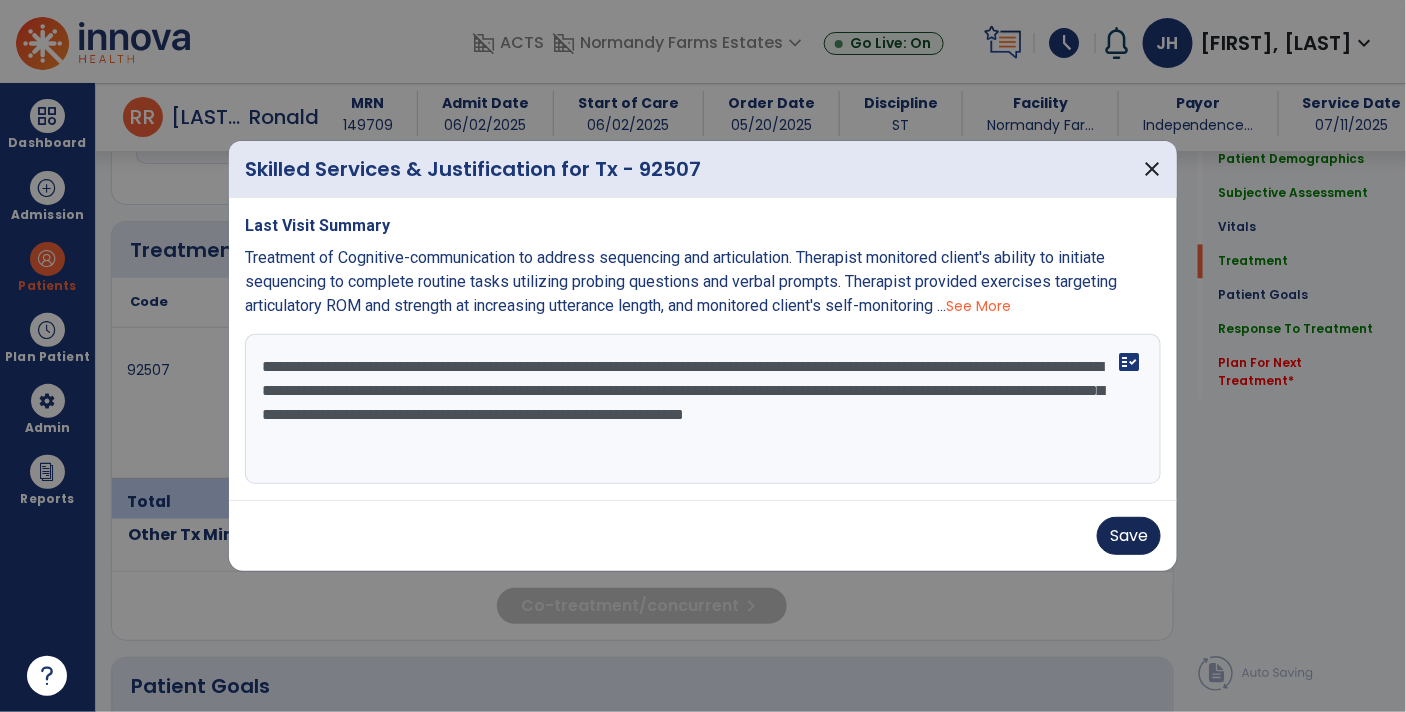 type on "**********" 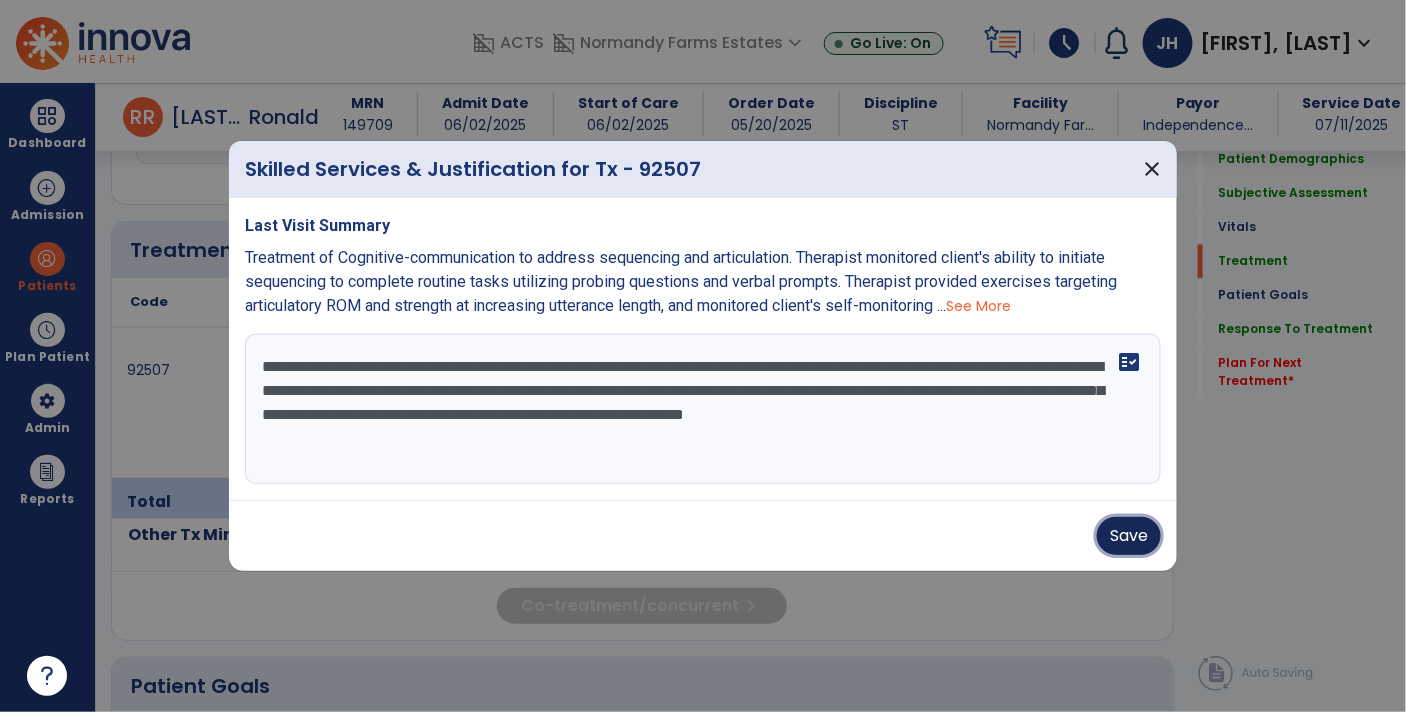 click on "Save" at bounding box center [1129, 536] 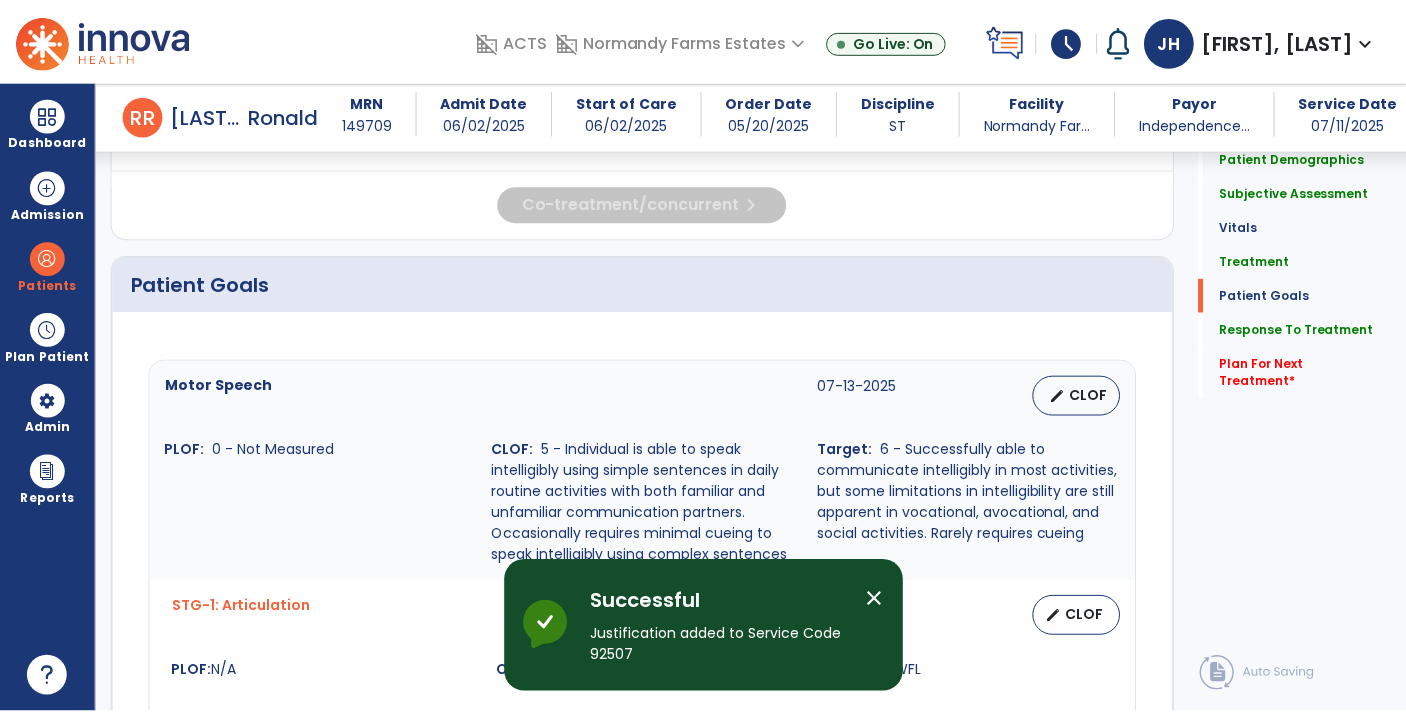 scroll, scrollTop: 2555, scrollLeft: 0, axis: vertical 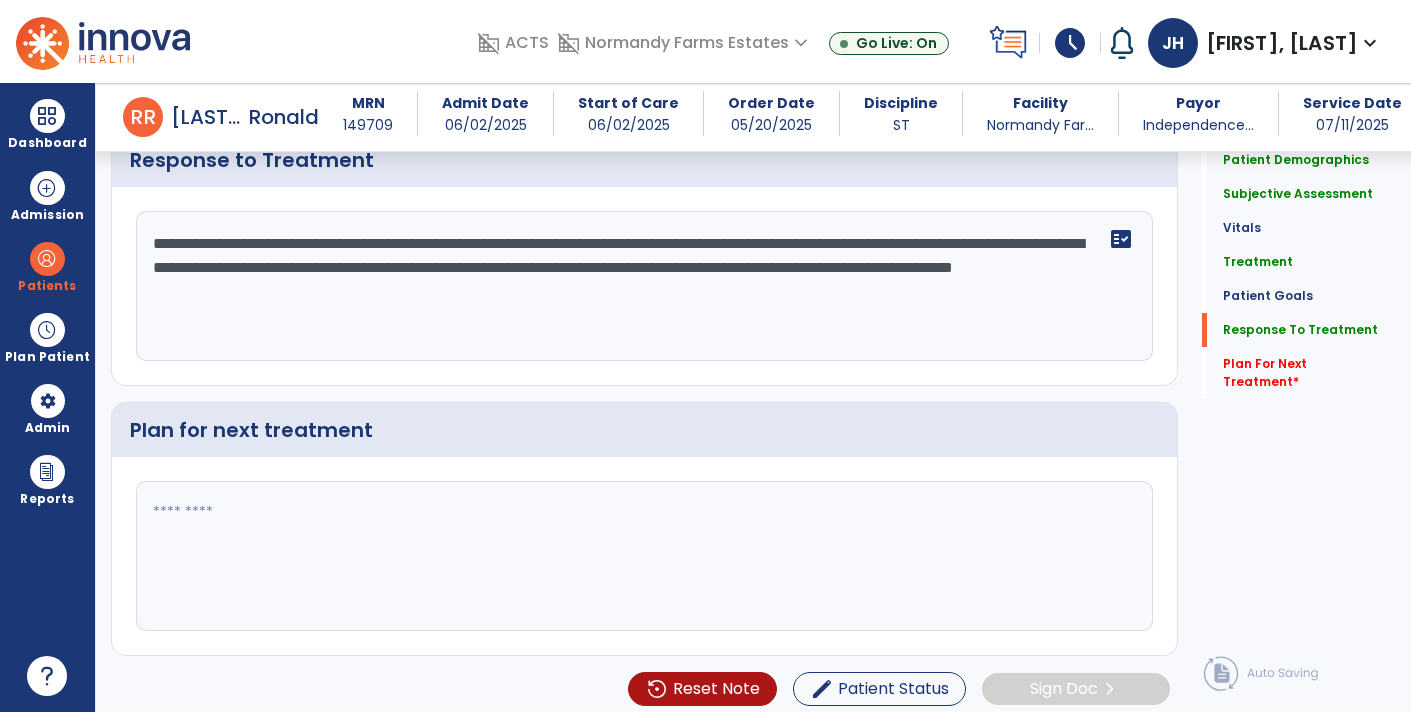 click on "**********" 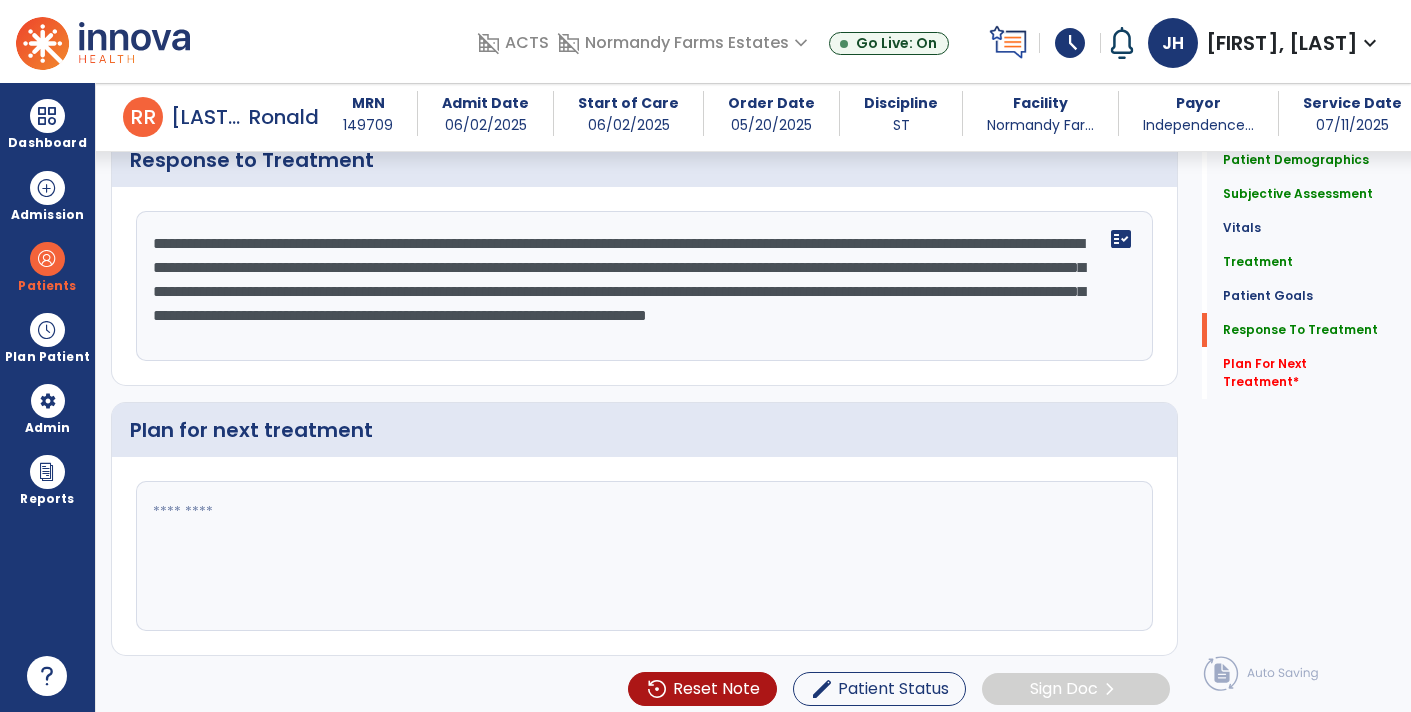 type on "**********" 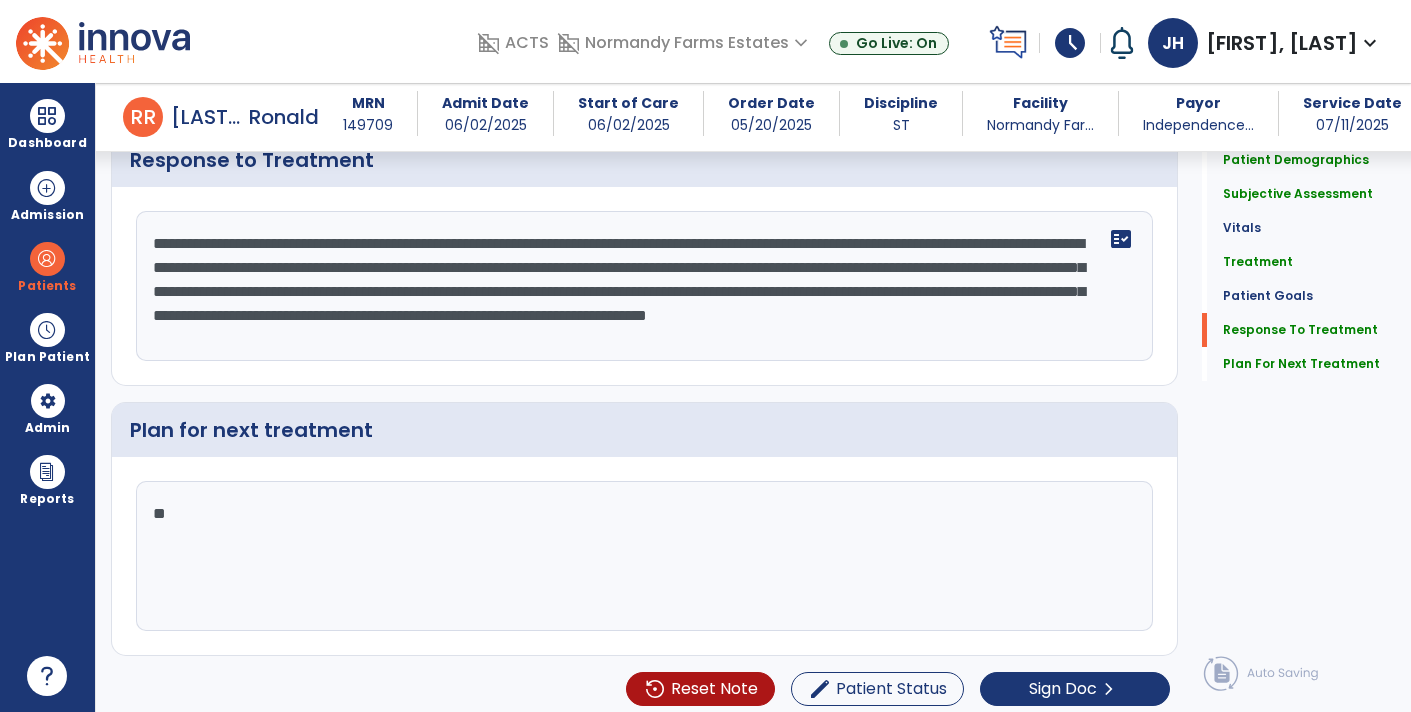 type on "*" 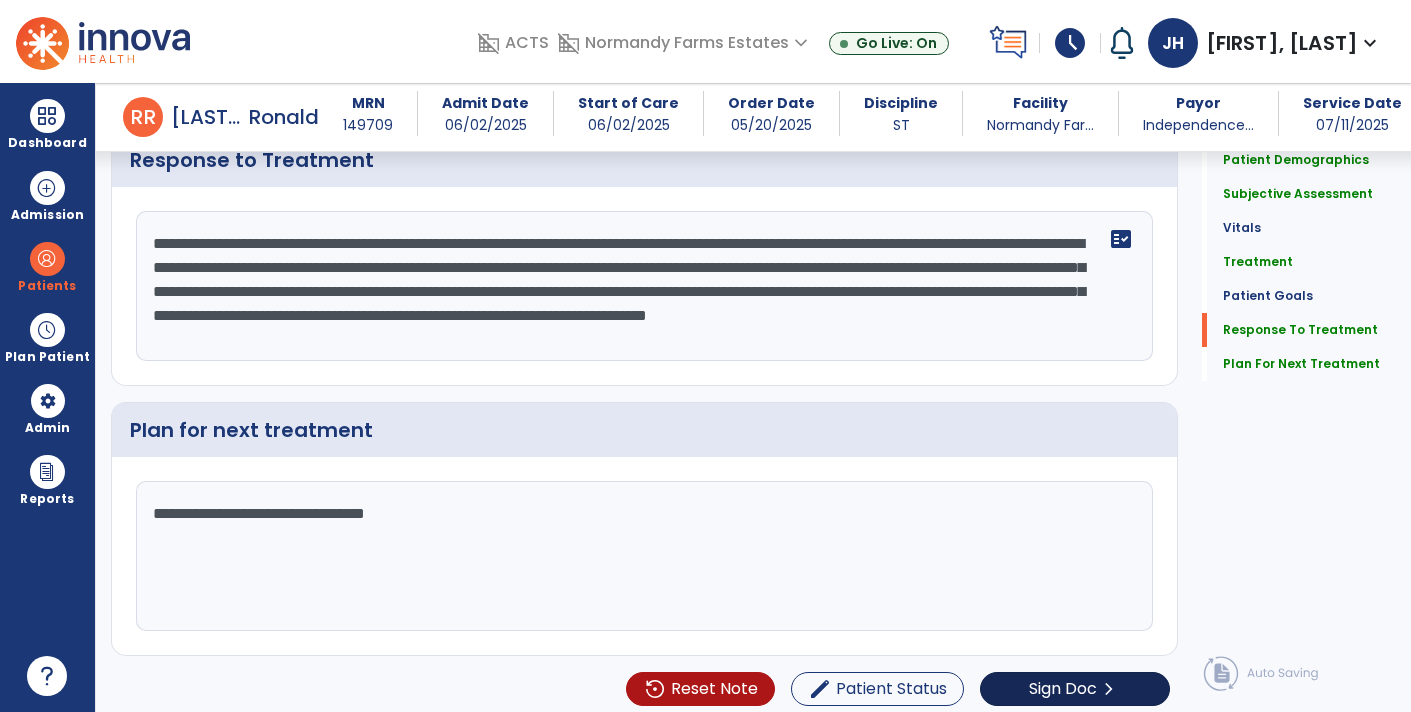 type on "**********" 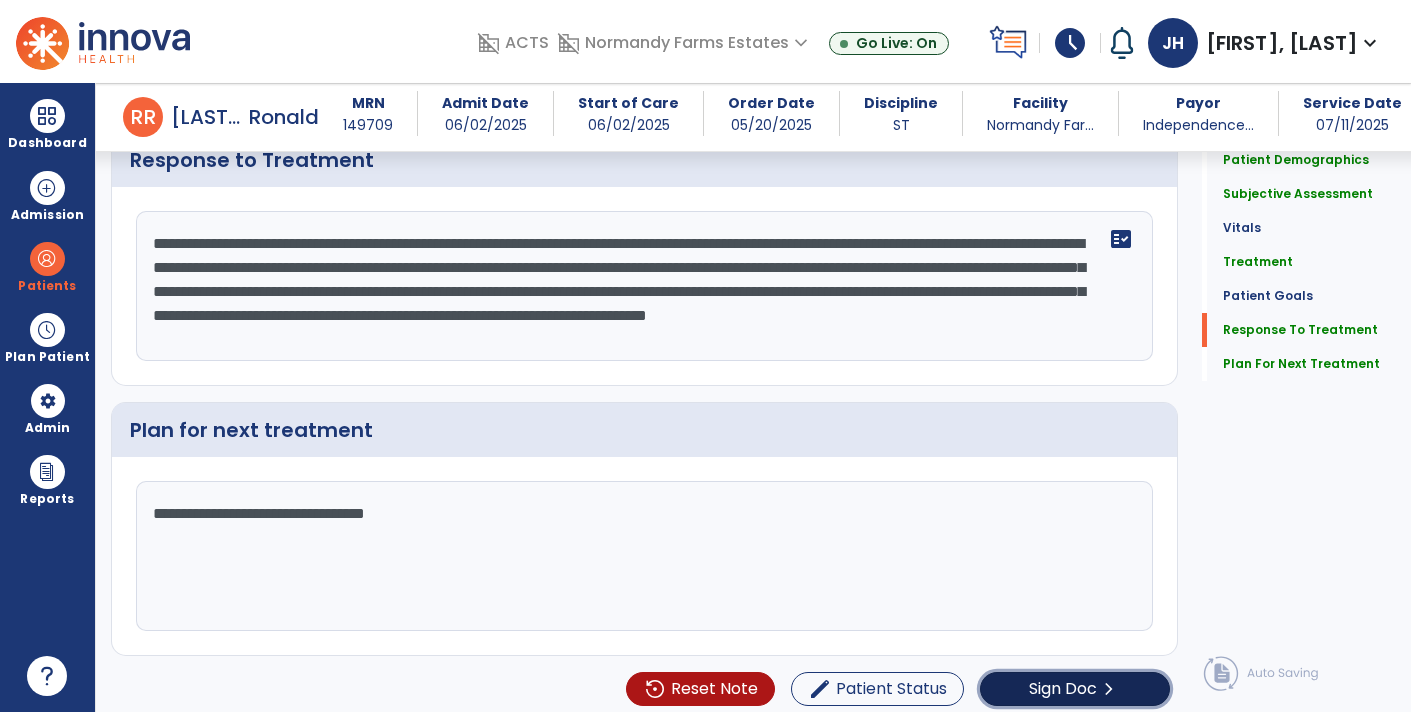 click on "Sign Doc" 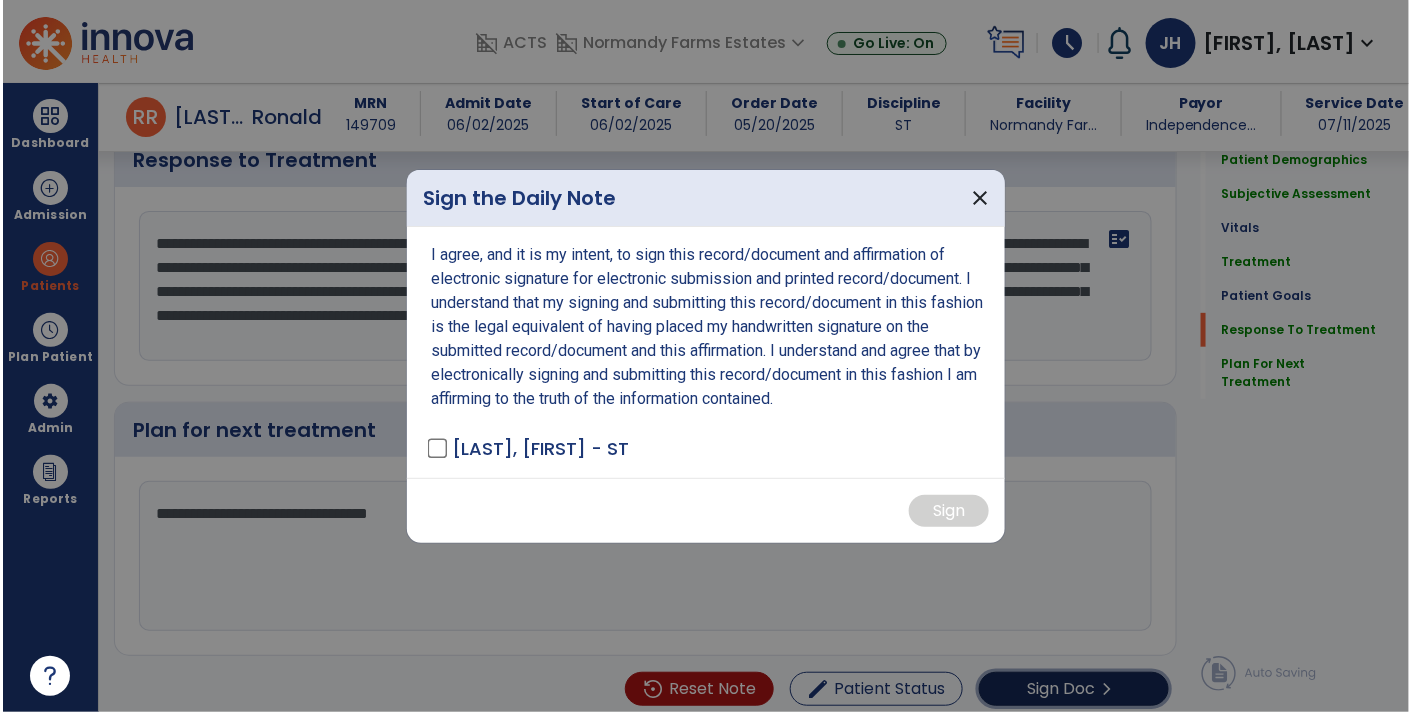 scroll, scrollTop: 2555, scrollLeft: 0, axis: vertical 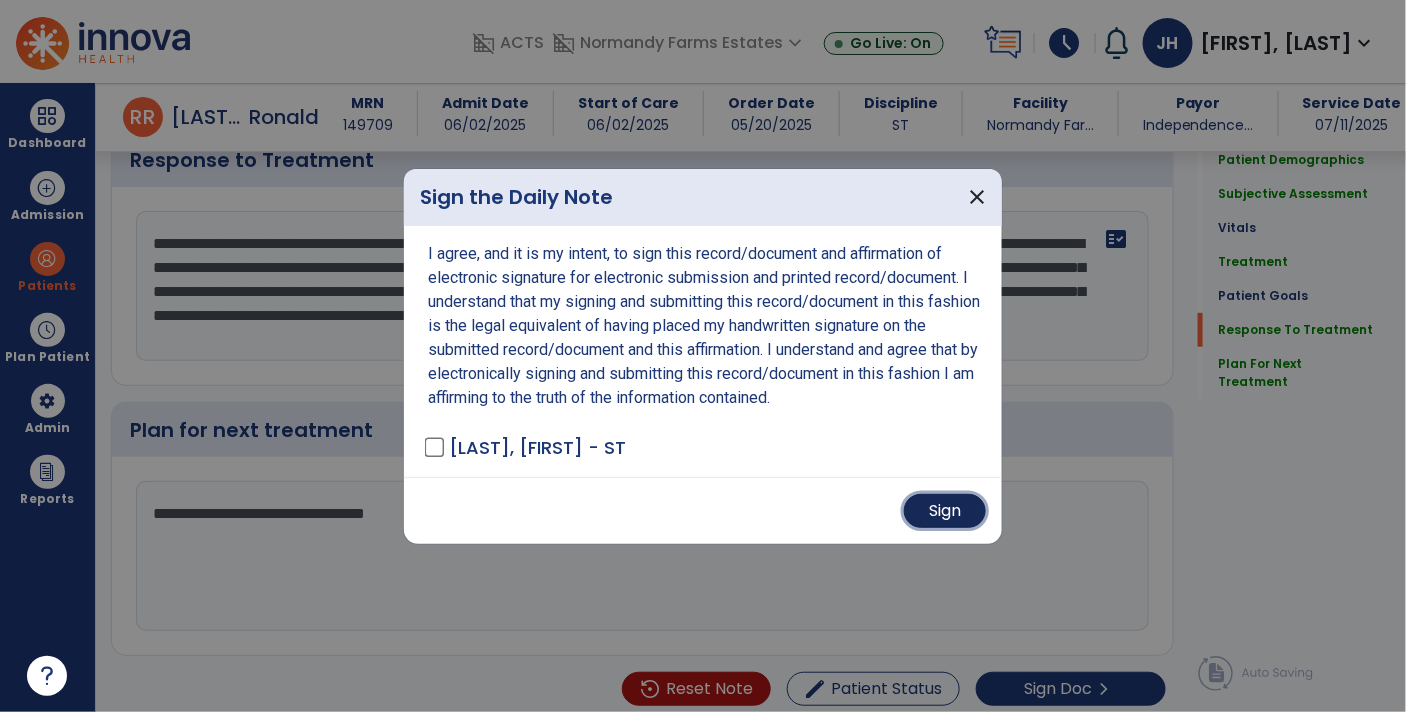 click on "Sign" at bounding box center (945, 511) 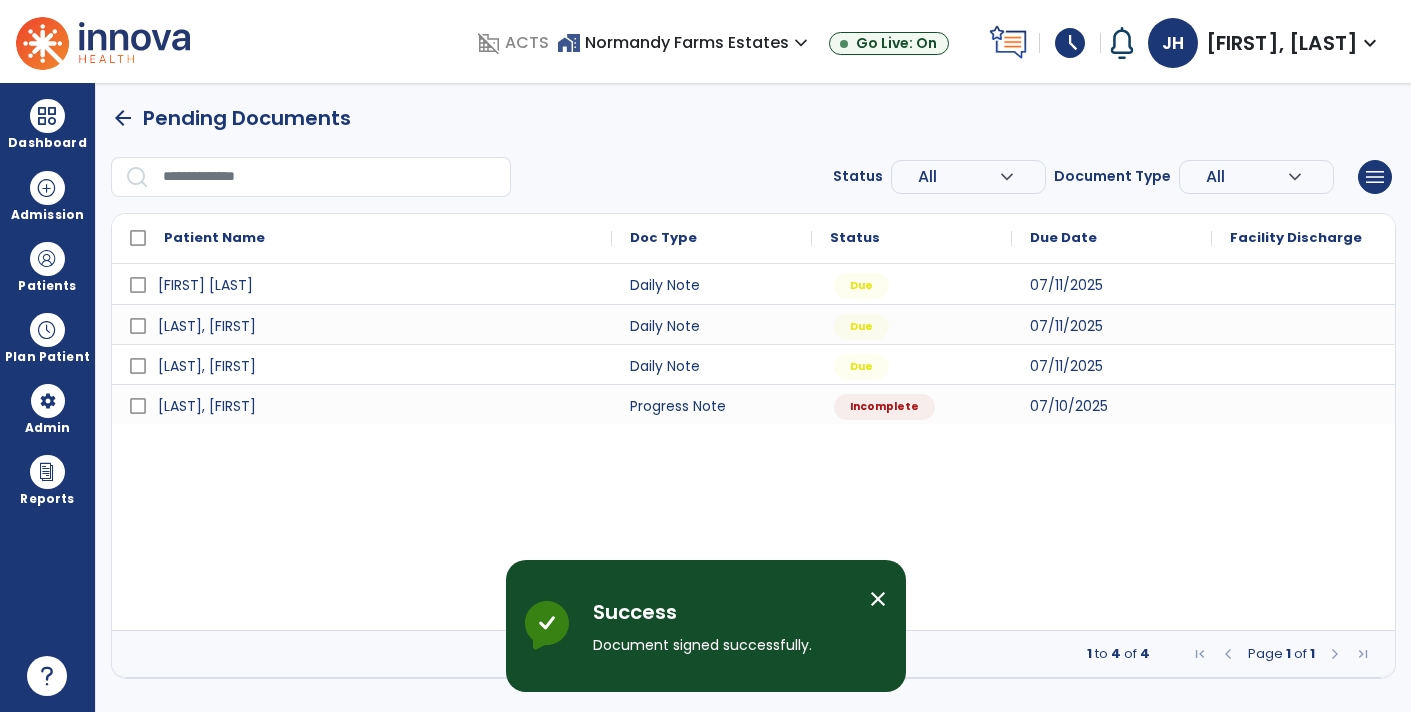 scroll, scrollTop: 0, scrollLeft: 0, axis: both 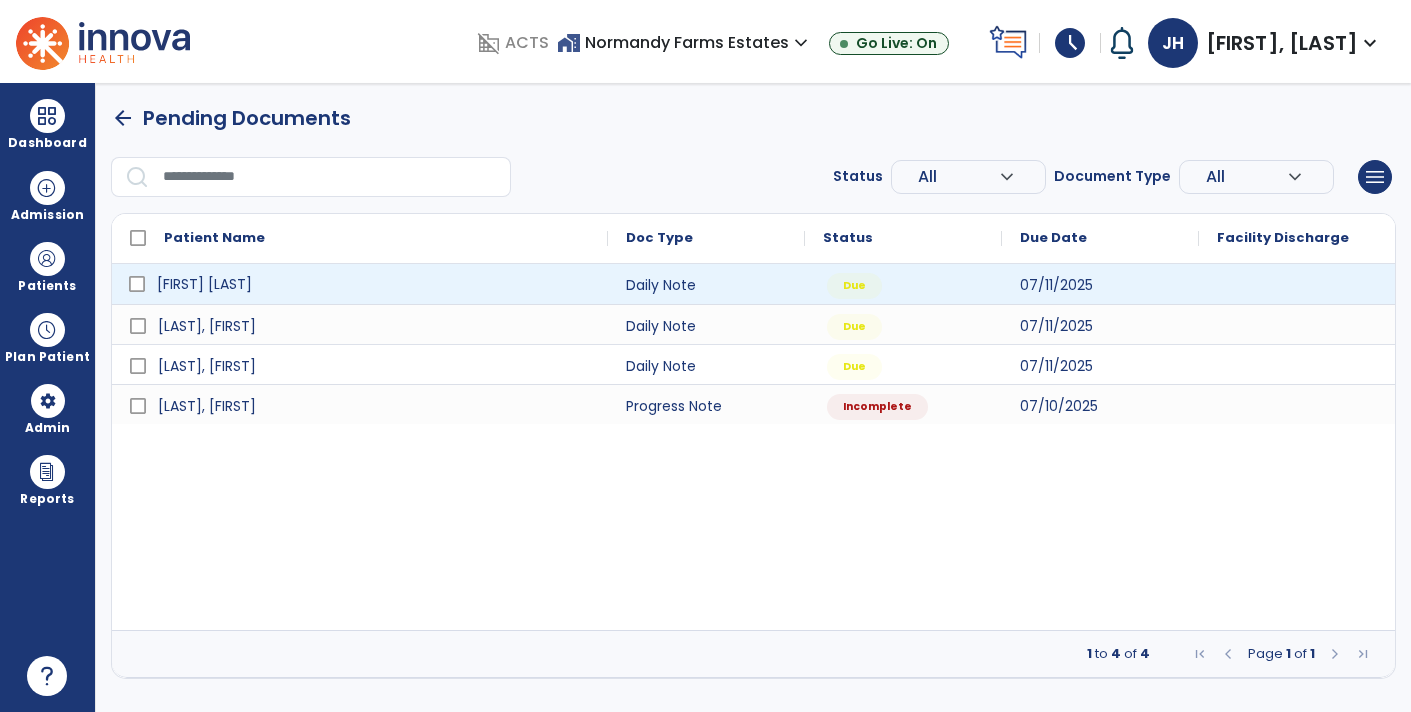 click on "[FIRST] [LAST]" at bounding box center [204, 284] 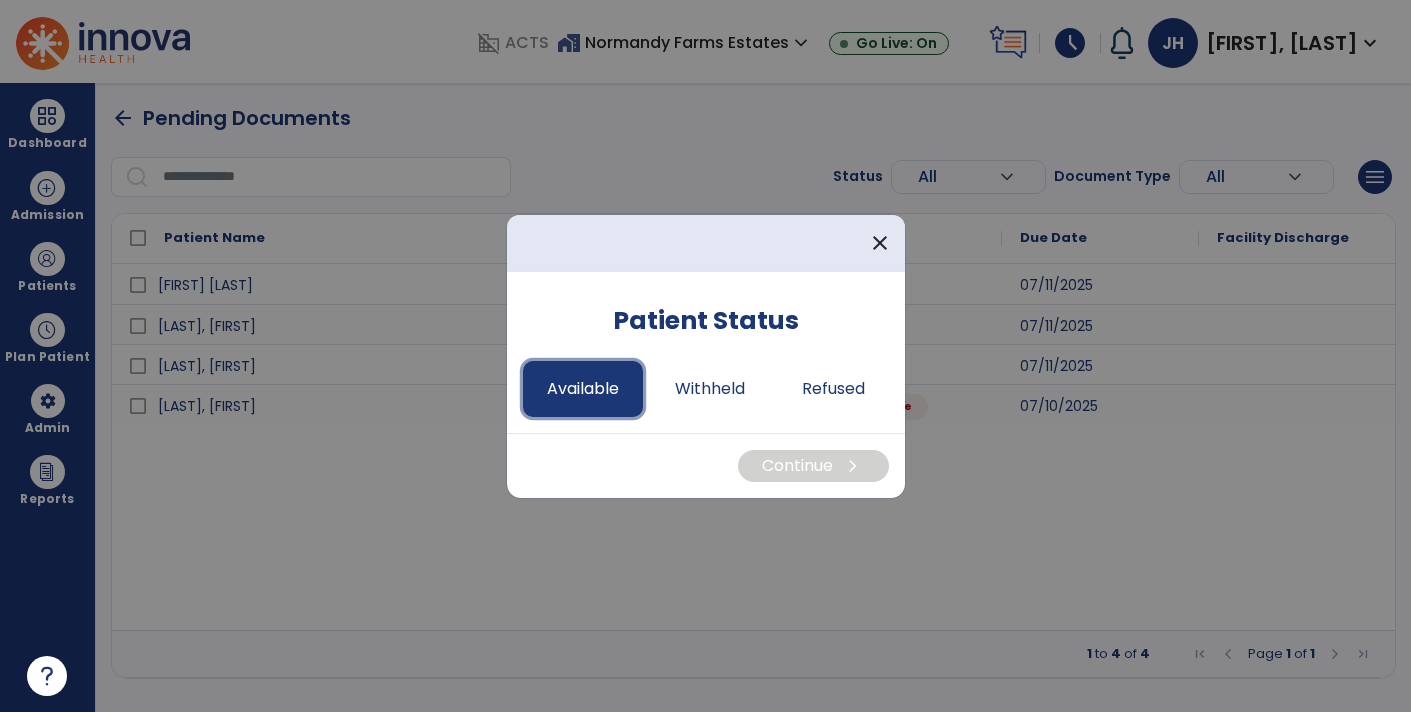 click on "Available" at bounding box center (583, 389) 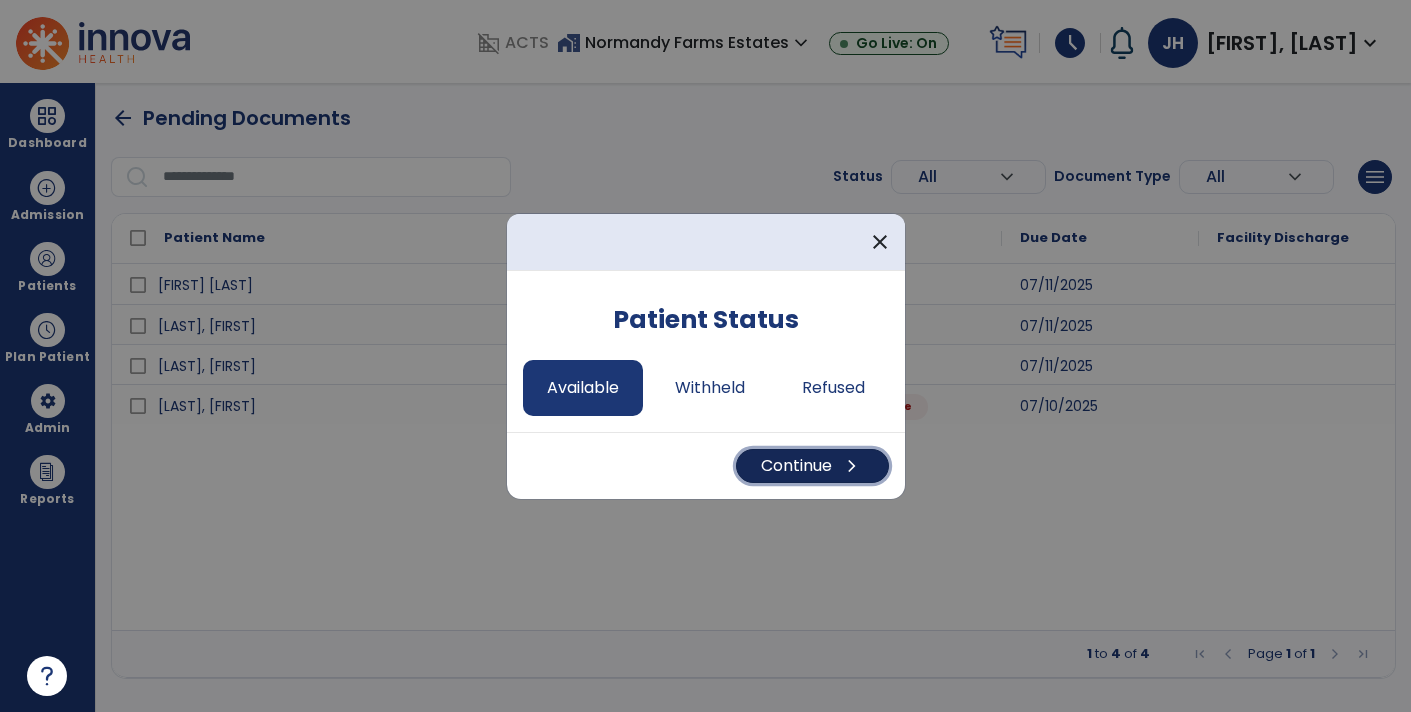 click on "Continue   chevron_right" at bounding box center [812, 466] 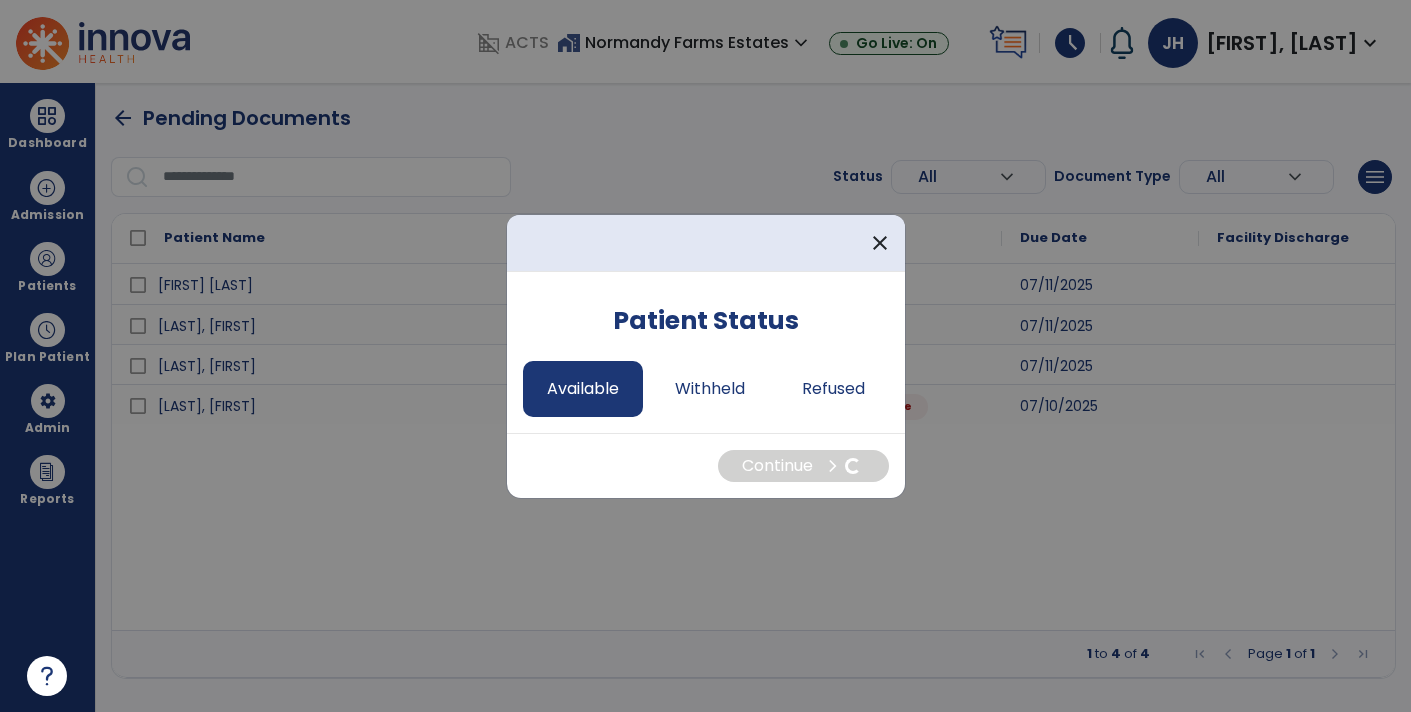 select on "*" 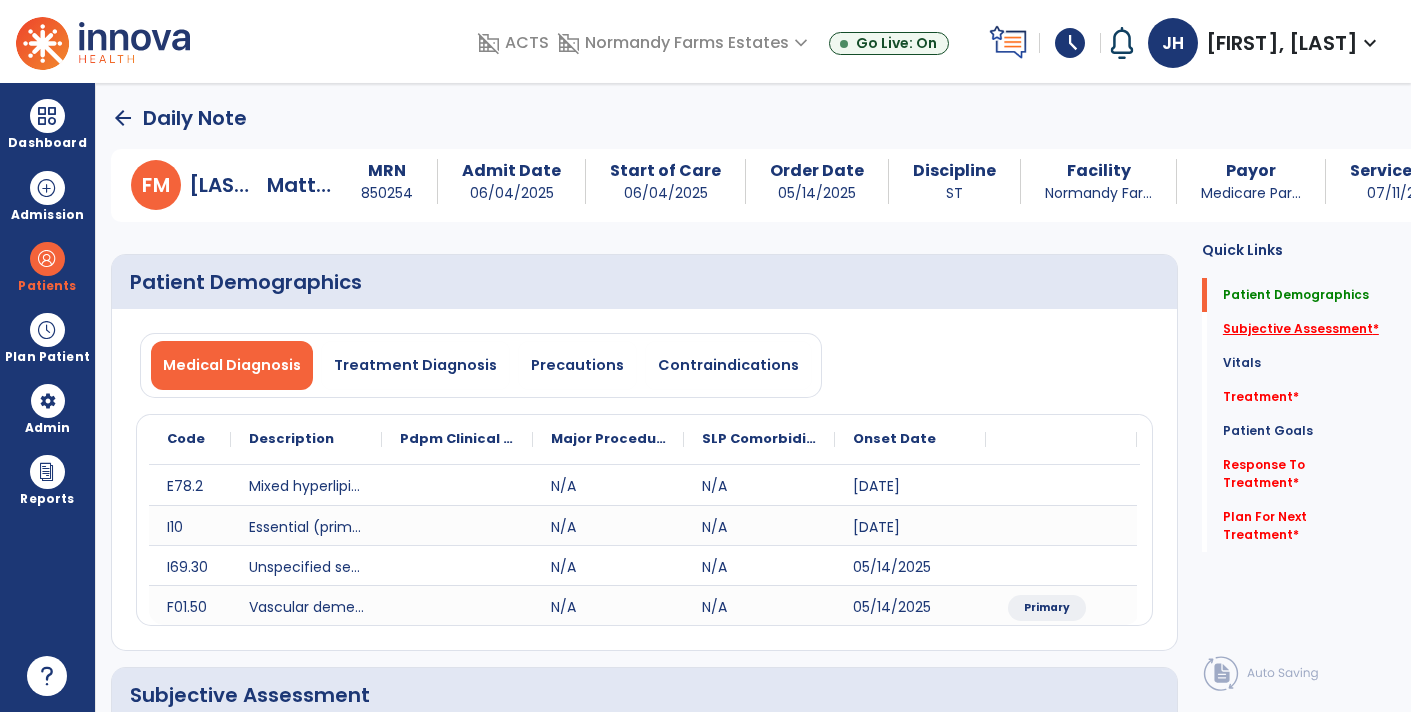 click on "Subjective Assessment   *" 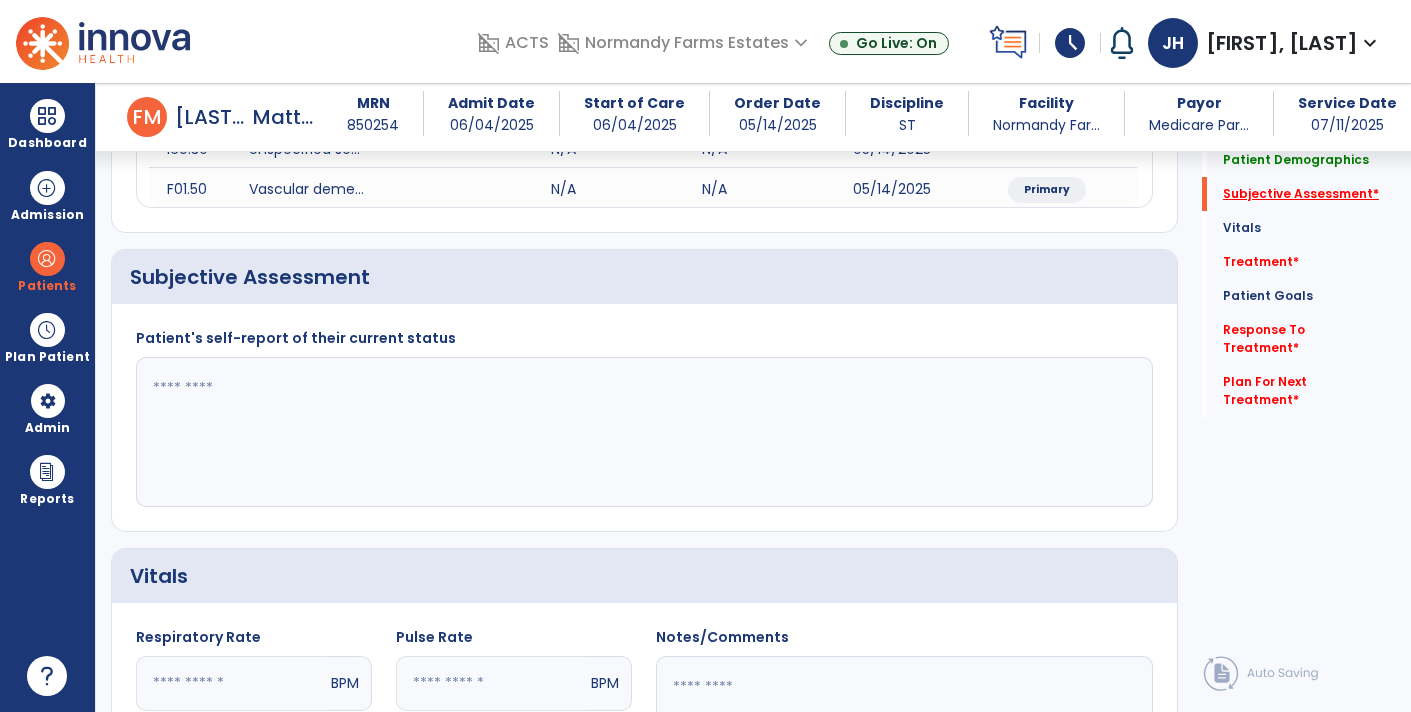 scroll, scrollTop: 409, scrollLeft: 0, axis: vertical 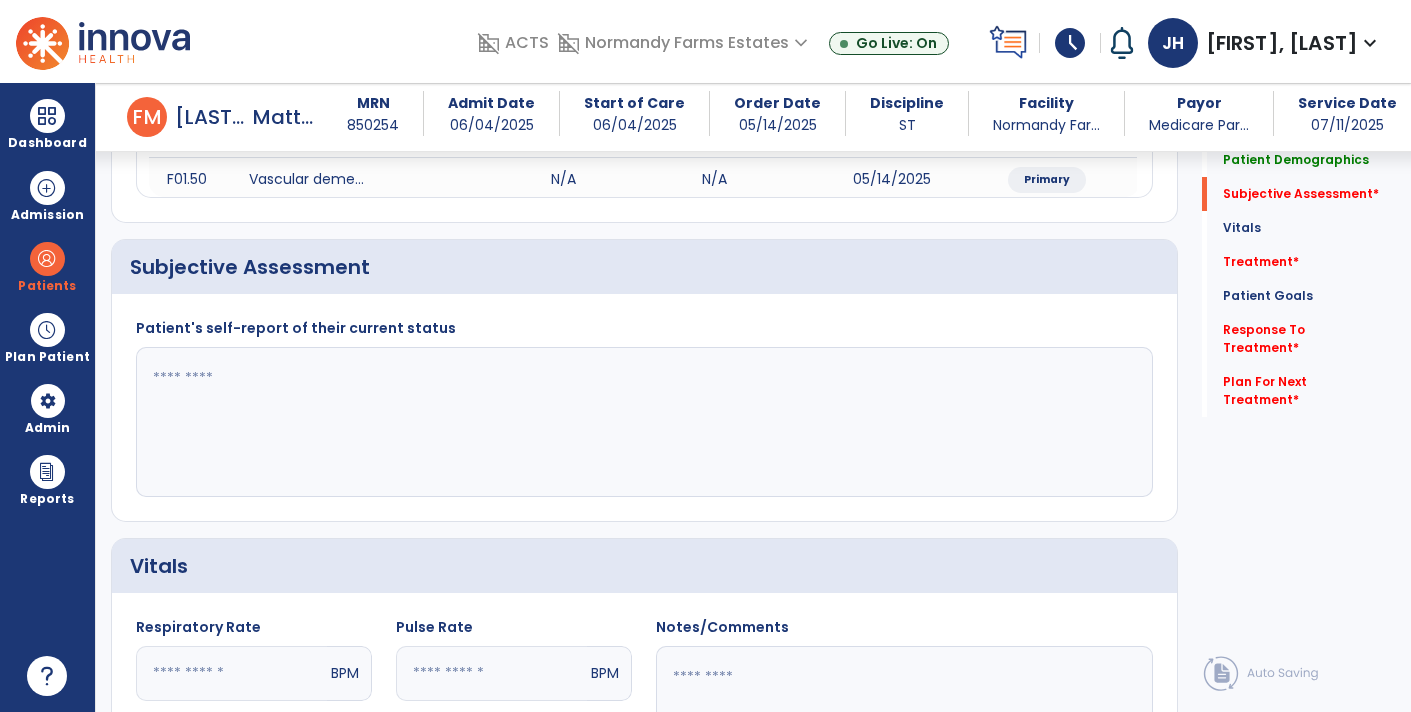 click 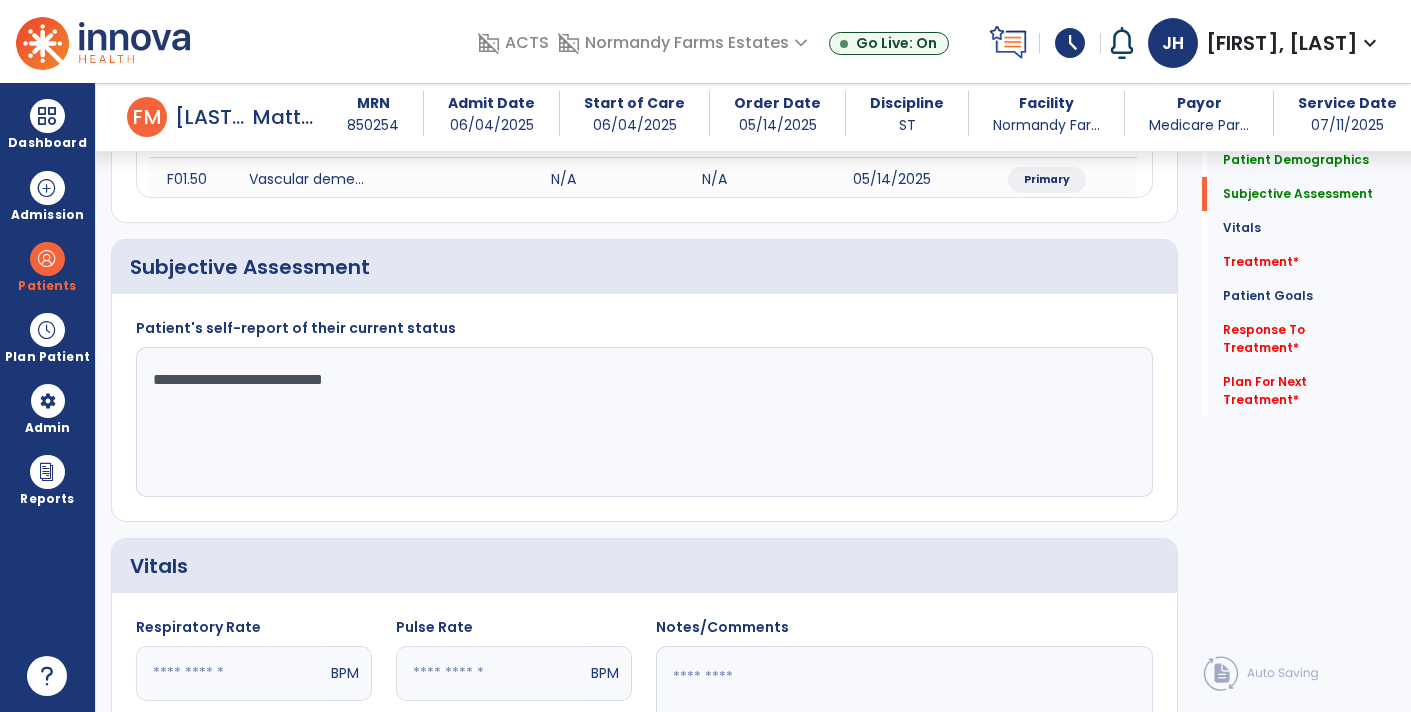 type on "**********" 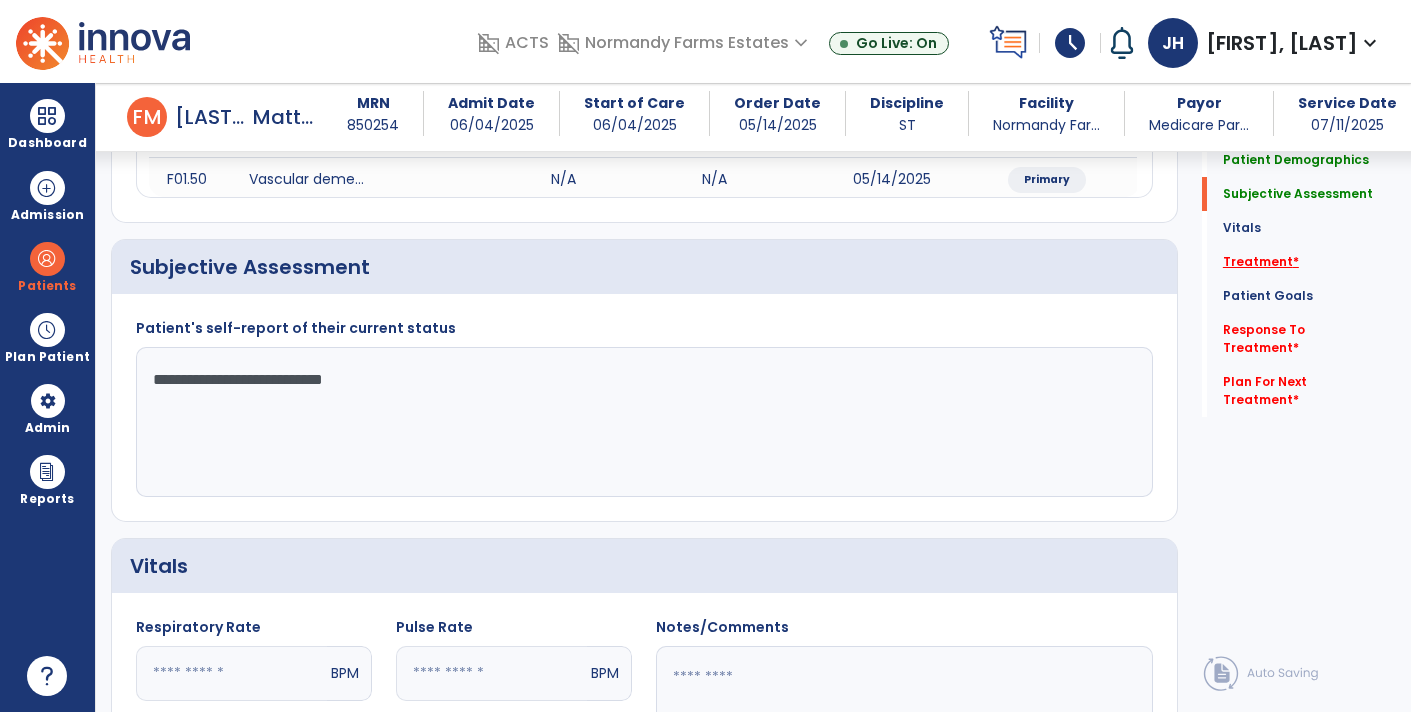 click on "Treatment   *" 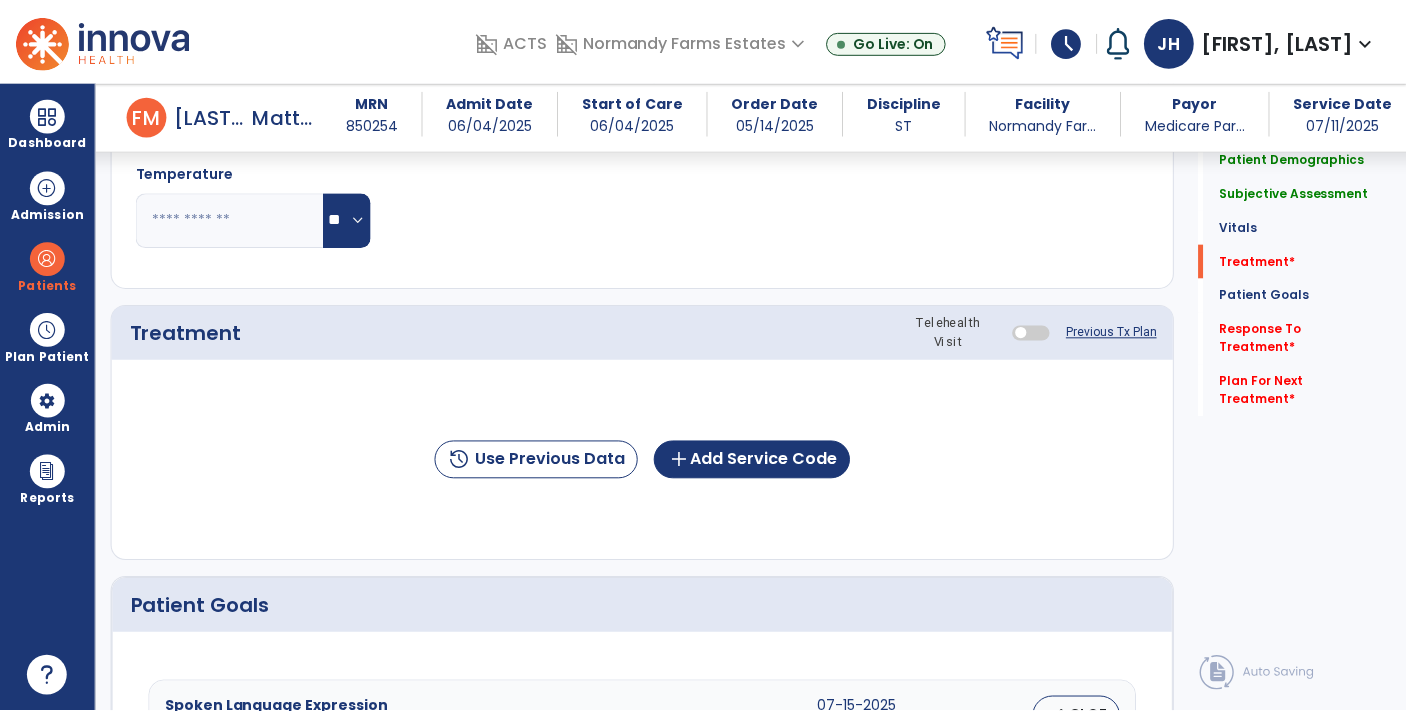 scroll, scrollTop: 1095, scrollLeft: 0, axis: vertical 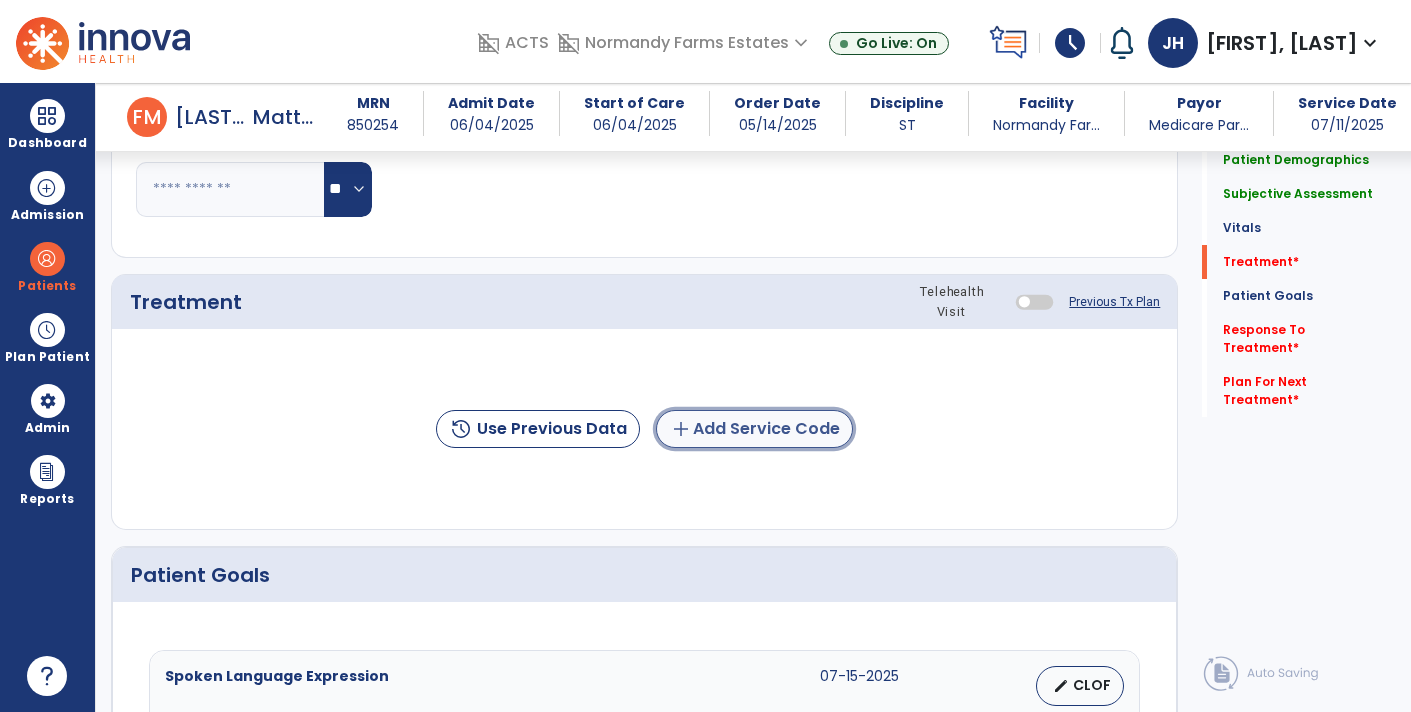 click on "add  Add Service Code" 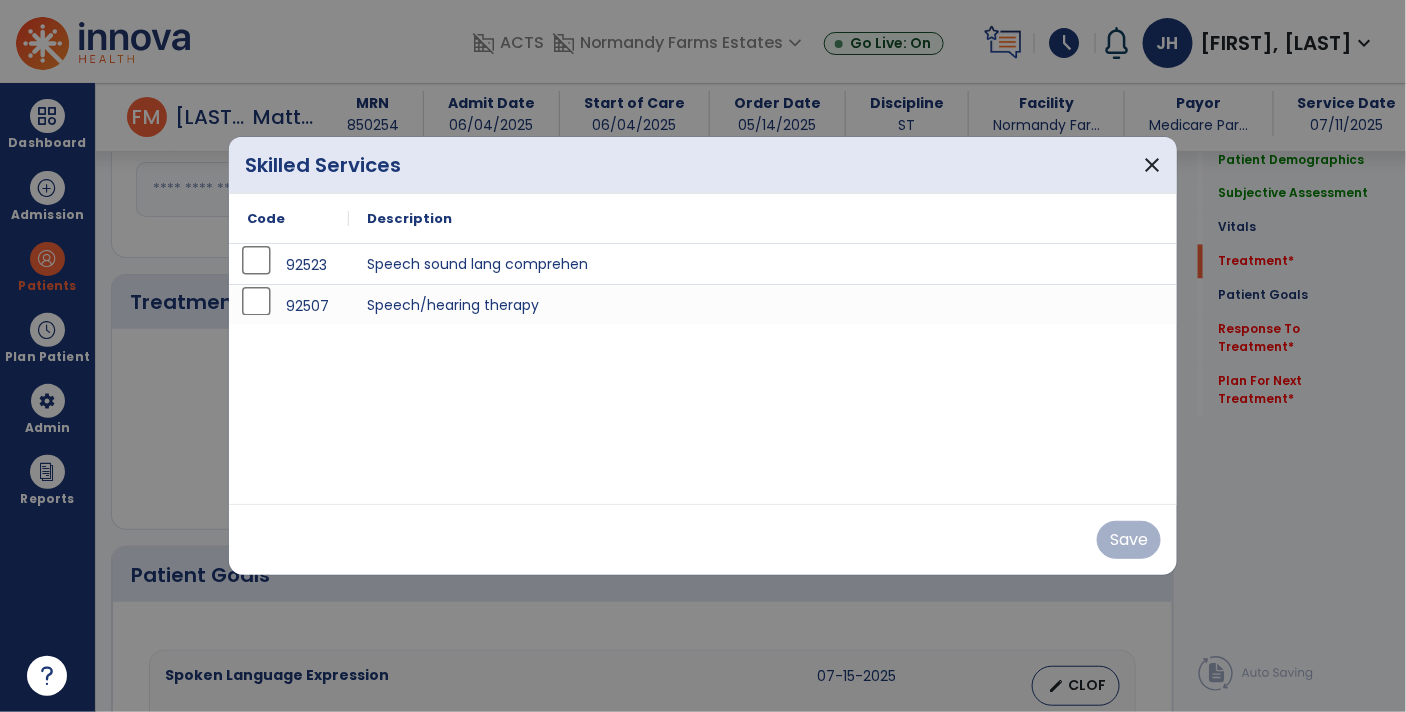 scroll, scrollTop: 1095, scrollLeft: 0, axis: vertical 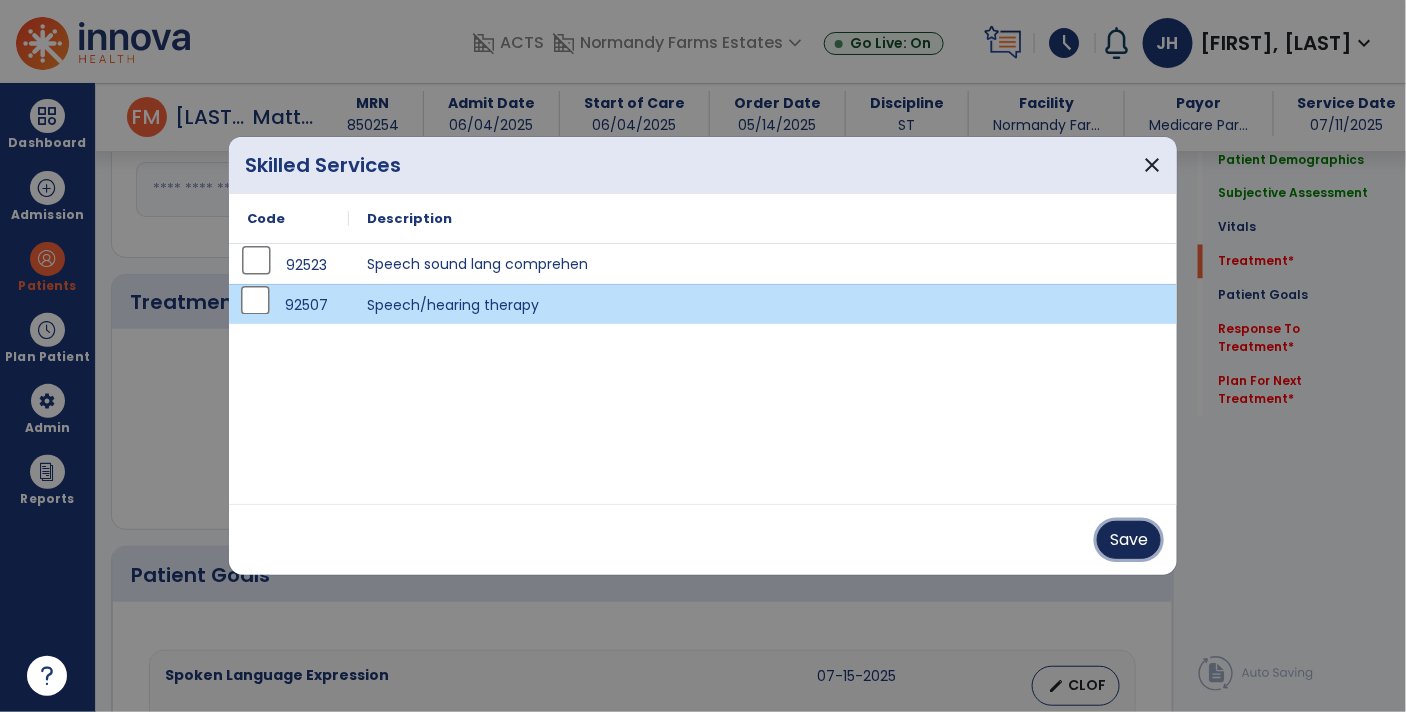 click on "Save" at bounding box center [1129, 540] 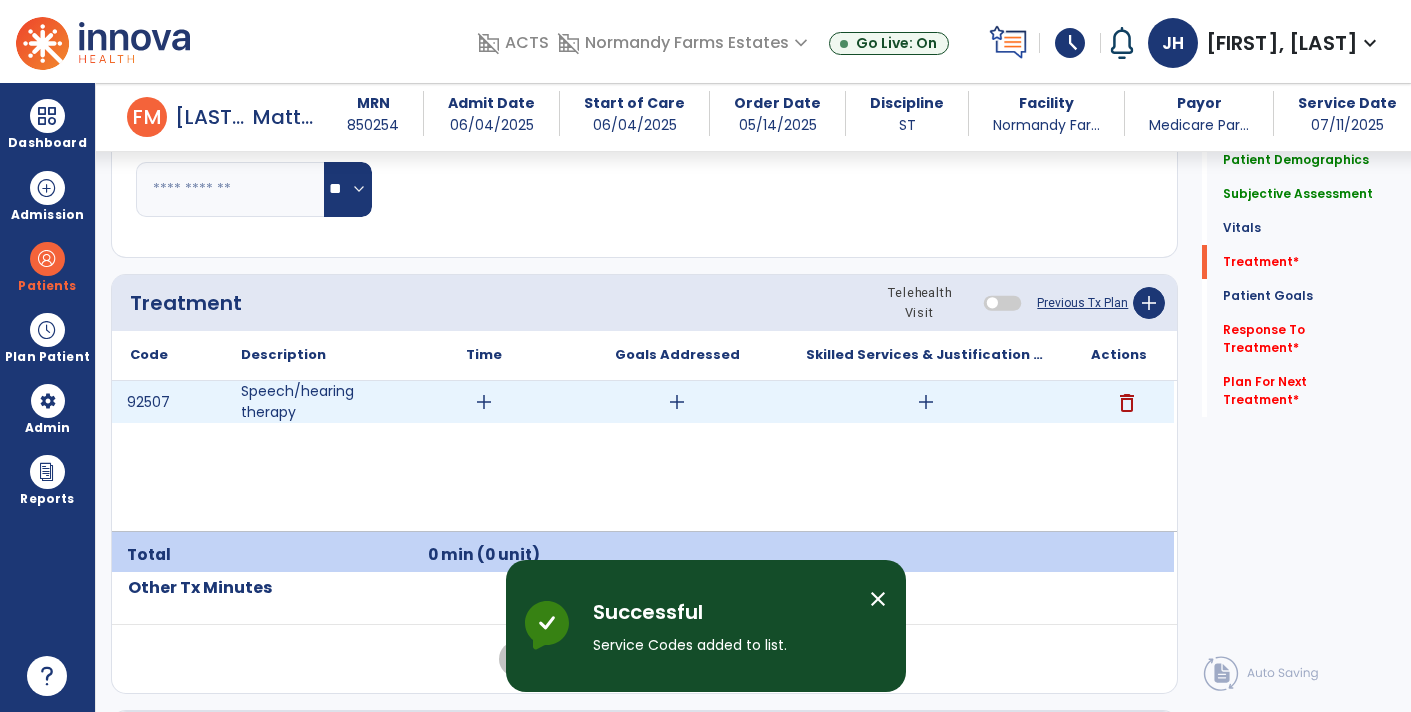 click on "add" at bounding box center (677, 402) 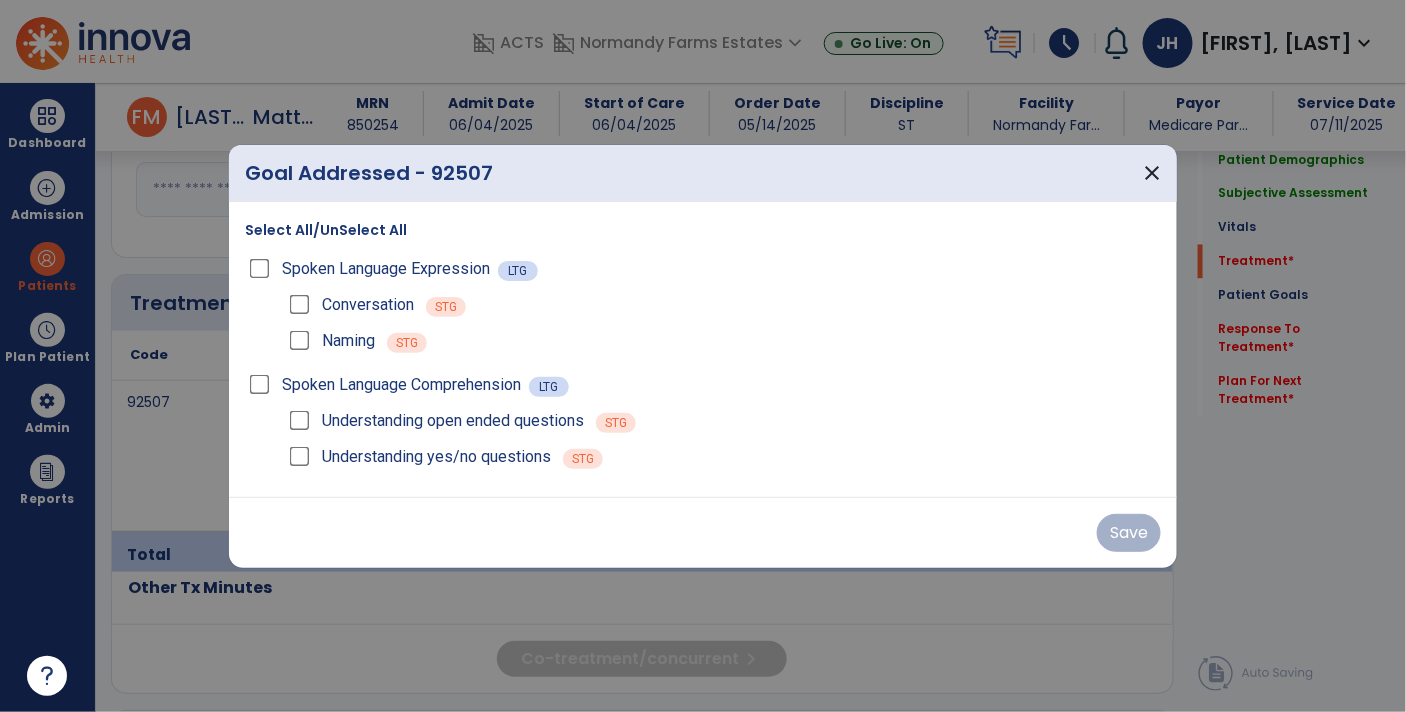 scroll, scrollTop: 1095, scrollLeft: 0, axis: vertical 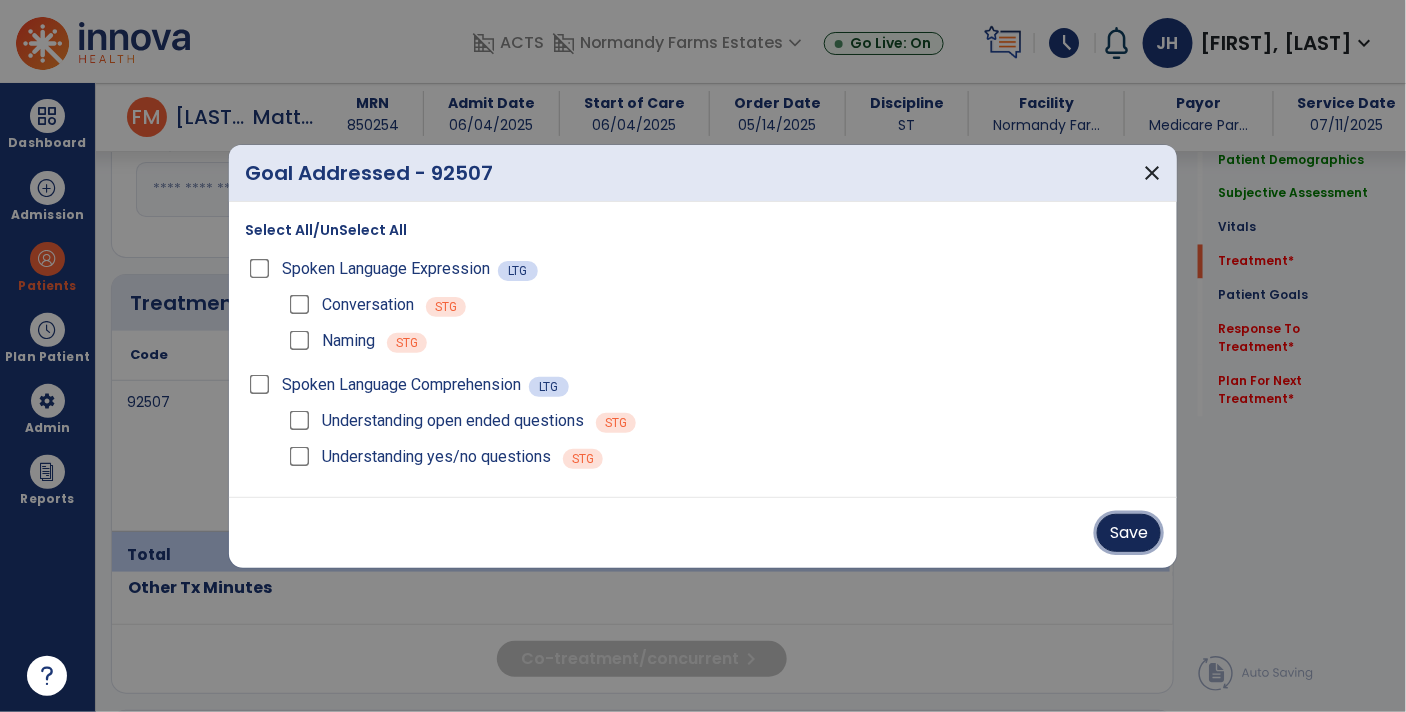 click on "Save" at bounding box center [1129, 533] 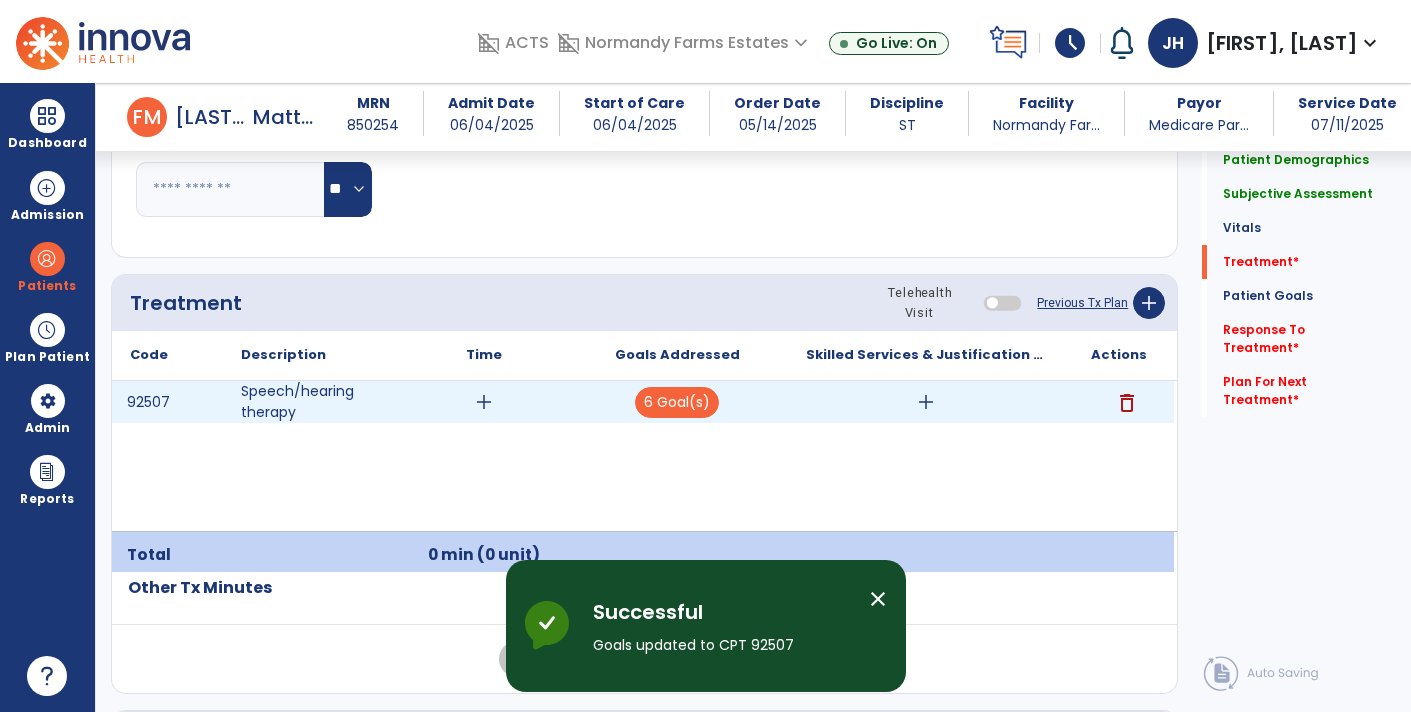 click on "add" at bounding box center (926, 402) 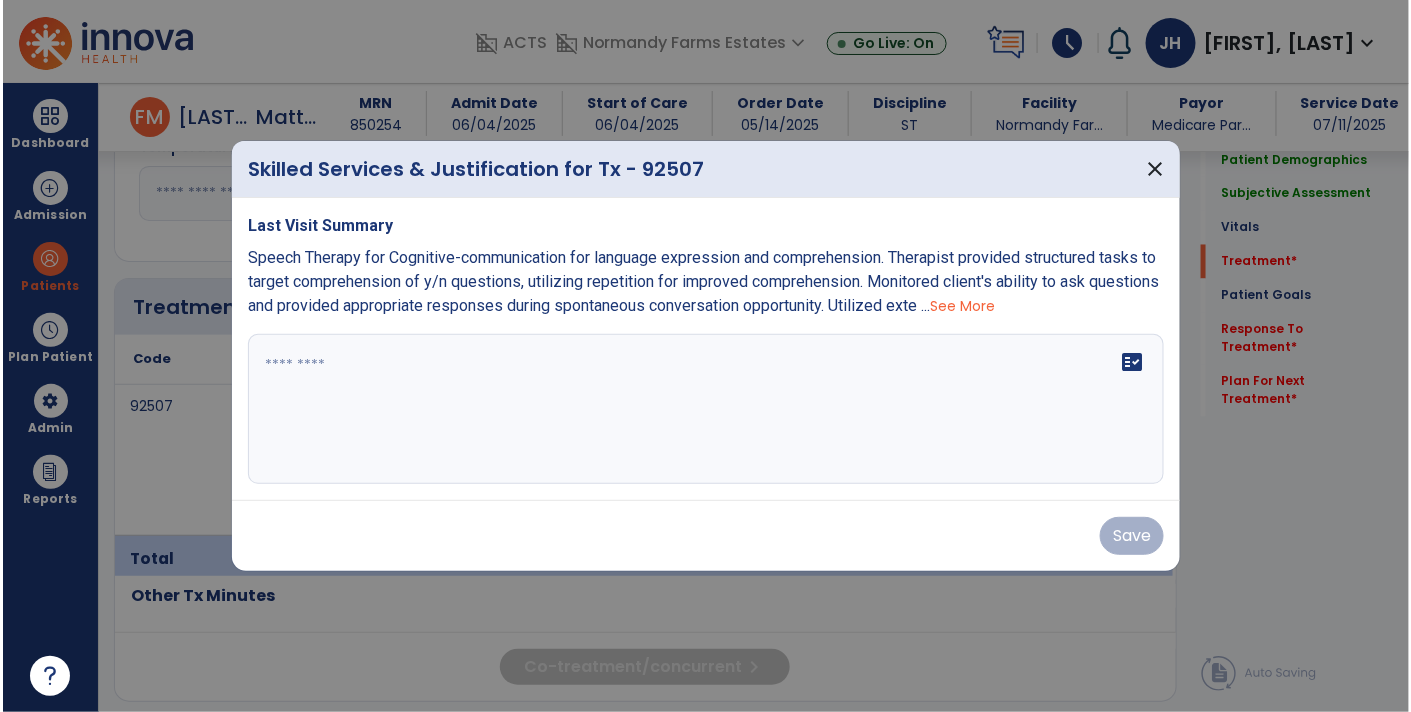scroll, scrollTop: 1095, scrollLeft: 0, axis: vertical 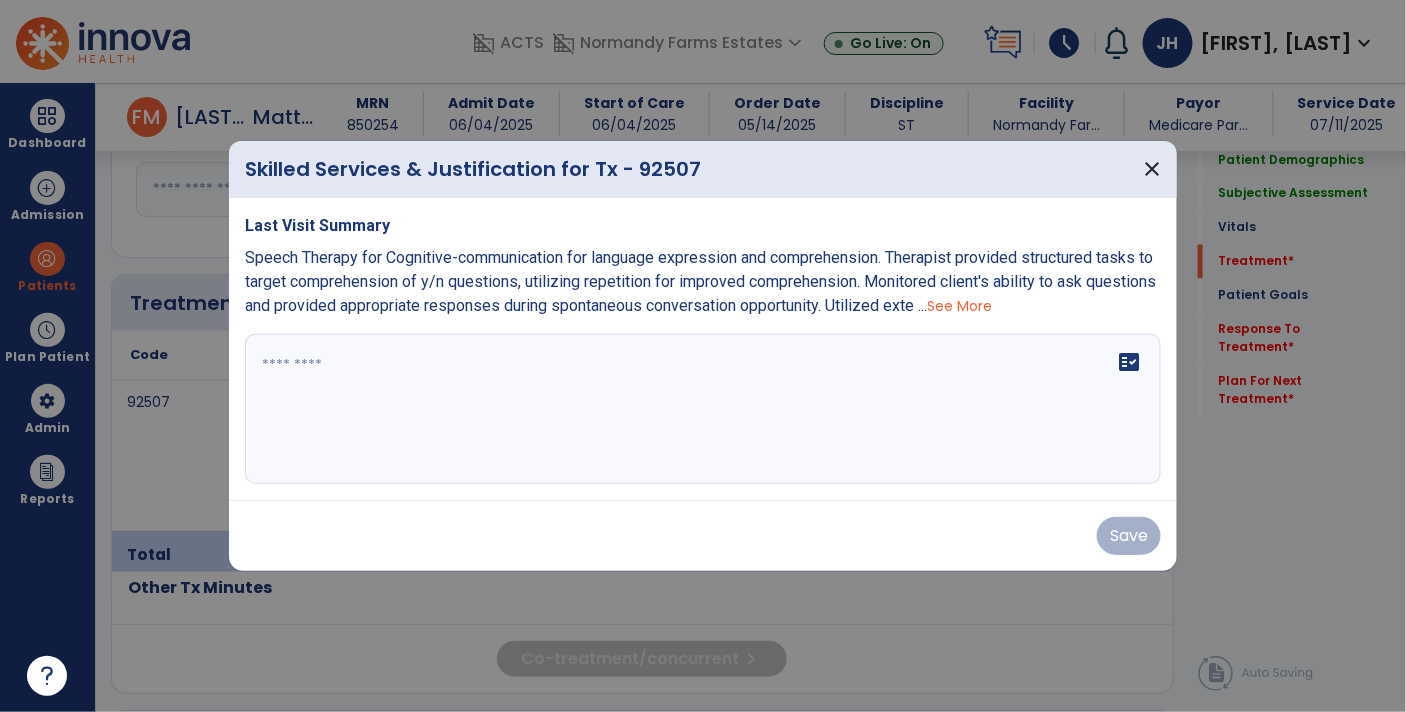 click at bounding box center [703, 409] 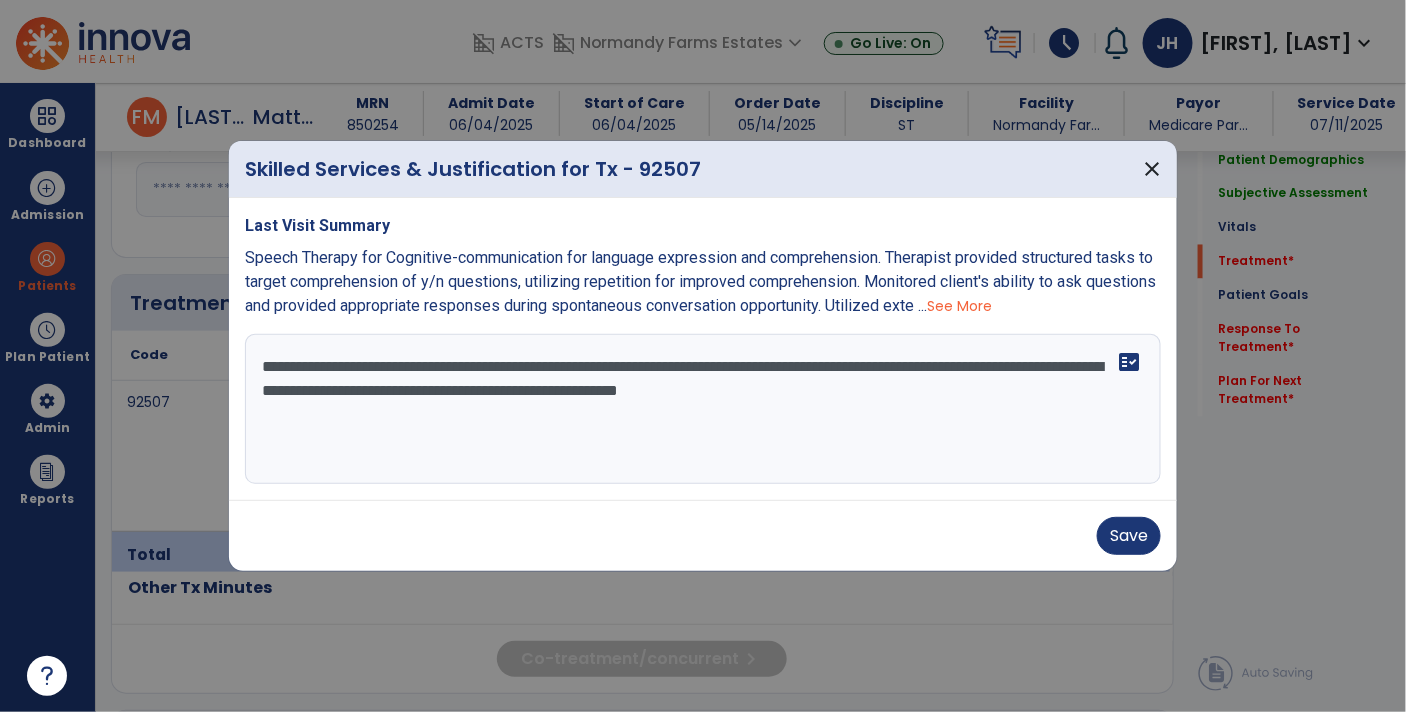 type on "**********" 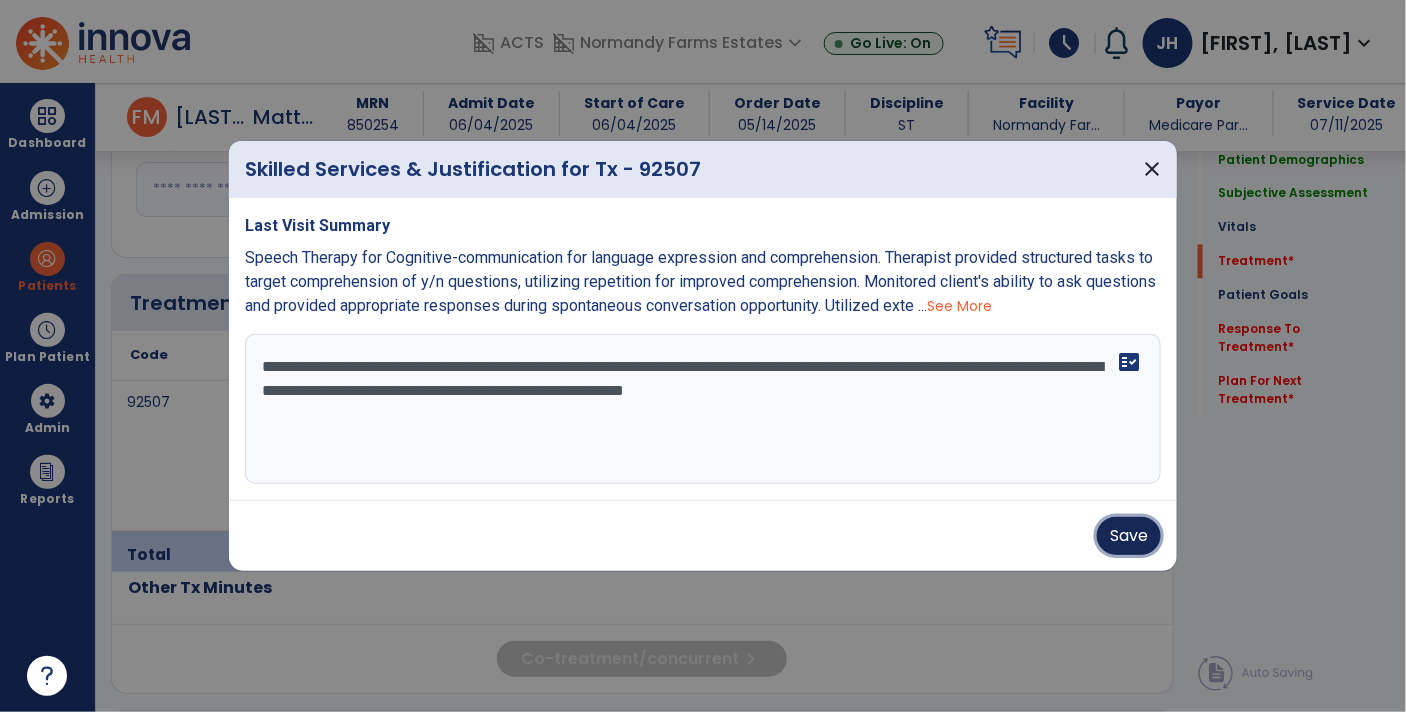 click on "Save" at bounding box center [1129, 536] 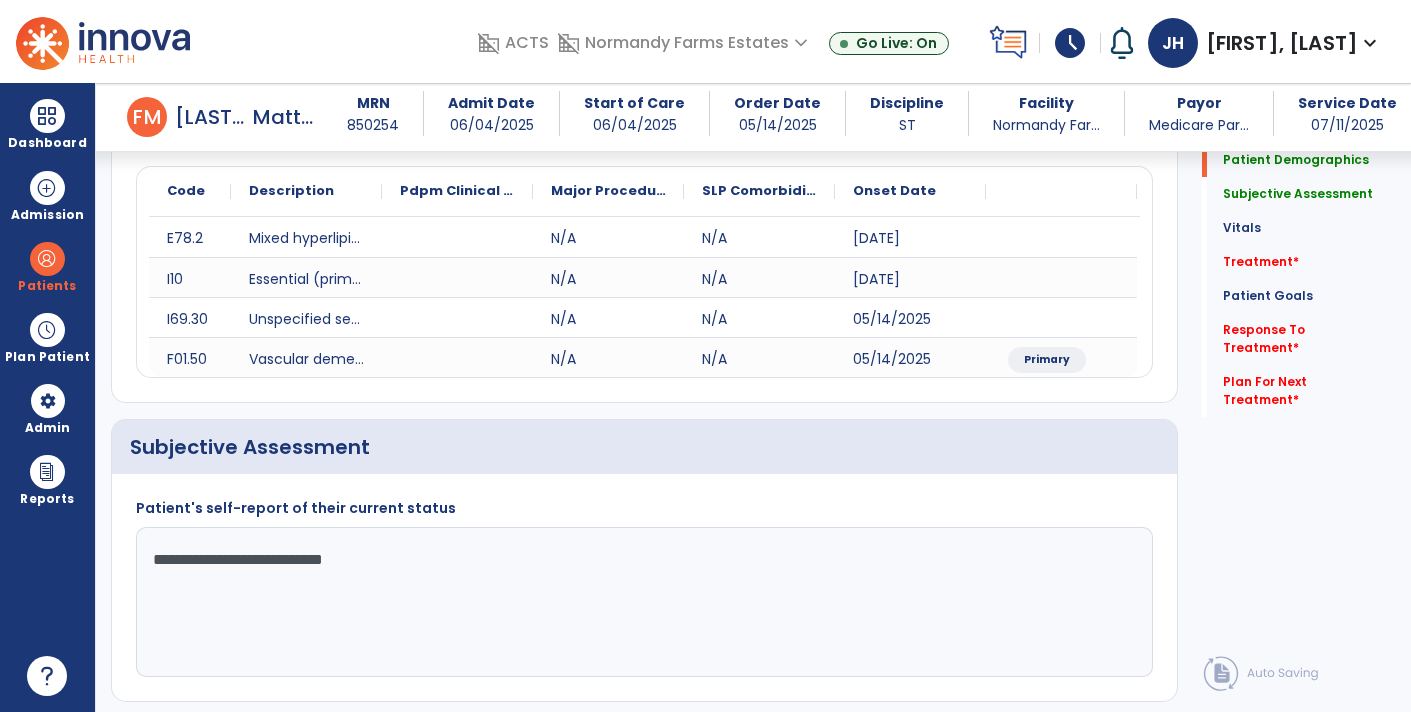 scroll, scrollTop: 148, scrollLeft: 0, axis: vertical 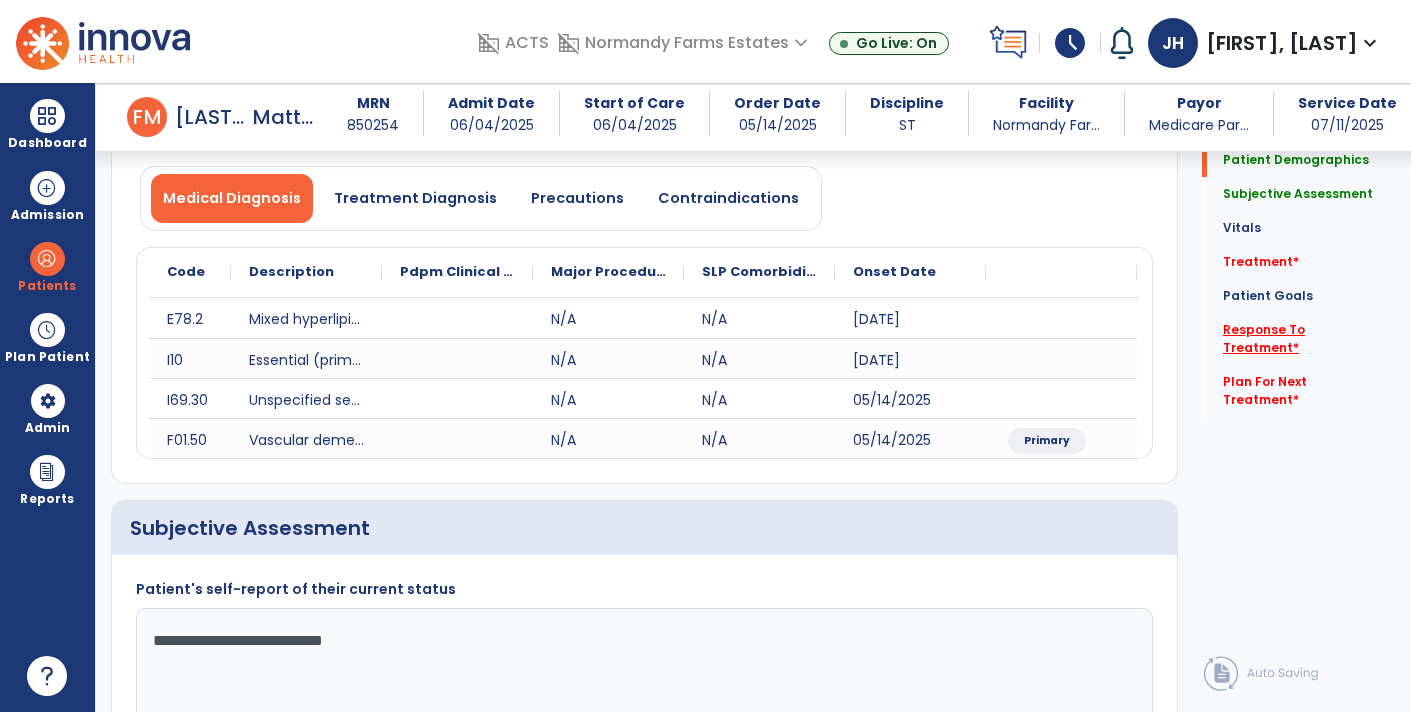 click on "Response To Treatment   *" 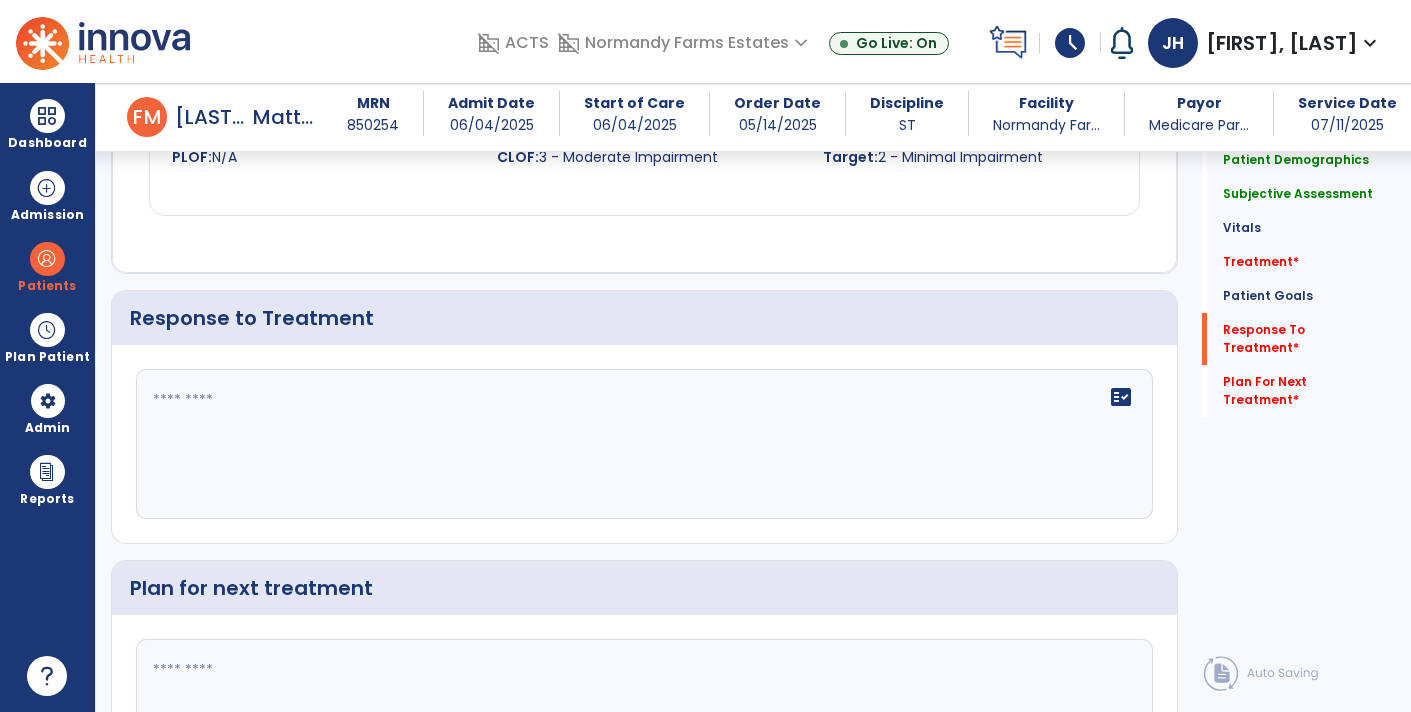 scroll, scrollTop: 2698, scrollLeft: 0, axis: vertical 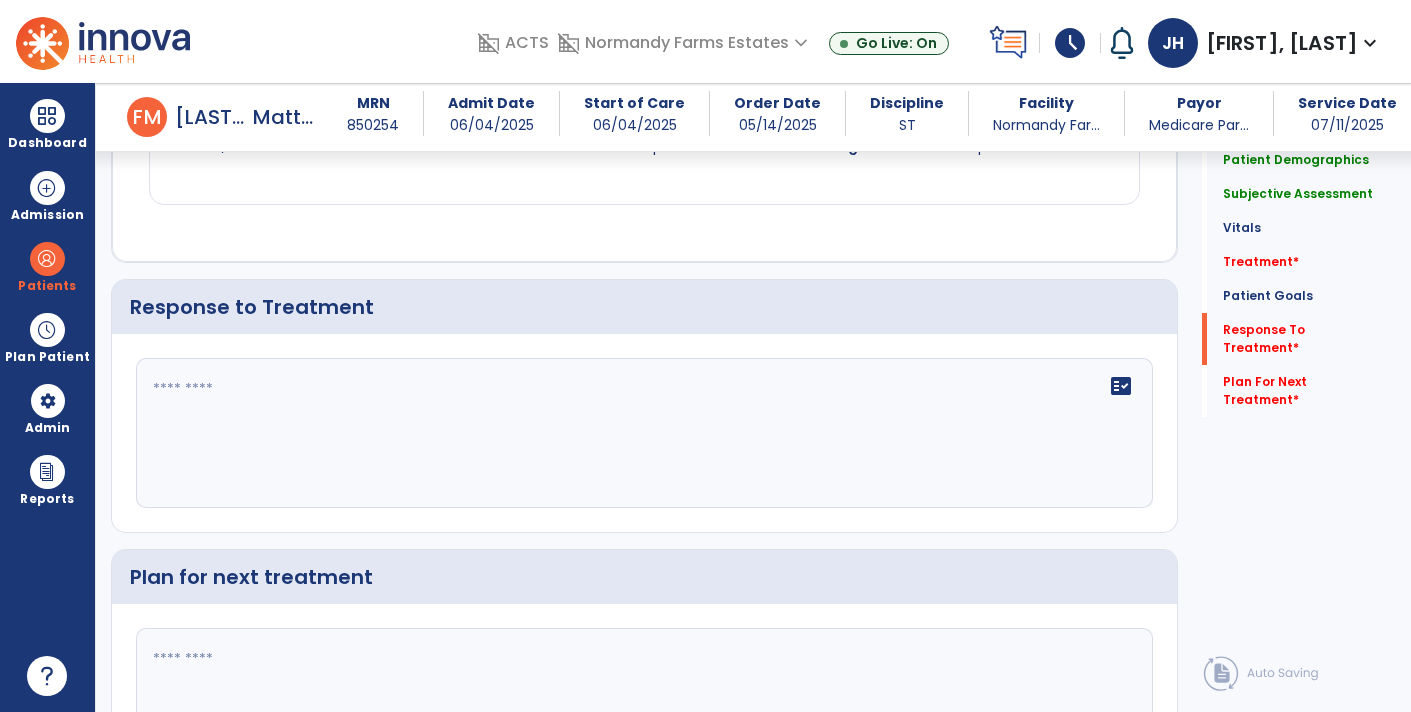 click 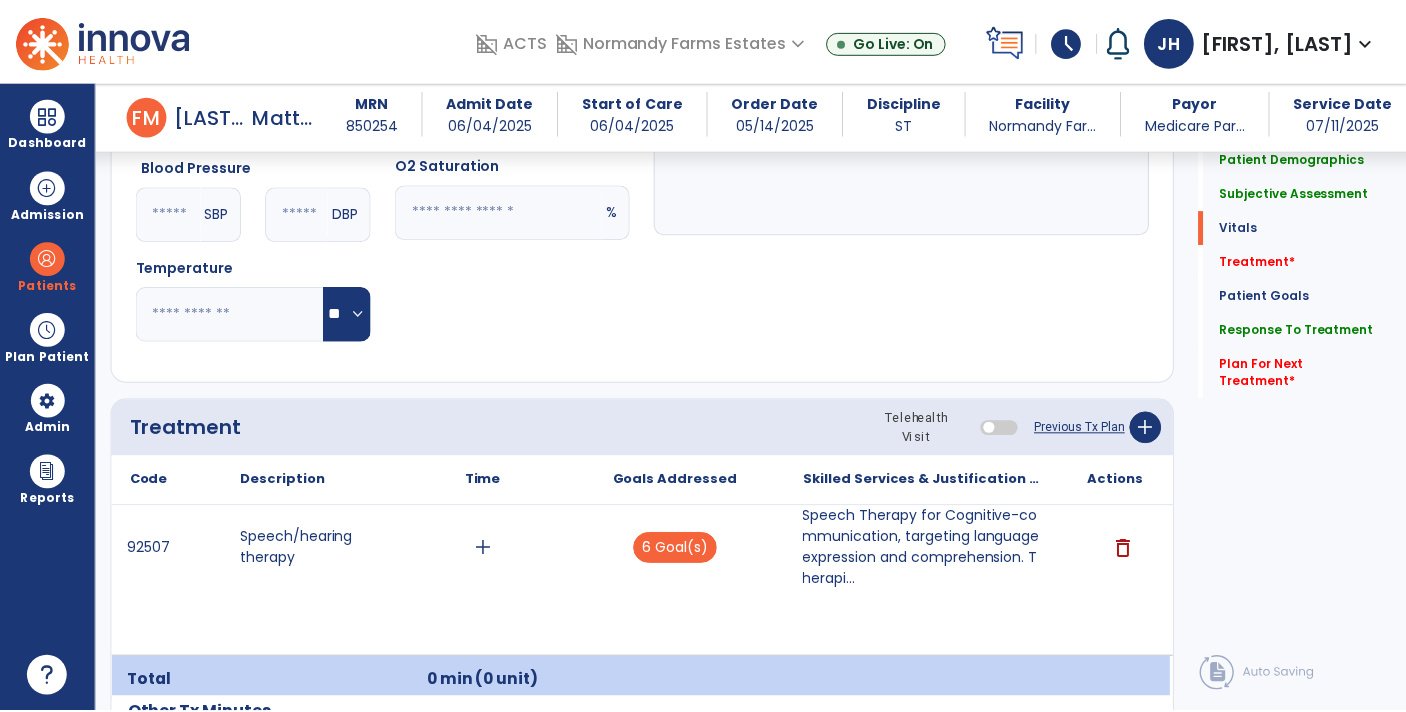 scroll, scrollTop: 973, scrollLeft: 0, axis: vertical 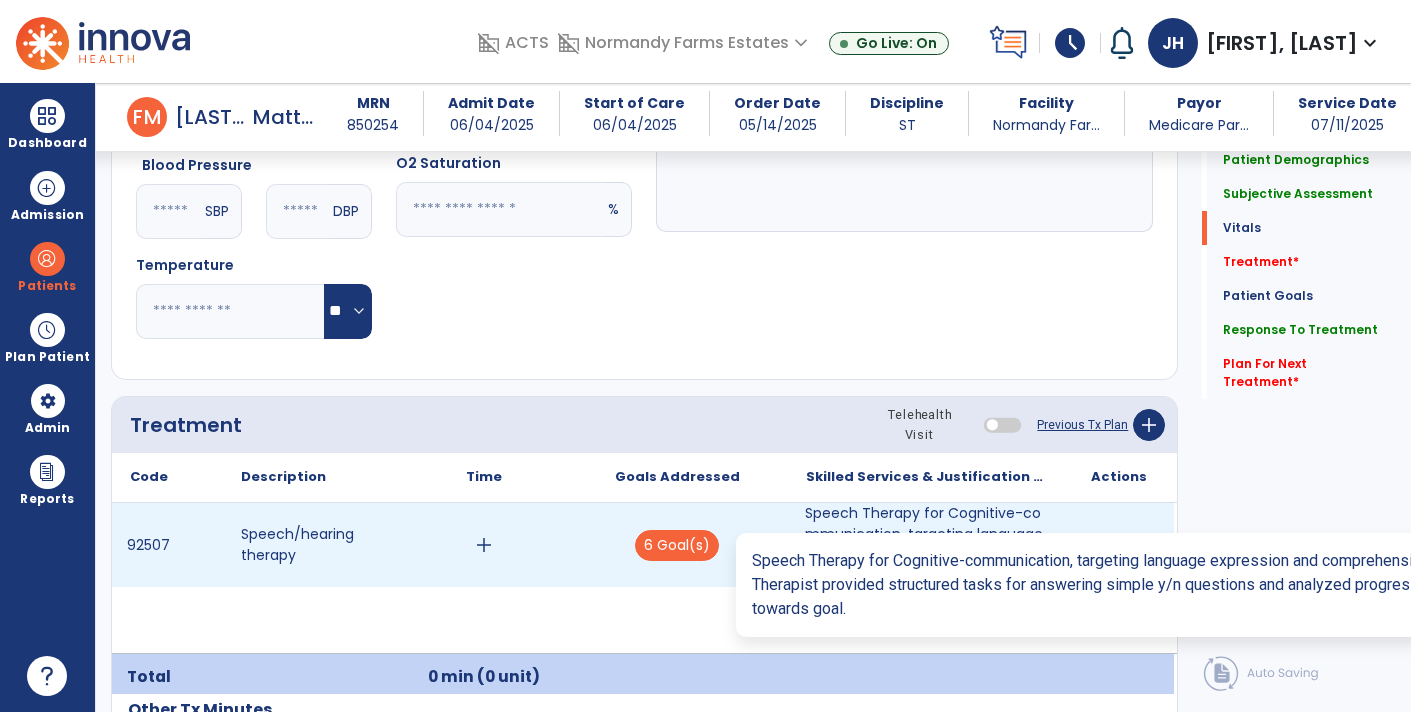 type on "**********" 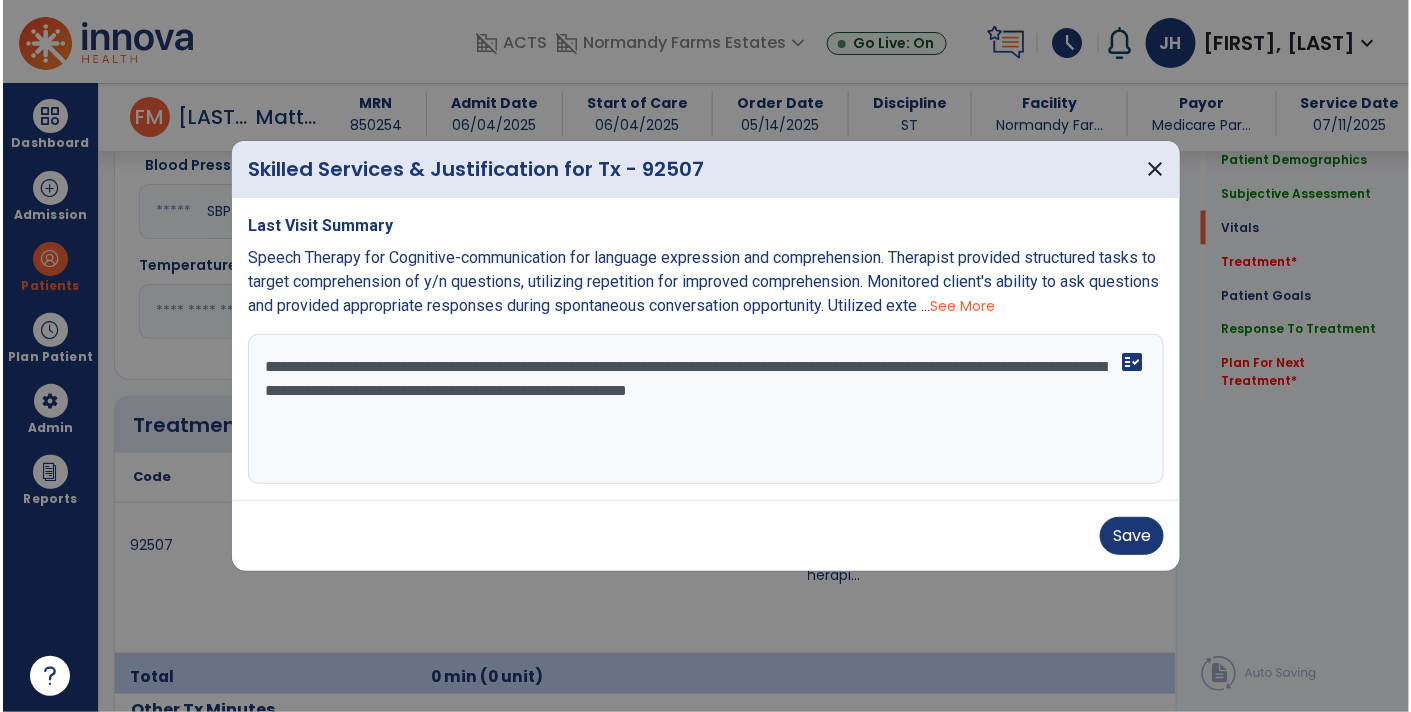scroll, scrollTop: 973, scrollLeft: 0, axis: vertical 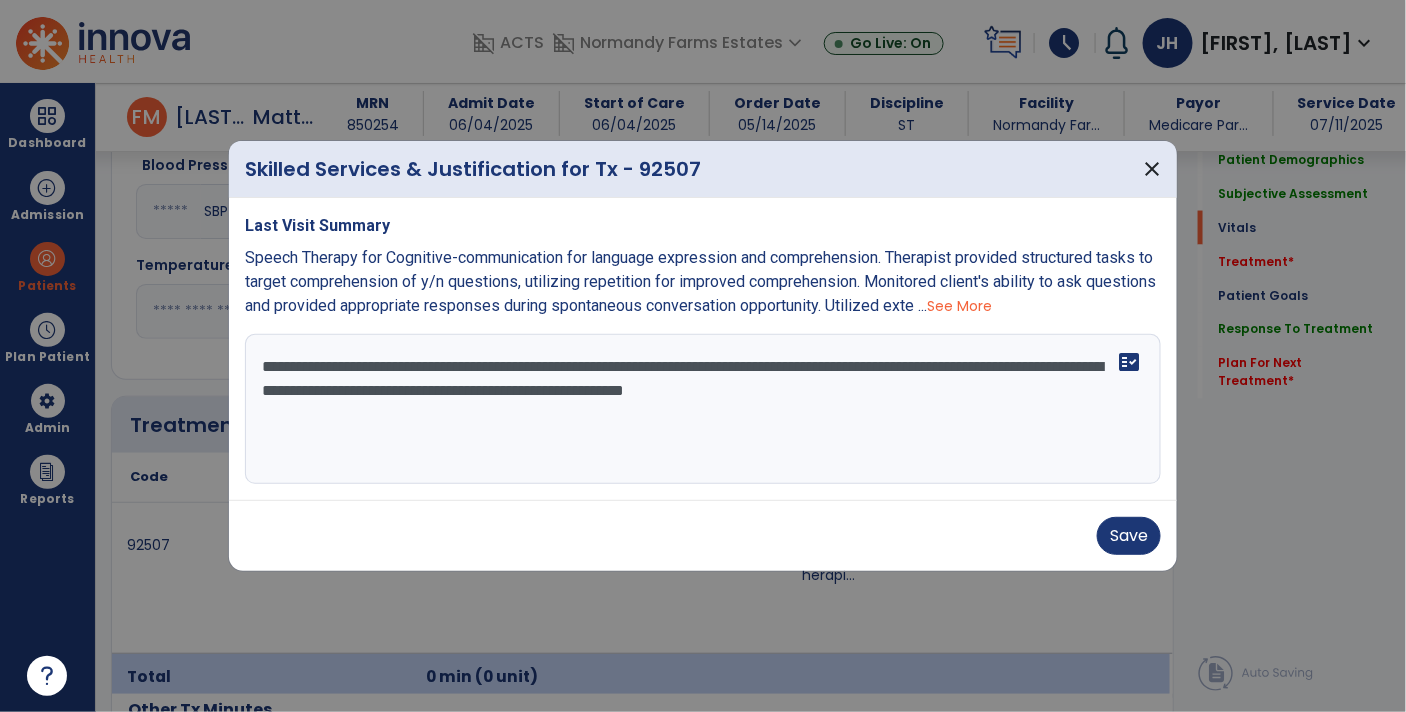 click on "**********" at bounding box center [703, 409] 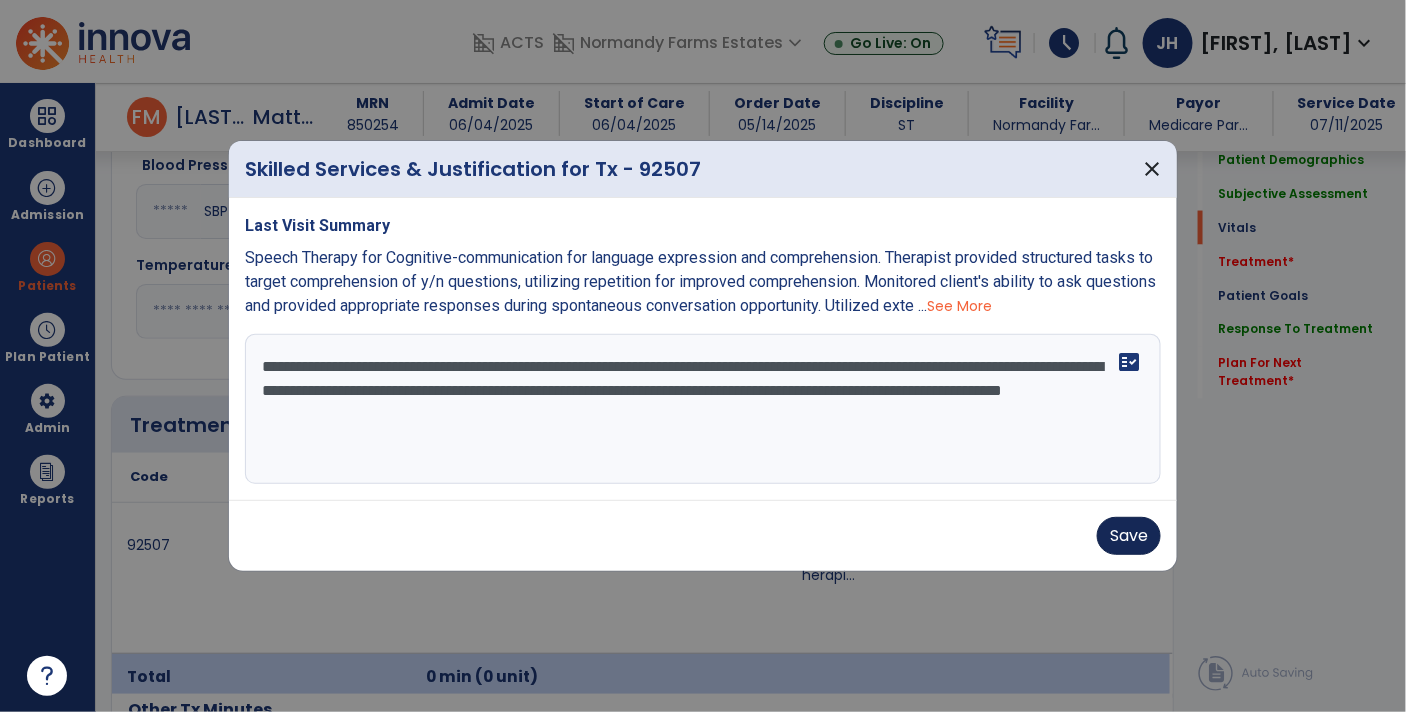 type on "**********" 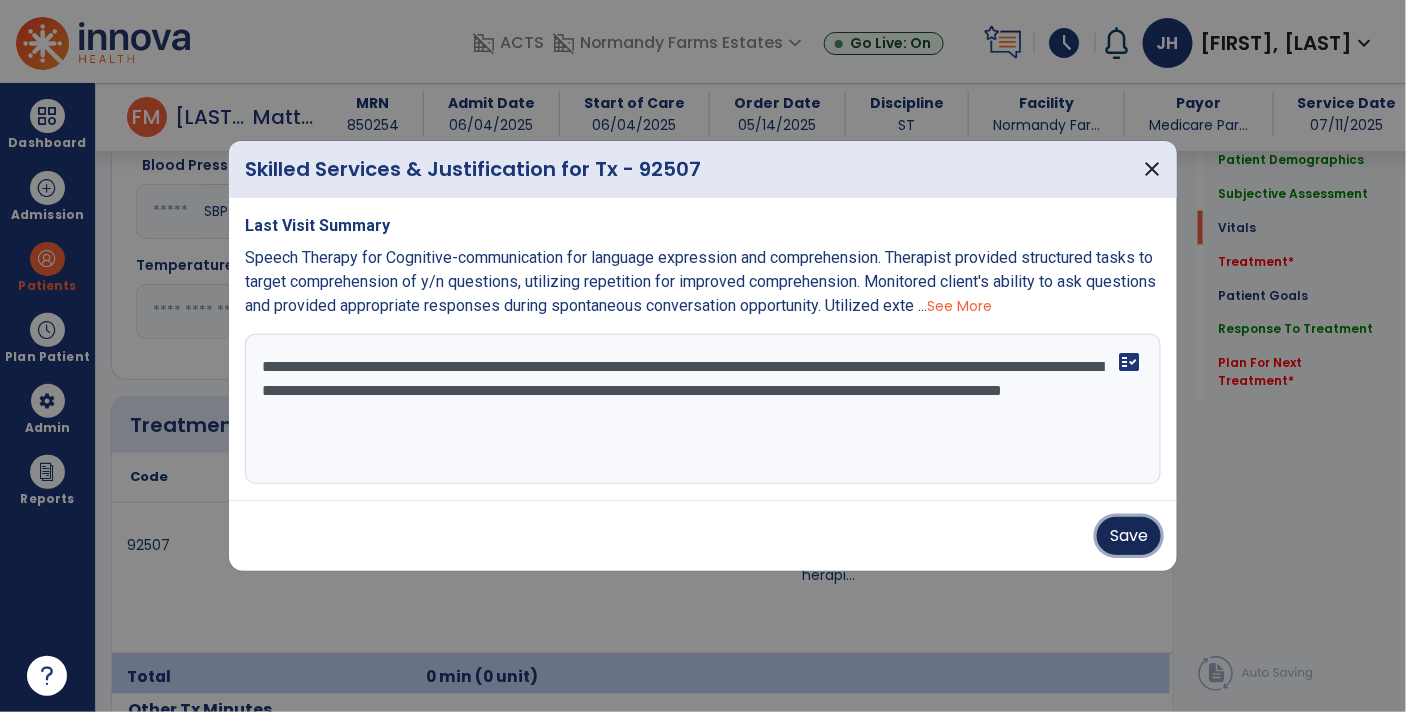 click on "Save" at bounding box center [1129, 536] 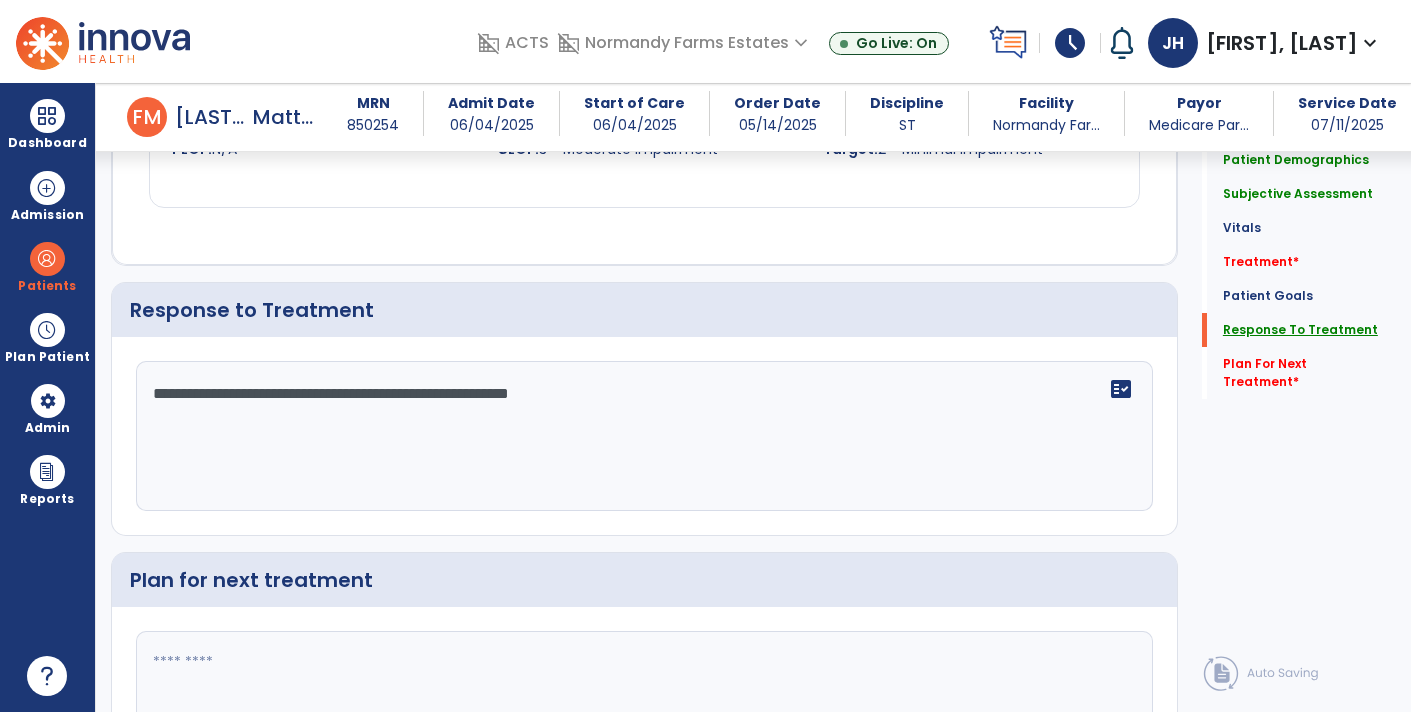 scroll, scrollTop: 2694, scrollLeft: 0, axis: vertical 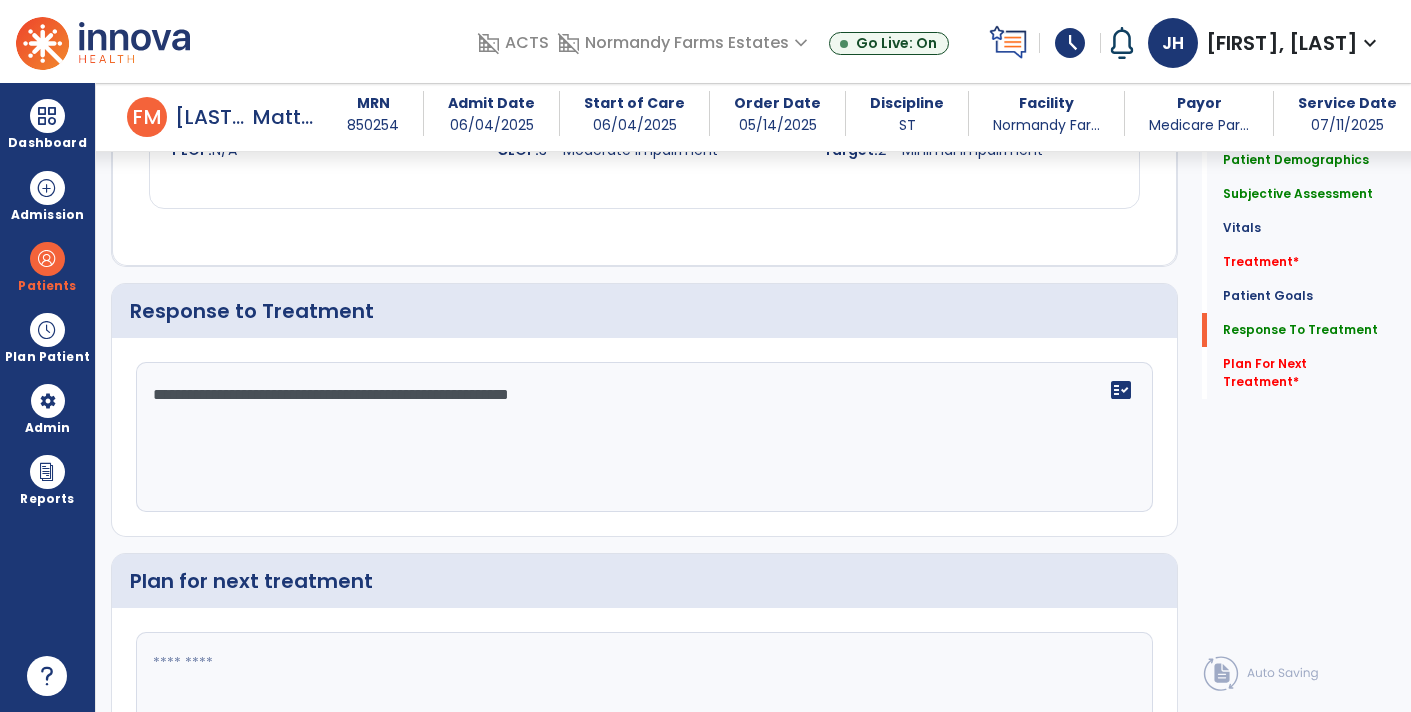 click on "**********" 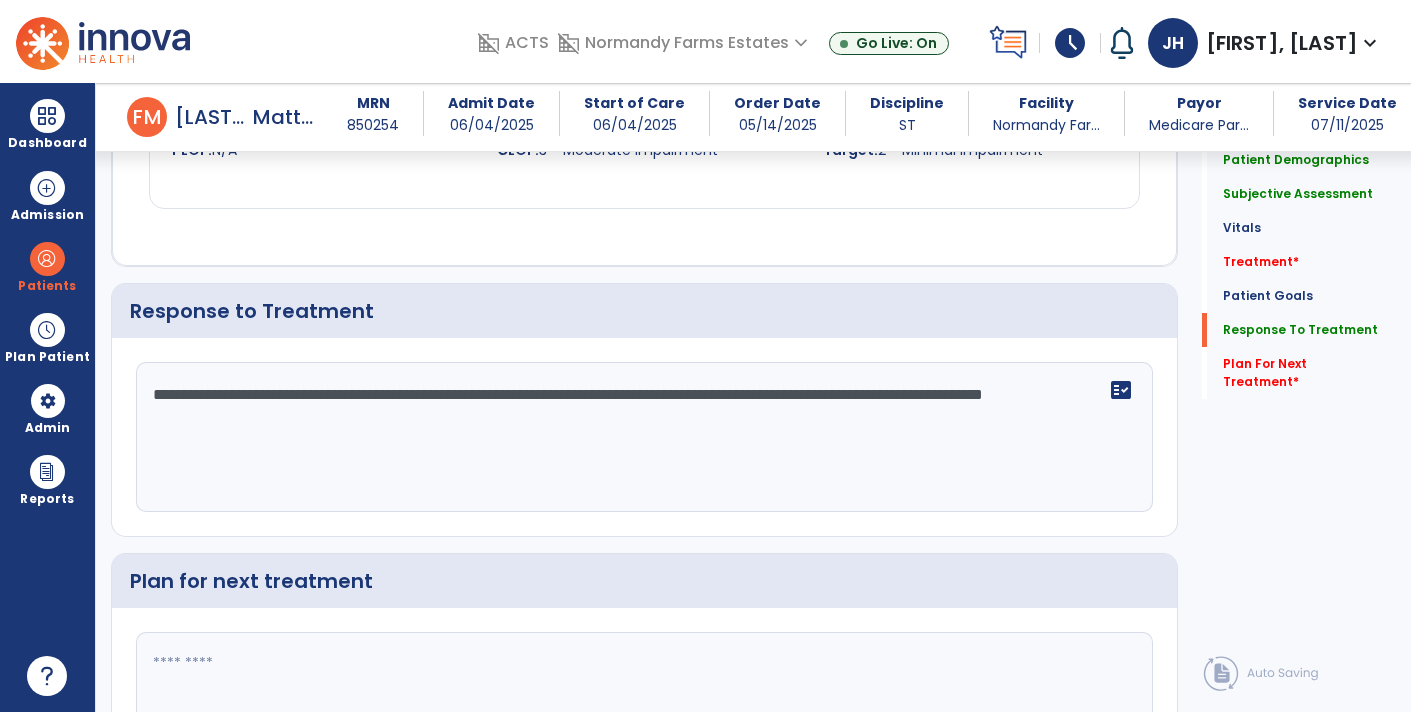 click on "**********" 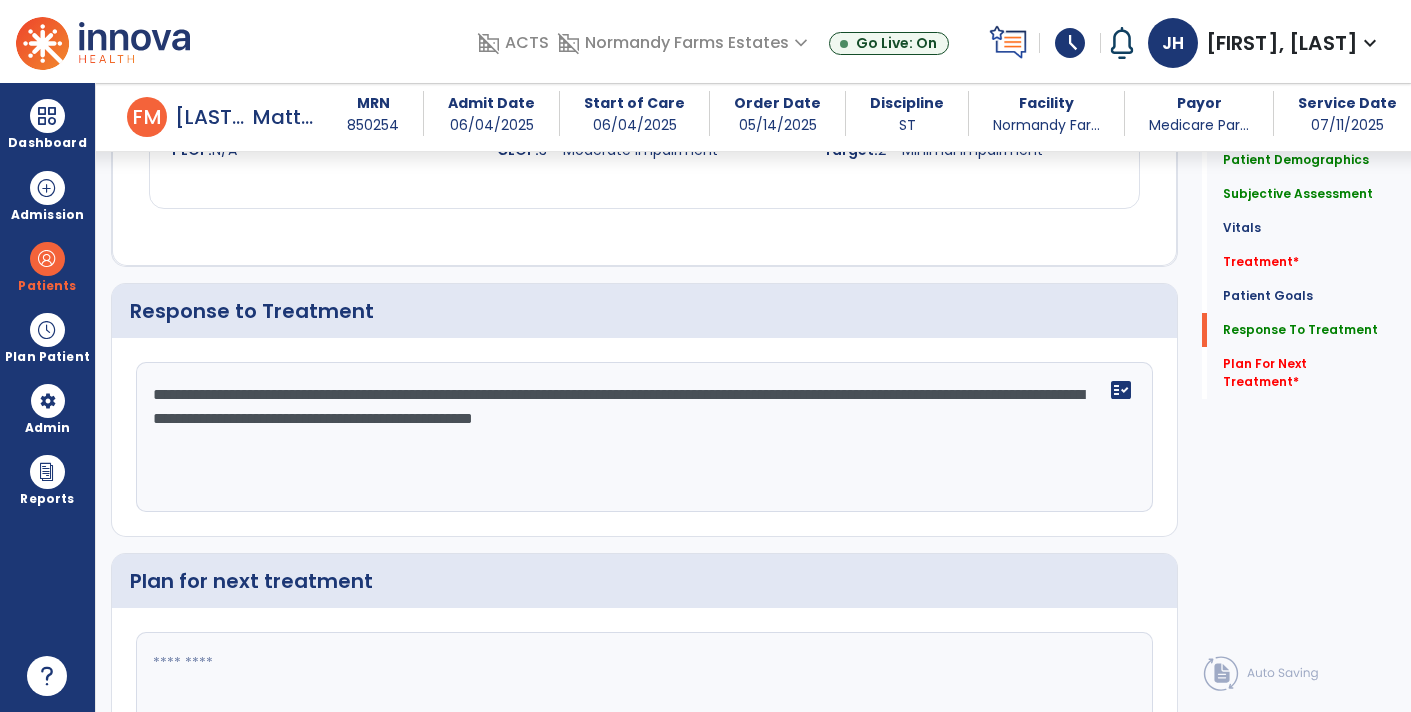 click on "**********" 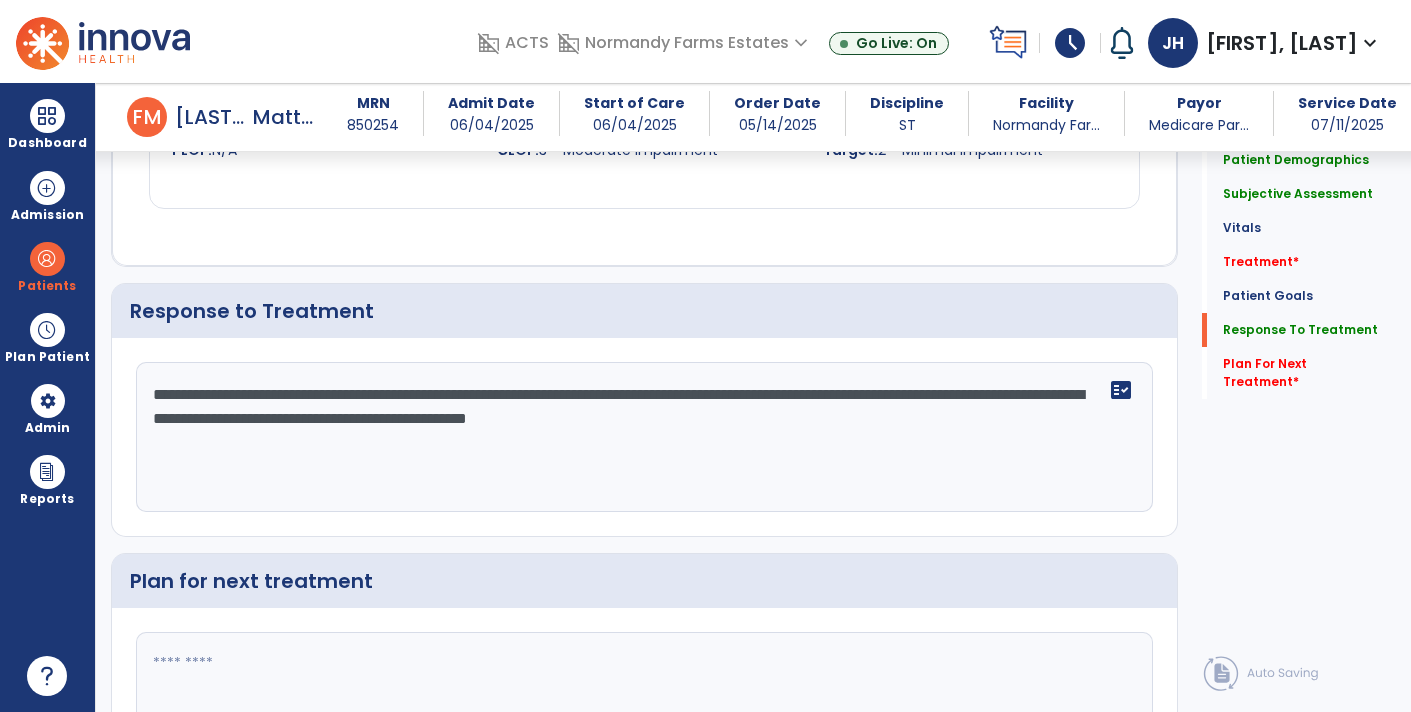 click on "**********" 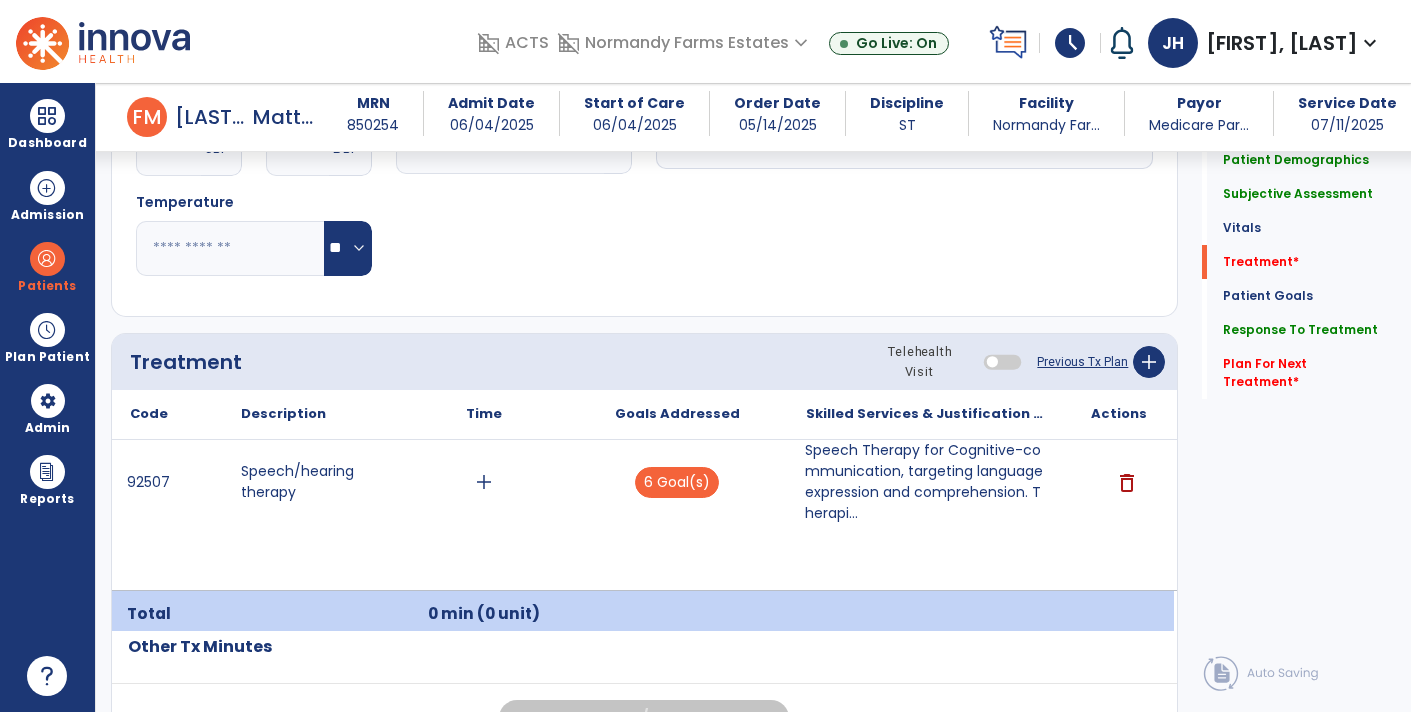 type on "**********" 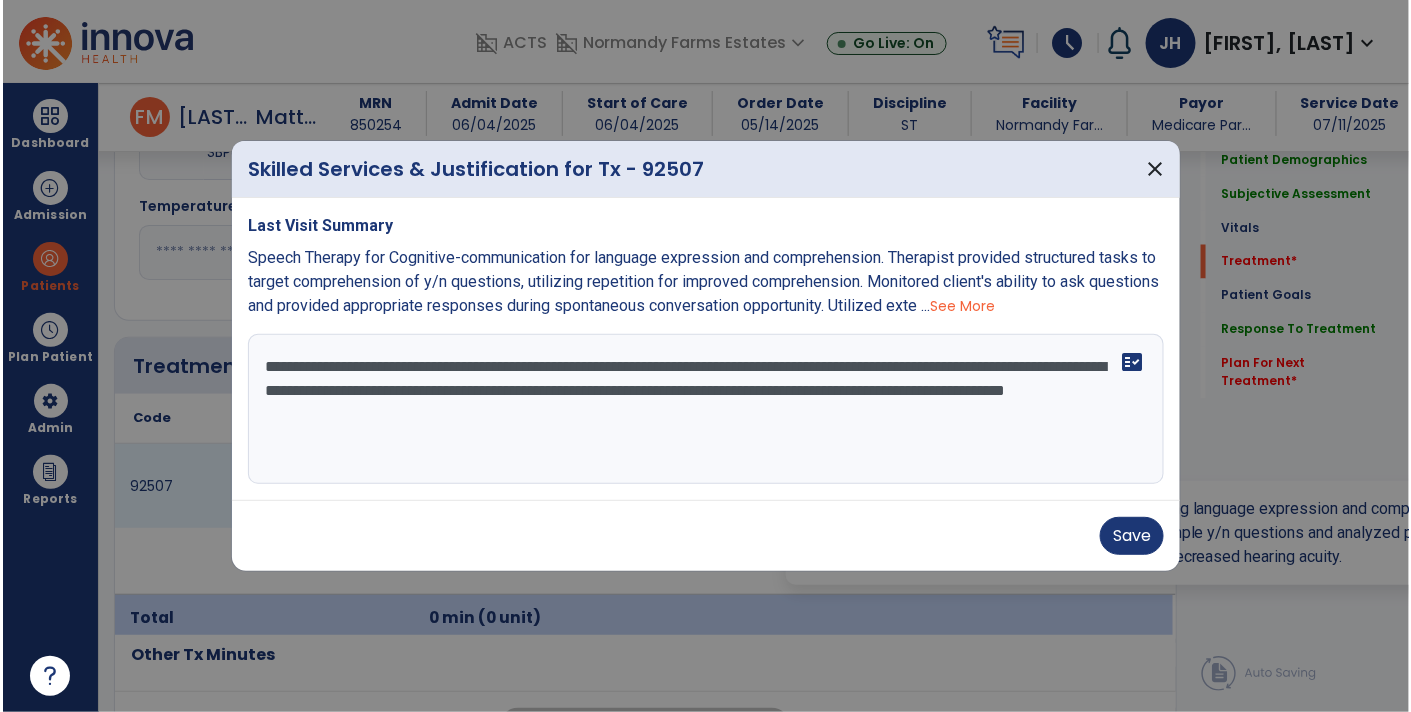 scroll, scrollTop: 1036, scrollLeft: 0, axis: vertical 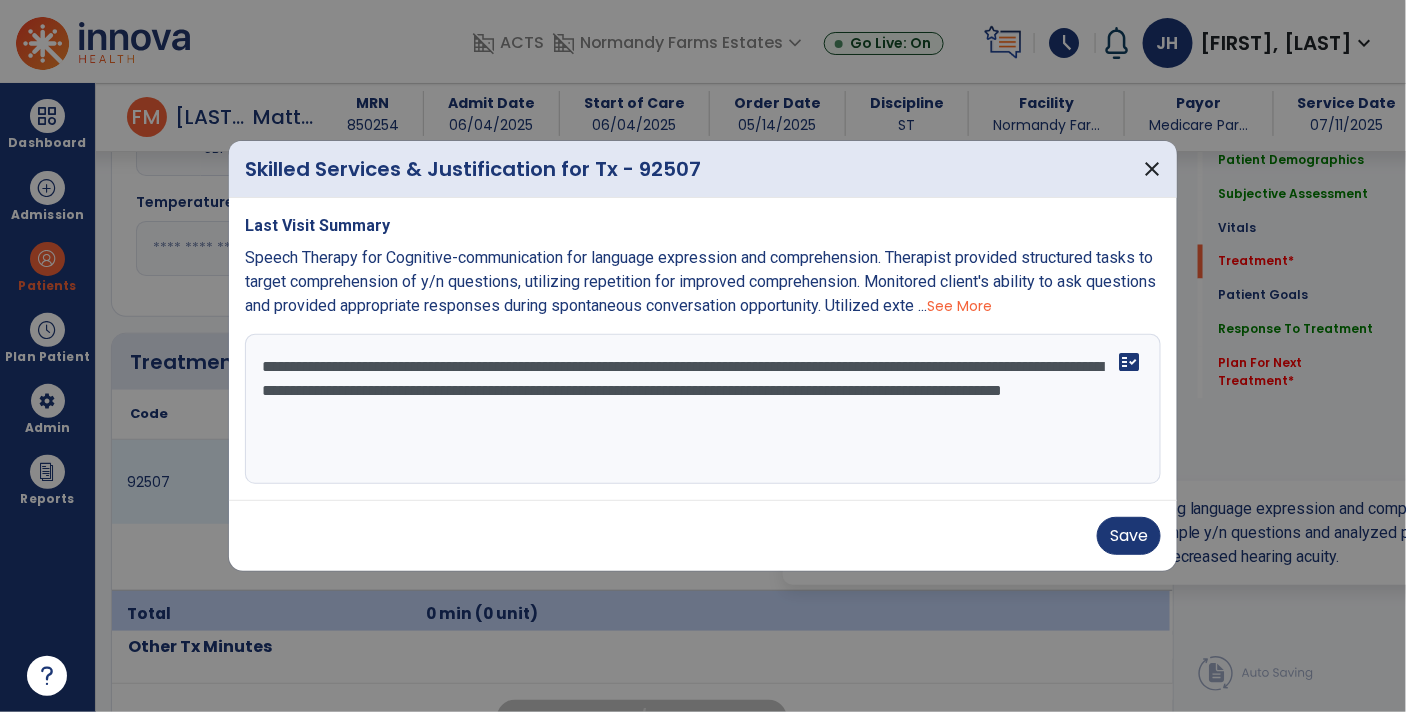 click on "**********" at bounding box center [703, 409] 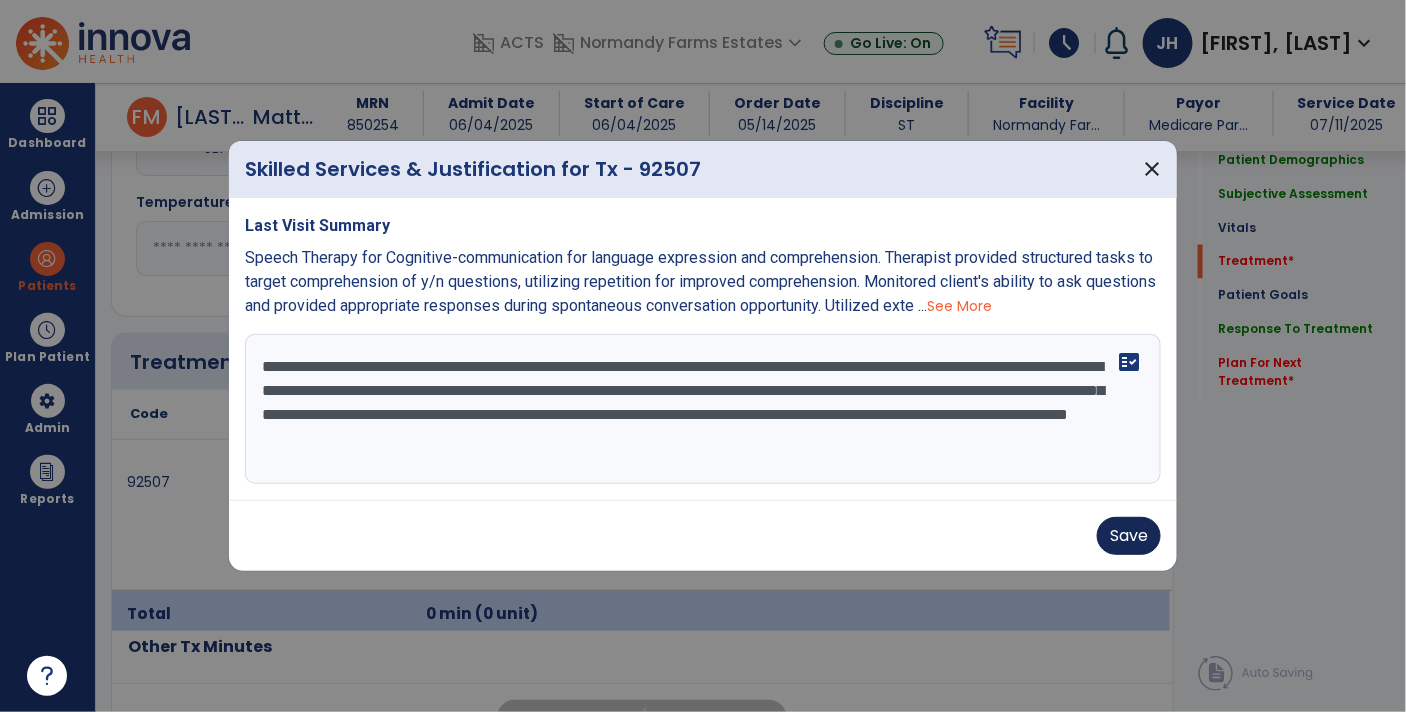 type on "**********" 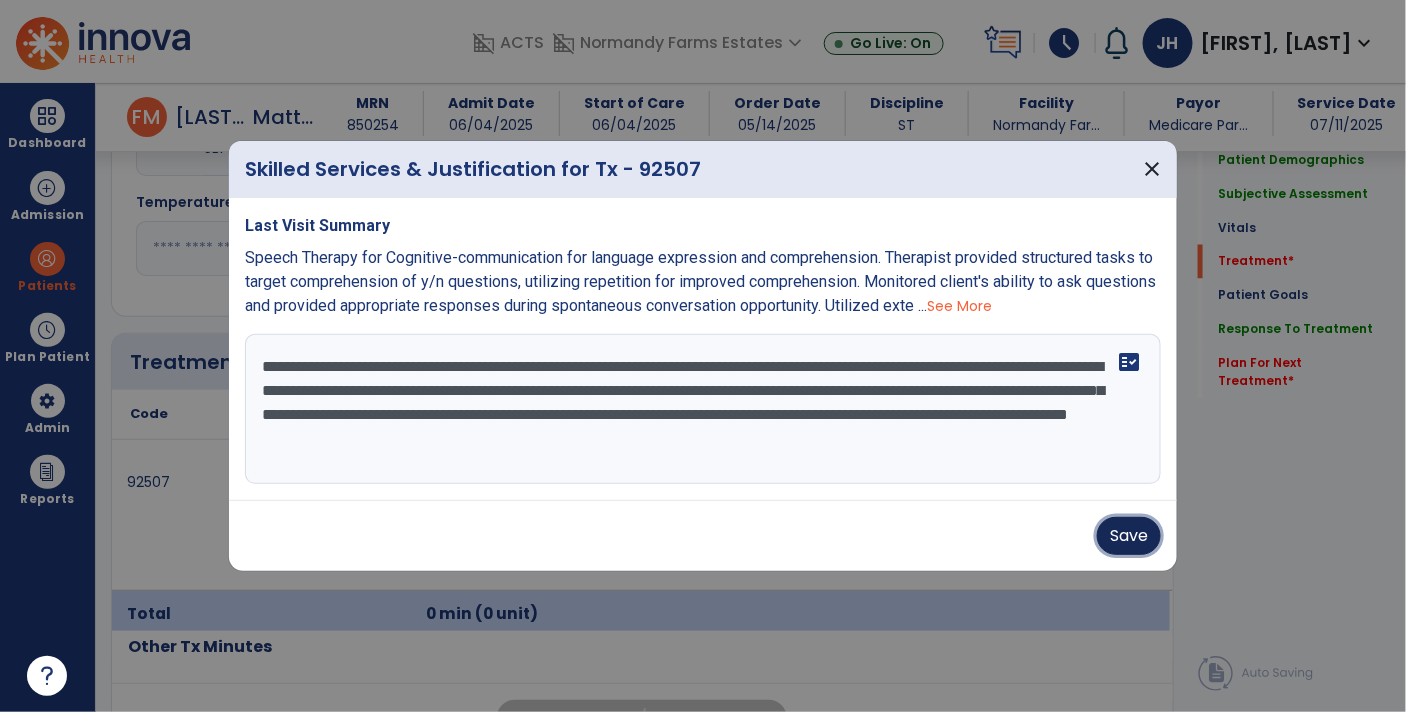 click on "Save" at bounding box center (1129, 536) 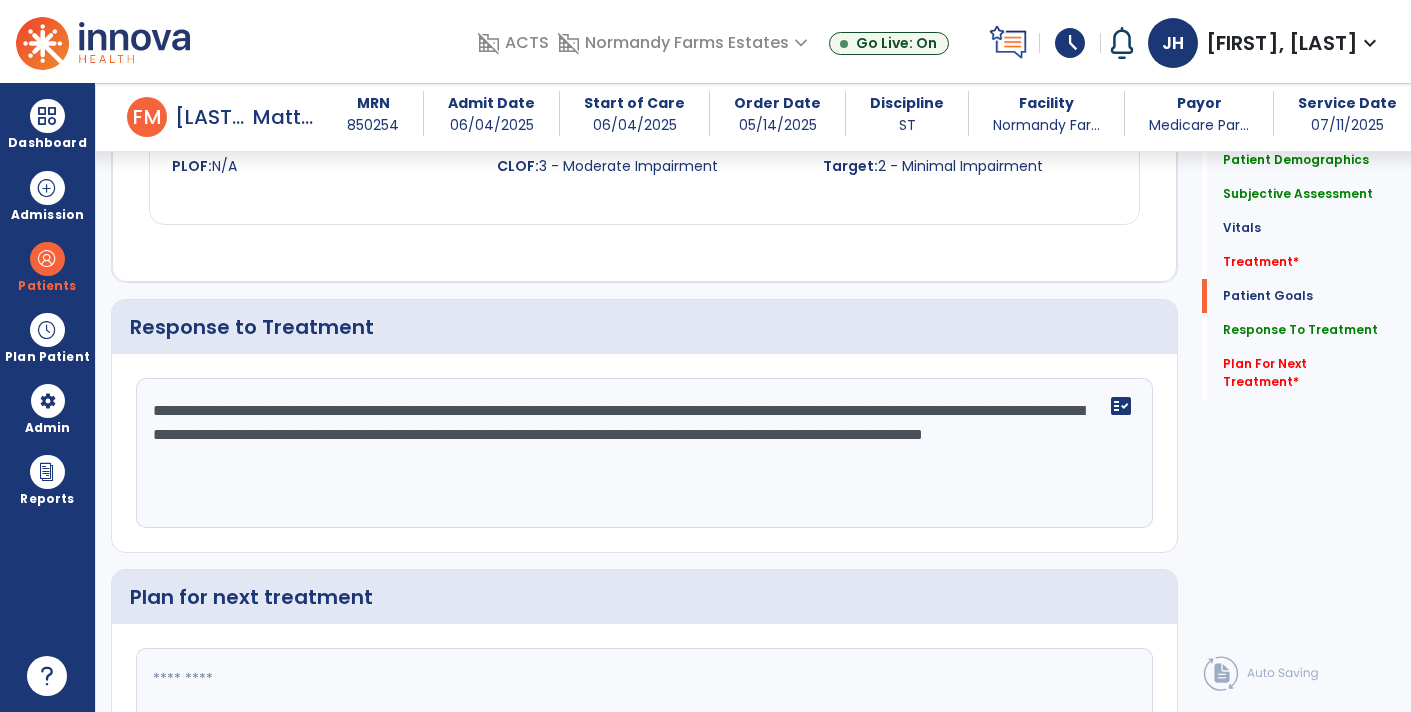 scroll, scrollTop: 2844, scrollLeft: 0, axis: vertical 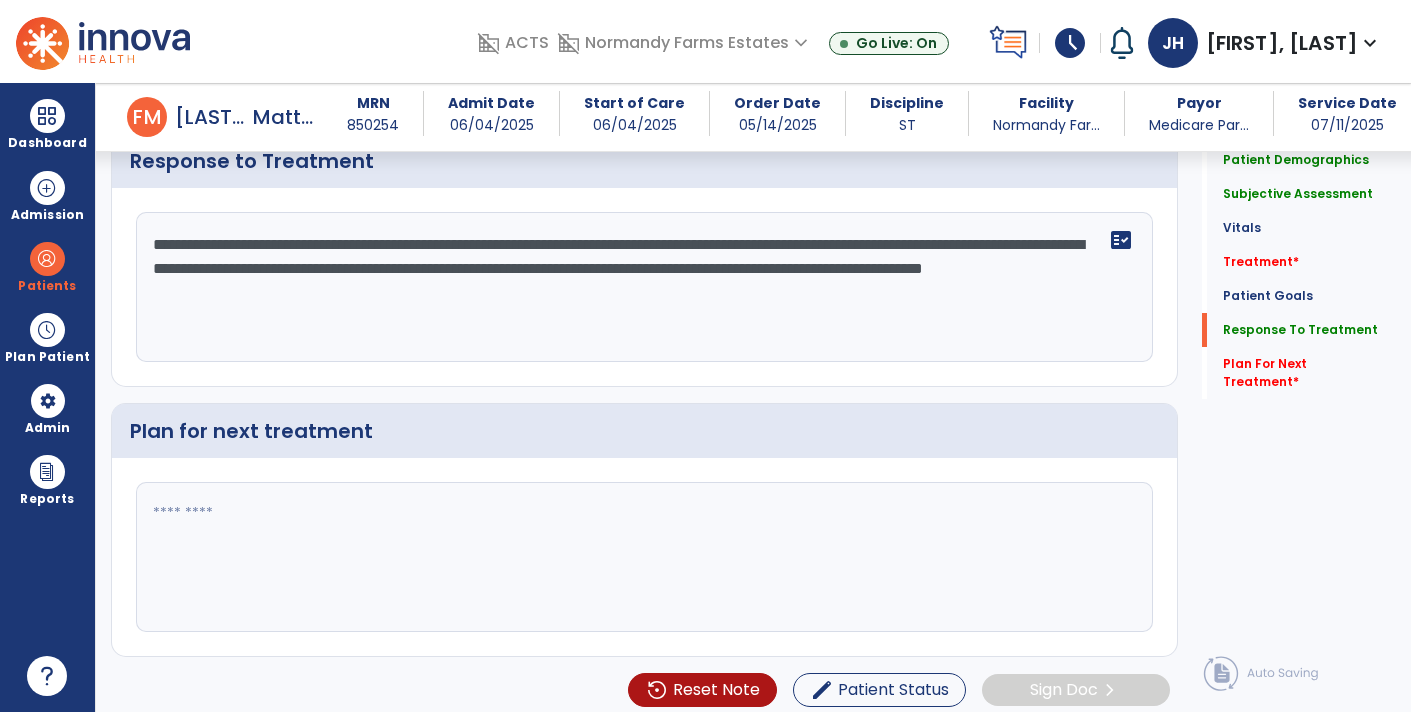 click on "Plan for next treatment" 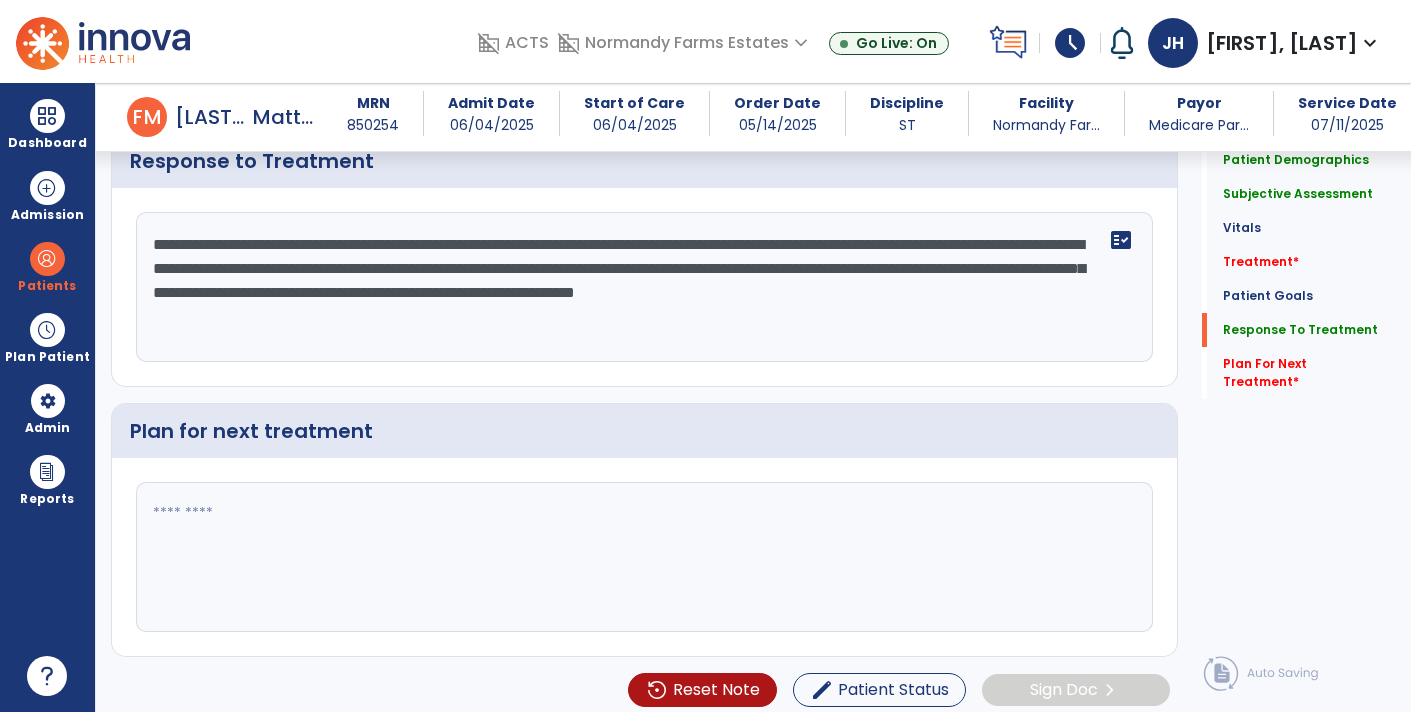 click on "**********" 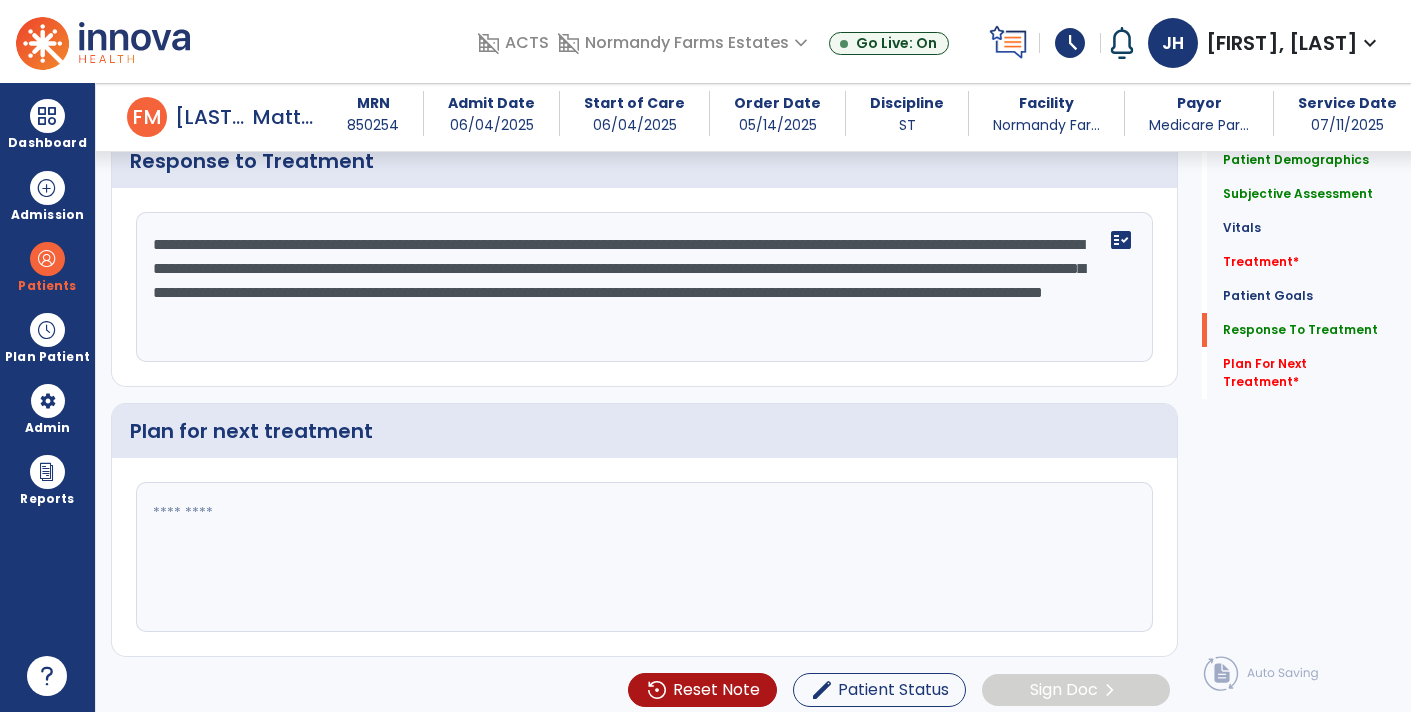 click on "**********" 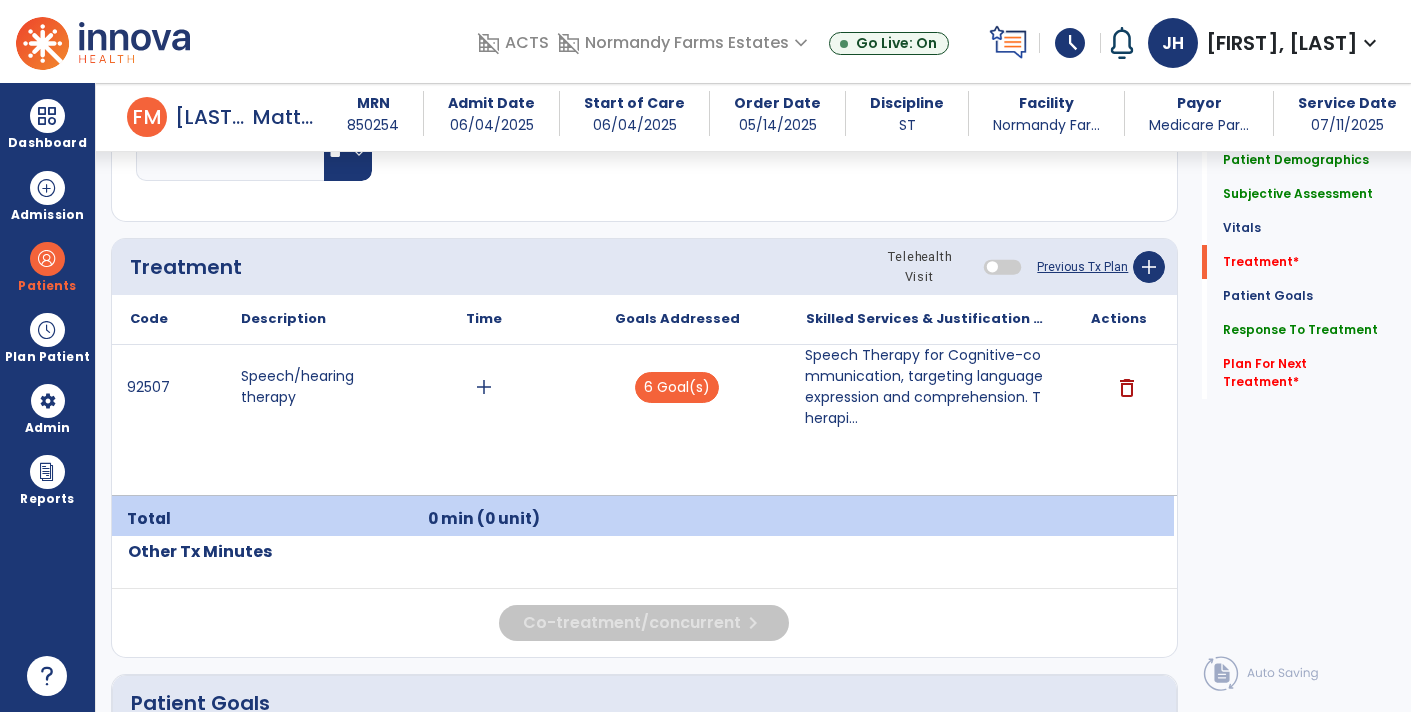 type on "**********" 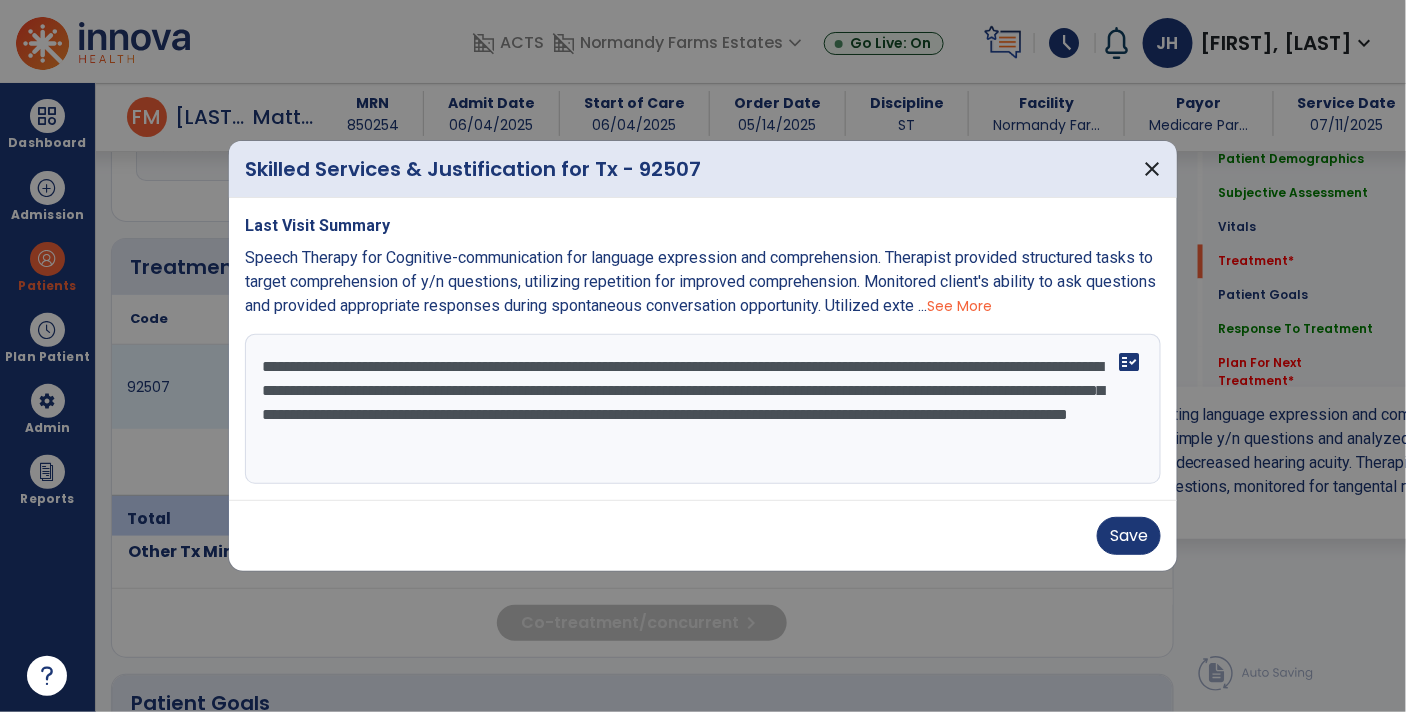 scroll, scrollTop: 1131, scrollLeft: 0, axis: vertical 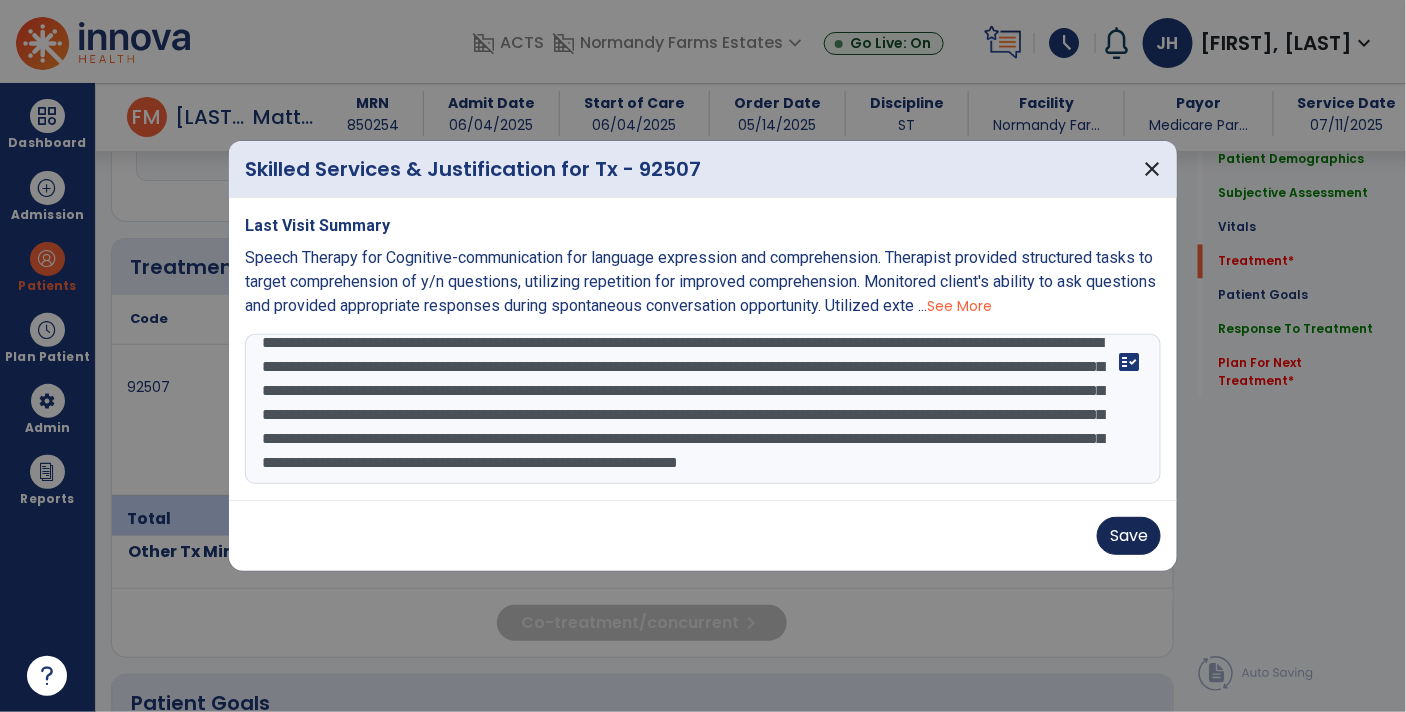 type on "**********" 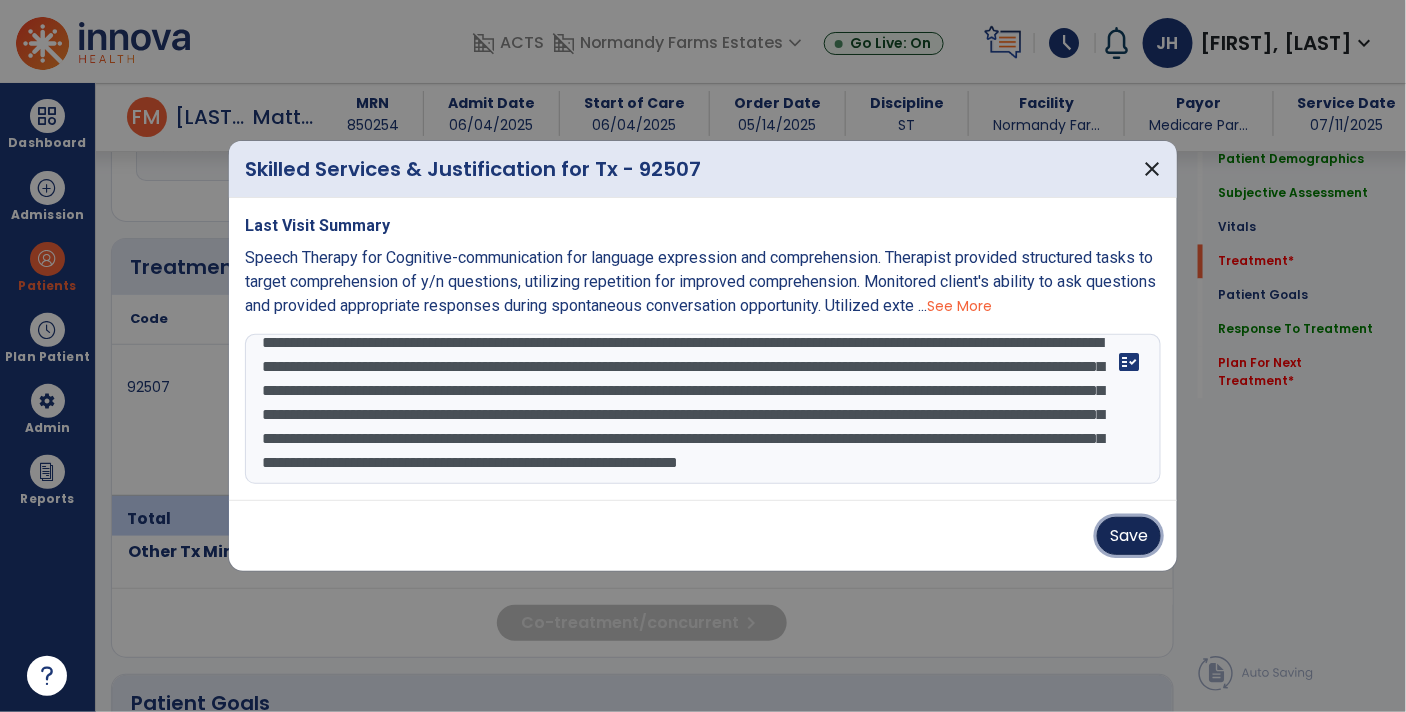 click on "Save" at bounding box center [1129, 536] 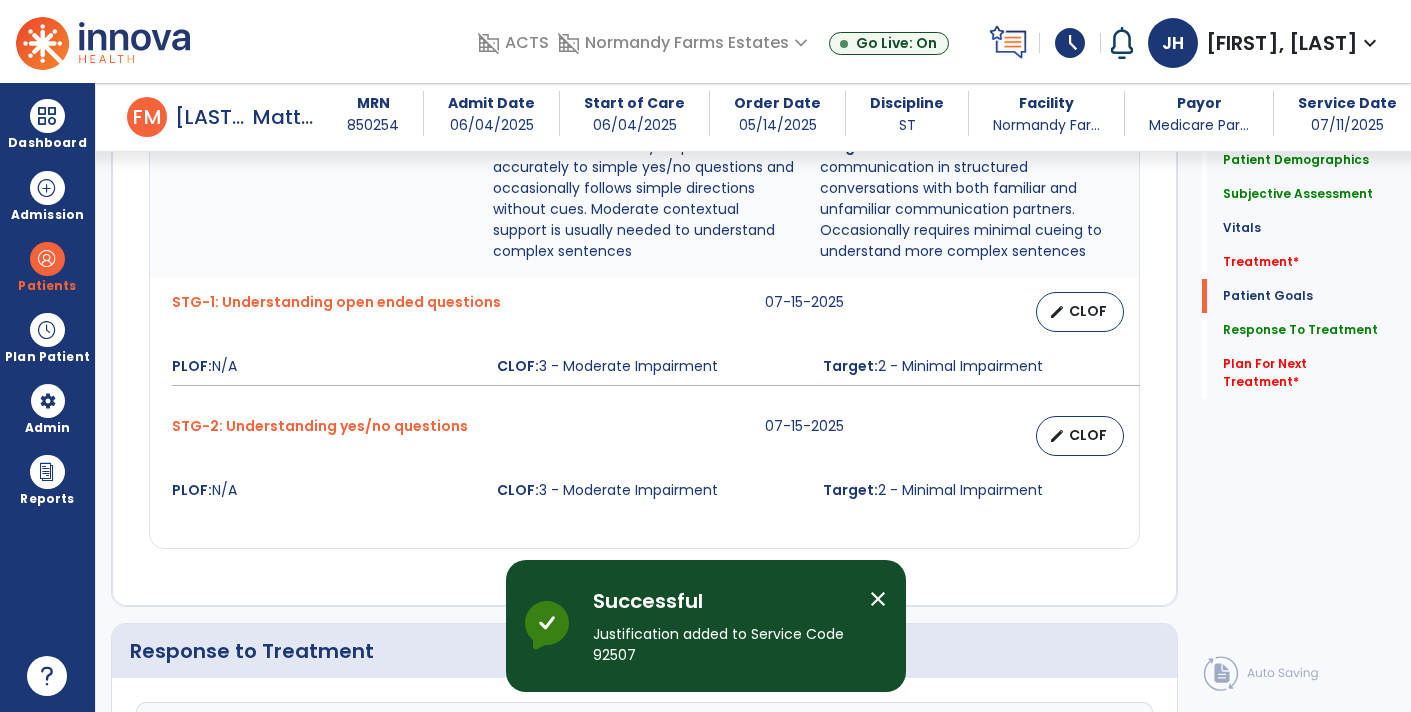 scroll, scrollTop: 2844, scrollLeft: 0, axis: vertical 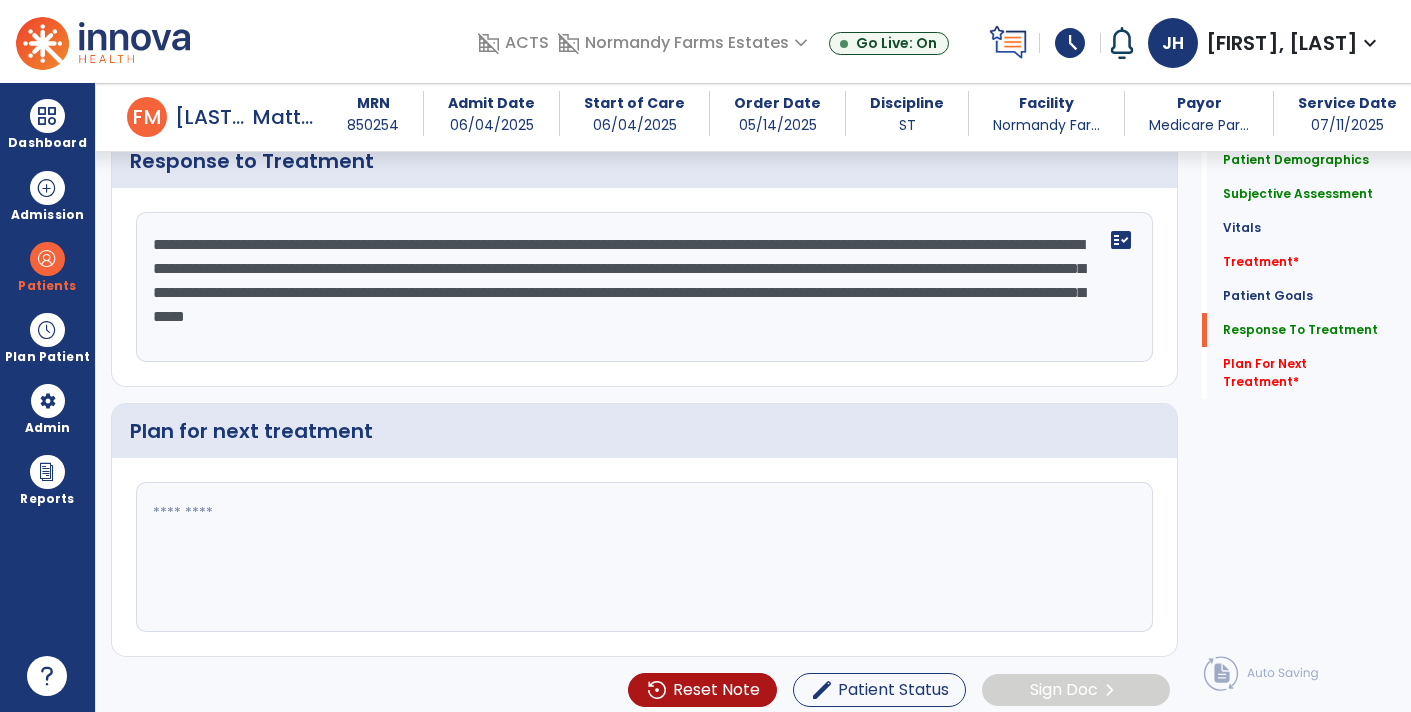 click on "**********" 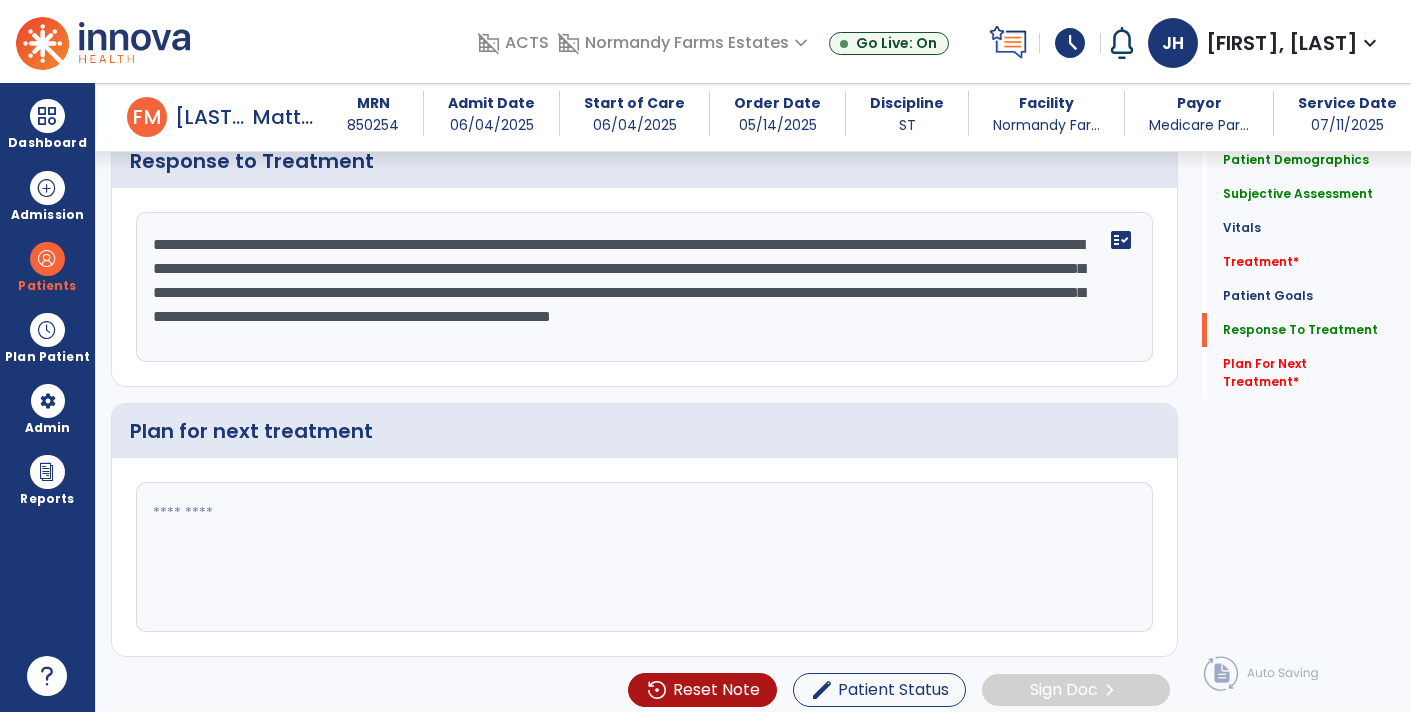 click on "**********" 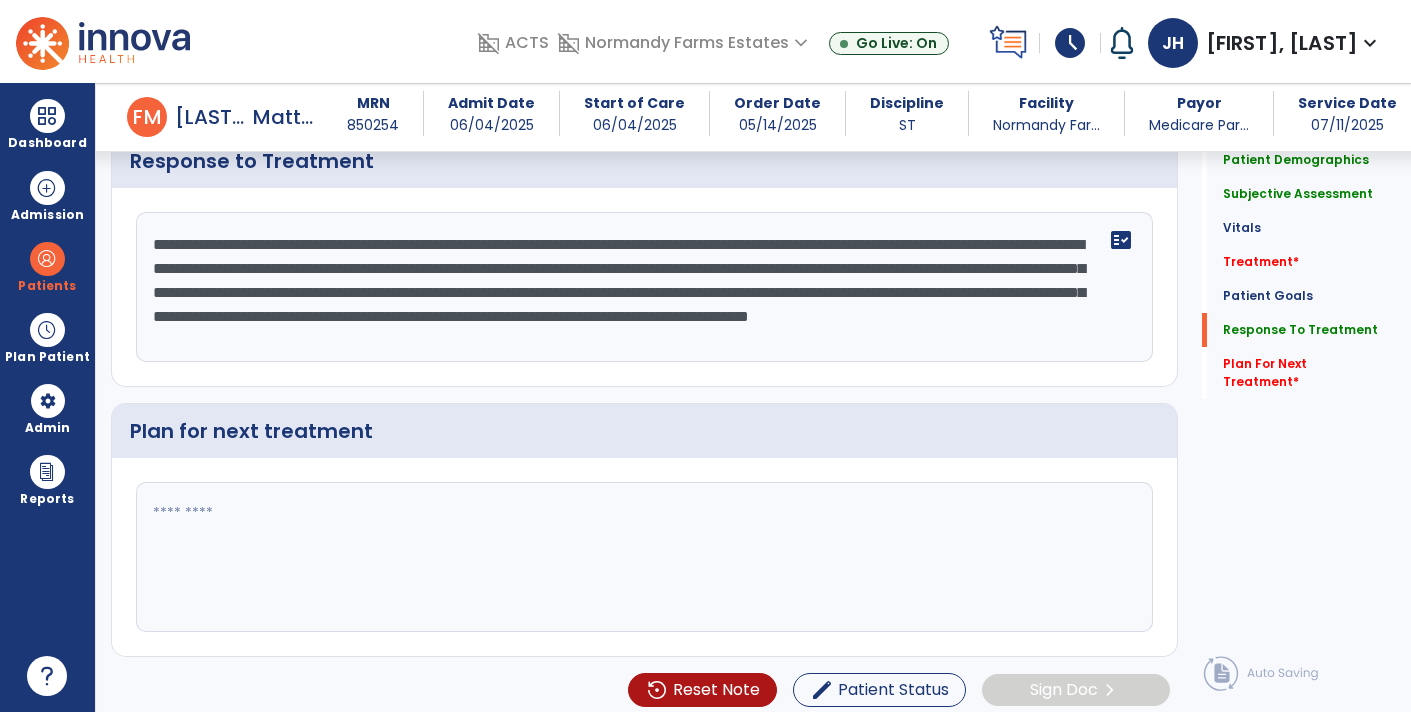 scroll, scrollTop: 14, scrollLeft: 0, axis: vertical 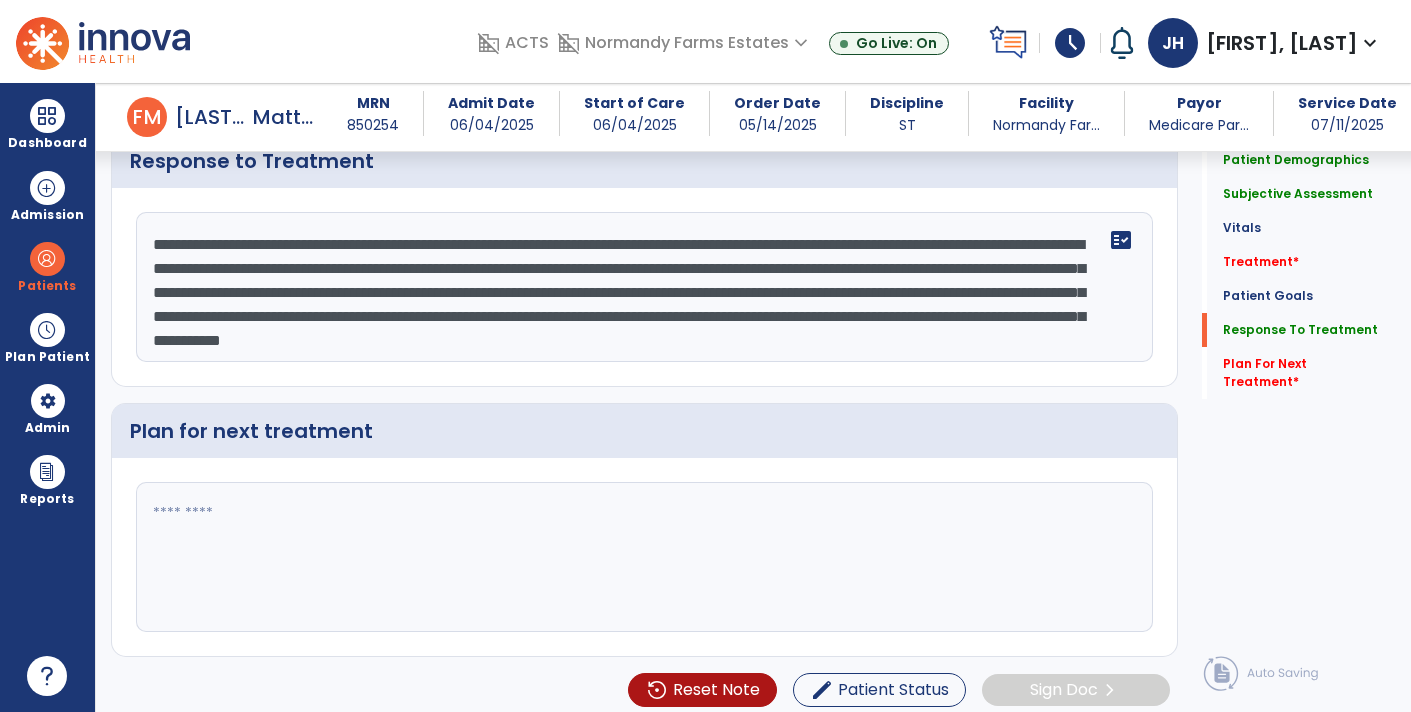 click on "**********" 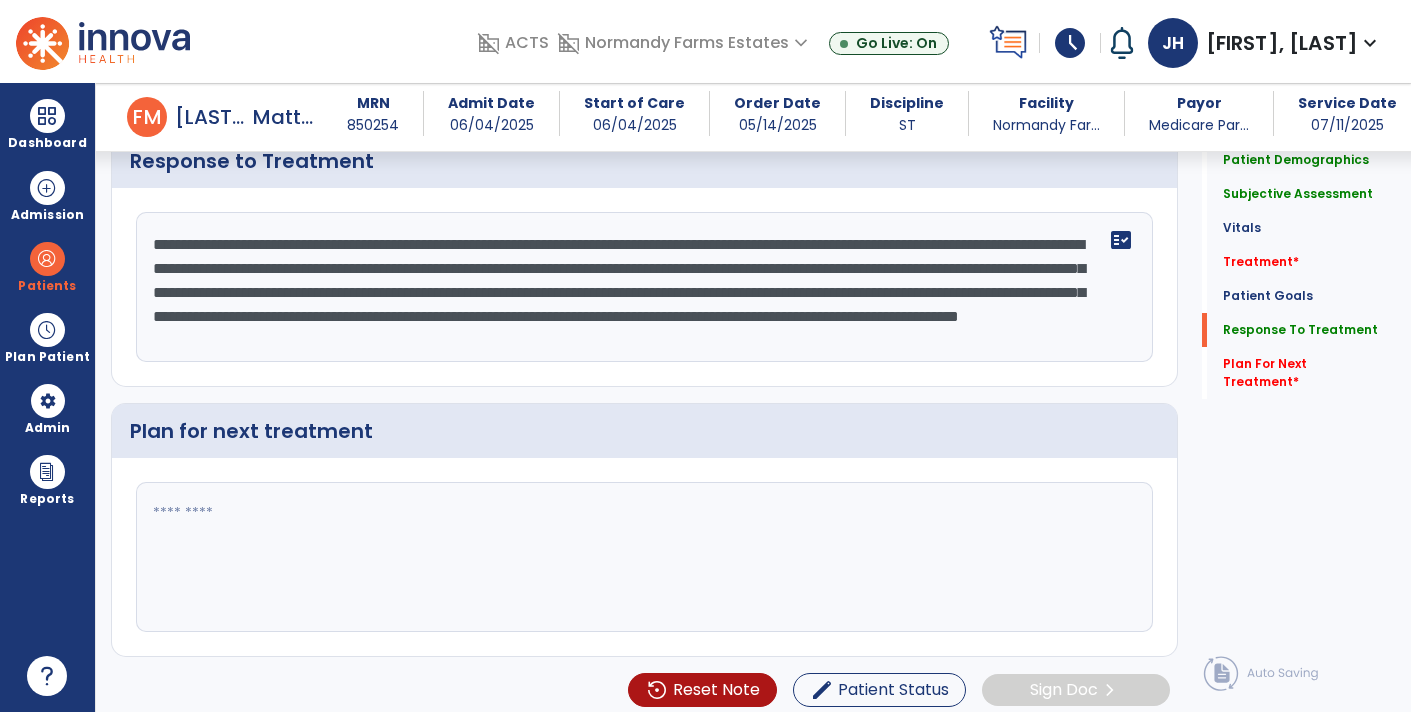 type on "**********" 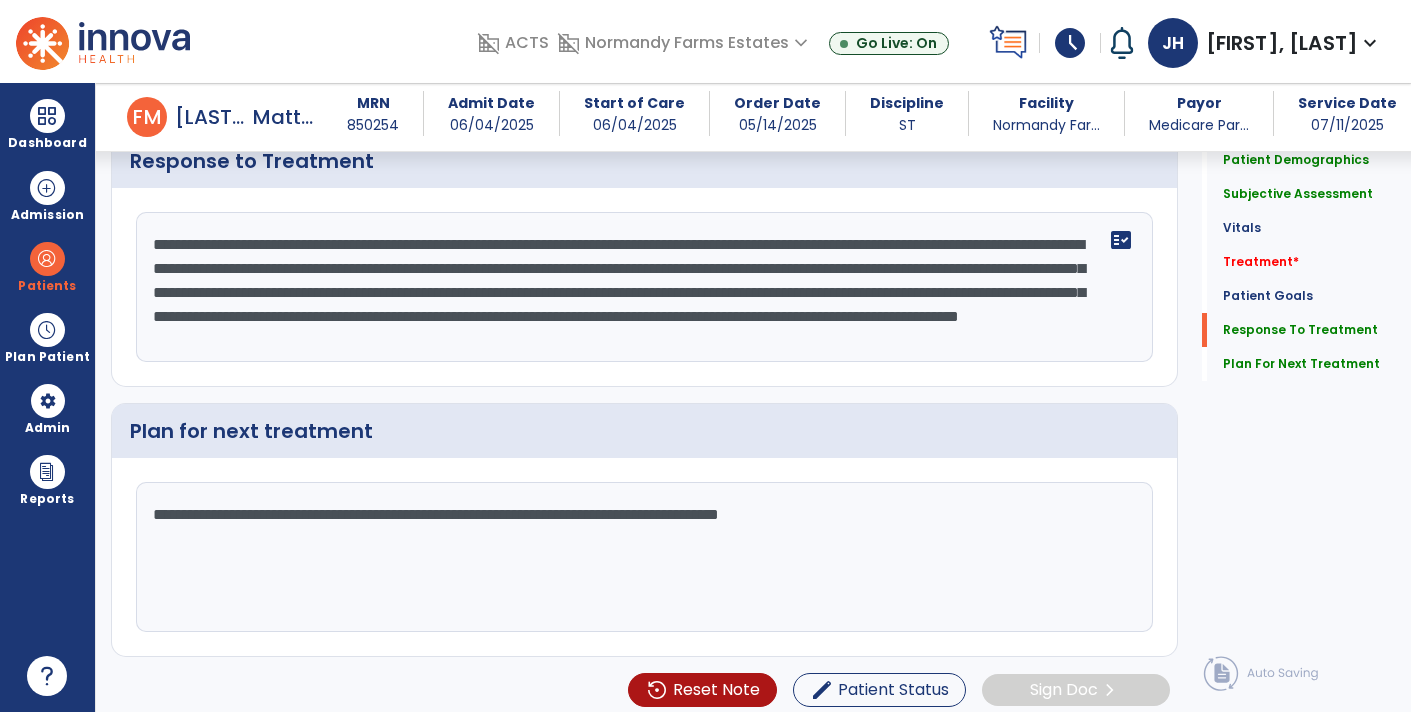 click on "**********" 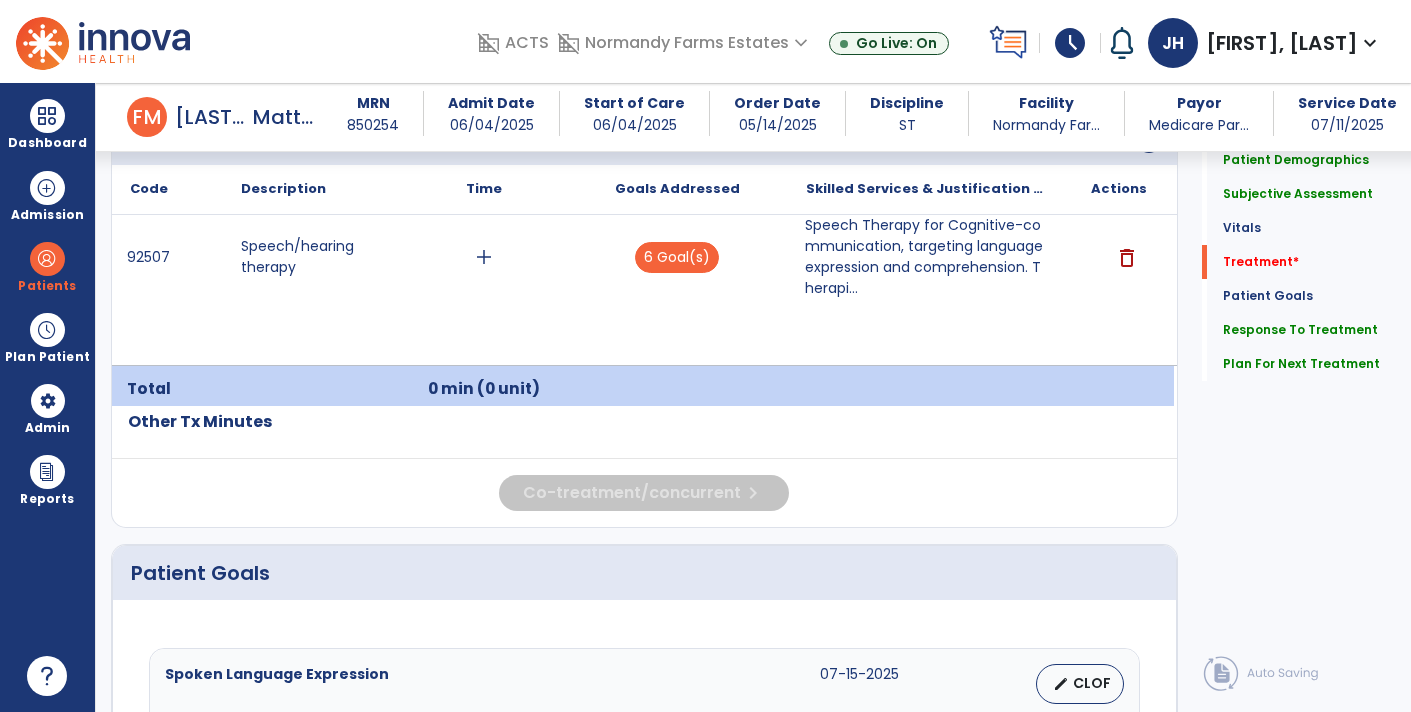 scroll, scrollTop: 1270, scrollLeft: 0, axis: vertical 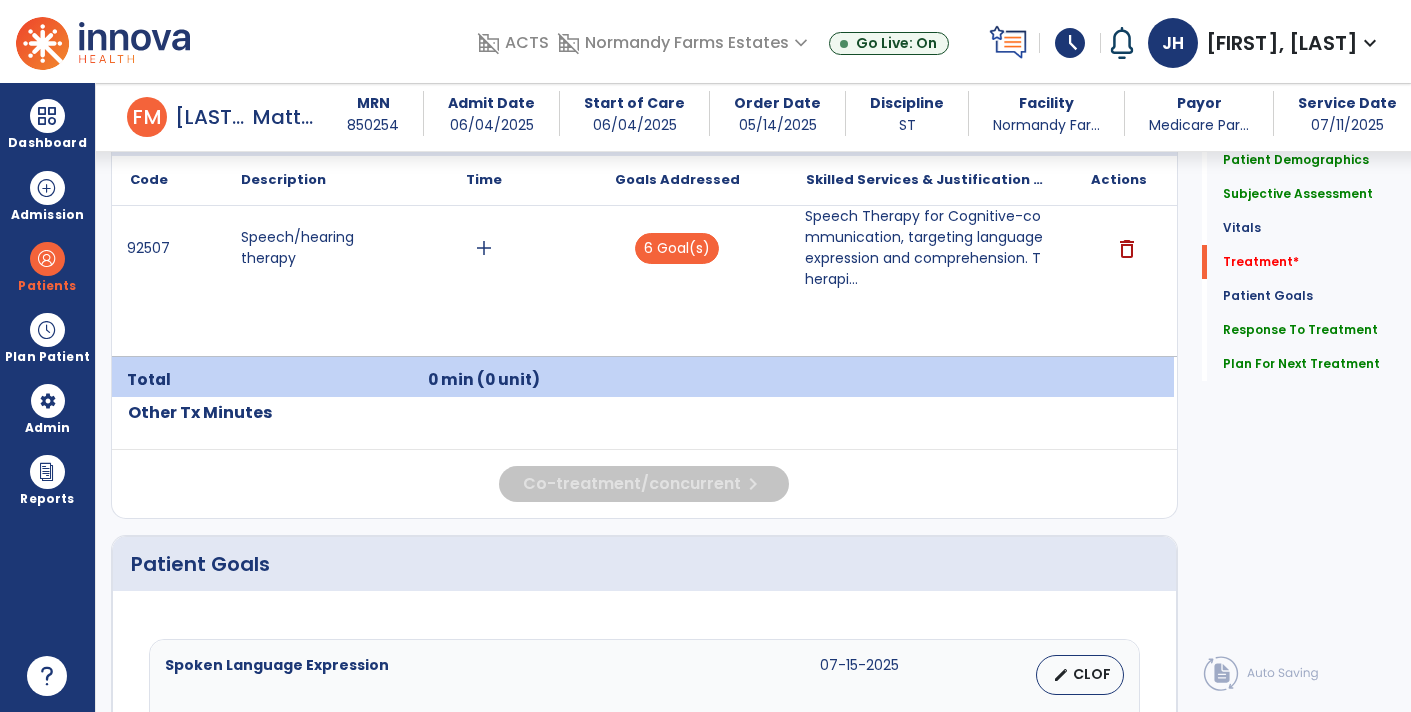 type on "**********" 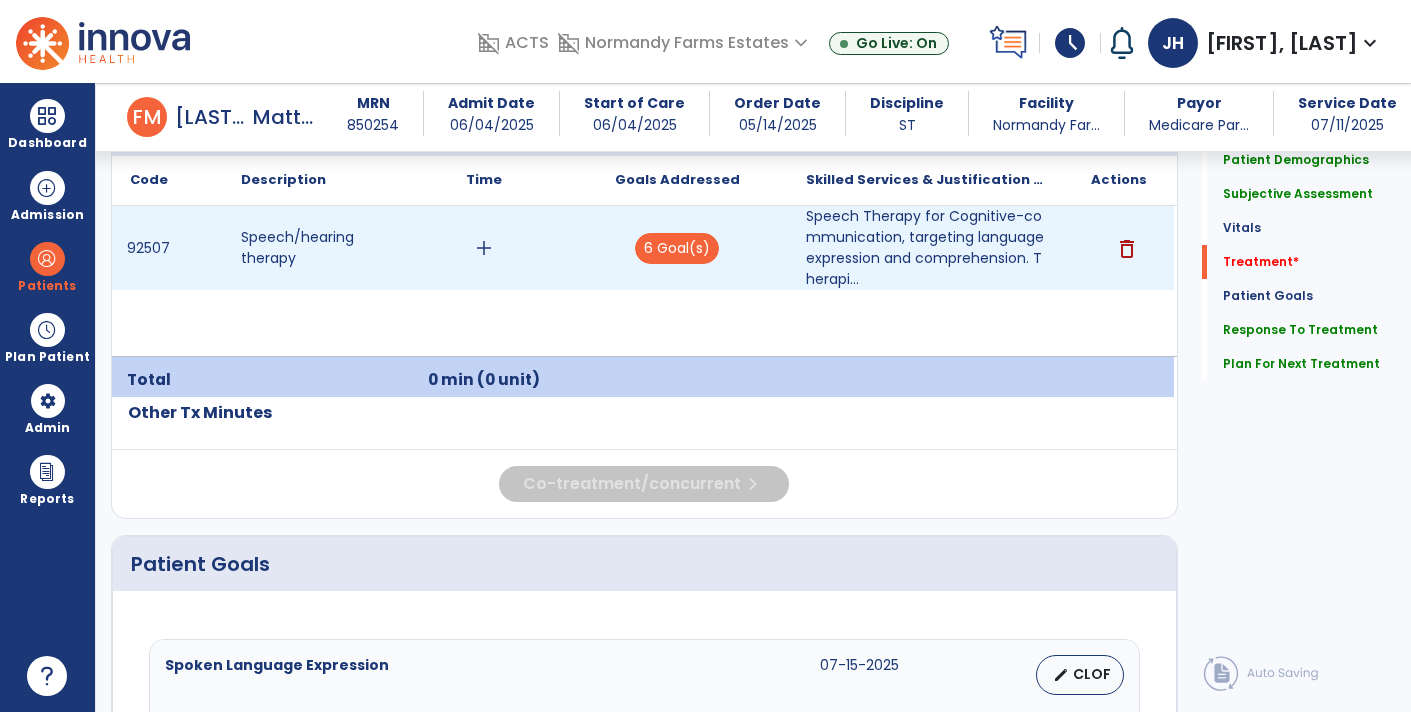 click on "add" at bounding box center (484, 248) 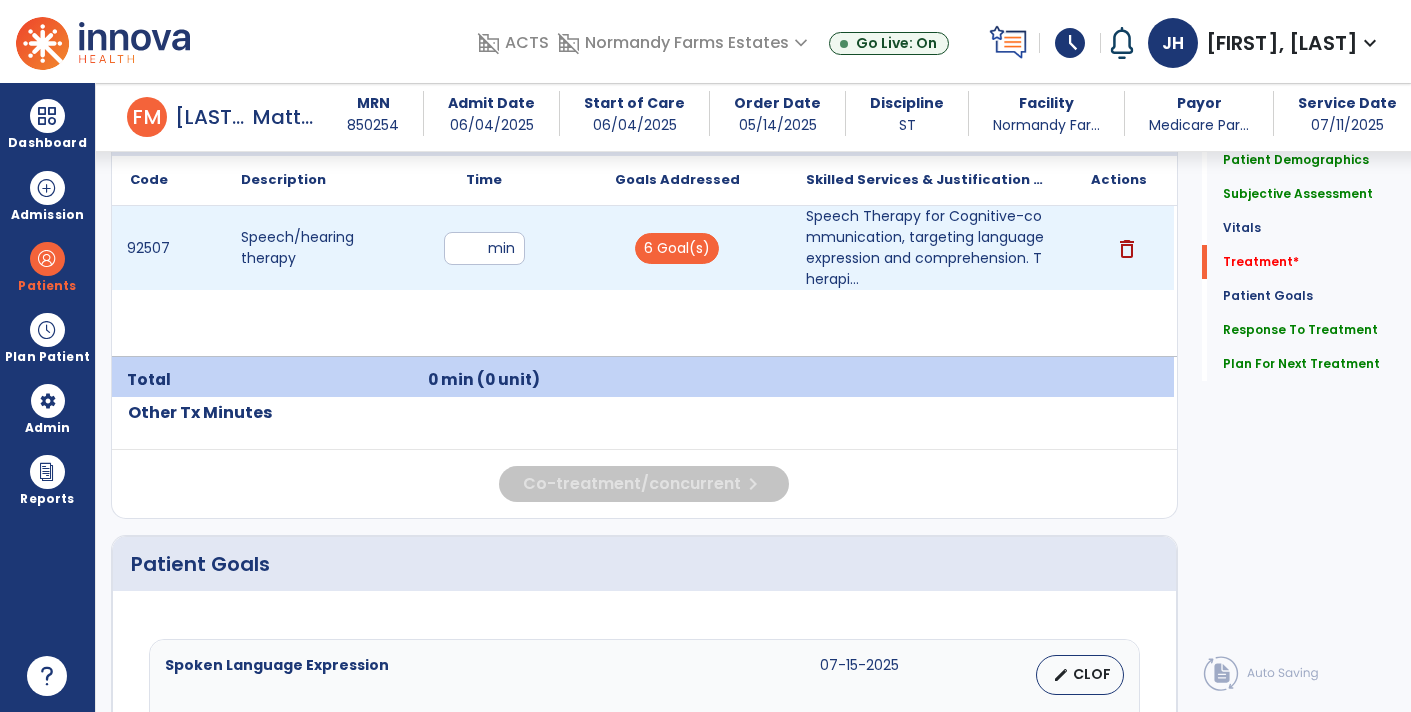 type on "**" 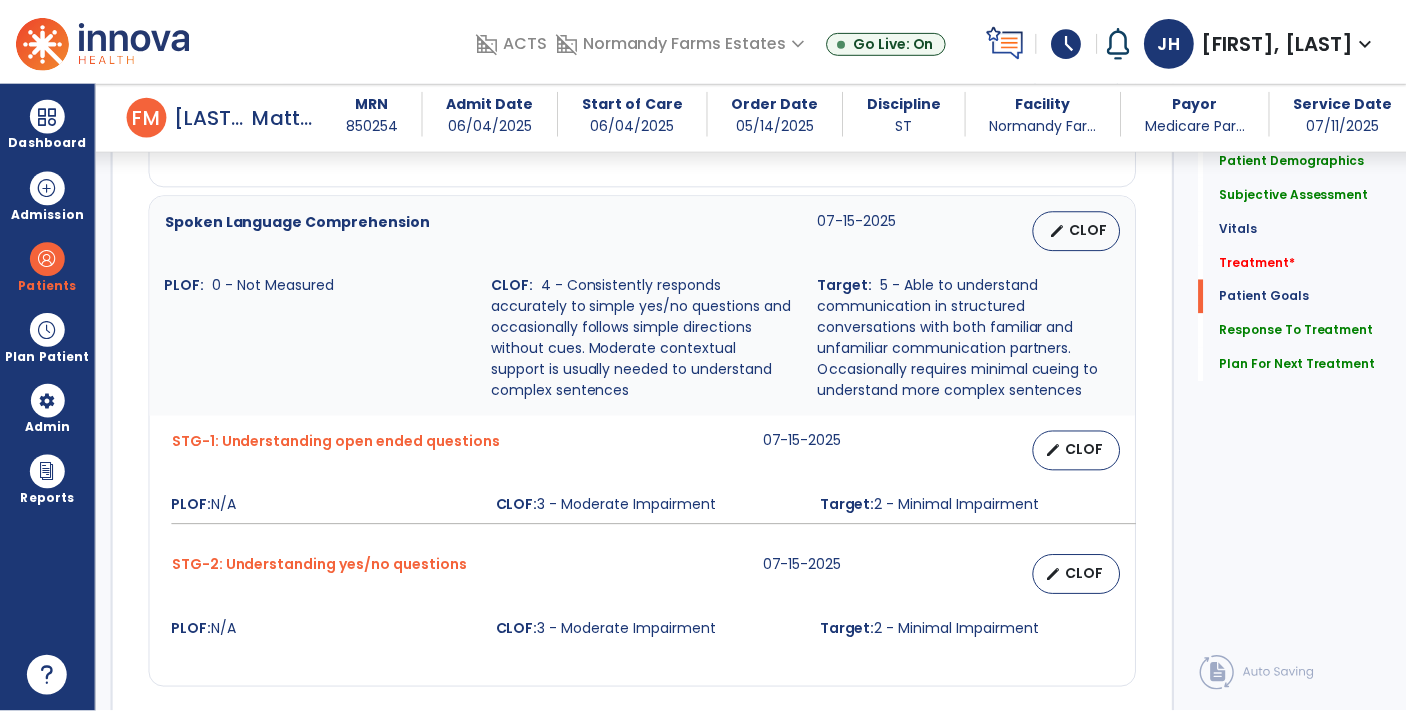 scroll, scrollTop: 2844, scrollLeft: 0, axis: vertical 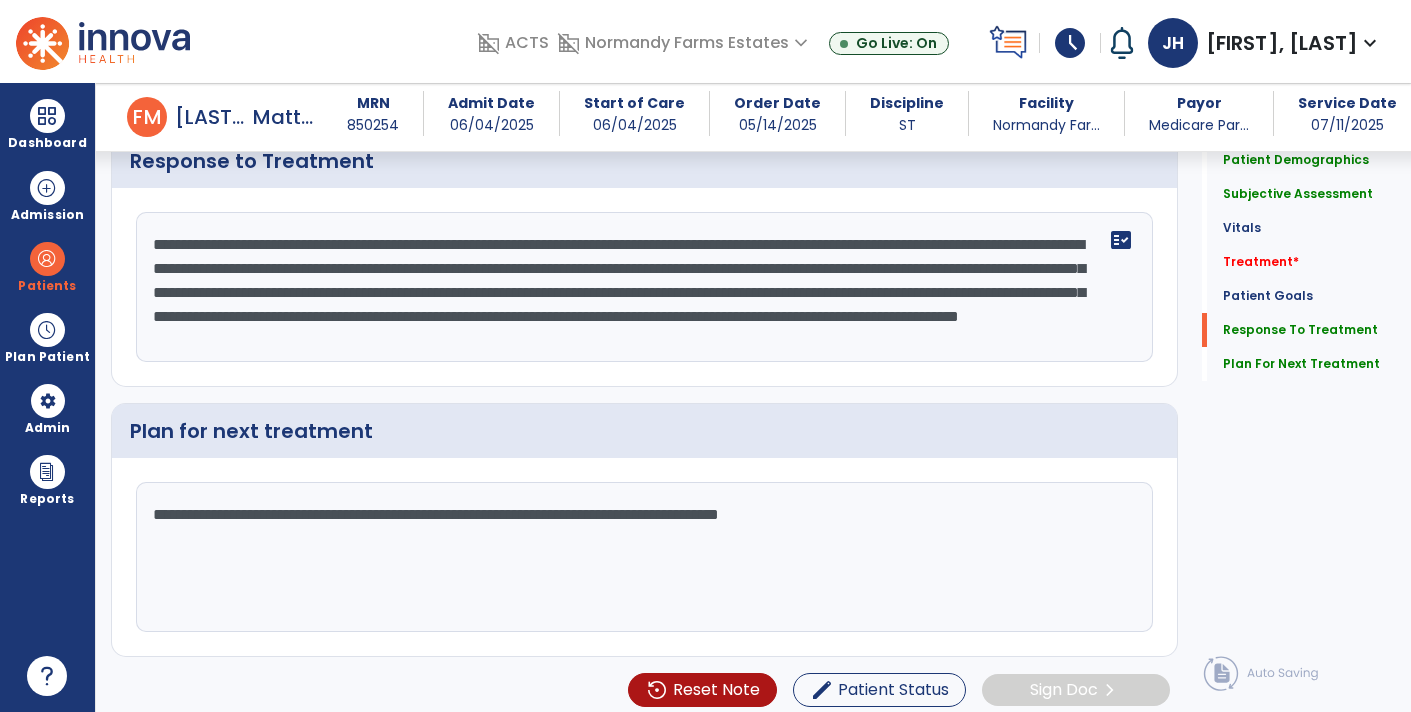 click on "**********" 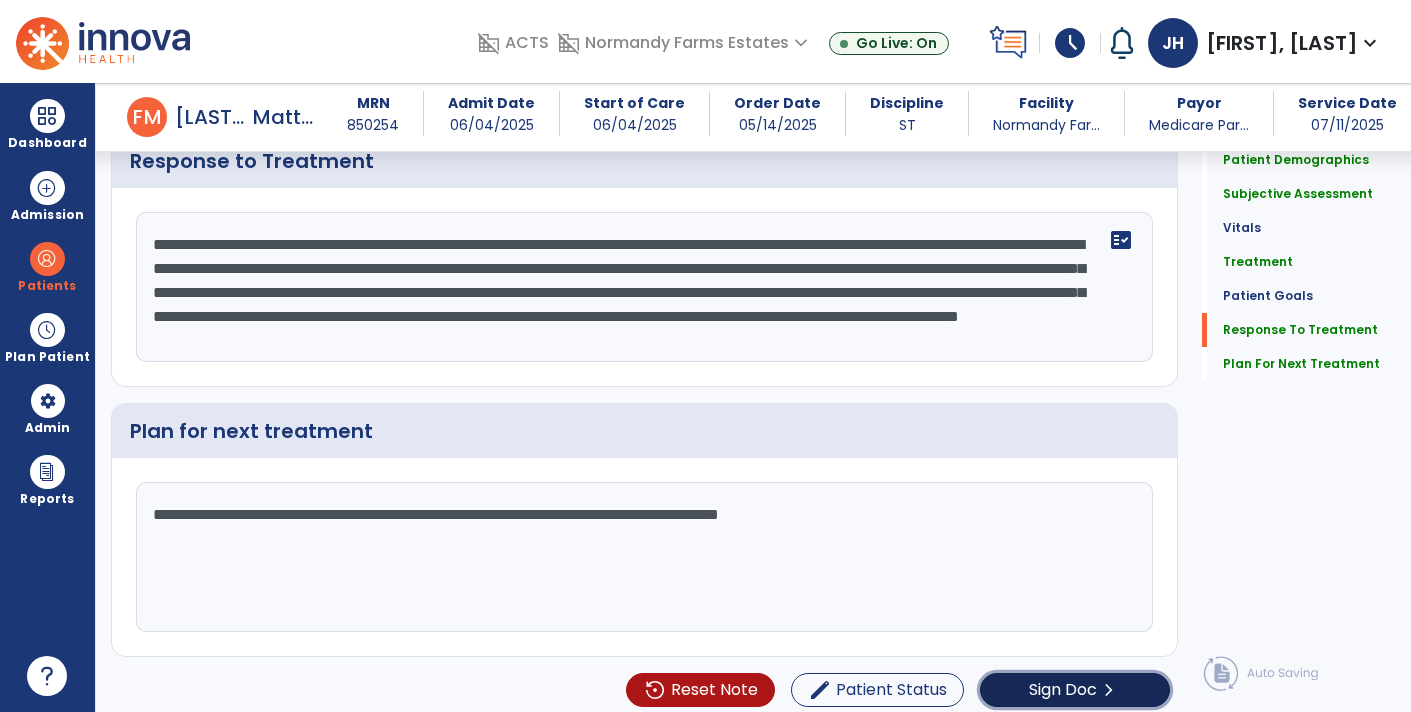 click on "Sign Doc  chevron_right" 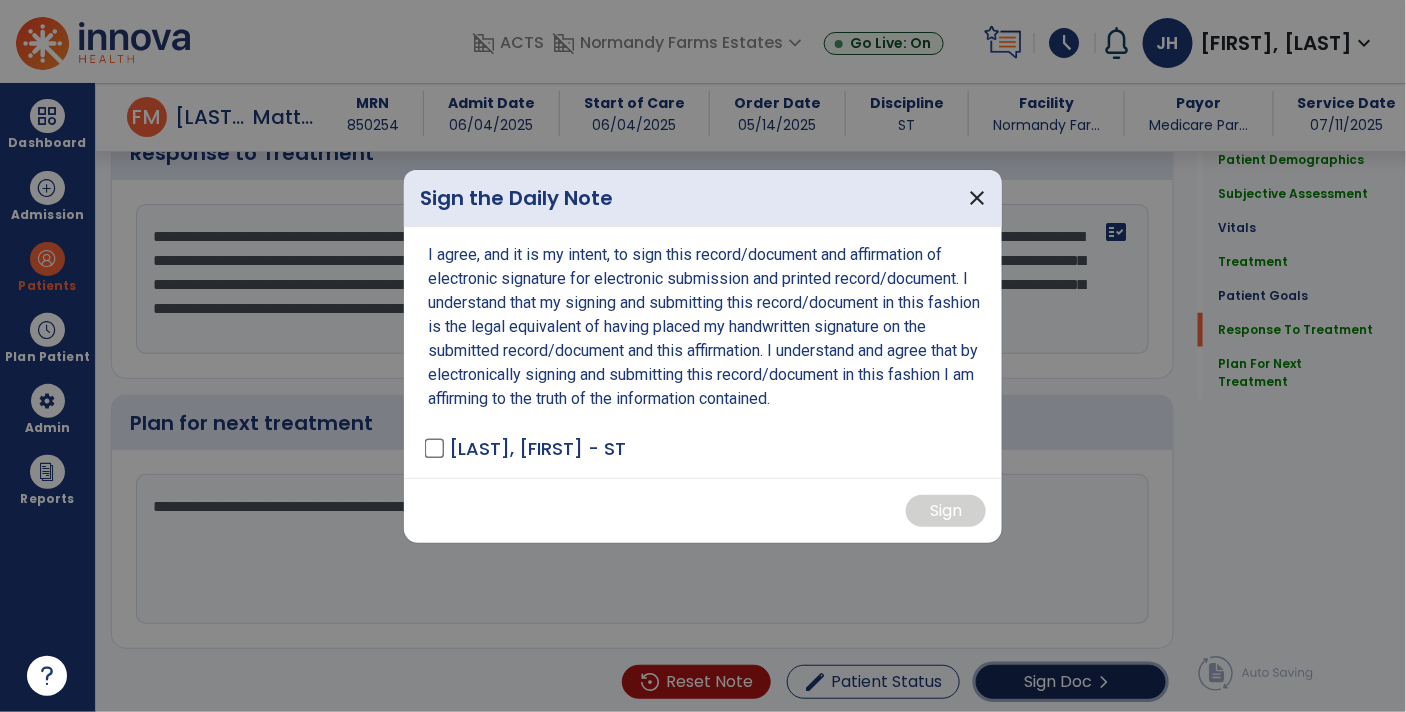 scroll, scrollTop: 2844, scrollLeft: 0, axis: vertical 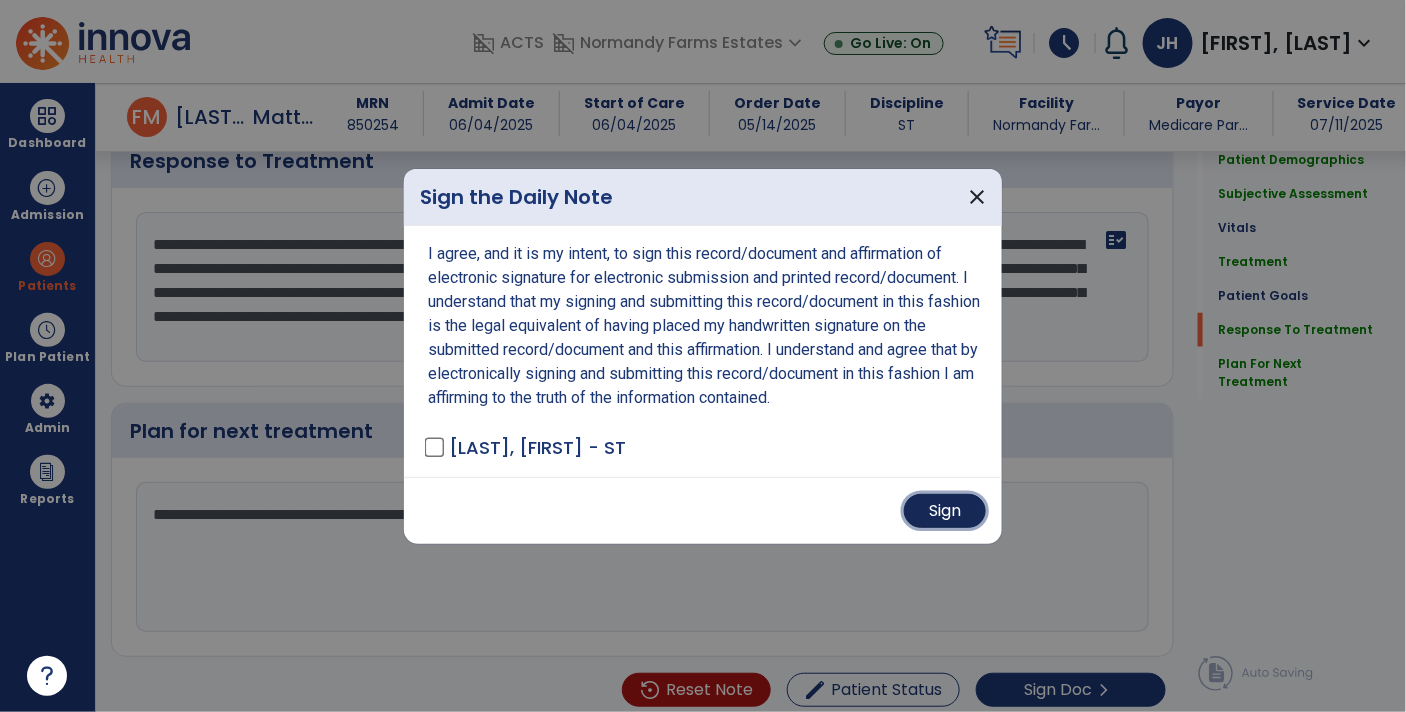 click on "Sign" at bounding box center [945, 511] 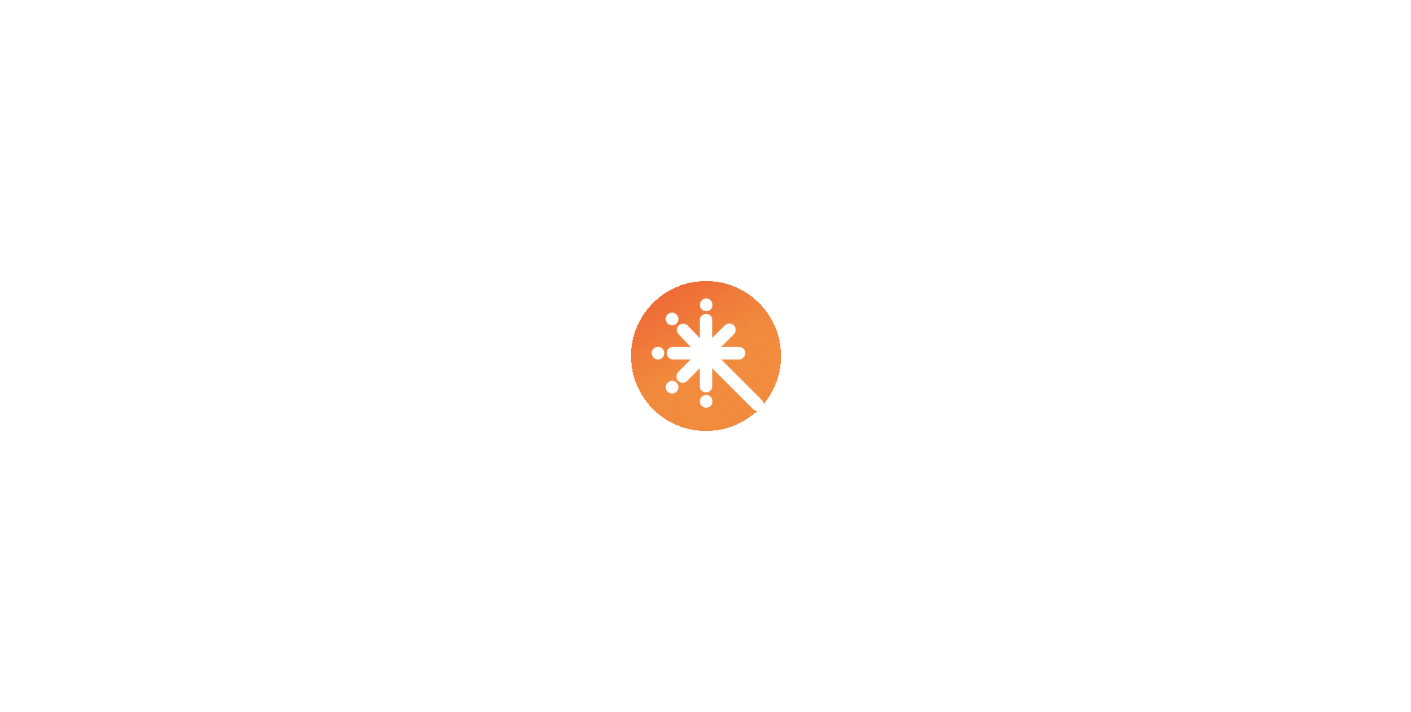 scroll, scrollTop: 0, scrollLeft: 0, axis: both 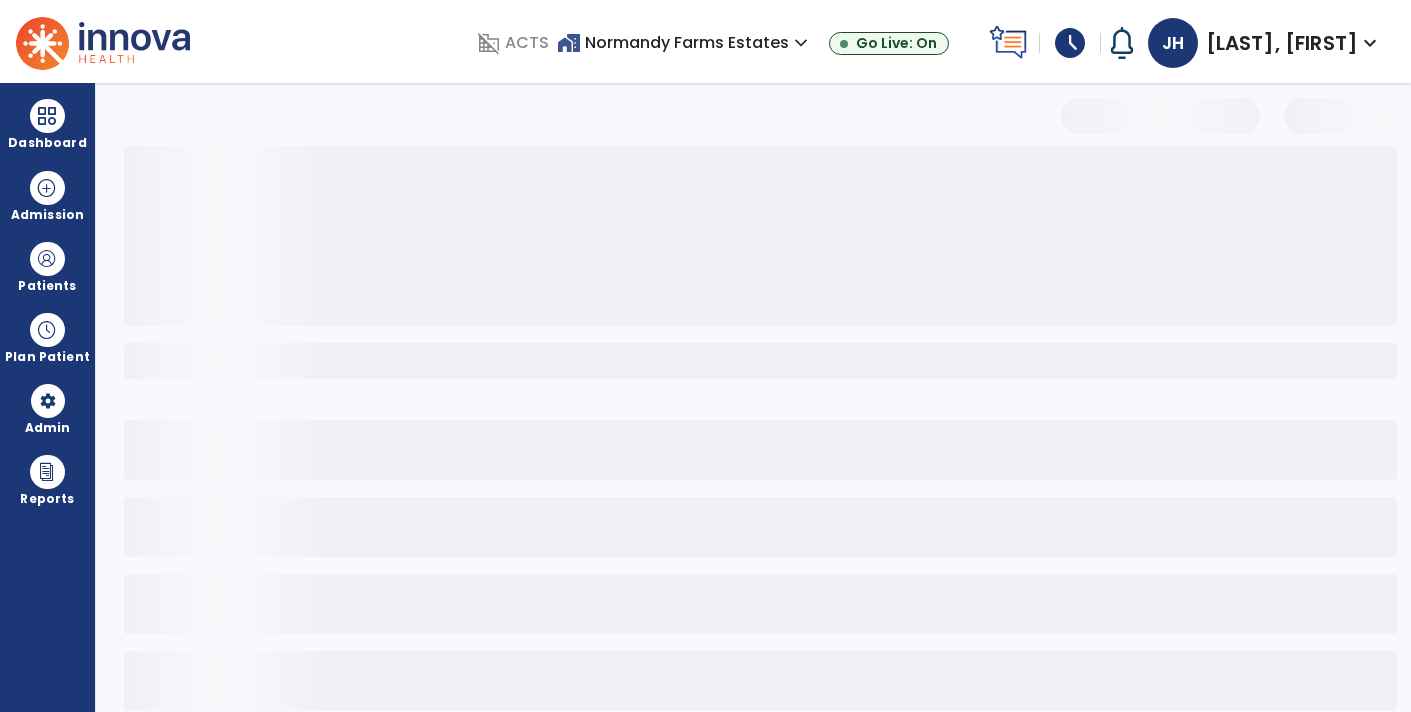 select on "*" 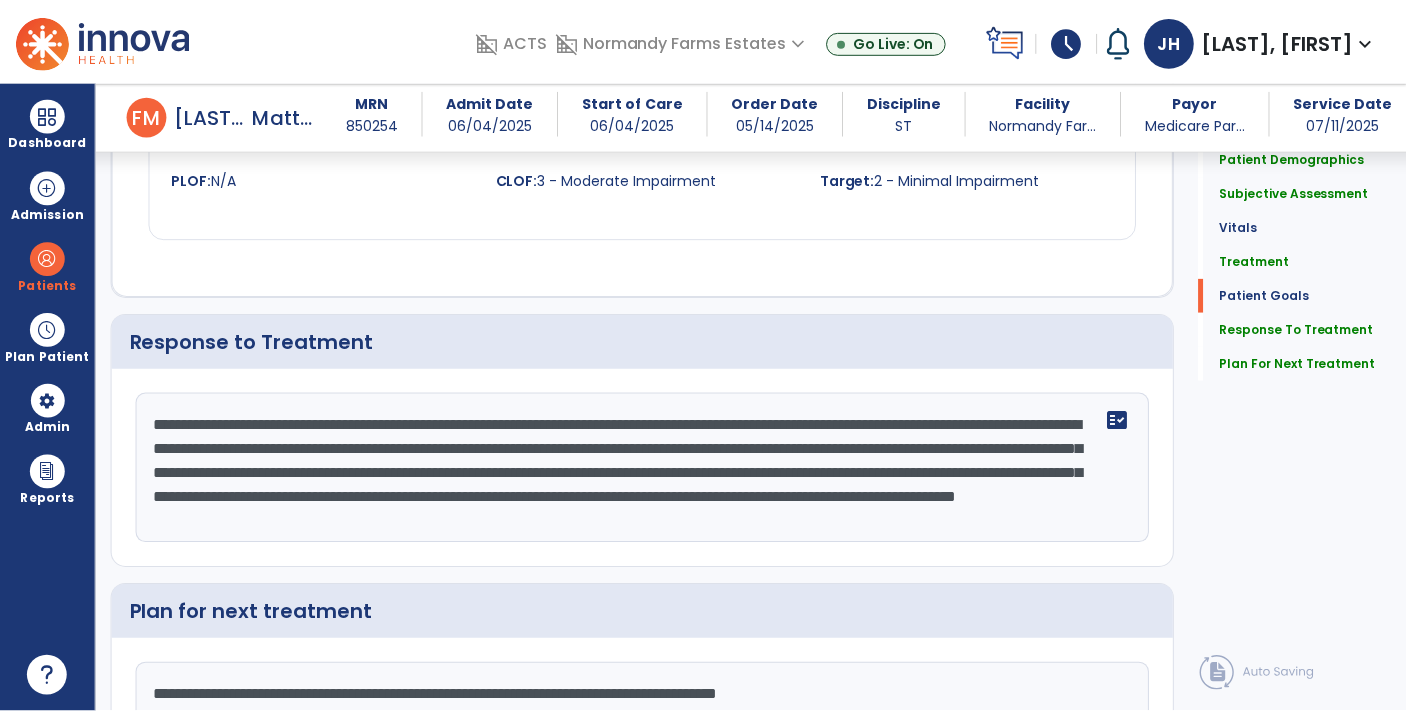 scroll, scrollTop: 2844, scrollLeft: 0, axis: vertical 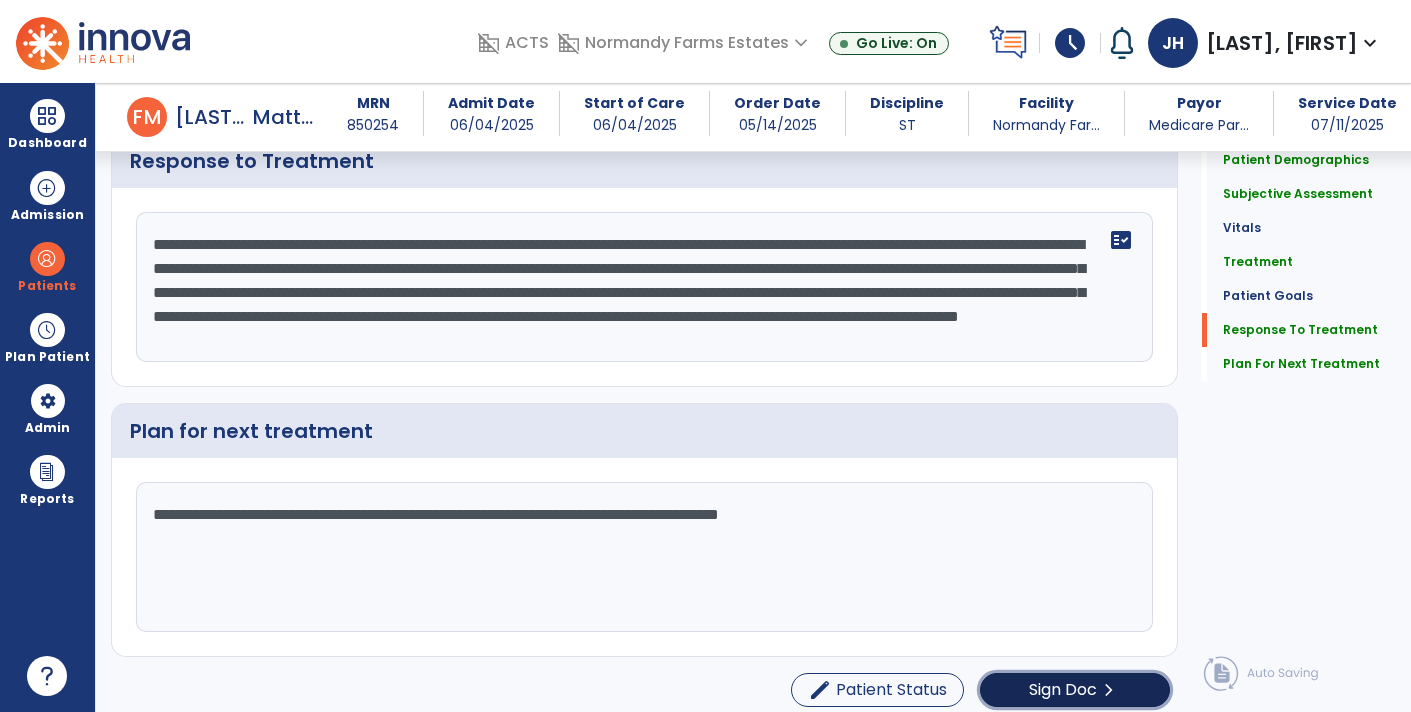 click on "Sign Doc" 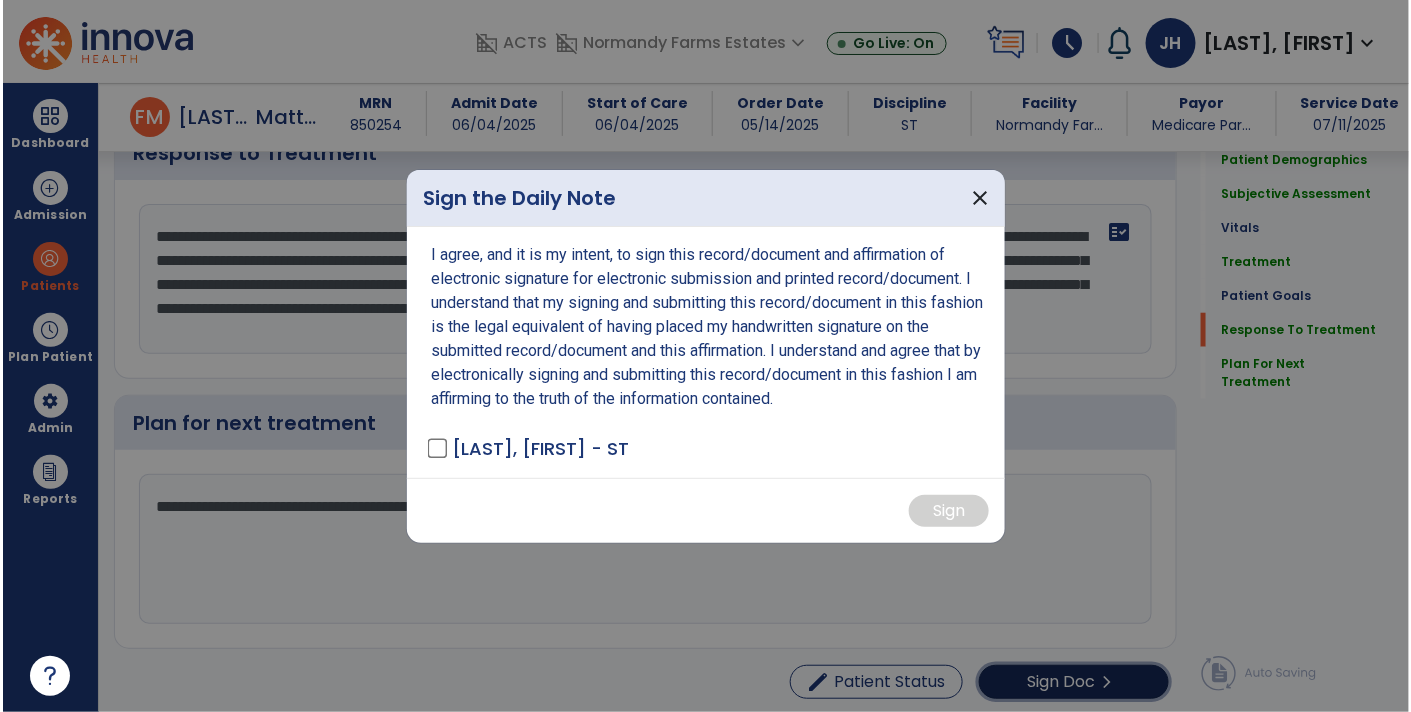 scroll, scrollTop: 2844, scrollLeft: 0, axis: vertical 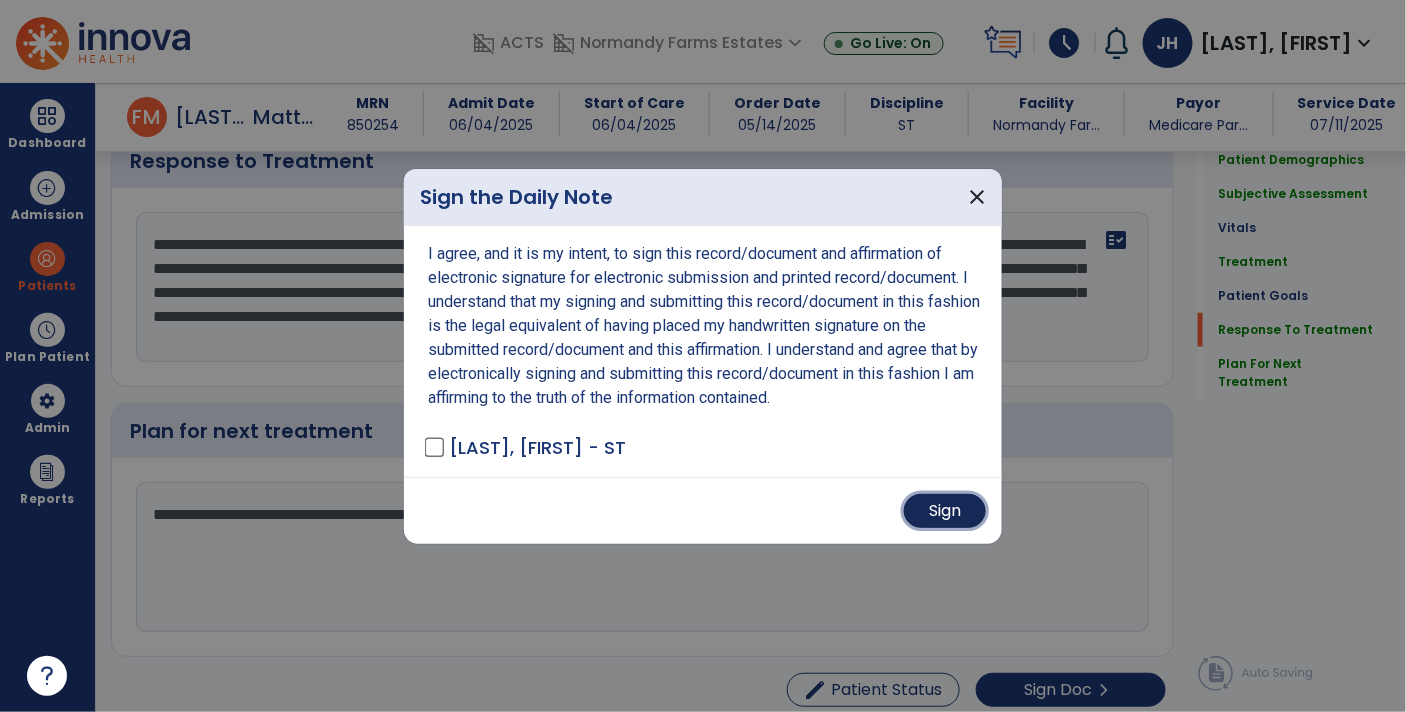 click on "Sign" at bounding box center [945, 511] 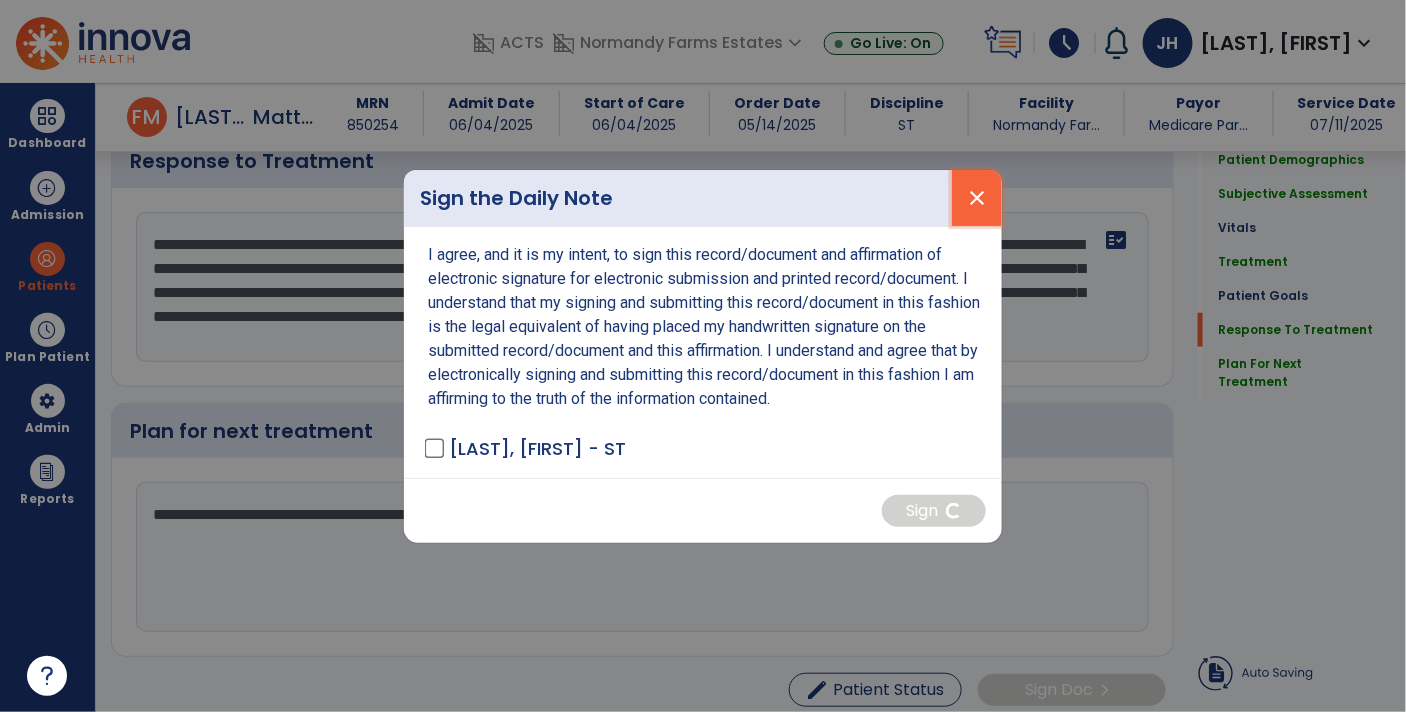 click on "close" at bounding box center (977, 198) 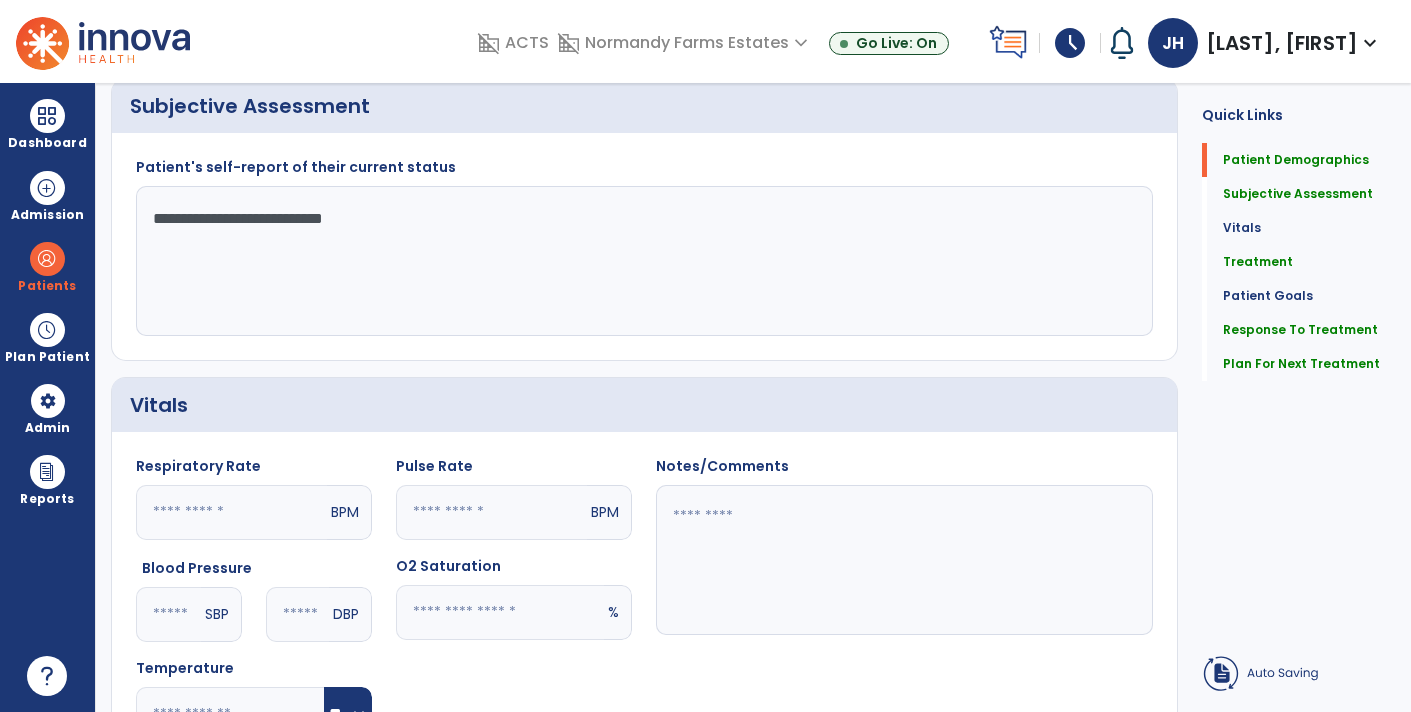 scroll, scrollTop: 0, scrollLeft: 0, axis: both 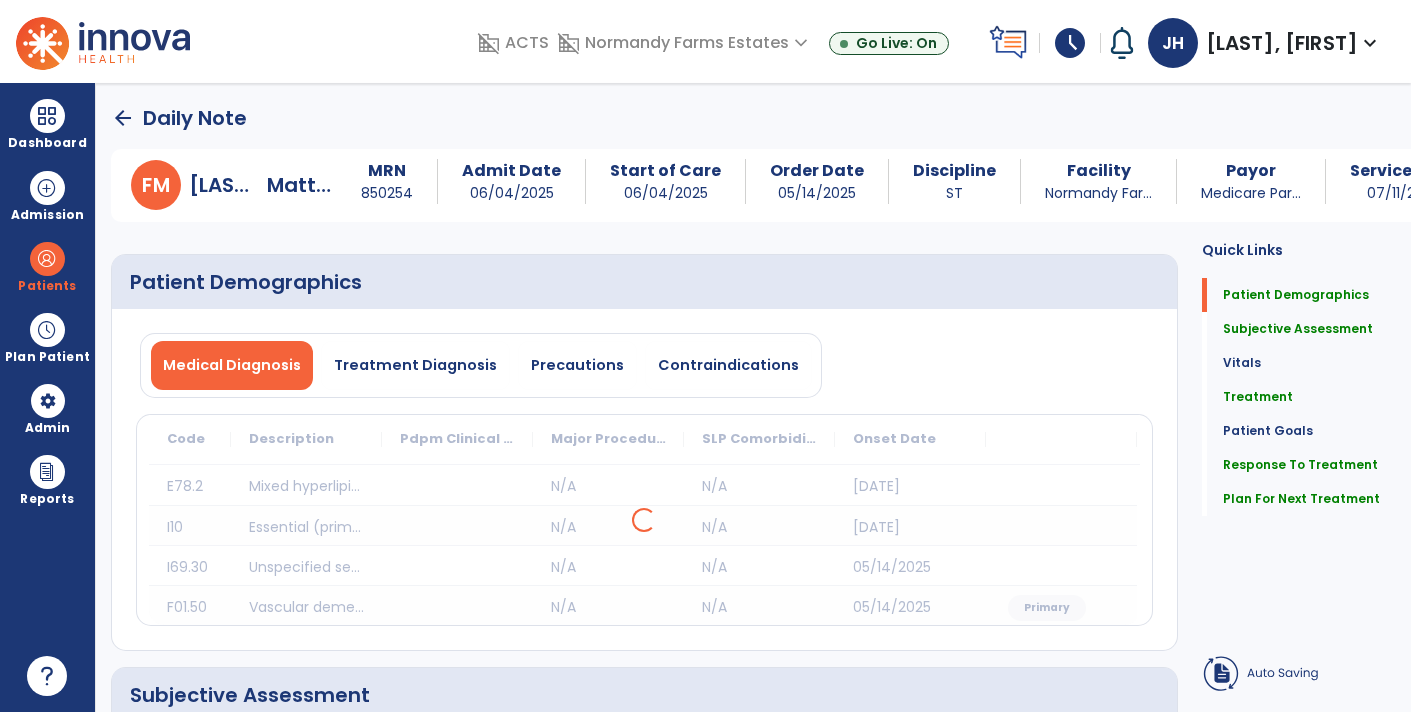 click on "arrow_back" 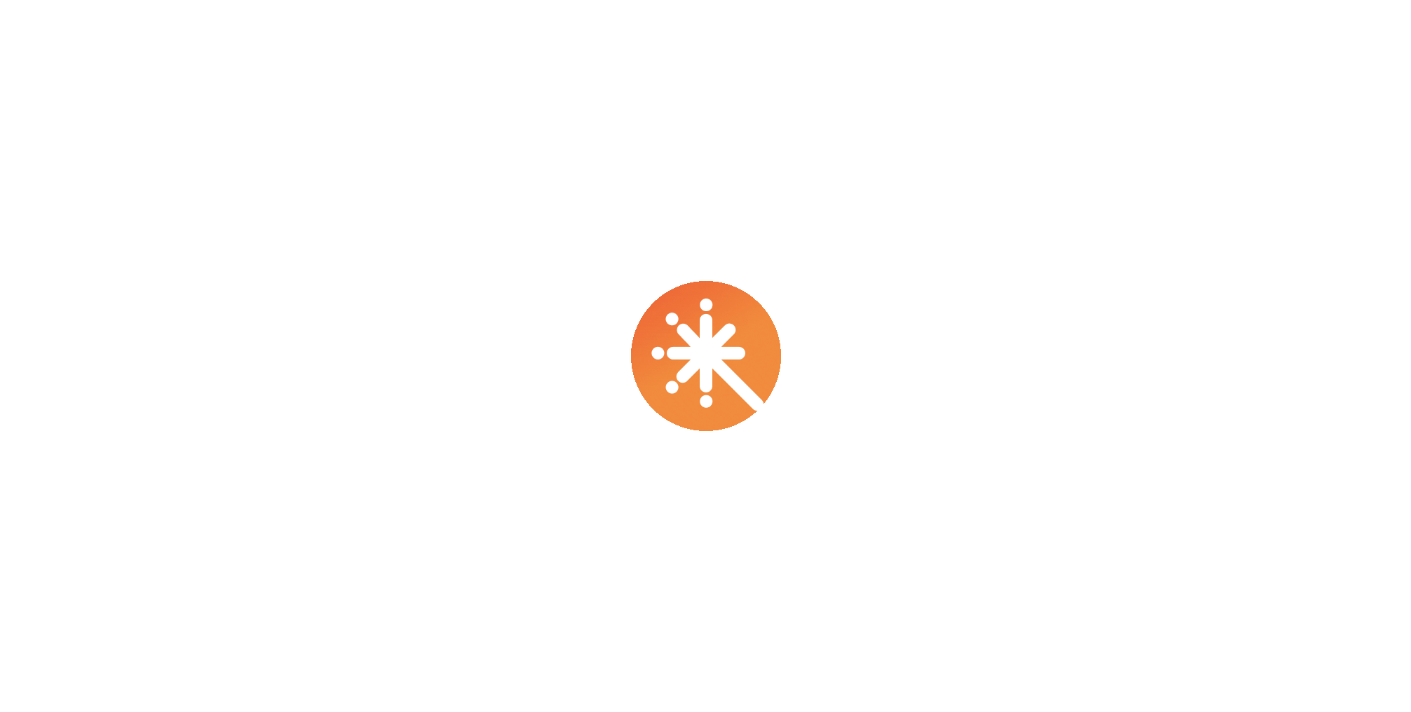 scroll, scrollTop: 0, scrollLeft: 0, axis: both 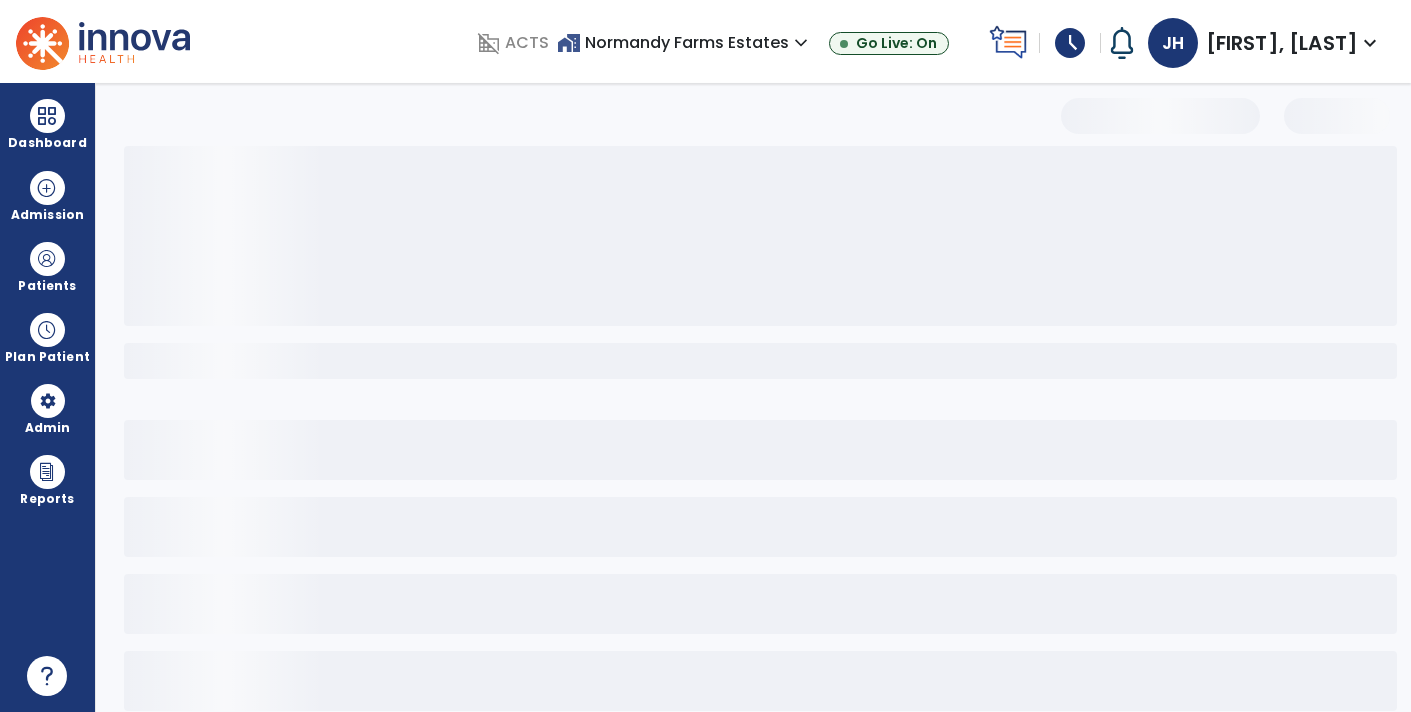 select on "*" 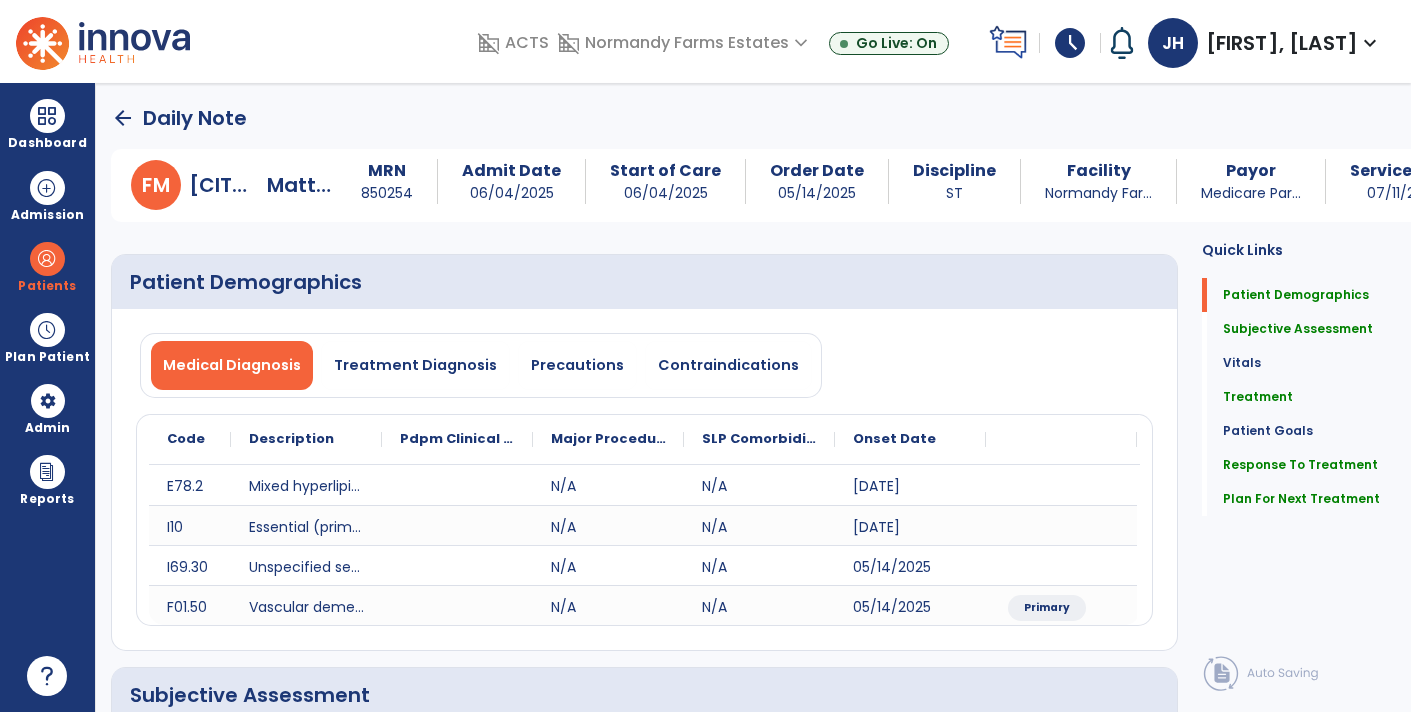 click on "arrow_back" 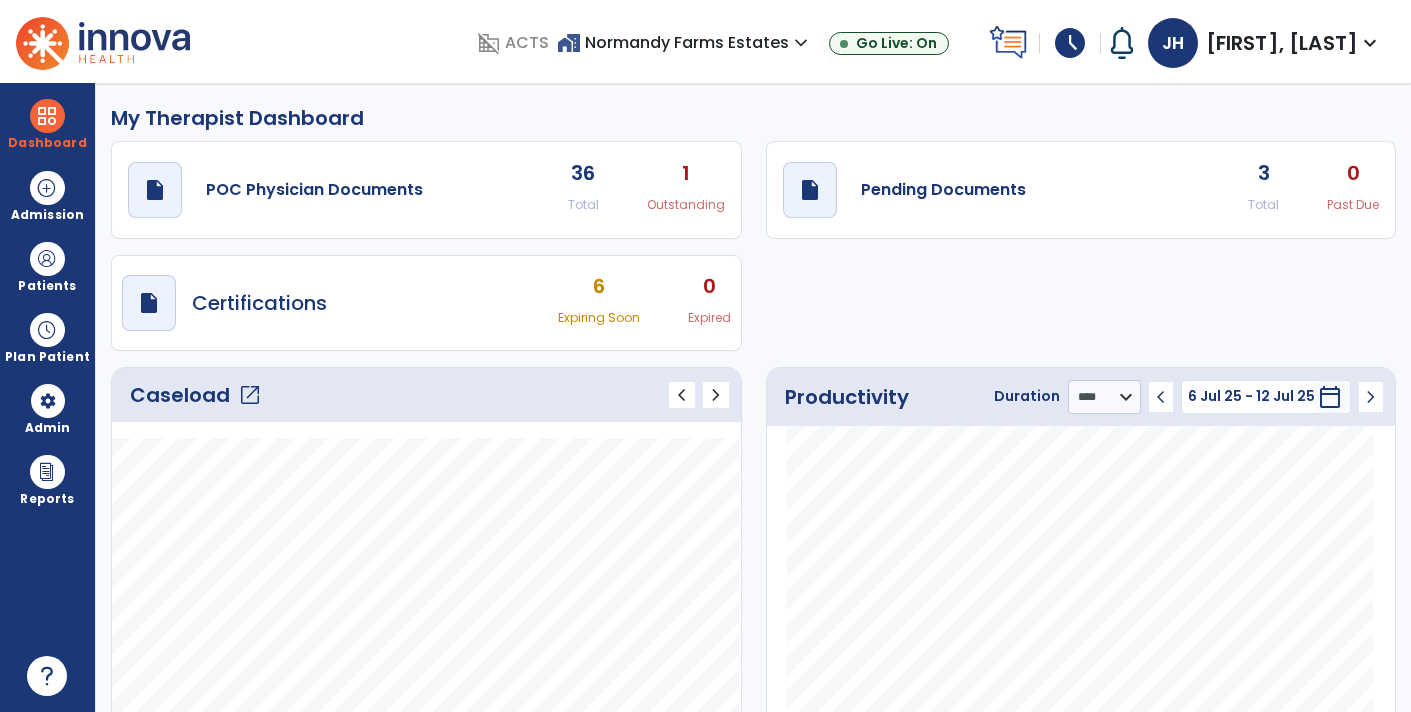 click on "draft   open_in_new  Pending Documents 3 Total 0 Past Due" 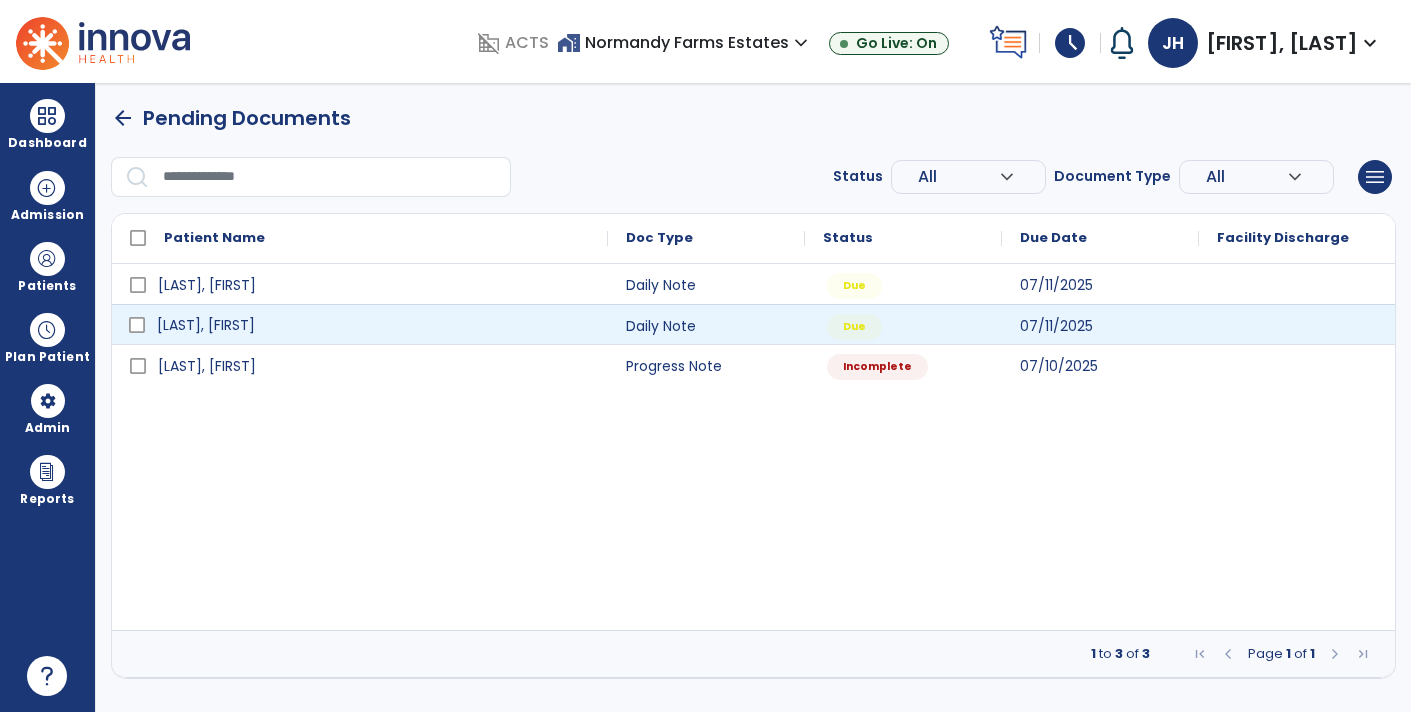 click on "[LAST], [FIRST]" at bounding box center (206, 325) 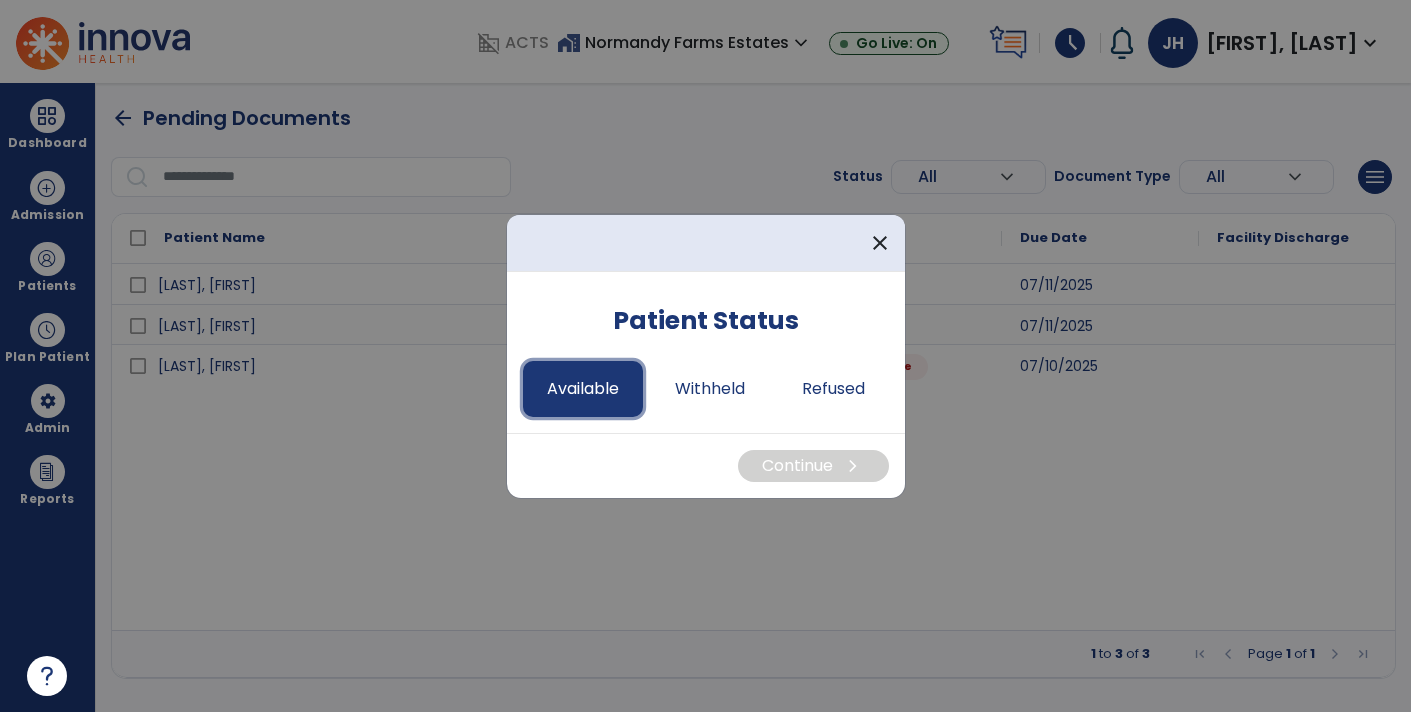 click on "Available" at bounding box center (583, 389) 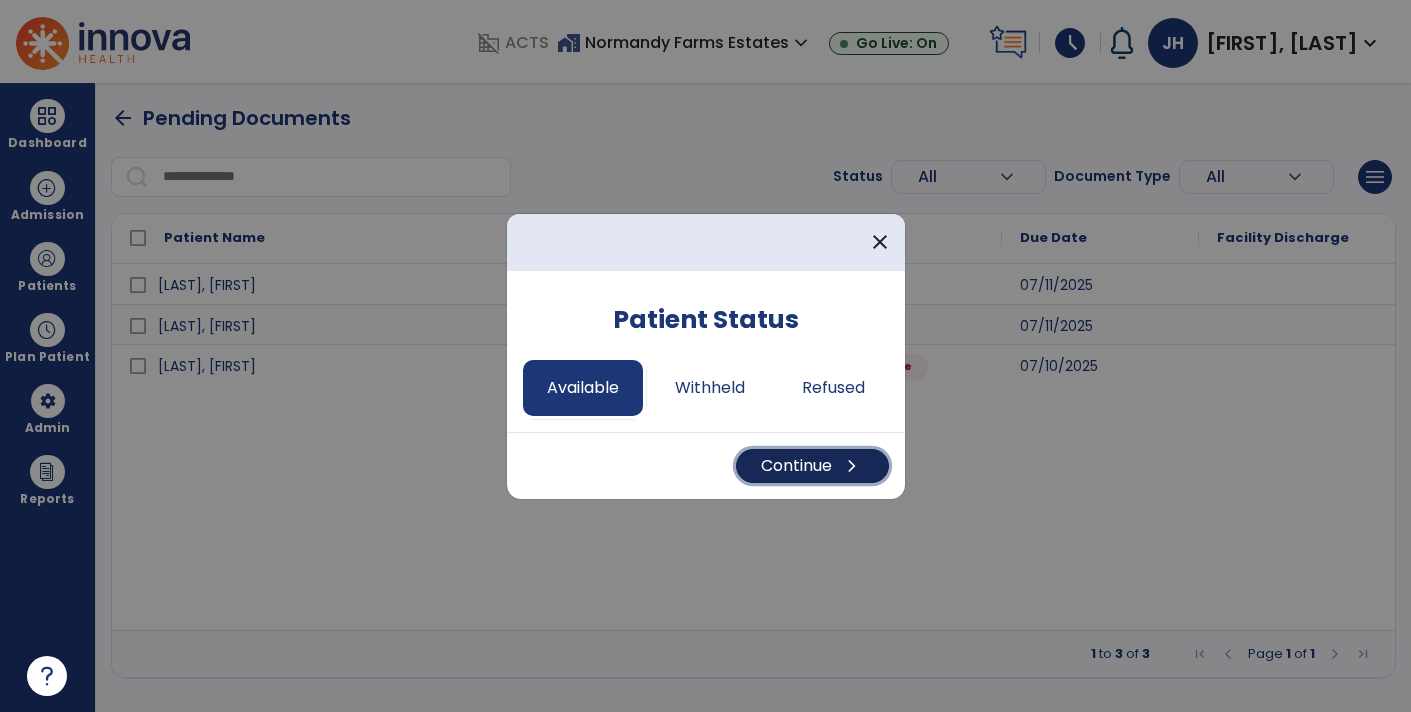 click on "Continue   chevron_right" at bounding box center (812, 466) 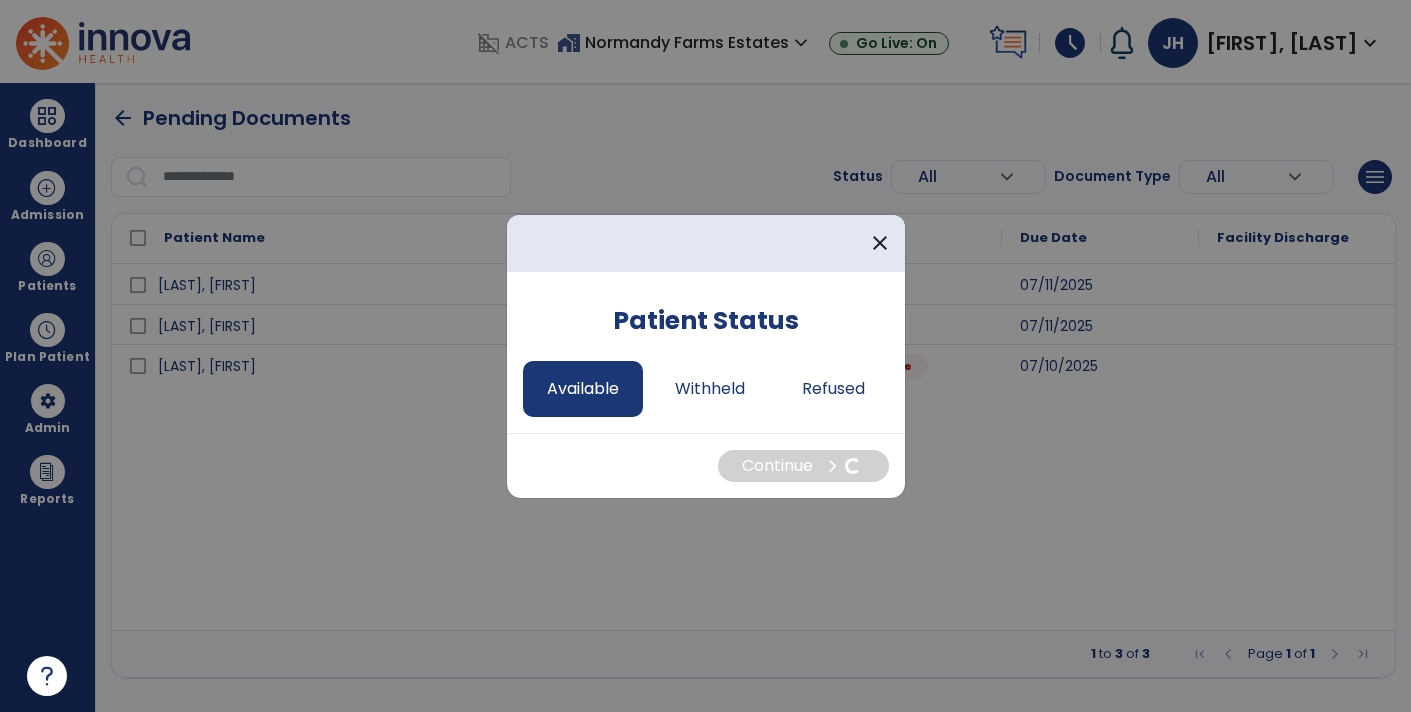 select on "*" 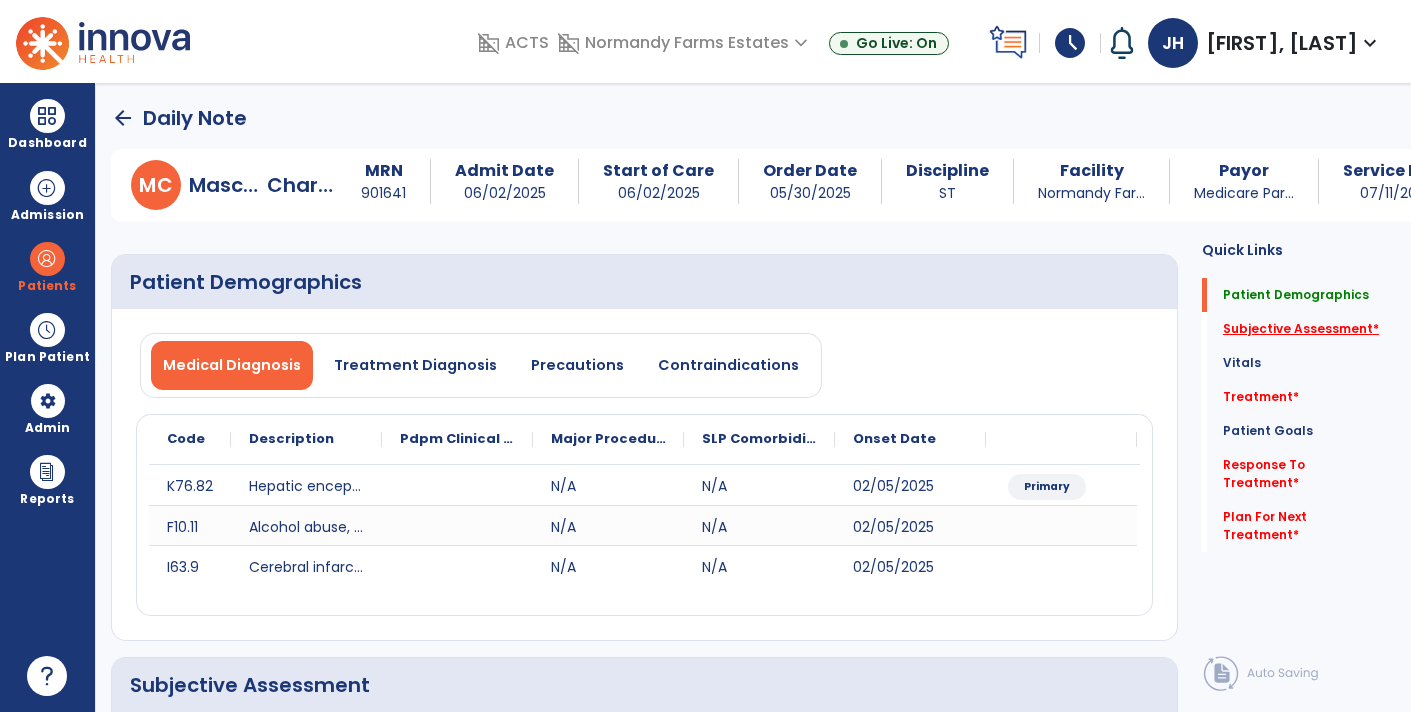 click on "Subjective Assessment   *" 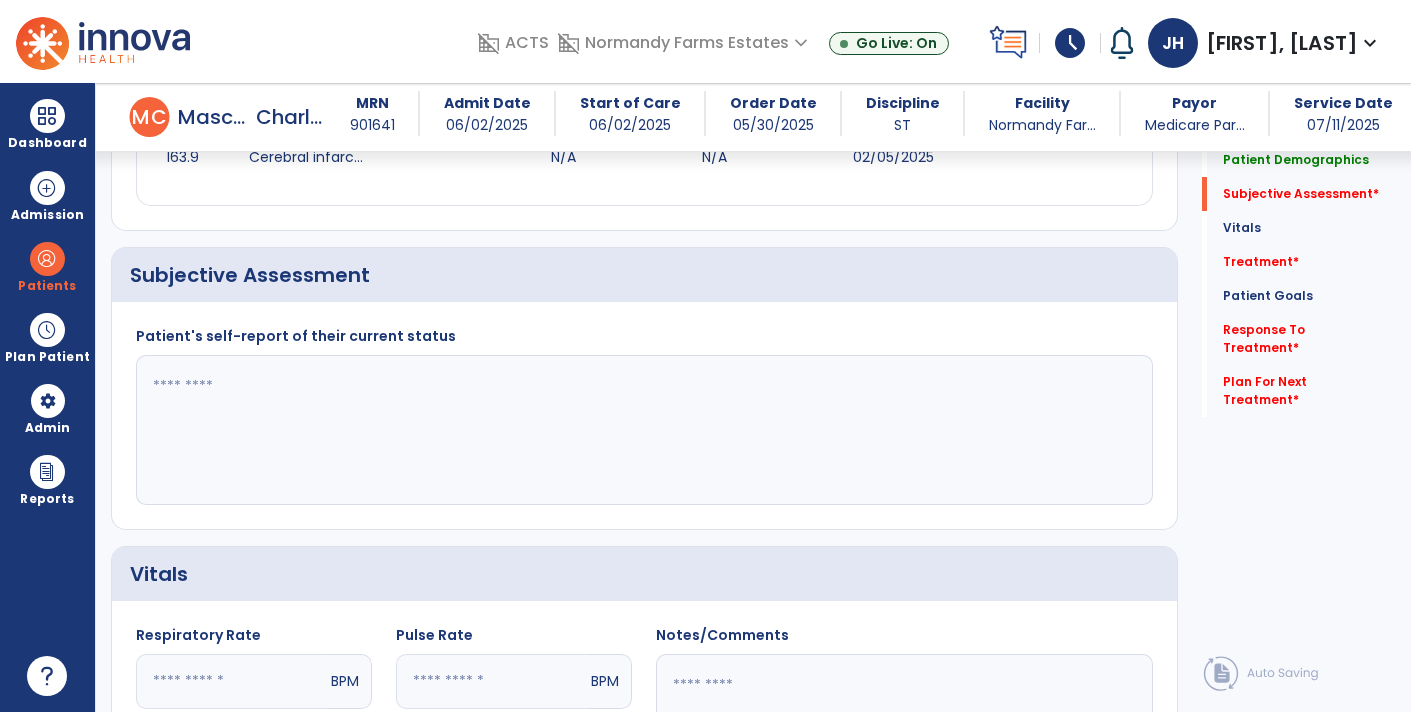 scroll, scrollTop: 399, scrollLeft: 0, axis: vertical 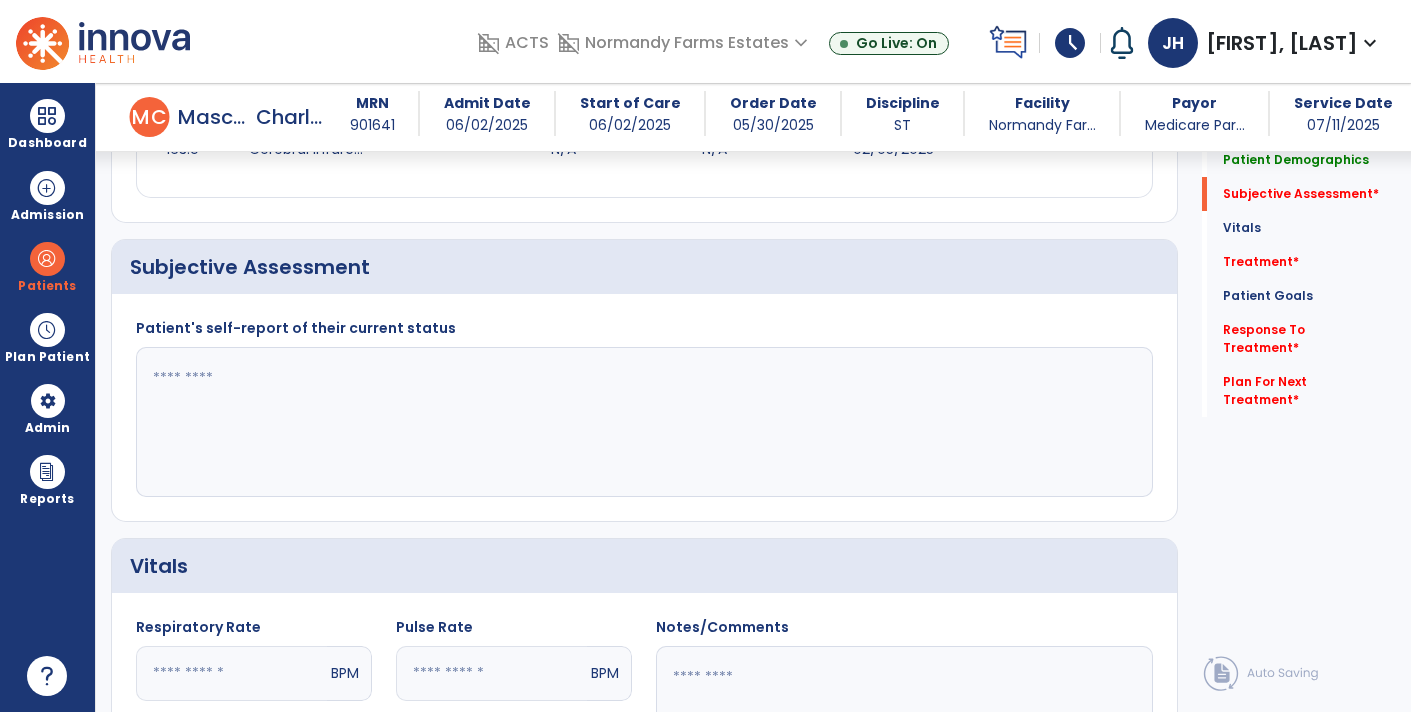 click 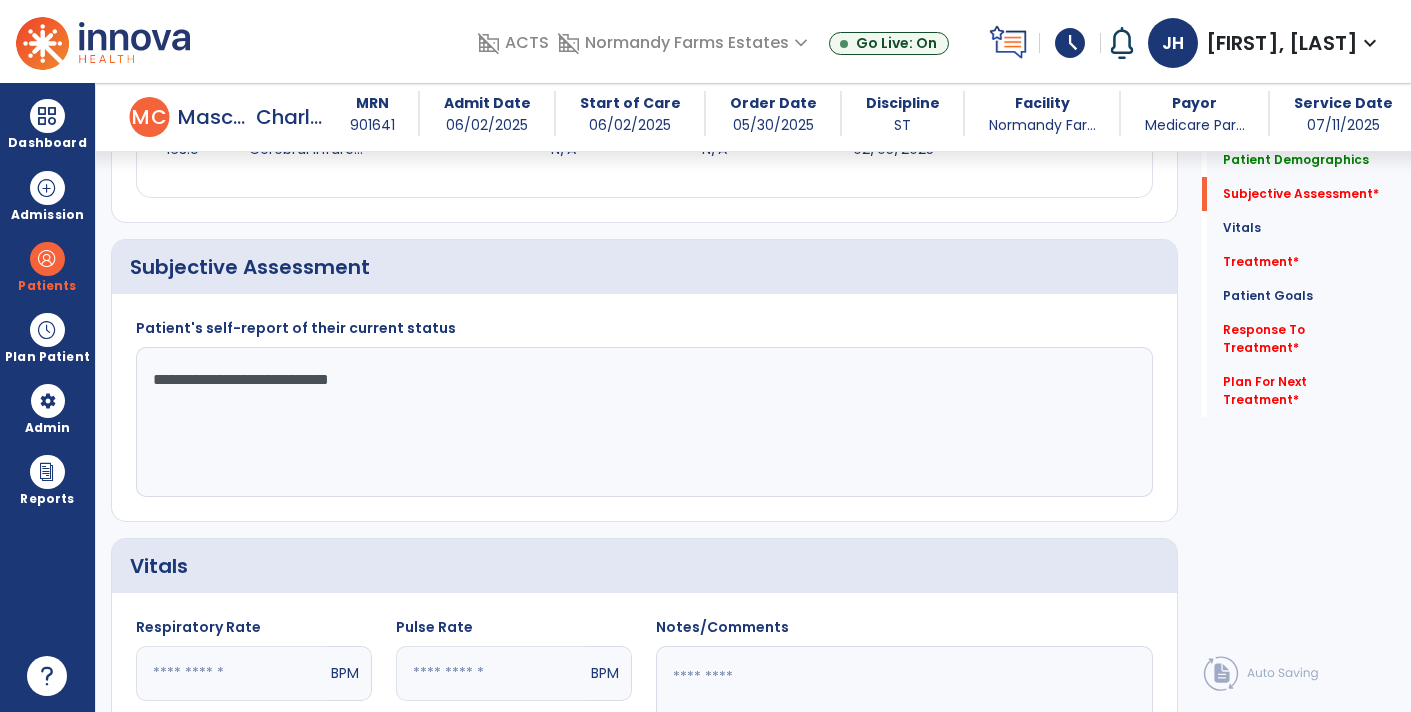 type on "**********" 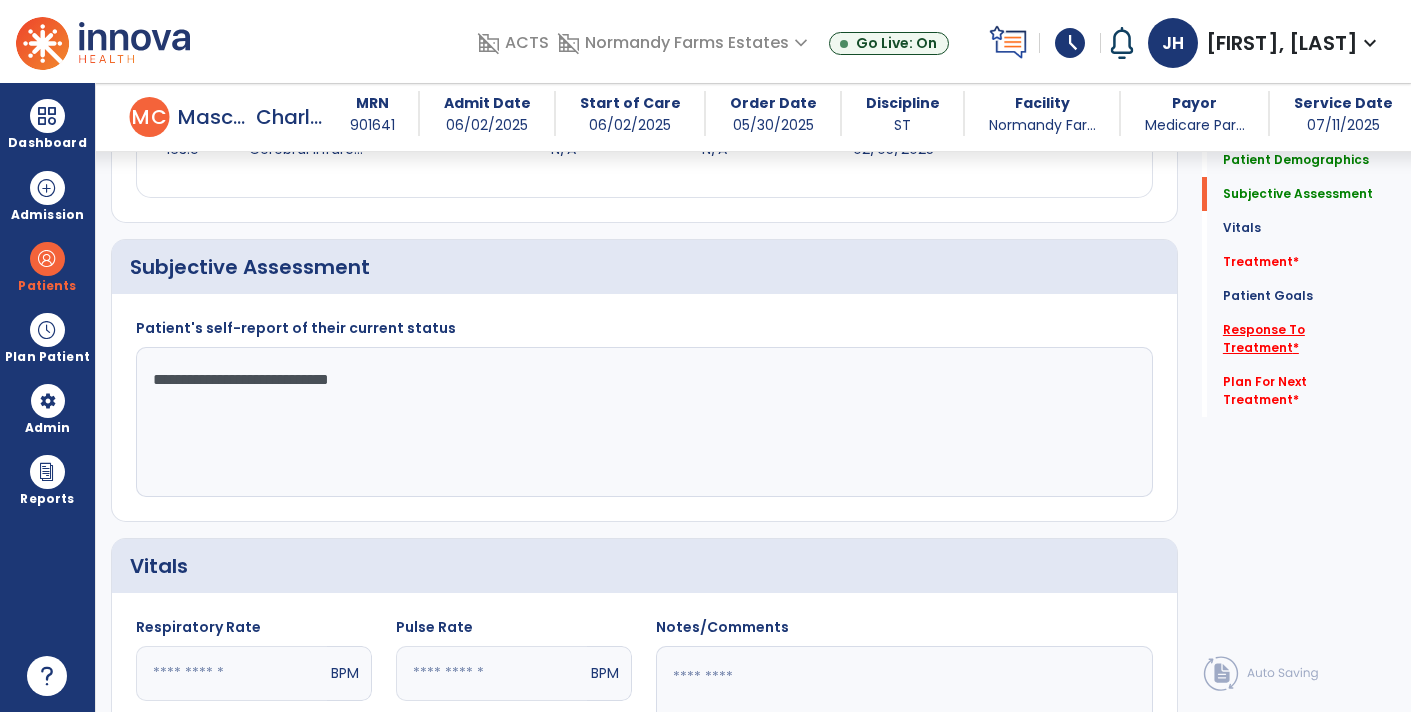 click on "Response To Treatment   *" 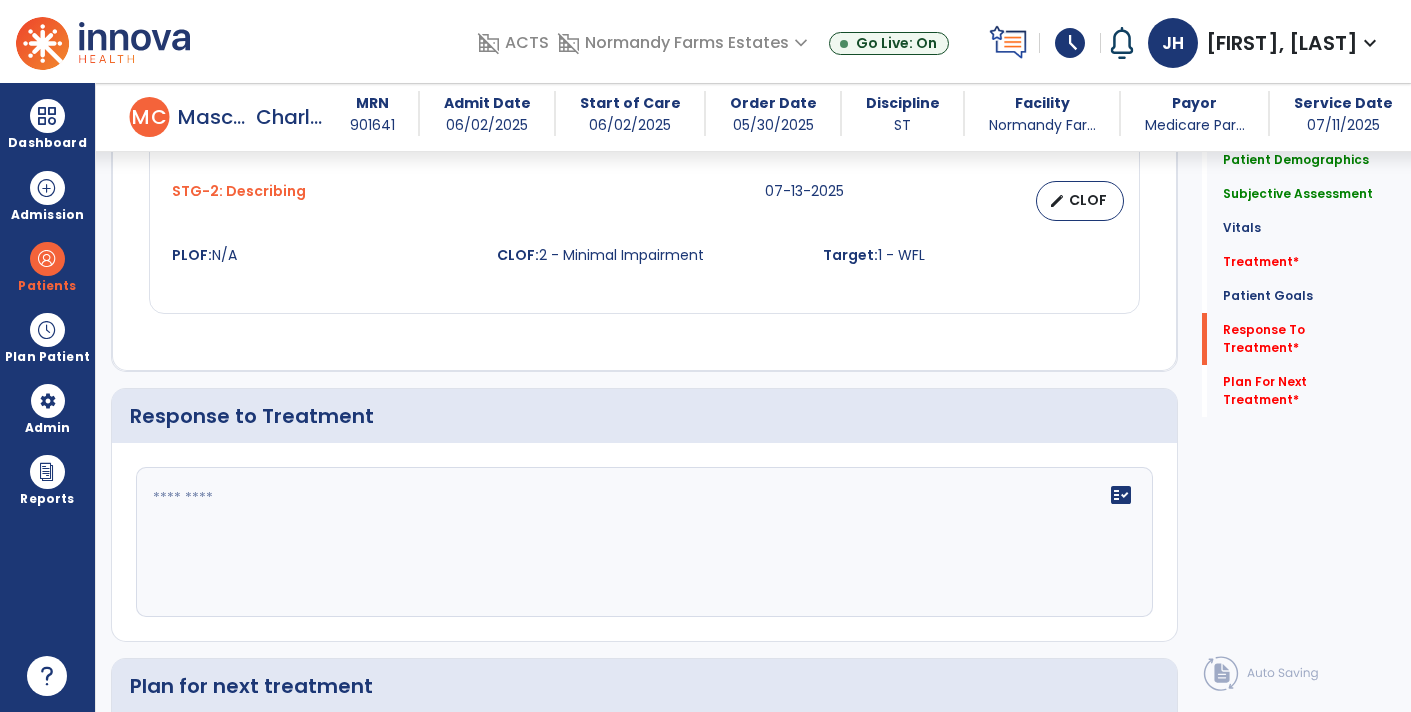 scroll, scrollTop: 2359, scrollLeft: 0, axis: vertical 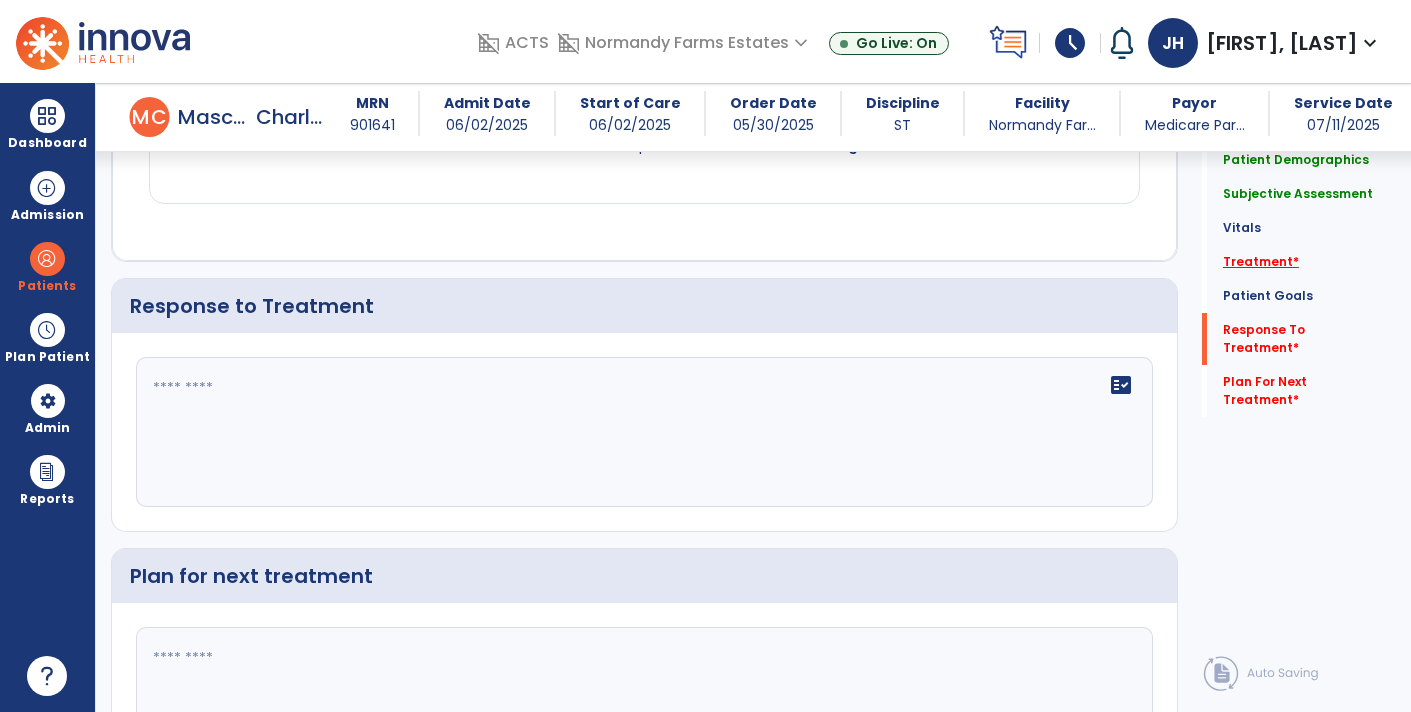 click on "Treatment   *" 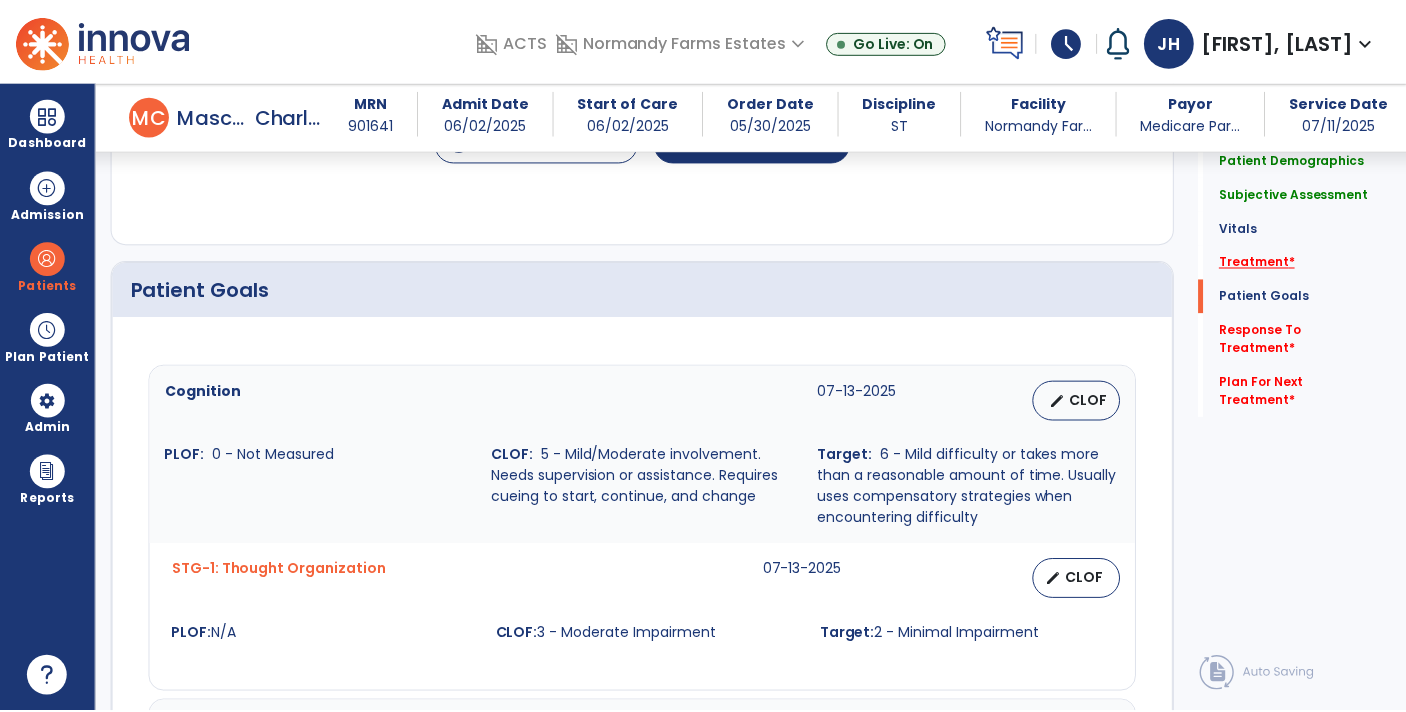 scroll, scrollTop: 1085, scrollLeft: 0, axis: vertical 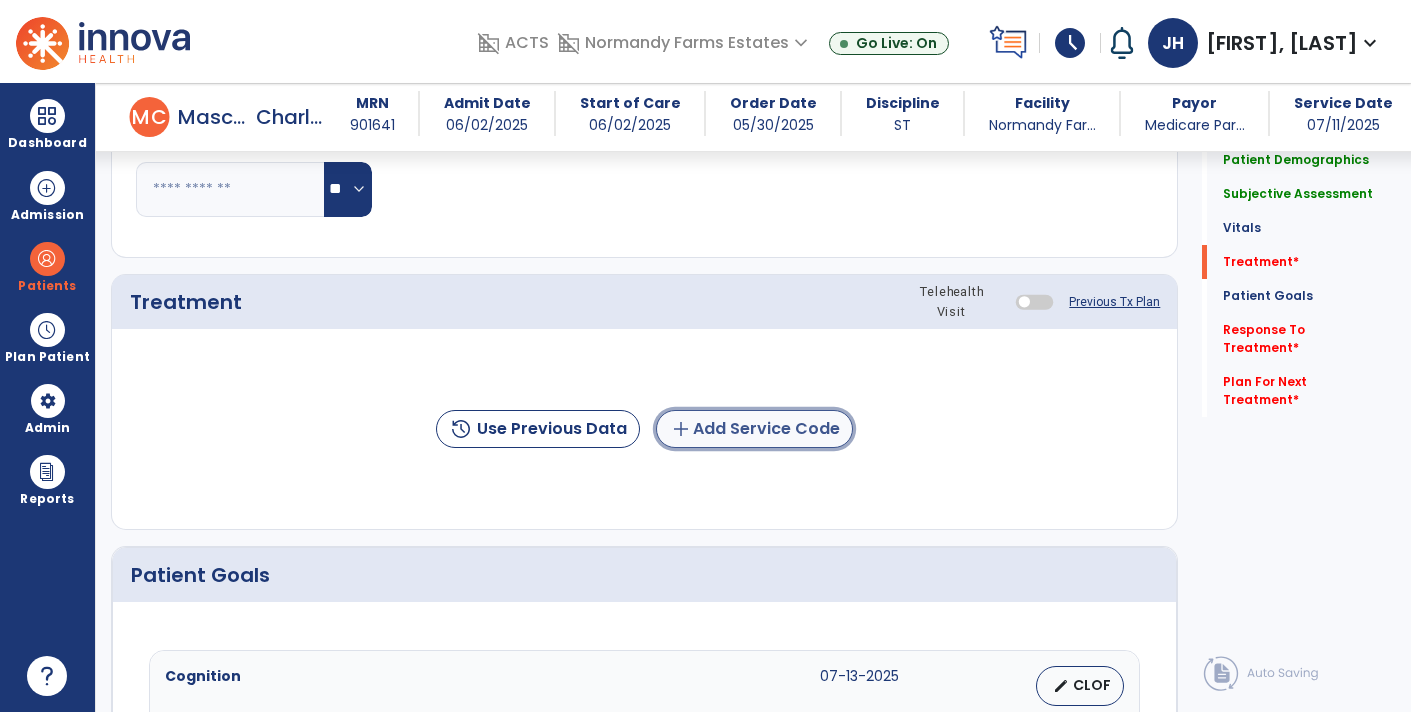 click on "add  Add Service Code" 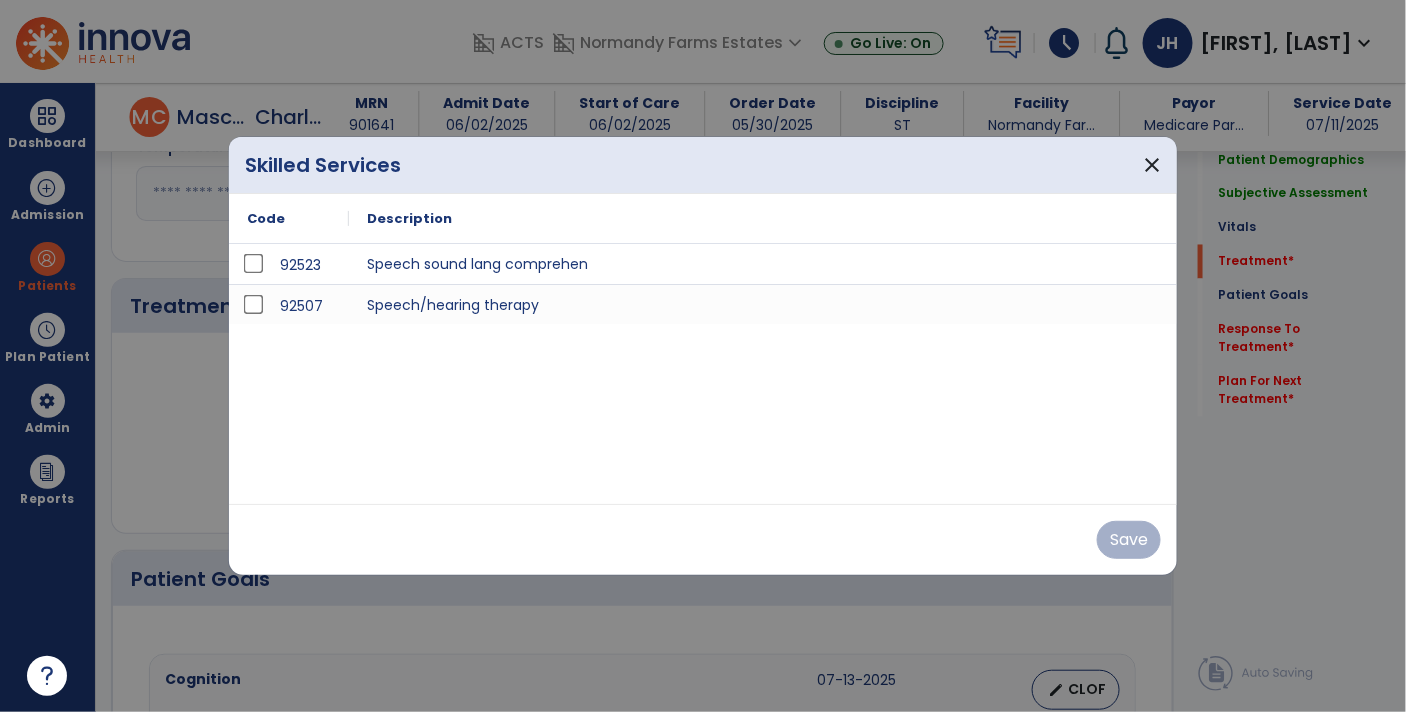 scroll, scrollTop: 1085, scrollLeft: 0, axis: vertical 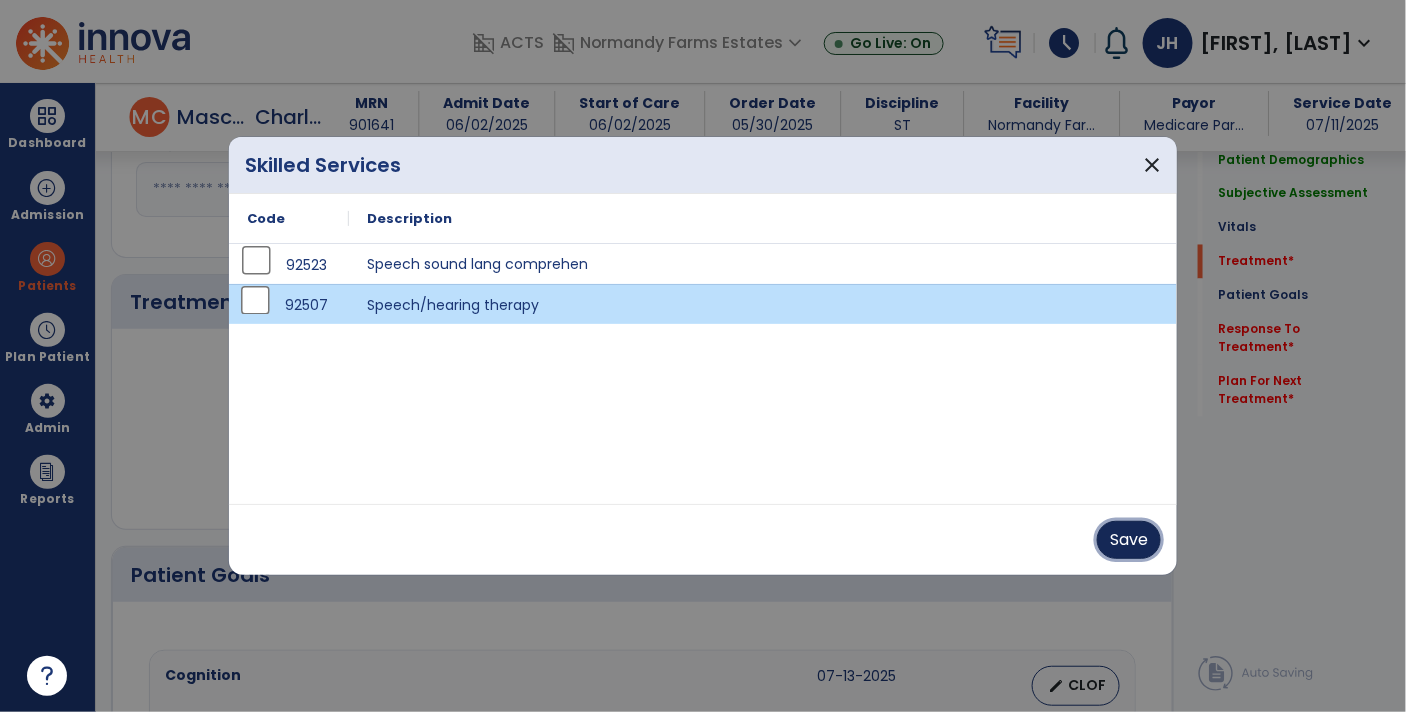 click on "Save" at bounding box center (1129, 540) 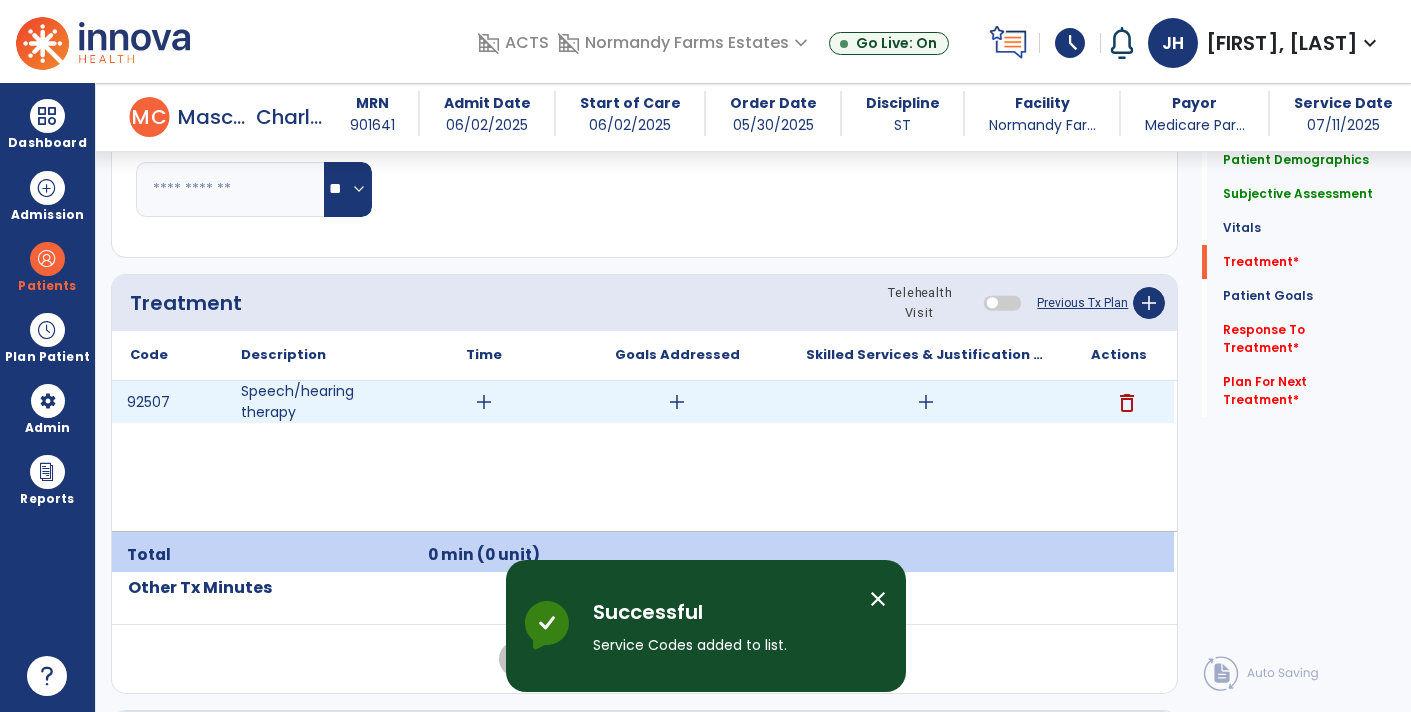 click on "add" at bounding box center (677, 402) 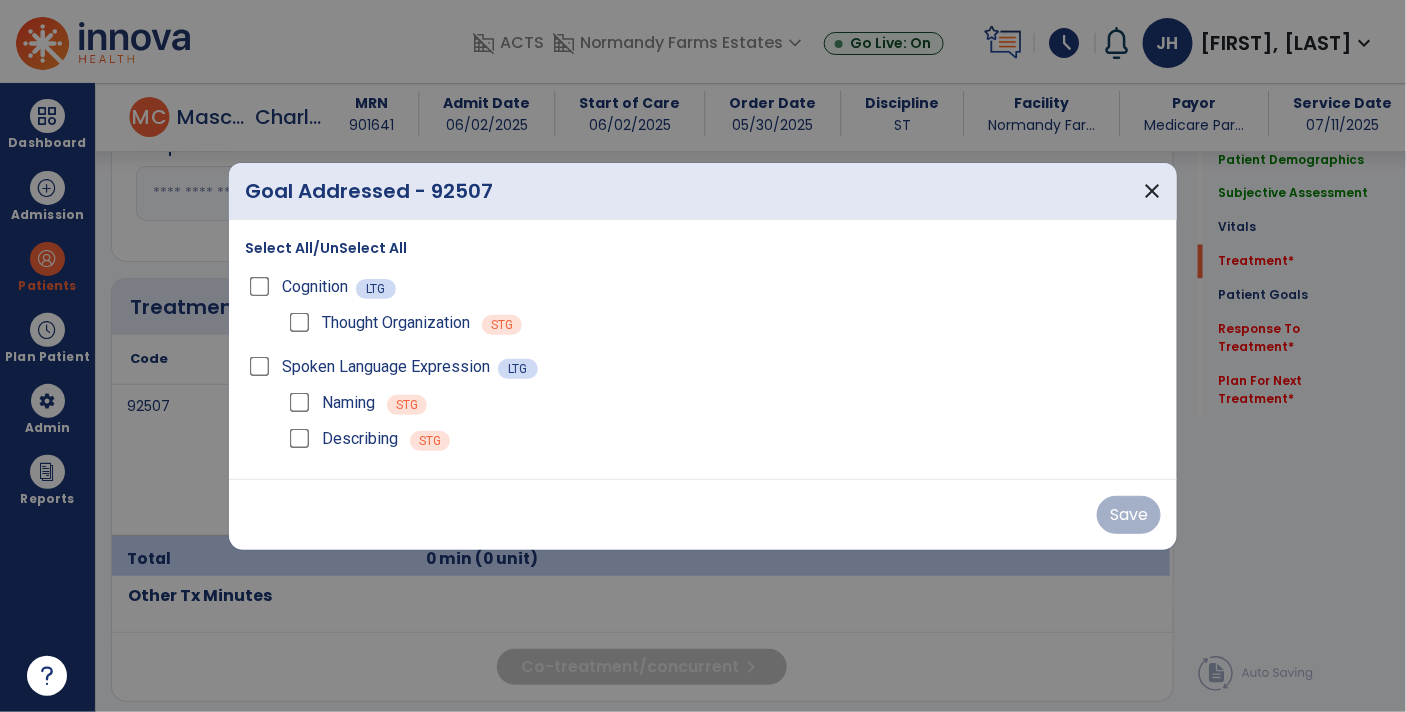 scroll, scrollTop: 1085, scrollLeft: 0, axis: vertical 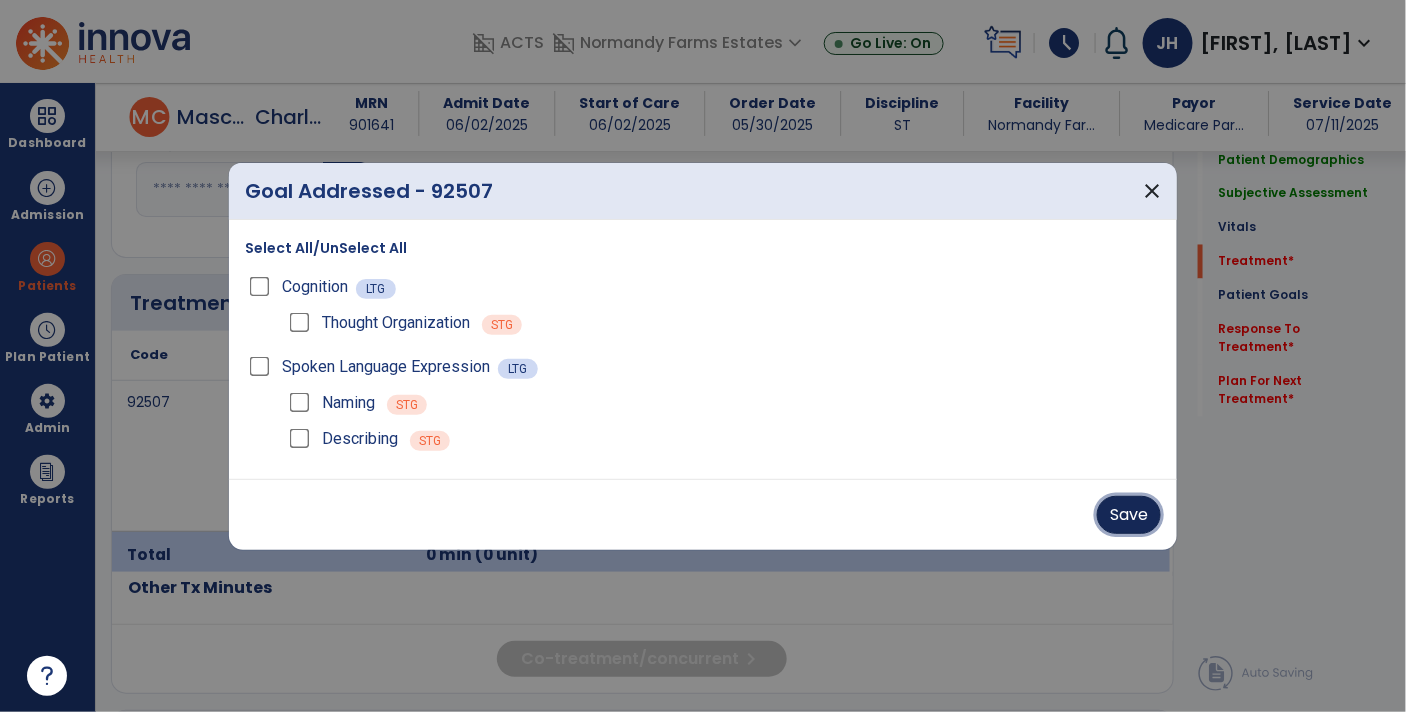 click on "Save" at bounding box center [1129, 515] 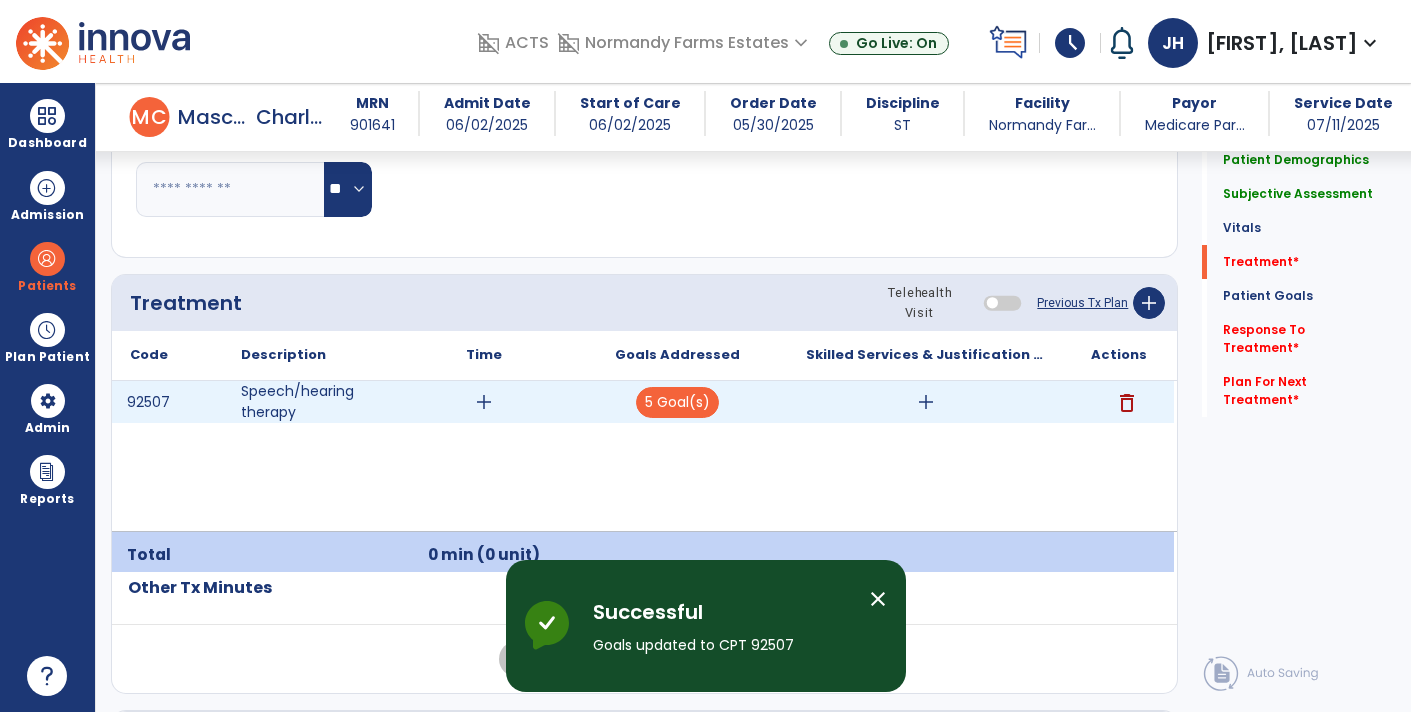 click on "add" at bounding box center (926, 402) 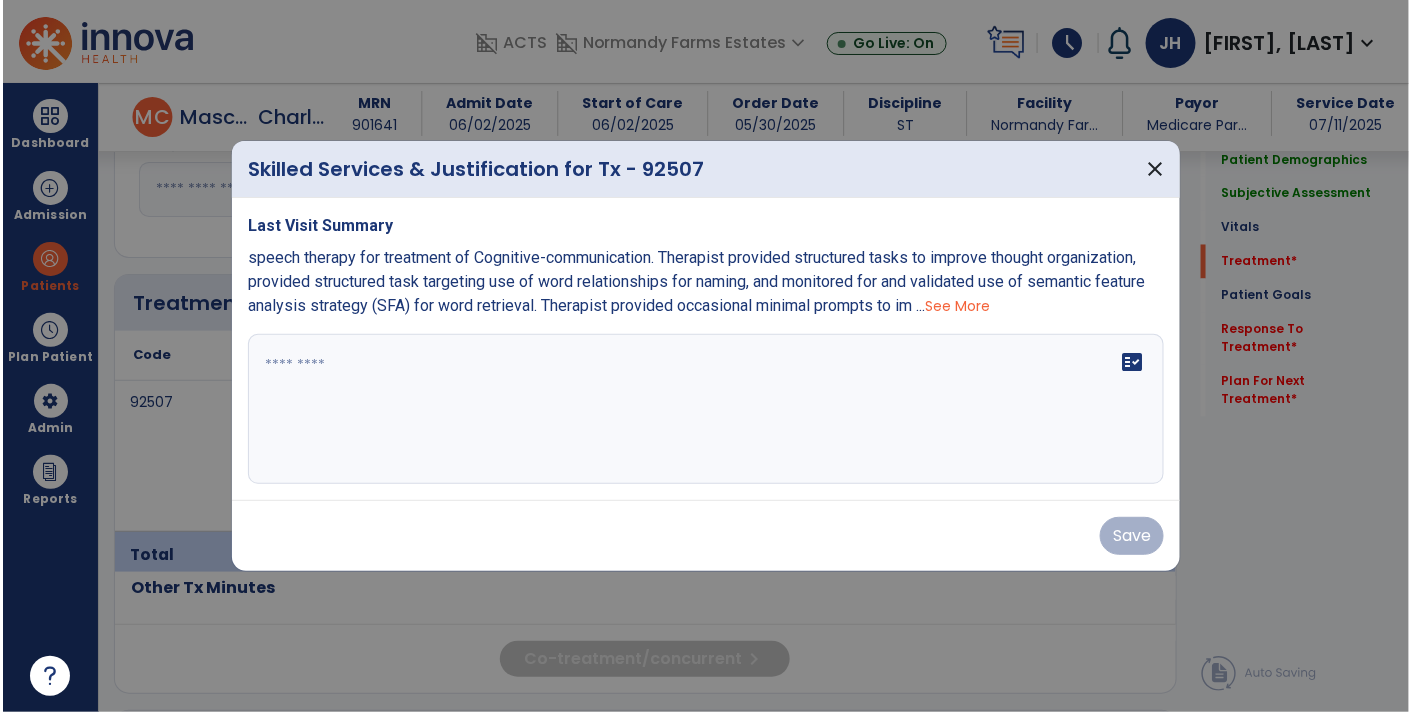 scroll, scrollTop: 1085, scrollLeft: 0, axis: vertical 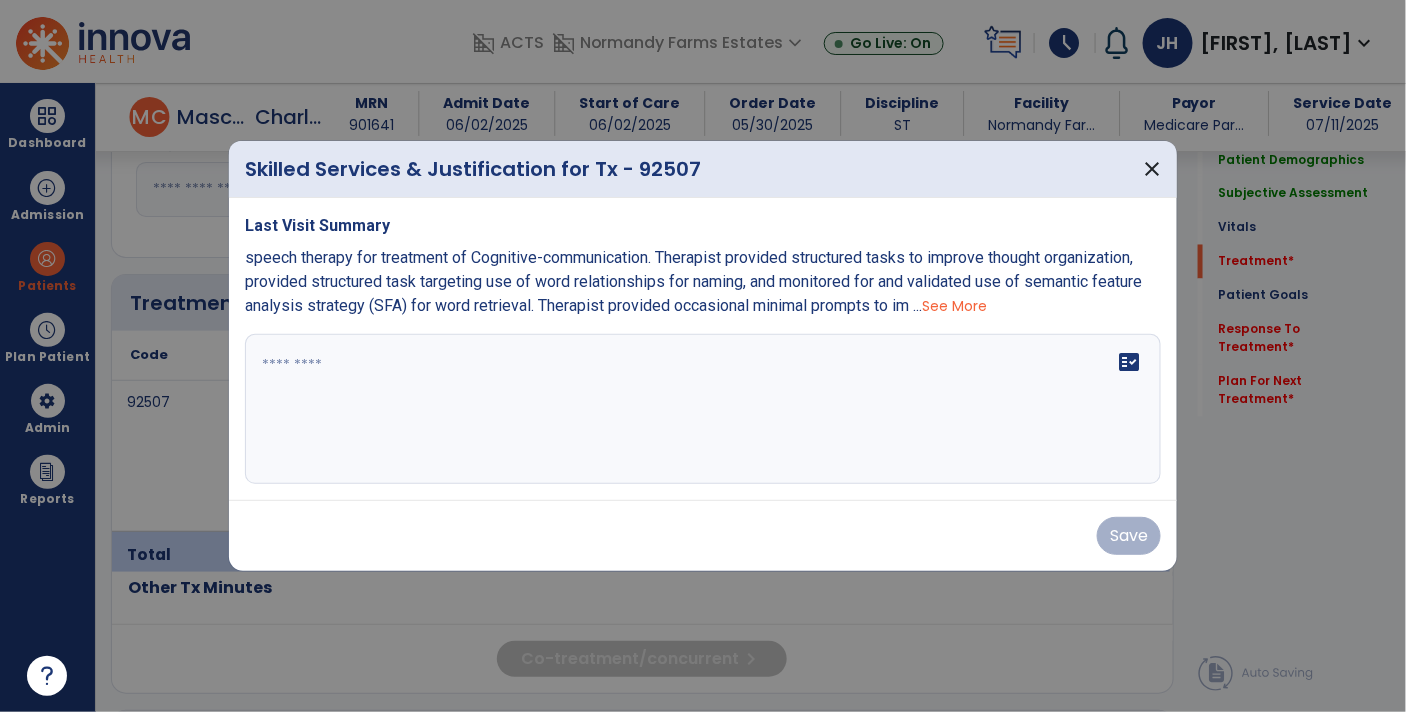 click at bounding box center (703, 409) 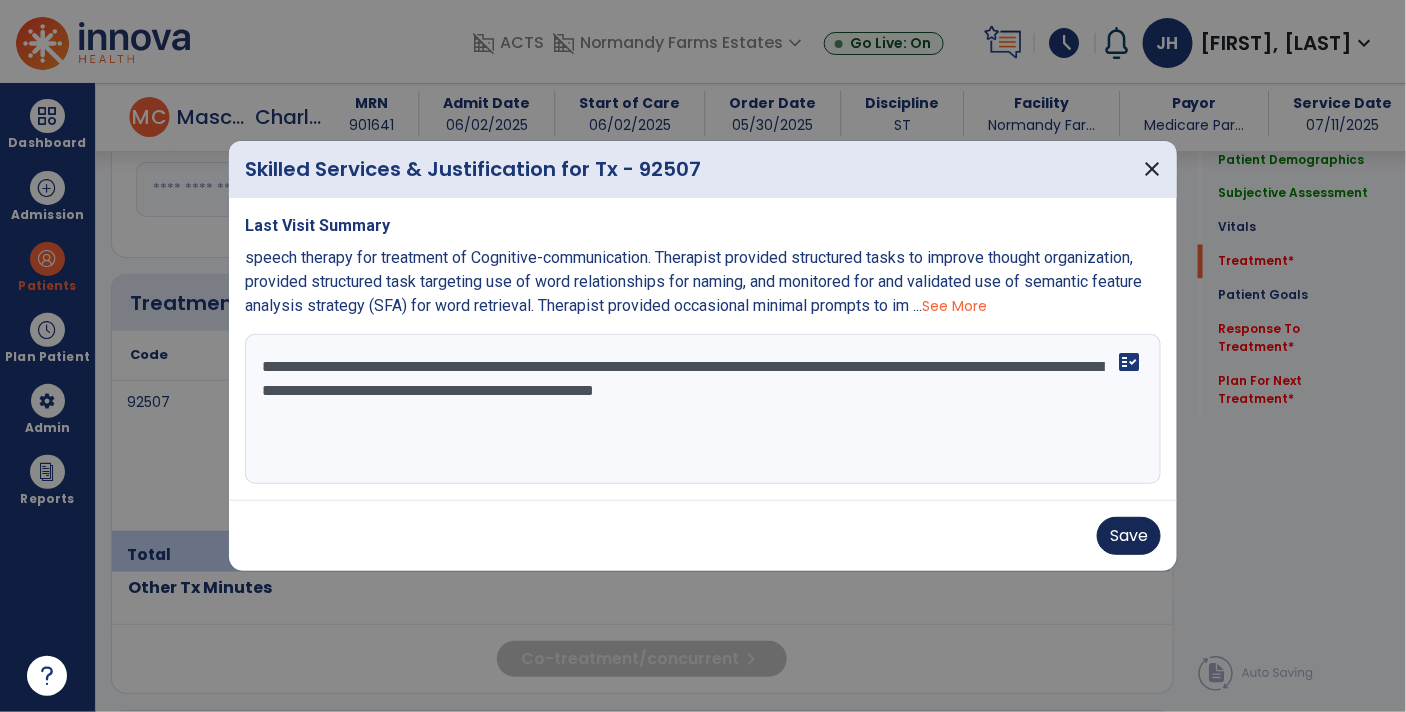 type on "**********" 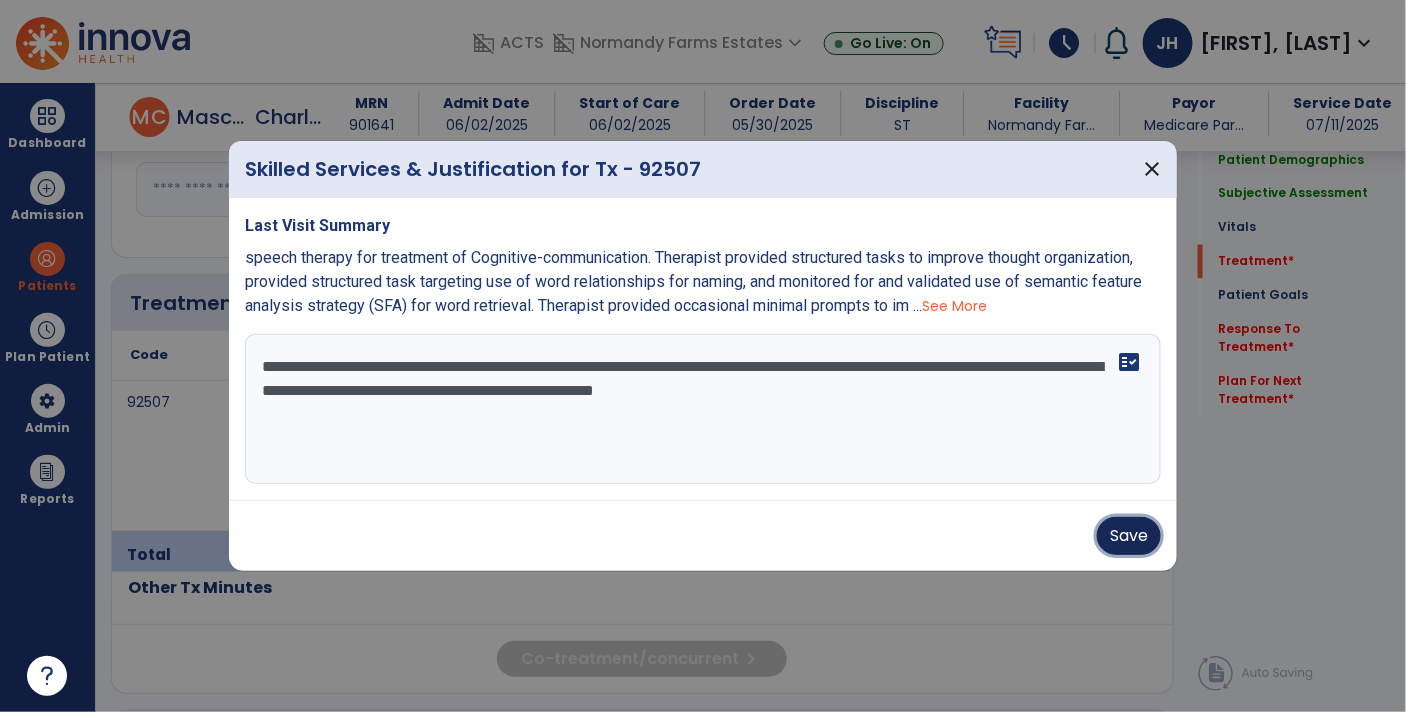 click on "Save" at bounding box center [1129, 536] 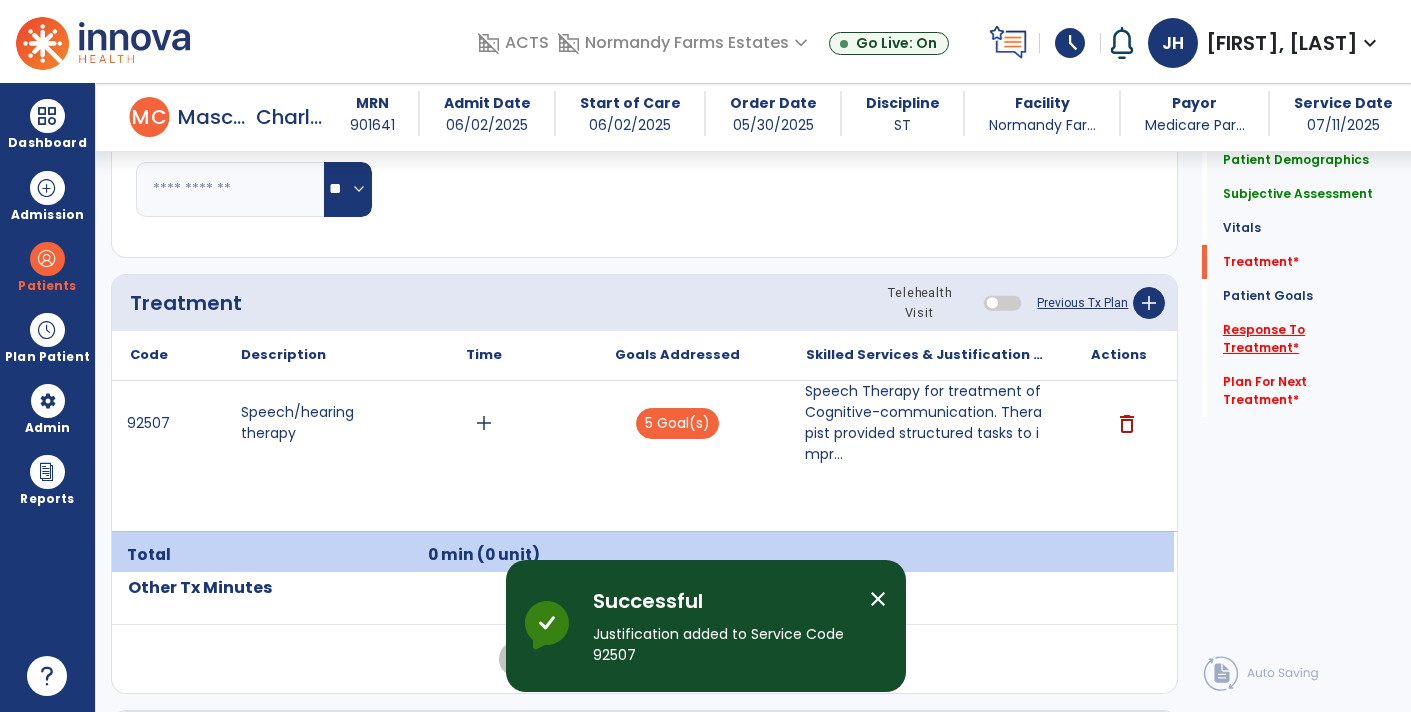click on "Response To Treatment   *" 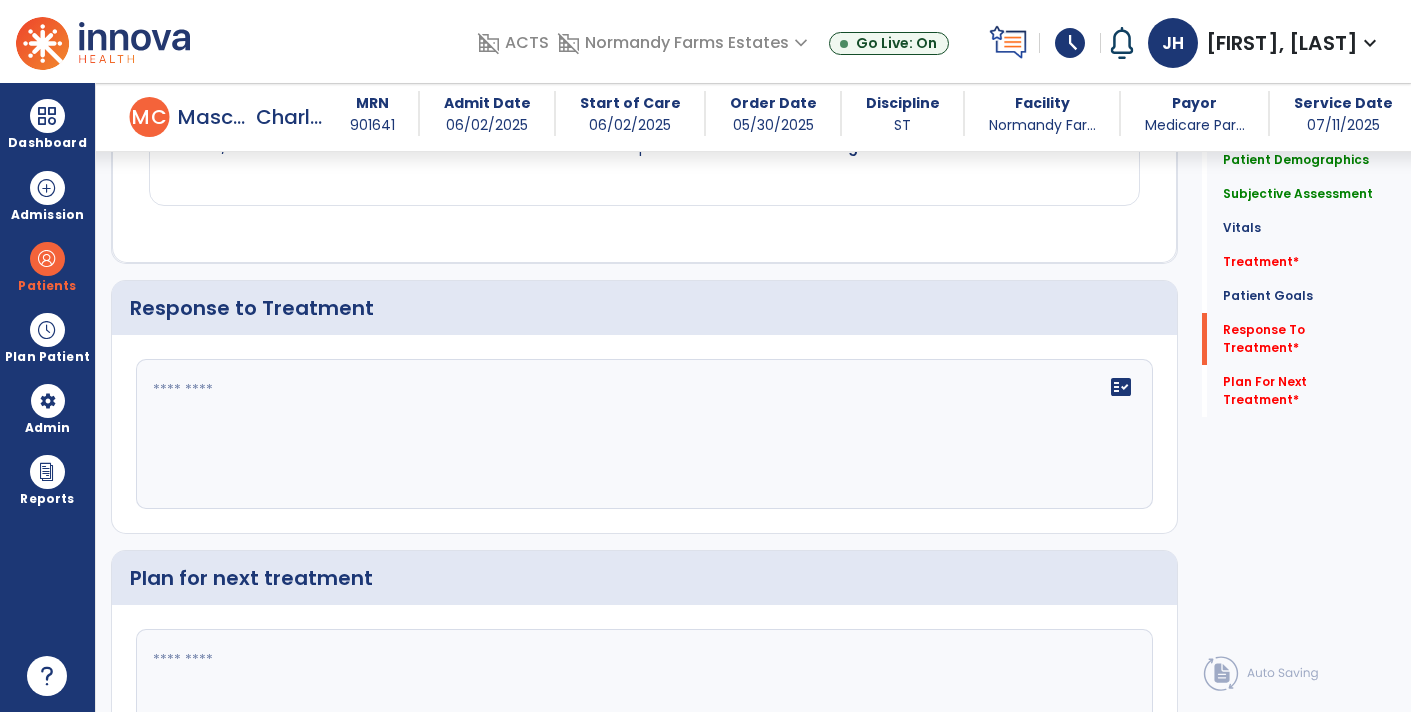 scroll, scrollTop: 2522, scrollLeft: 0, axis: vertical 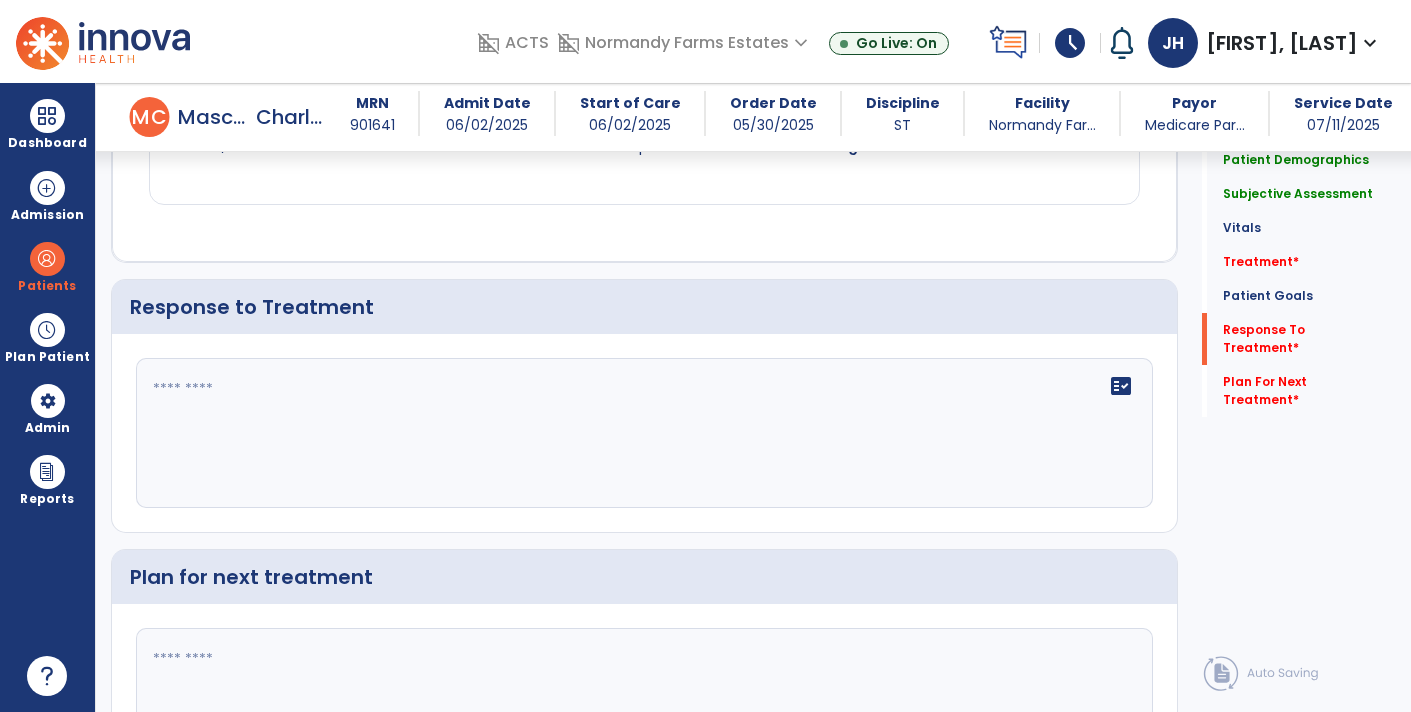 click 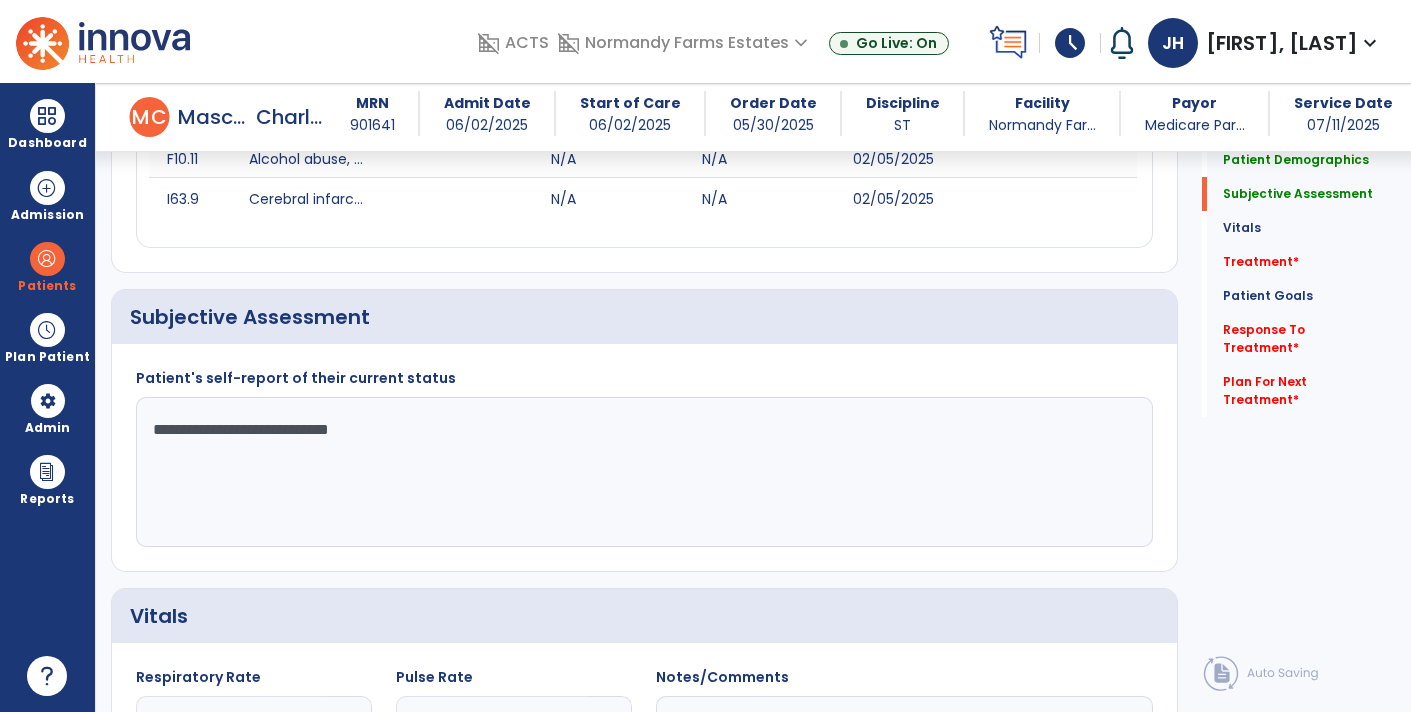scroll, scrollTop: 350, scrollLeft: 0, axis: vertical 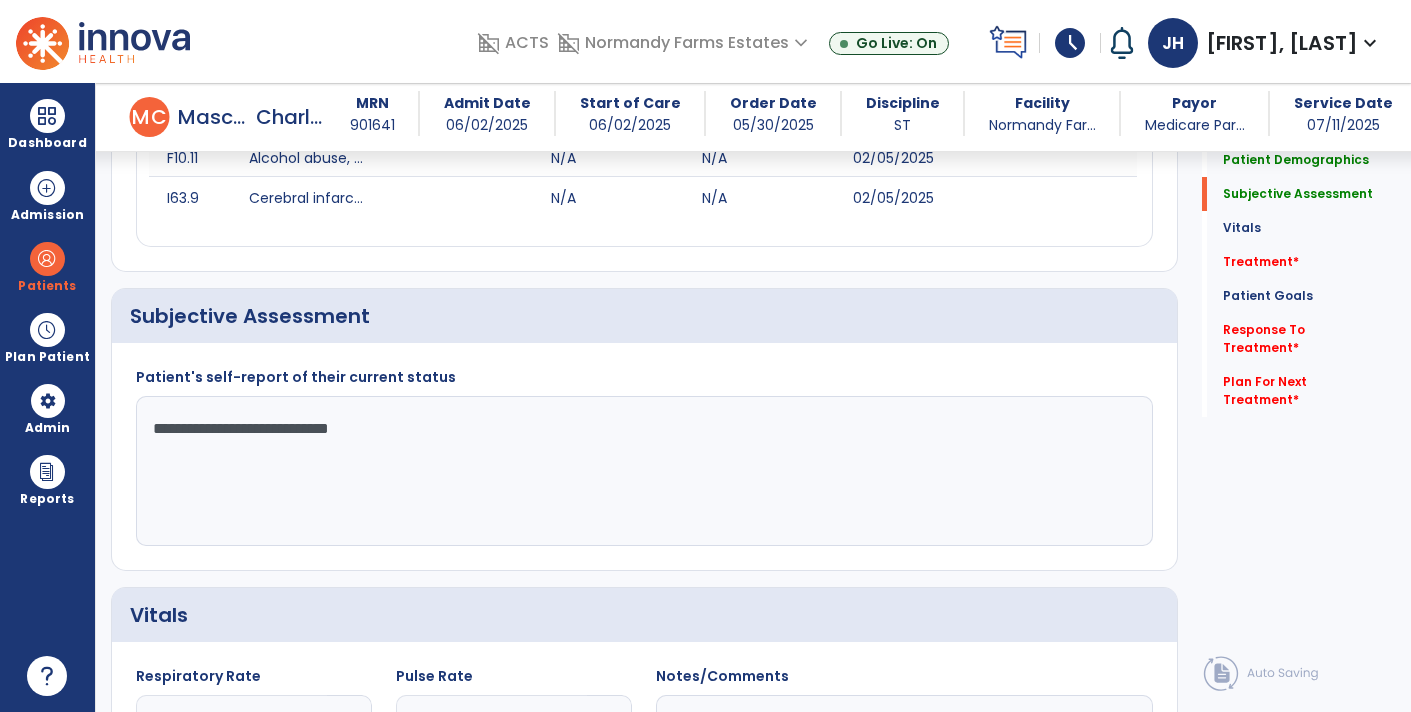 click on "**********" 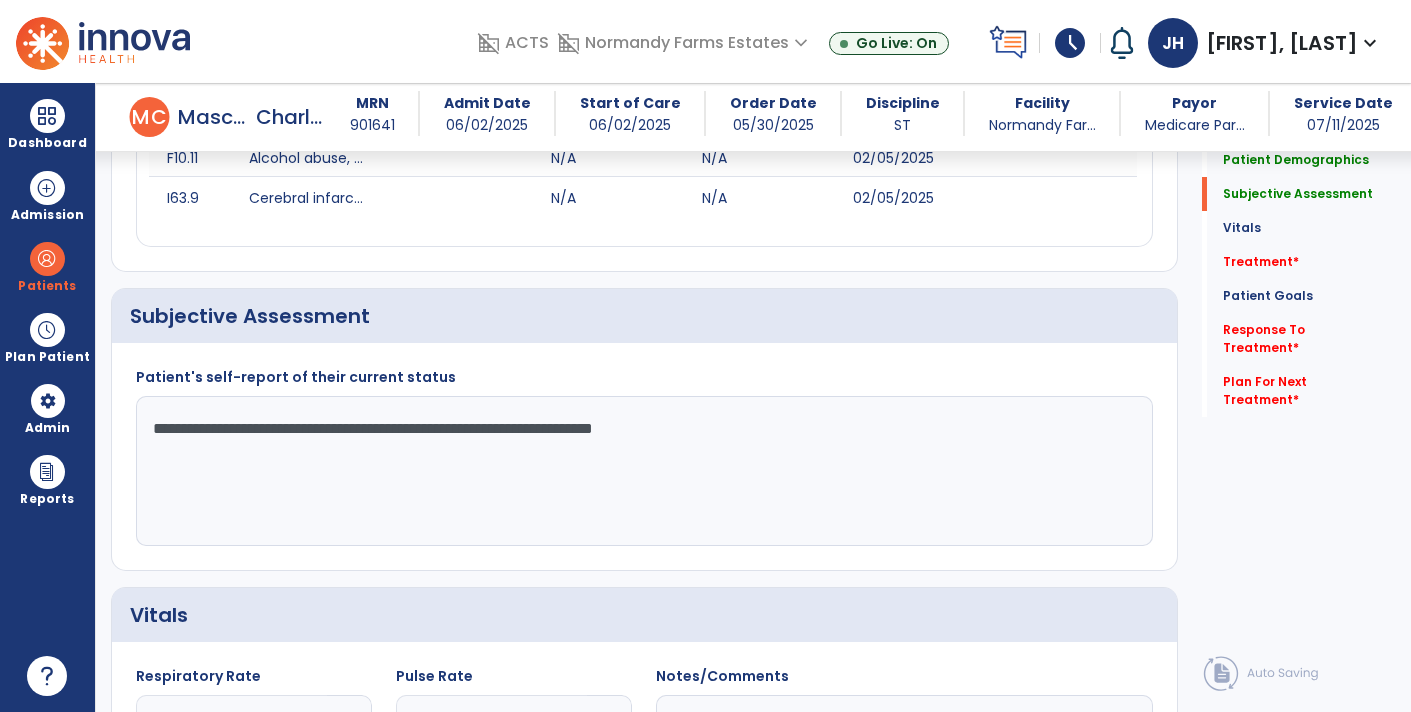 click on "**********" 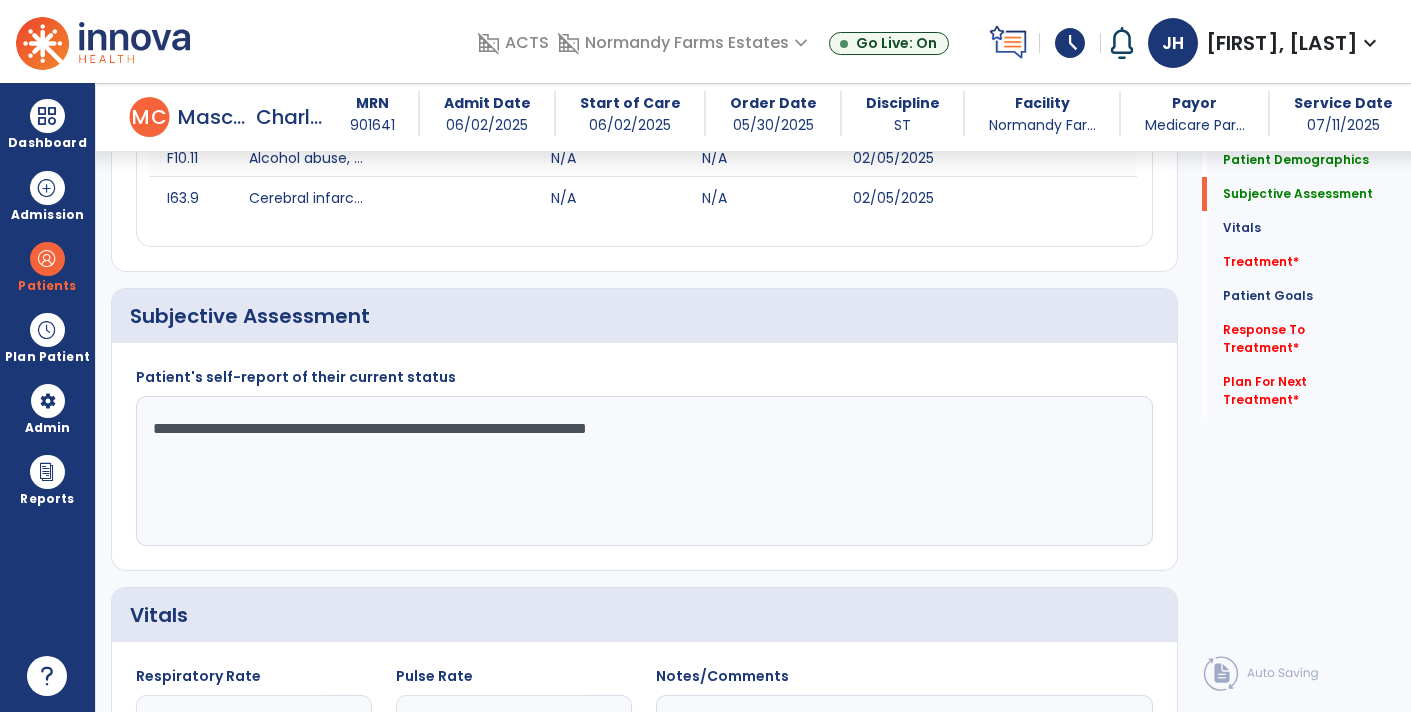 click on "**********" 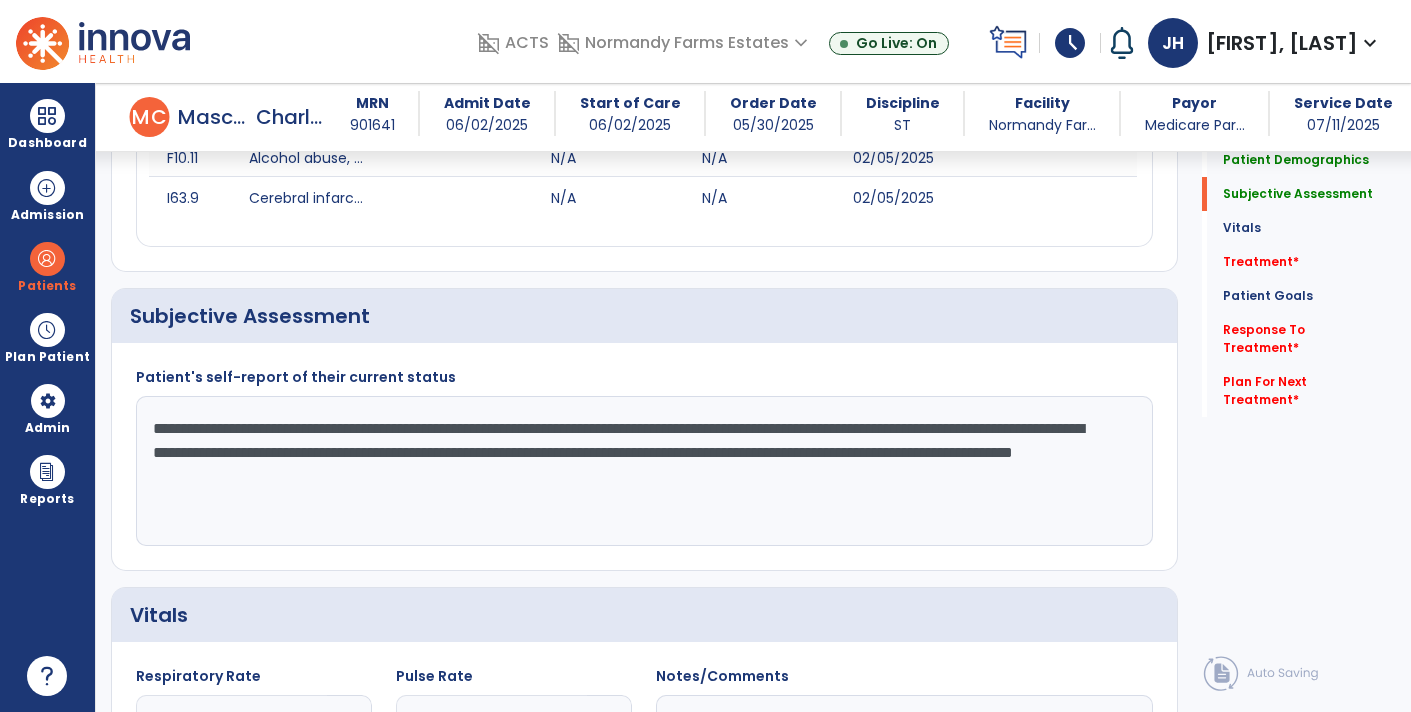 click on "**********" 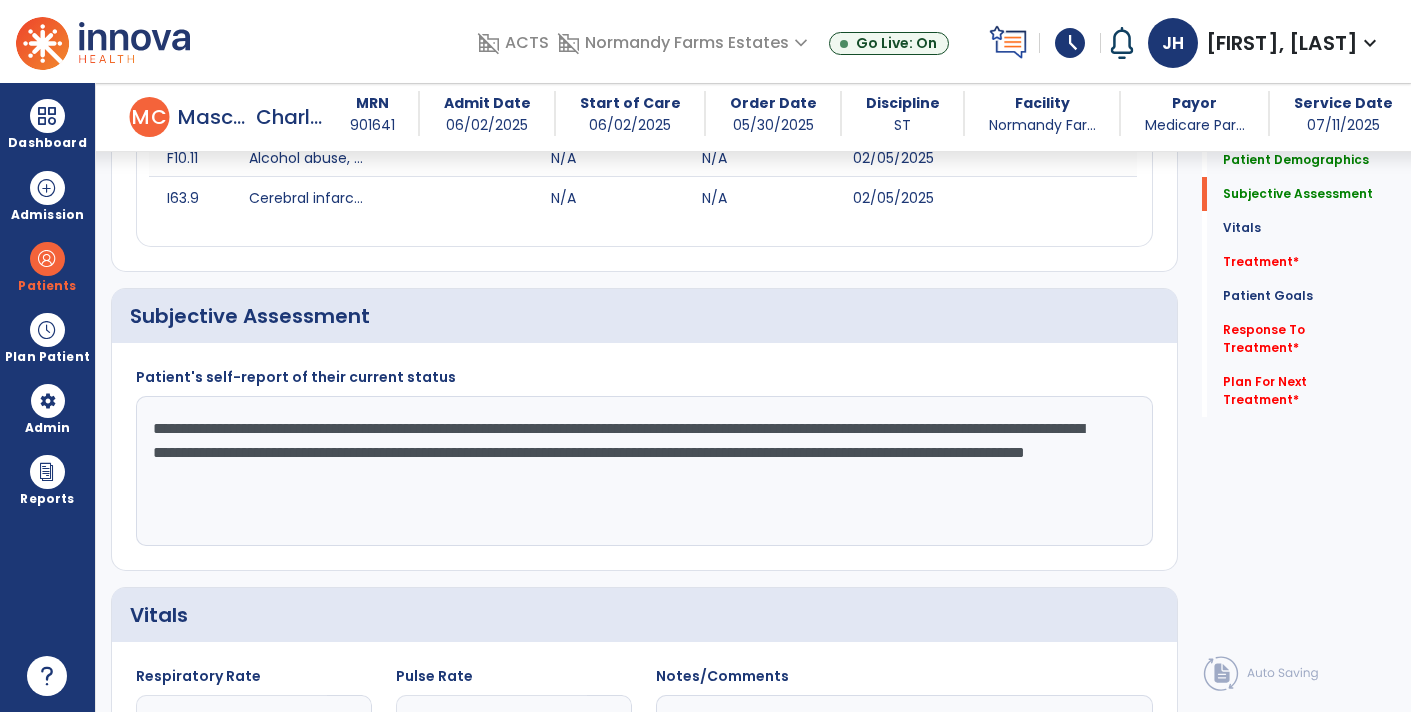 click on "**********" 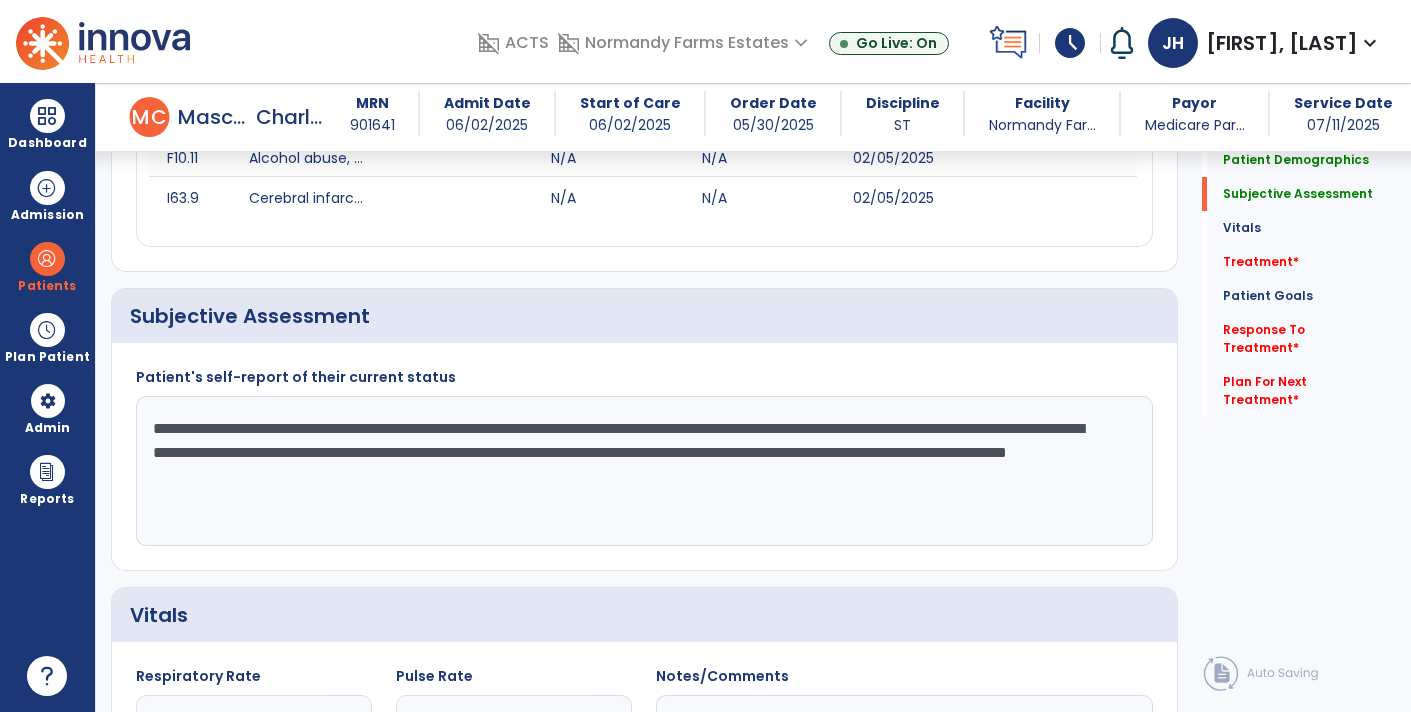 click on "**********" 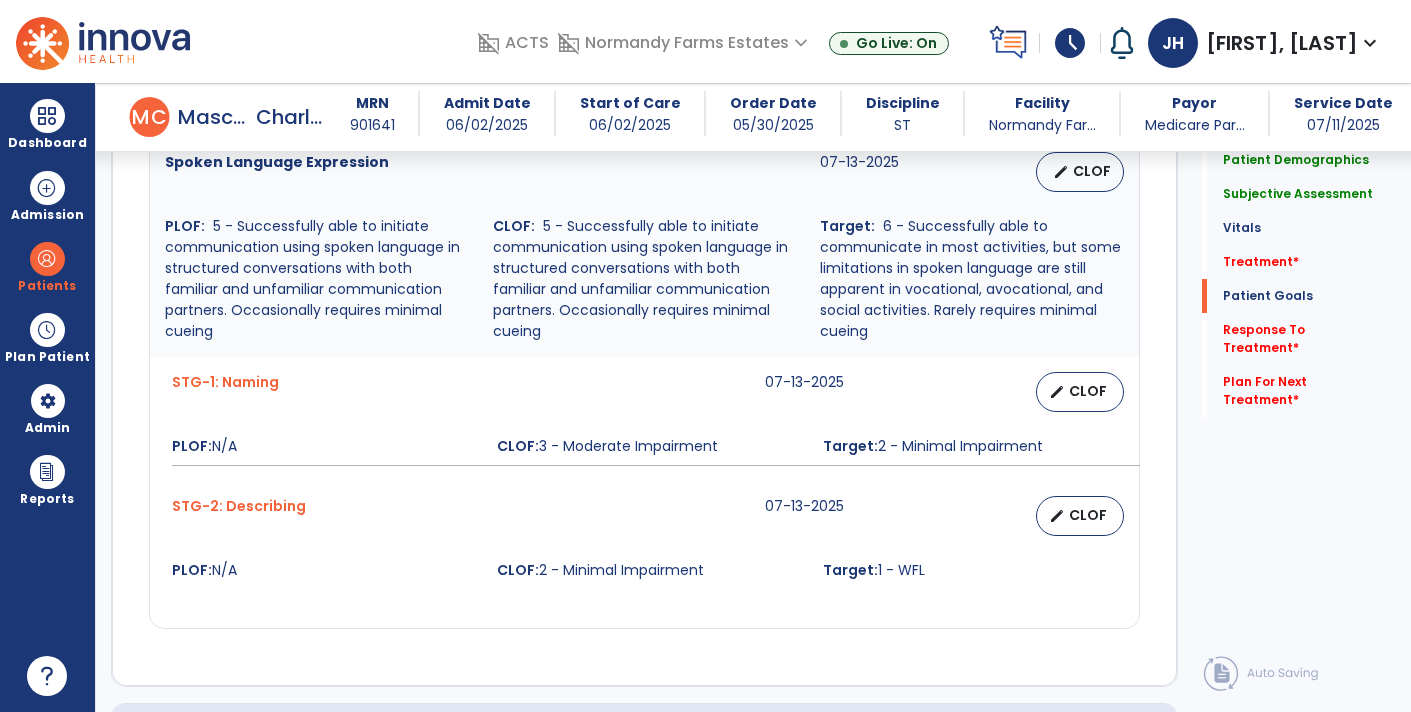 scroll, scrollTop: 2106, scrollLeft: 0, axis: vertical 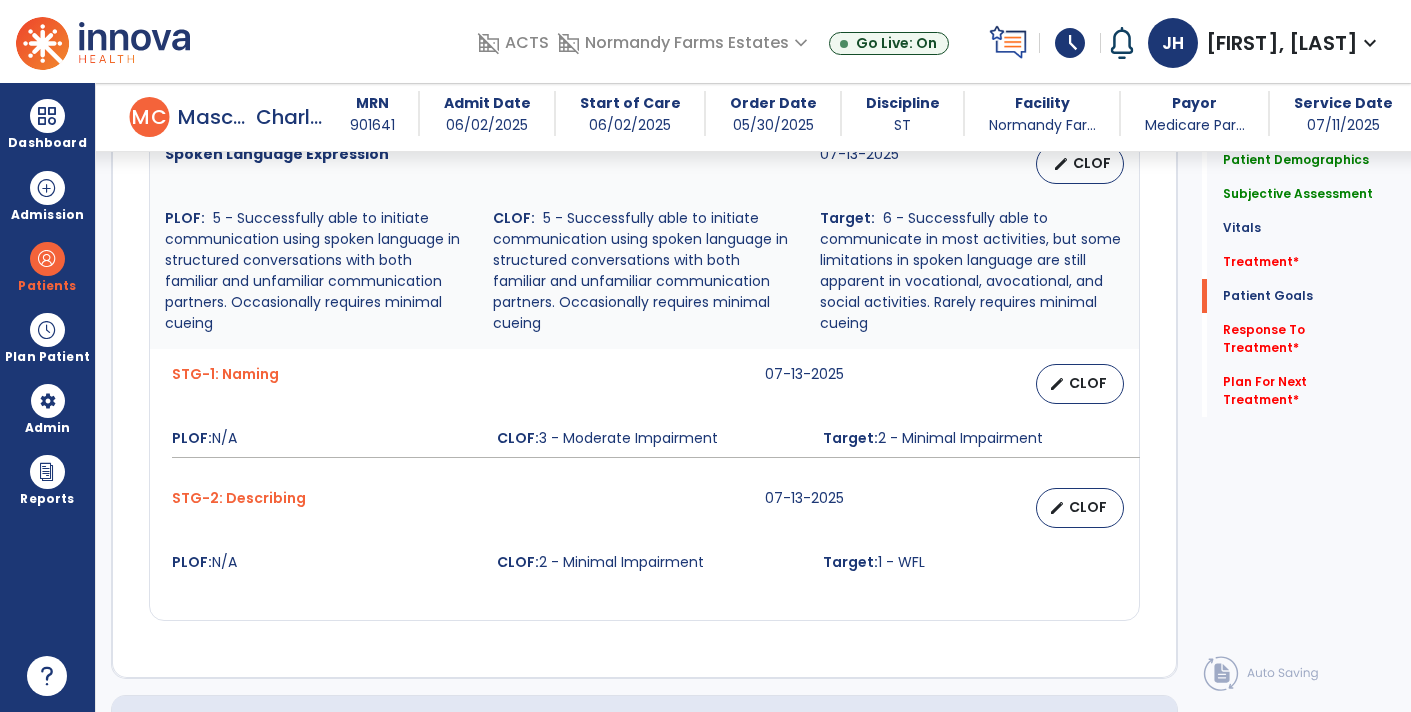 type on "**********" 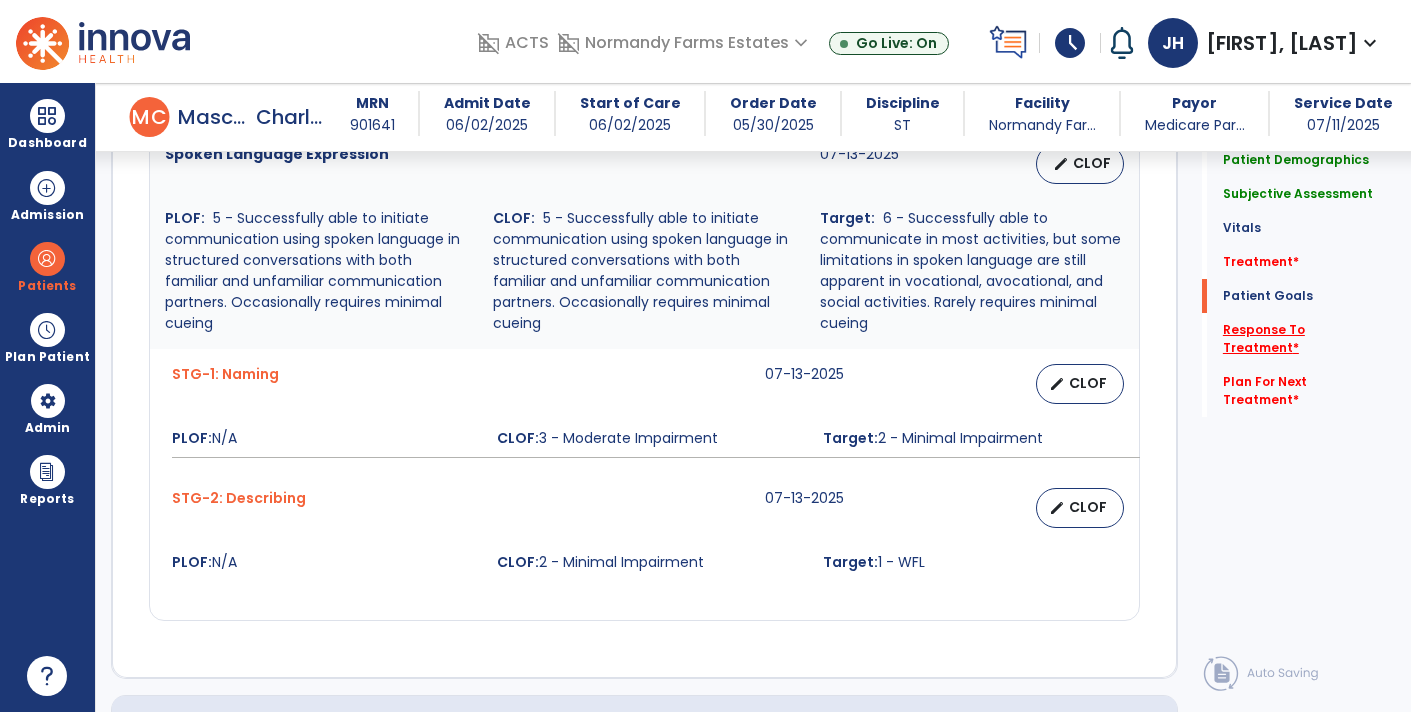 click on "Response To Treatment   *" 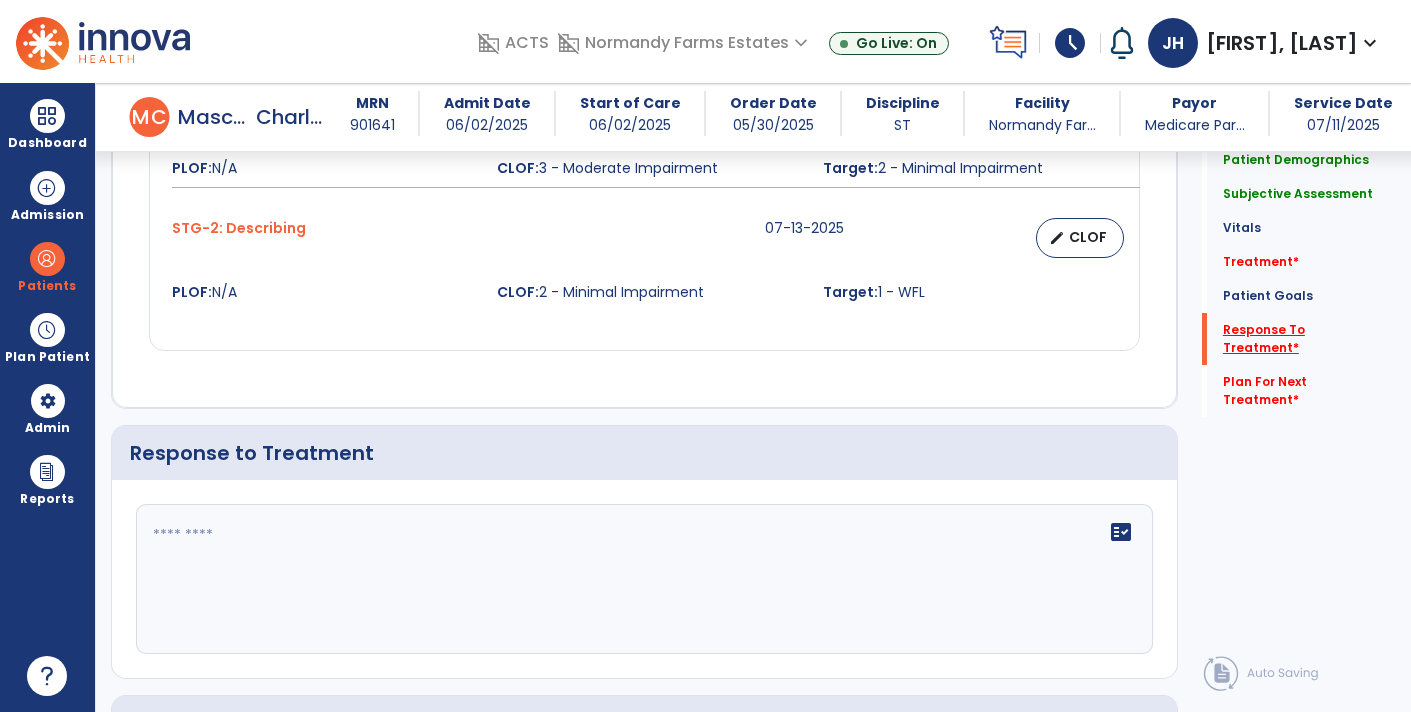 scroll, scrollTop: 2522, scrollLeft: 0, axis: vertical 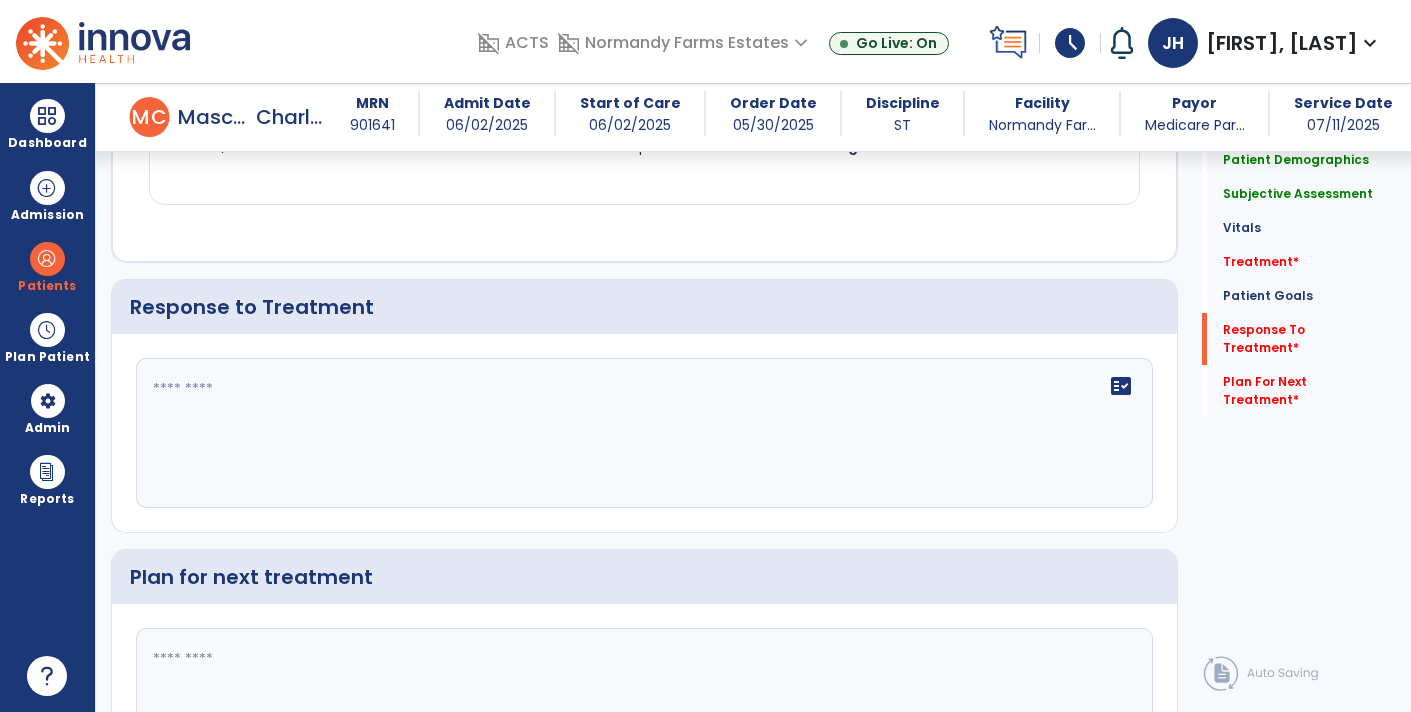 click 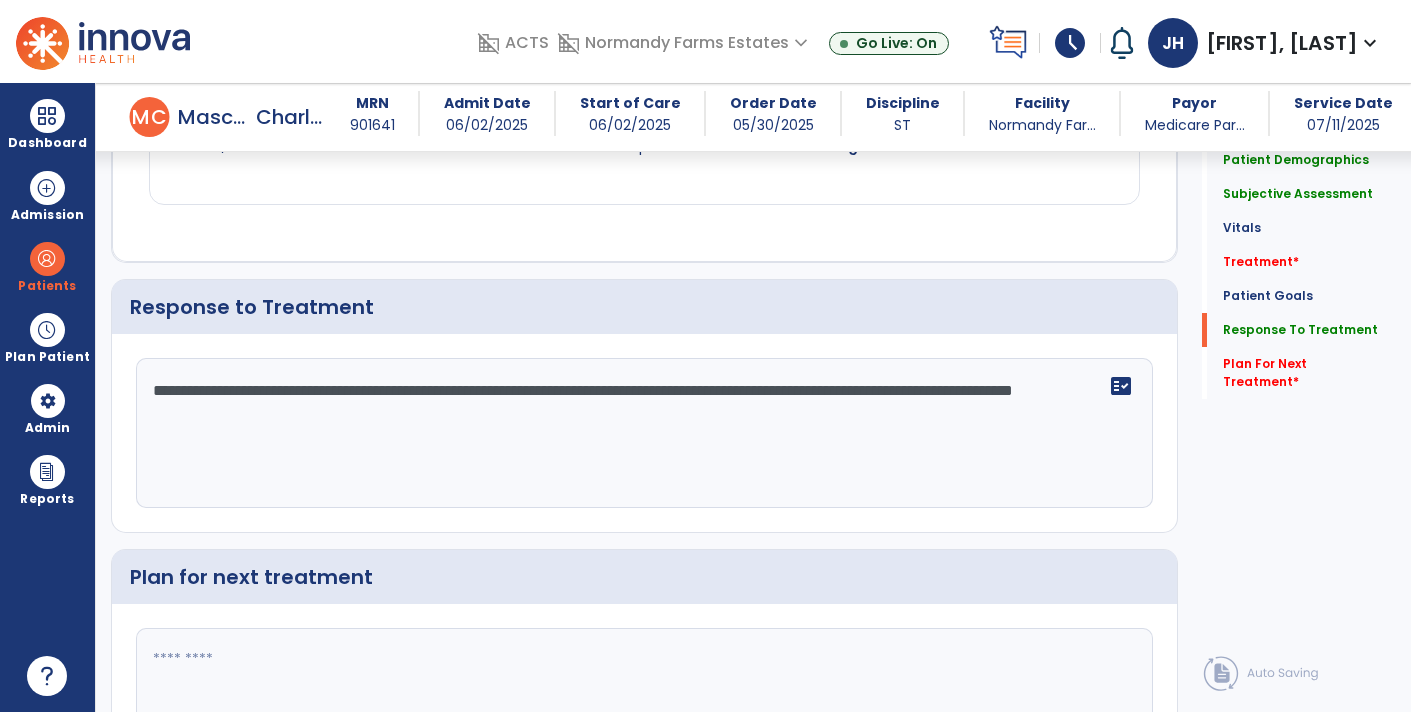 click on "**********" 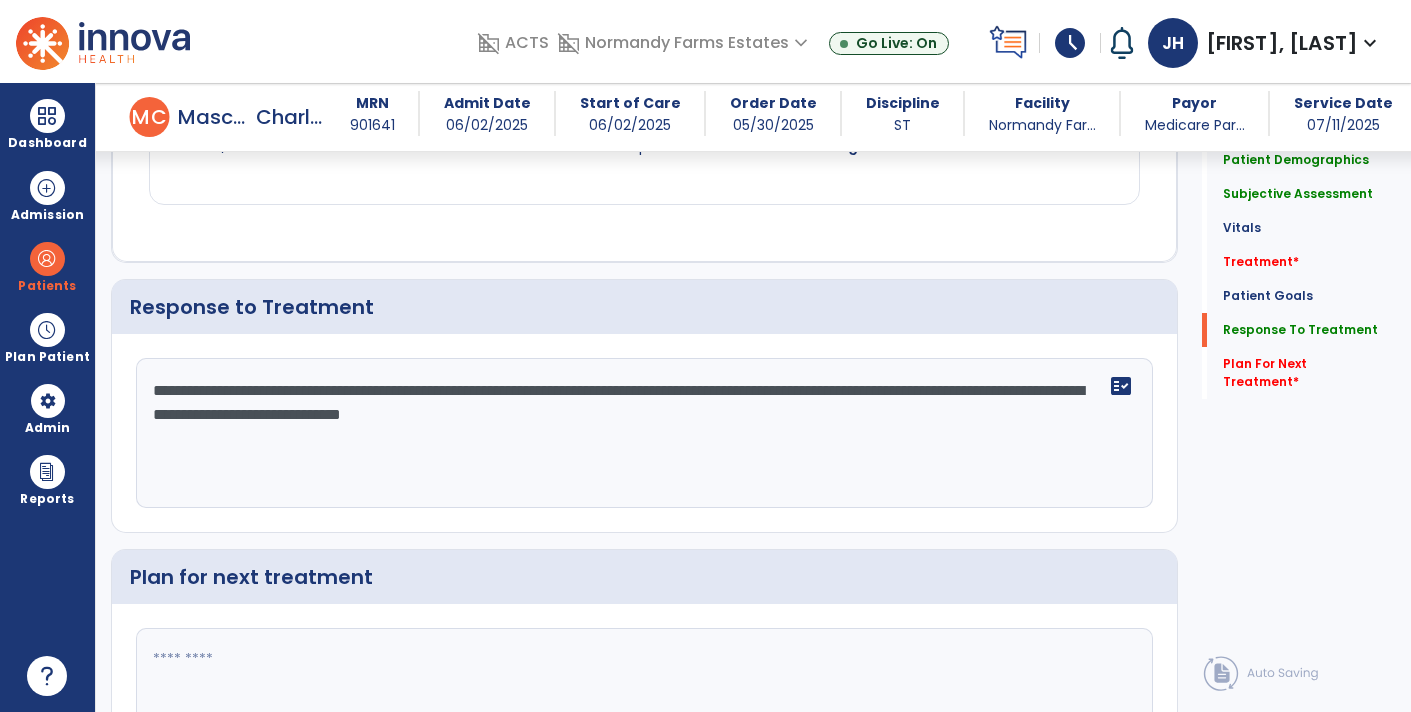 click on "**********" 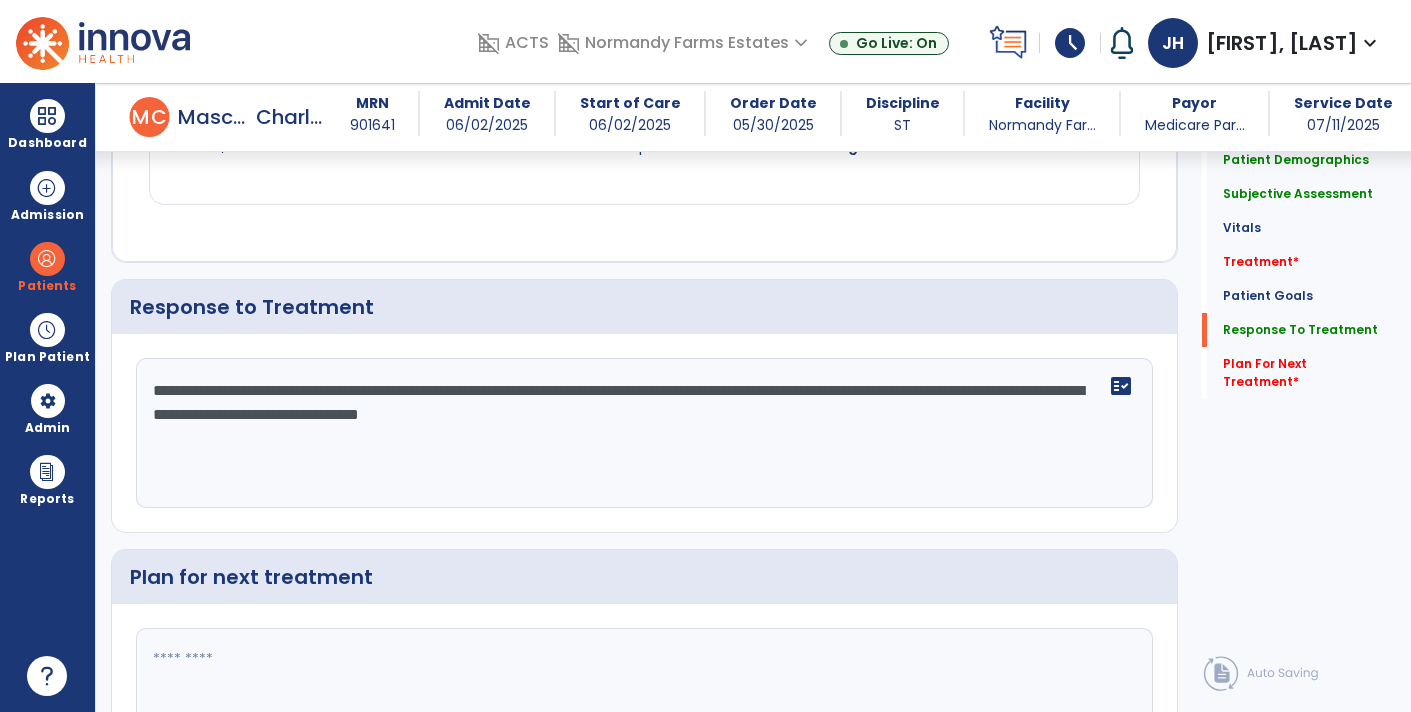 type on "**********" 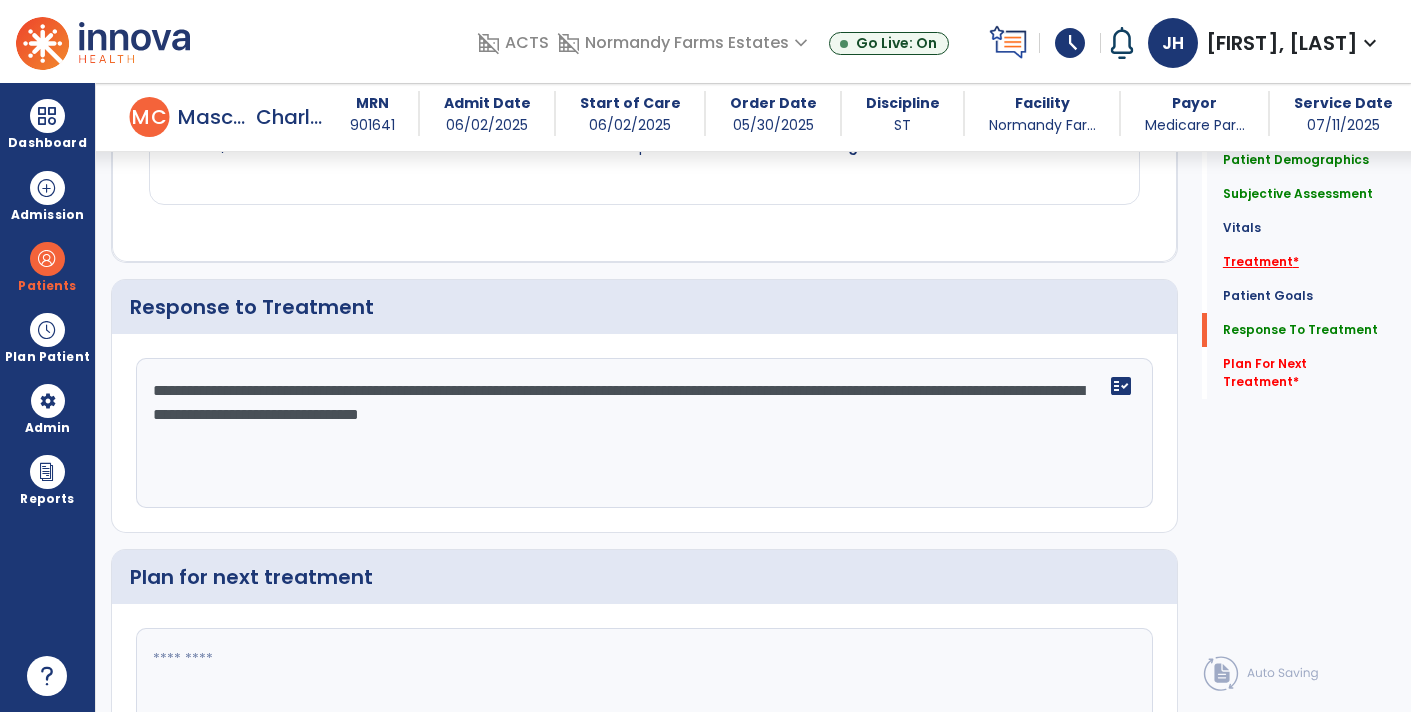 click on "Treatment   *" 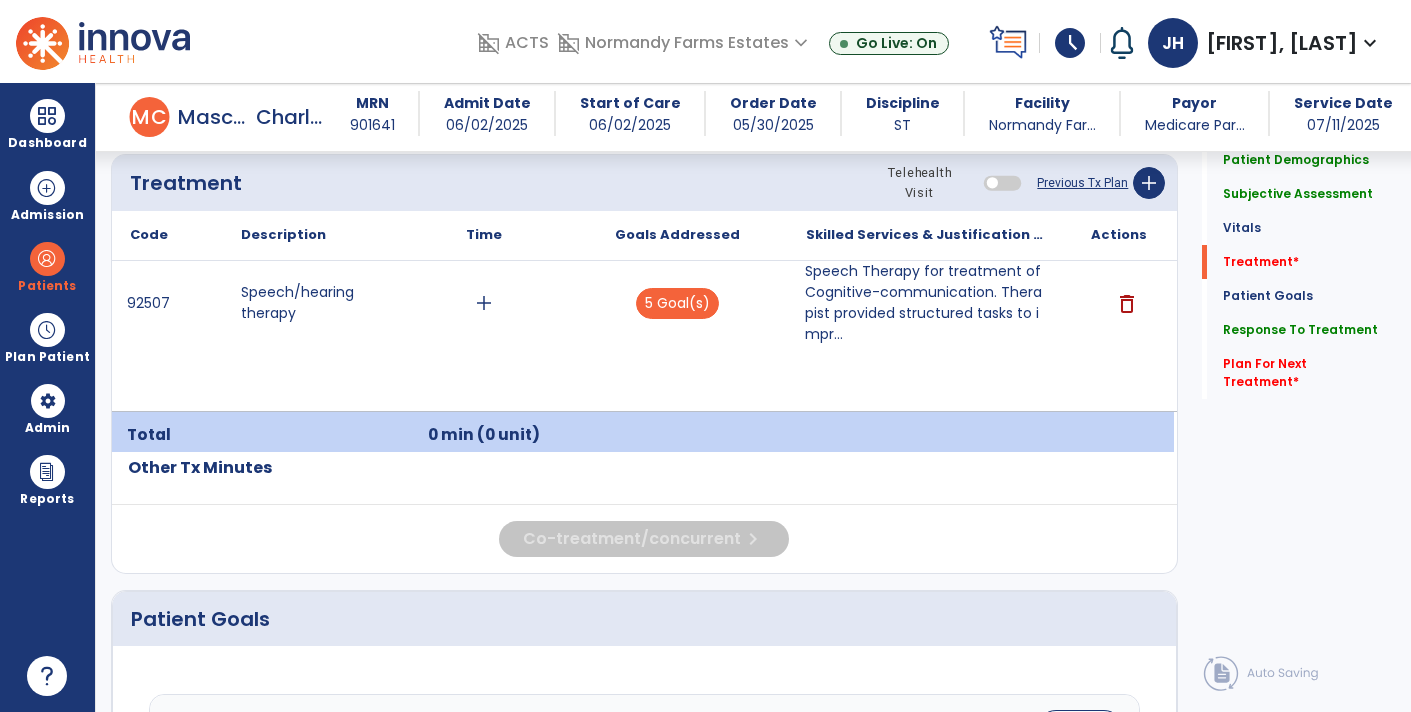 scroll, scrollTop: 1167, scrollLeft: 0, axis: vertical 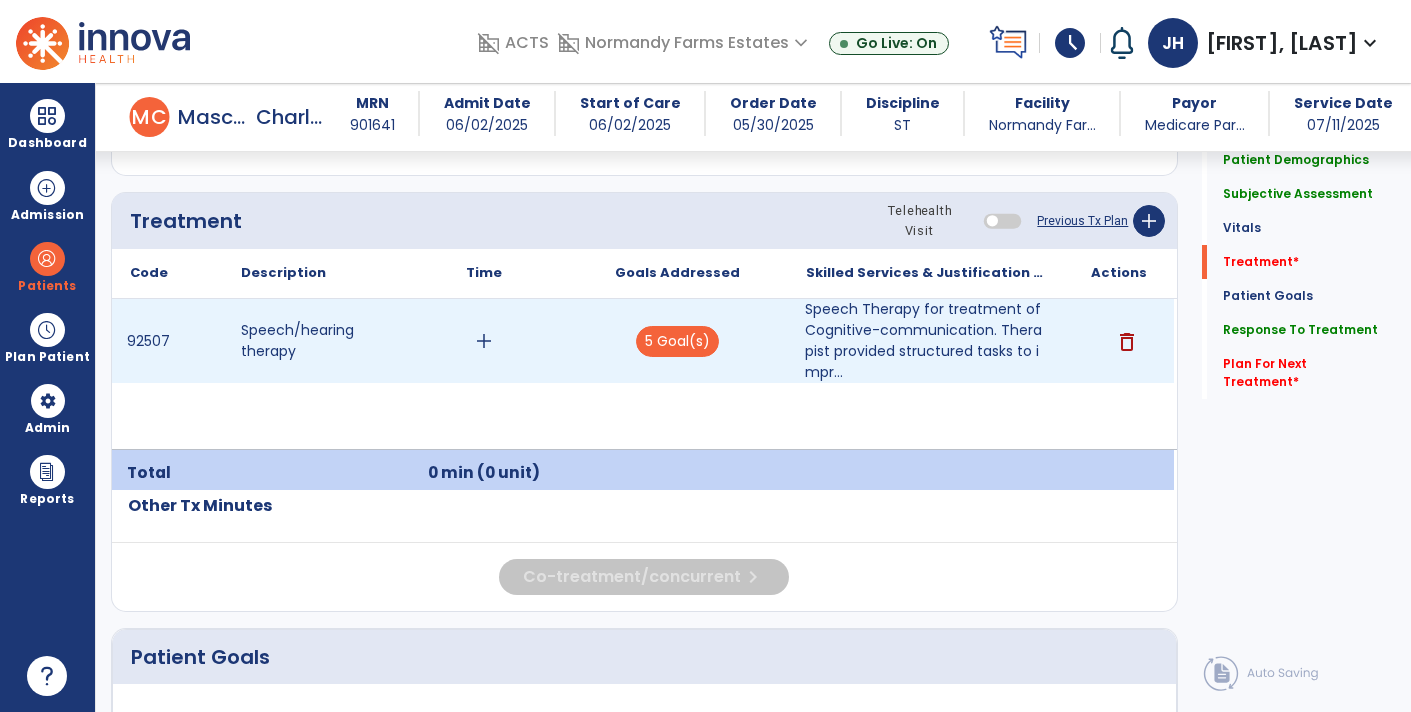 click on "add" at bounding box center (484, 341) 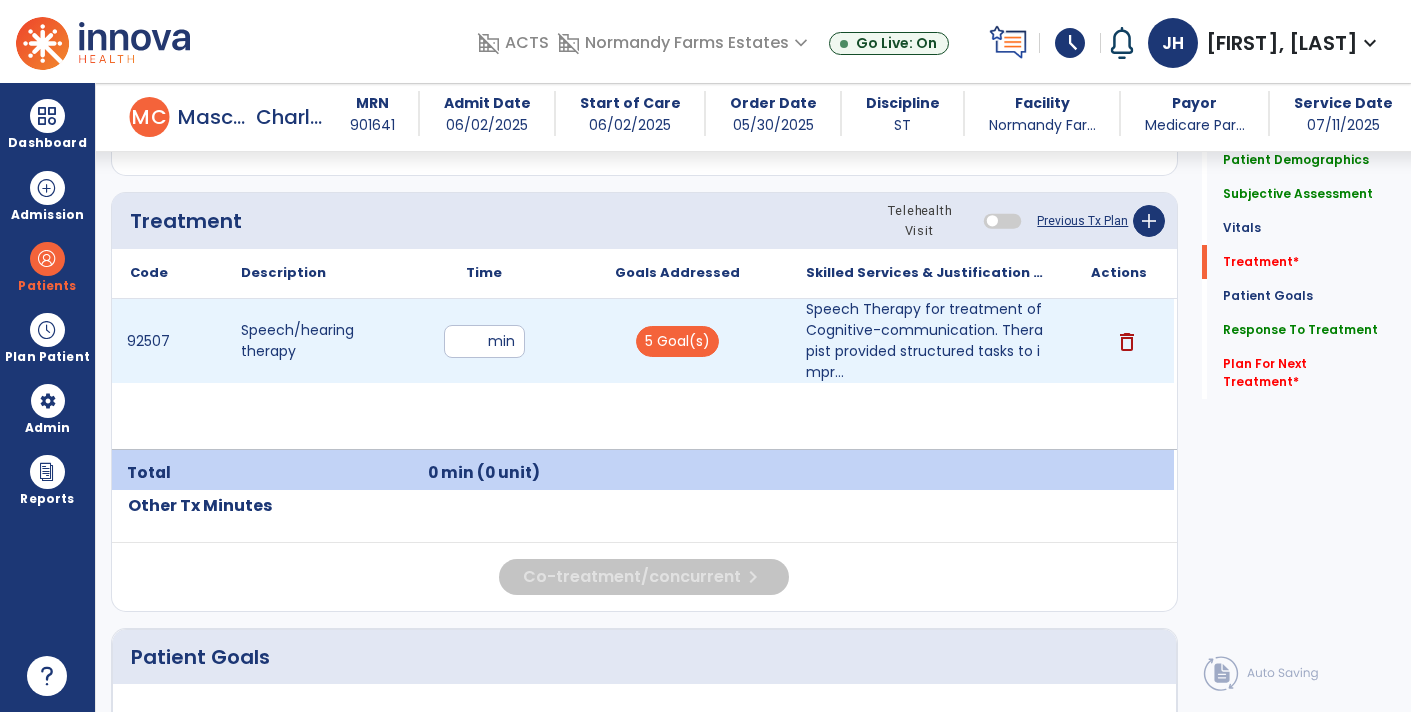 type on "**" 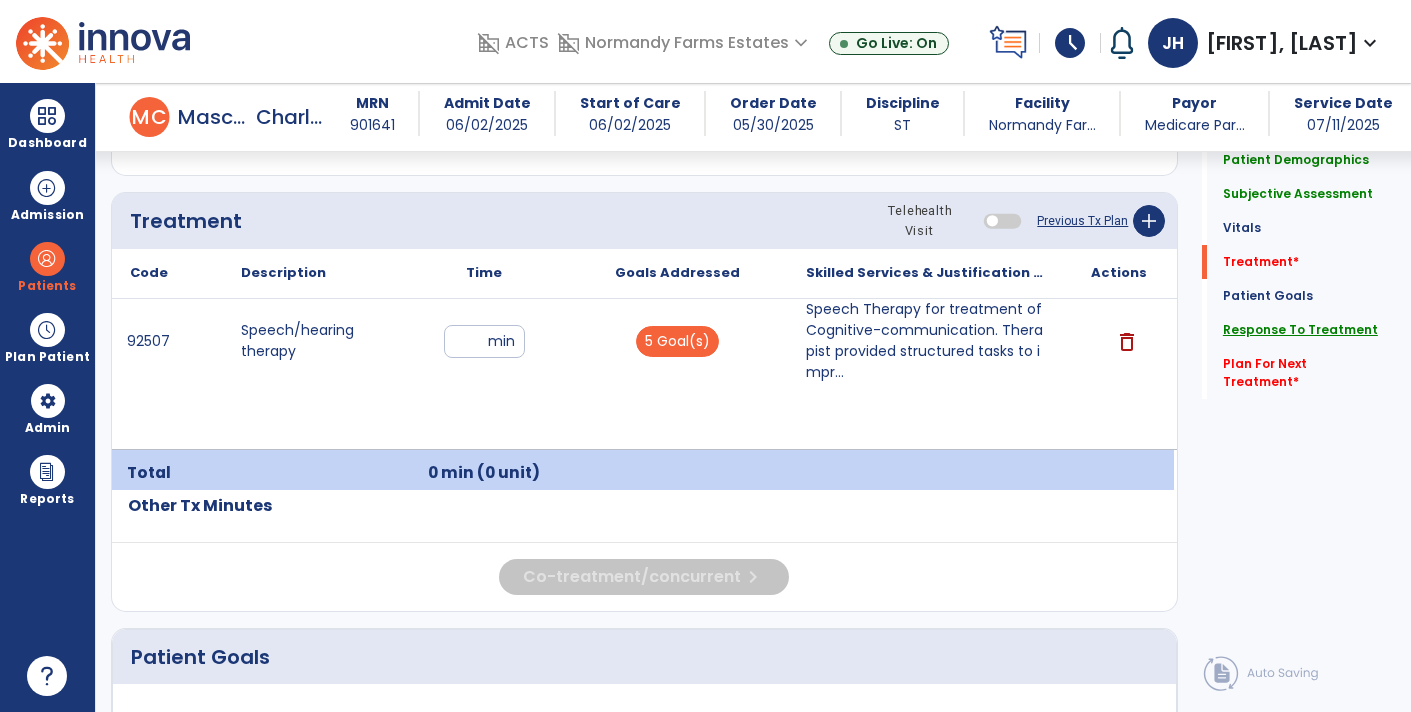 click on "Response To Treatment" 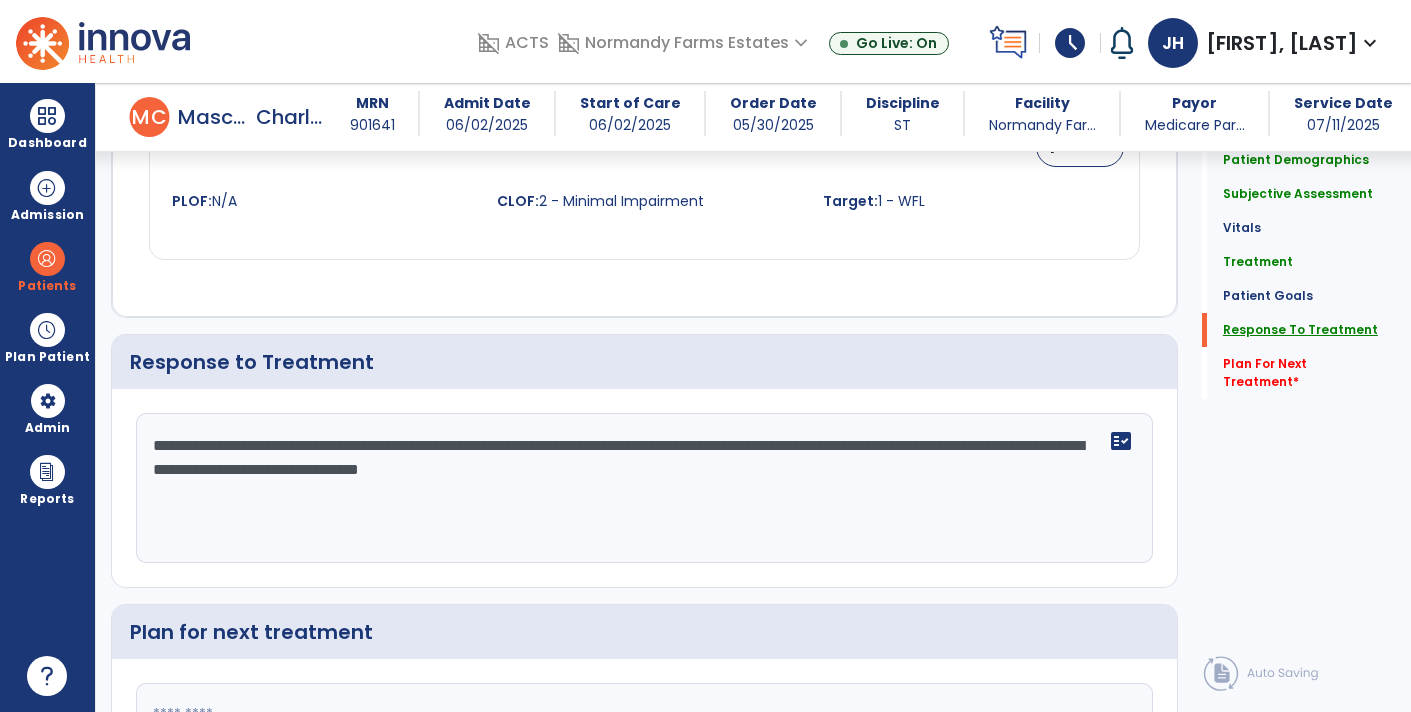 scroll, scrollTop: 2522, scrollLeft: 0, axis: vertical 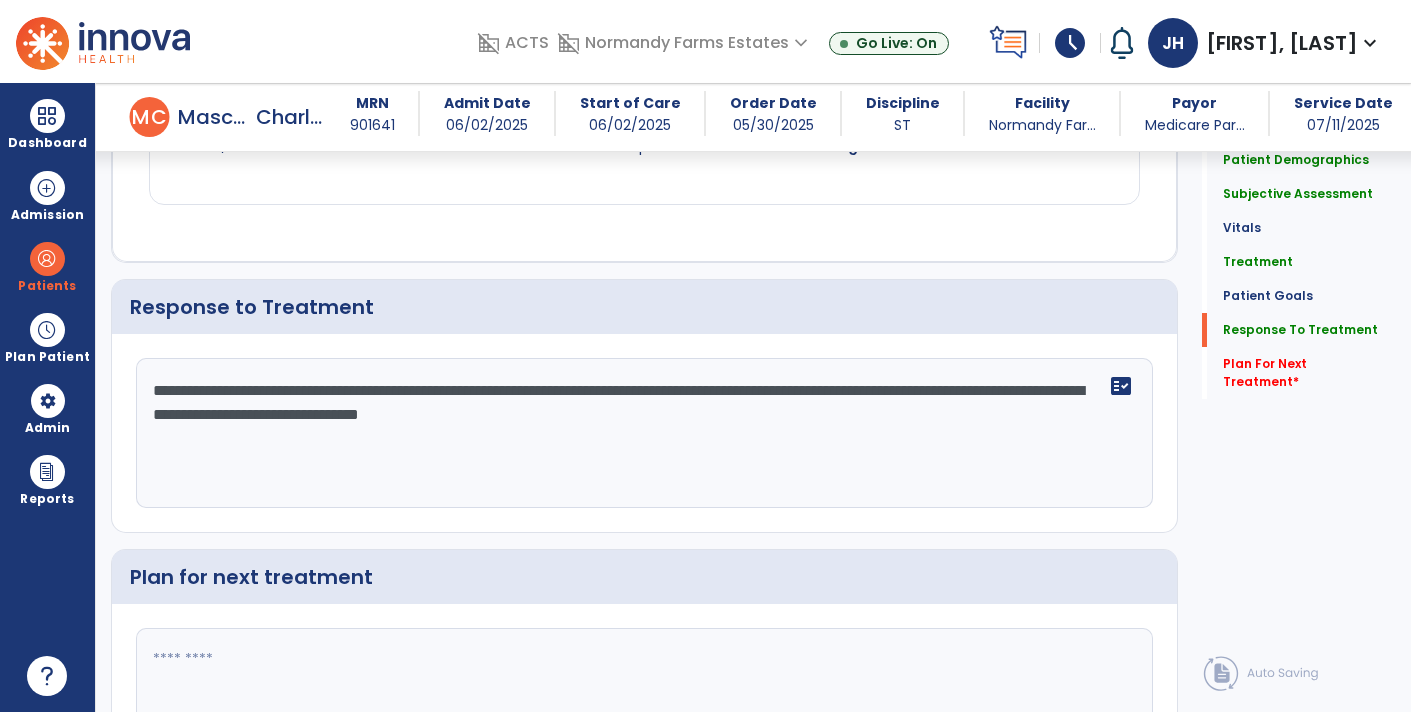 click 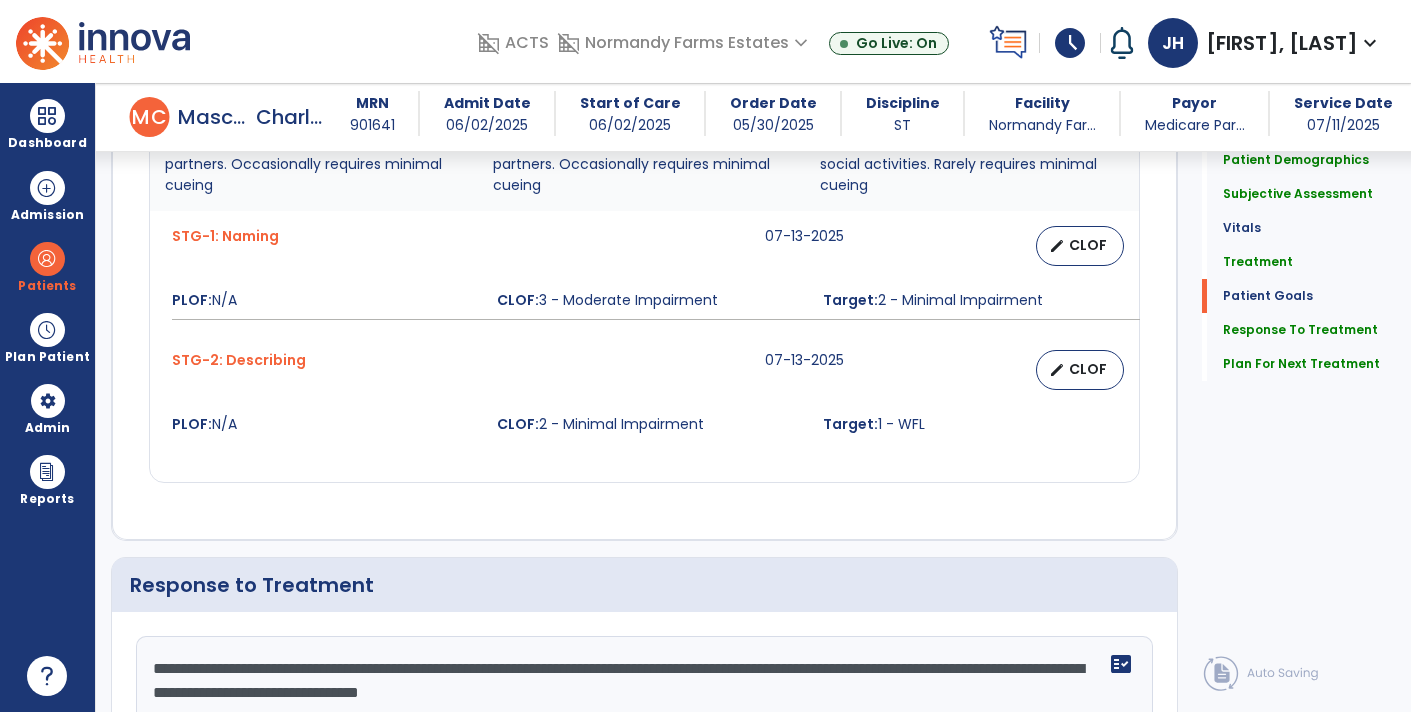 scroll, scrollTop: 2408, scrollLeft: 0, axis: vertical 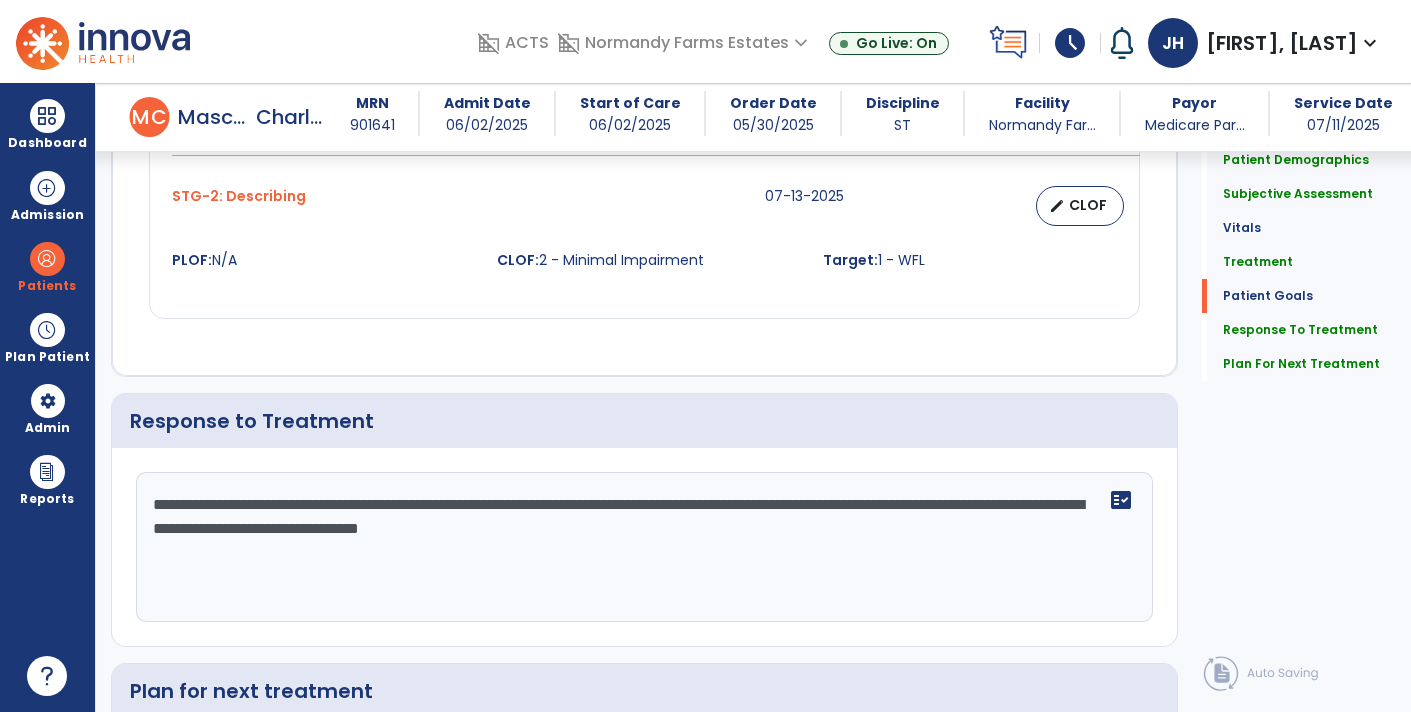type on "**********" 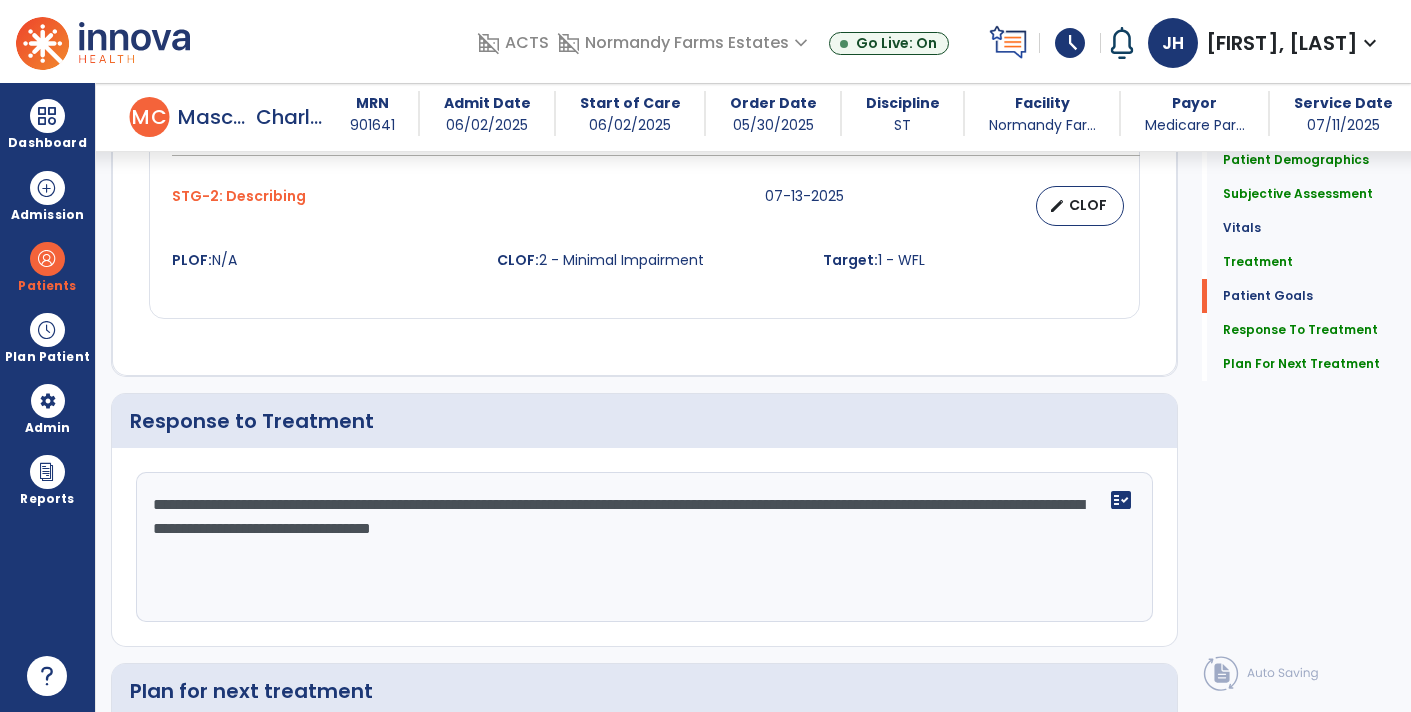 type on "**********" 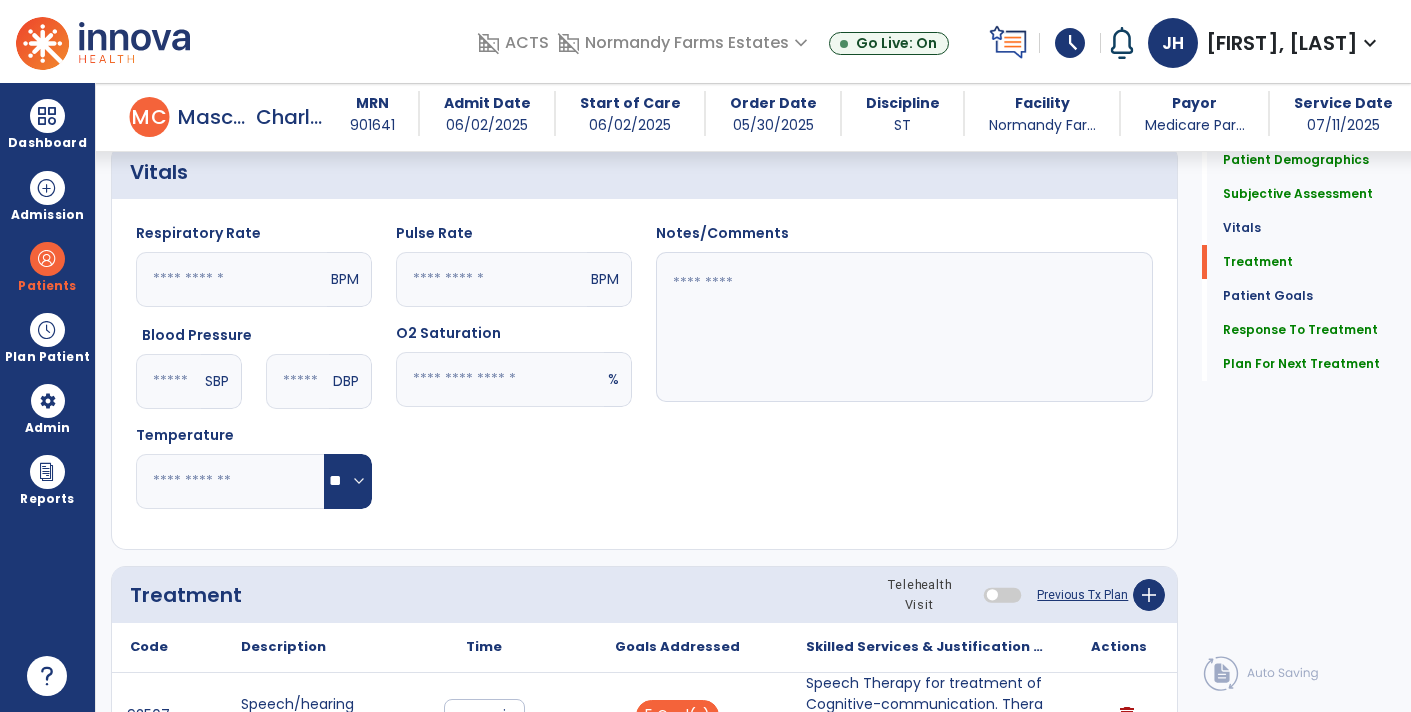 scroll, scrollTop: 0, scrollLeft: 0, axis: both 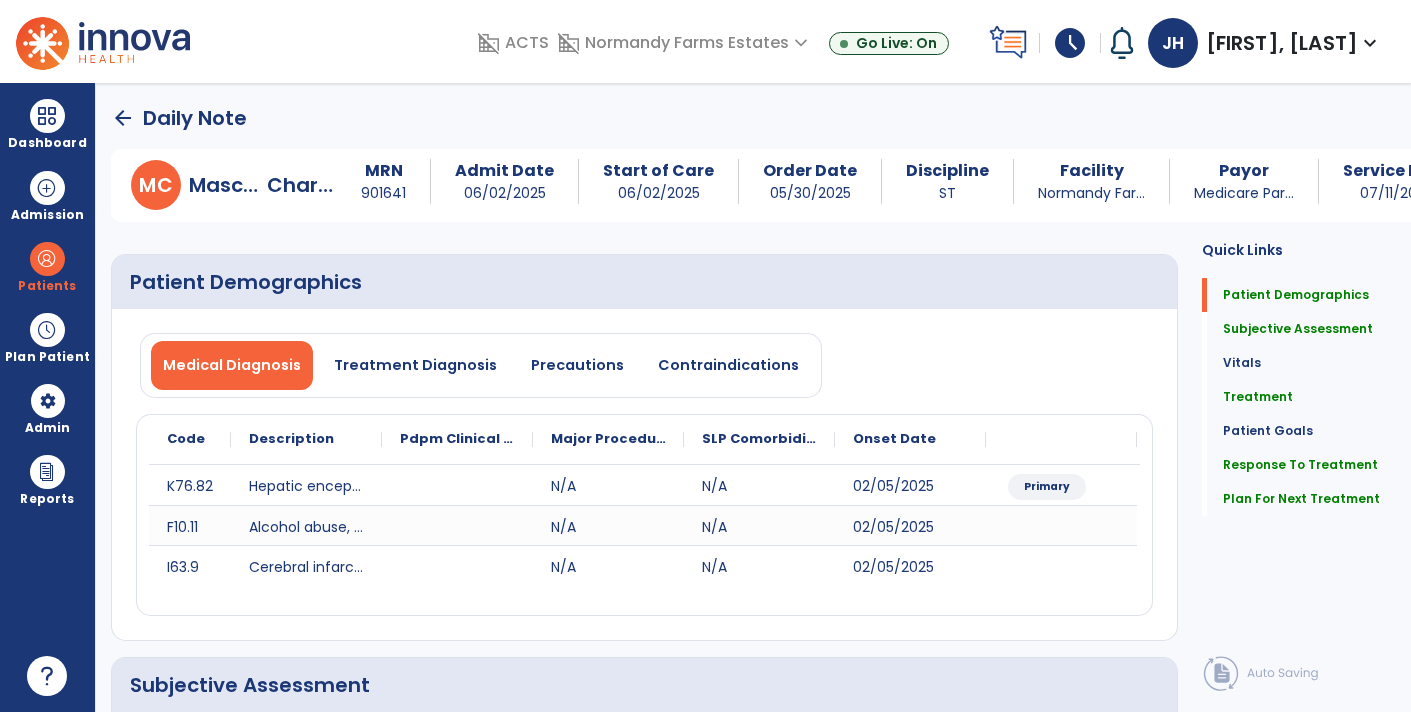 click on "arrow_back" 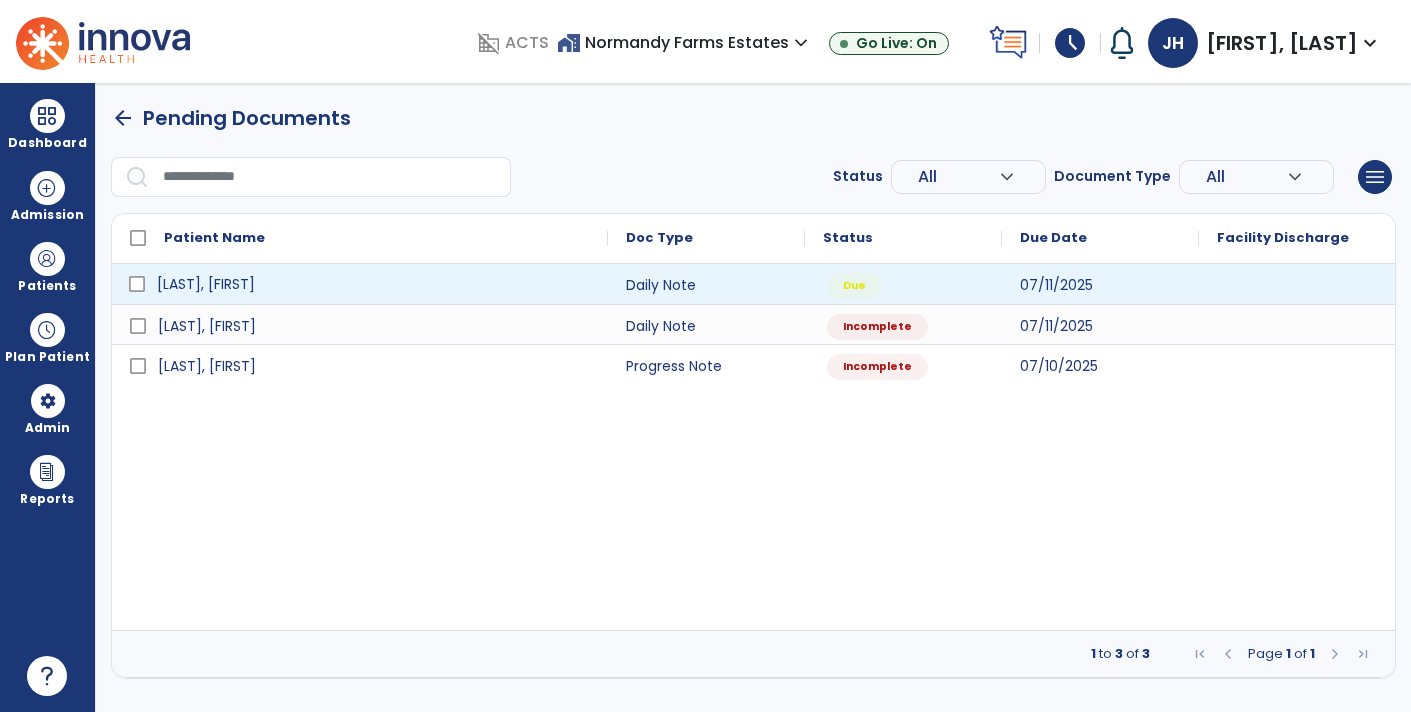 click on "[LAST], [FIRST]" at bounding box center (374, 284) 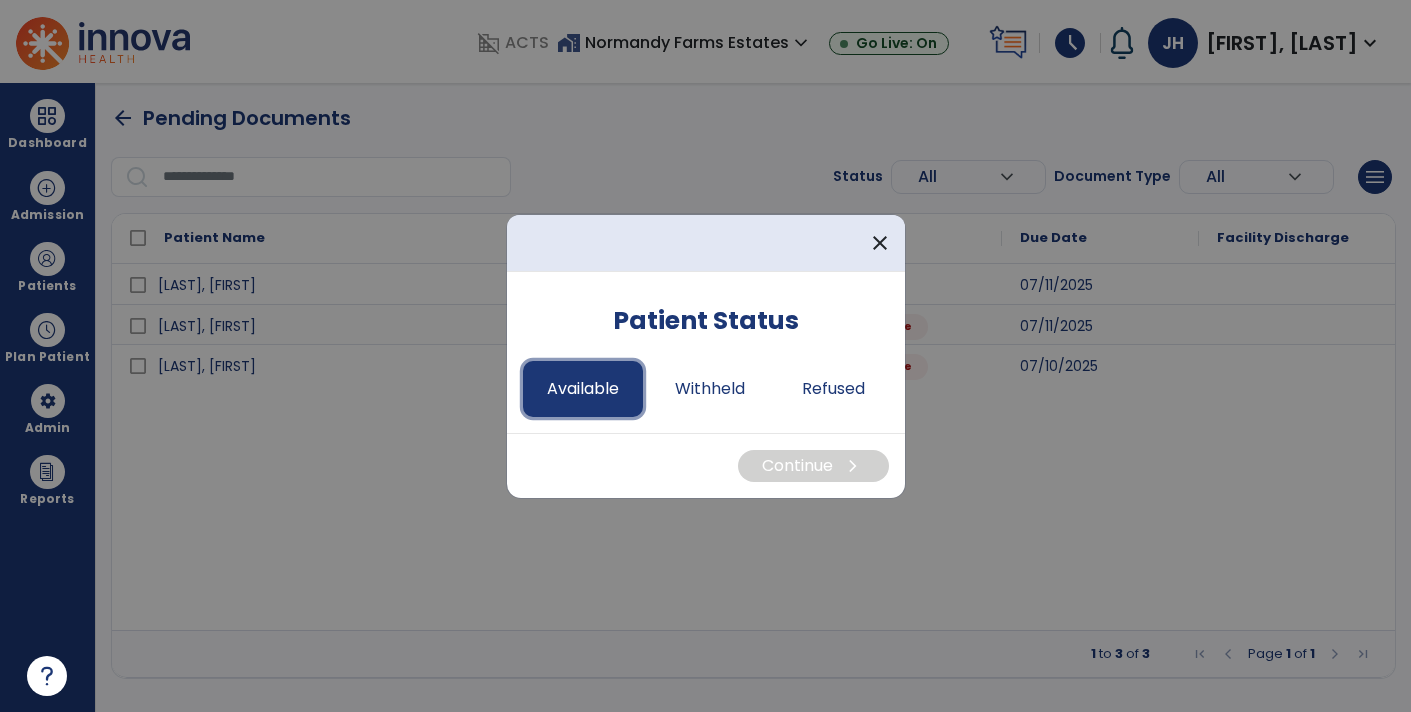 click on "Available" at bounding box center (583, 389) 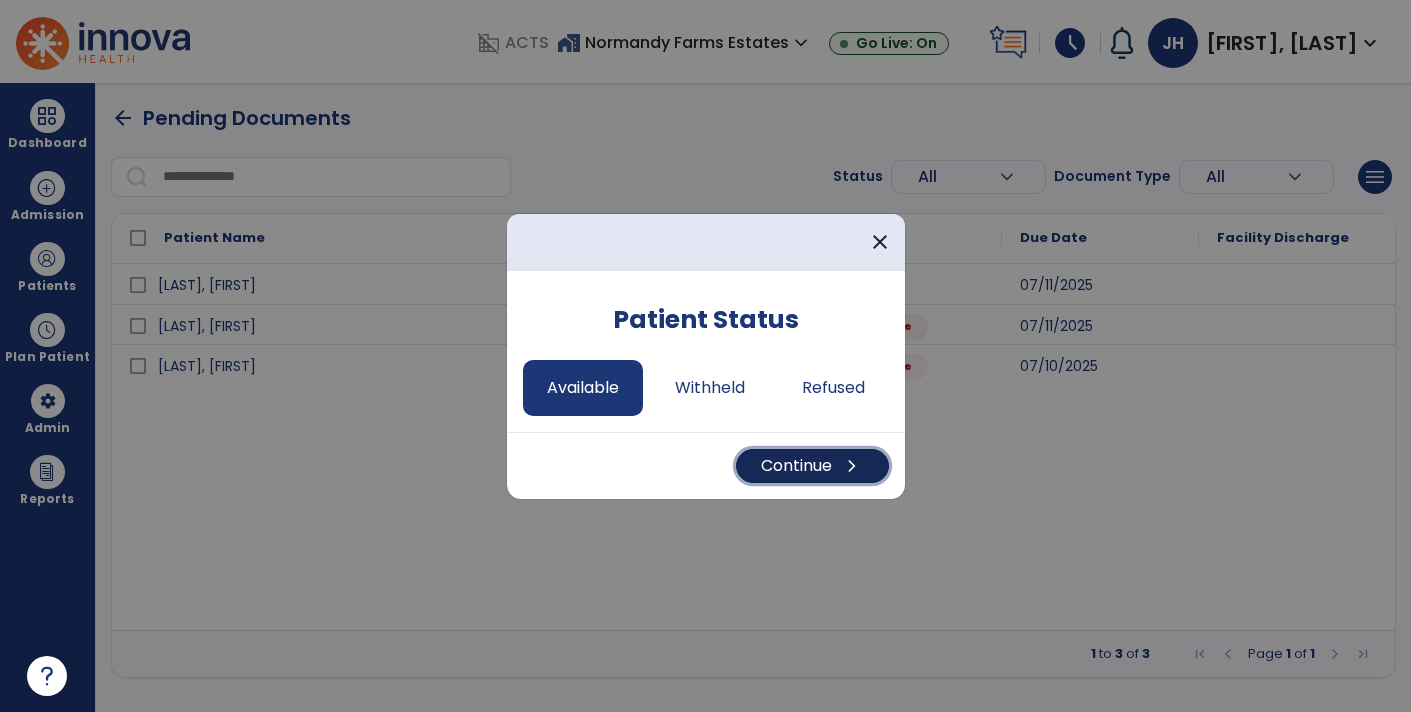 click on "Continue   chevron_right" at bounding box center [812, 466] 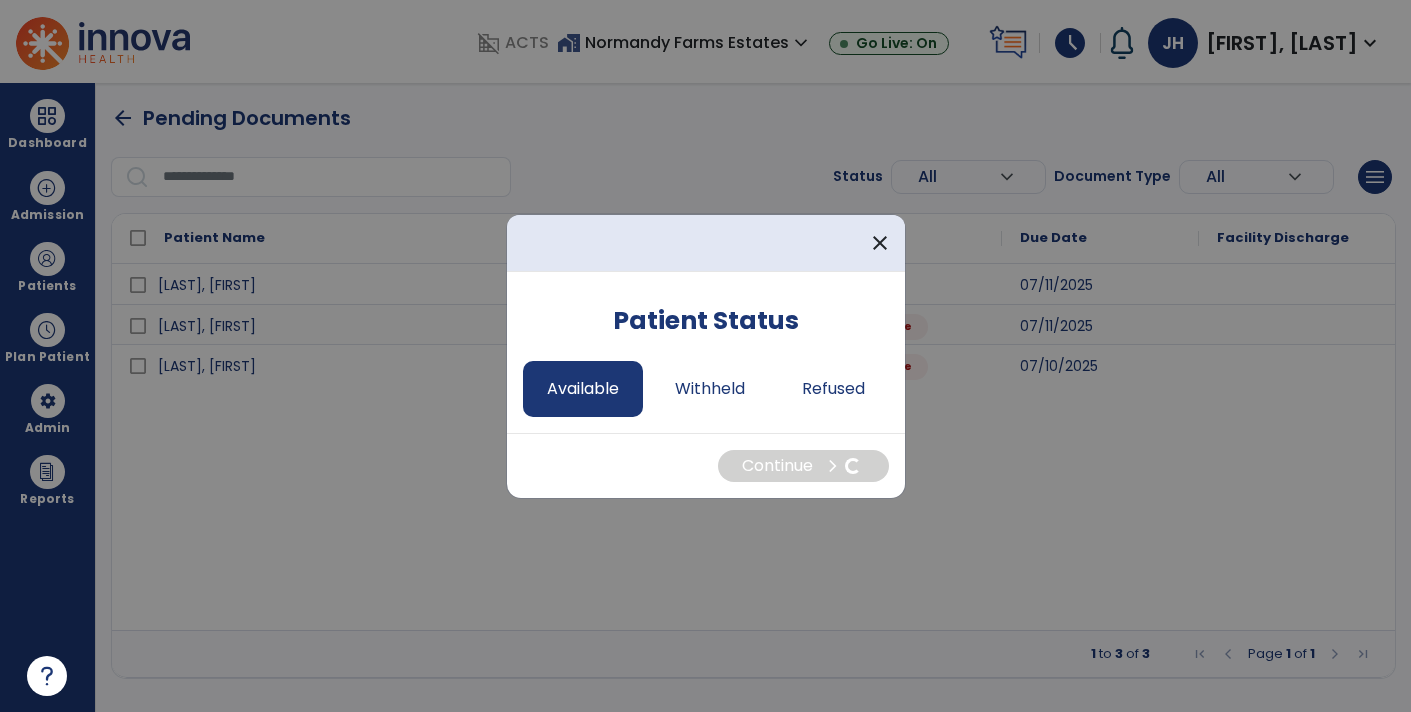 select on "*" 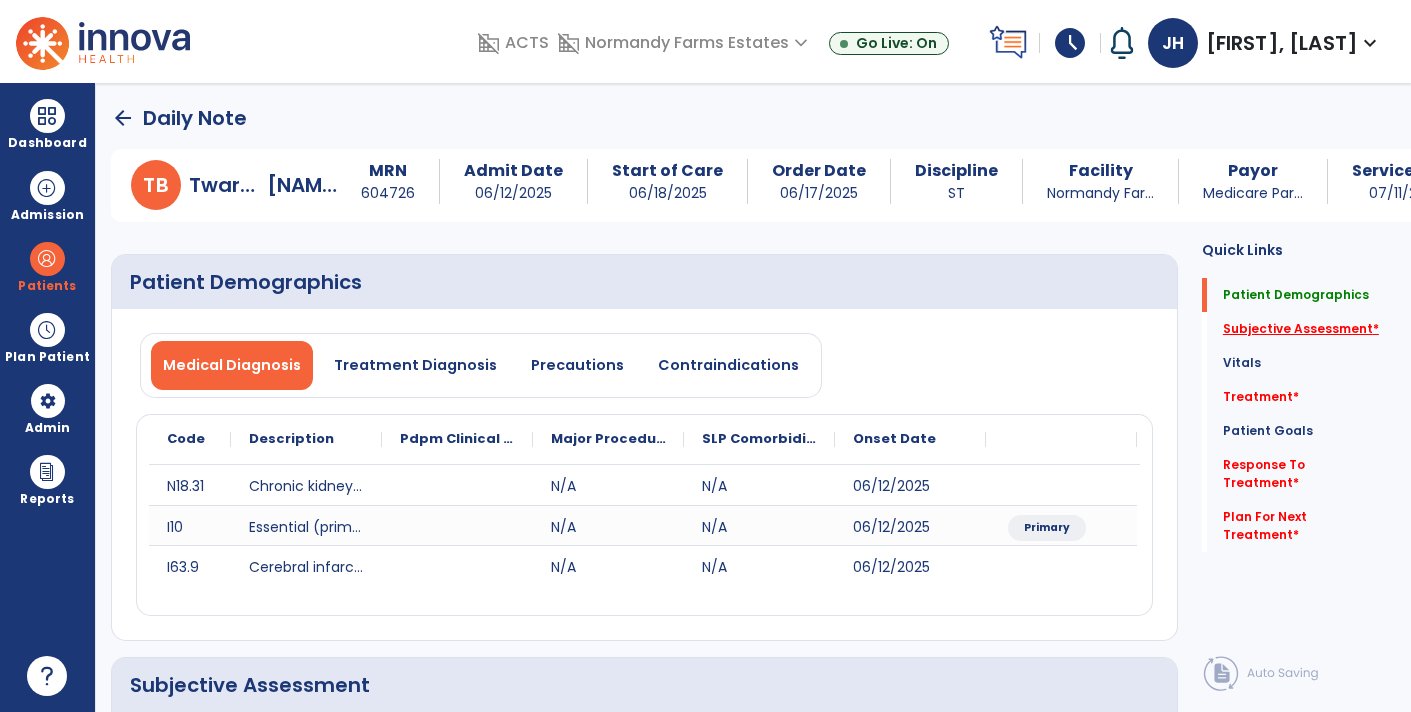 click on "Subjective Assessment   *" 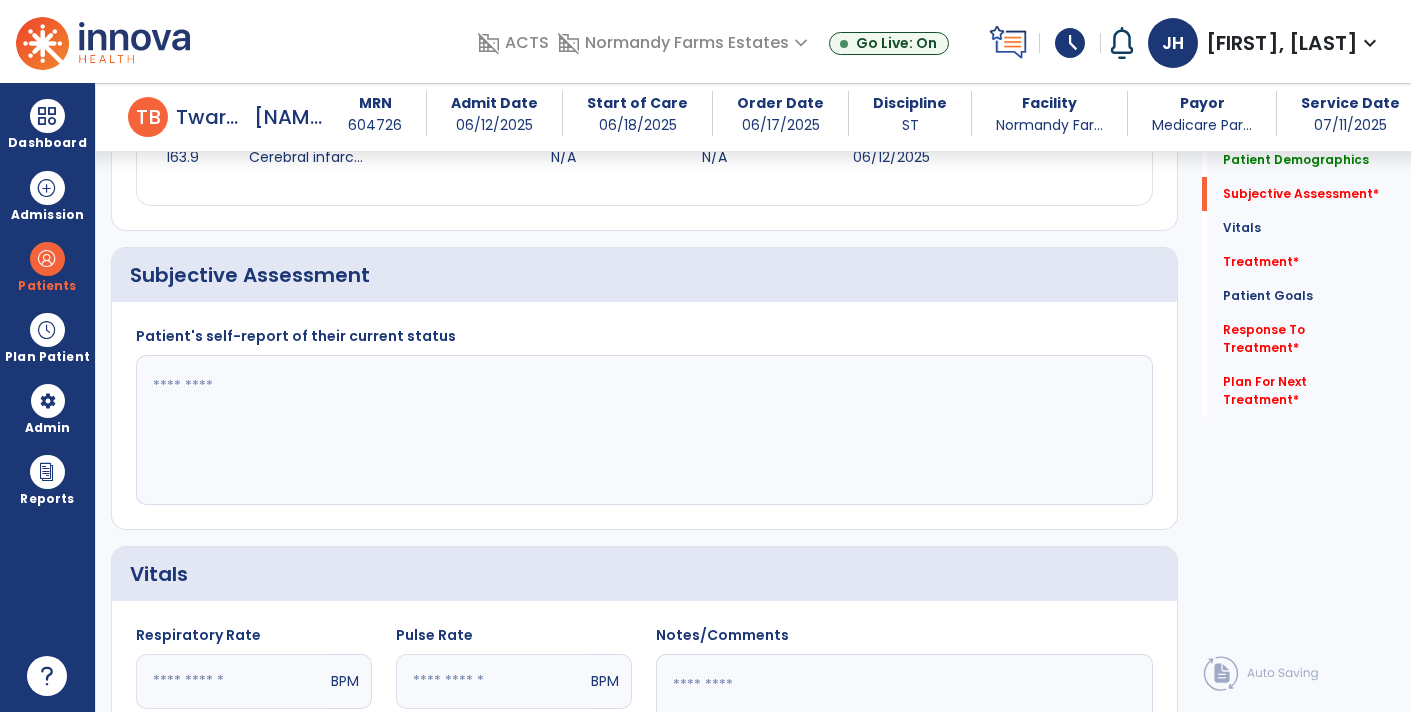 scroll, scrollTop: 399, scrollLeft: 0, axis: vertical 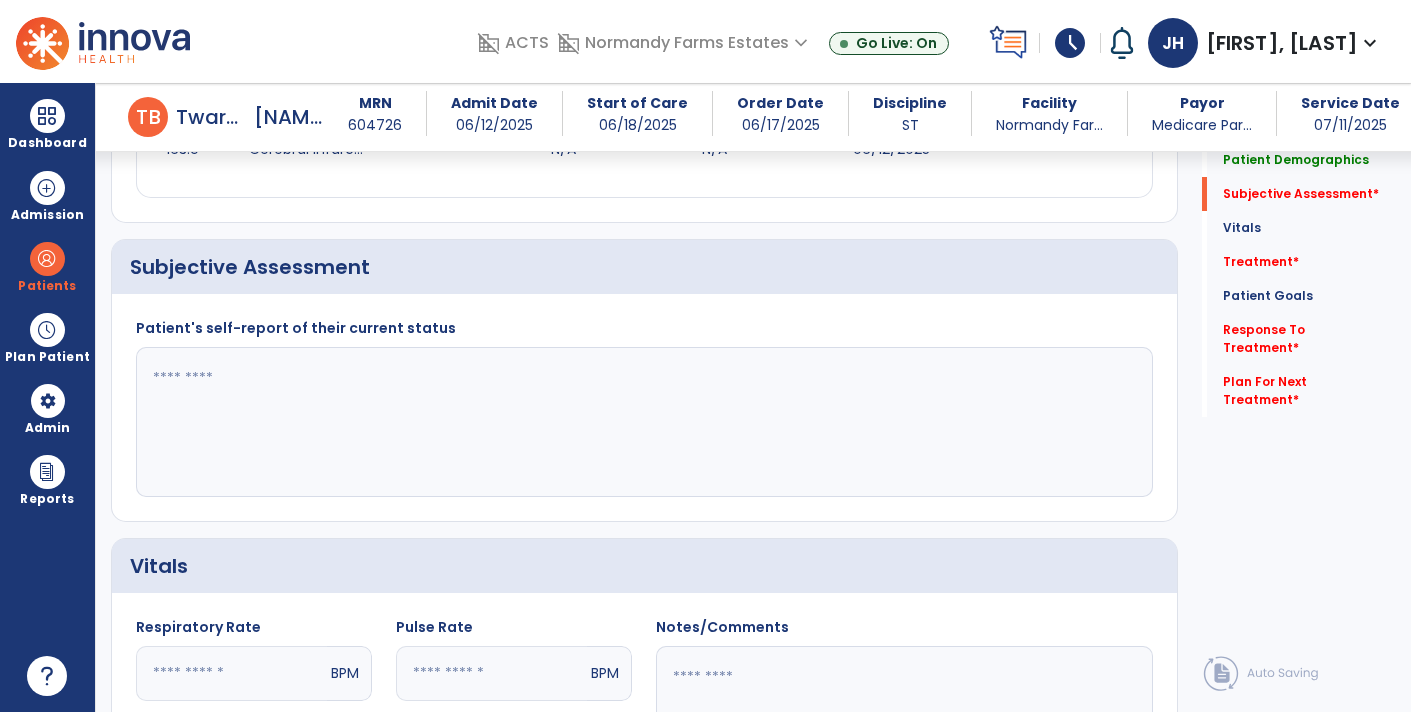 click 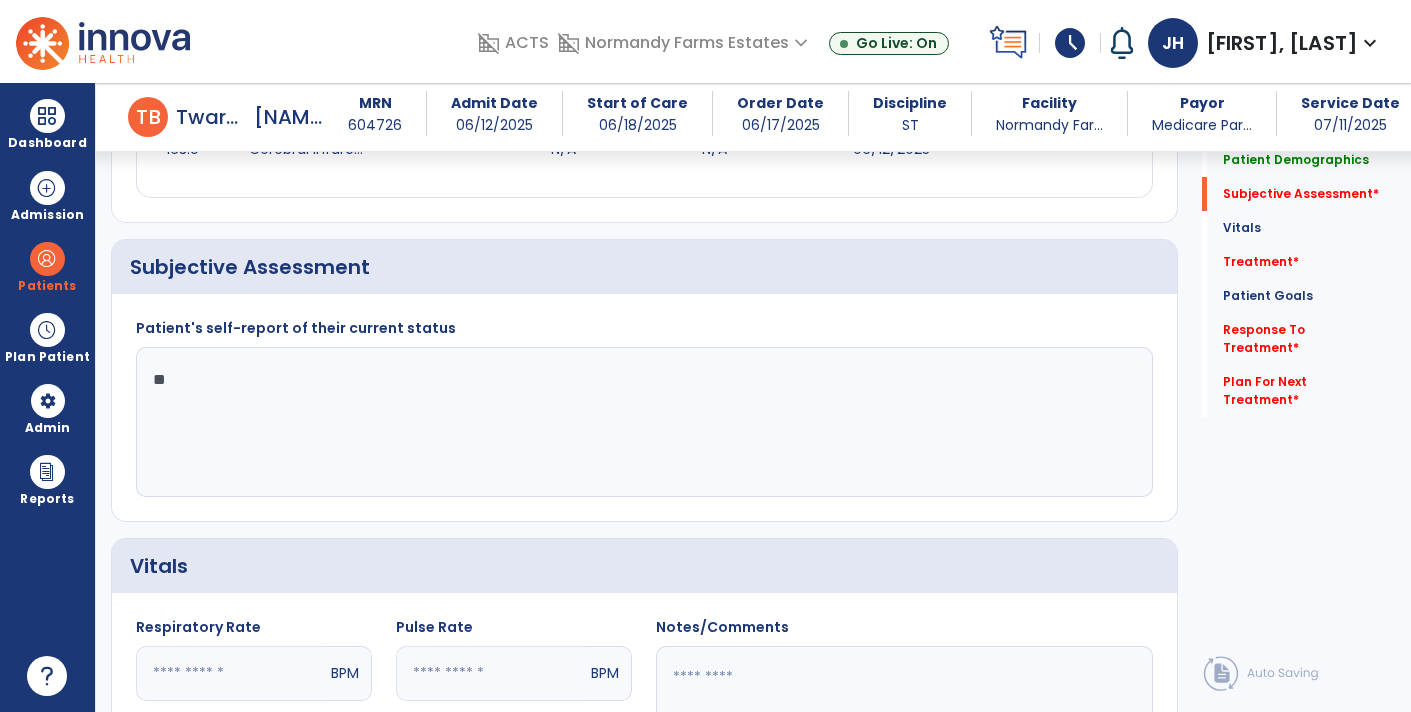 type on "*" 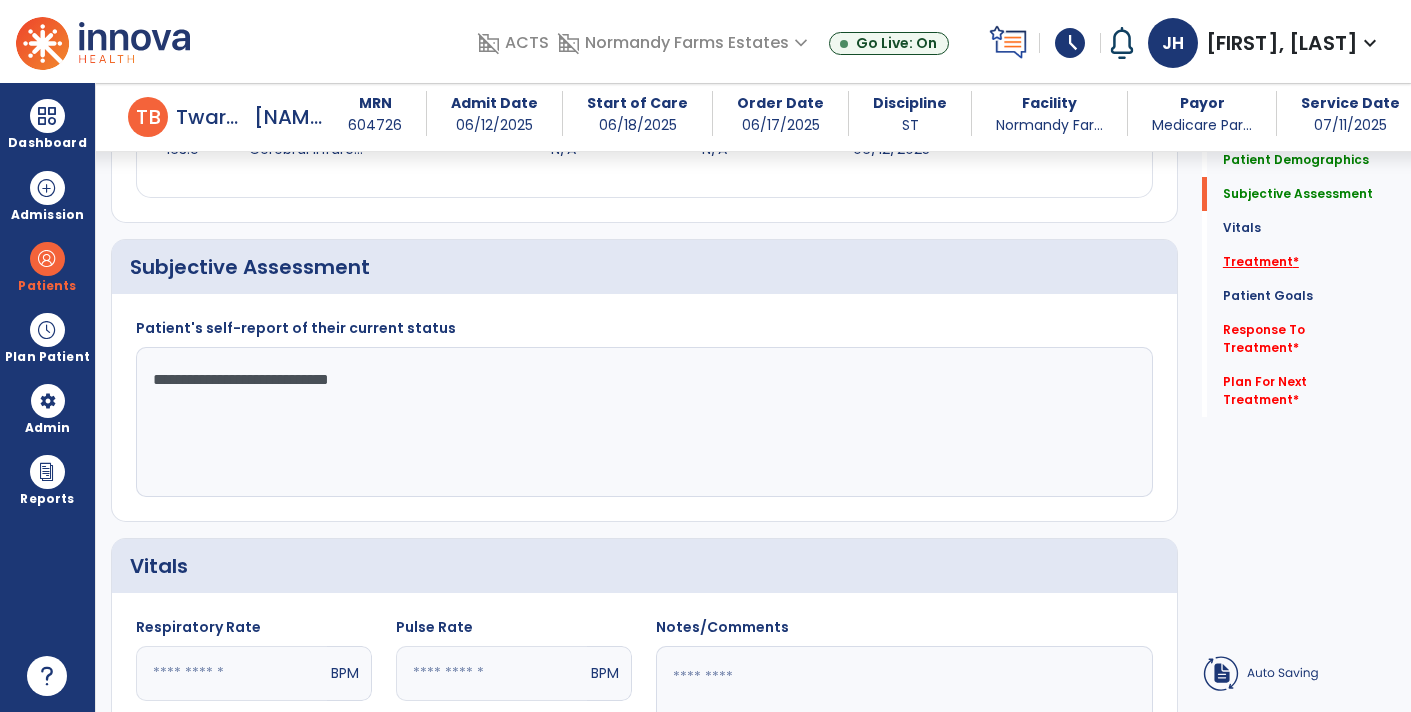 type on "**********" 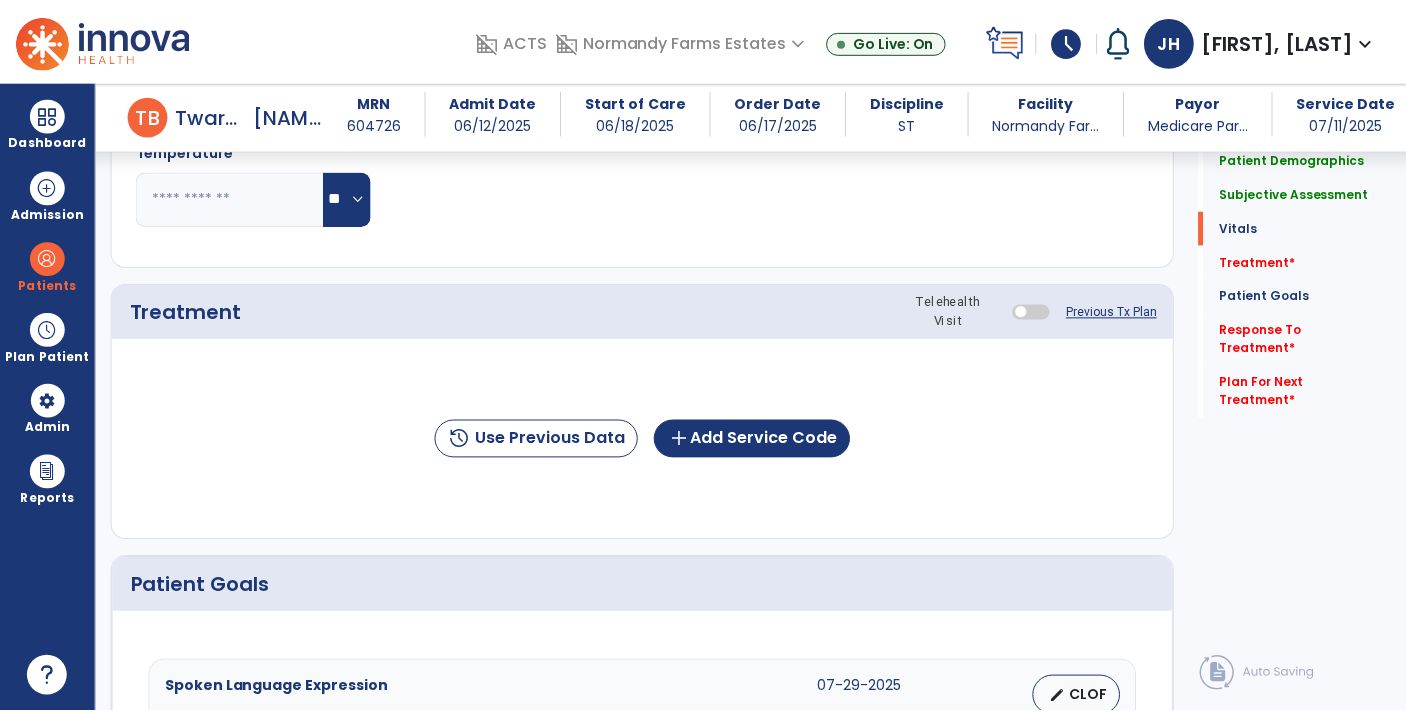 scroll, scrollTop: 1085, scrollLeft: 0, axis: vertical 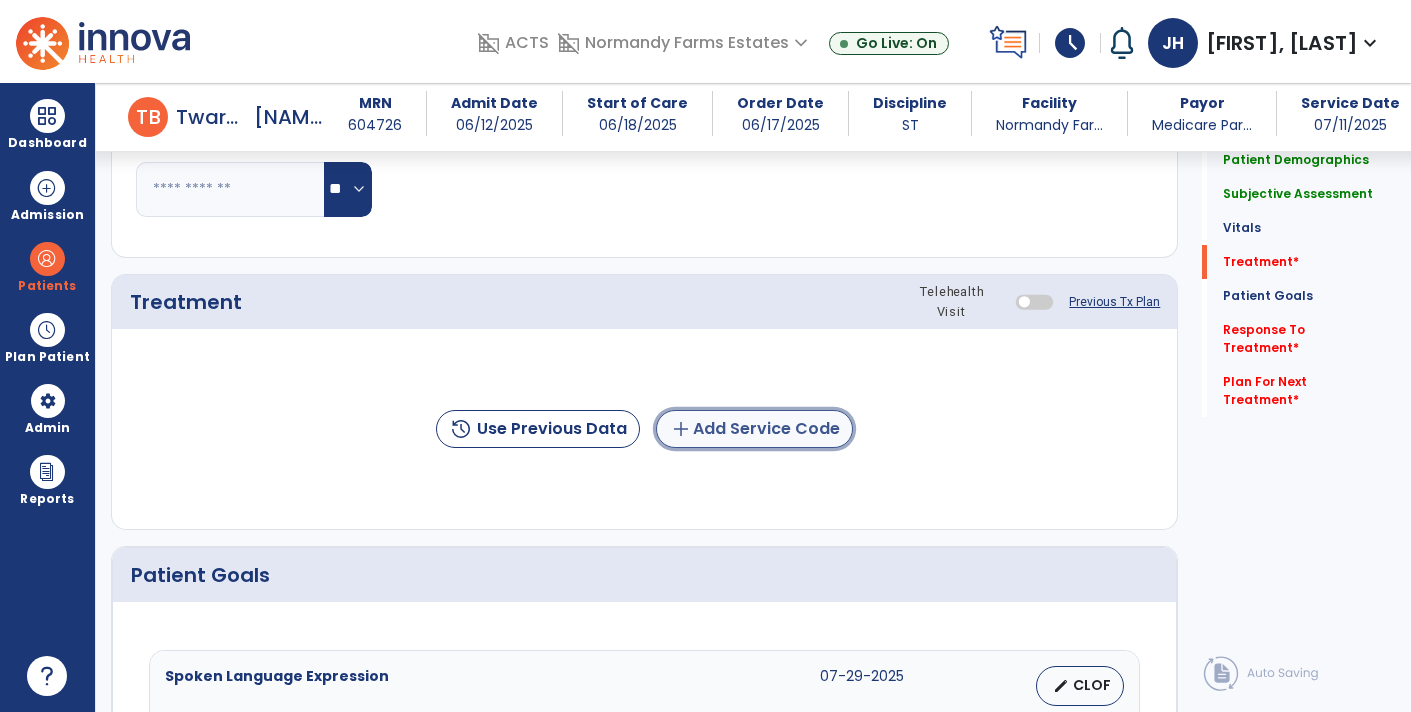 click on "add  Add Service Code" 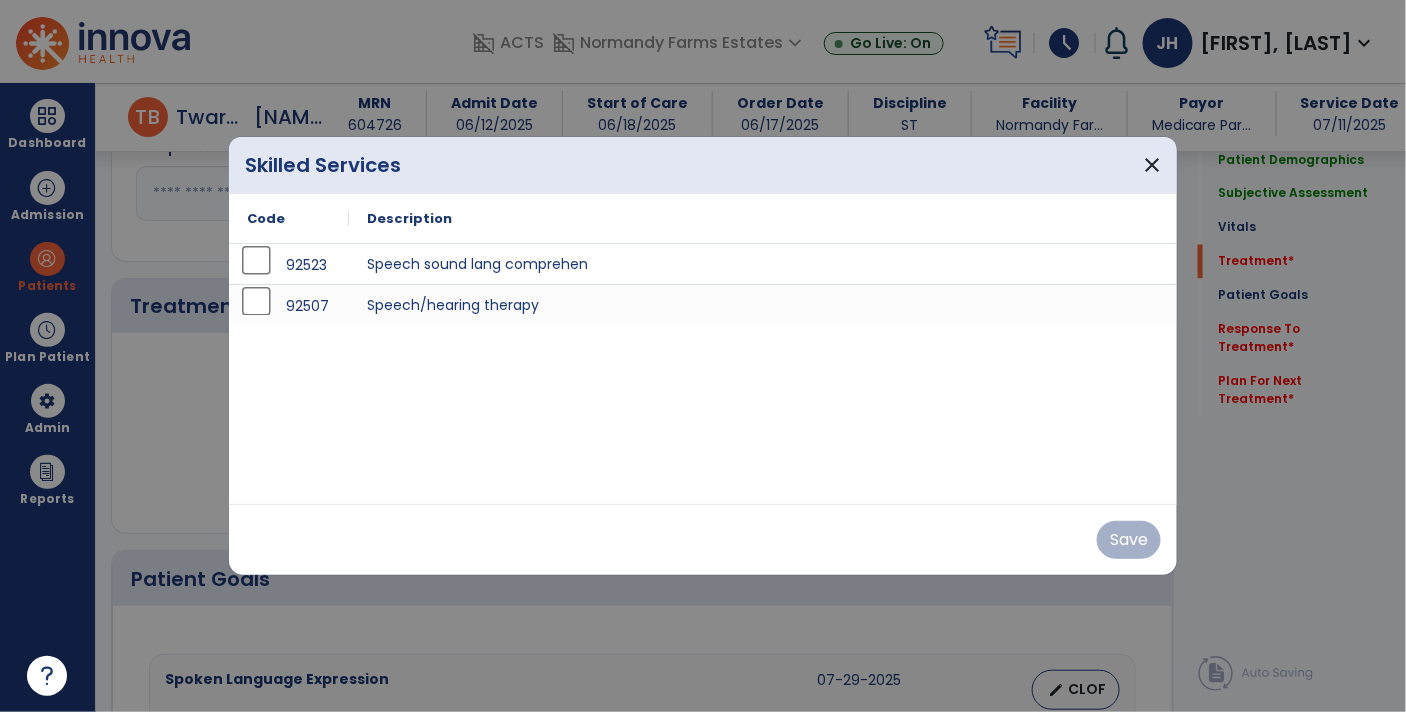 scroll, scrollTop: 1085, scrollLeft: 0, axis: vertical 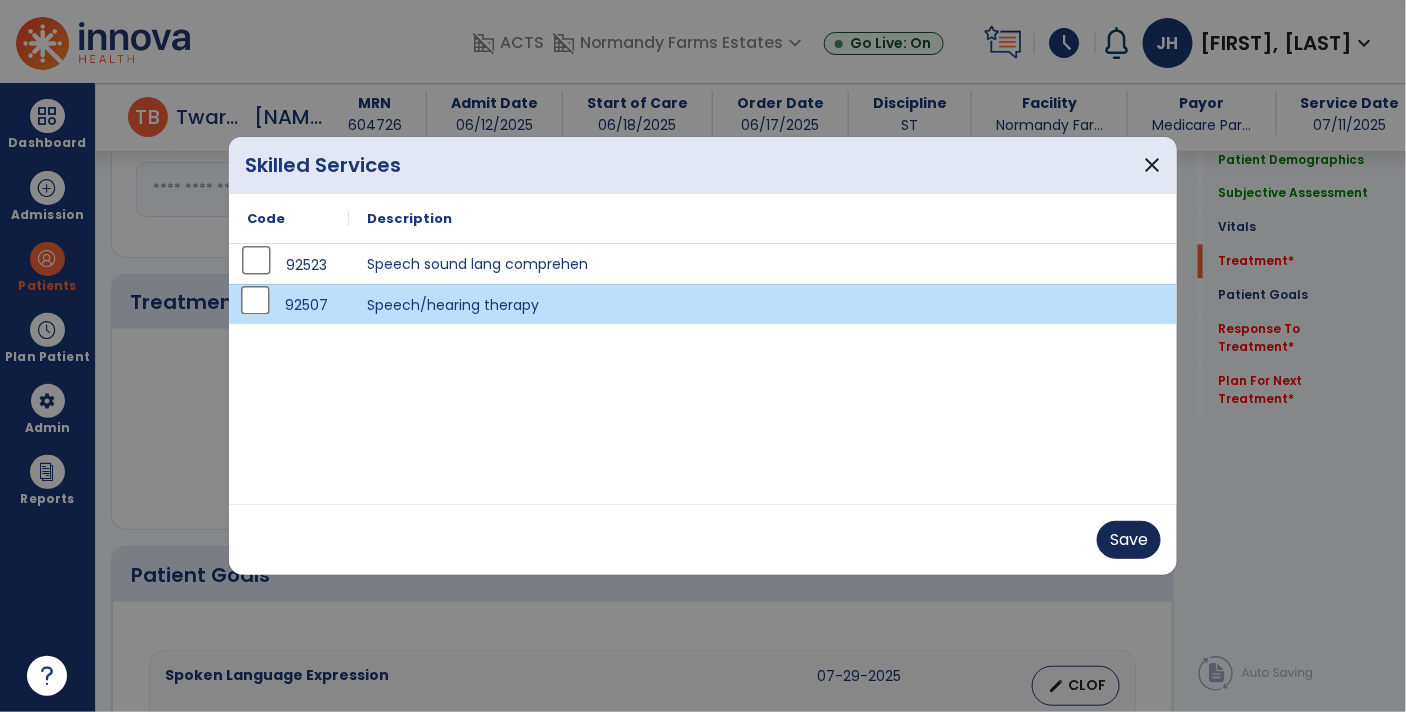 click on "Save" at bounding box center [1129, 540] 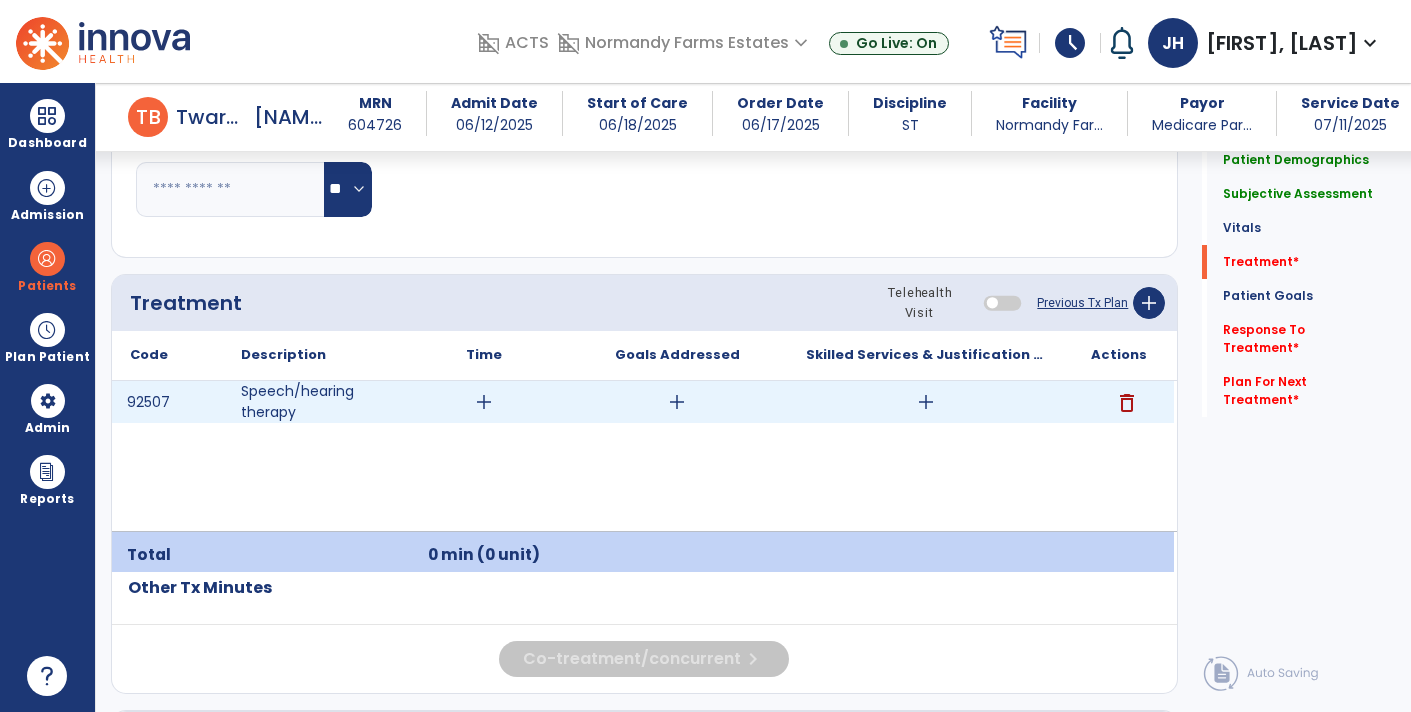 click on "add" at bounding box center [677, 402] 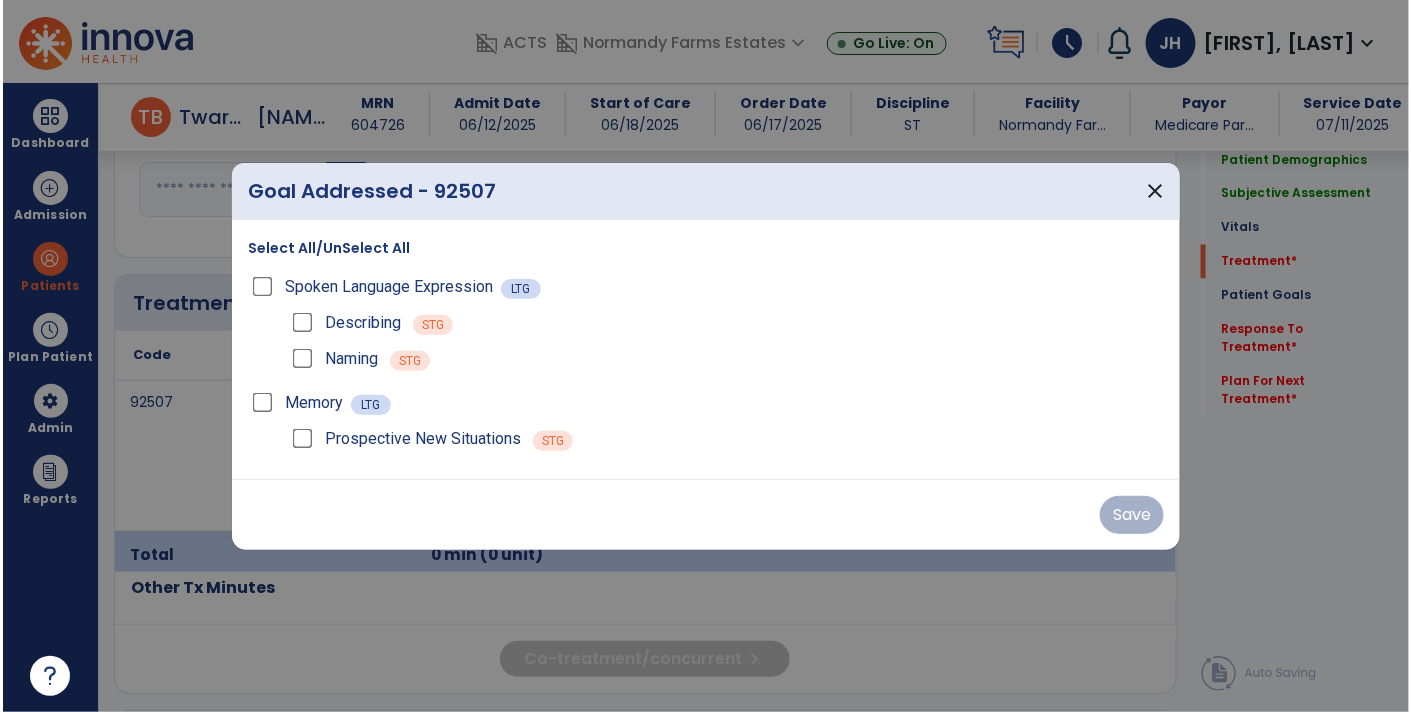 scroll, scrollTop: 1085, scrollLeft: 0, axis: vertical 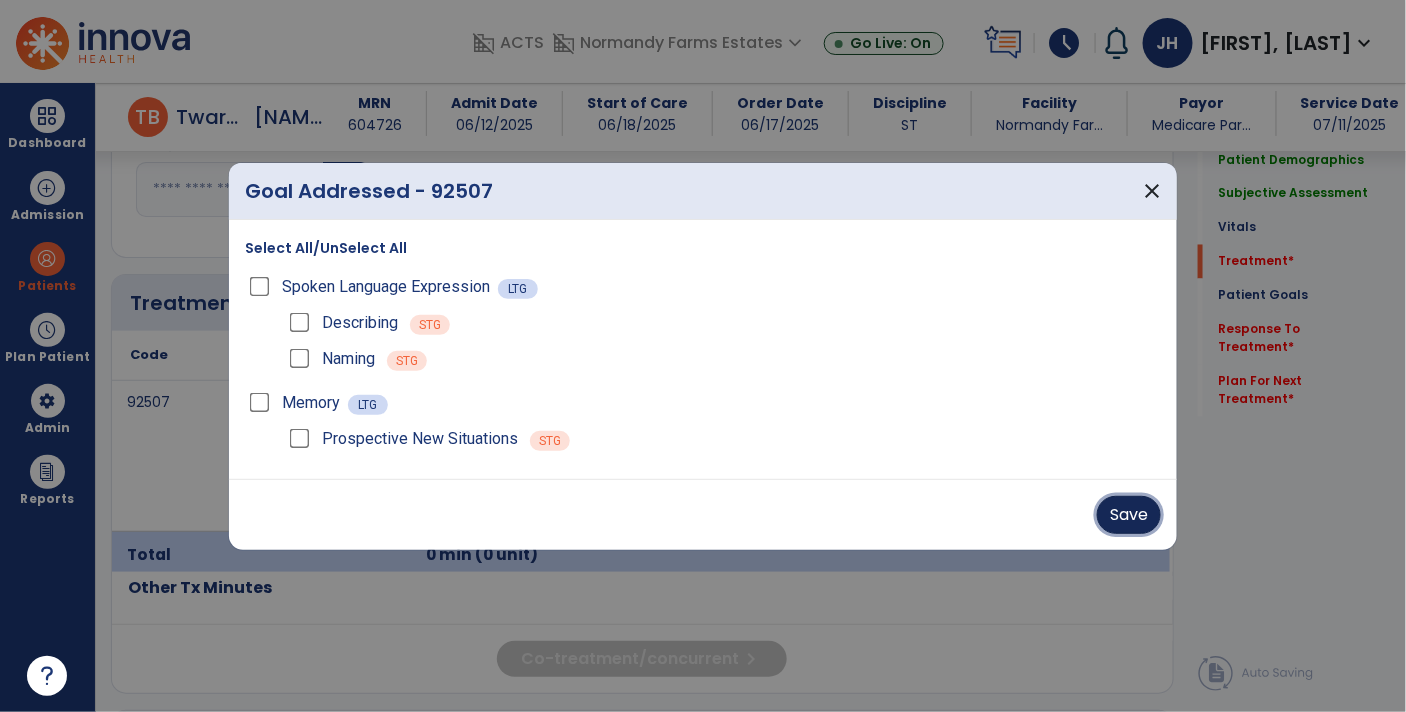 click on "Save" at bounding box center (1129, 515) 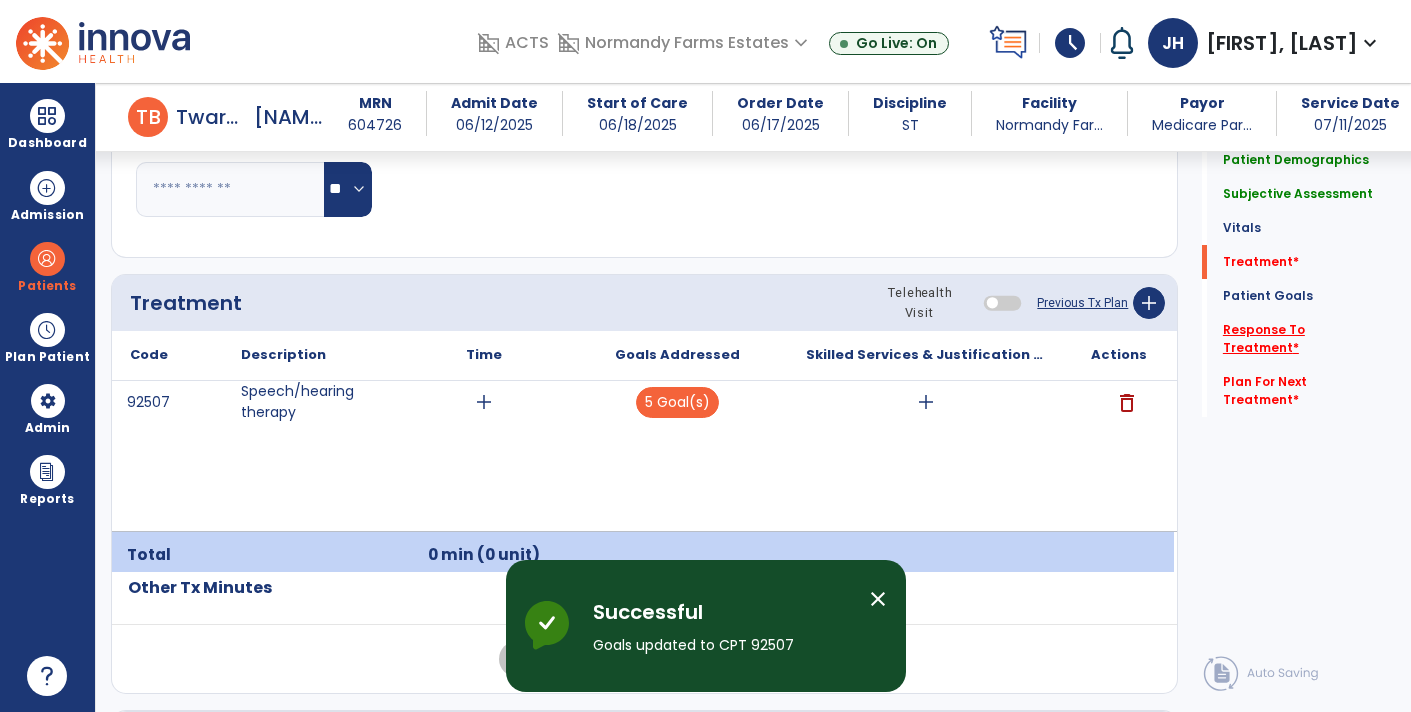 click on "Response To Treatment   *" 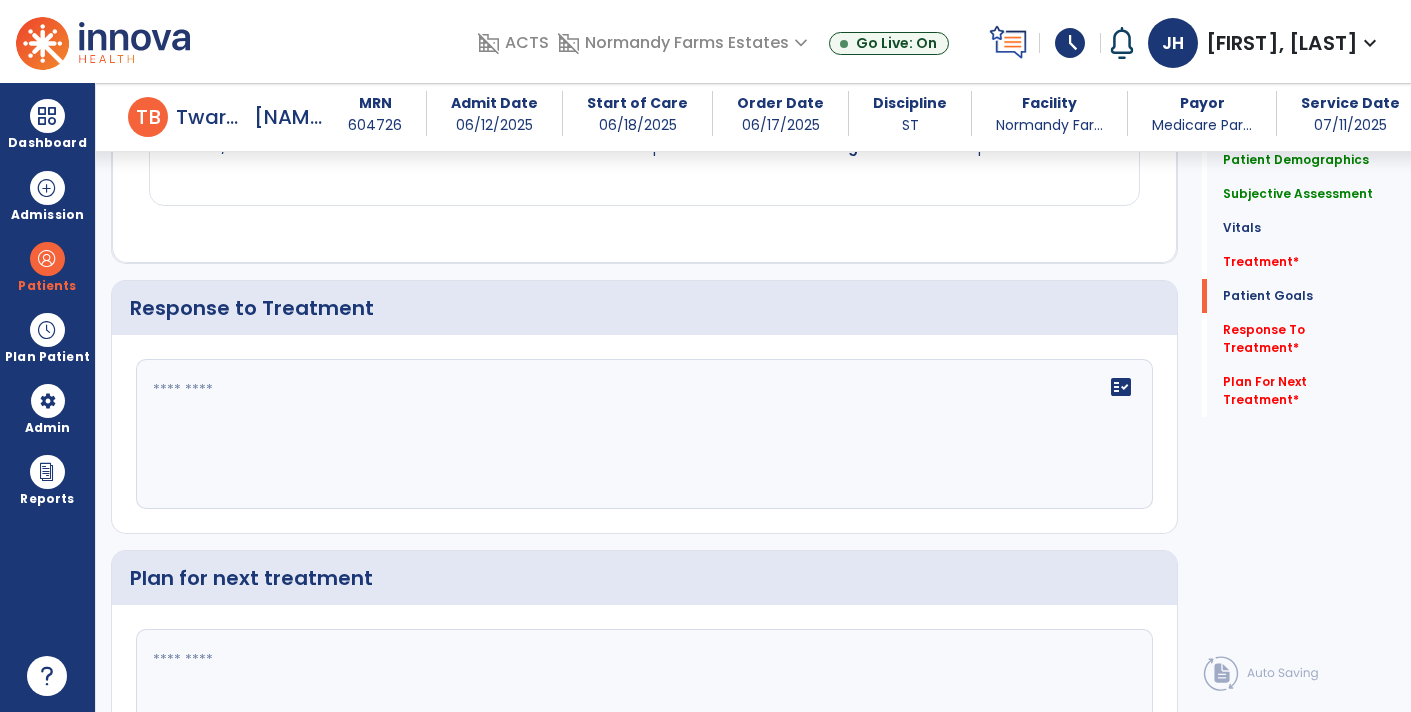 scroll, scrollTop: 2564, scrollLeft: 0, axis: vertical 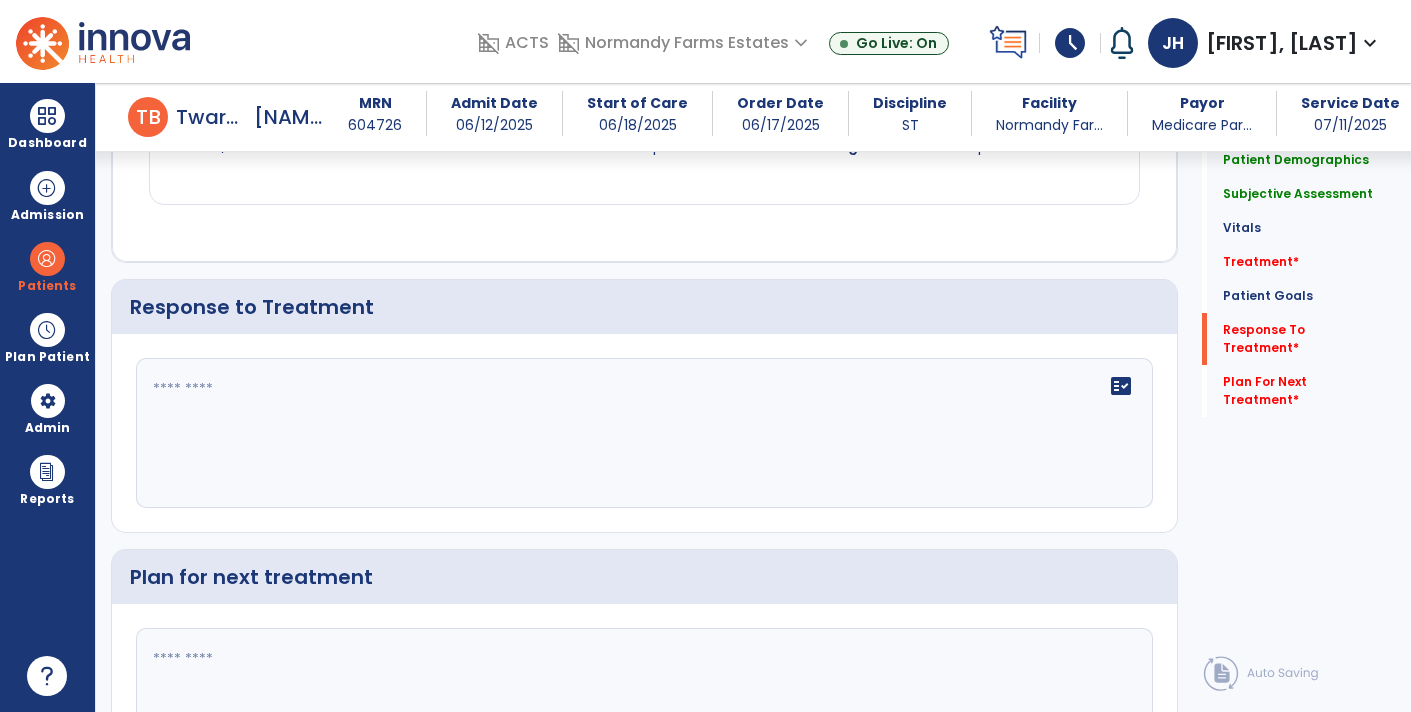 click on "fact_check" 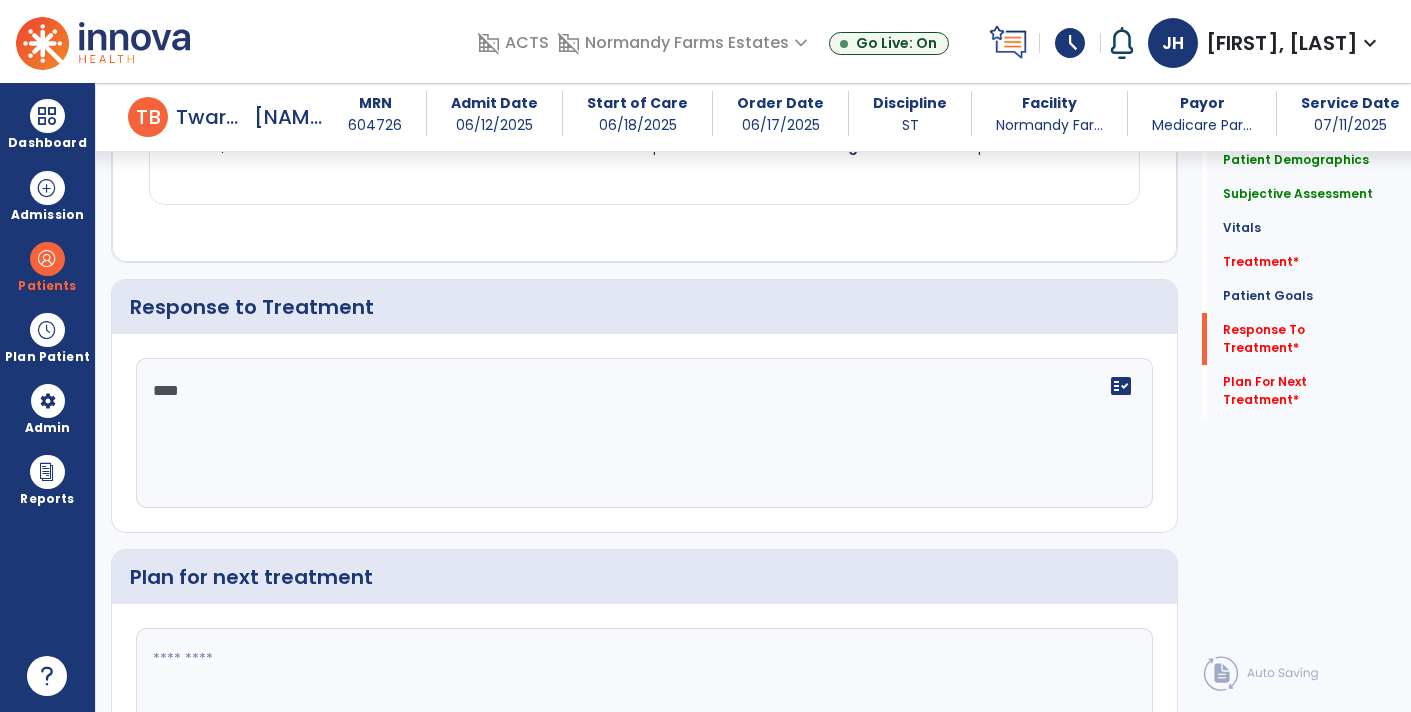 type on "*****" 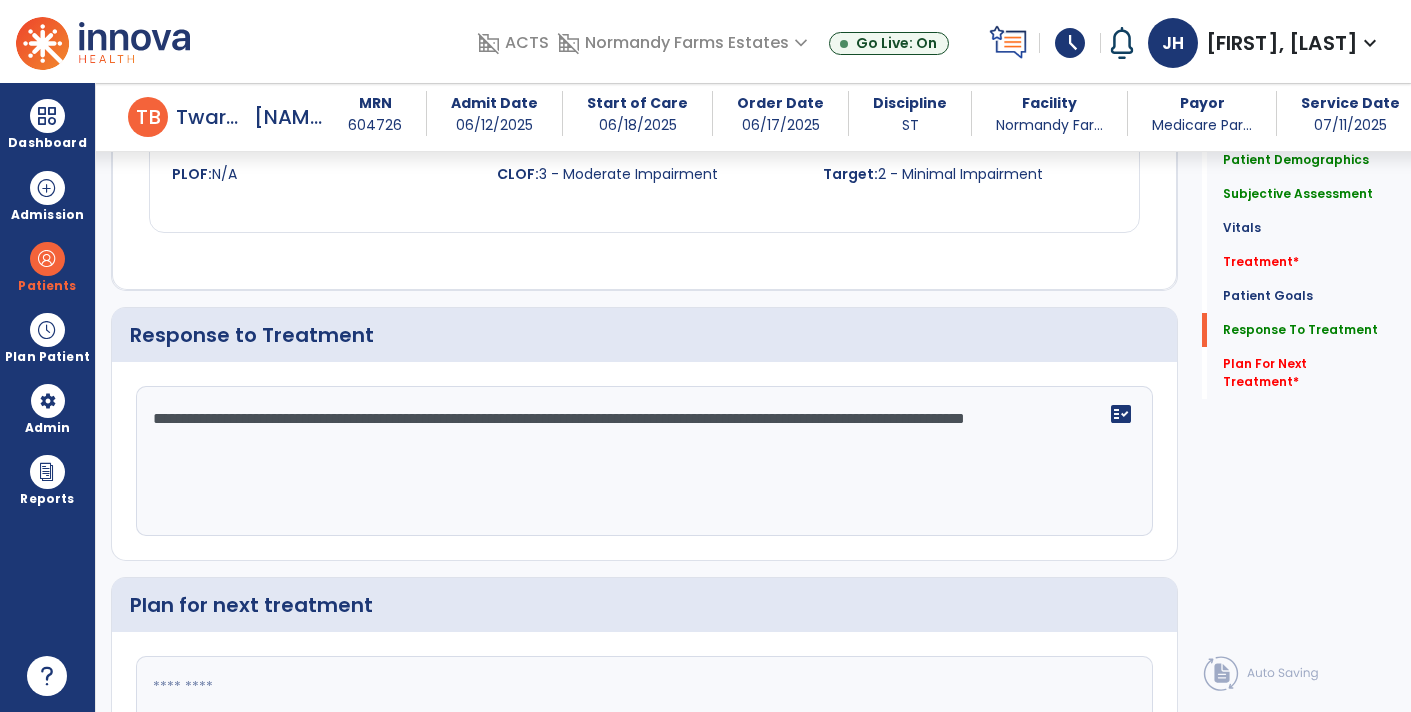 scroll, scrollTop: 2540, scrollLeft: 0, axis: vertical 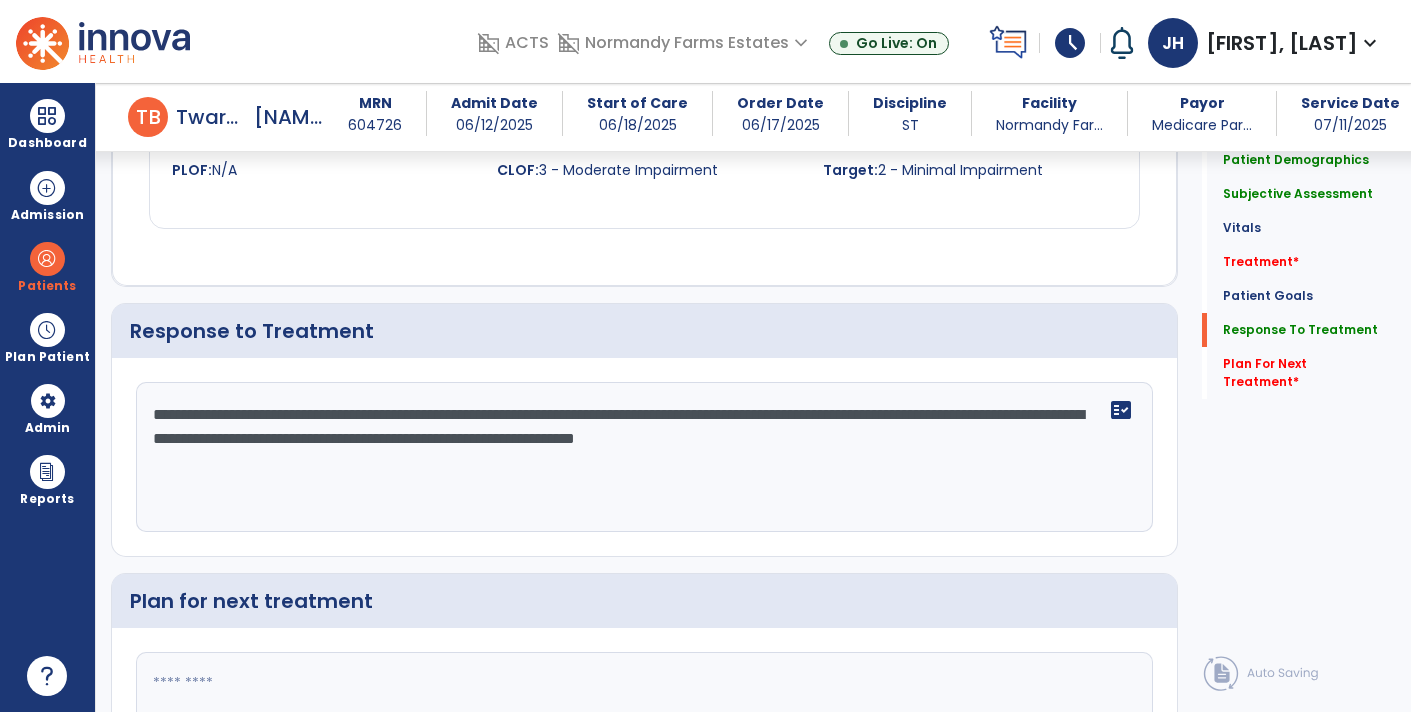 click on "**********" 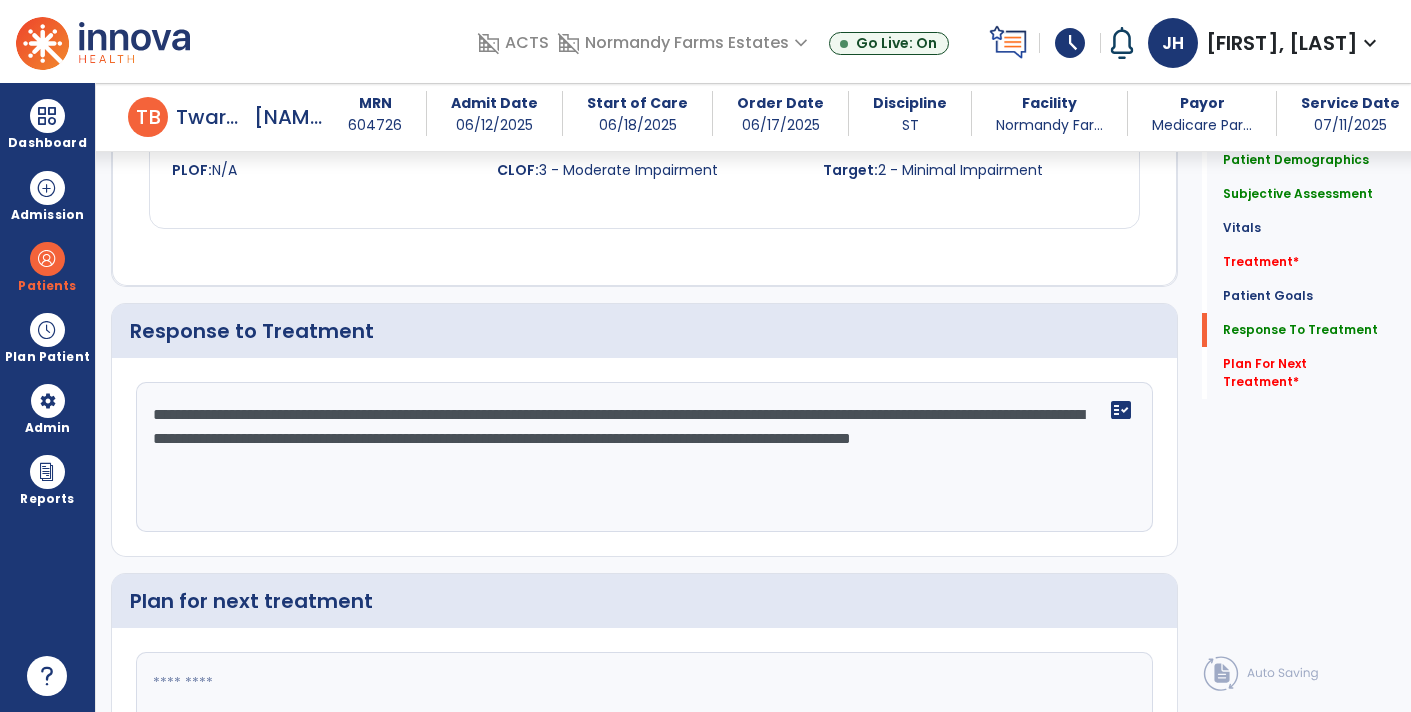 click on "**********" 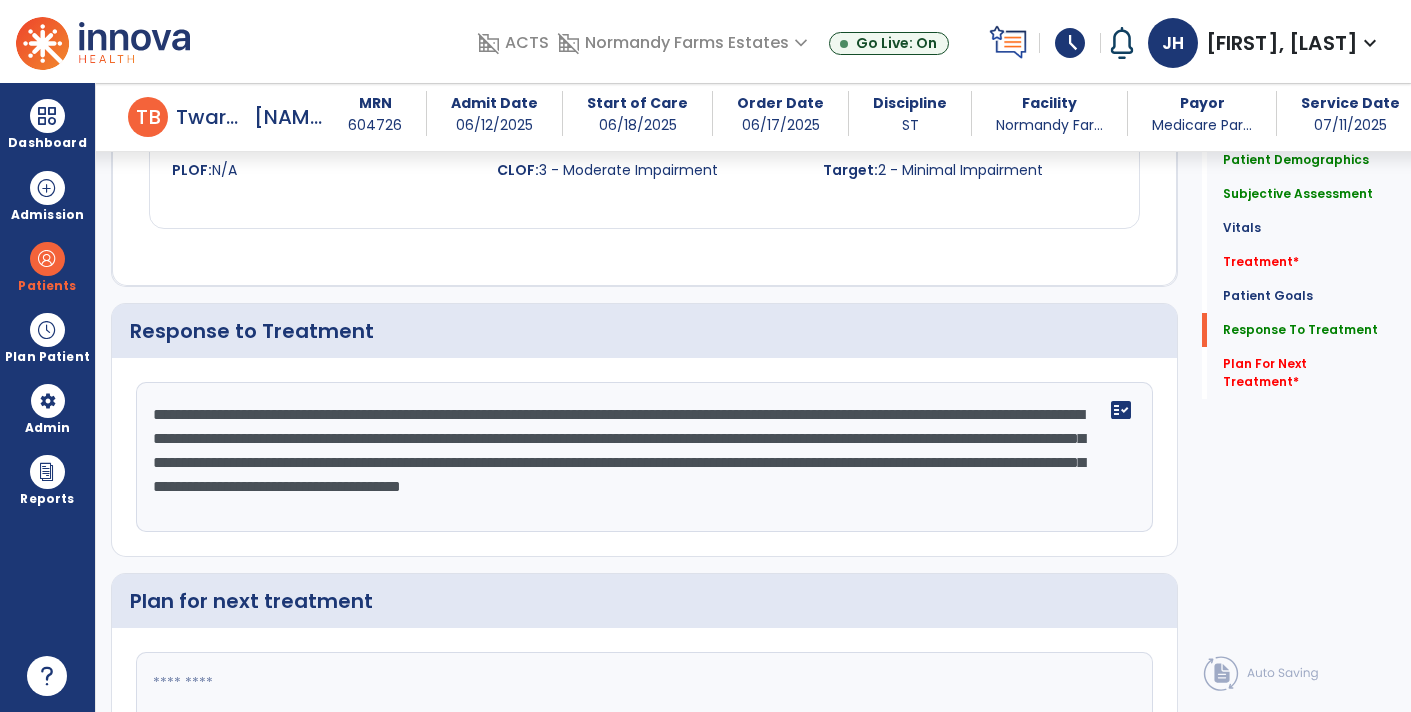 type on "**********" 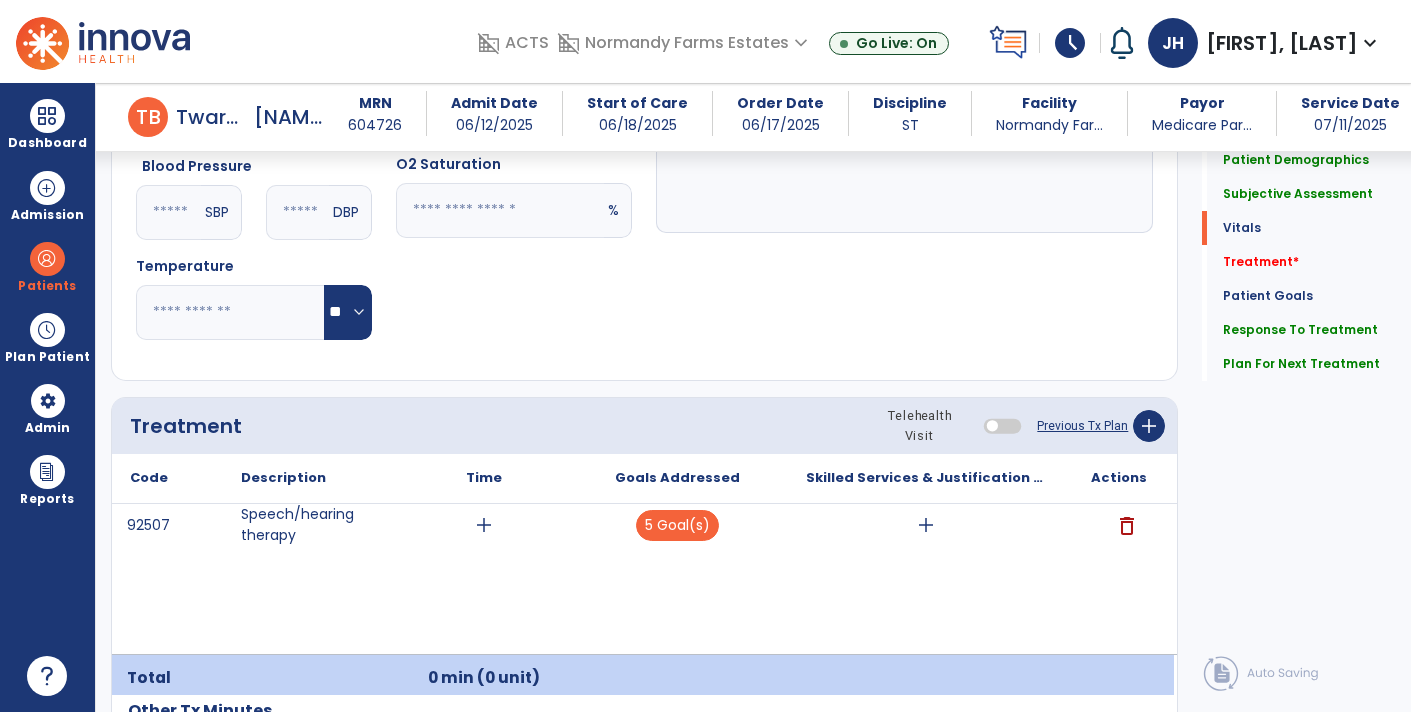 type on "**********" 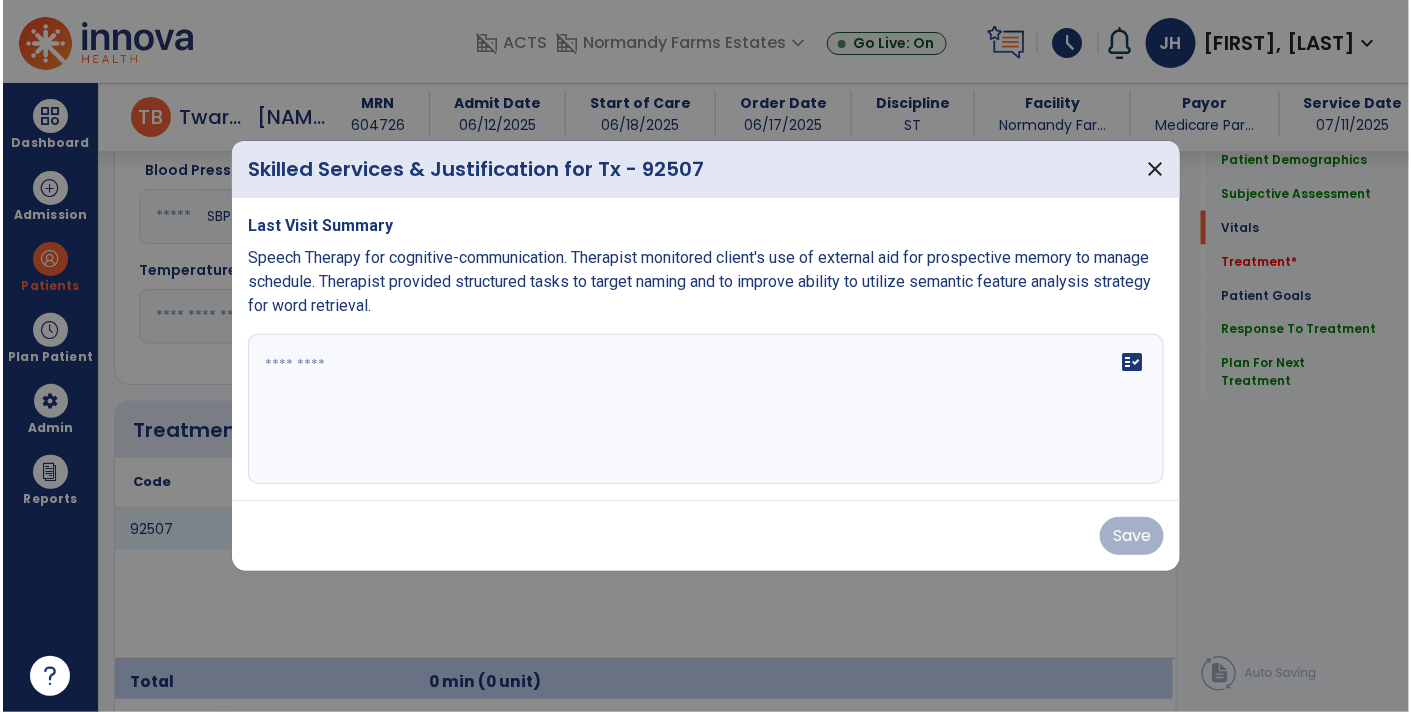 scroll, scrollTop: 962, scrollLeft: 0, axis: vertical 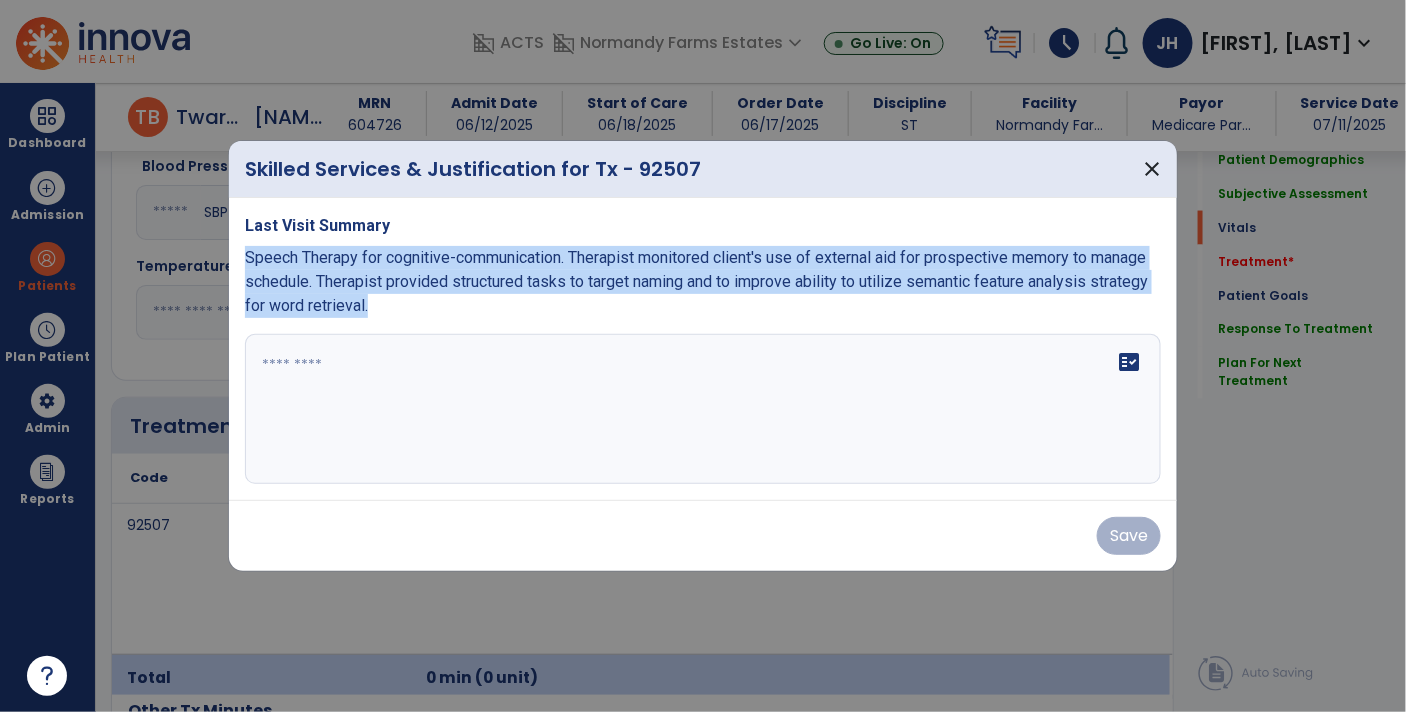 click at bounding box center (703, 409) 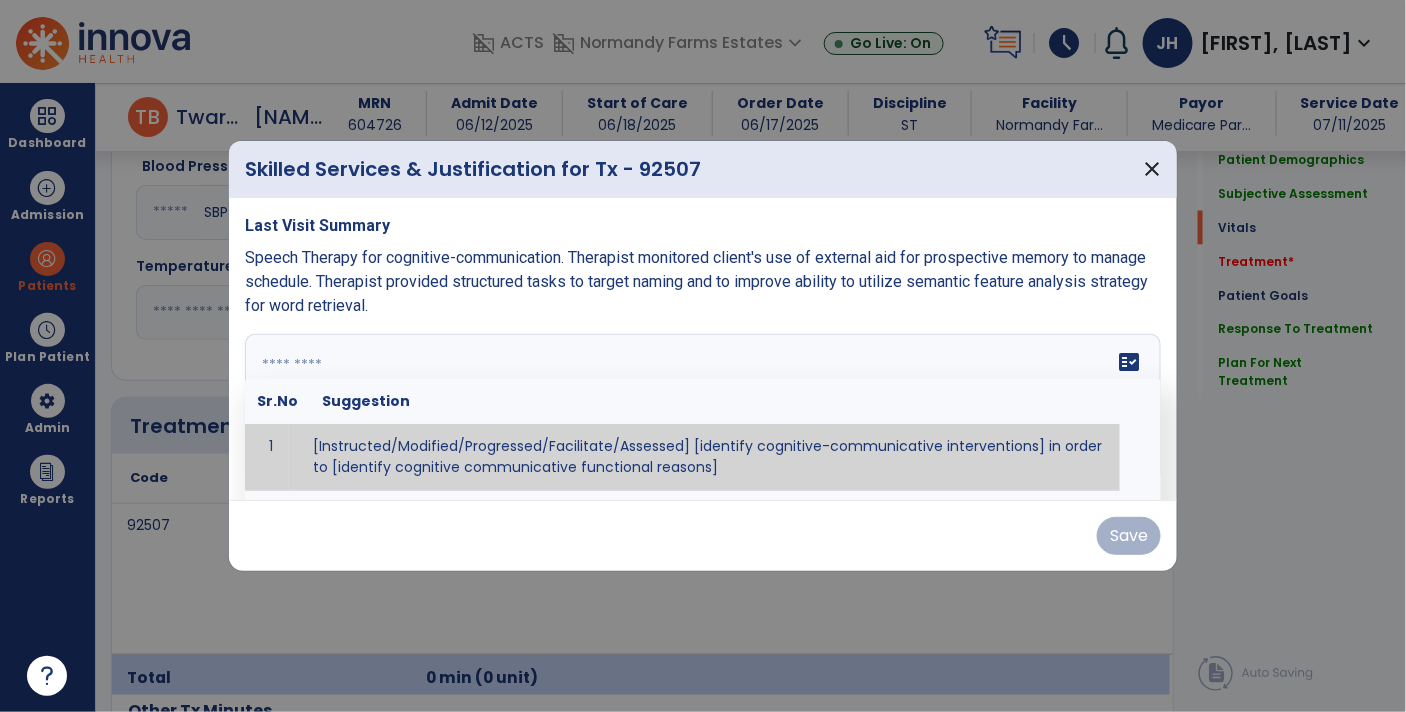 type on "*" 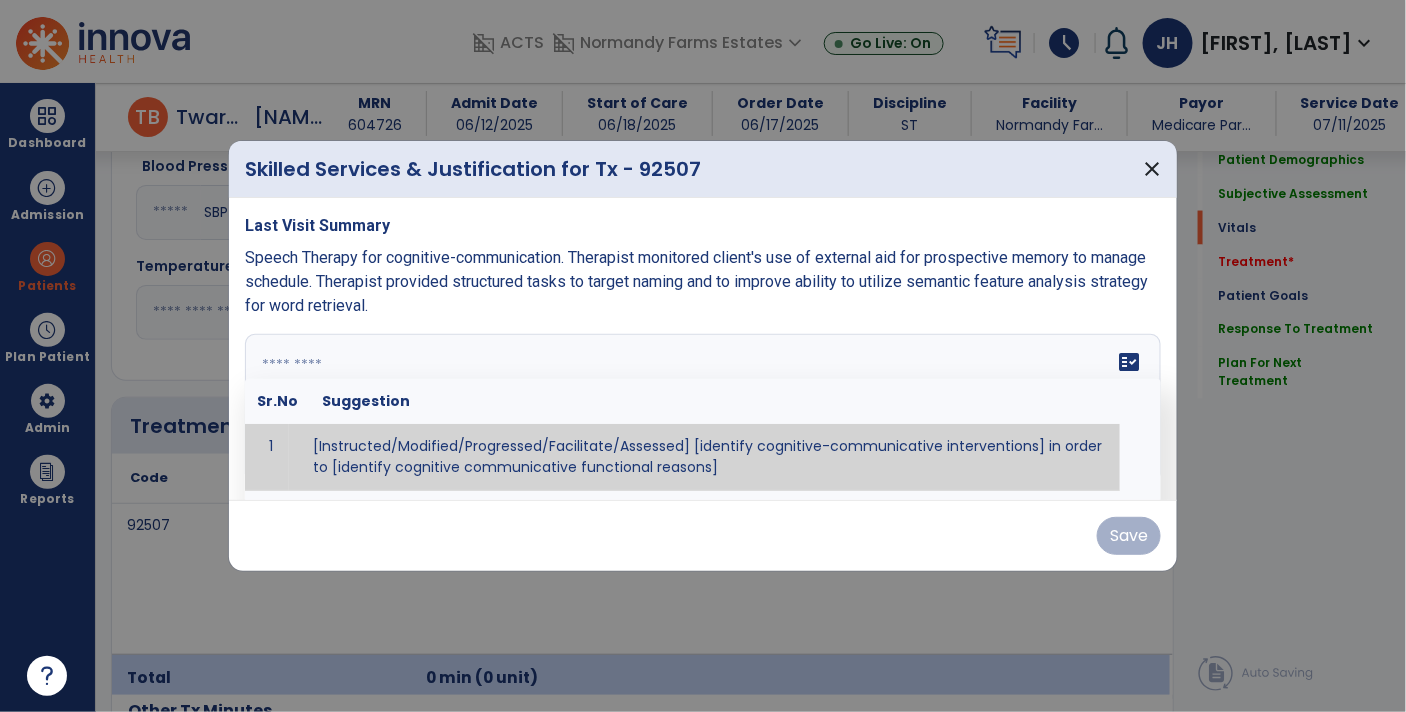 paste on "**********" 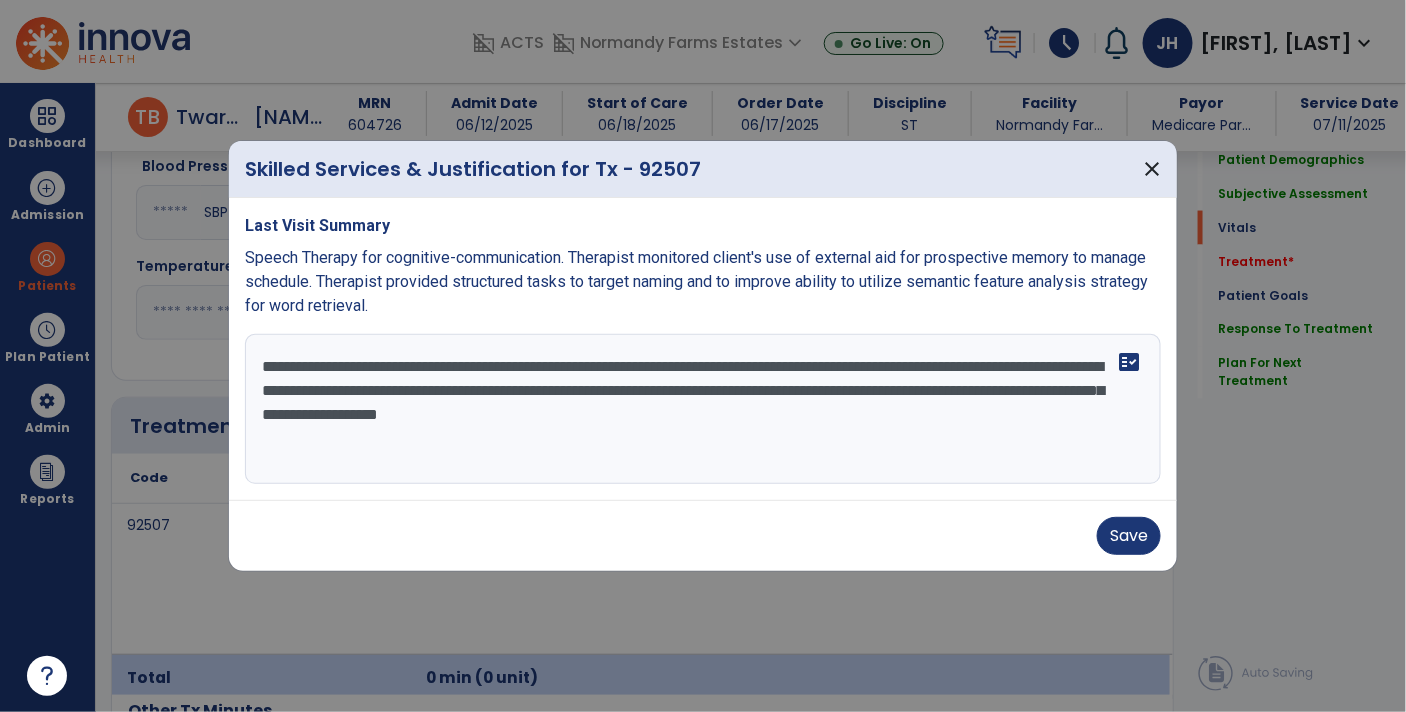 click on "**********" at bounding box center [703, 409] 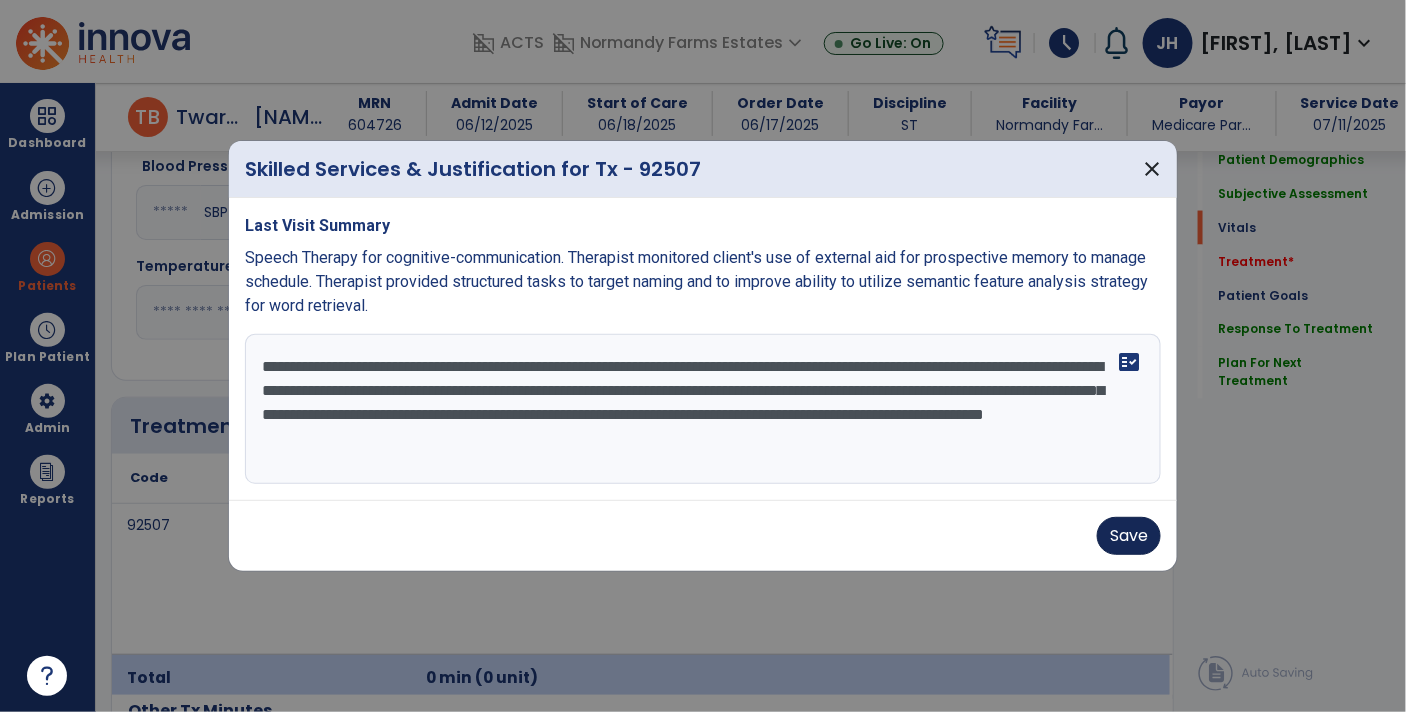 type on "**********" 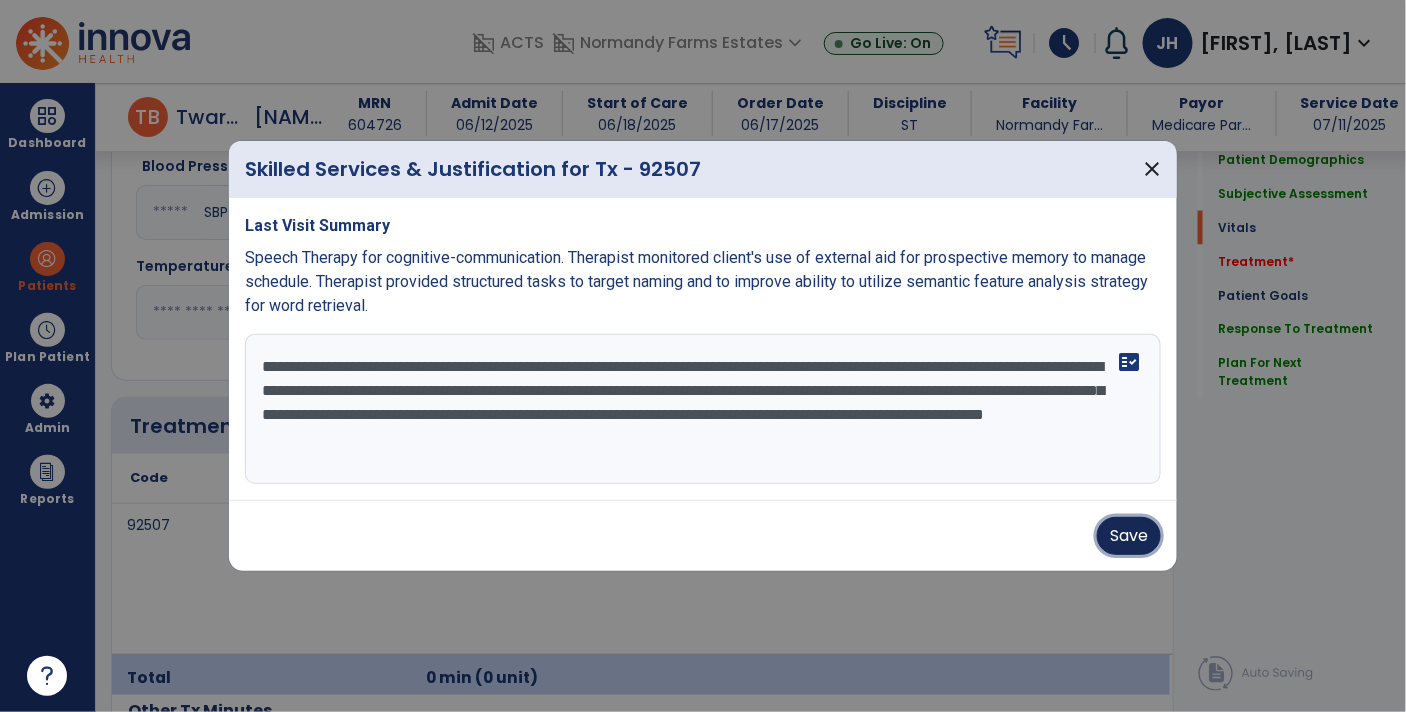 click on "Save" at bounding box center [1129, 536] 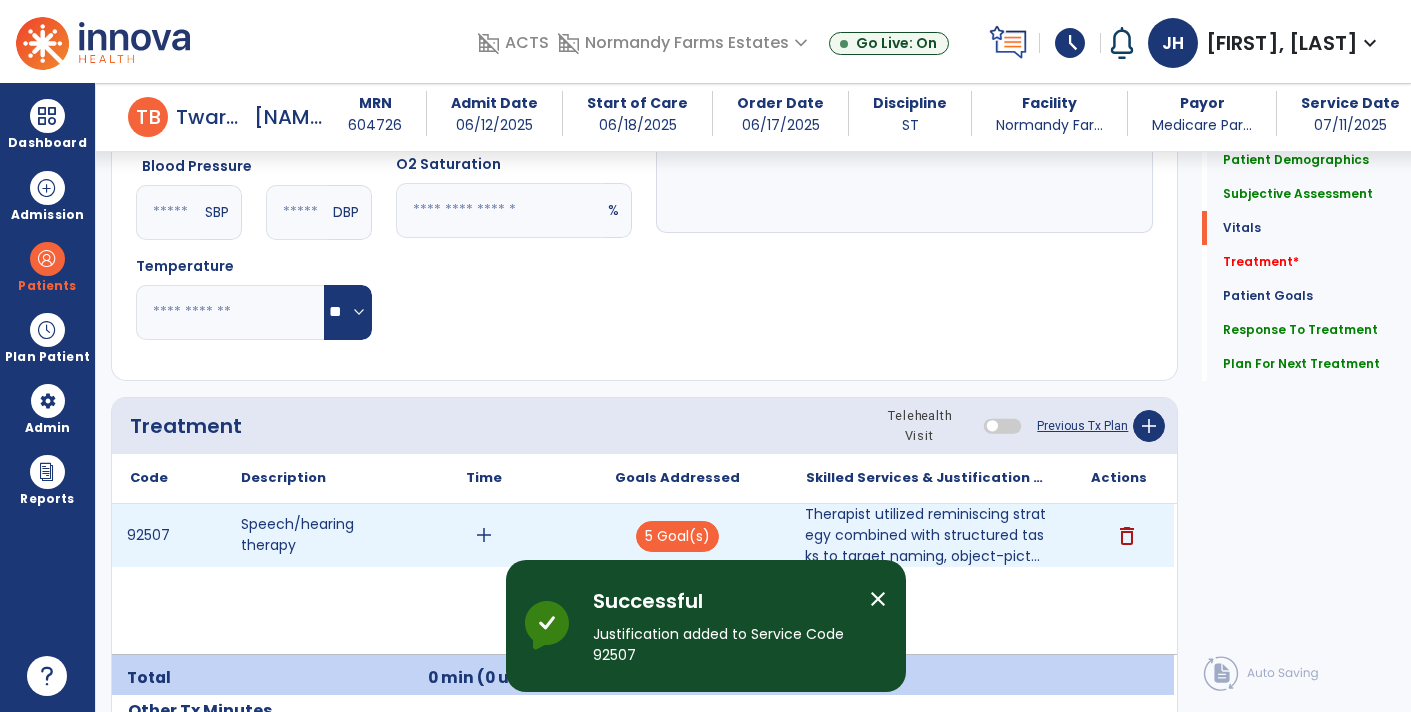 click on "add" at bounding box center [484, 535] 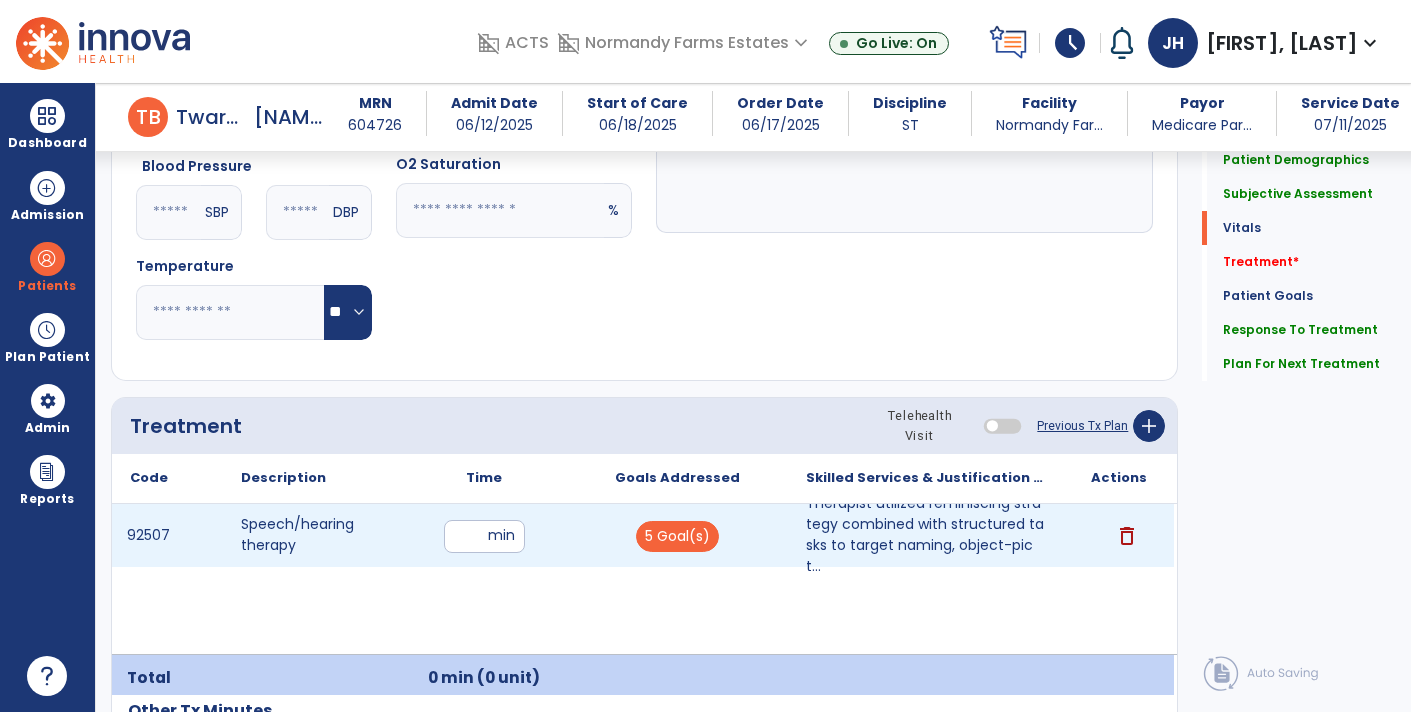 type on "**" 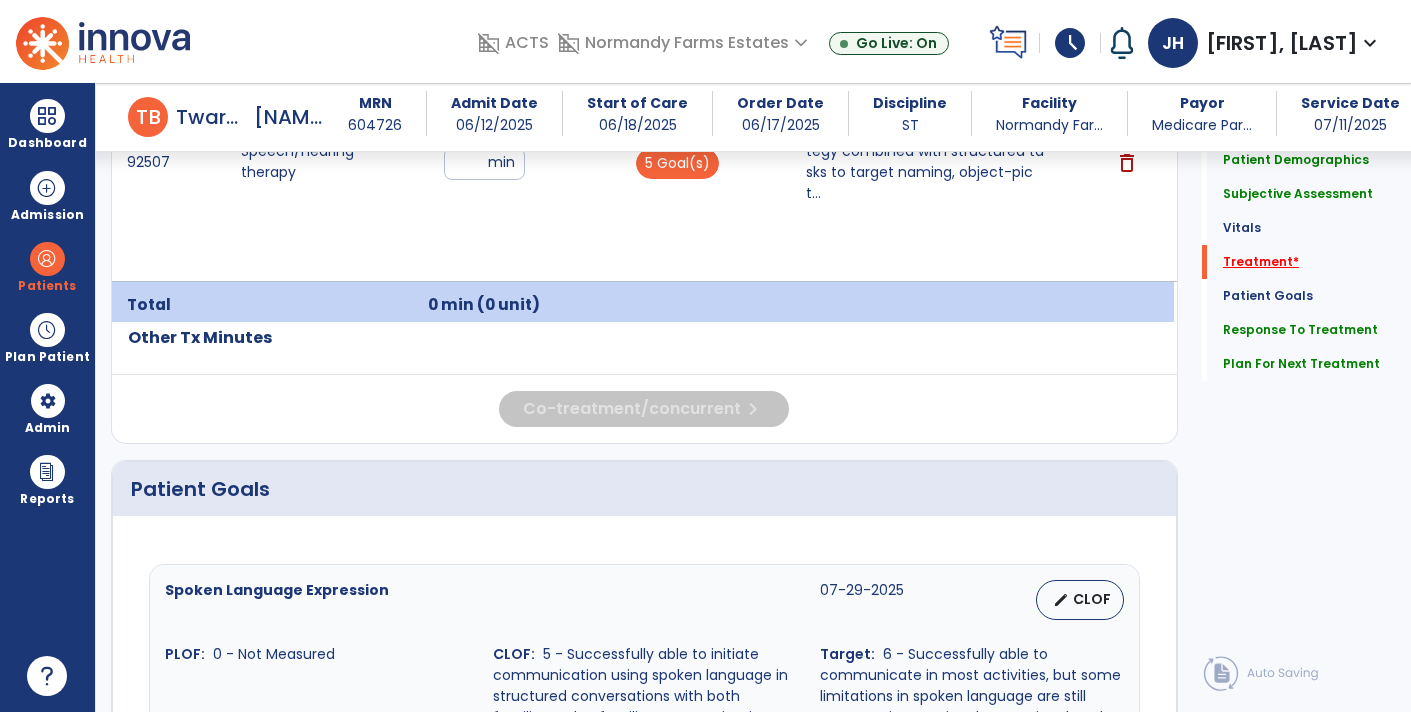scroll, scrollTop: 1347, scrollLeft: 0, axis: vertical 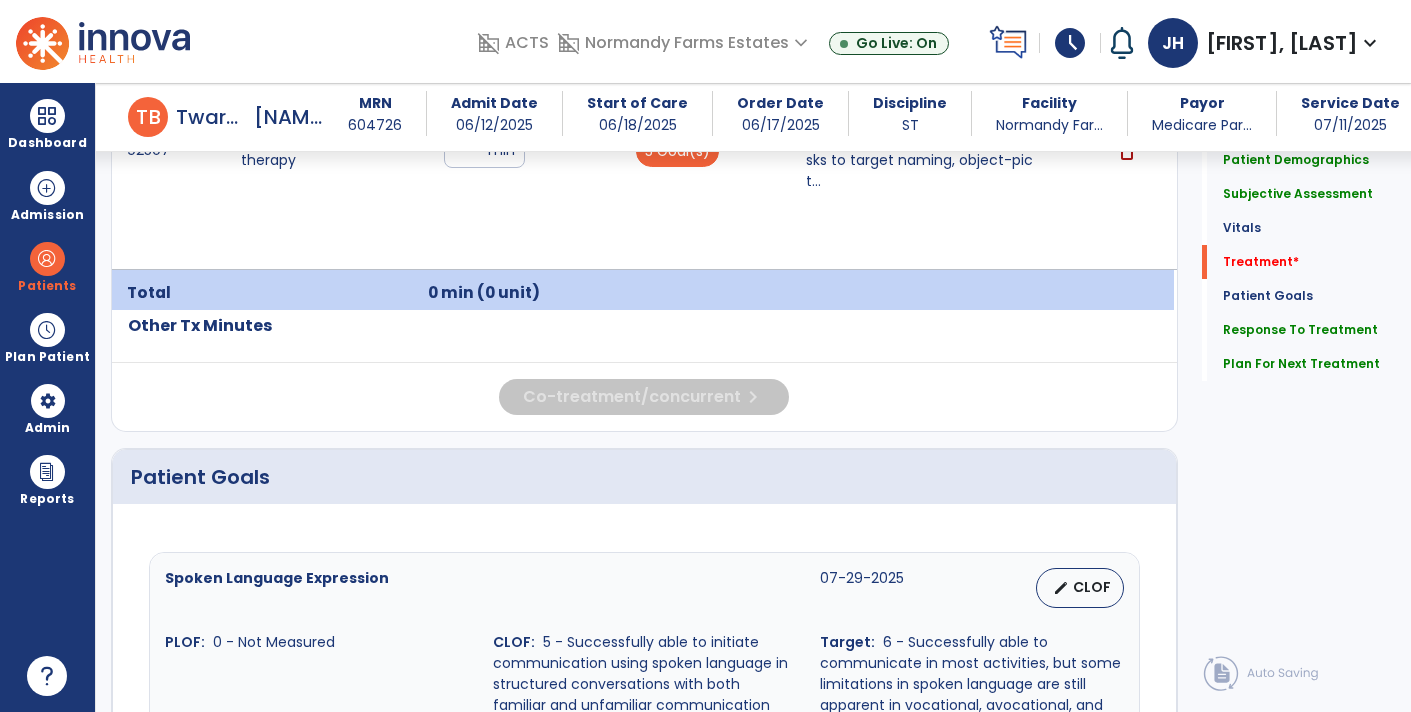click on "Code
Description
Time" 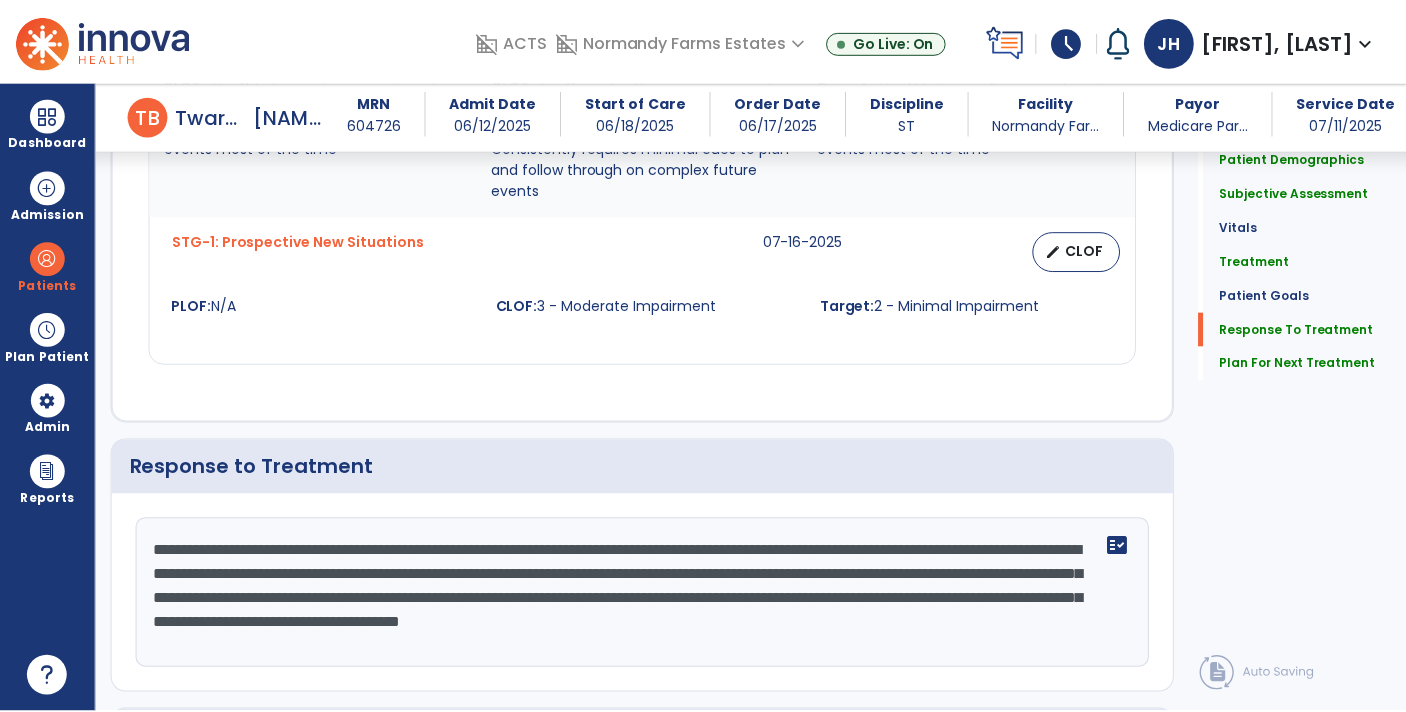 scroll, scrollTop: 2711, scrollLeft: 0, axis: vertical 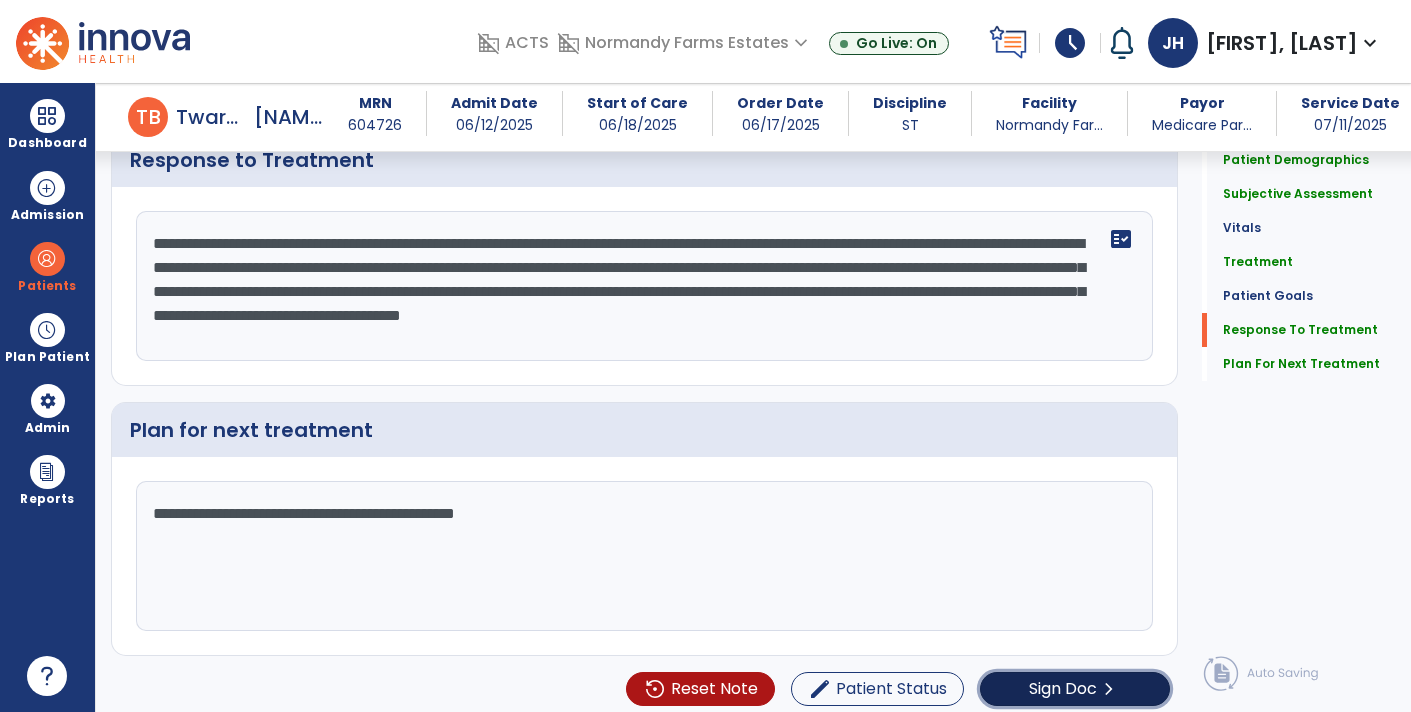 click on "Sign Doc" 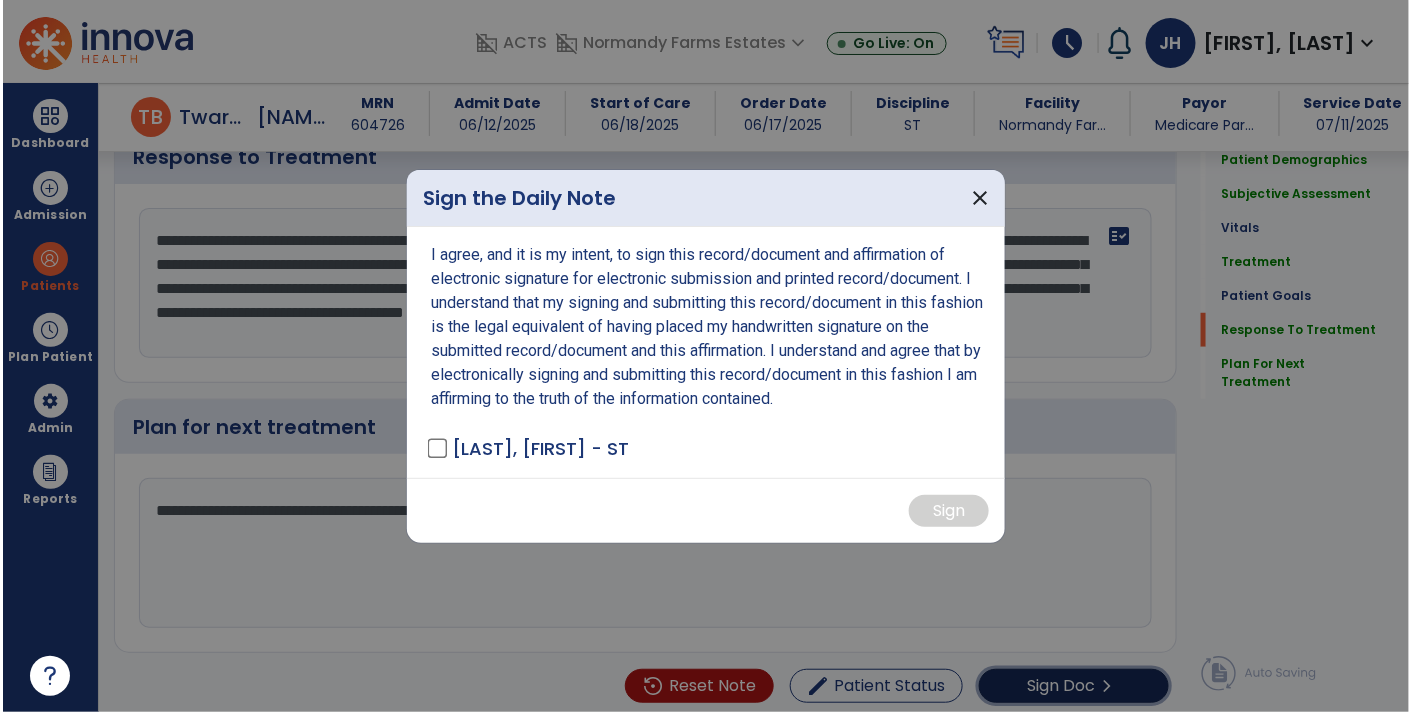scroll, scrollTop: 2711, scrollLeft: 0, axis: vertical 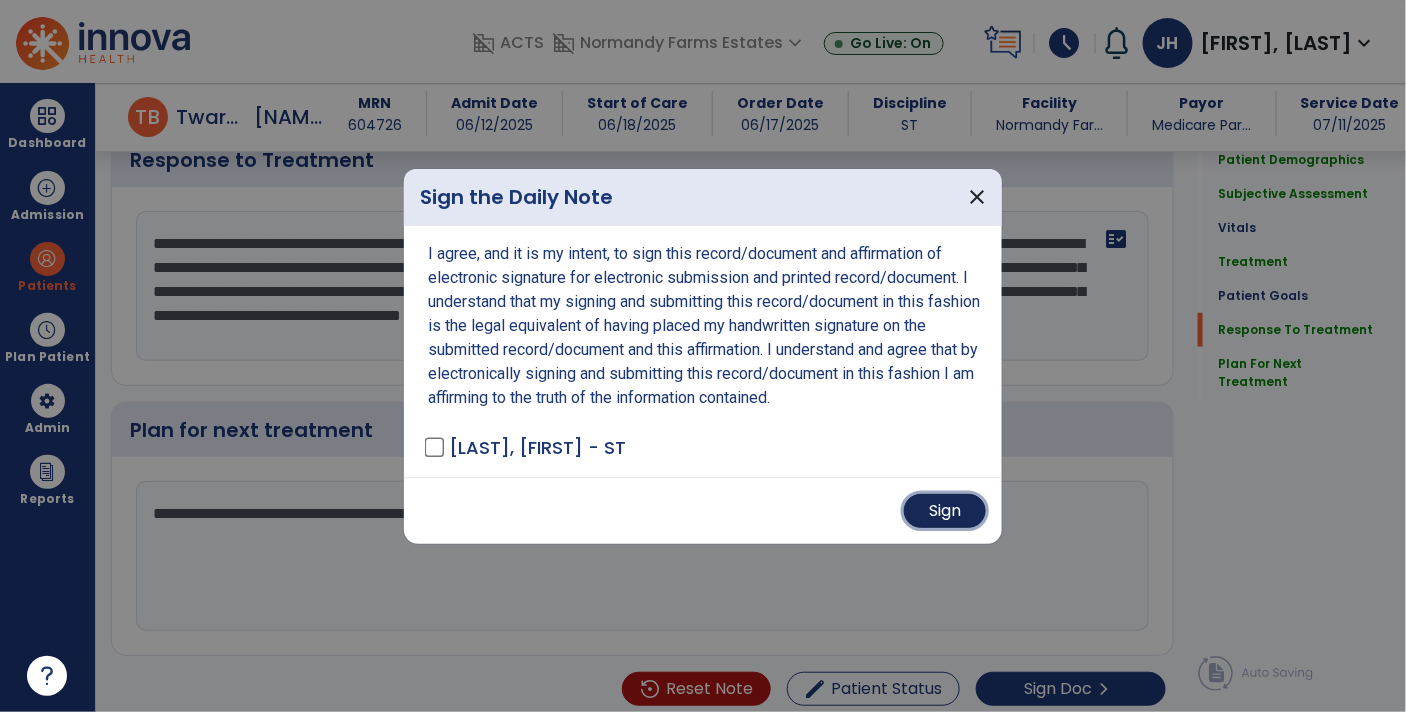 click on "Sign" at bounding box center (945, 511) 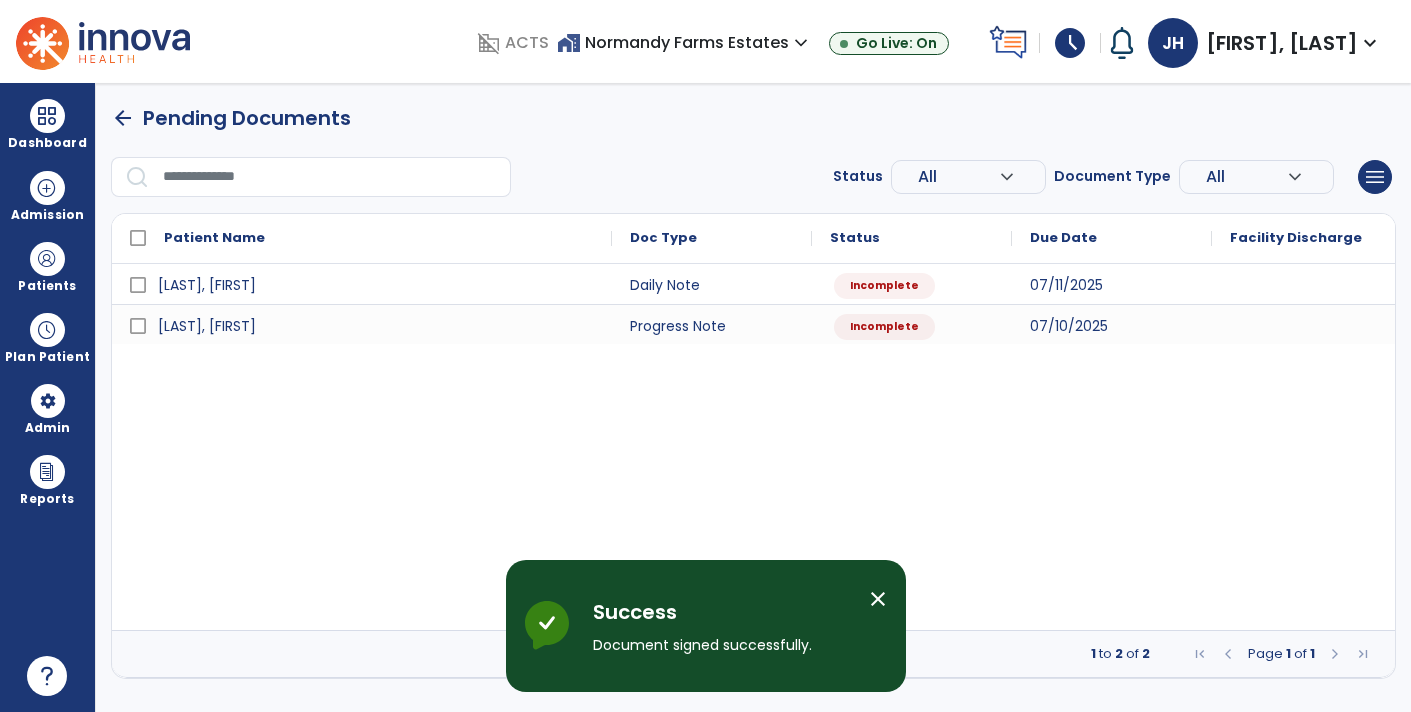 scroll, scrollTop: 0, scrollLeft: 0, axis: both 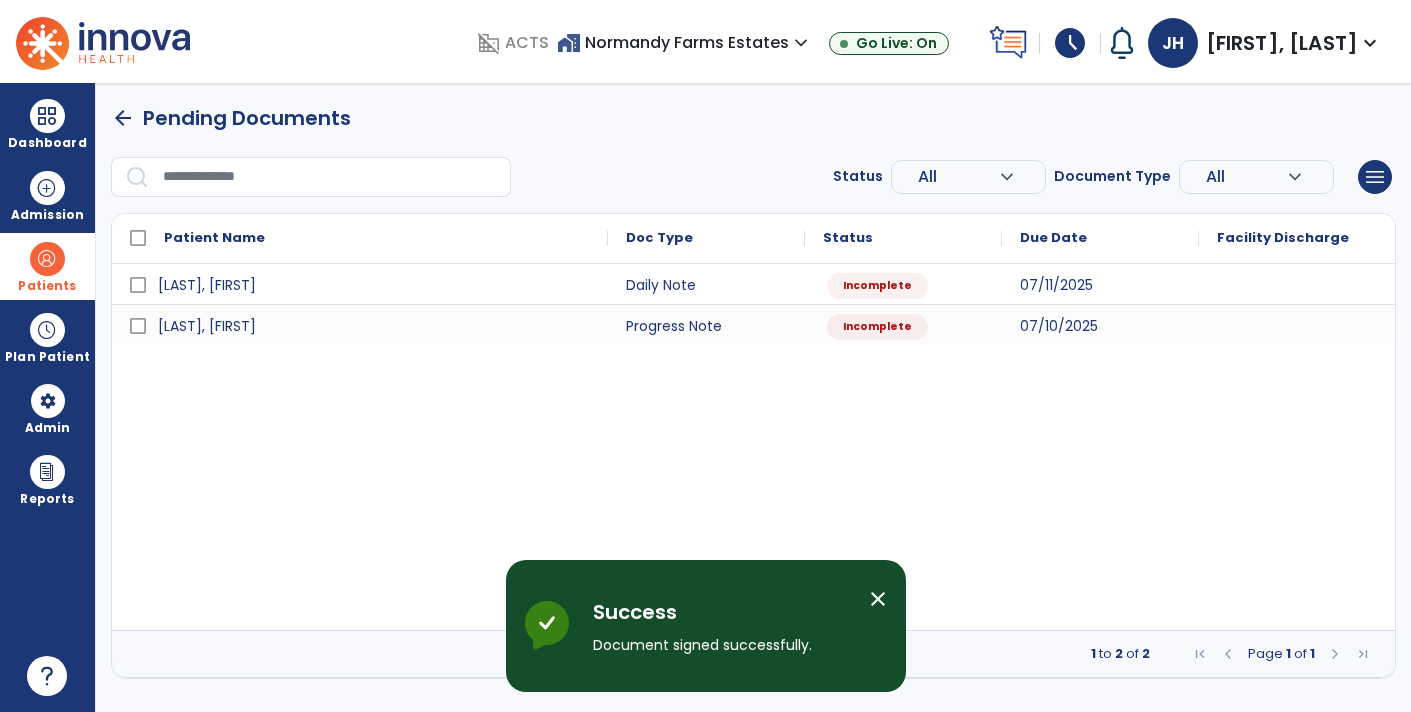 click on "Patients" at bounding box center [47, 286] 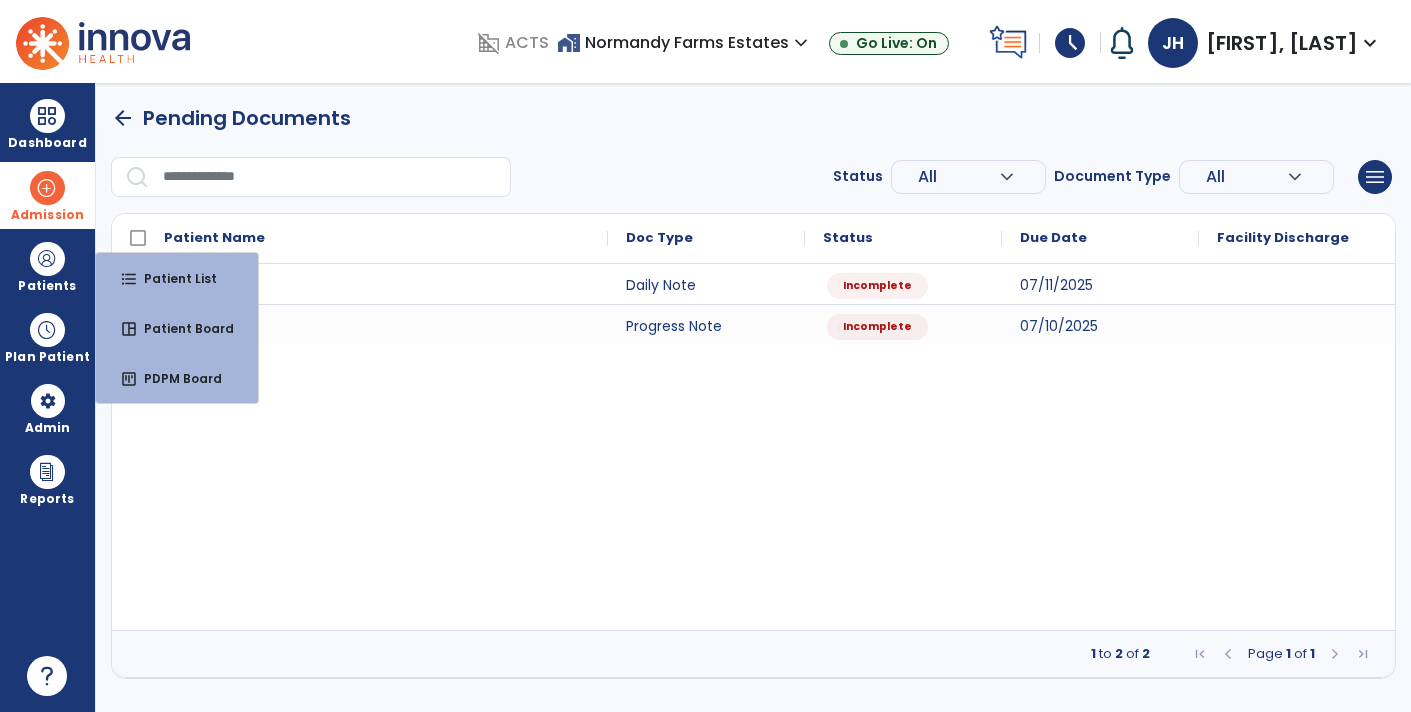 click at bounding box center (47, 188) 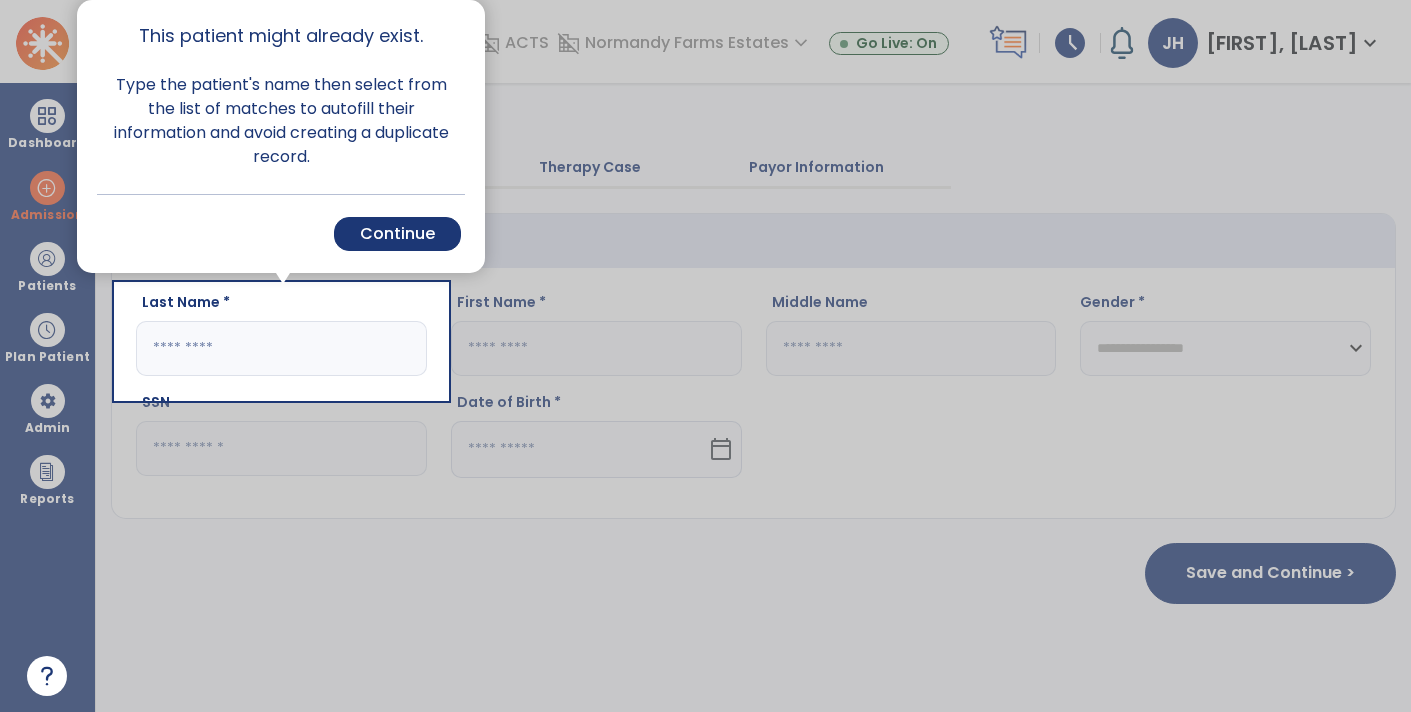 click 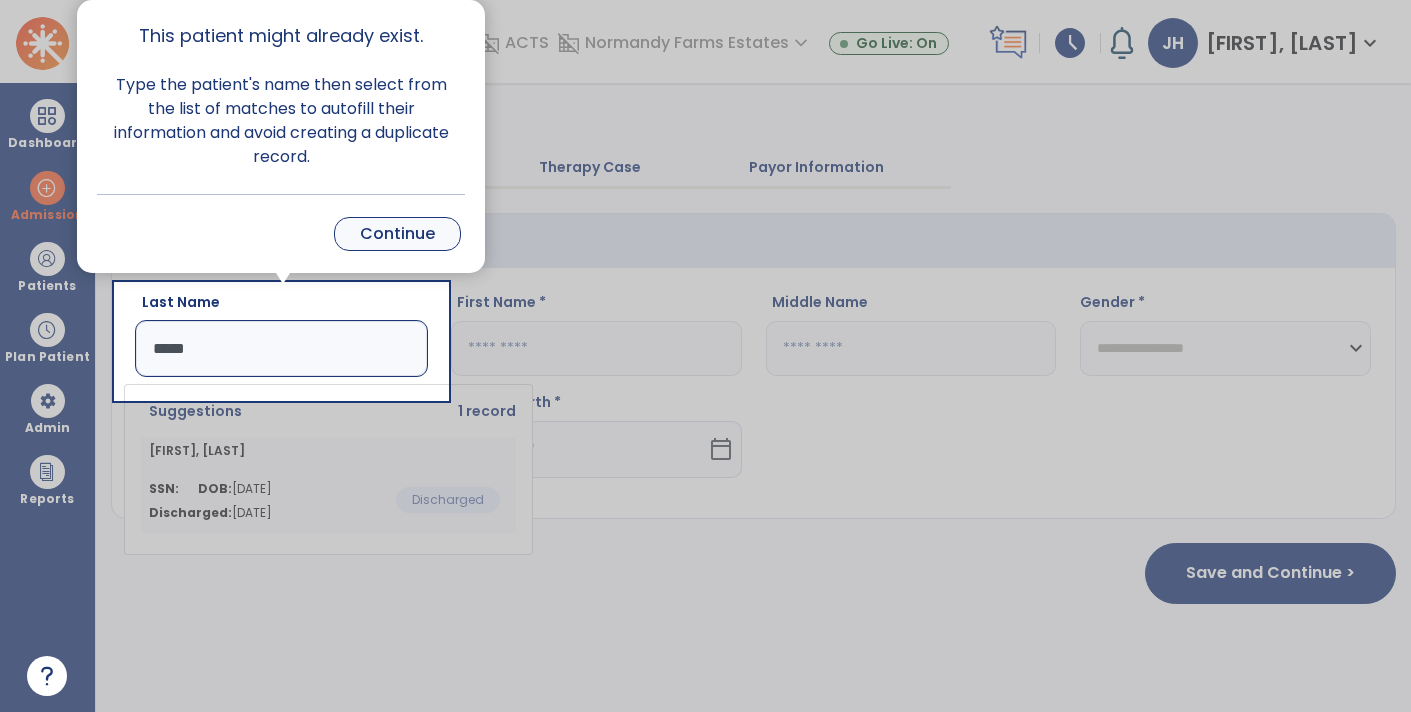 type on "*****" 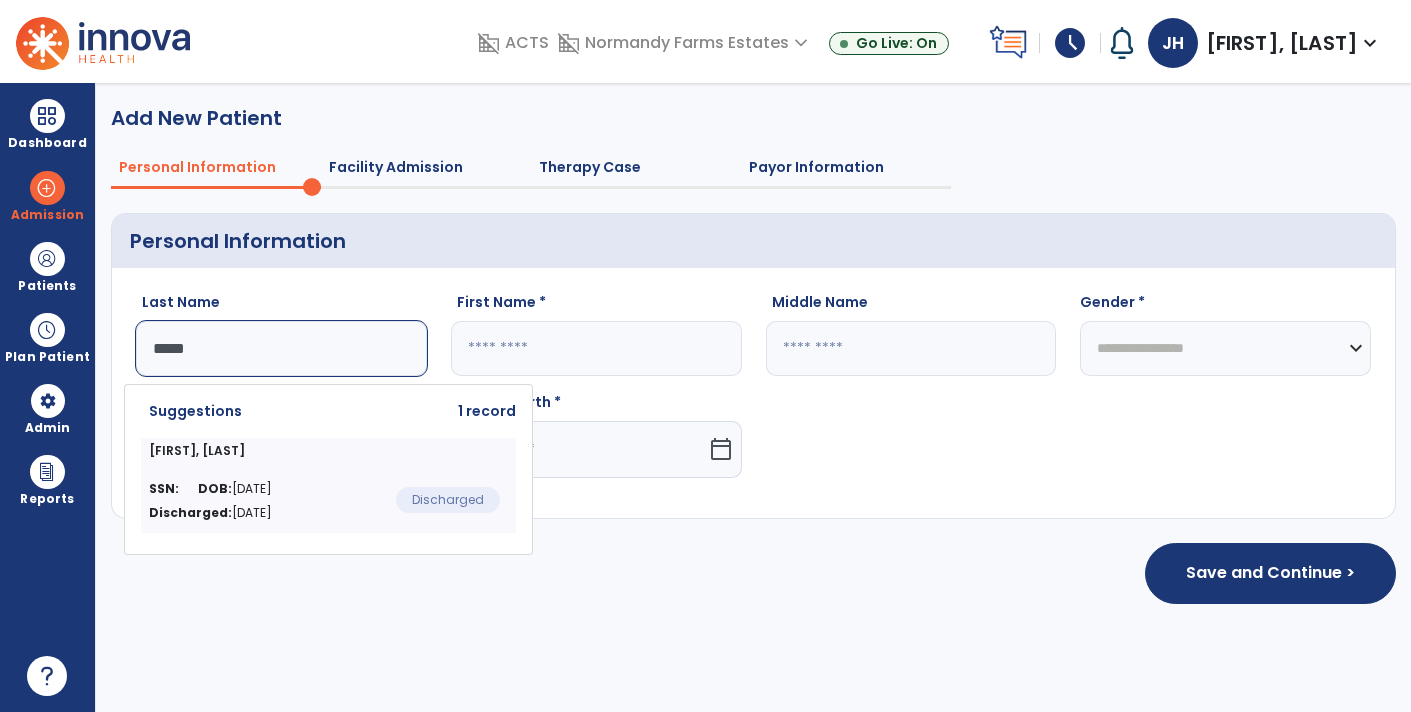 click 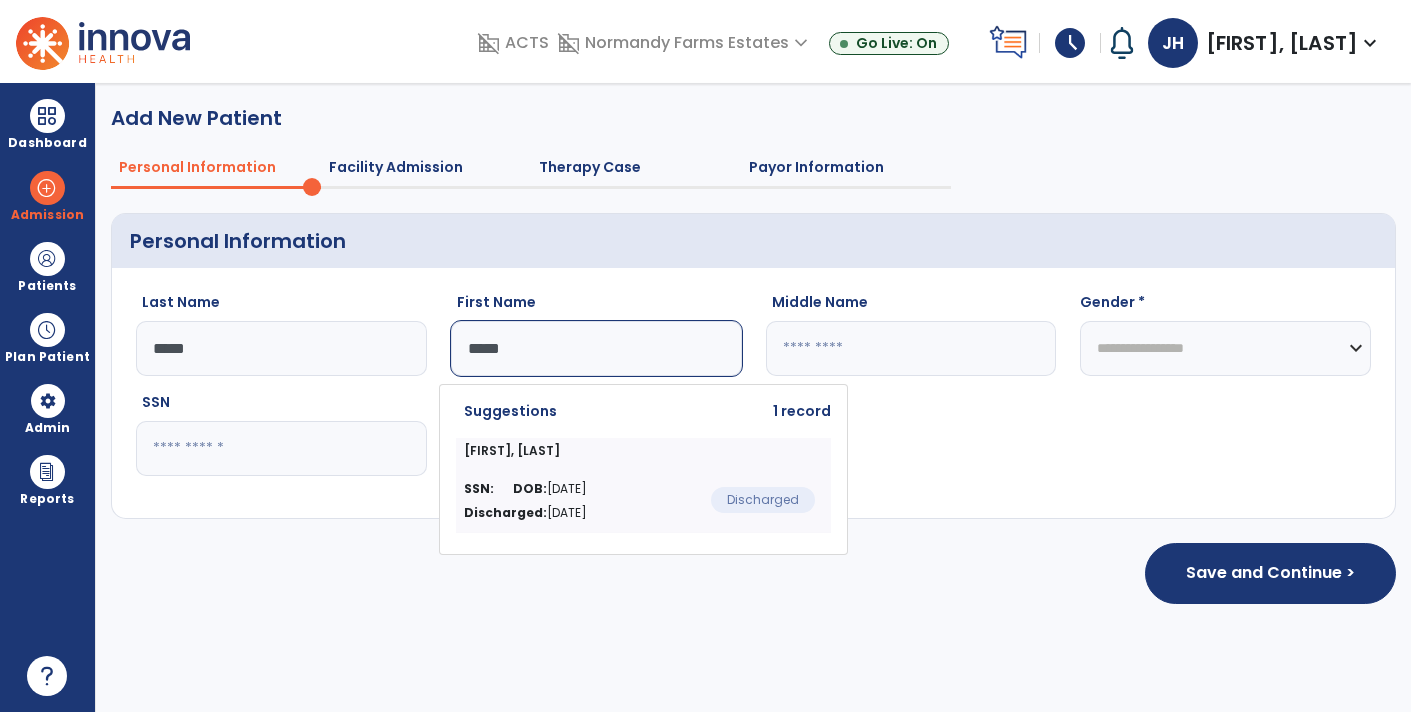 type on "*****" 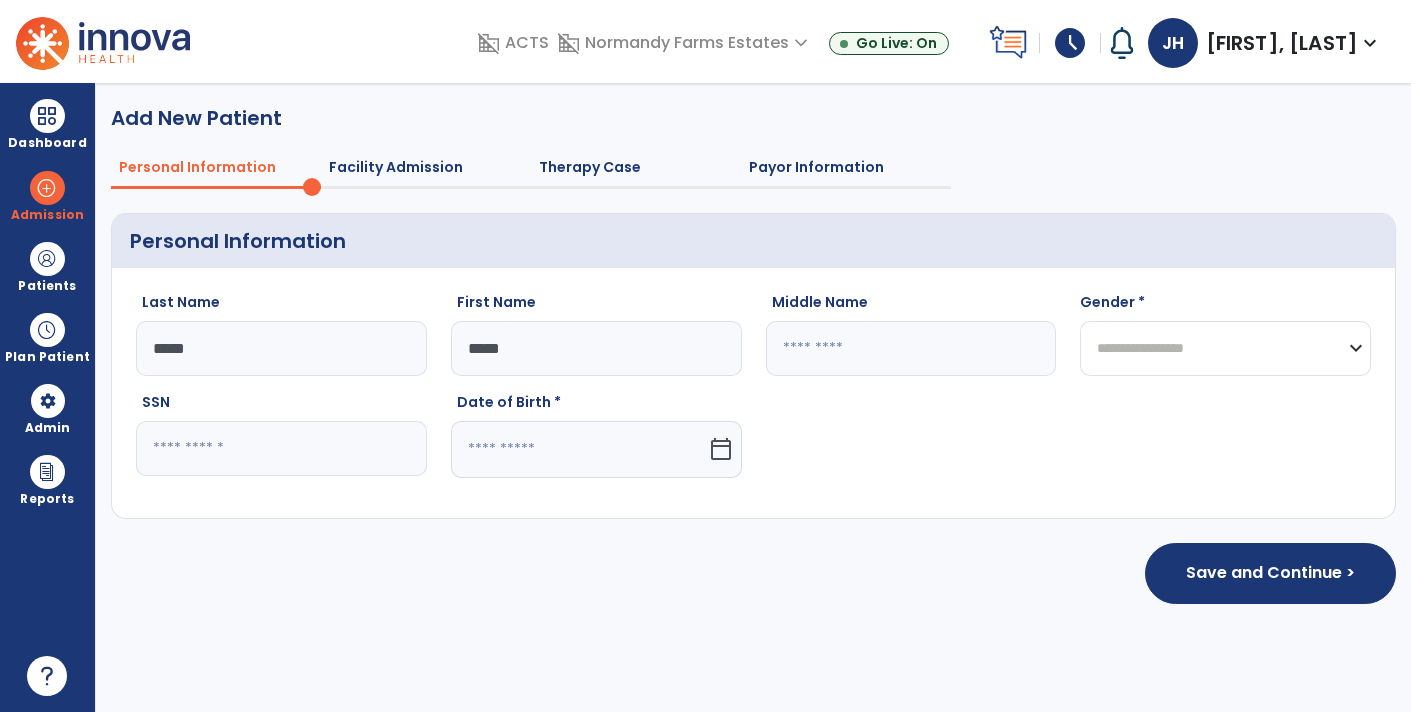 click on "**********" 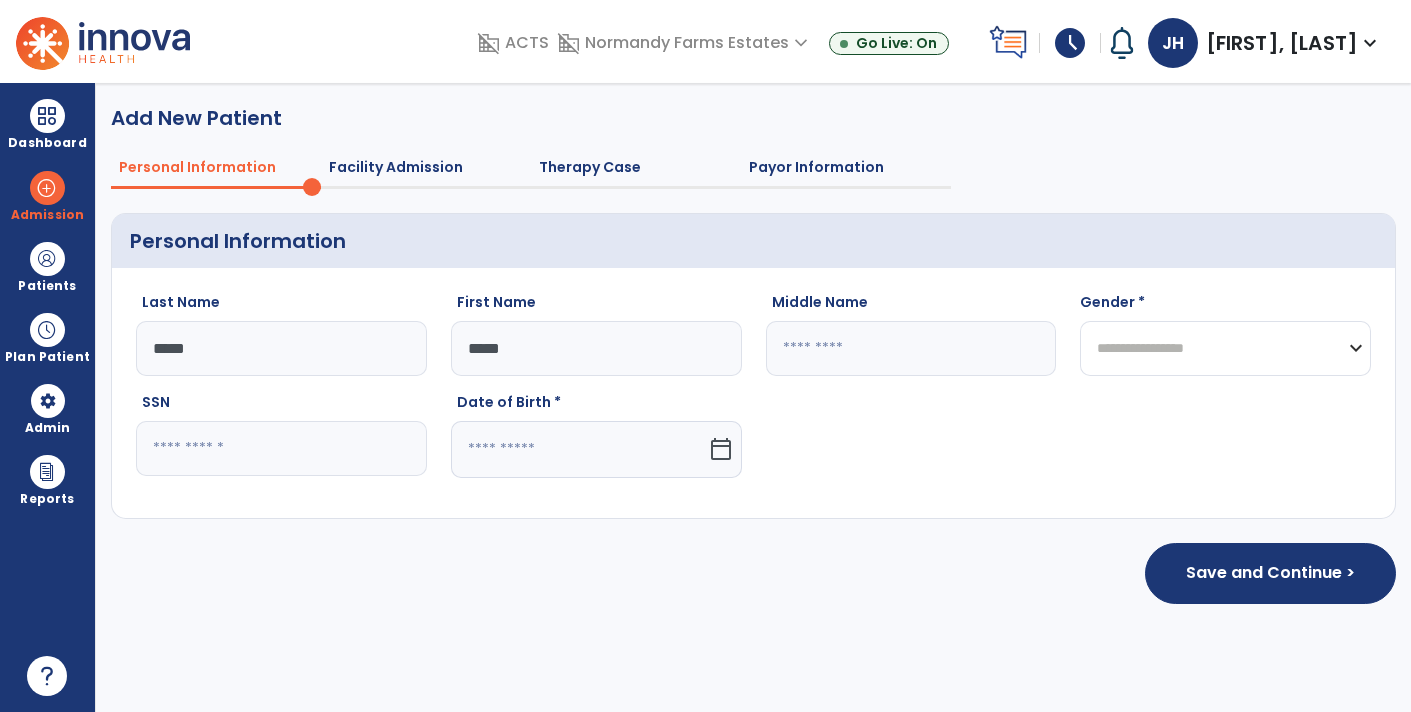 select on "****" 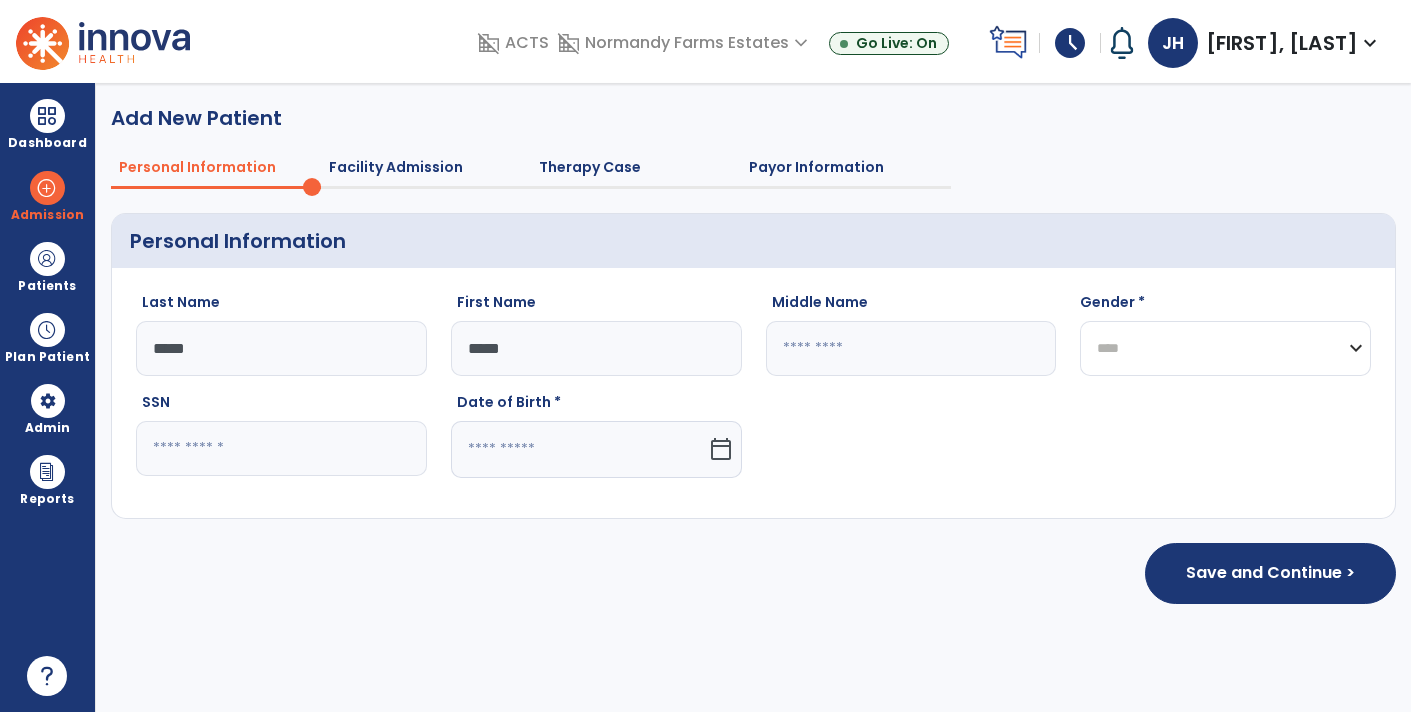 click on "**********" 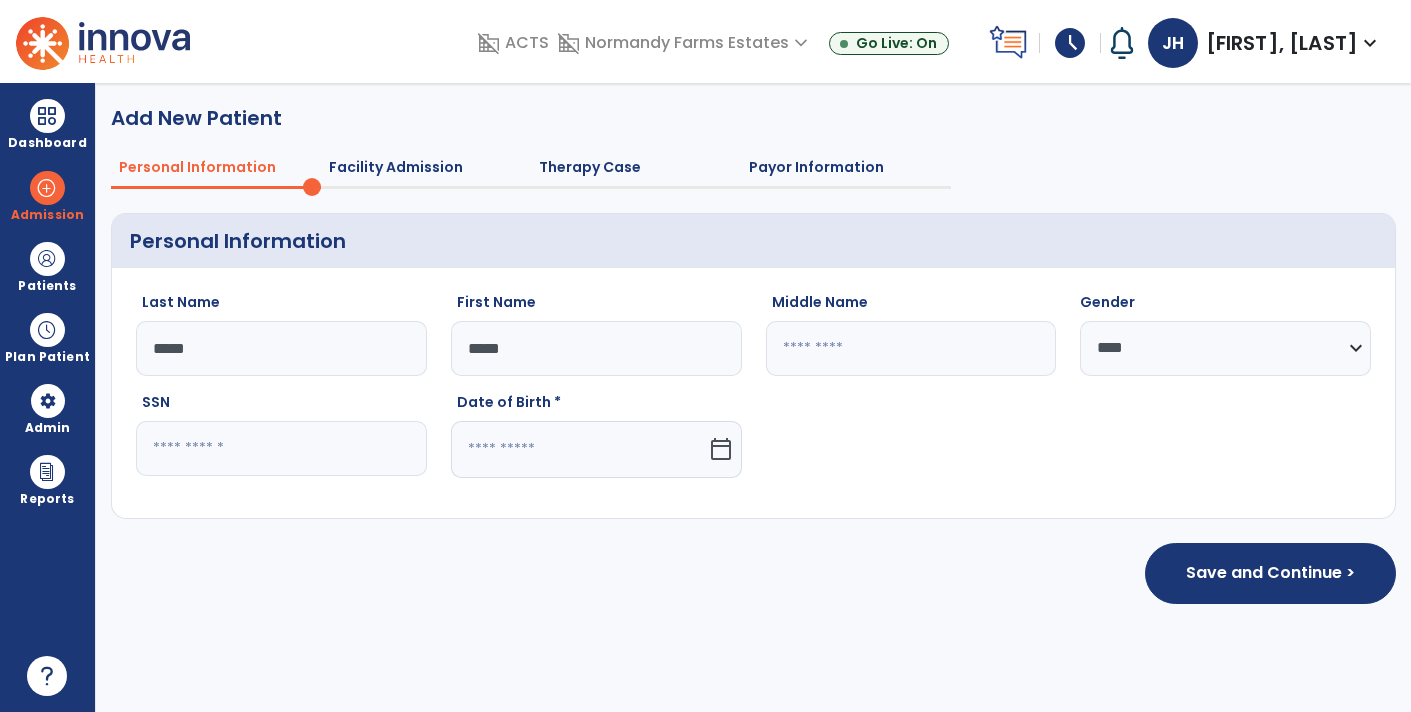 click 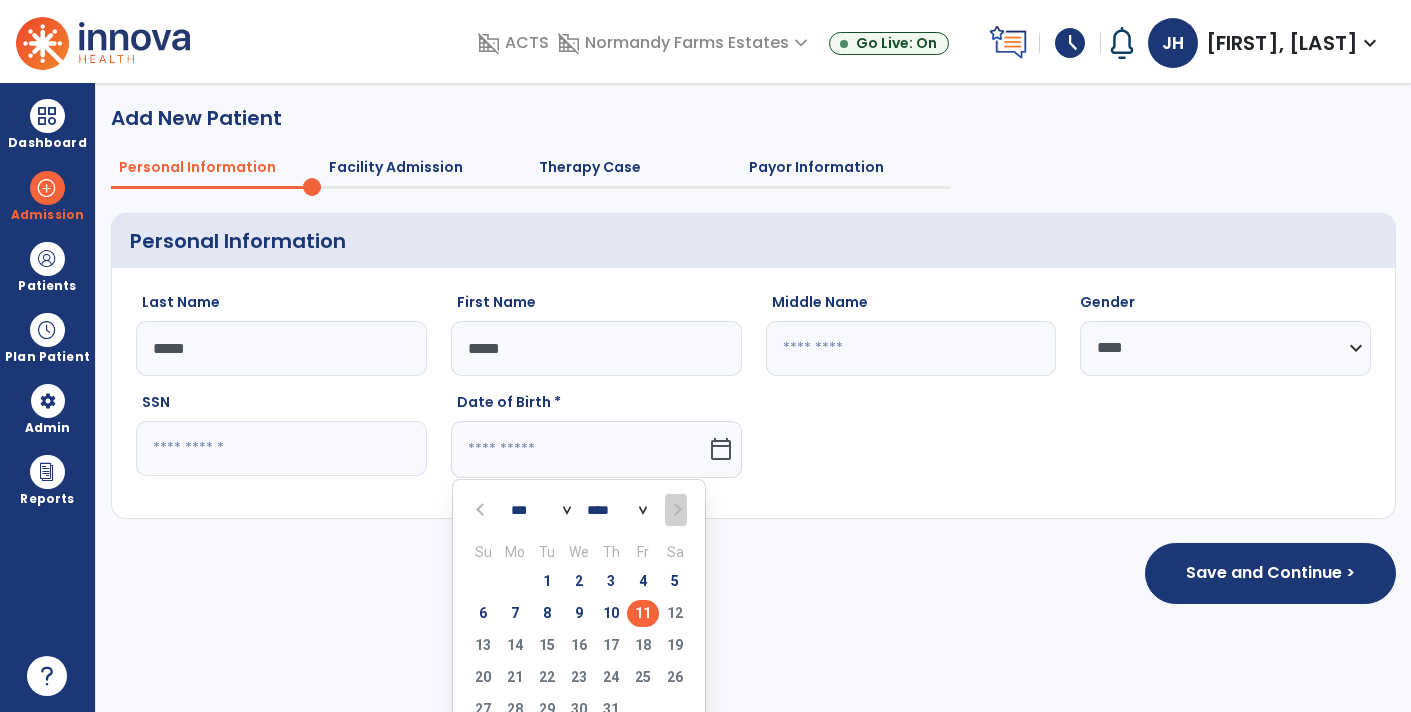 click on "**** **** **** **** **** **** **** **** **** **** **** **** **** **** **** **** **** **** **** **** **** **** **** **** **** **** **** **** **** **** **** **** **** **** **** **** **** **** **** **** **** **** **** **** **** **** **** **** **** **** **** **** **** **** **** **** **** **** **** **** **** **** **** **** **** **** **** **** **** **** **** **** **** **** **** **** **** **** **** **** **** **** **** **** **** **** **** **** **** **** **** **** **** **** **** **** **** **** **** **** **** **** **** **** **** **** **** **** **** **** **** **** **** **** **** **** **** **** **** **** **** **** **** **** **** ****" 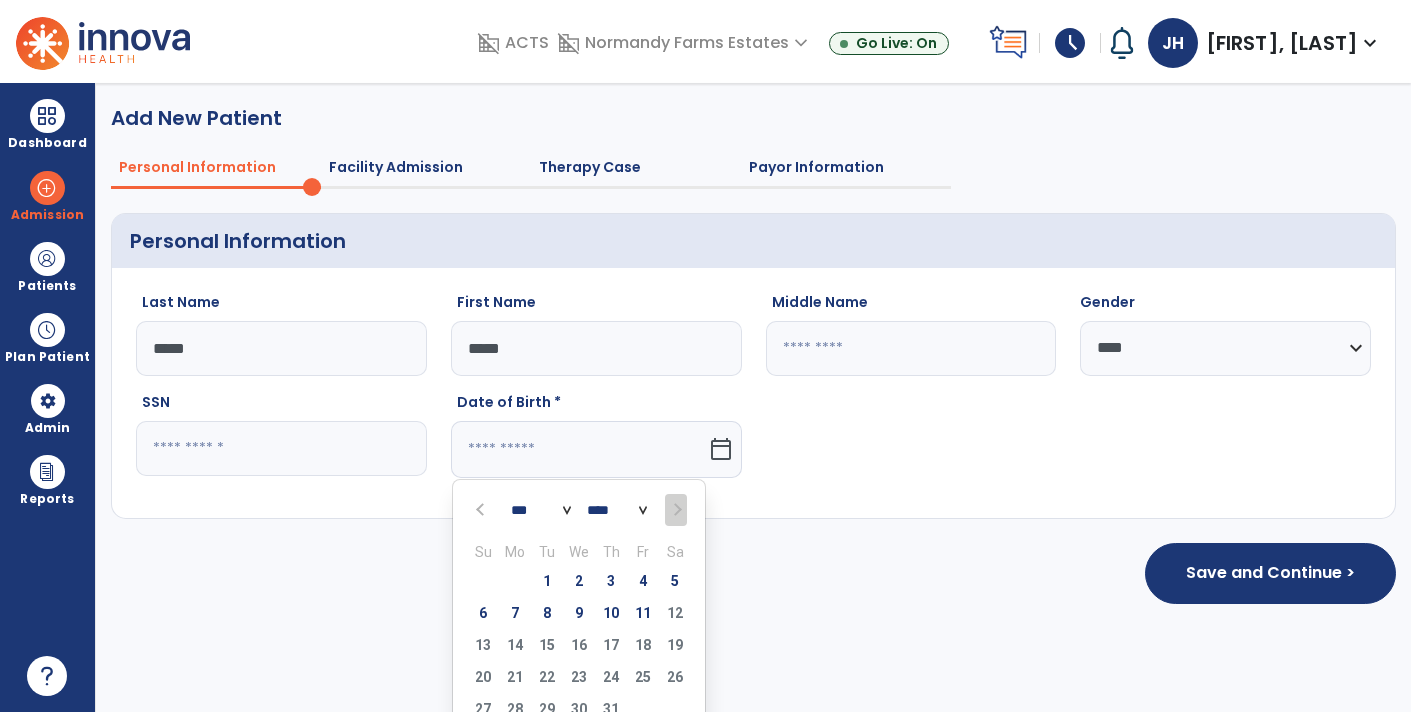 select on "****" 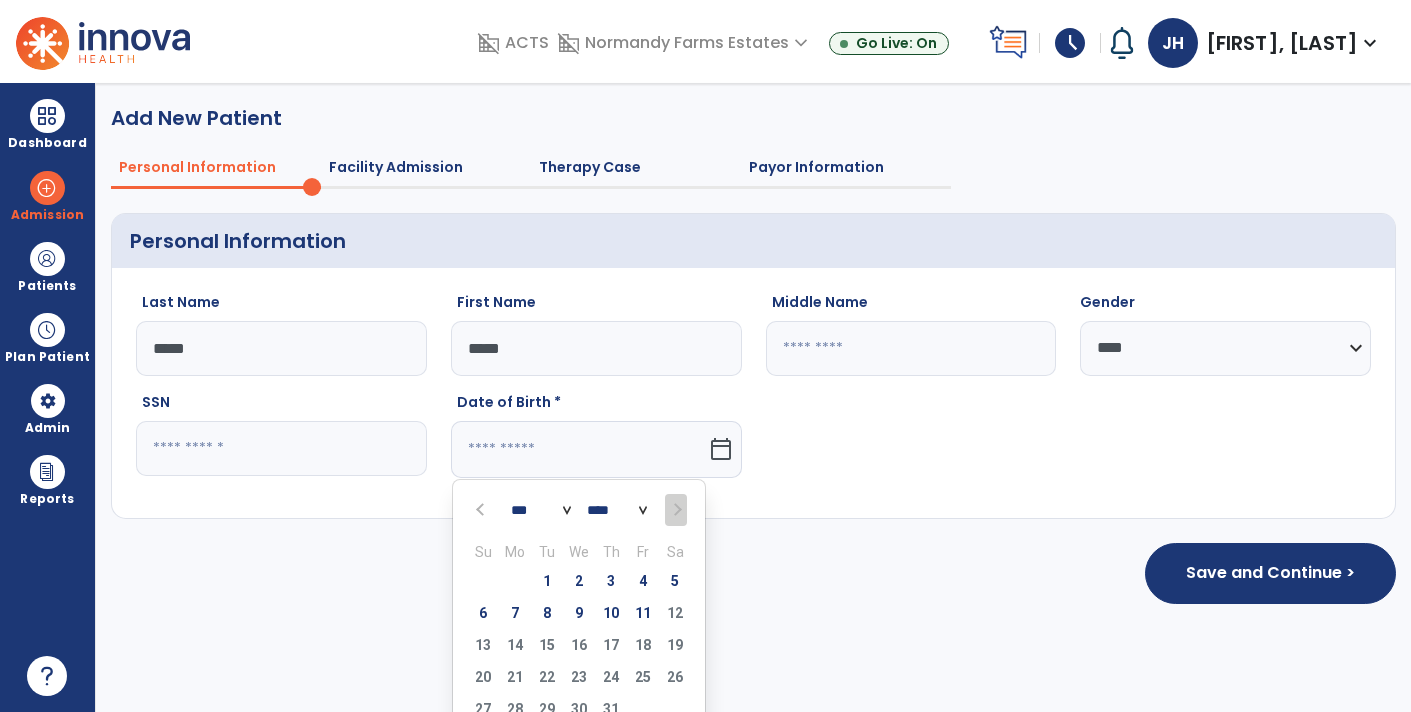 click on "**** **** **** **** **** **** **** **** **** **** **** **** **** **** **** **** **** **** **** **** **** **** **** **** **** **** **** **** **** **** **** **** **** **** **** **** **** **** **** **** **** **** **** **** **** **** **** **** **** **** **** **** **** **** **** **** **** **** **** **** **** **** **** **** **** **** **** **** **** **** **** **** **** **** **** **** **** **** **** **** **** **** **** **** **** **** **** **** **** **** **** **** **** **** **** **** **** **** **** **** **** **** **** **** **** **** **** **** **** **** **** **** **** **** **** **** **** **** **** **** **** **** **** **** **** ****" 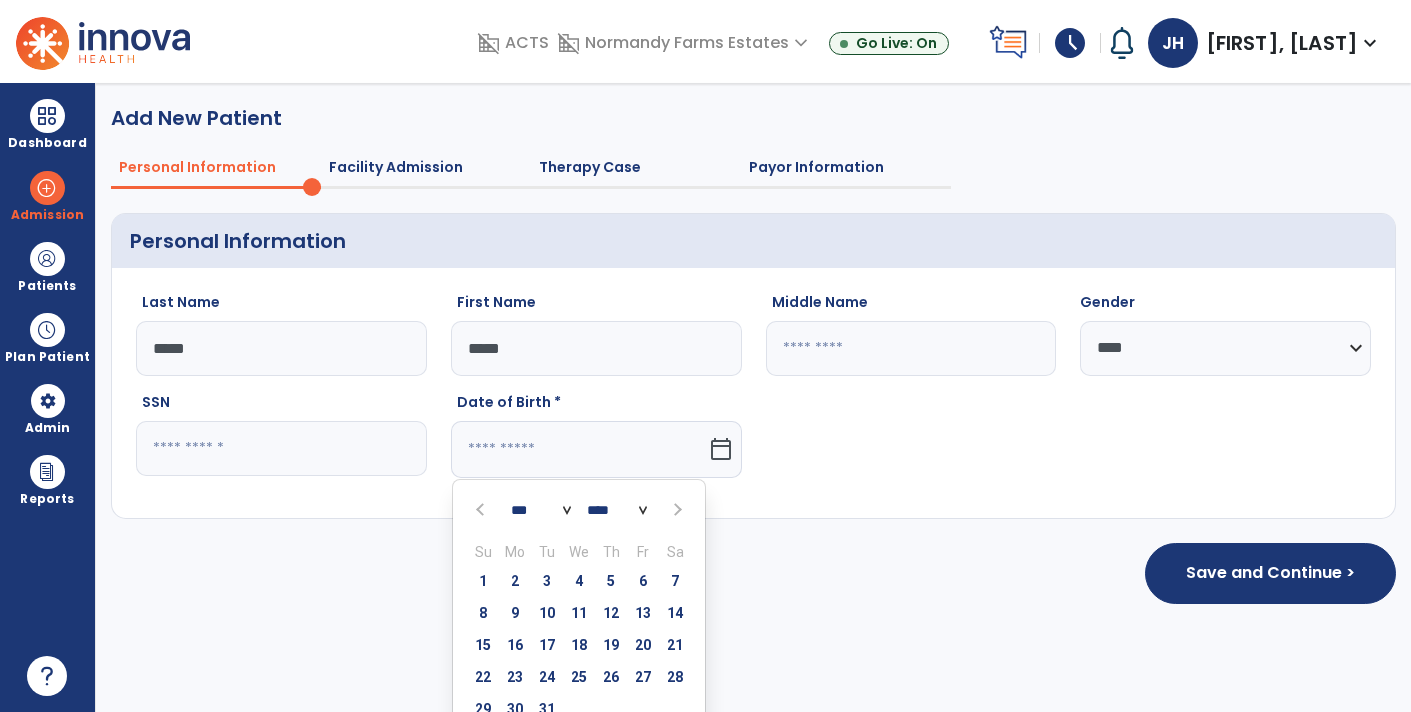 click on "**** **** **** **** **** **** **** **** **** **** **** **** **** **** **** **** **** **** **** **** **** **** **** **** **** **** **** **** **** **** **** **** **** **** **** **** **** **** **** **** **** **** **** **** **** **** **** **** **** **** **** **** **** **** **** **** **** **** **** **** **** **** **** **** **** **** **** **** **** **** **** **** **** **** **** **** **** **** **** **** **** **** **** **** **** **** **** **** **** **** **** **** **** **** **** **** **** **** **** **** **** **** **** **** **** **** **** **** **** **** **** **** **** **** **** **** **** **** **** **** **** **** **** **** **** ****" 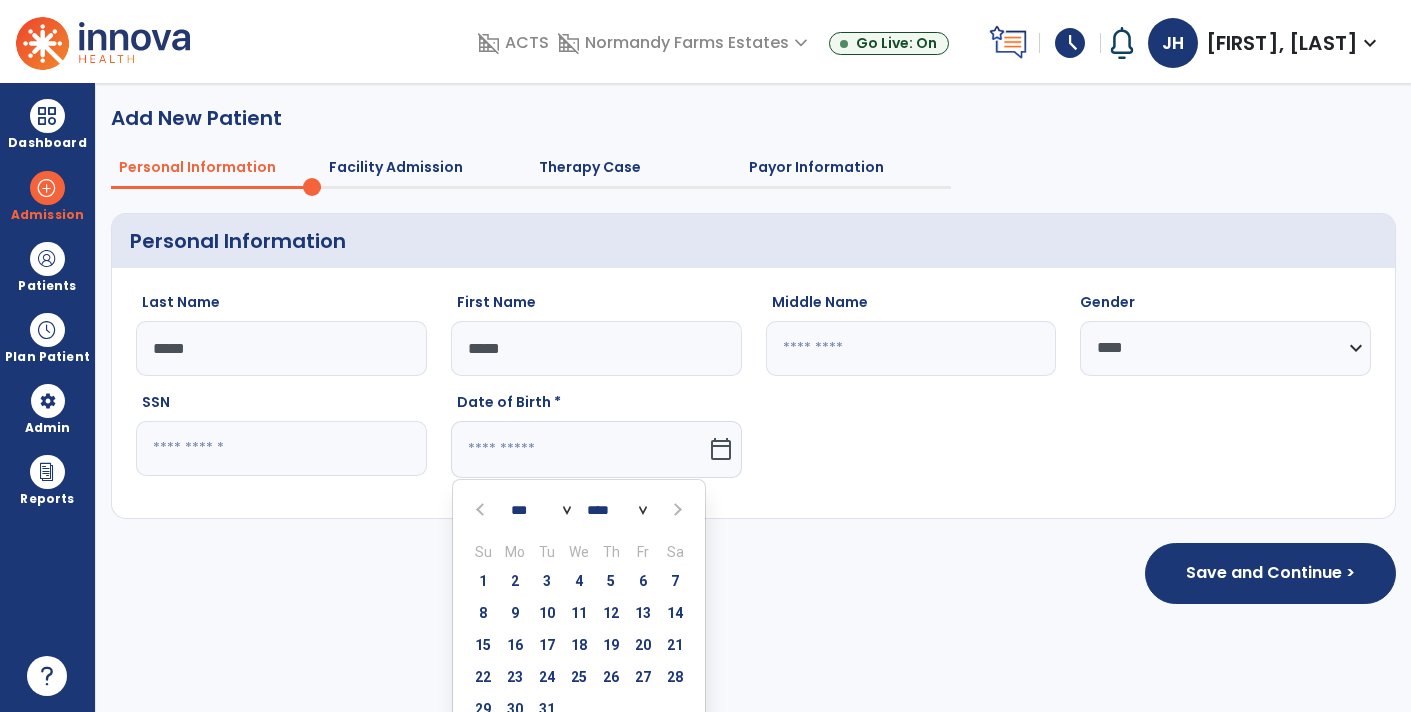 select on "*" 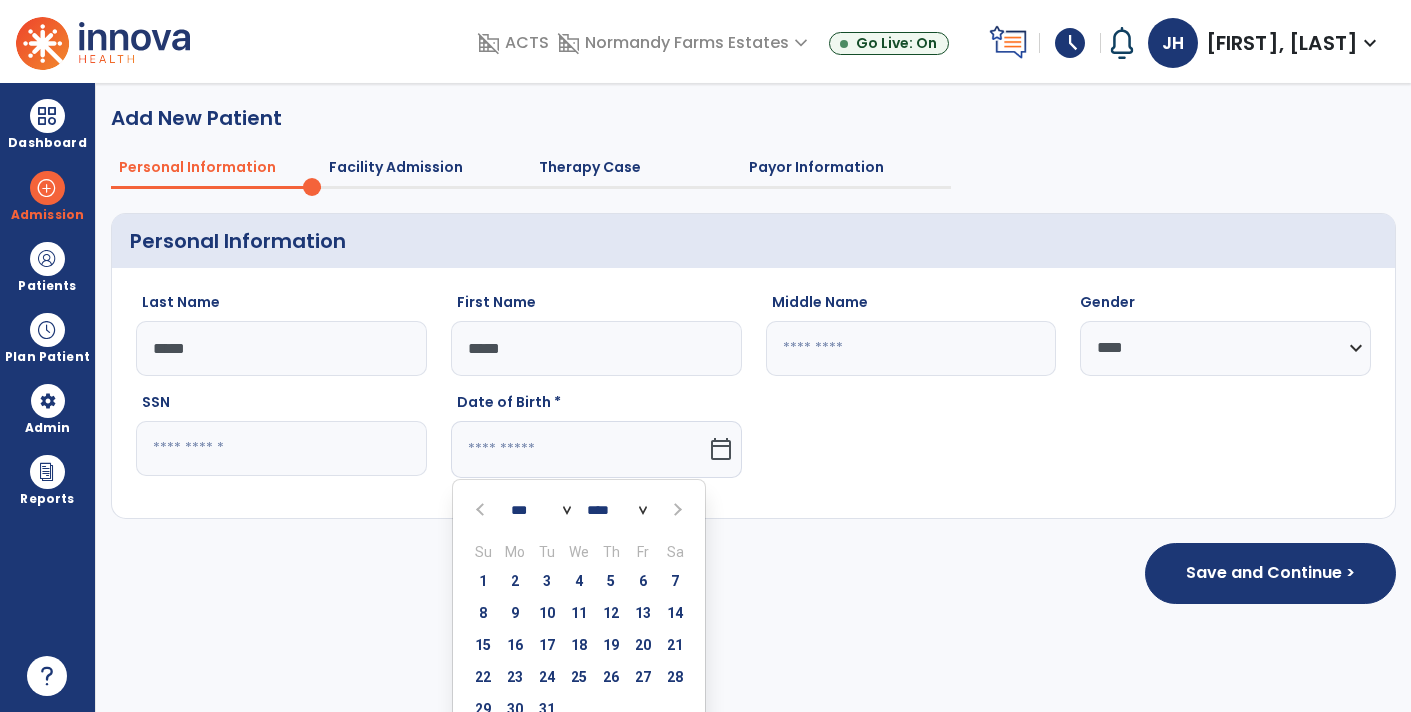 click on "*** *** *** *** *** *** *** *** *** *** *** ***" 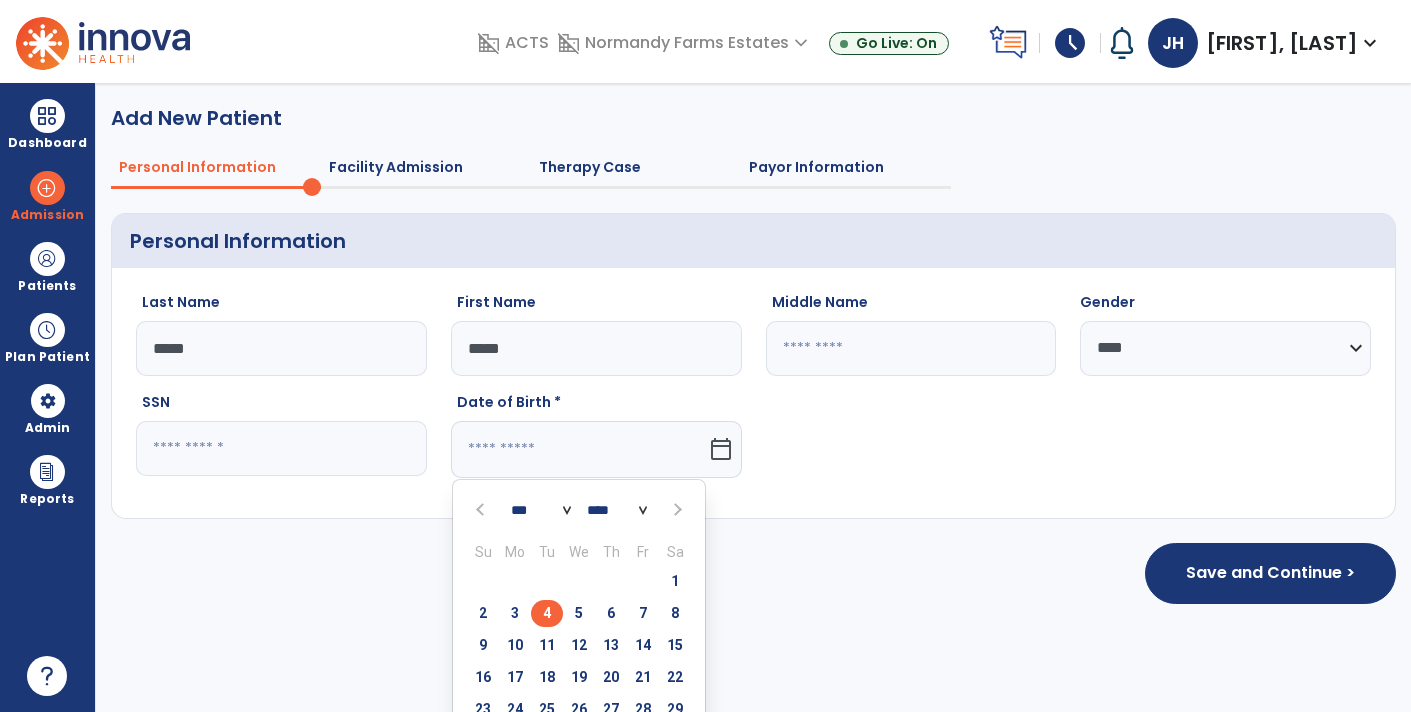 click on "4" 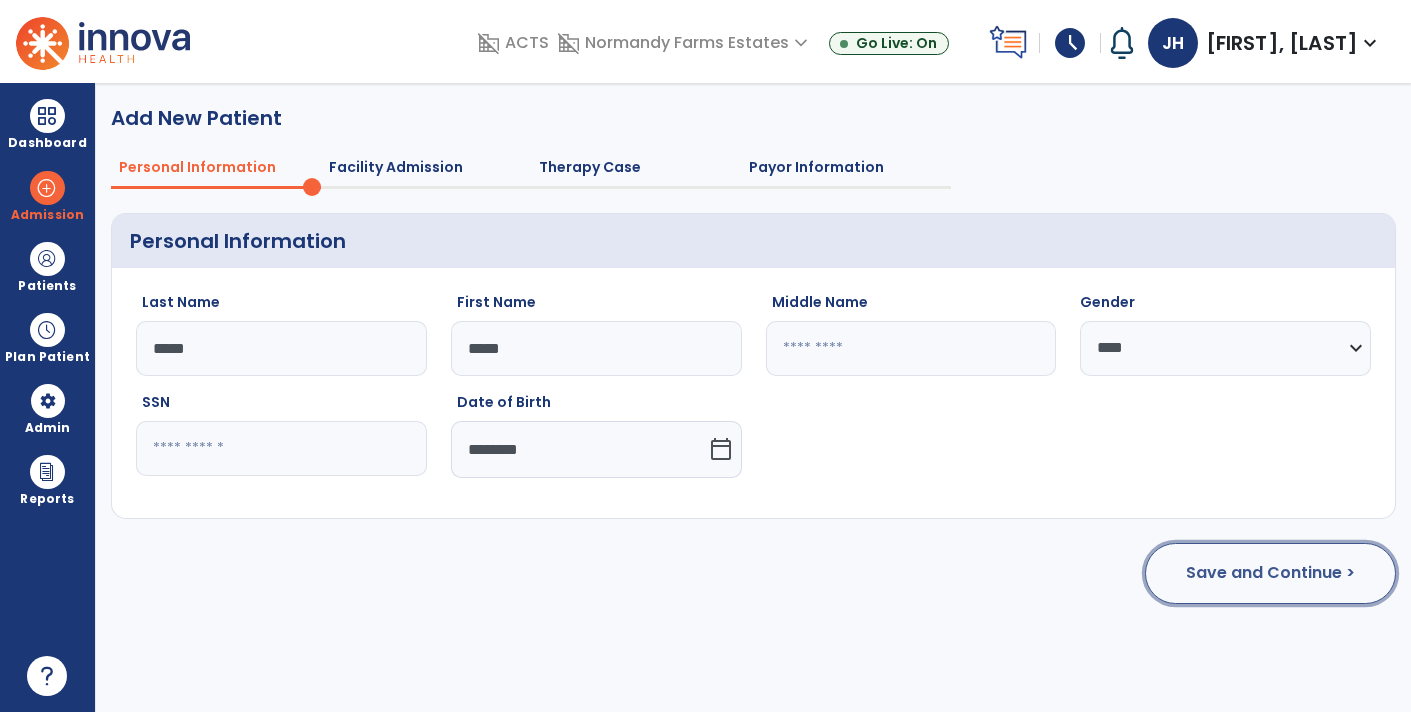 click on "Save and Continue >" 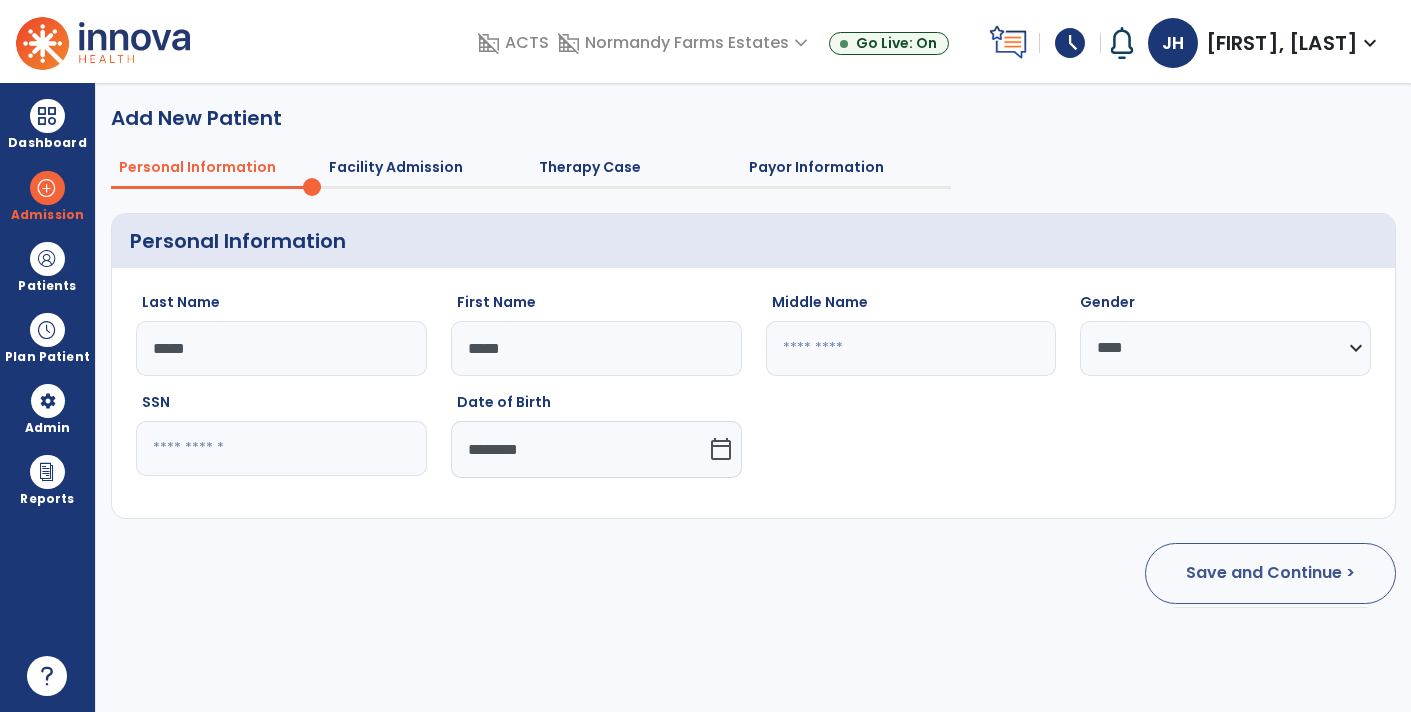 select on "**********" 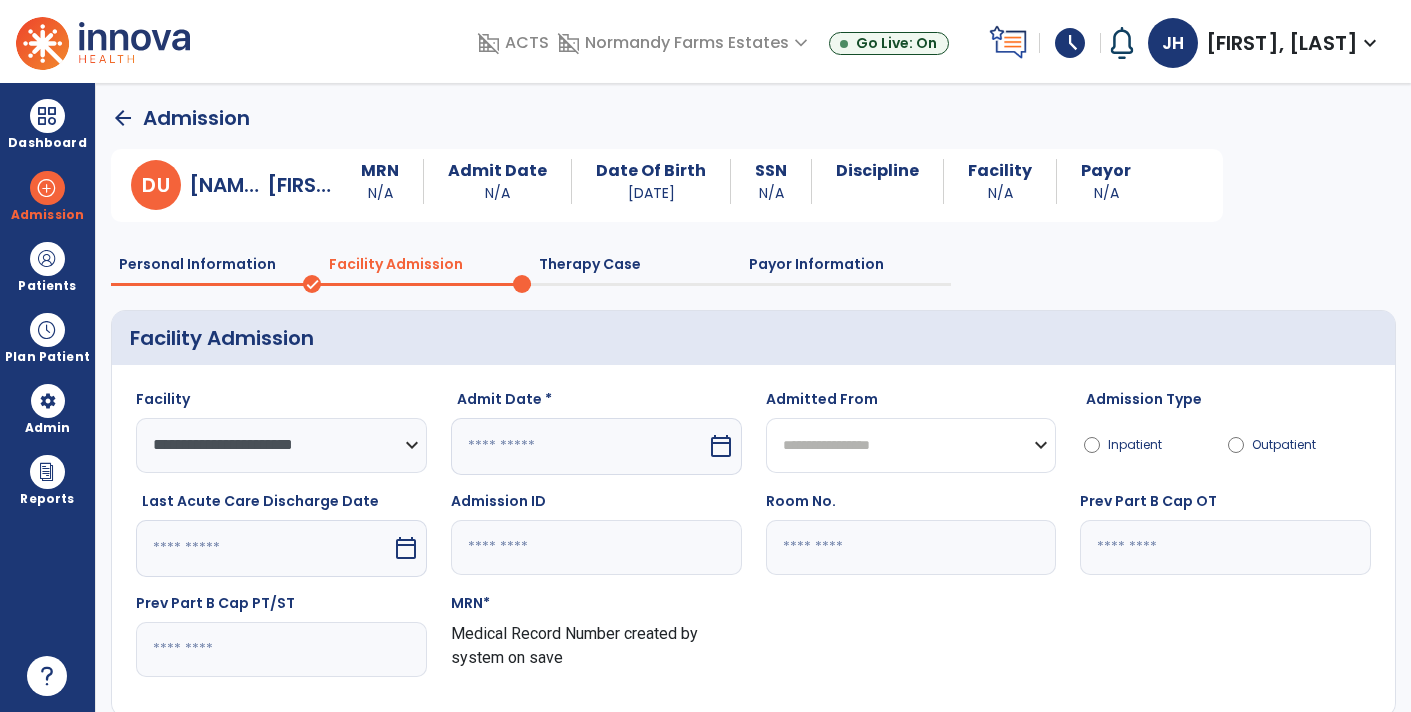 click on "**********" 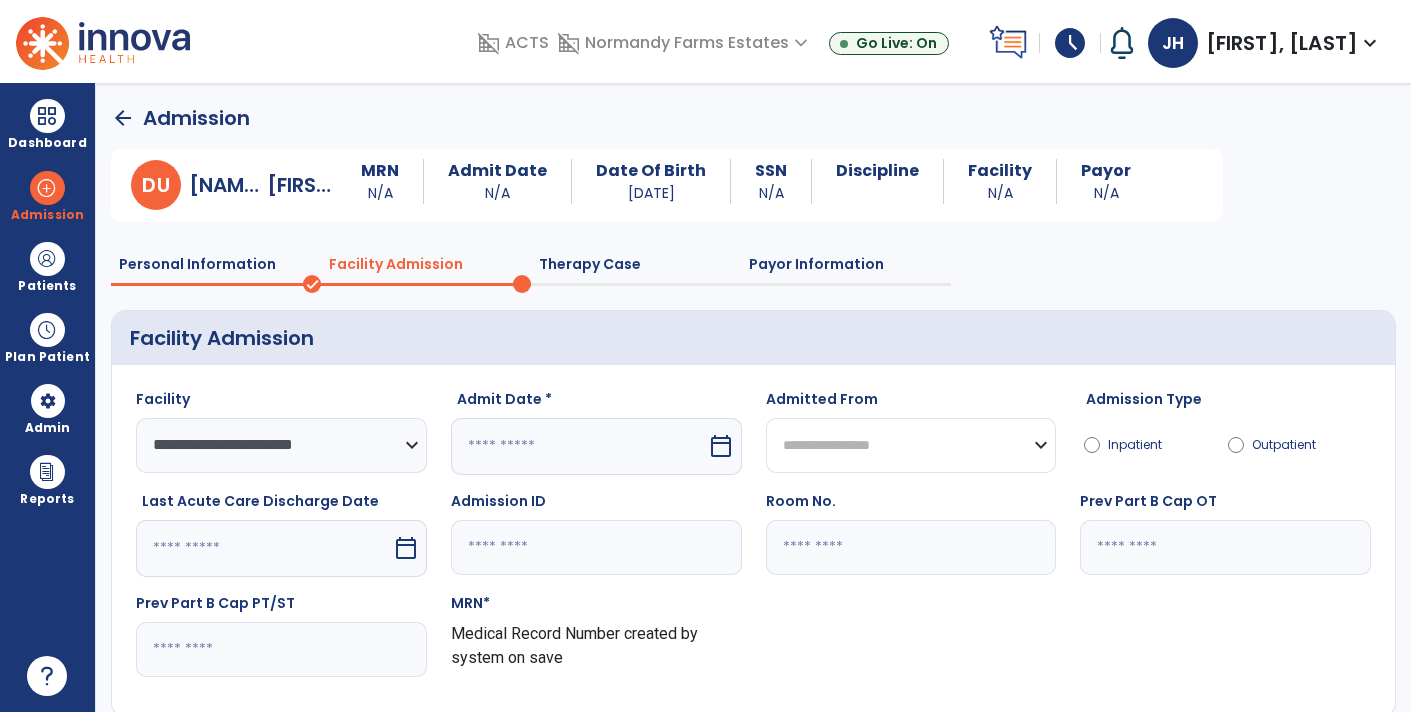 select on "***" 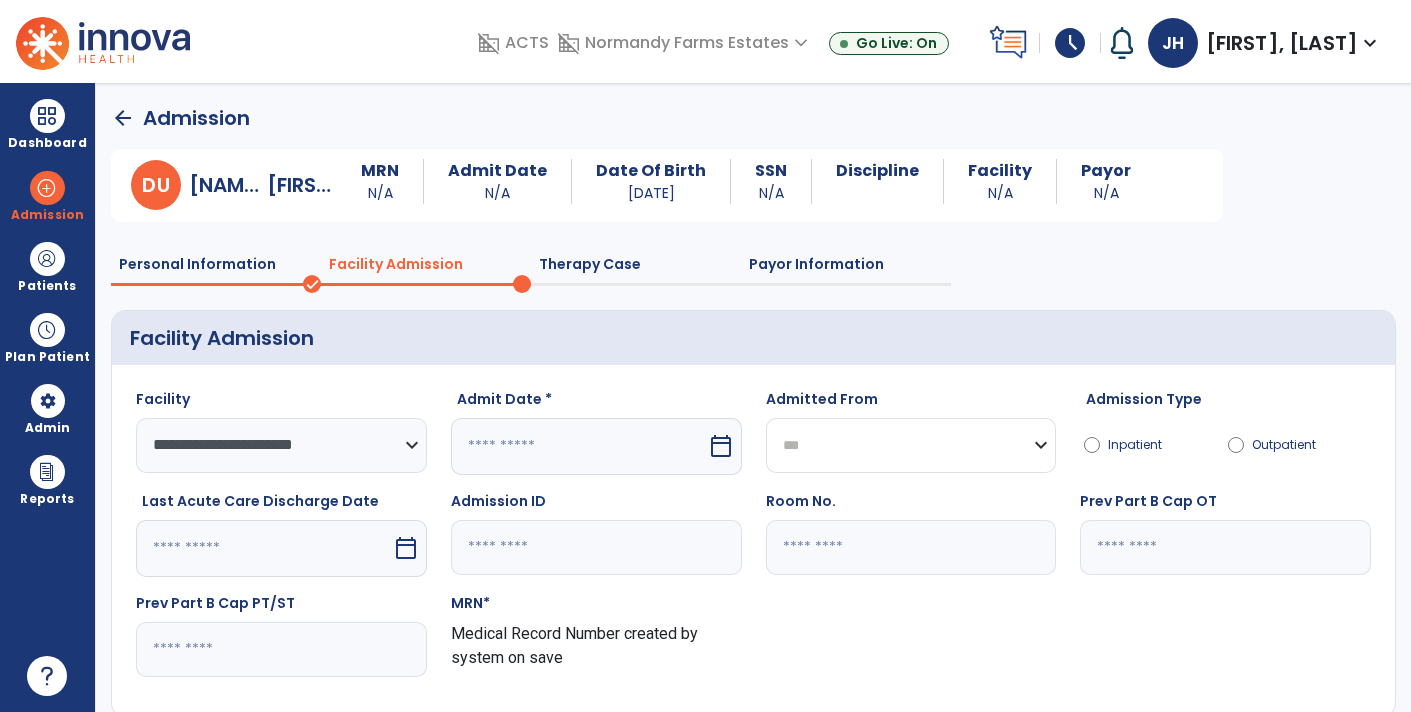 click on "**********" 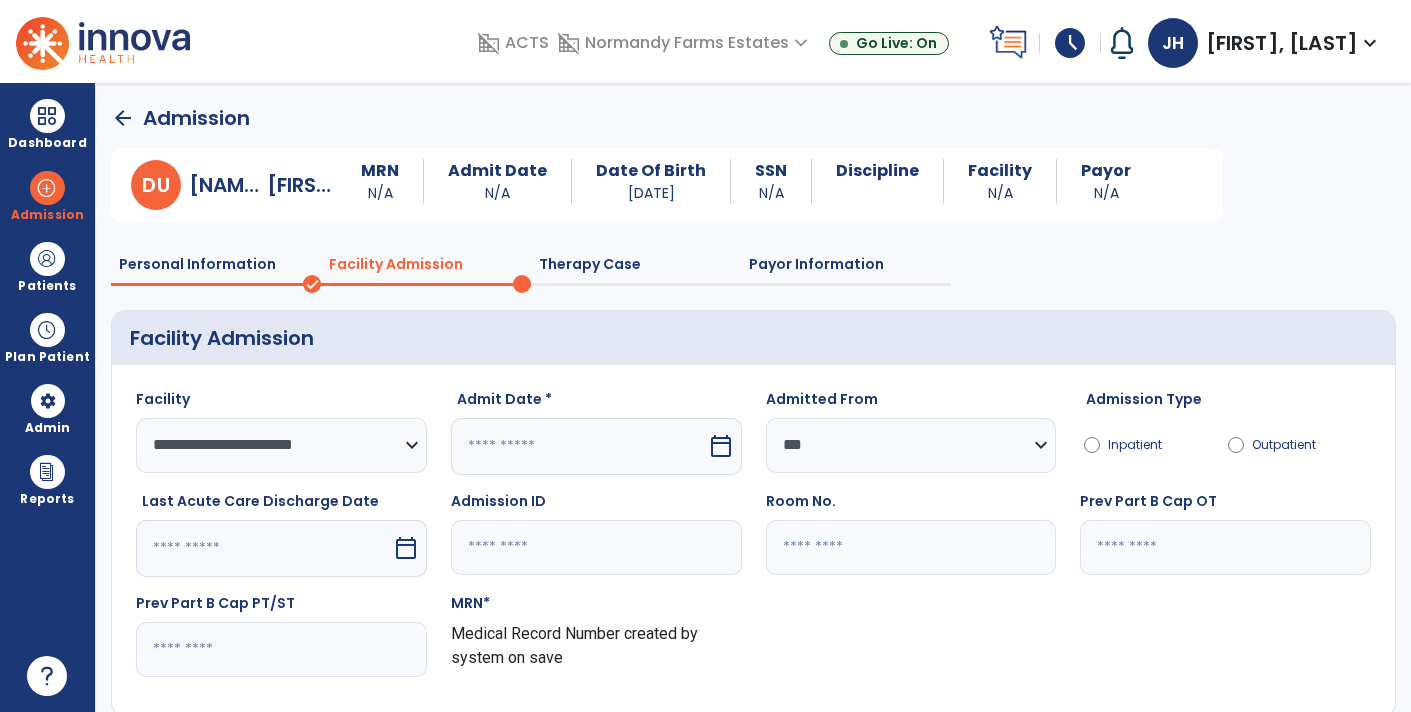 click at bounding box center (579, 446) 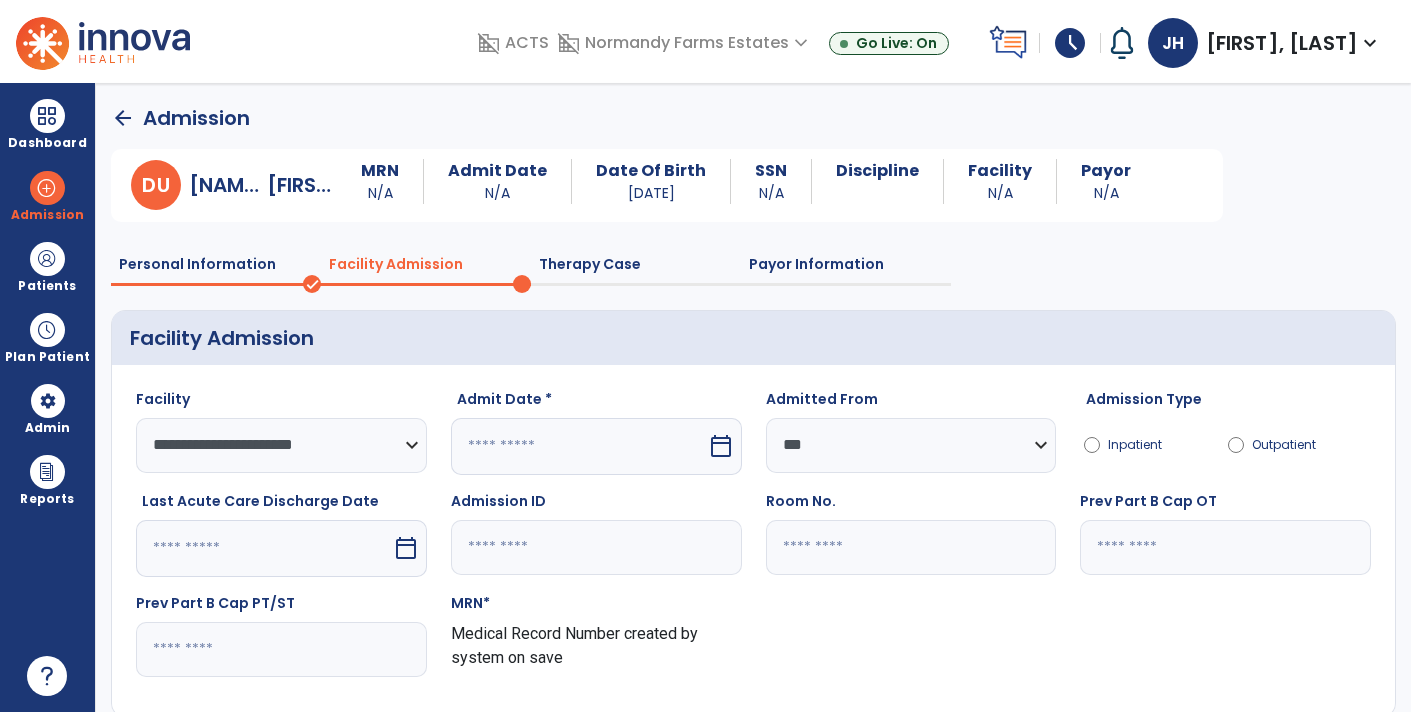 select on "*" 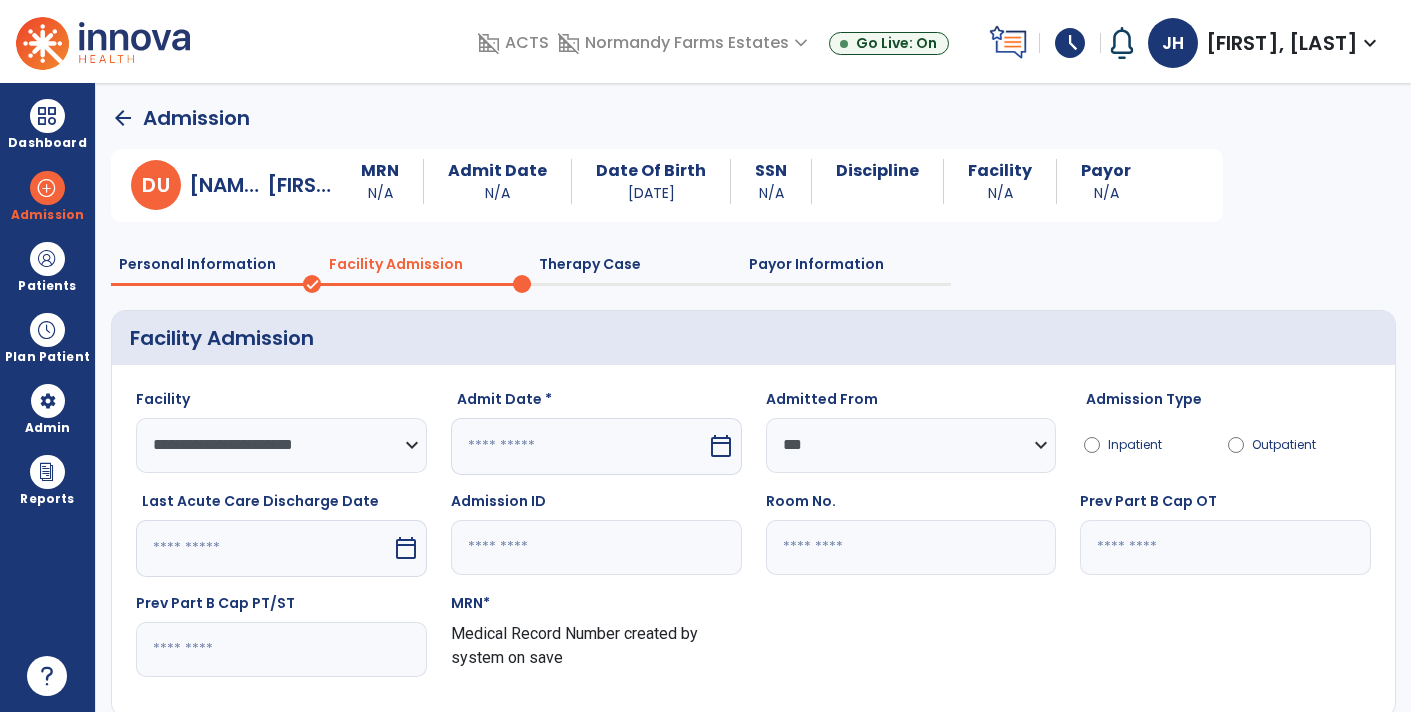 select on "****" 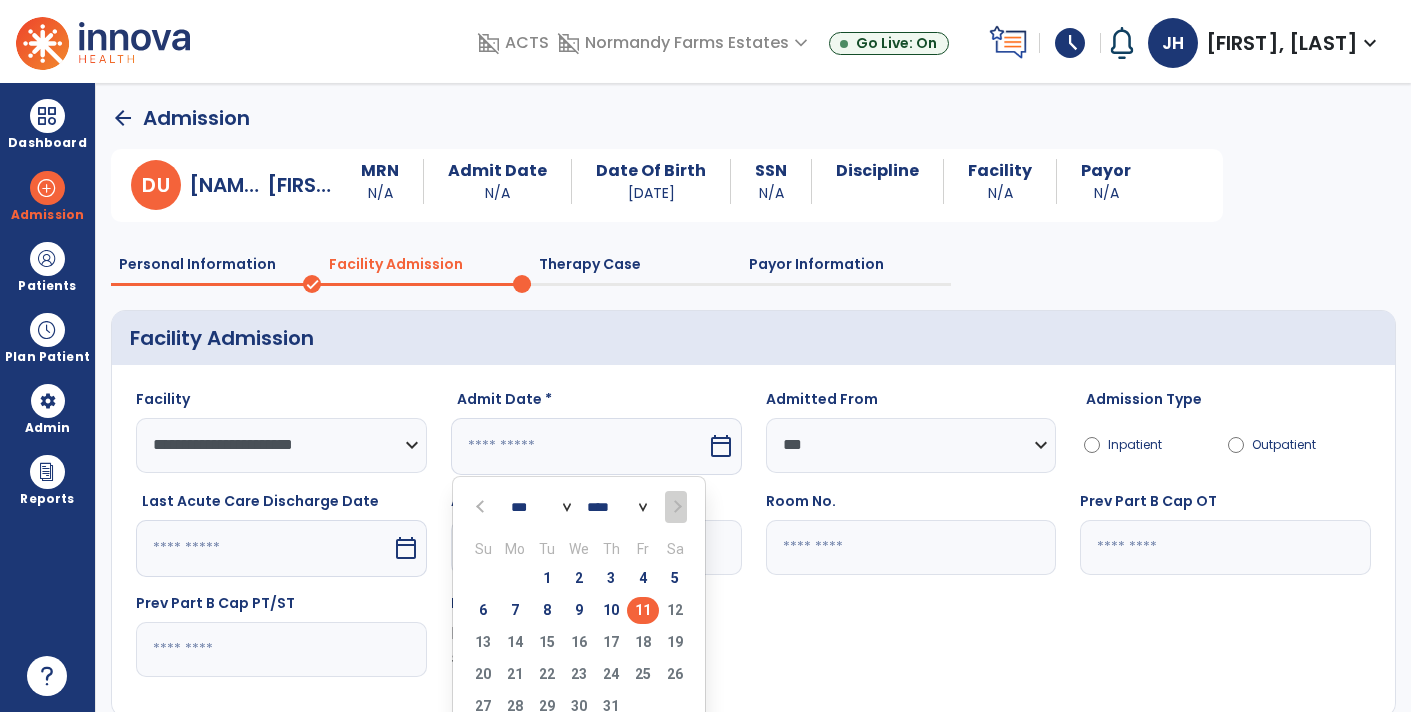 click on "11" at bounding box center [643, 610] 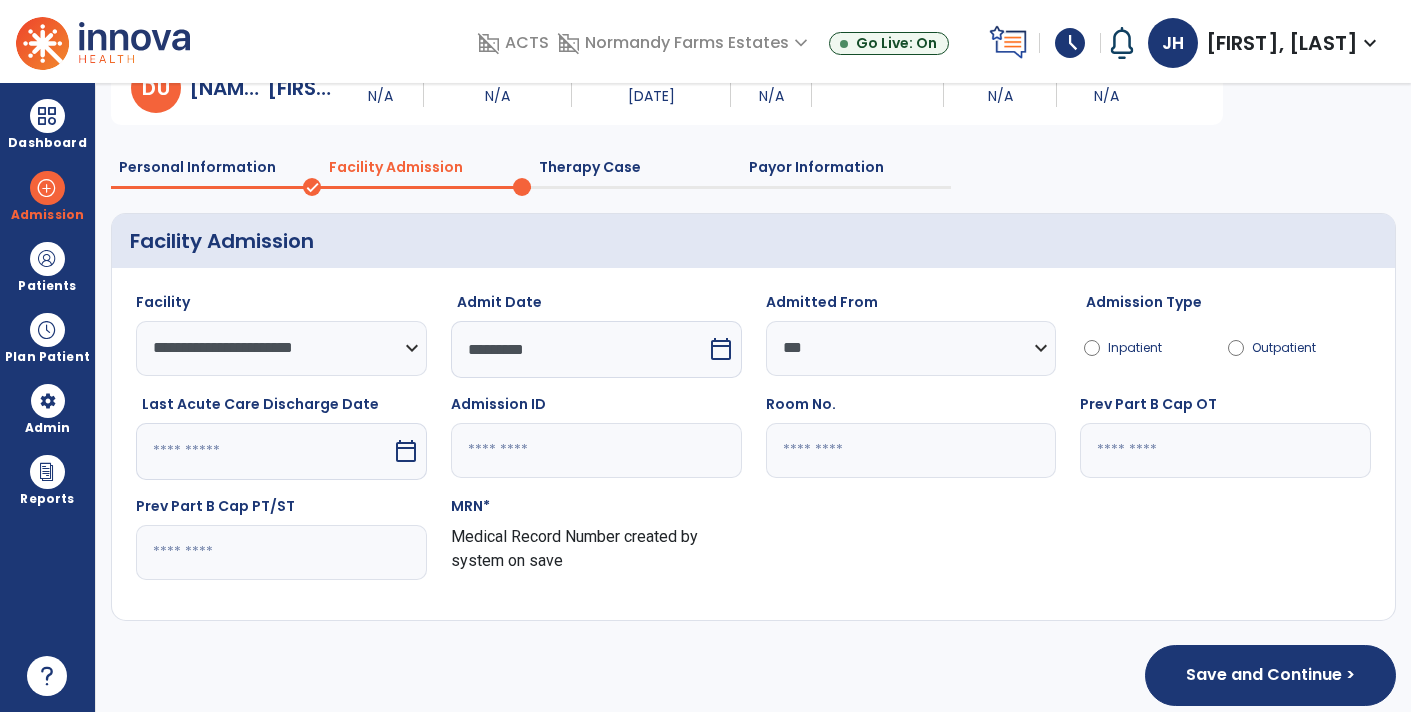 scroll, scrollTop: 113, scrollLeft: 0, axis: vertical 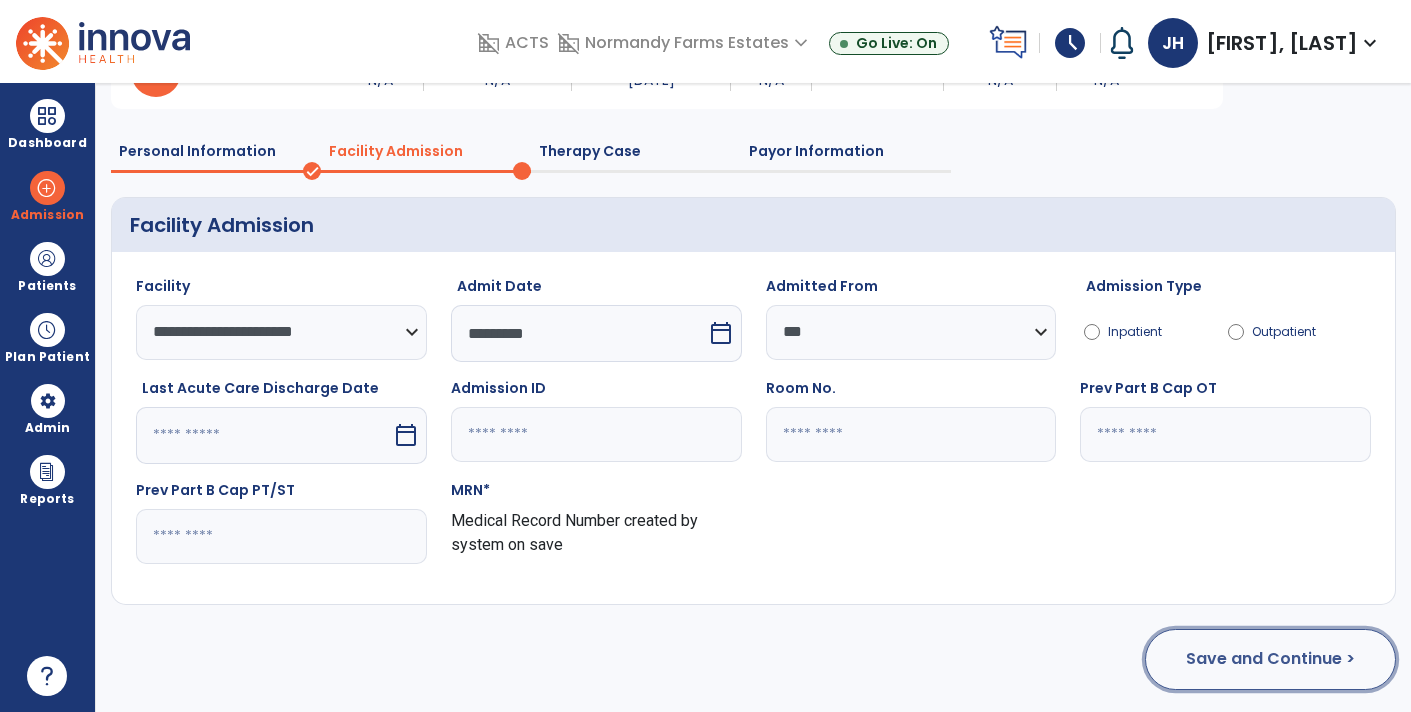 click on "Save and Continue >" 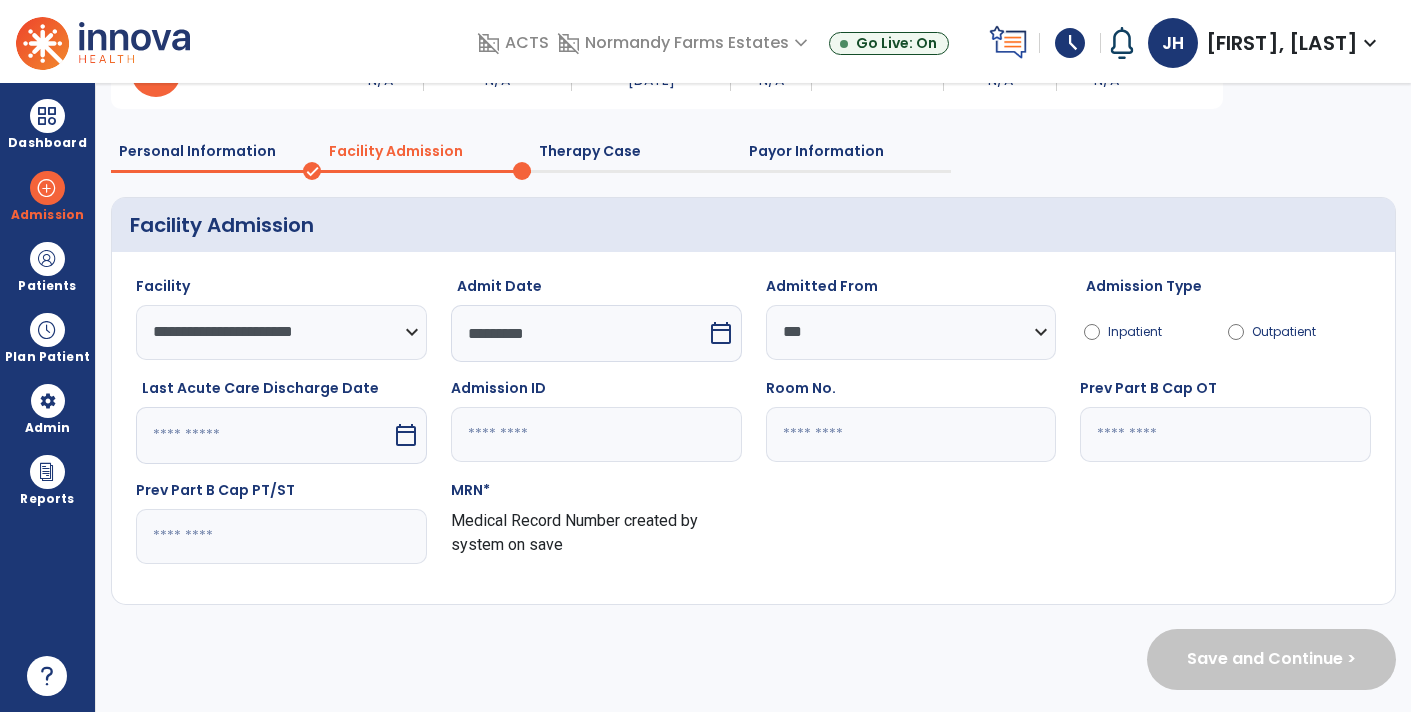 scroll, scrollTop: 0, scrollLeft: 0, axis: both 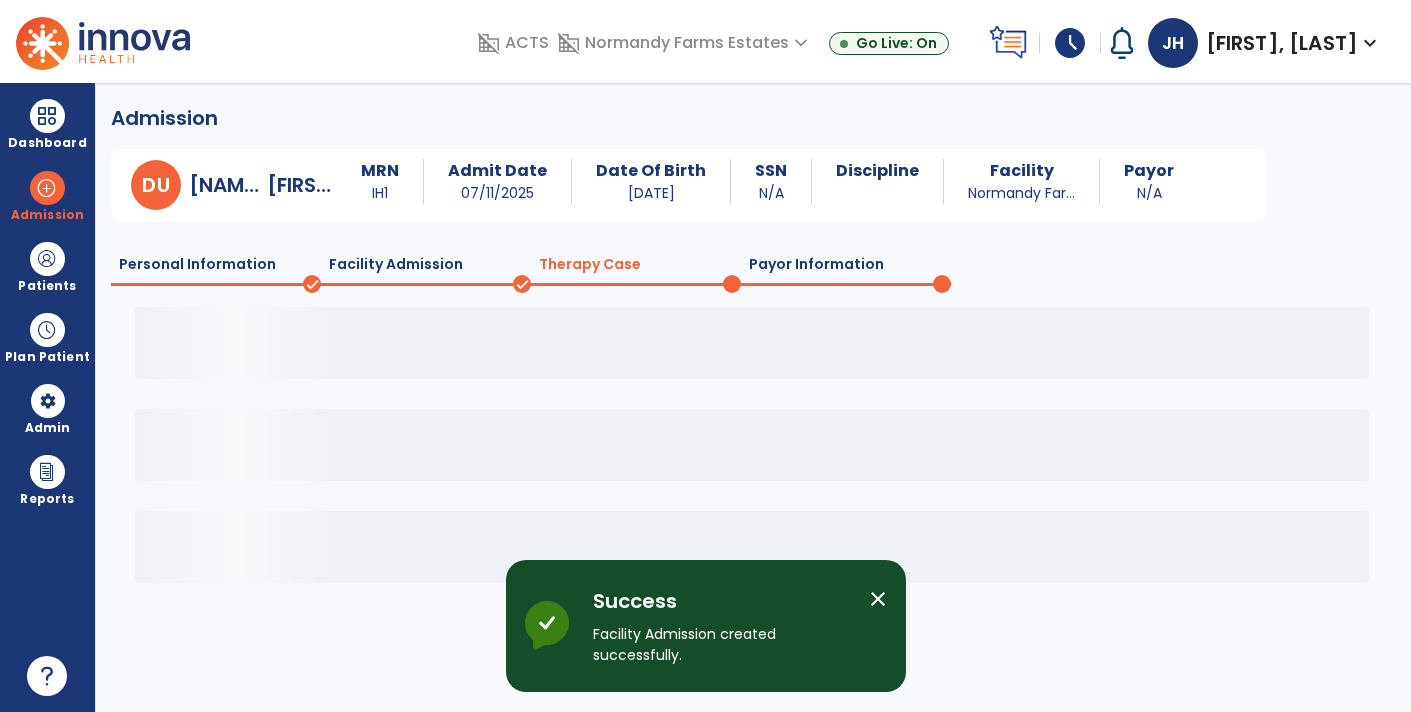 click on "Facility Admission" 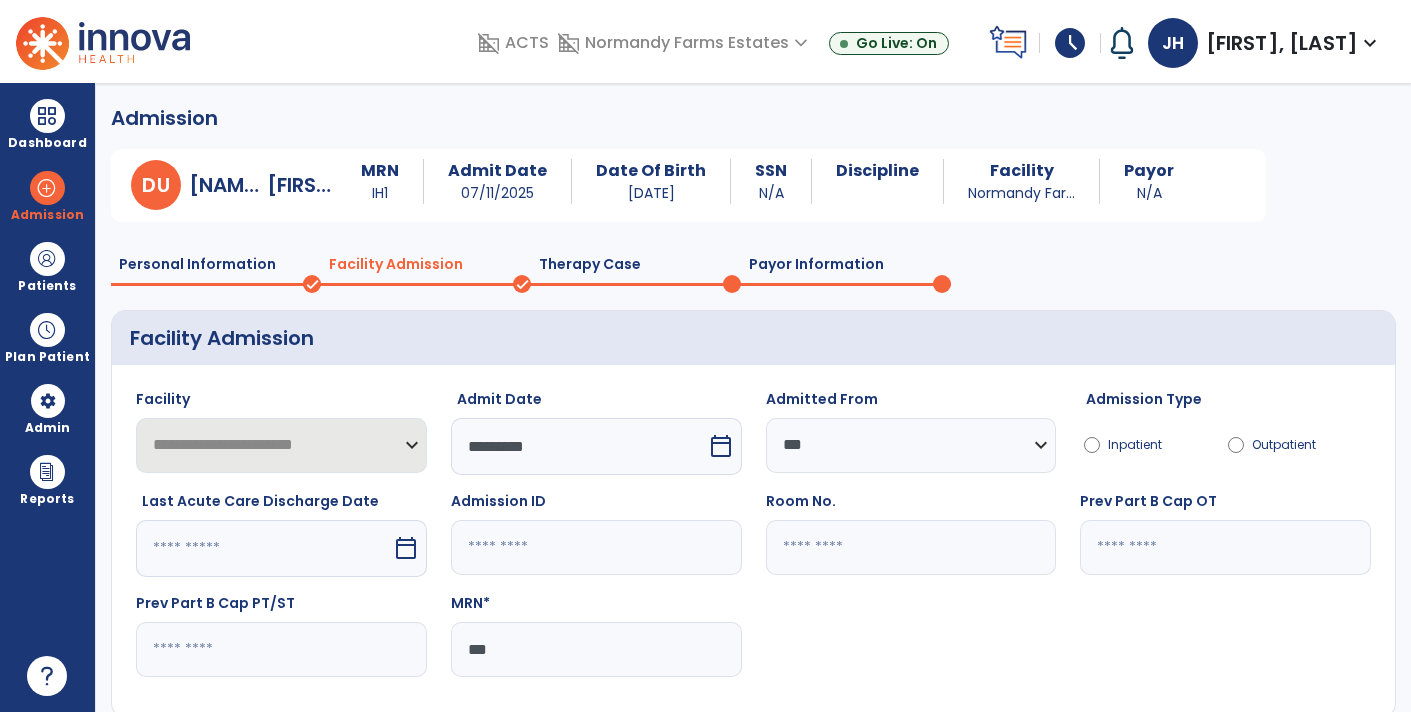 drag, startPoint x: 504, startPoint y: 639, endPoint x: 444, endPoint y: 648, distance: 60.671246 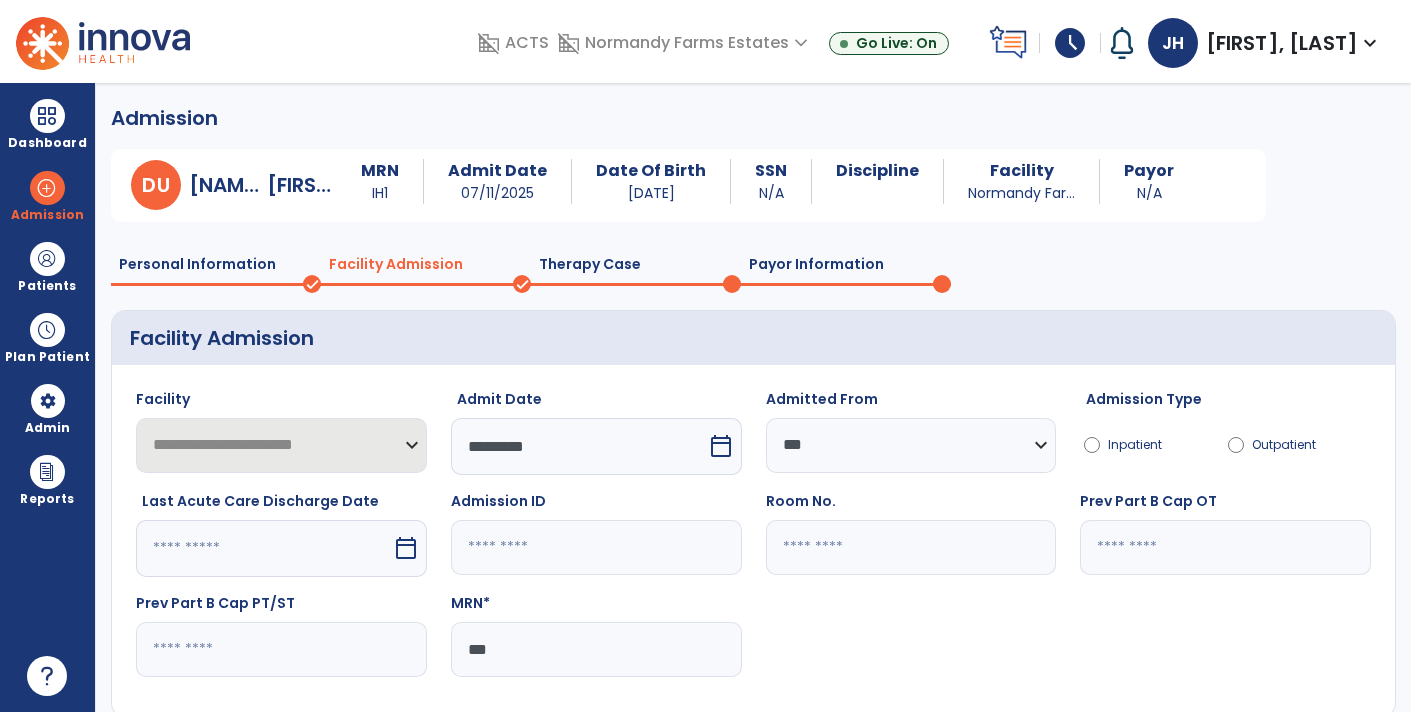 paste on "***" 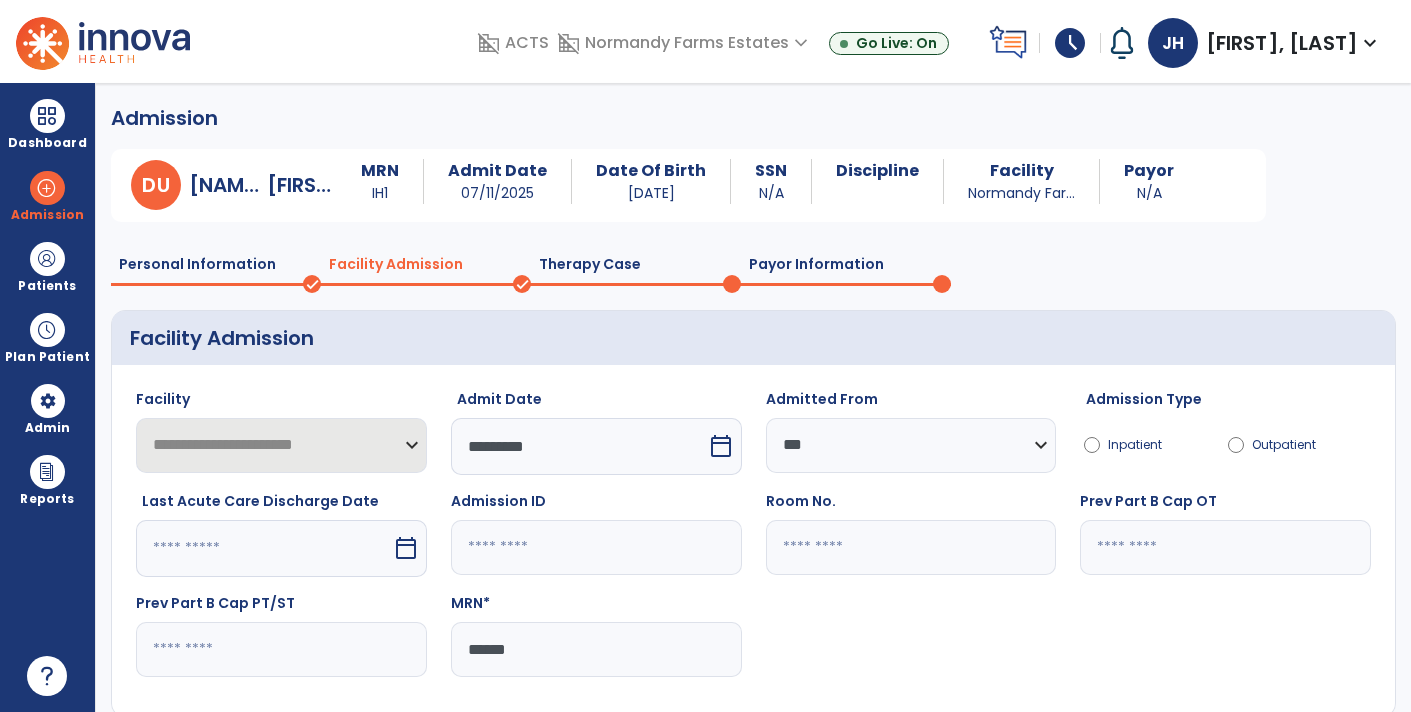 scroll, scrollTop: 113, scrollLeft: 0, axis: vertical 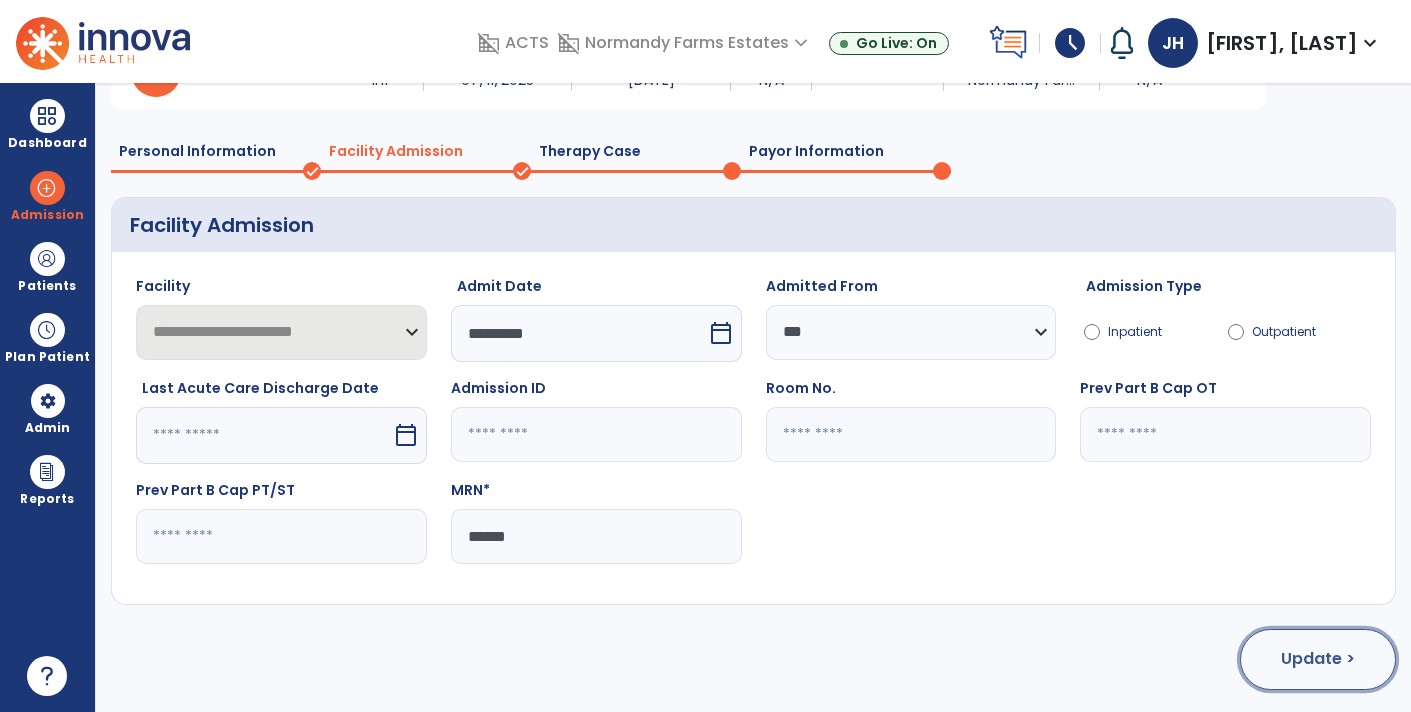 click on "Update >" 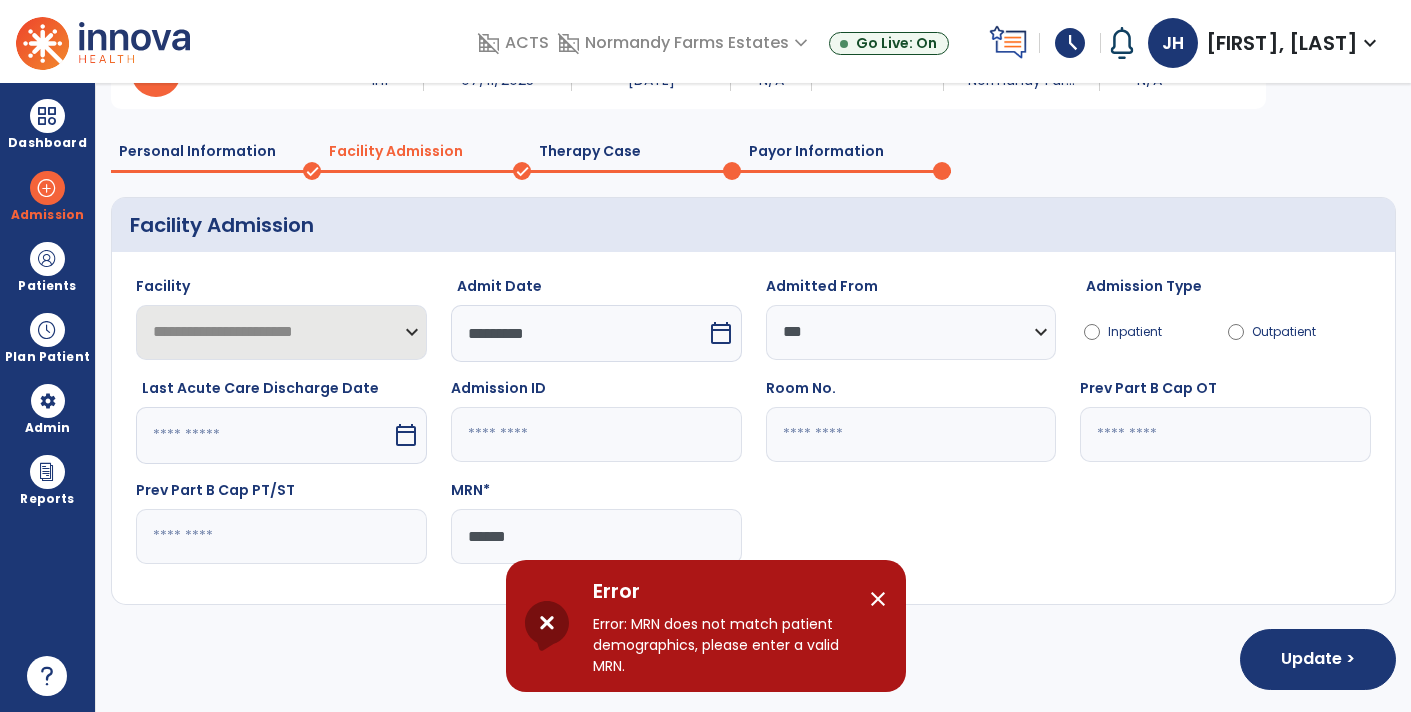 click on "close" at bounding box center [878, 599] 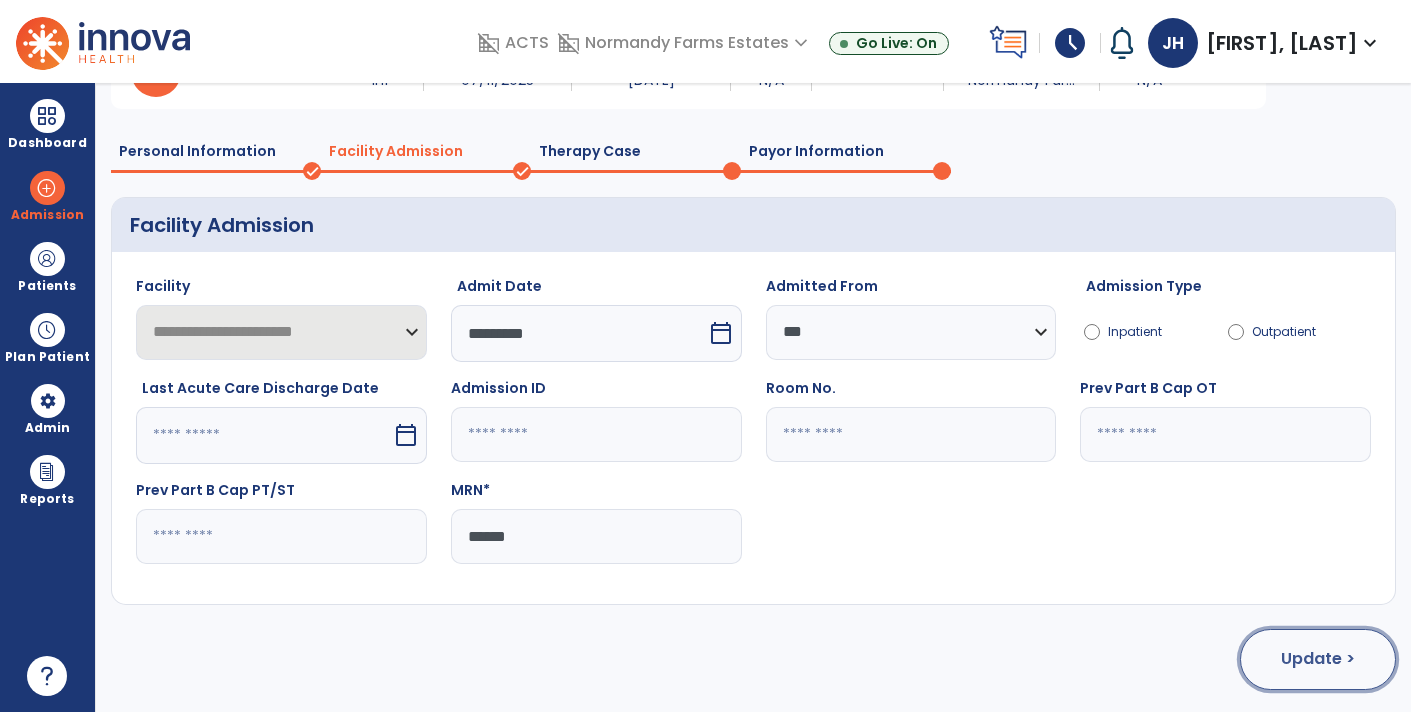 click on "Update >" 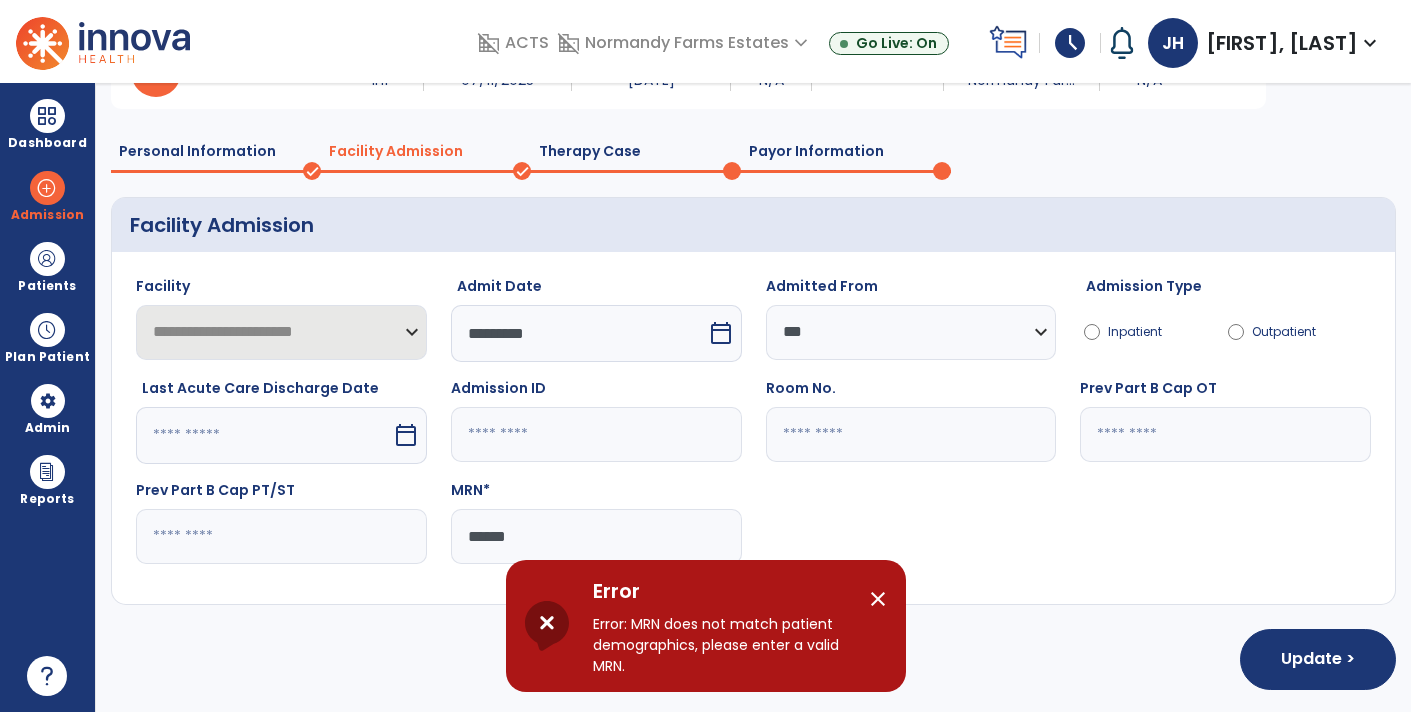 click on "close" at bounding box center [878, 599] 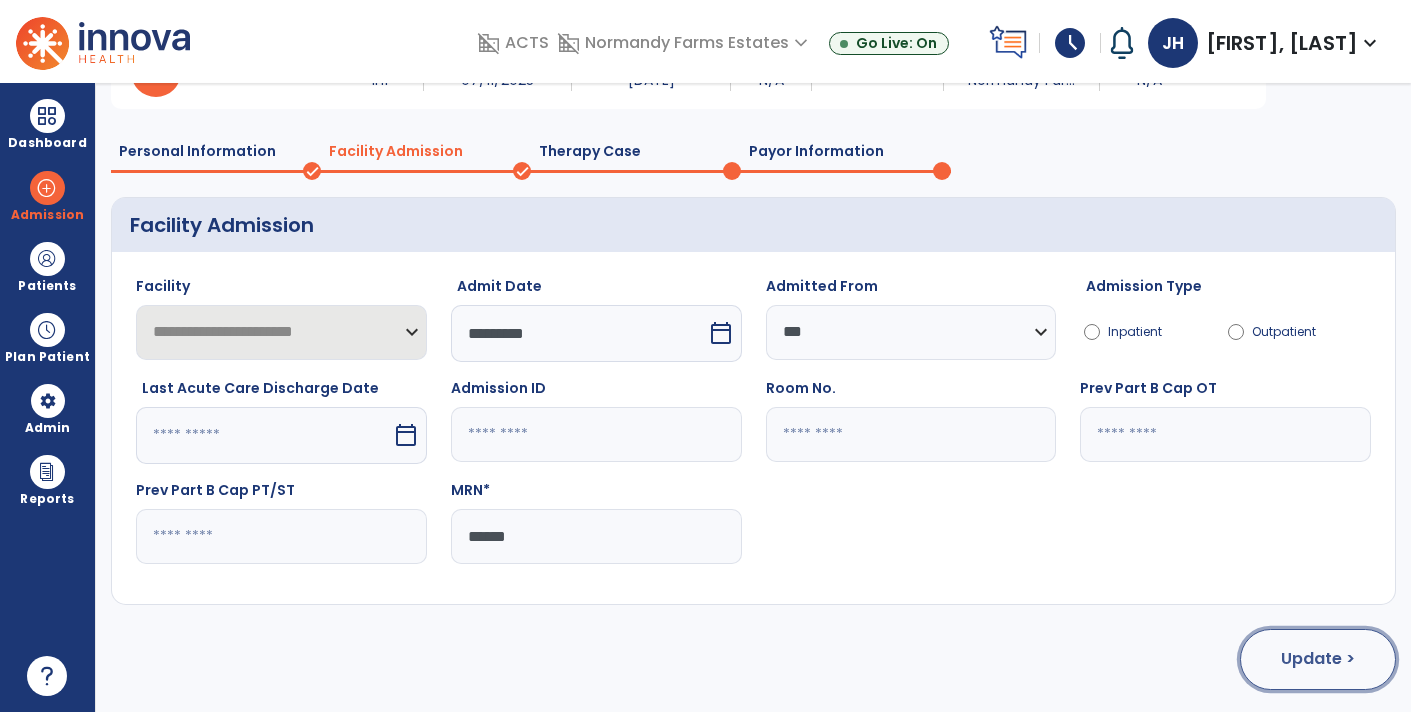 click on "Update >" 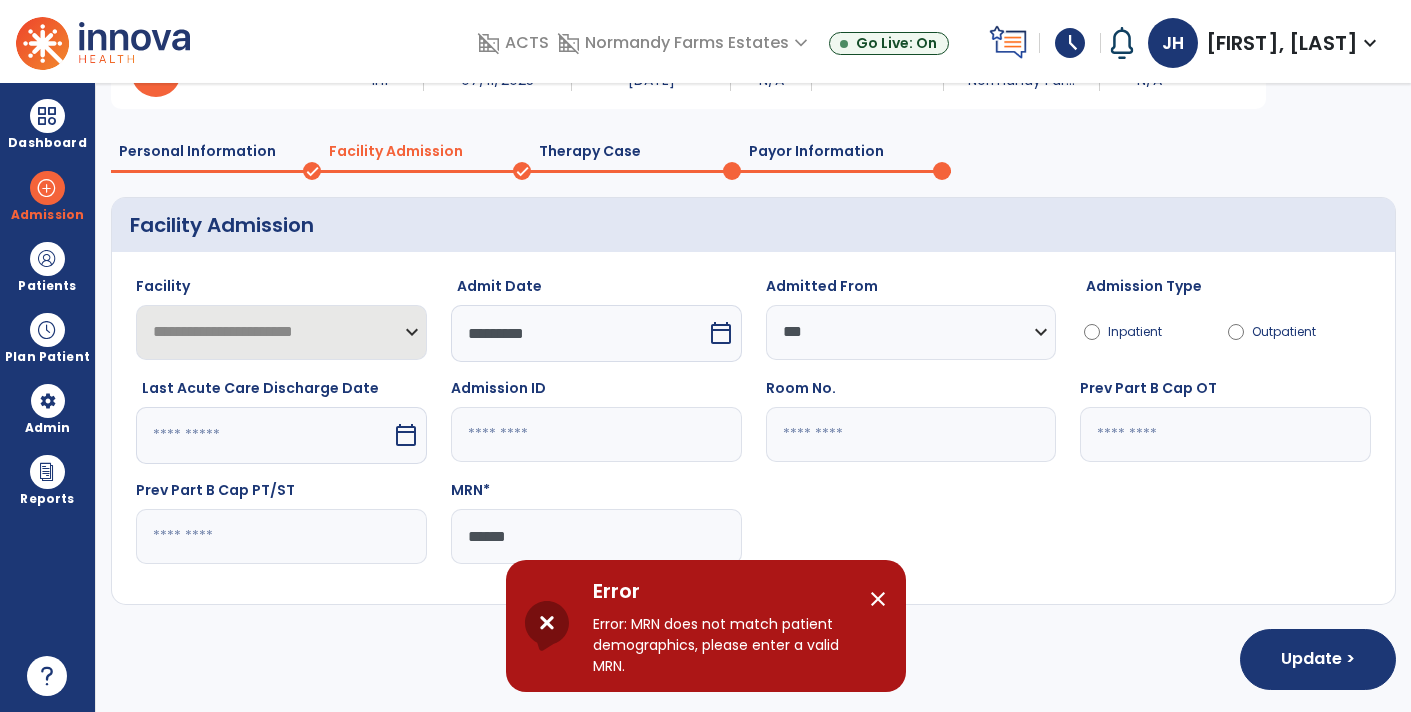 click on "close" at bounding box center (878, 599) 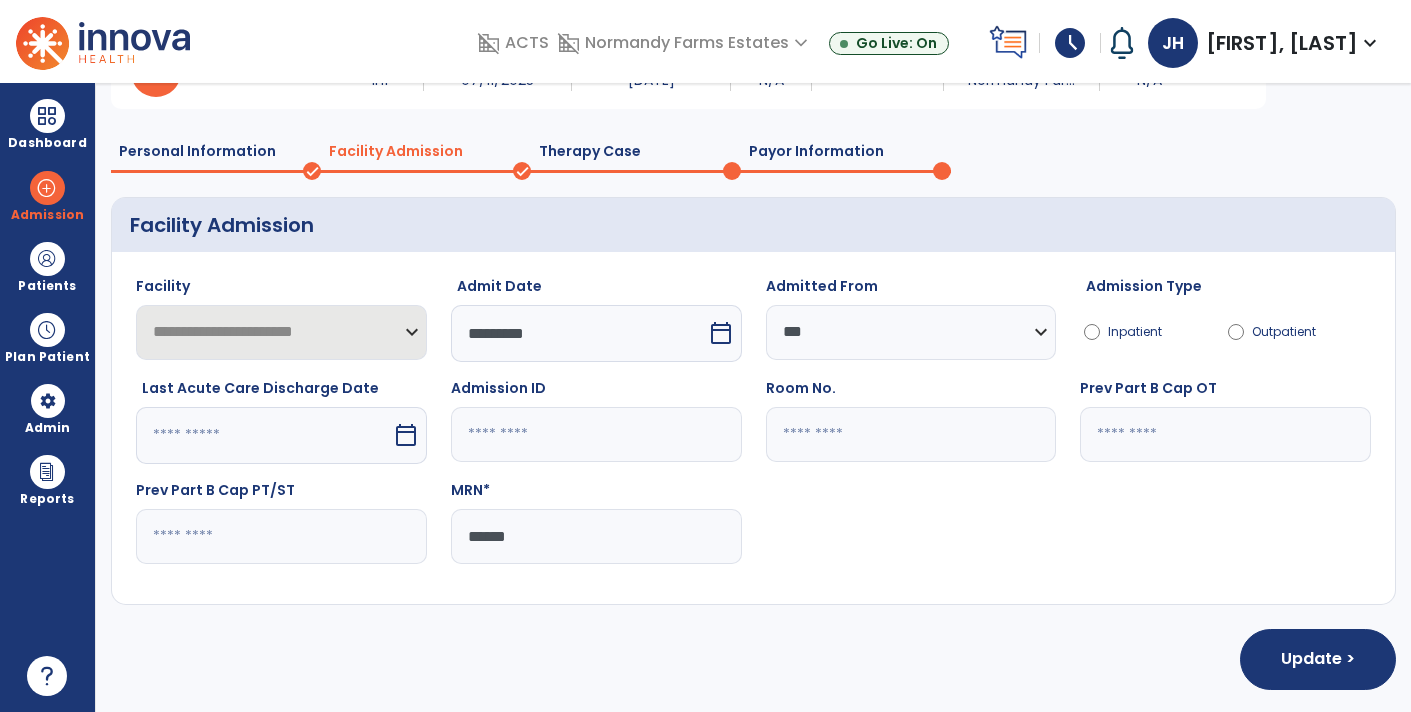 click on "******" 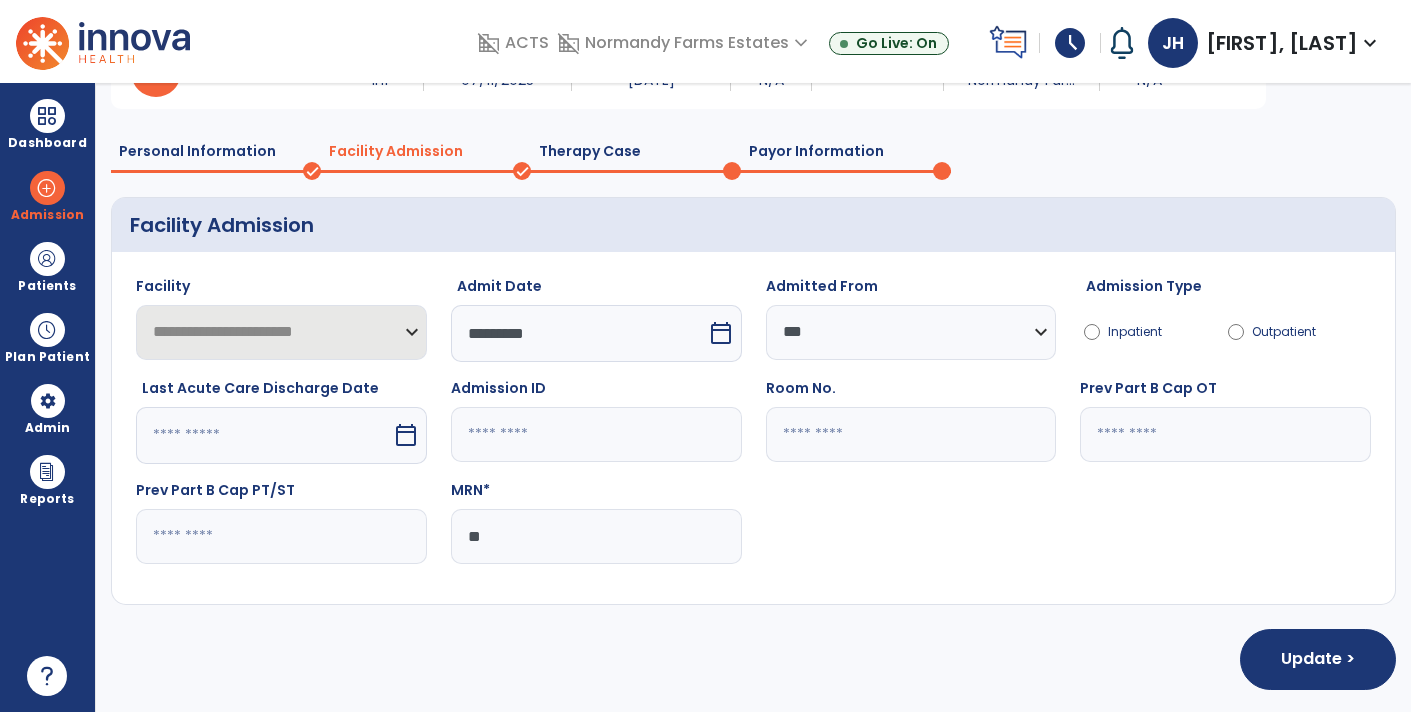 type on "*" 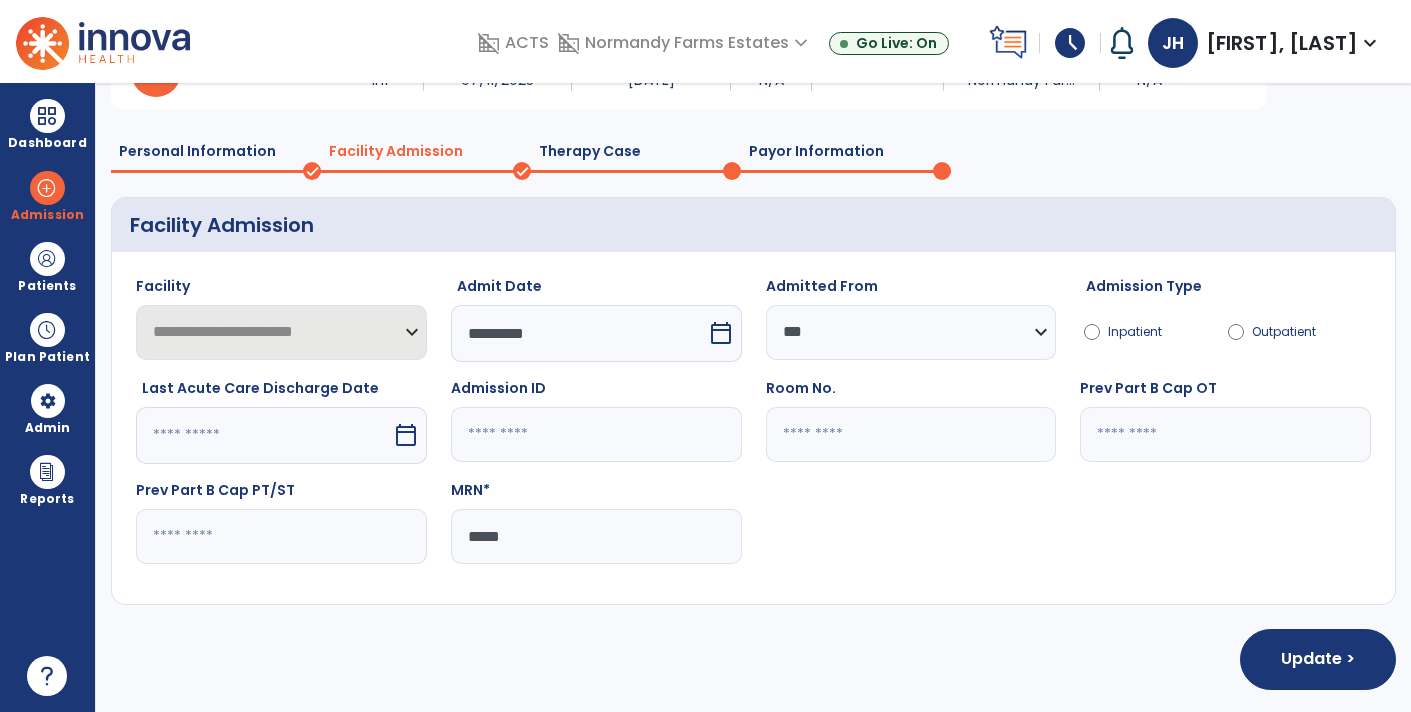 type on "******" 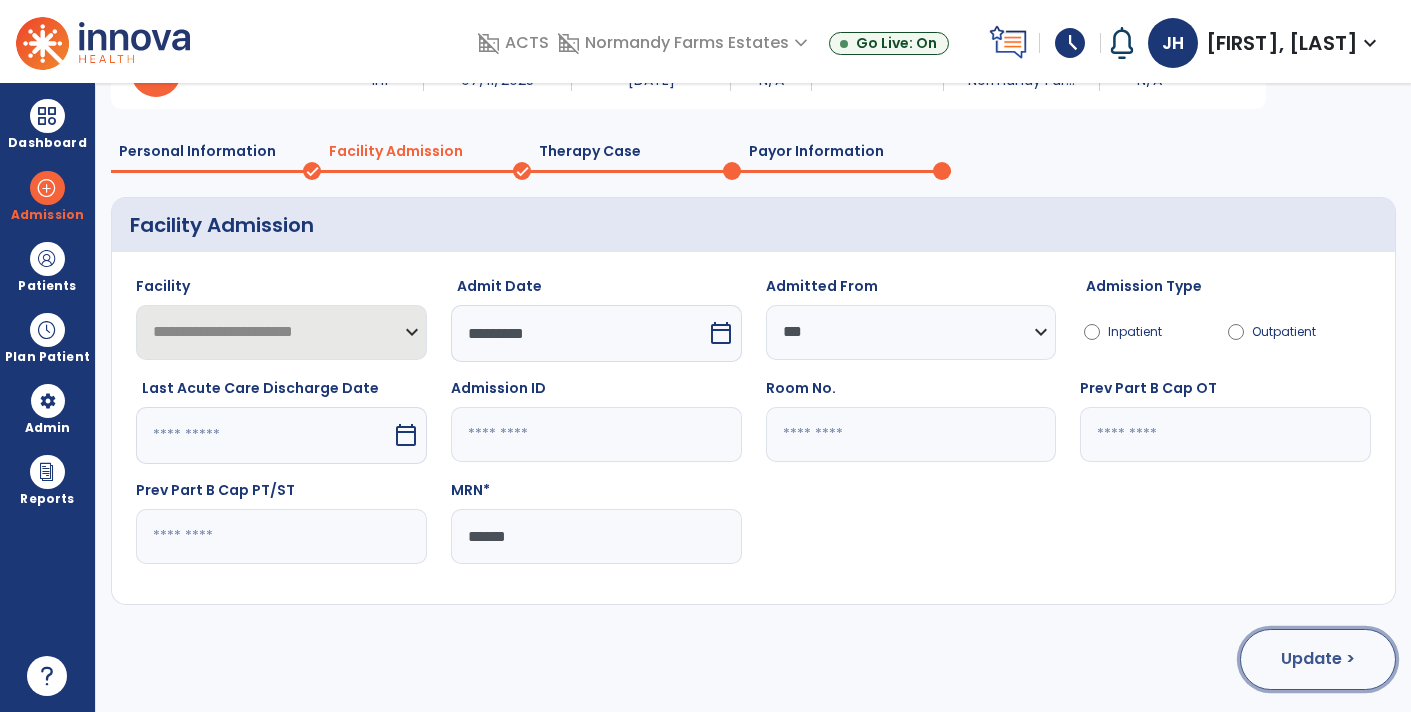 click on "Update >" 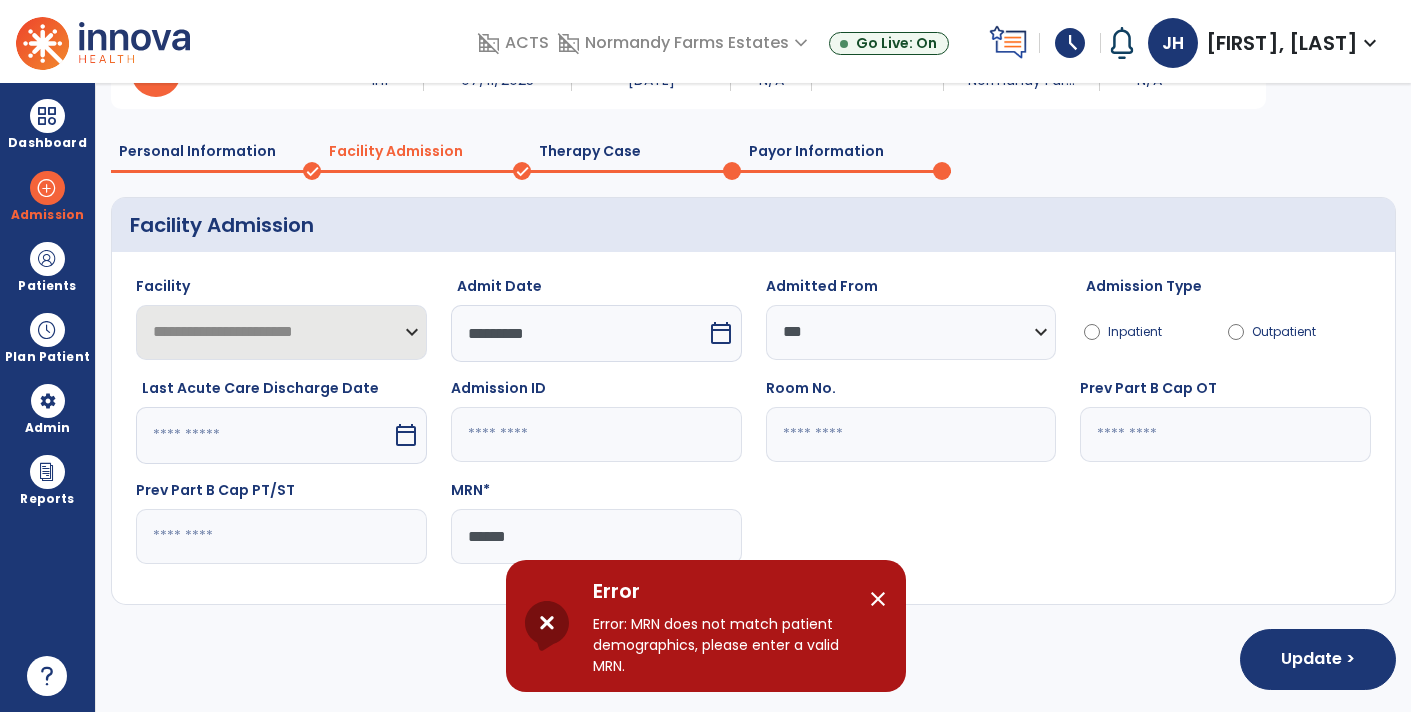 click on "close" at bounding box center [878, 599] 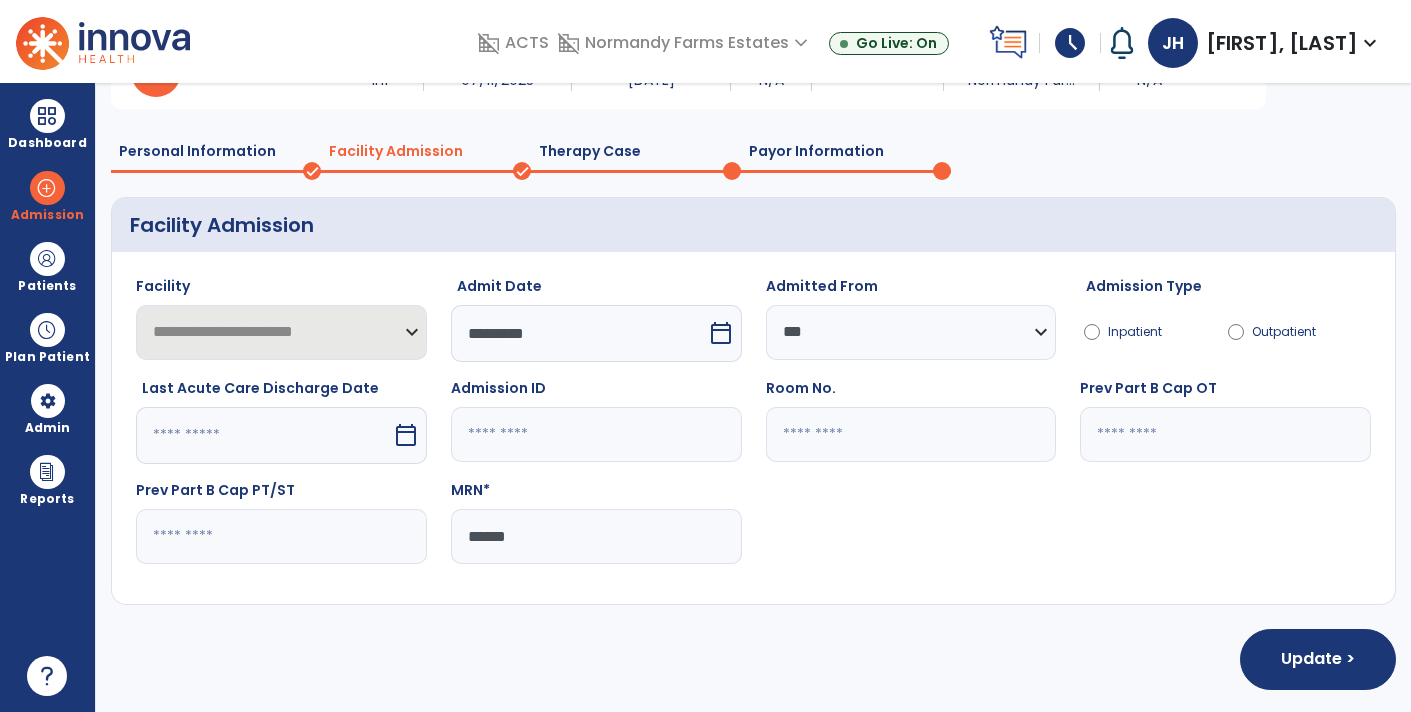 click on "Personal Information" 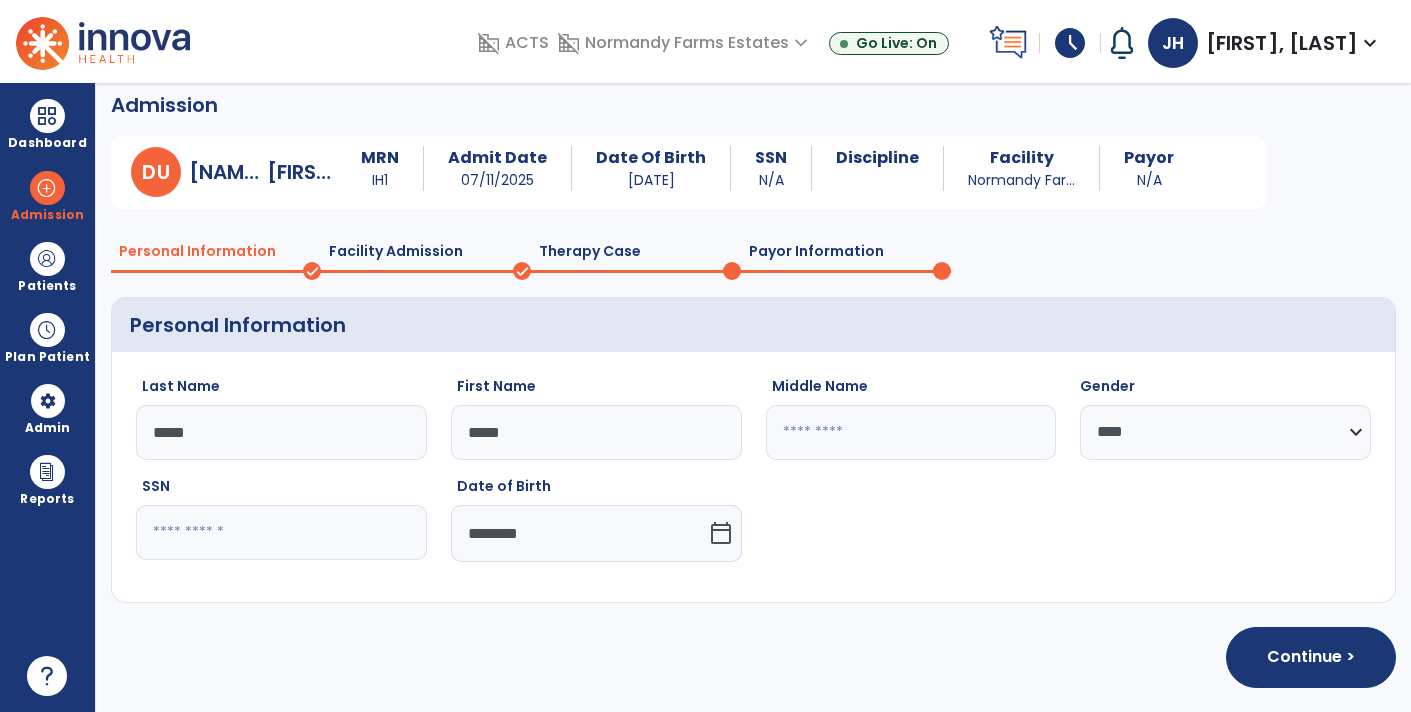 scroll, scrollTop: 11, scrollLeft: 0, axis: vertical 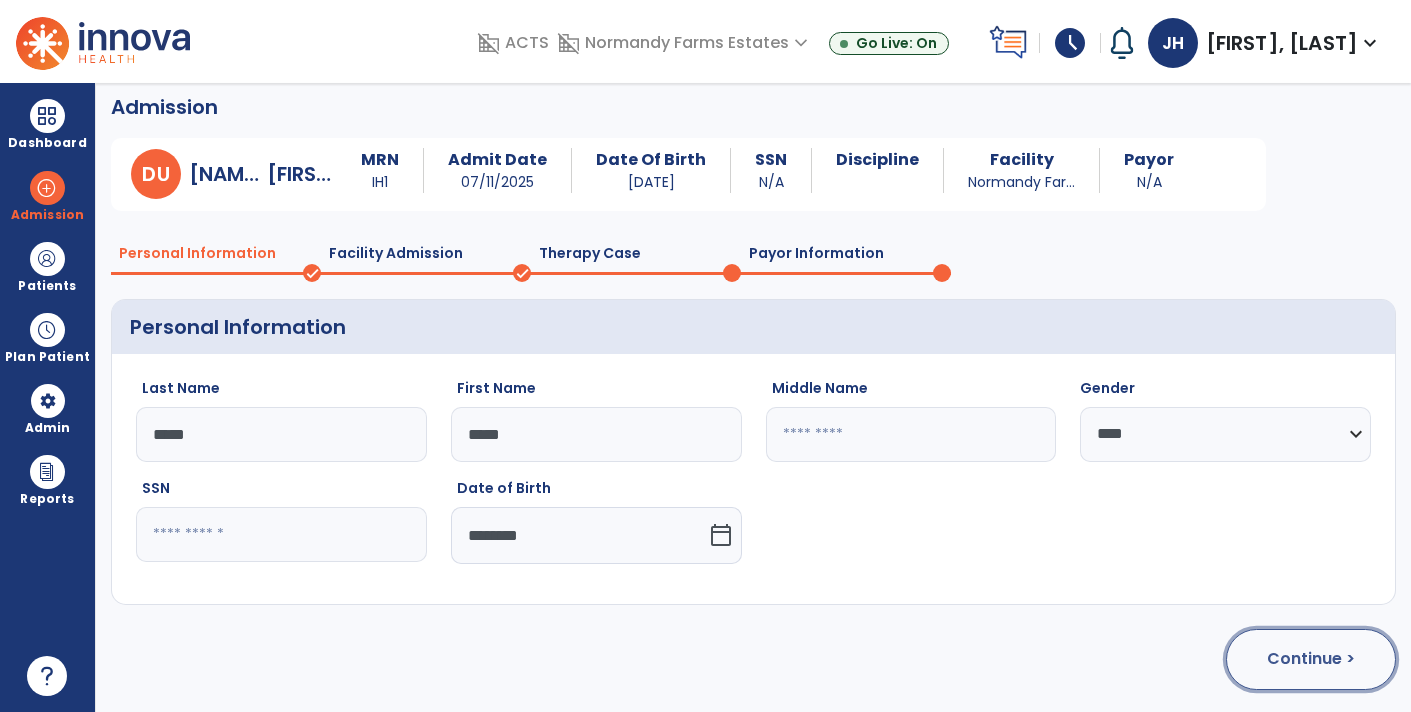 click on "Continue >" 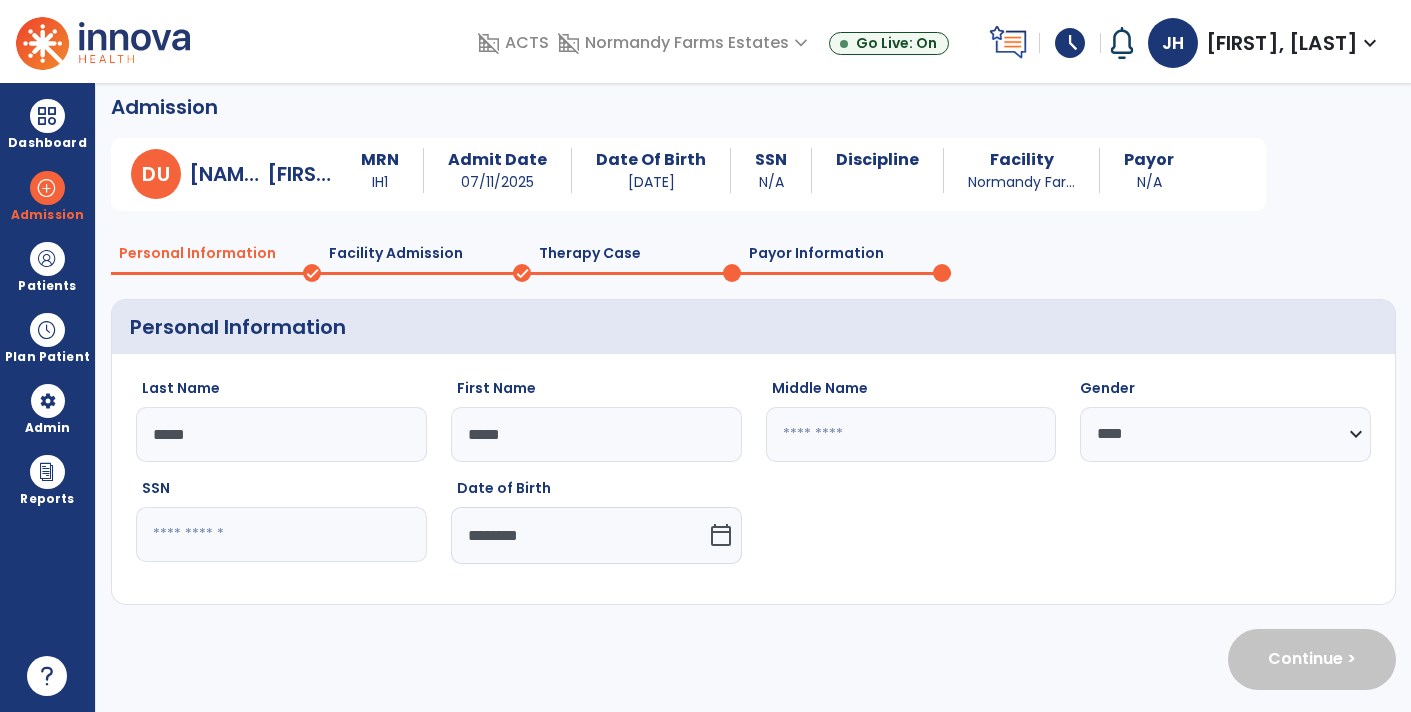 select on "**********" 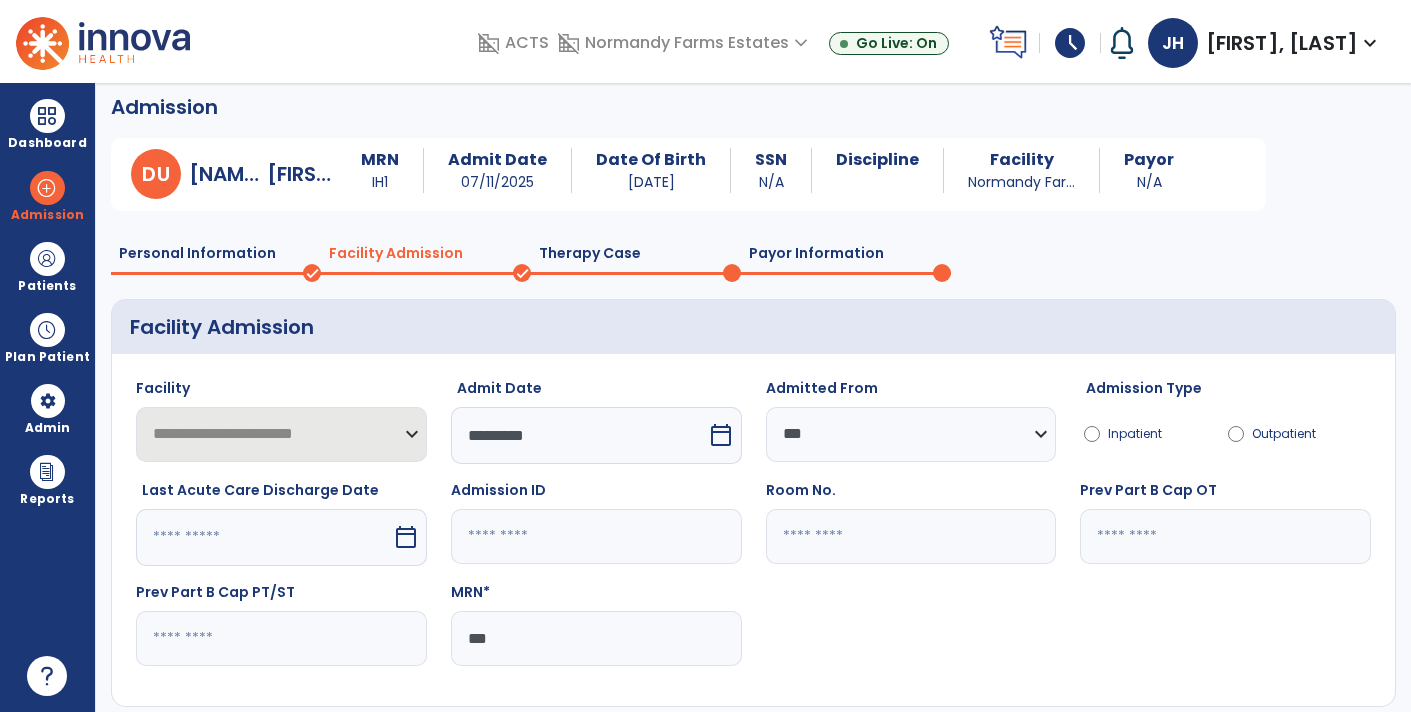 scroll, scrollTop: 113, scrollLeft: 0, axis: vertical 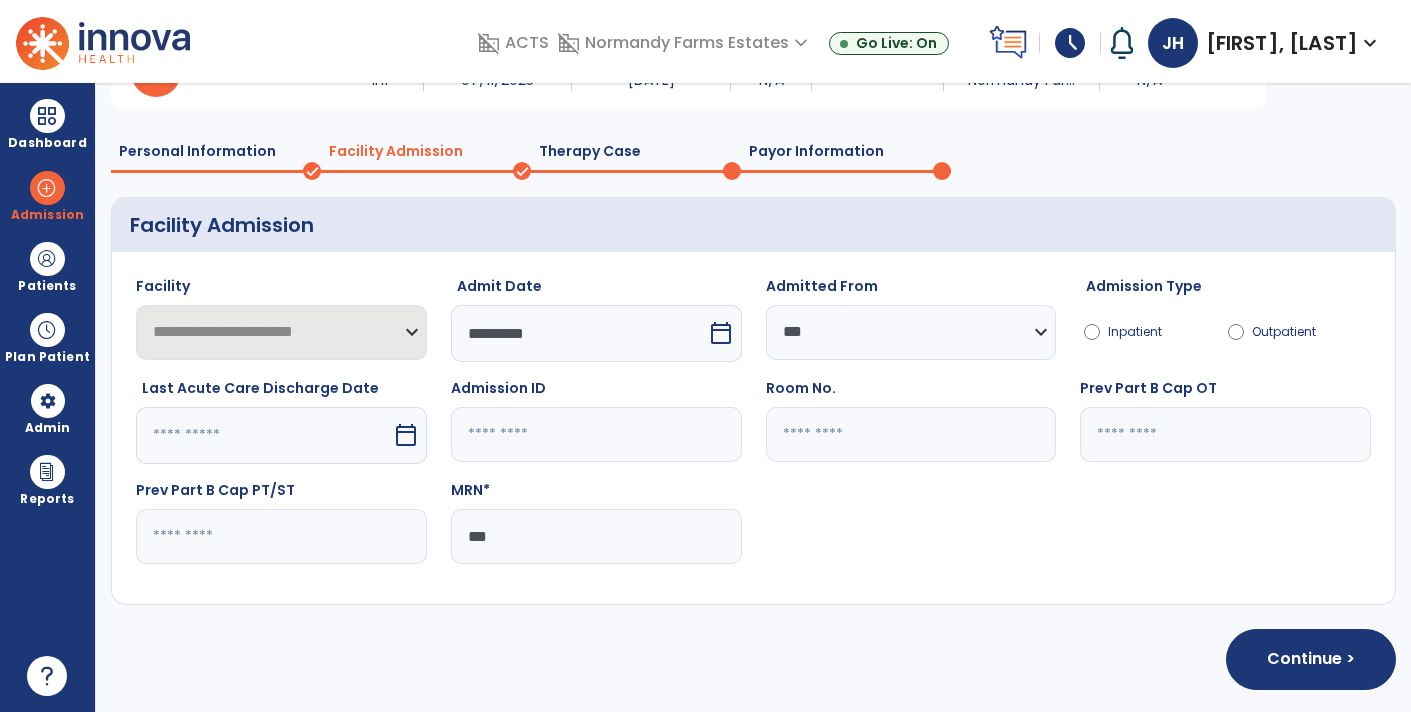 drag, startPoint x: 509, startPoint y: 521, endPoint x: 408, endPoint y: 537, distance: 102.259476 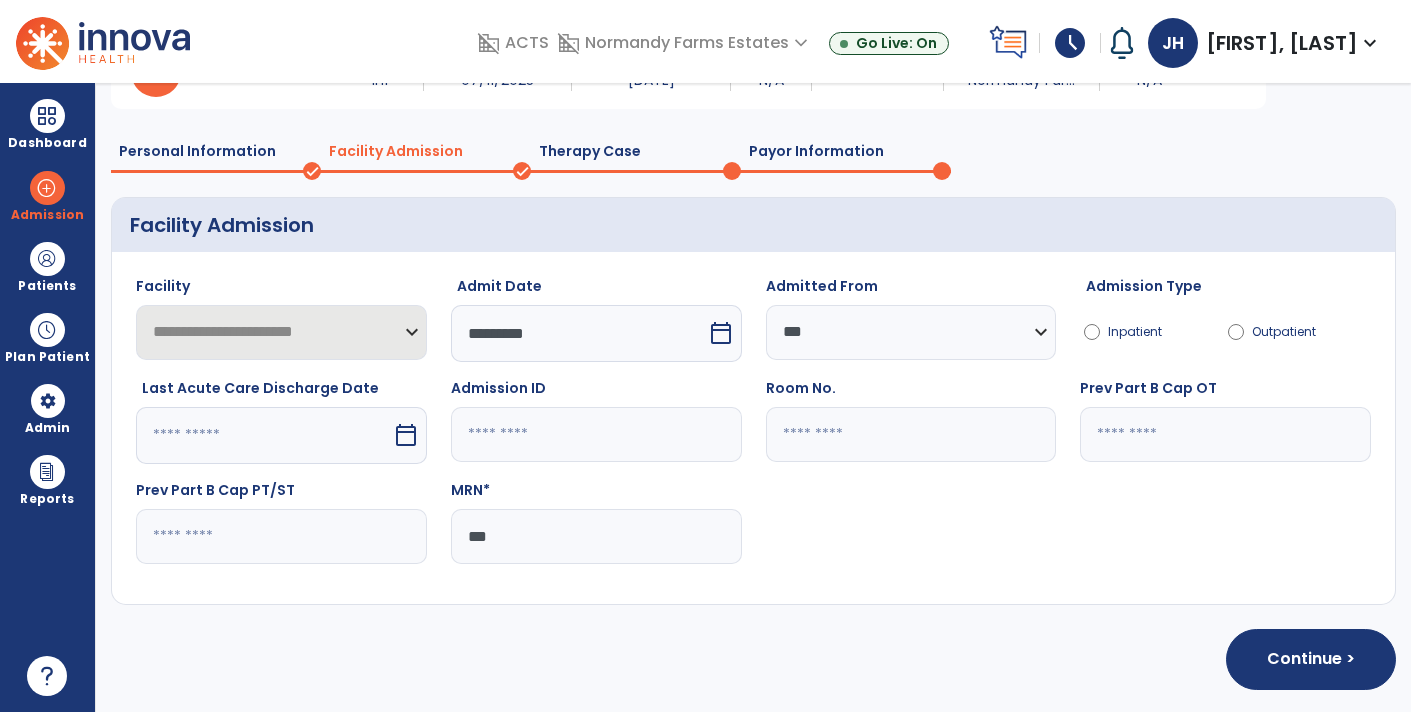 paste on "***" 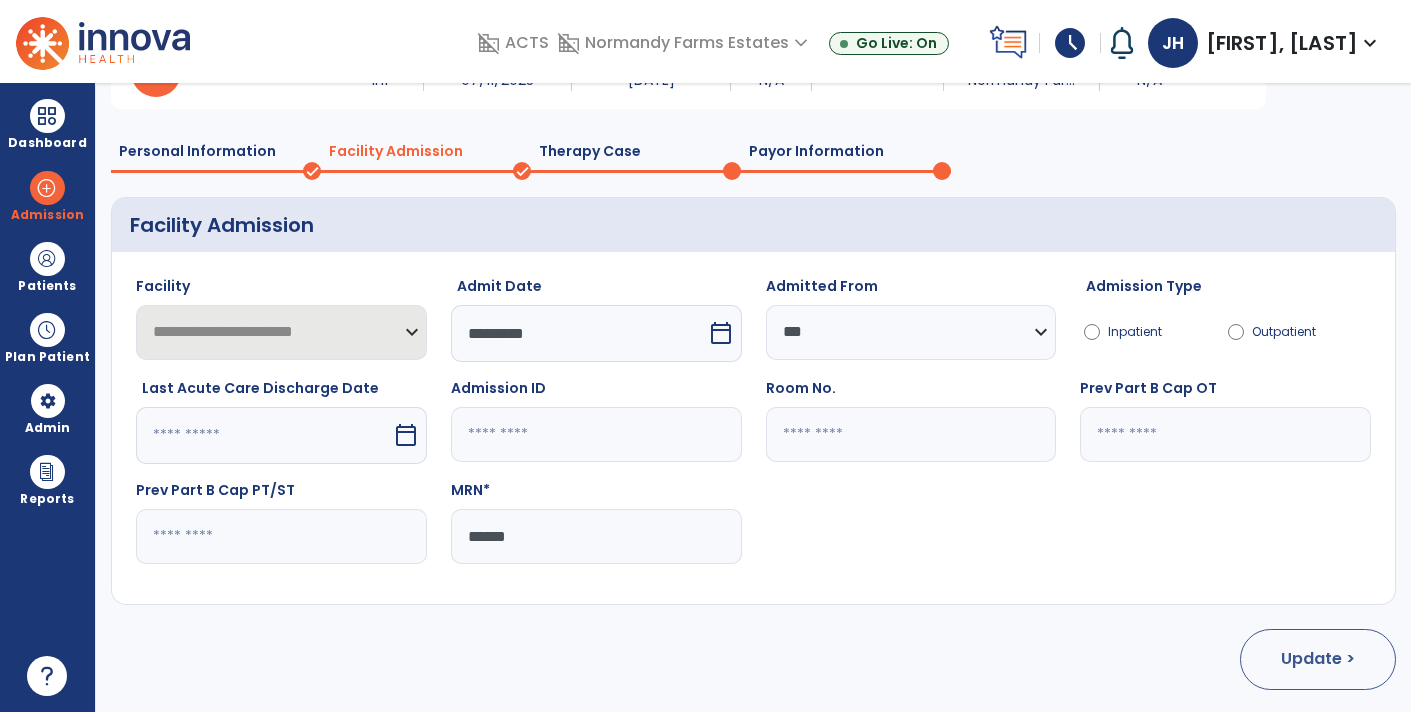 type on "******" 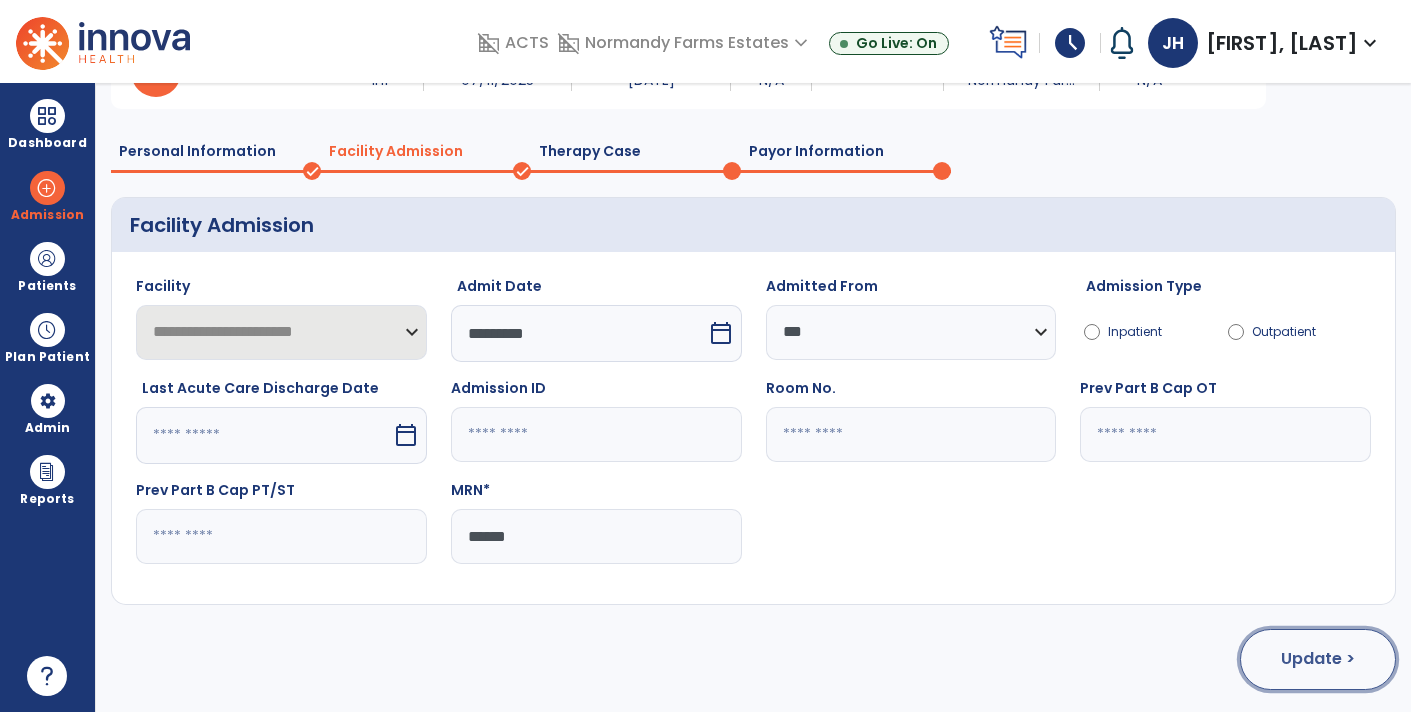 click on "Update >" 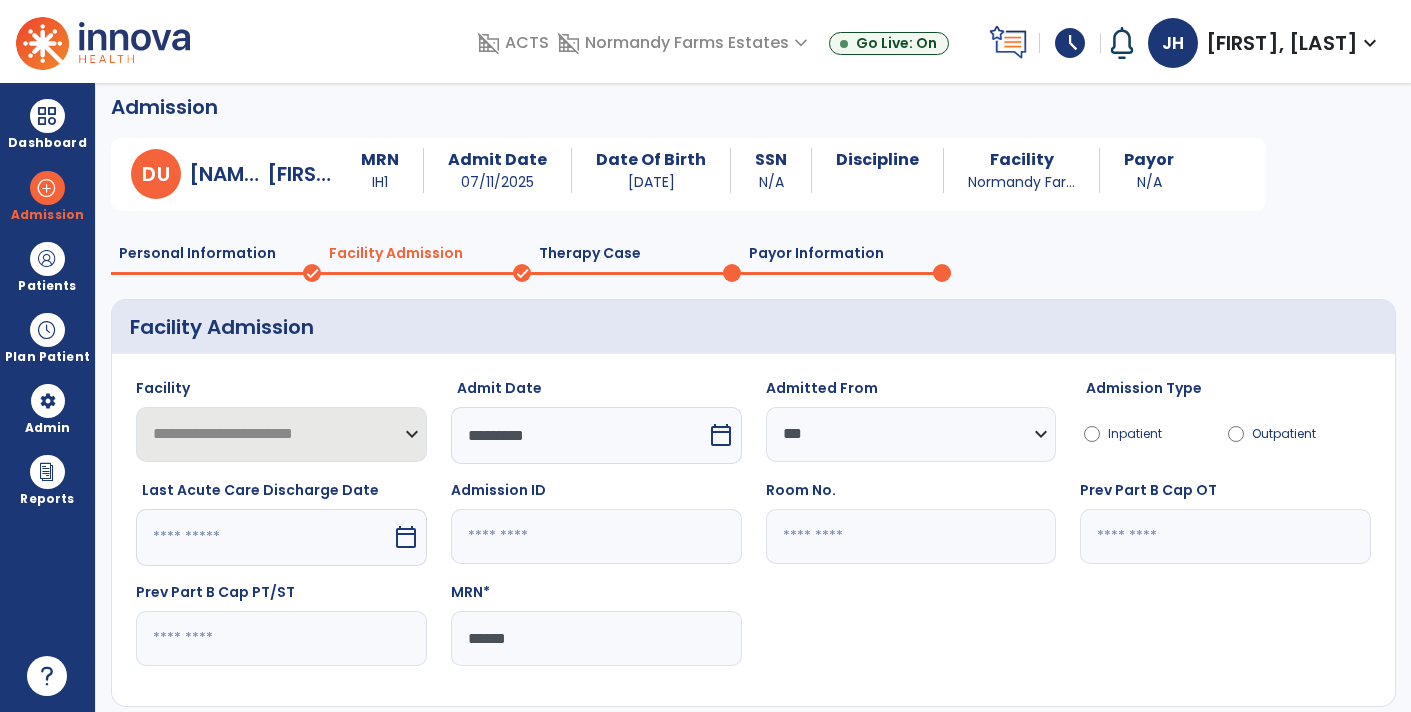 scroll, scrollTop: 0, scrollLeft: 0, axis: both 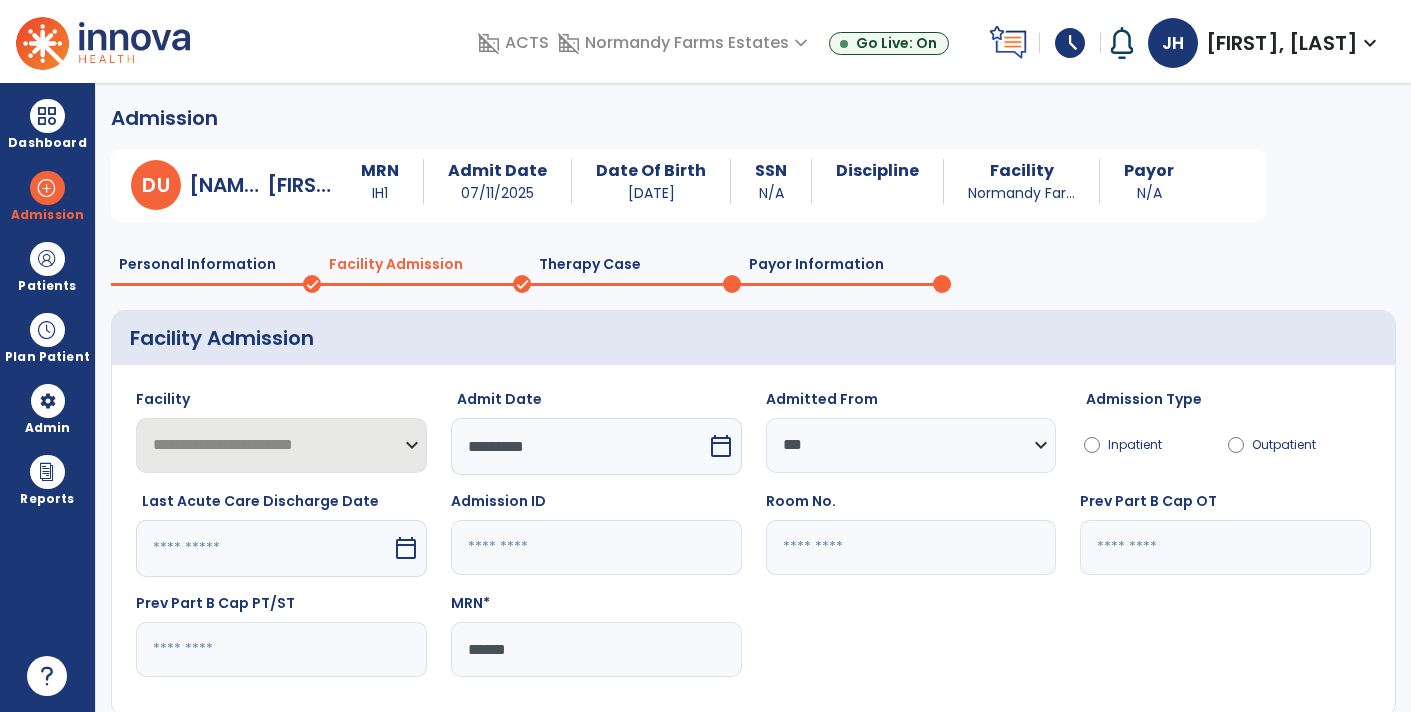 click on "D  U  Daiga,   Uldis  MRN IH1 Admit Date 07/11/2025 Date Of Birth 09/04/1934 SSN N/A Discipline   Facility Normandy Far... Payor N/A" at bounding box center [688, 185] 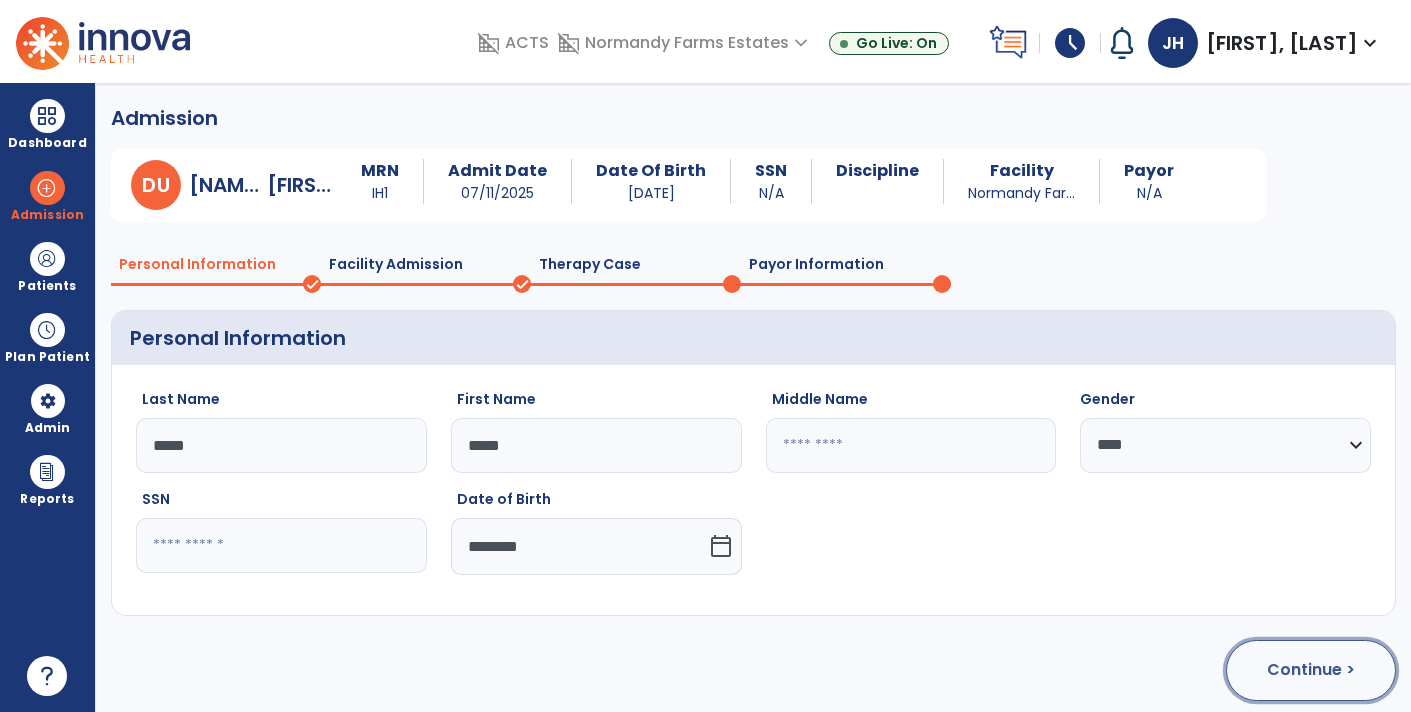 click on "Continue >" 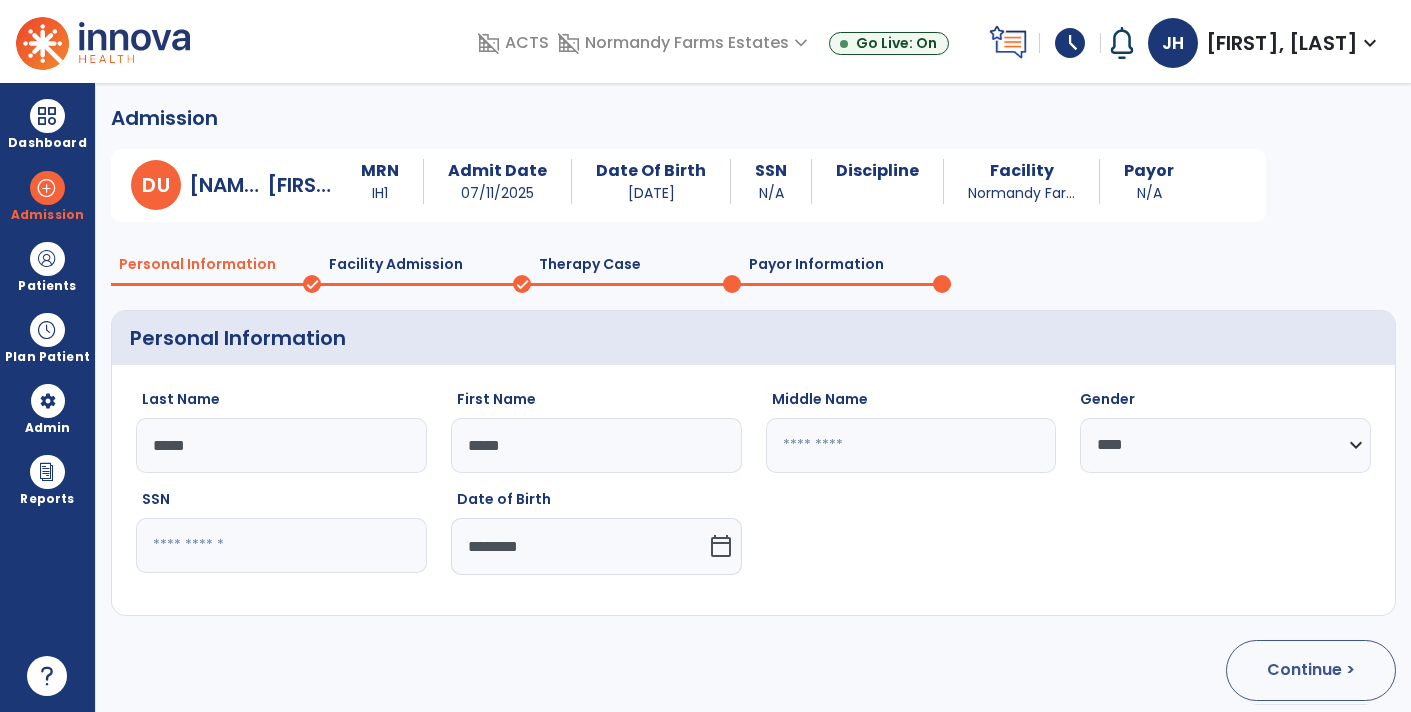 select on "**********" 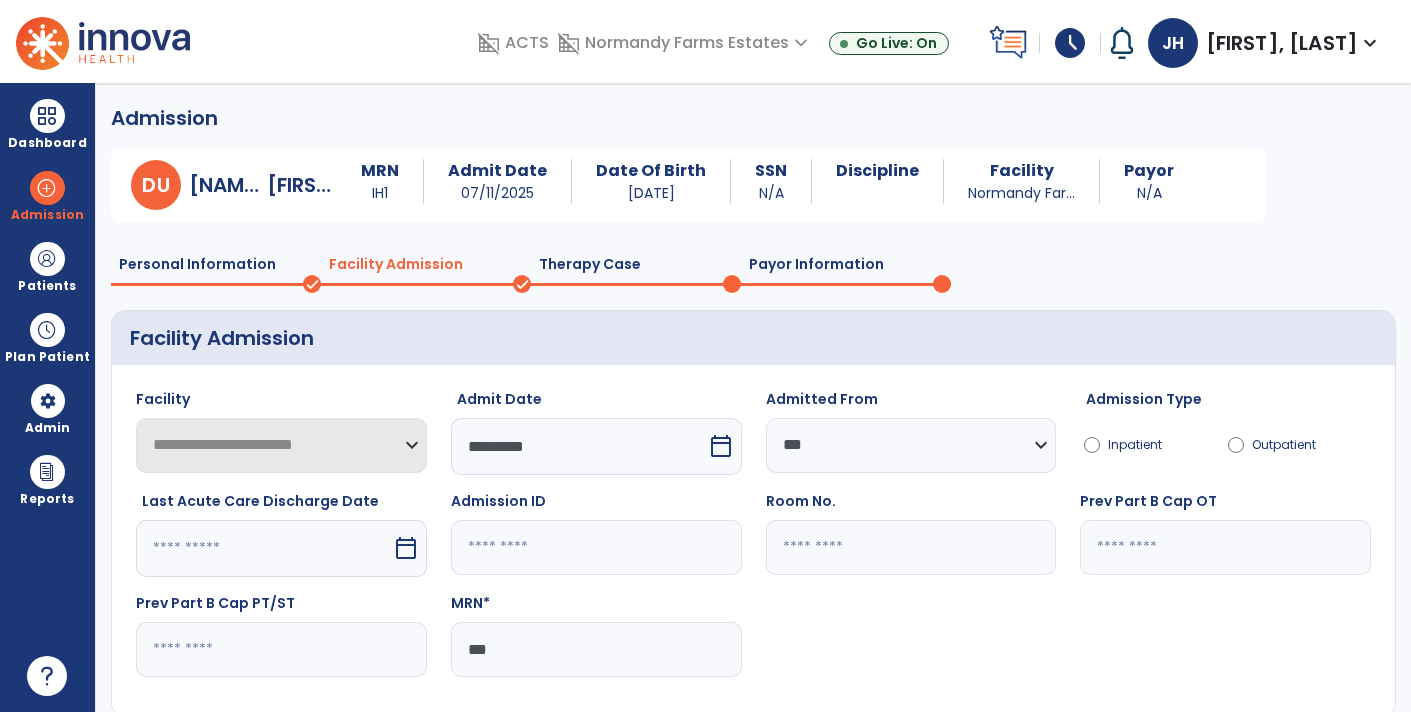 scroll, scrollTop: 60, scrollLeft: 0, axis: vertical 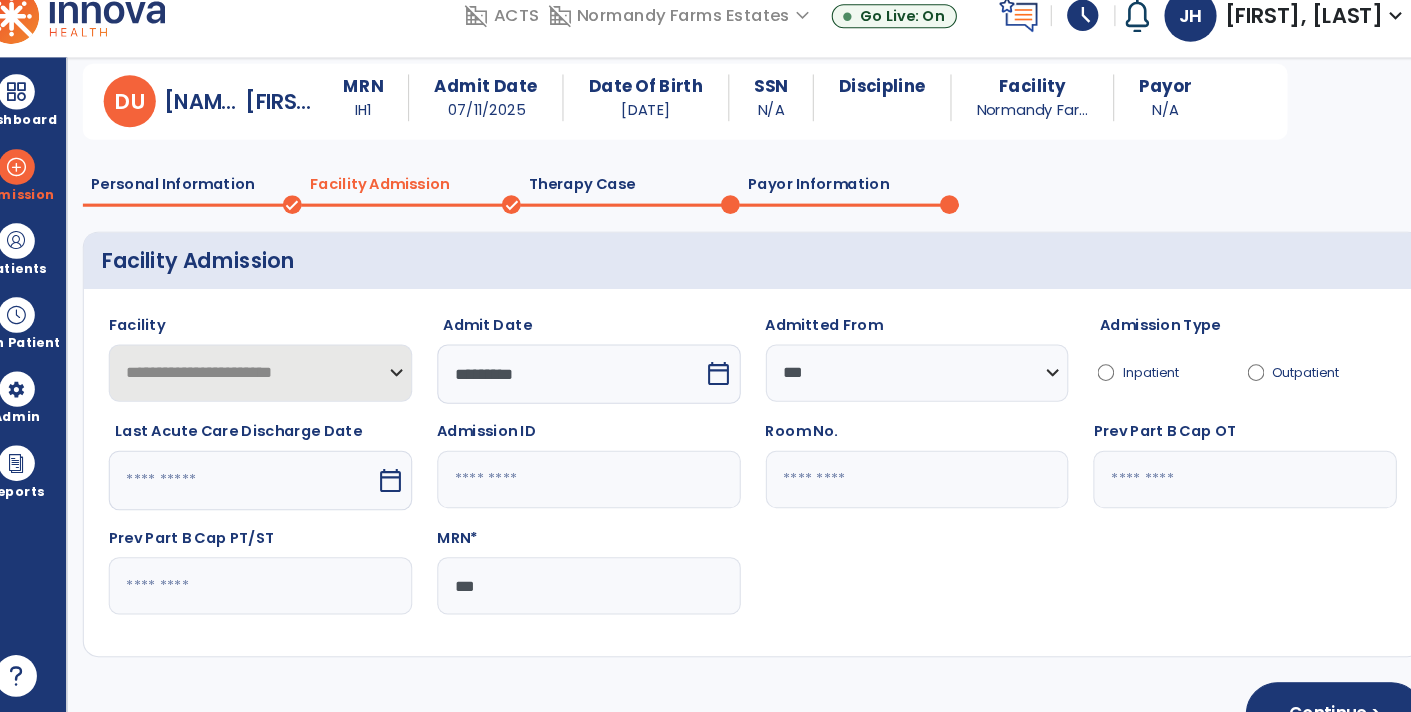 click on "**********" 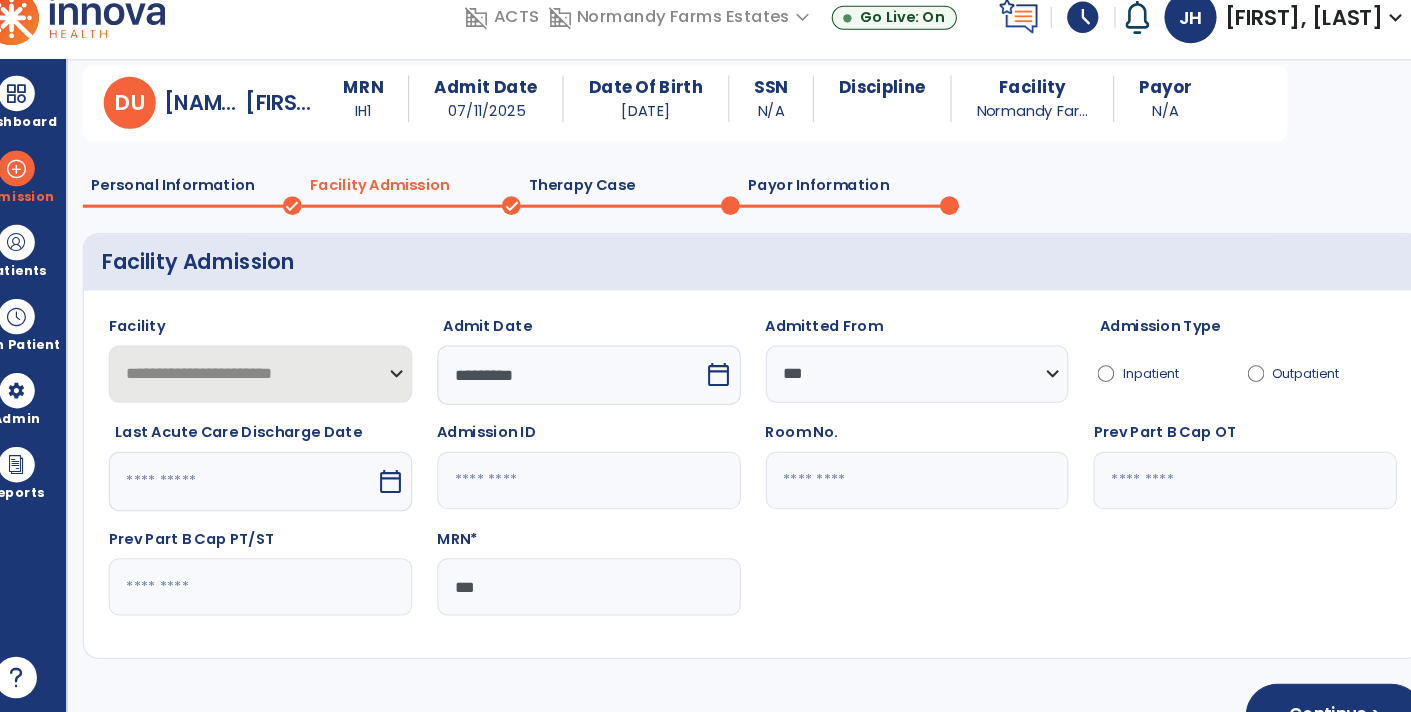 click on "***" 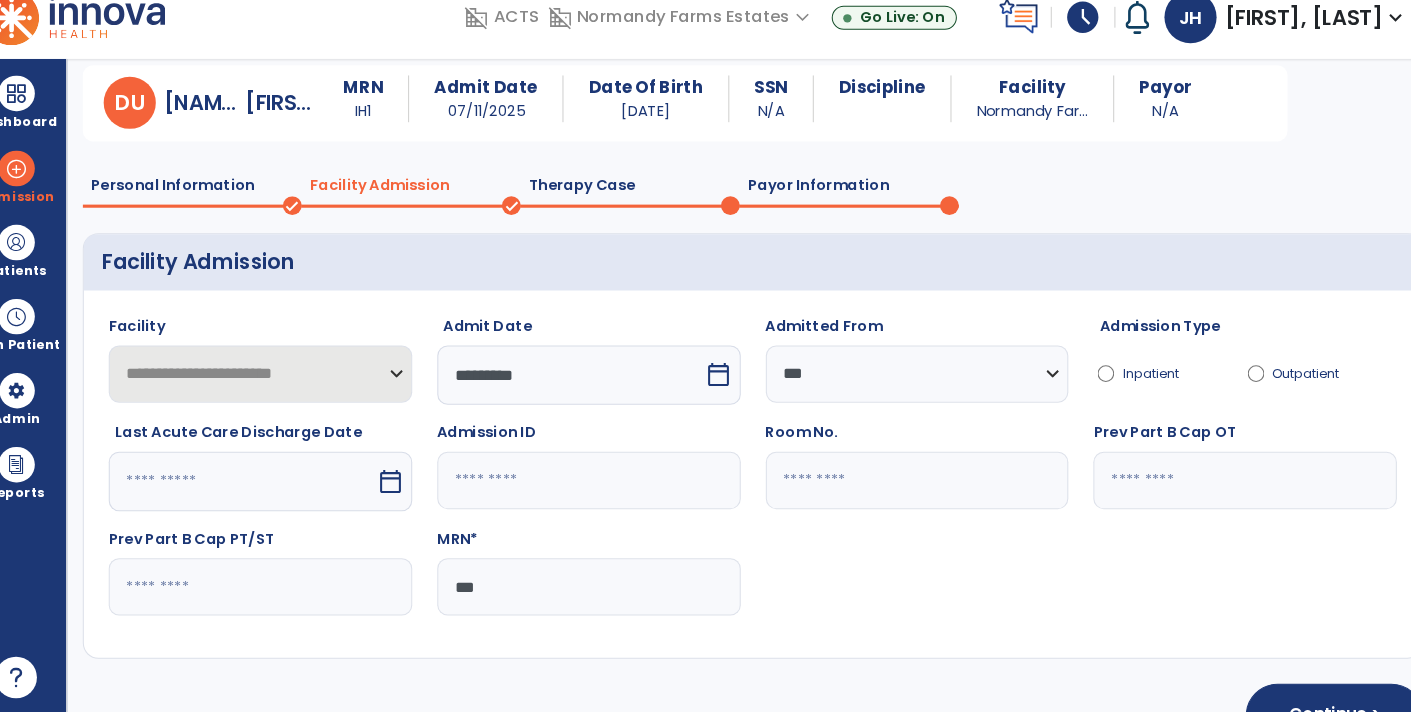 paste on "***" 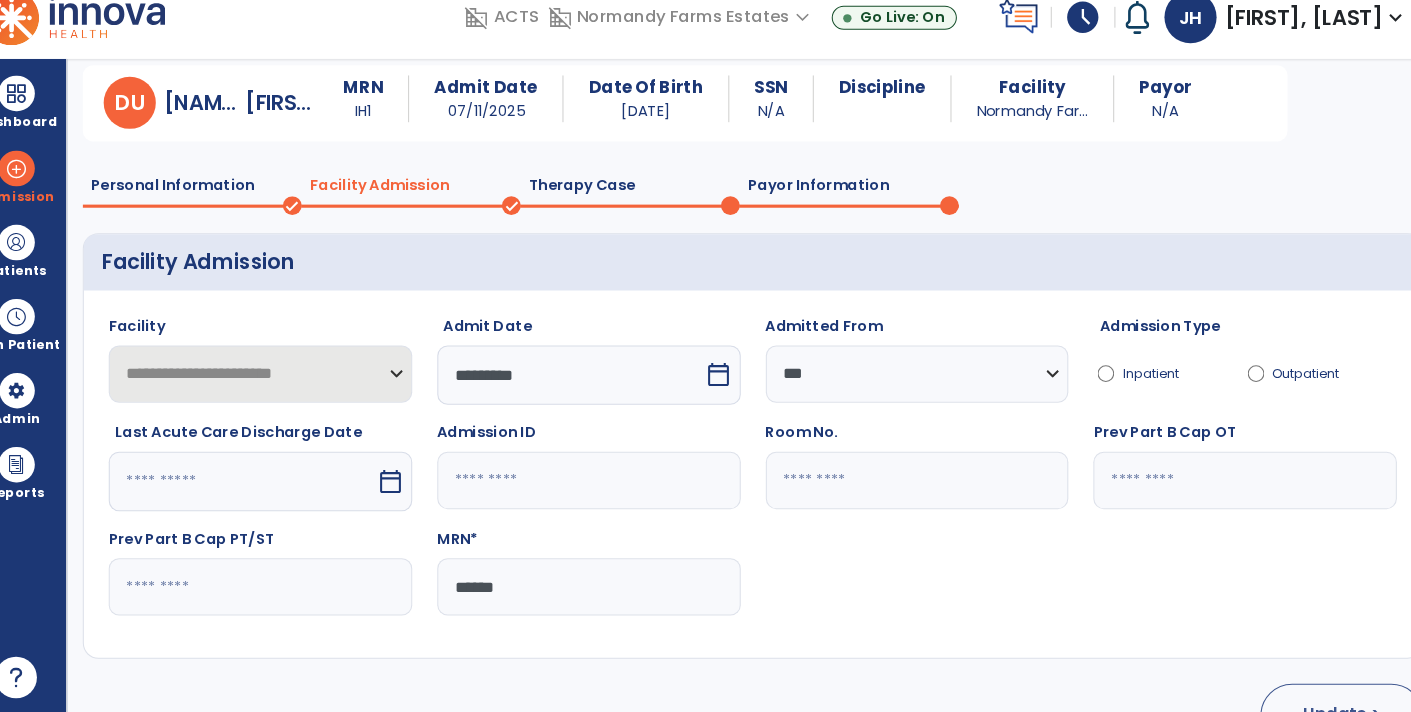 type on "******" 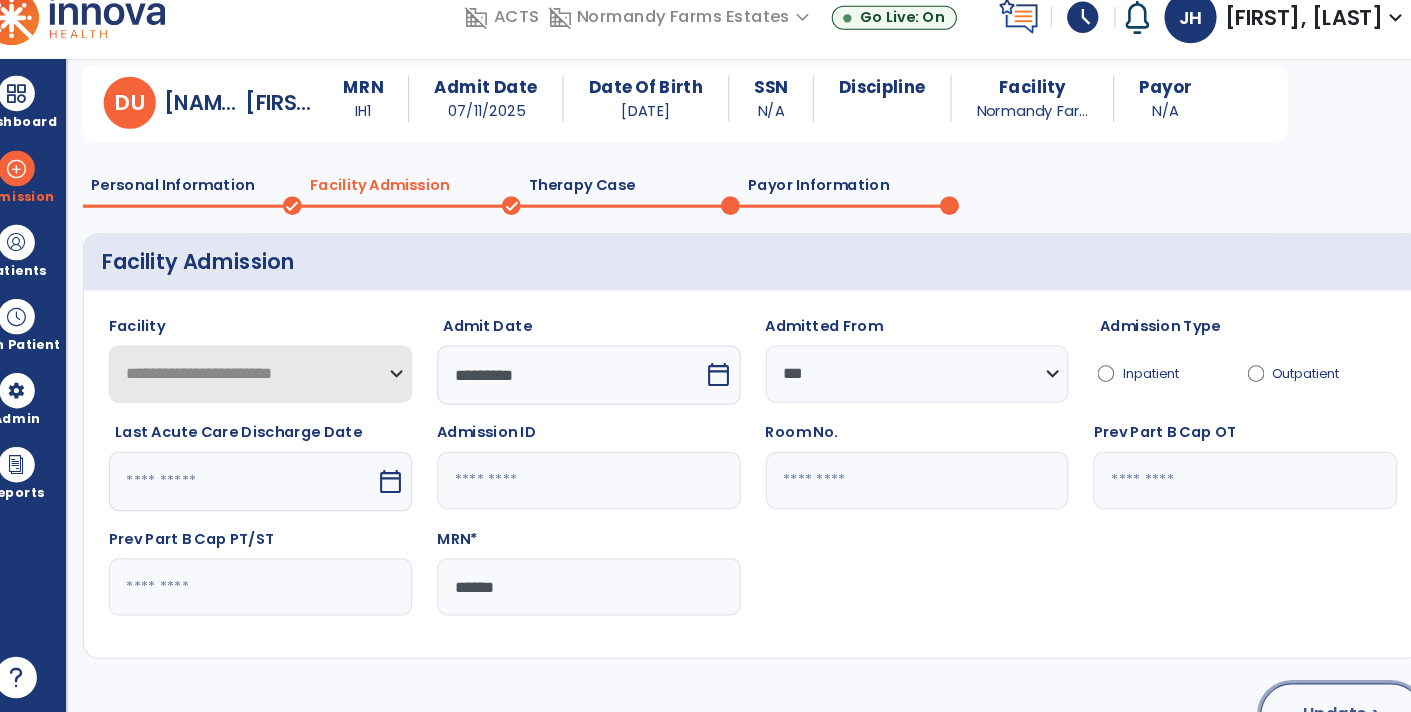 click on "Update >" 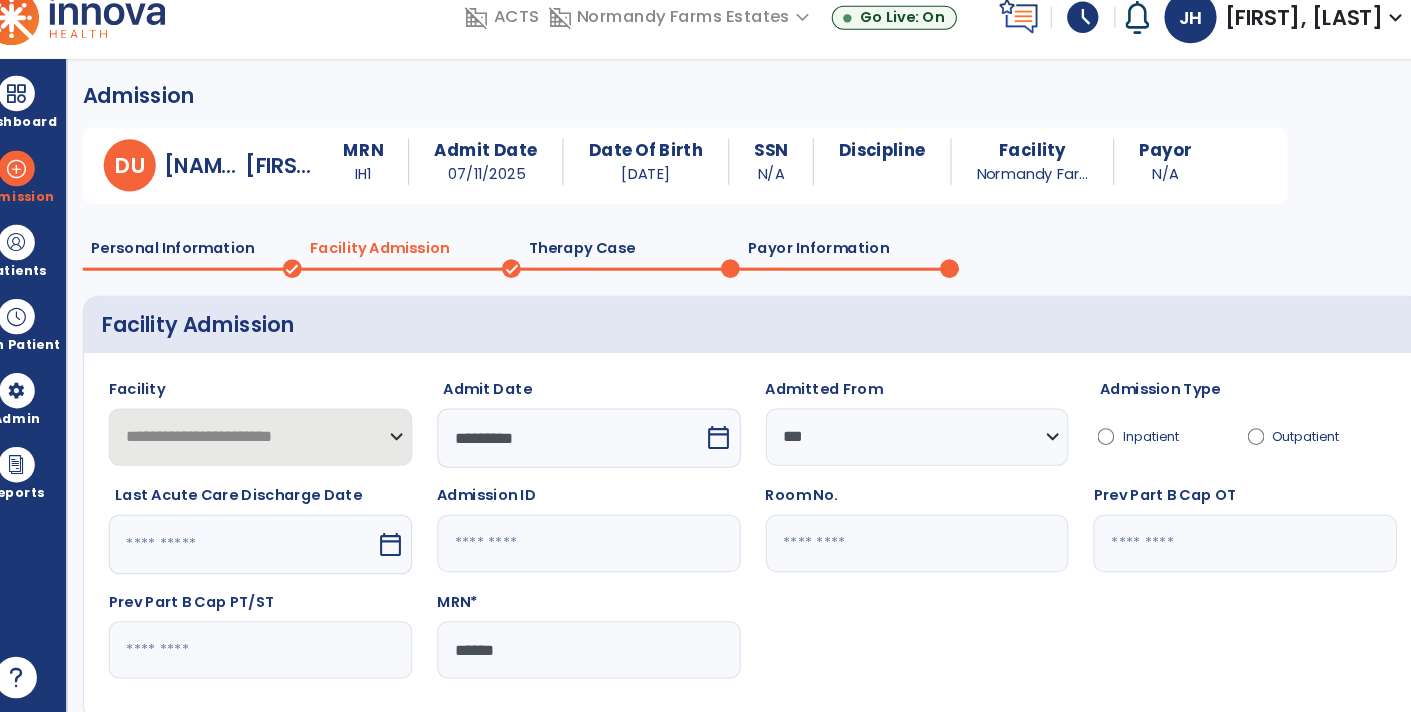 scroll, scrollTop: 0, scrollLeft: 0, axis: both 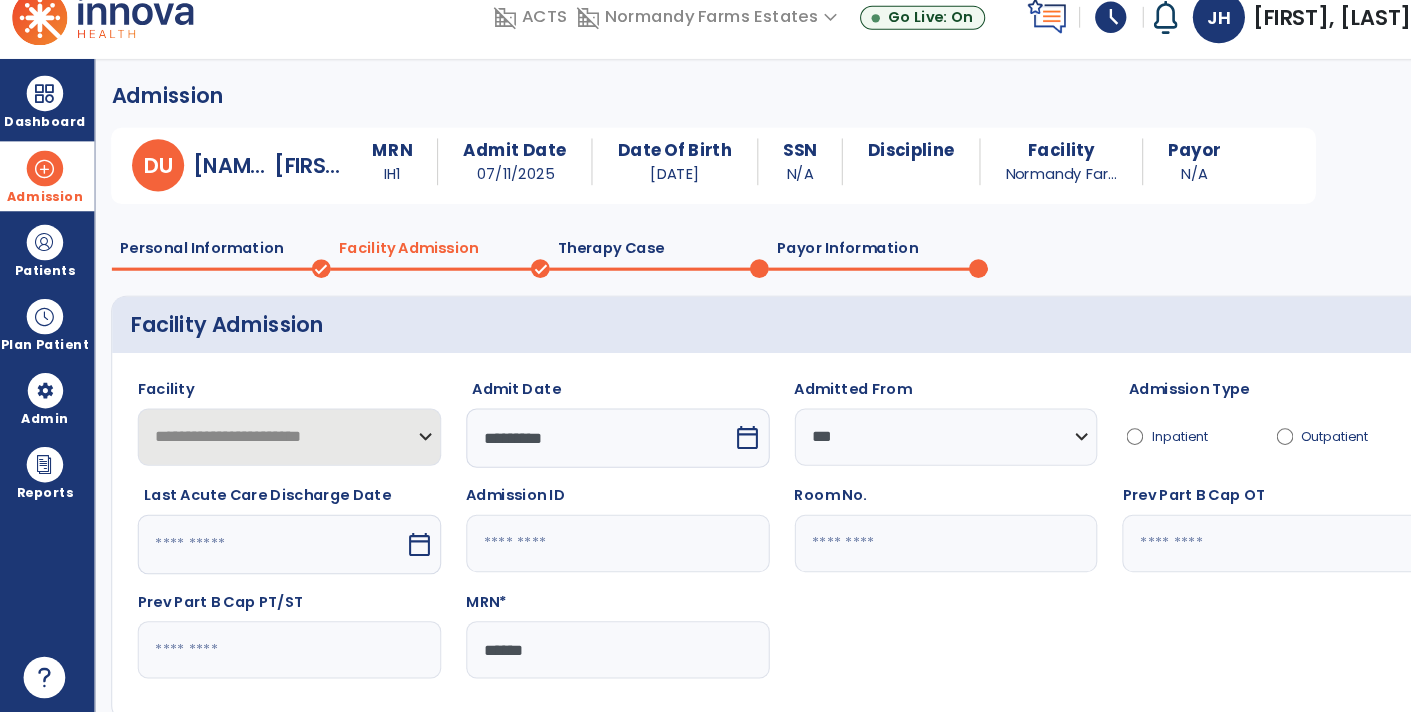 click at bounding box center [47, 188] 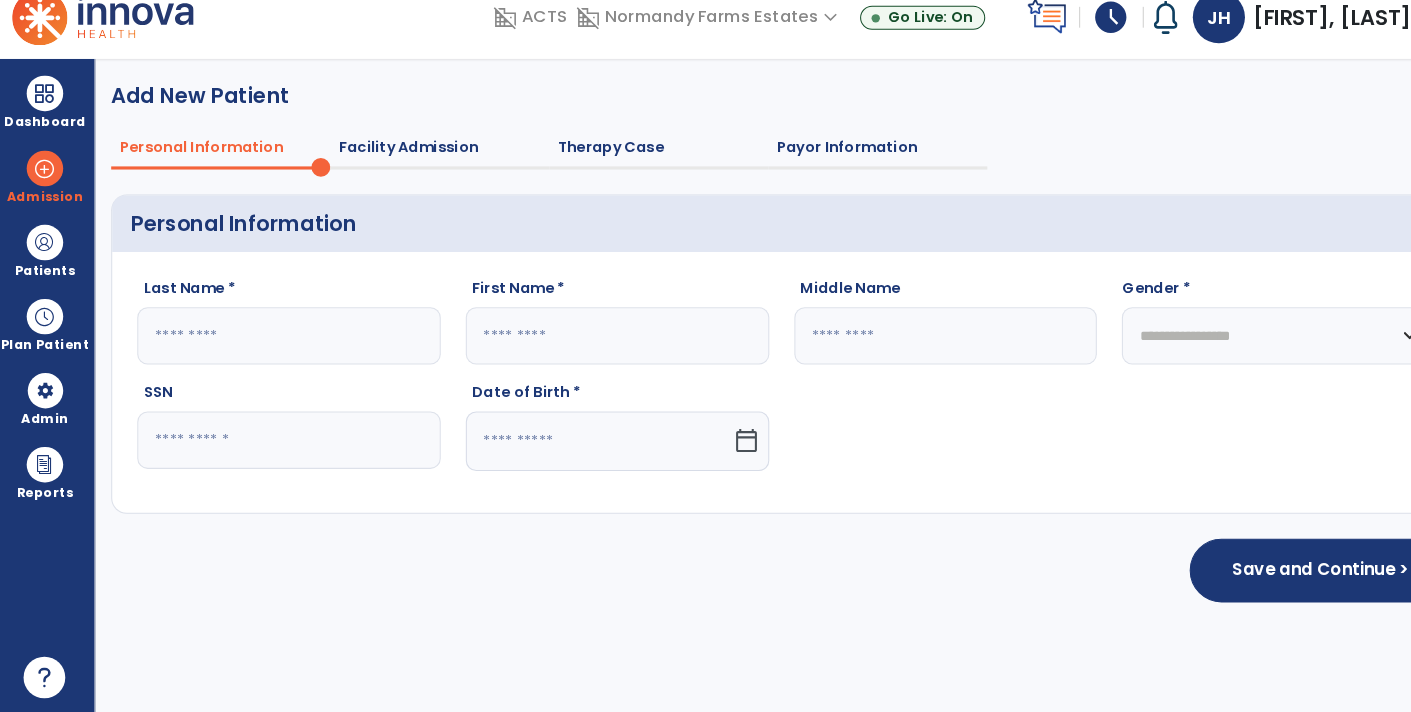 click 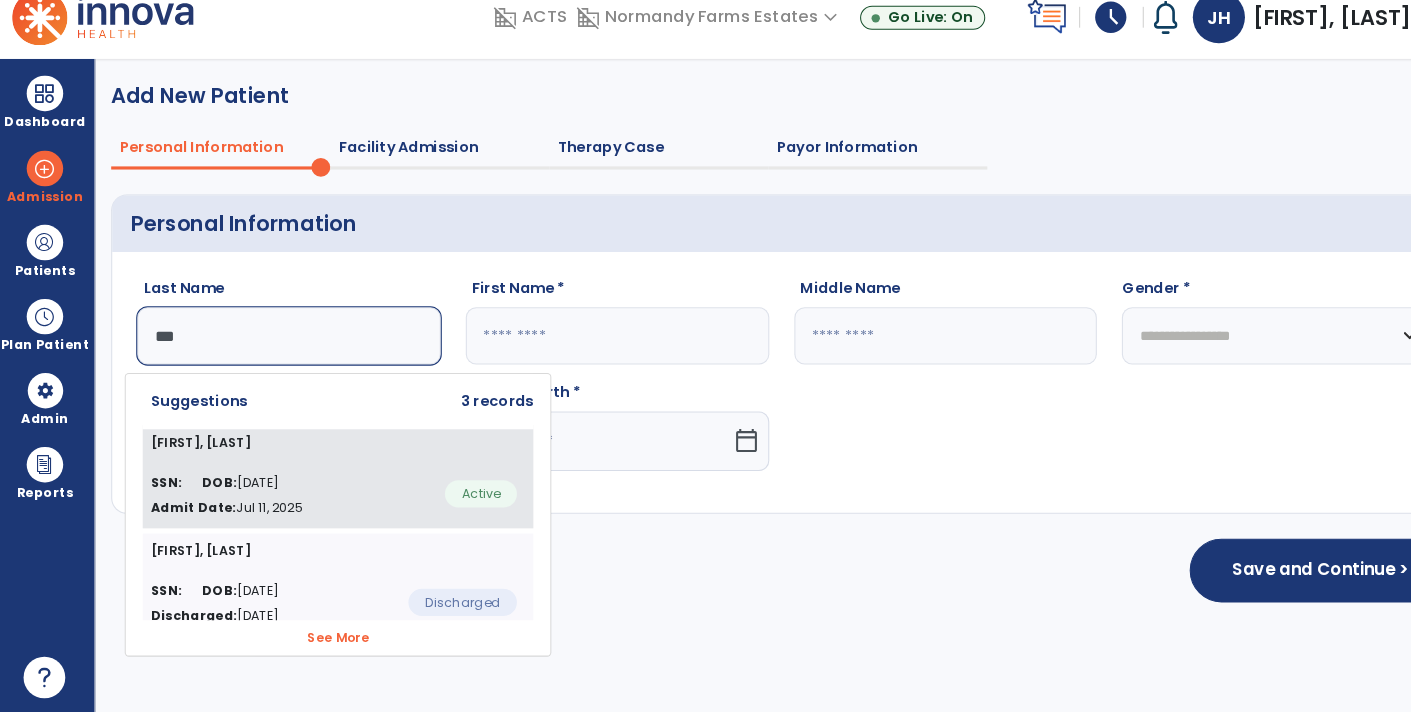 click on "DOB:  09/04/1934" 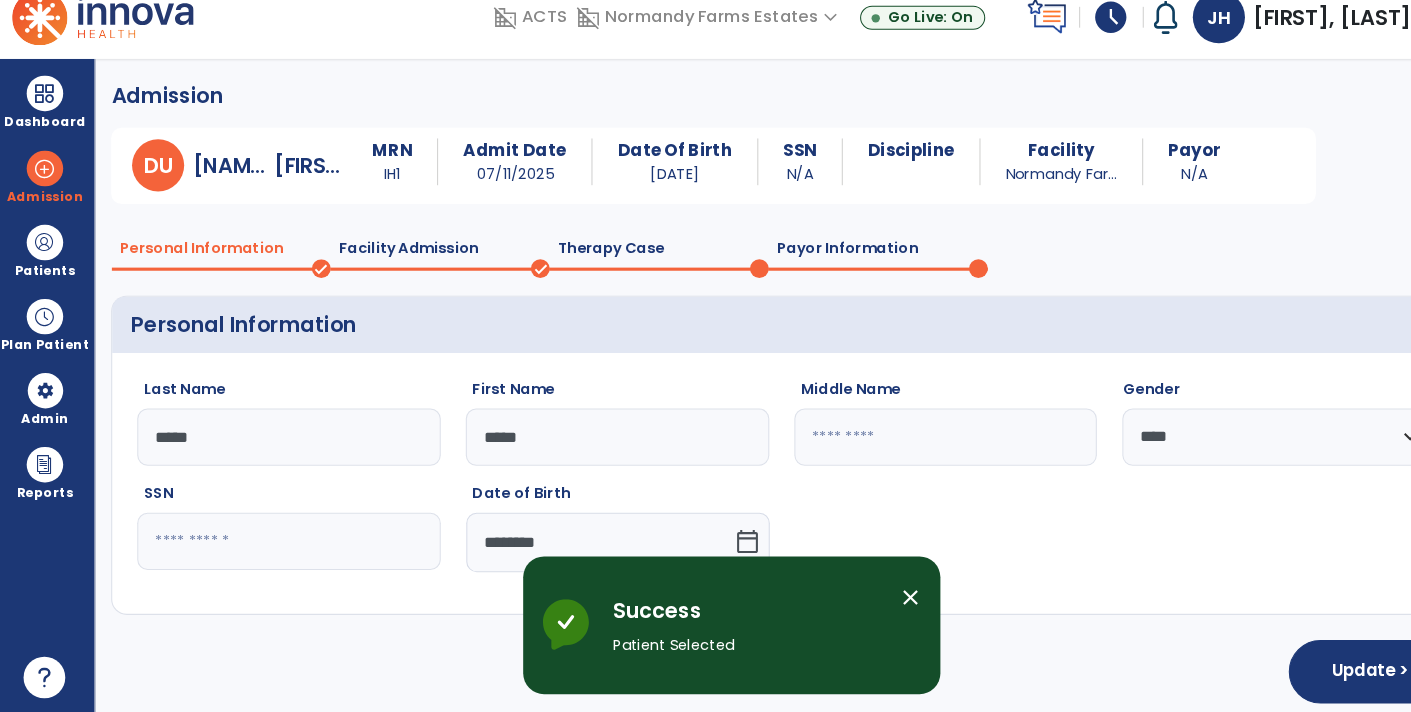click on "Facility Admission   done" 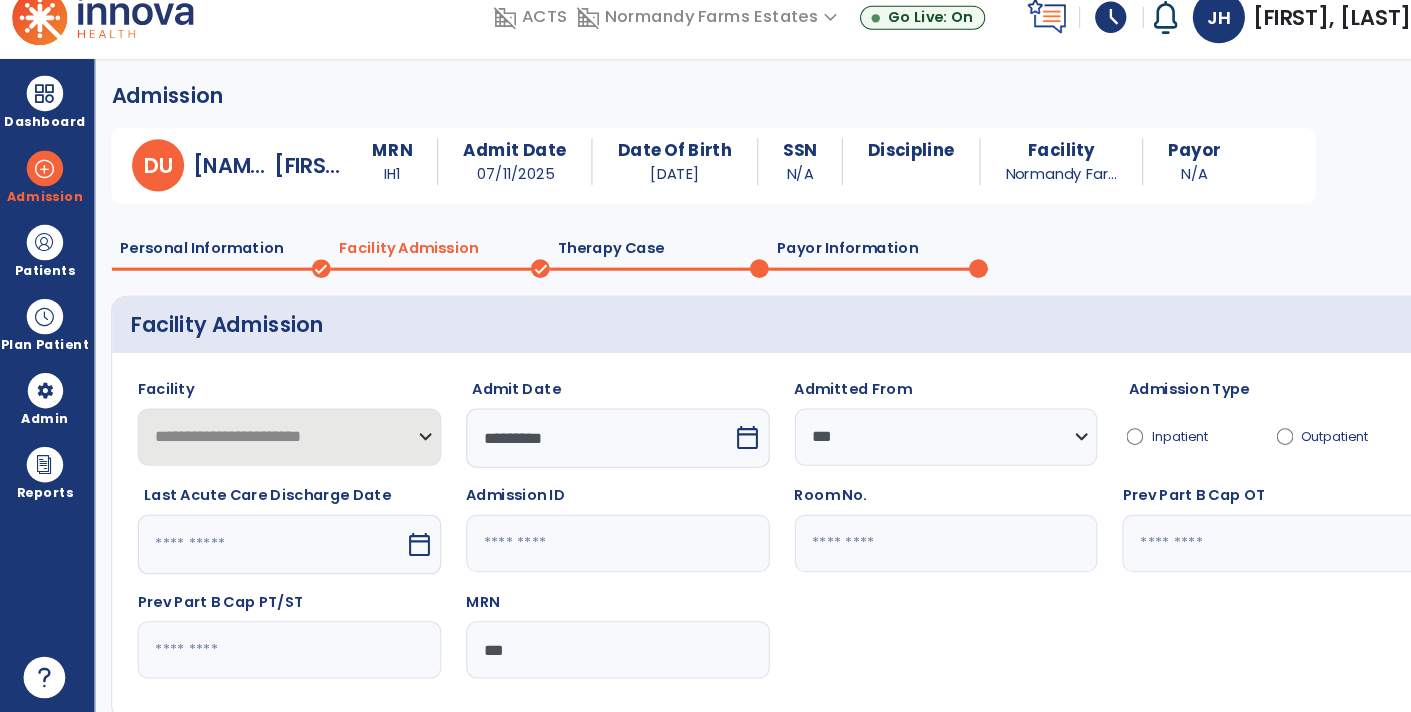 drag, startPoint x: 533, startPoint y: 639, endPoint x: 388, endPoint y: 645, distance: 145.12408 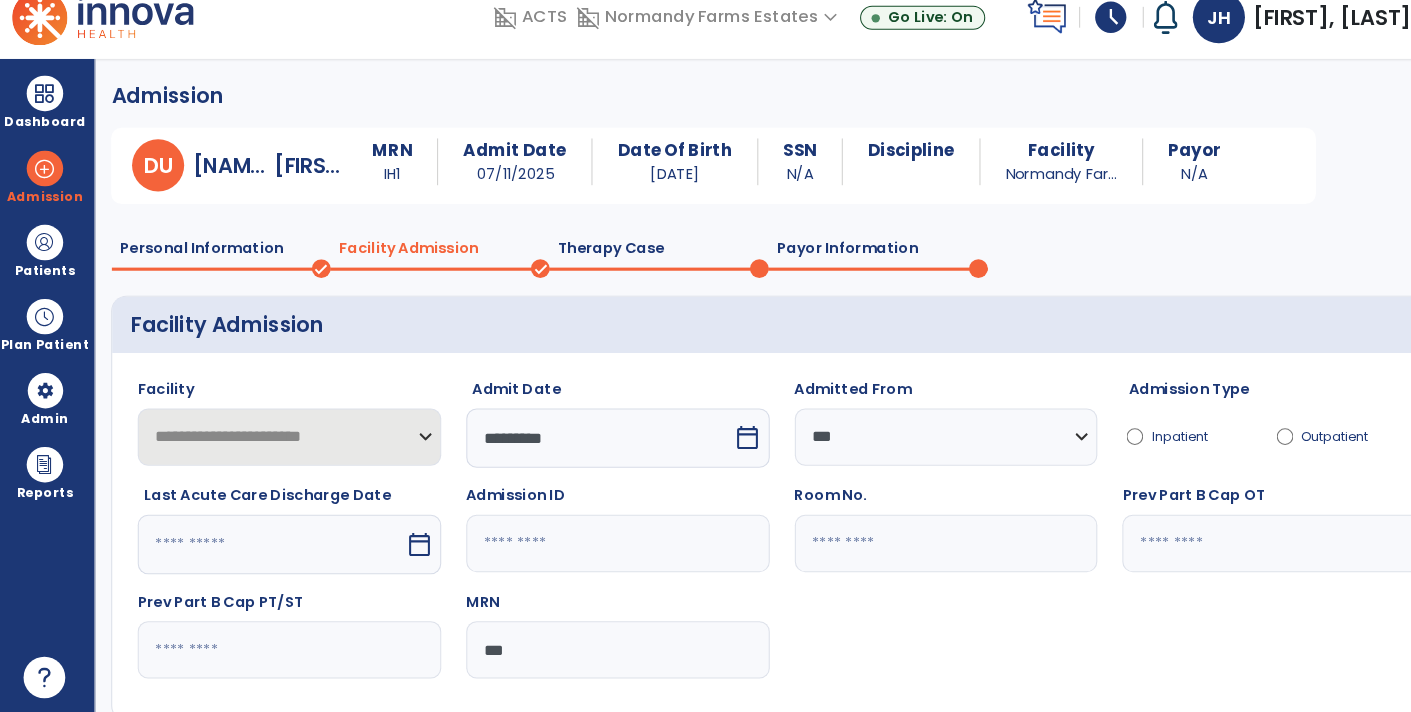 paste on "***" 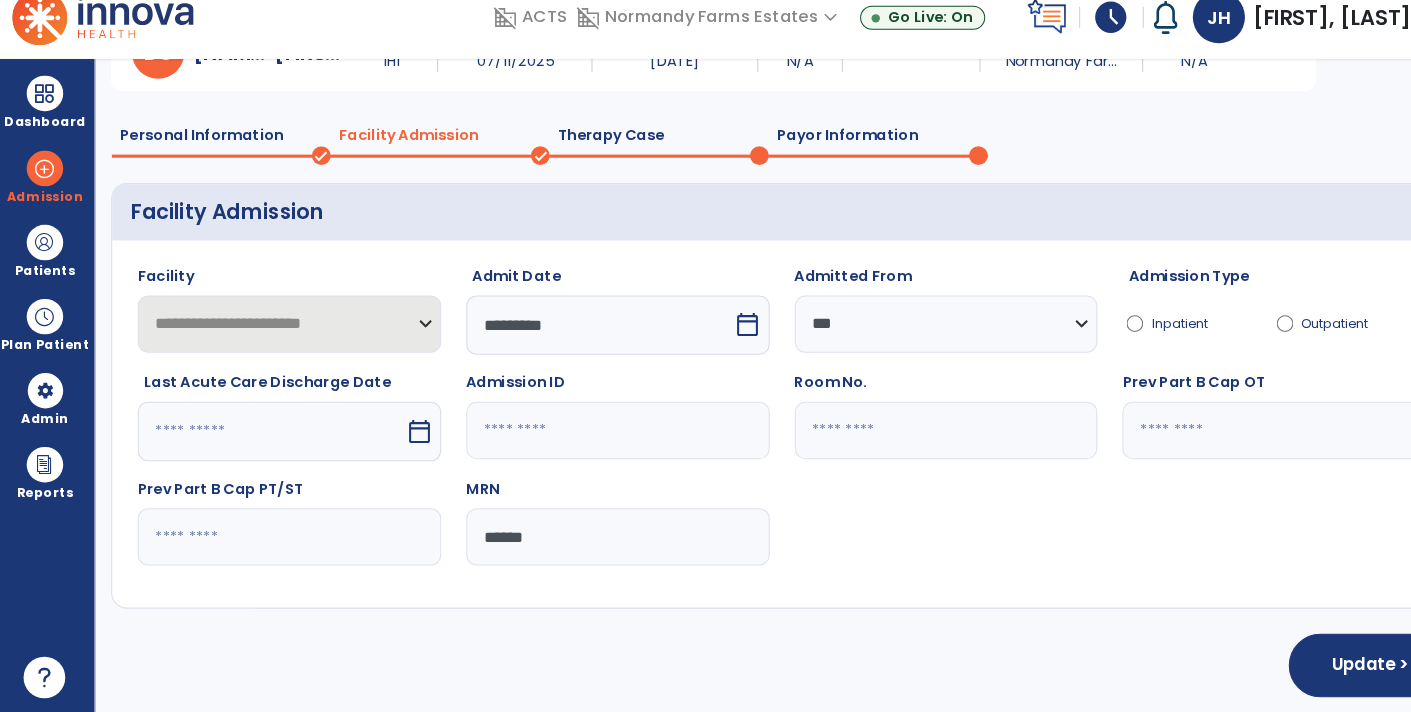 scroll, scrollTop: 113, scrollLeft: 0, axis: vertical 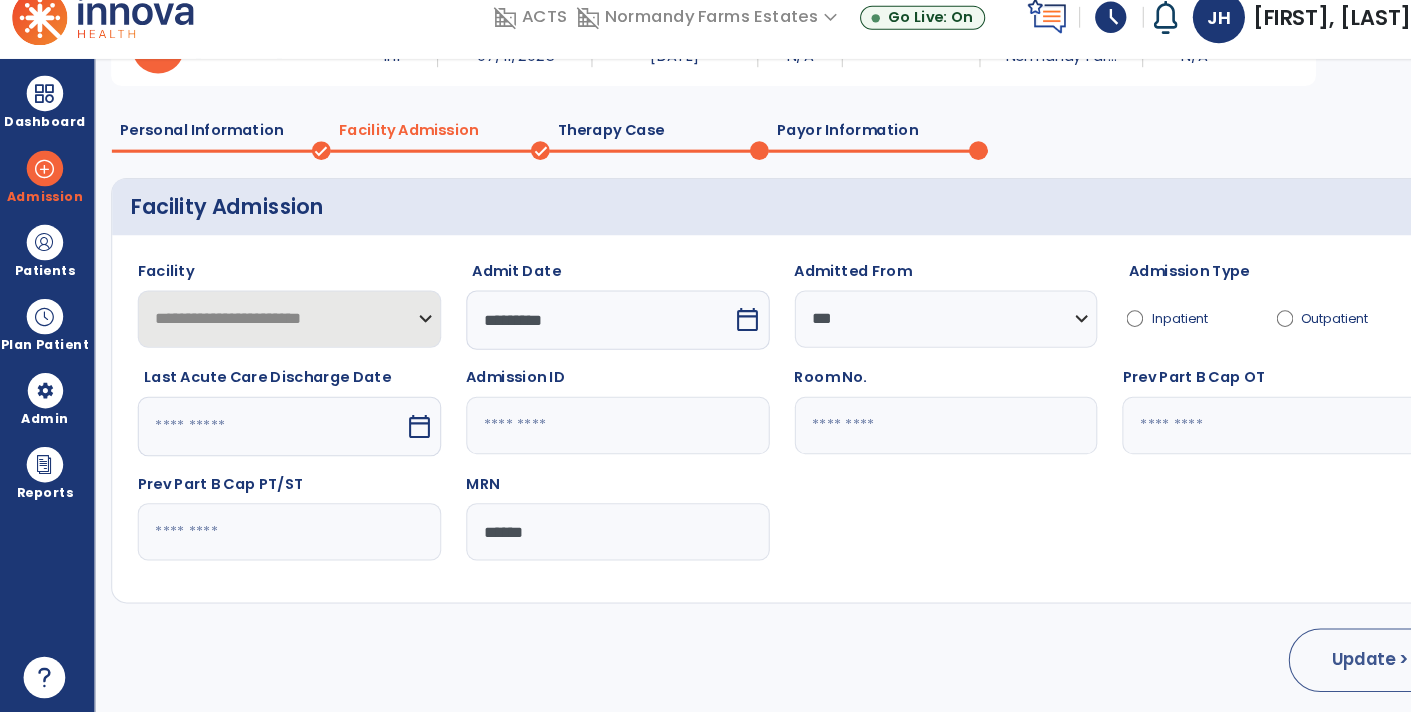 type on "******" 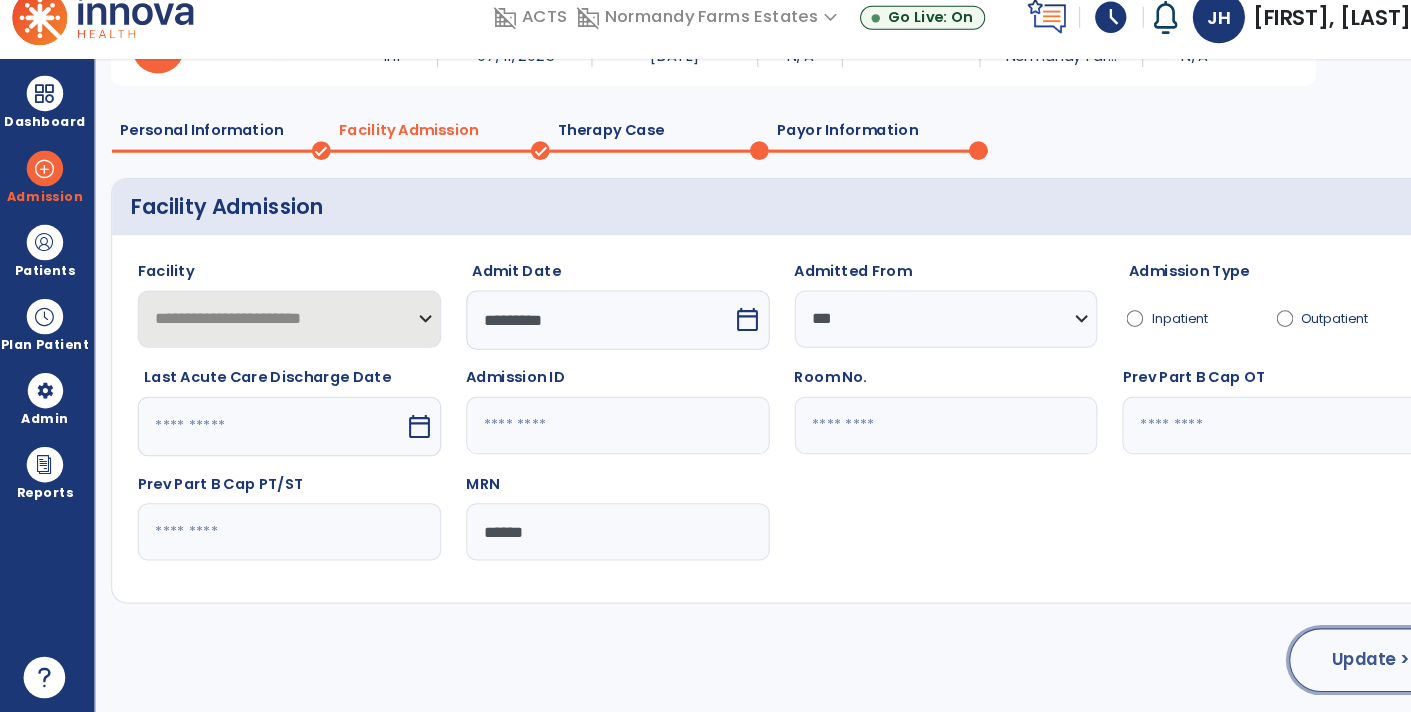 click on "Update >" 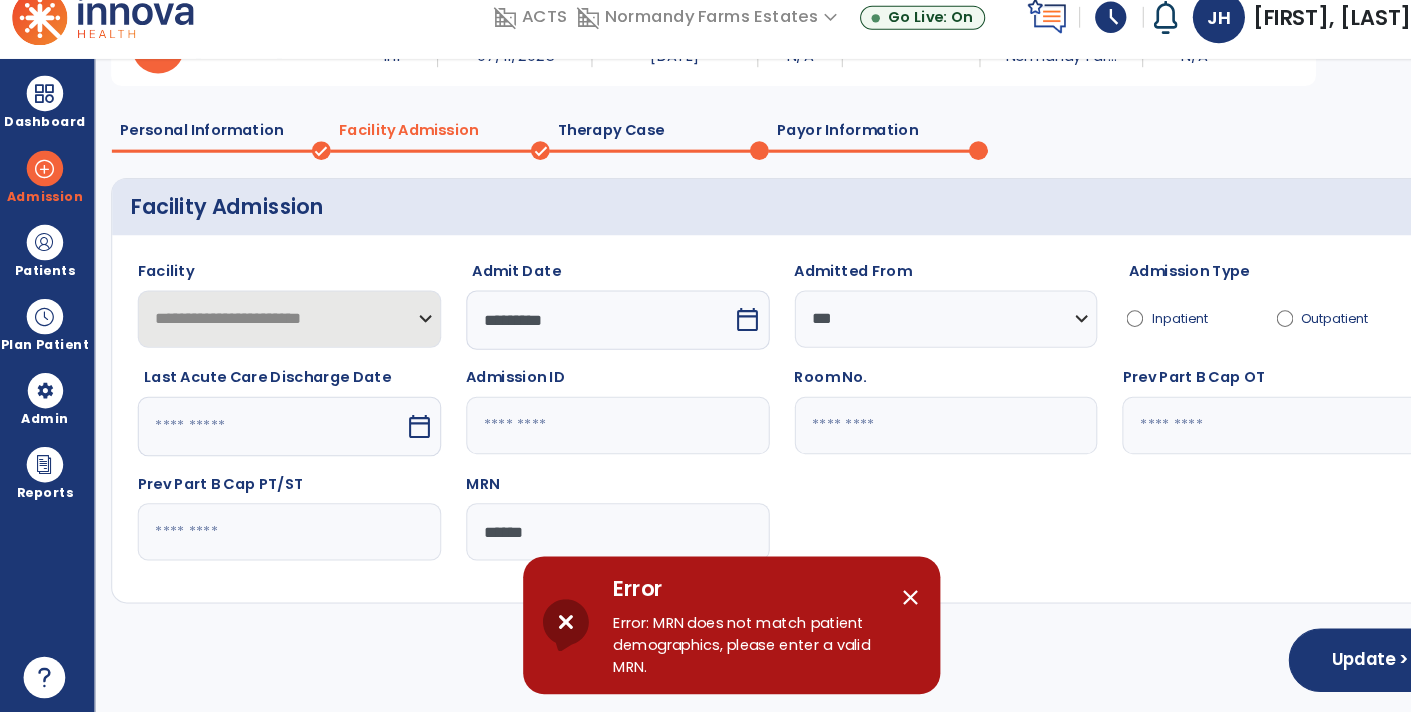 click on "close" at bounding box center [878, 599] 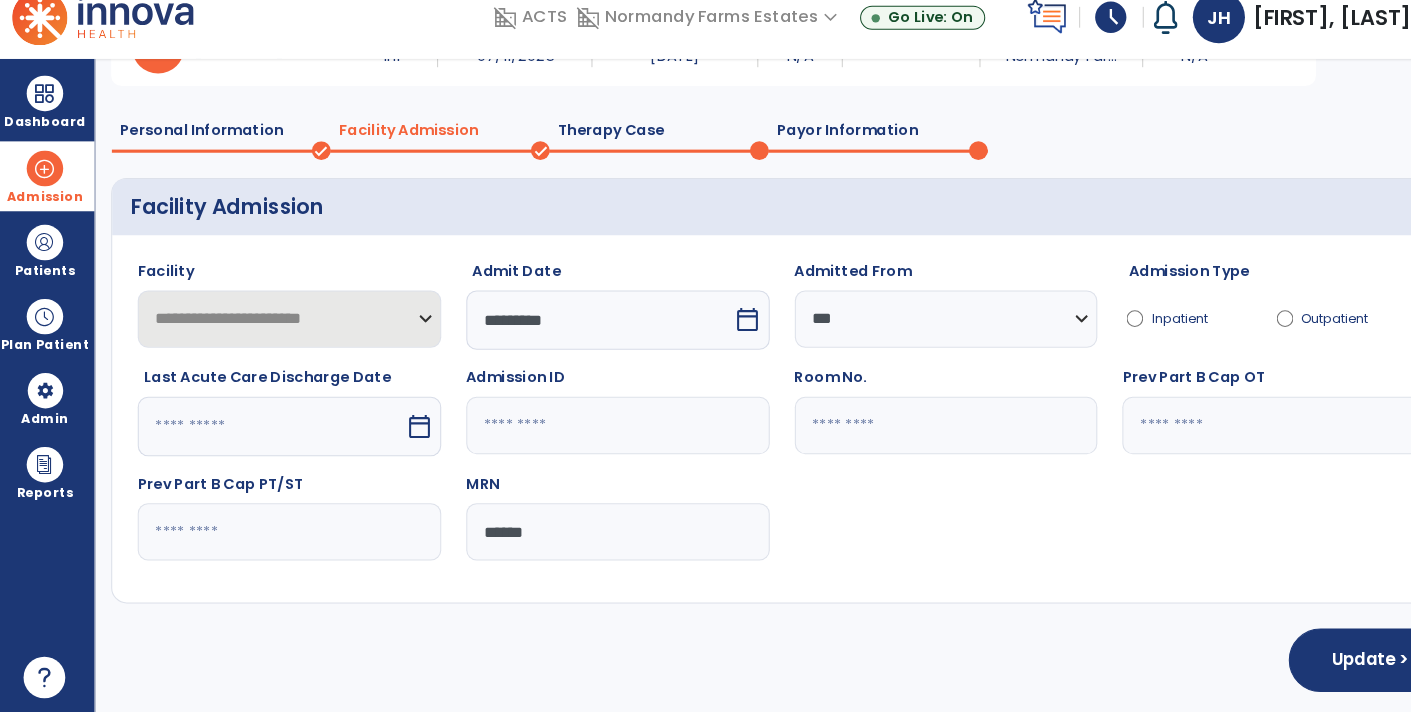 click on "Admission" at bounding box center [47, 215] 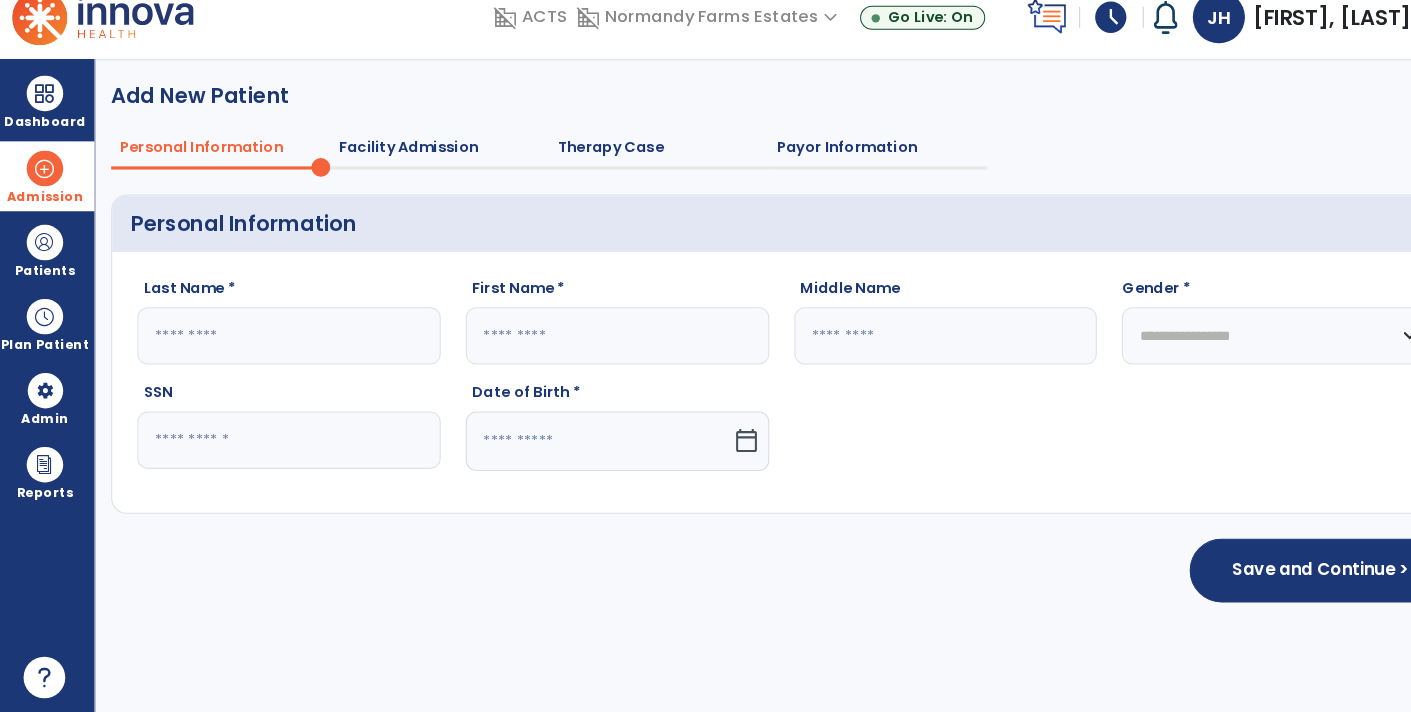 scroll, scrollTop: 0, scrollLeft: 0, axis: both 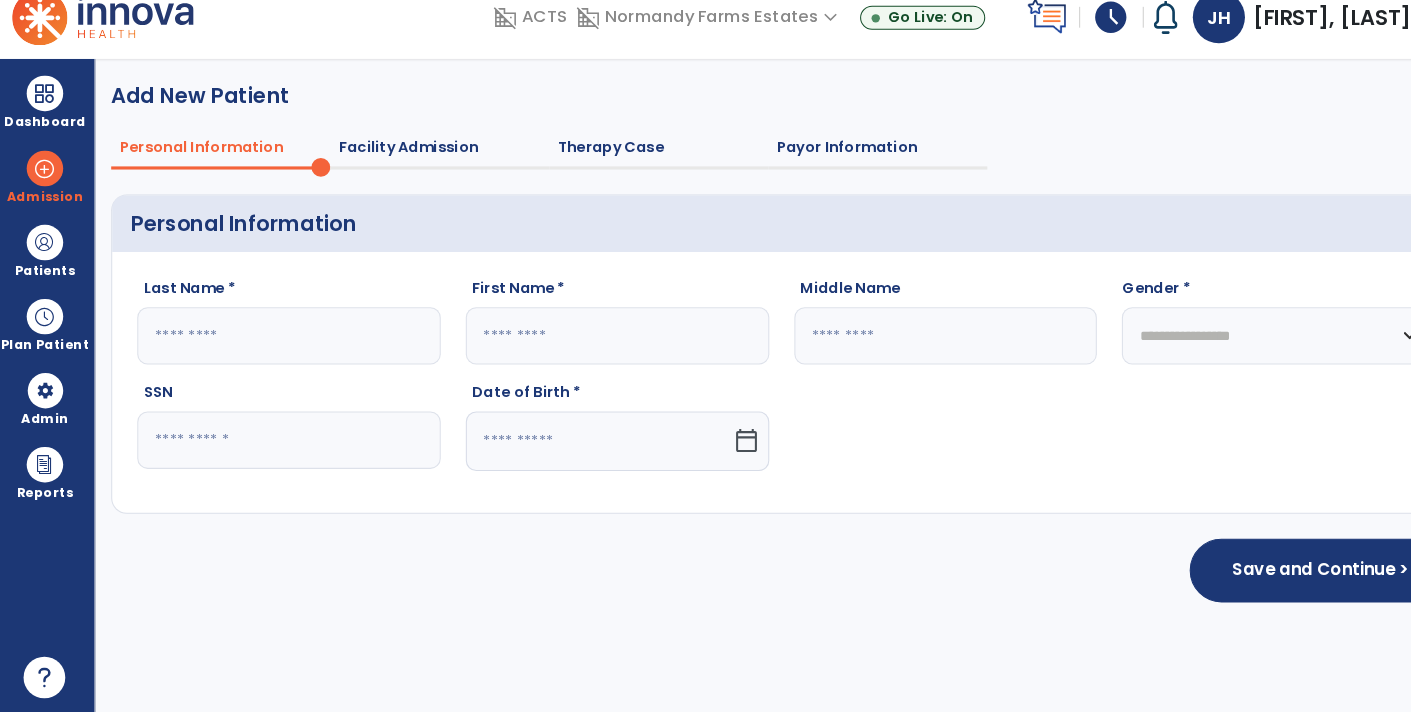 click 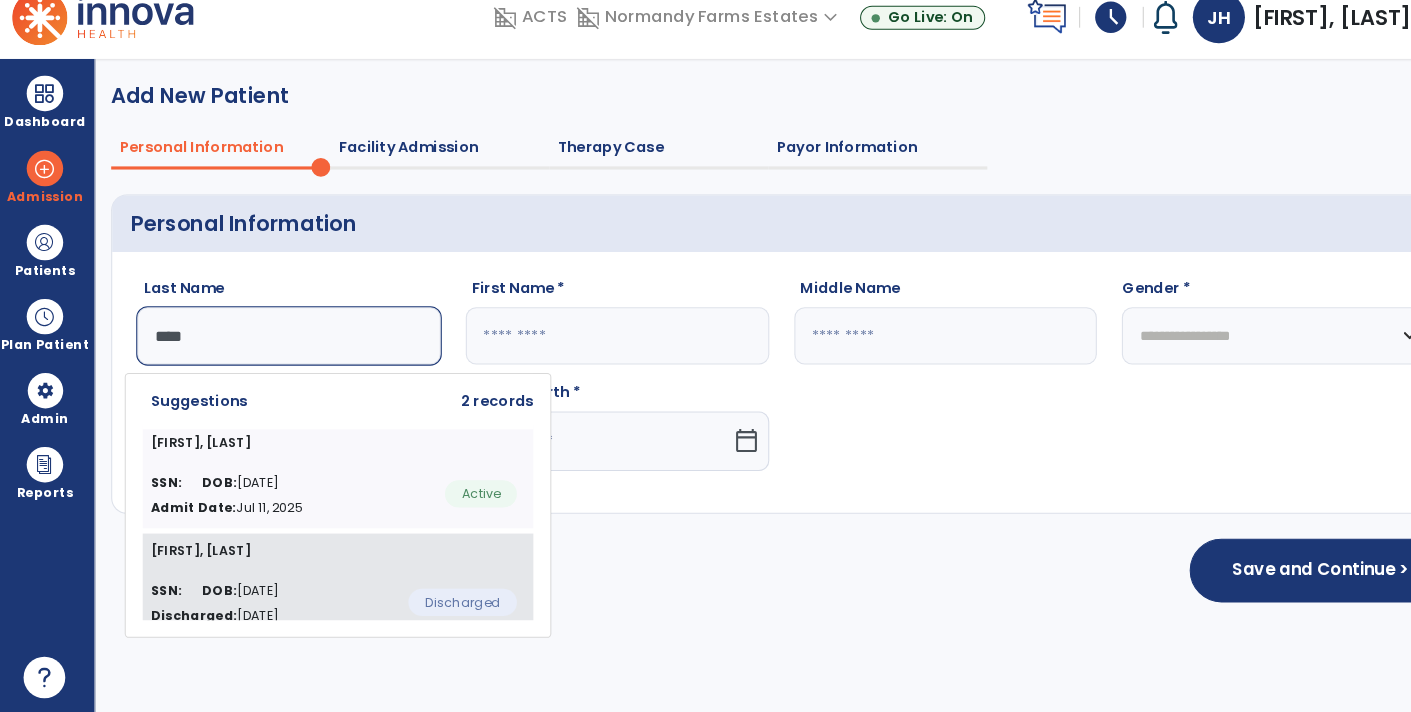 click on "DOB:  09/04/1934" 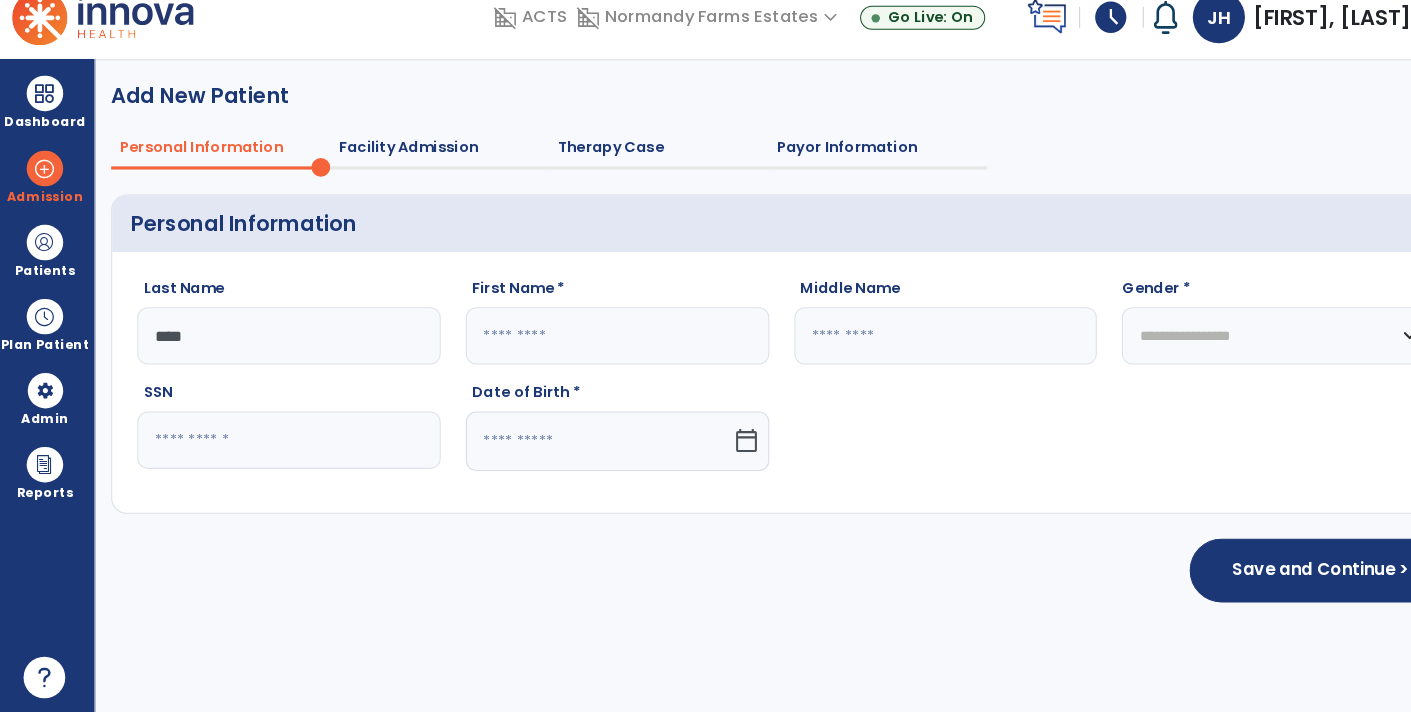 type on "*****" 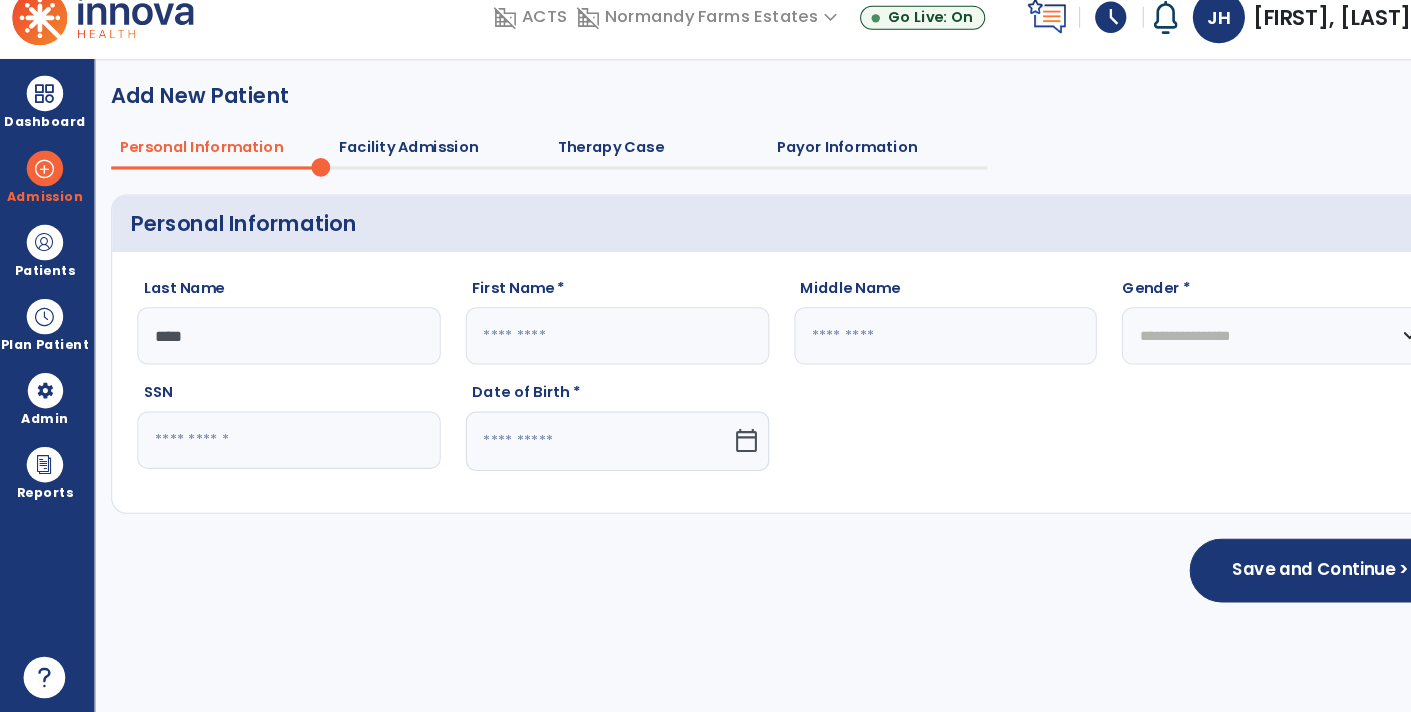 type on "*****" 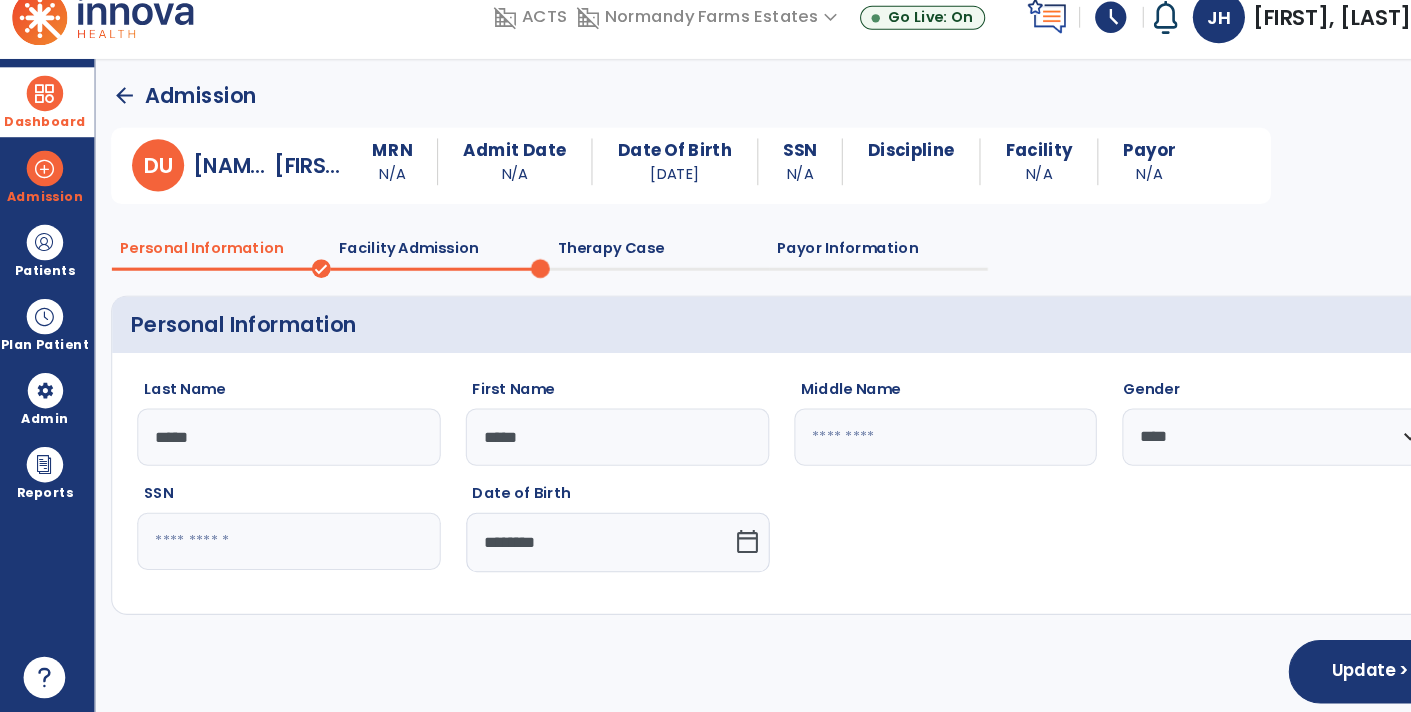click at bounding box center (47, 116) 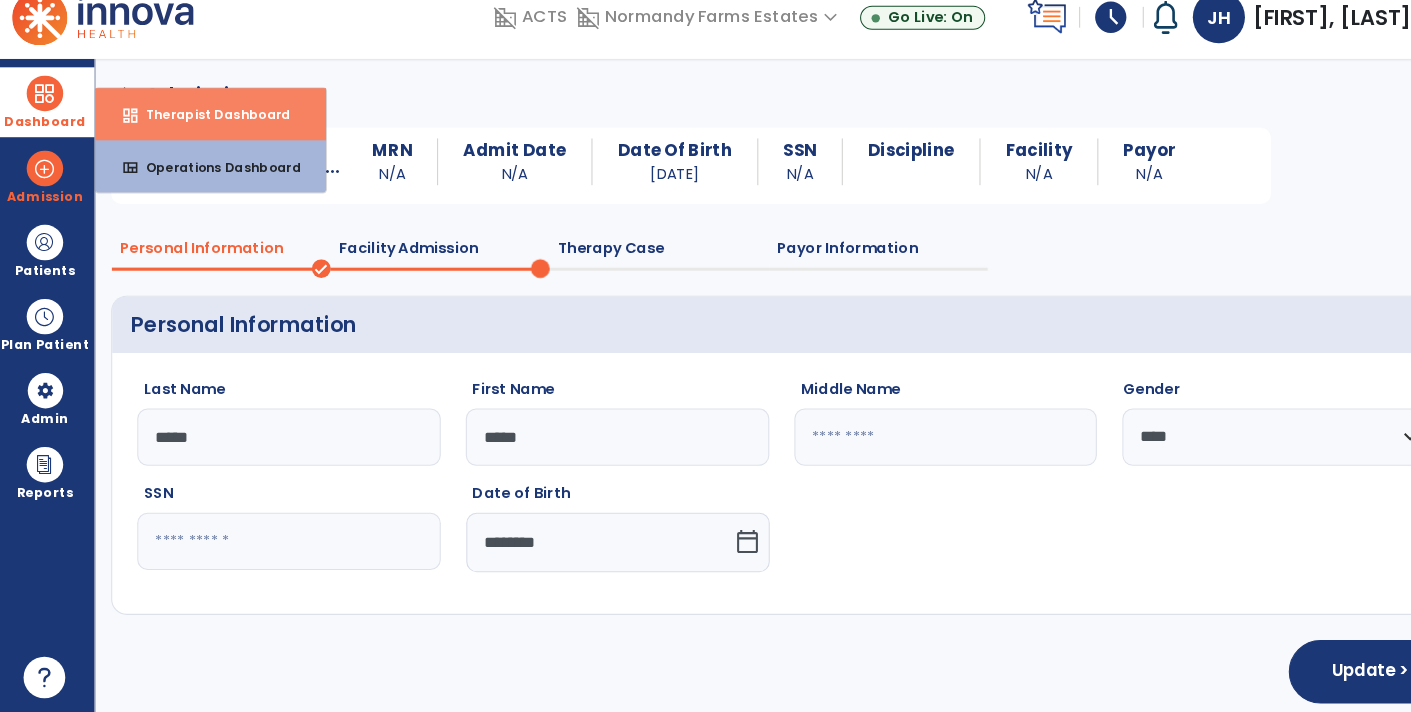 click on "Therapist Dashboard" at bounding box center (205, 136) 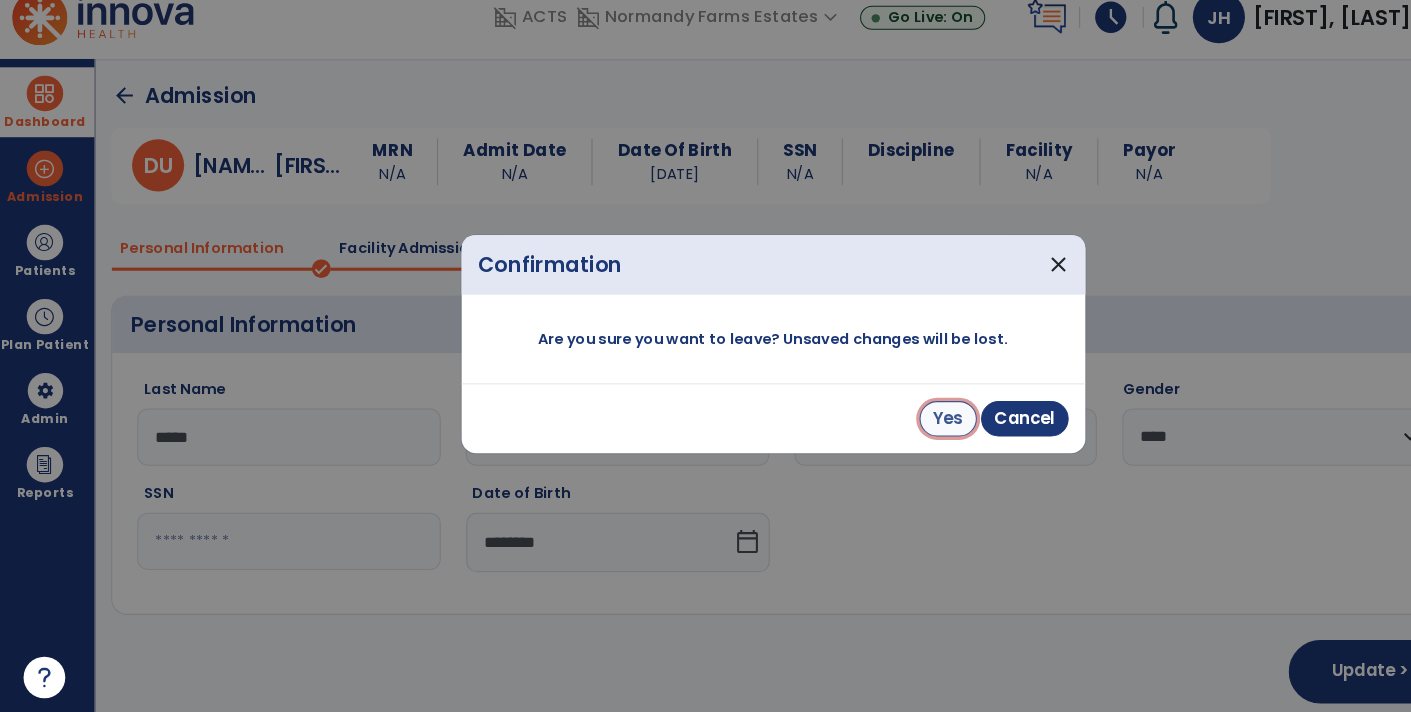 click on "Yes" at bounding box center (913, 428) 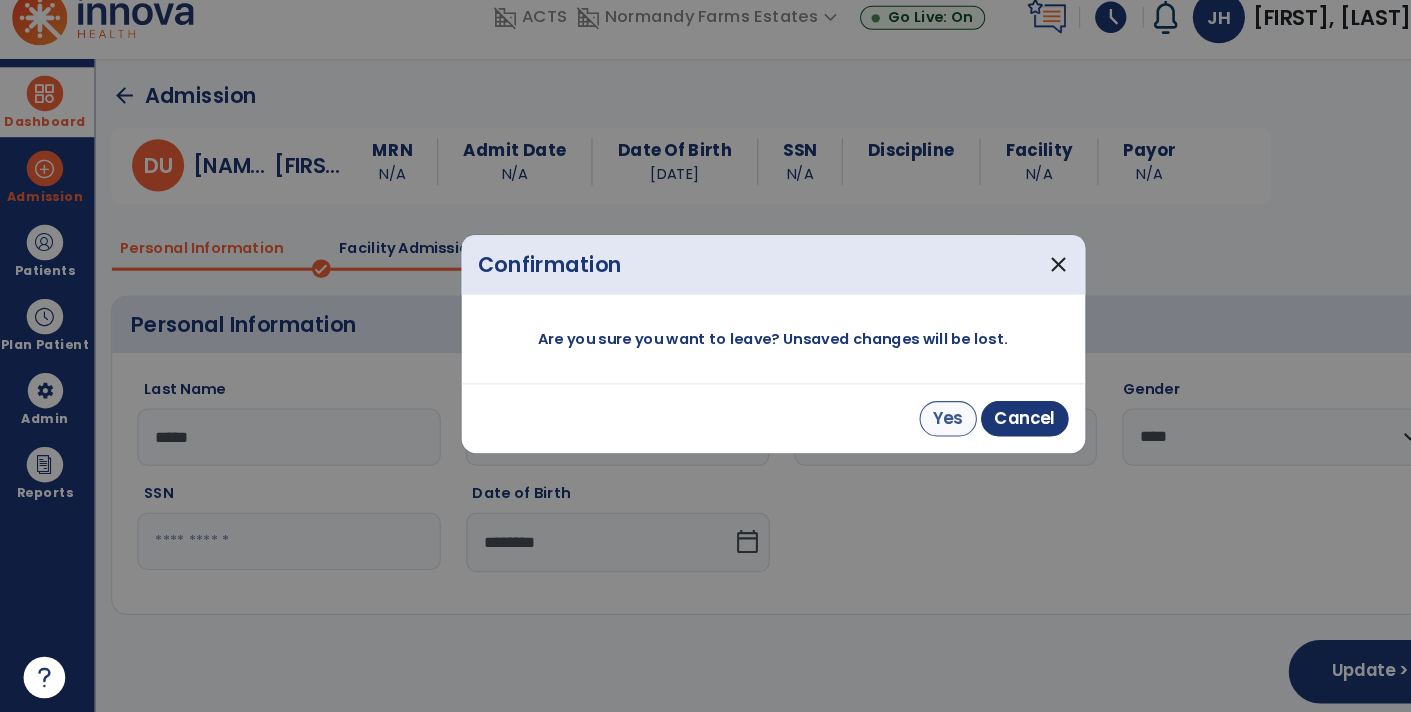 select on "****" 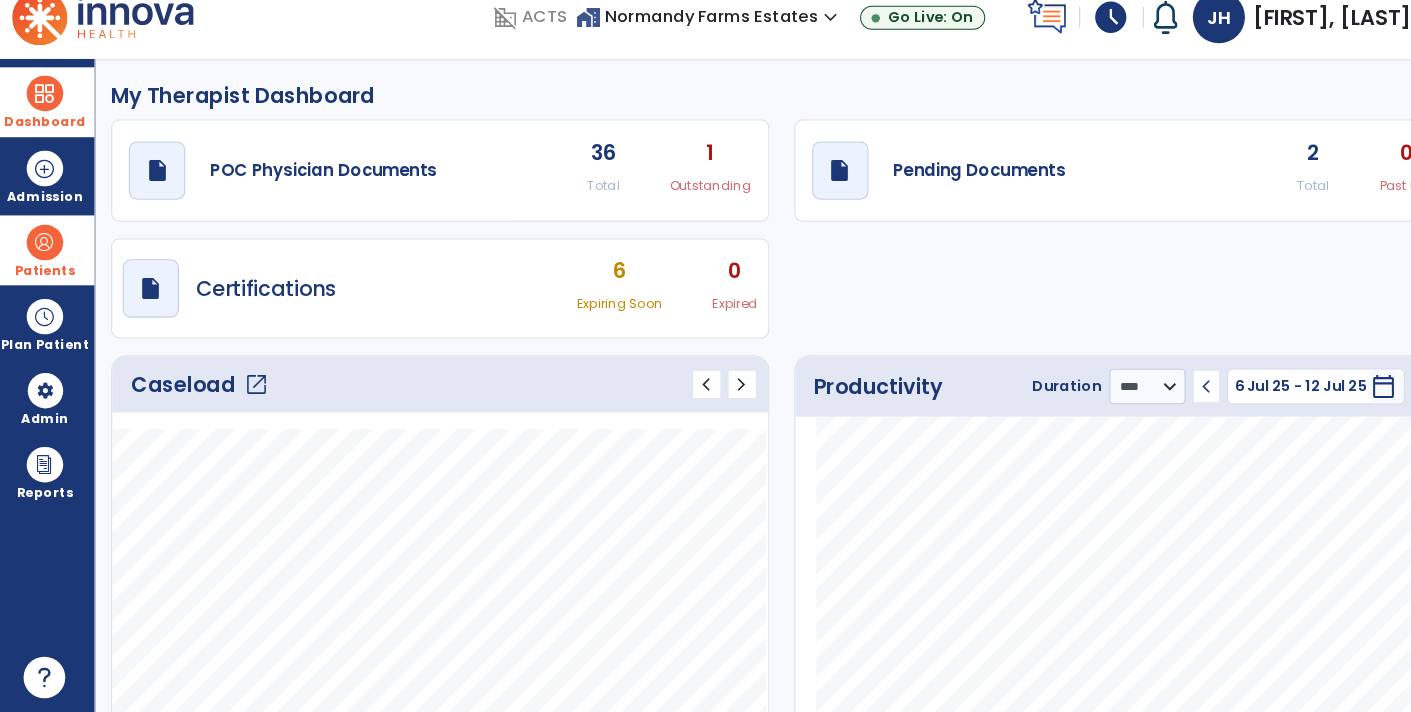 click on "Patients" at bounding box center [47, 286] 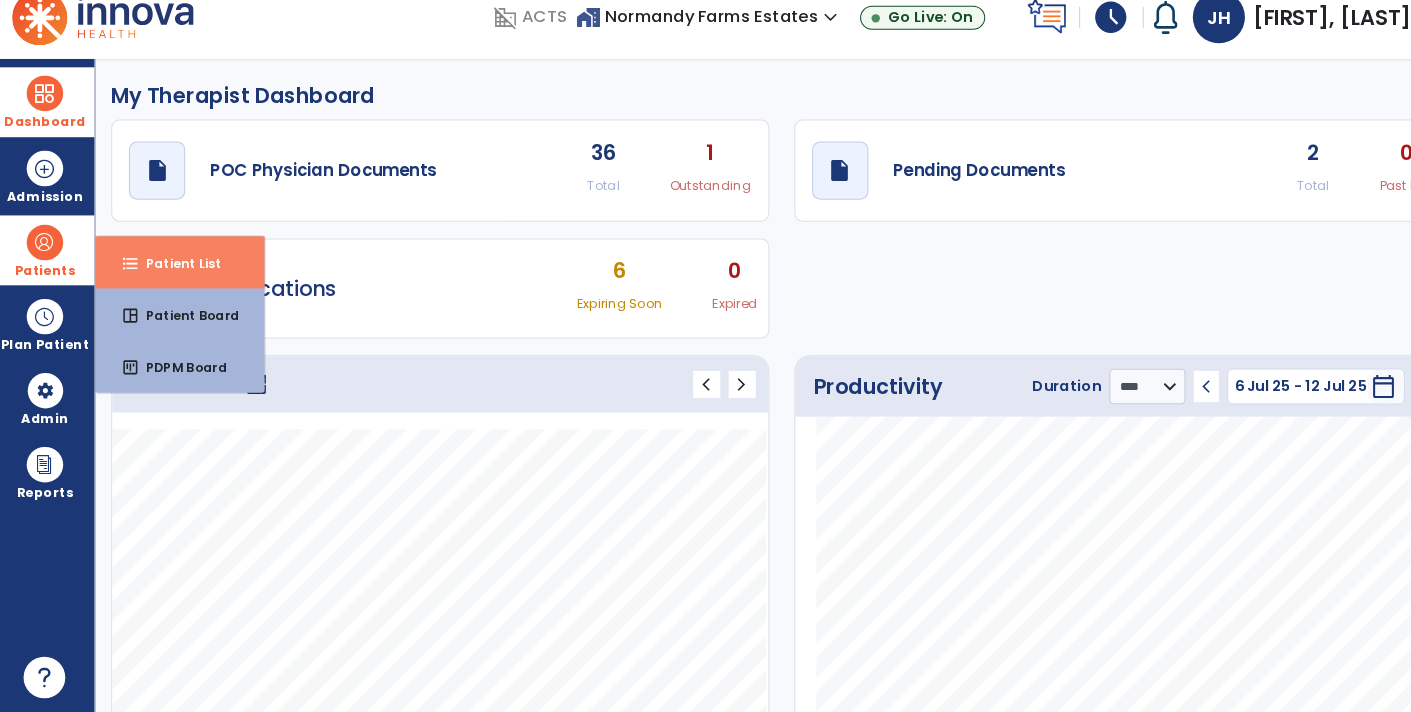 click on "Patient List" at bounding box center [172, 278] 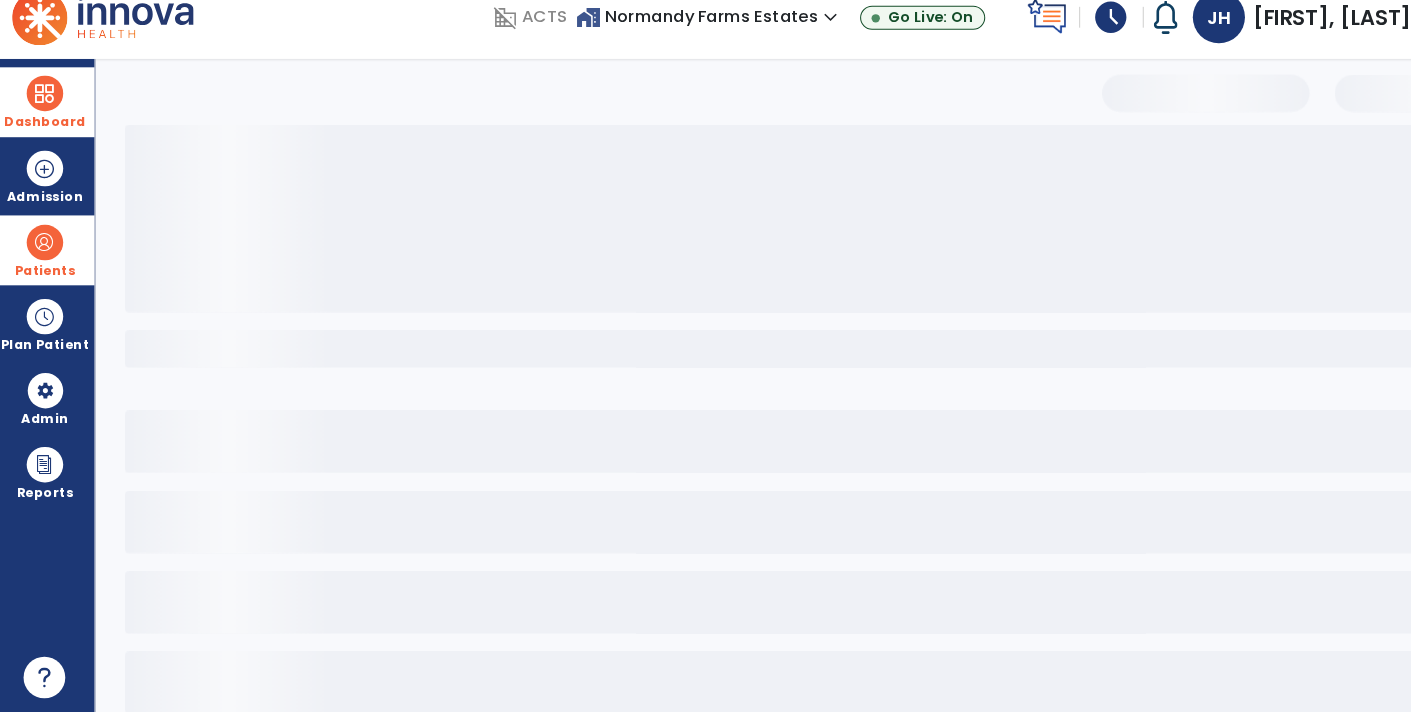 select on "***" 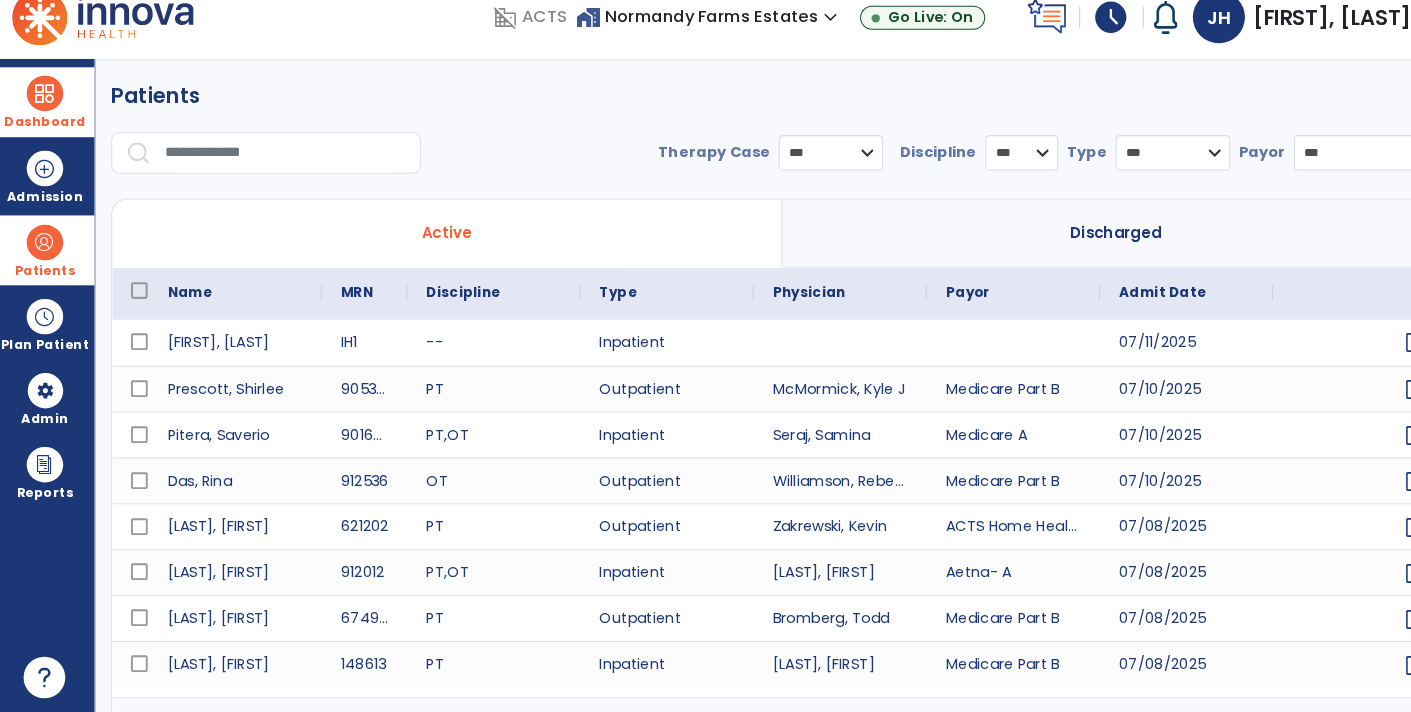 click at bounding box center [278, 173] 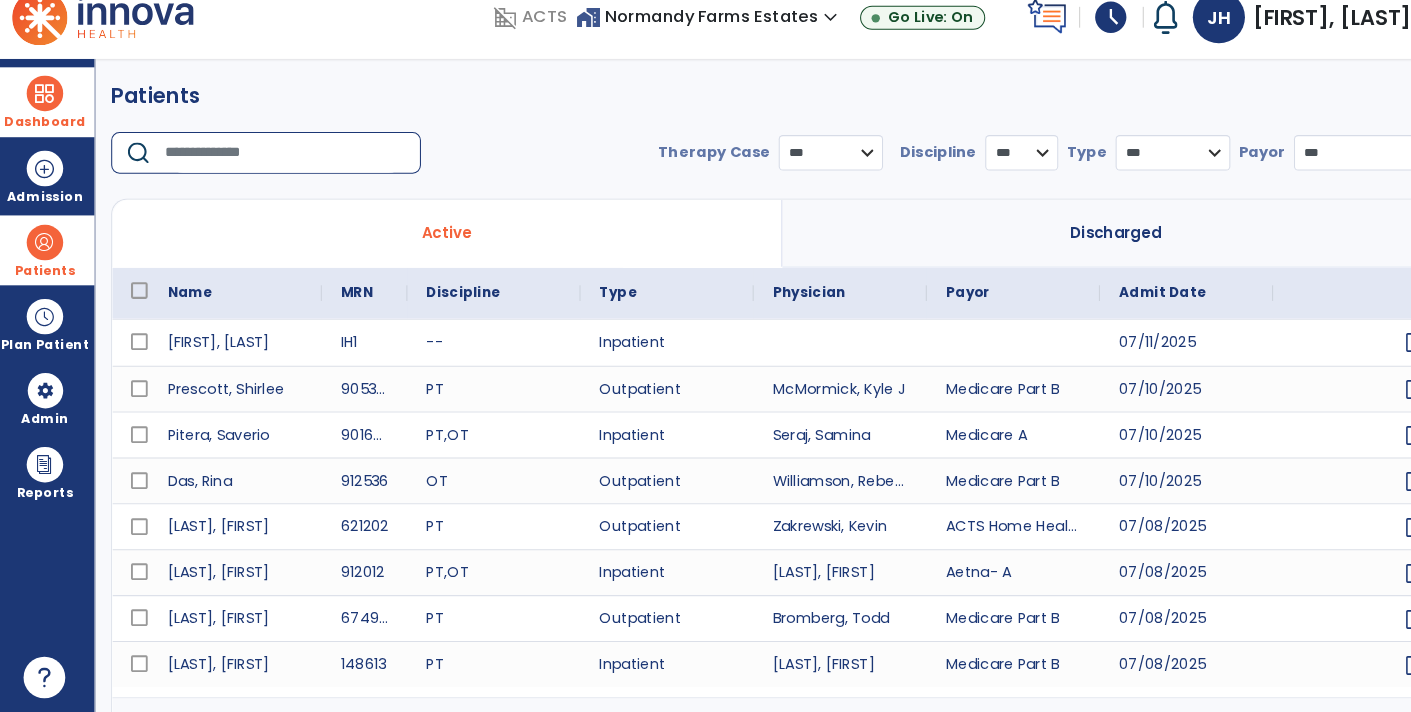 click at bounding box center (278, 173) 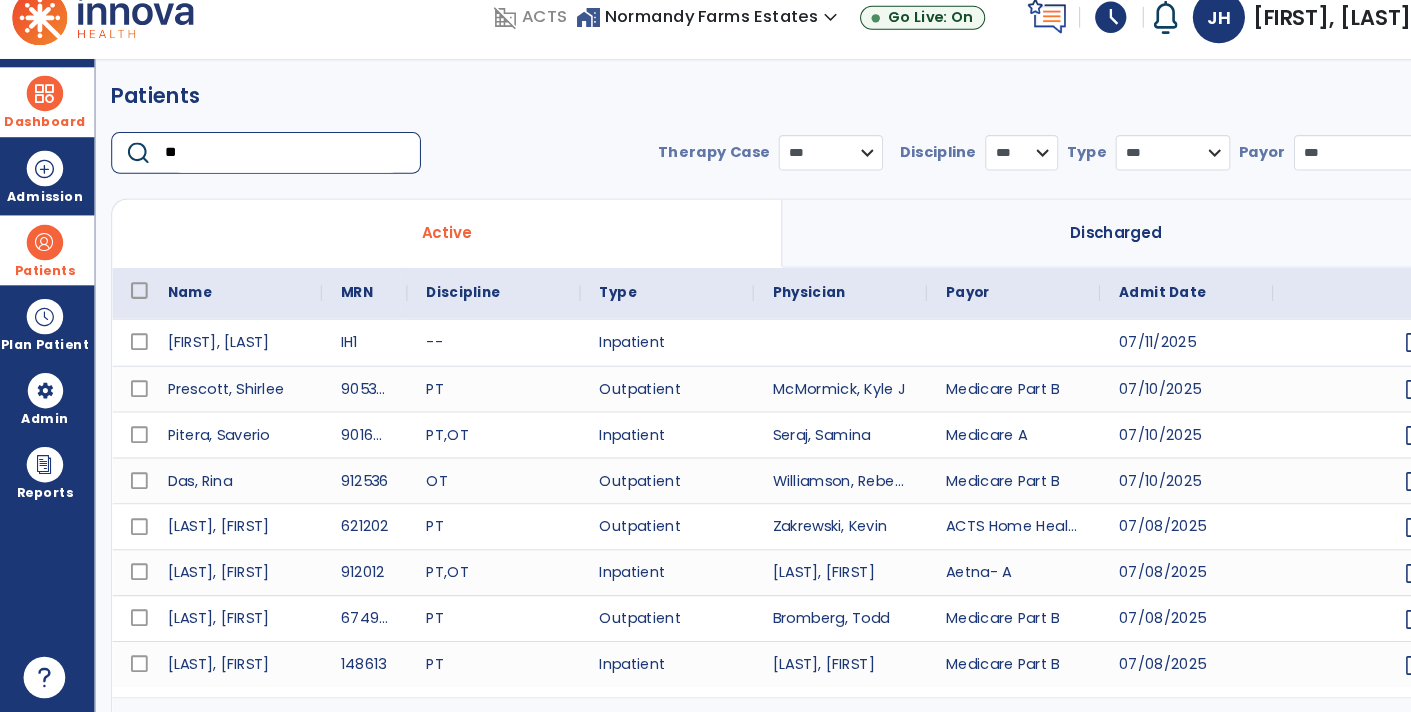 scroll, scrollTop: 0, scrollLeft: 0, axis: both 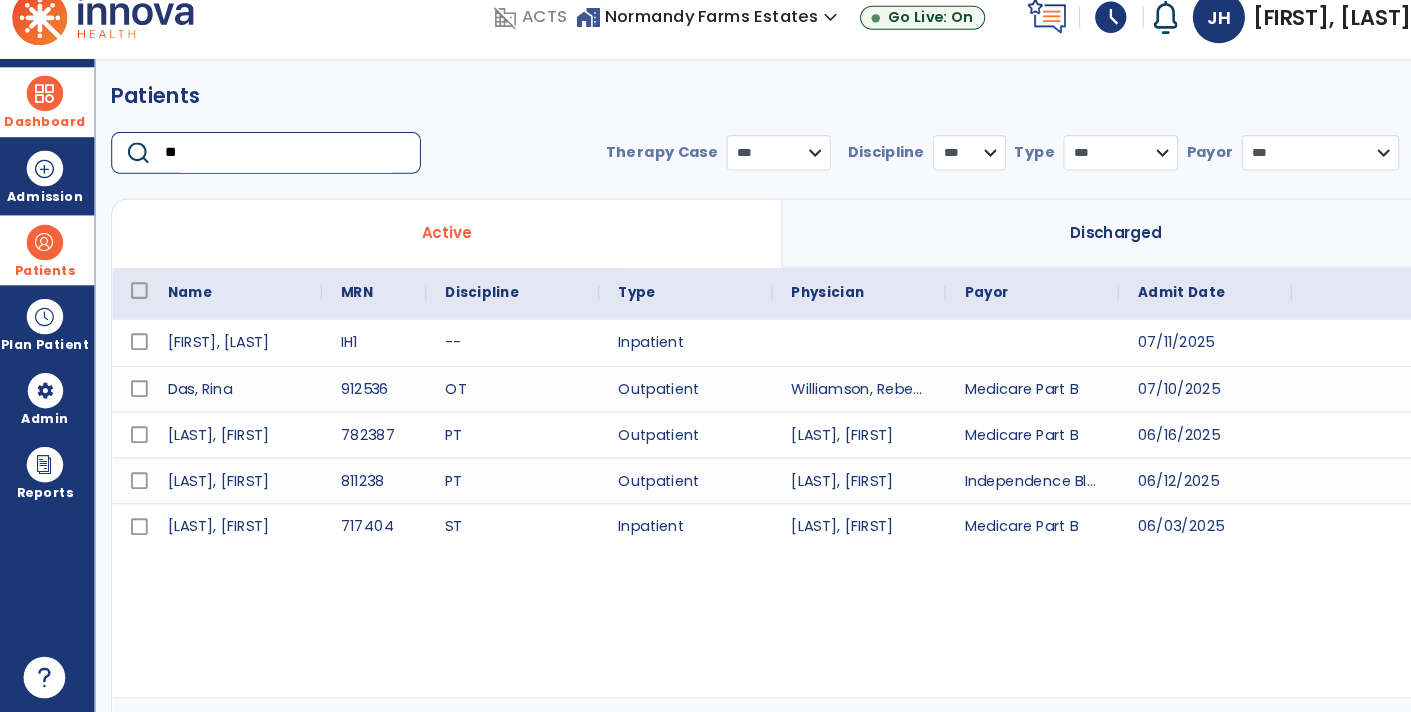 type on "**" 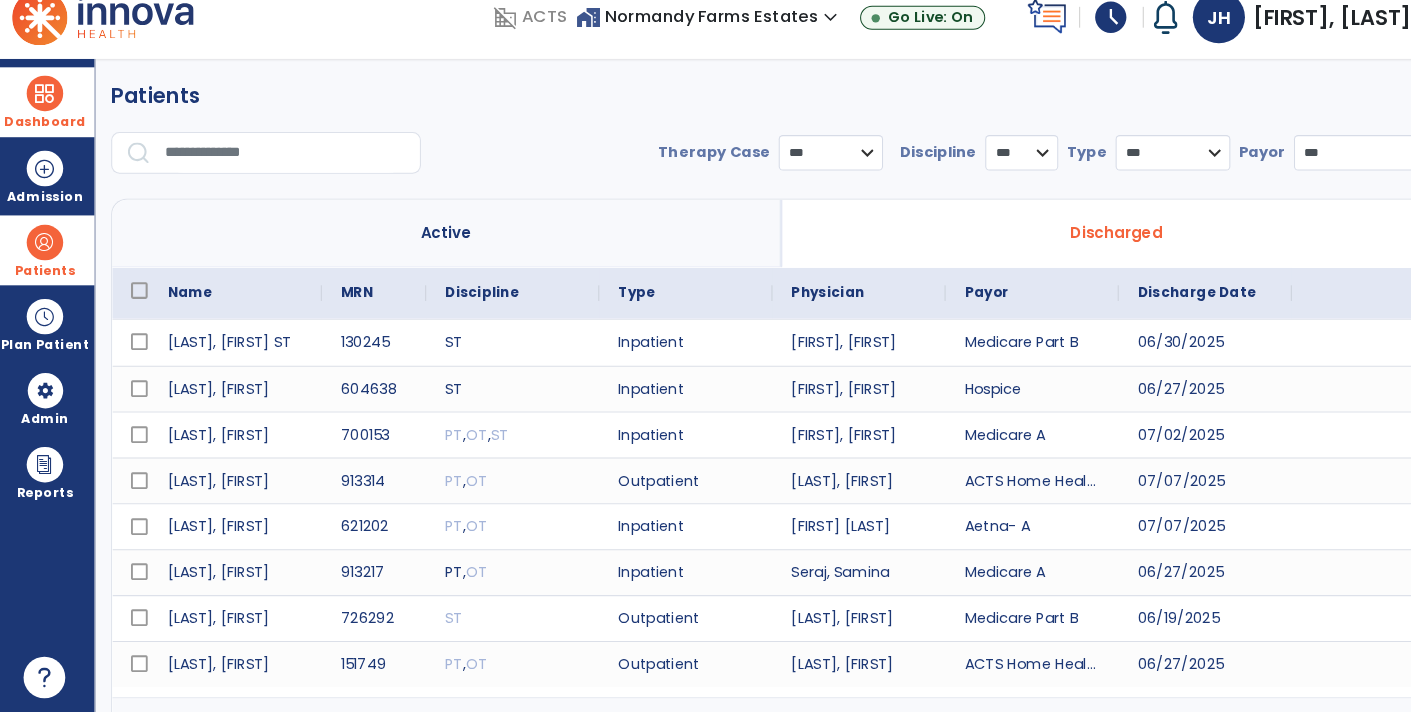 click at bounding box center [278, 173] 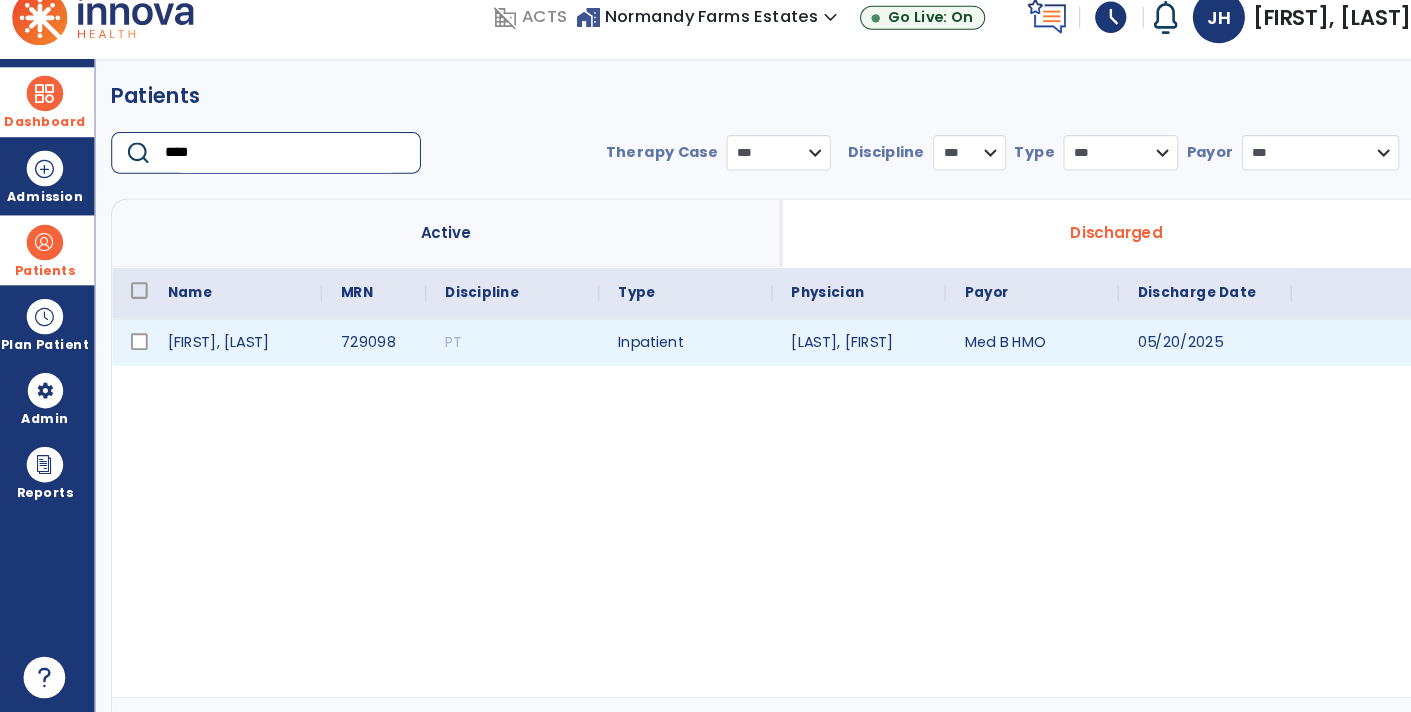 type on "****" 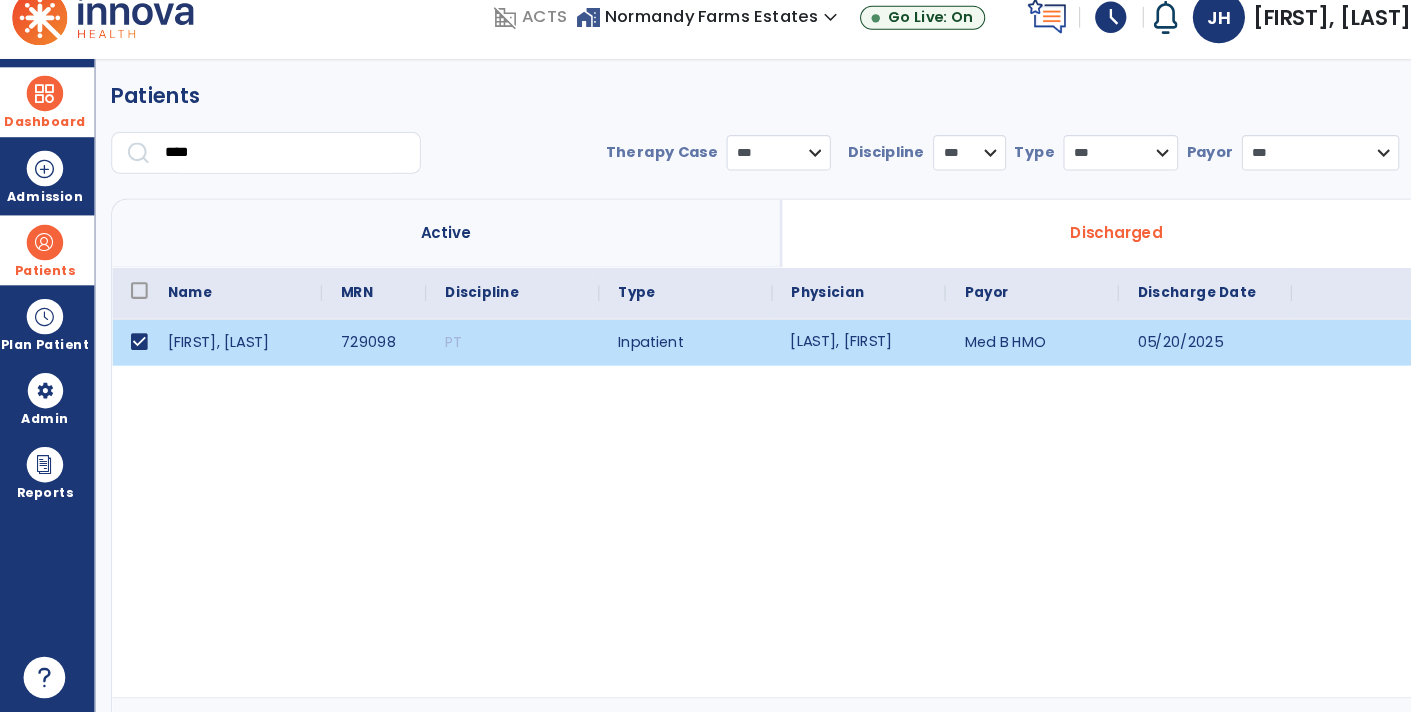 click on "Chalfin, Robert" at bounding box center [828, 355] 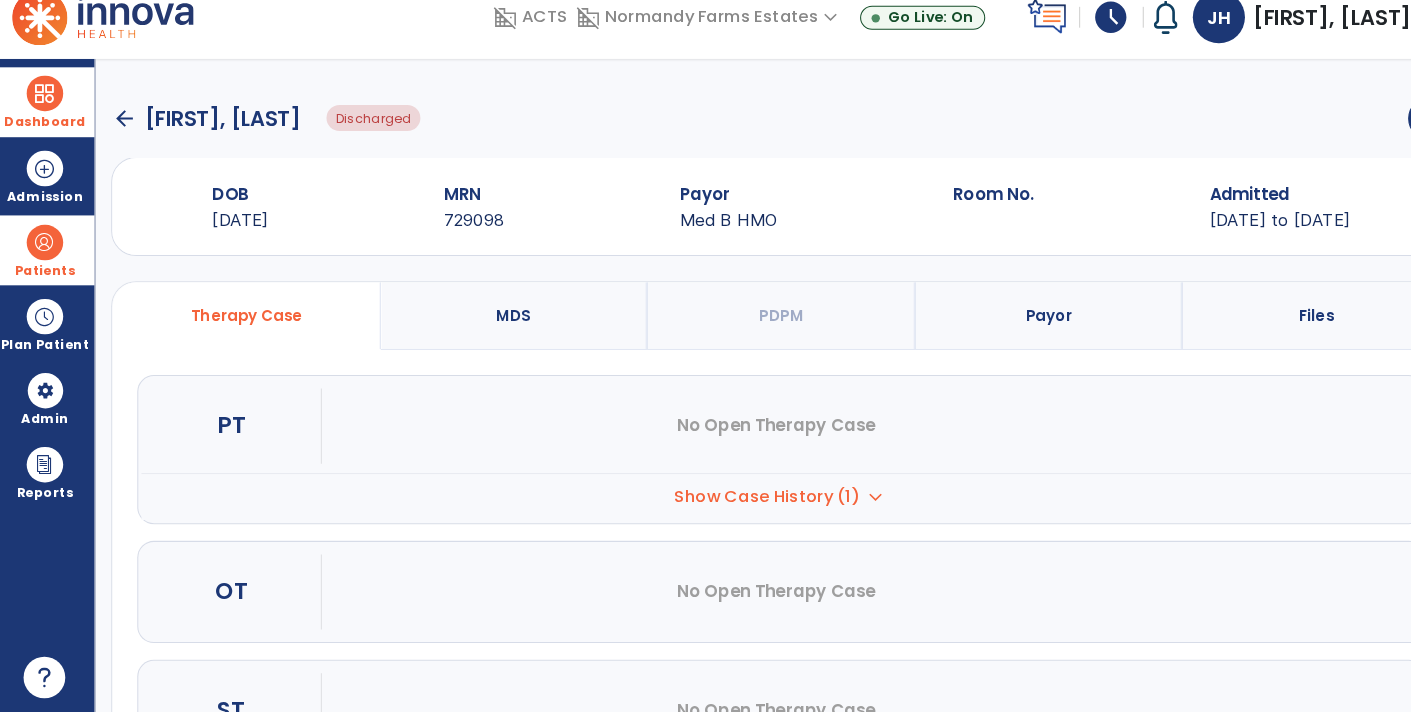 click on "Show Case History (1)" at bounding box center [739, 503] 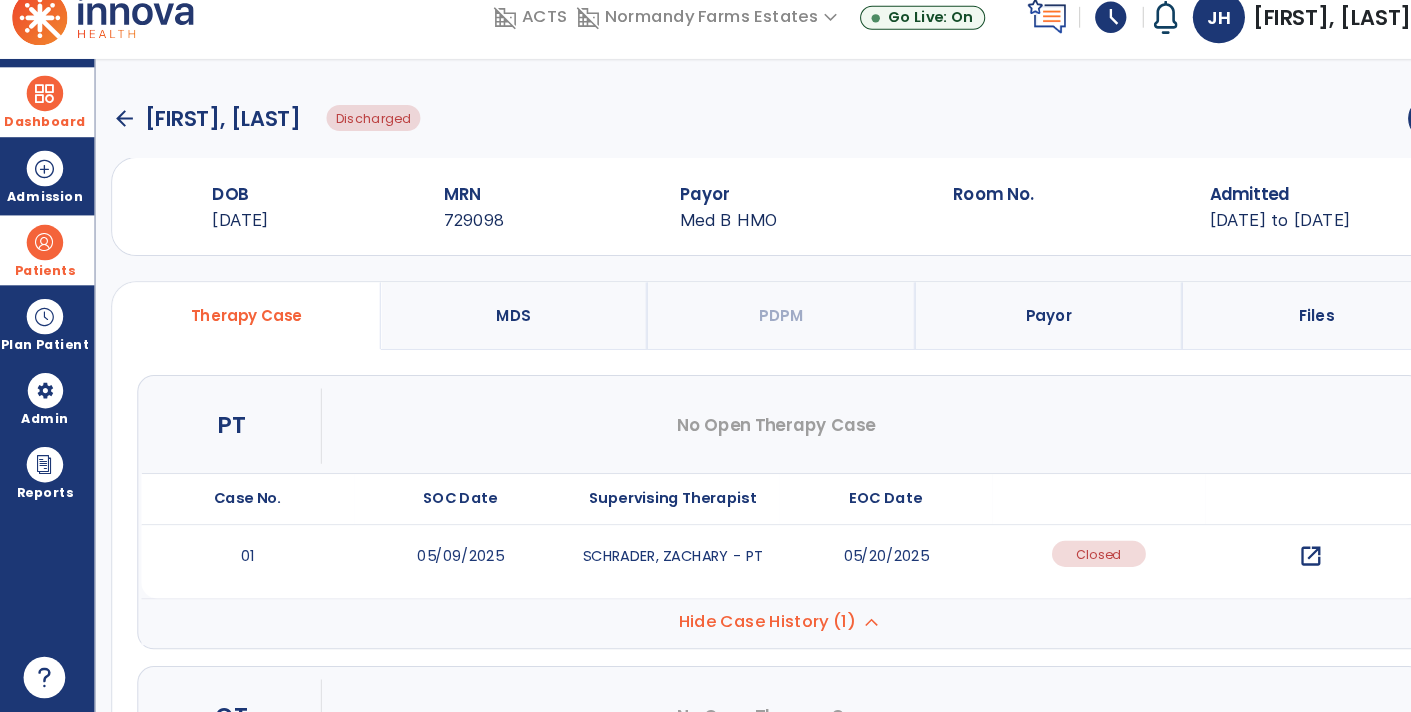 click on "MDS" at bounding box center [496, 329] 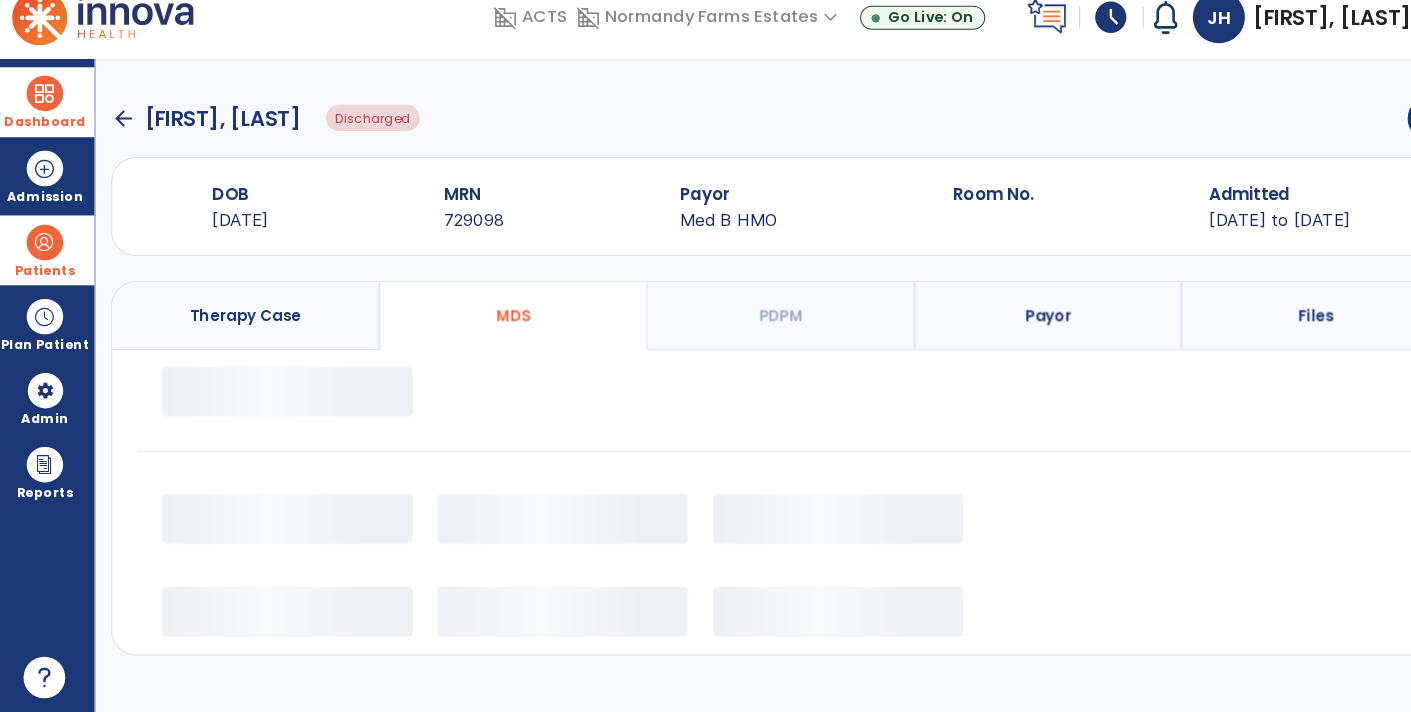 select on "*********" 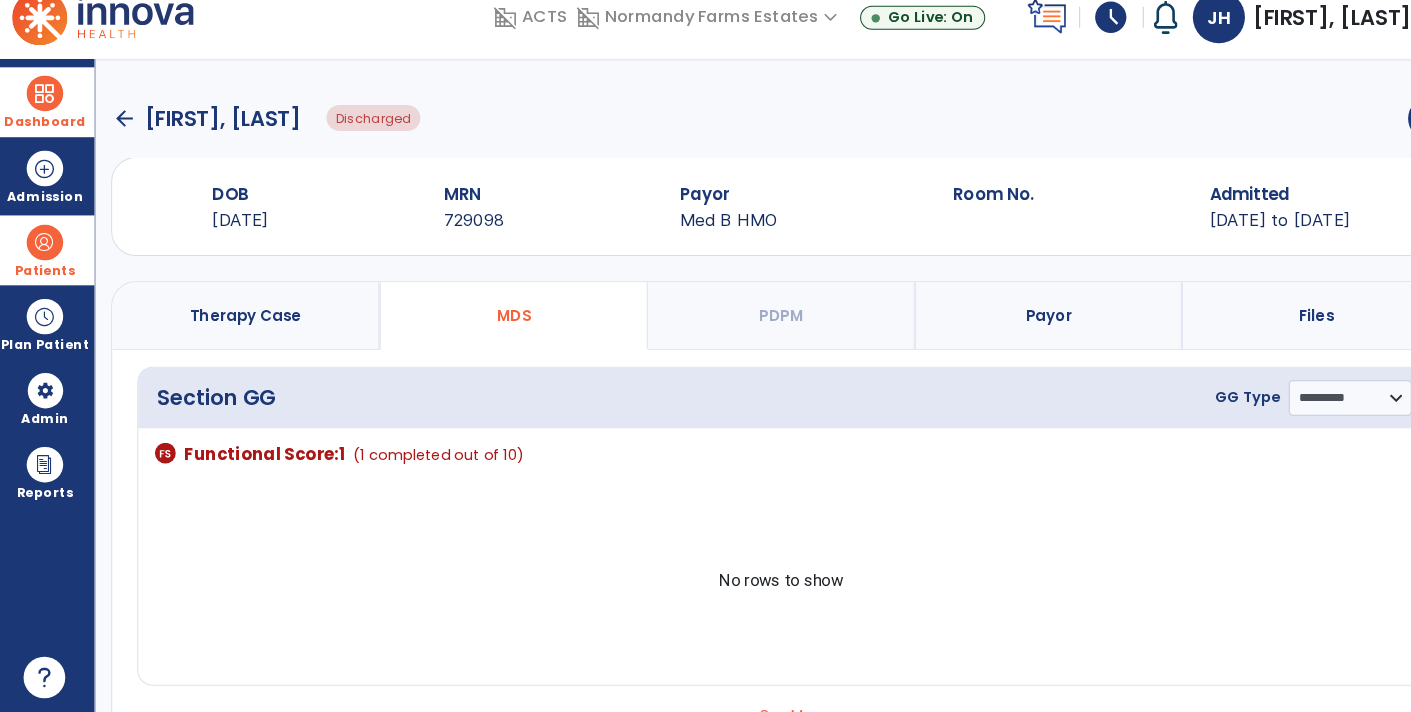 click on "Therapy Case" at bounding box center (240, 329) 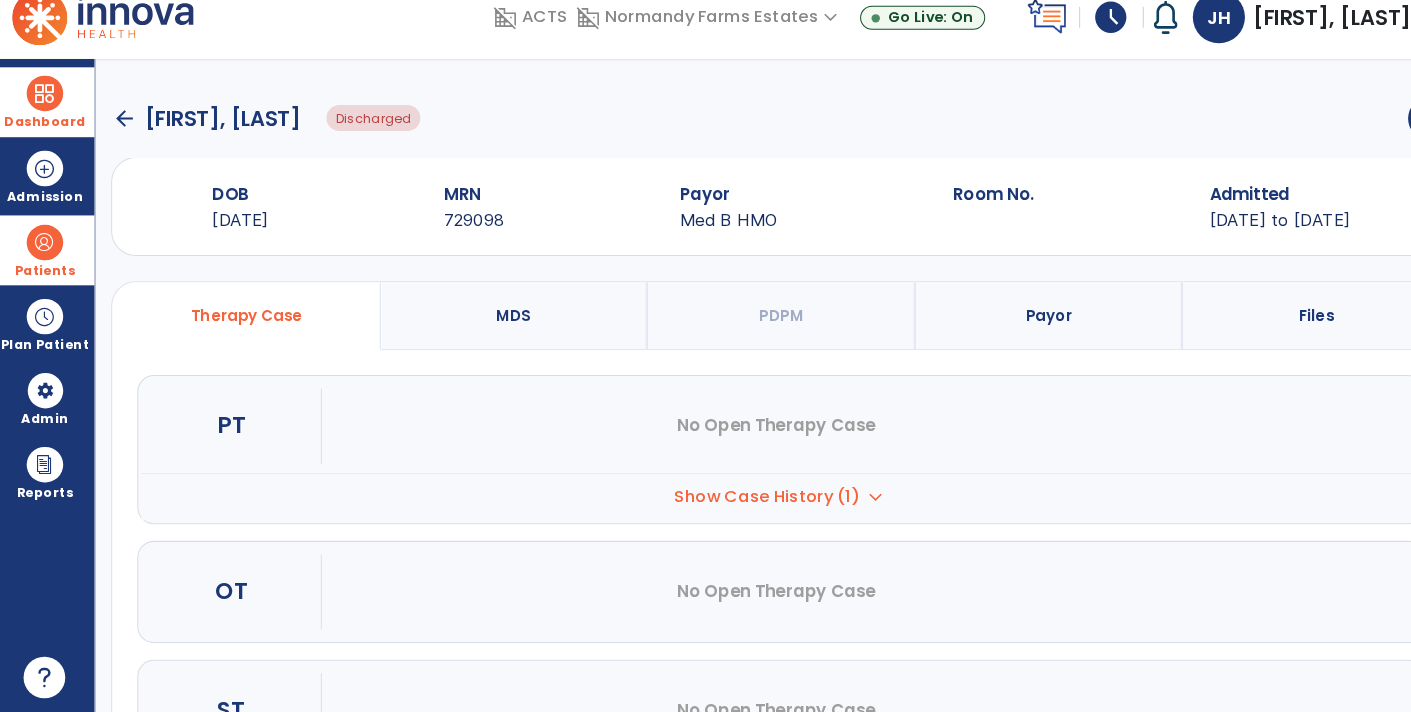 click on "arrow_back" 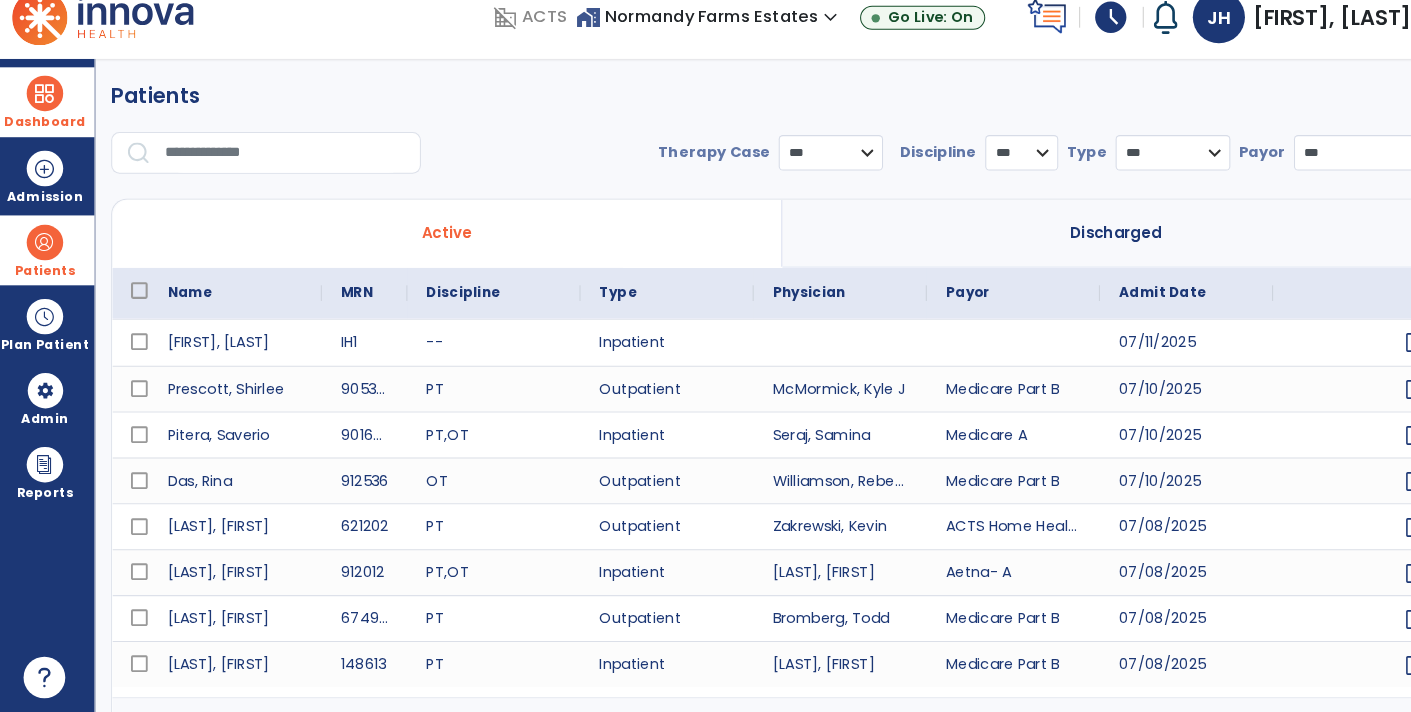 click at bounding box center [47, 259] 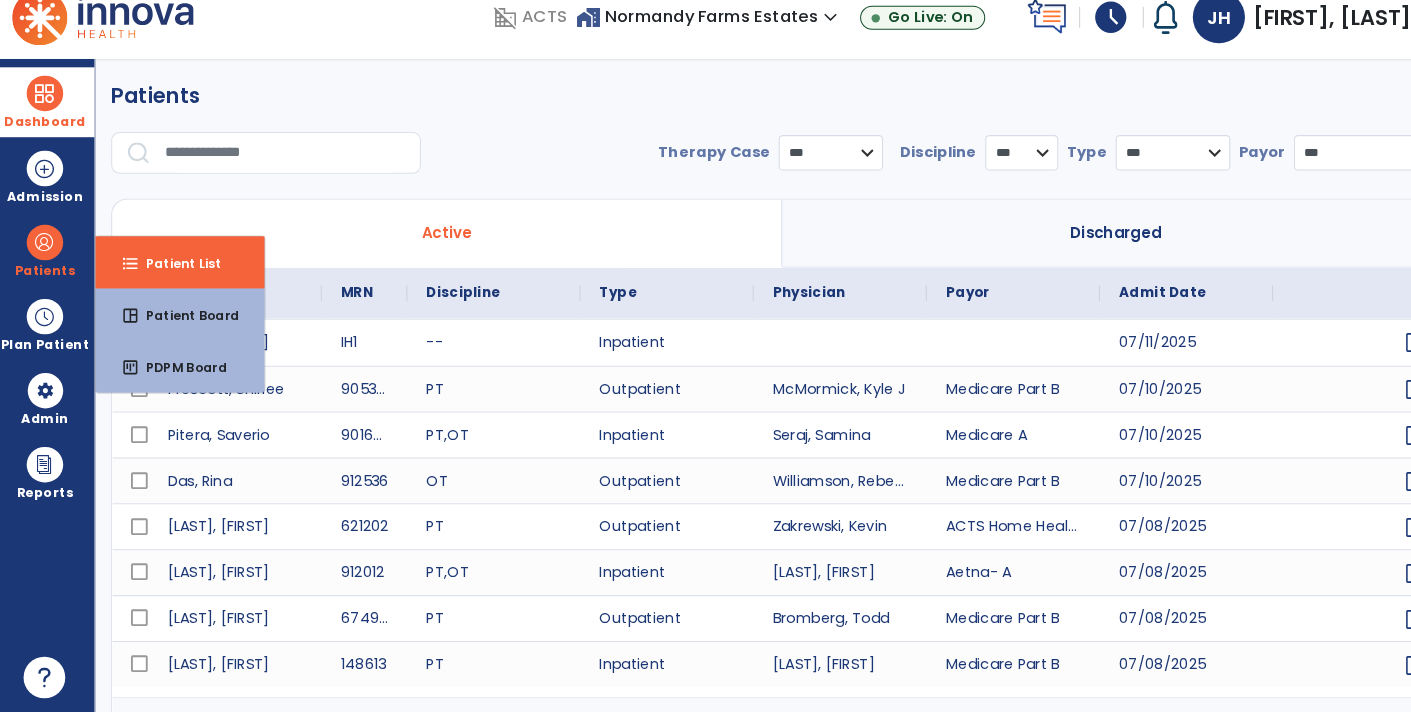 click at bounding box center [278, 173] 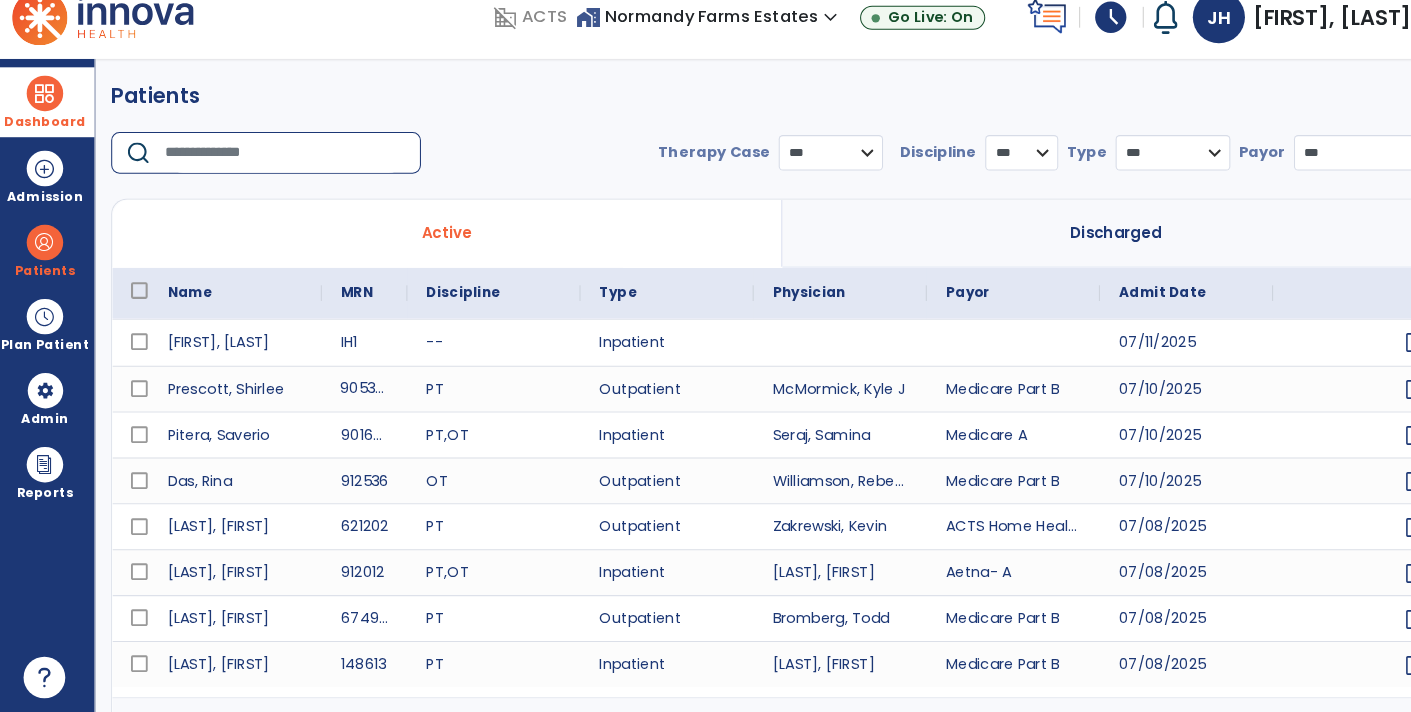 click on "905322" at bounding box center (354, 399) 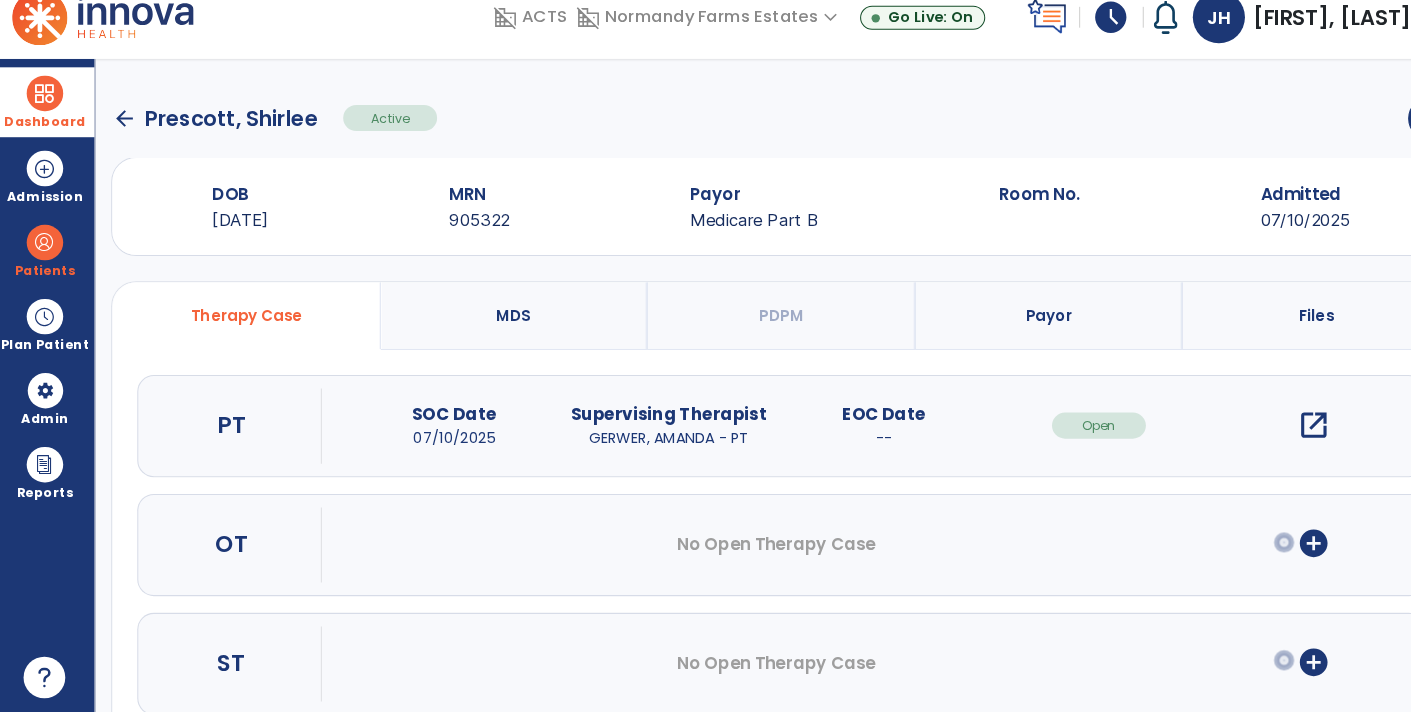 click on "arrow_back" 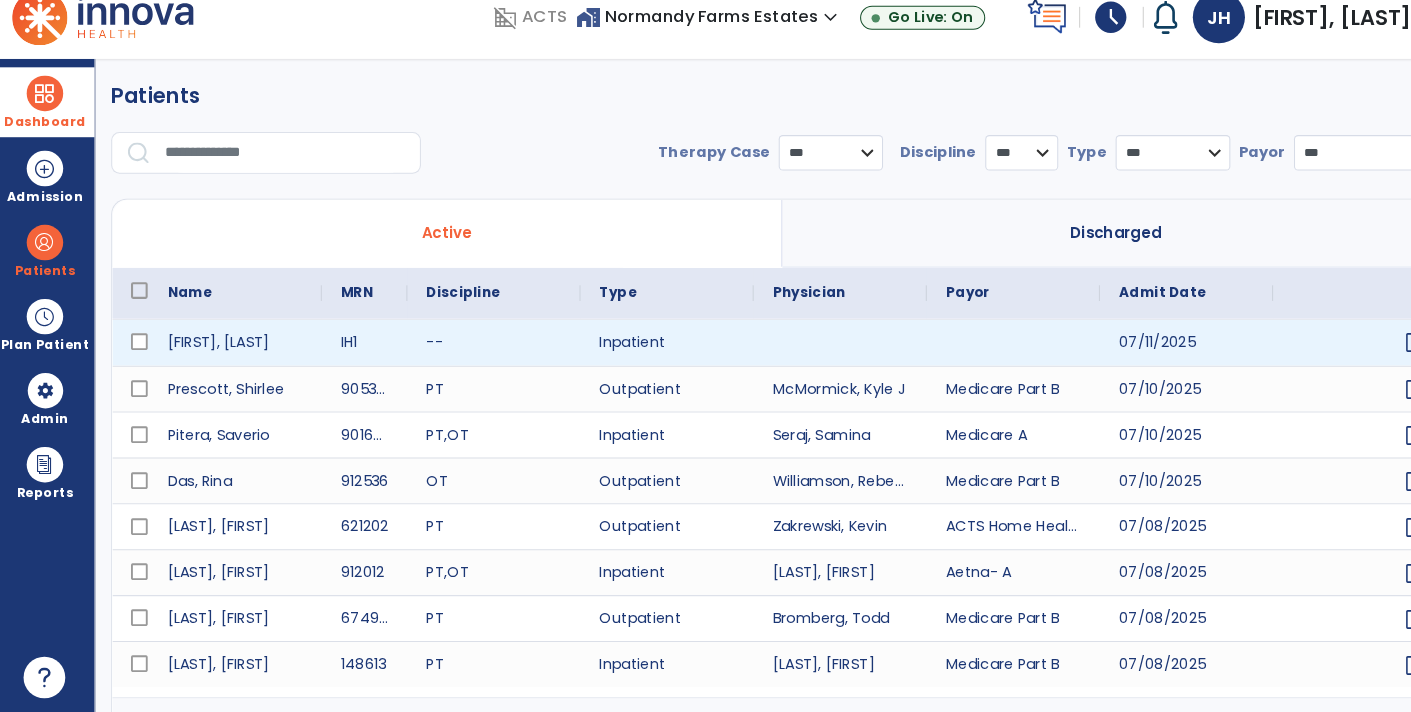 click at bounding box center [976, 355] 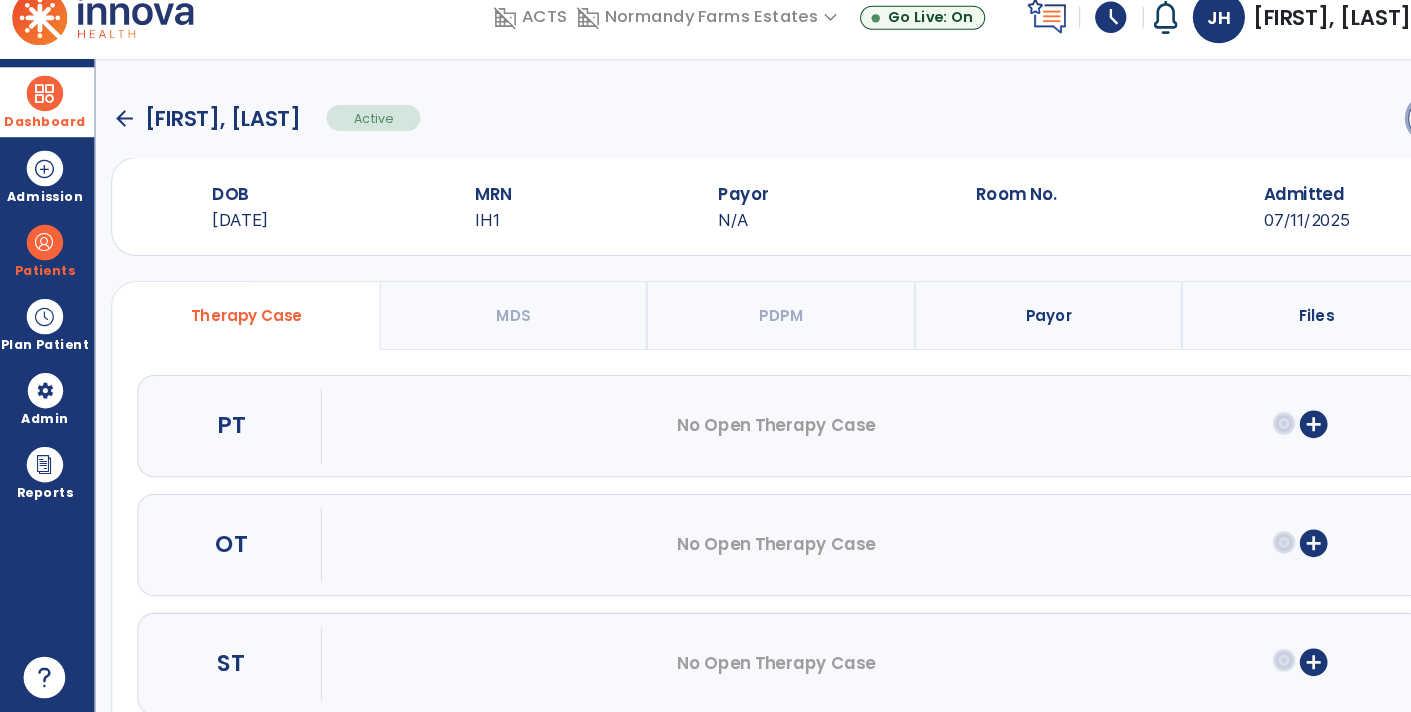 click on "menu" at bounding box center (1375, 140) 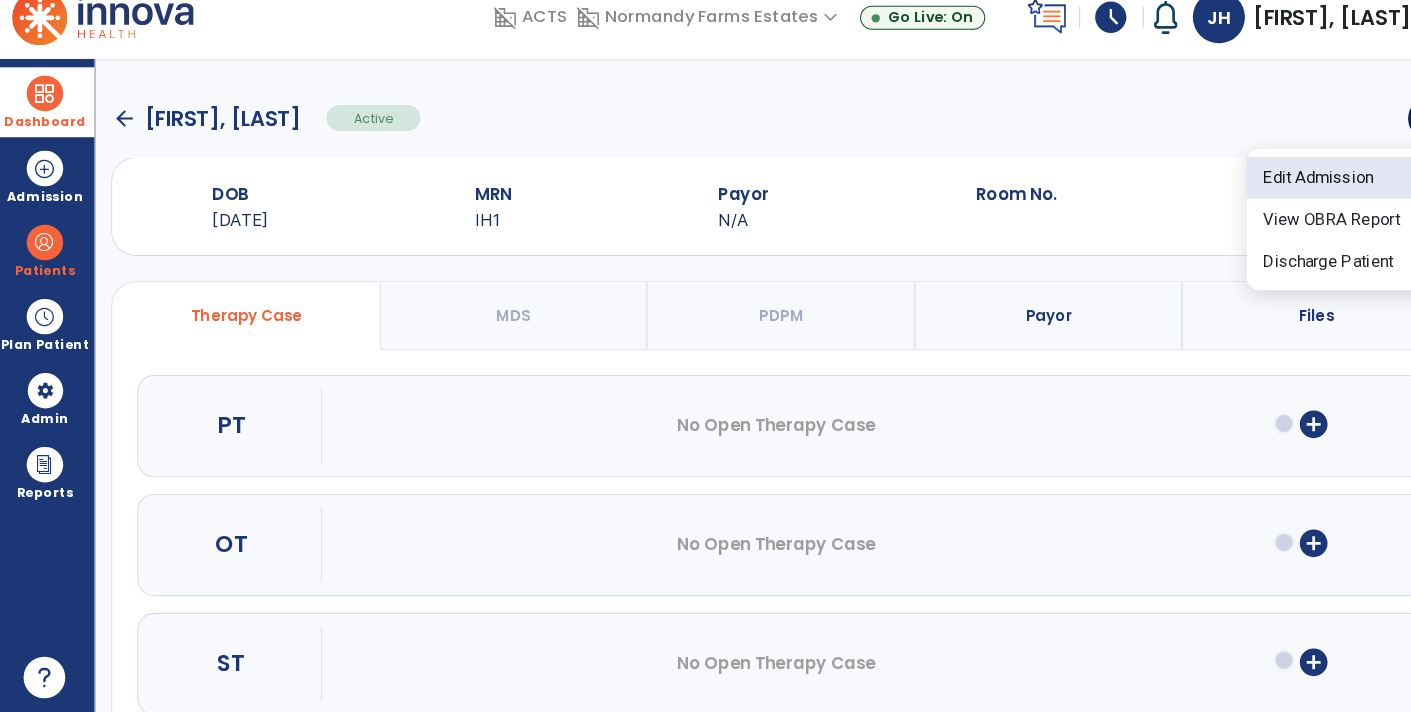 click on "Edit Admission" 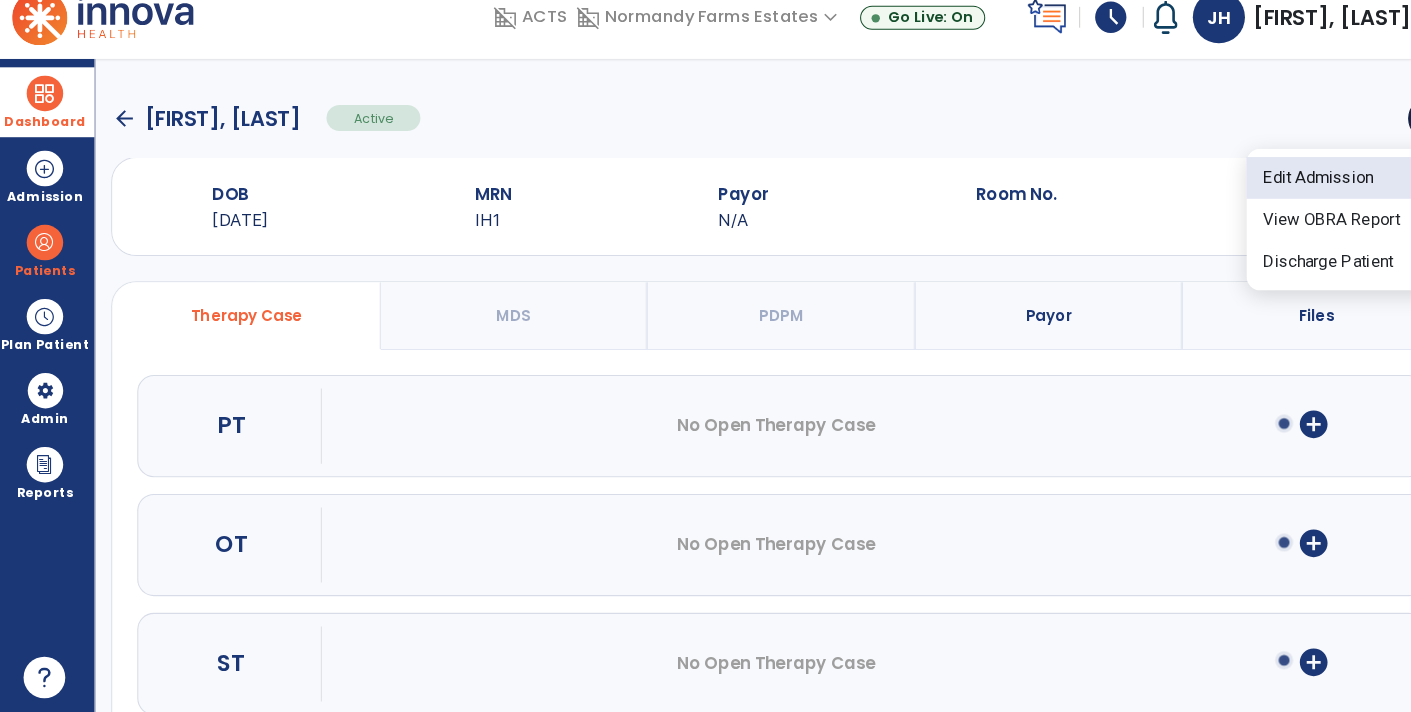 select on "****" 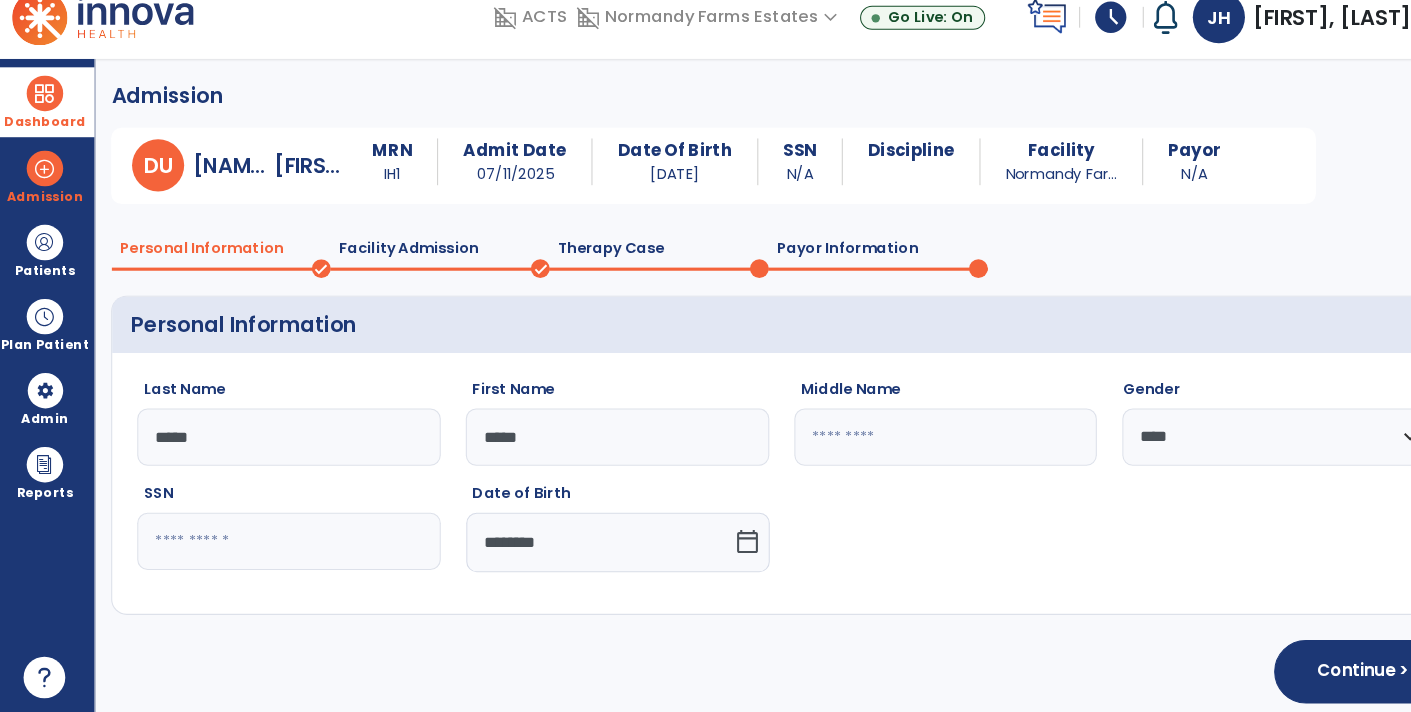 click on "Facility Admission" 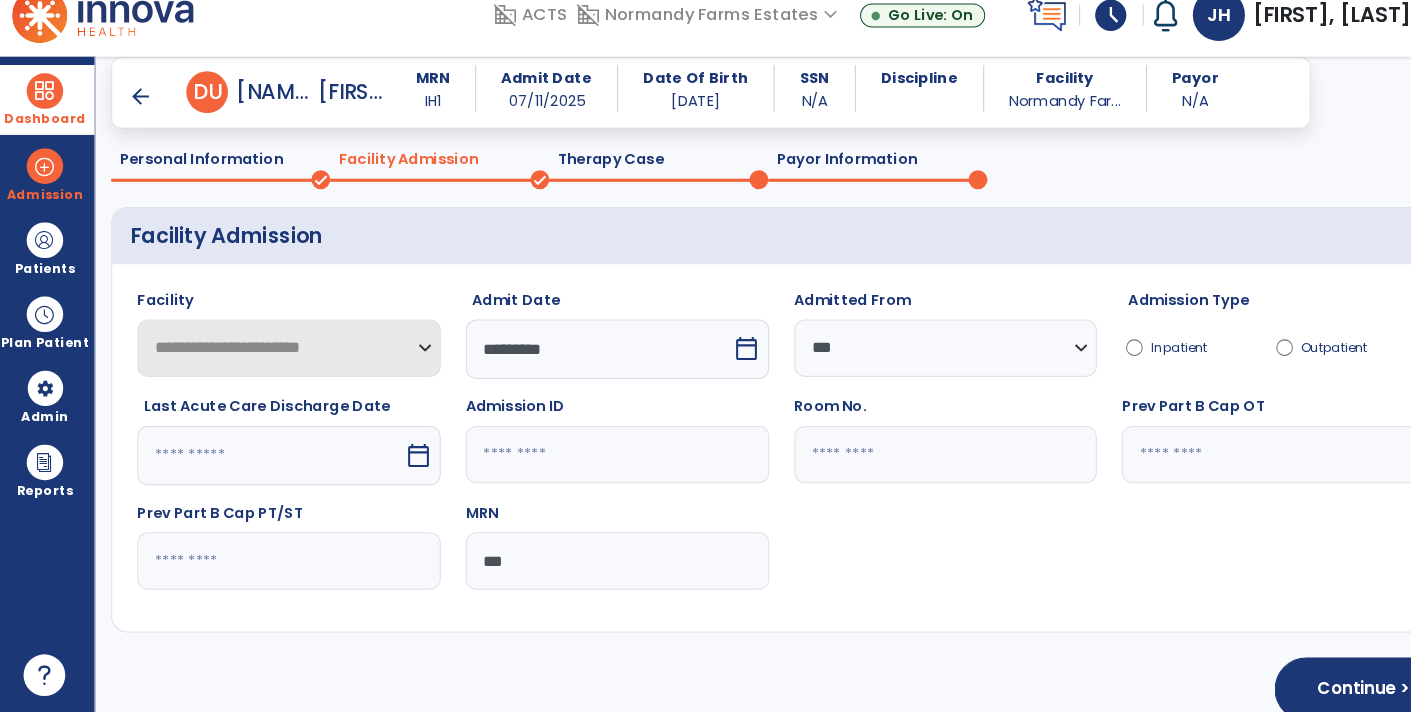 drag, startPoint x: 540, startPoint y: 644, endPoint x: 317, endPoint y: 702, distance: 230.41919 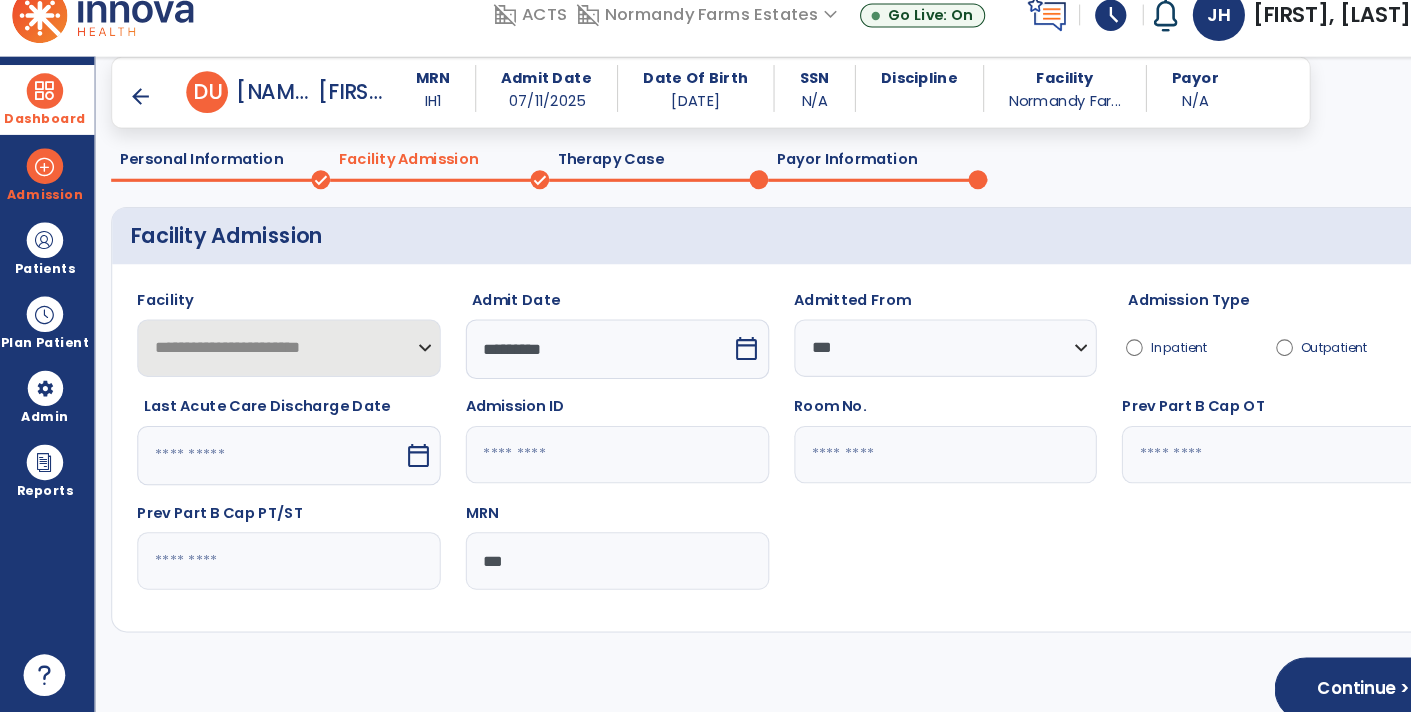 click on "**********" 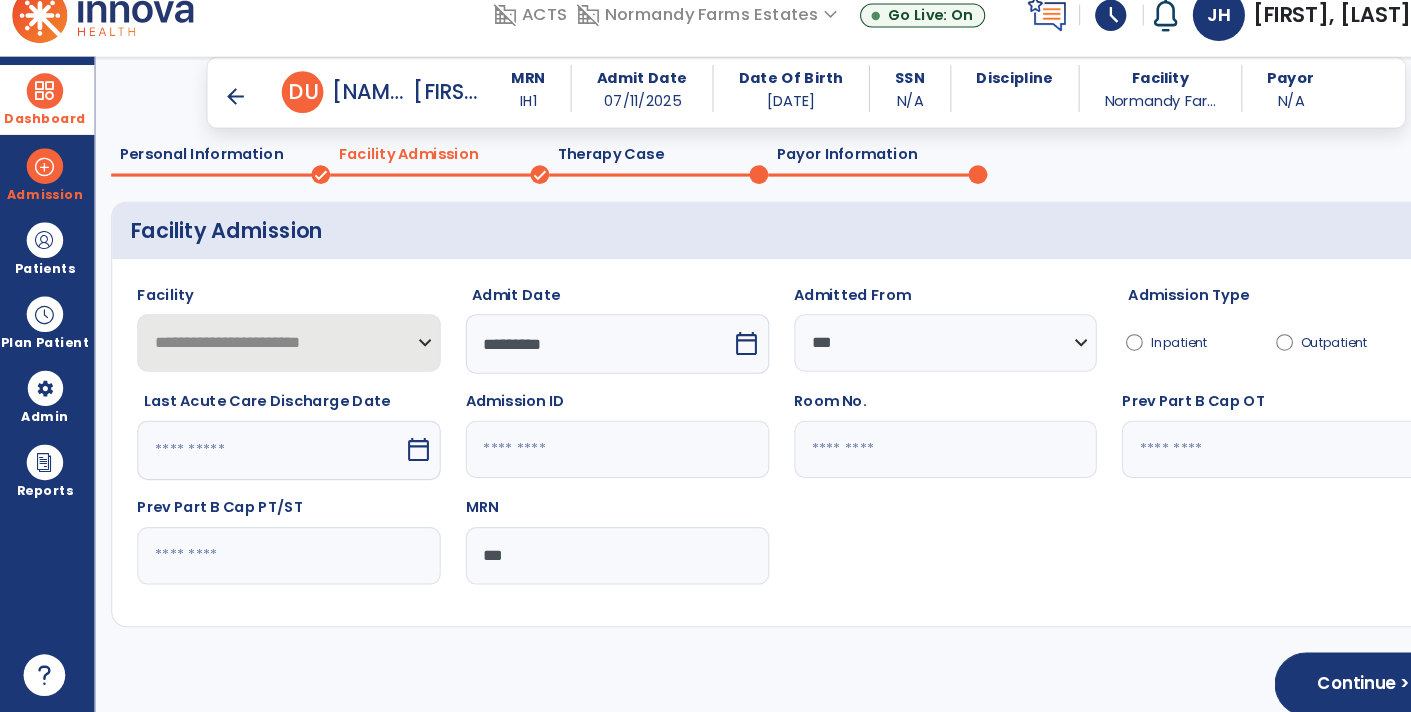 paste on "***" 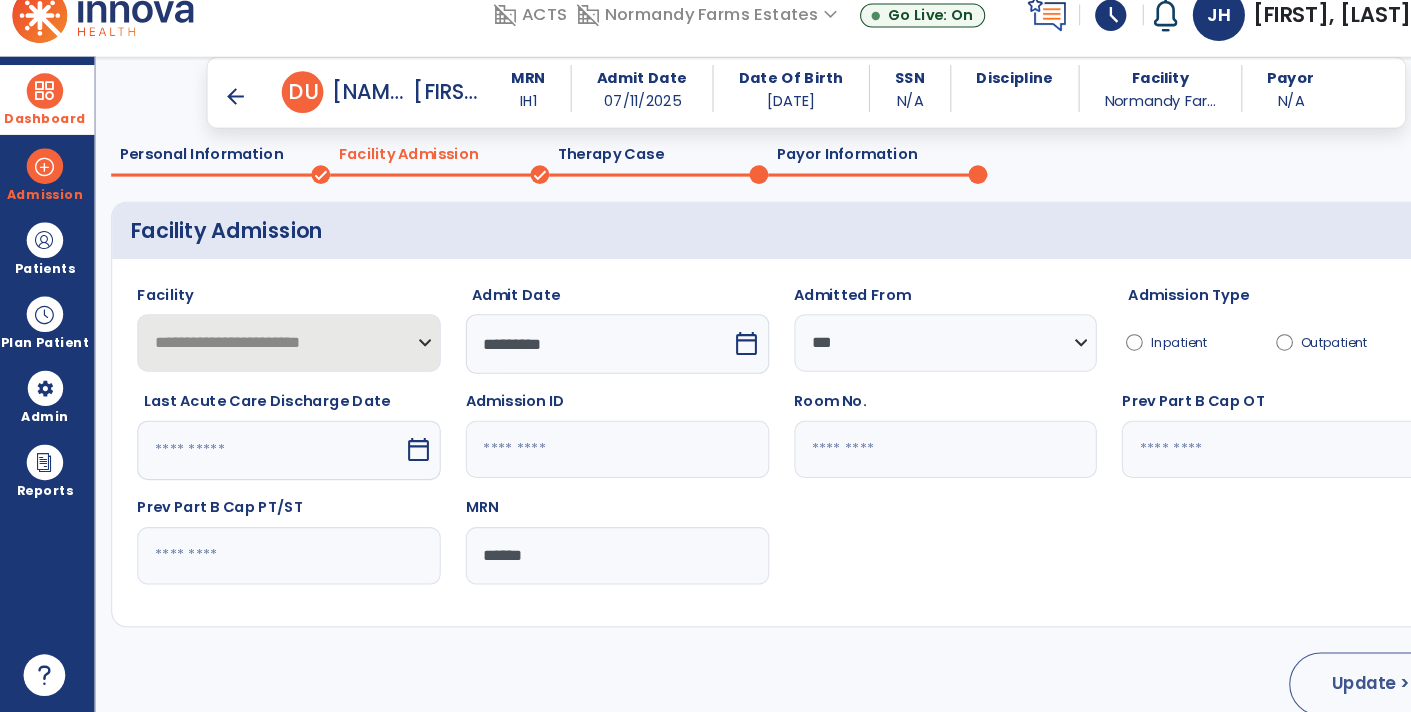type on "******" 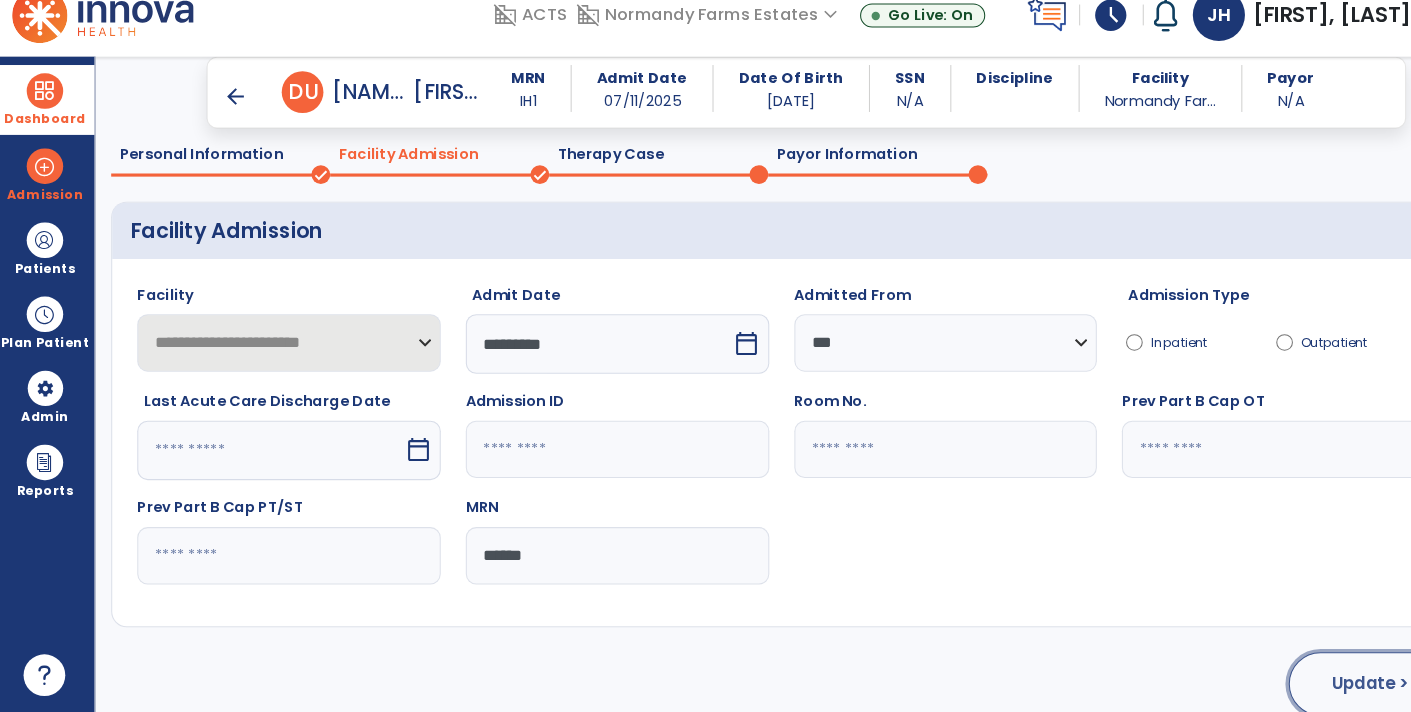 click on "Update >" 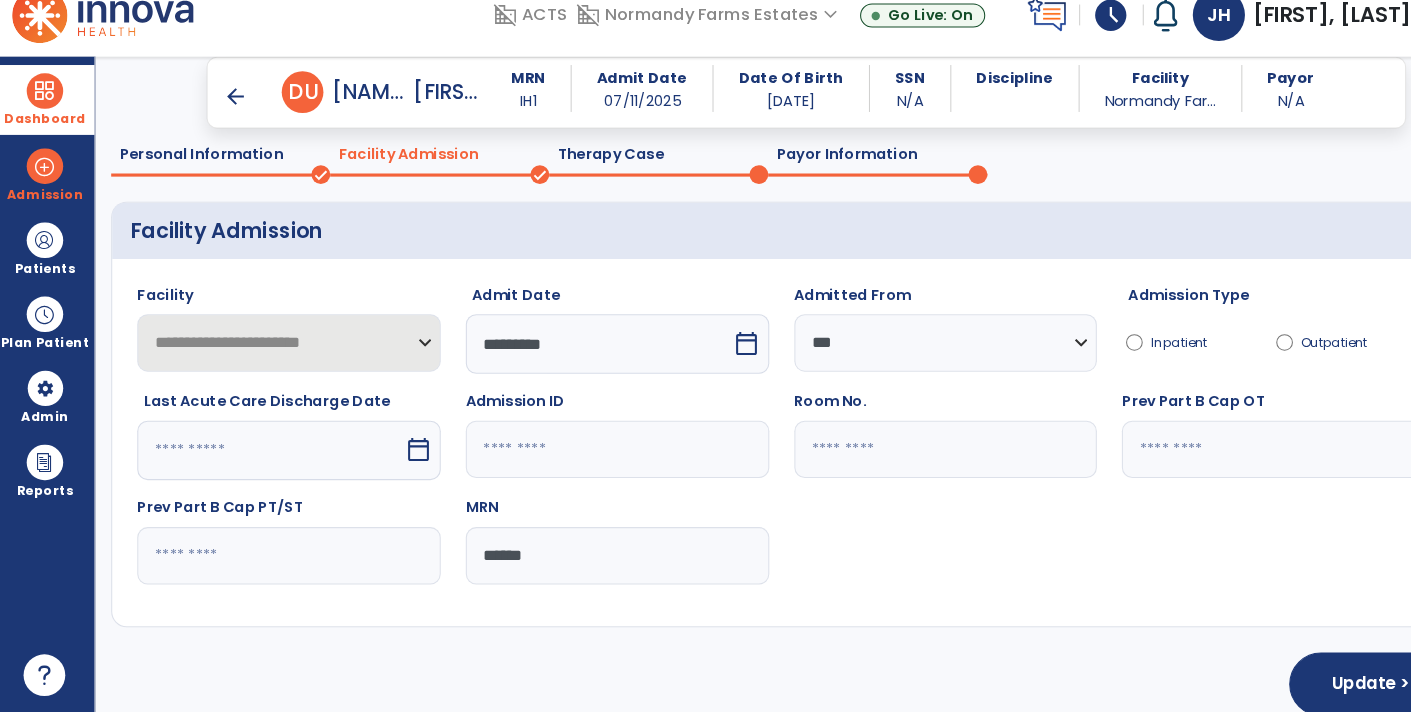 click on "Personal Information   done" 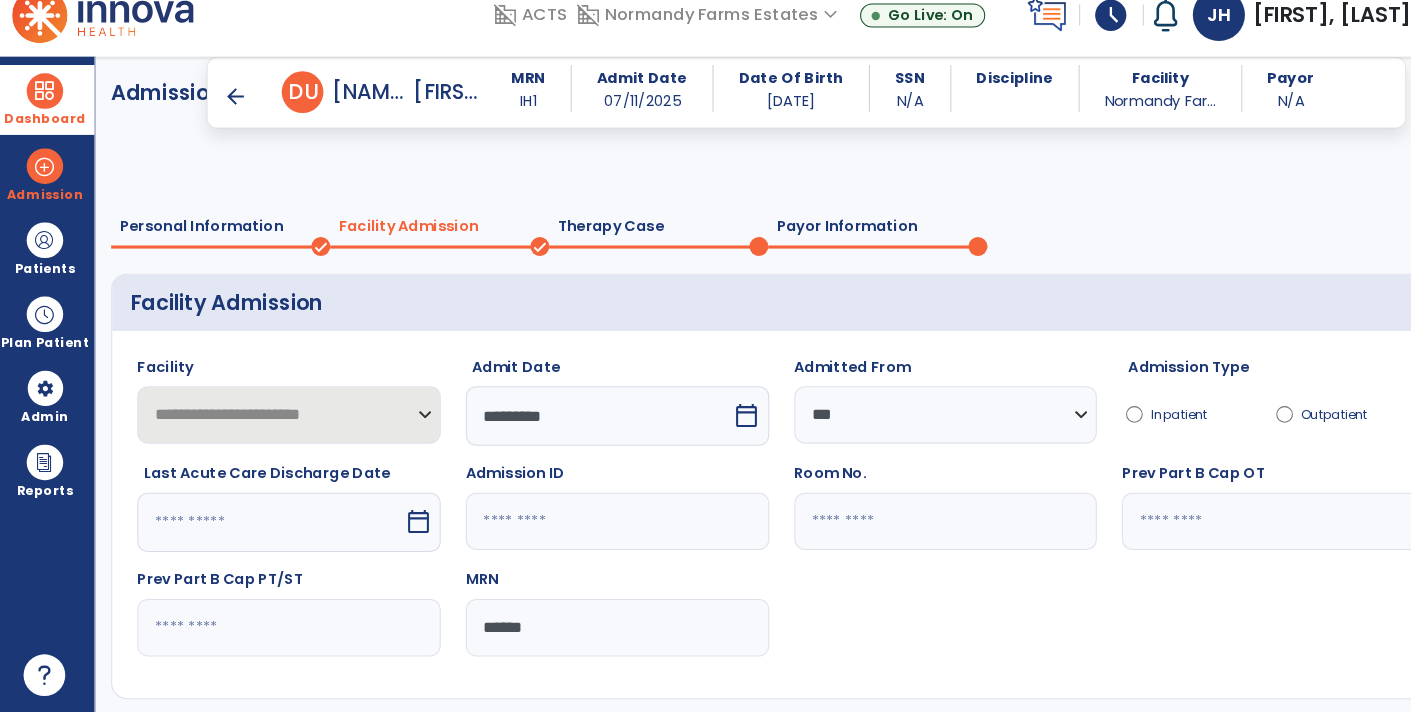 select on "****" 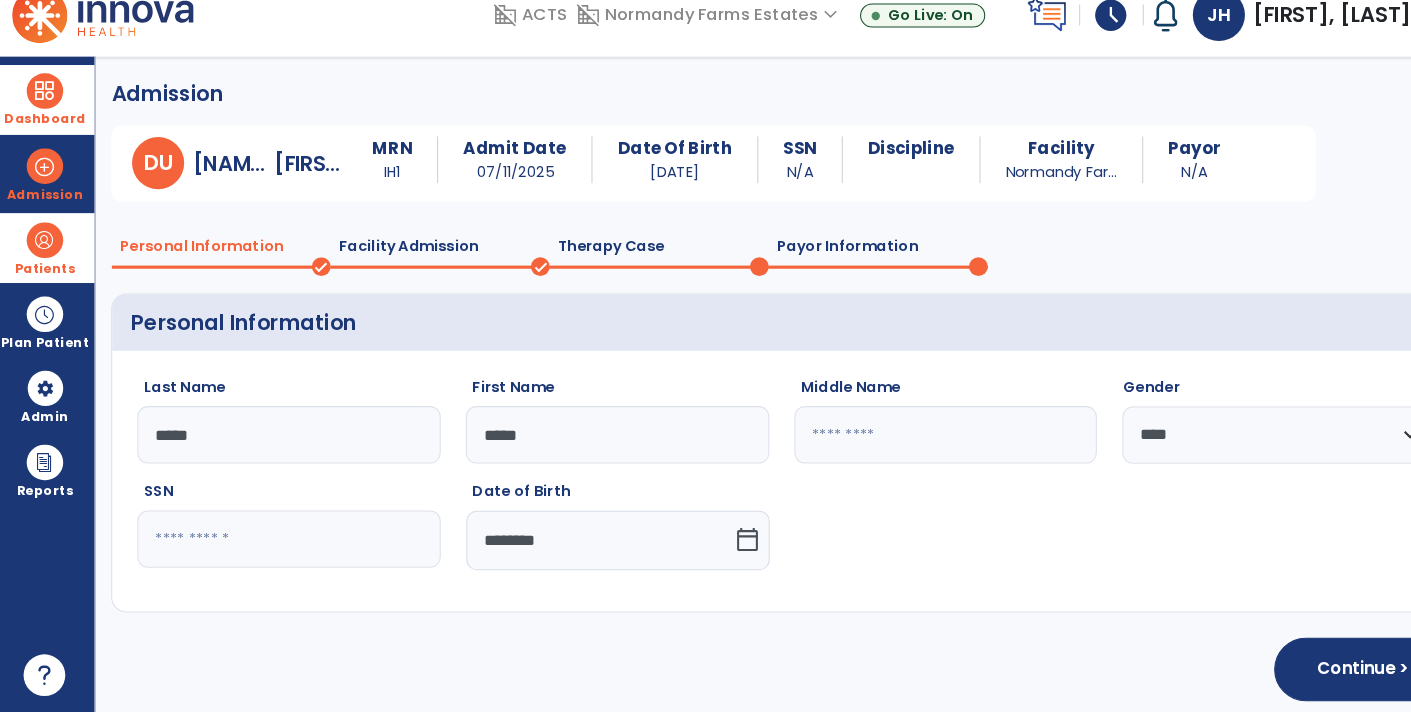 click at bounding box center (47, 259) 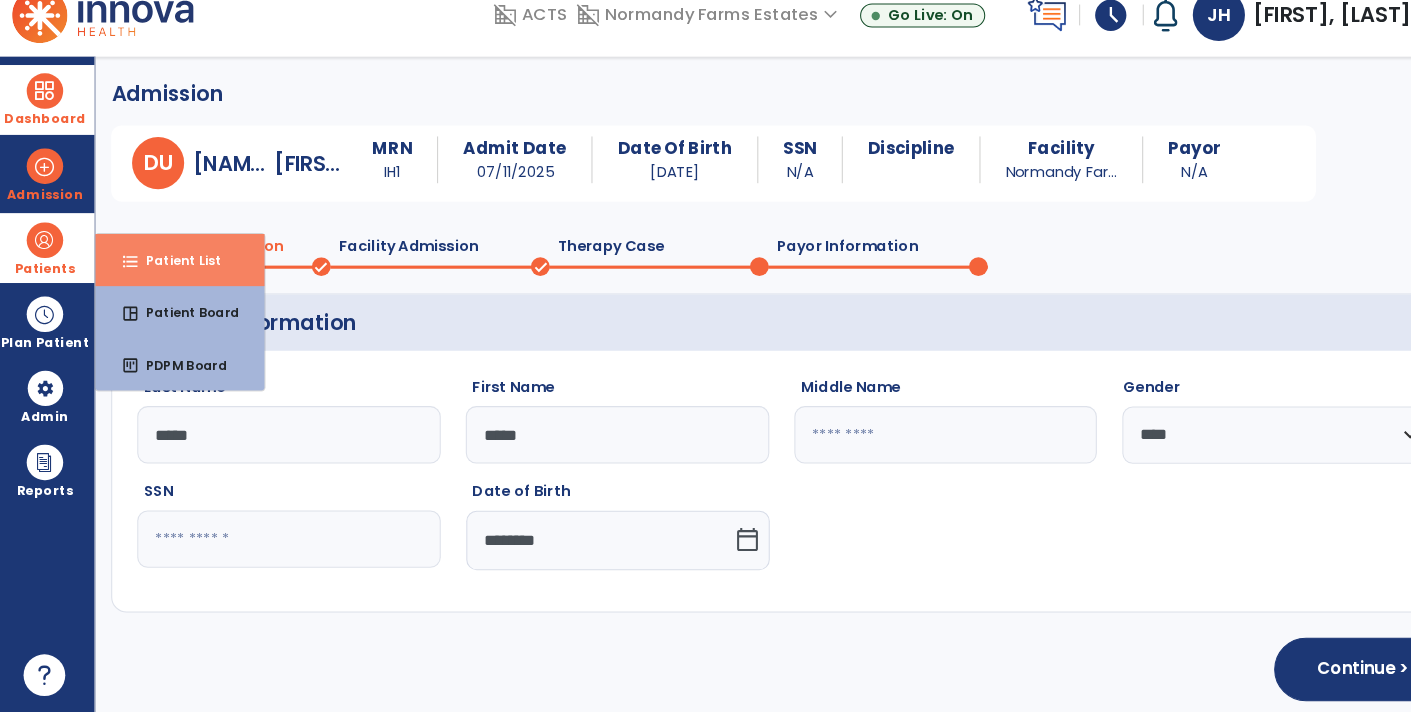 click on "format_list_bulleted  Patient List" at bounding box center [177, 278] 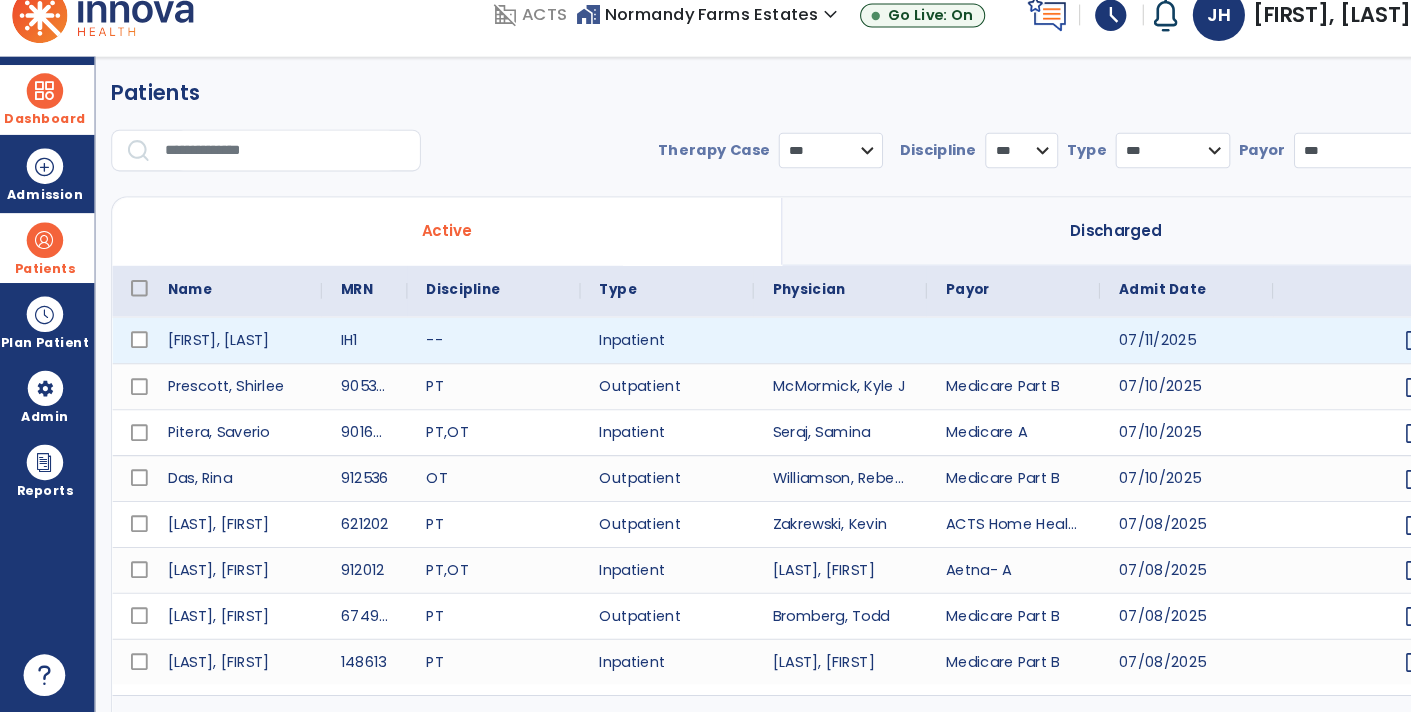click at bounding box center (976, 355) 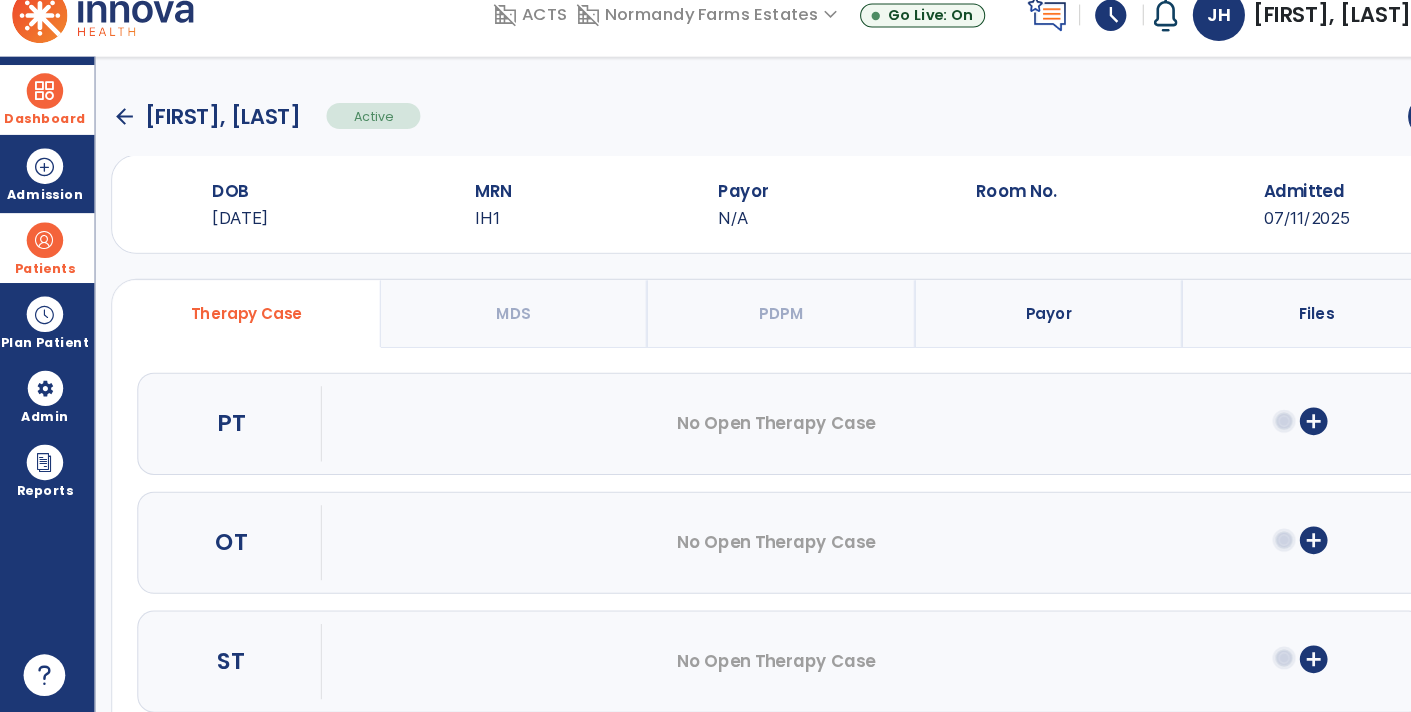 click on "Therapy Case   MDS   PDPM   Payor   Files  PT No Open Therapy Case  add_circle  OT No Open Therapy Case  add_circle  ST No Open Therapy Case  add_circle" 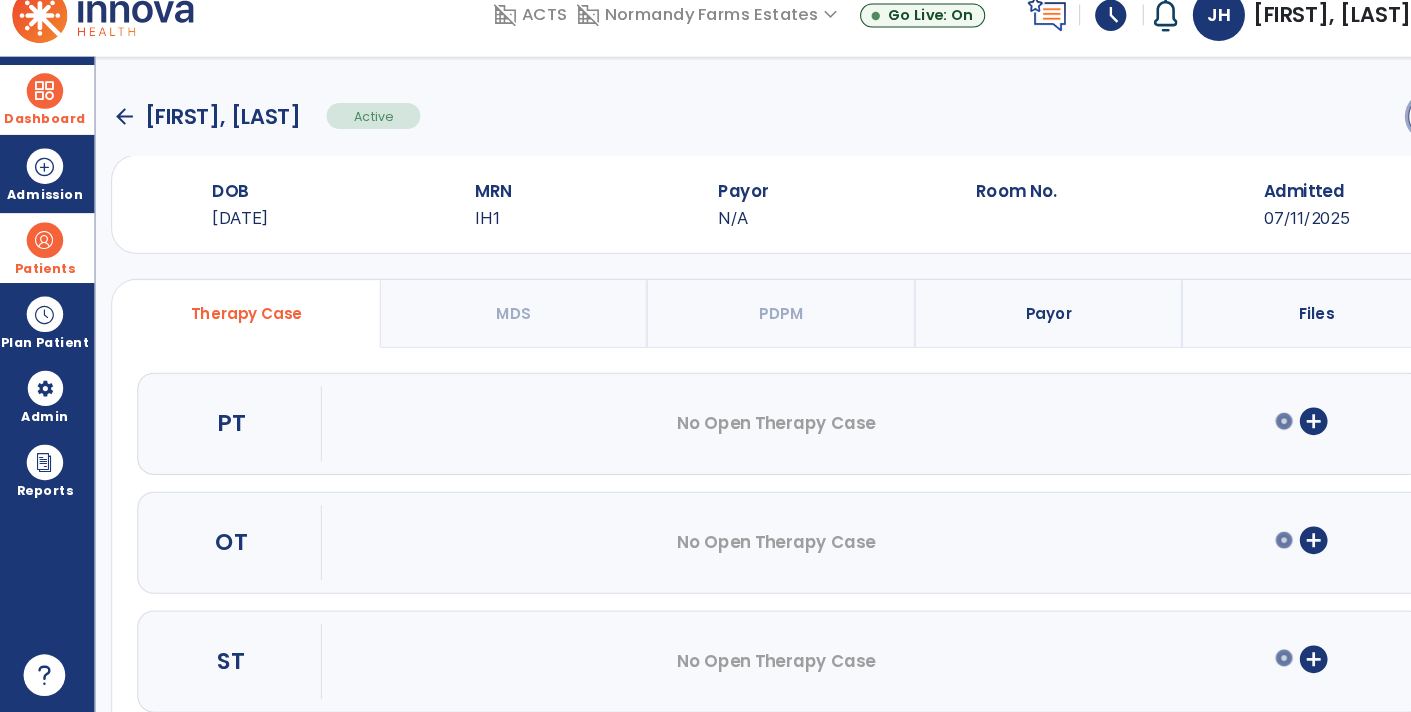click on "menu" at bounding box center (1375, 140) 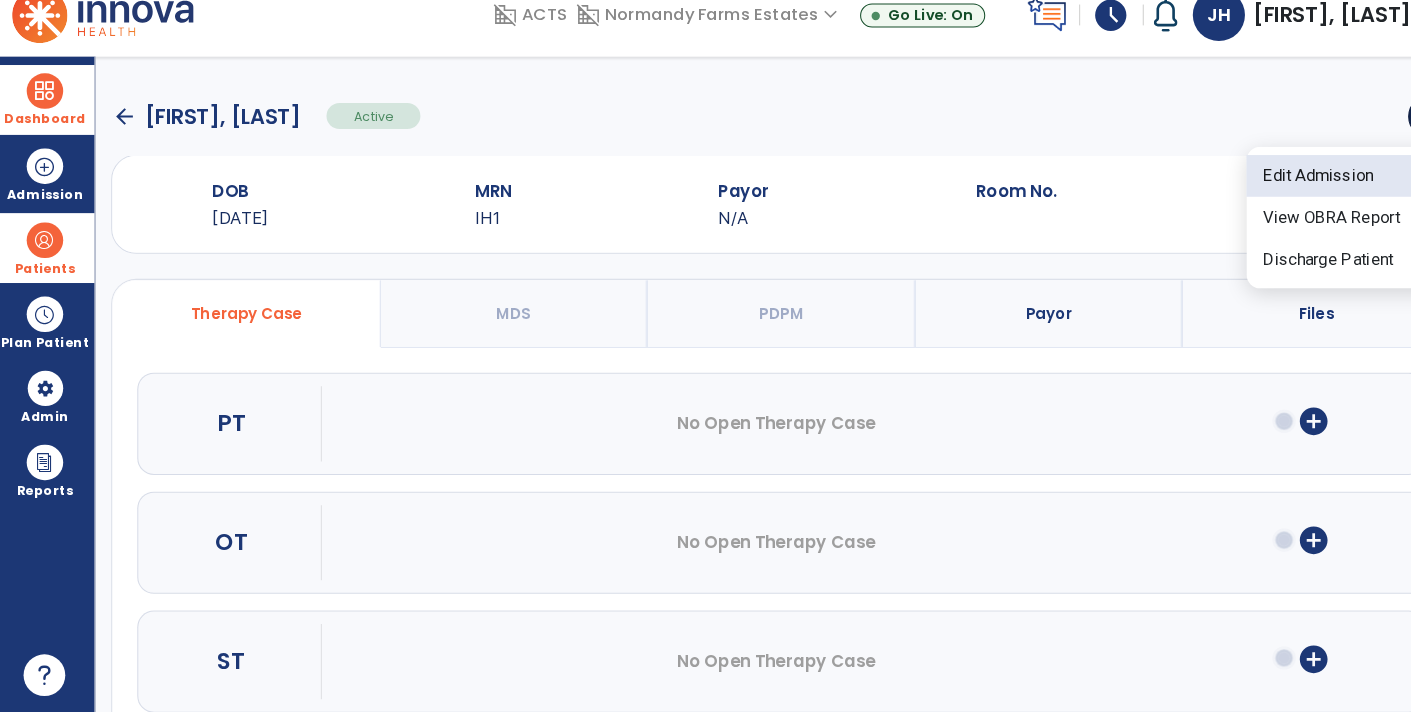 click on "Edit Admission" 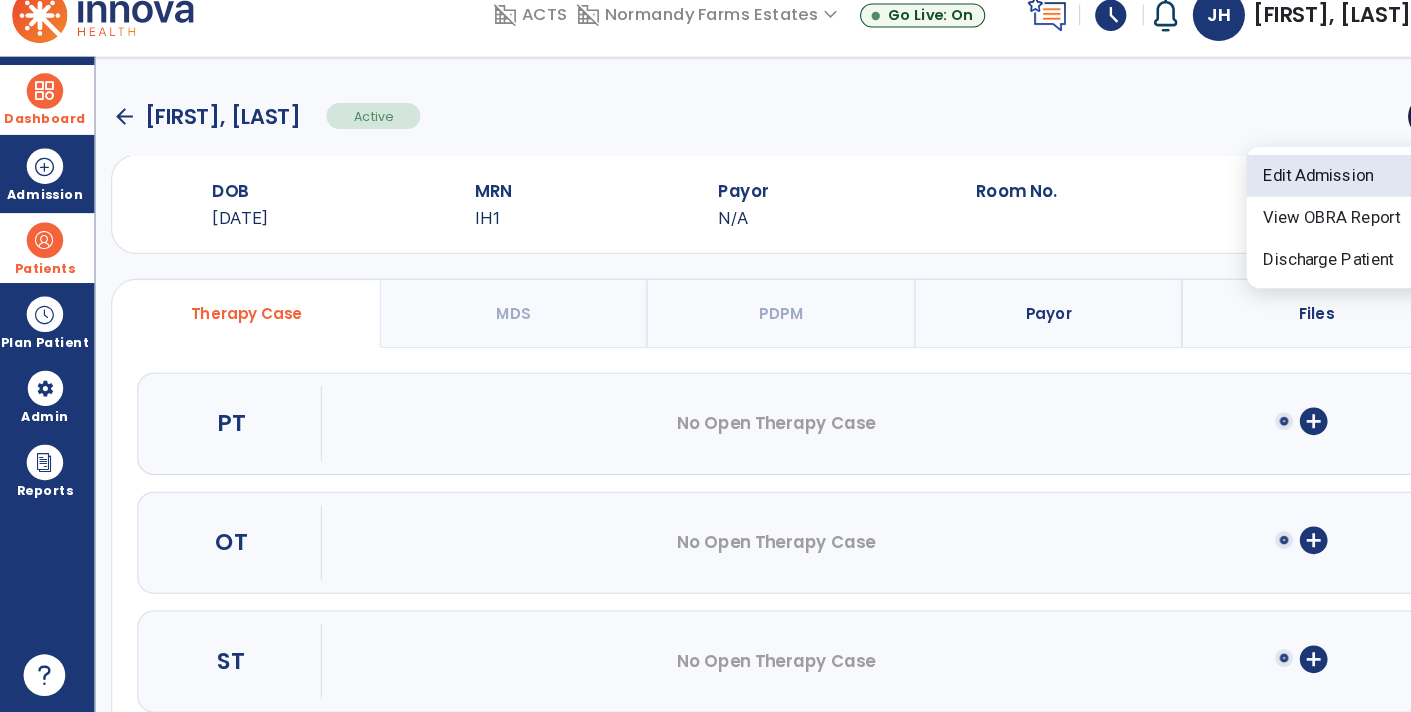 select on "****" 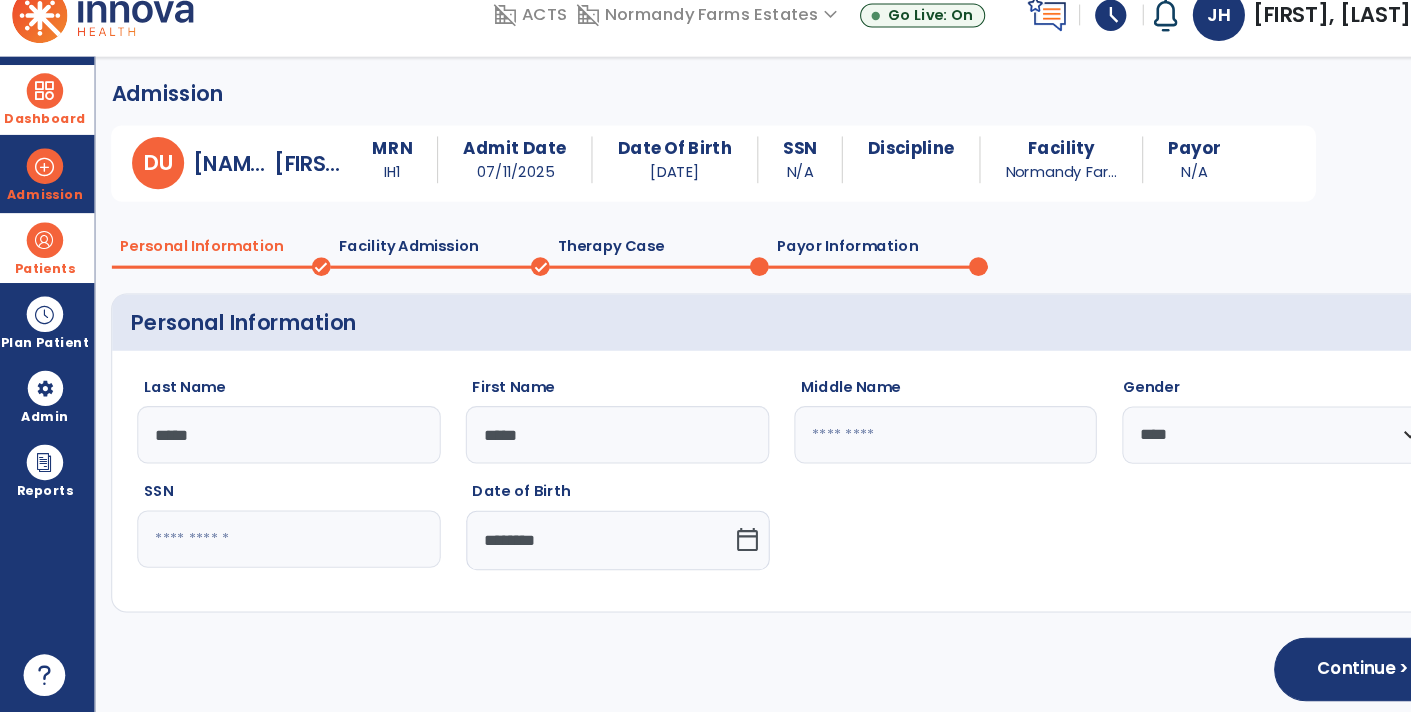 click on "Payor Information" 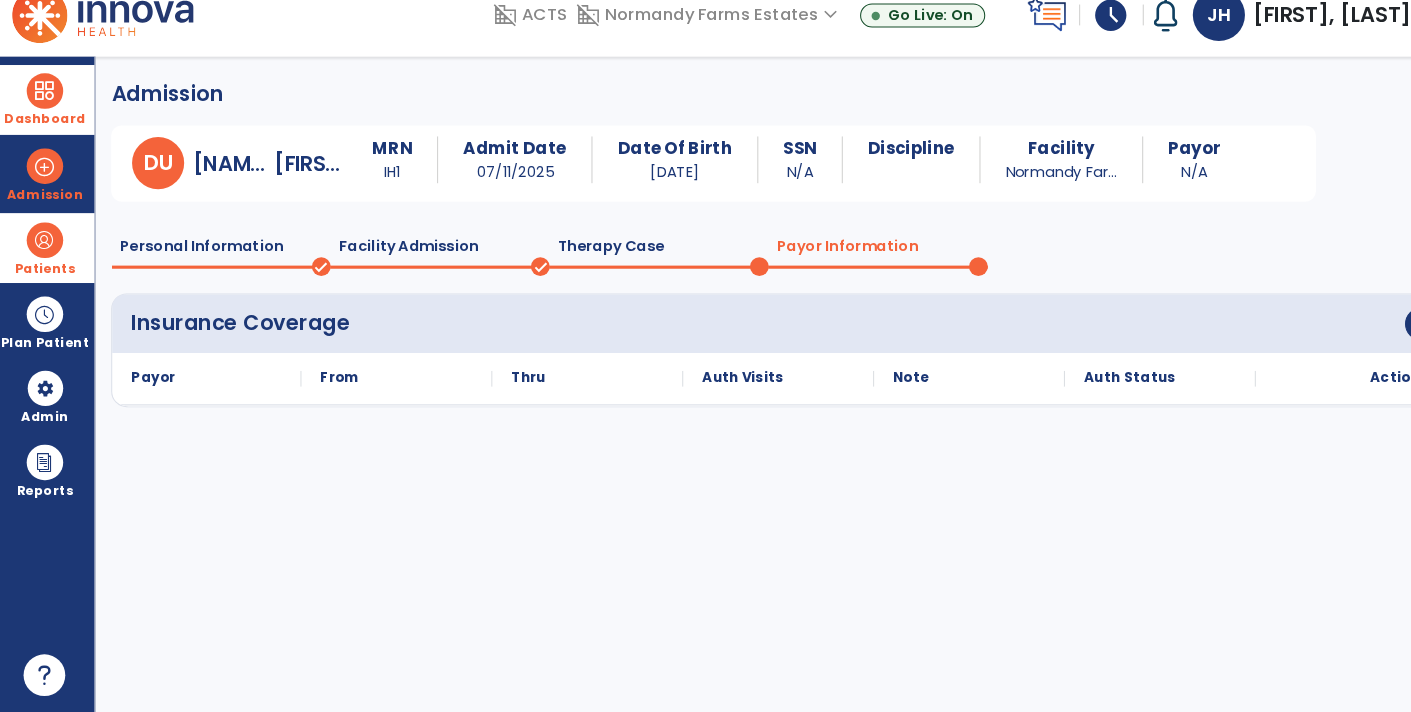 click on "Facility Admission   done" 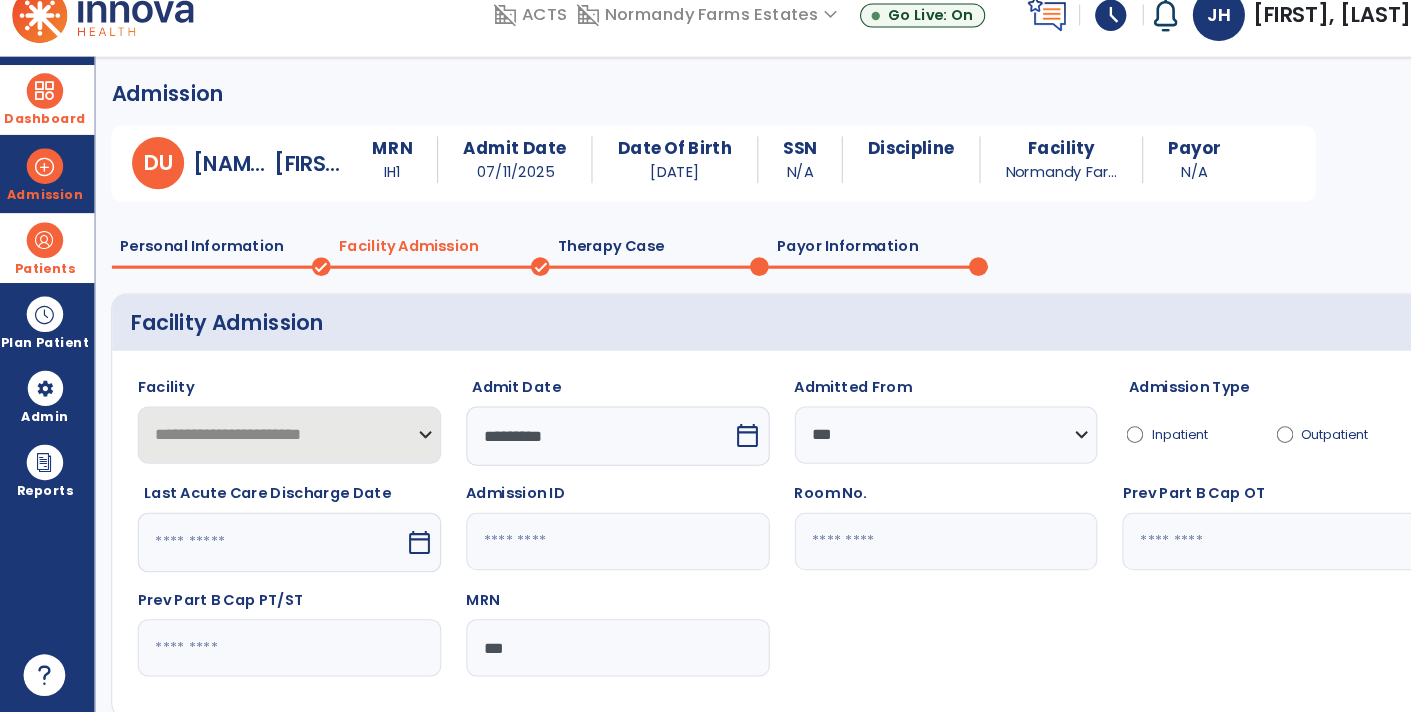 drag, startPoint x: 520, startPoint y: 656, endPoint x: 433, endPoint y: 623, distance: 93.04838 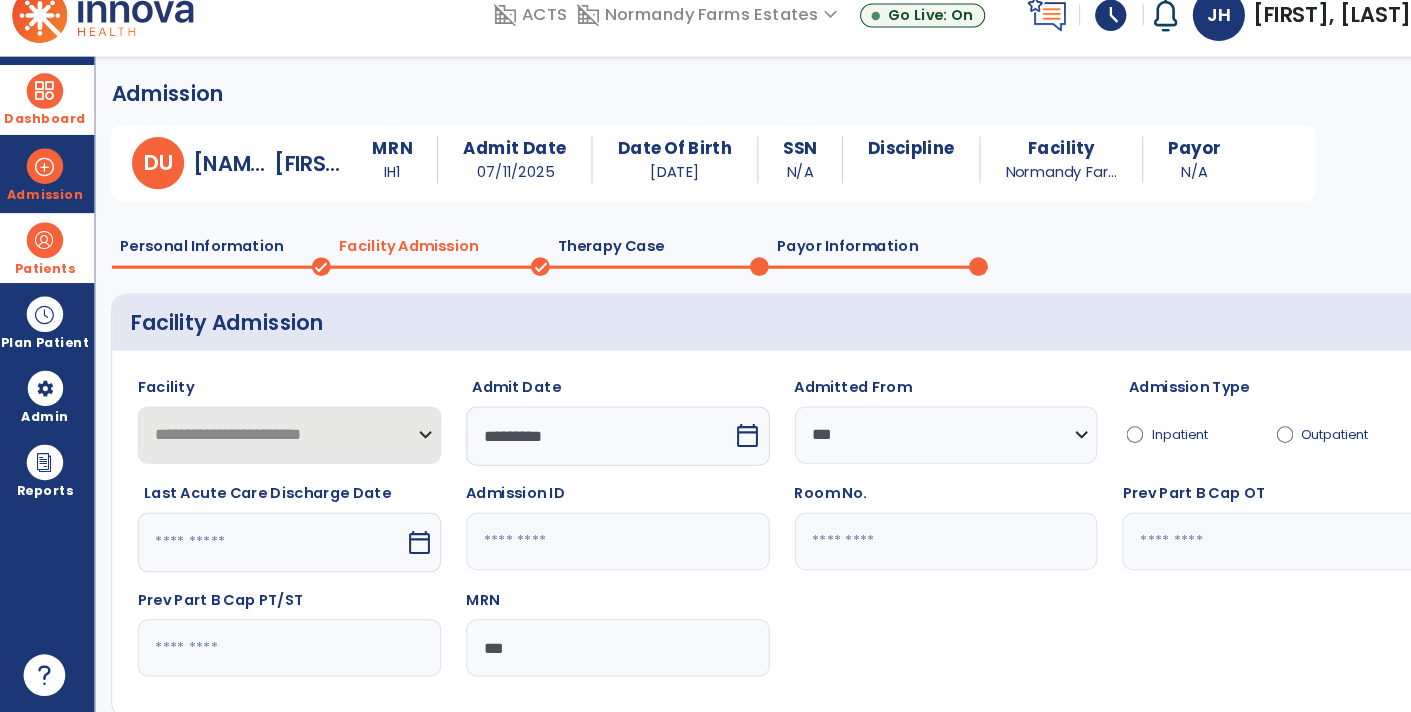 paste on "***" 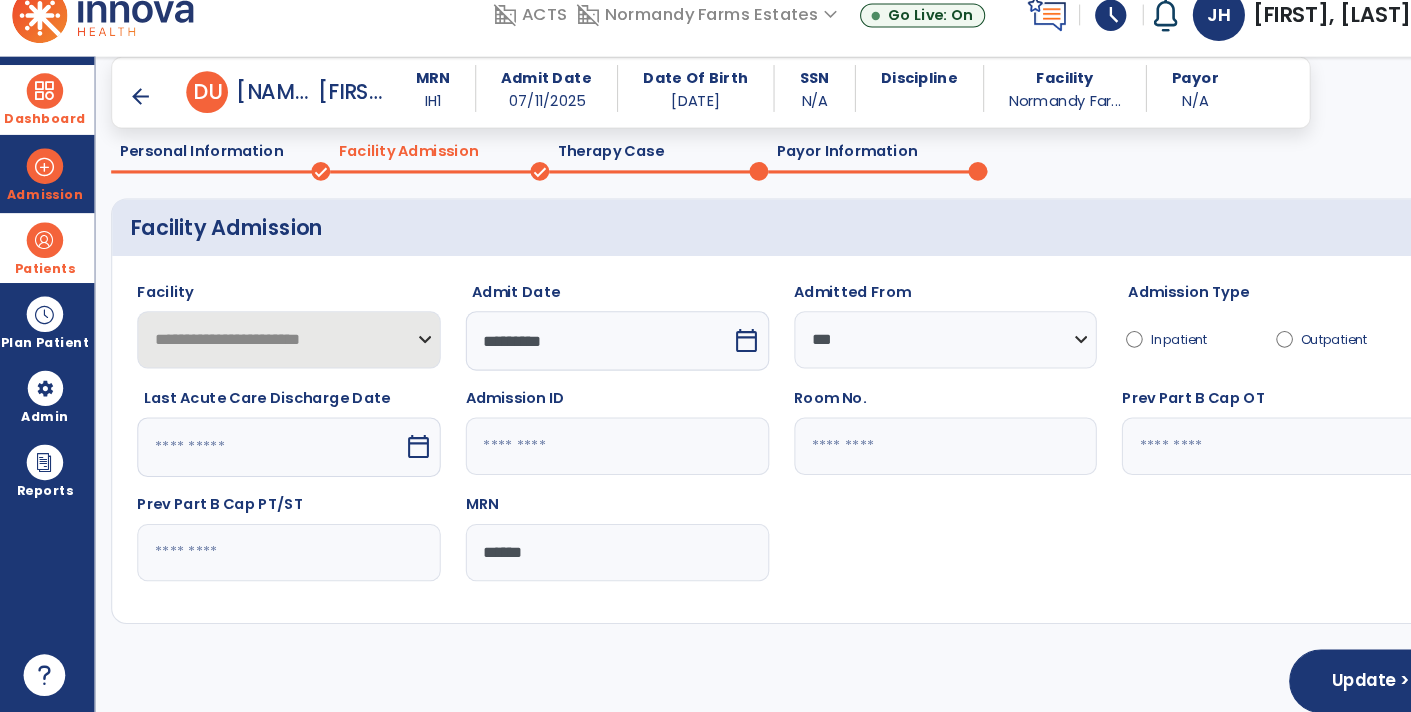 scroll, scrollTop: 69, scrollLeft: 0, axis: vertical 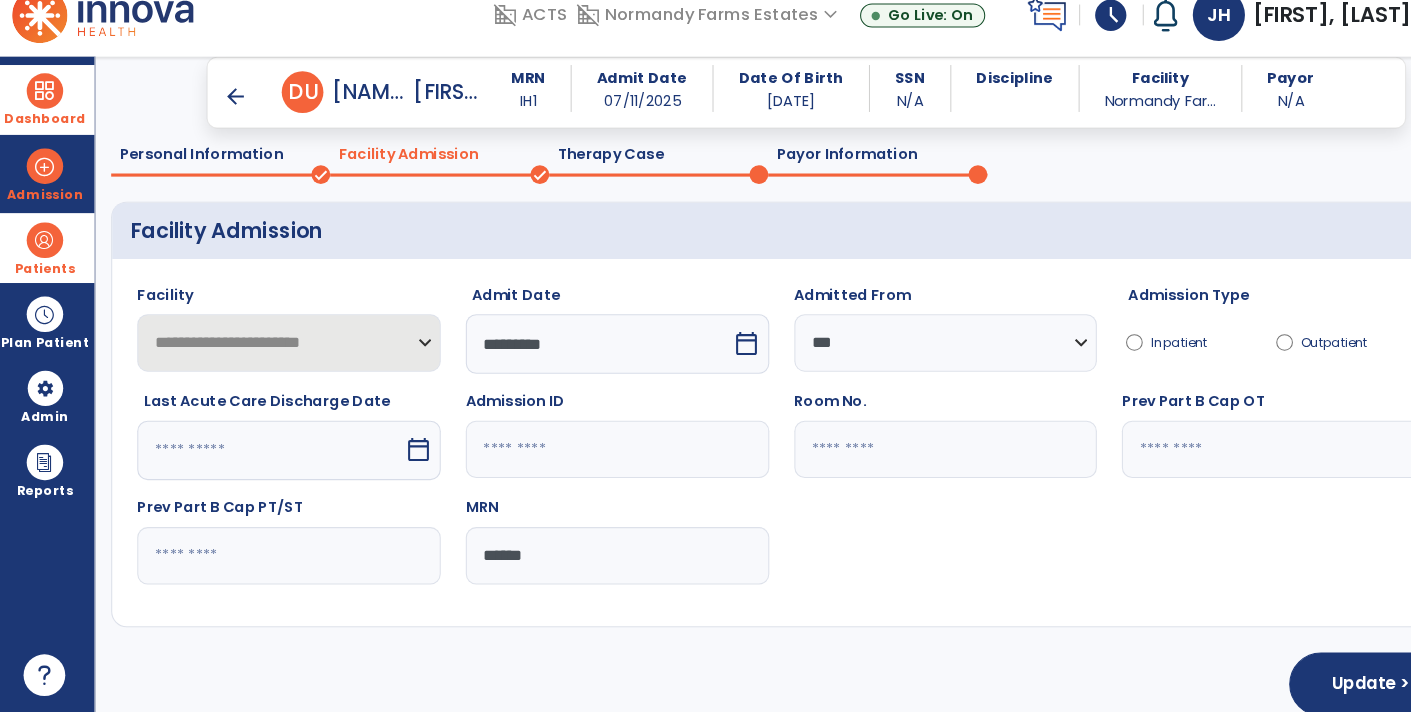 type on "******" 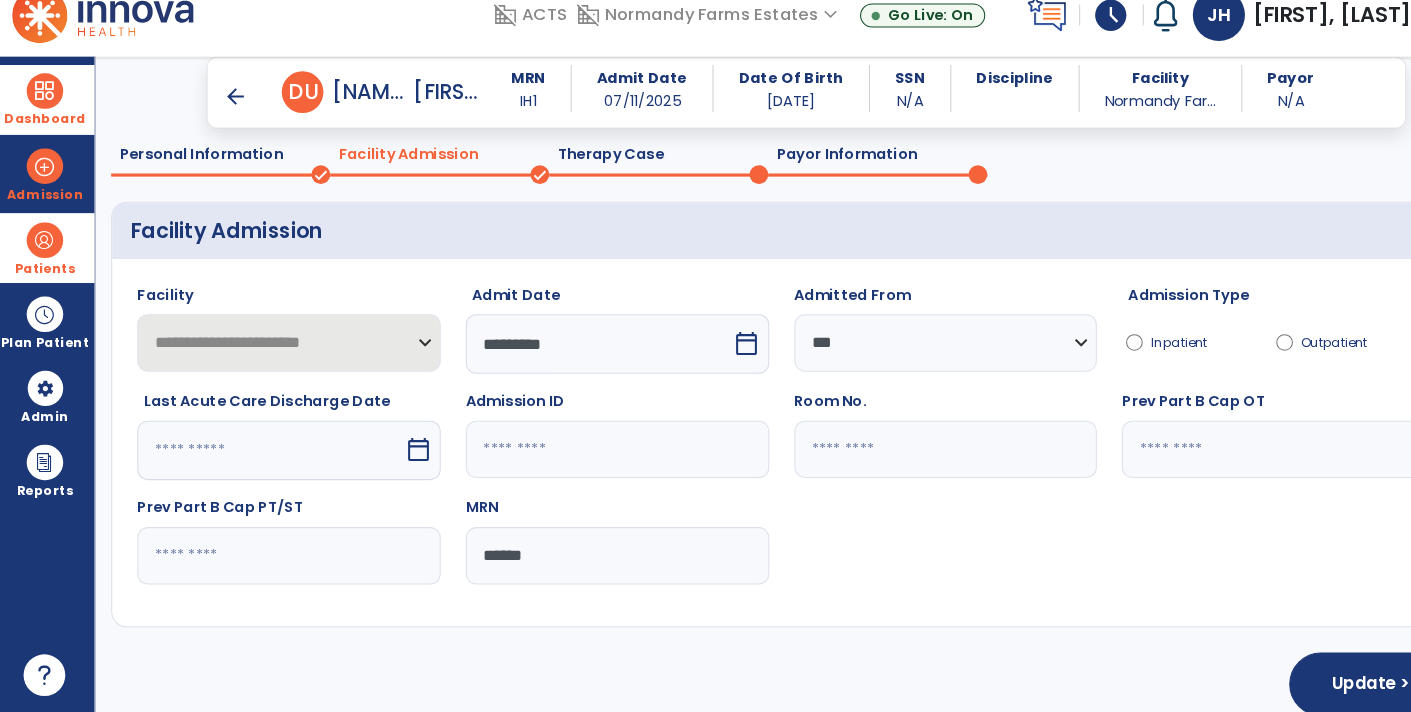 click on "Update >" 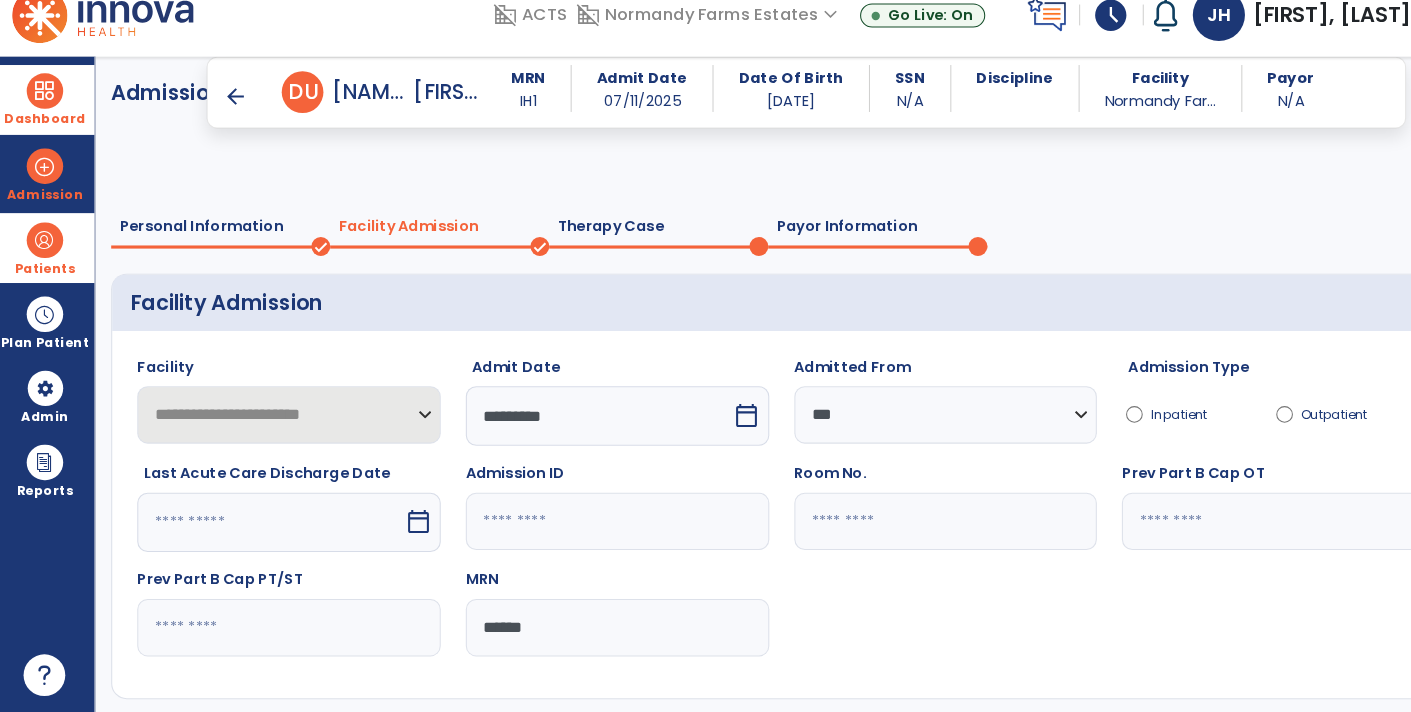 select on "****" 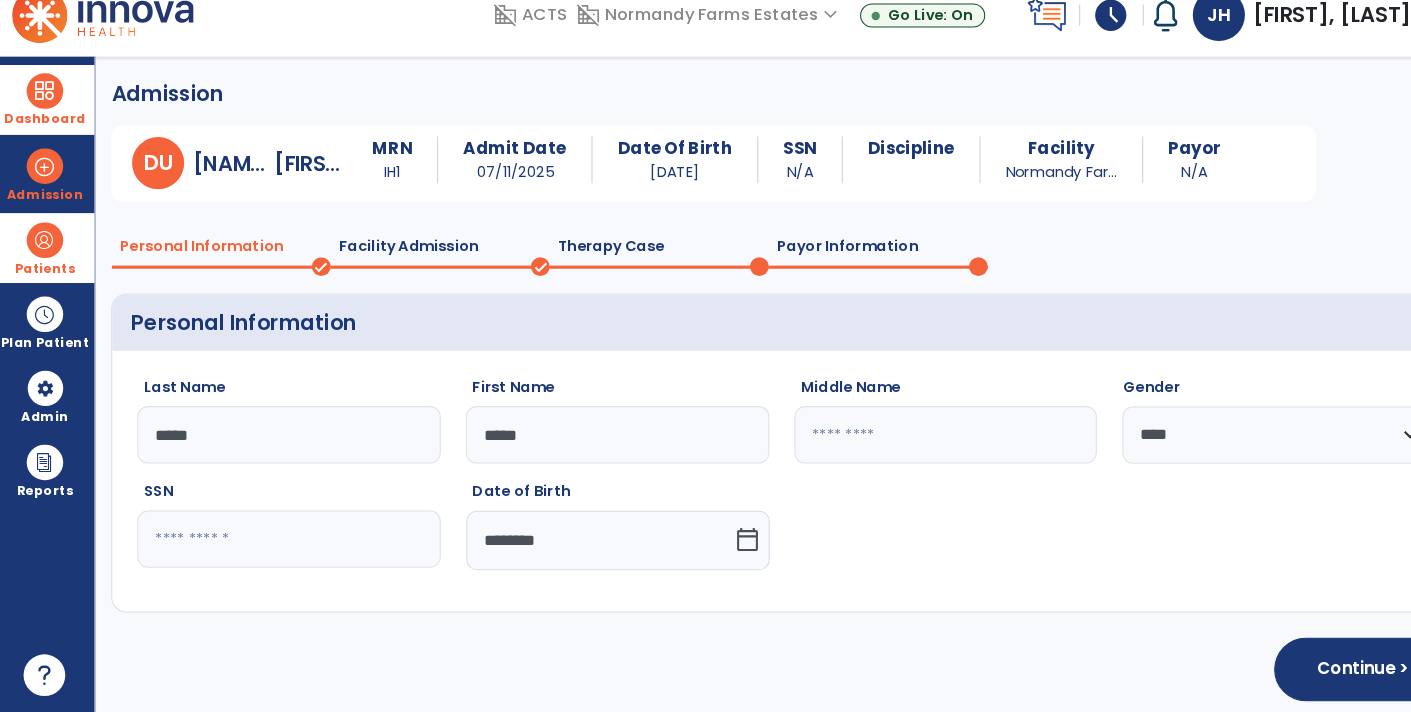 click at bounding box center [47, 116] 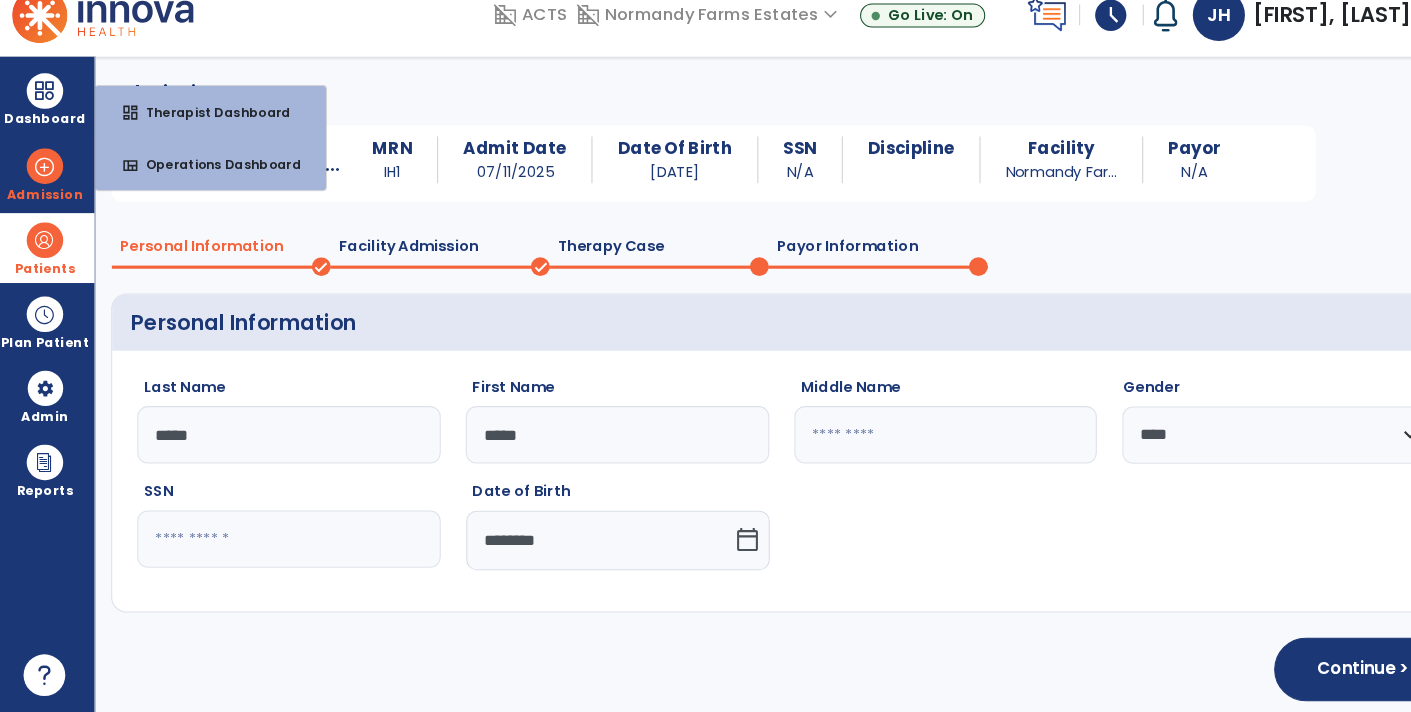 click at bounding box center [47, 259] 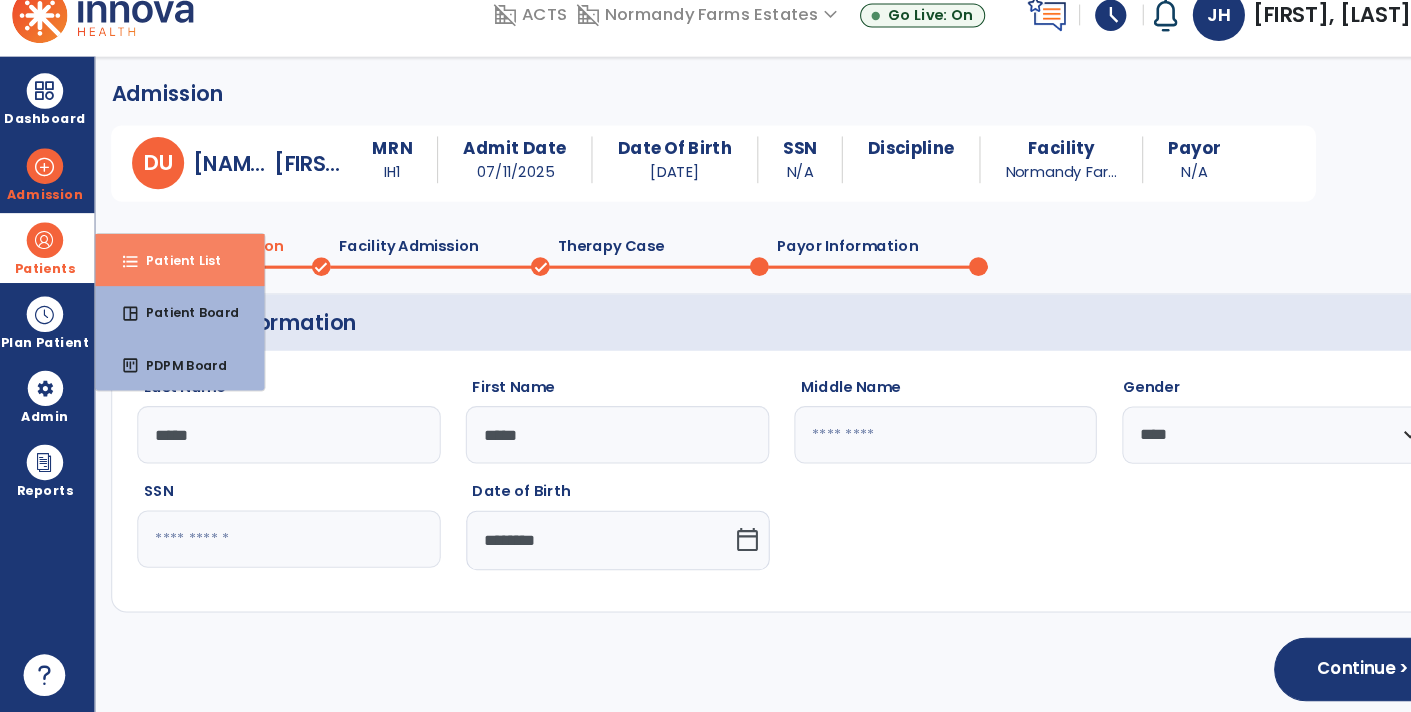 click on "Patient List" at bounding box center [172, 278] 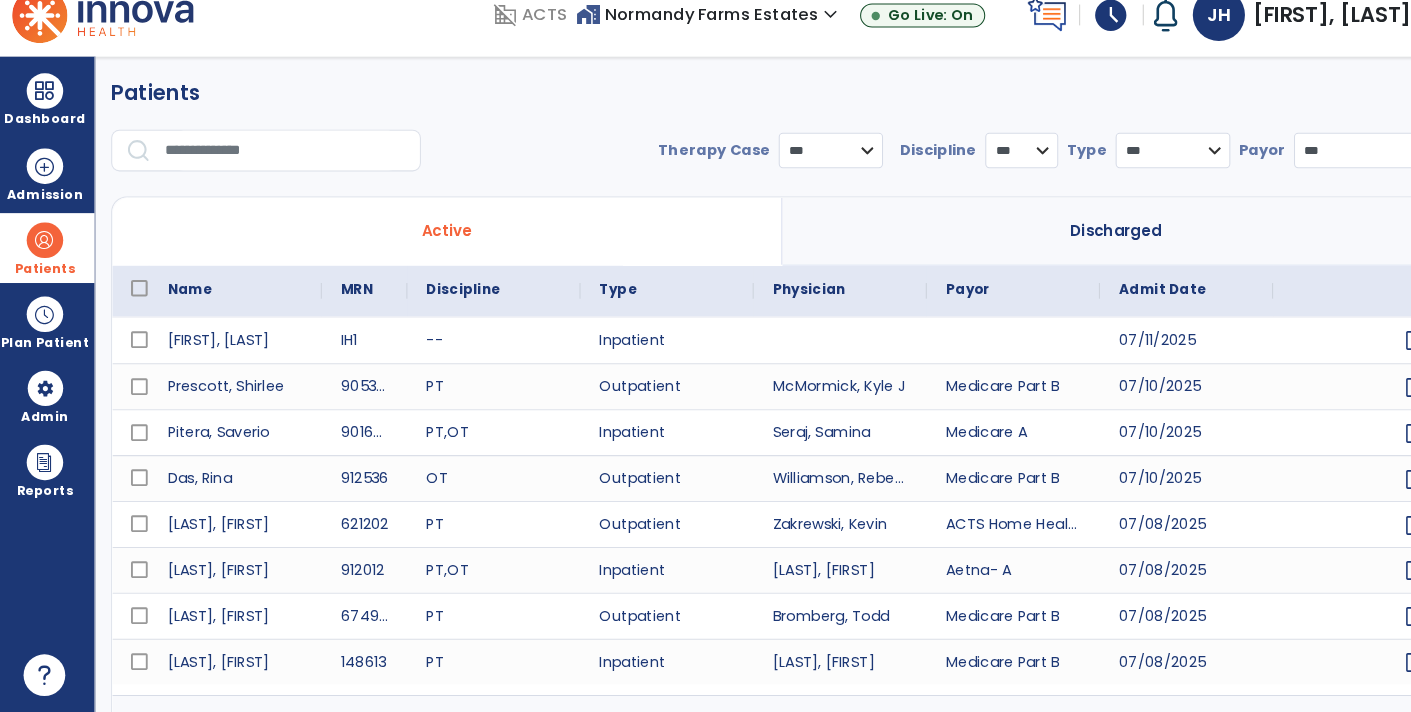 click on "Discharged" at bounding box center (1075, 250) 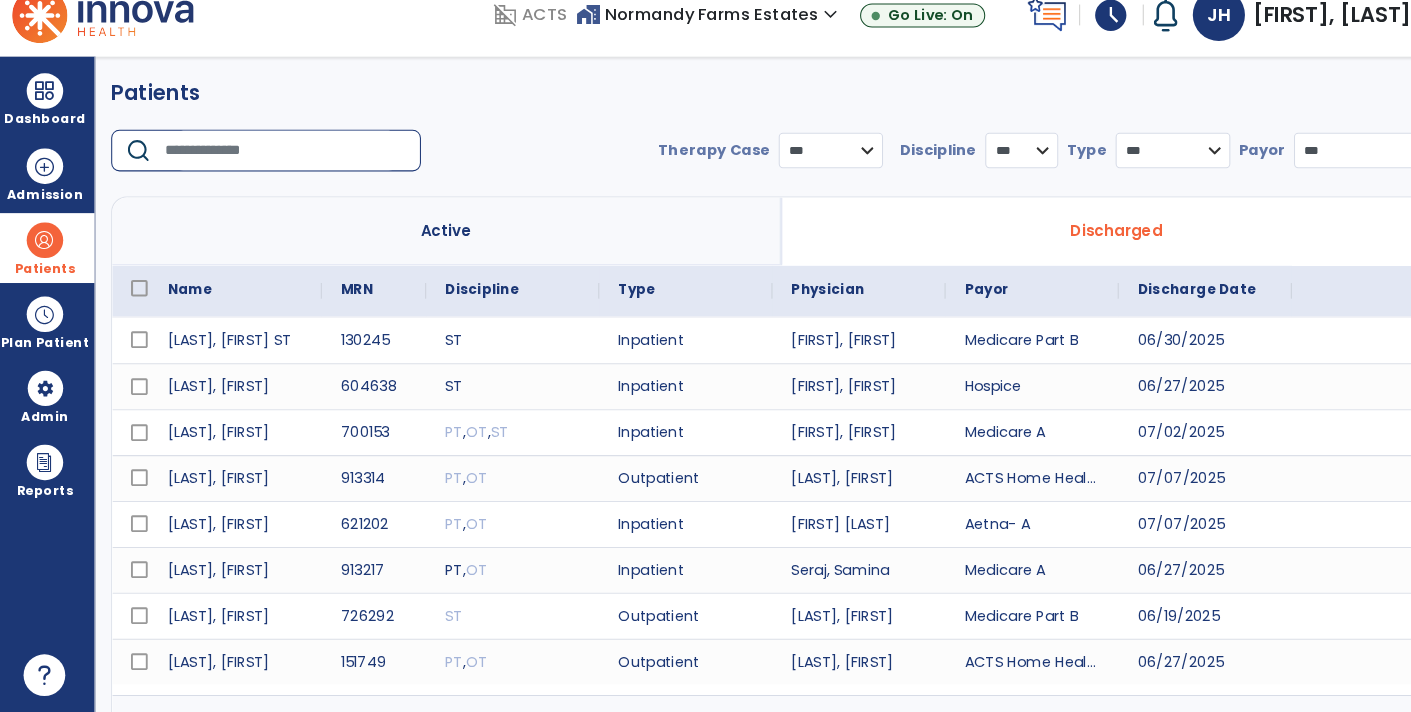 click at bounding box center [278, 173] 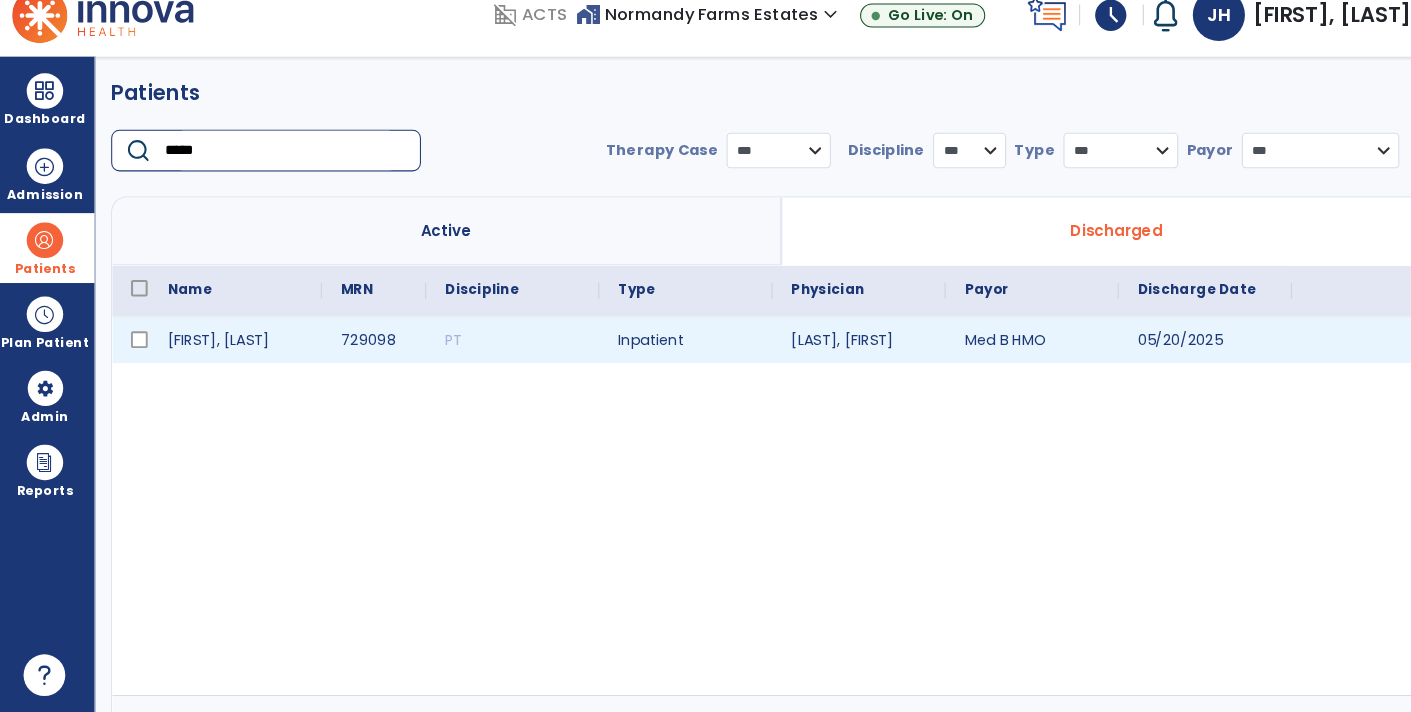 type on "*****" 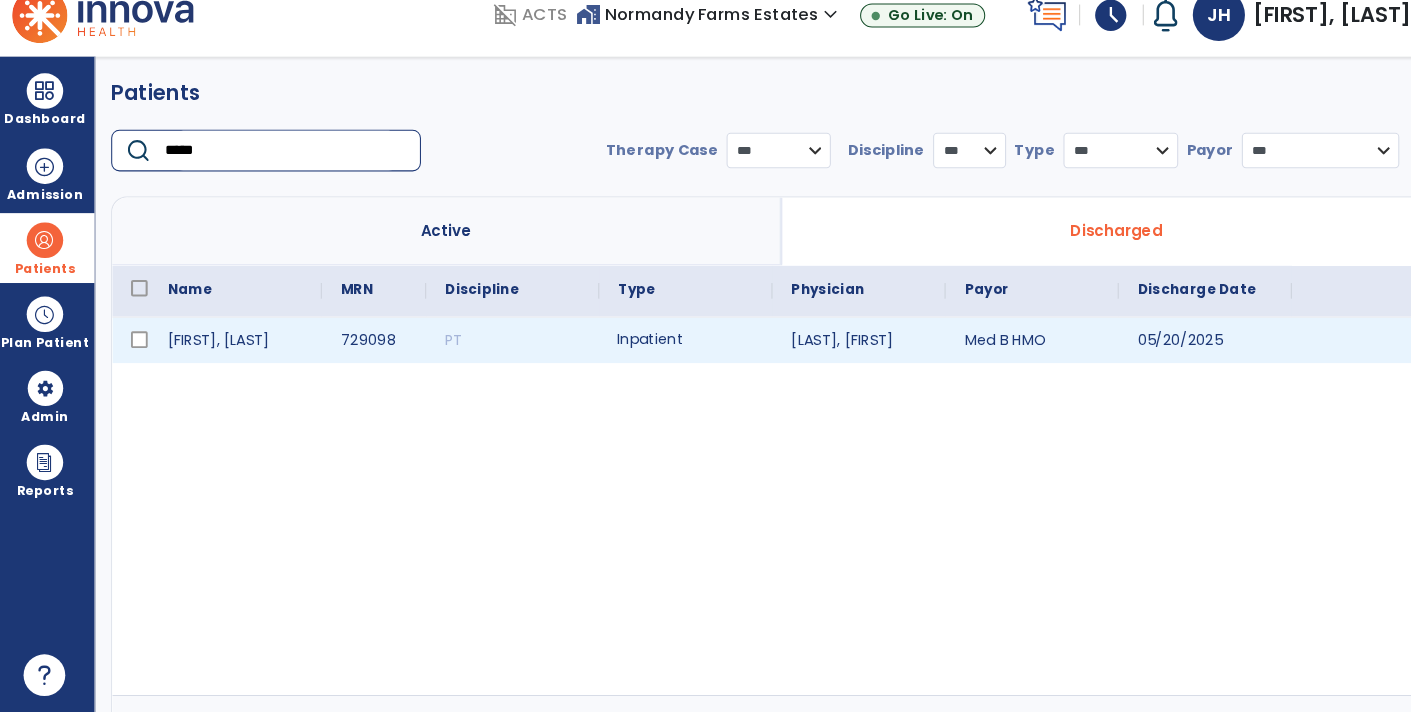 click on "Inpatient" at bounding box center [662, 355] 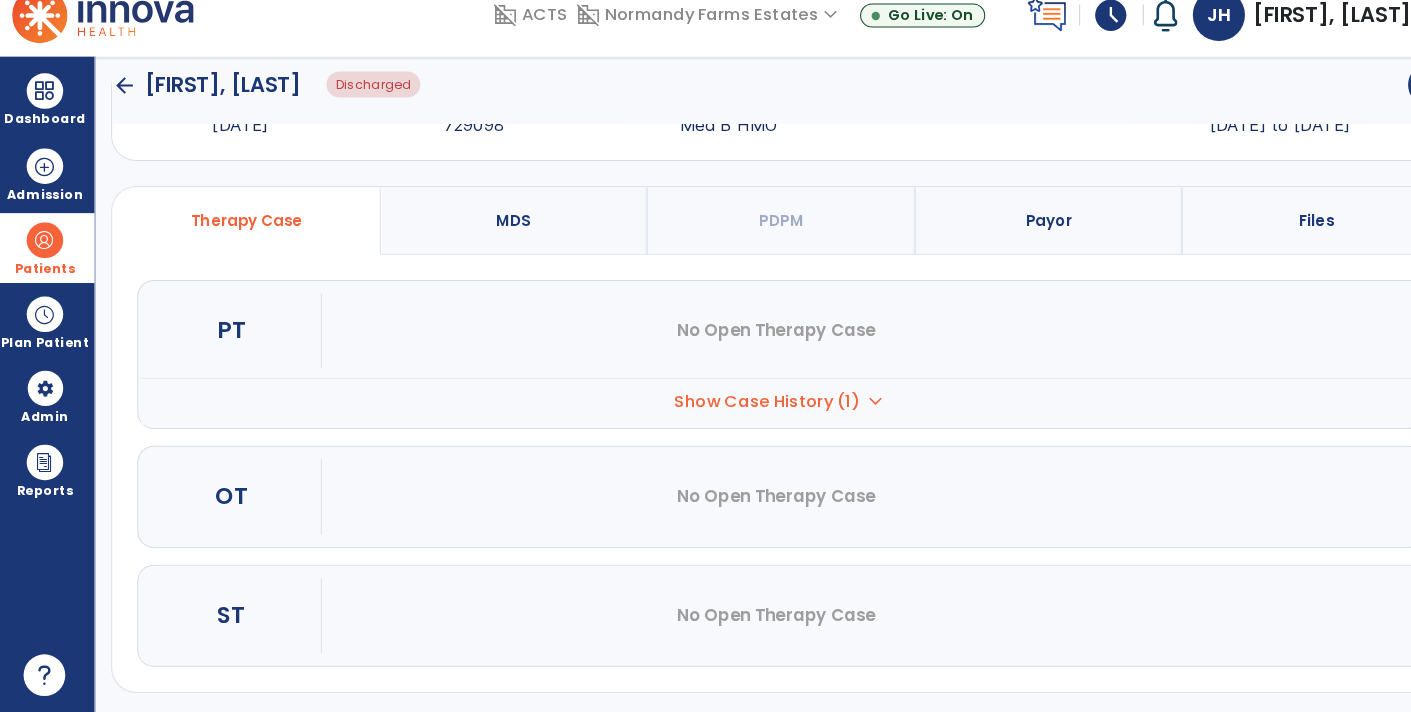 scroll, scrollTop: 87, scrollLeft: 0, axis: vertical 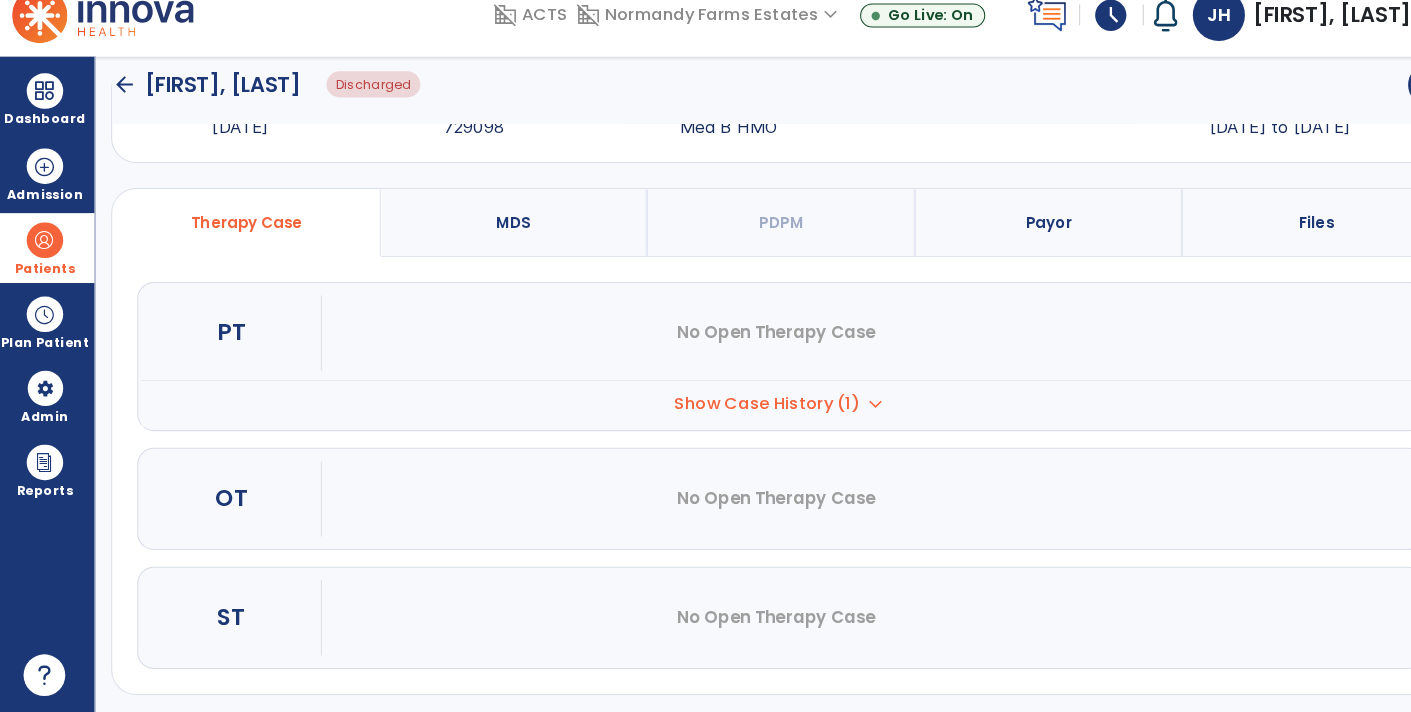 click on "No Open Therapy Case" at bounding box center [749, 621] 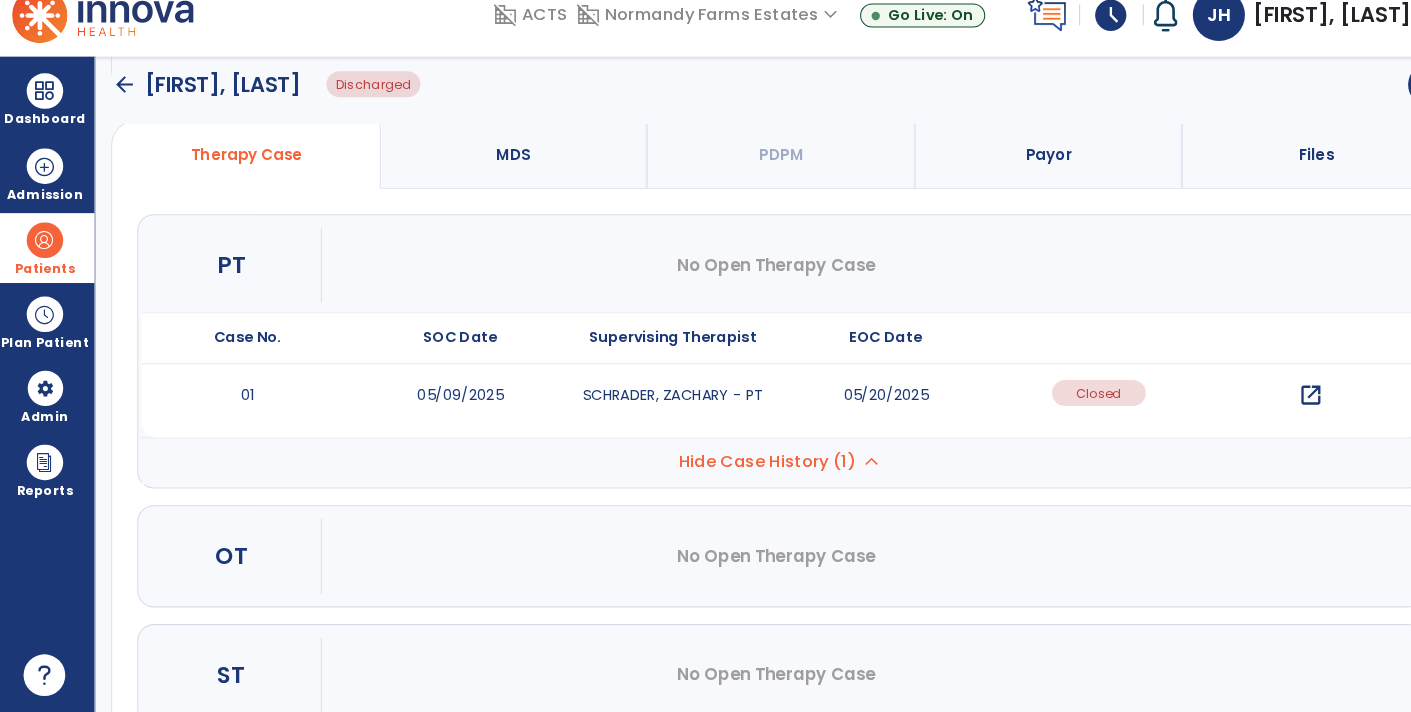 scroll, scrollTop: 210, scrollLeft: 0, axis: vertical 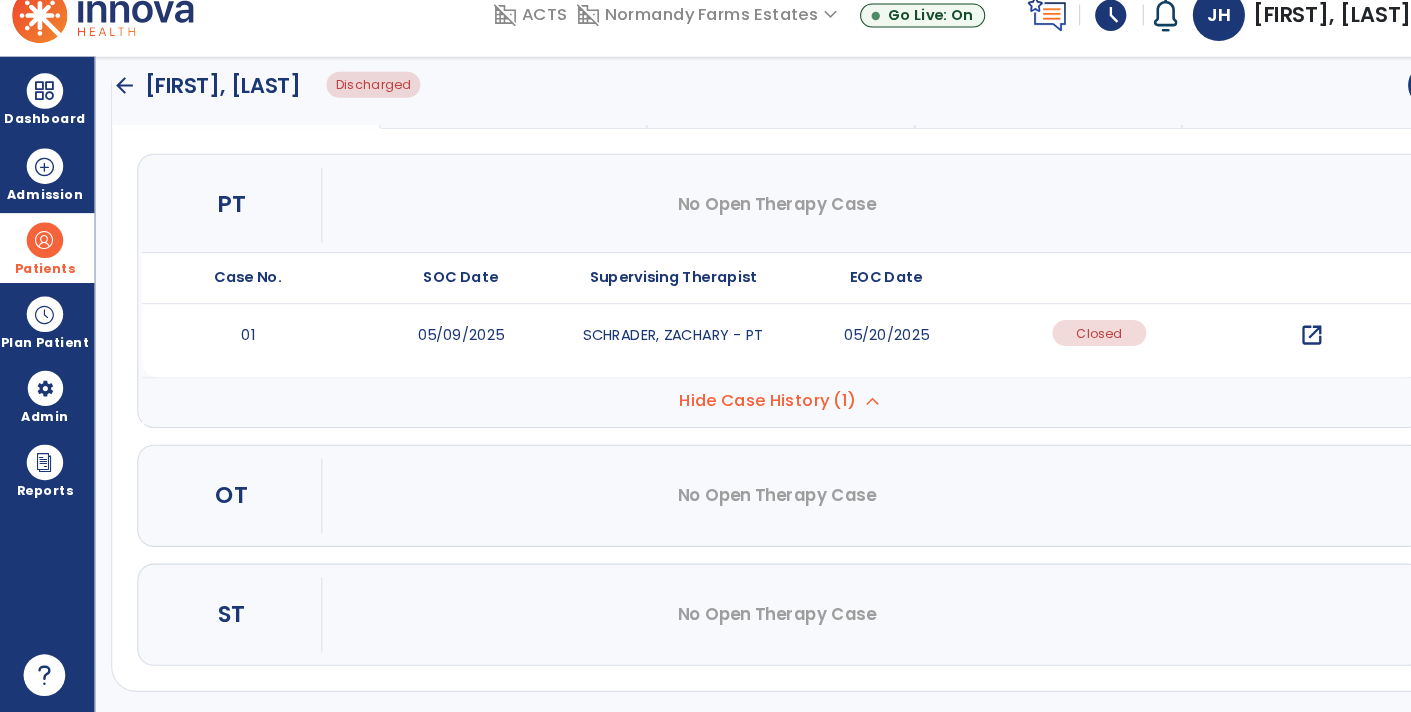 click on "No Open Therapy Case" at bounding box center [749, 618] 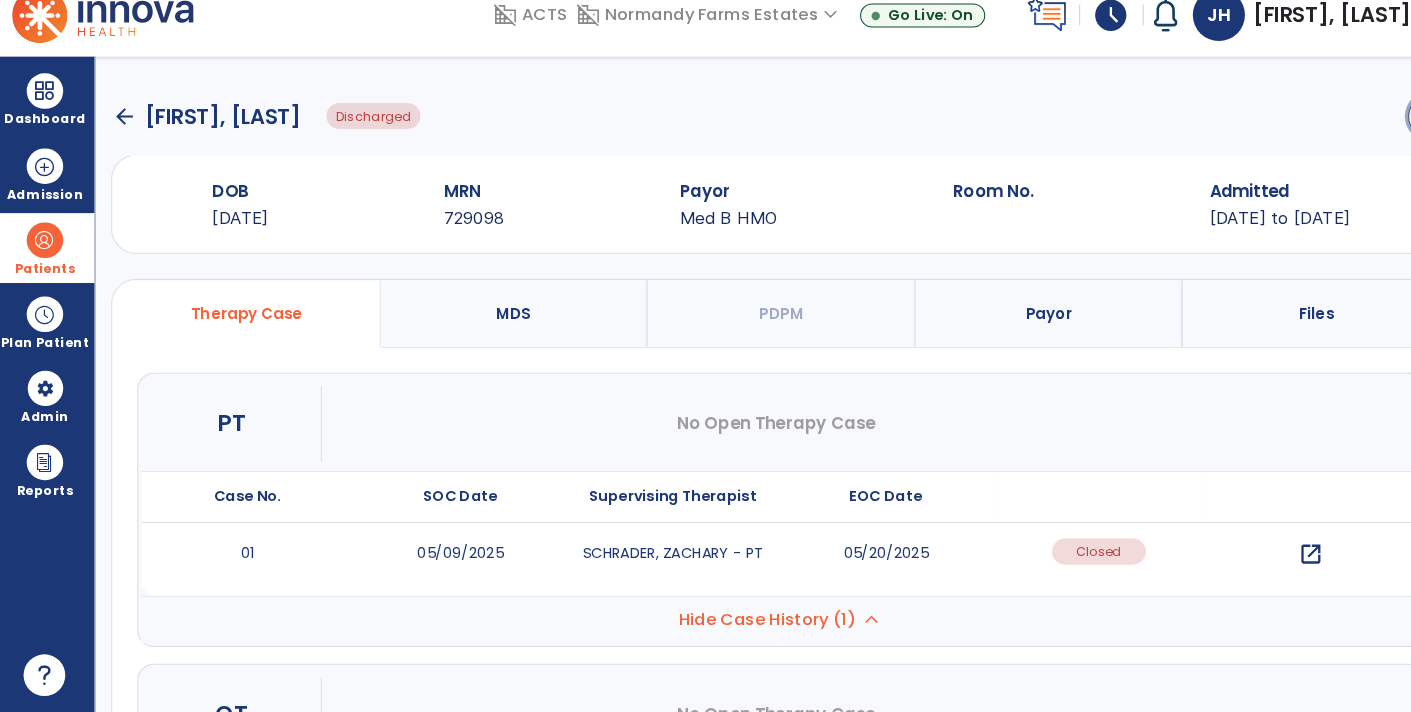 click on "menu" at bounding box center (1375, 140) 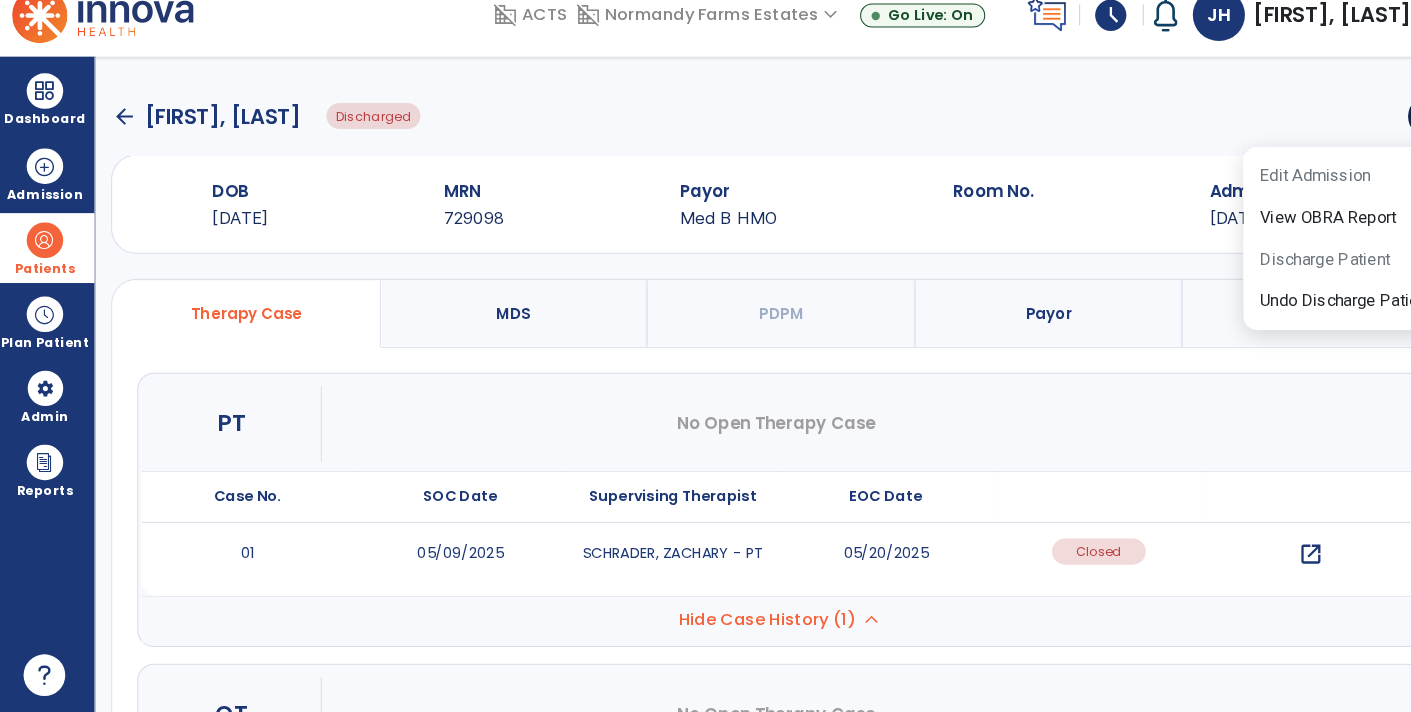 click on "arrow_back" 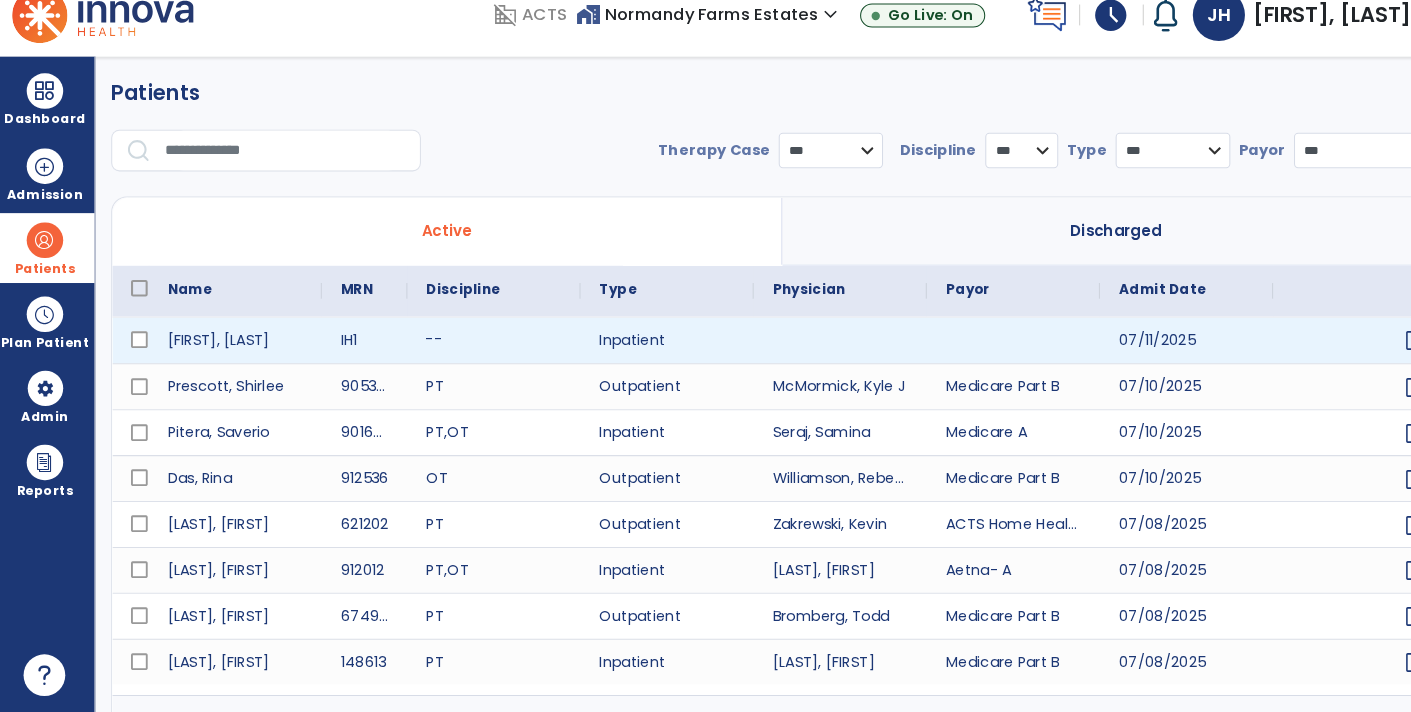 click on "--" at bounding box center (478, 355) 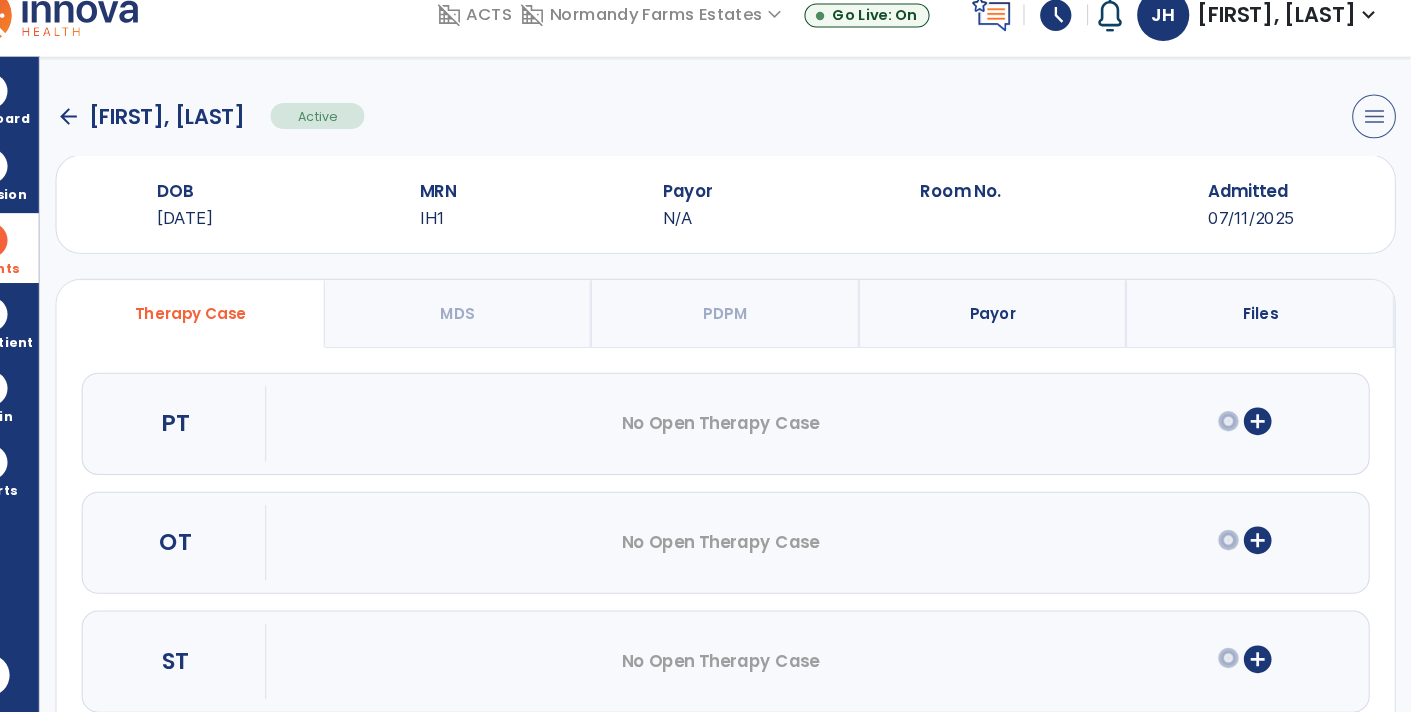 scroll, scrollTop: 0, scrollLeft: 0, axis: both 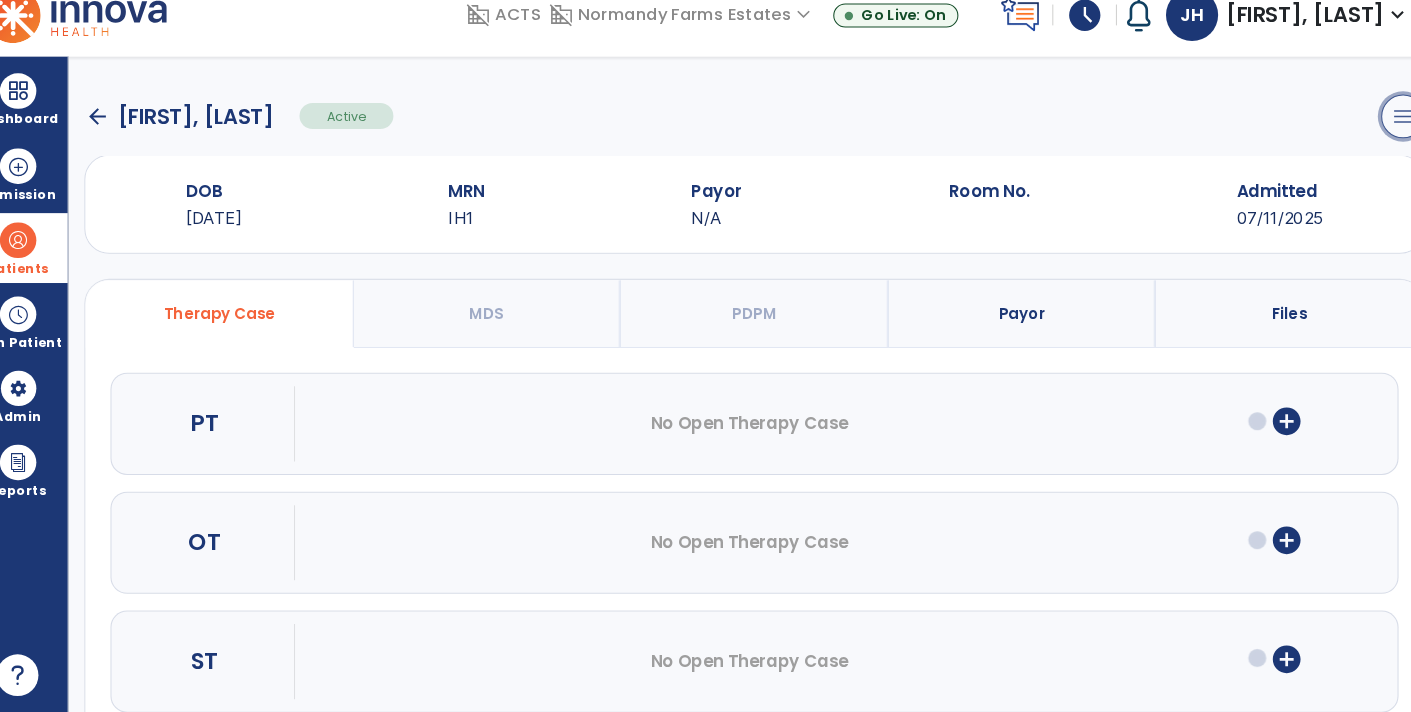 click on "menu" at bounding box center (1375, 140) 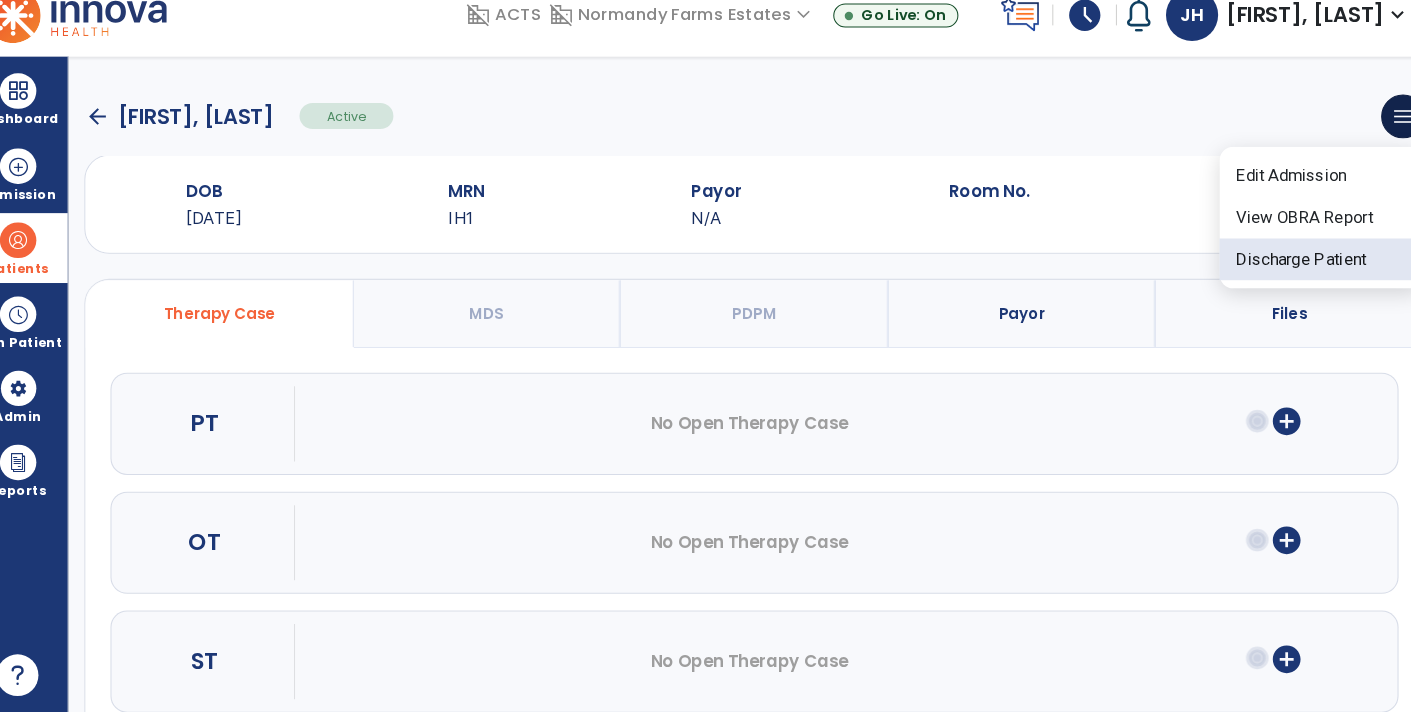 click on "Discharge Patient" 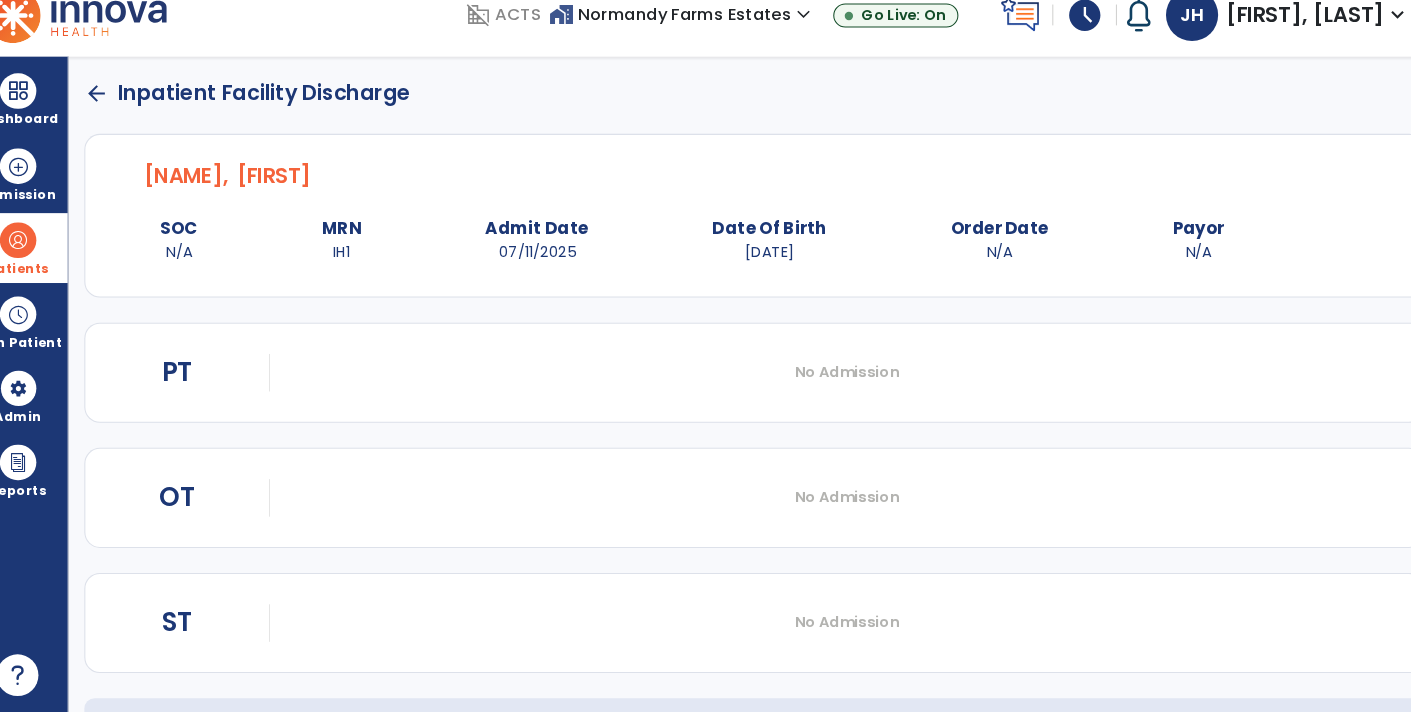 click on "arrow_back" 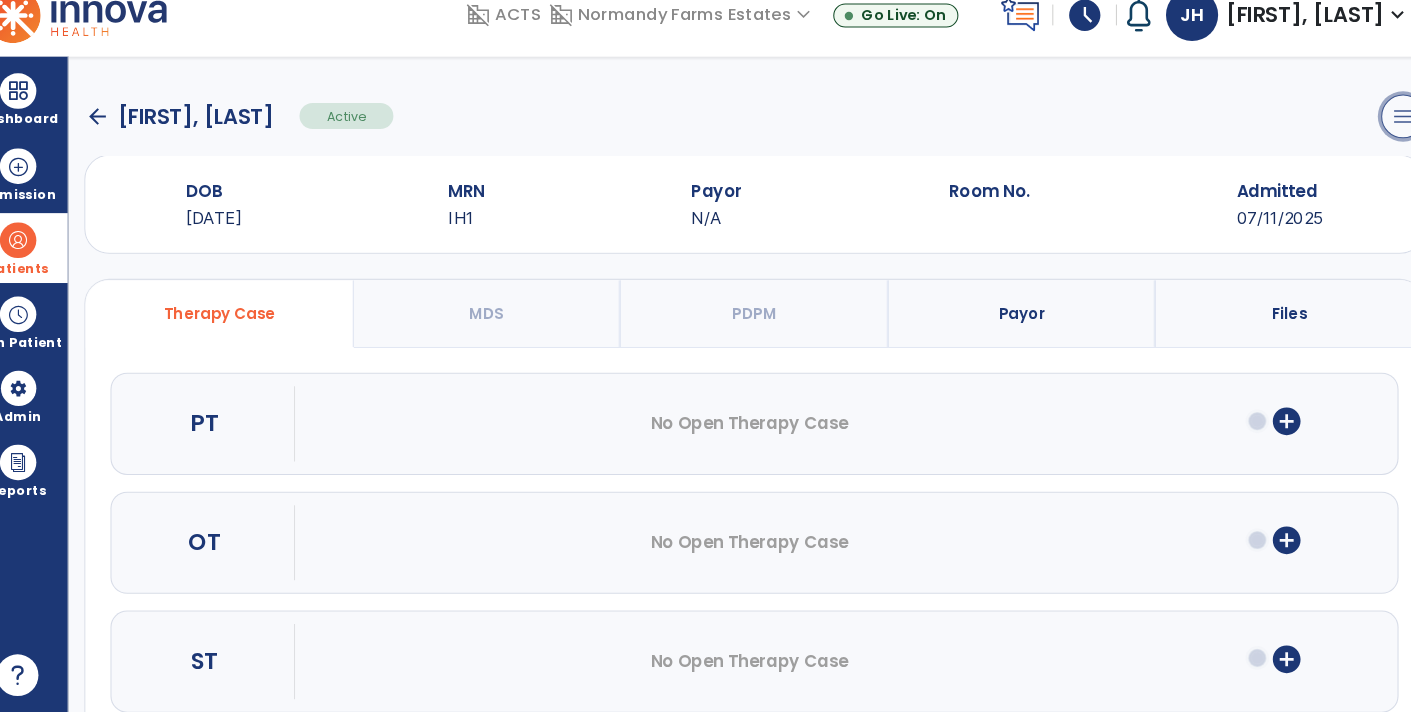 click on "menu" at bounding box center (1375, 140) 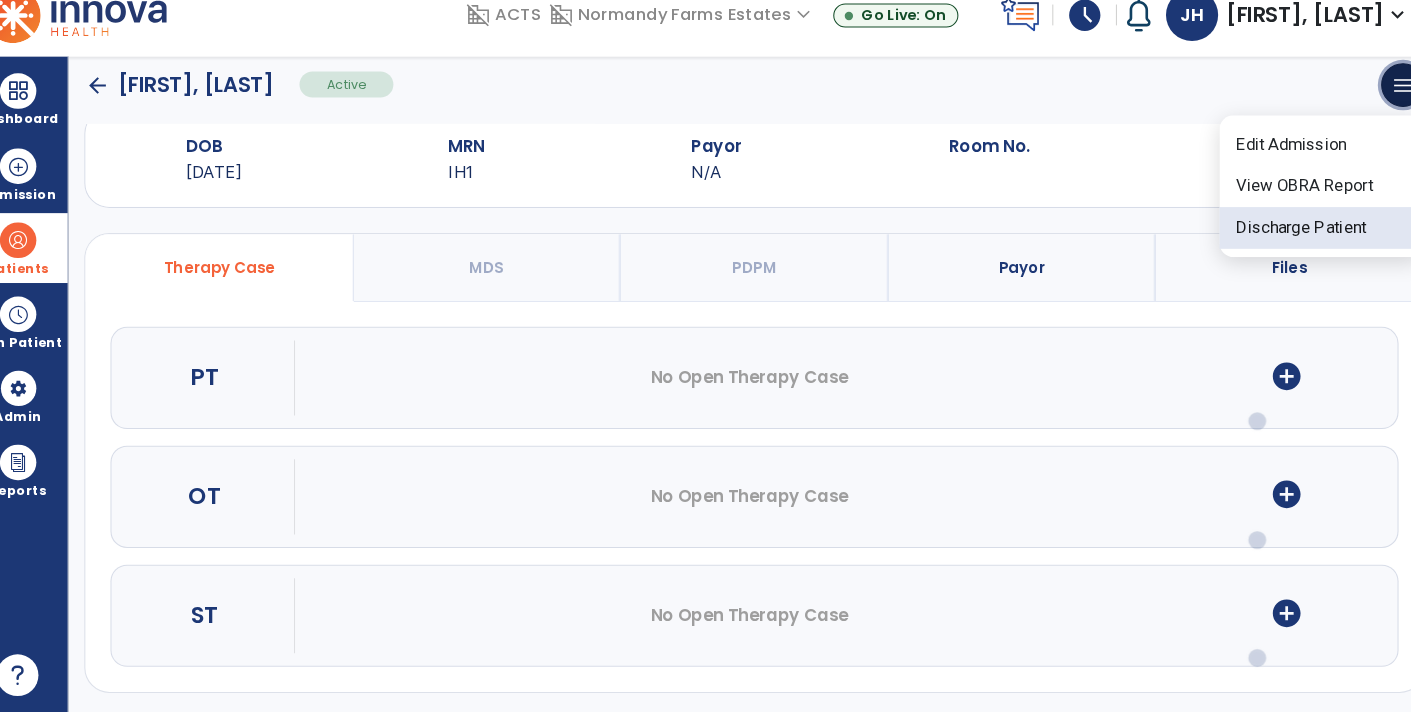 scroll, scrollTop: 0, scrollLeft: 0, axis: both 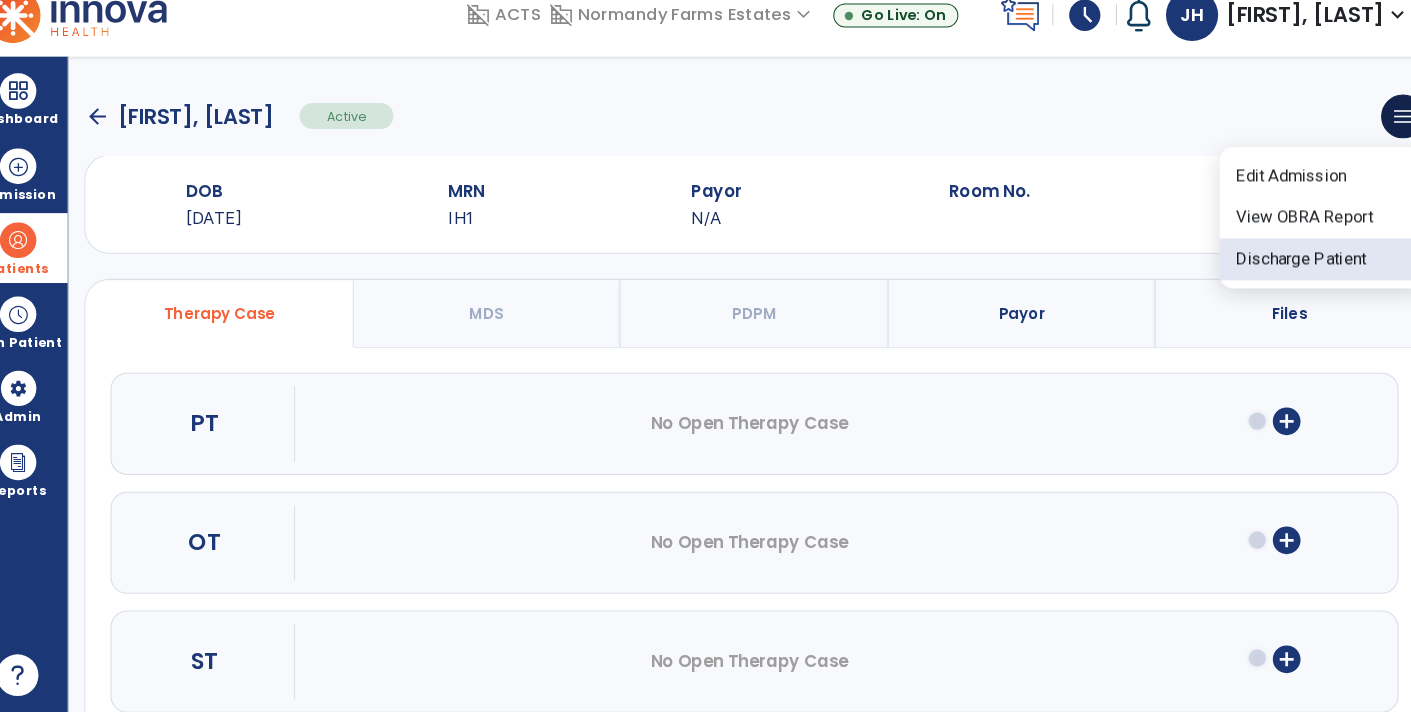 click on "Discharge Patient" 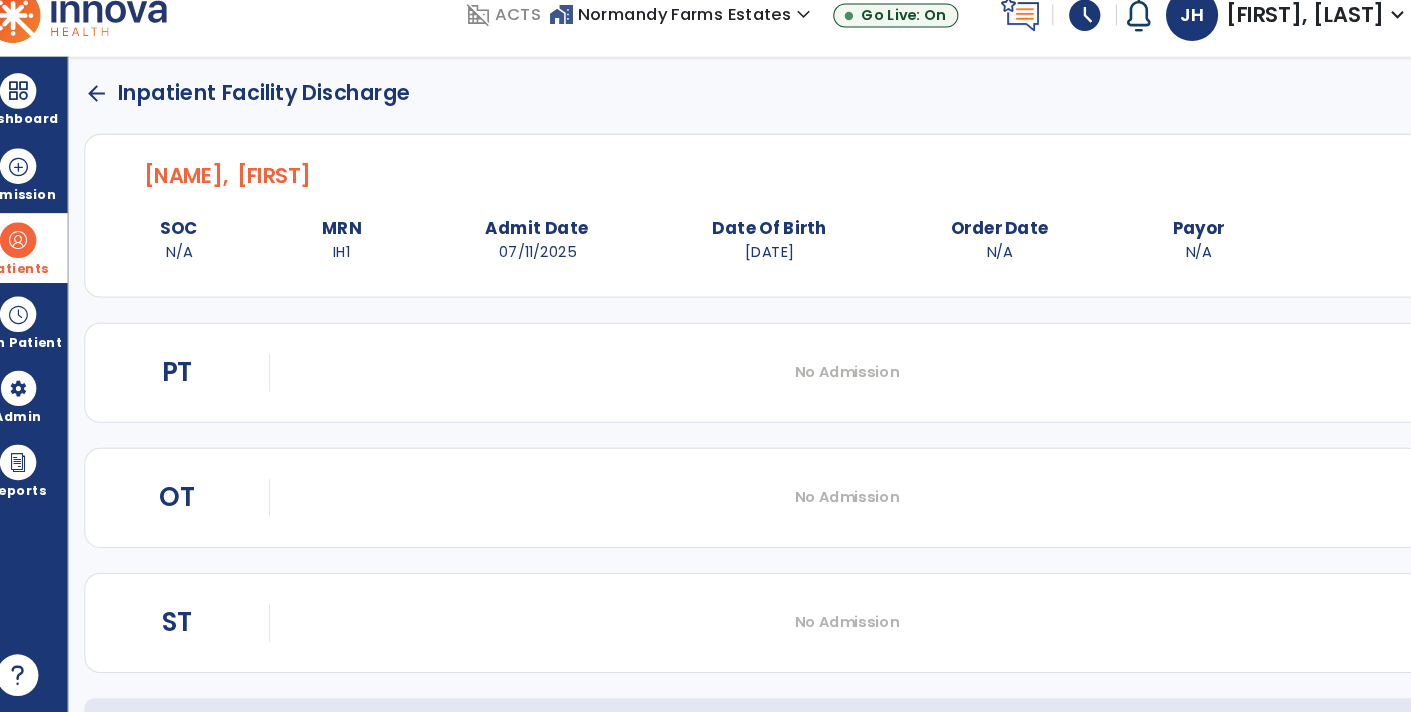 scroll, scrollTop: 142, scrollLeft: 0, axis: vertical 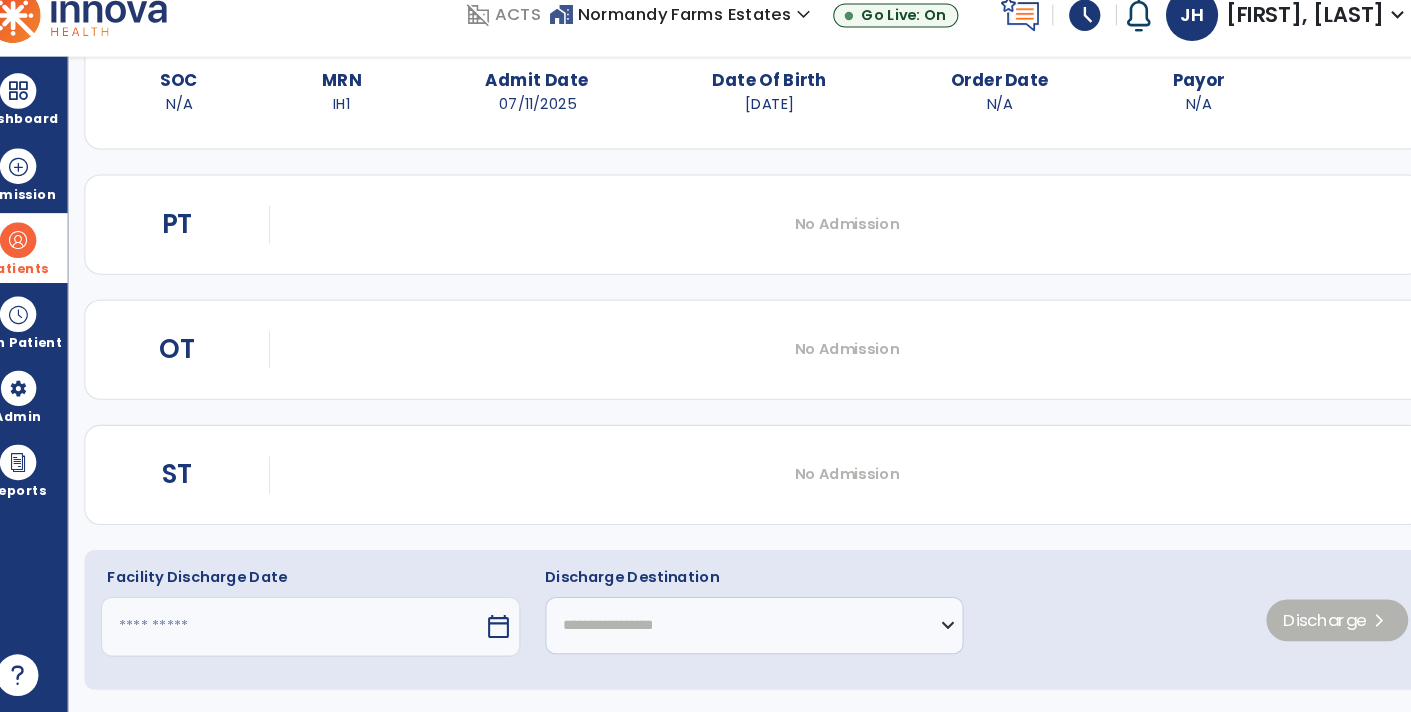 click on "calendar_today" at bounding box center [508, 629] 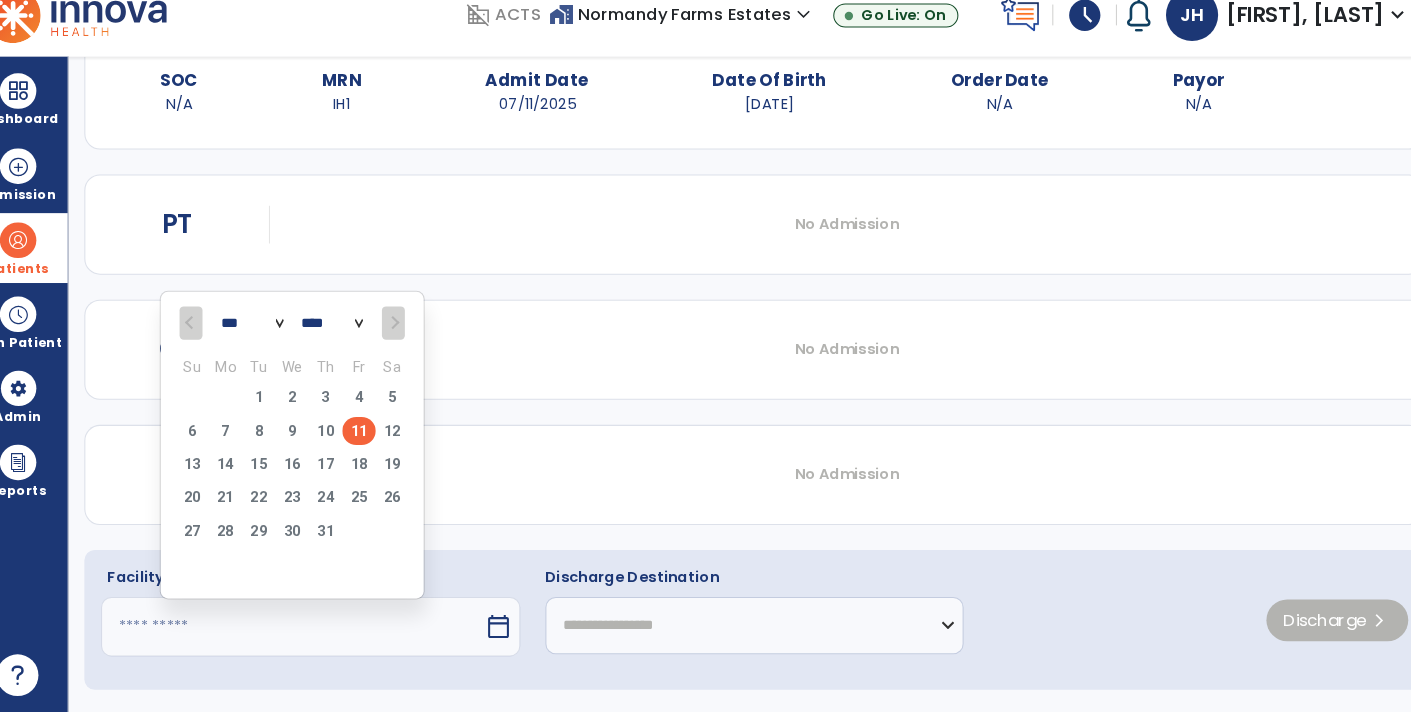 click on "11" at bounding box center (374, 441) 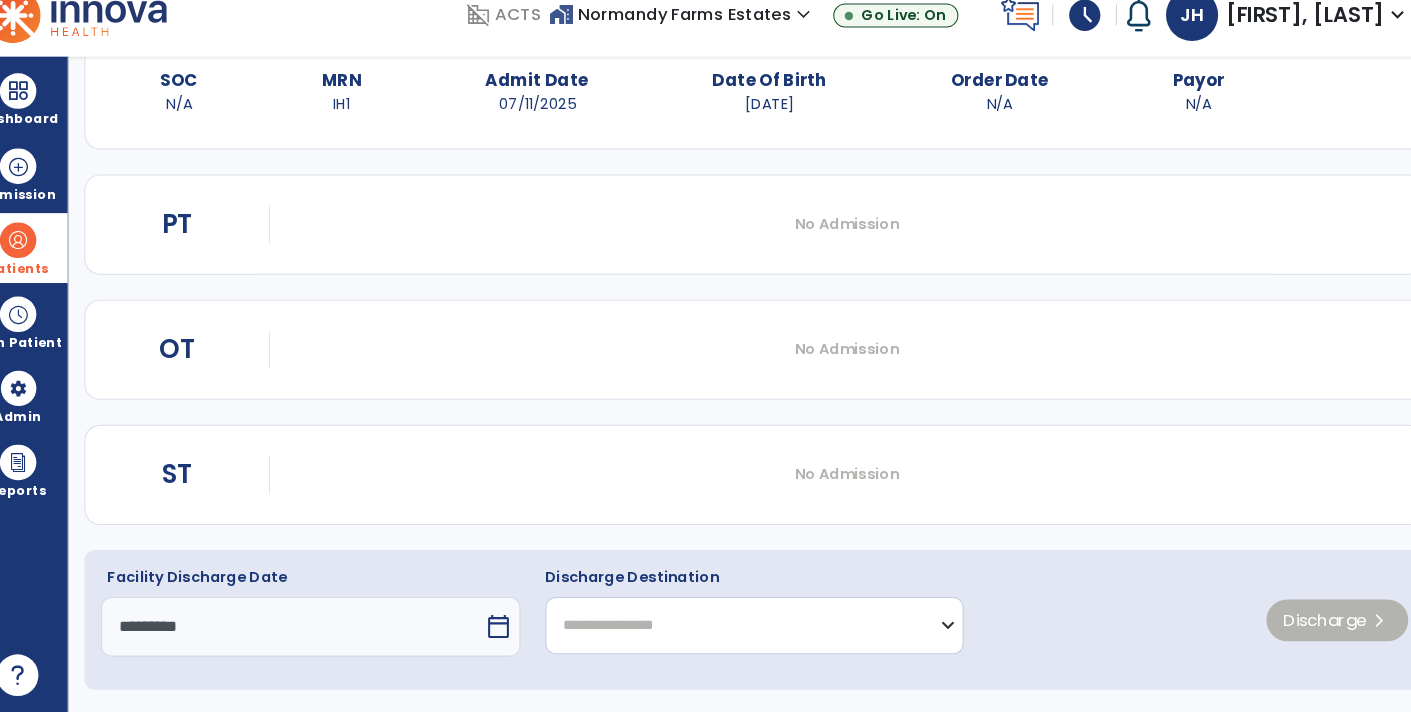 click on "**********" 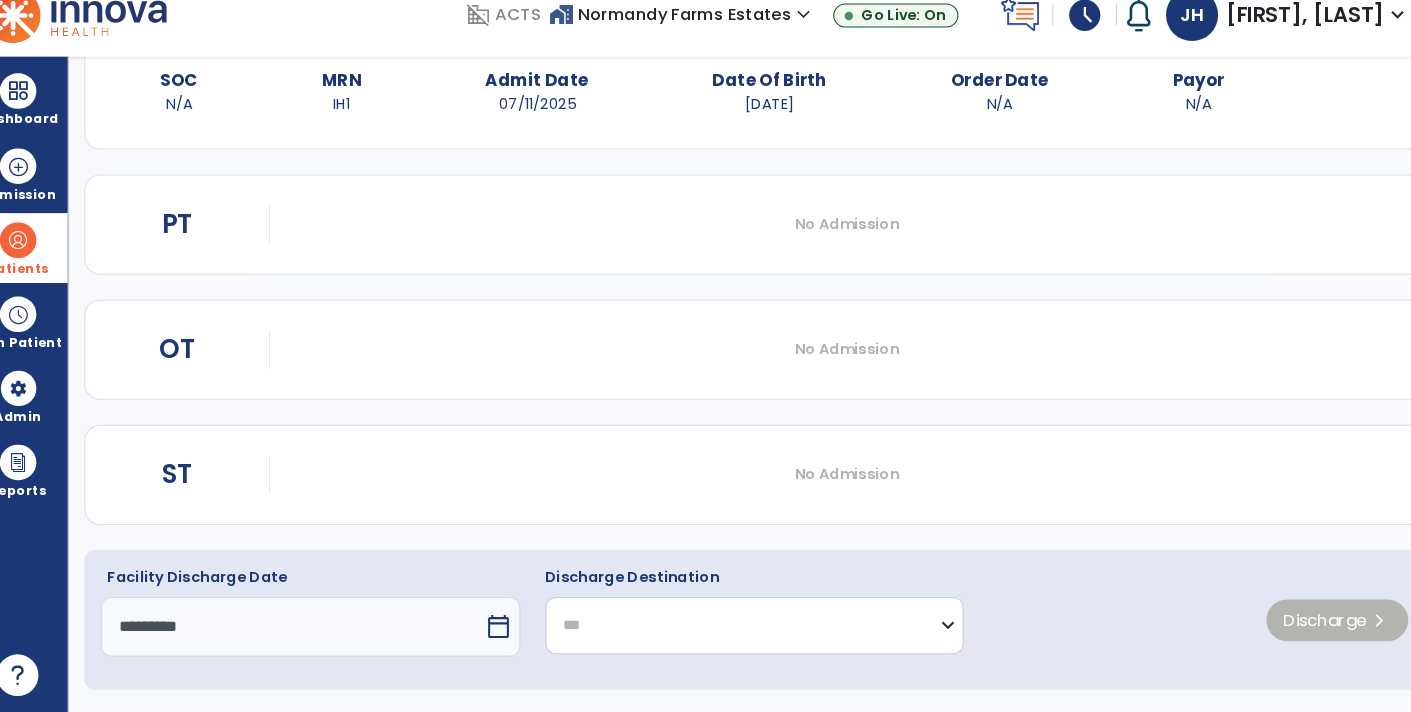 click on "**********" 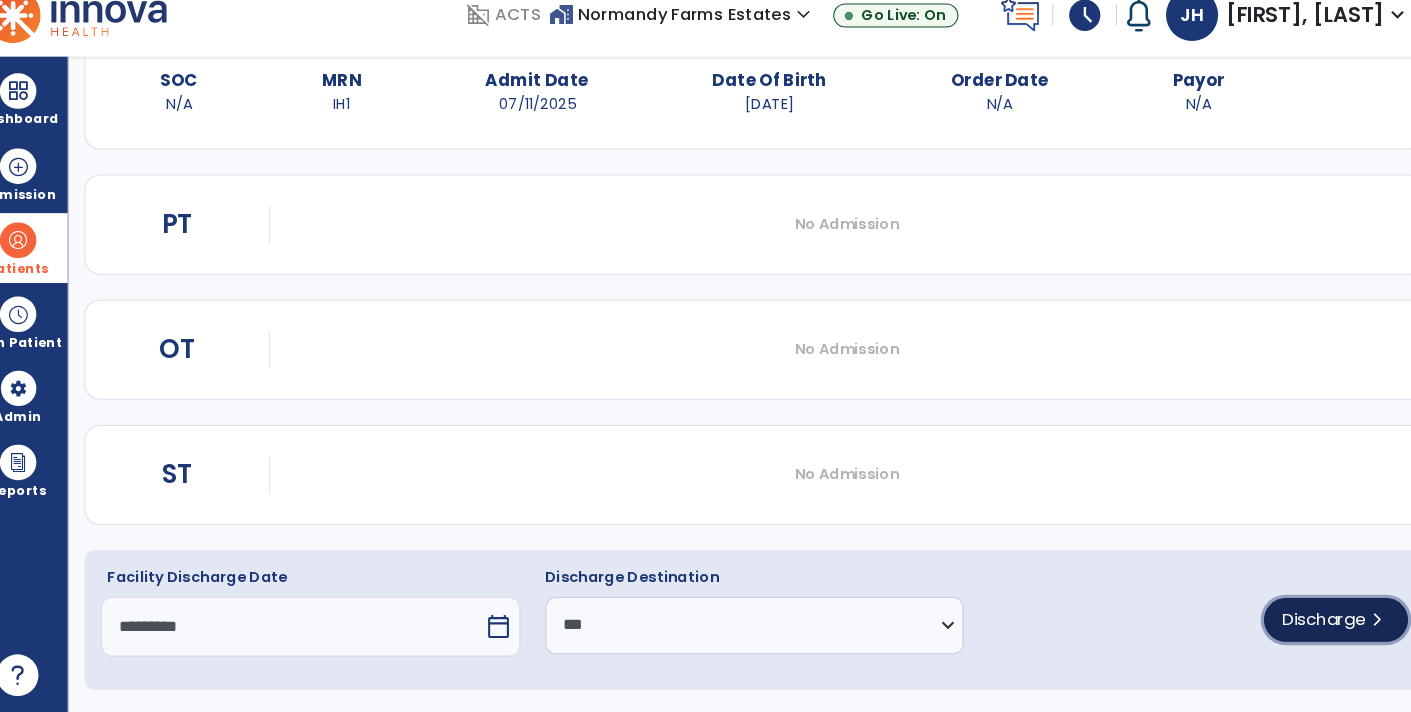 click on "Discharge" 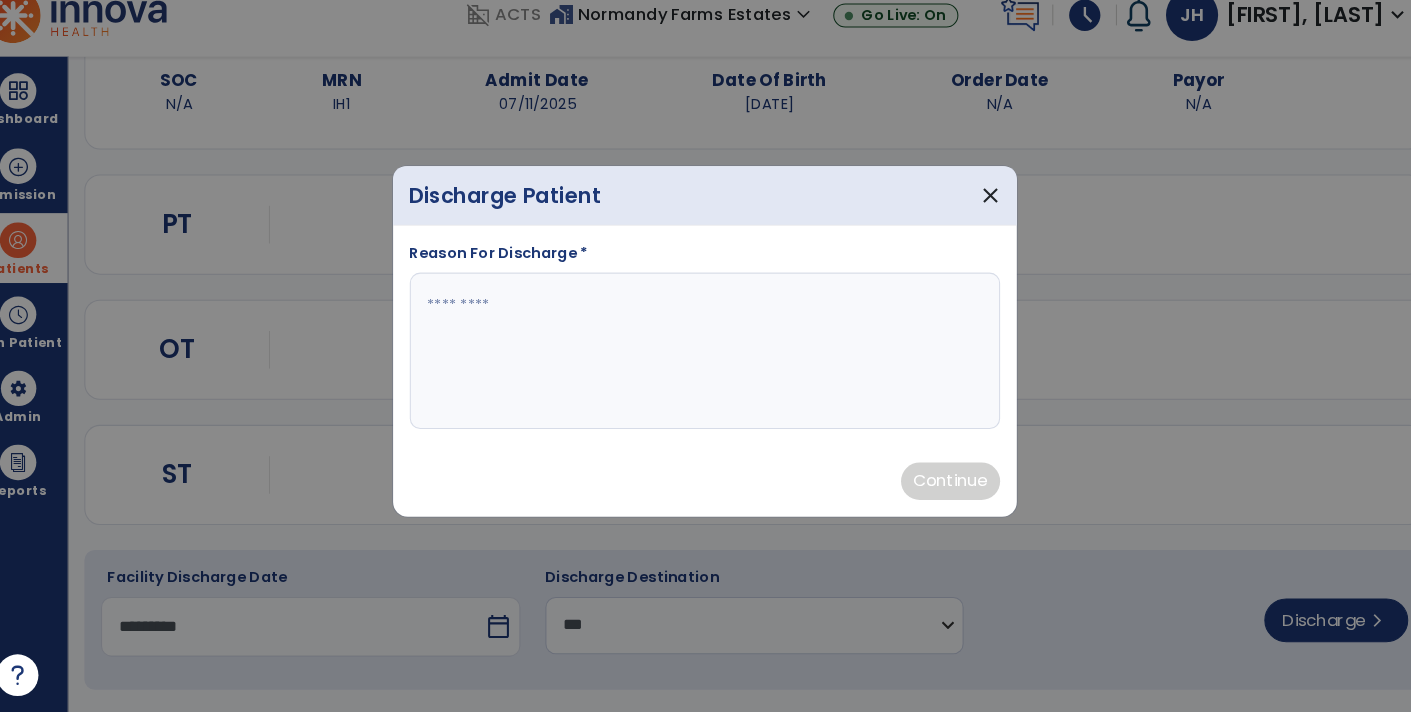 click at bounding box center (706, 365) 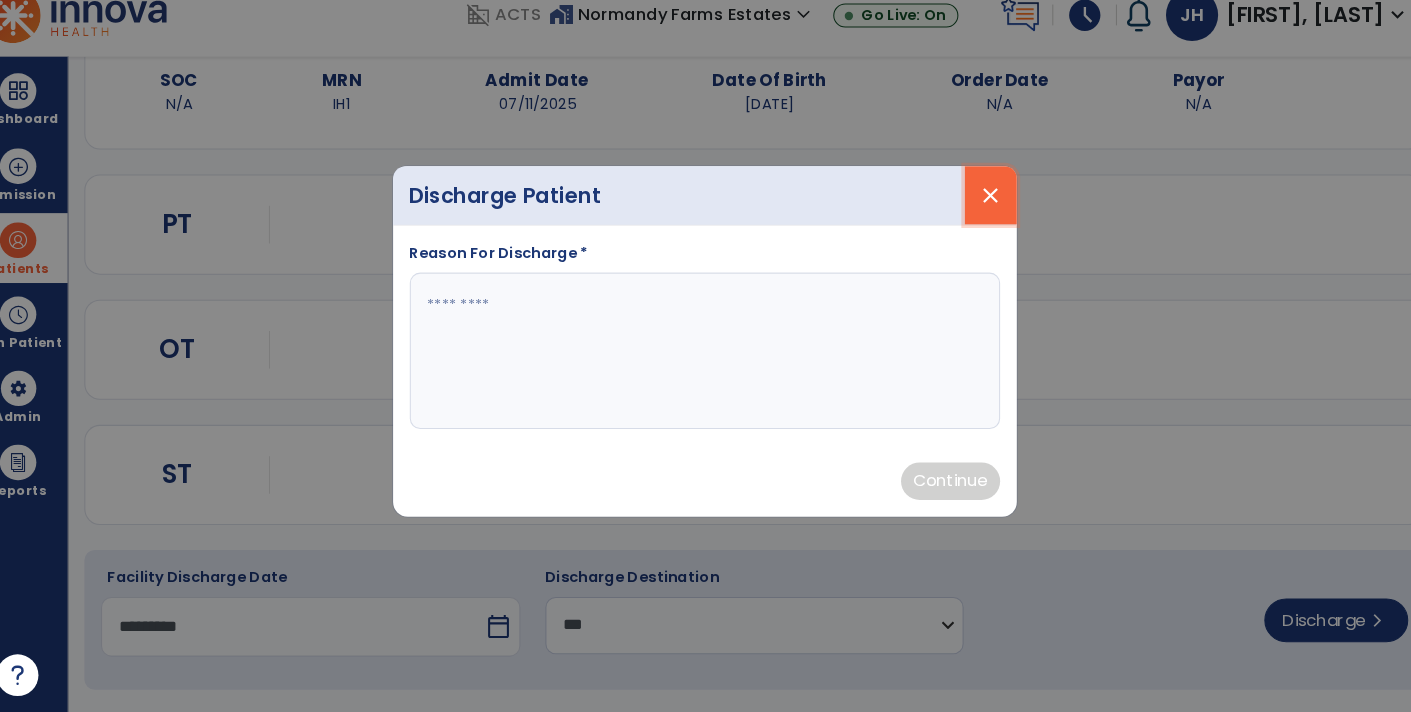 click on "close" at bounding box center (980, 216) 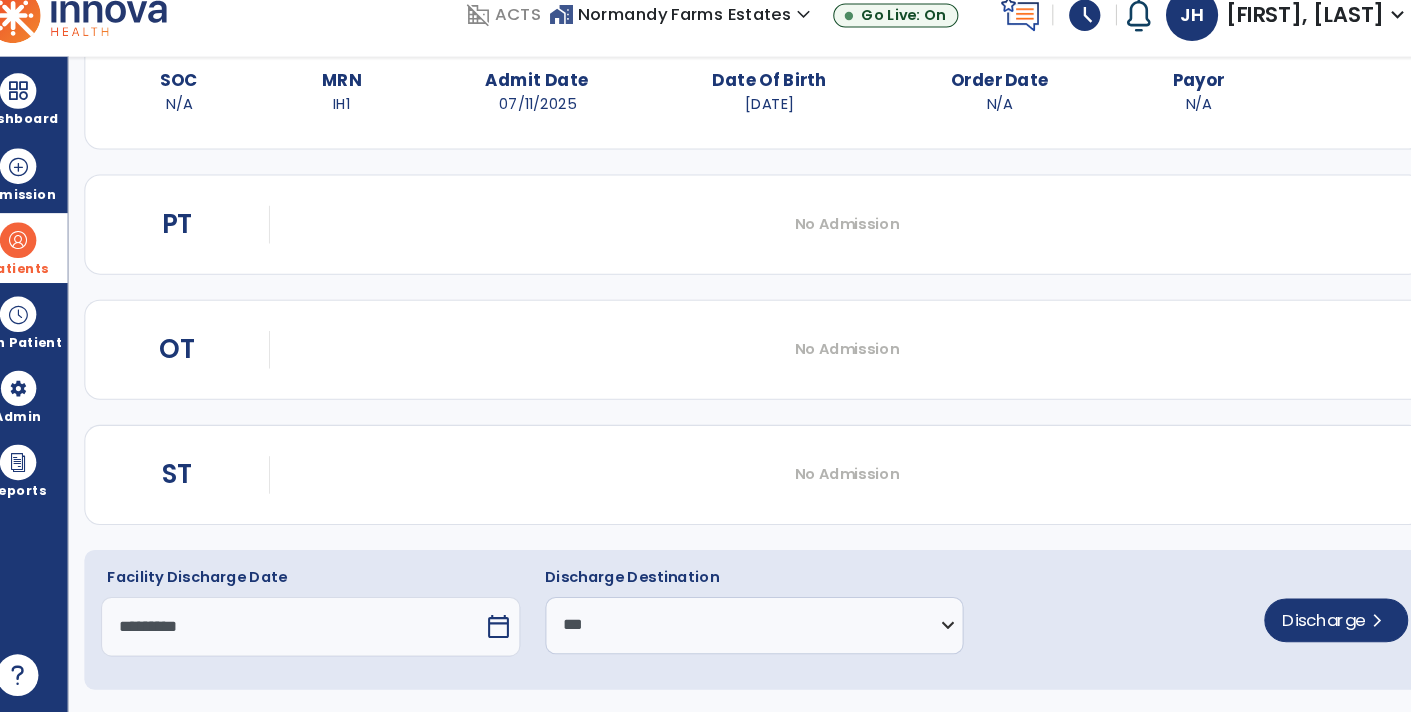 scroll, scrollTop: 0, scrollLeft: 0, axis: both 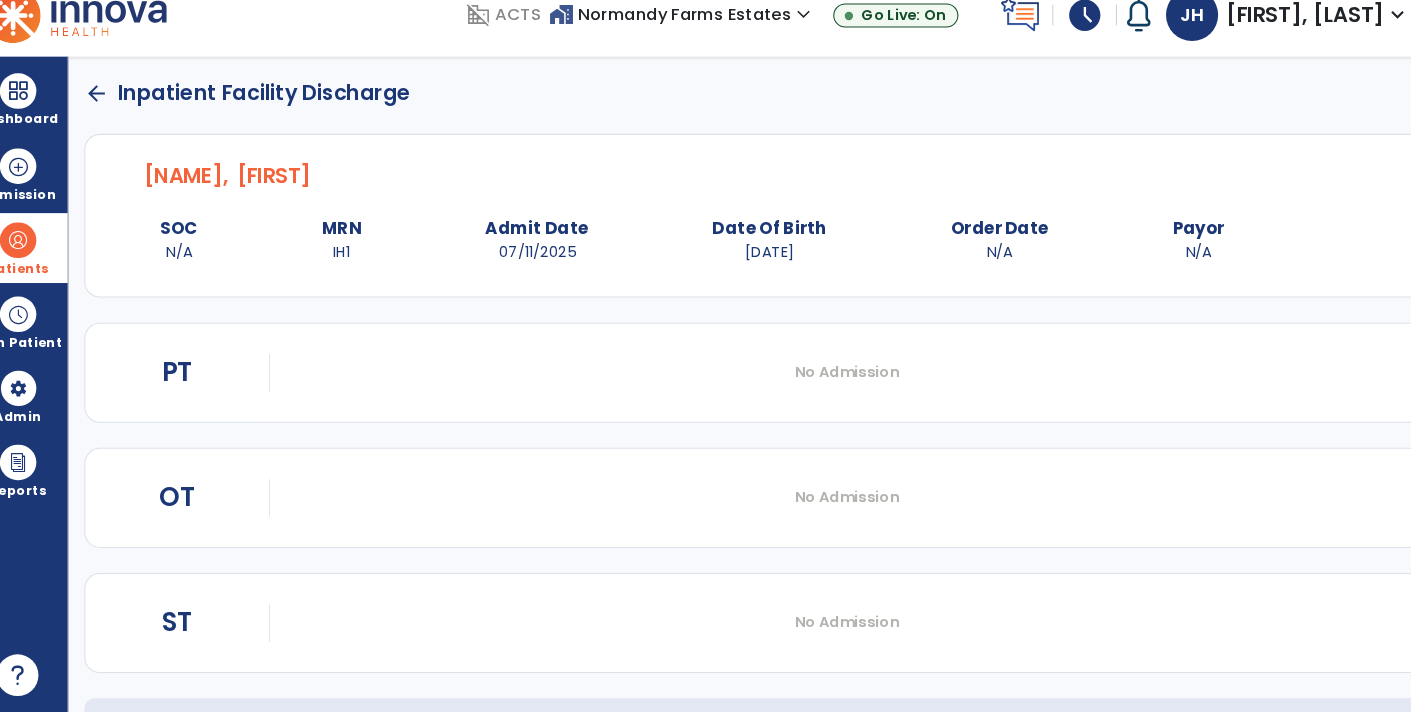click on "arrow_back" 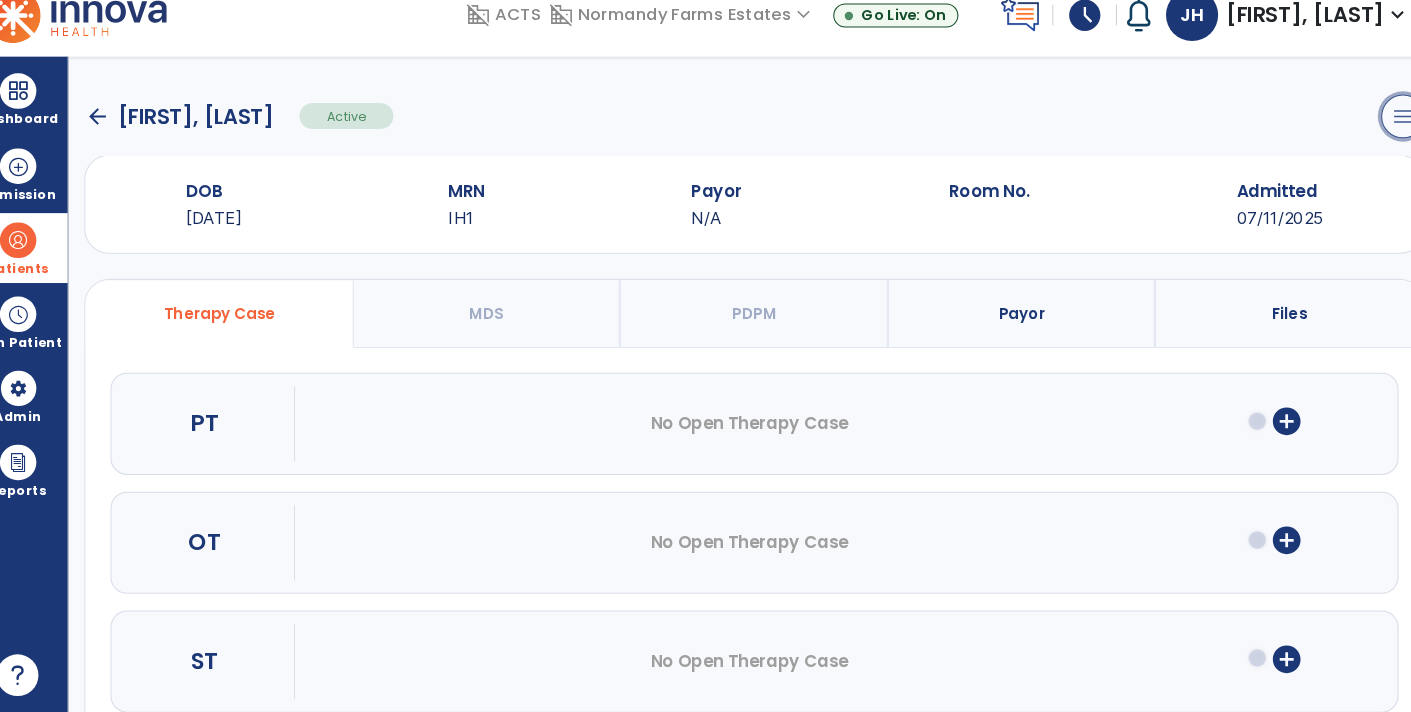 click on "menu" at bounding box center [1375, 140] 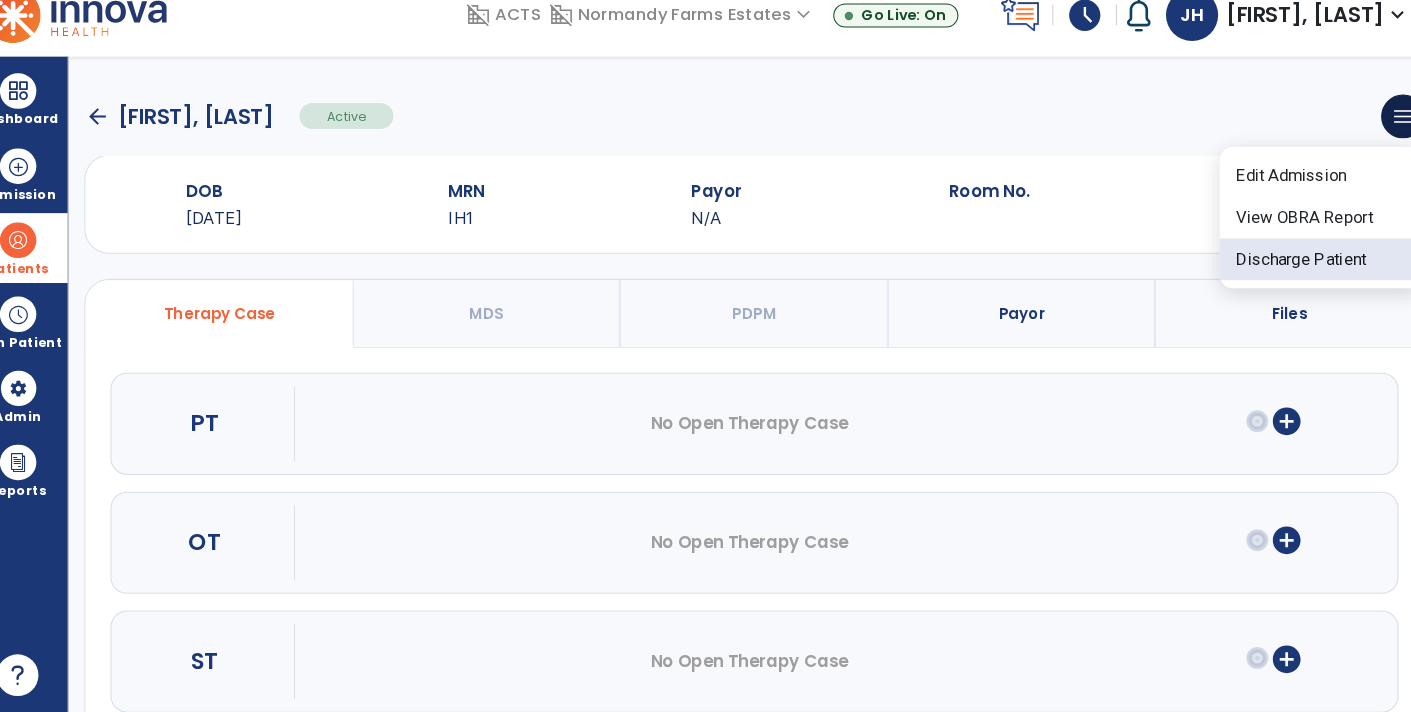 click on "Discharge Patient" 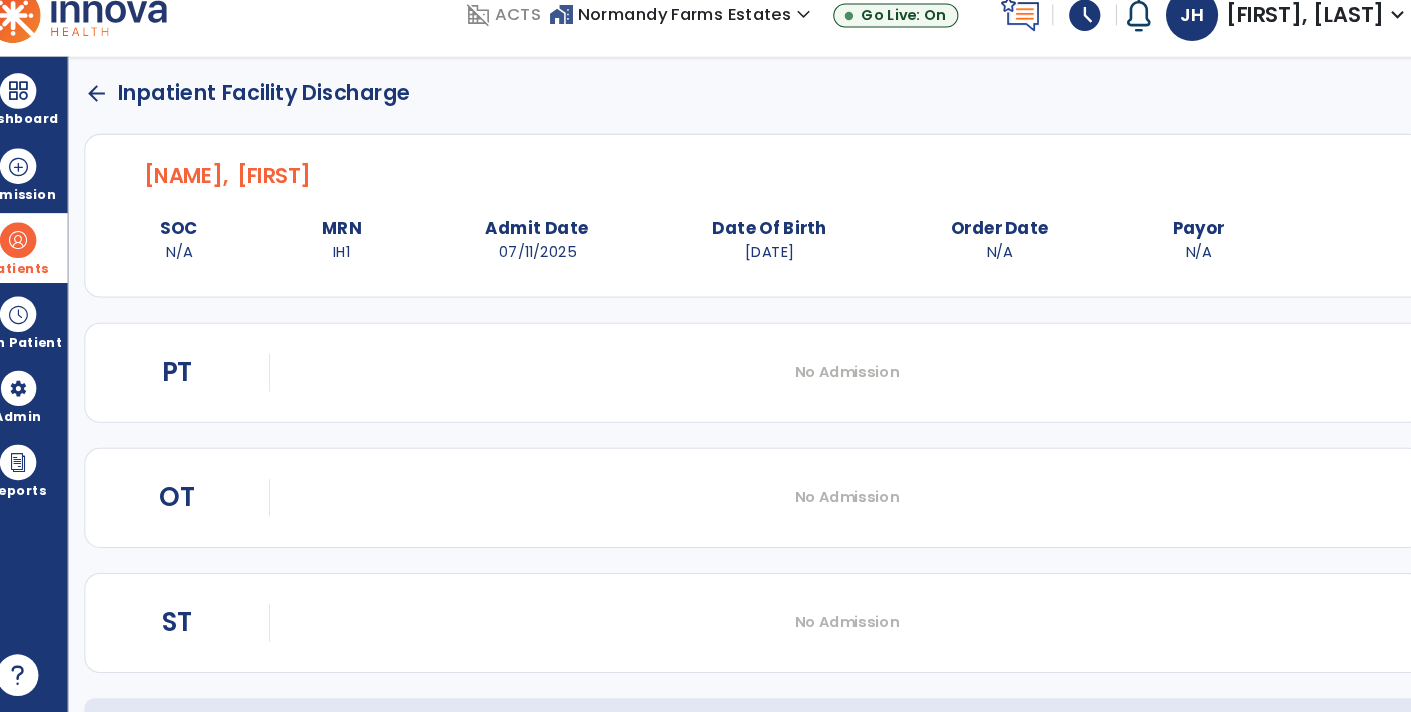 scroll, scrollTop: 142, scrollLeft: 0, axis: vertical 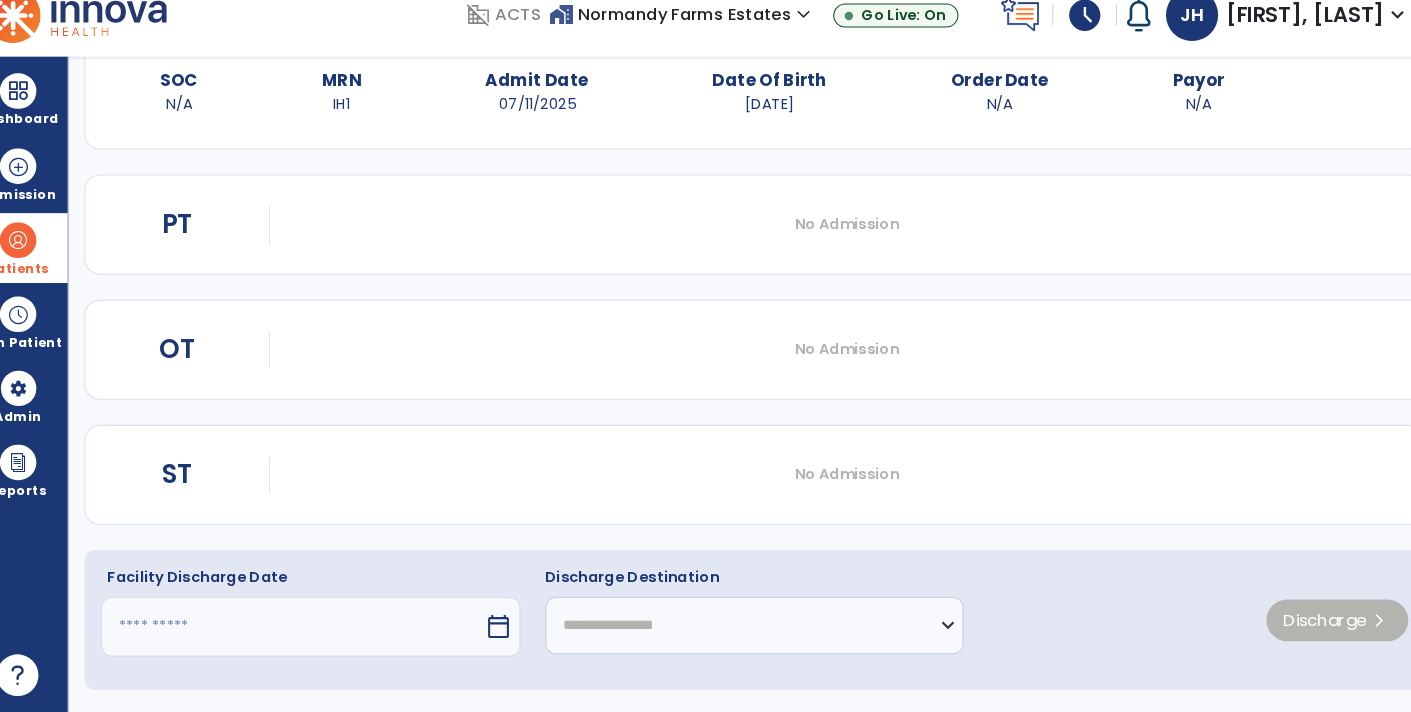 click on "calendar_today" at bounding box center (508, 629) 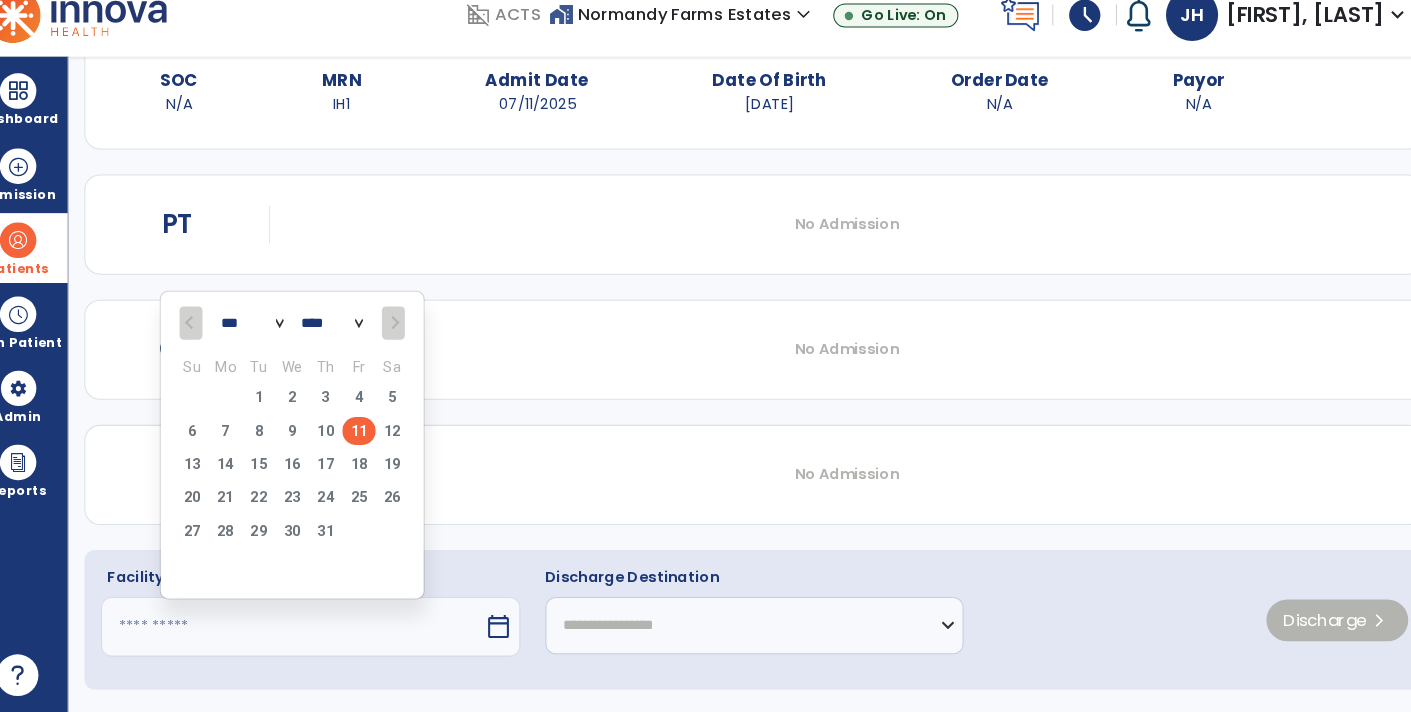 scroll, scrollTop: 0, scrollLeft: 0, axis: both 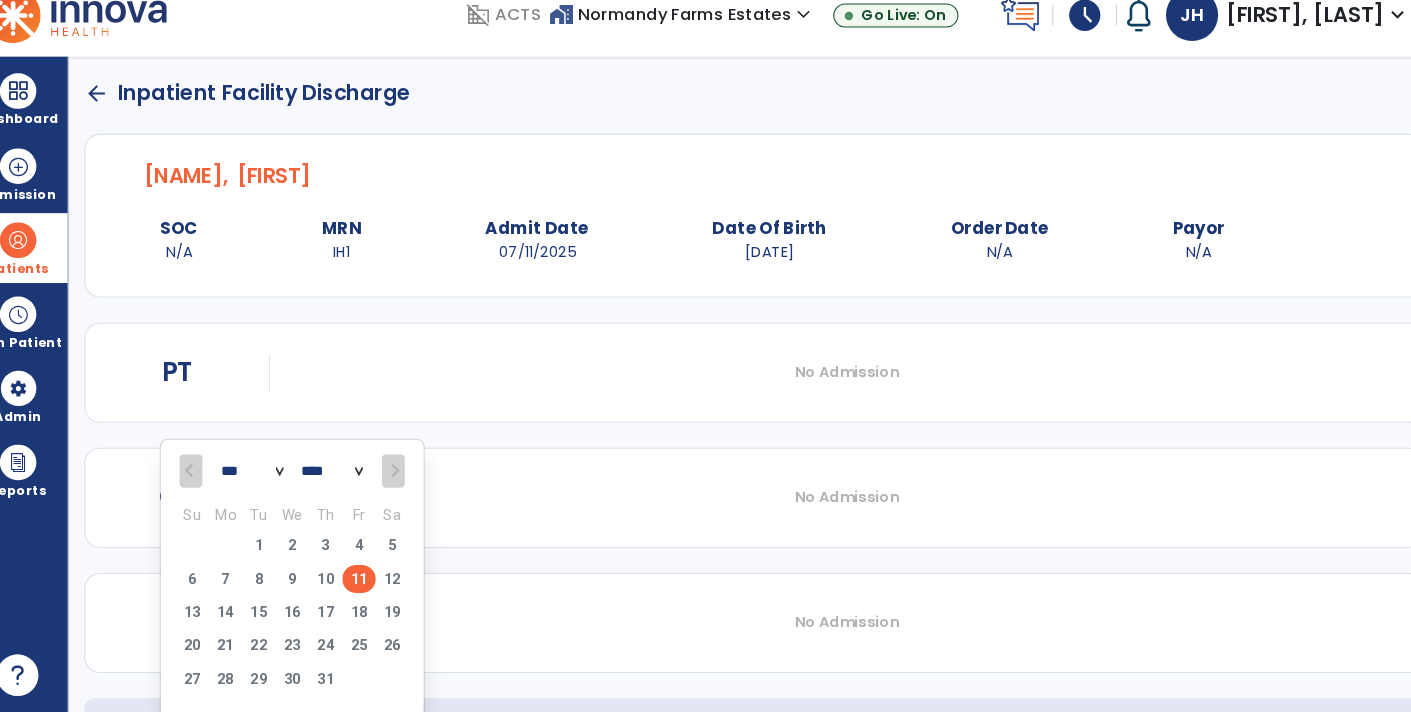 click on "arrow_back" 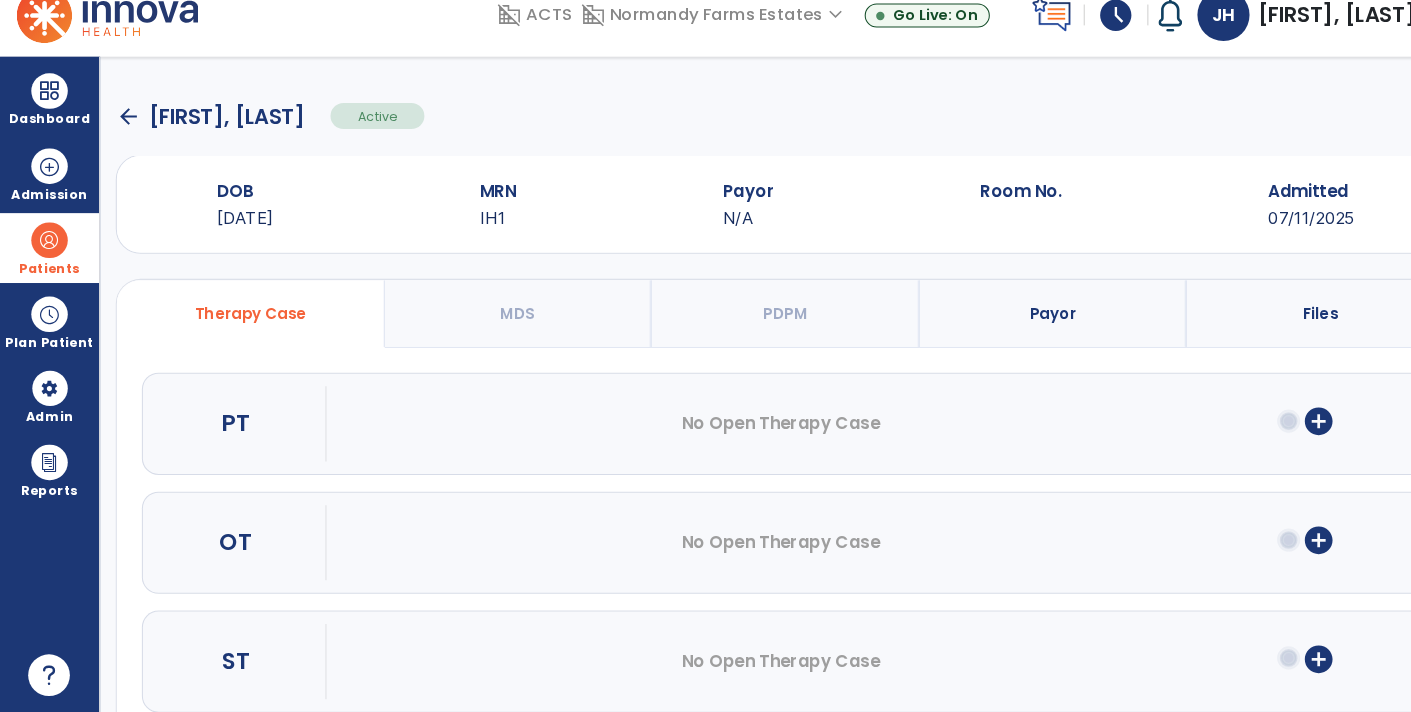 click on "arrow_back" 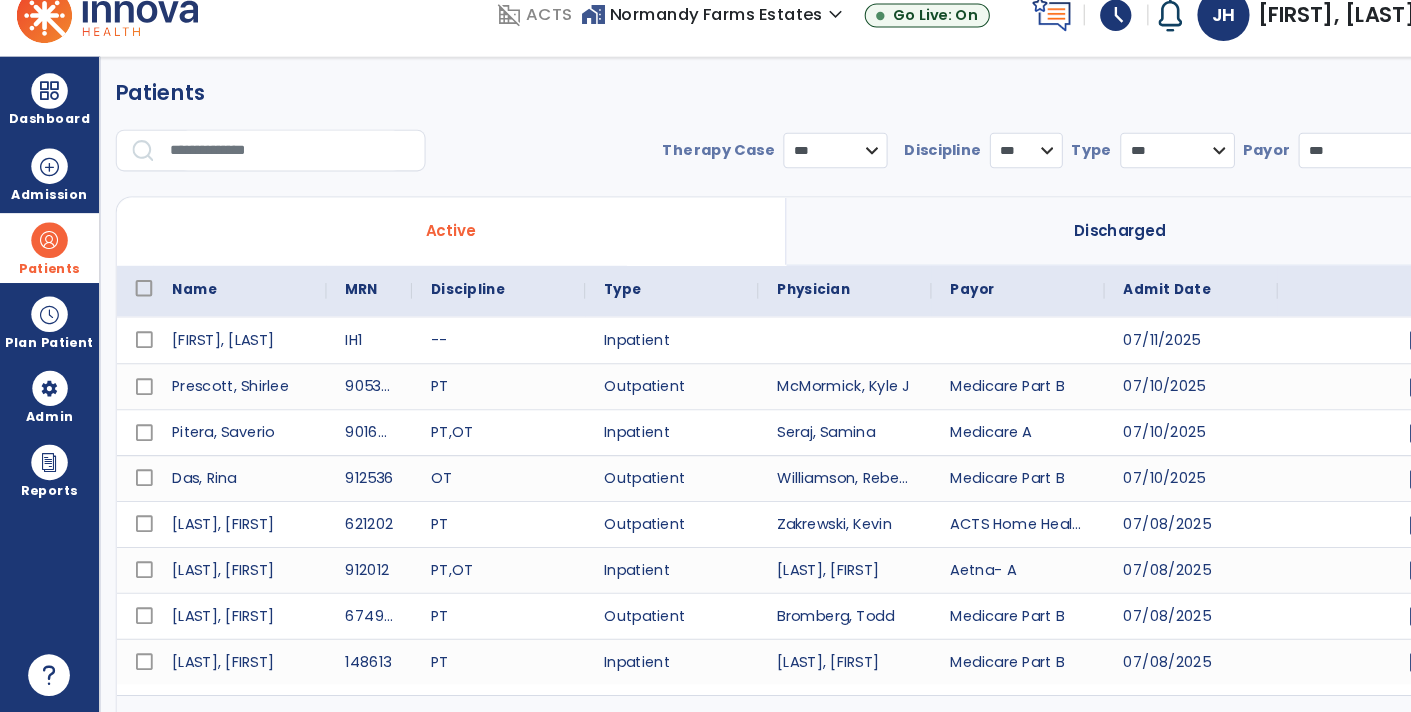 click on "Discharged" at bounding box center [1075, 250] 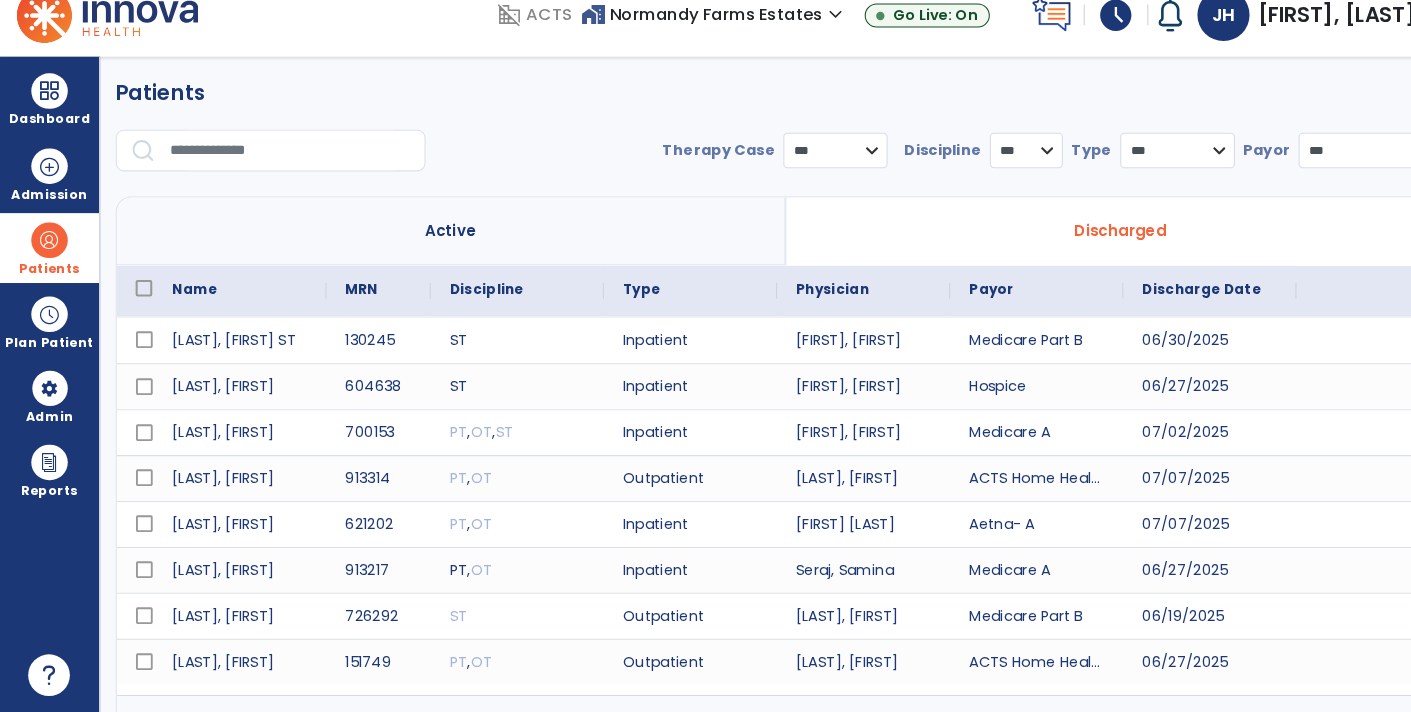 click at bounding box center [278, 173] 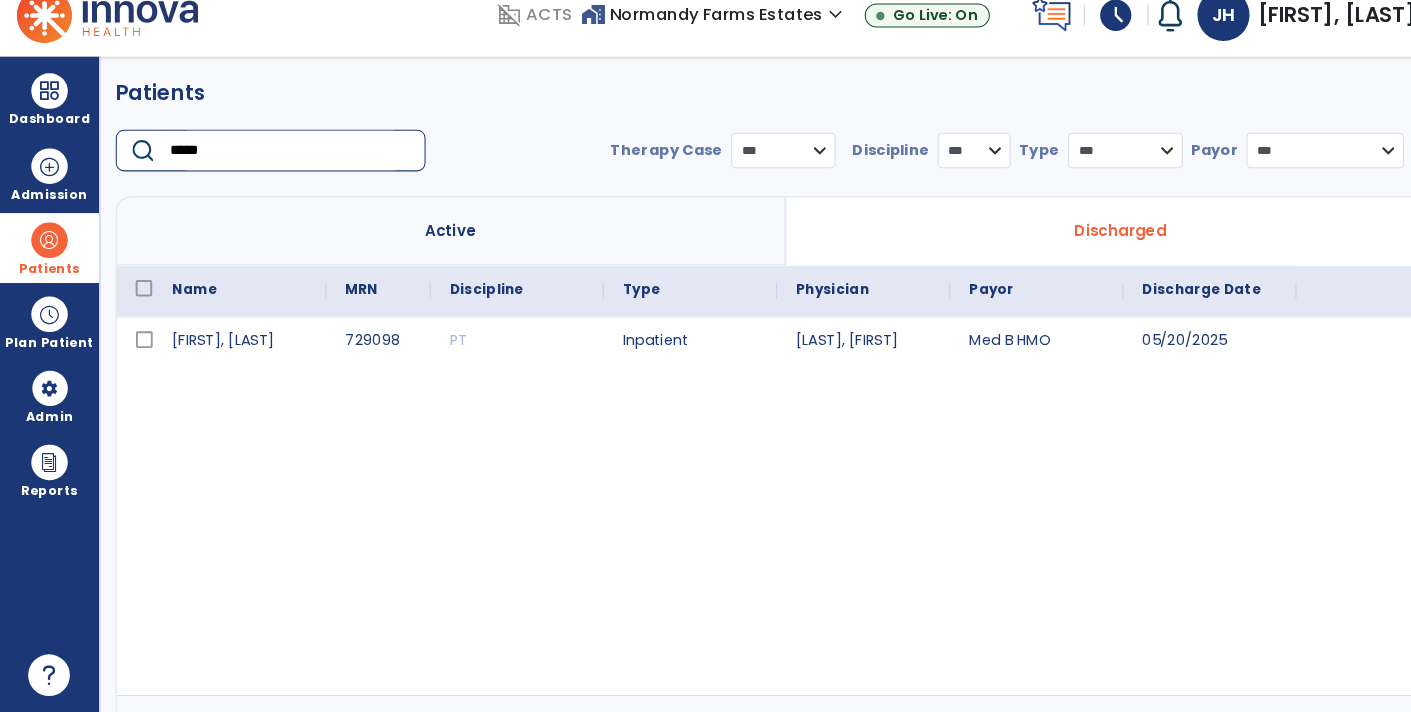 type on "*****" 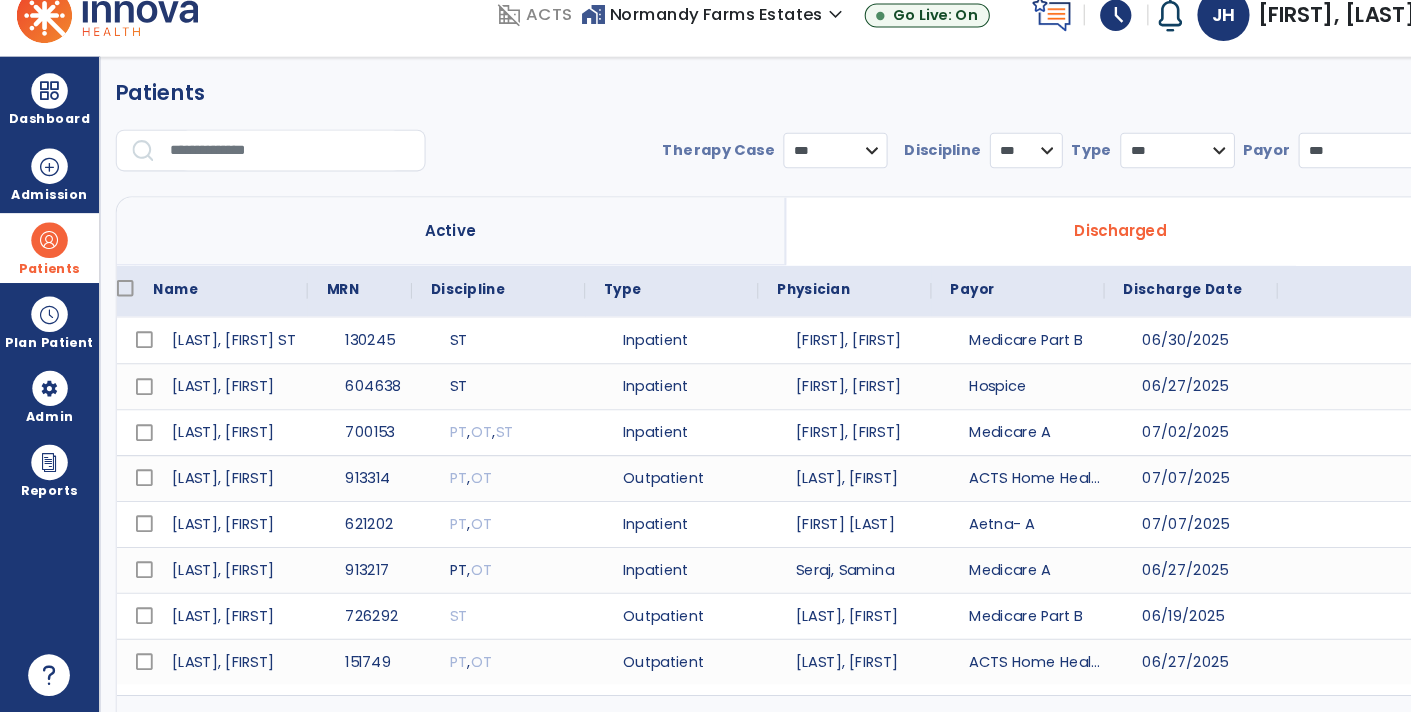 scroll, scrollTop: 0, scrollLeft: 17, axis: horizontal 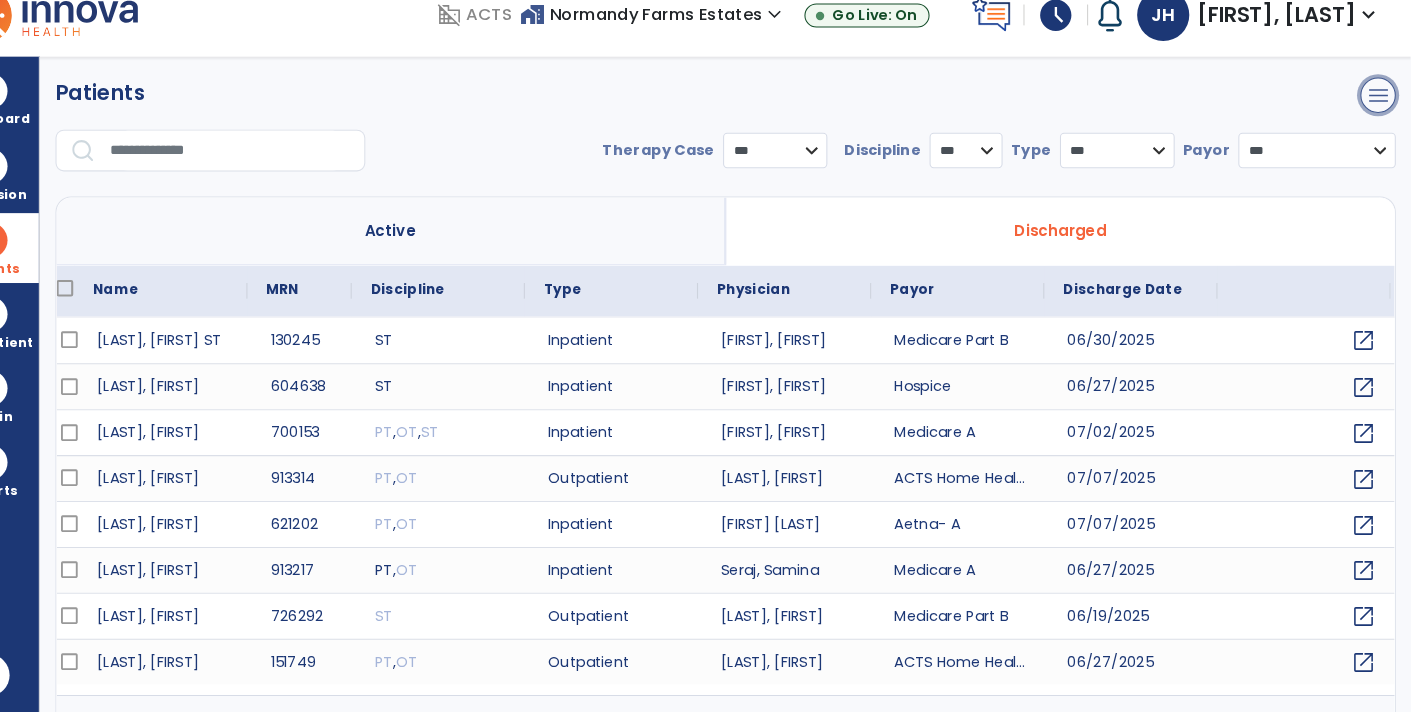 click on "menu" at bounding box center (1379, 120) 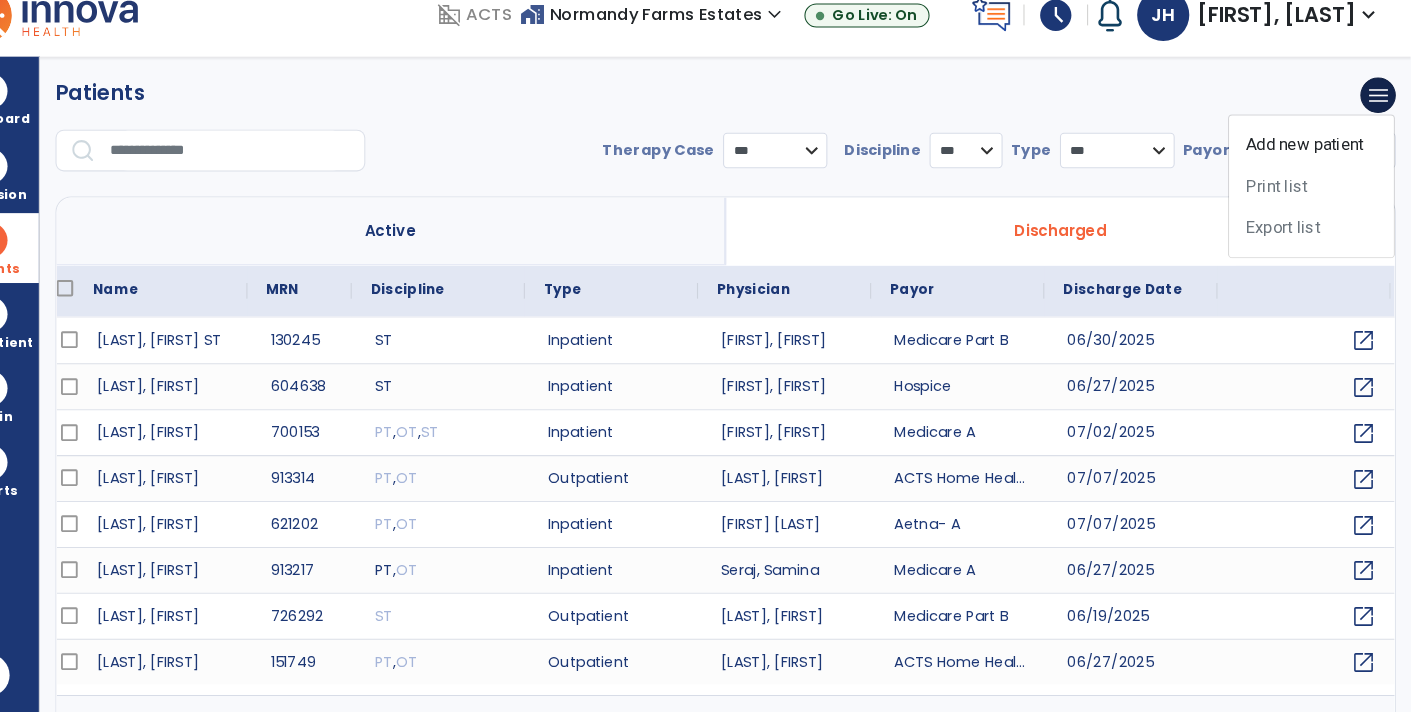click on "Discharged" at bounding box center [1074, 250] 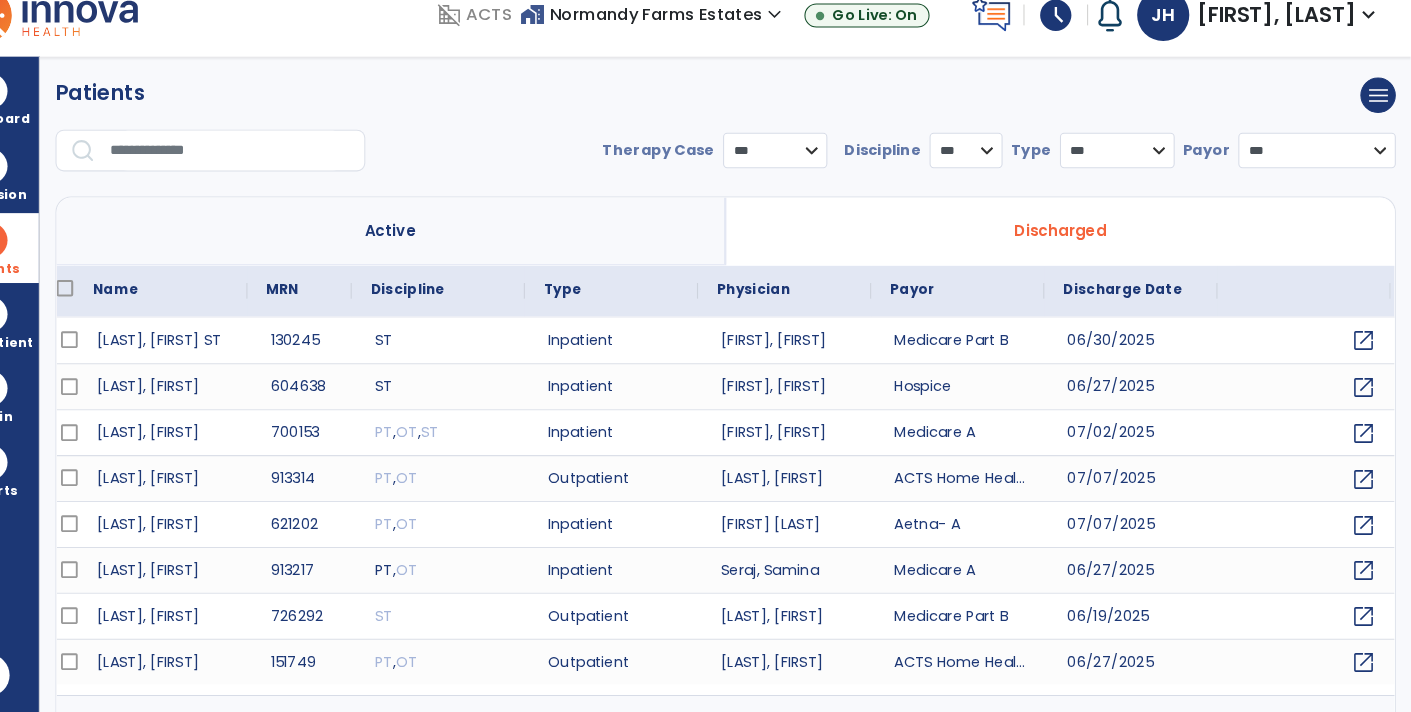 click at bounding box center [278, 173] 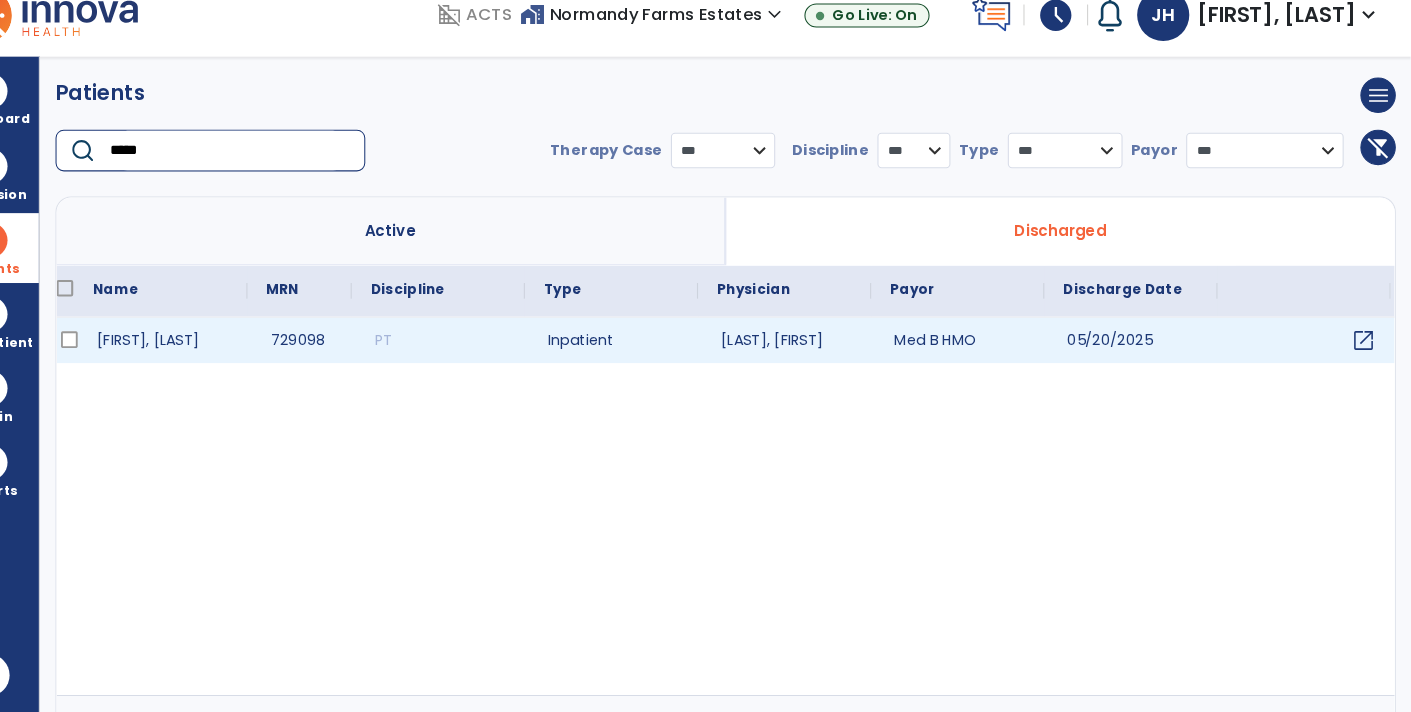 type on "*****" 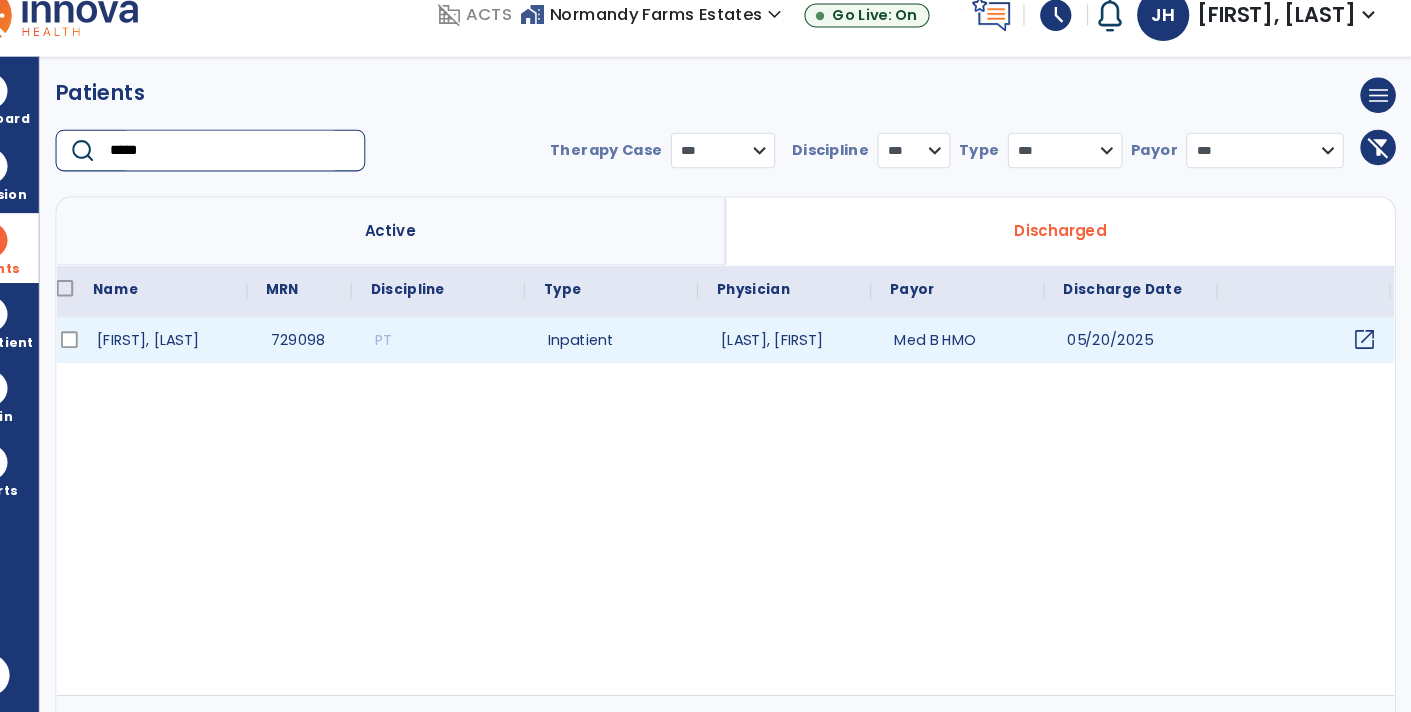 click on "open_in_new" at bounding box center (1366, 354) 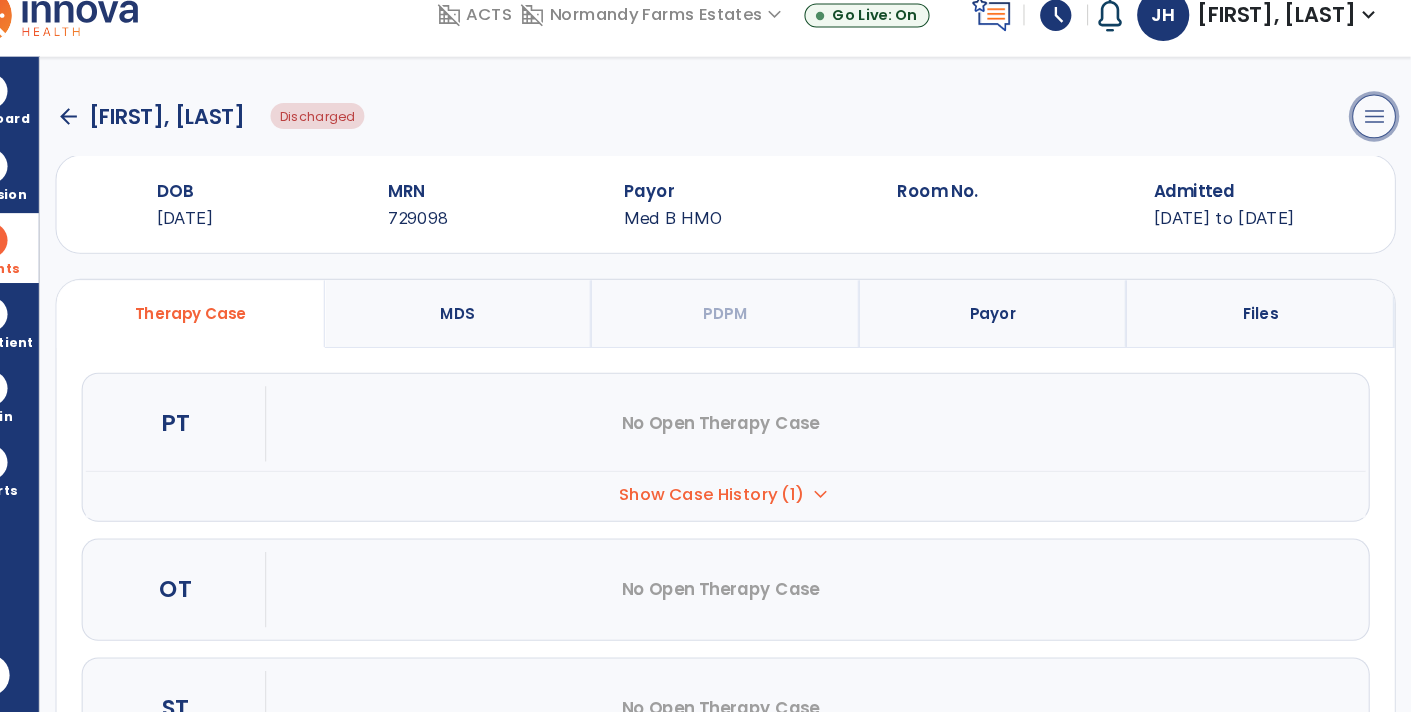 click on "menu" at bounding box center (1375, 140) 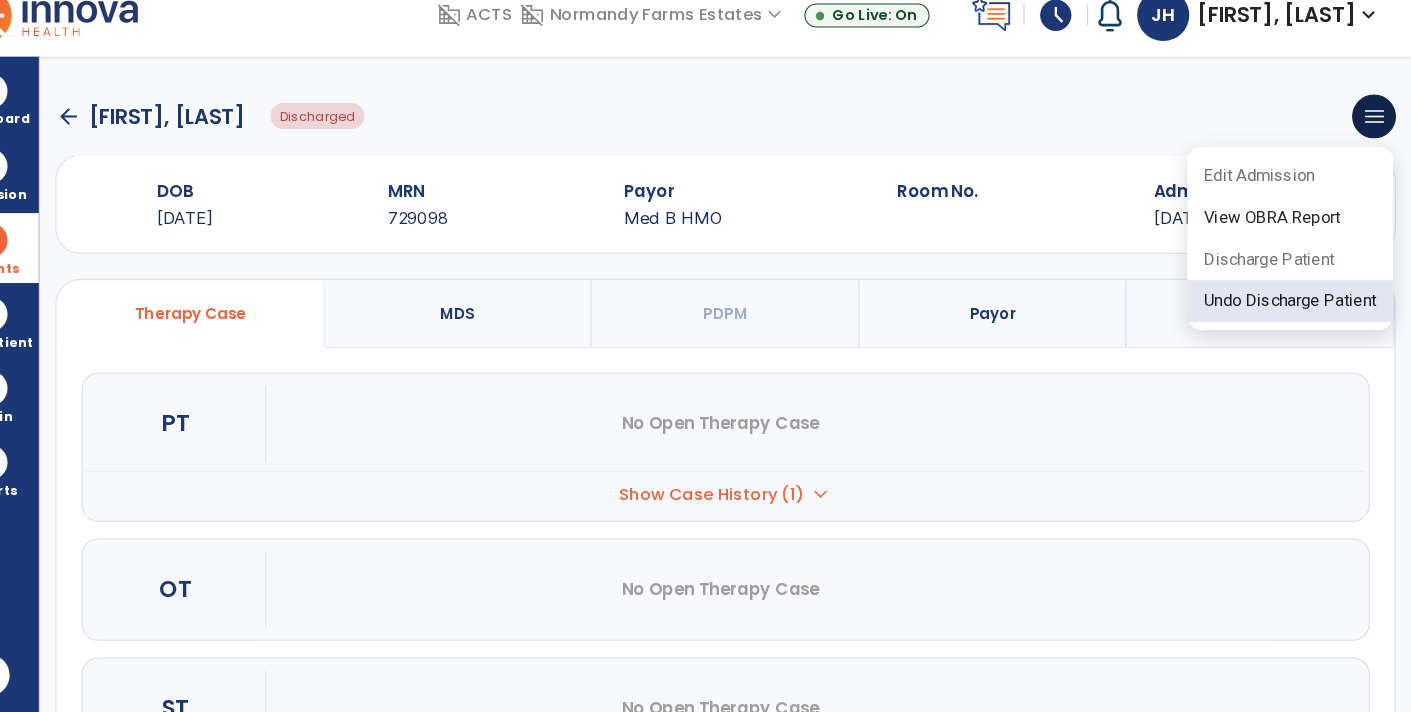 click on "Undo Discharge Patient" 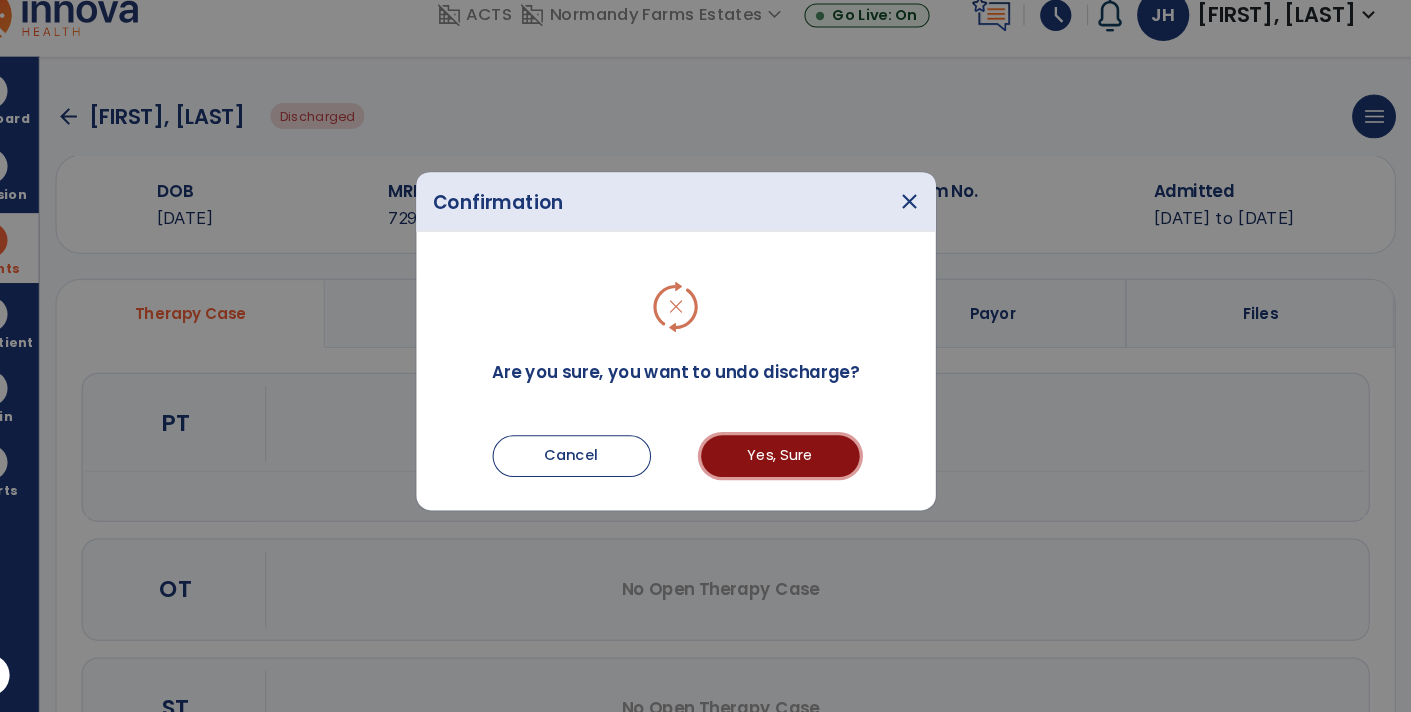 click on "Yes, Sure" at bounding box center (806, 466) 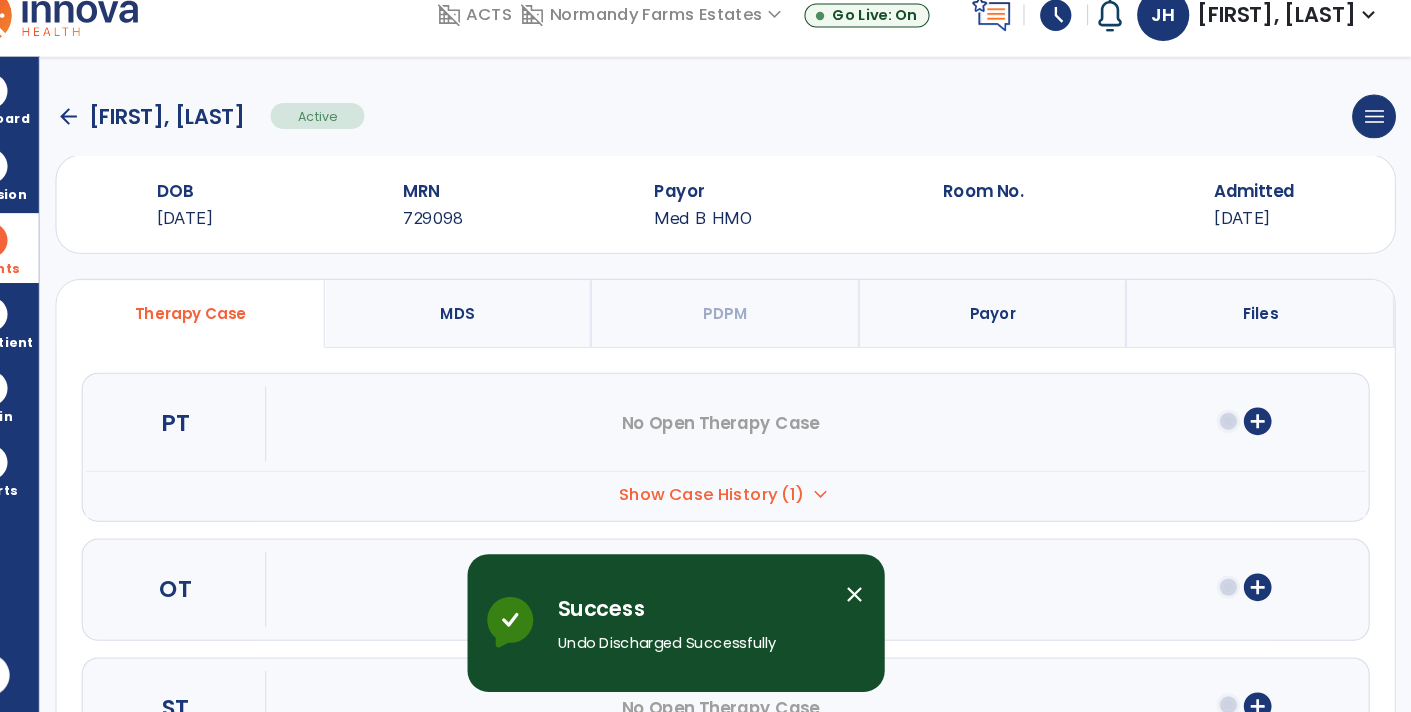 click 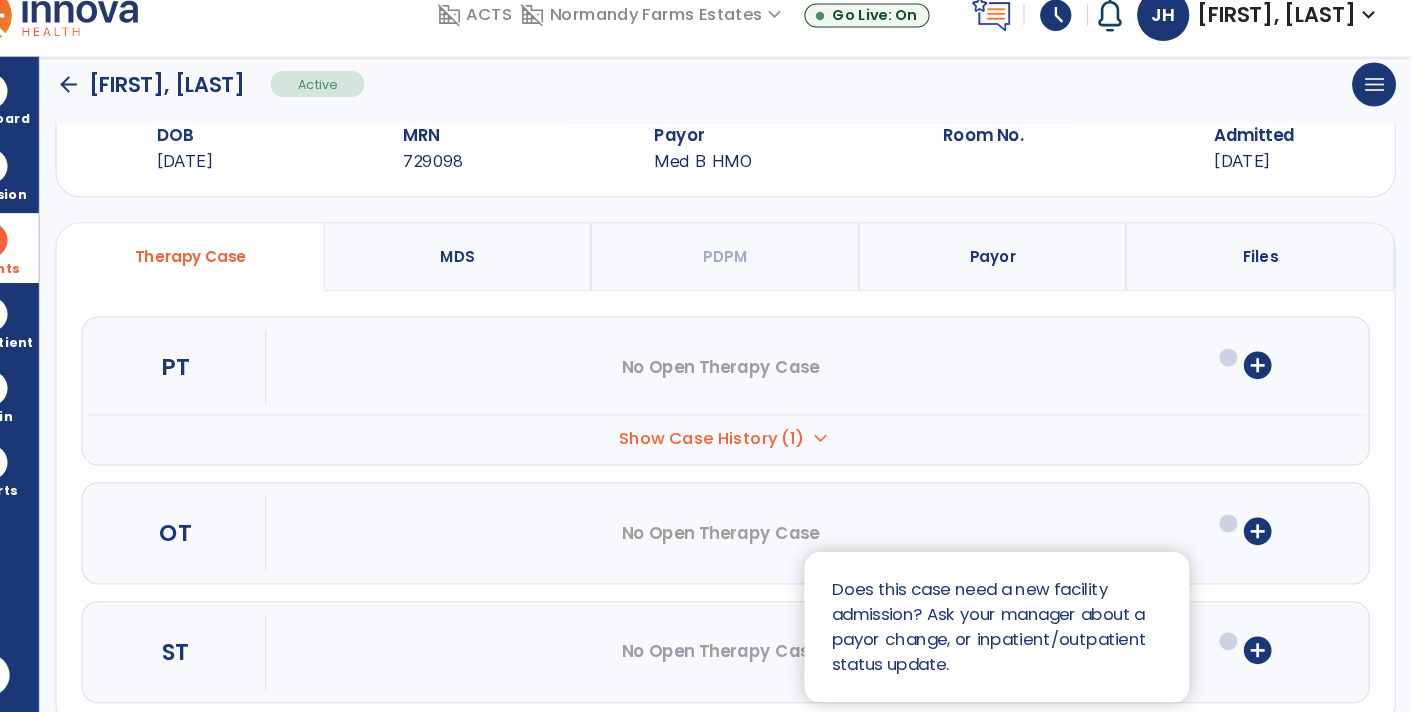 scroll, scrollTop: 60, scrollLeft: 0, axis: vertical 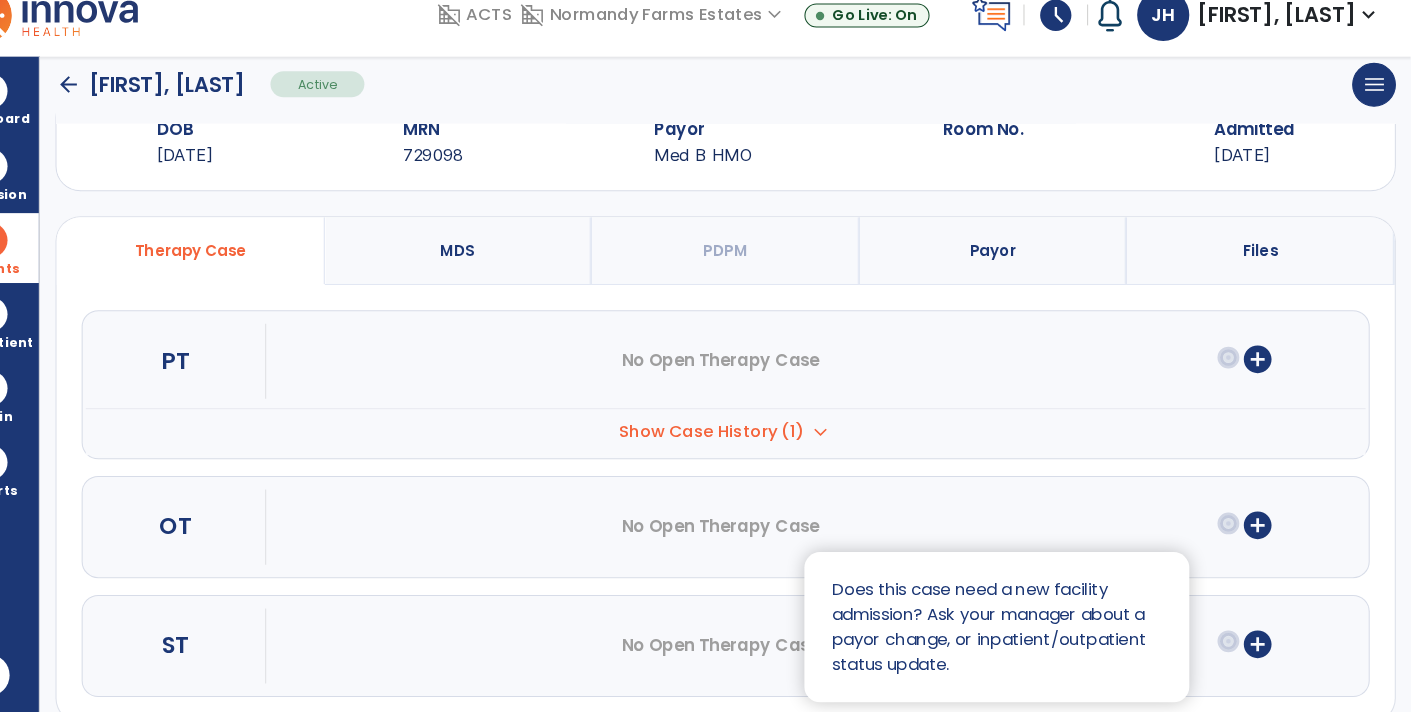 click at bounding box center (705, 356) 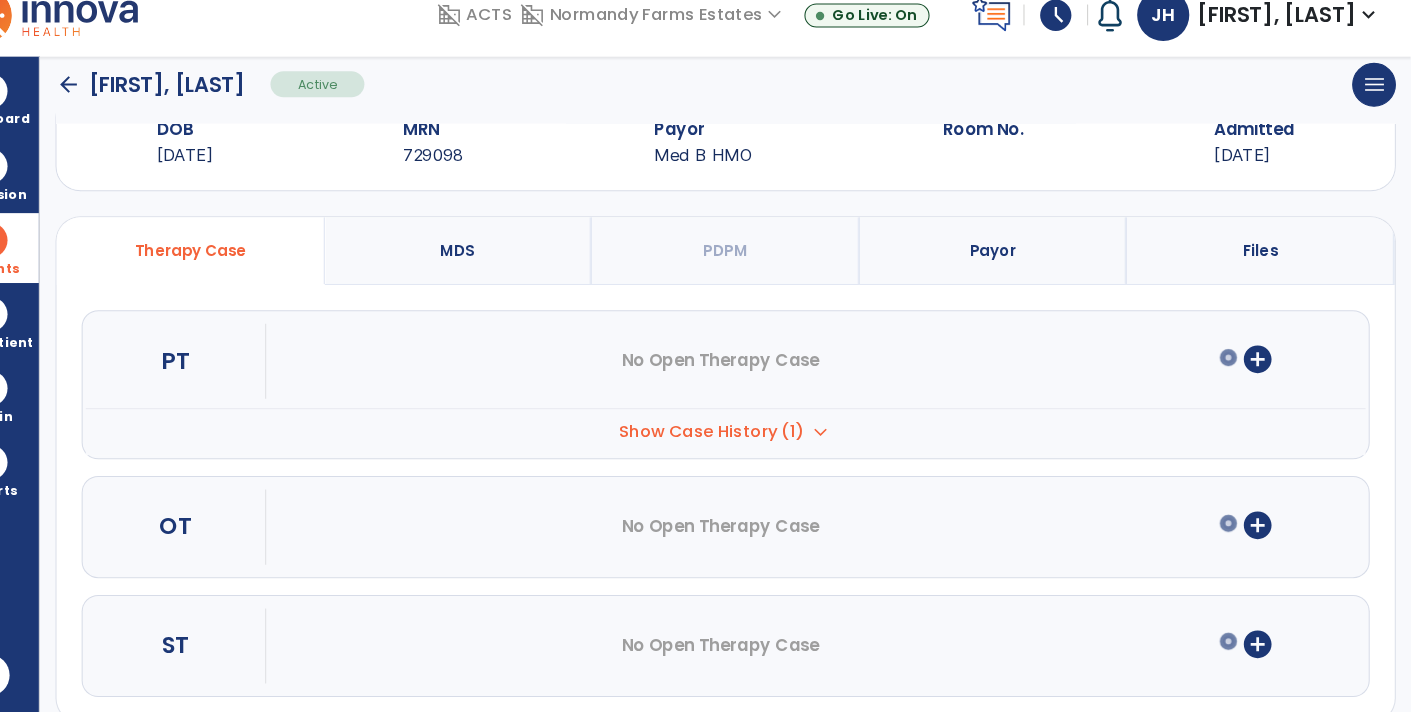 click on "add_circle" at bounding box center (1264, 646) 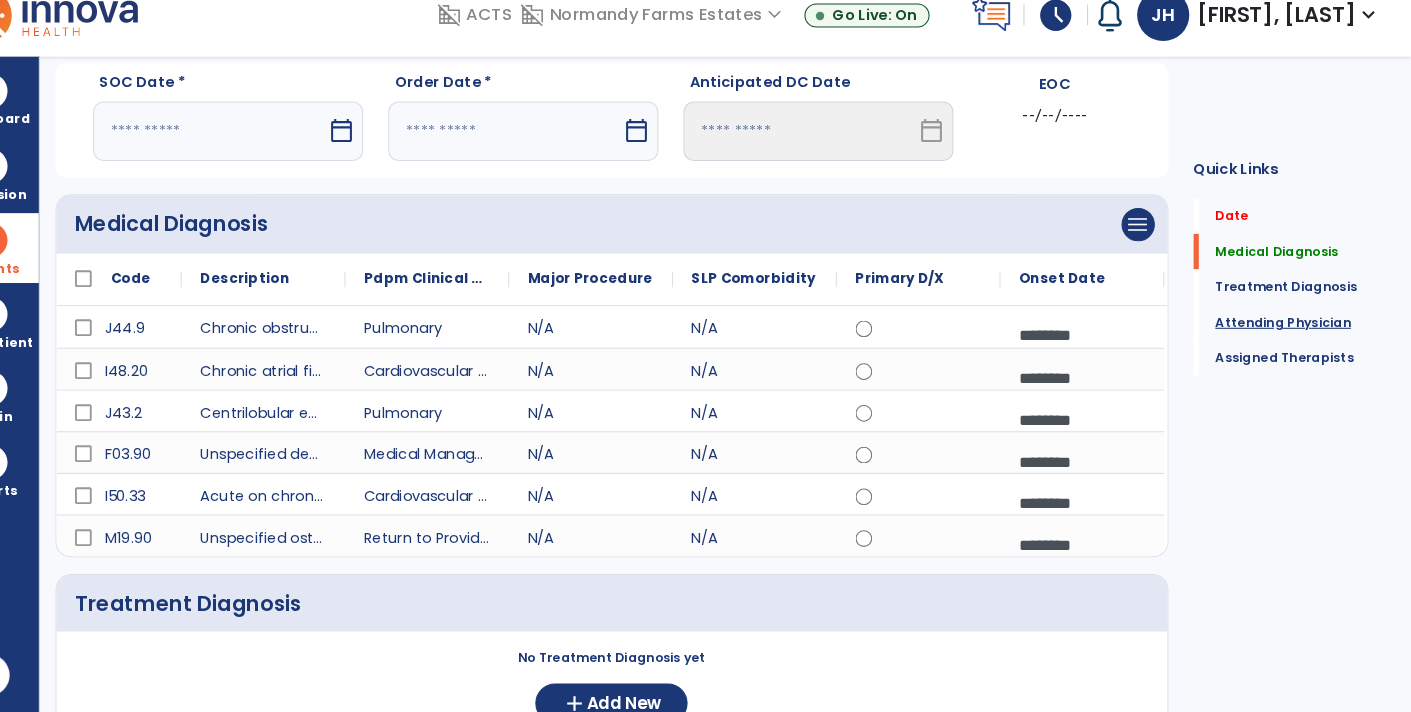 click on "Attending Physician" 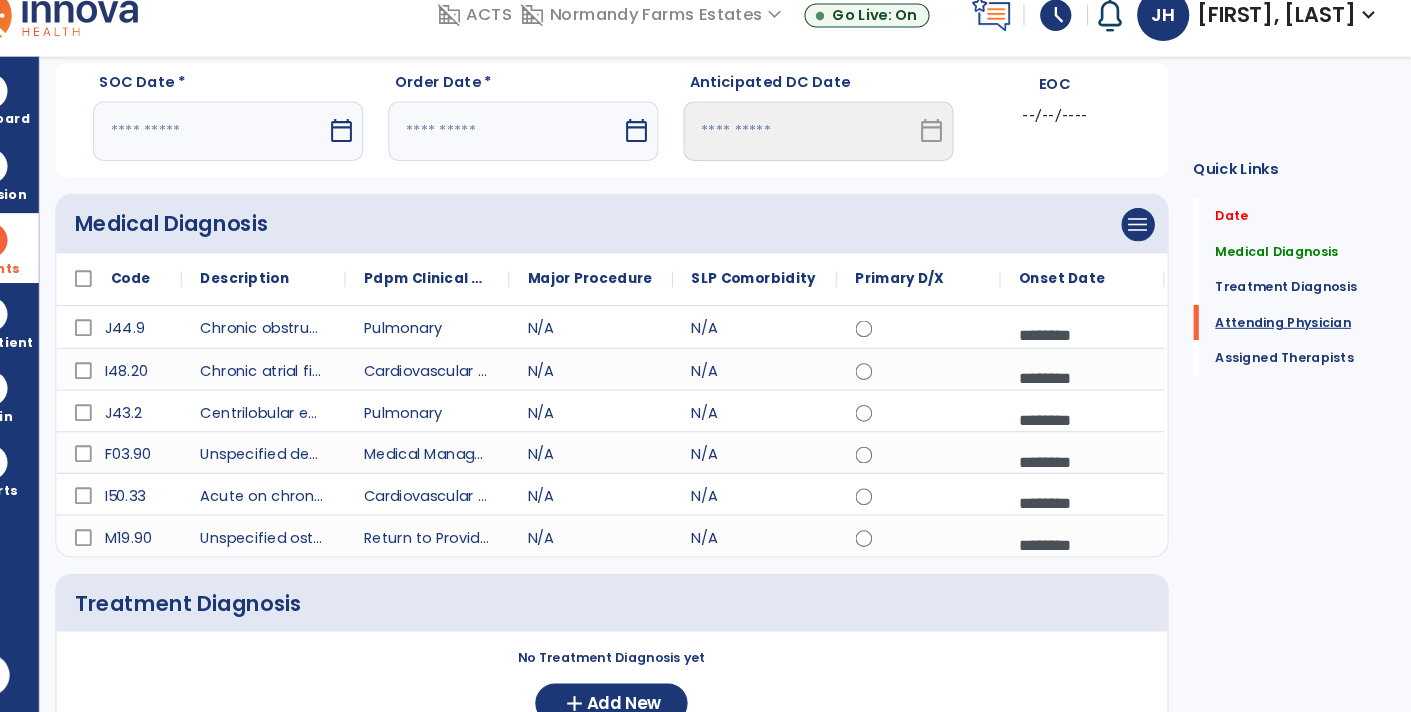 scroll, scrollTop: 135, scrollLeft: 0, axis: vertical 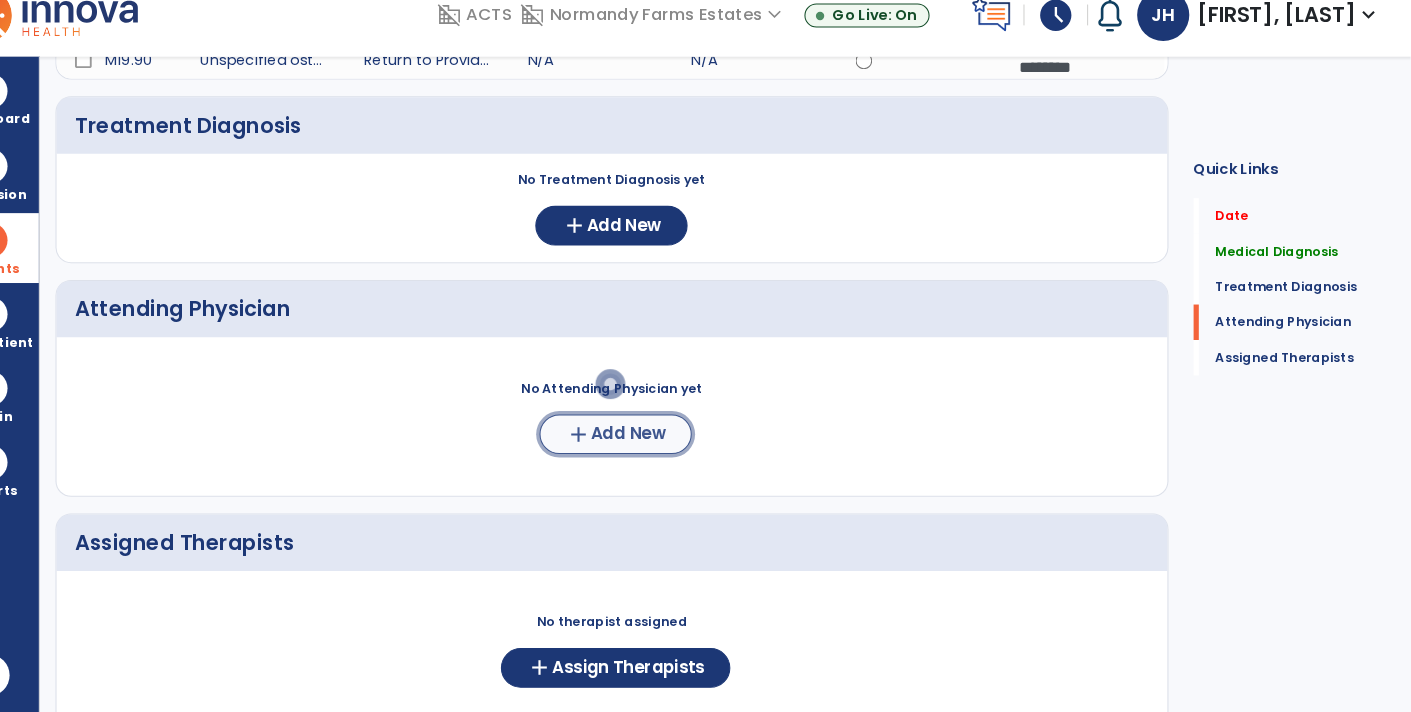 click on "Add New" 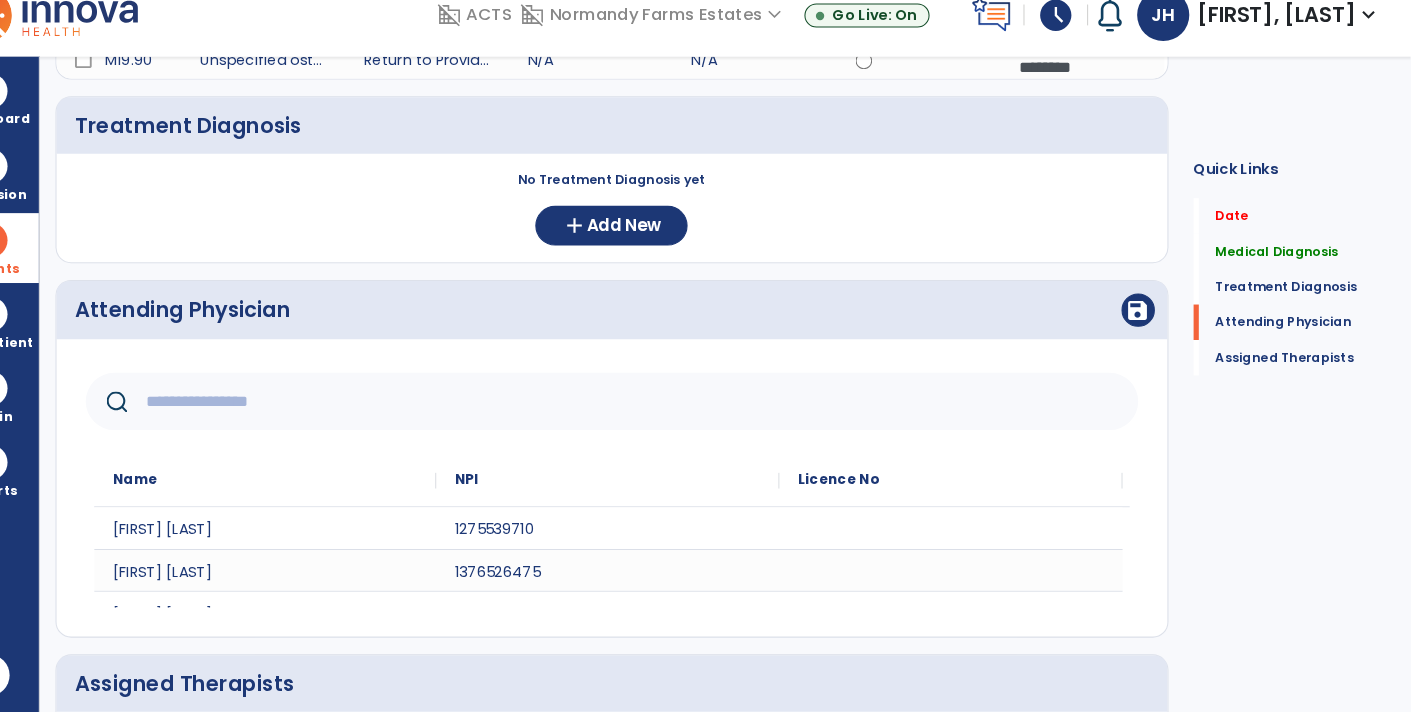 click 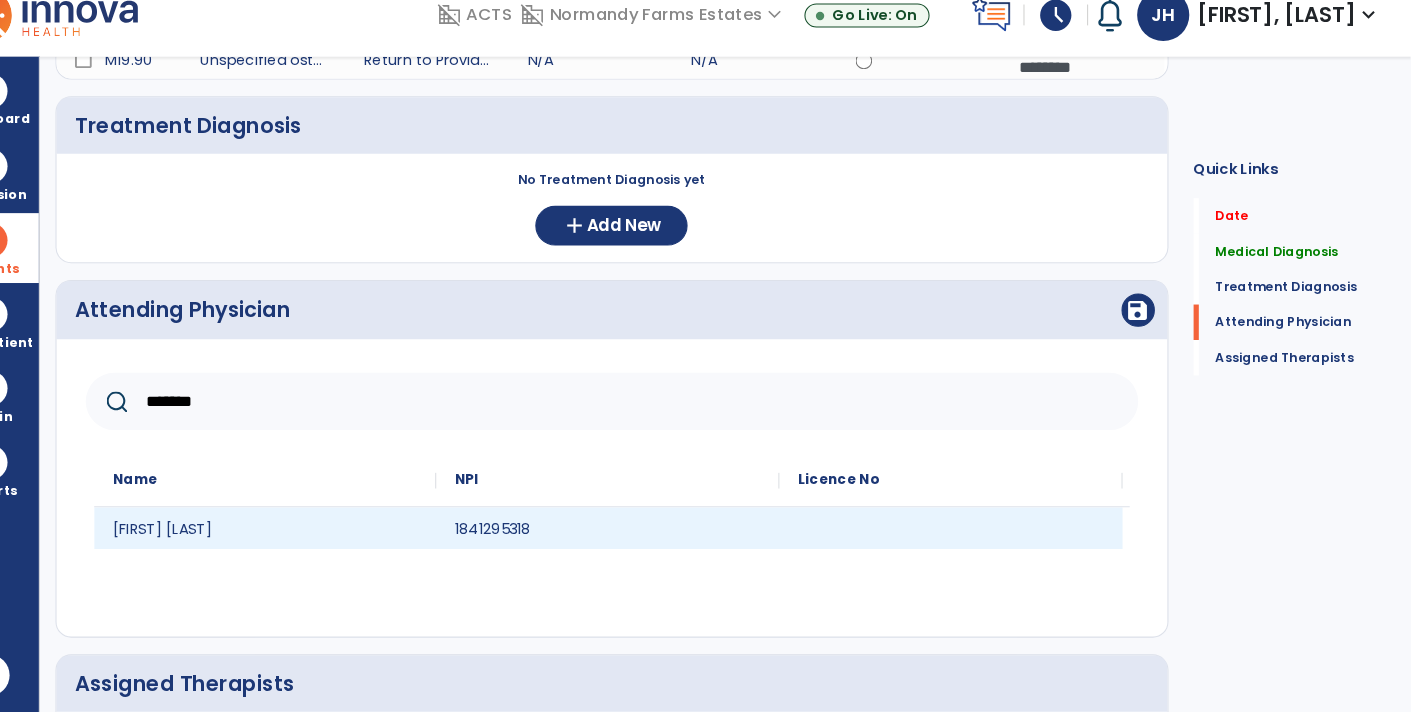 type on "*******" 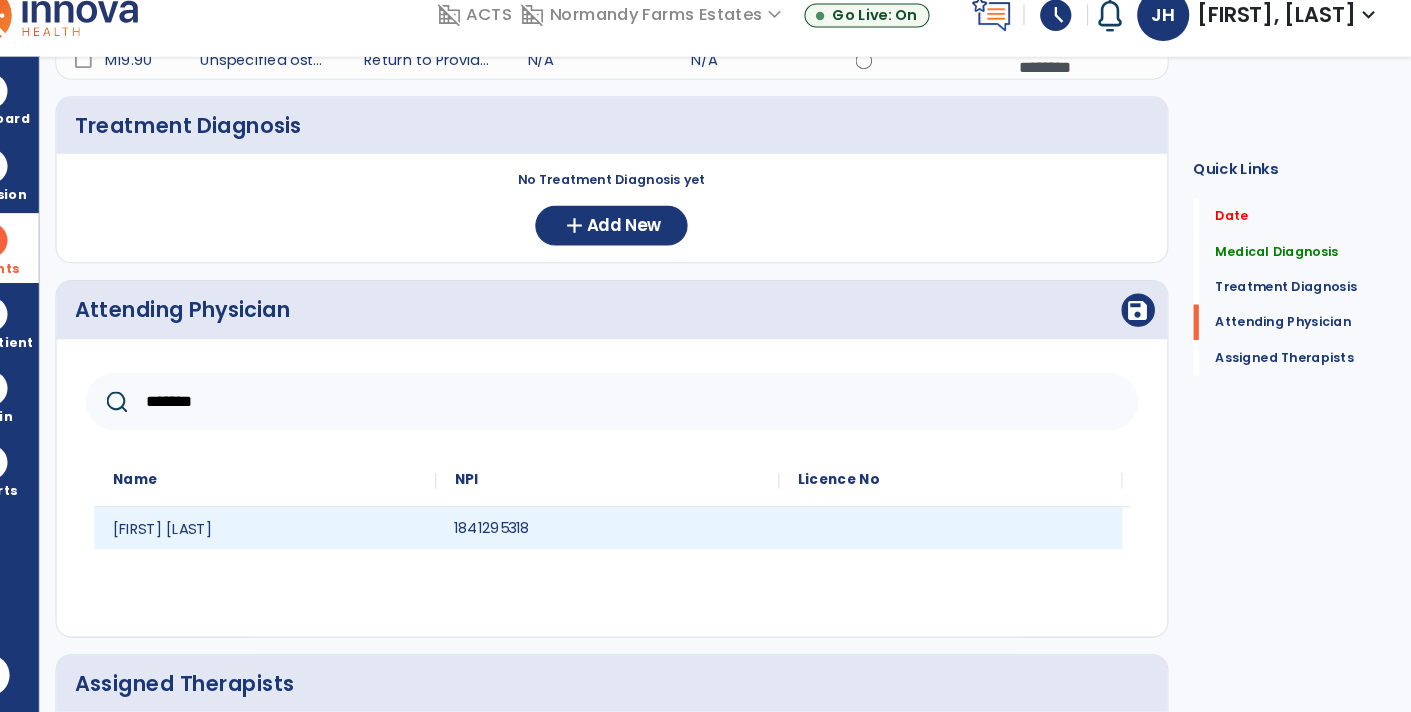 click on "1841295318" 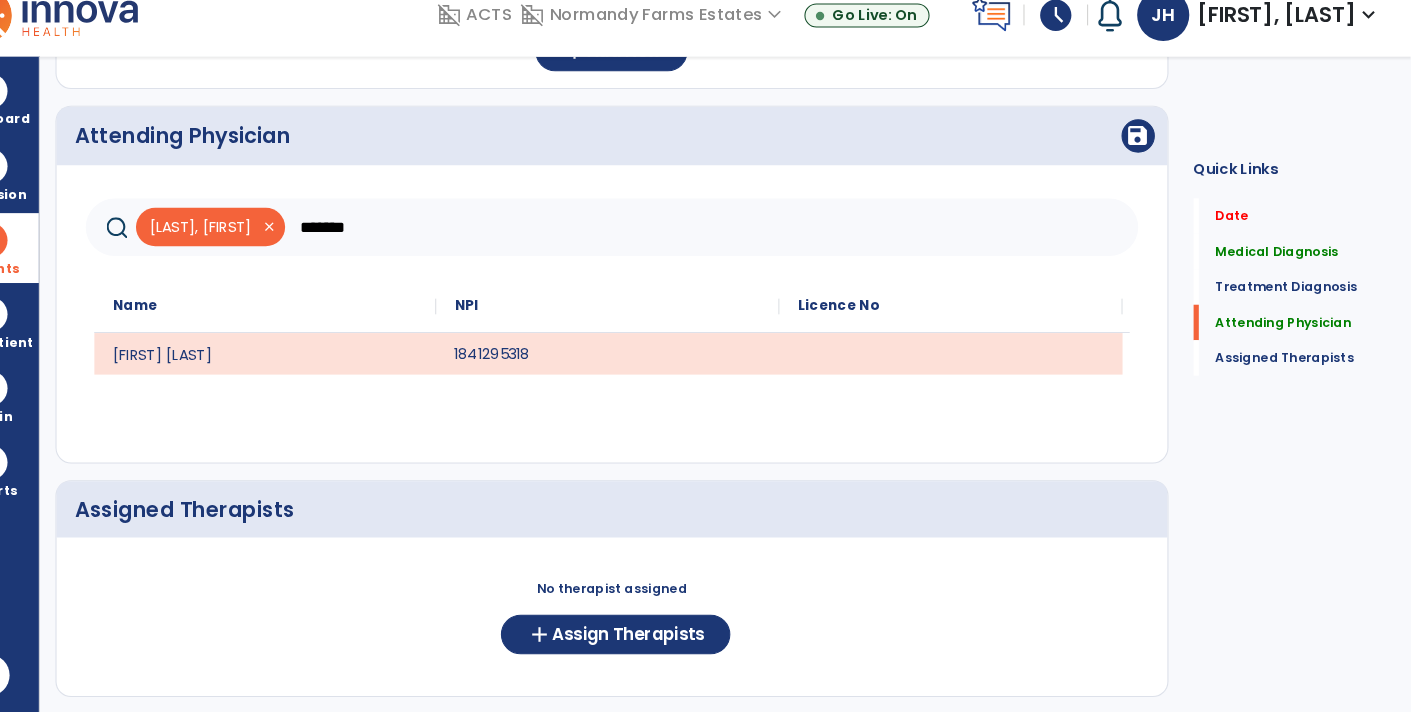 scroll, scrollTop: 686, scrollLeft: 0, axis: vertical 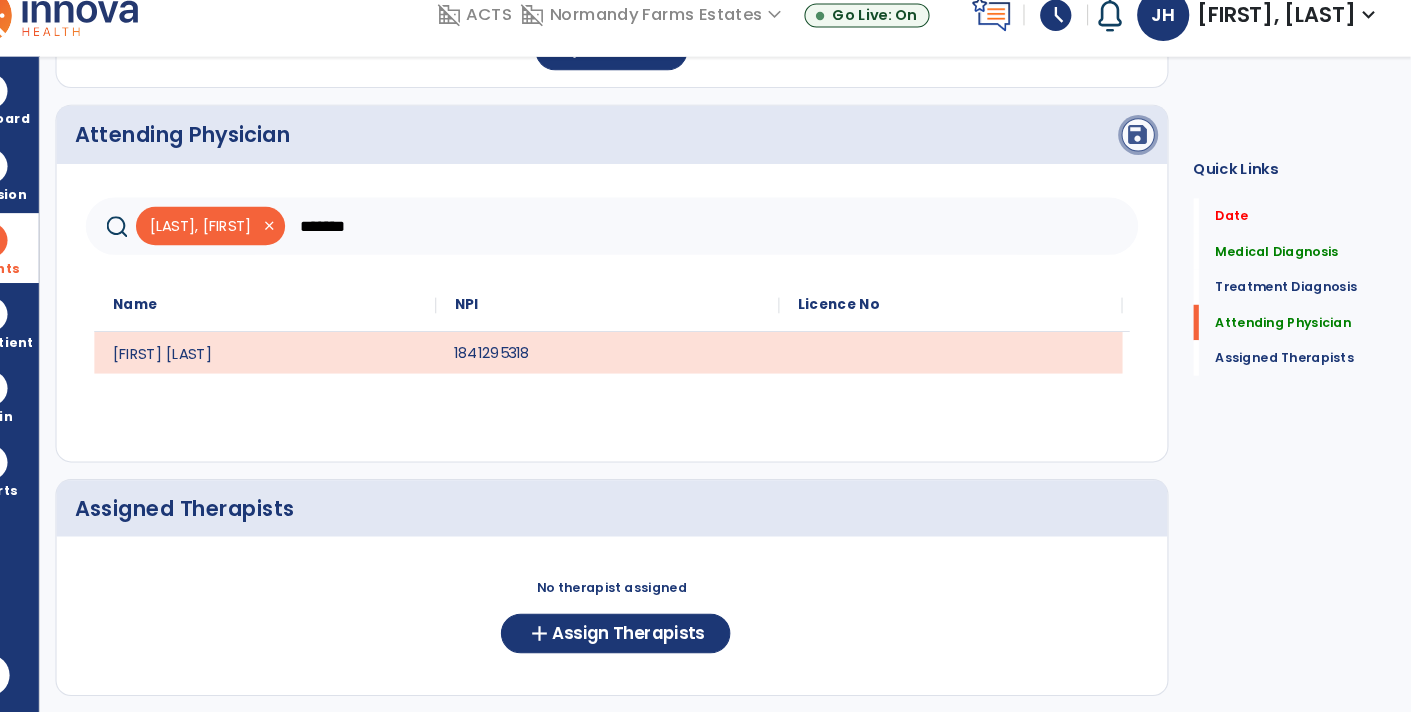 click on "save" 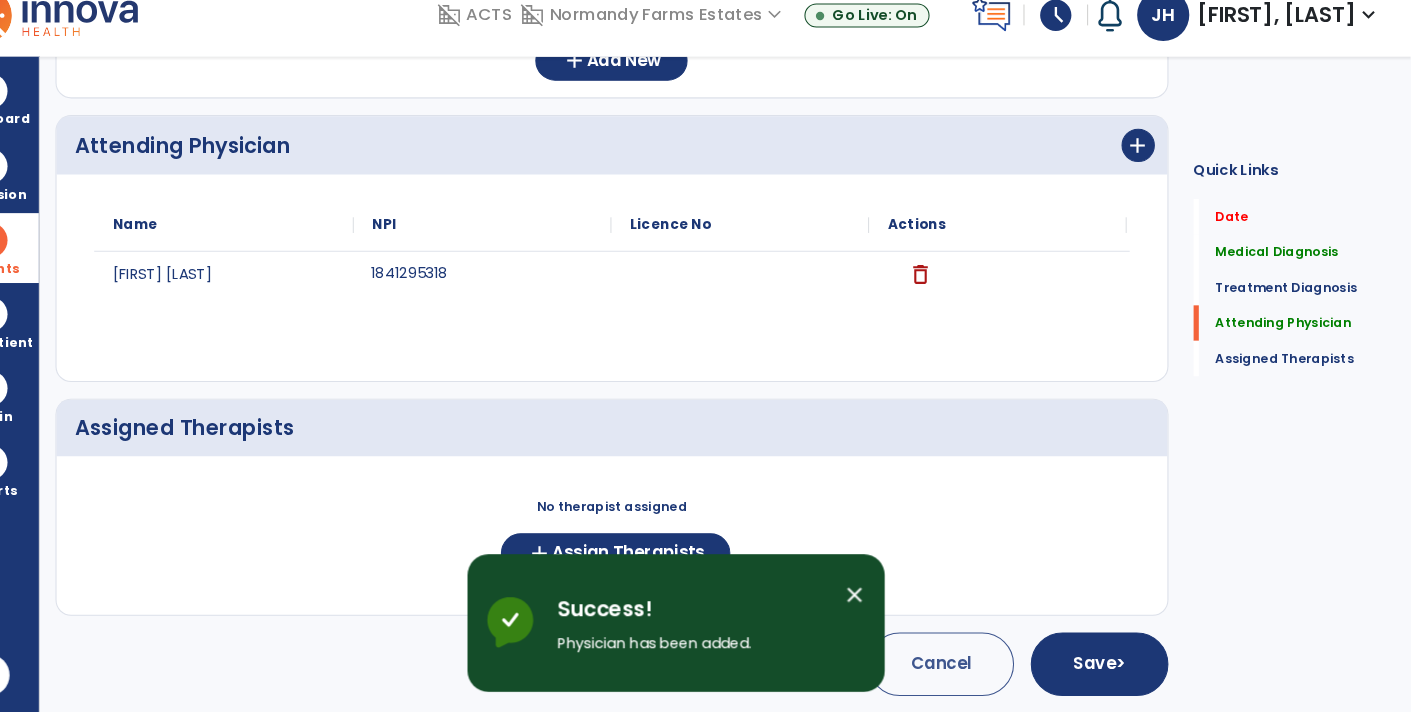 scroll, scrollTop: 672, scrollLeft: 0, axis: vertical 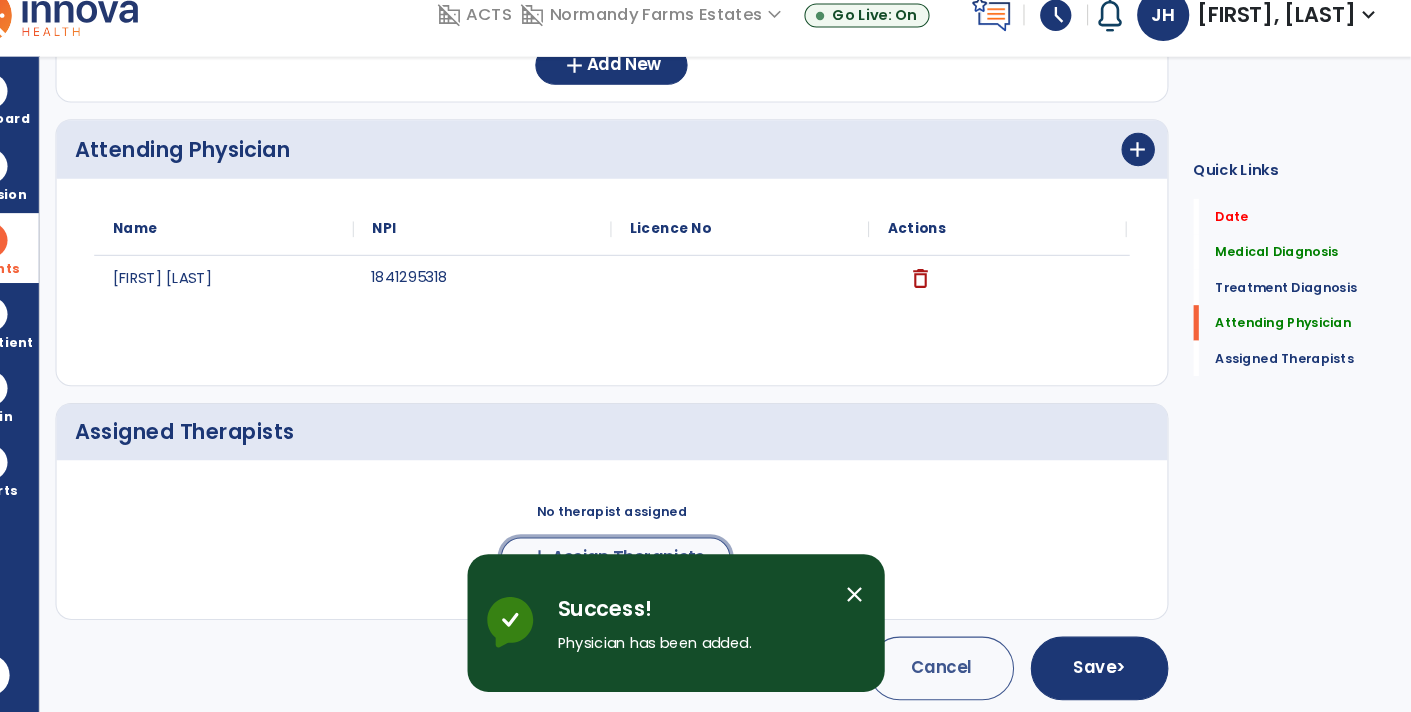click on "Assign Therapists" 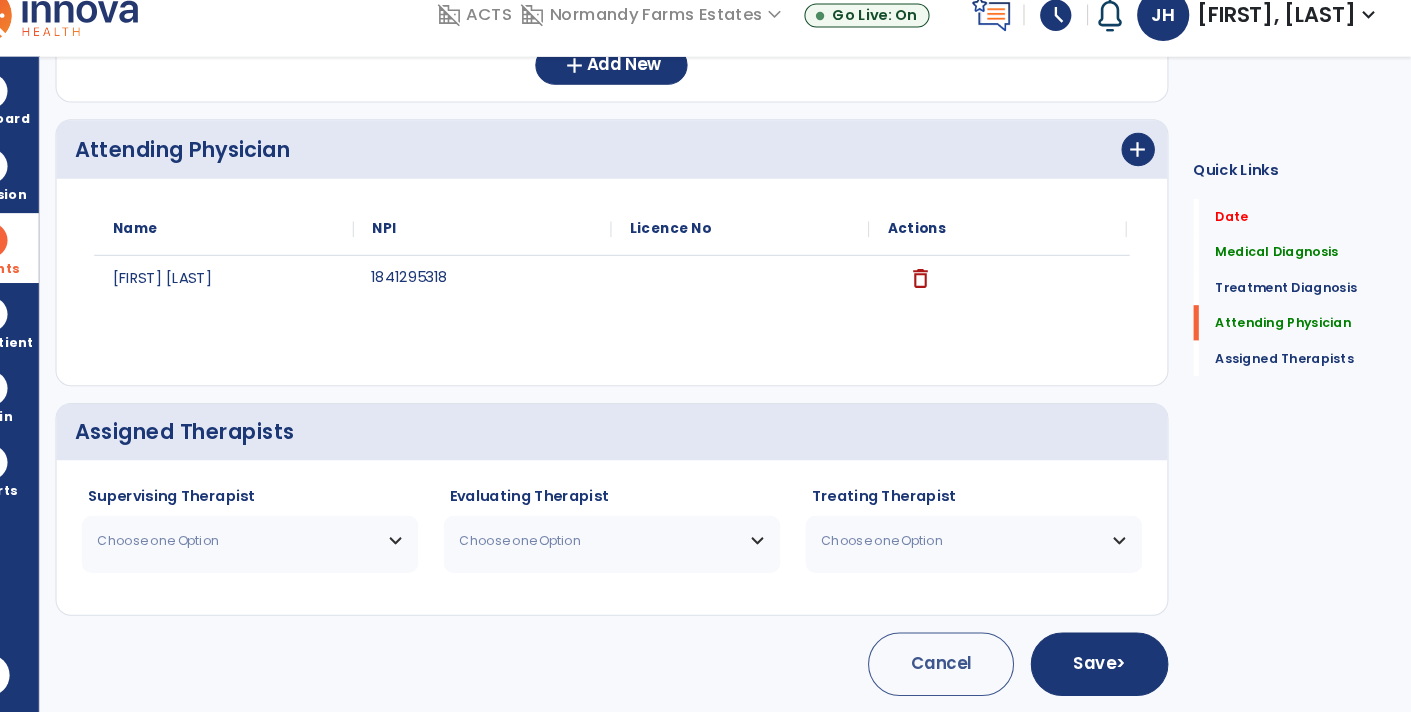 scroll, scrollTop: 668, scrollLeft: 0, axis: vertical 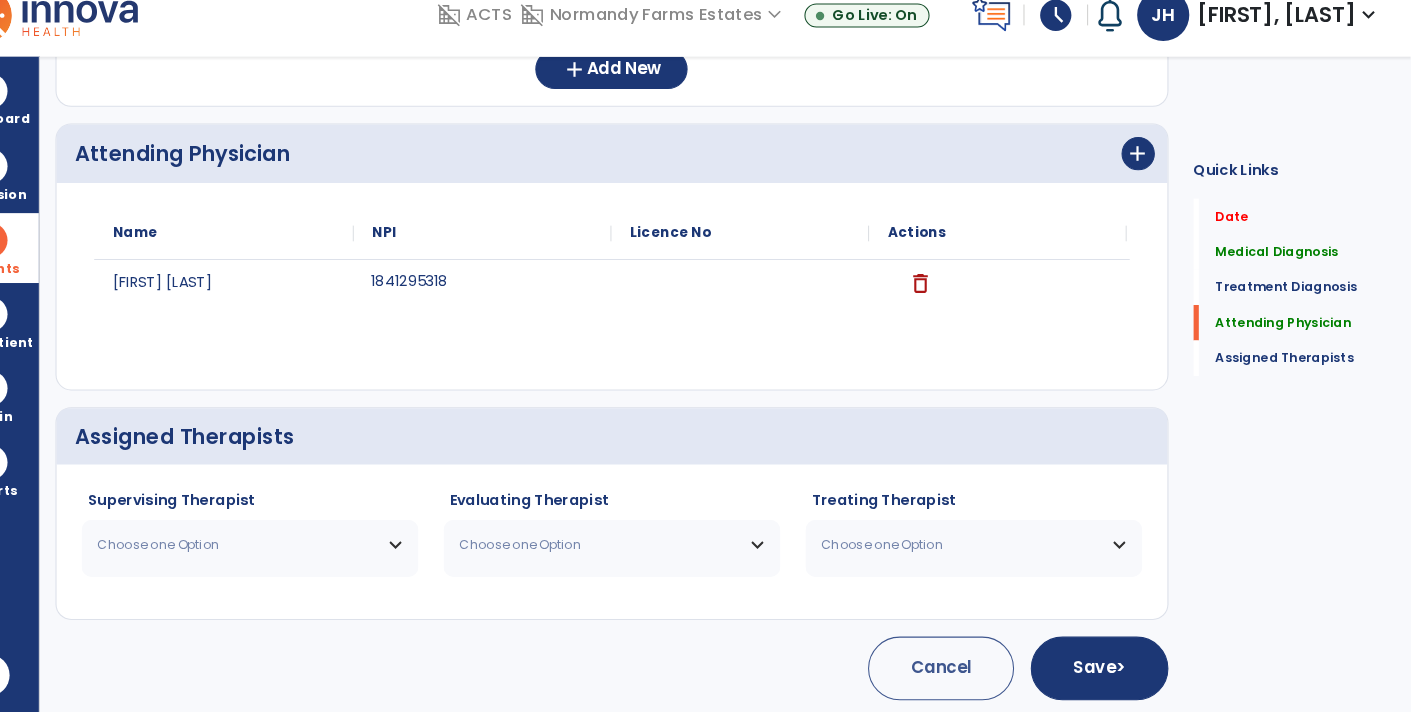 click on "Choose one Option" at bounding box center [285, 551] 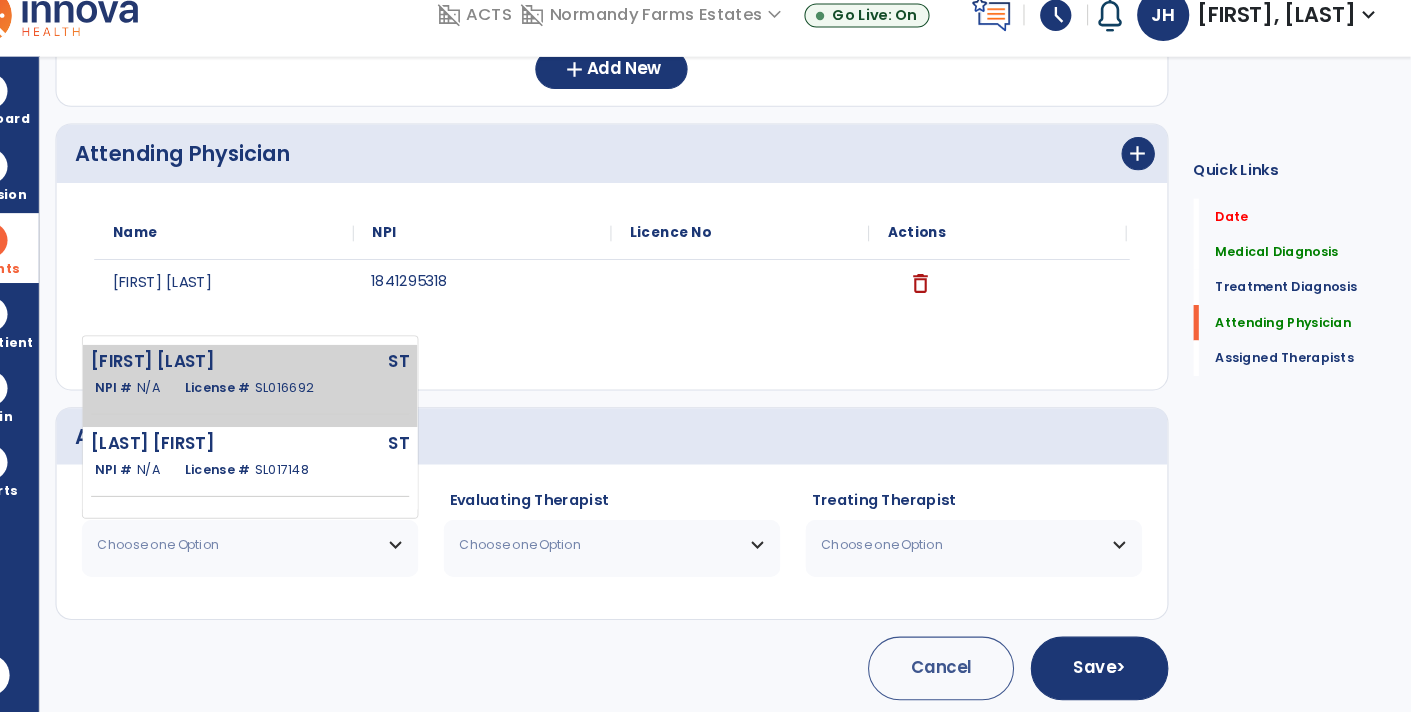 click on "Howard Jaime" 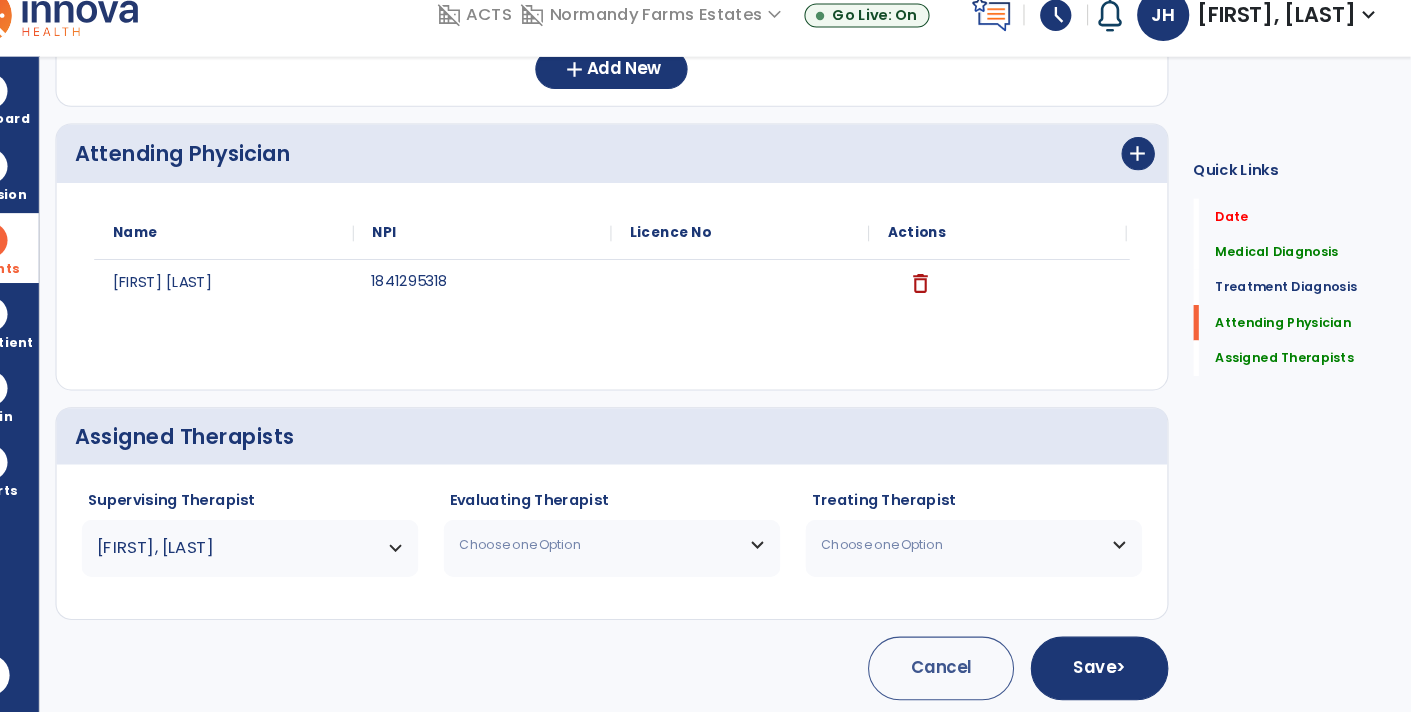 click on "Choose one Option" at bounding box center [644, 551] 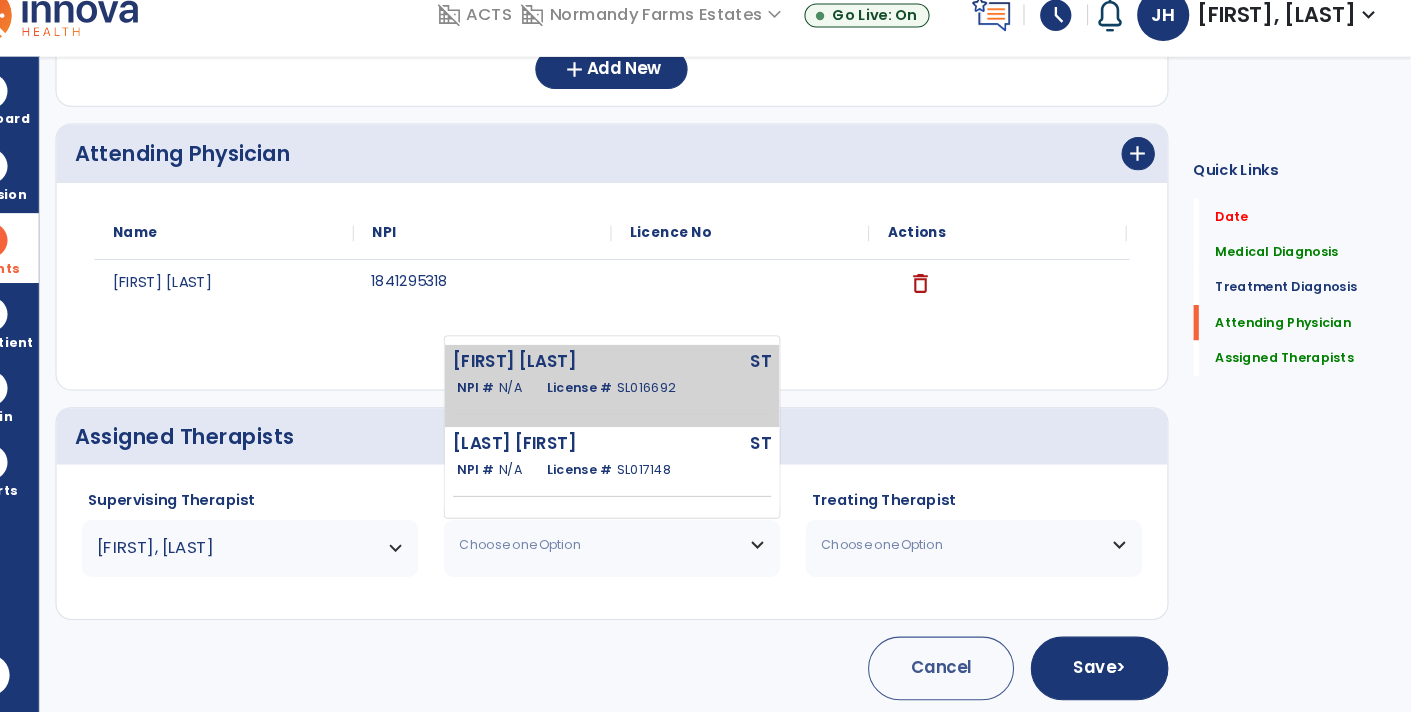 click on "Howard Jaime" 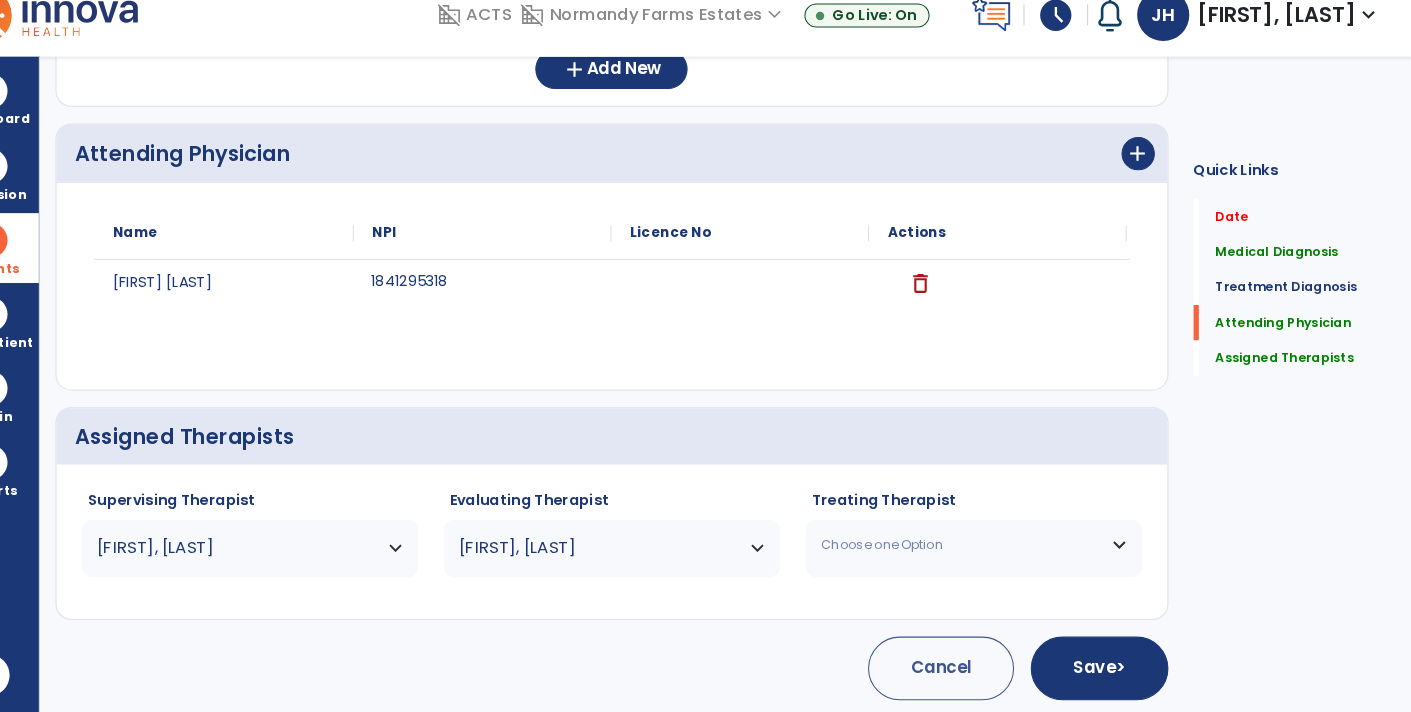 click on "Choose one Option" at bounding box center [979, 551] 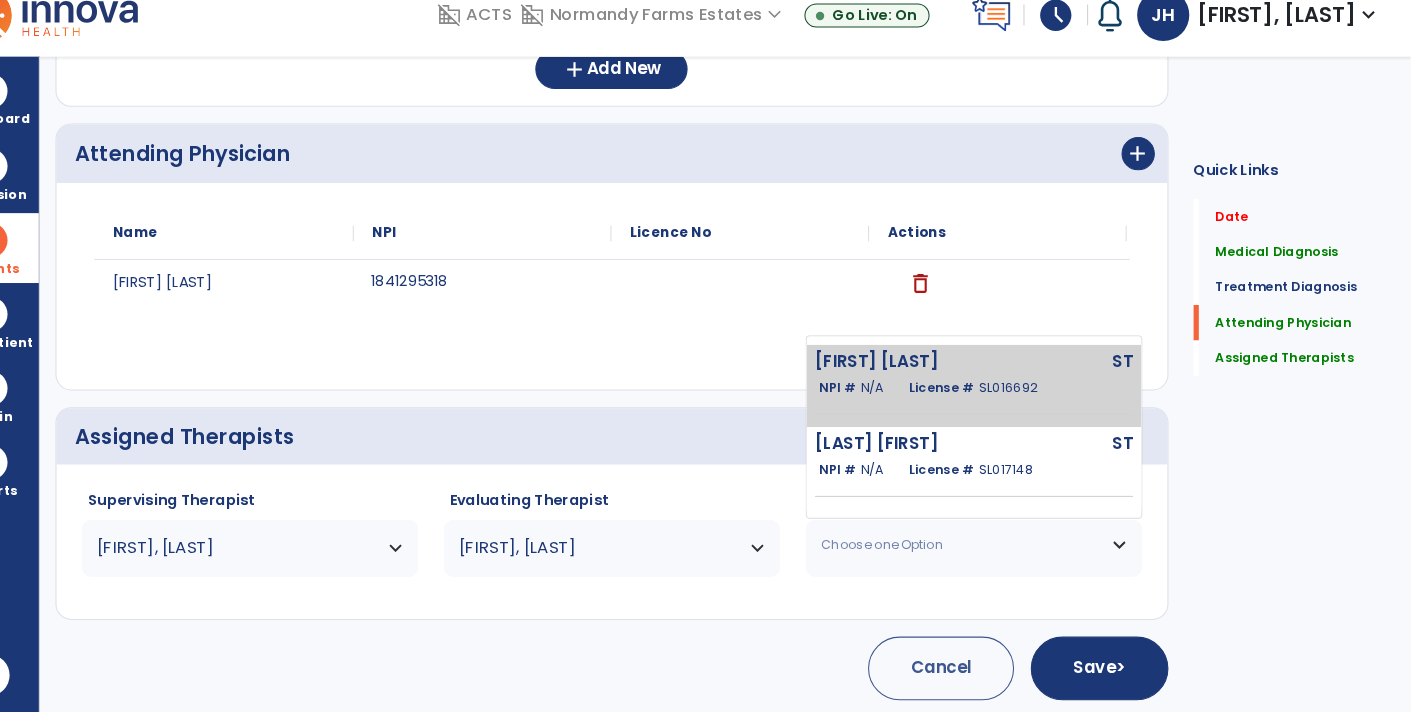 click on "NPI #  N/A" 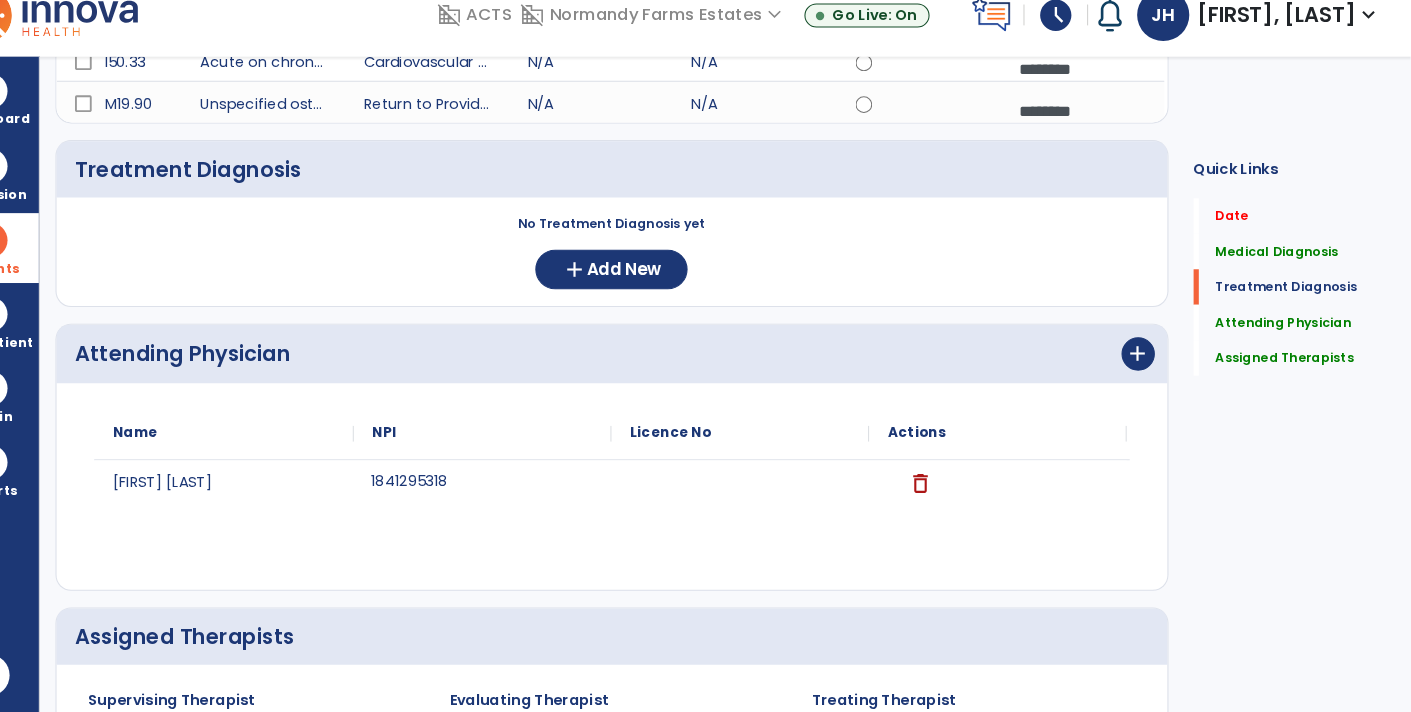 scroll, scrollTop: 0, scrollLeft: 0, axis: both 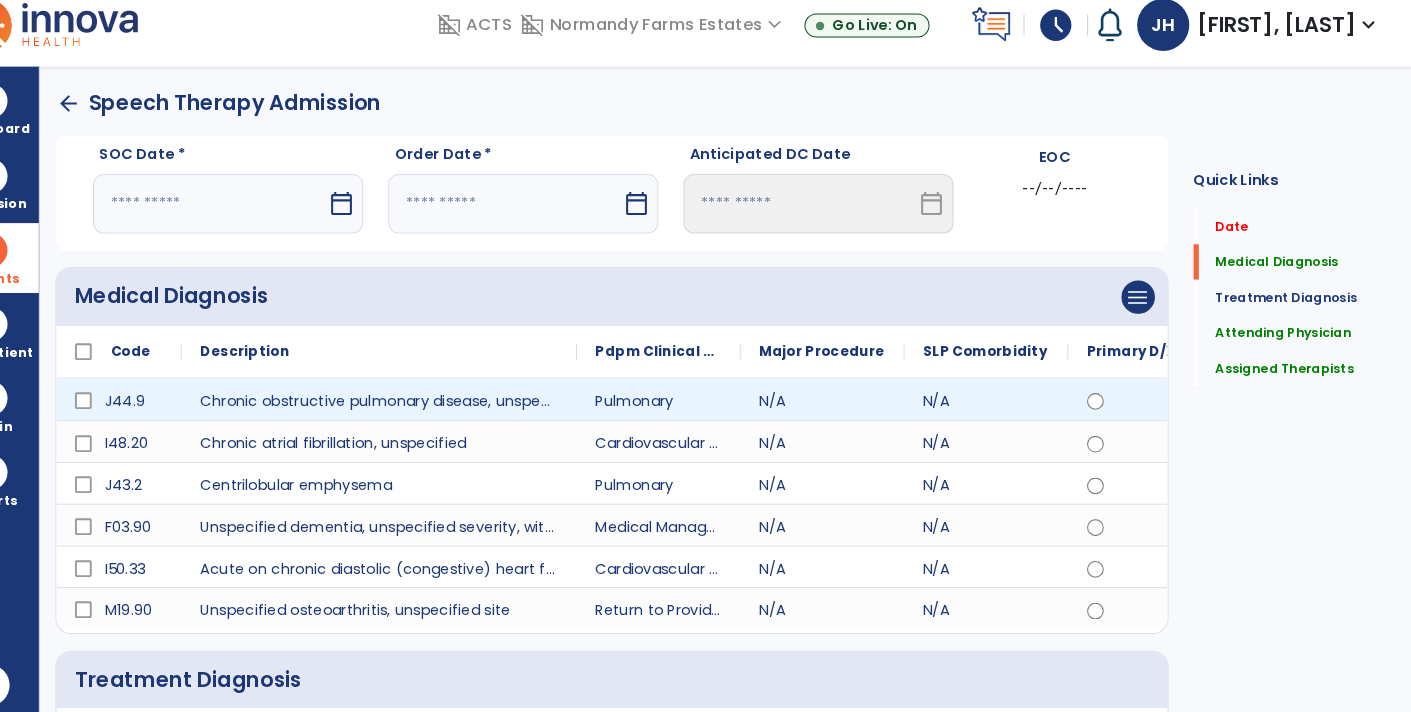 drag, startPoint x: 387, startPoint y: 358, endPoint x: 609, endPoint y: 380, distance: 223.08743 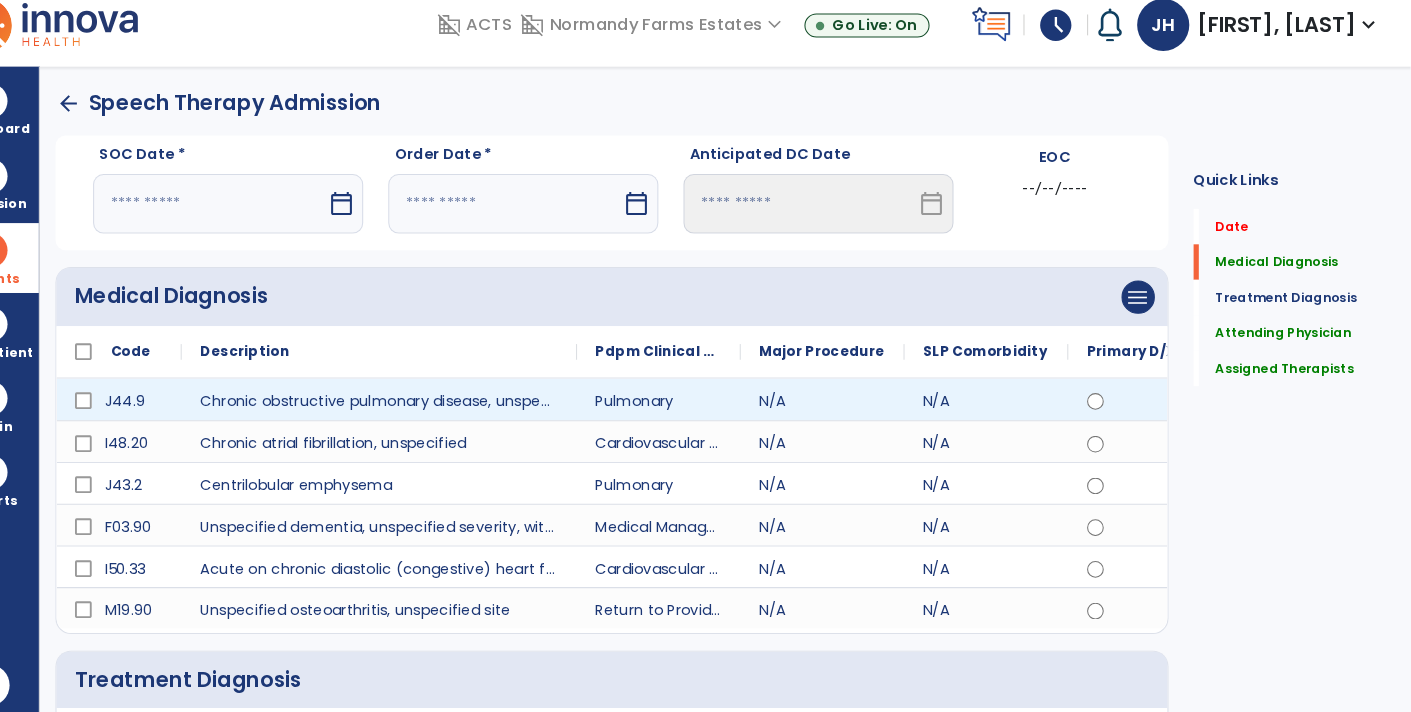 click on "Code
Description
Pdpm Clinical Category" 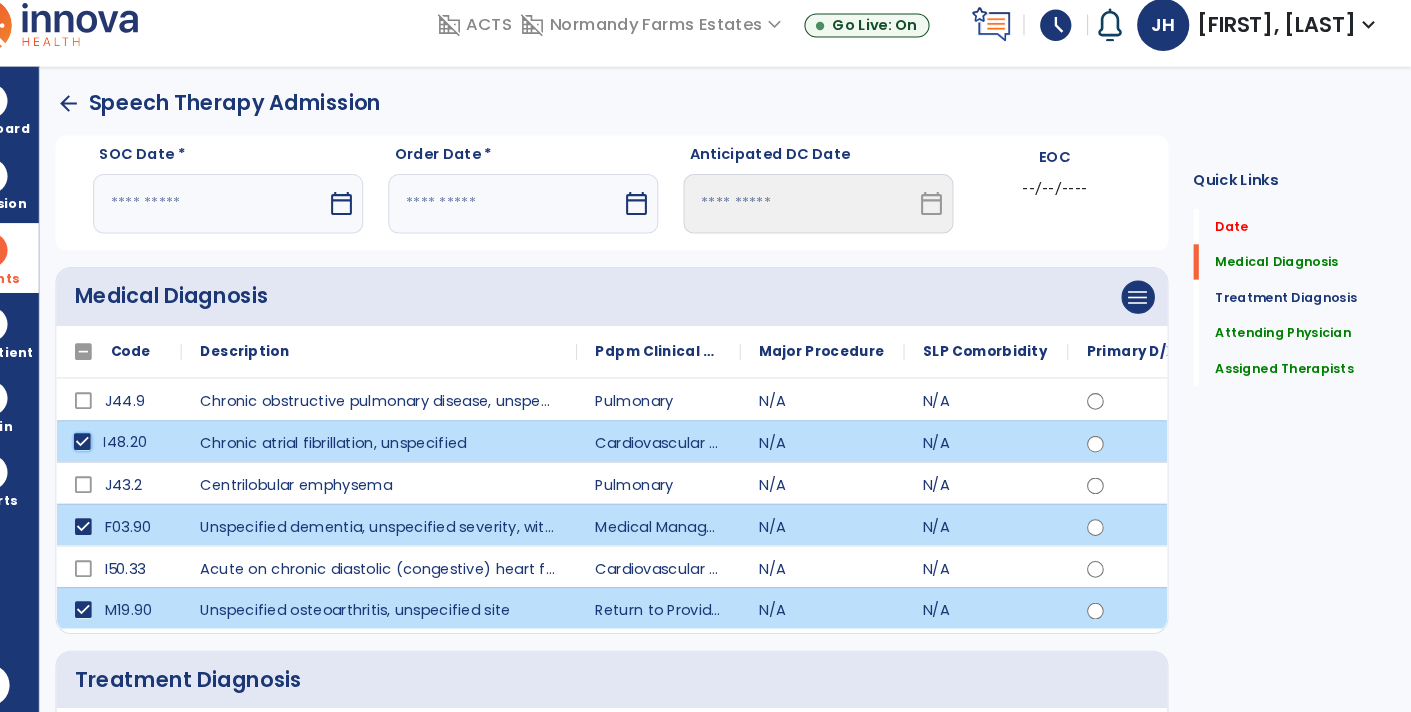 scroll, scrollTop: 0, scrollLeft: 182, axis: horizontal 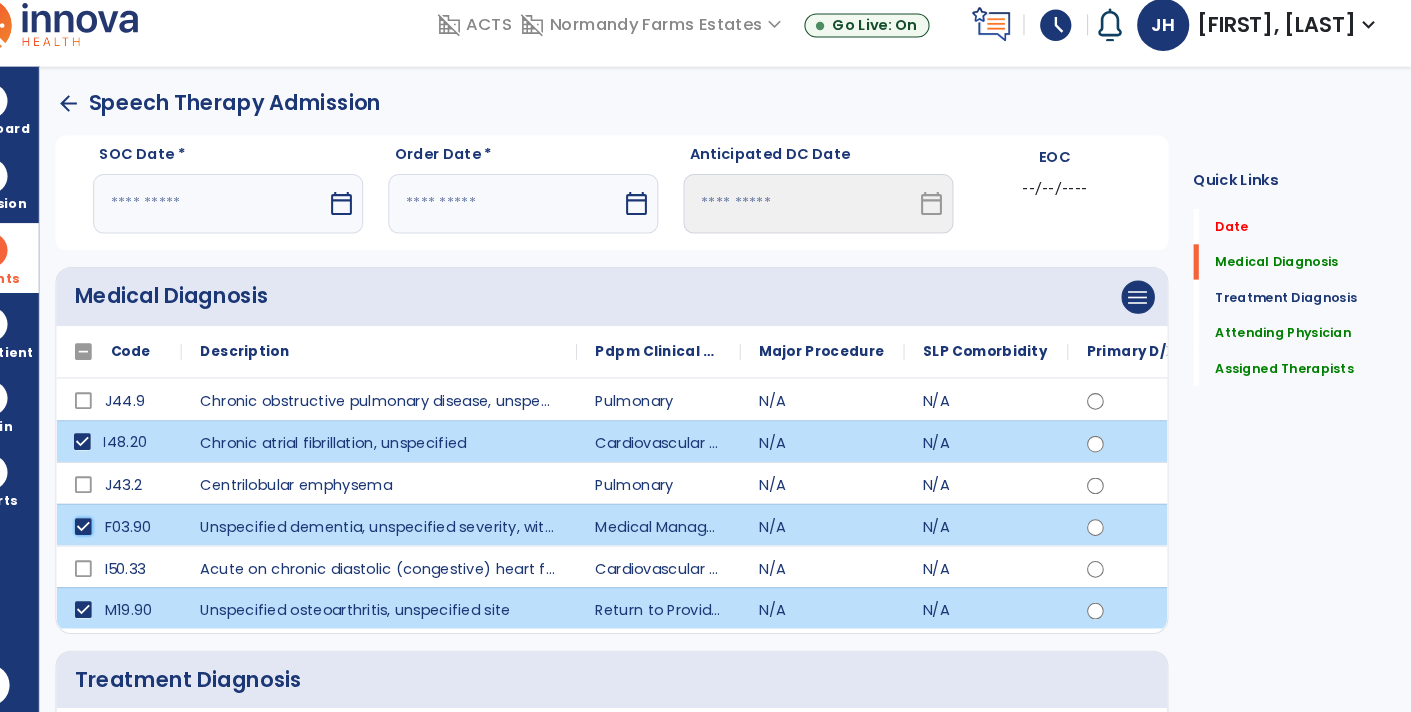 click on "F03.90" 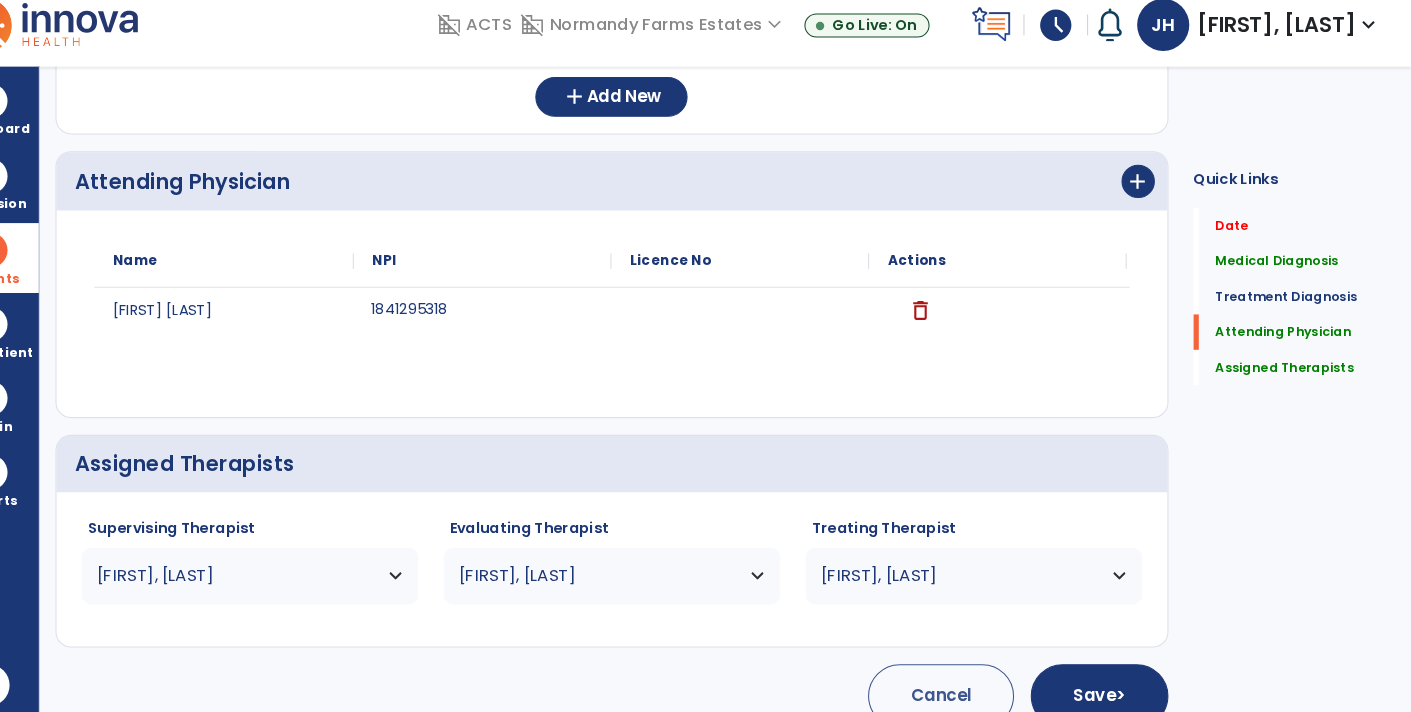 scroll, scrollTop: 672, scrollLeft: 0, axis: vertical 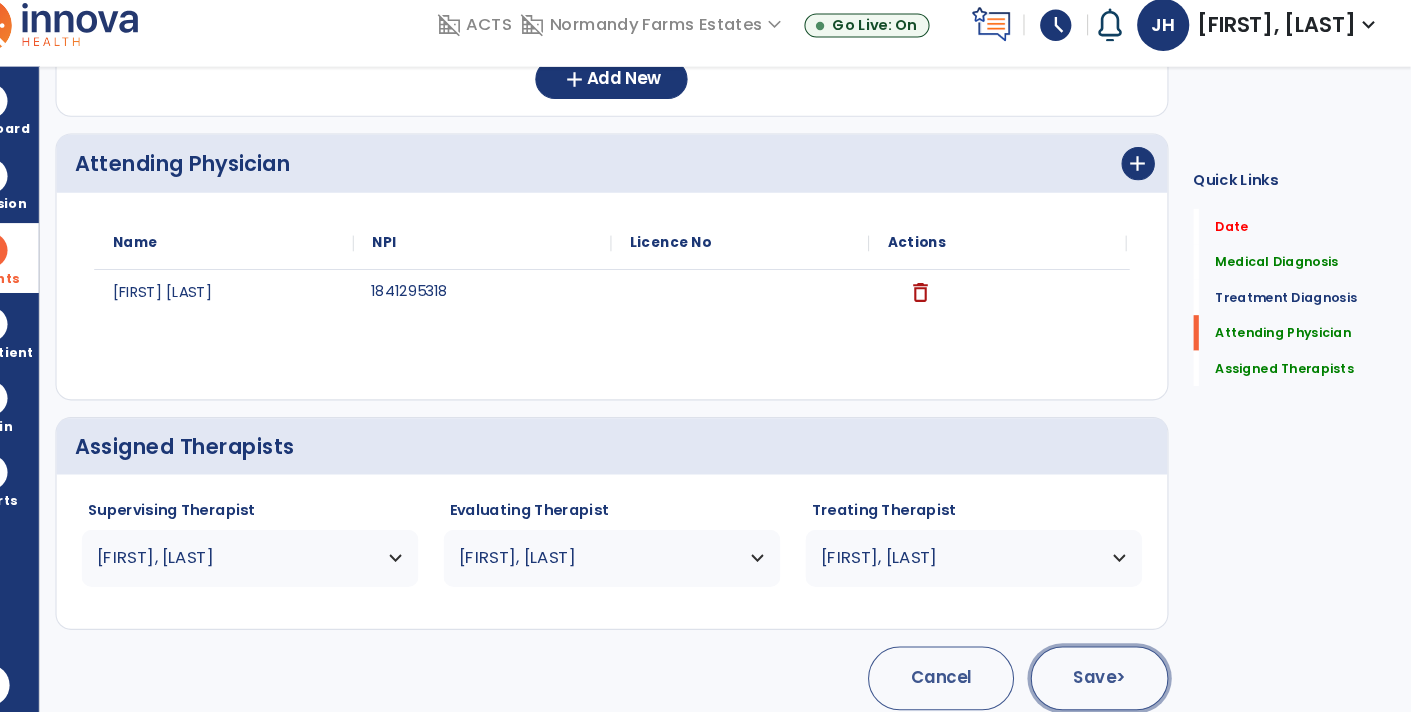 click on ">" 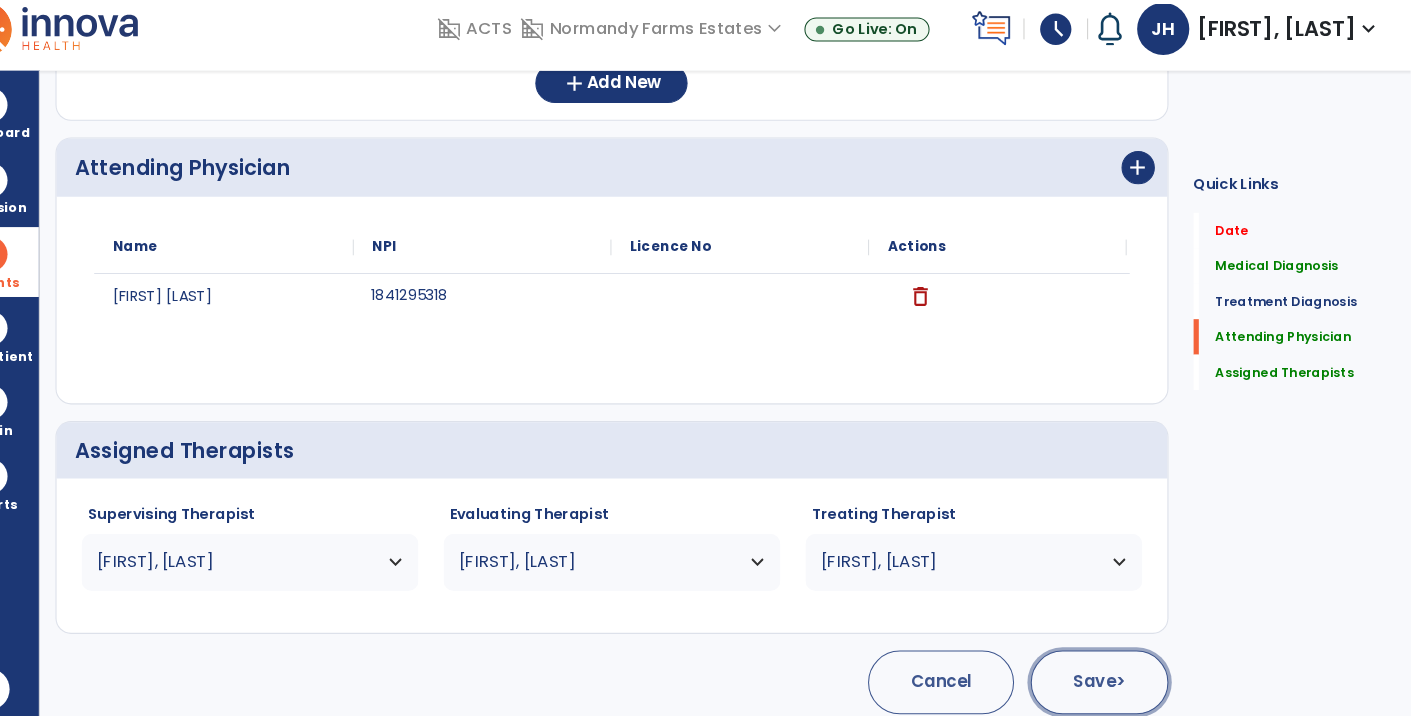 scroll, scrollTop: 0, scrollLeft: 0, axis: both 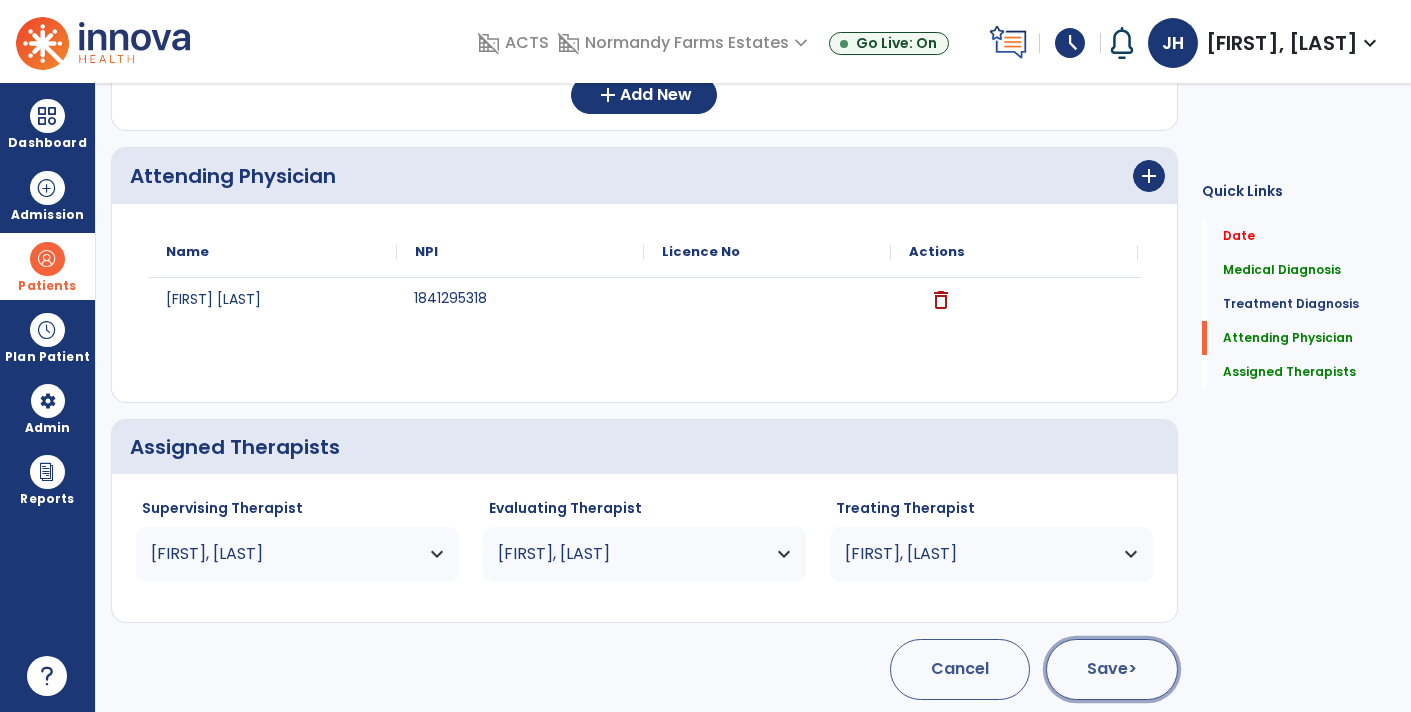 type 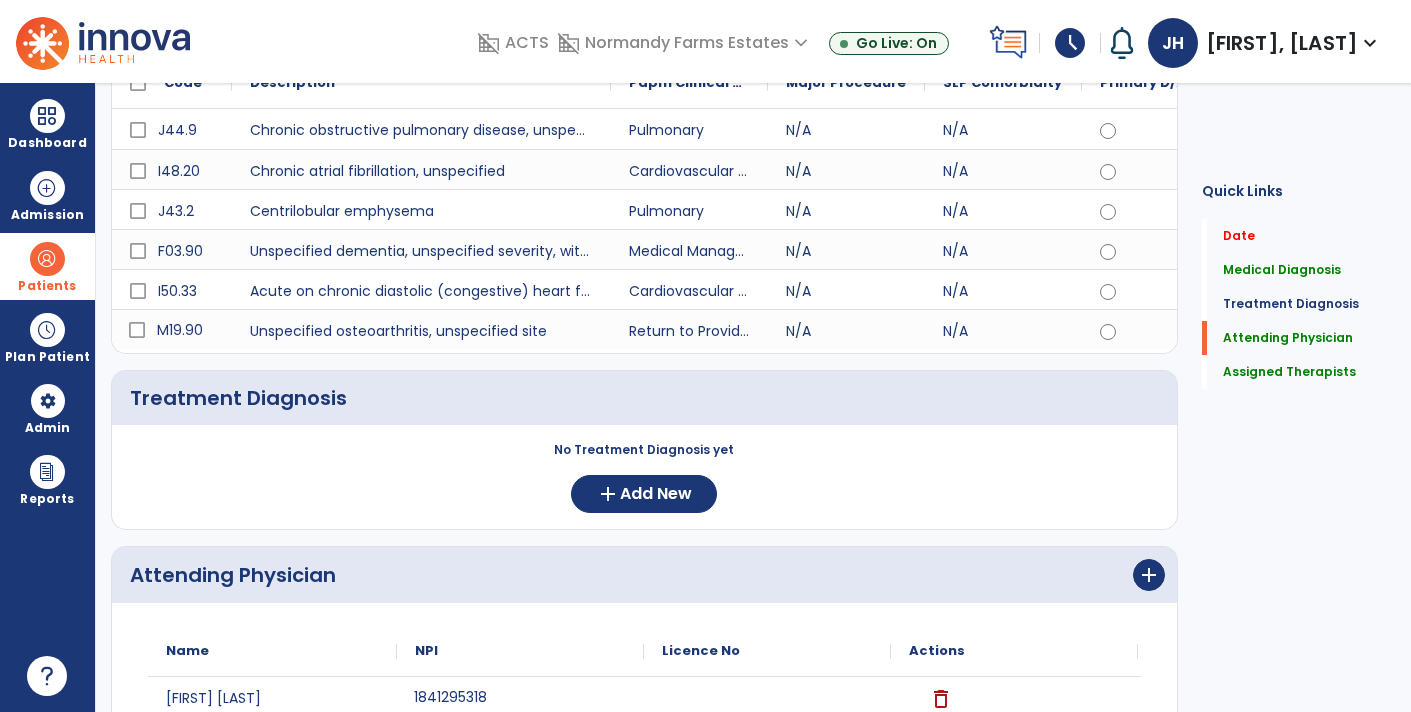 scroll, scrollTop: 0, scrollLeft: 0, axis: both 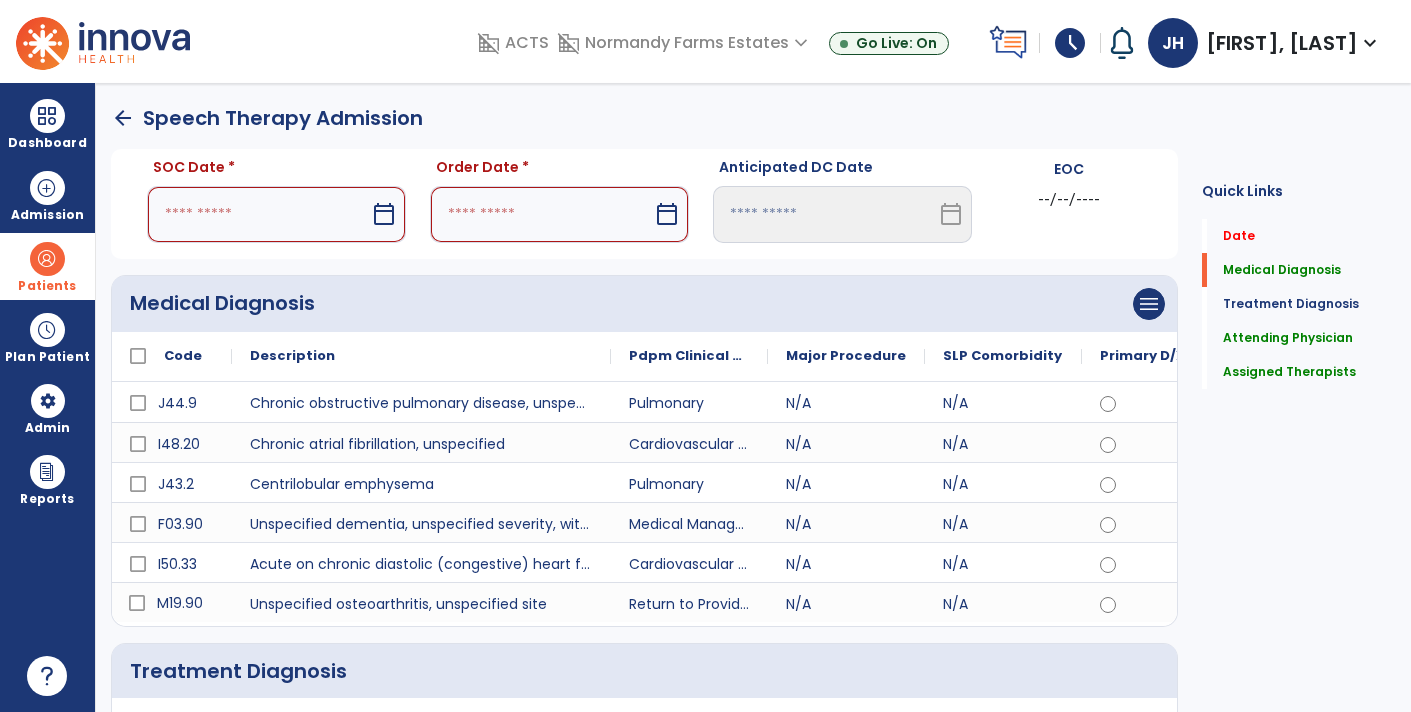 click on "calendar_today" at bounding box center (384, 214) 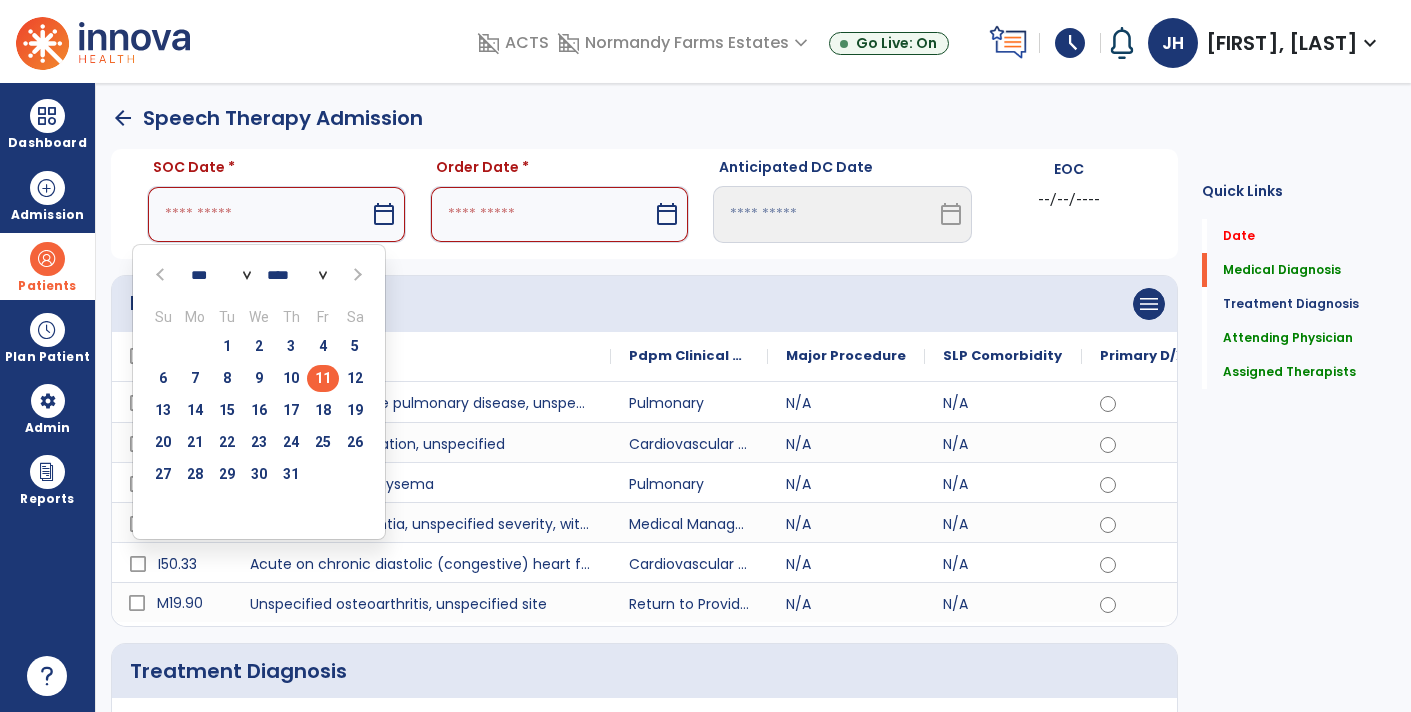 click on "11" at bounding box center [323, 378] 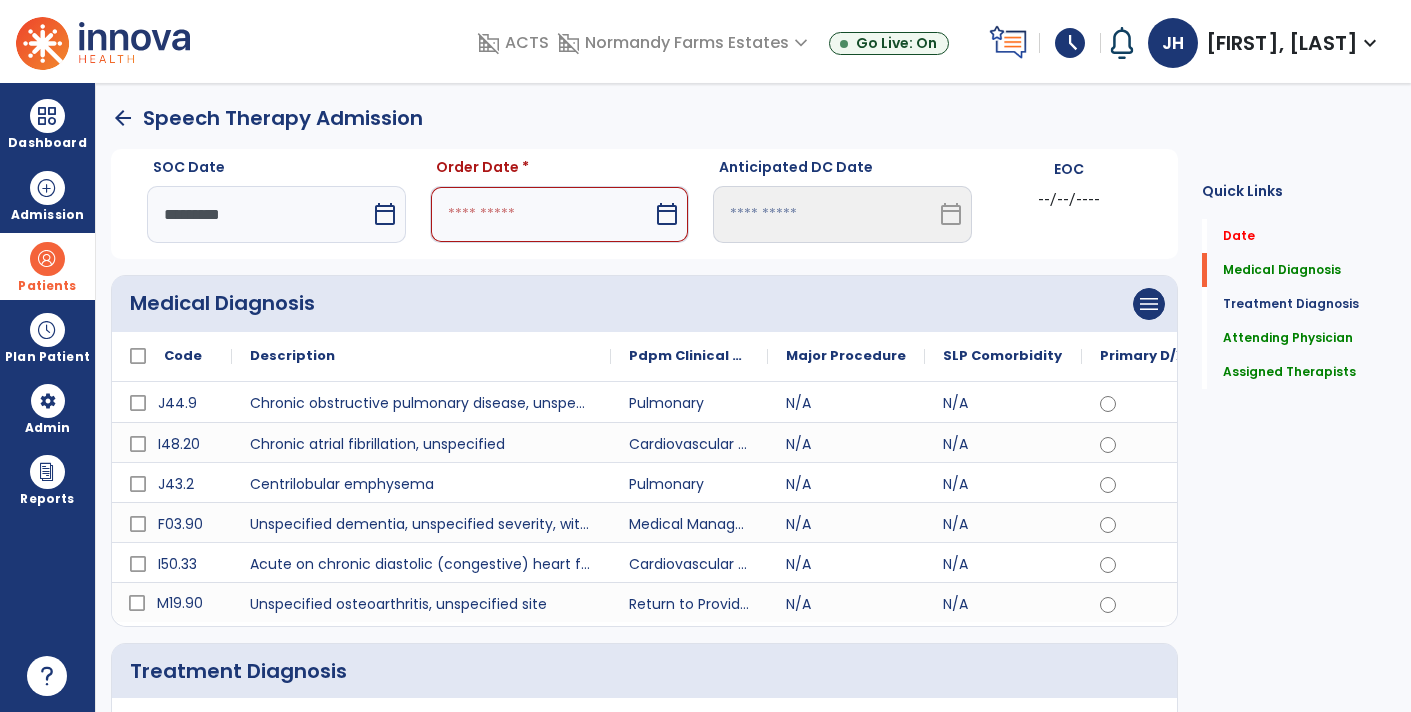 click at bounding box center [541, 214] 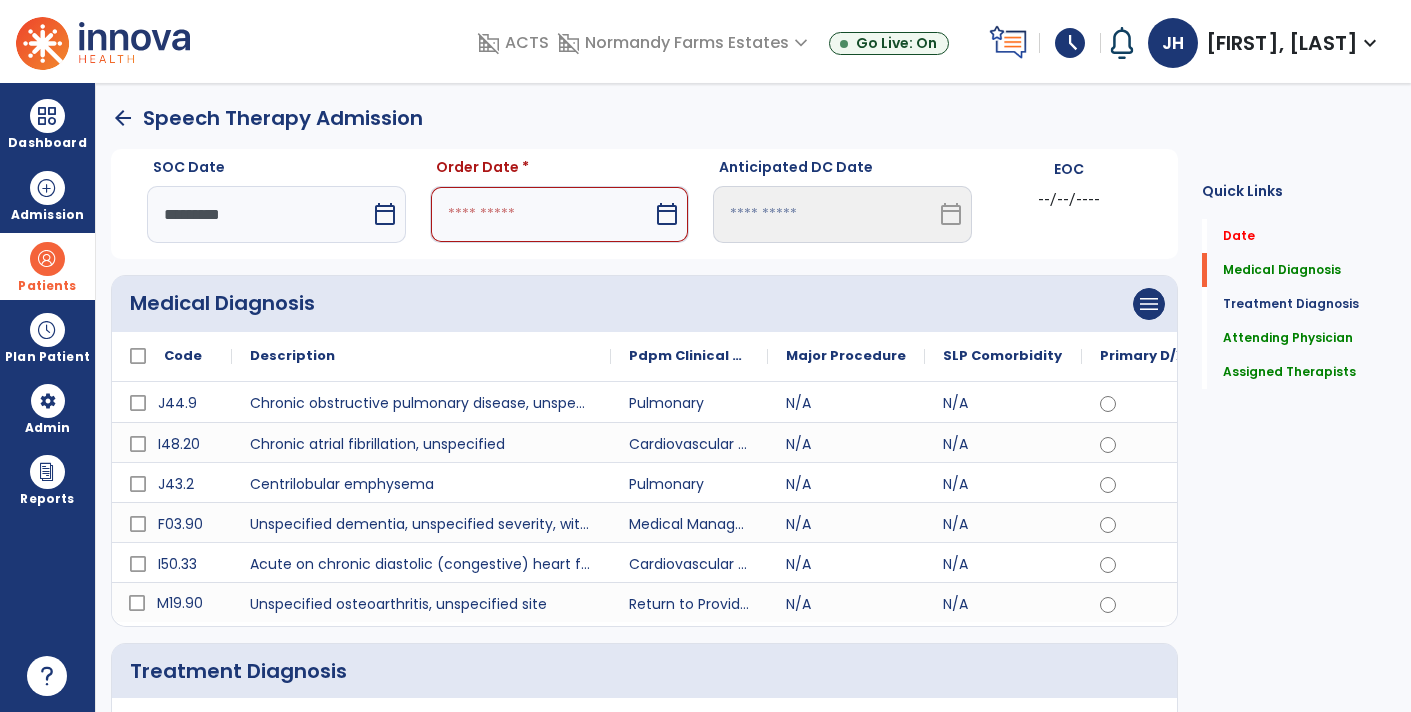 select on "*" 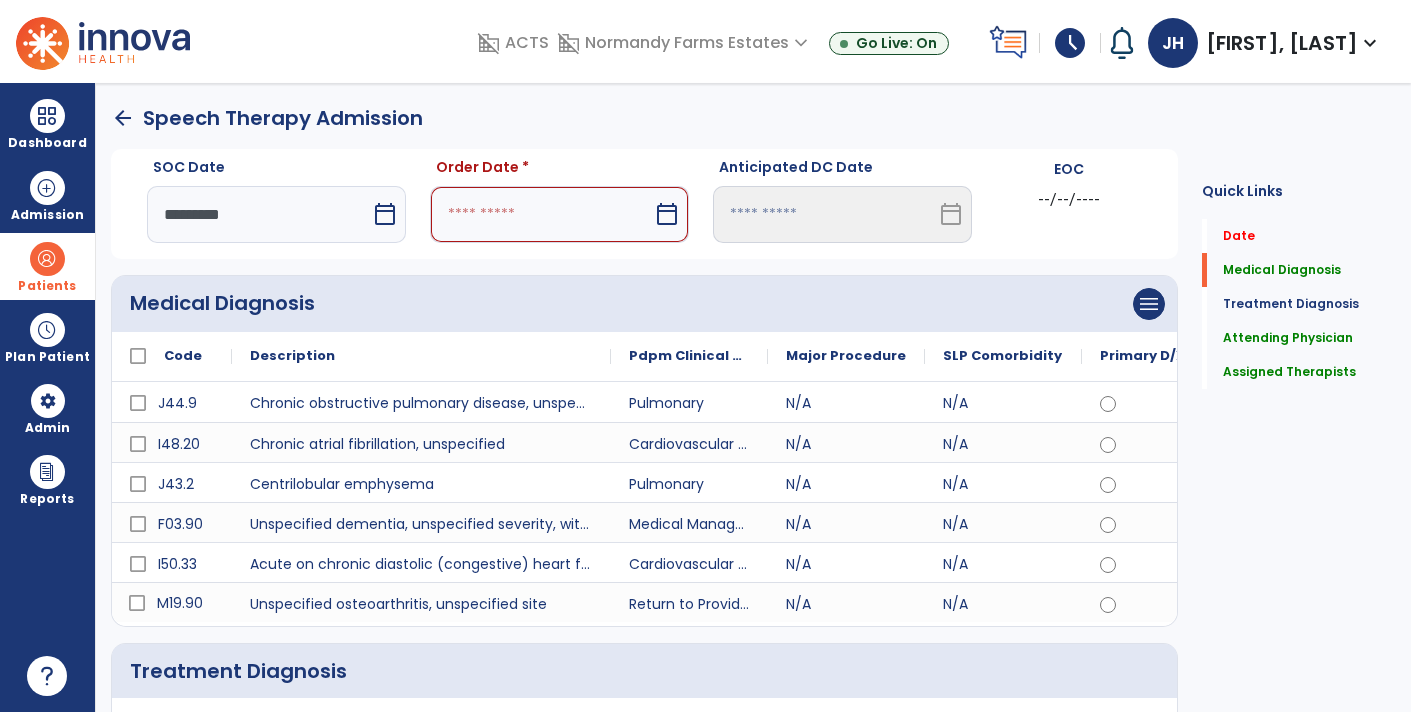 select on "****" 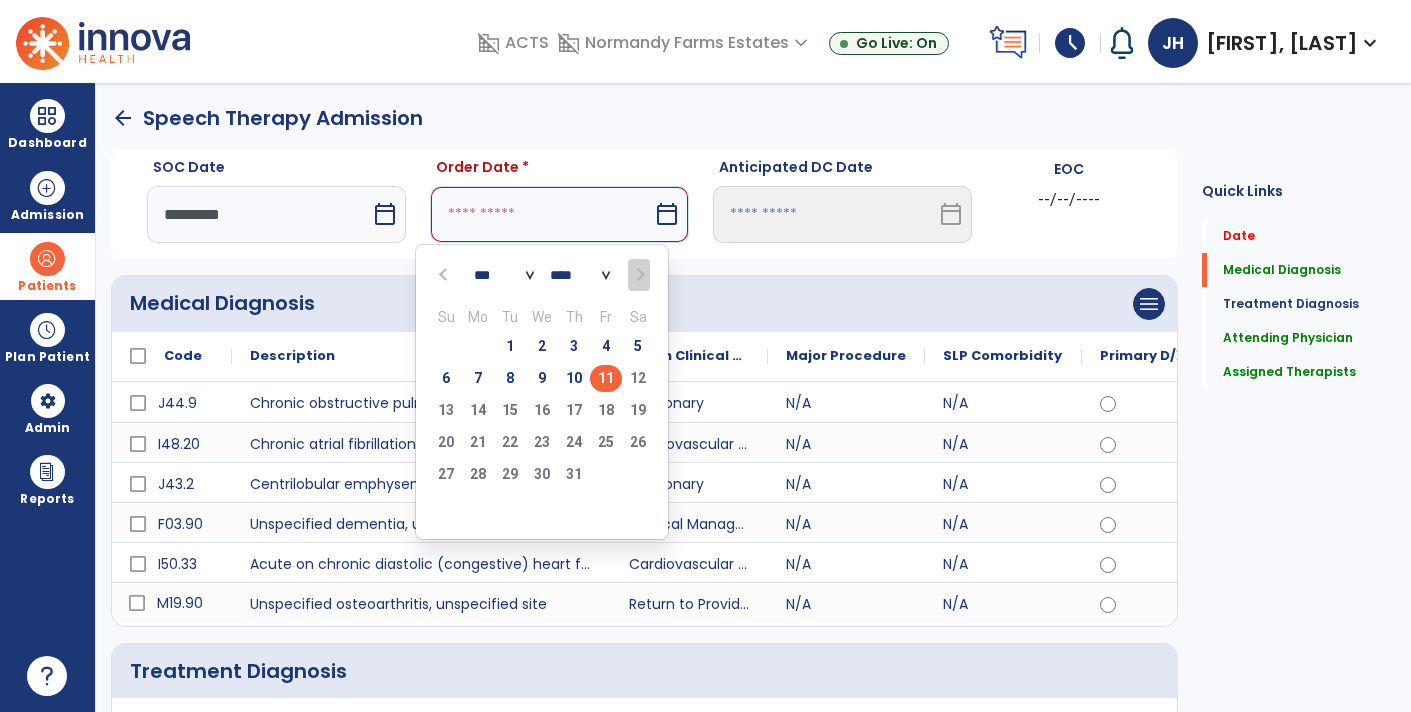 click on "11" at bounding box center (606, 378) 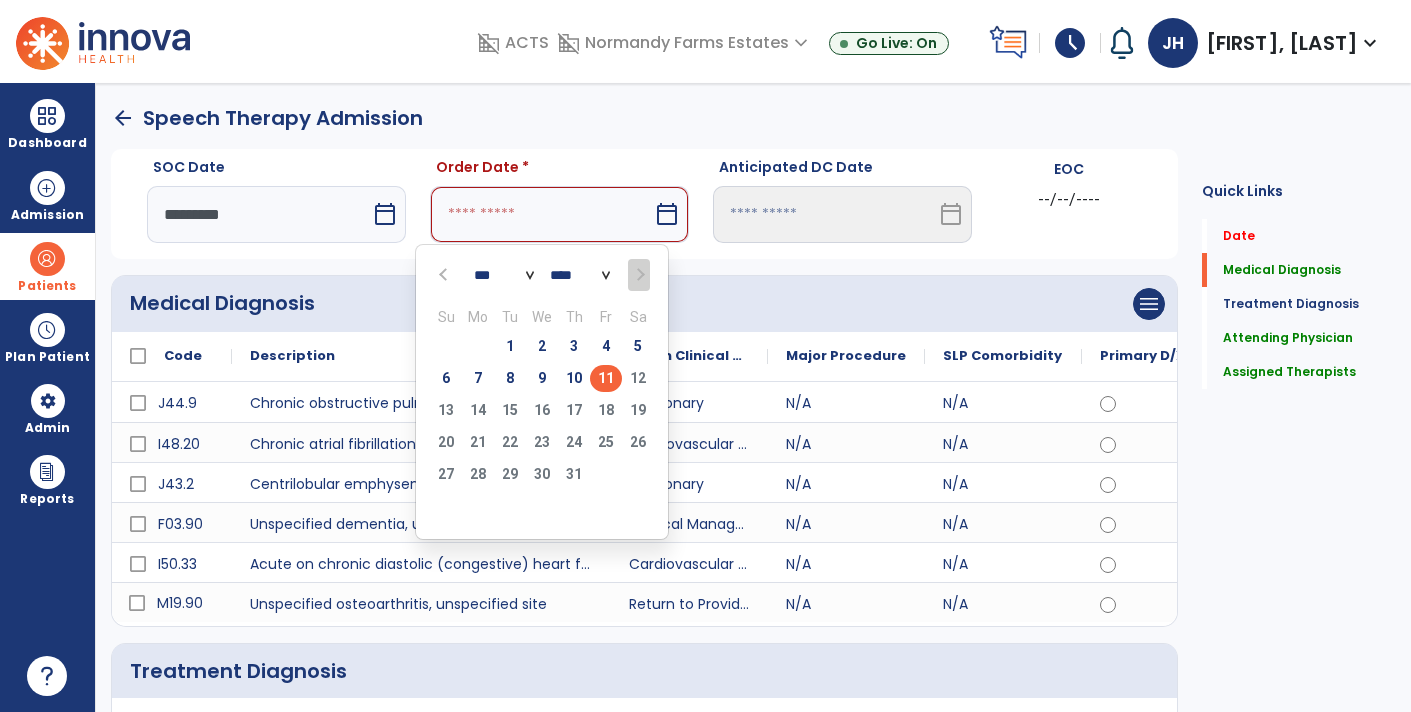 type on "*********" 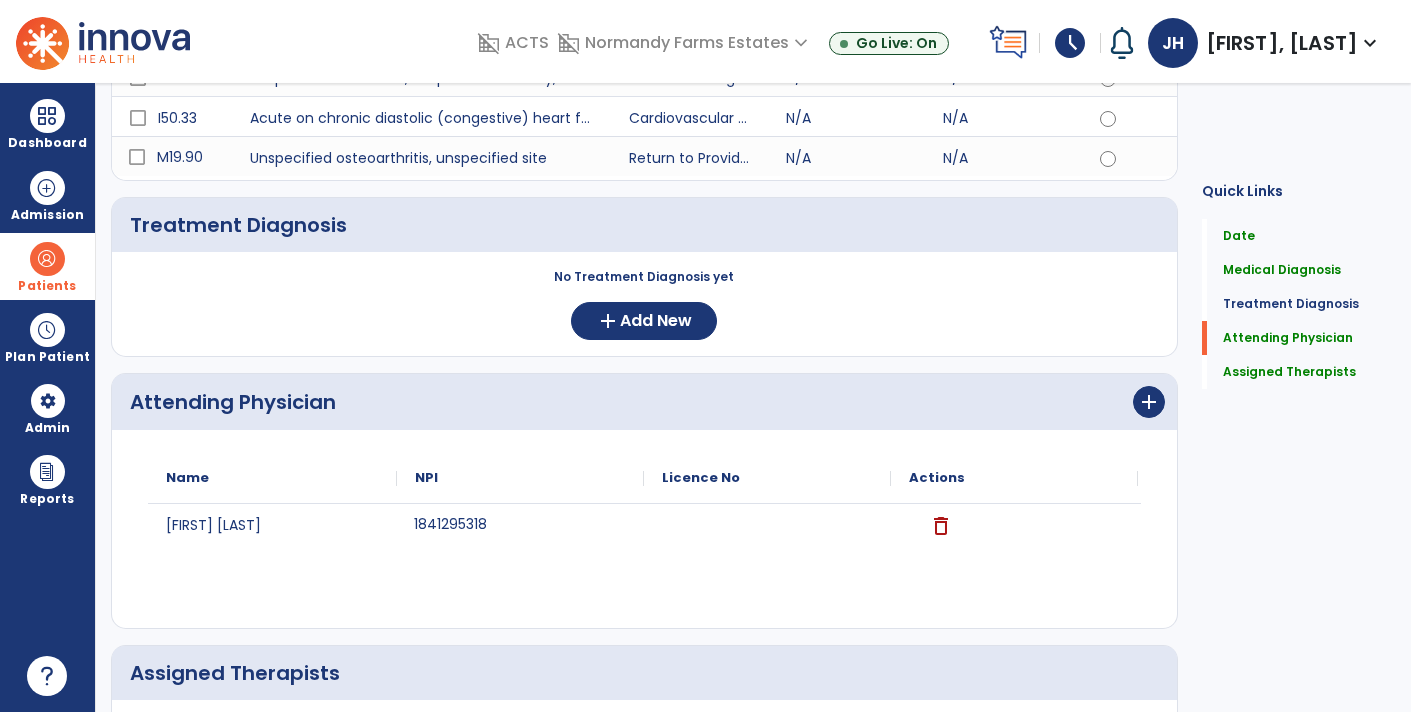 scroll, scrollTop: 672, scrollLeft: 0, axis: vertical 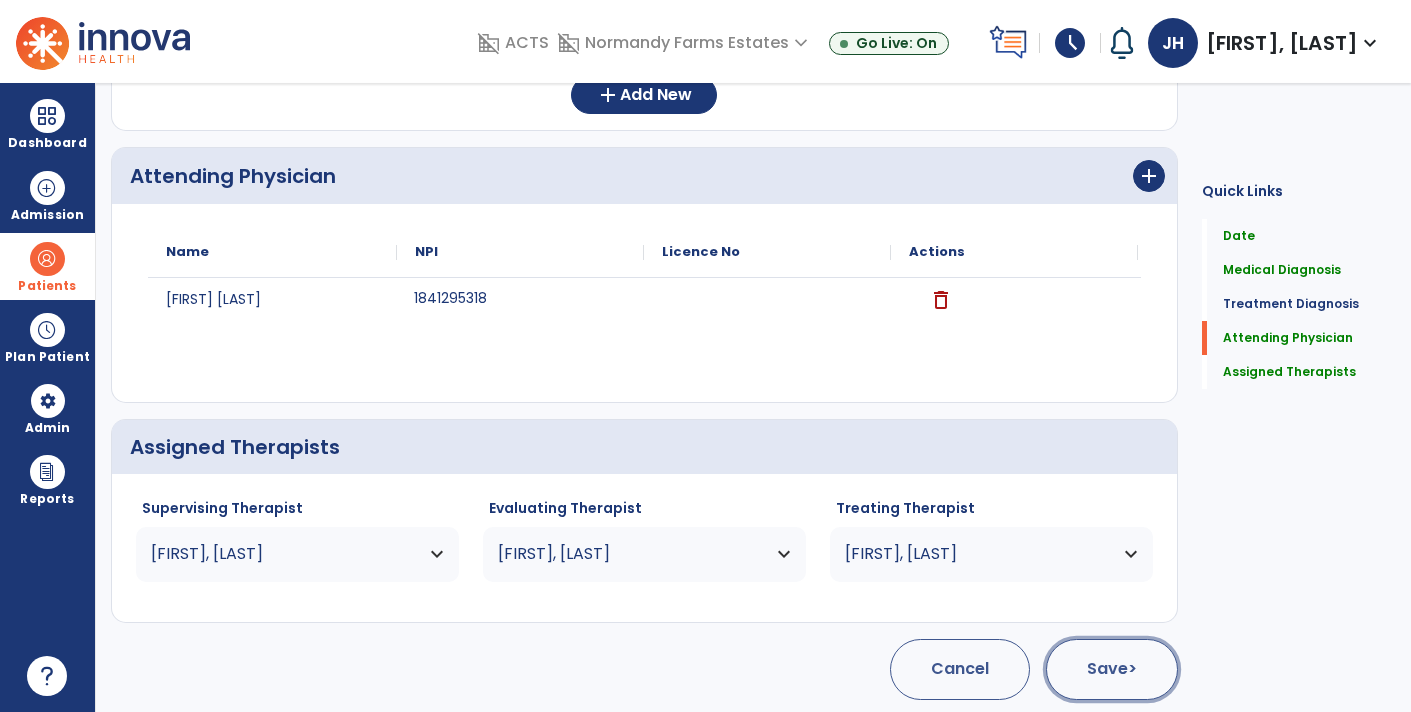 click on "Save  >" 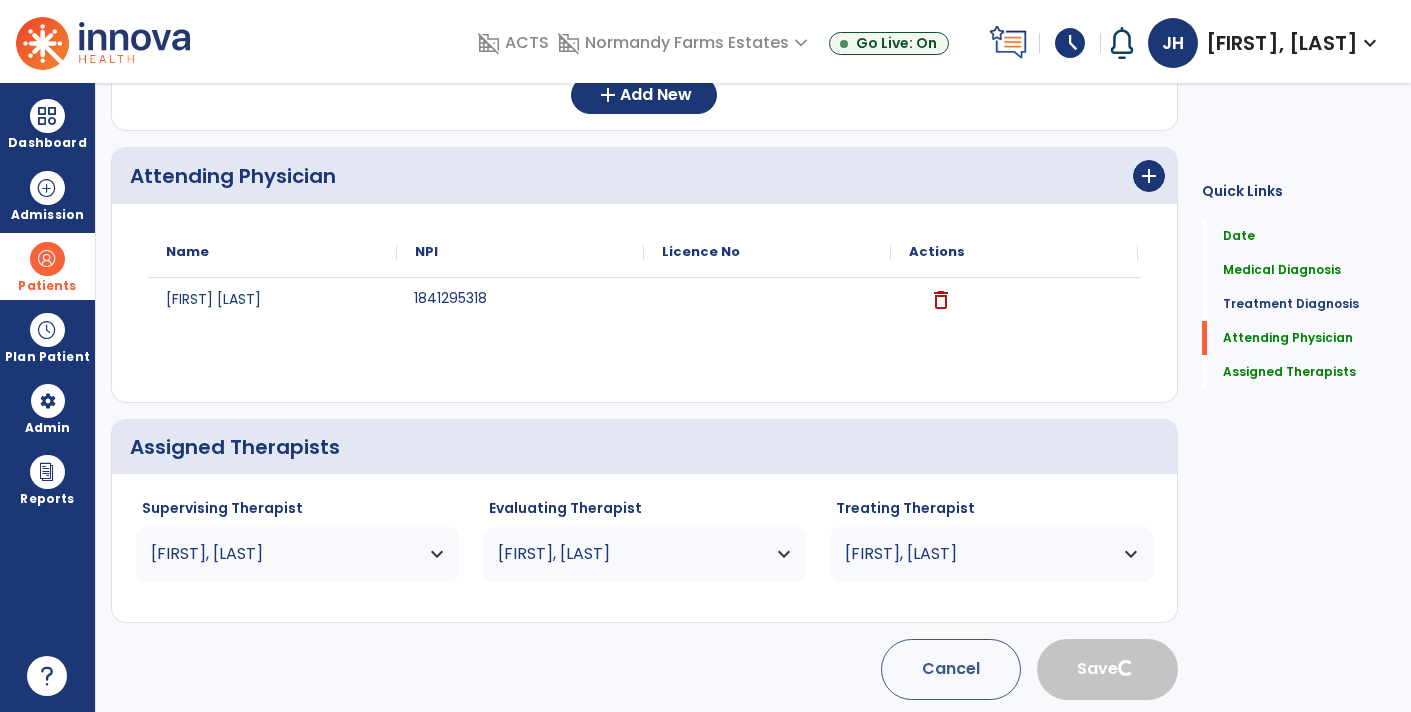type 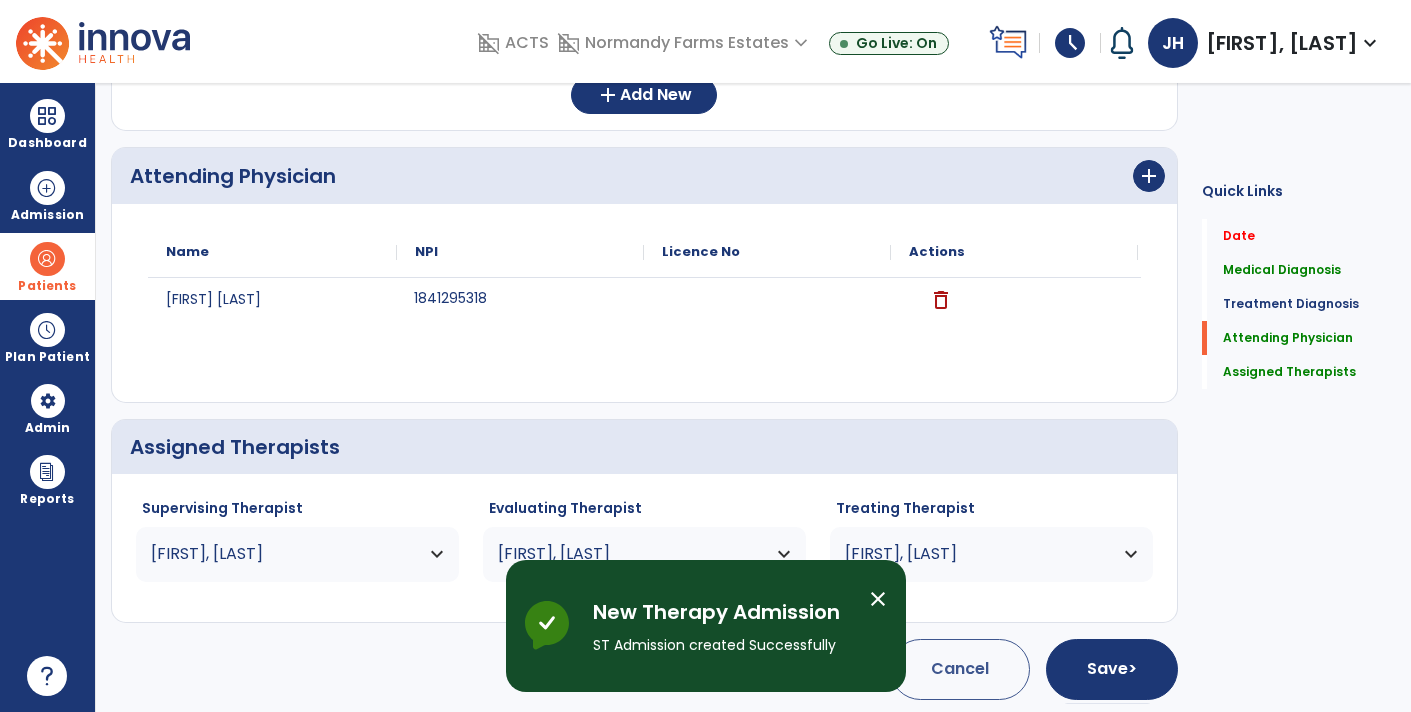 scroll, scrollTop: 0, scrollLeft: 0, axis: both 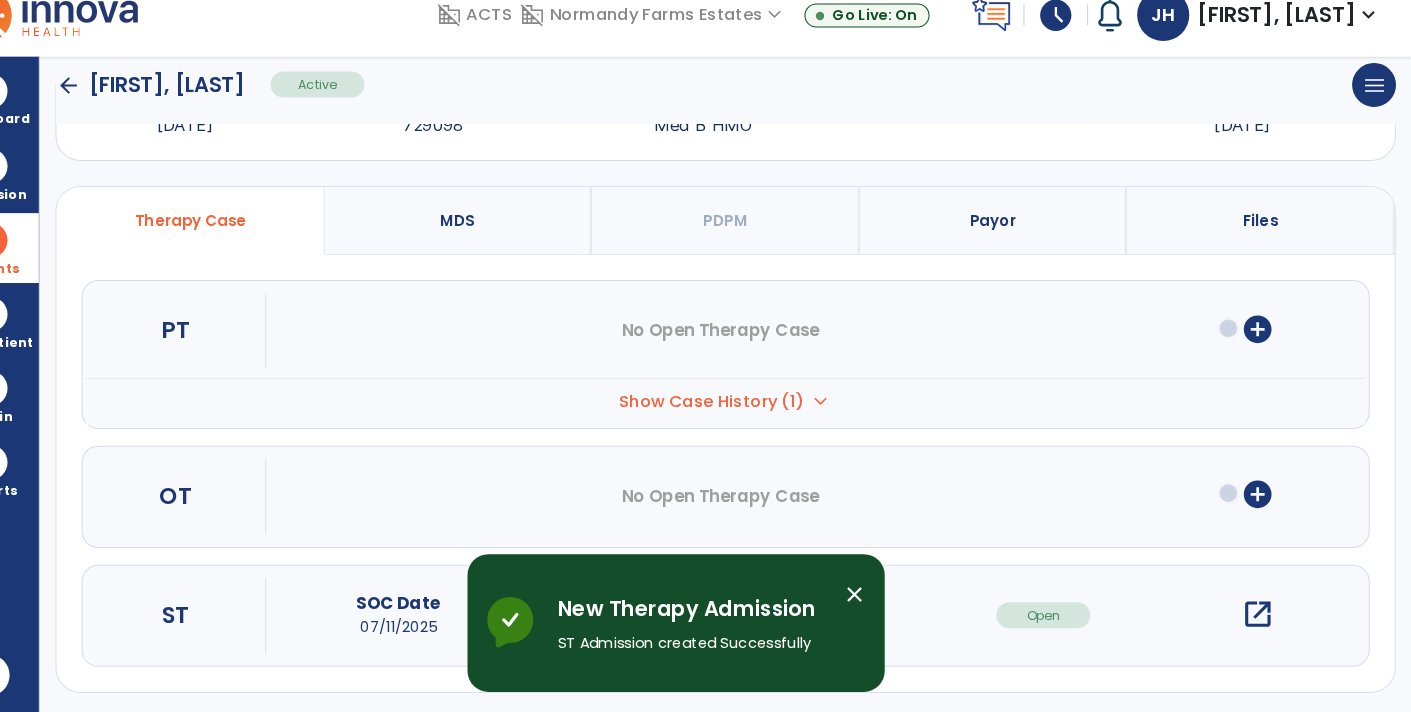 click on "open_in_new" at bounding box center (1264, 618) 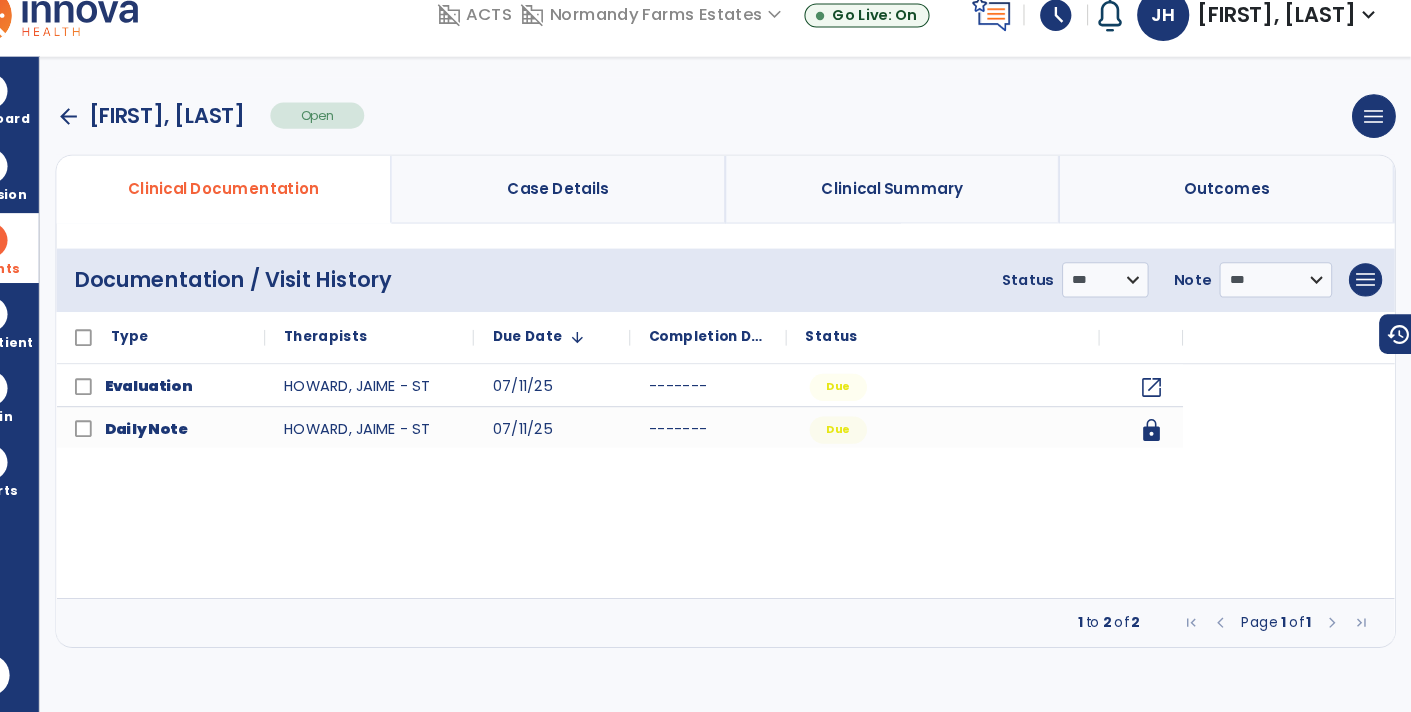 scroll, scrollTop: 0, scrollLeft: 0, axis: both 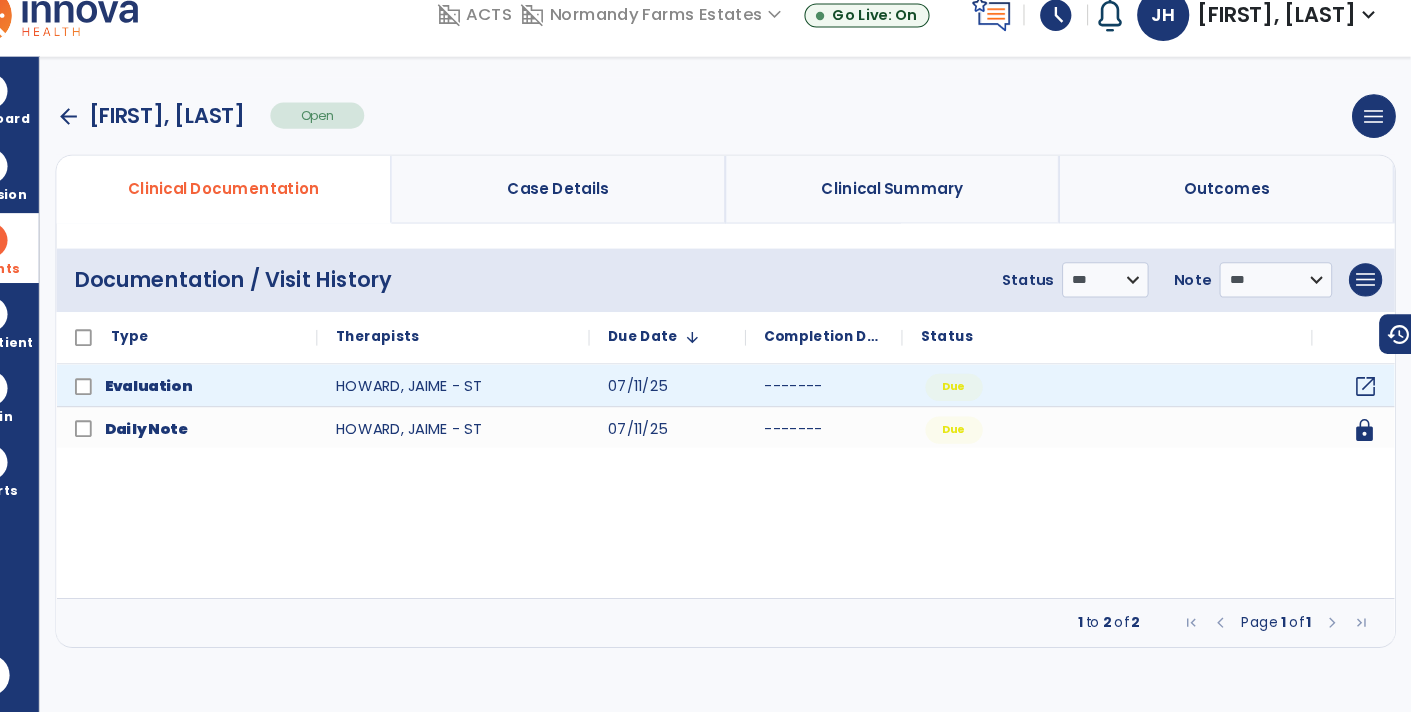 click on "open_in_new" 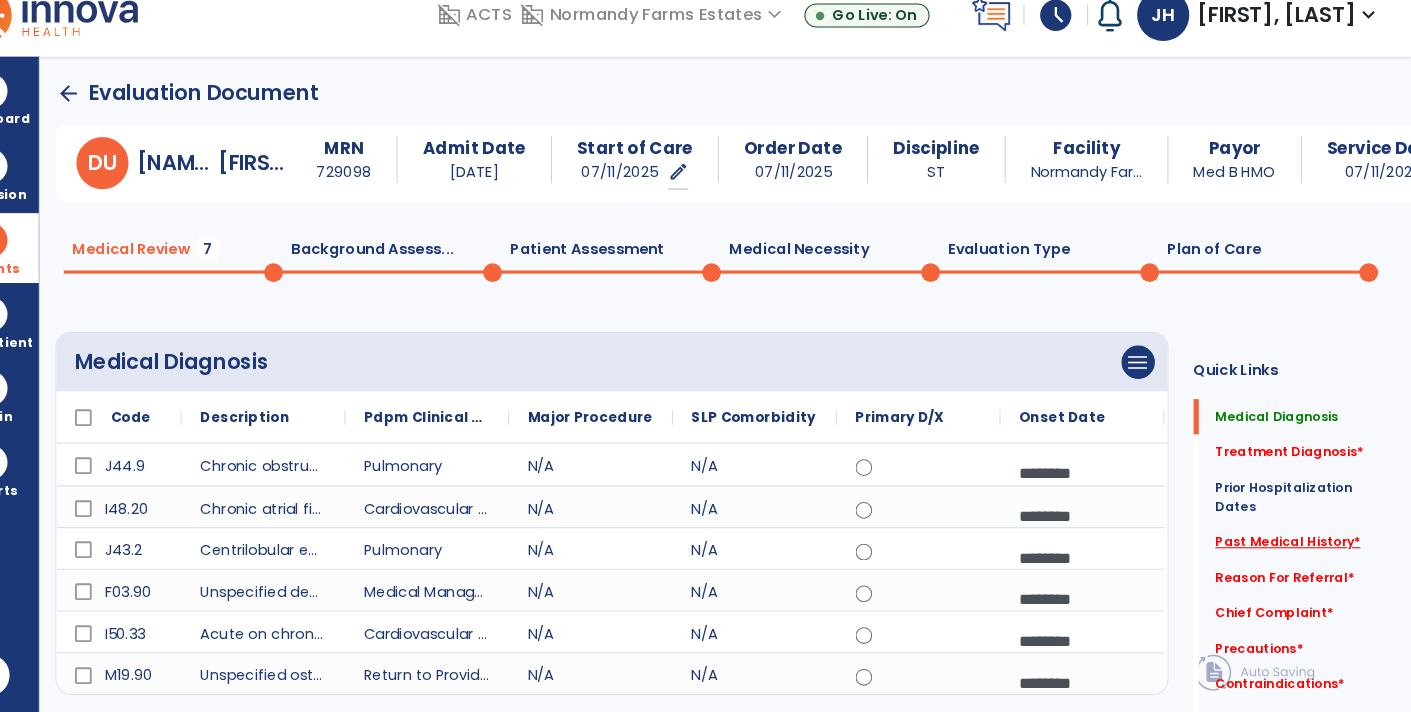 click on "Past Medical History   *" 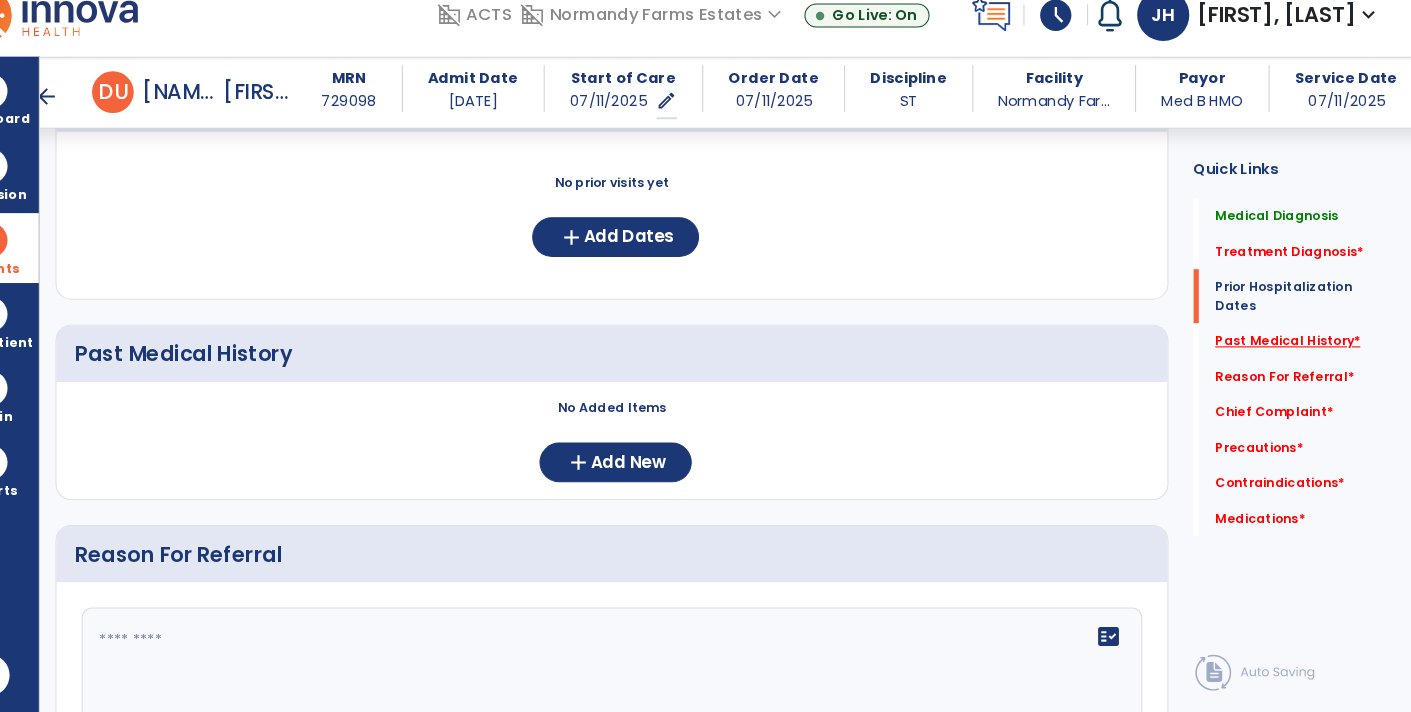 scroll, scrollTop: 818, scrollLeft: 0, axis: vertical 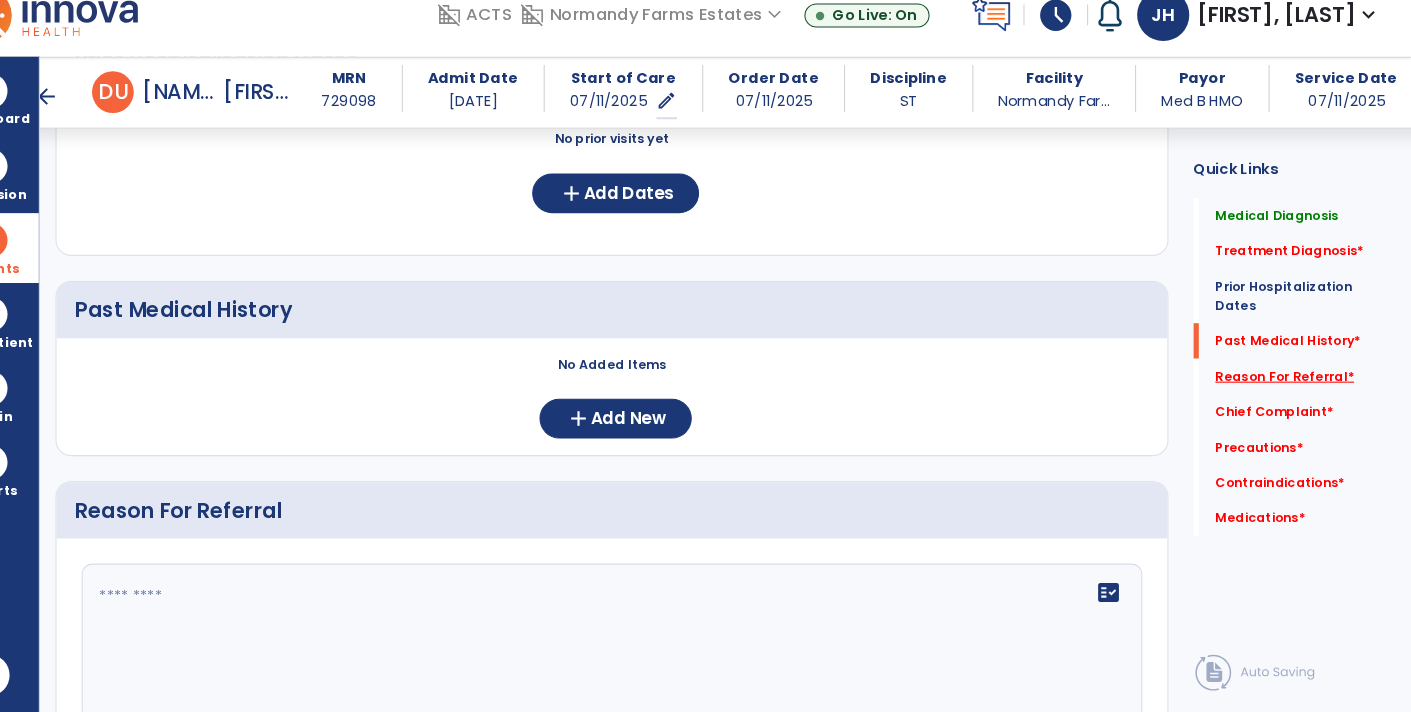 click on "Reason For Referral   *" 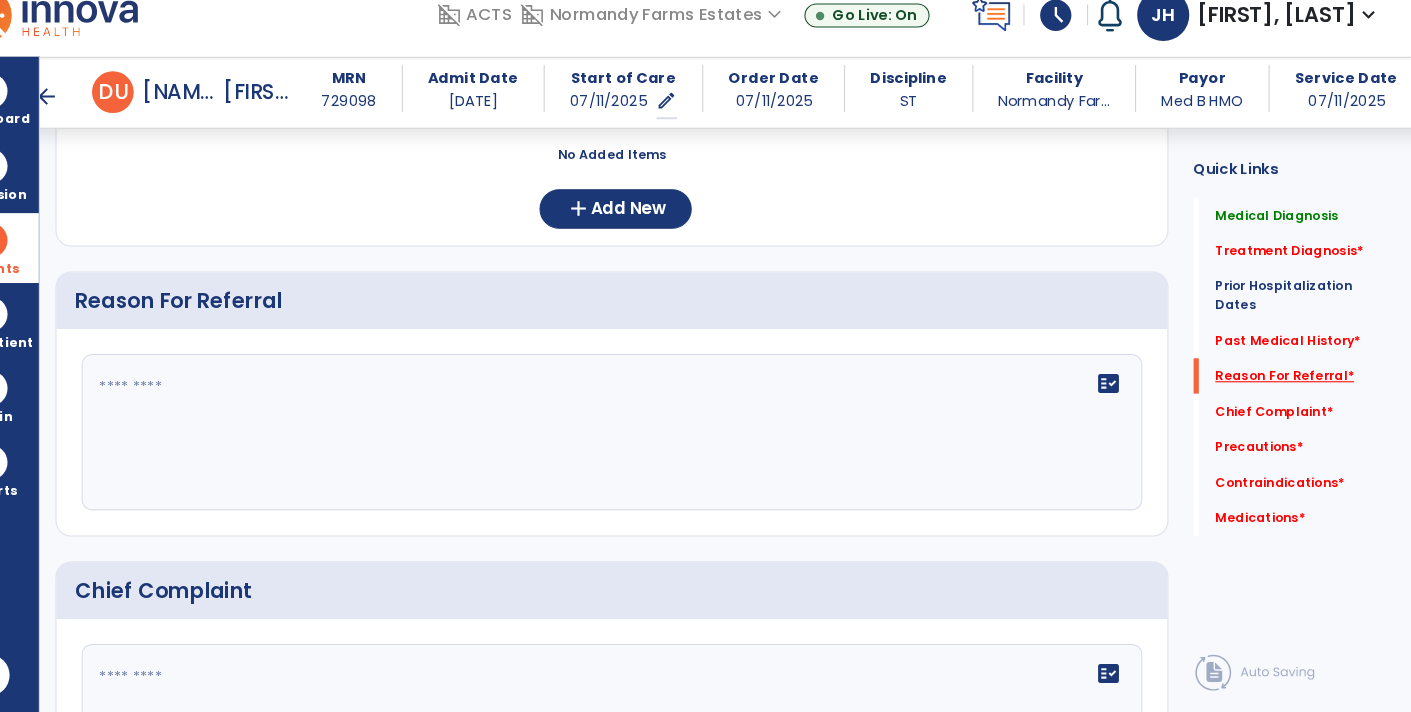 scroll, scrollTop: 1033, scrollLeft: 0, axis: vertical 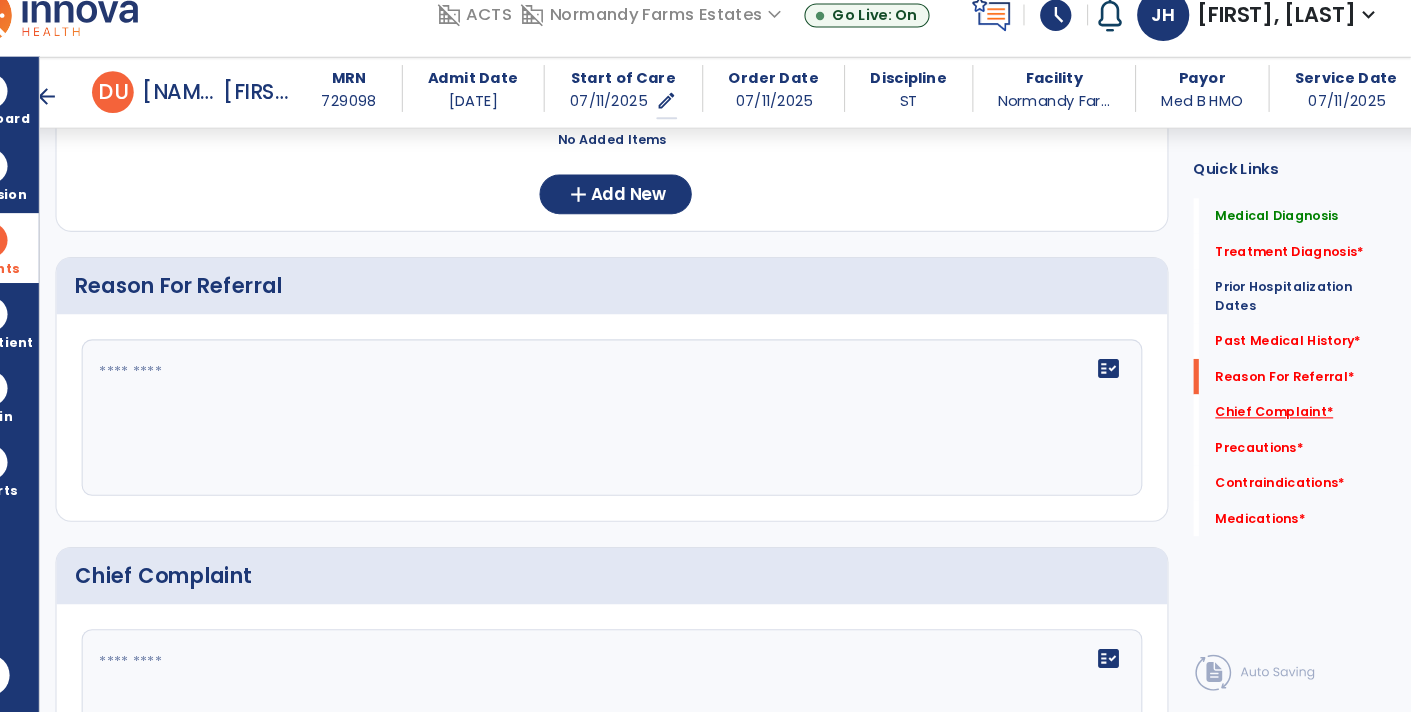 click on "Chief Complaint   *" 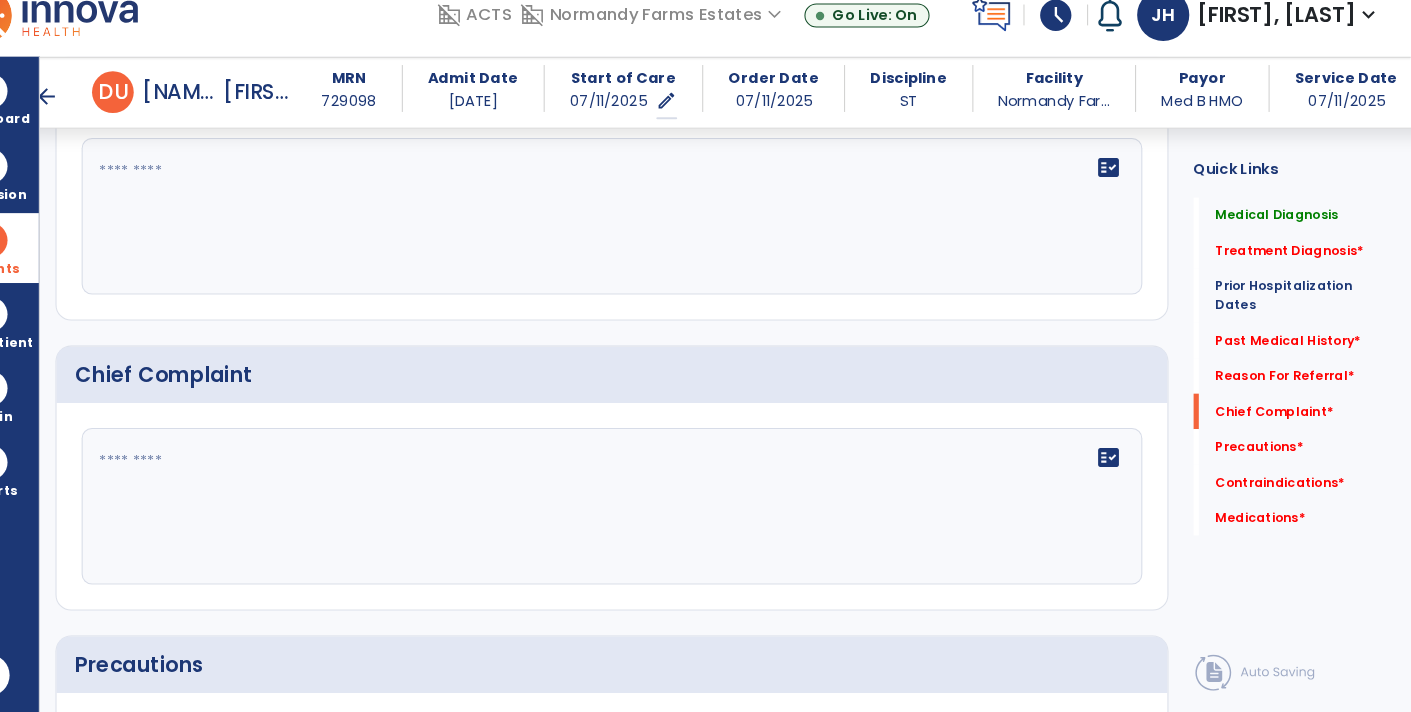scroll, scrollTop: 1310, scrollLeft: 0, axis: vertical 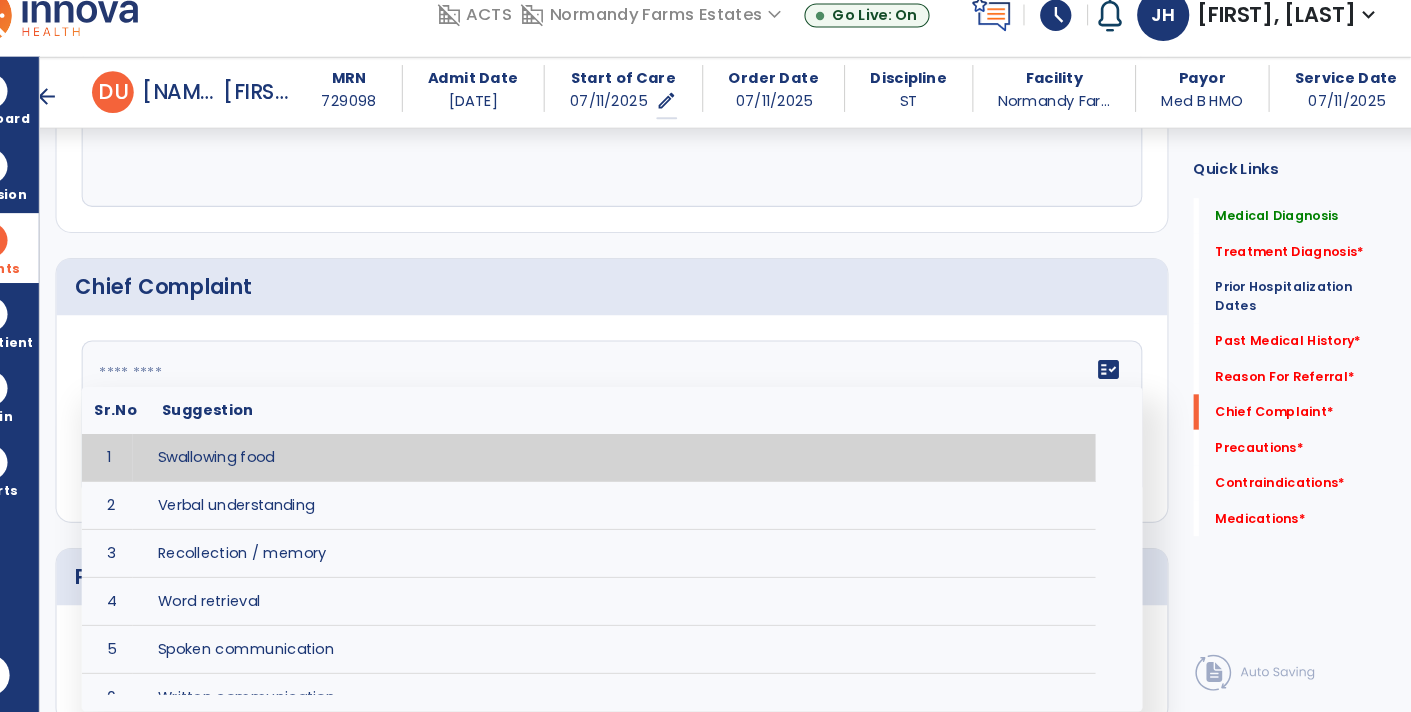 click 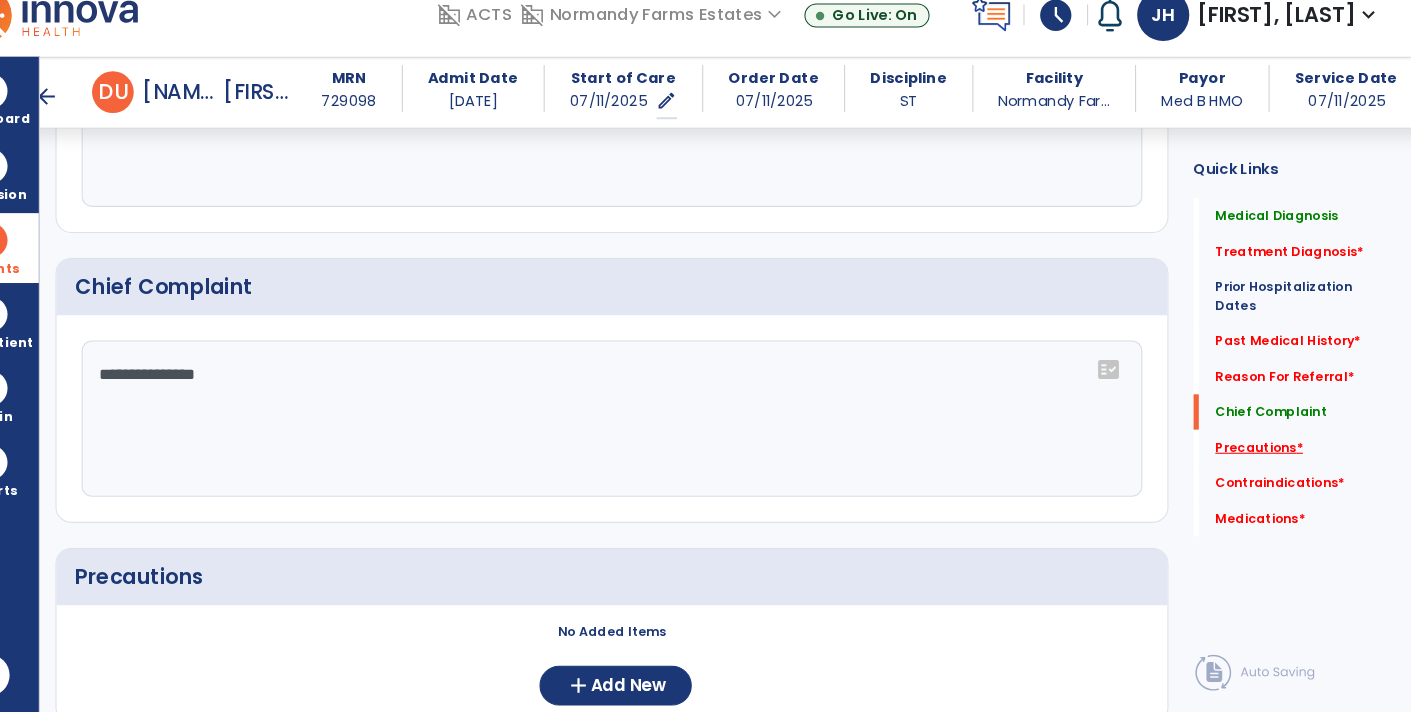 click on "Precautions   *" 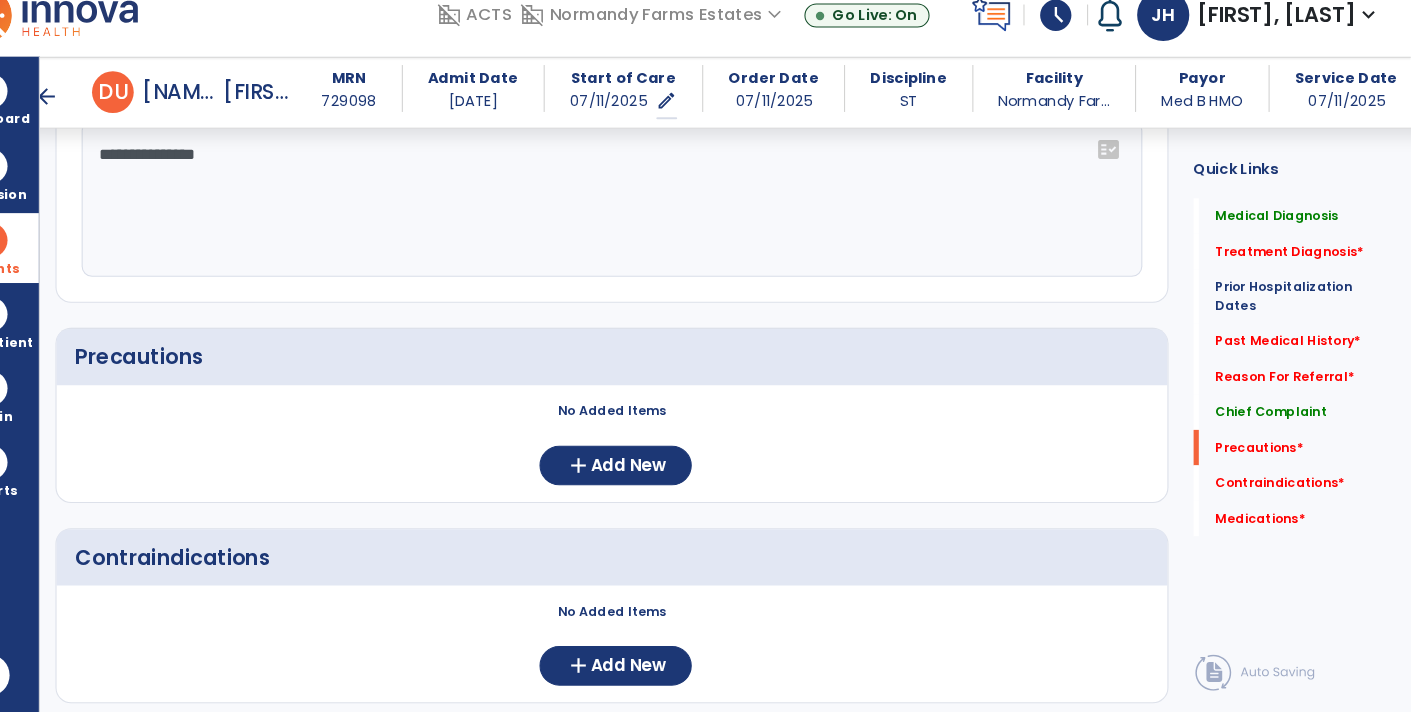 scroll, scrollTop: 1544, scrollLeft: 0, axis: vertical 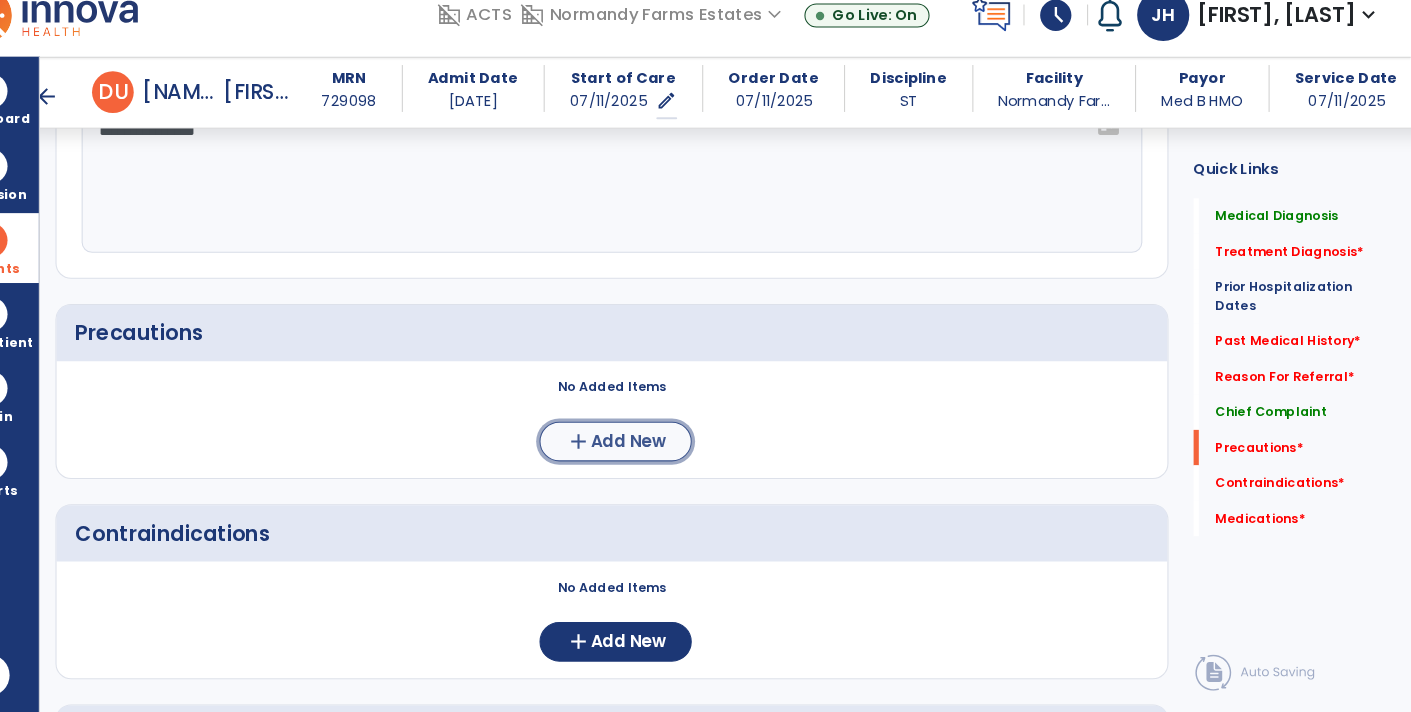 click on "add  Add New" 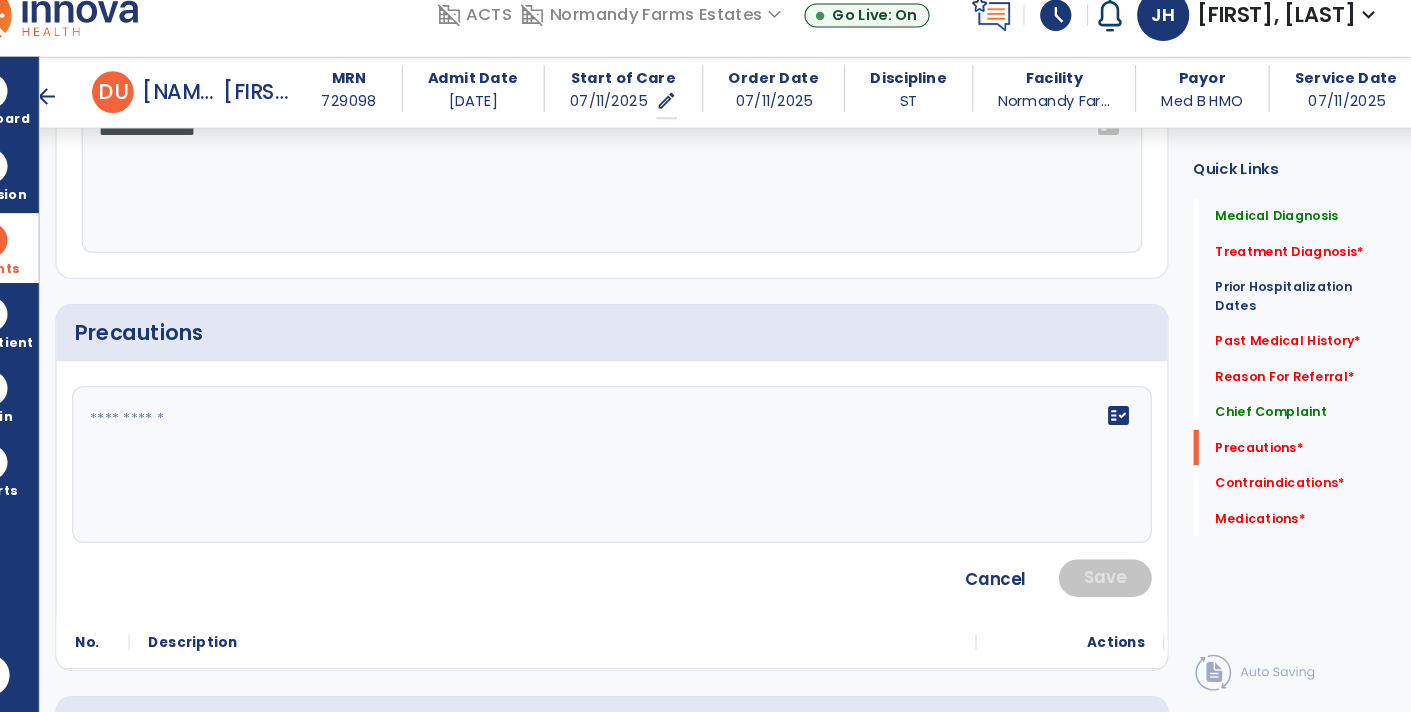 click 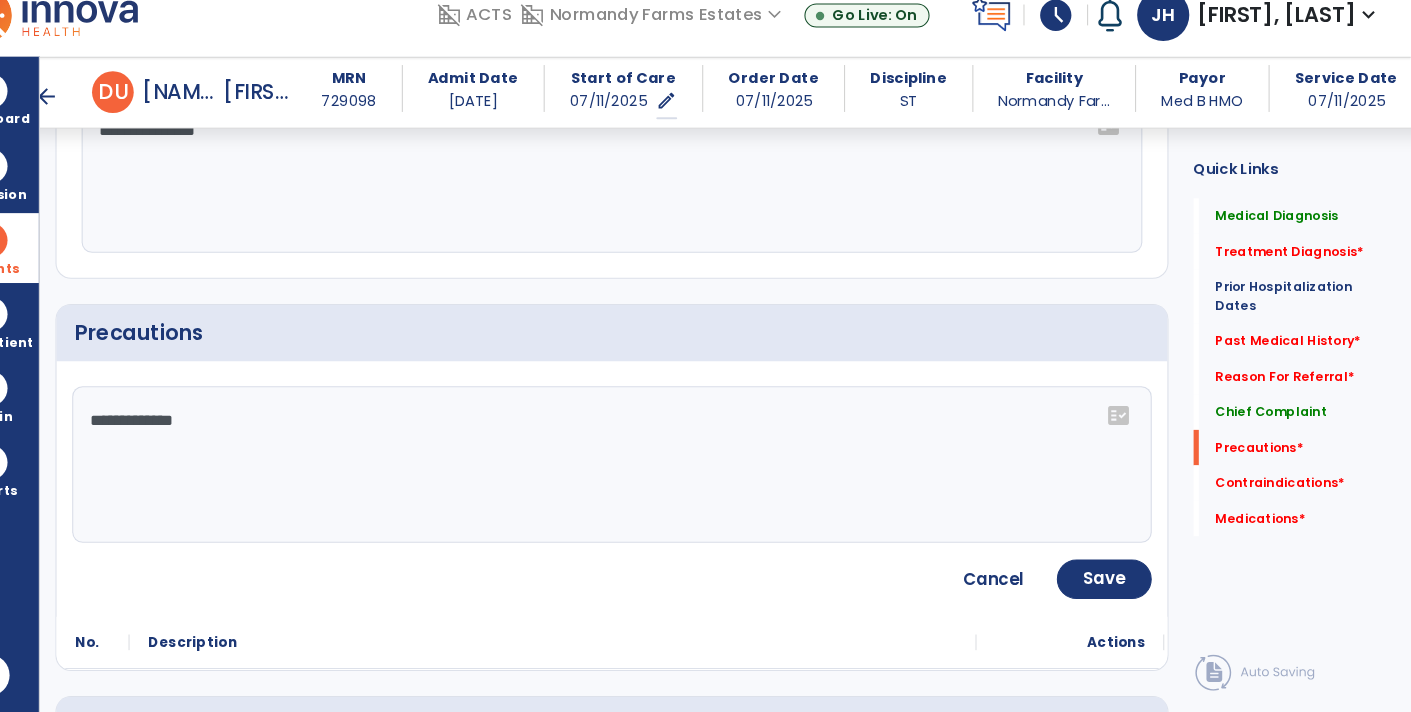 click on "**********" 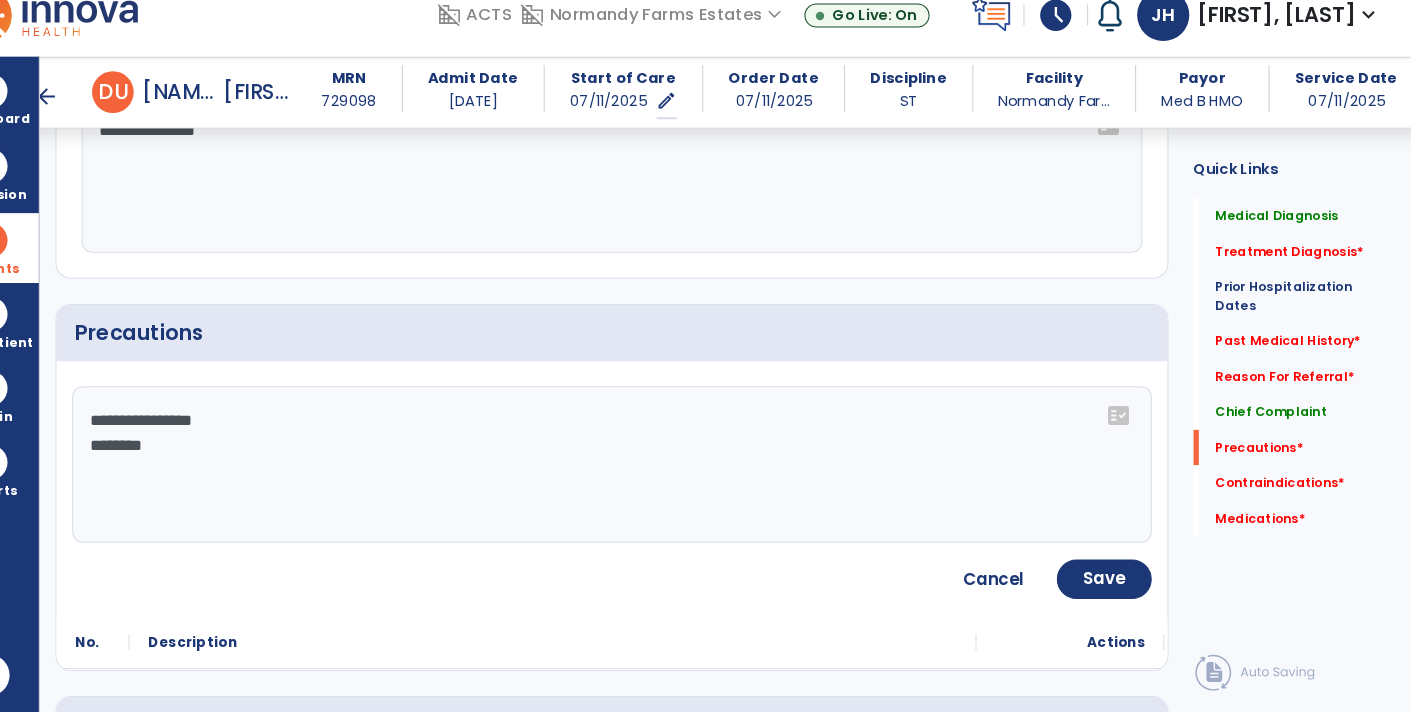 type on "**********" 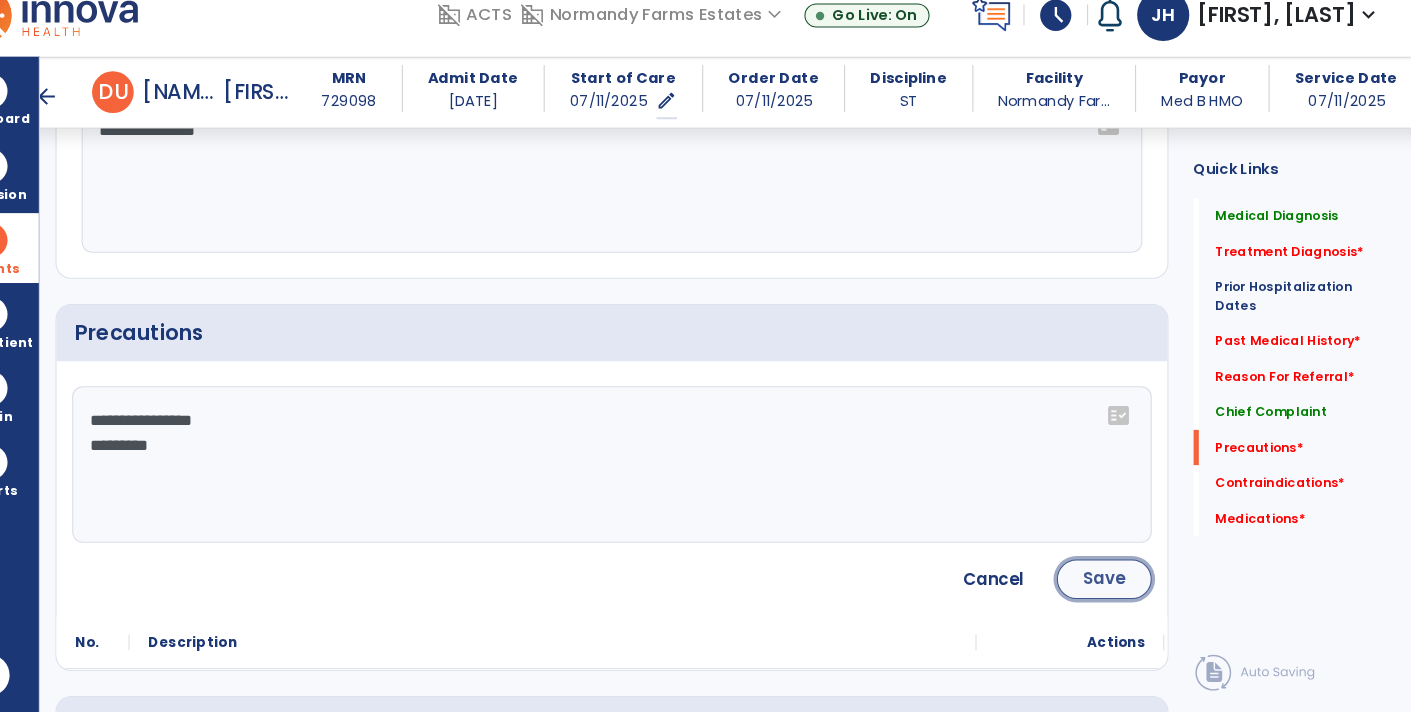 click on "Save" 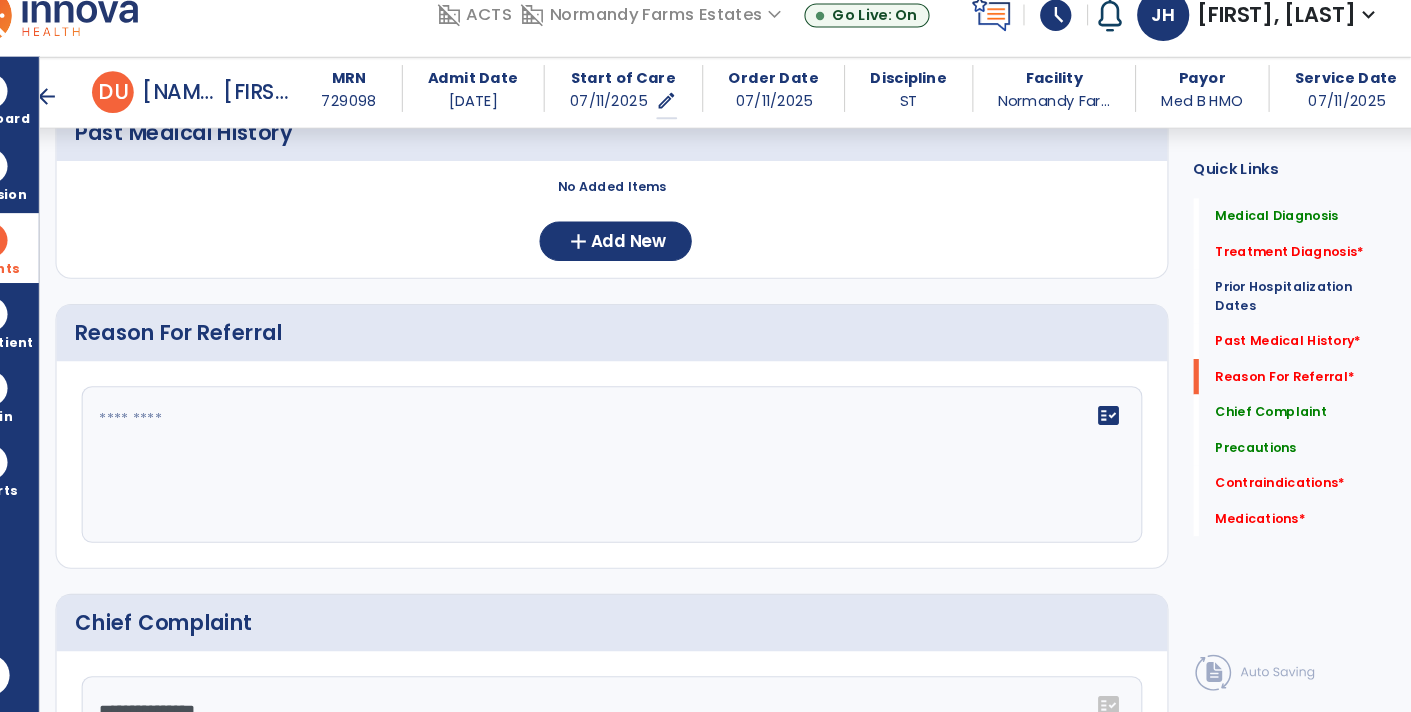 scroll, scrollTop: 985, scrollLeft: 0, axis: vertical 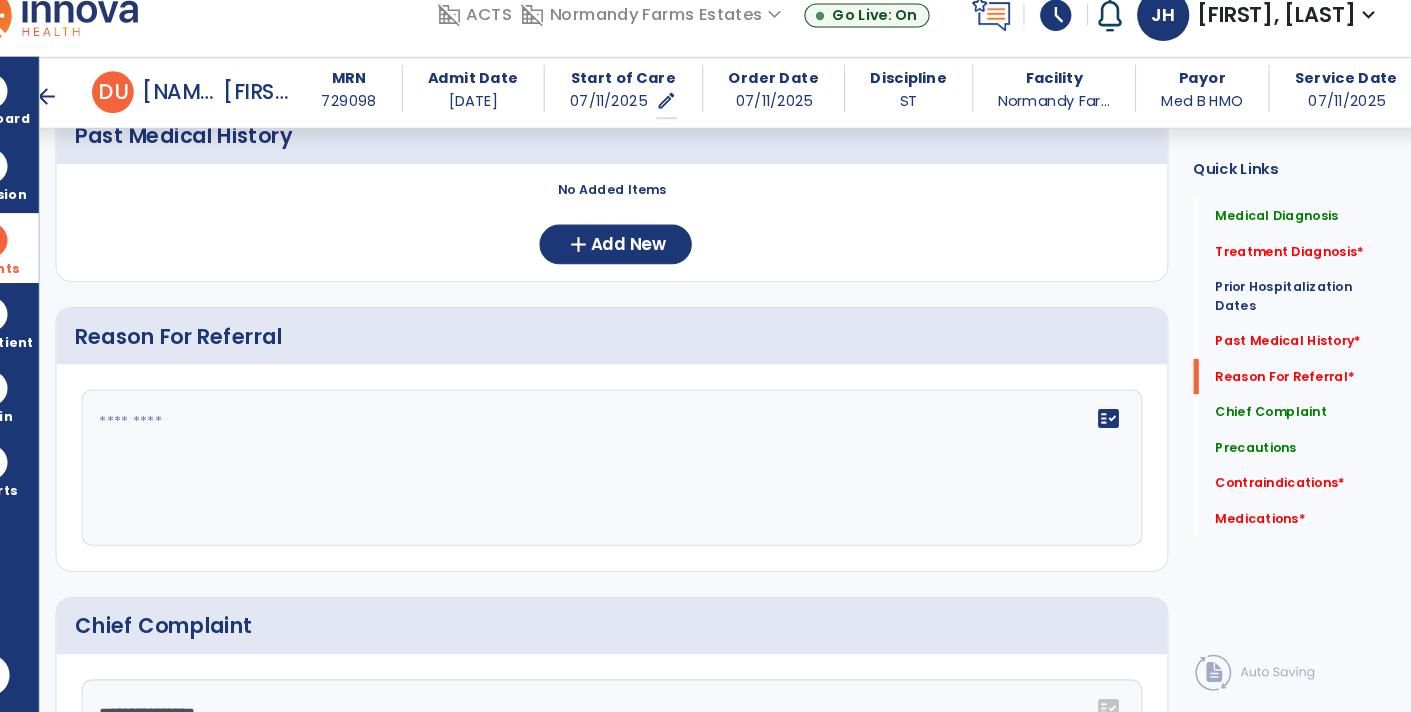 click 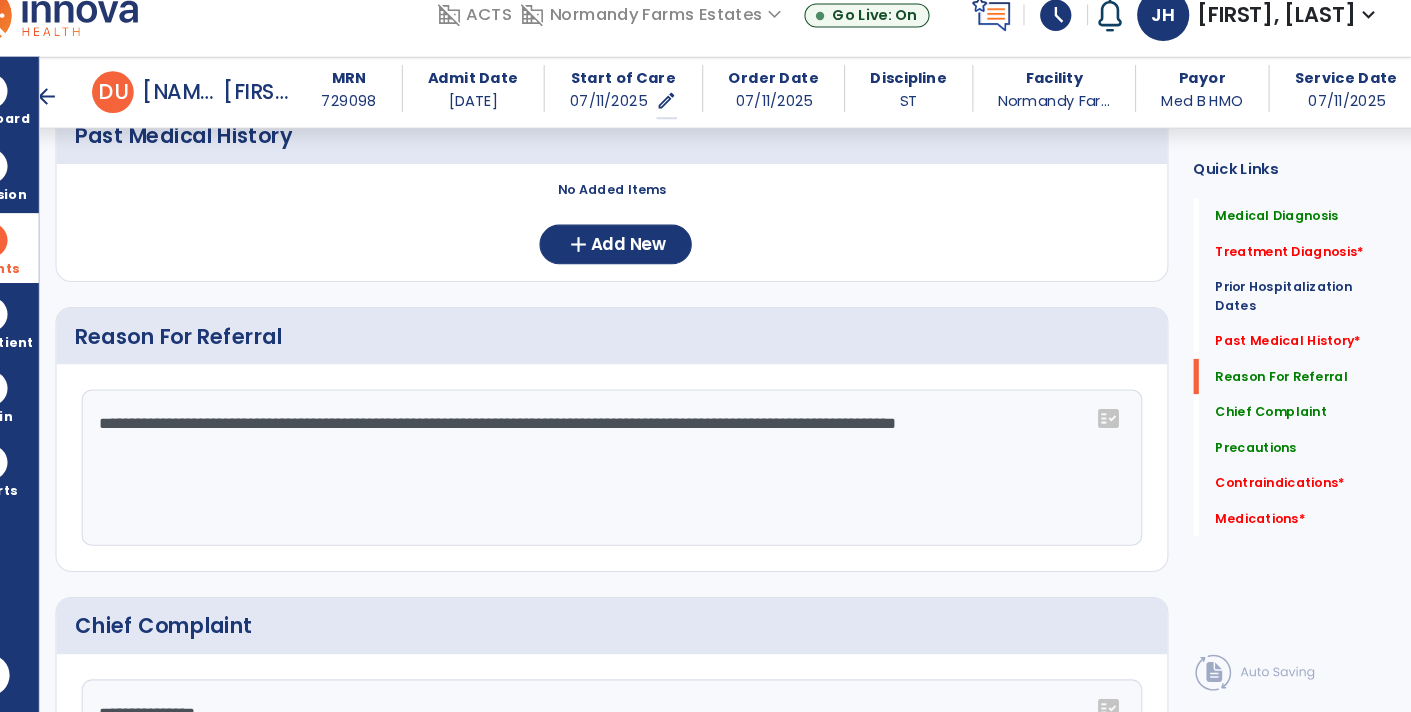 click on "**********" 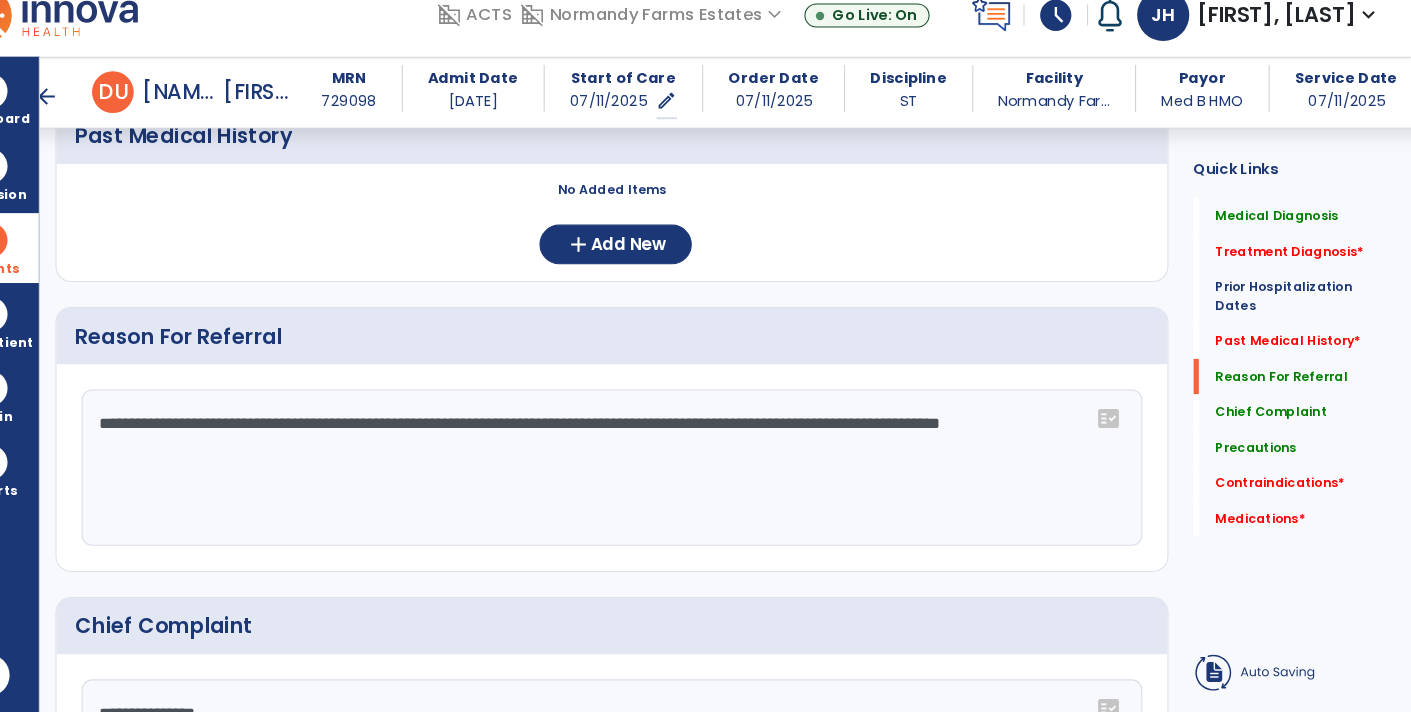 click on "**********" 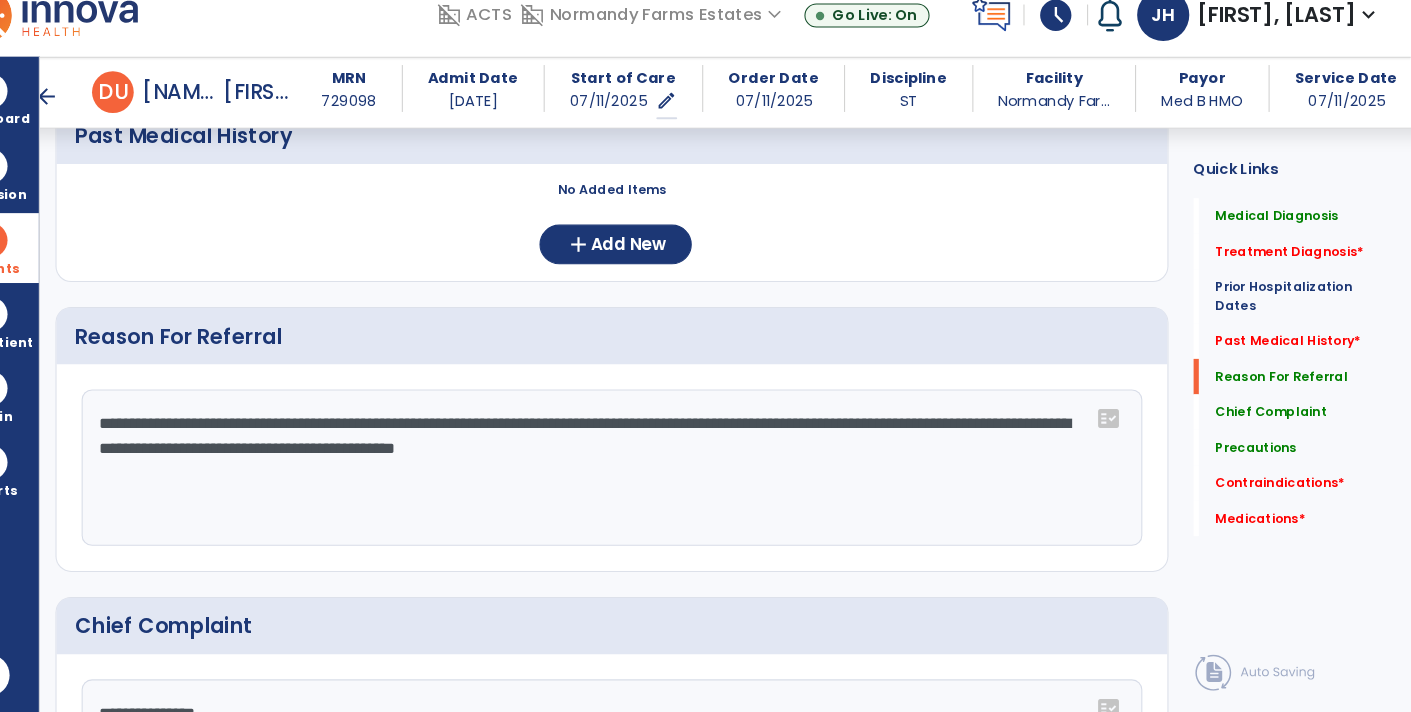 click on "**********" 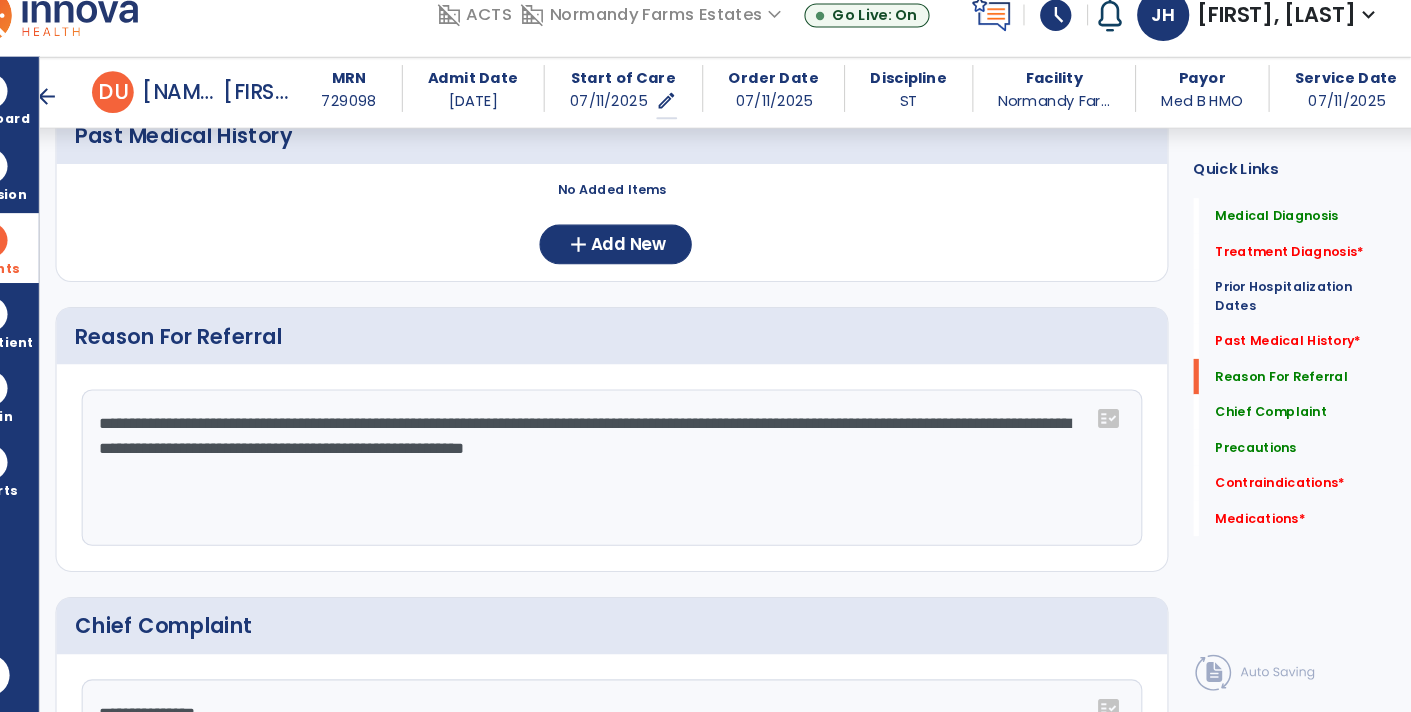 click on "**********" 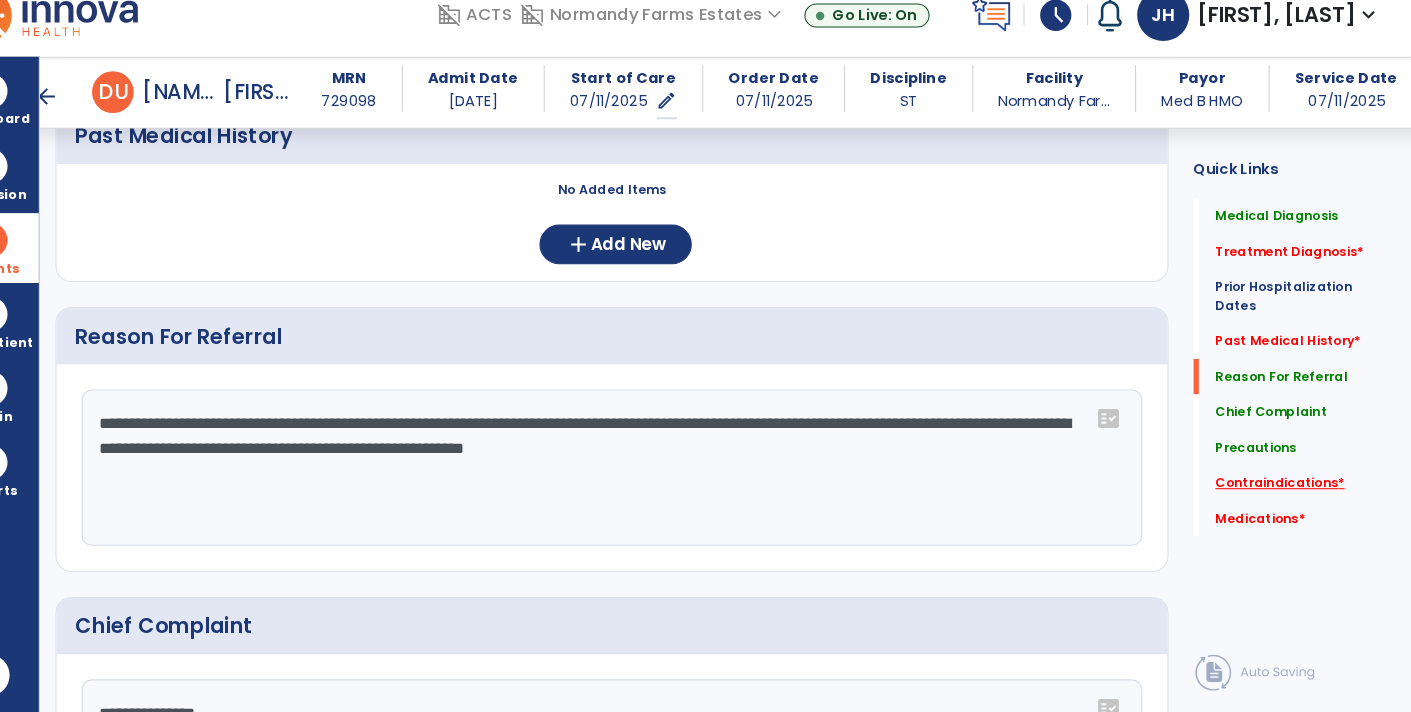 type on "**********" 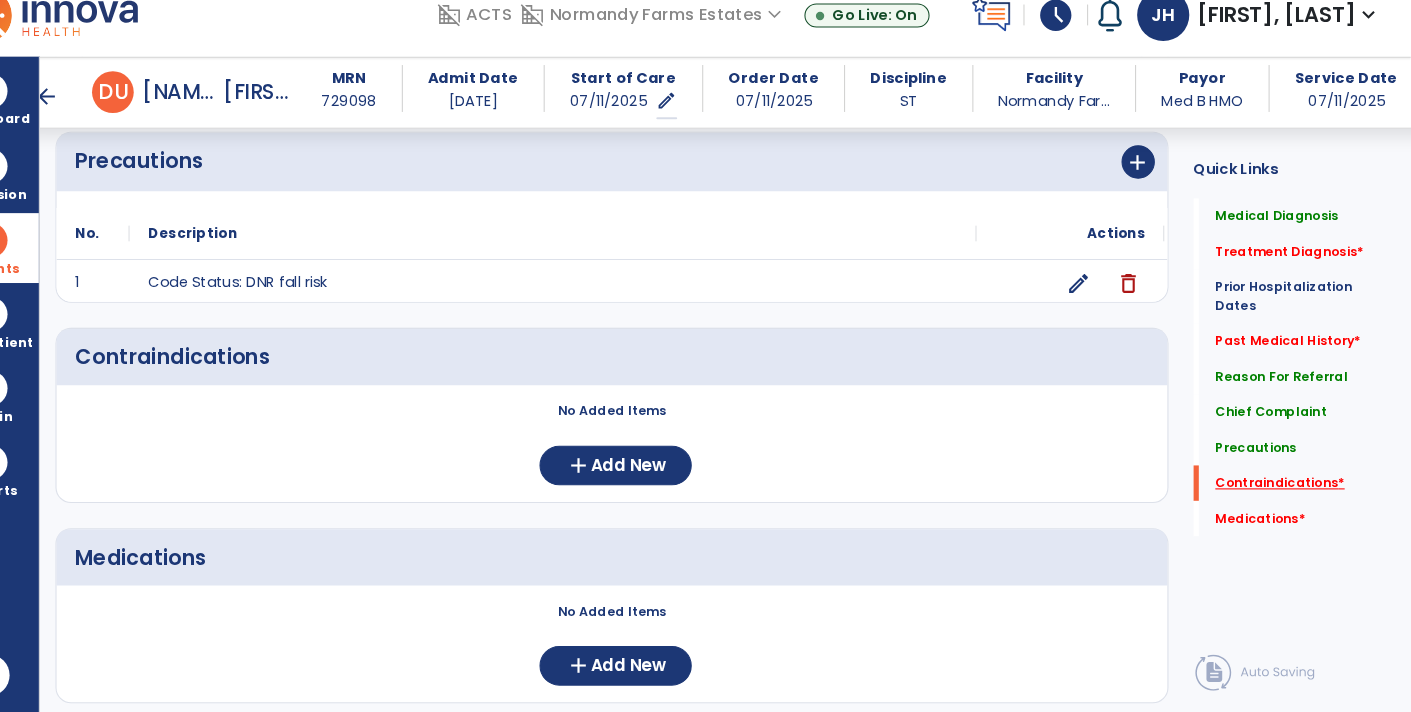 scroll, scrollTop: 1731, scrollLeft: 0, axis: vertical 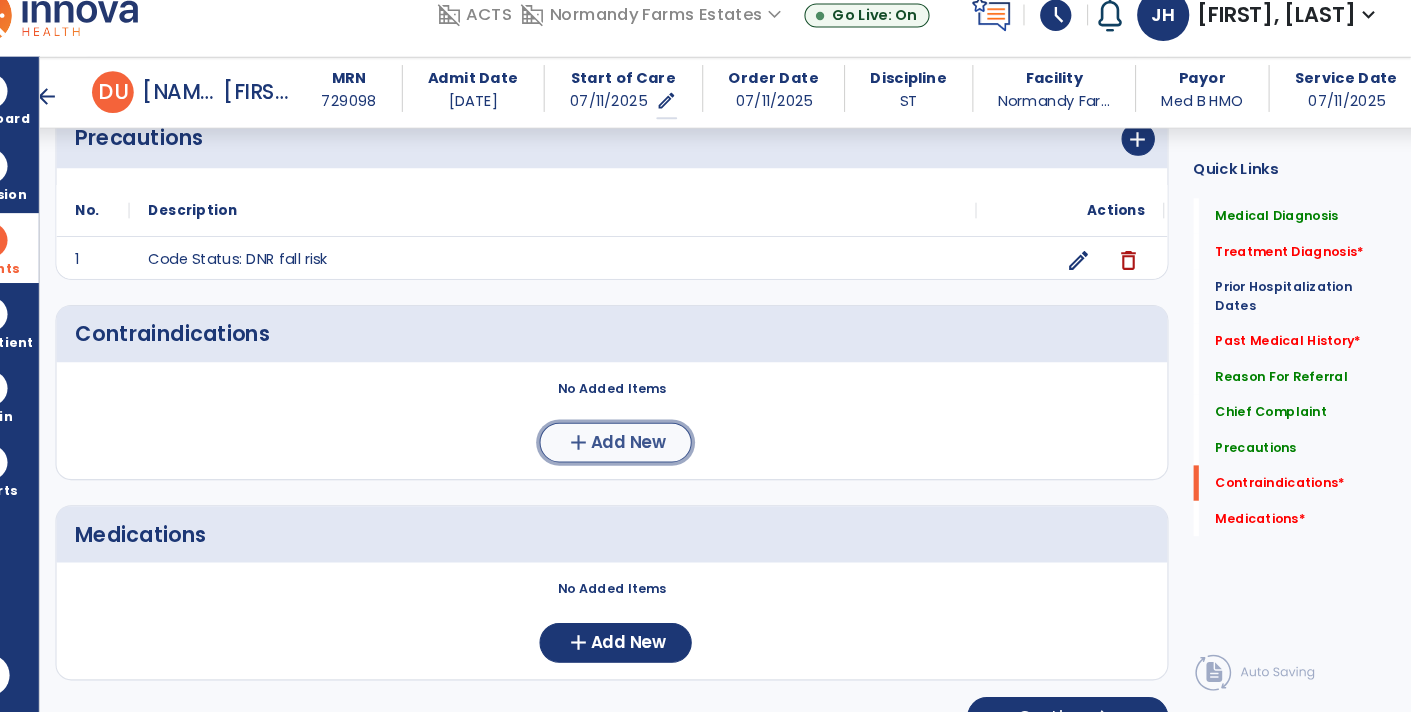 click on "add" 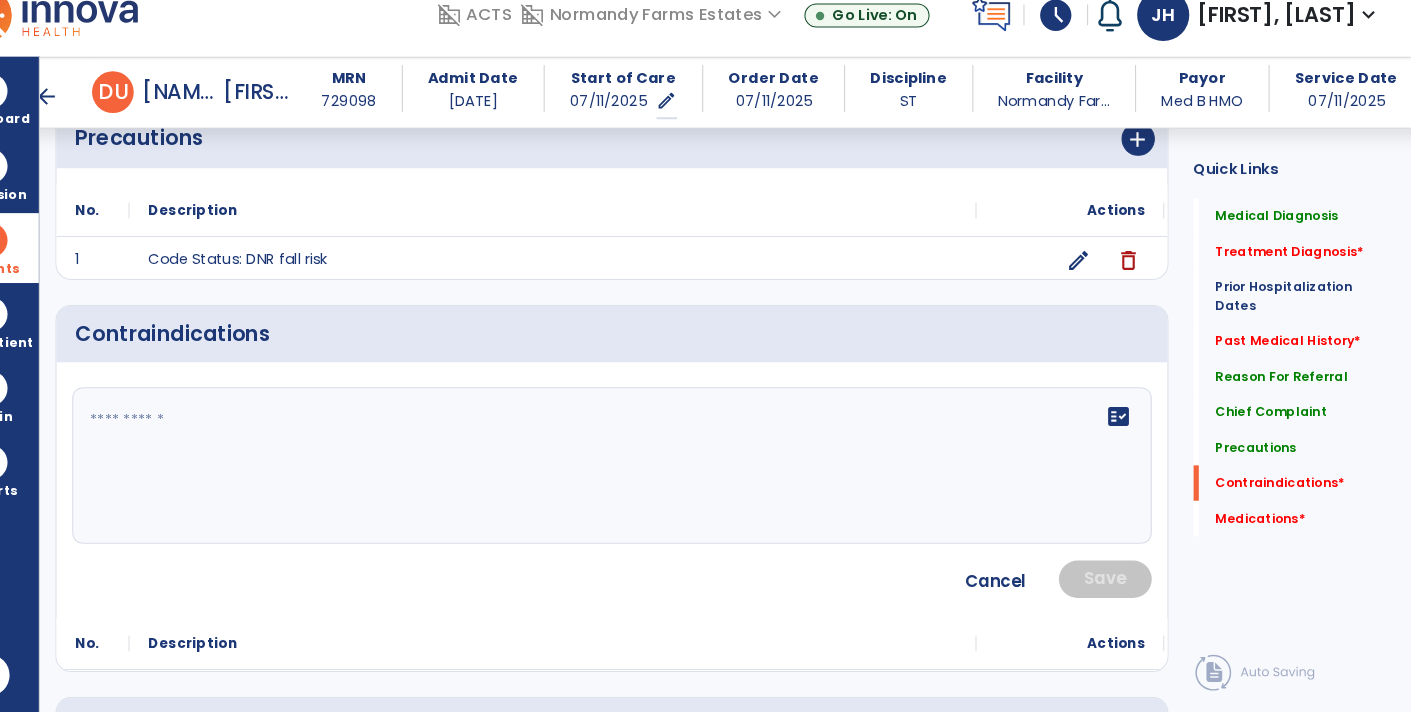 click 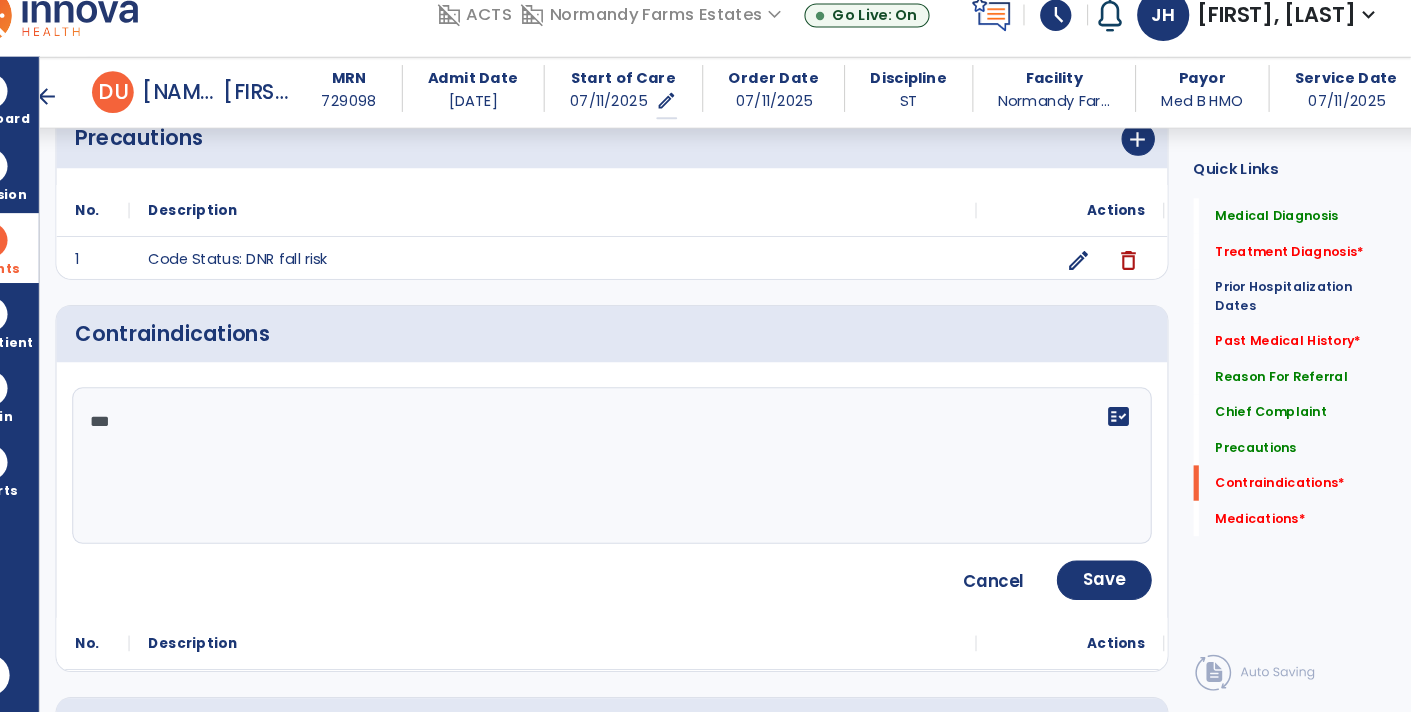type on "****" 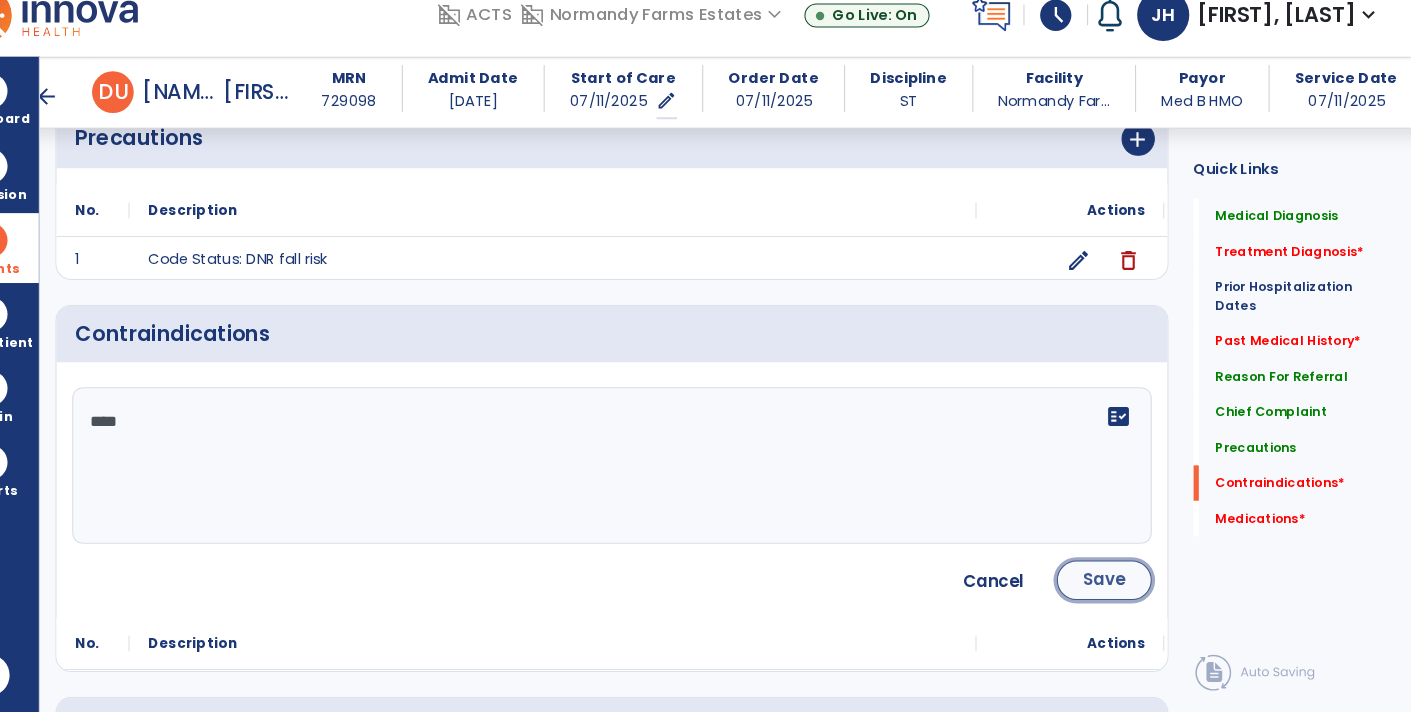 click on "Save" 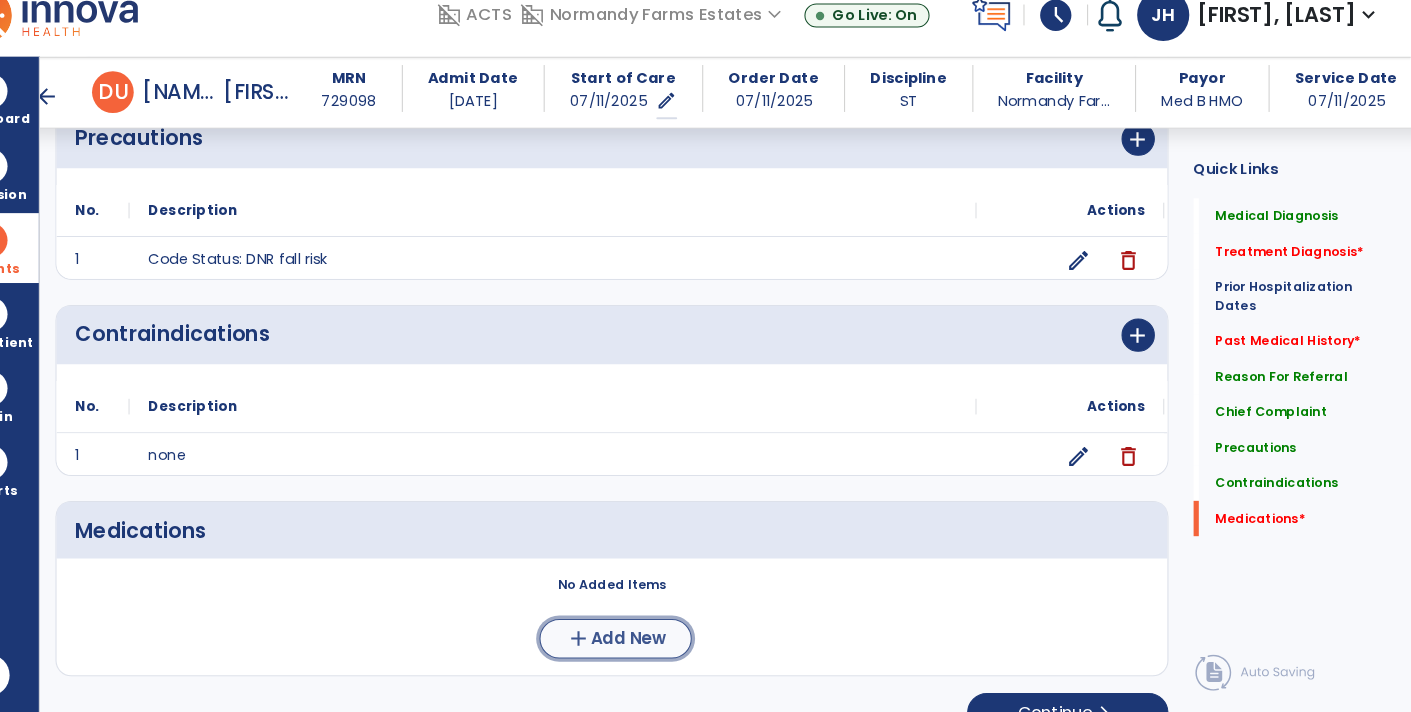 click on "add" 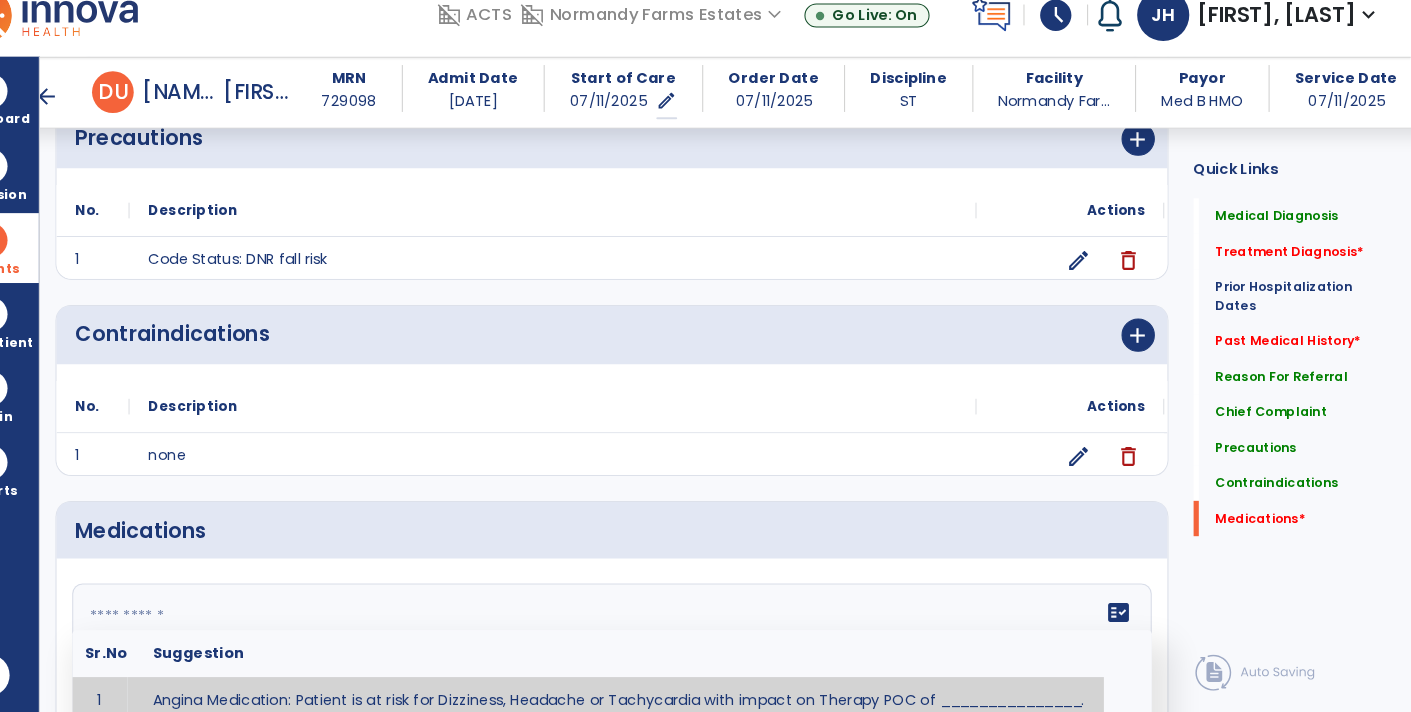click 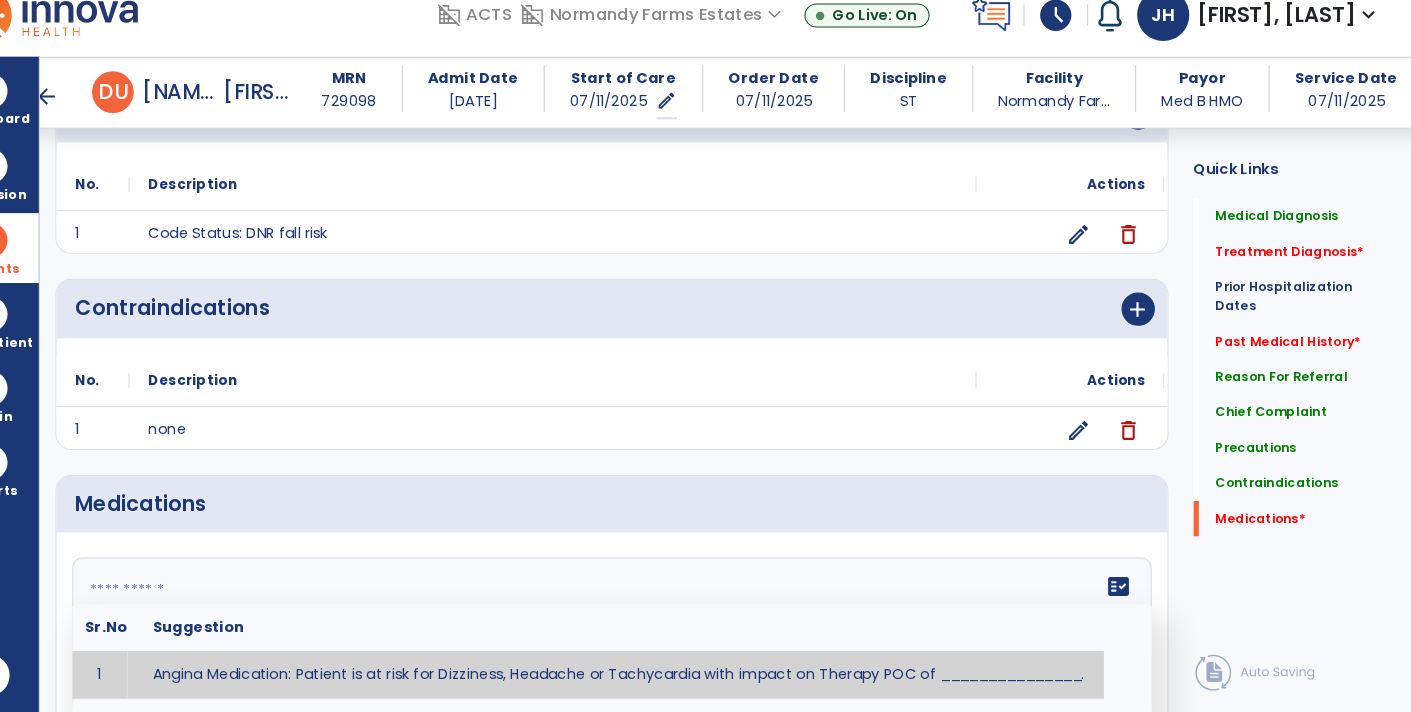 paste on "********" 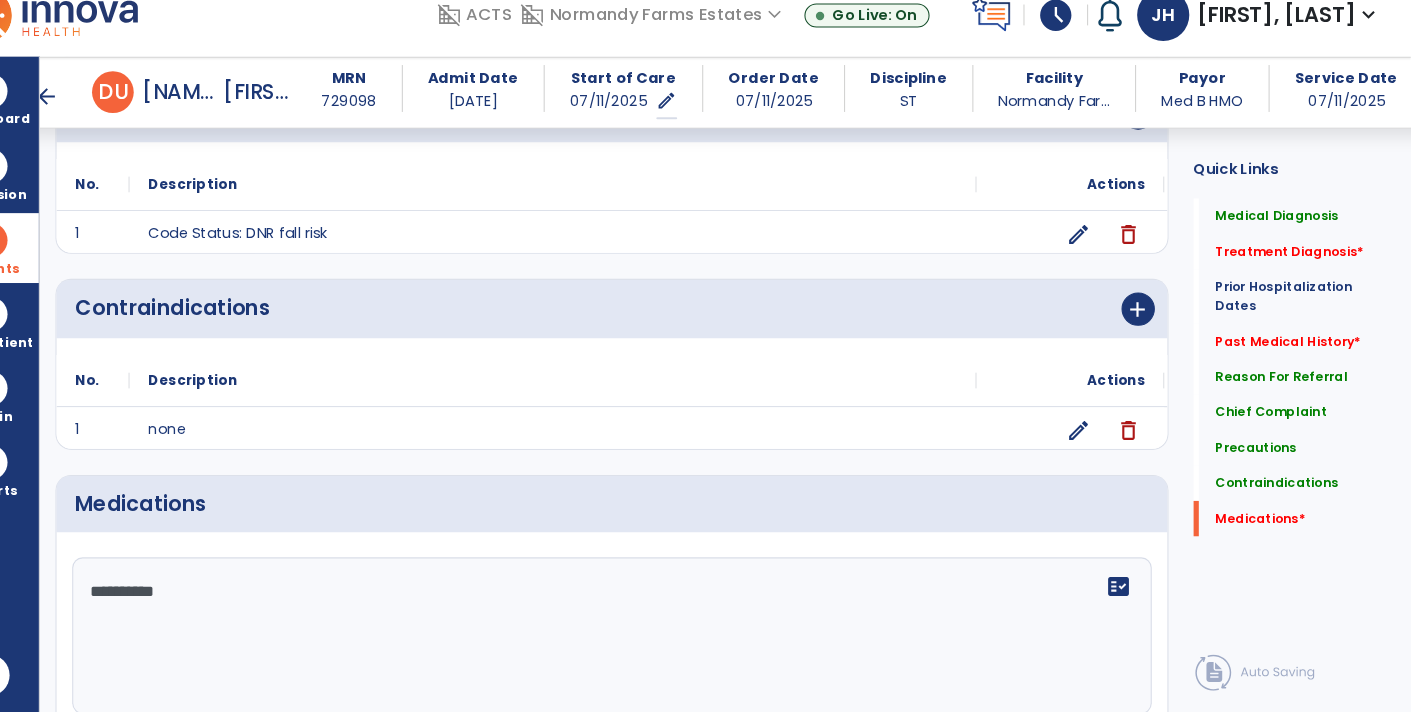 paste on "**********" 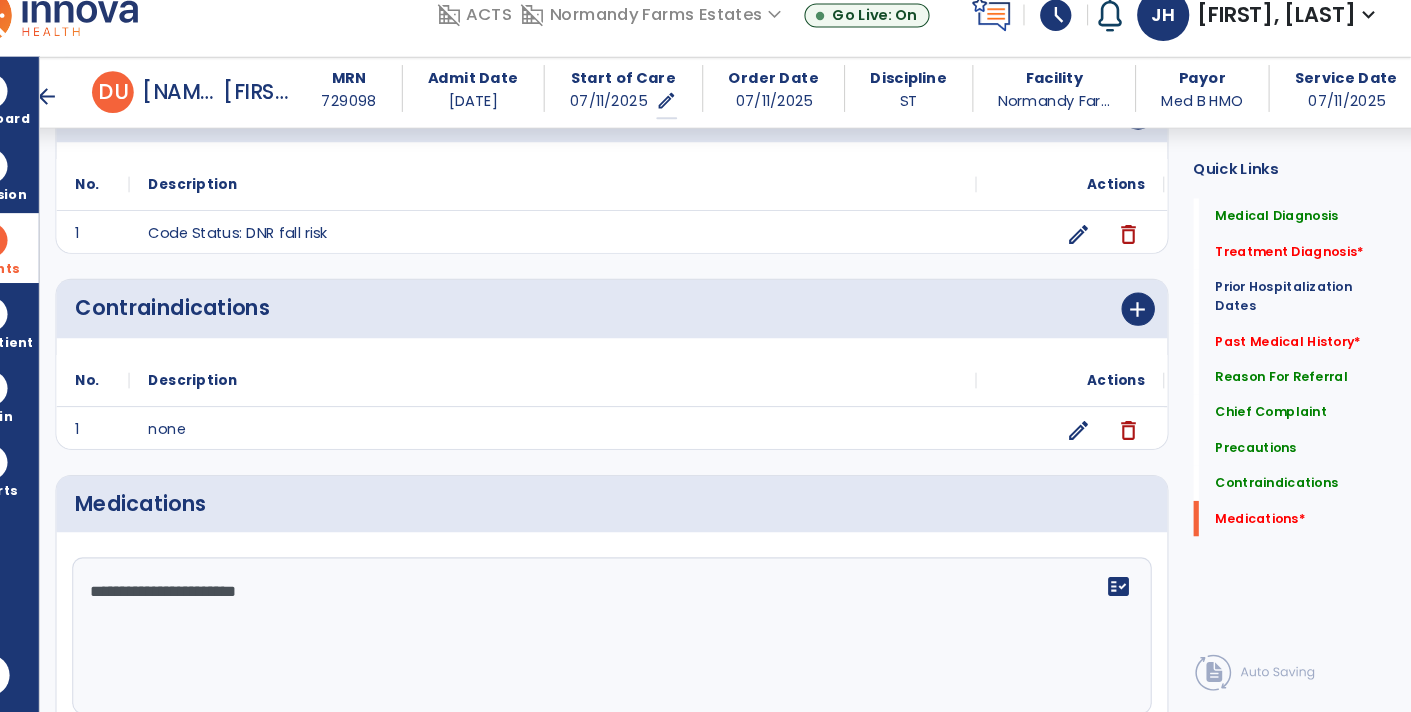 paste on "******" 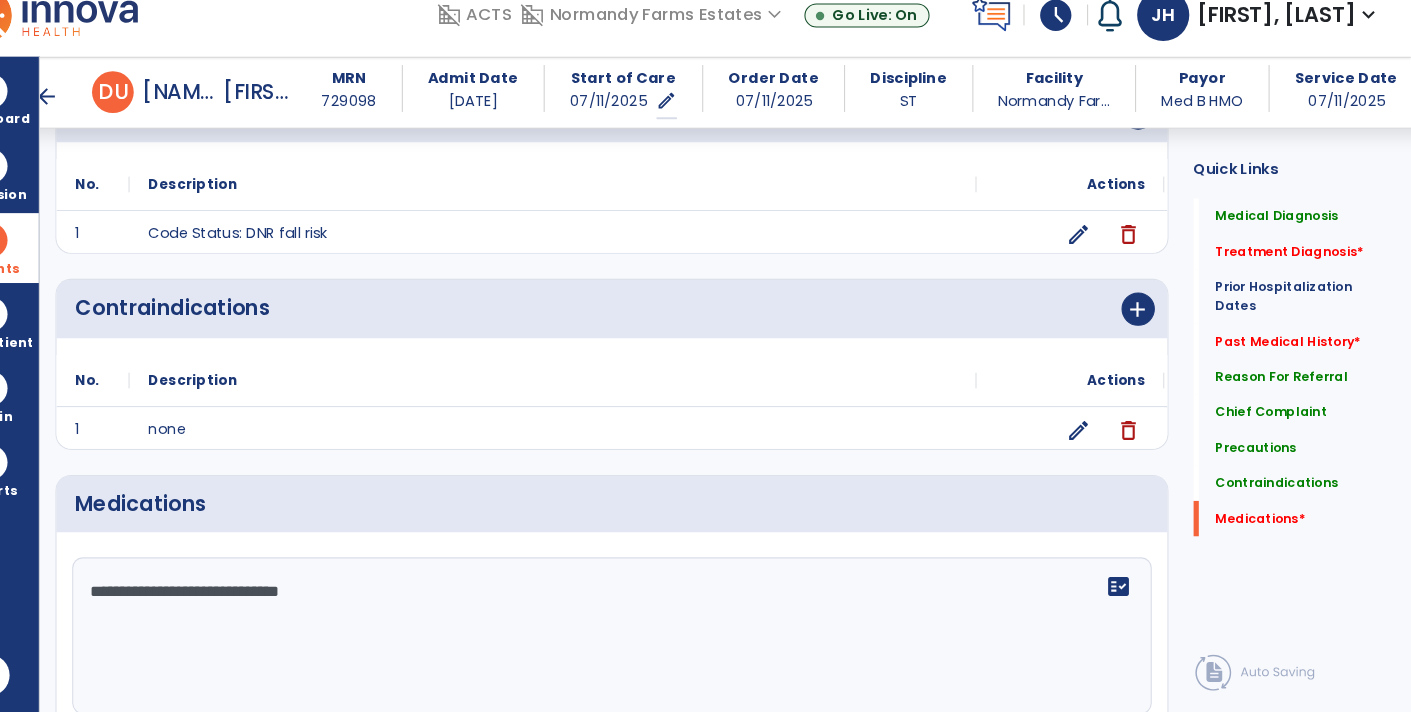 paste on "**********" 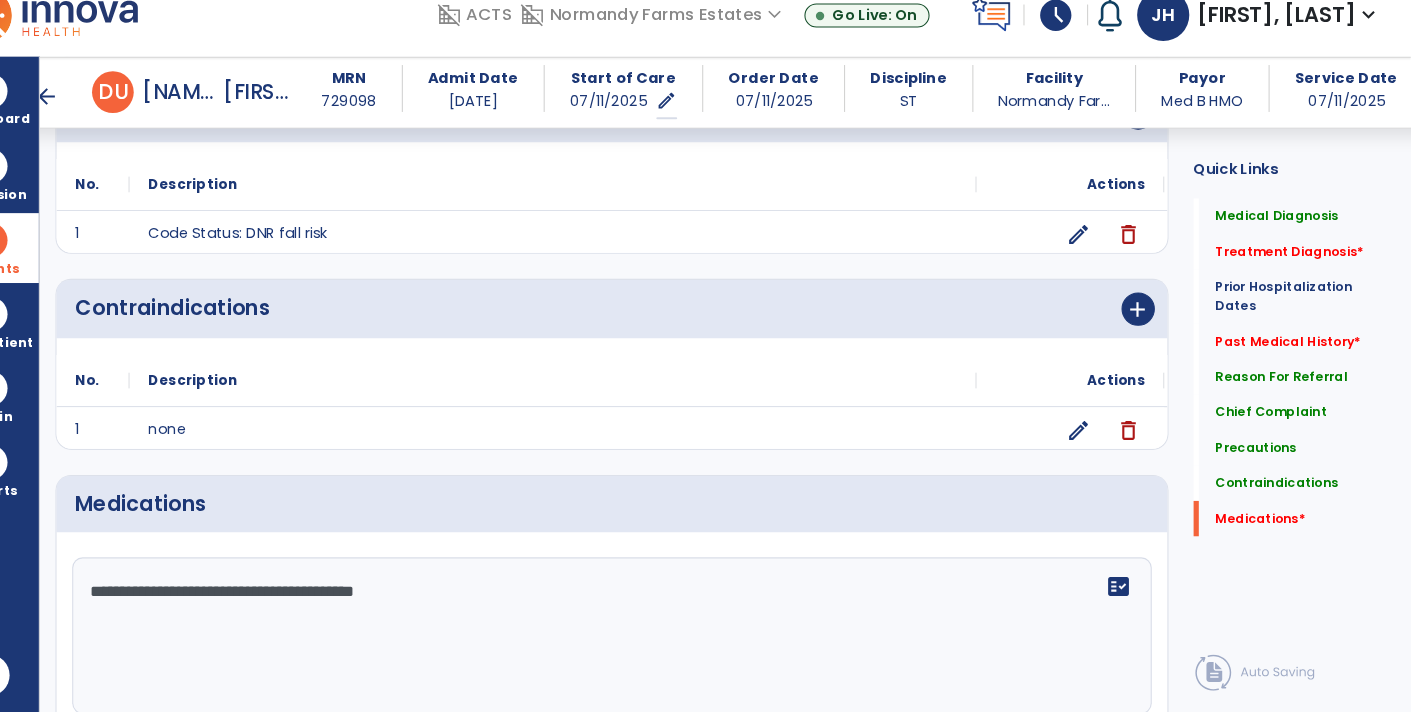 paste on "**********" 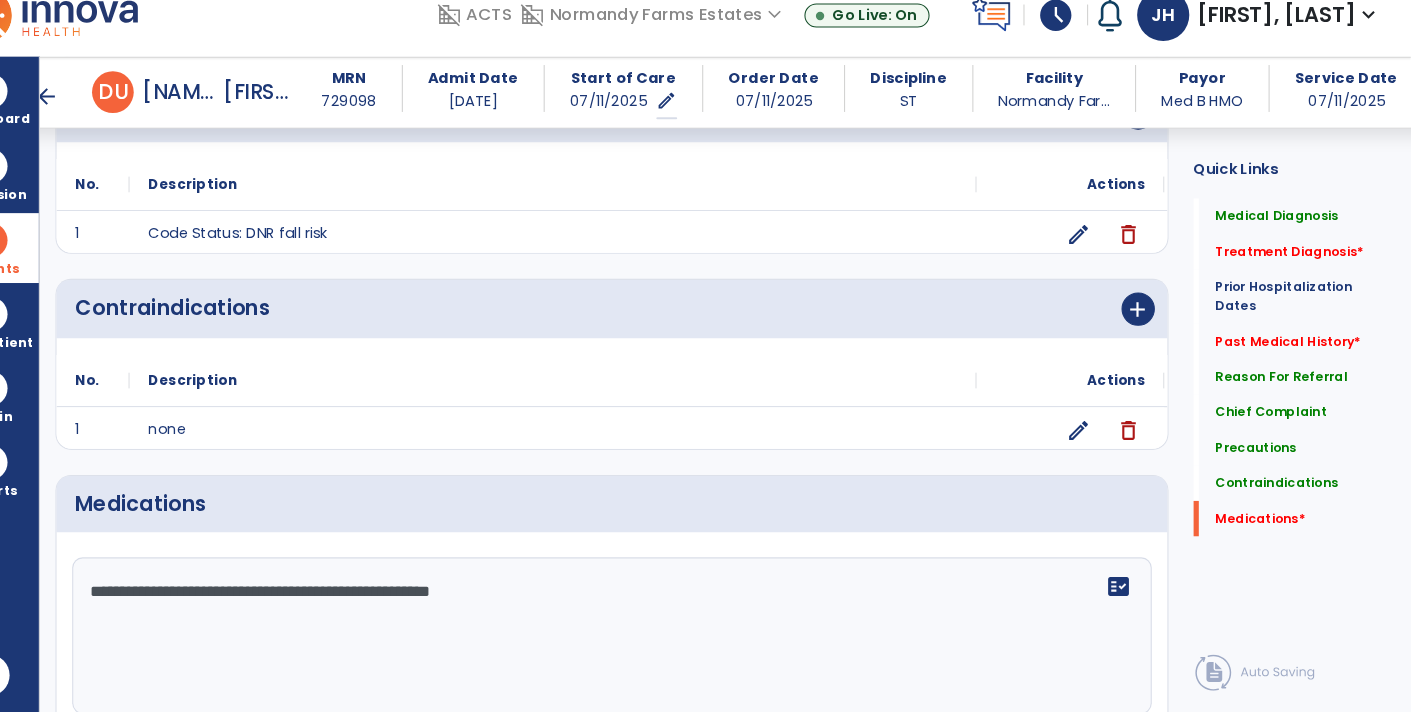 paste on "**********" 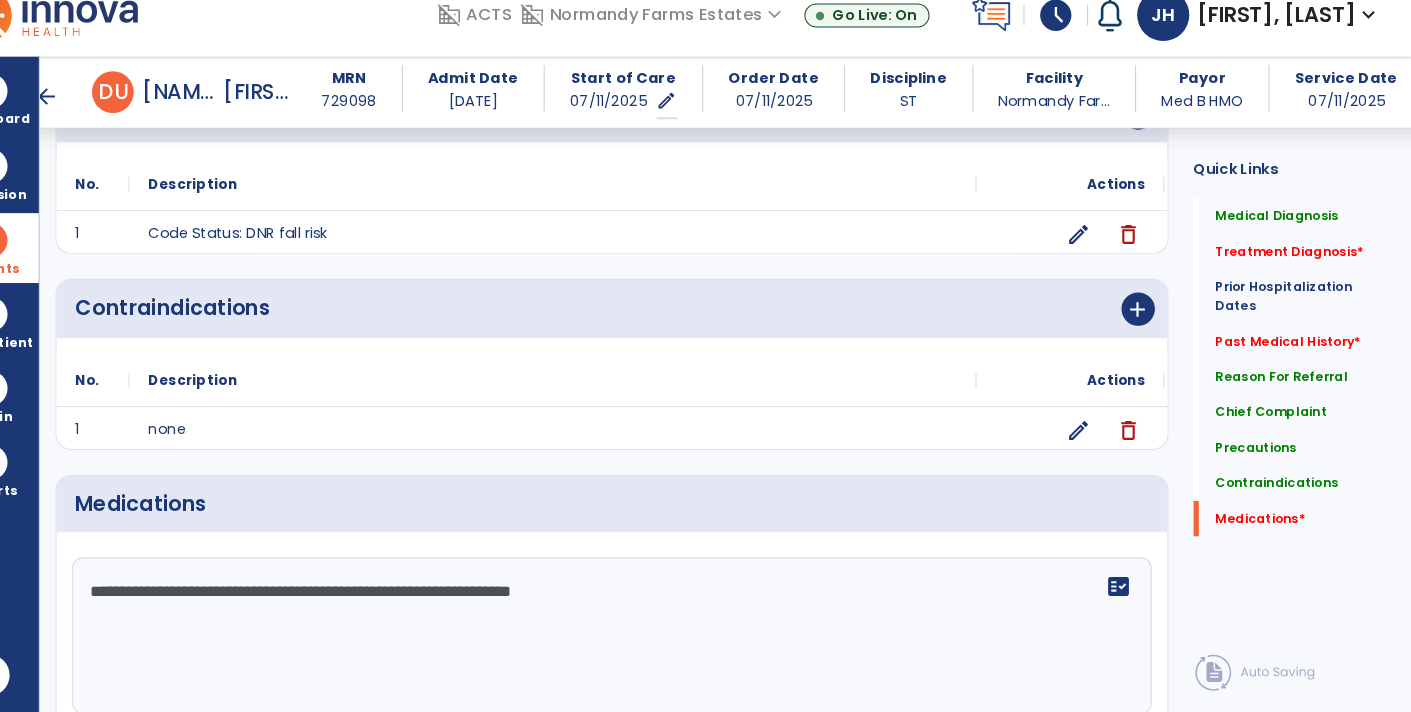 paste on "**********" 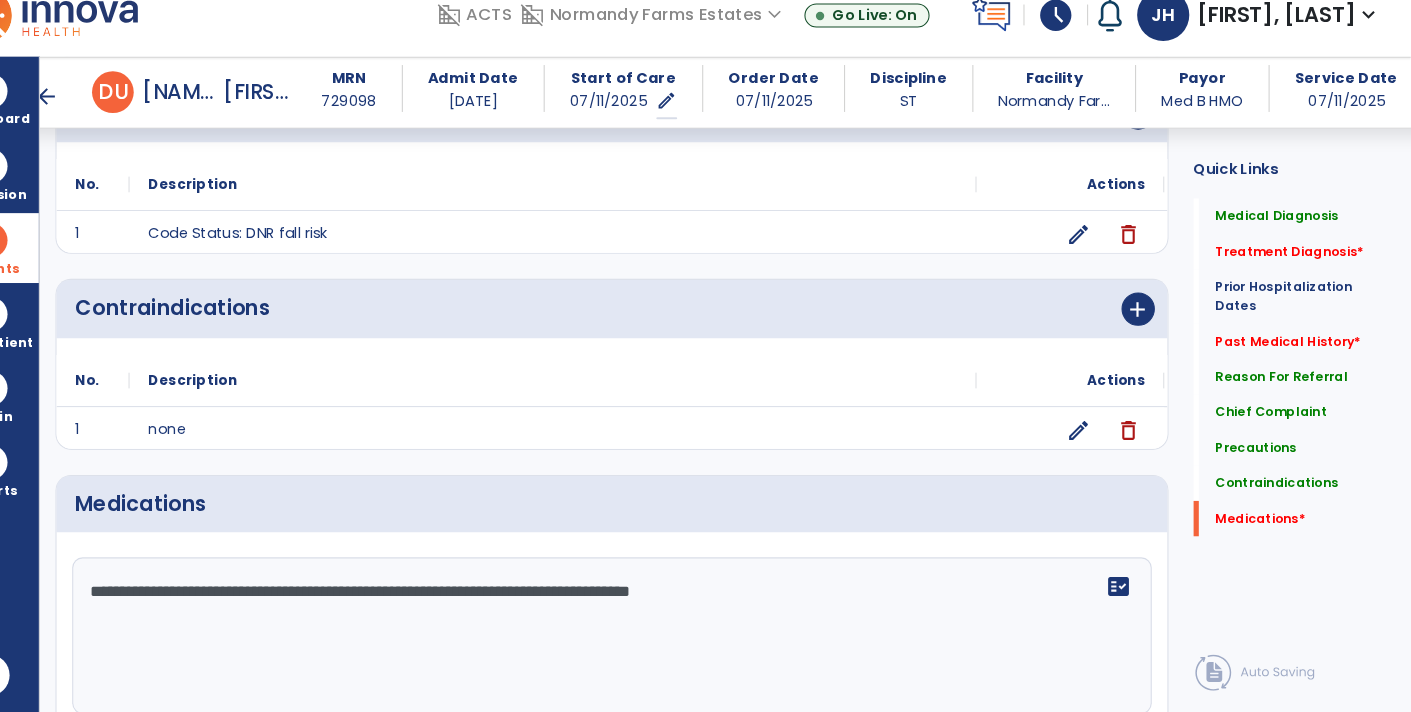 paste on "**********" 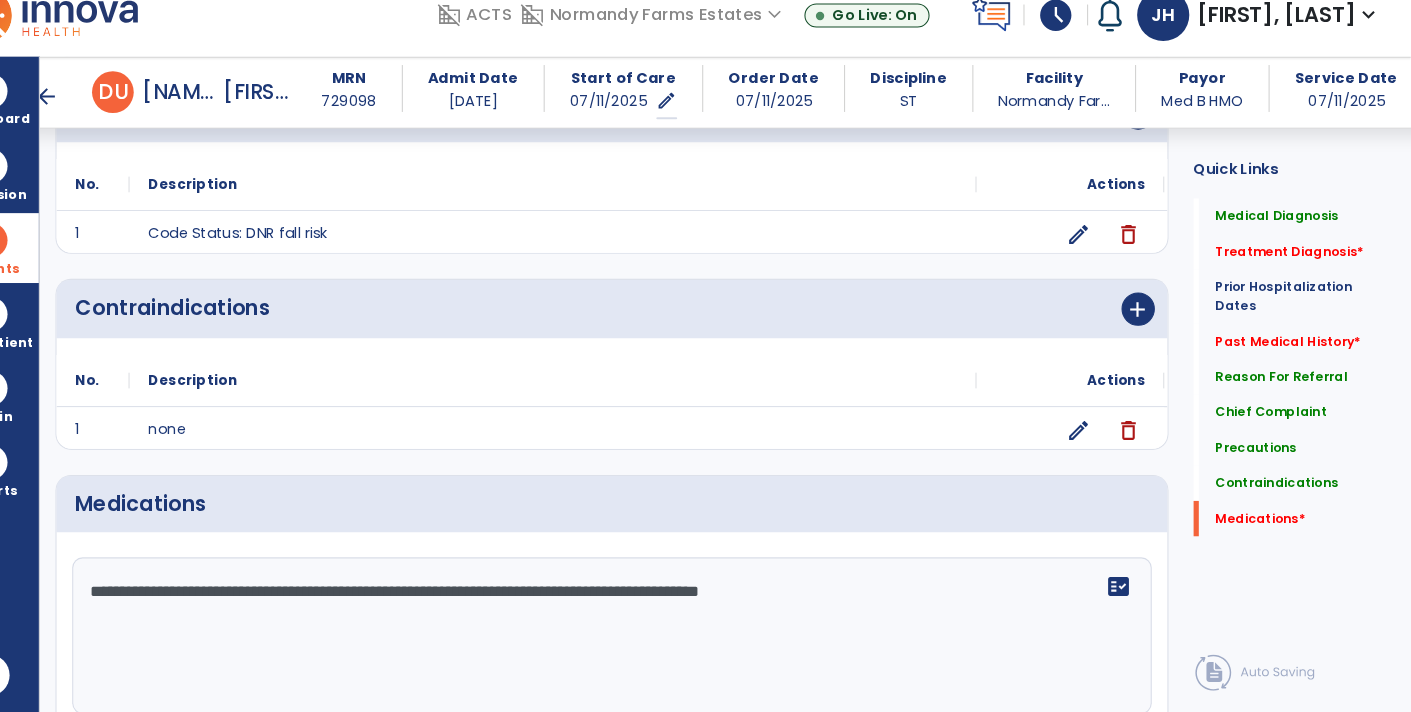 paste on "**********" 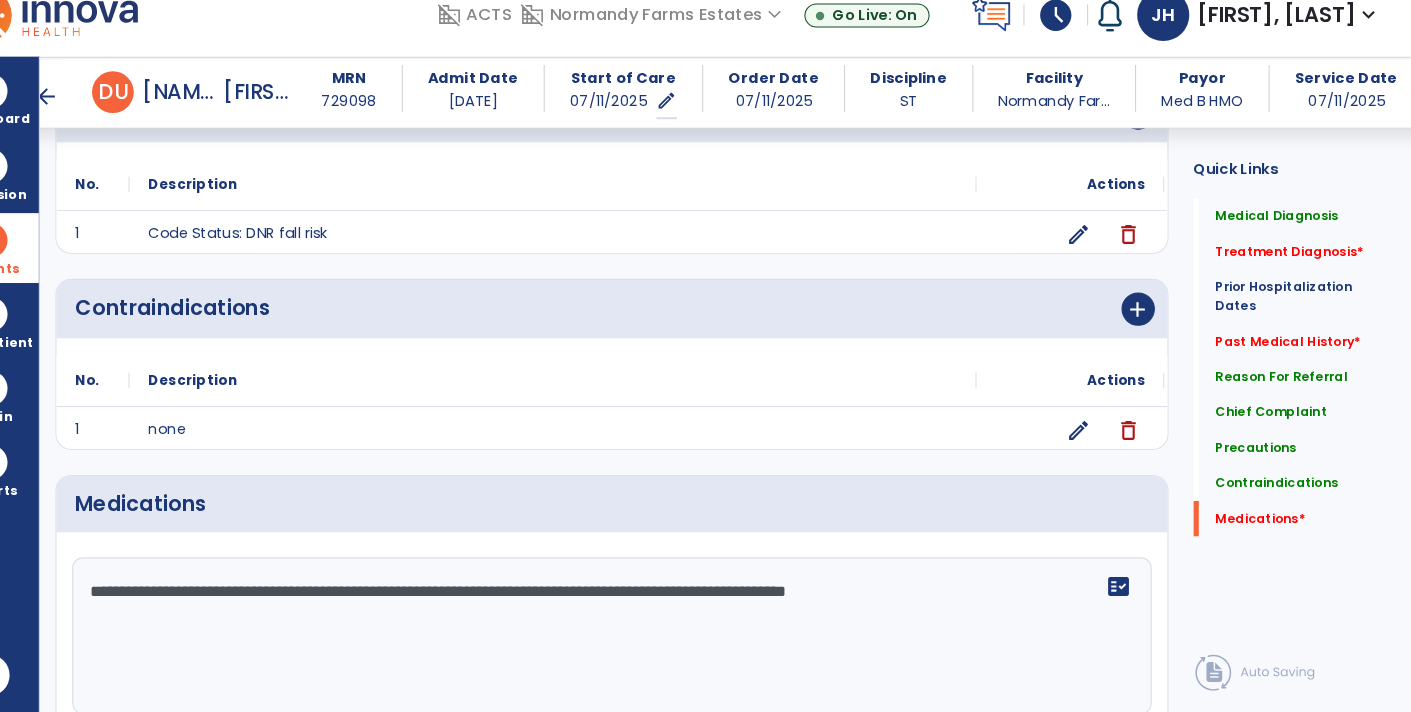 paste on "**********" 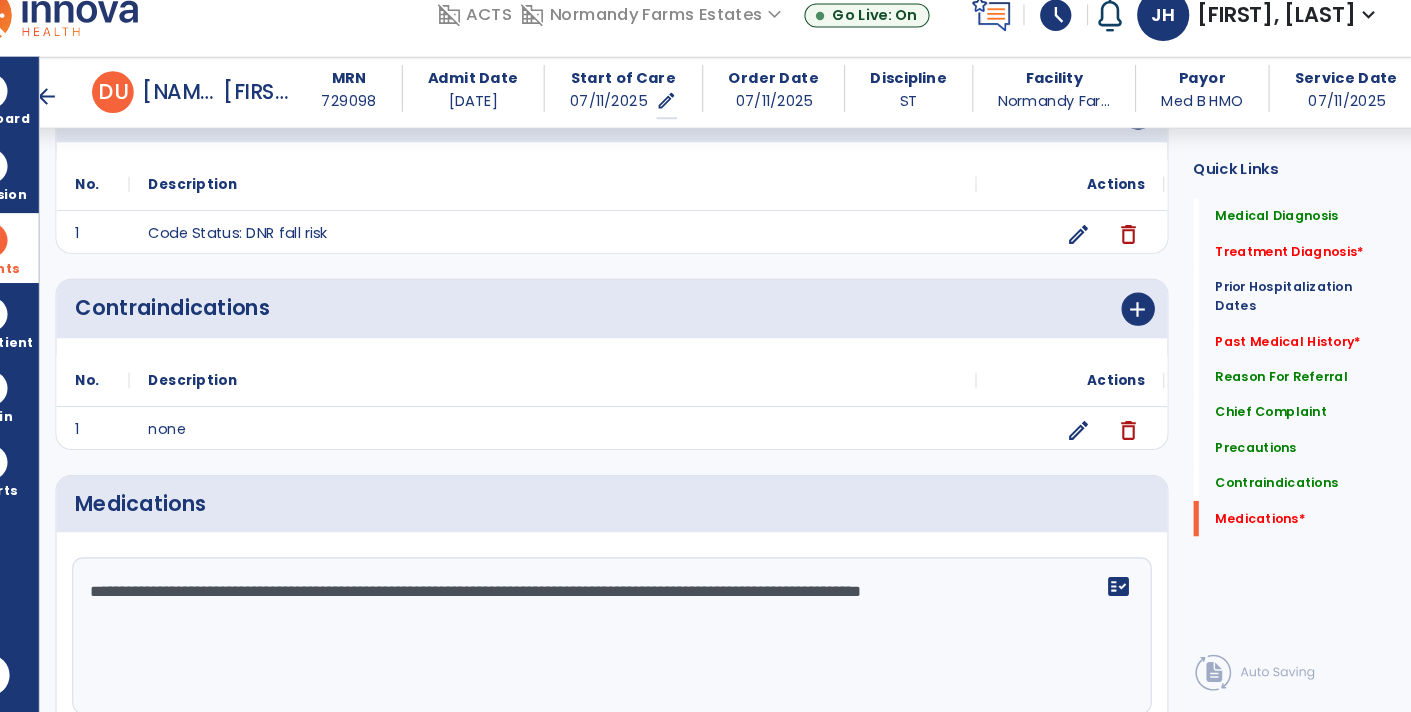 paste on "**********" 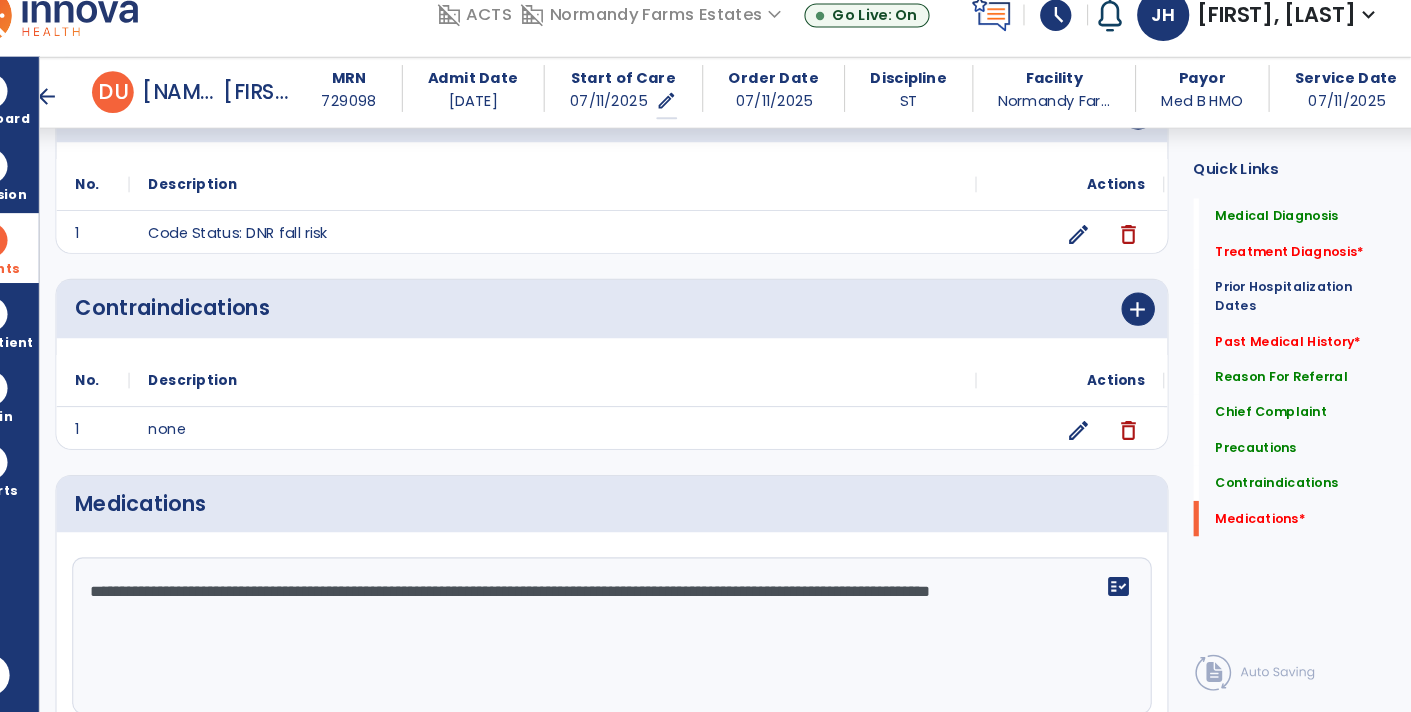 paste on "**********" 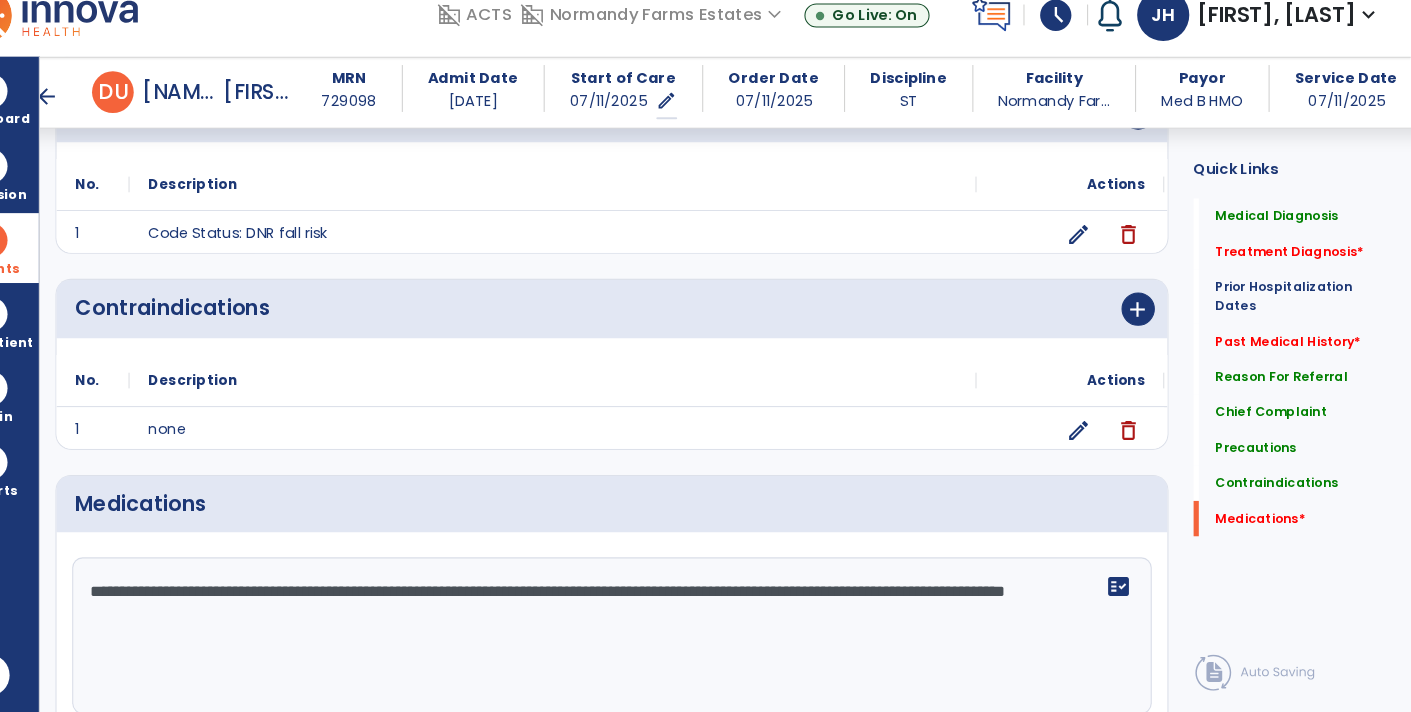 paste on "******" 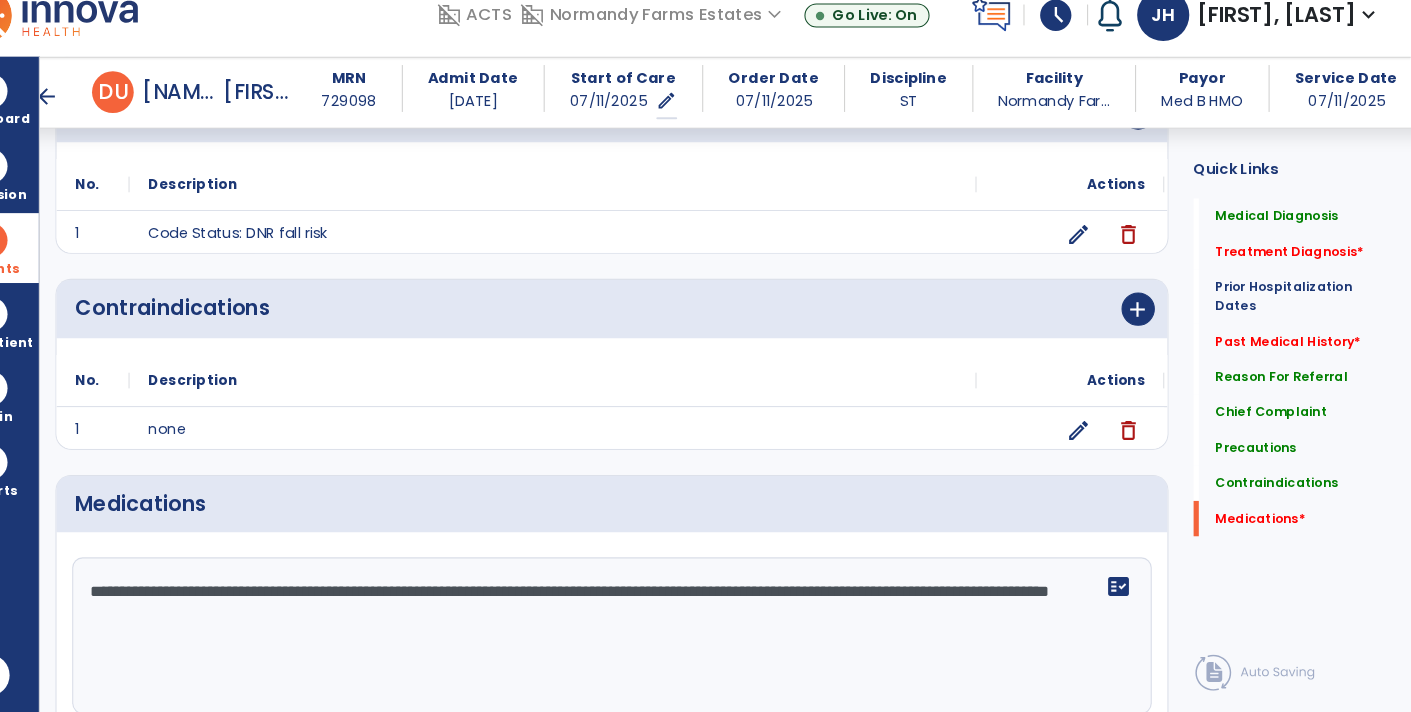 paste on "**********" 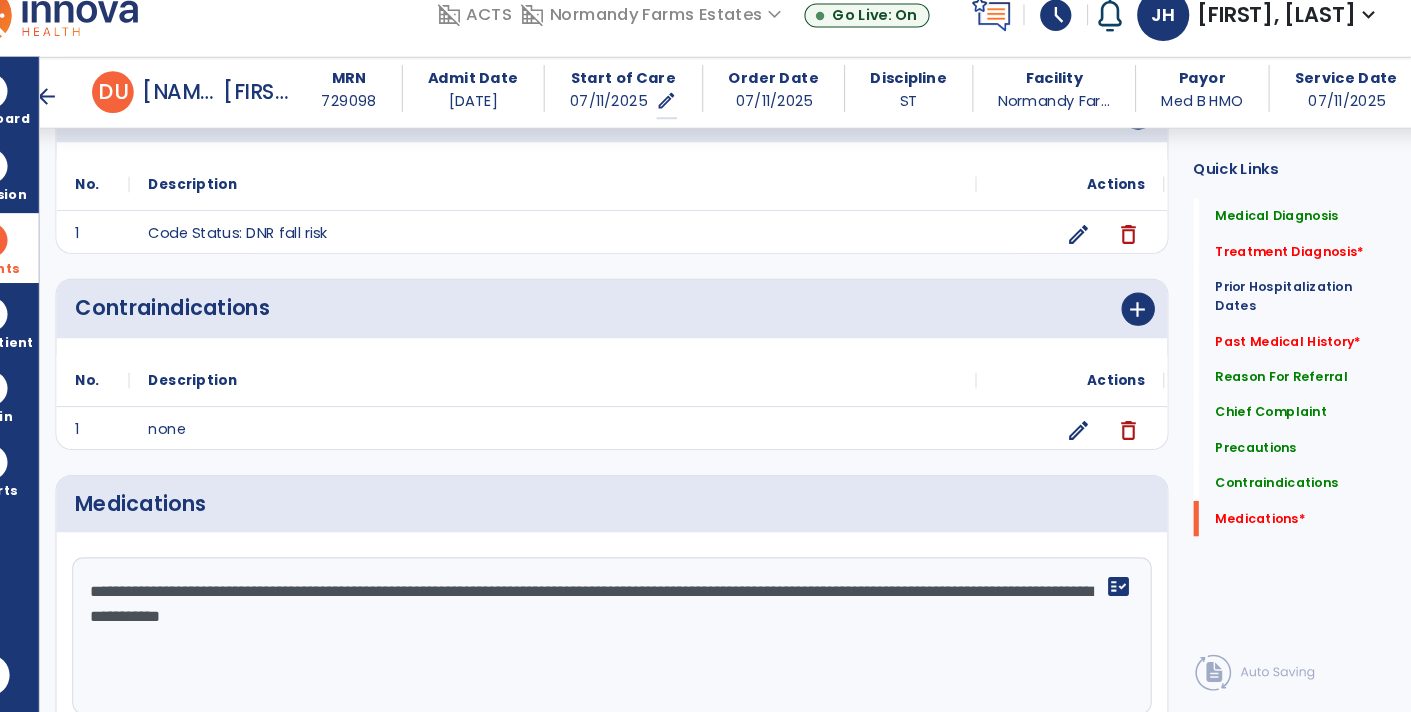 paste on "*********" 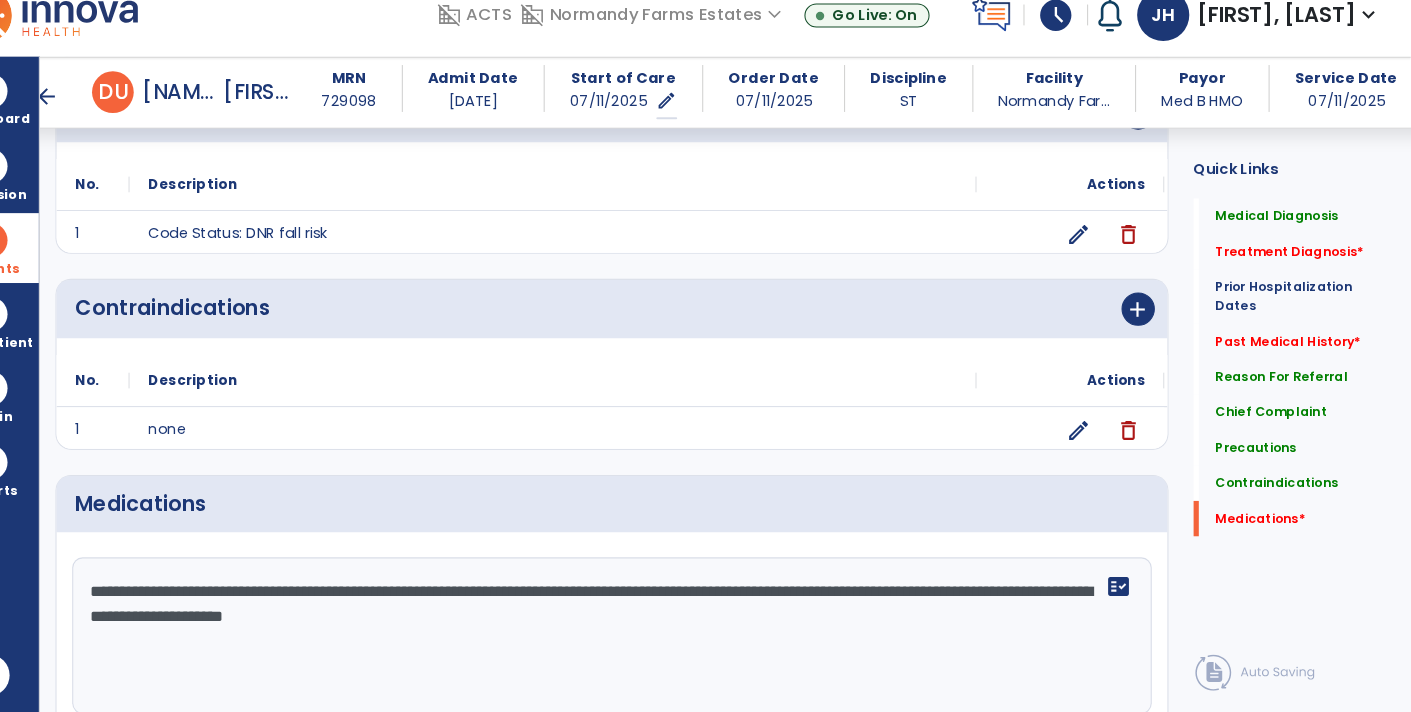 paste on "**********" 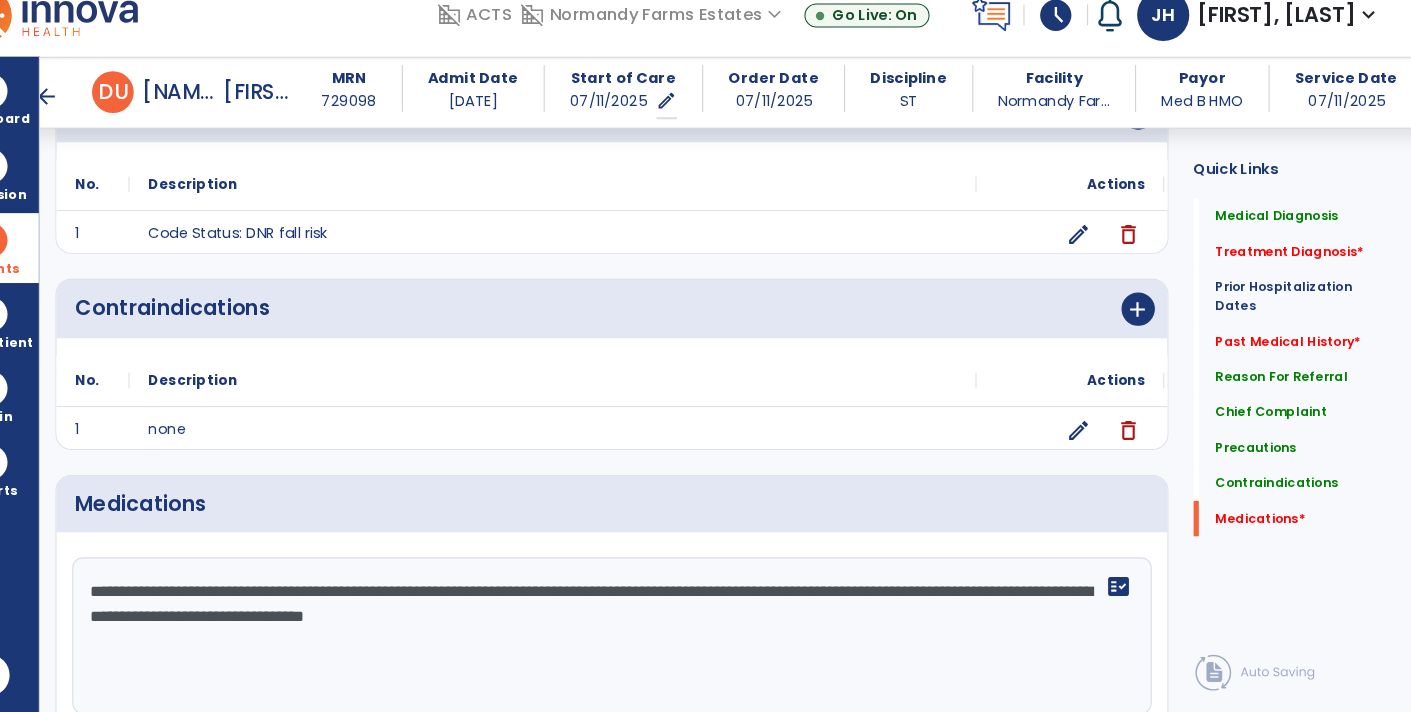 type on "**********" 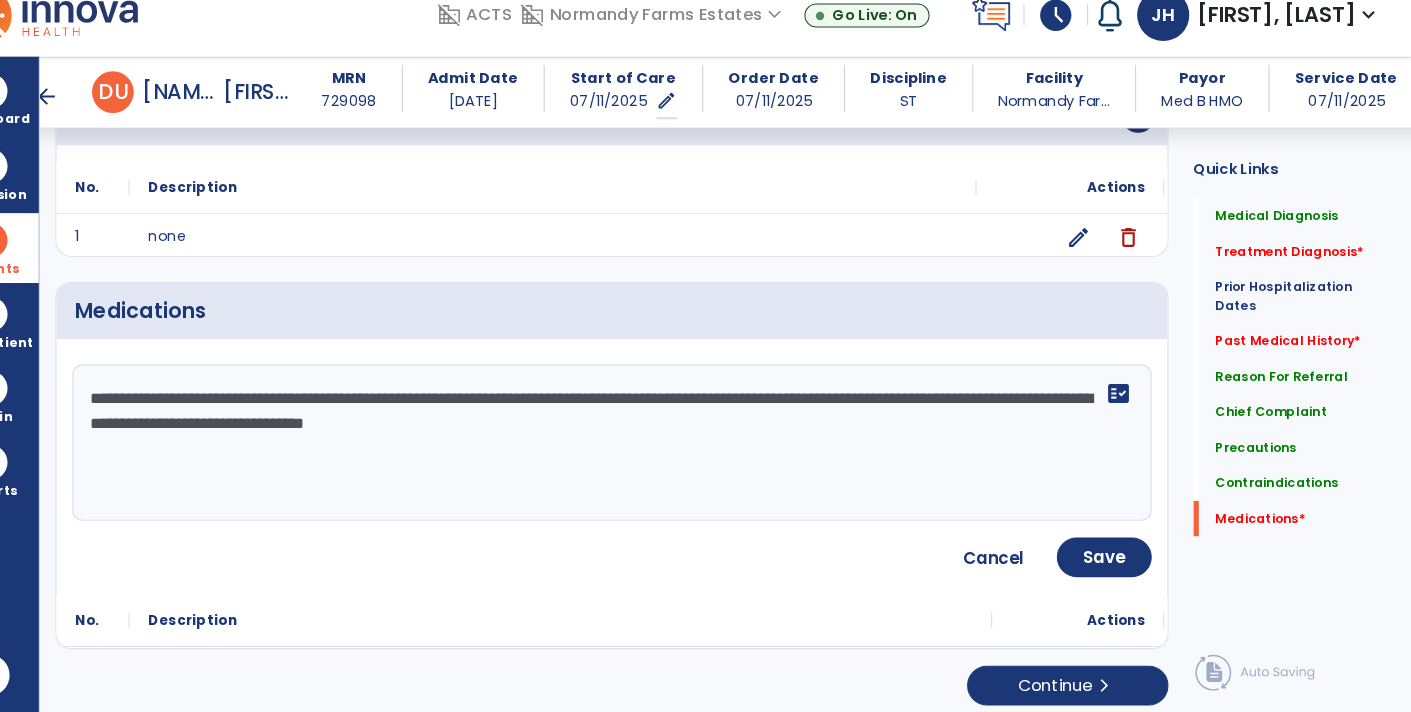 scroll, scrollTop: 1937, scrollLeft: 0, axis: vertical 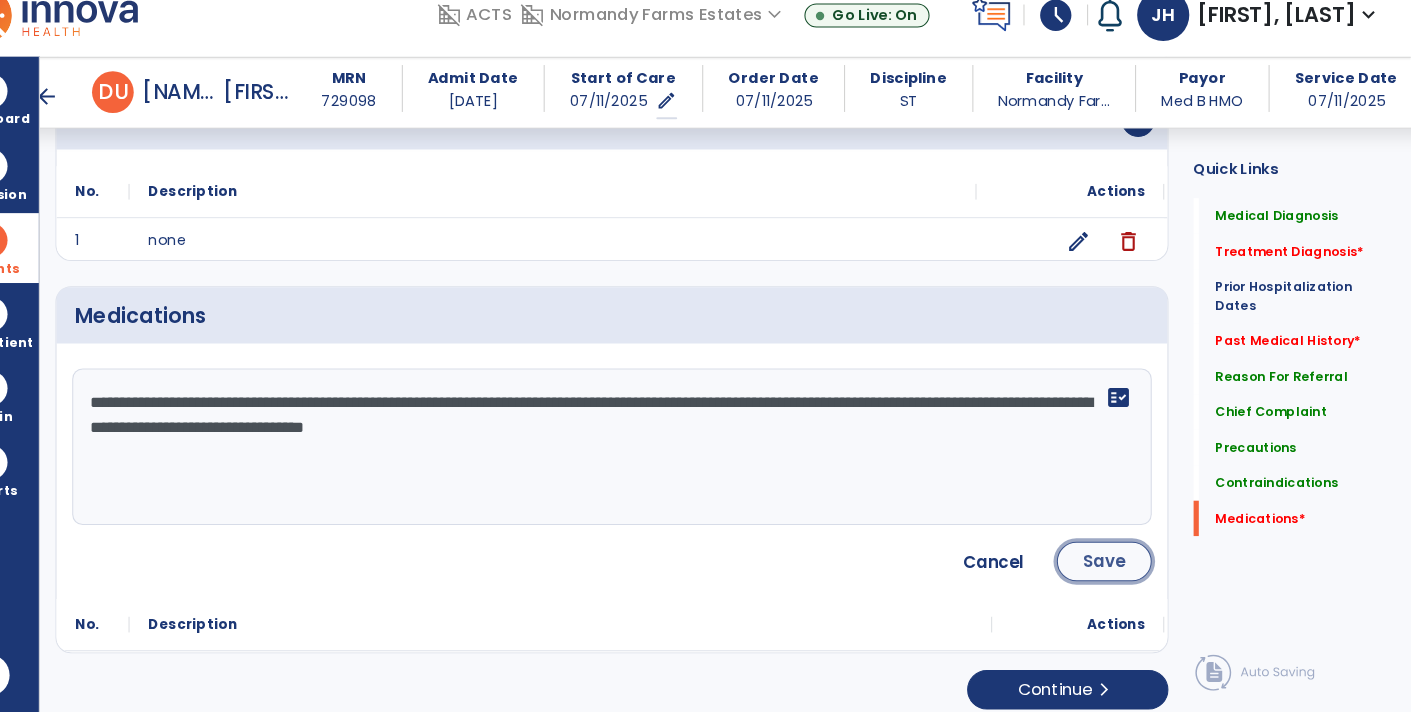 click on "Save" 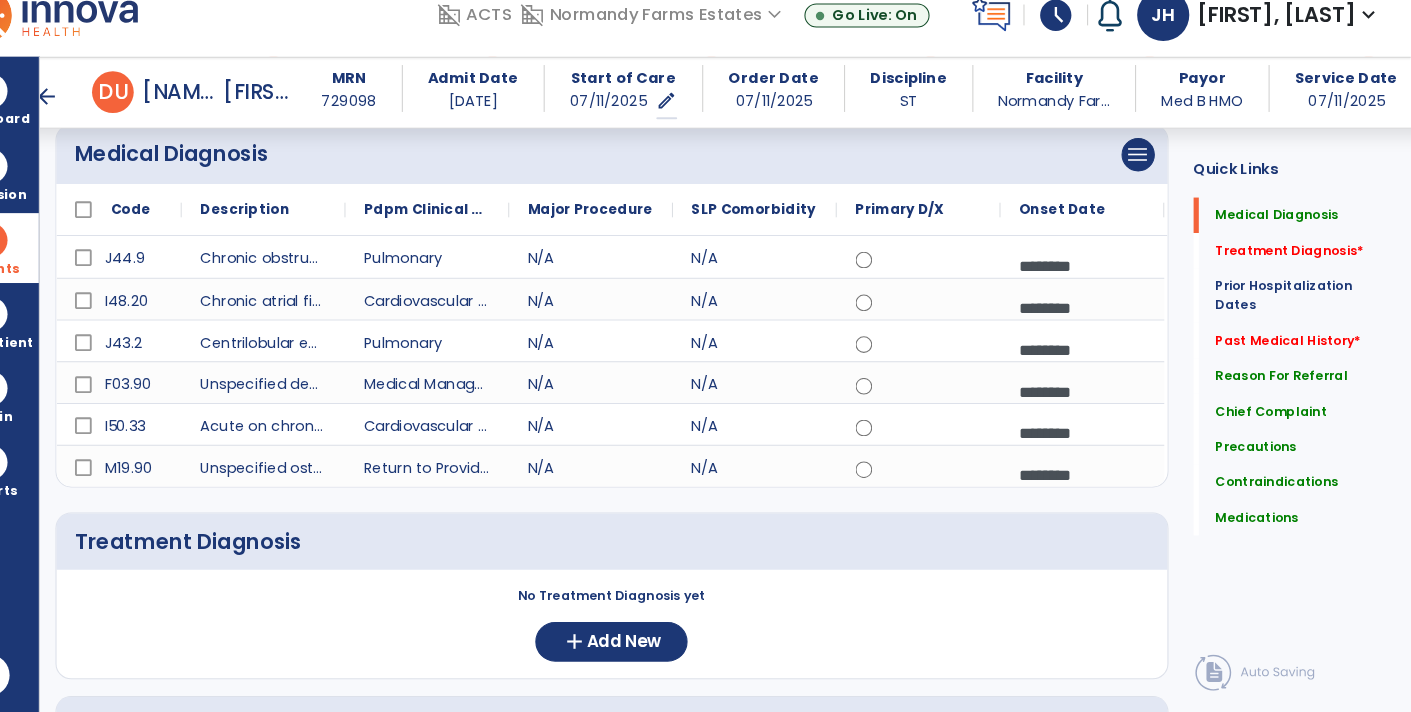 scroll, scrollTop: 180, scrollLeft: 0, axis: vertical 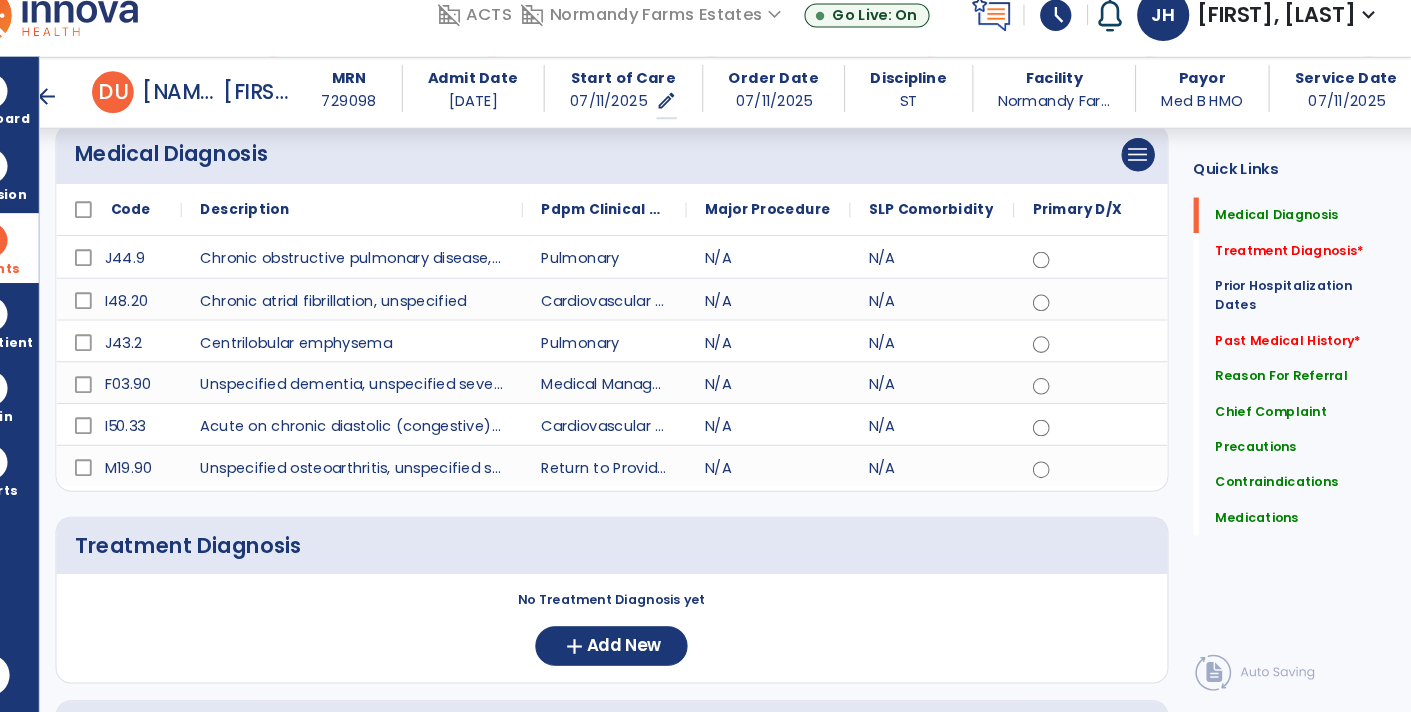 drag, startPoint x: 386, startPoint y: 228, endPoint x: 556, endPoint y: 224, distance: 170.04706 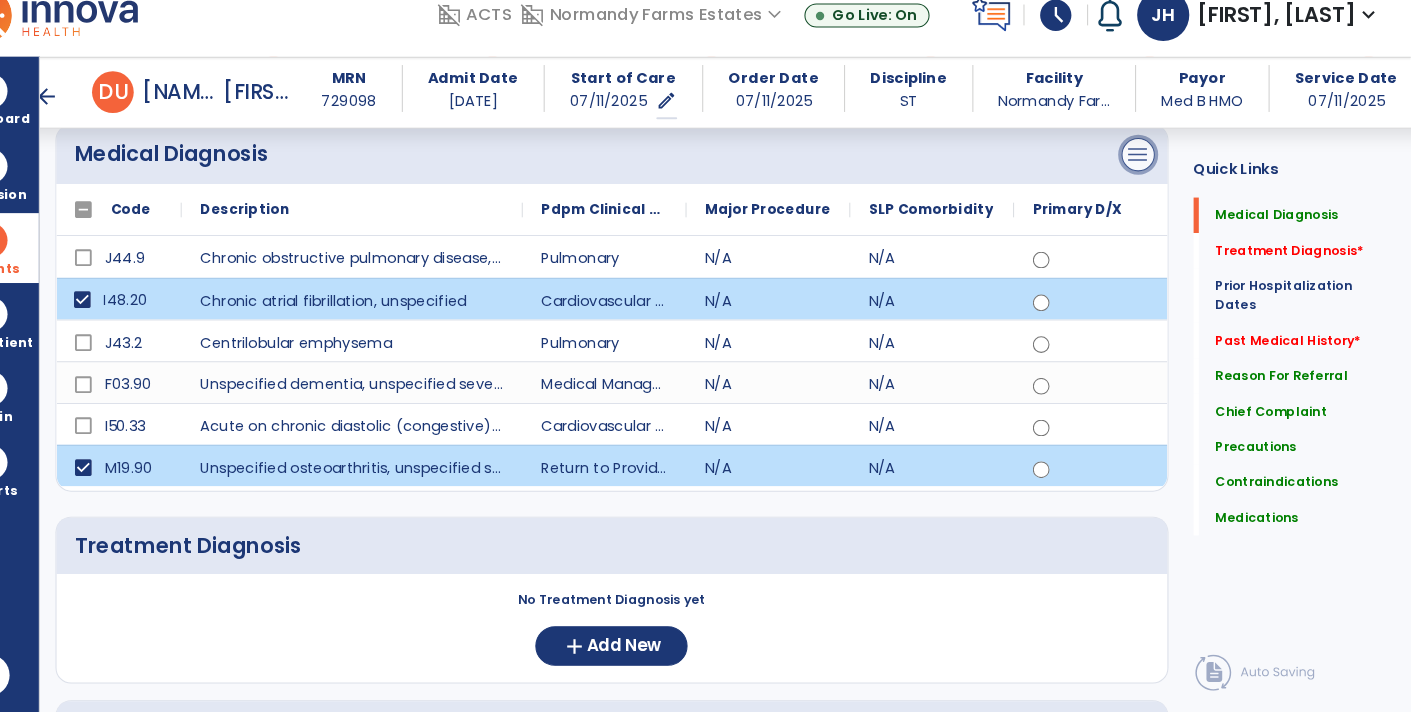 click on "menu" at bounding box center (1149, 177) 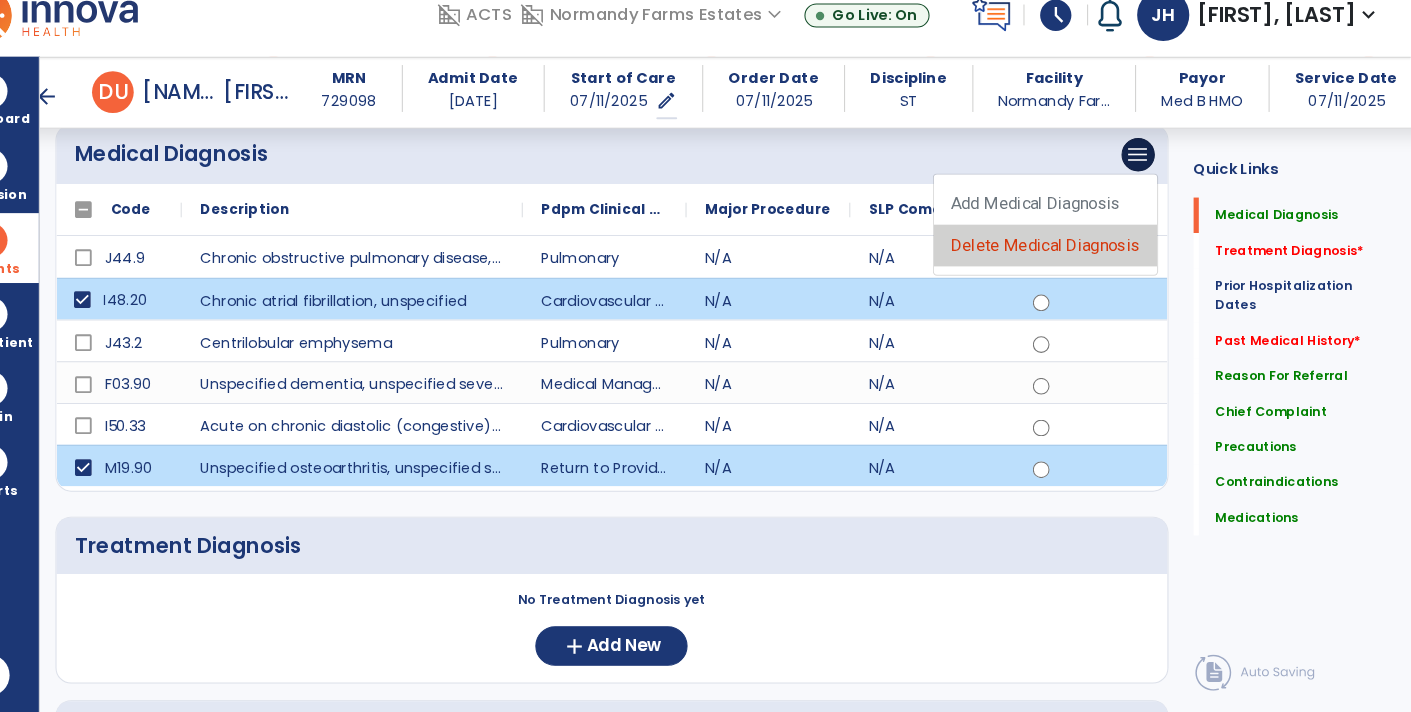 click on "Delete Medical Diagnosis" 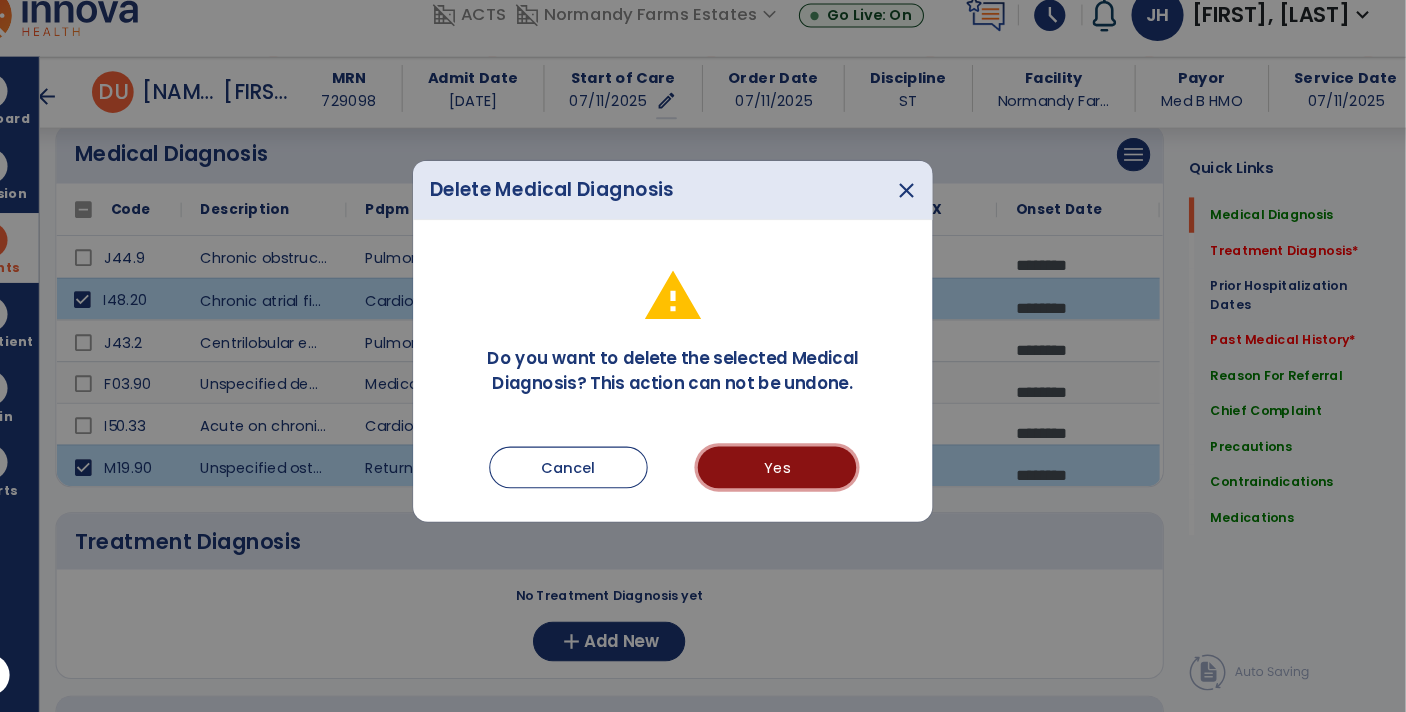 click on "Yes" at bounding box center [803, 477] 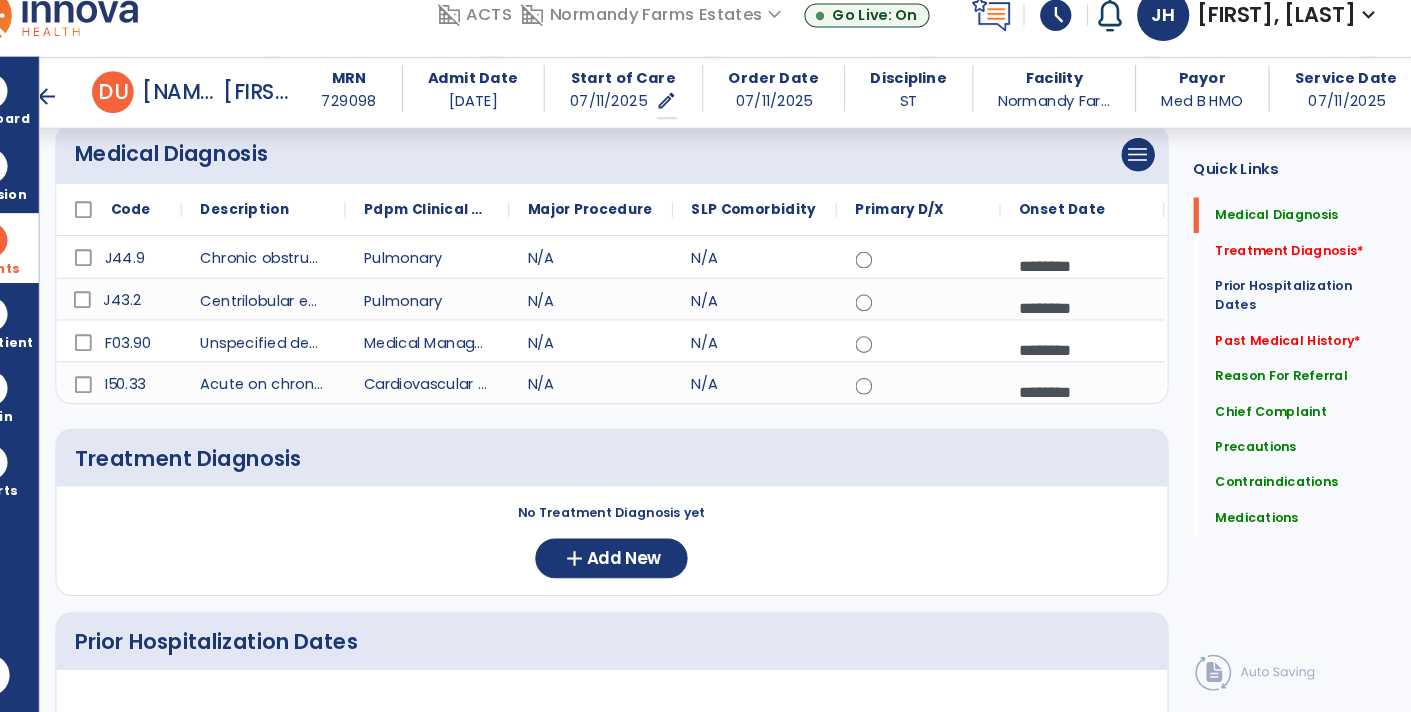 click on "Pdpm Clinical Category" 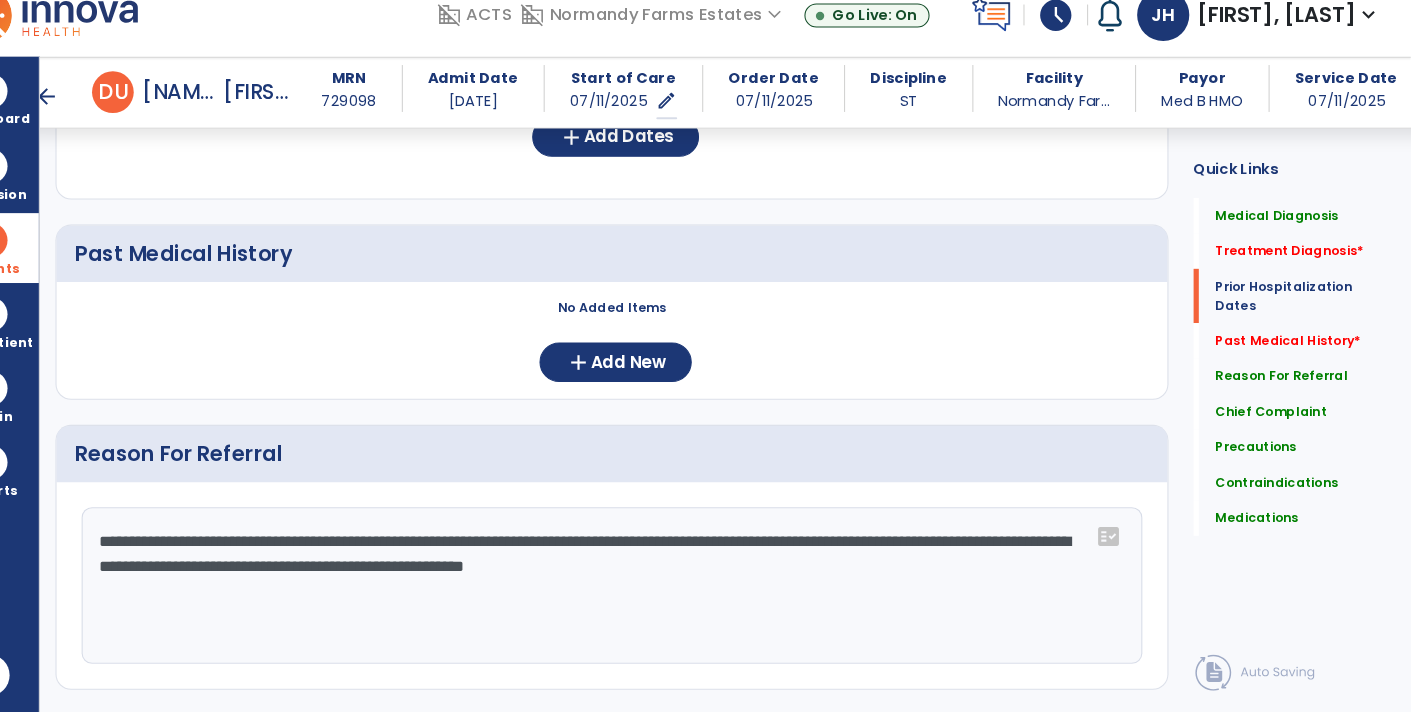 scroll, scrollTop: 794, scrollLeft: 0, axis: vertical 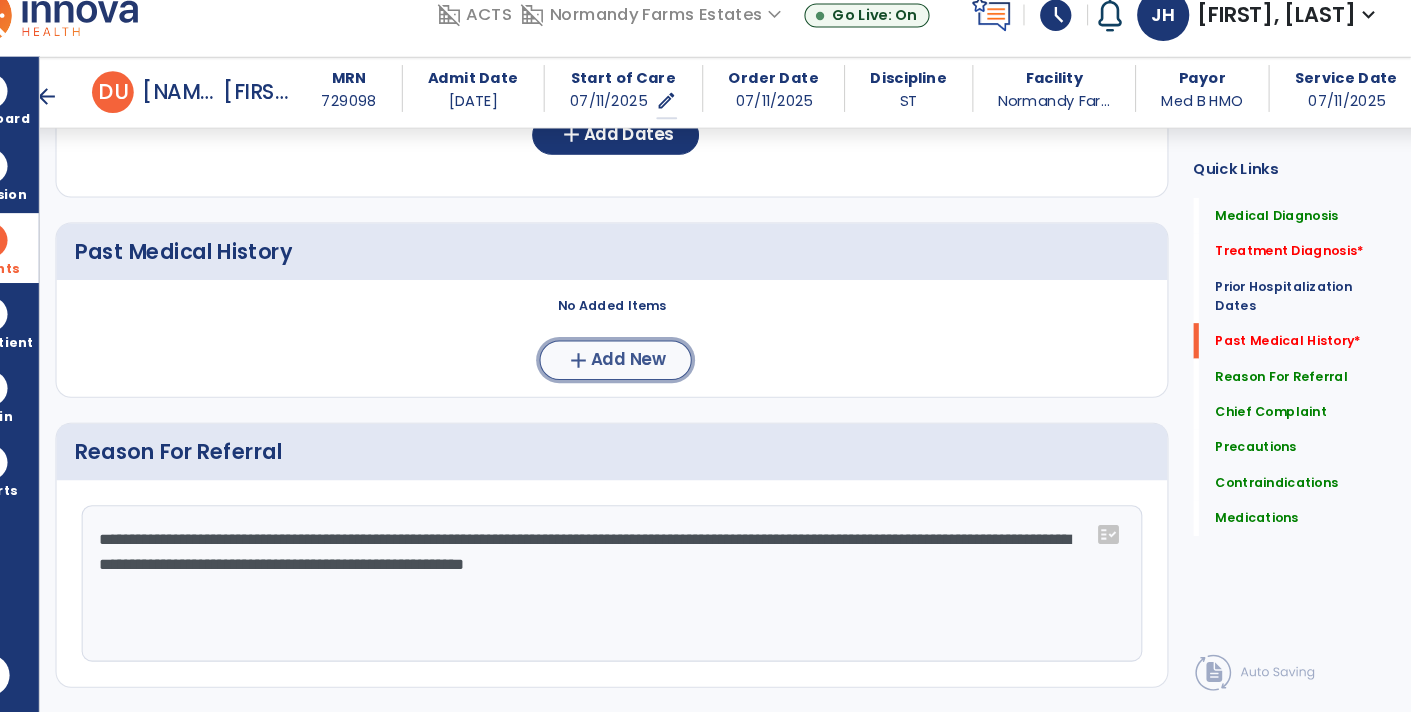 click on "Add New" 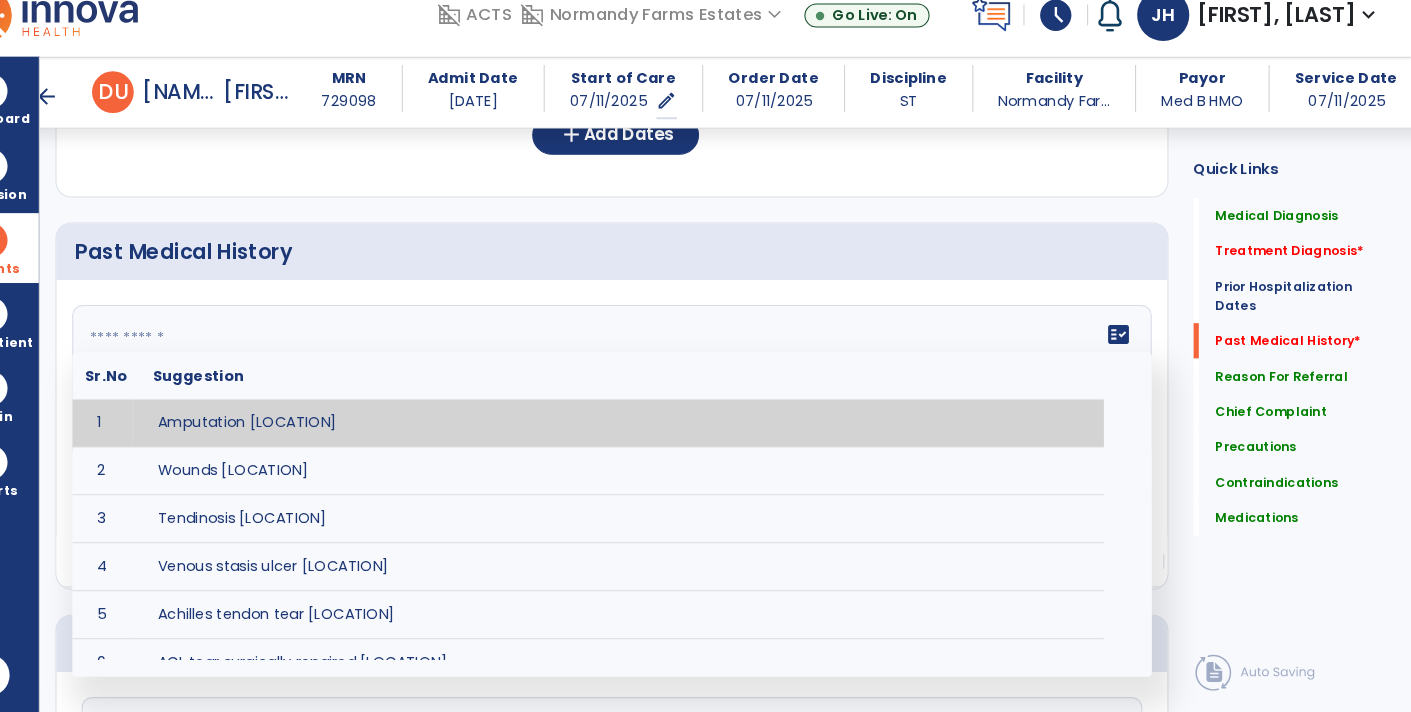 click 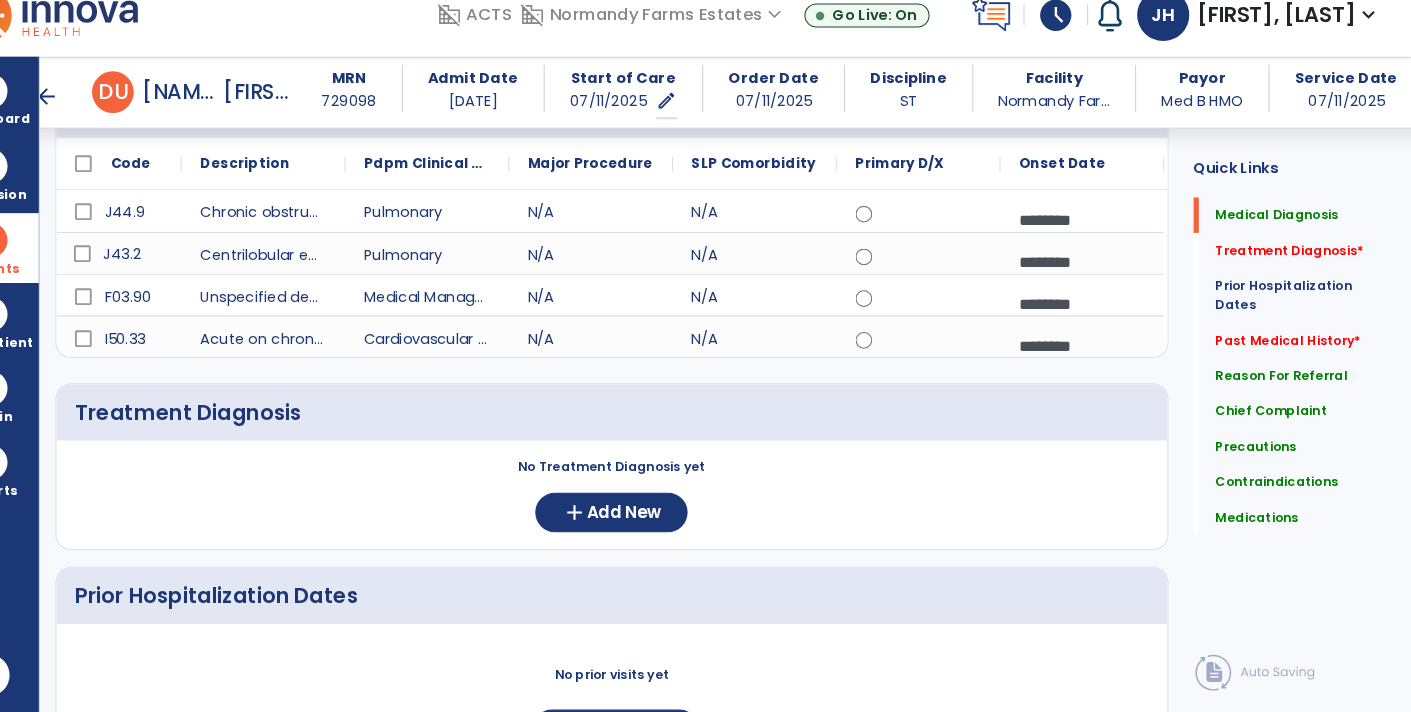 scroll, scrollTop: 223, scrollLeft: 0, axis: vertical 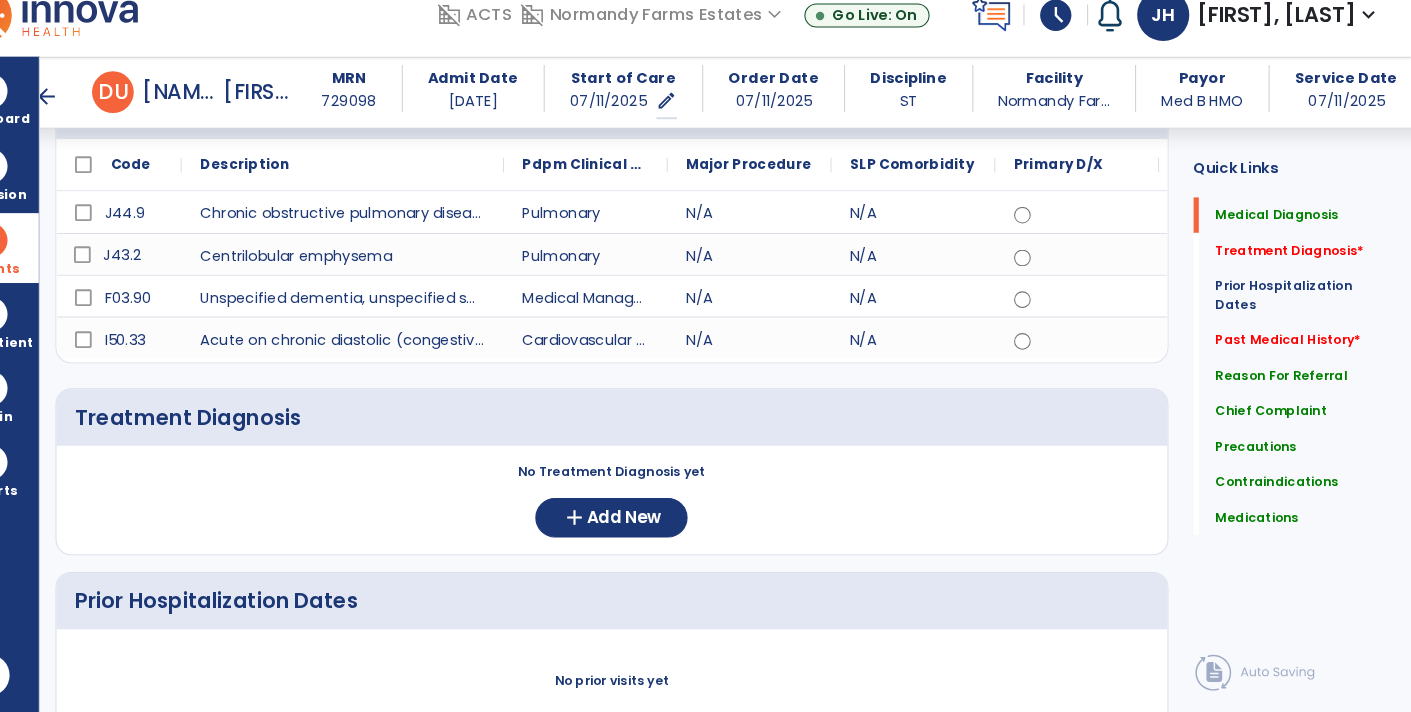 drag, startPoint x: 386, startPoint y: 185, endPoint x: 538, endPoint y: 183, distance: 152.01315 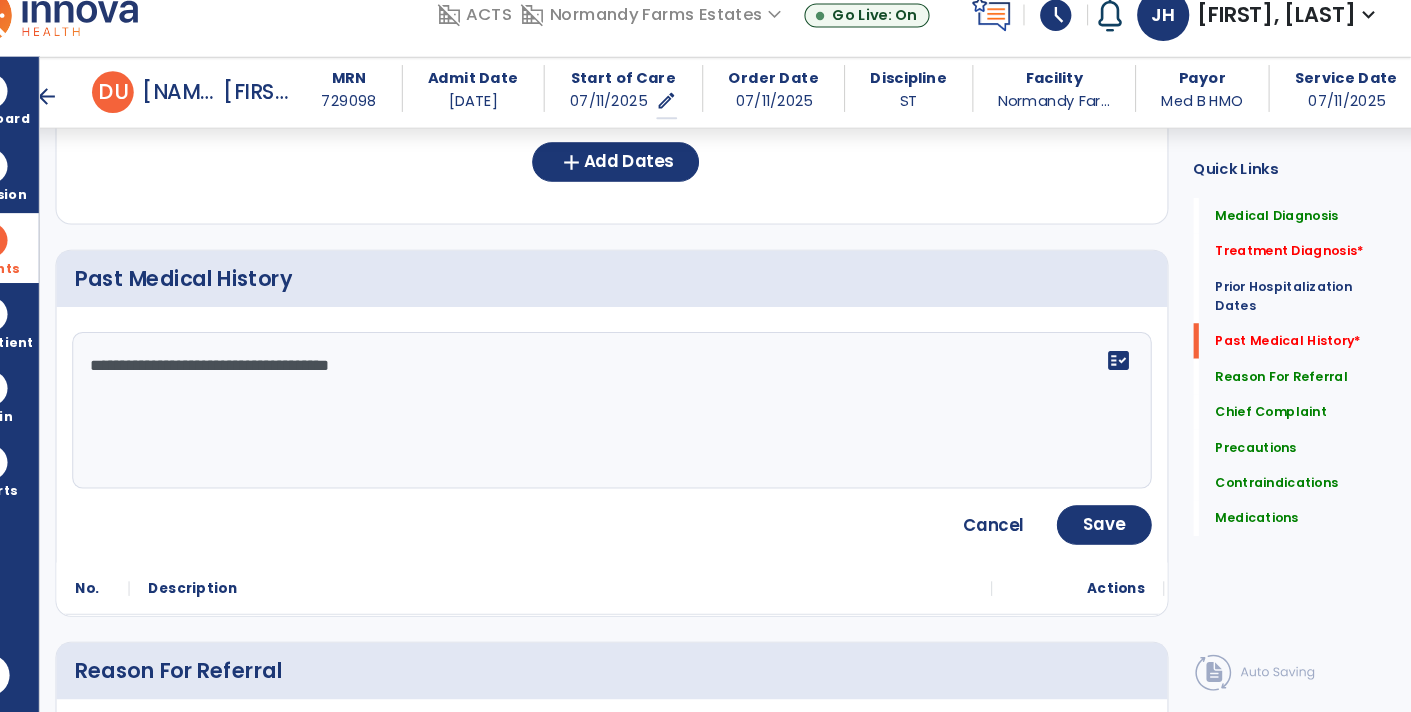 scroll, scrollTop: 770, scrollLeft: 0, axis: vertical 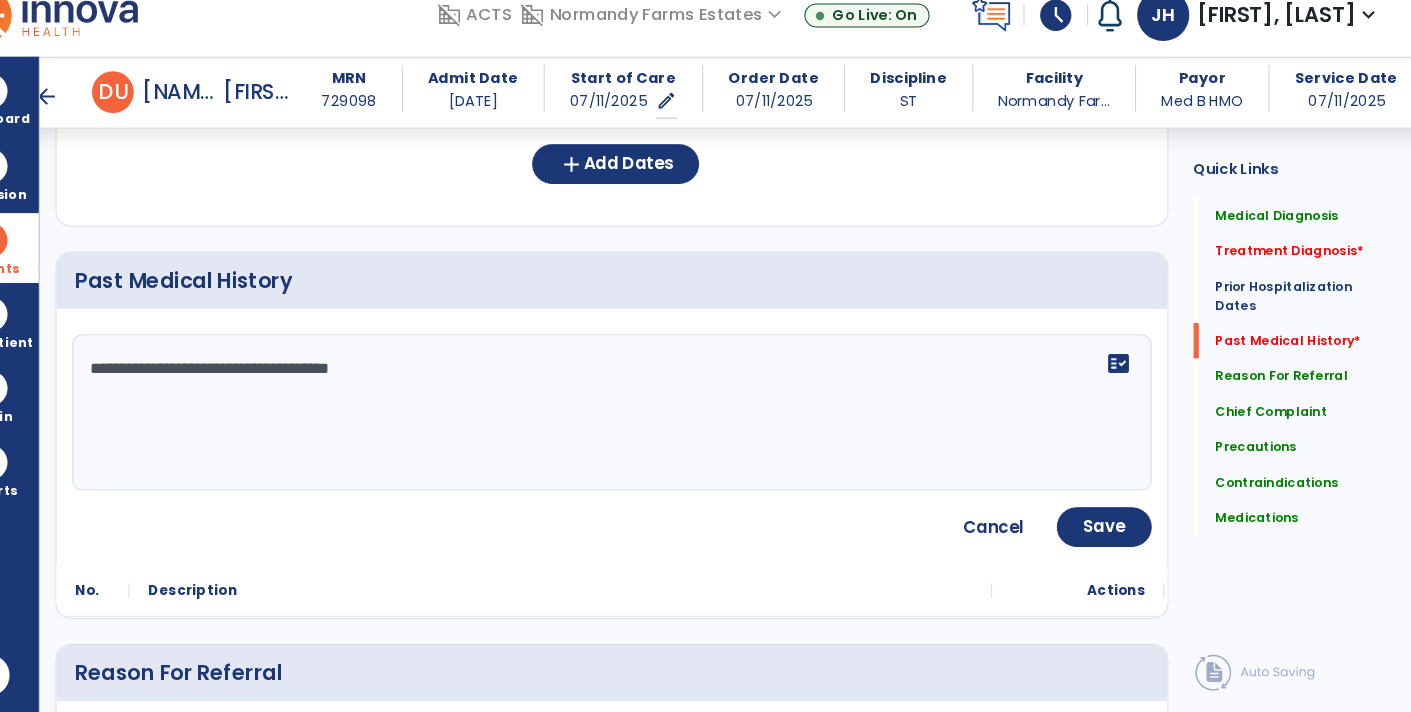 drag, startPoint x: 500, startPoint y: 362, endPoint x: 495, endPoint y: 373, distance: 12.083046 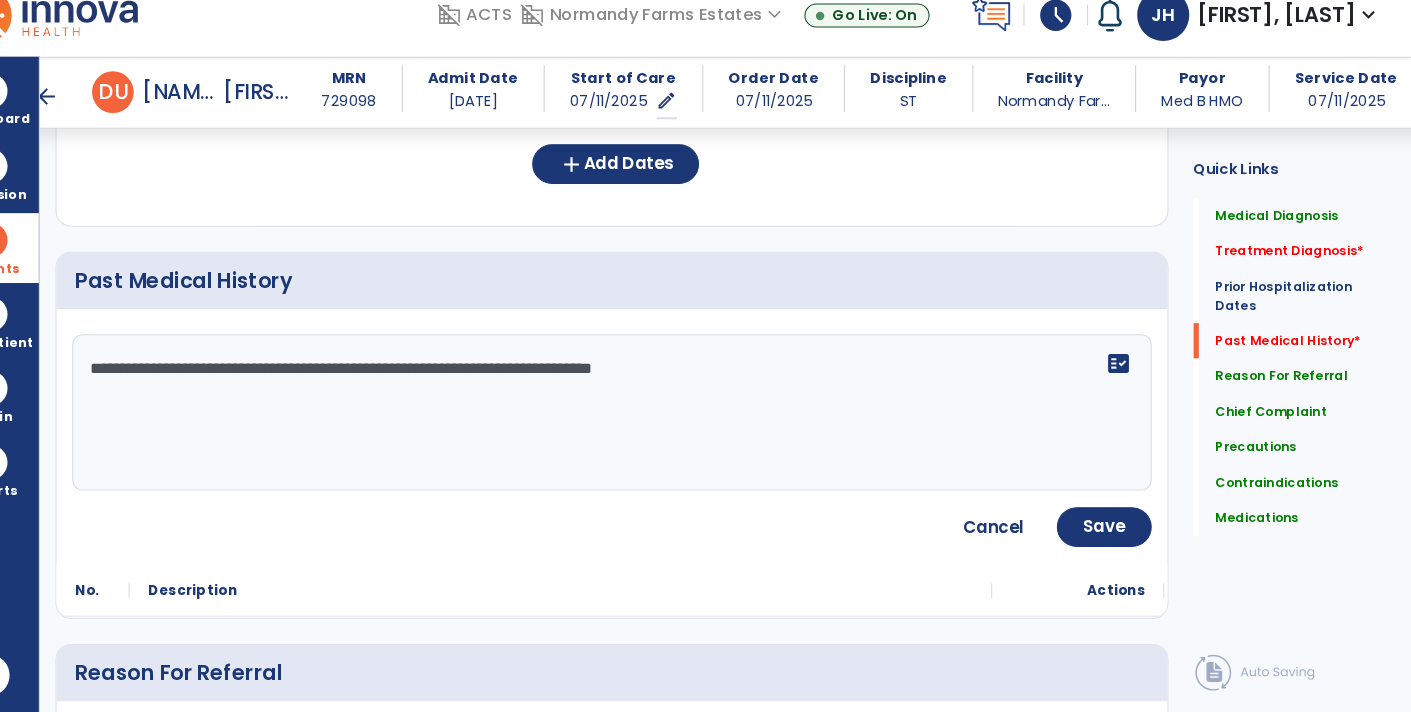 type on "**********" 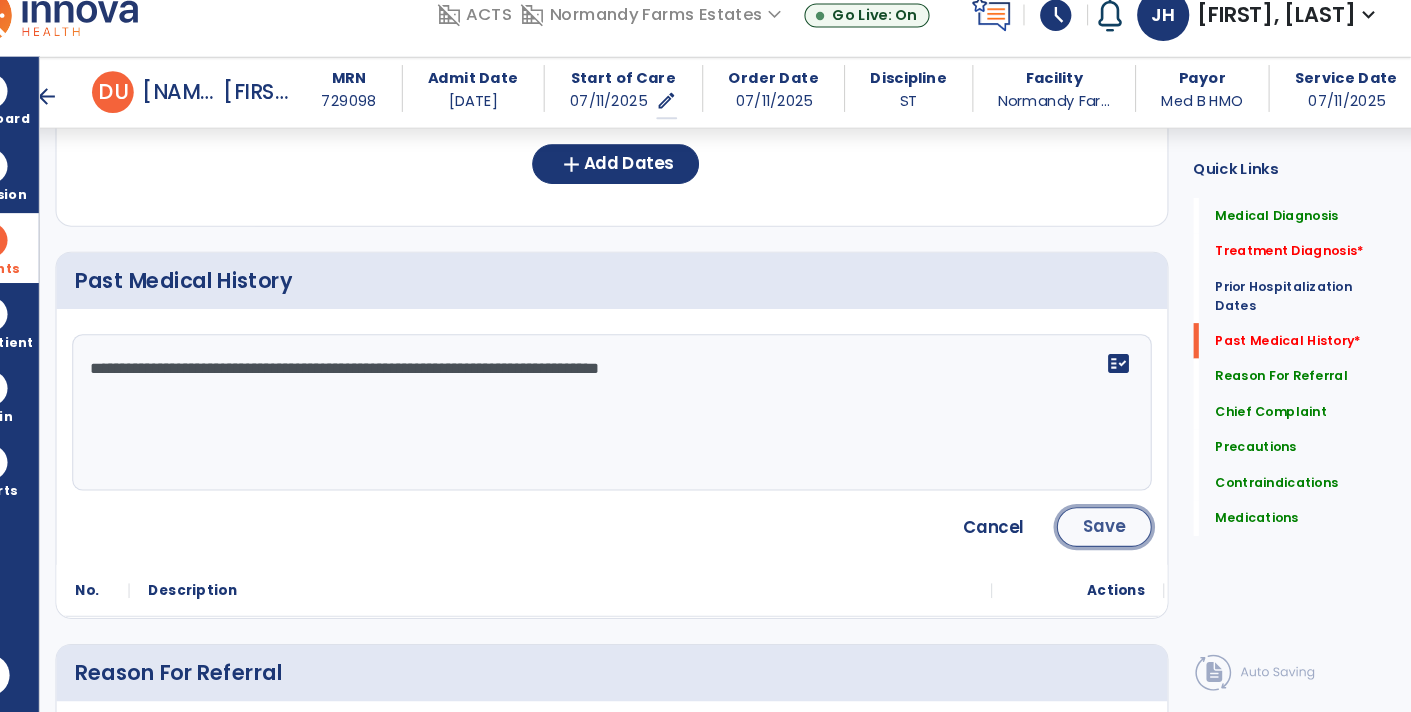 click on "Save" 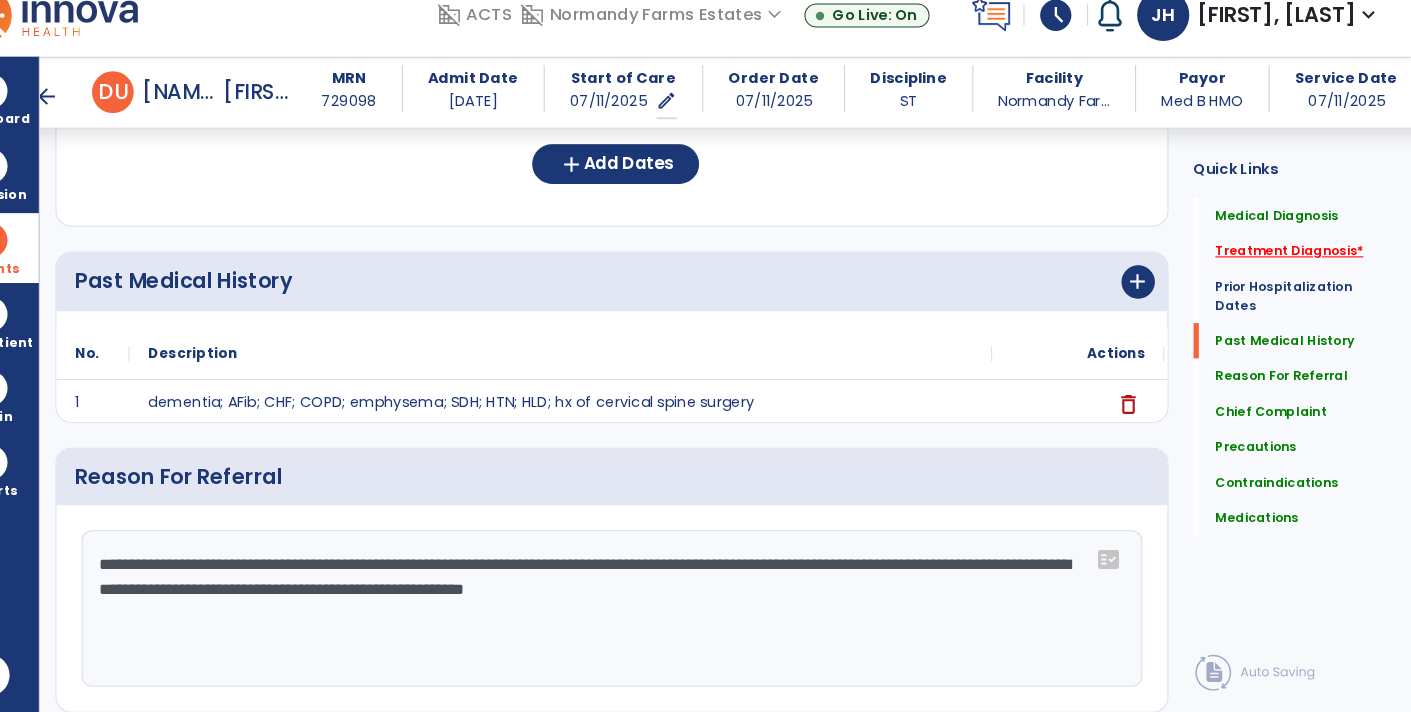 click on "Treatment Diagnosis   *" 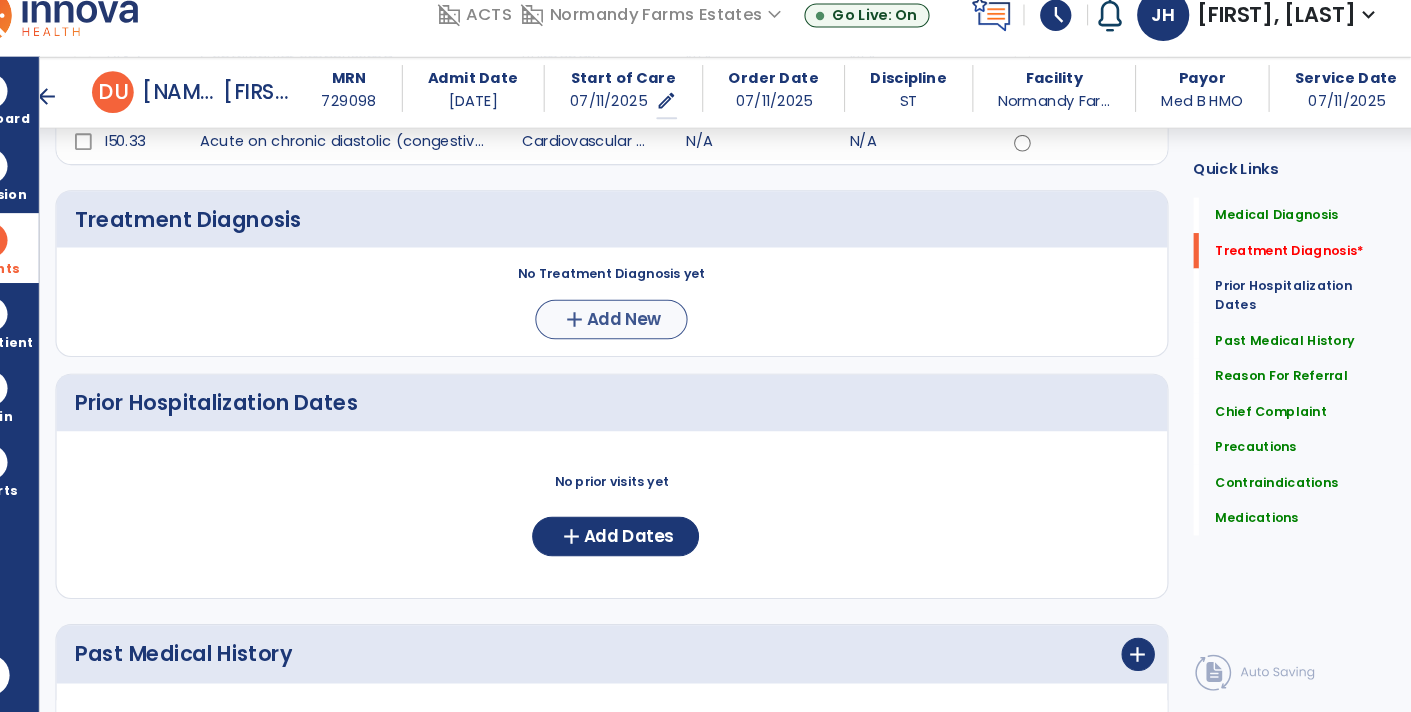 scroll, scrollTop: 383, scrollLeft: 0, axis: vertical 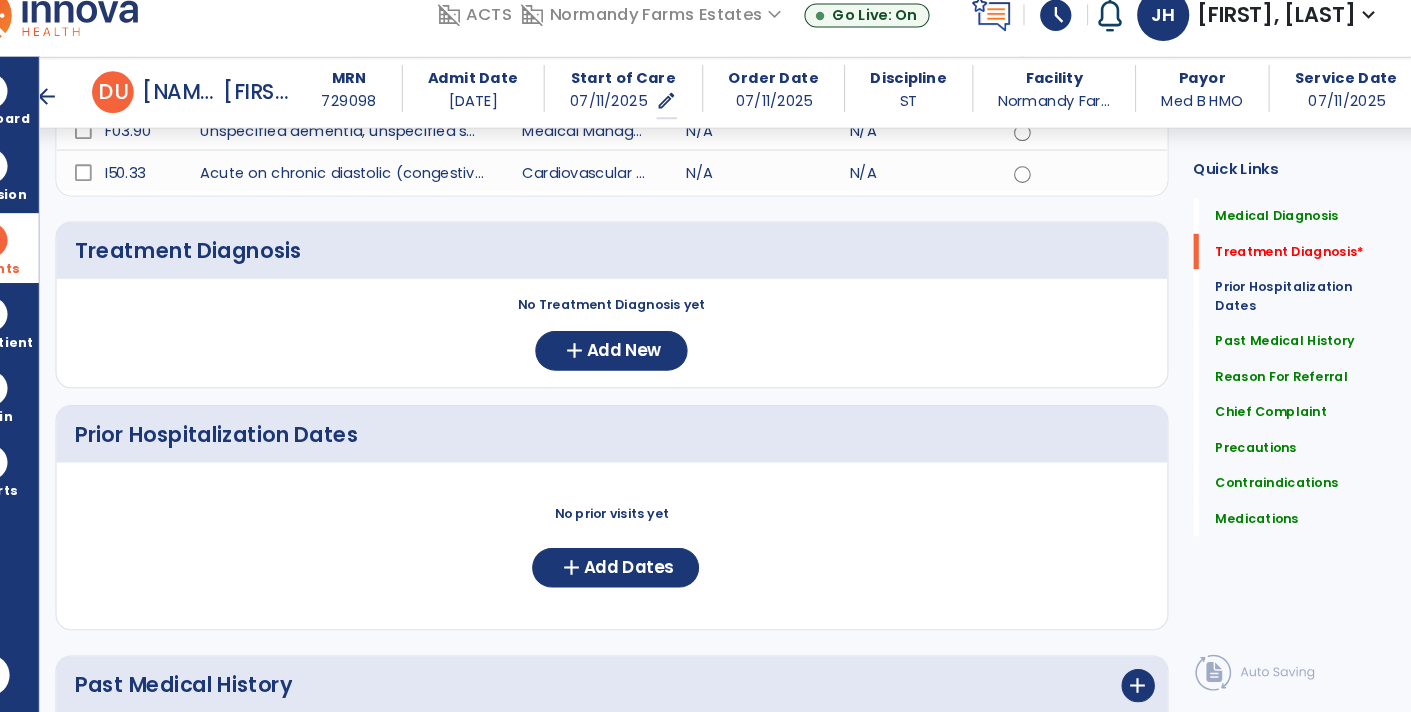 click on "Treatment Diagnosis     No Treatment Diagnosis yet  add  Add New" 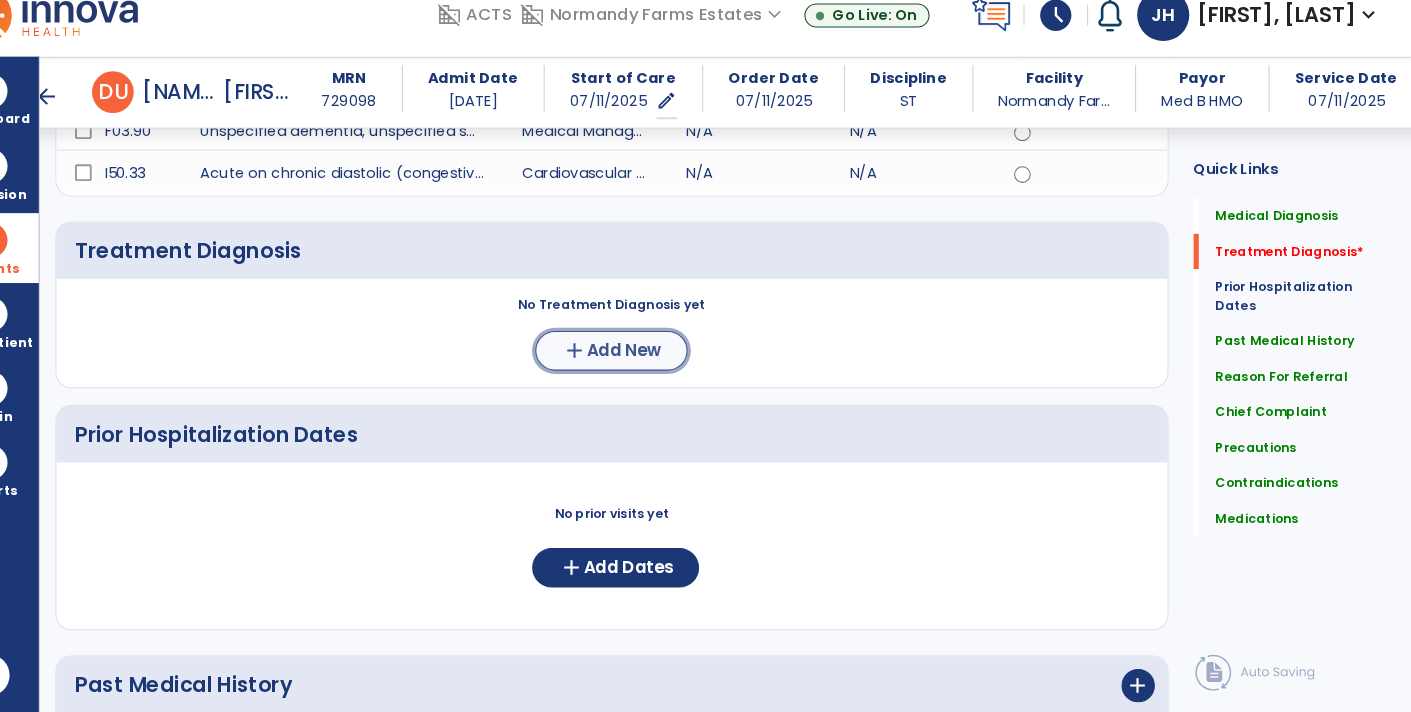 click on "Add New" 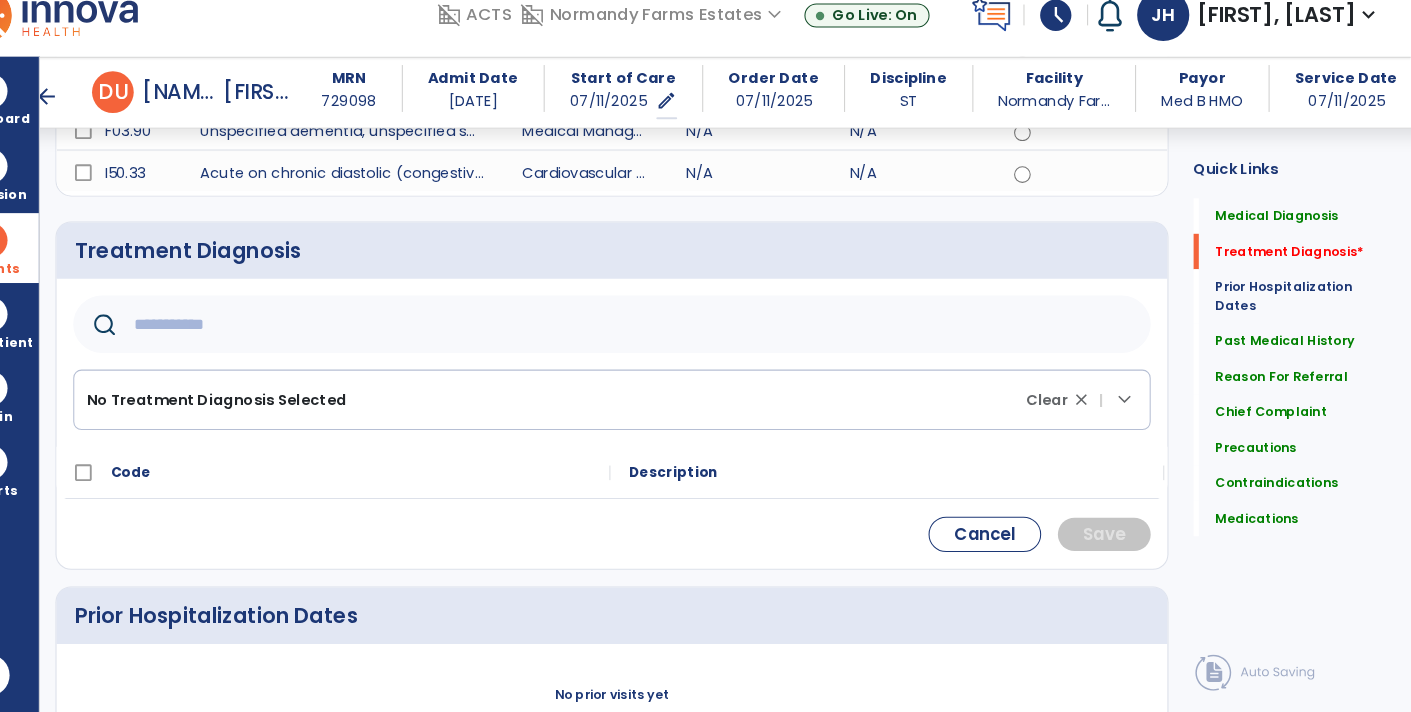 click 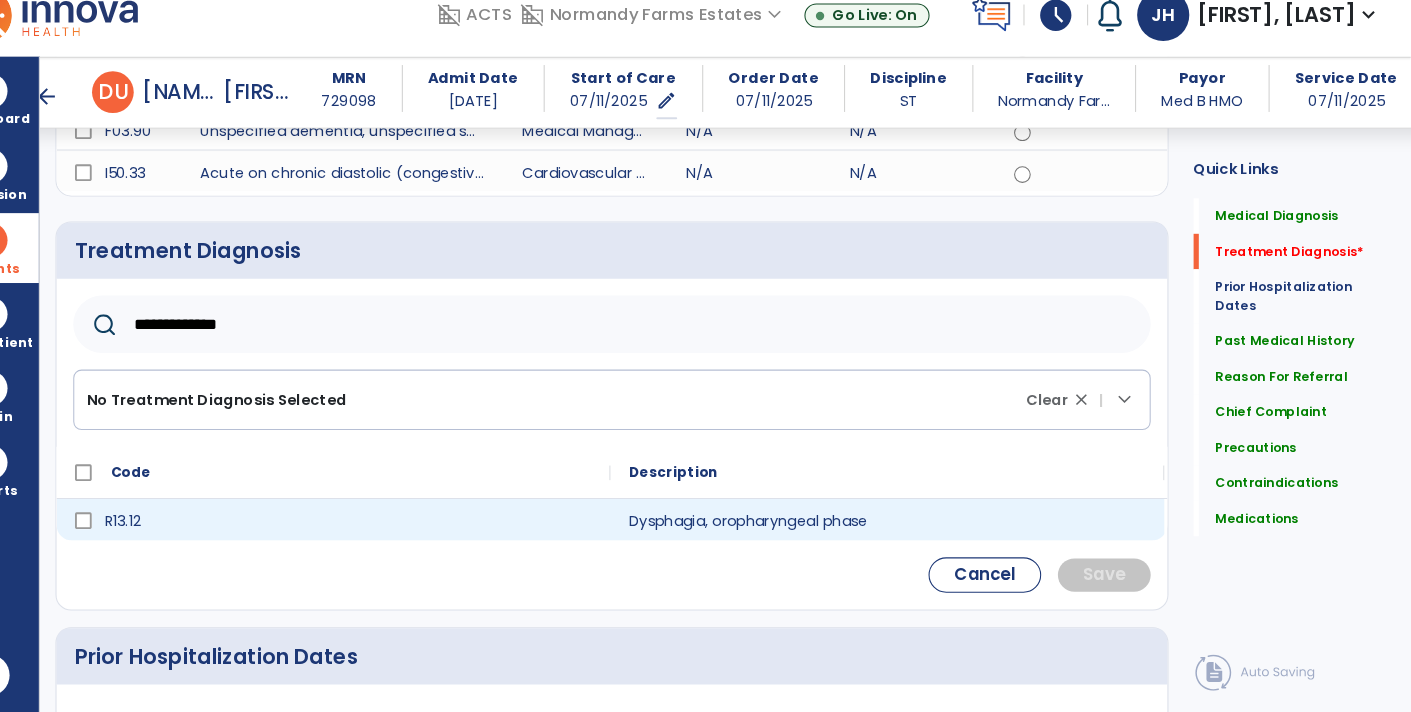 type on "**********" 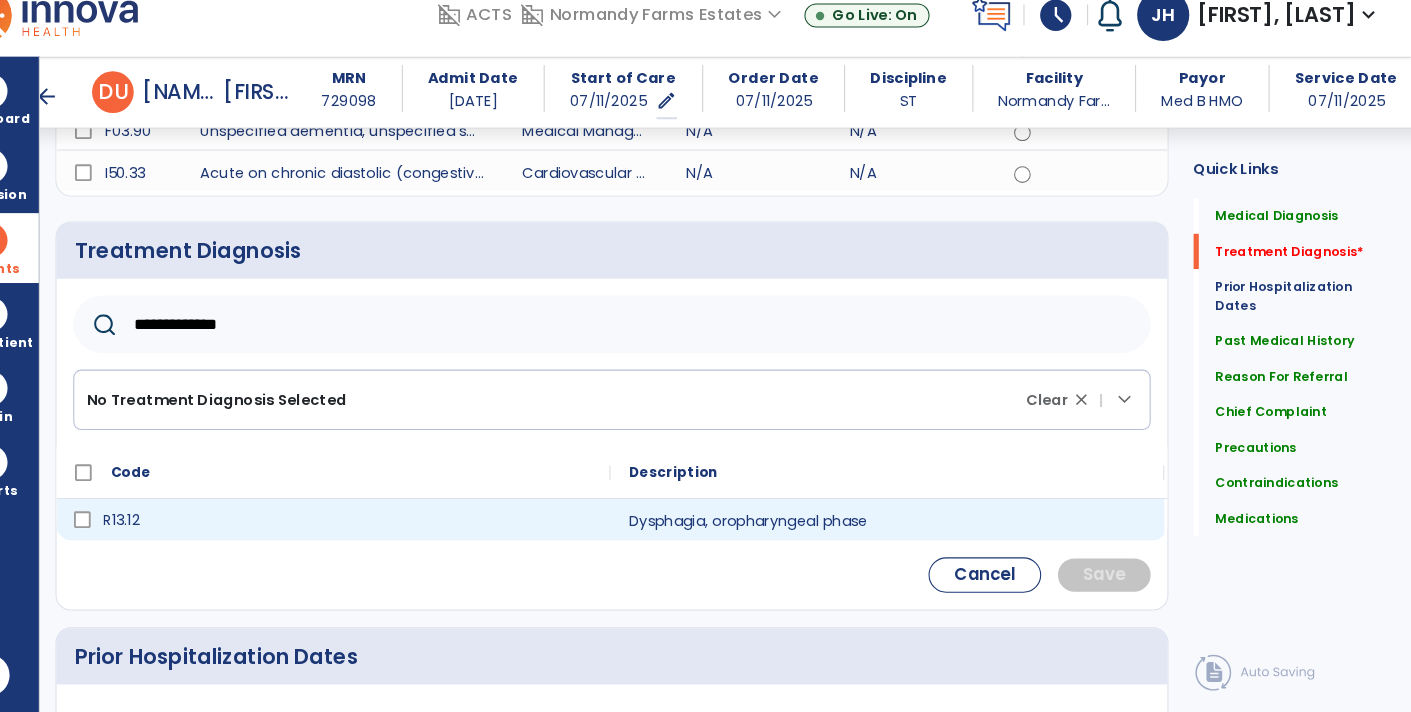 click on "R13.12" at bounding box center (391, 527) 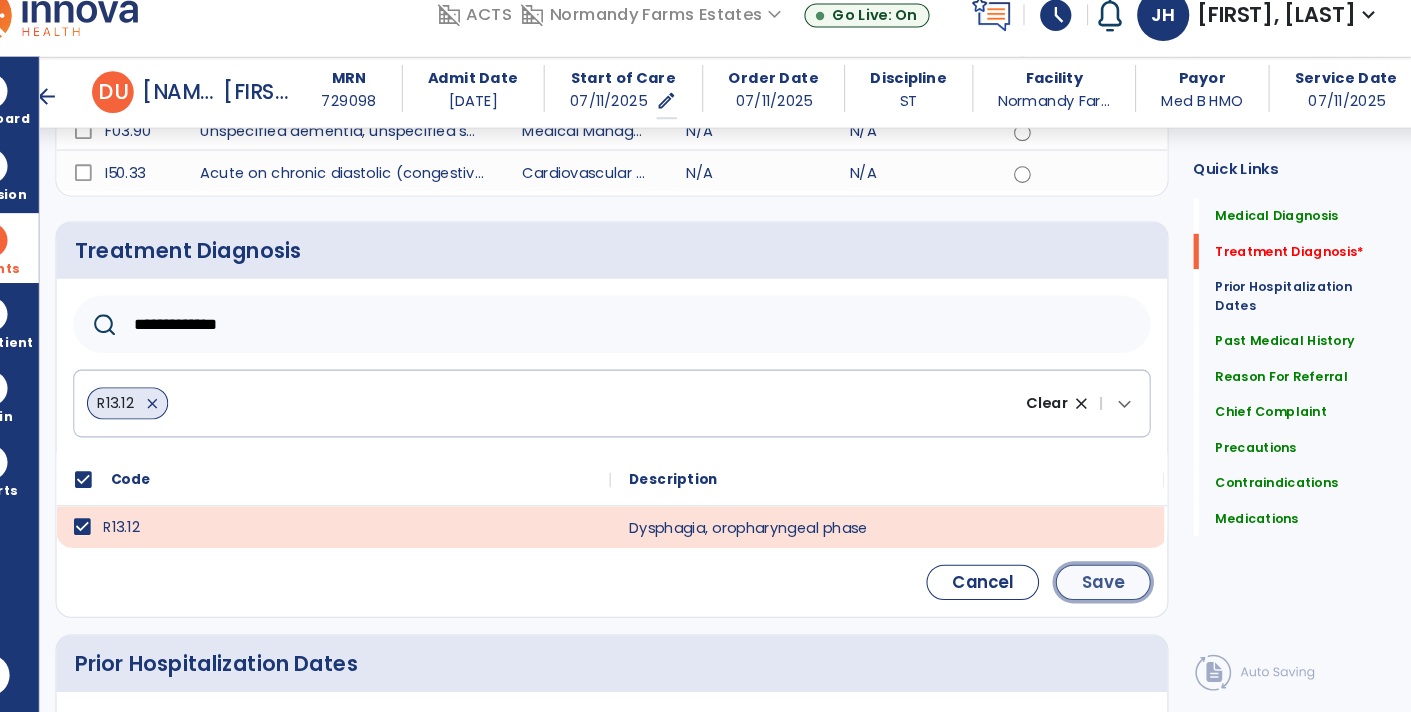 click on "Save" 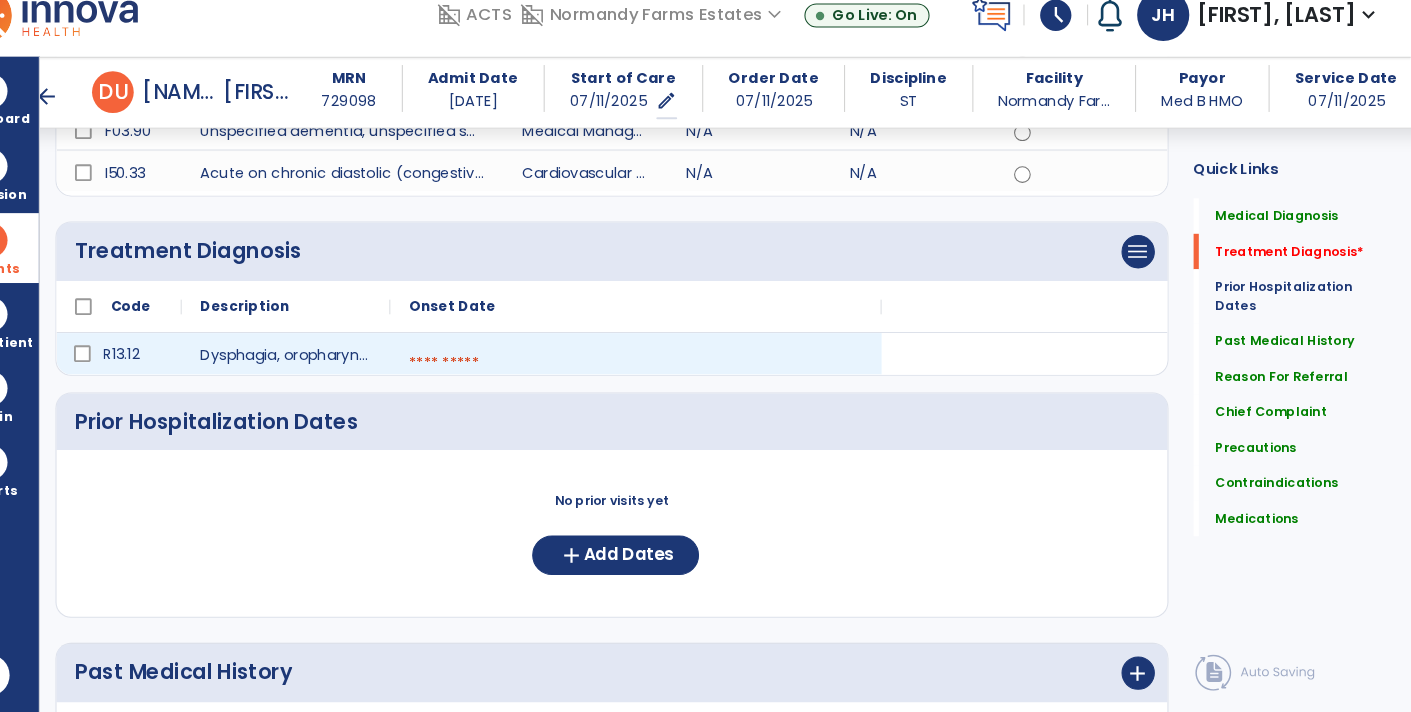 click at bounding box center (667, 376) 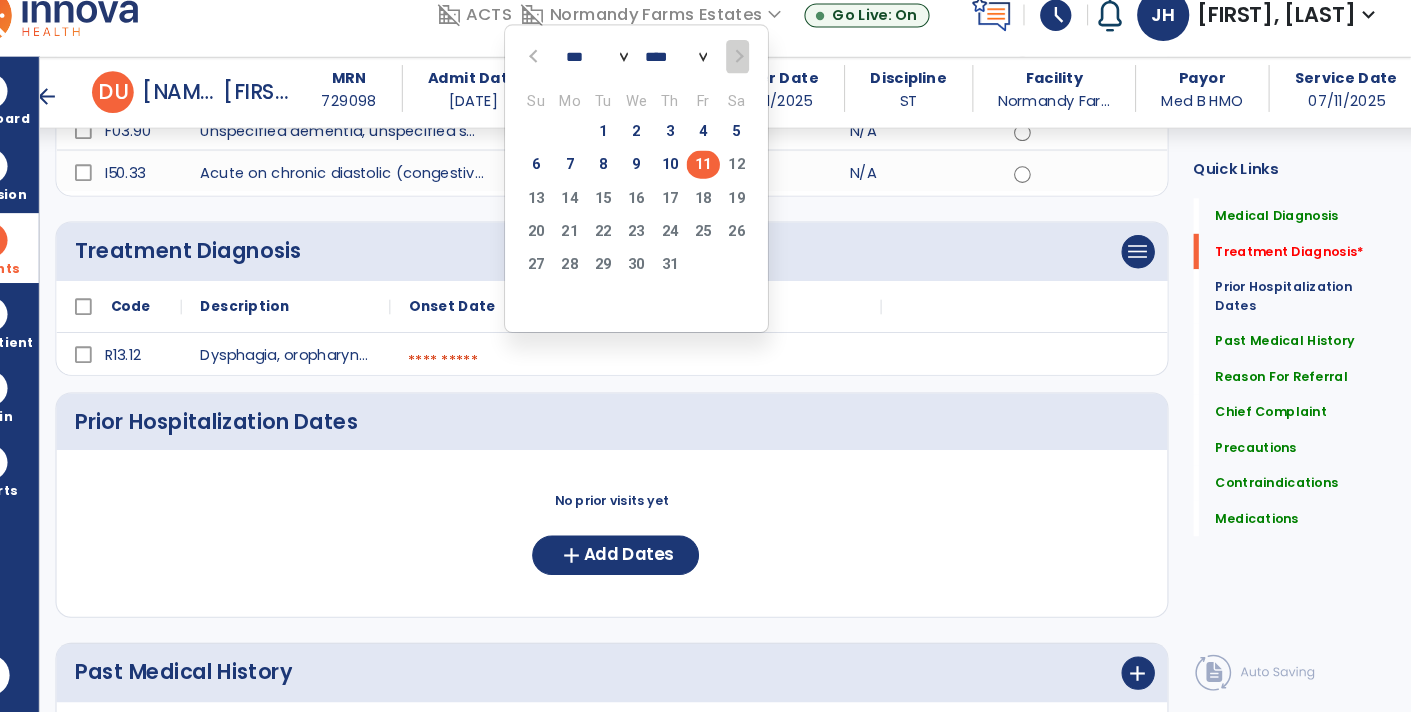 click on "11" 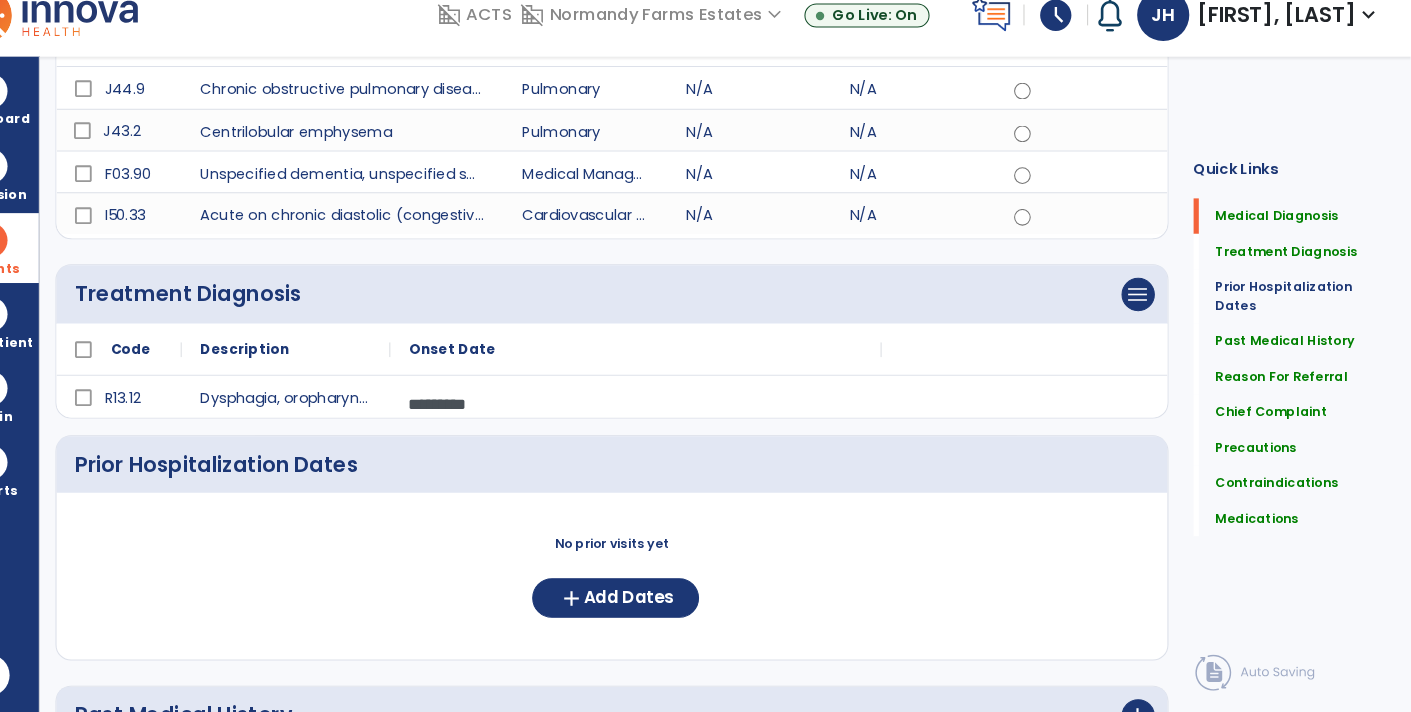 scroll, scrollTop: 0, scrollLeft: 0, axis: both 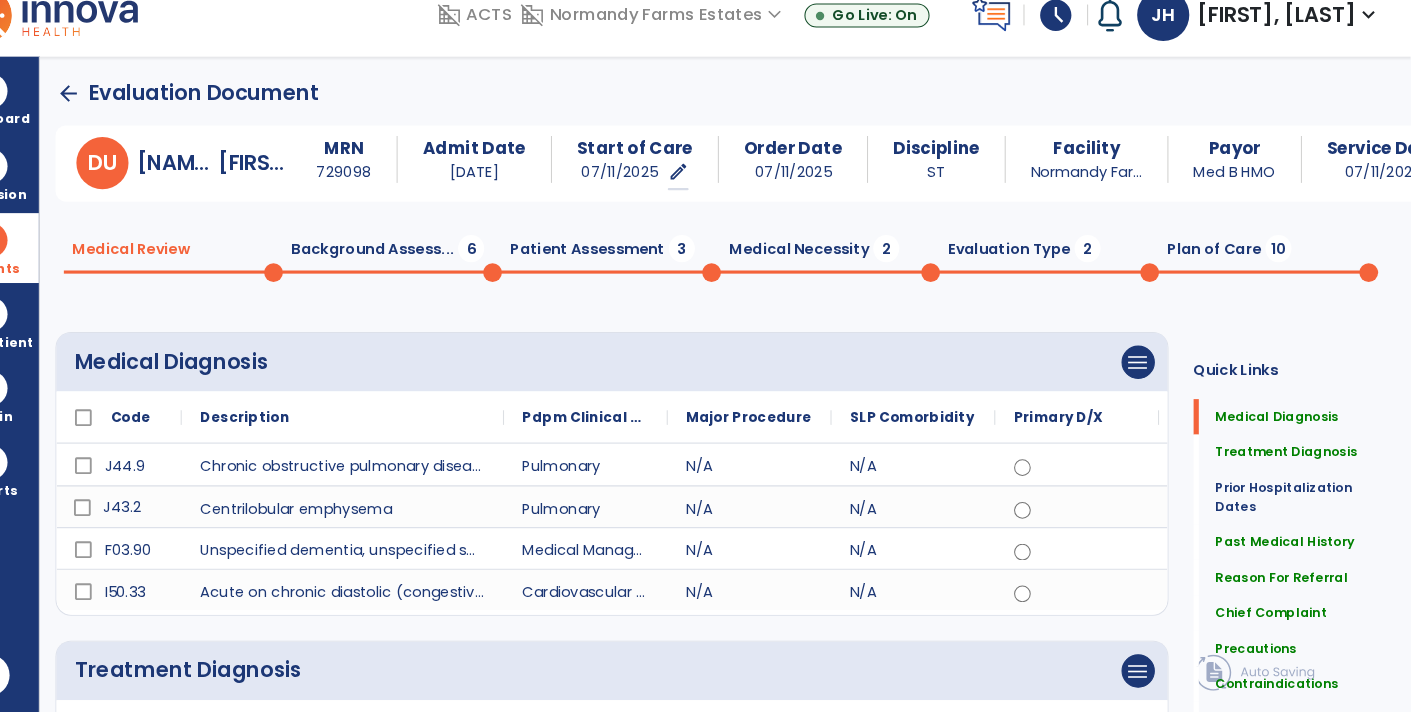 click on "Background Assess...  6" 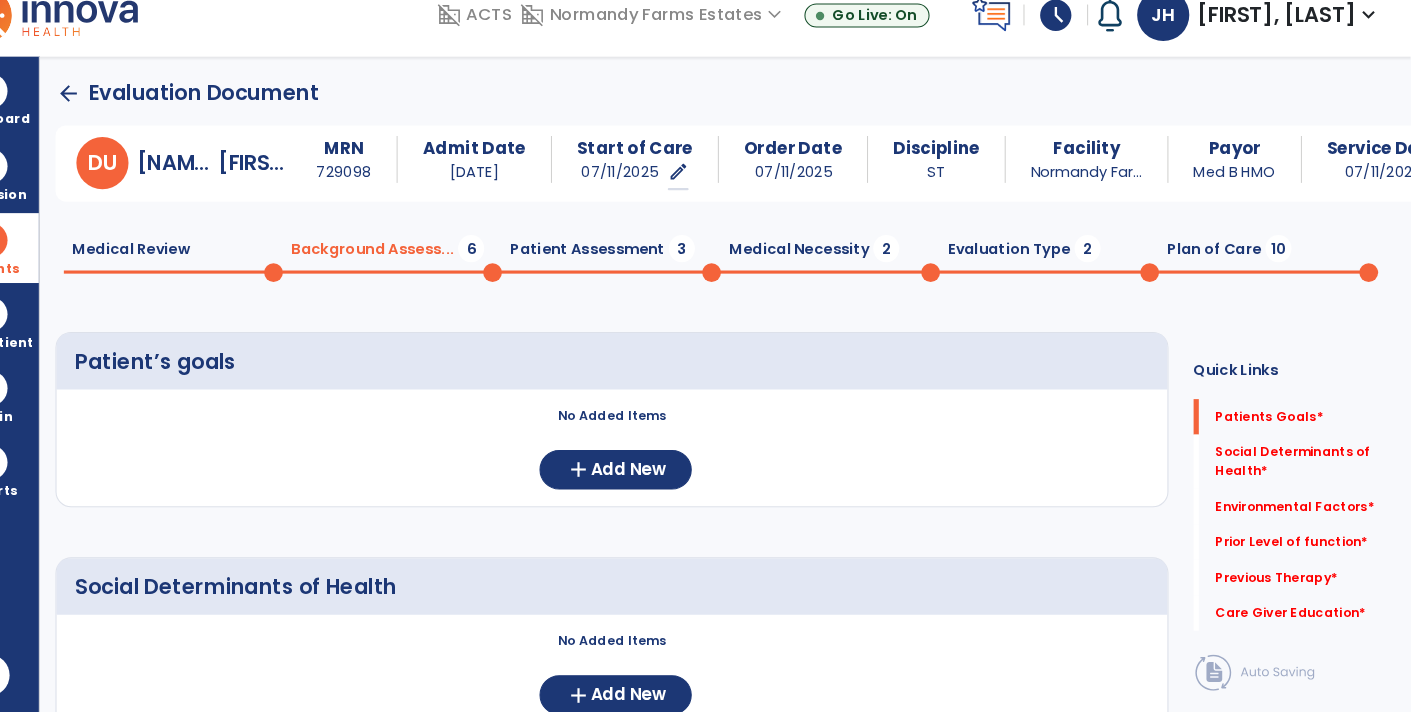 click on "Medical Review  0" 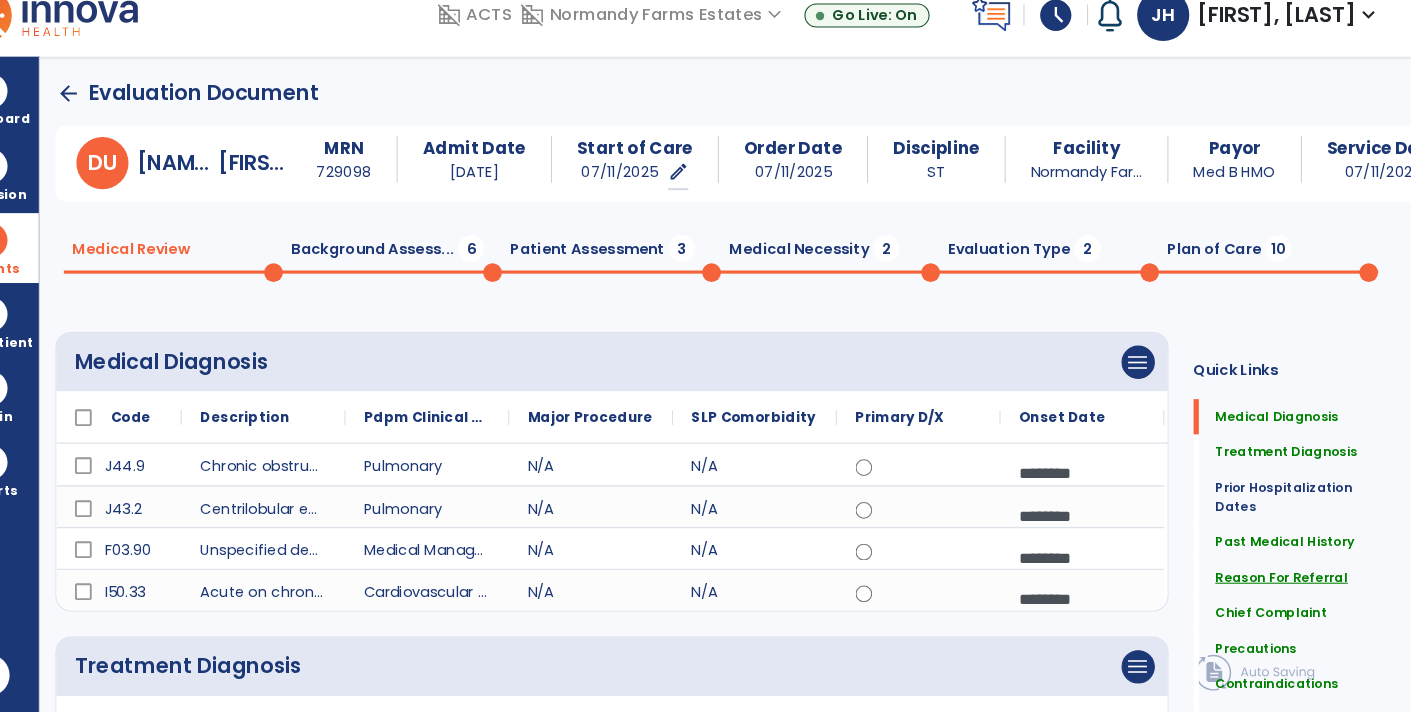 click on "Reason For Referral" 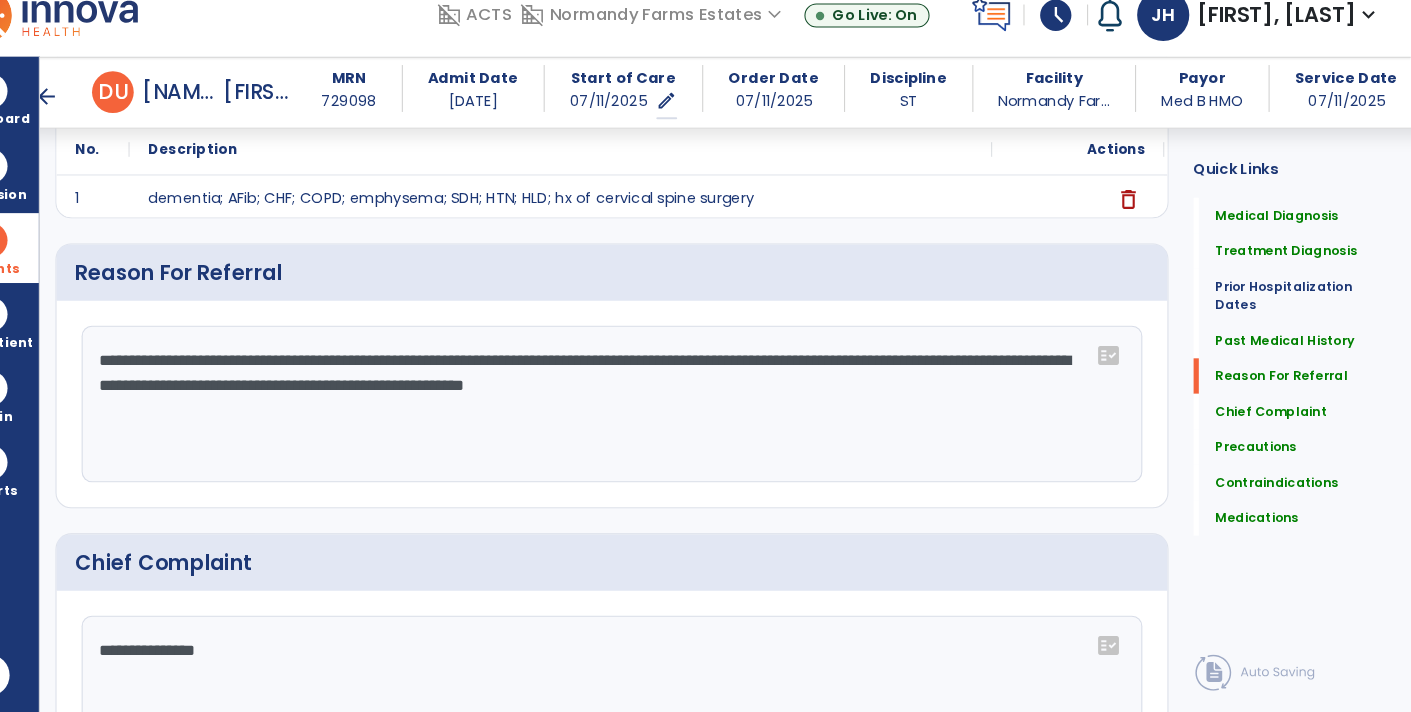 scroll, scrollTop: 957, scrollLeft: 0, axis: vertical 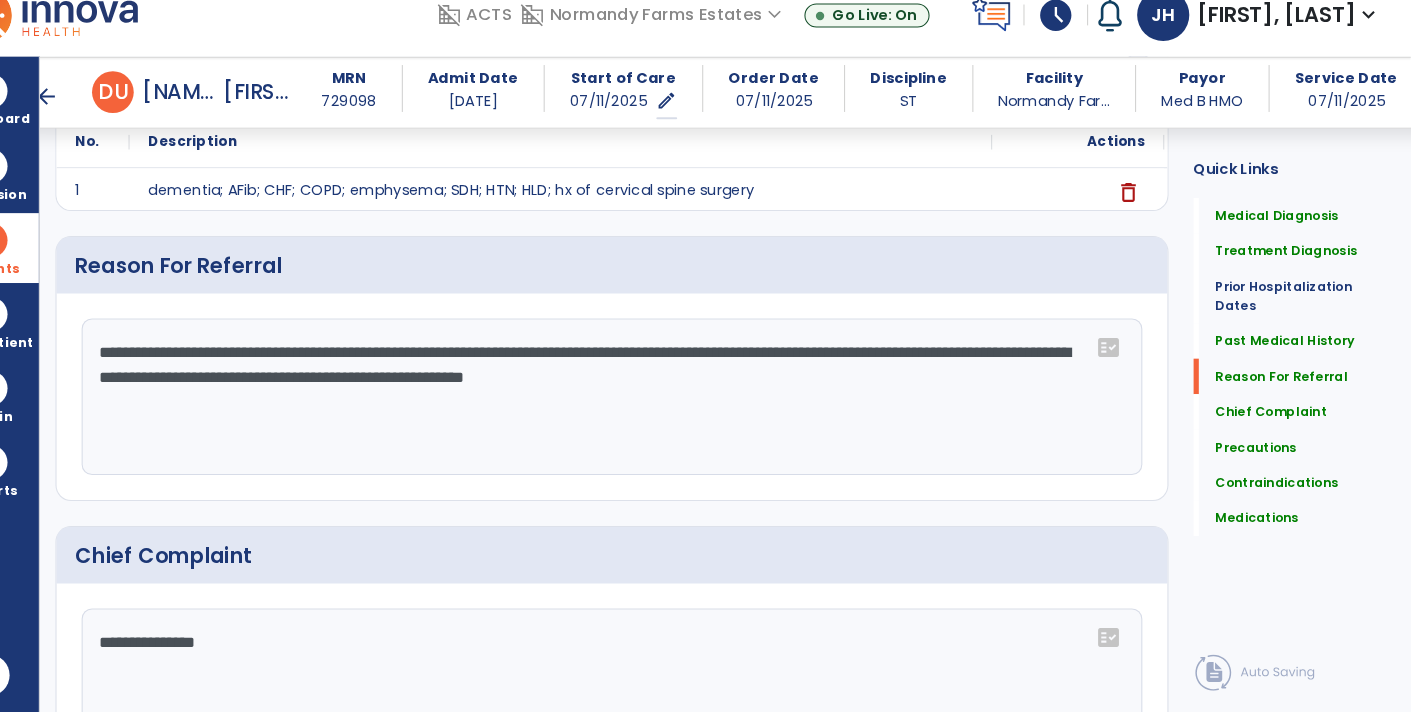 click on "**********" 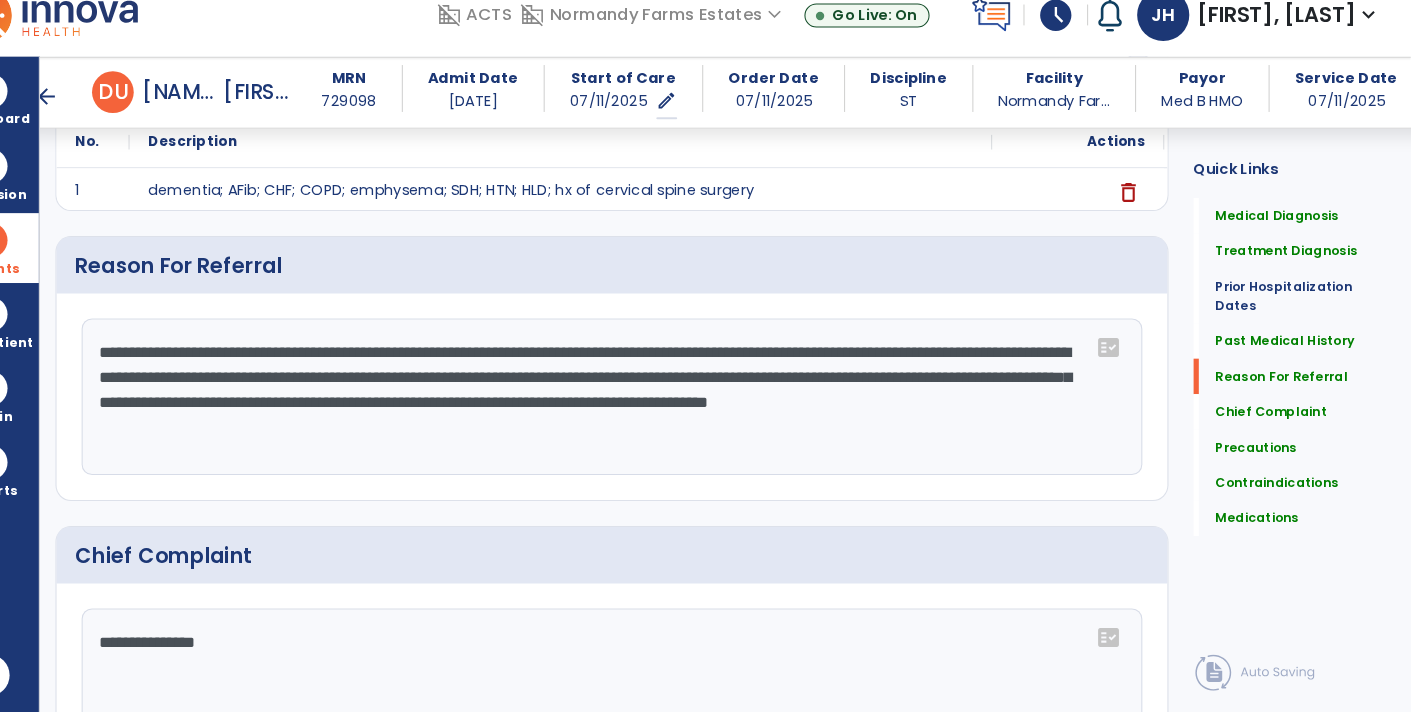 click on "**********" 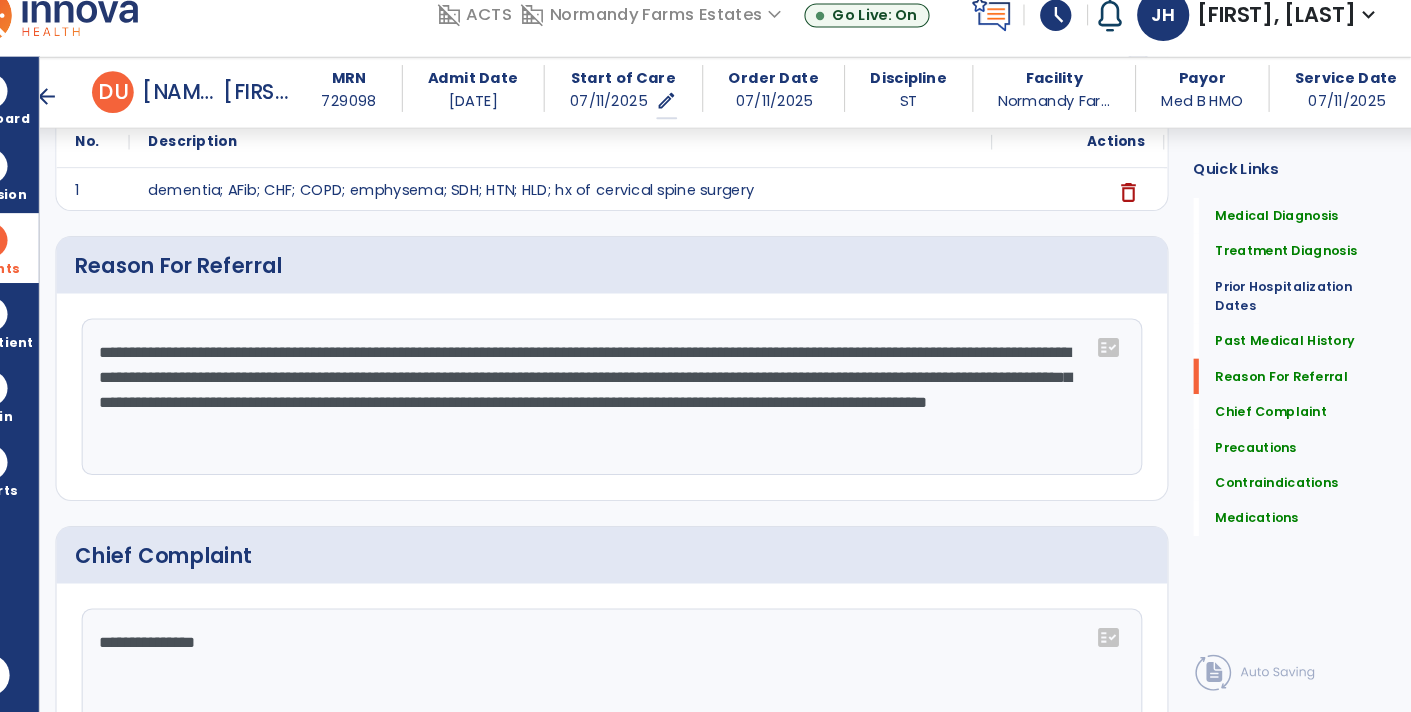 click on "**********" 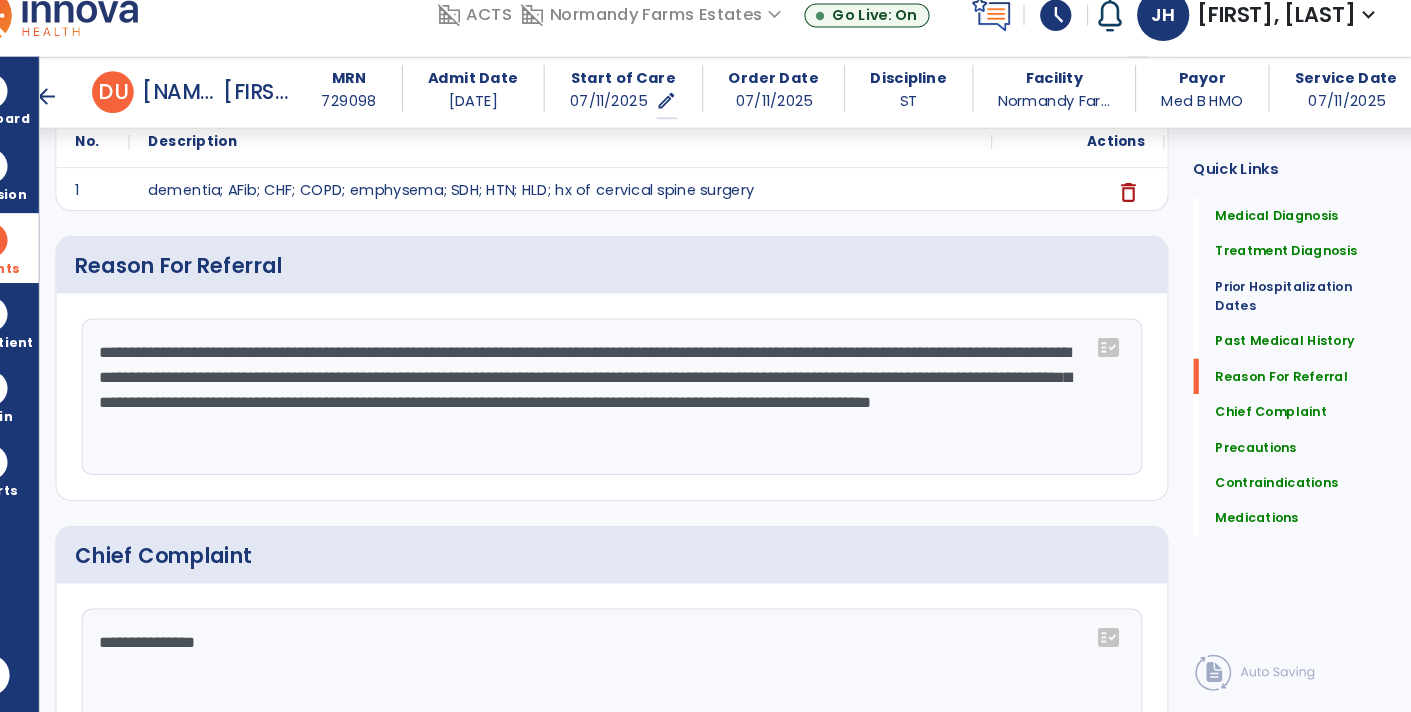click on "**********" 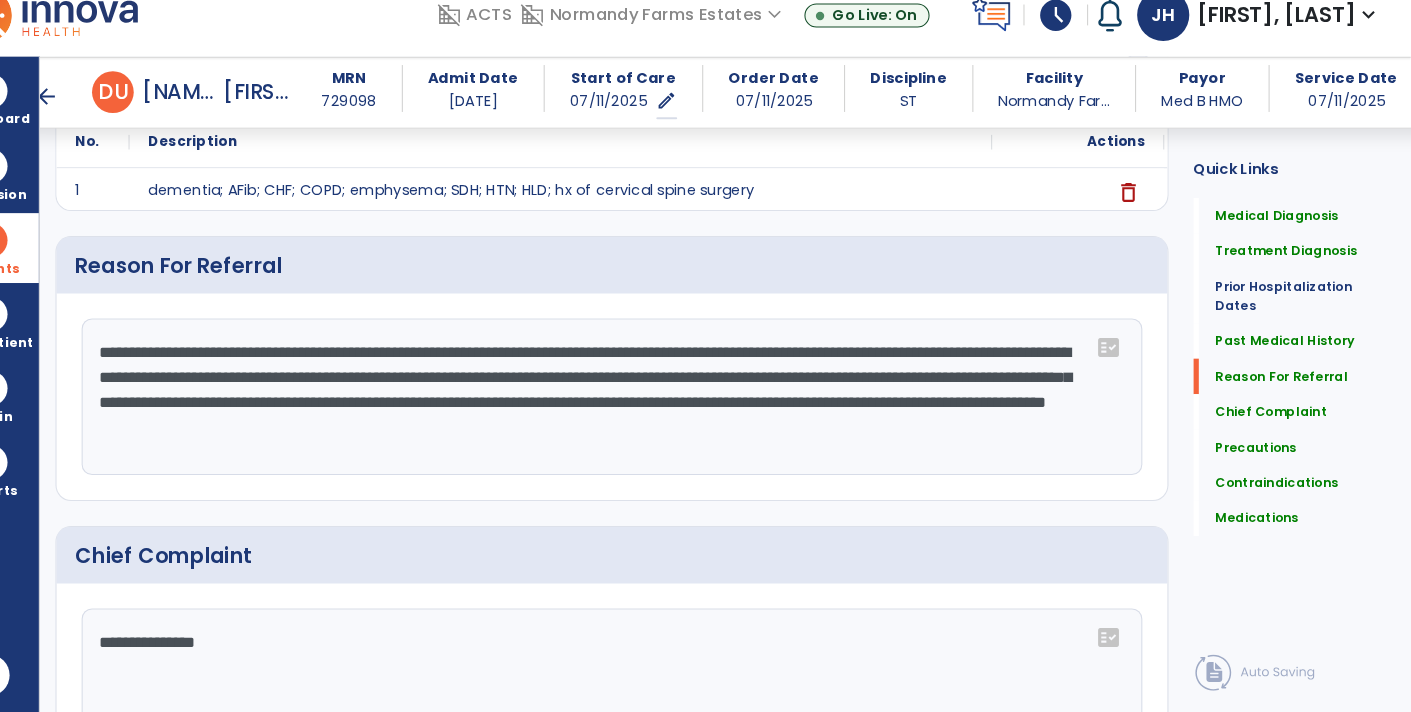 click on "**********" 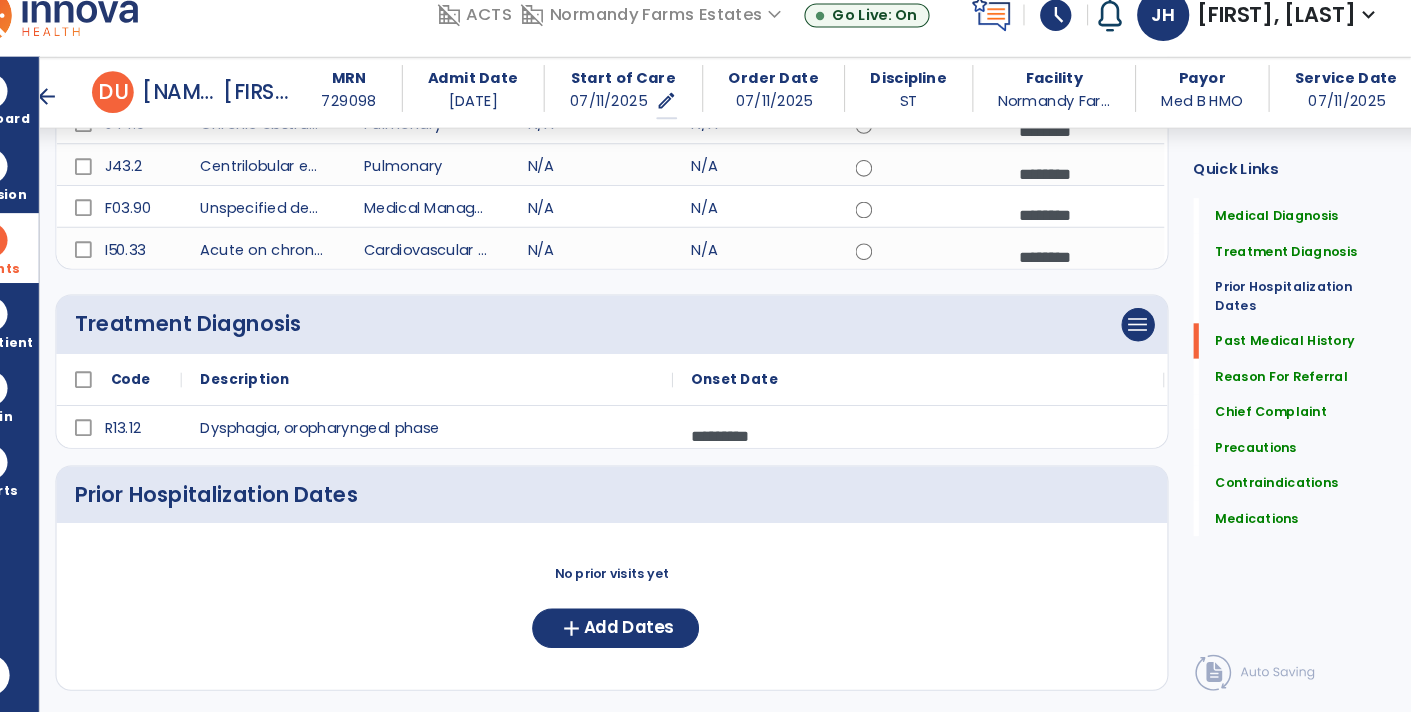 scroll, scrollTop: 0, scrollLeft: 0, axis: both 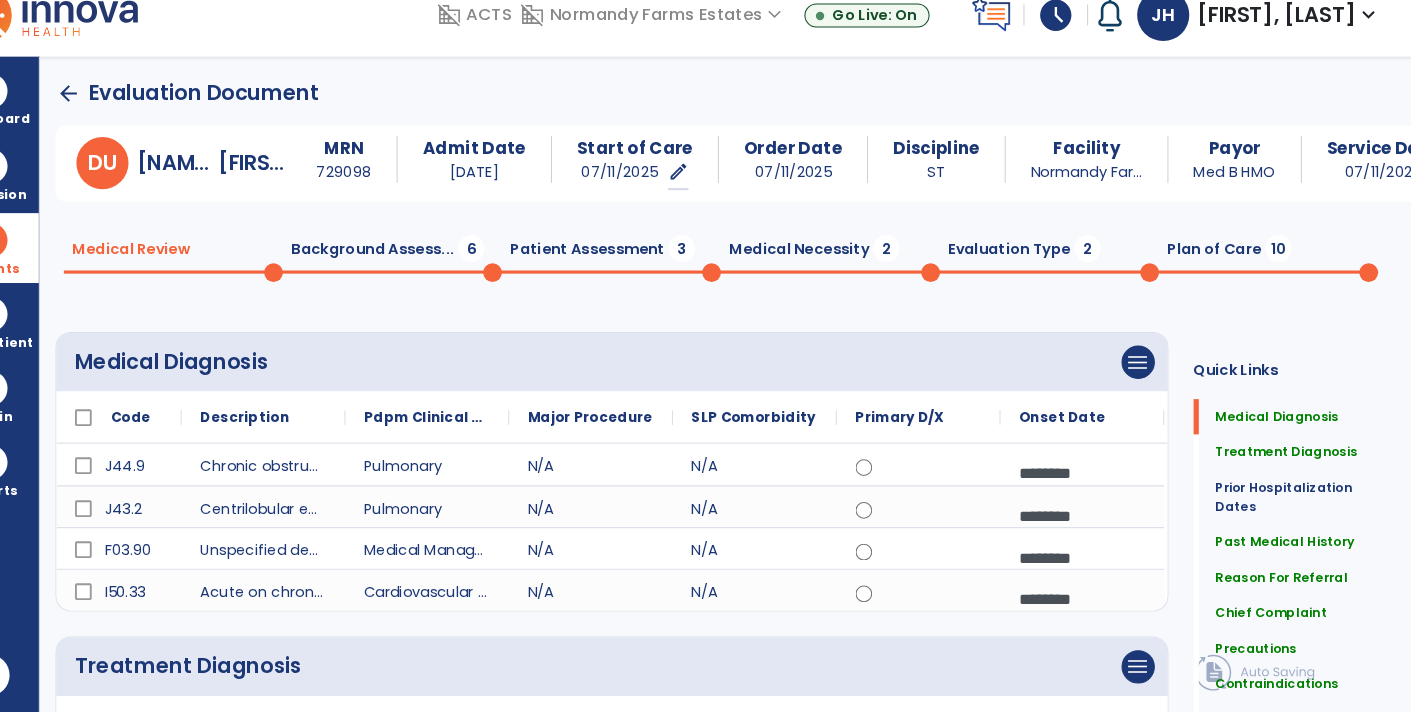 type on "**********" 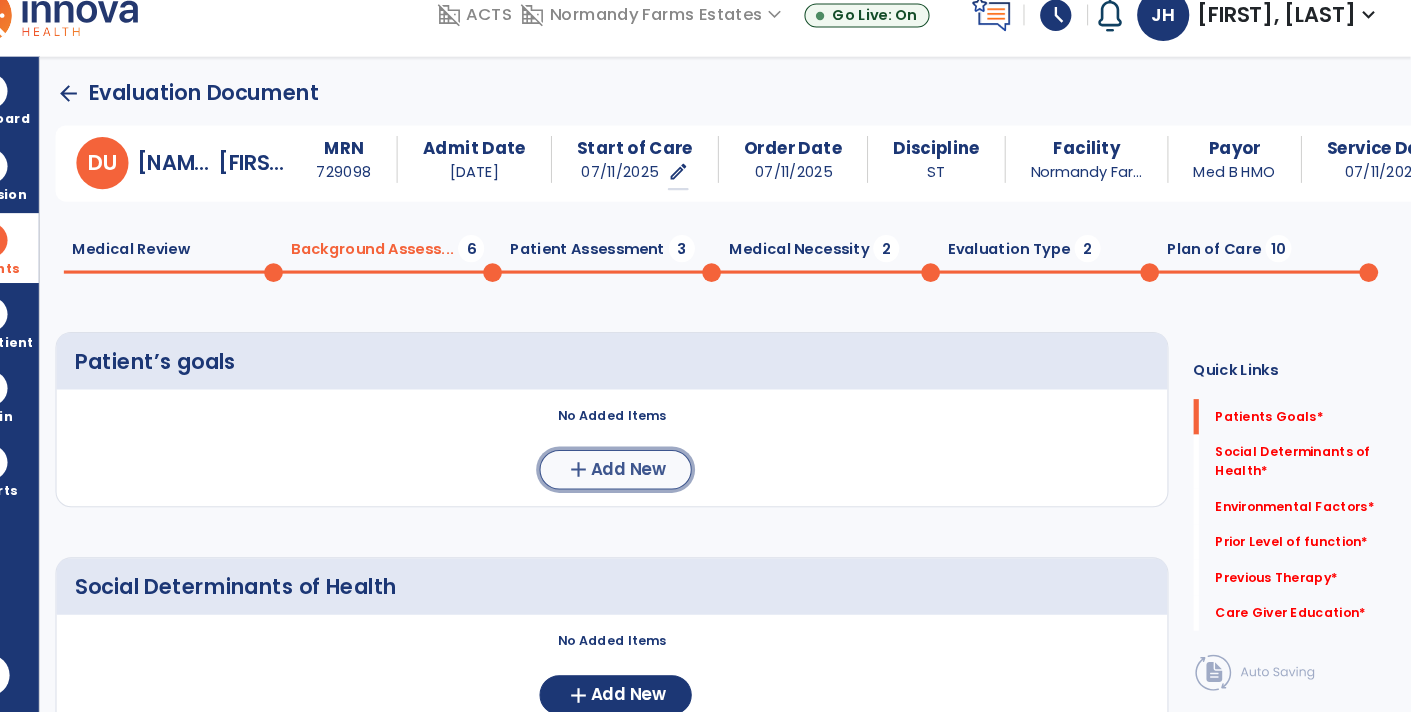 click on "Add New" 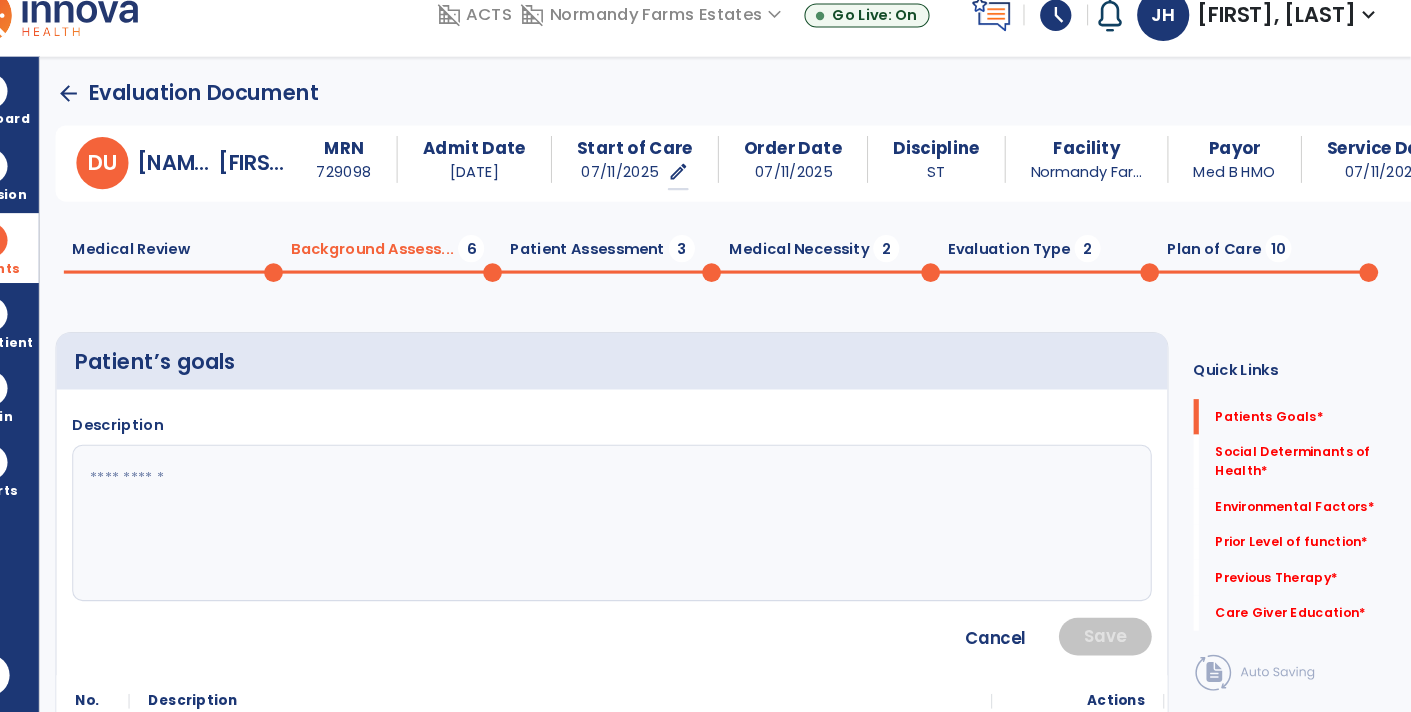 click 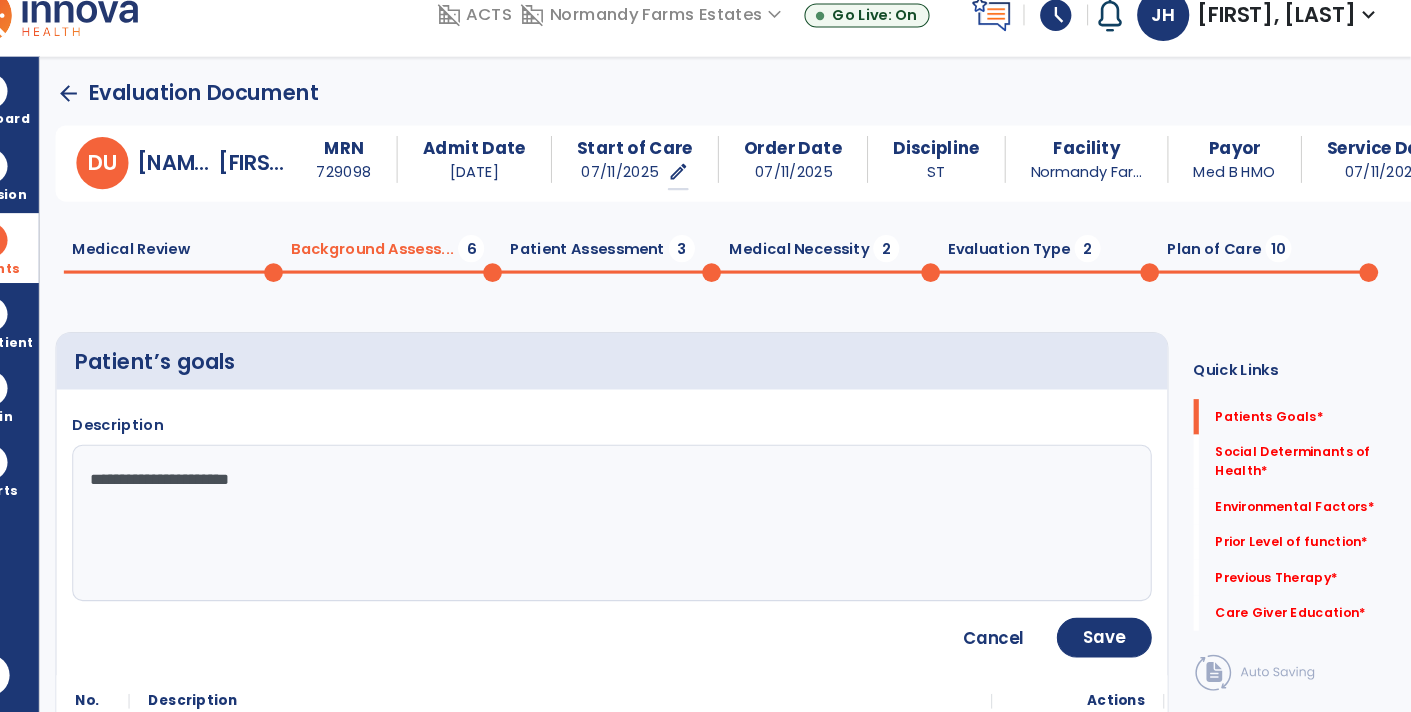 drag, startPoint x: 312, startPoint y: 484, endPoint x: 134, endPoint y: 497, distance: 178.47409 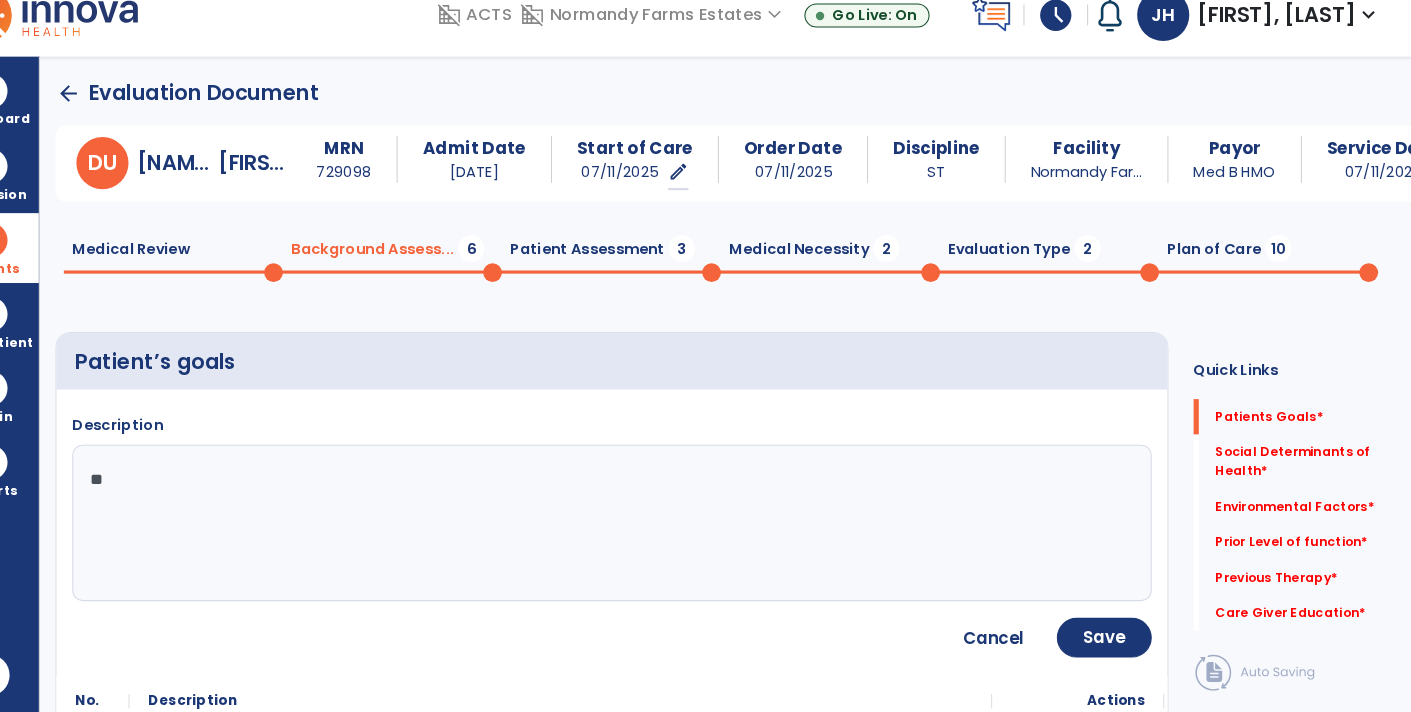 type on "*" 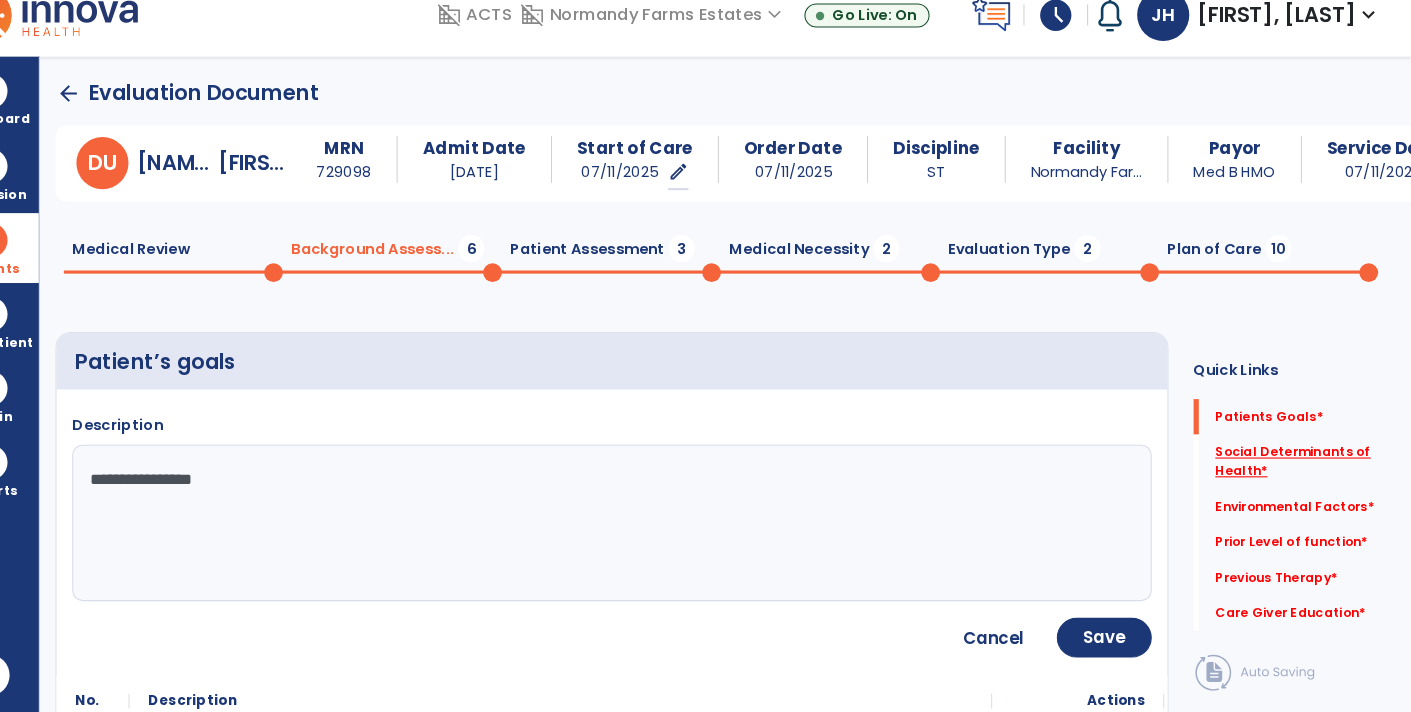 type on "**********" 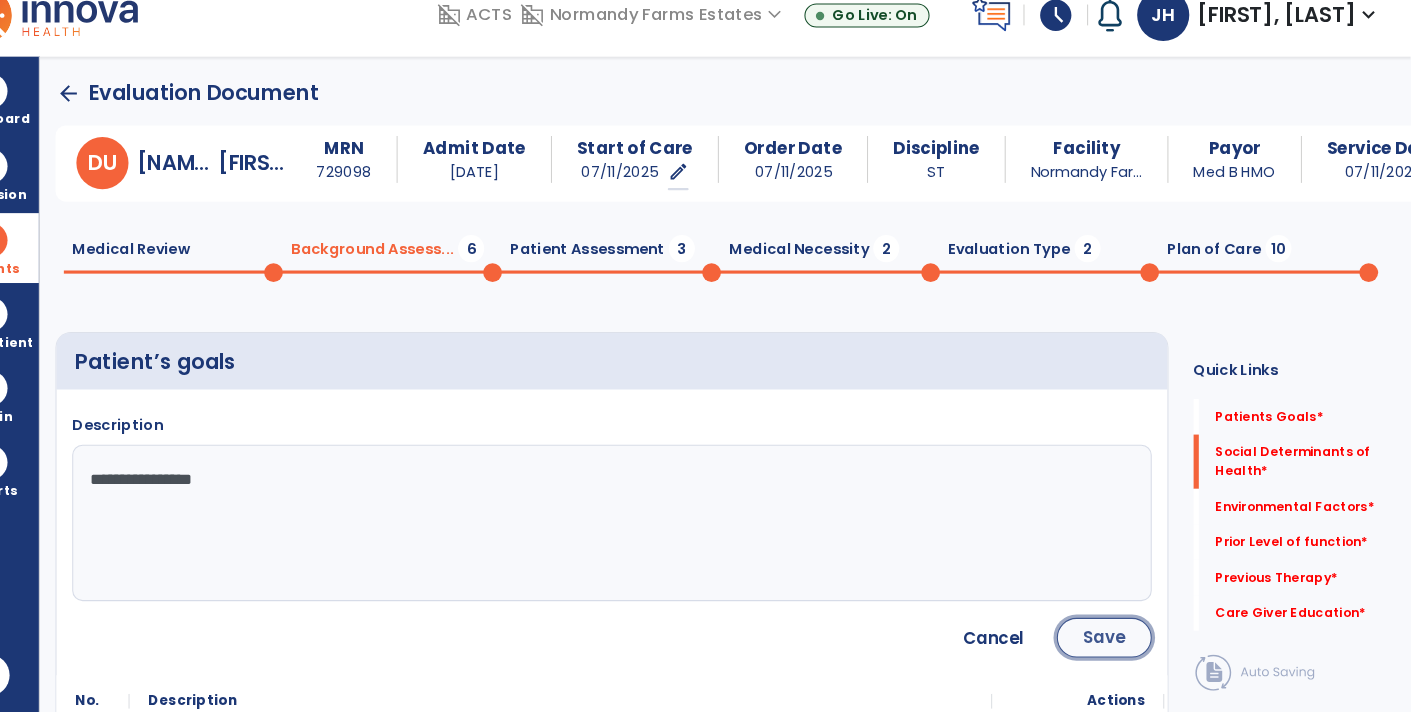 click on "Save" 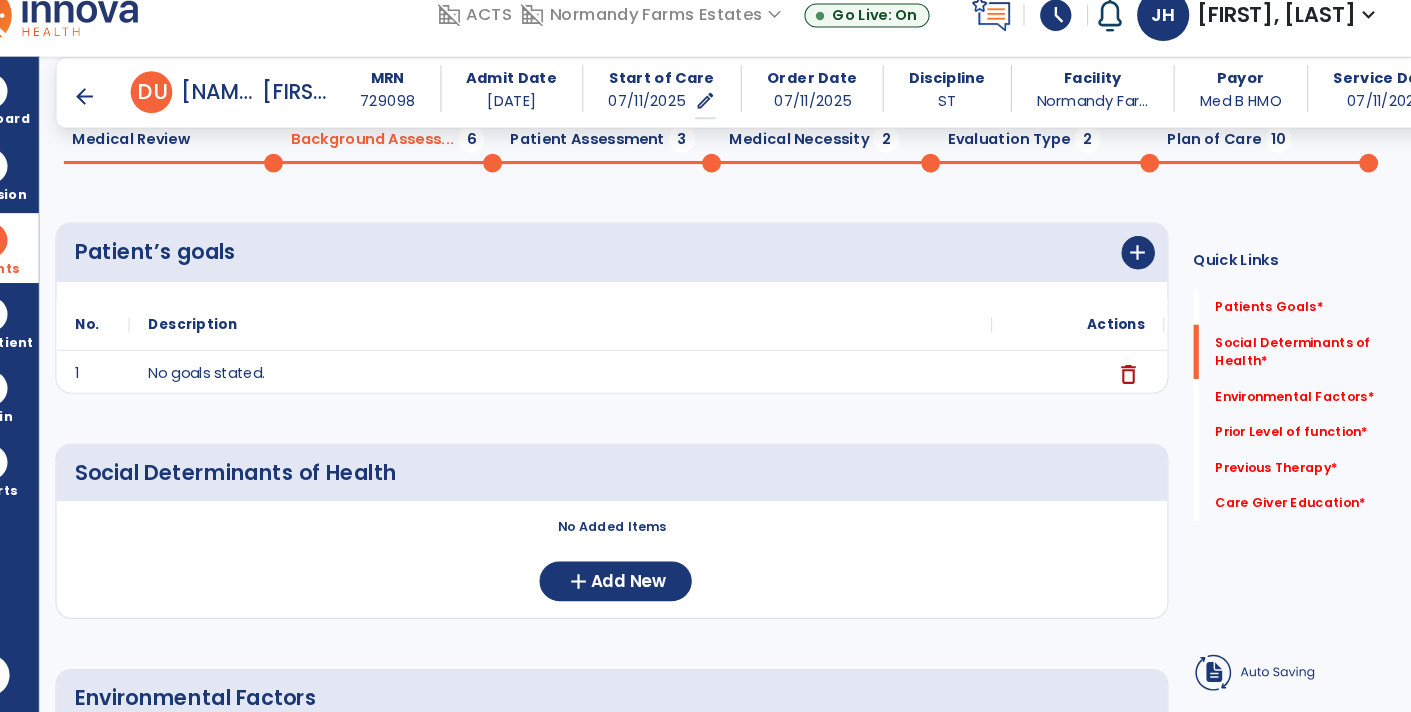 scroll, scrollTop: 314, scrollLeft: 0, axis: vertical 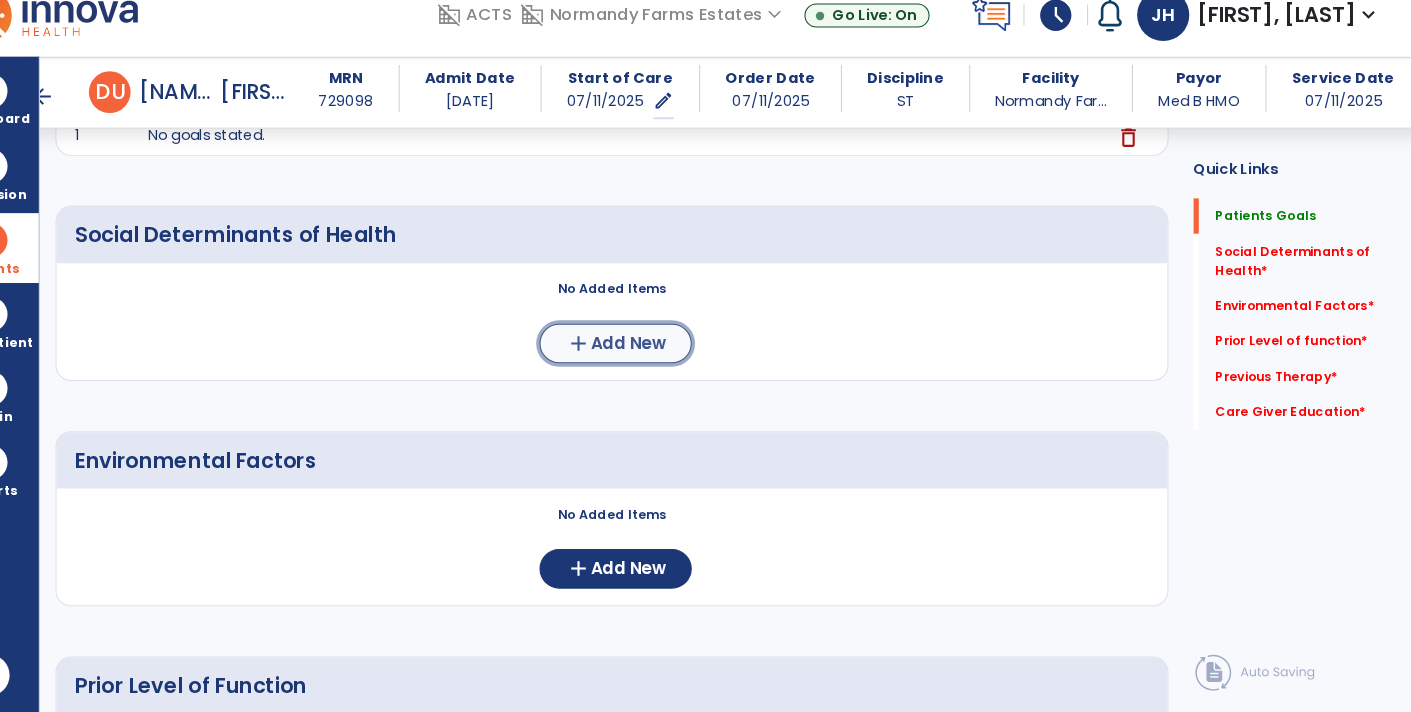click on "Add New" 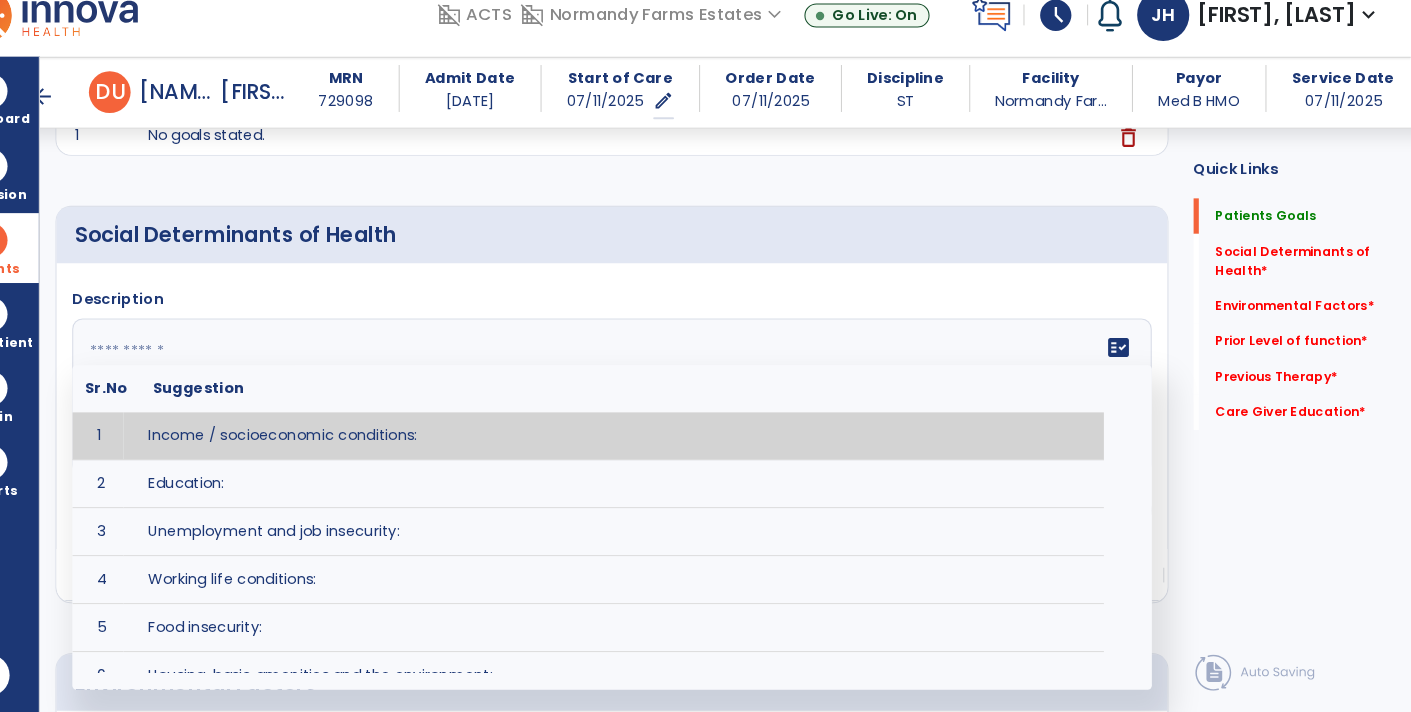 click on "fact_check  Sr.No Suggestion 1 Income / socioeconomic conditions:  2 Education:  3 Unemployment and job insecurity:  4 Working life conditions:  5 Food insecurity:  6 Housing, basic amenities and the environment:  7 Early childhood development:  8 Social inclusion and non-discrimination: 9 Structural conflict: 10 Access to affordable health services of decent quality:" 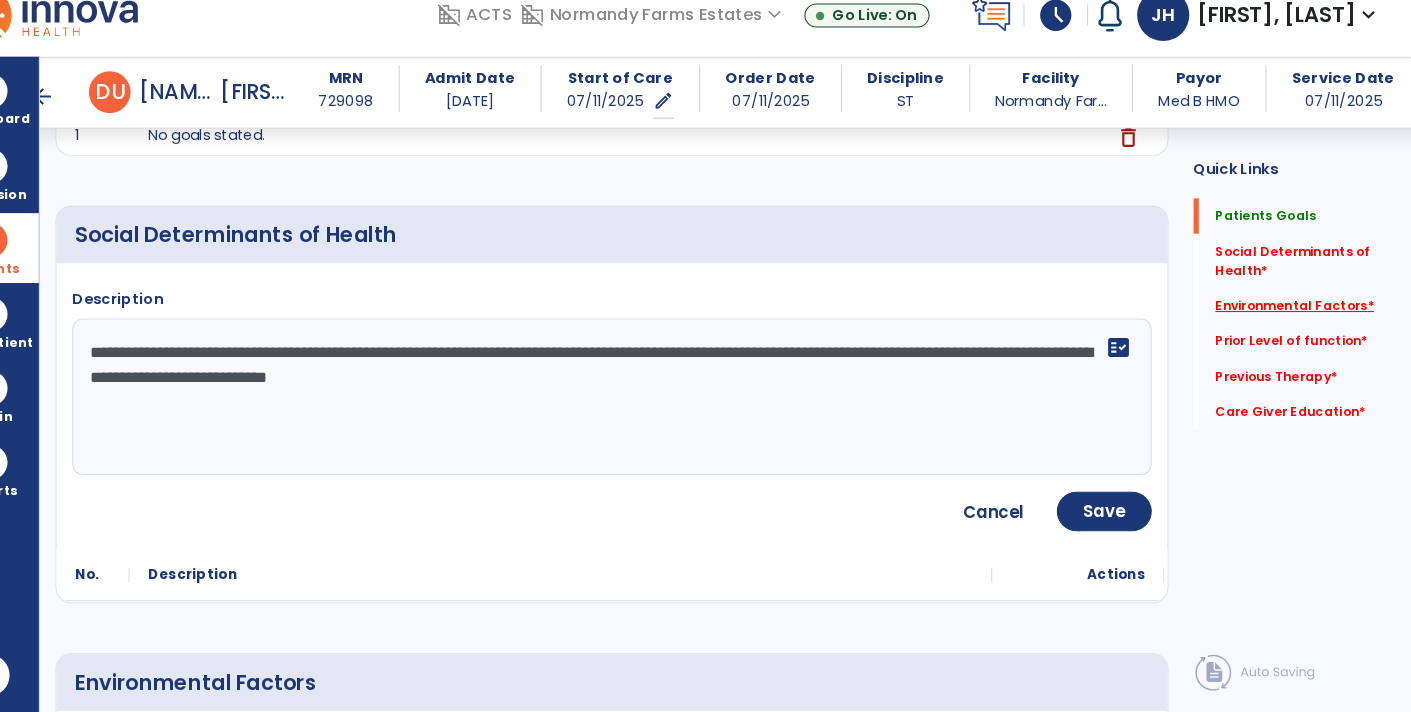 type on "**********" 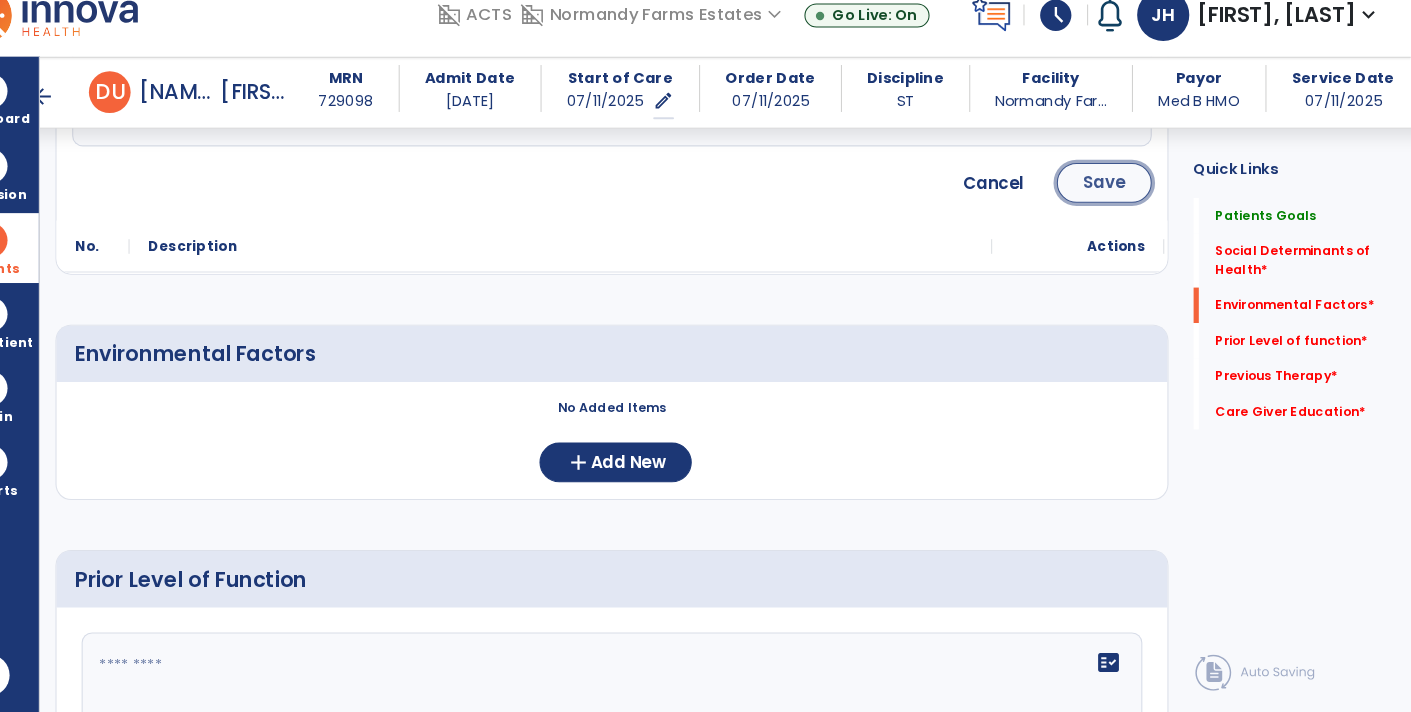 click on "Save" 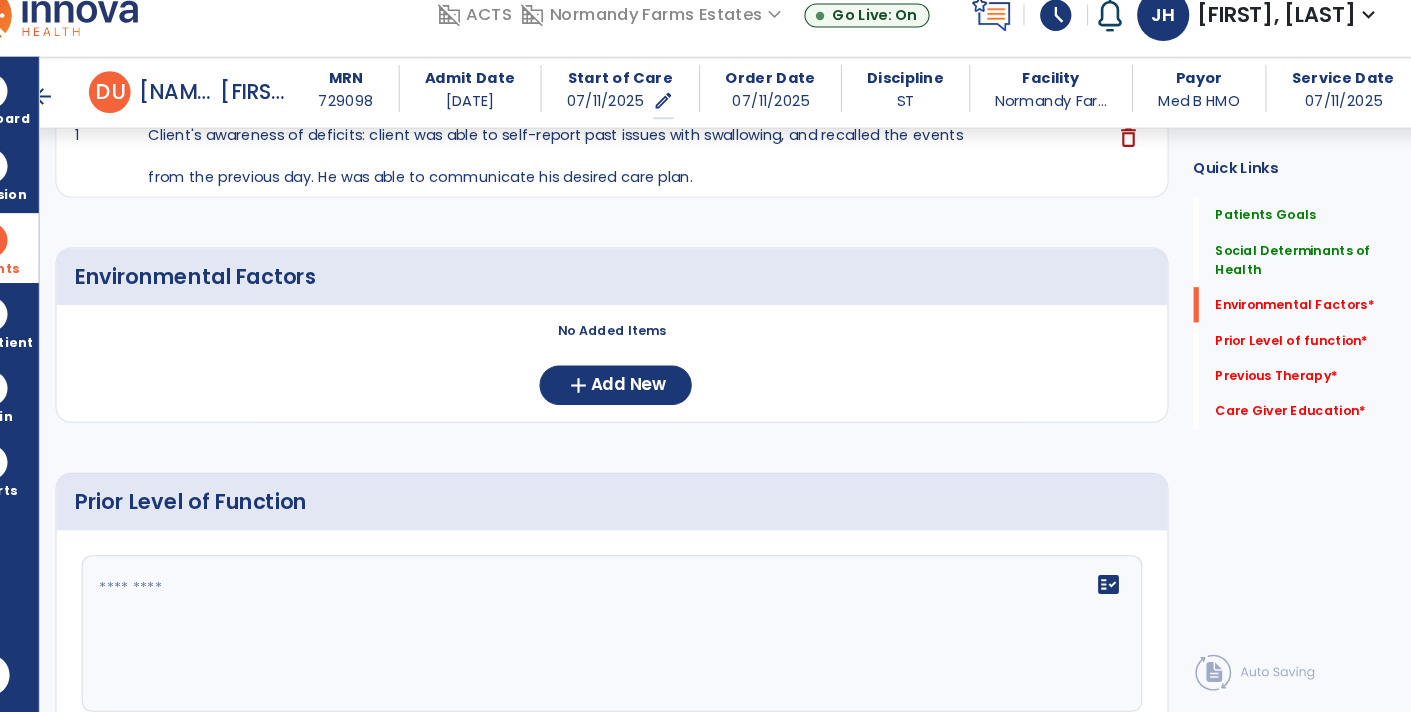scroll, scrollTop: 527, scrollLeft: 0, axis: vertical 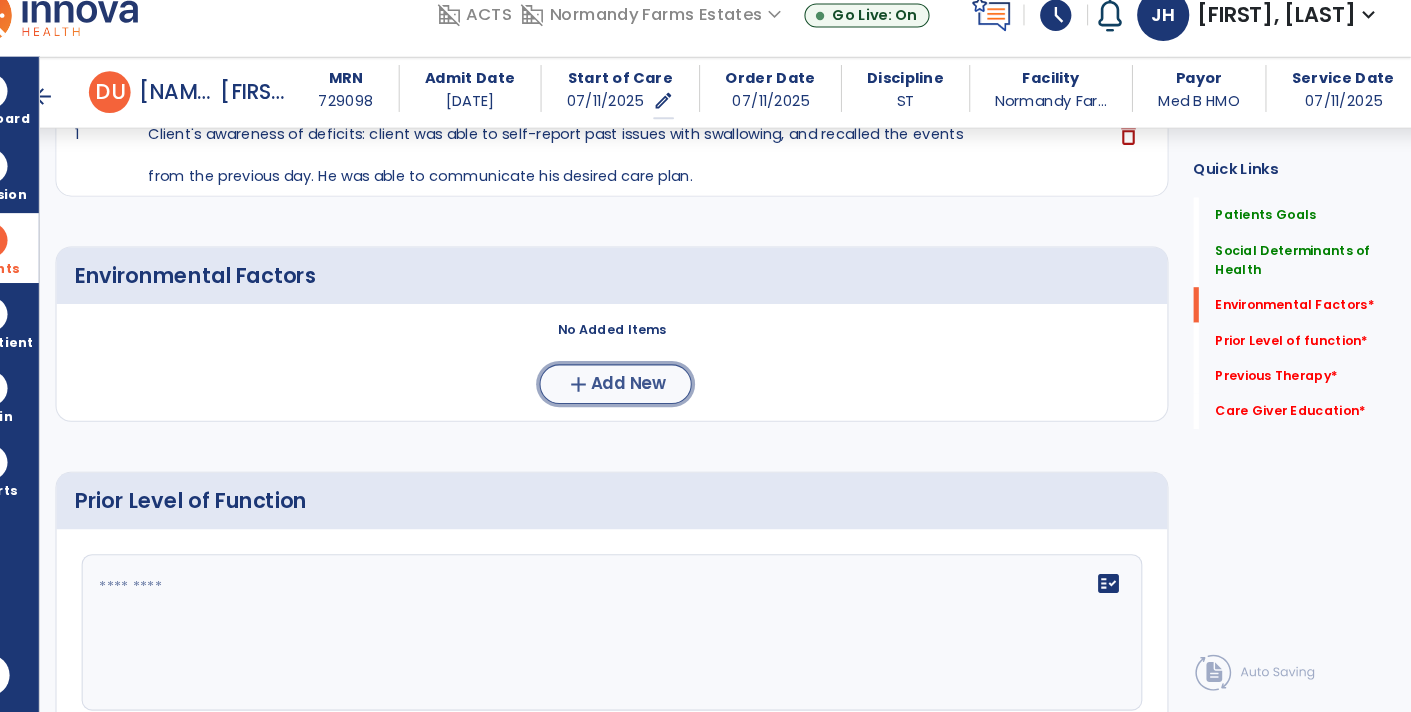 click on "Add New" 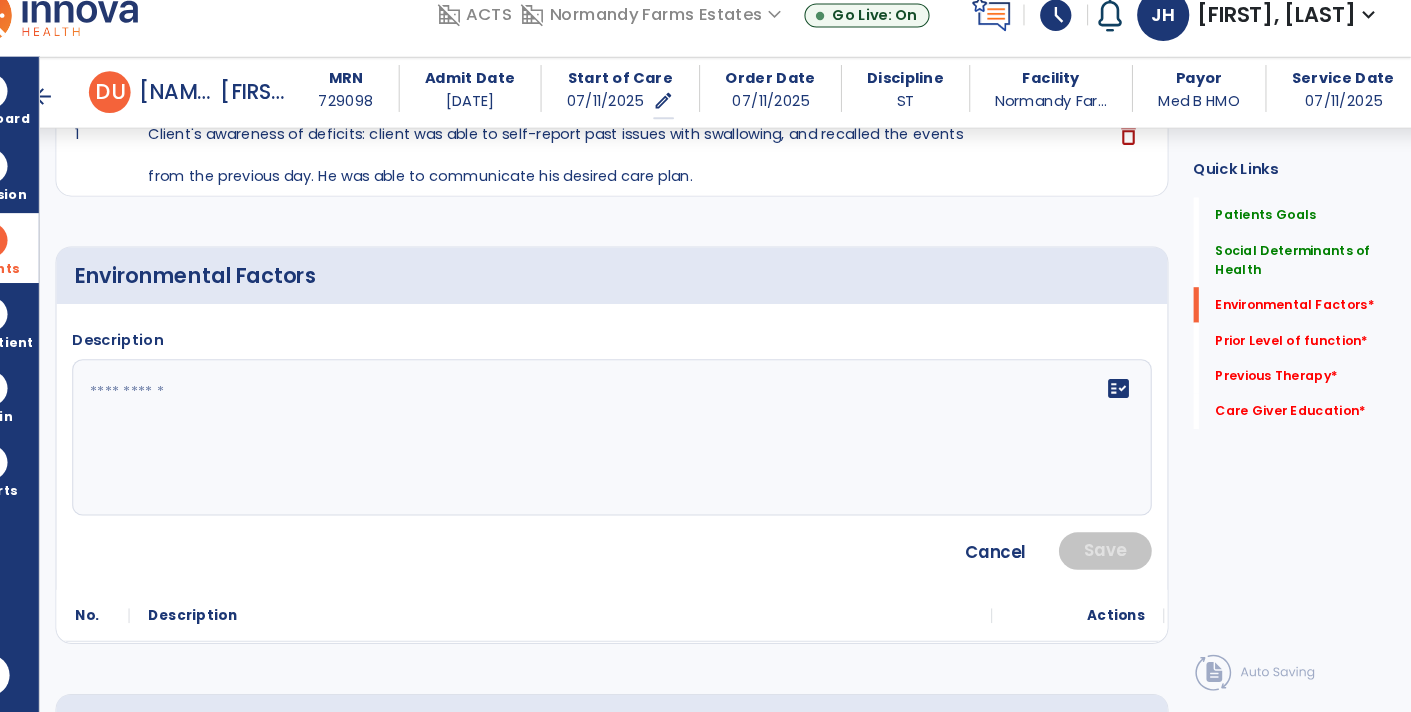 click 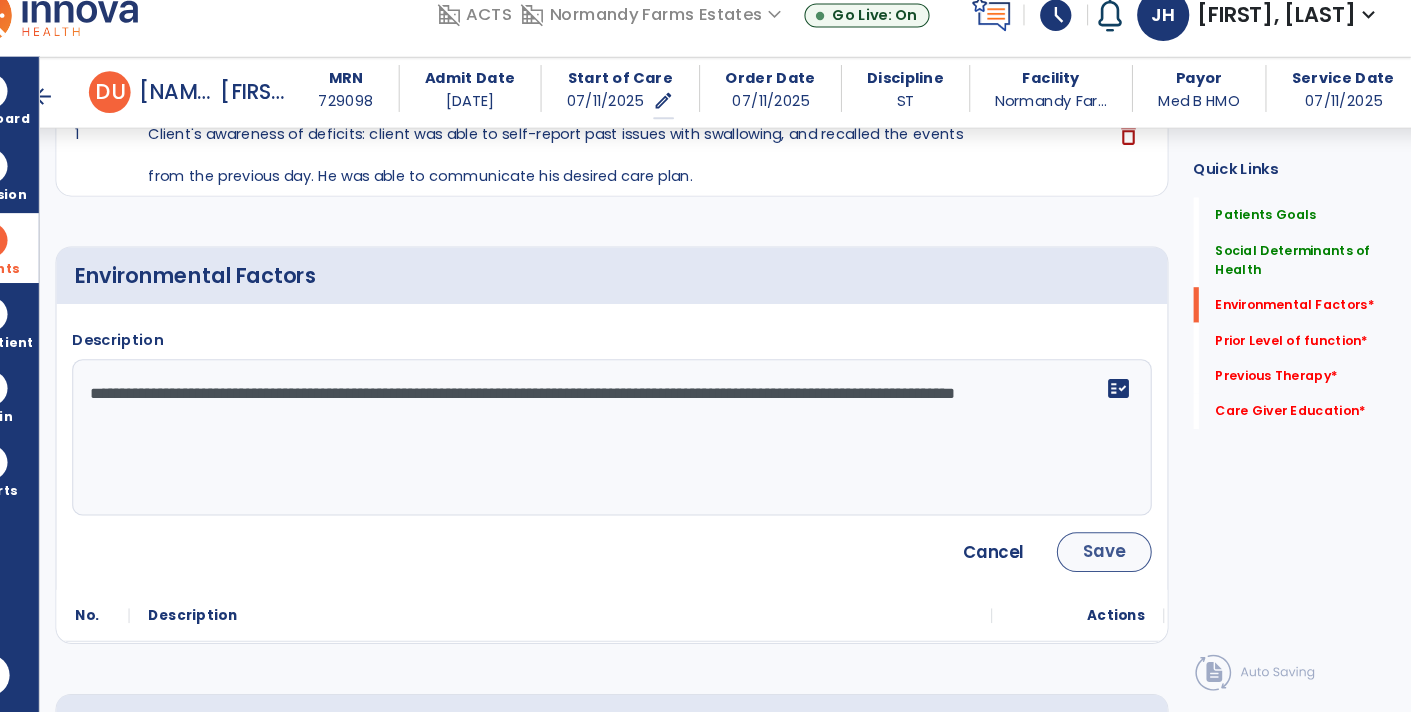type on "**********" 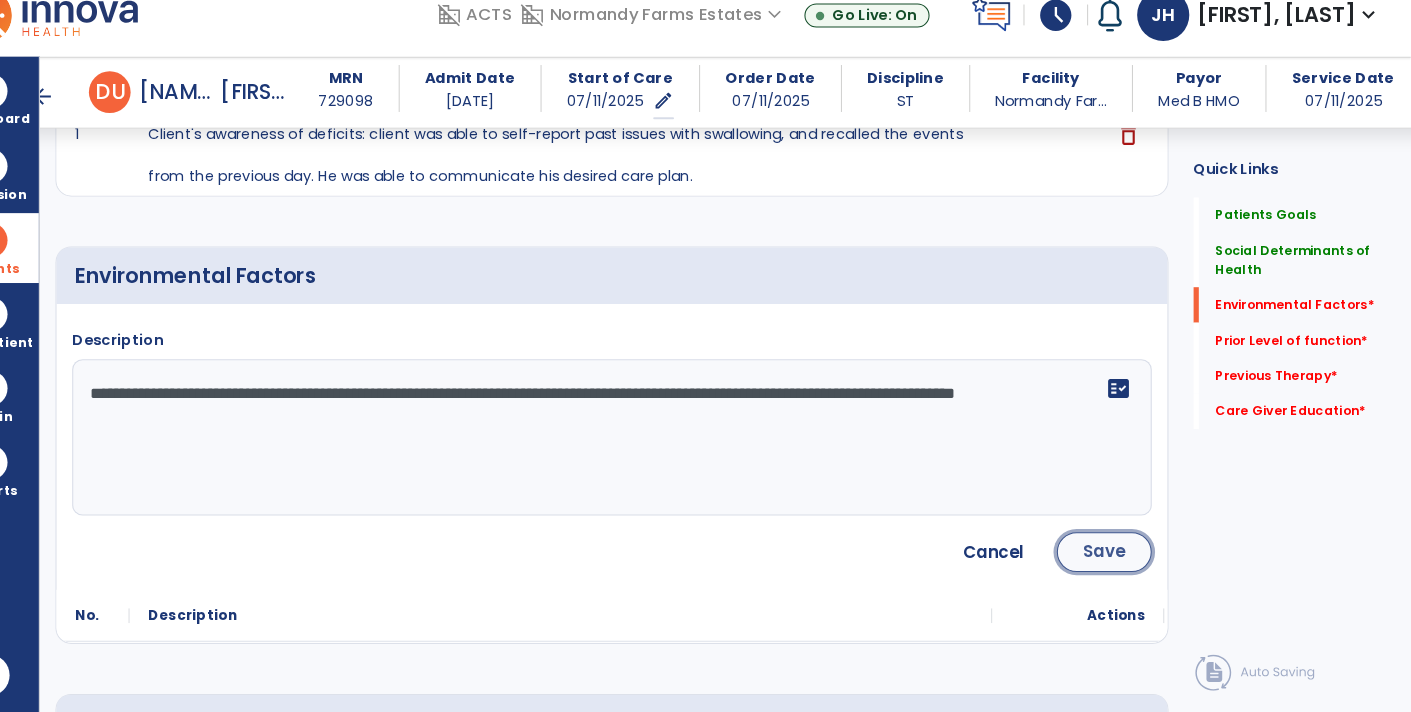 click on "Save" 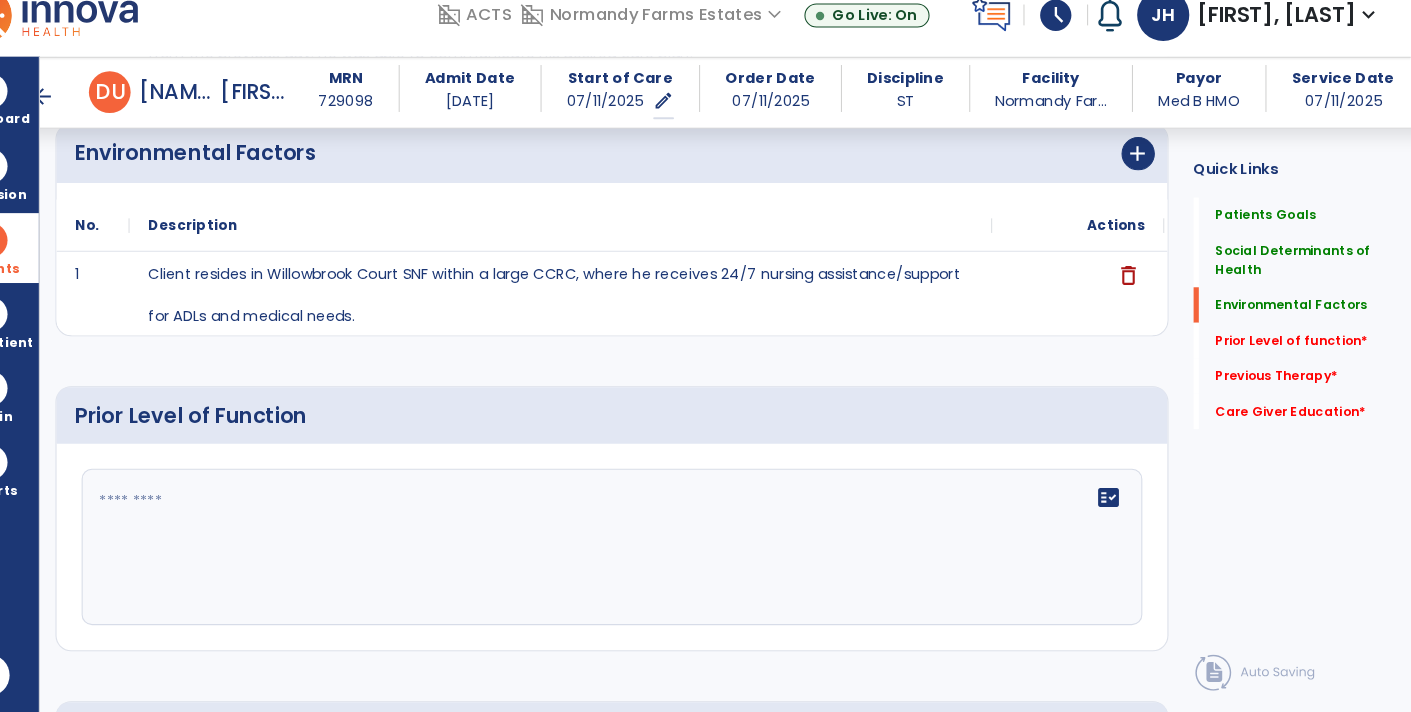 scroll, scrollTop: 890, scrollLeft: 0, axis: vertical 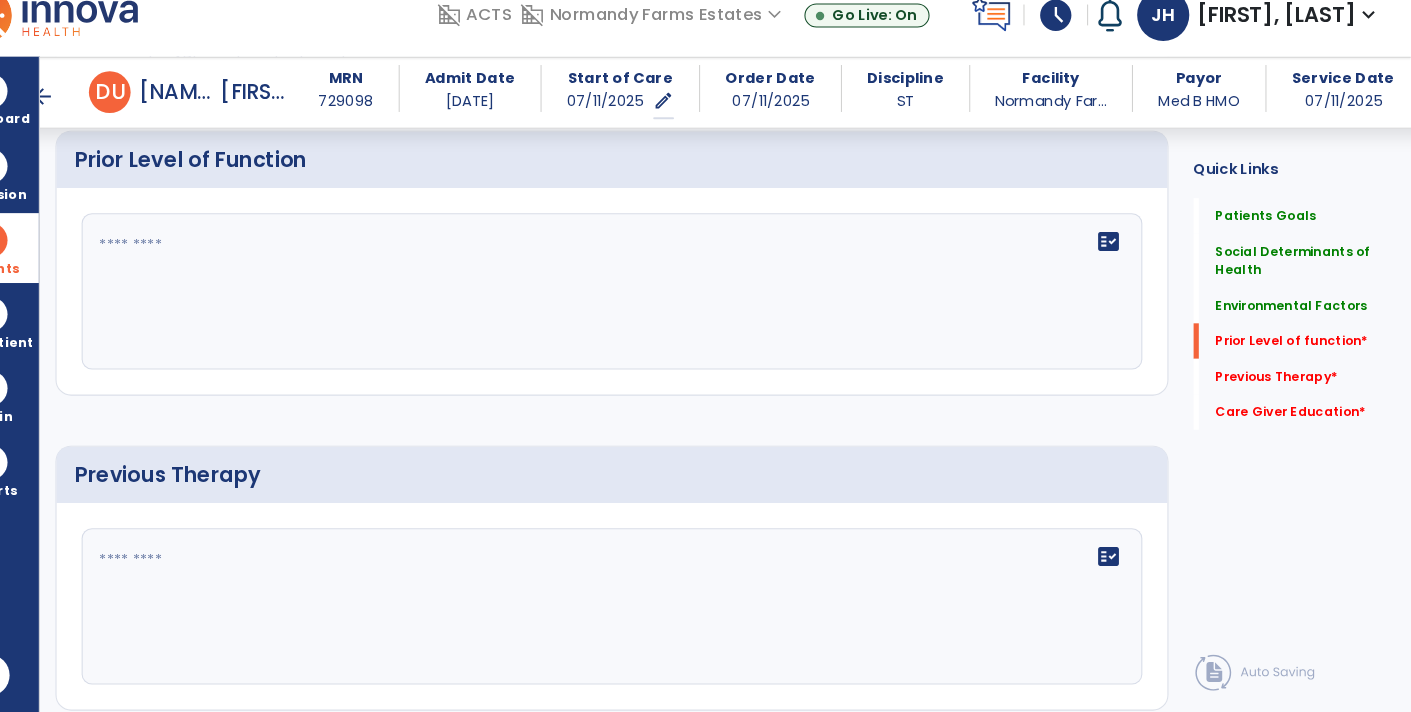 click 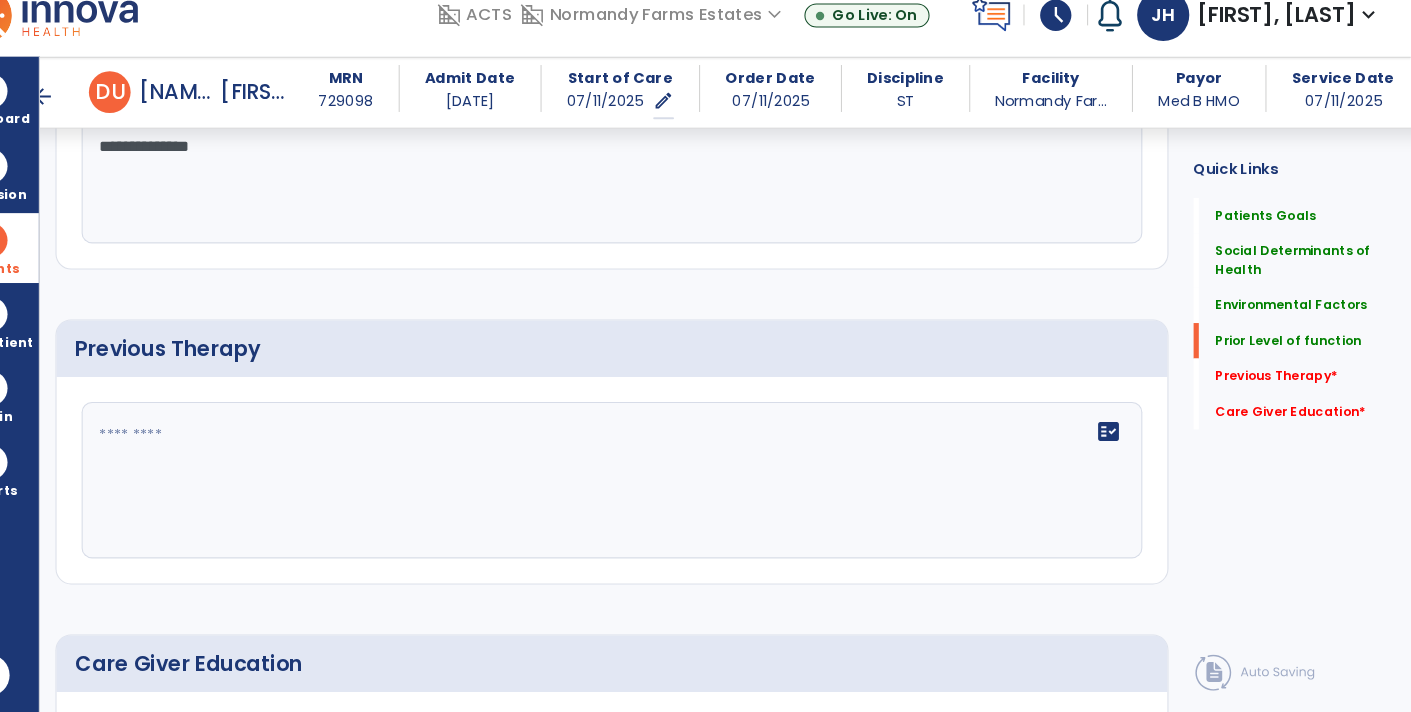 scroll, scrollTop: 931, scrollLeft: 0, axis: vertical 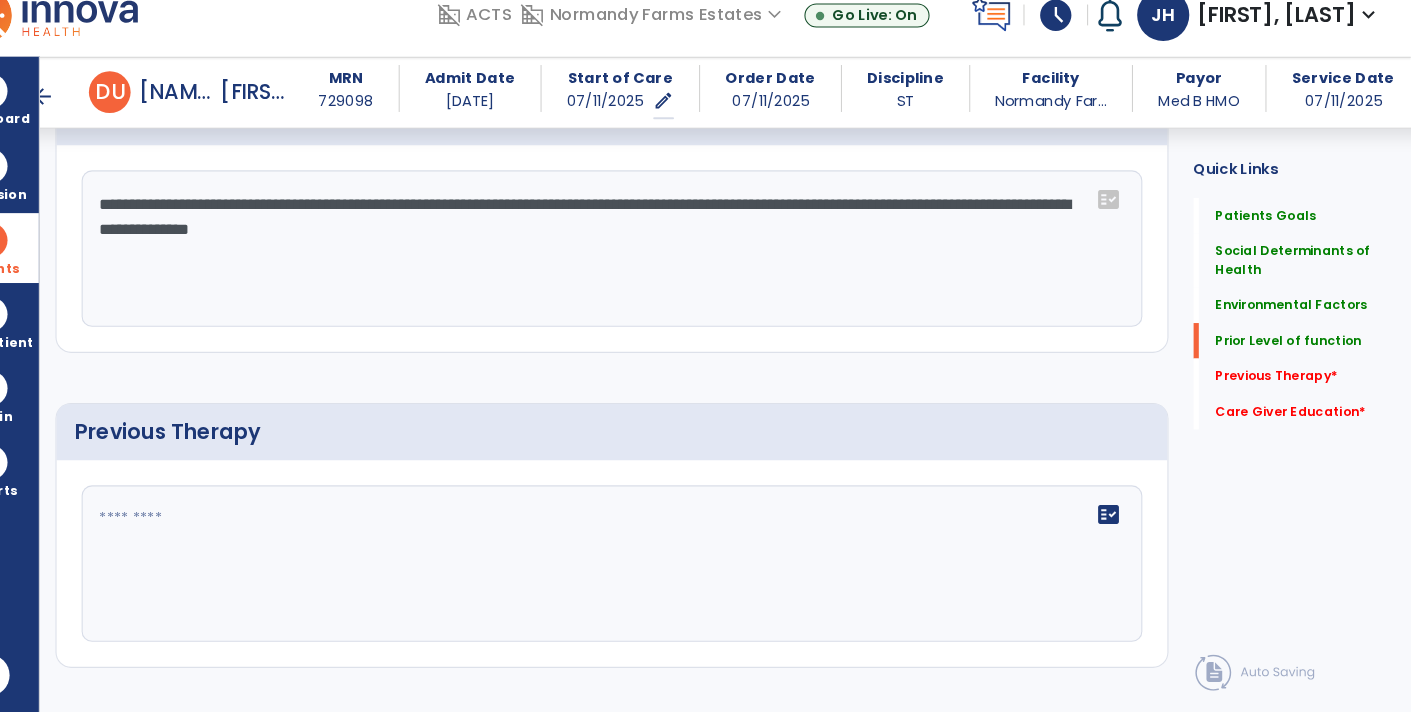 type on "**********" 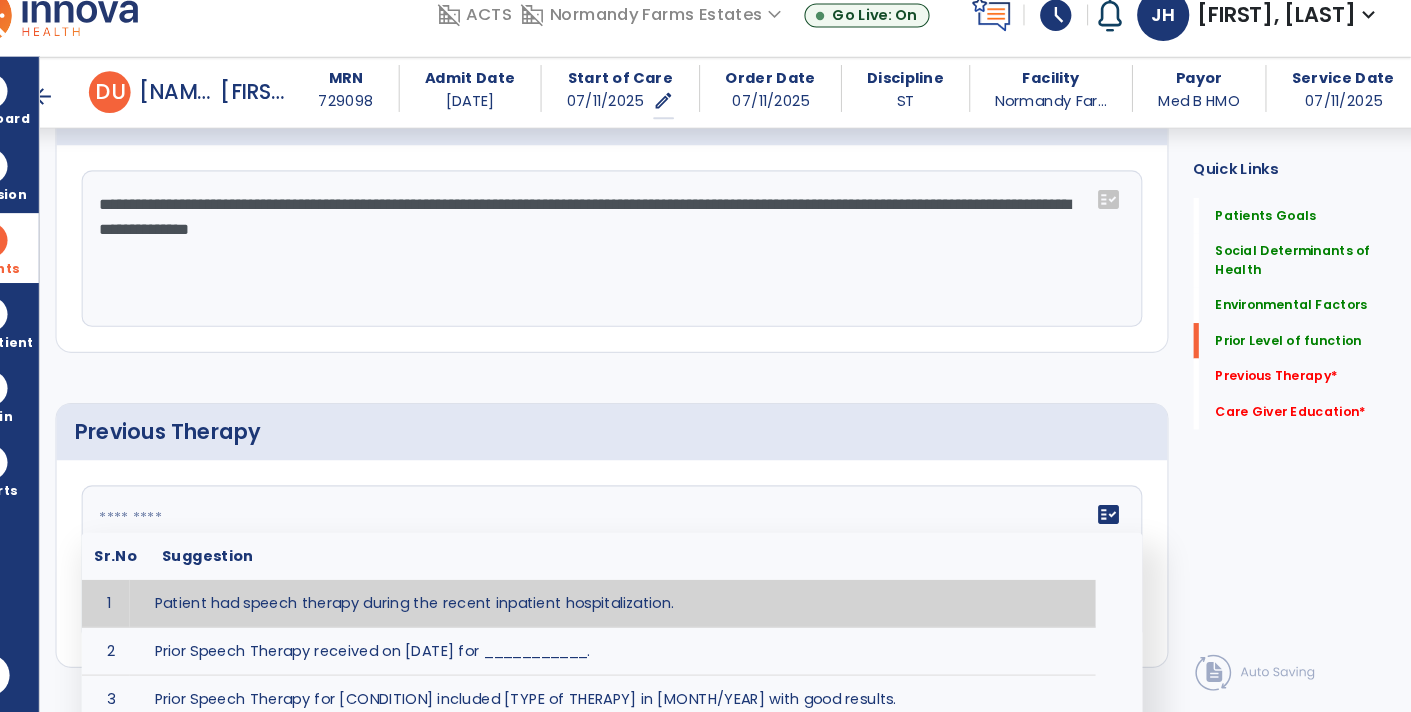 click 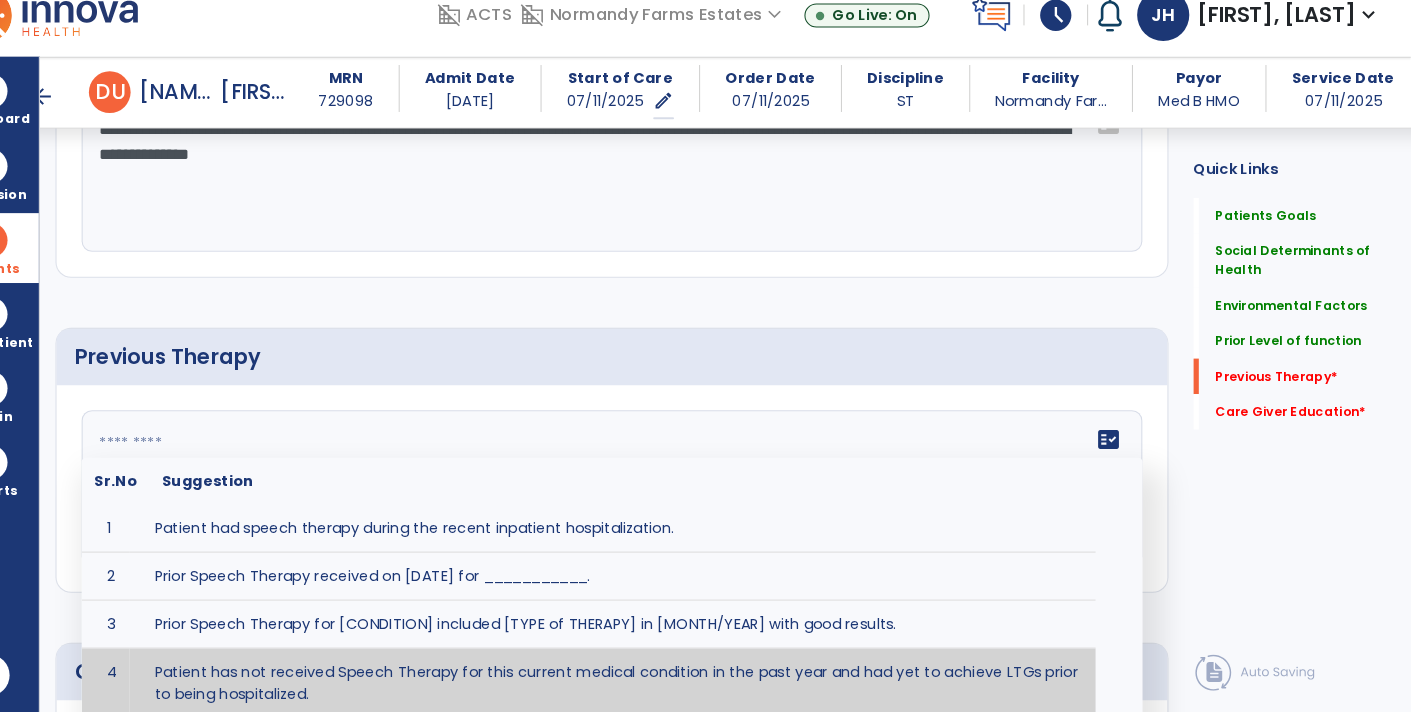 scroll, scrollTop: 1139, scrollLeft: 0, axis: vertical 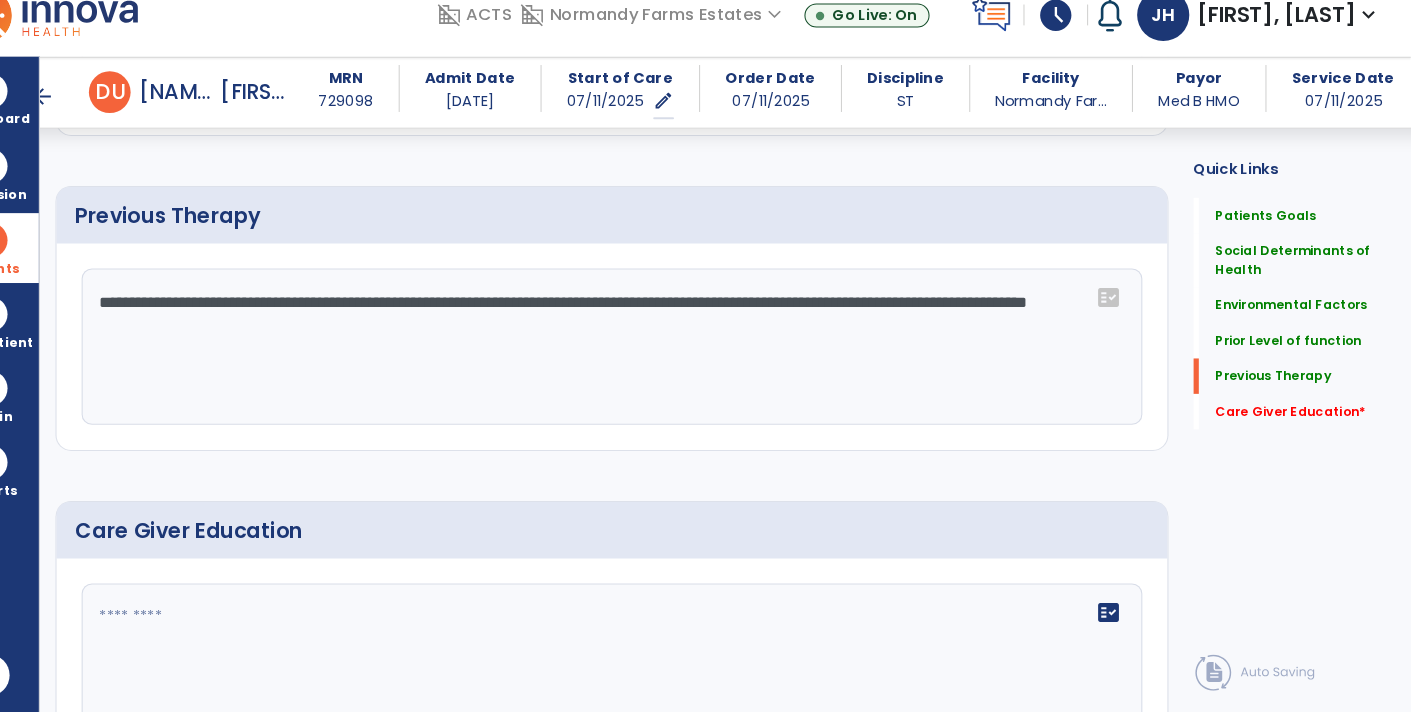 drag, startPoint x: 879, startPoint y: 316, endPoint x: 1119, endPoint y: 354, distance: 242.98972 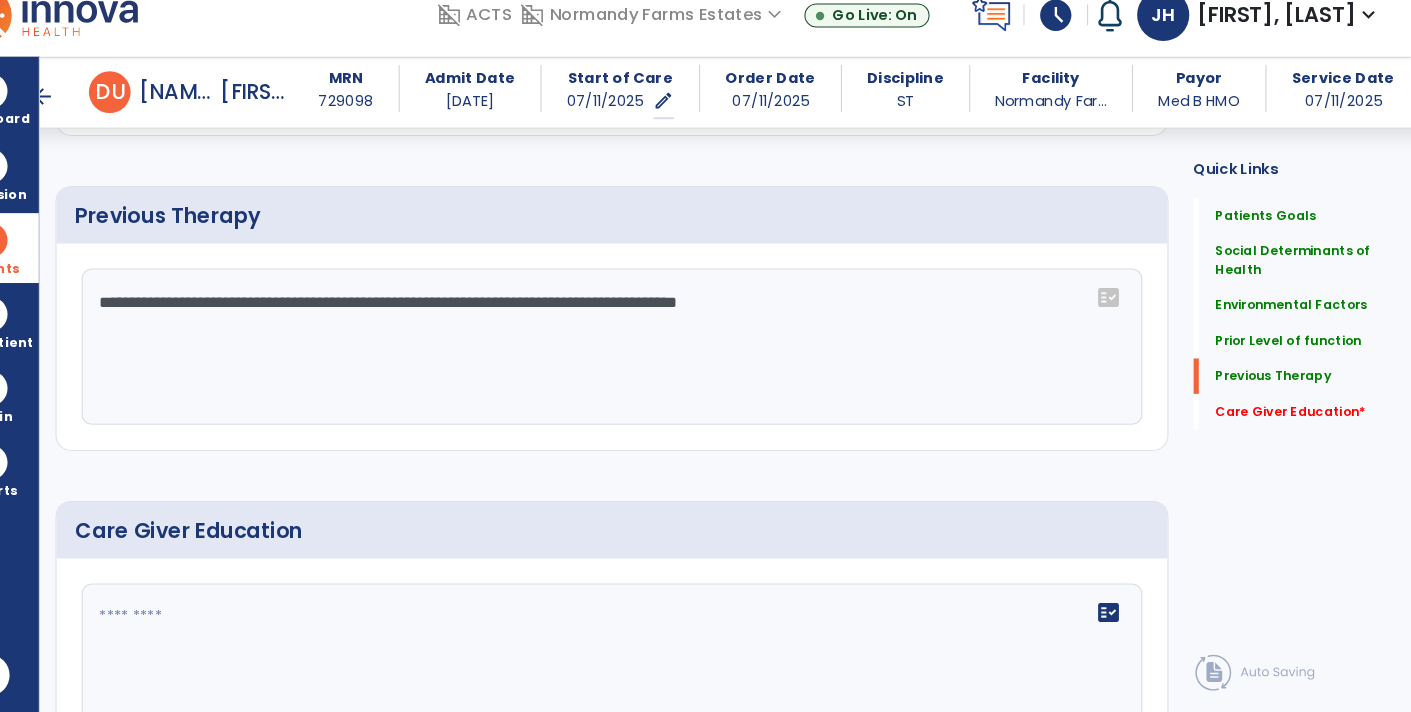 type on "**********" 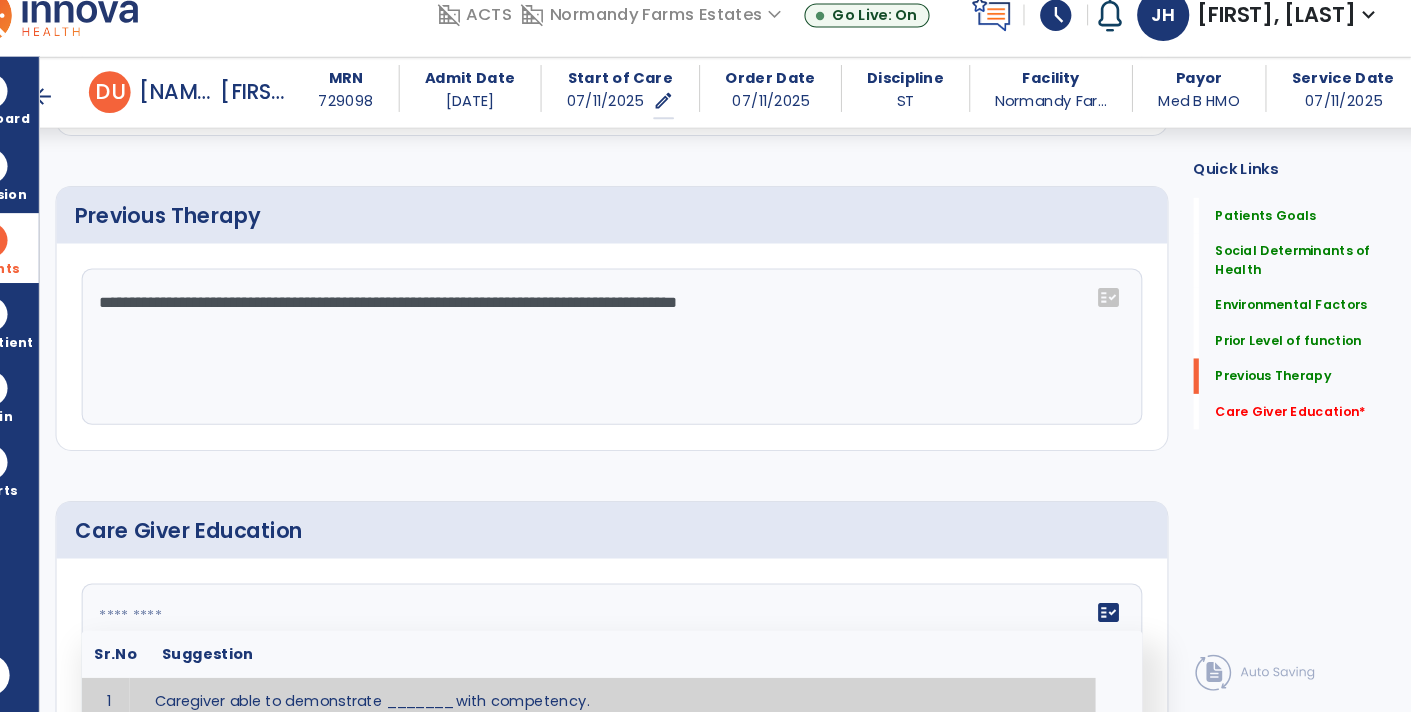 scroll, scrollTop: 1139, scrollLeft: 0, axis: vertical 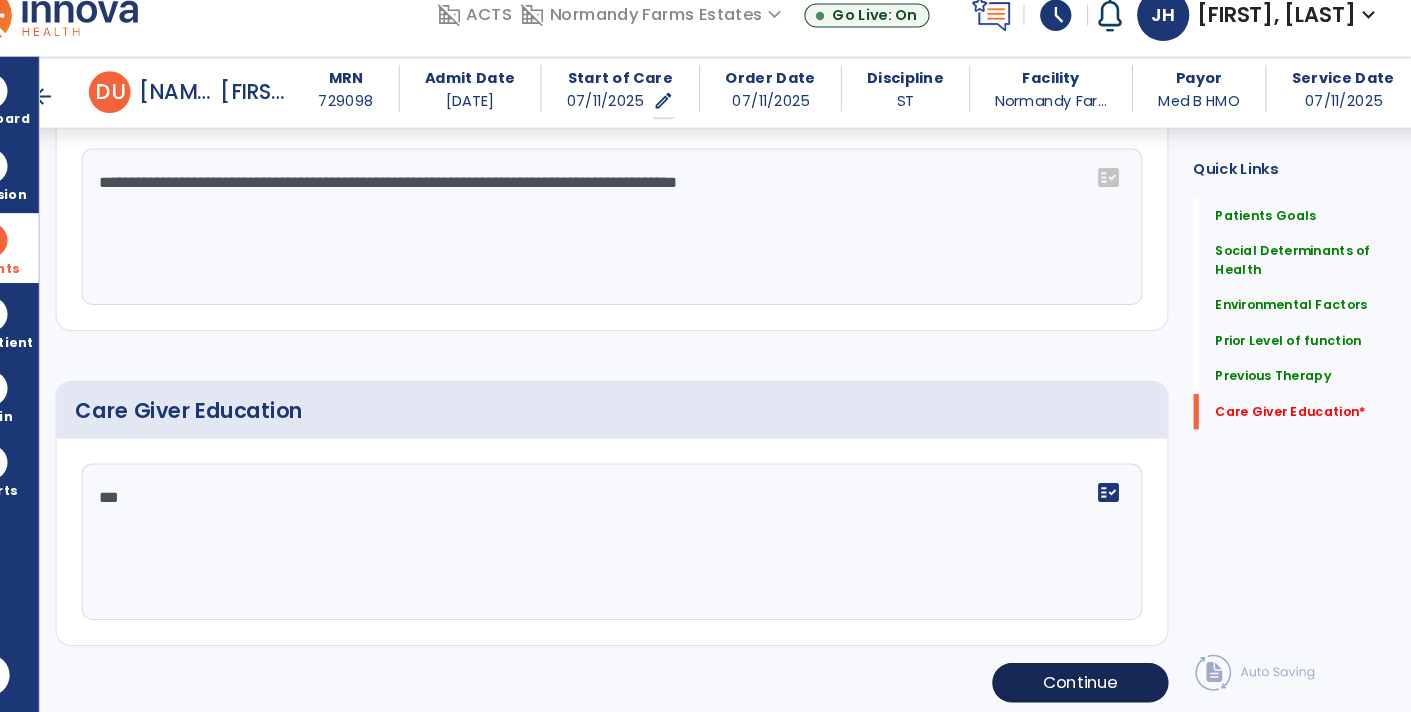type on "***" 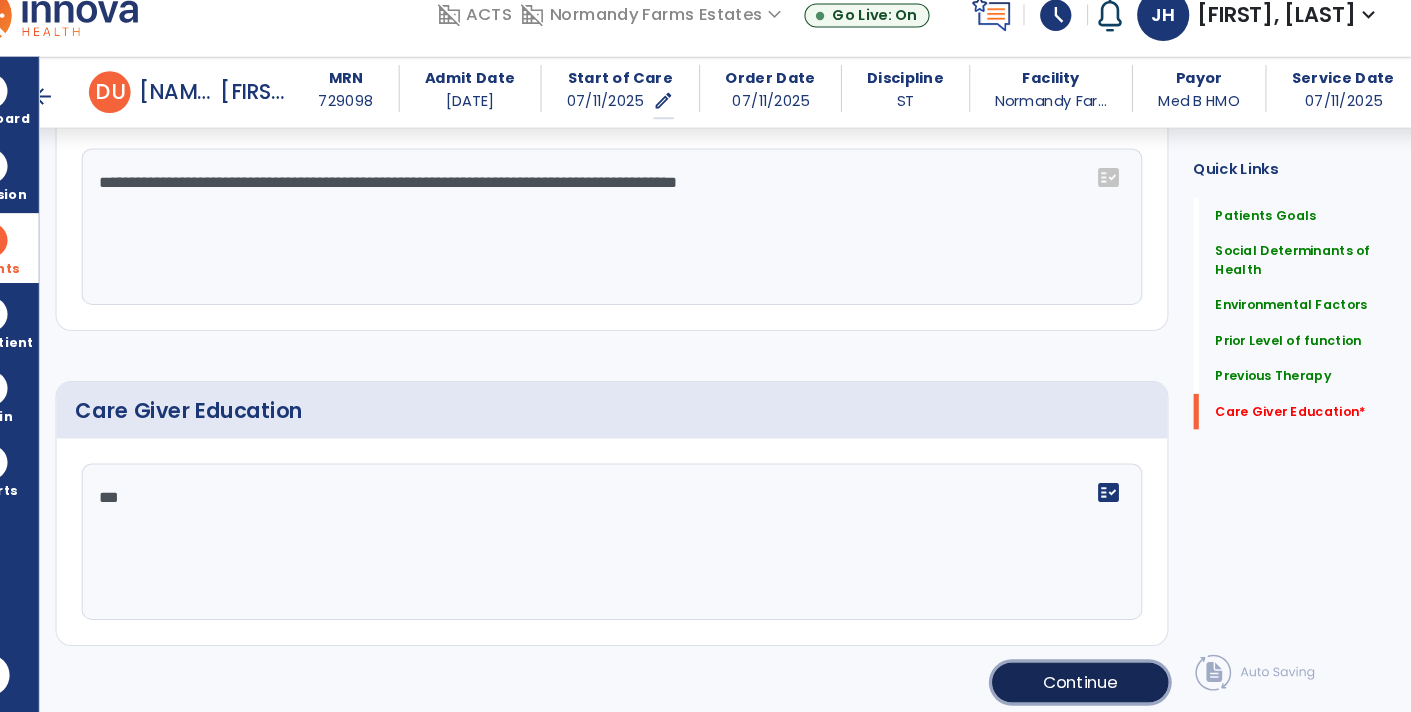 click on "Continue" 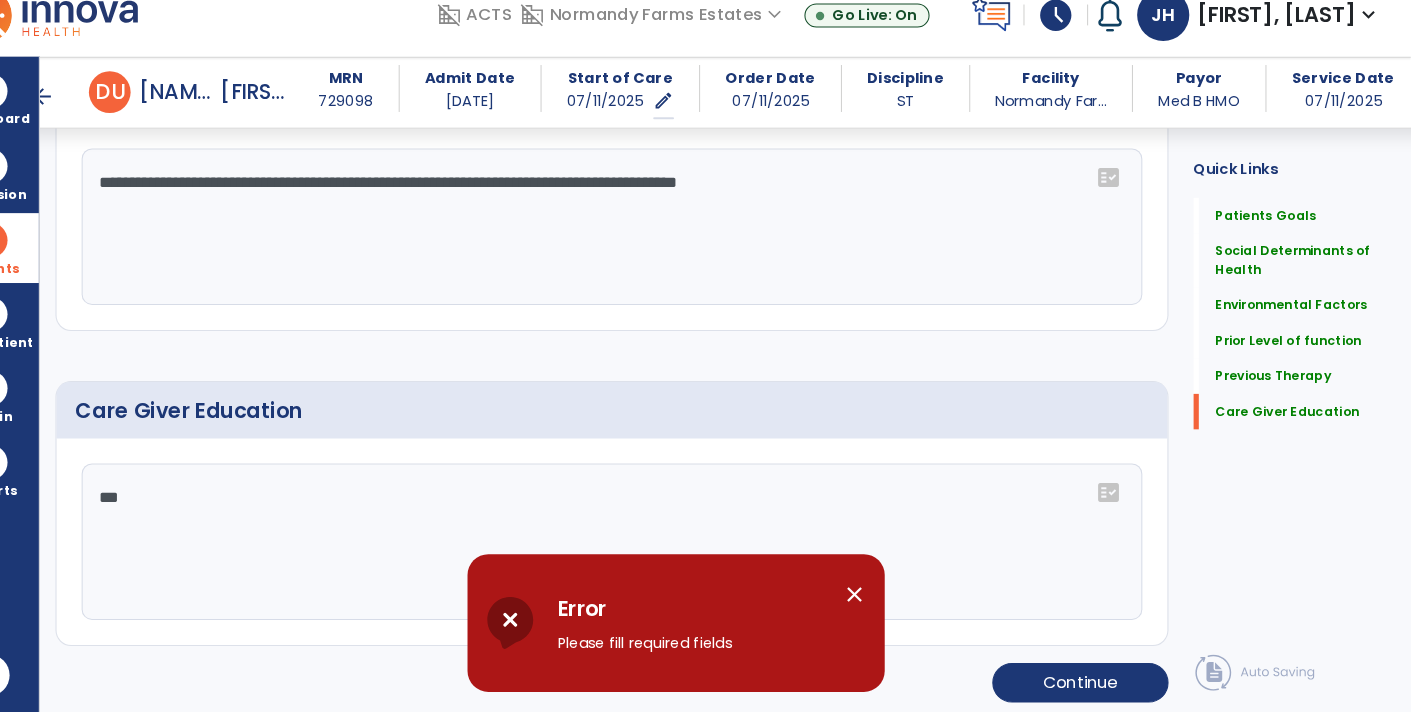 scroll, scrollTop: 1254, scrollLeft: 0, axis: vertical 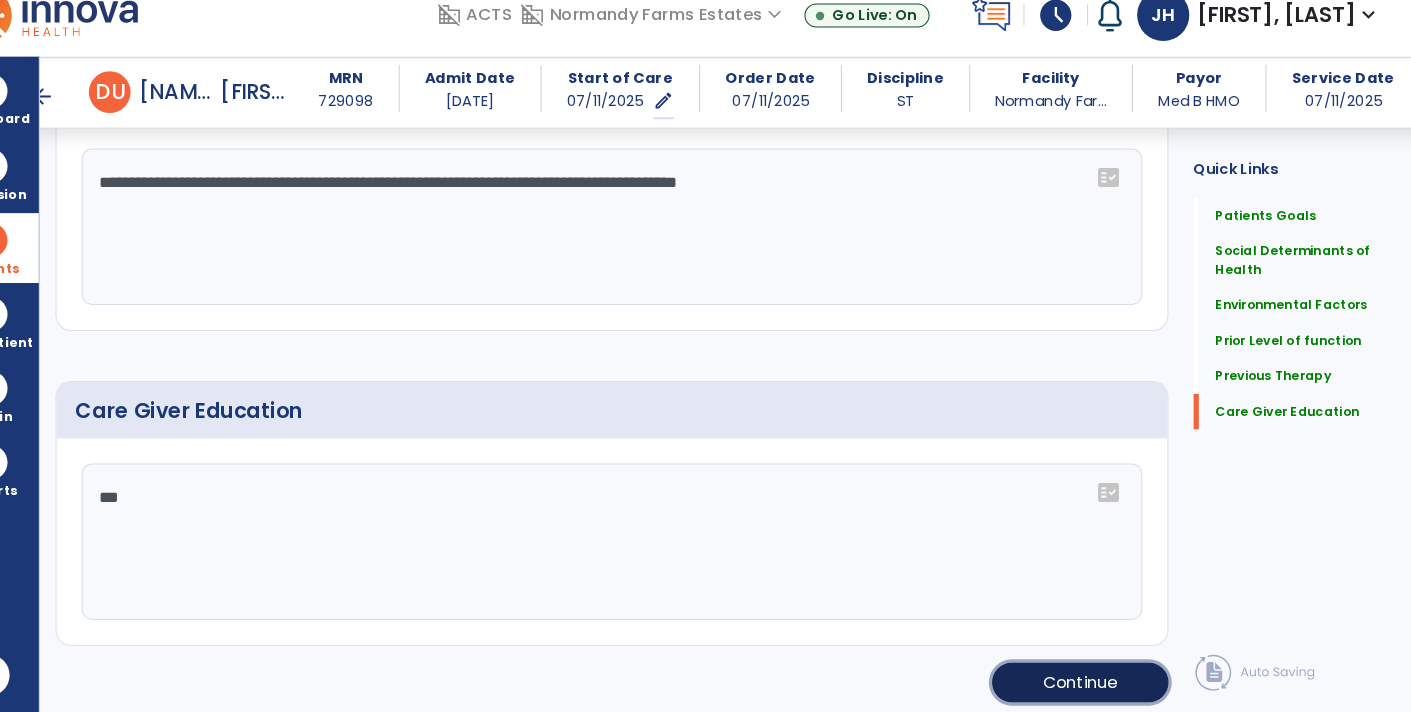 click on "Continue" 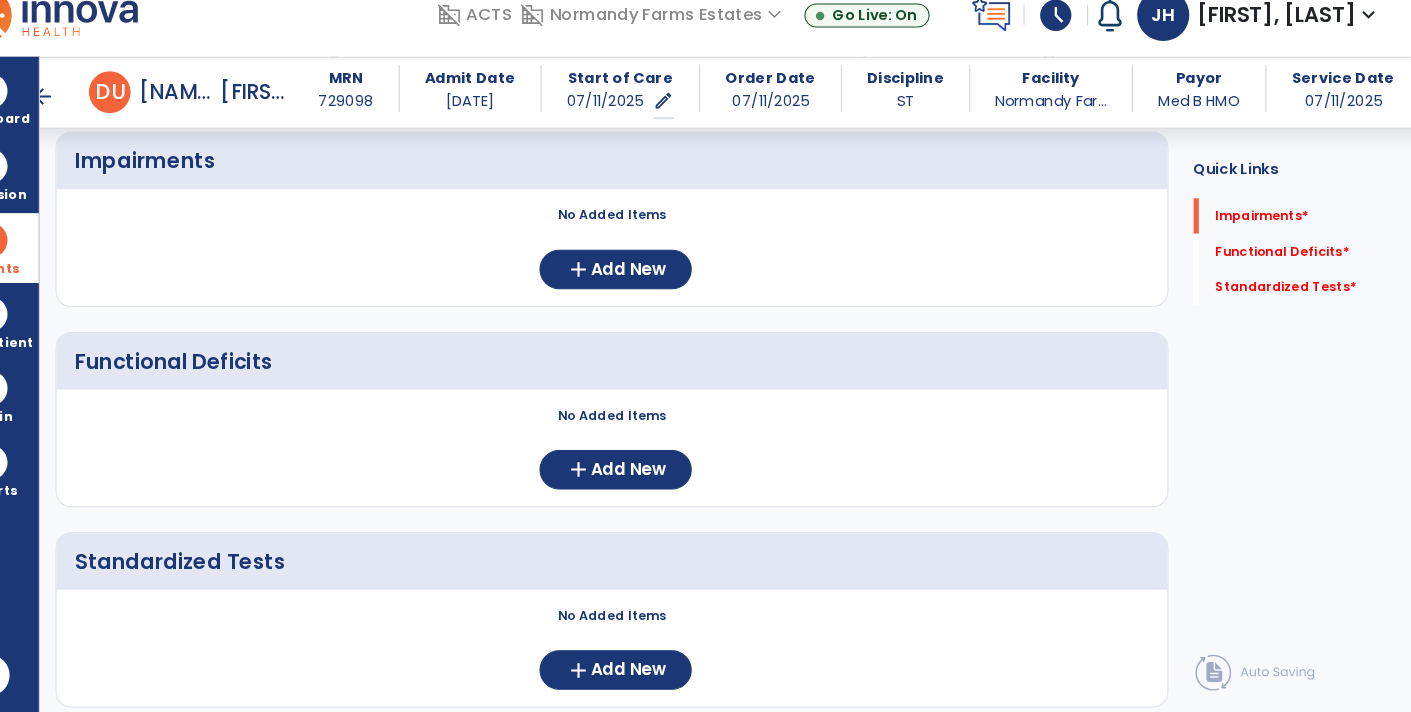 scroll, scrollTop: 234, scrollLeft: 0, axis: vertical 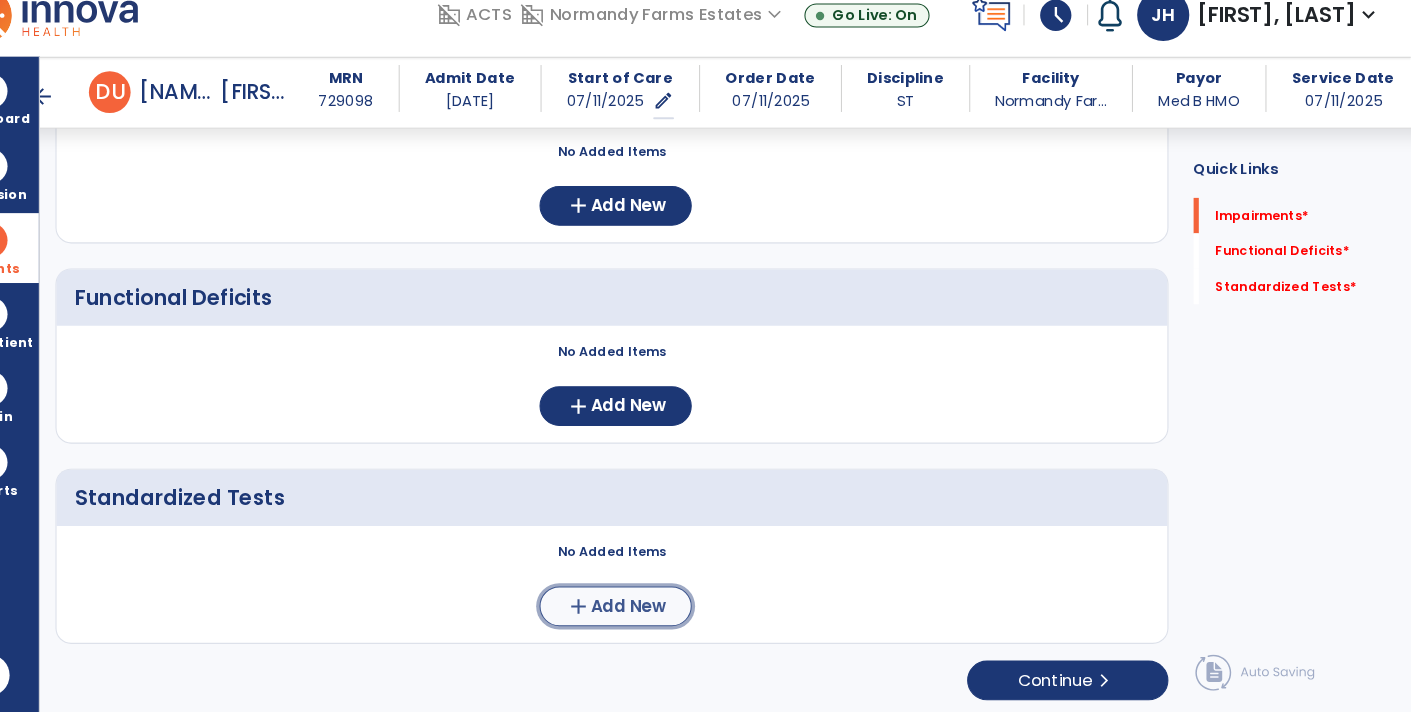 click on "add" 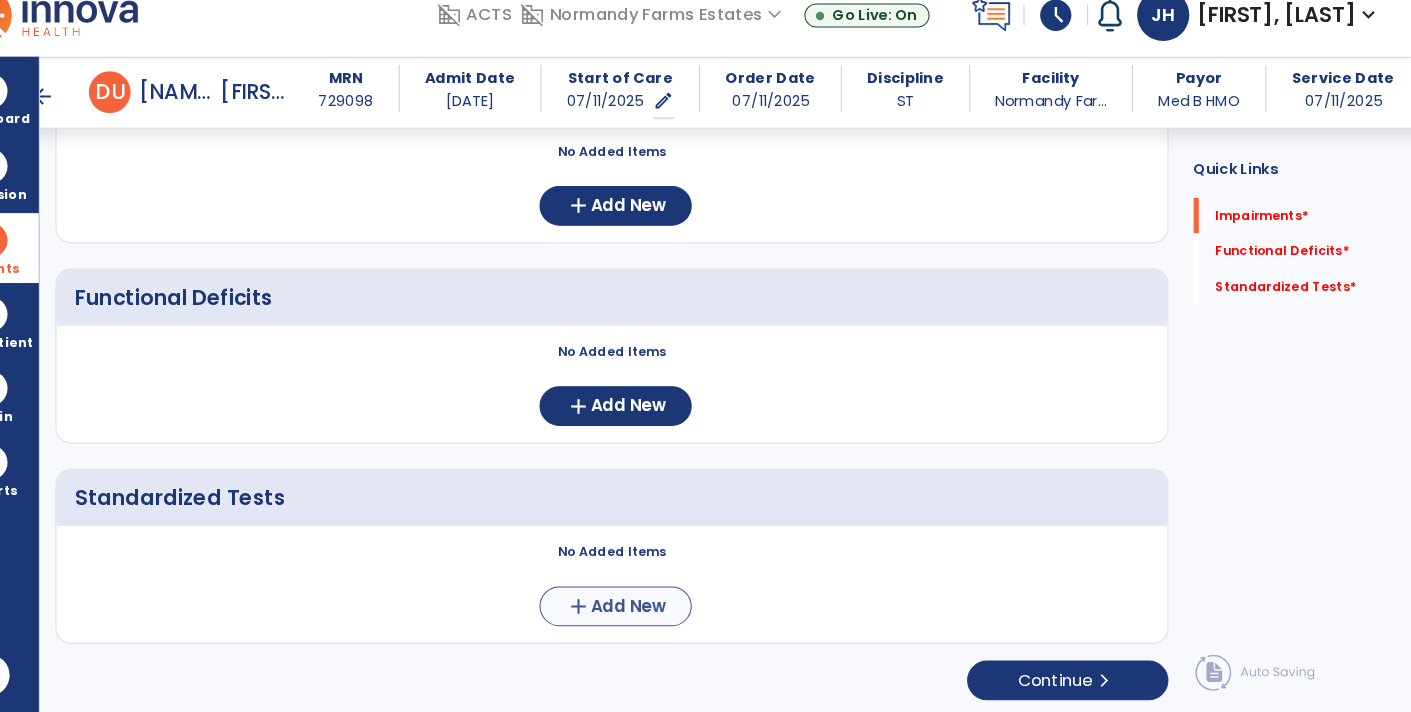 scroll, scrollTop: 0, scrollLeft: 0, axis: both 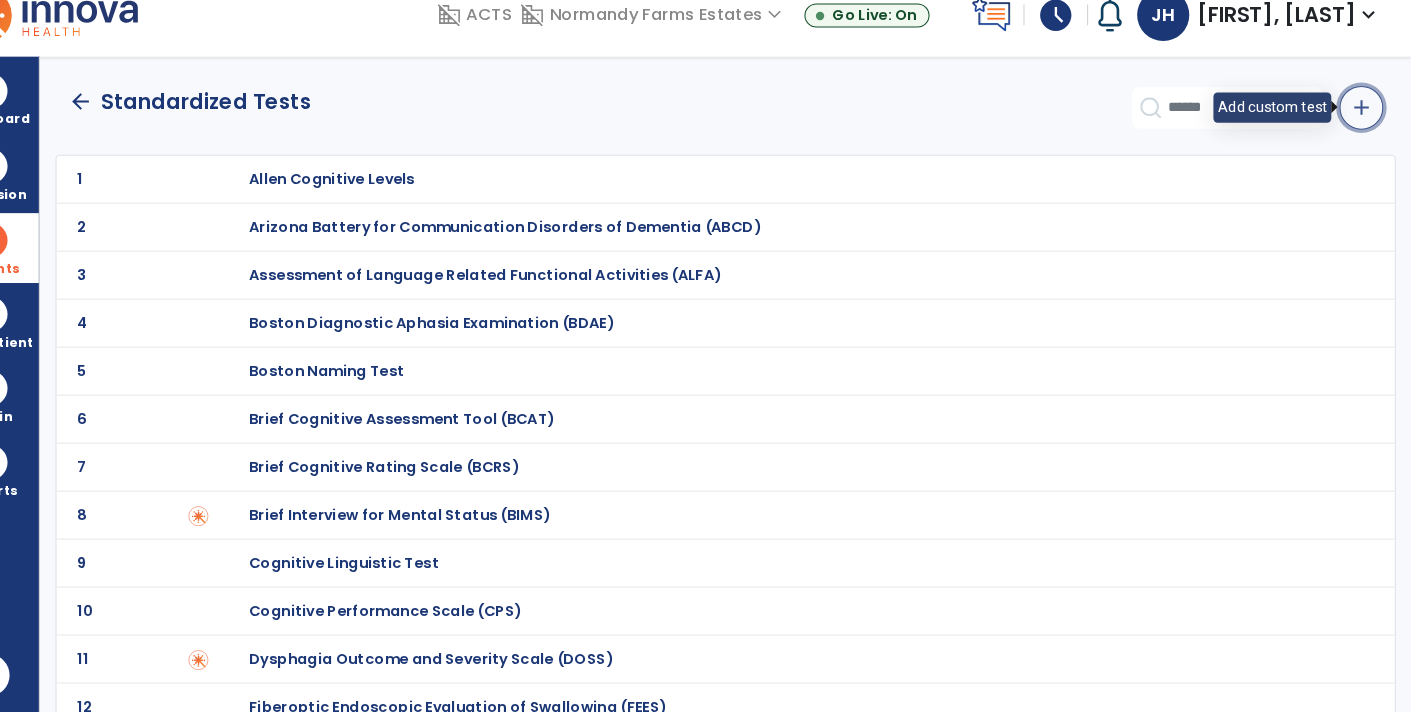 click on "add" 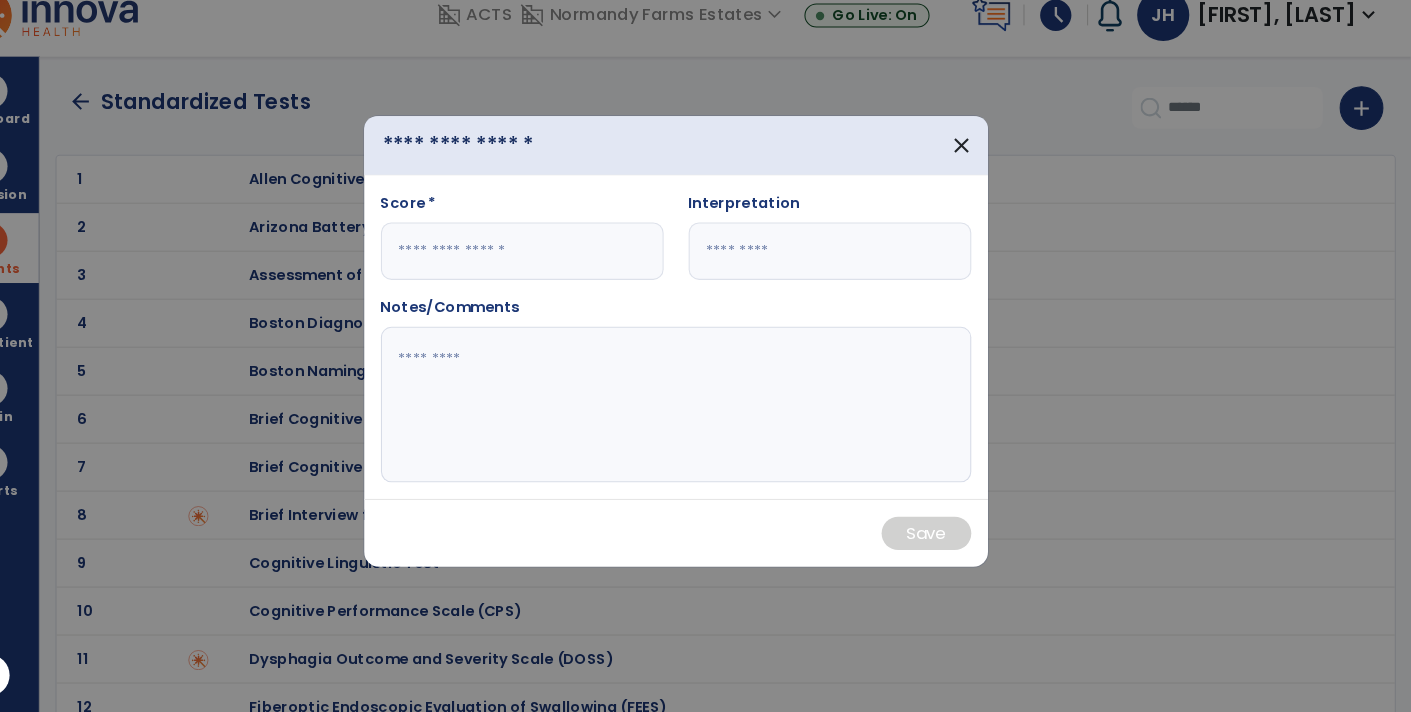 click at bounding box center (529, 168) 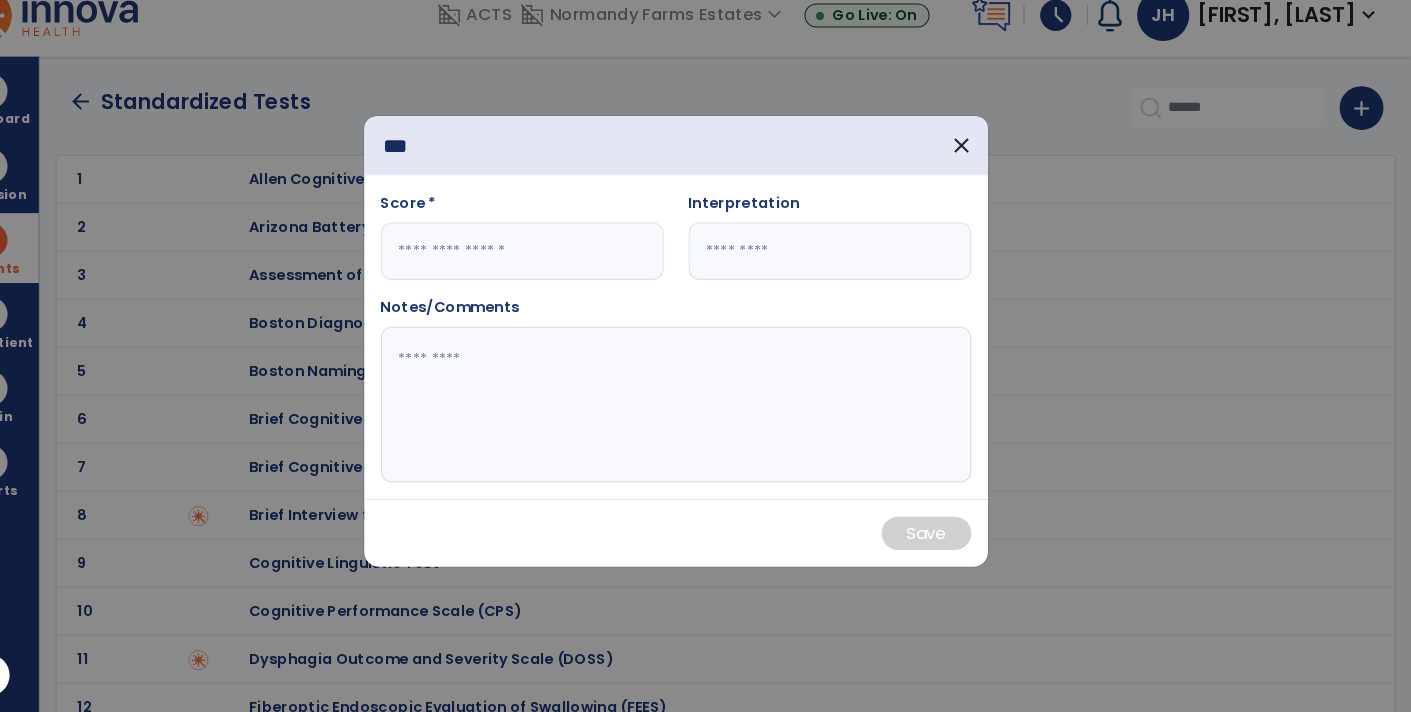type on "***" 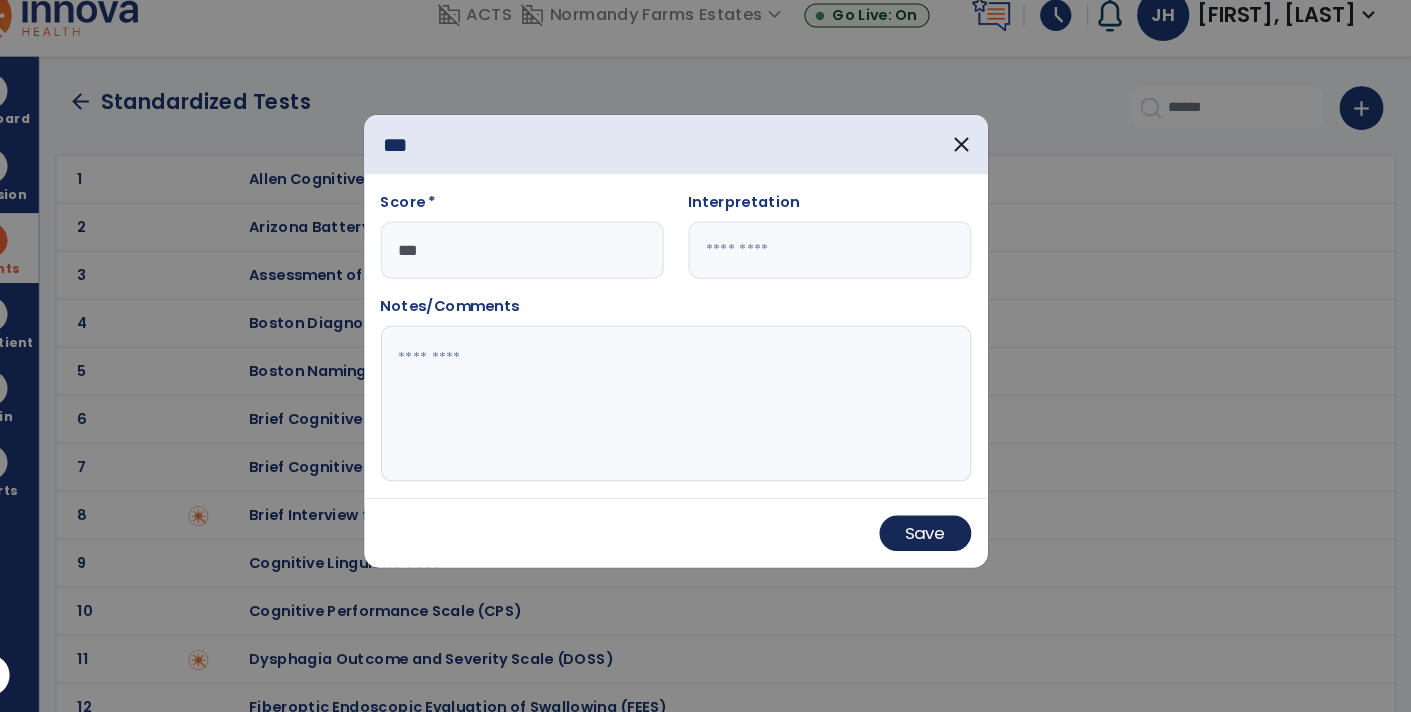 type on "***" 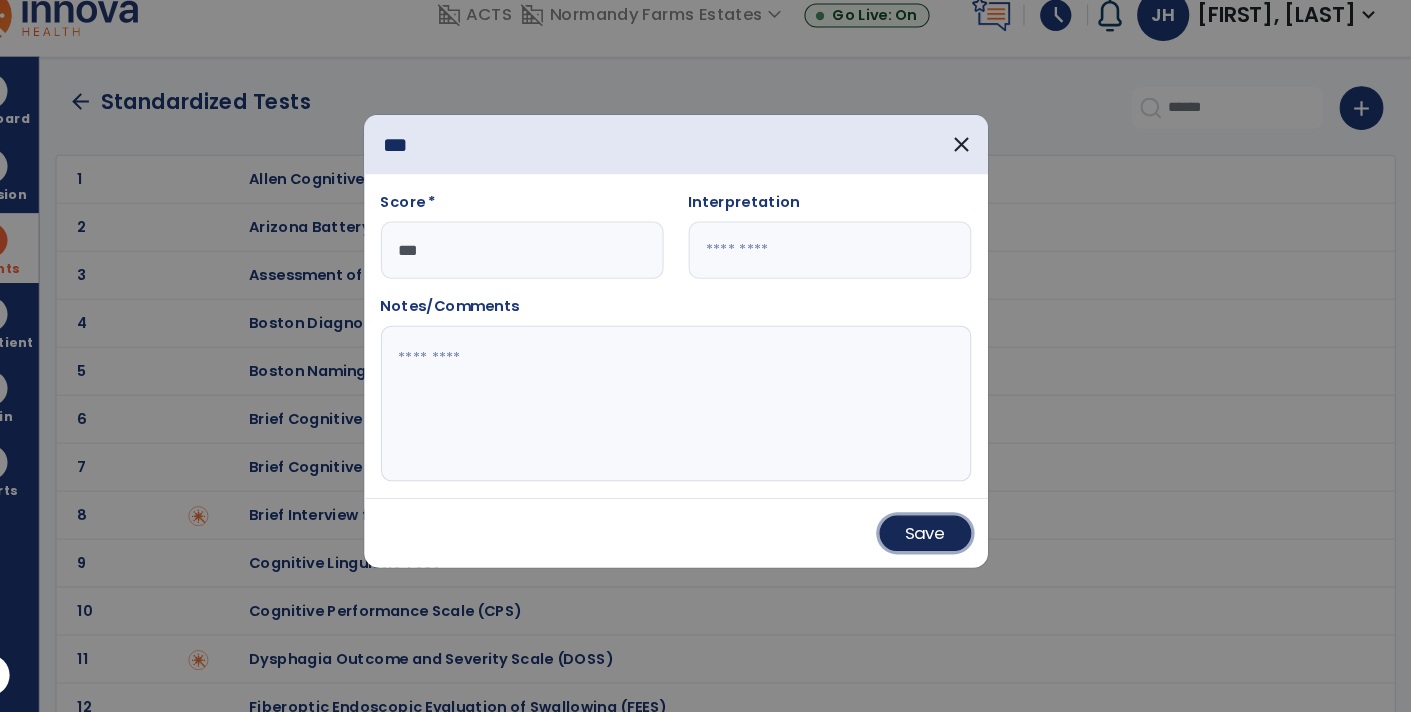 click on "Save" at bounding box center (945, 540) 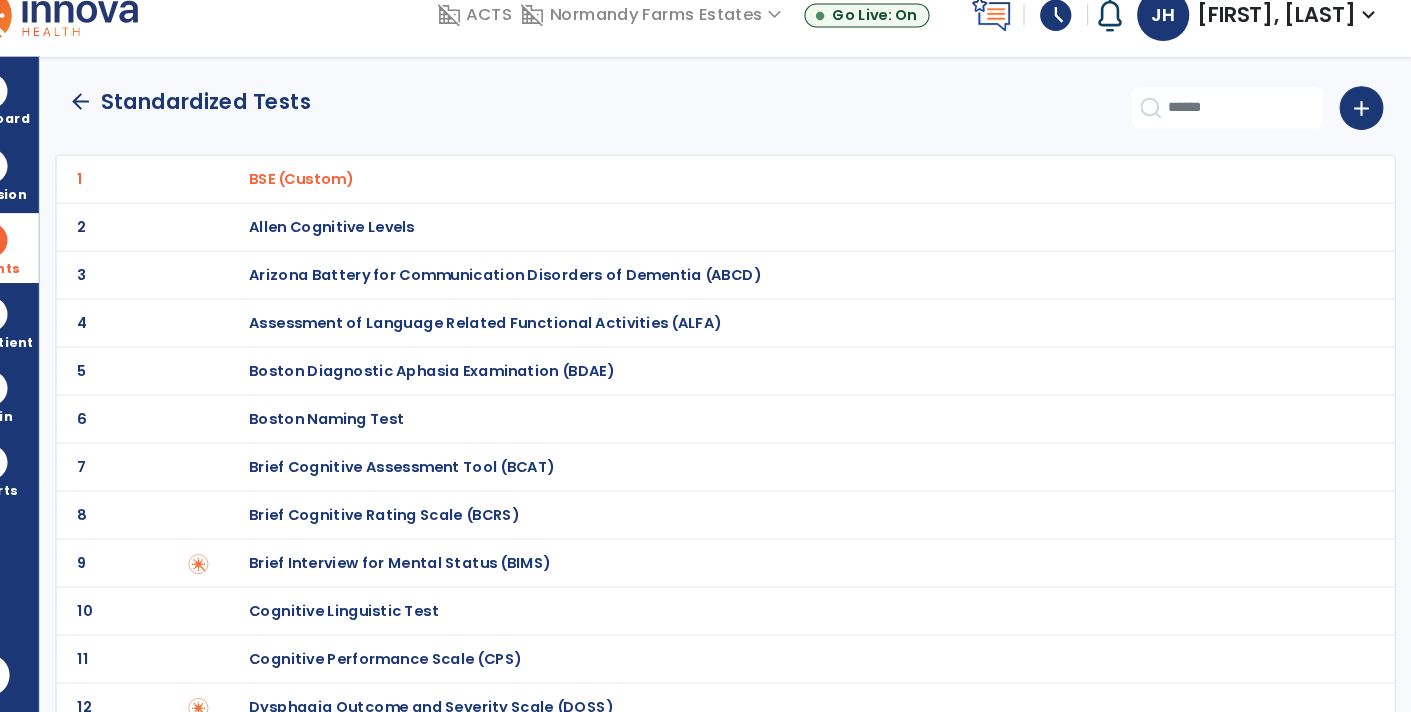 click on "arrow_back" 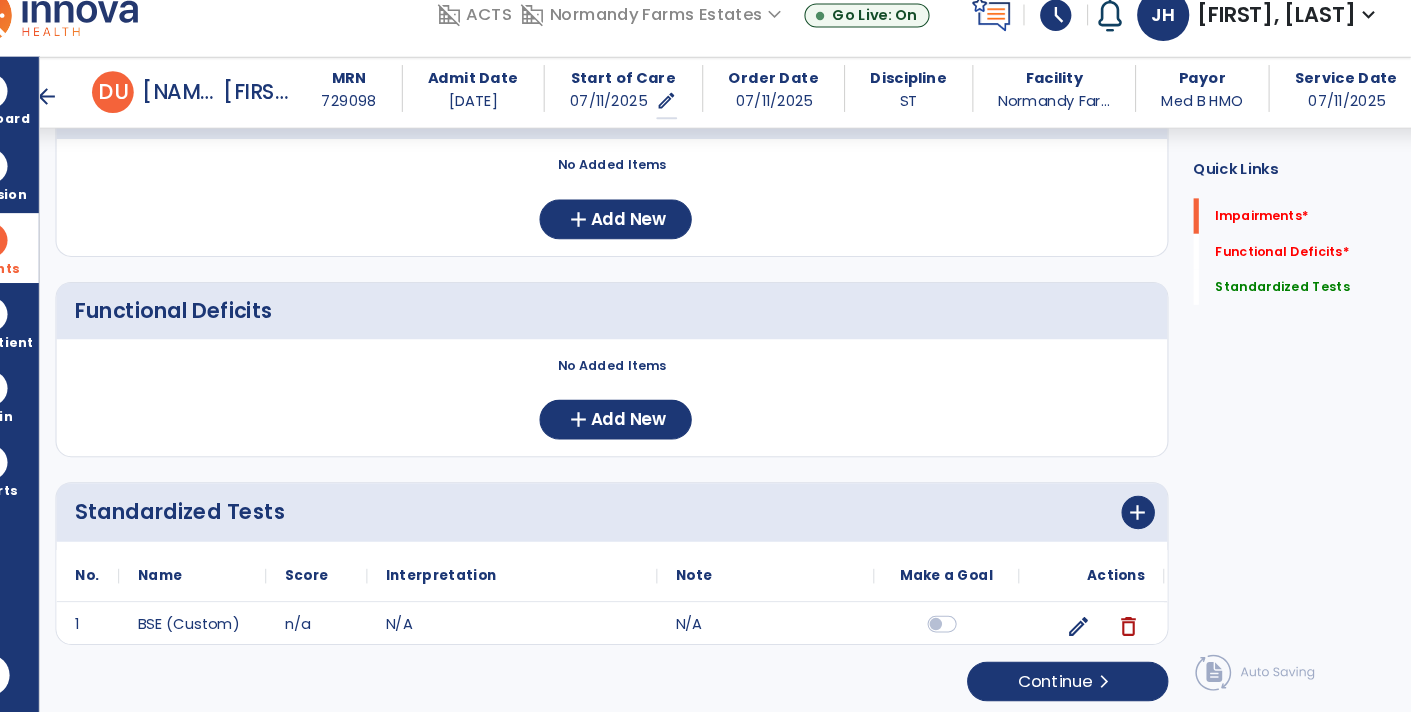 scroll, scrollTop: 222, scrollLeft: 0, axis: vertical 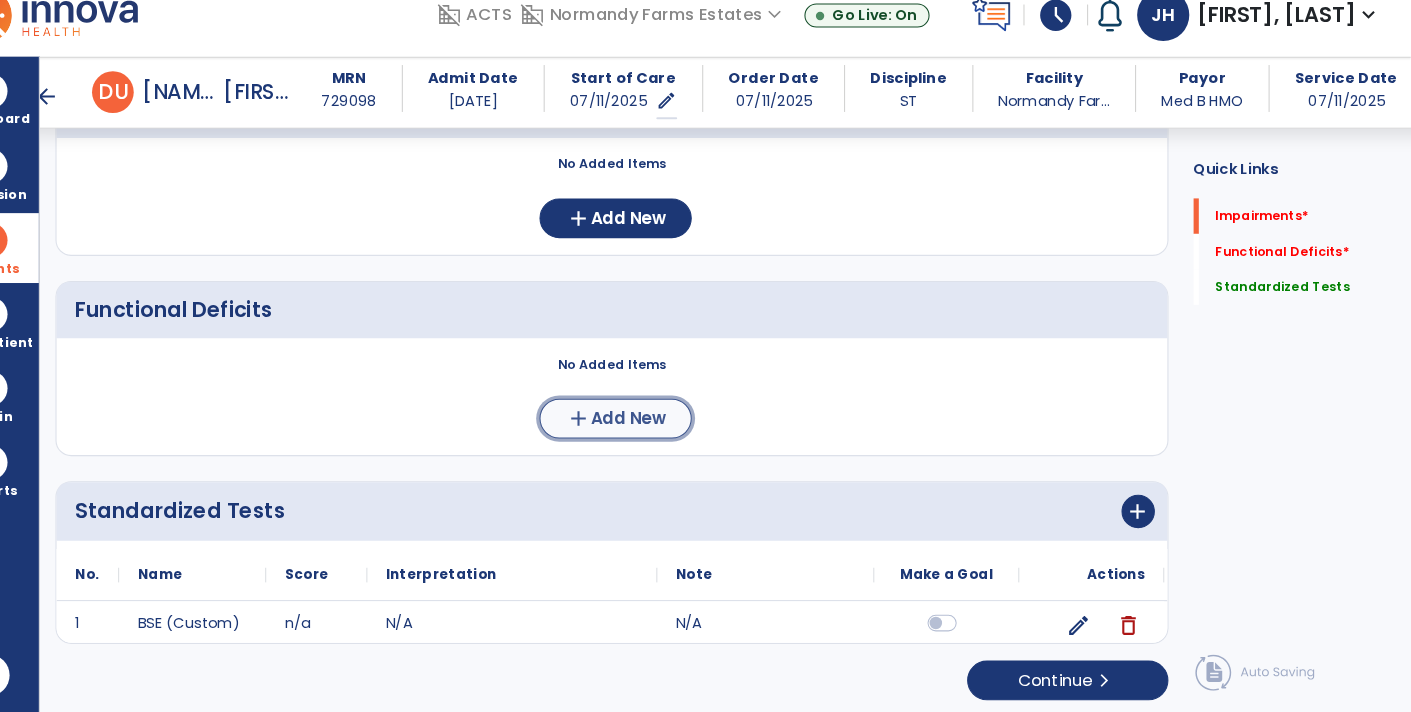 click on "Add New" 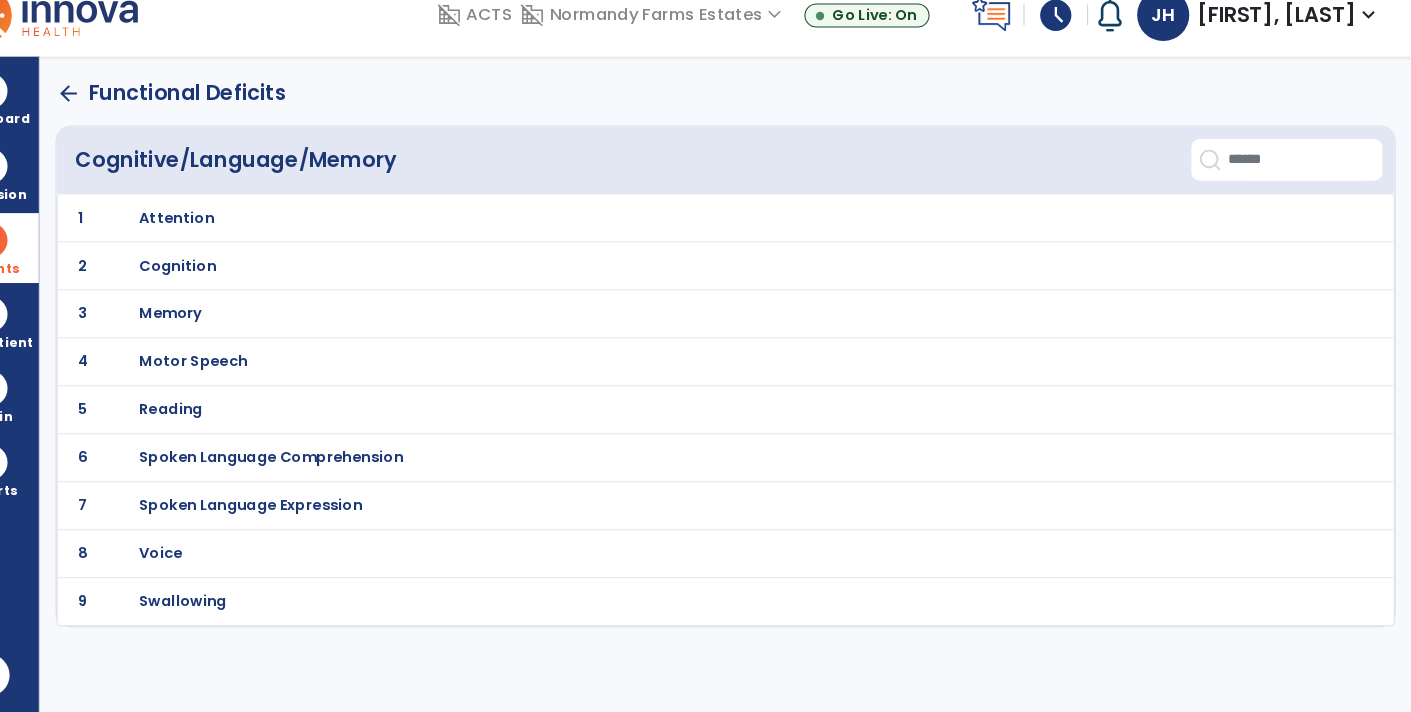scroll, scrollTop: 0, scrollLeft: 0, axis: both 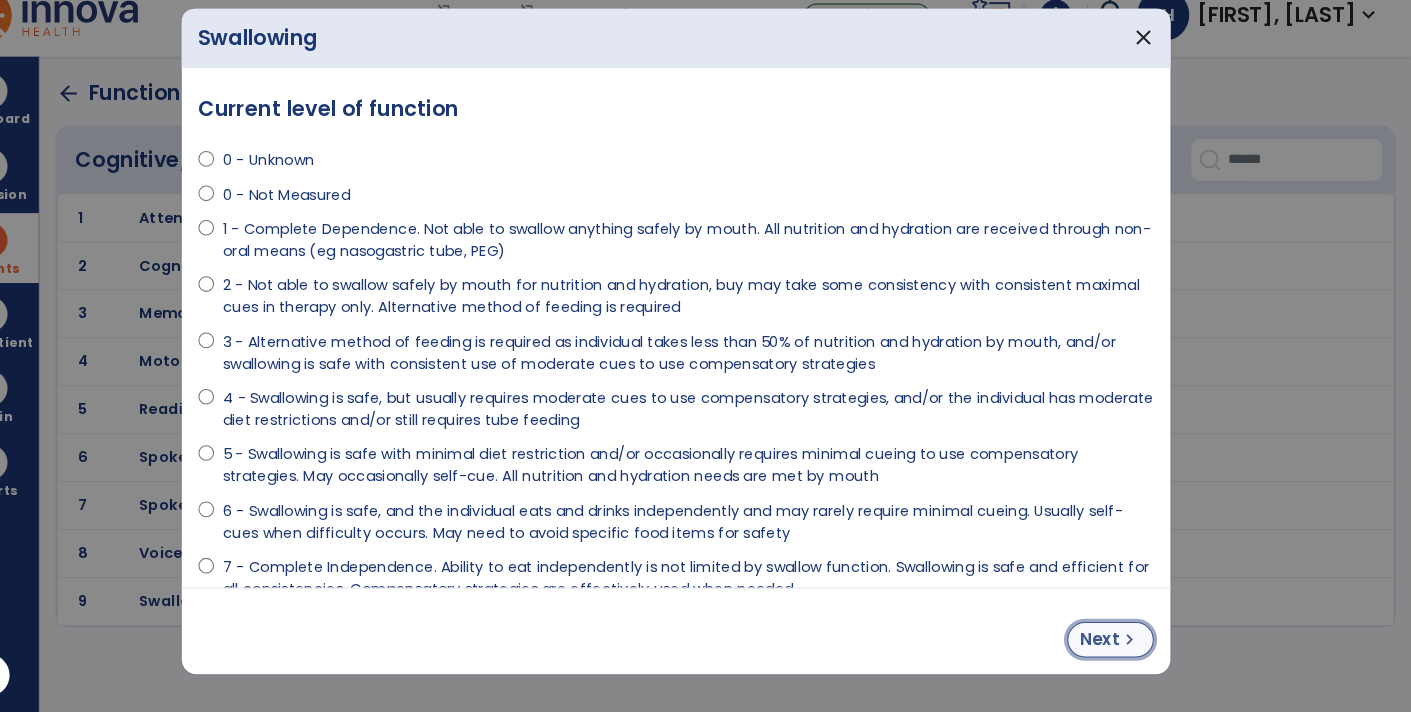 click on "Next" at bounding box center [1112, 642] 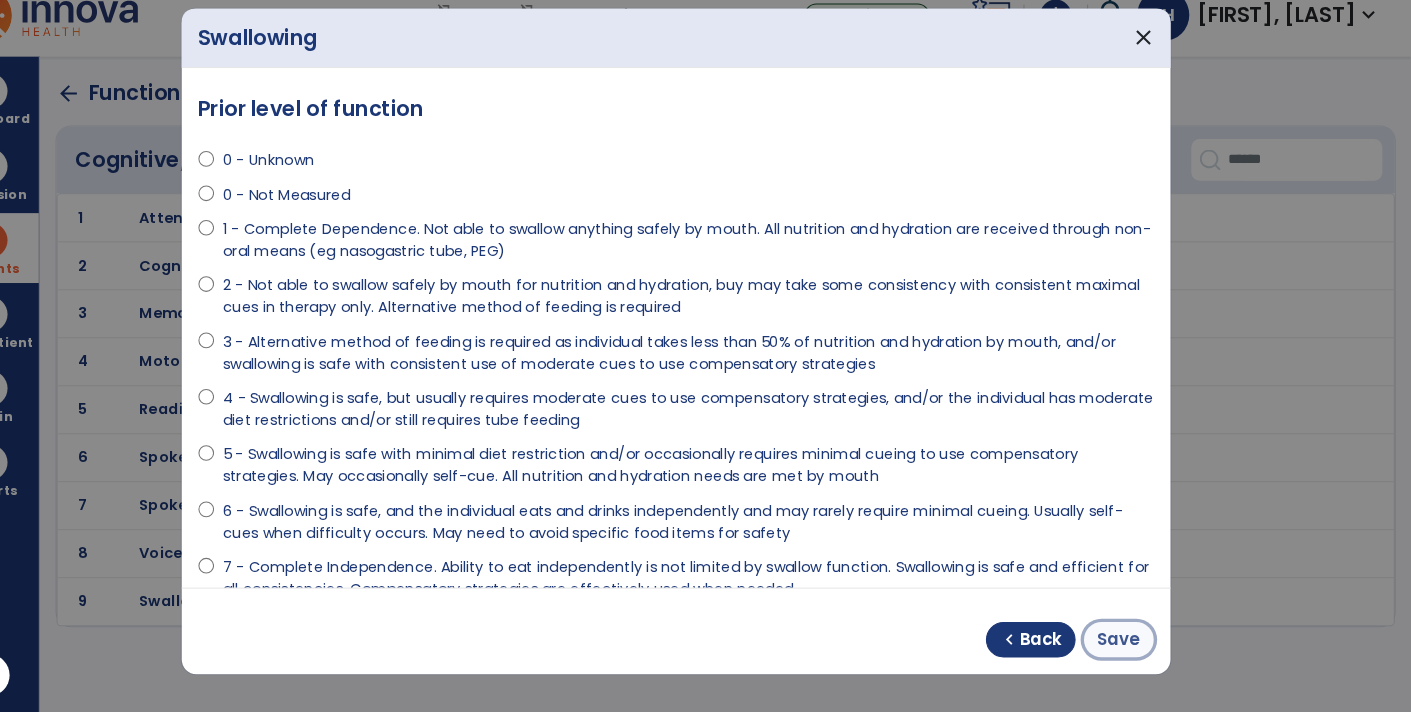 click on "Save" at bounding box center (1130, 642) 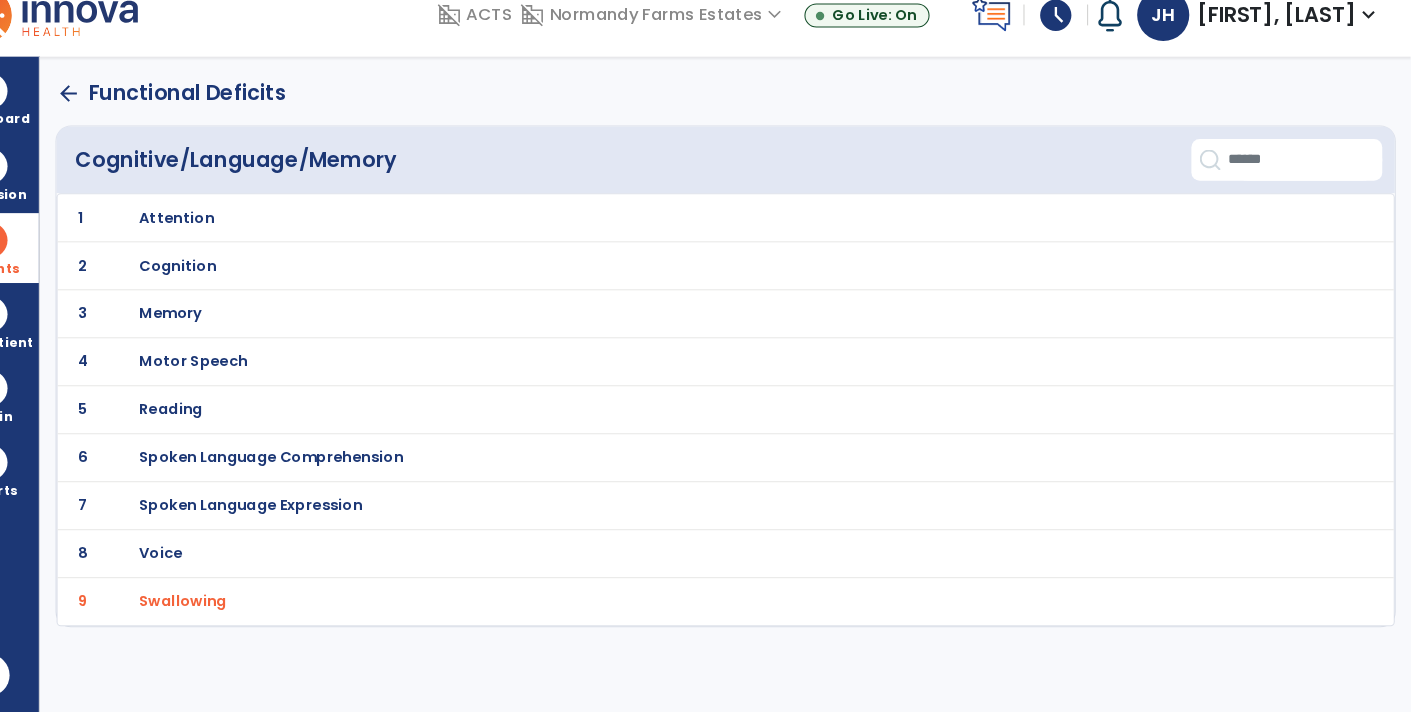 click on "arrow_back" 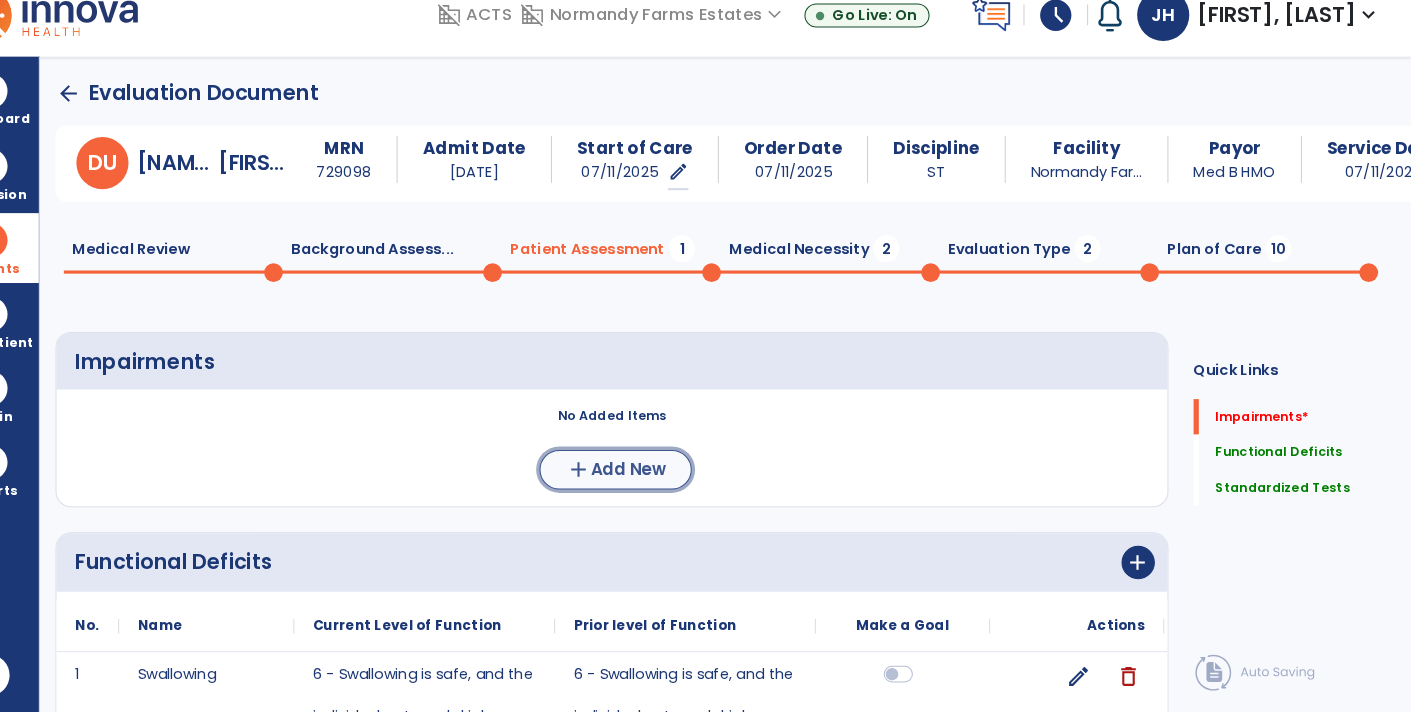 click on "add" 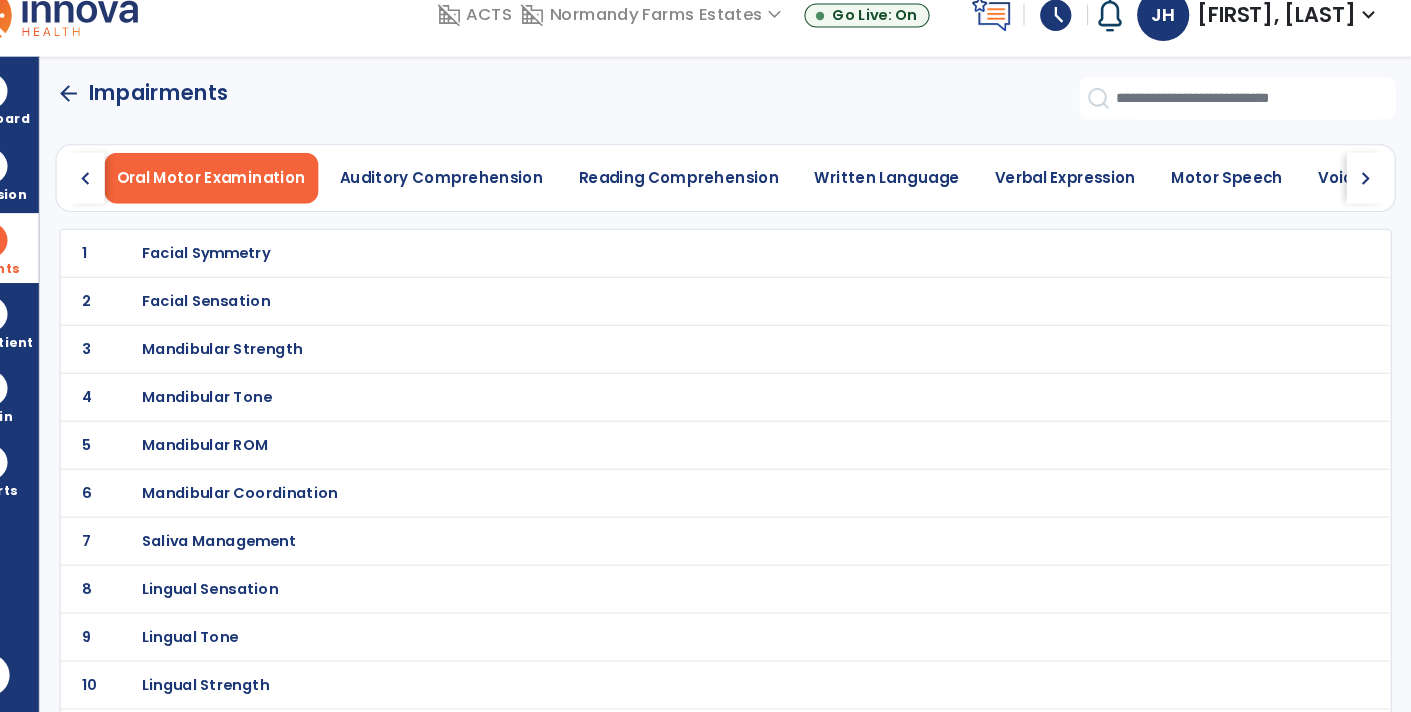click on "chevron_right" 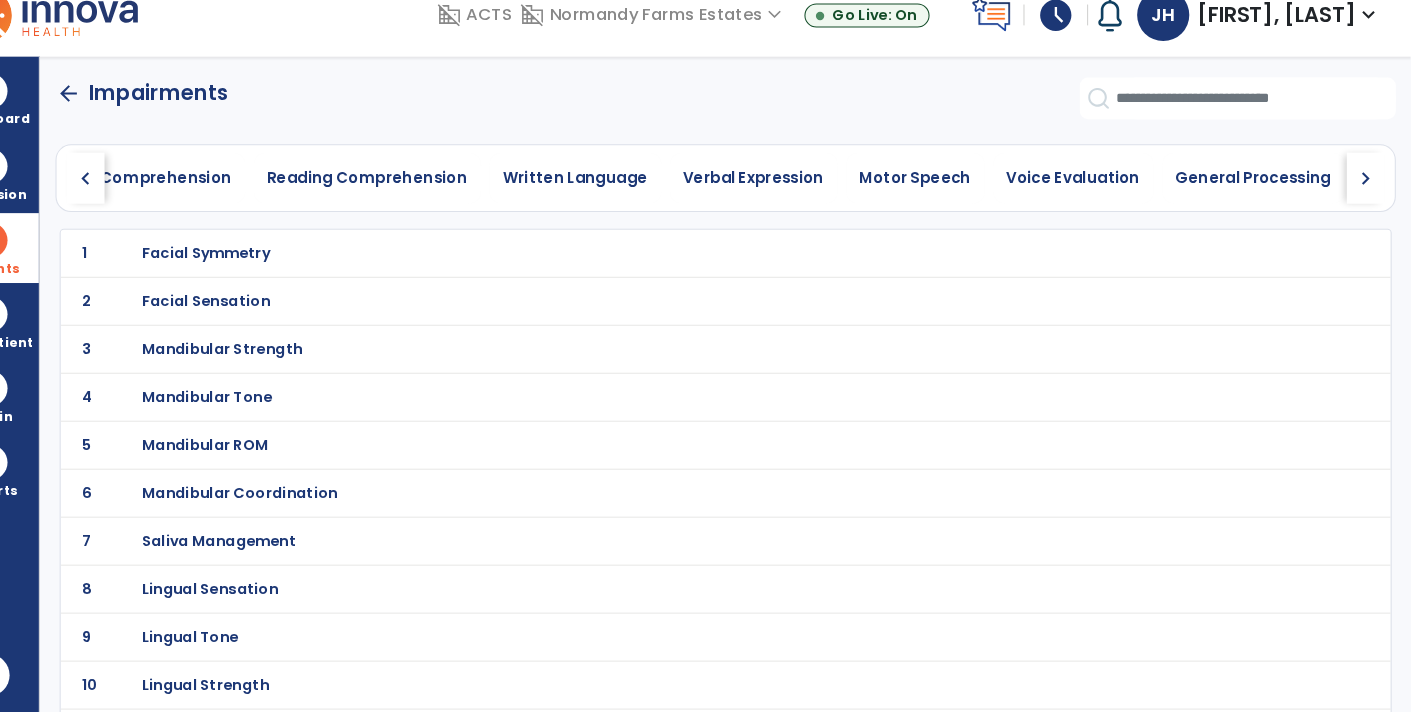 click on "chevron_right" 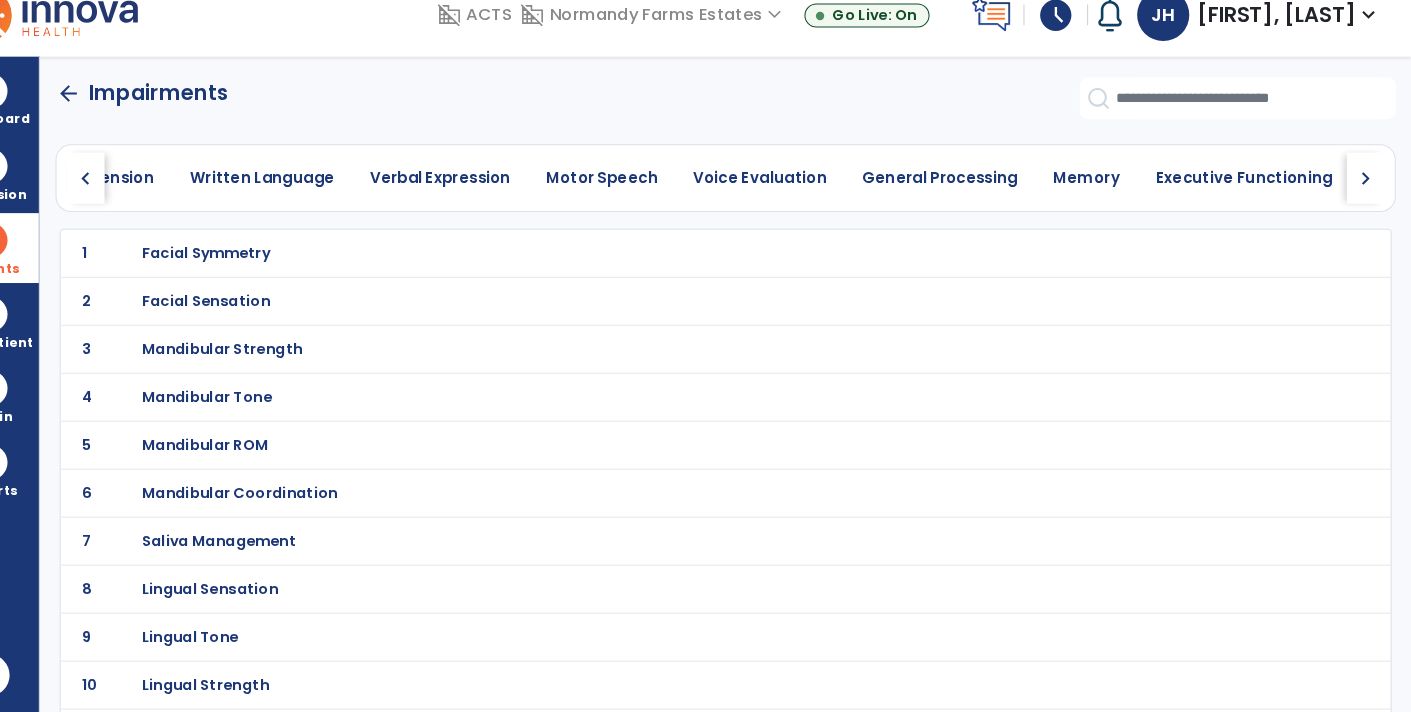 click on "chevron_right" 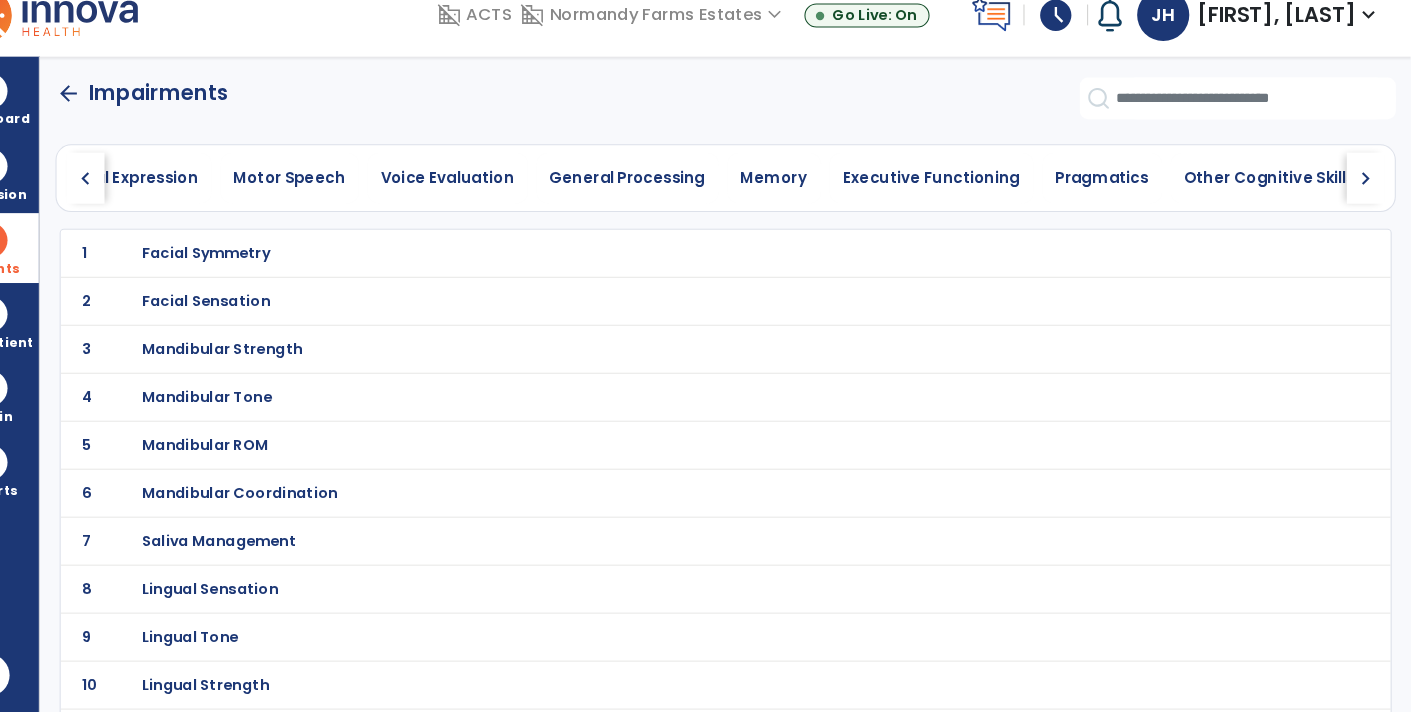 click on "chevron_right" 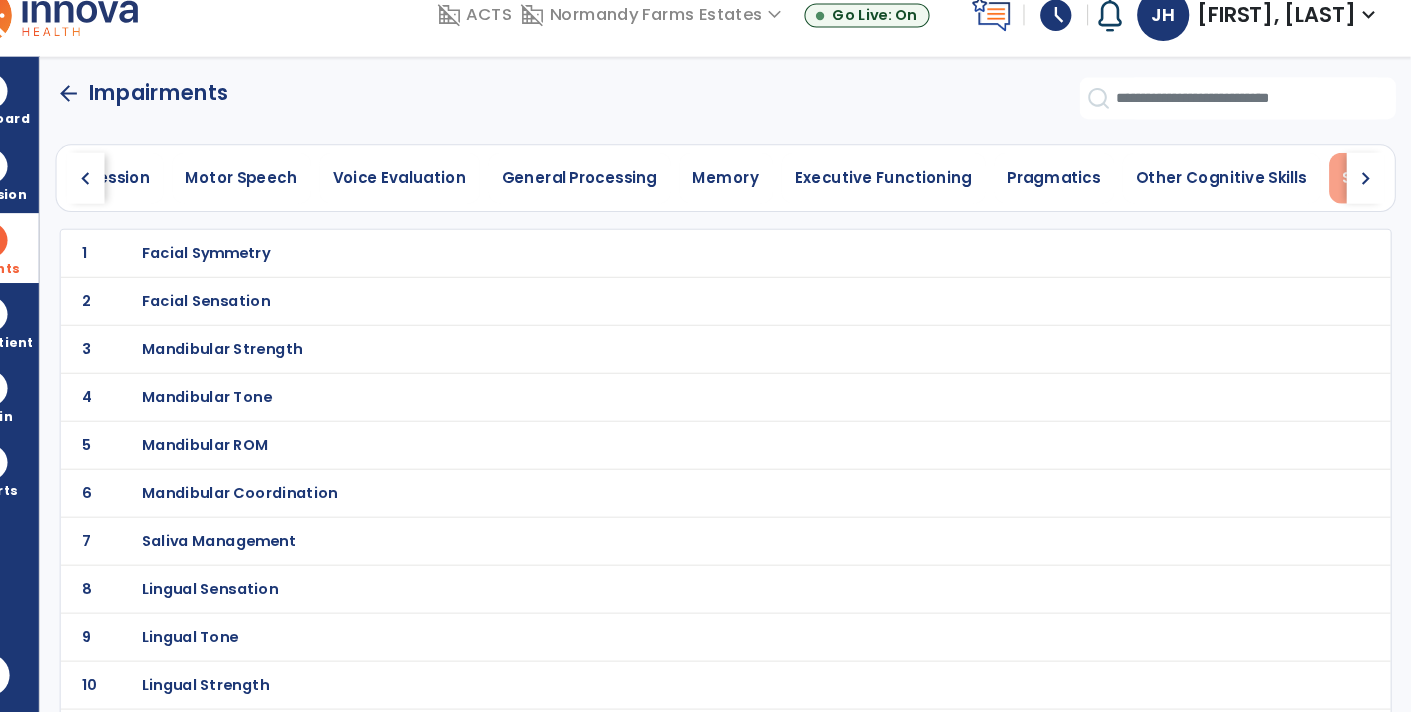 click on "Swallowing" at bounding box center (1387, 199) 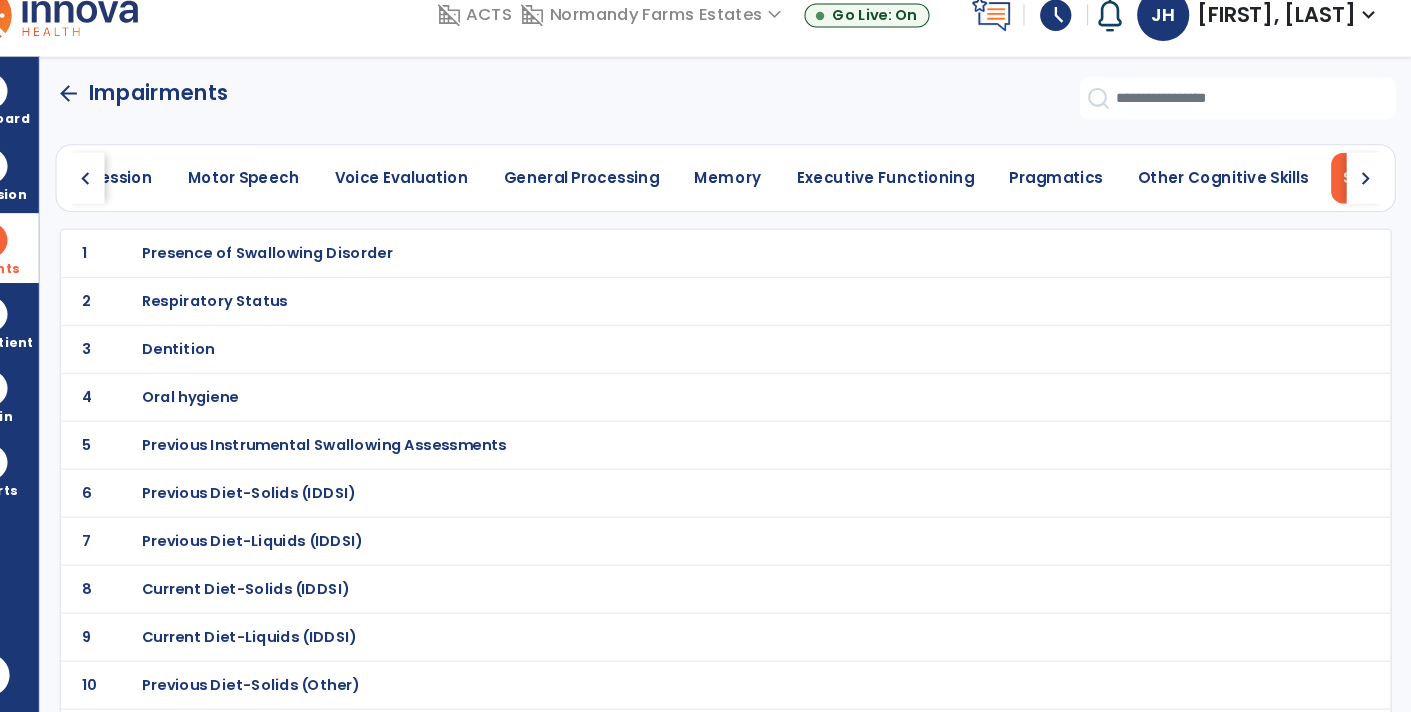 scroll, scrollTop: 0, scrollLeft: 944, axis: horizontal 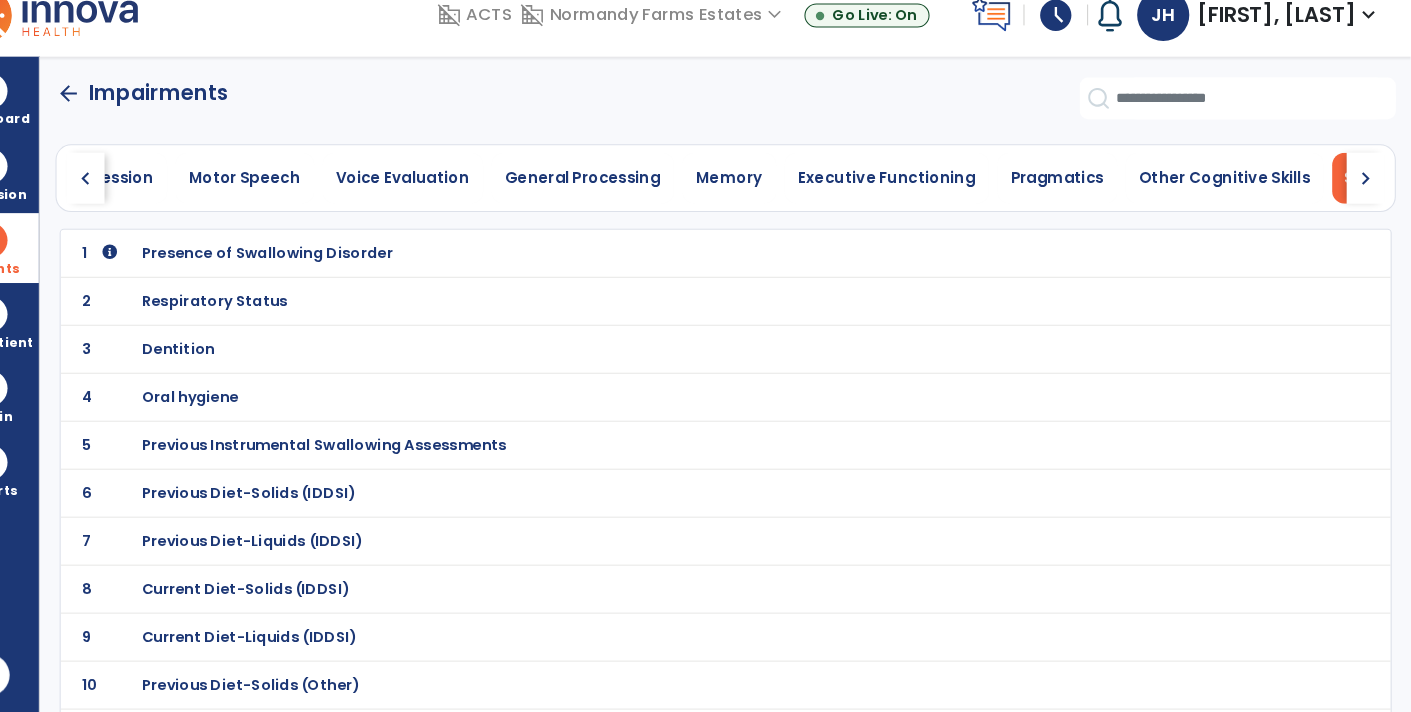 click on "Respiratory Status" at bounding box center [314, 271] 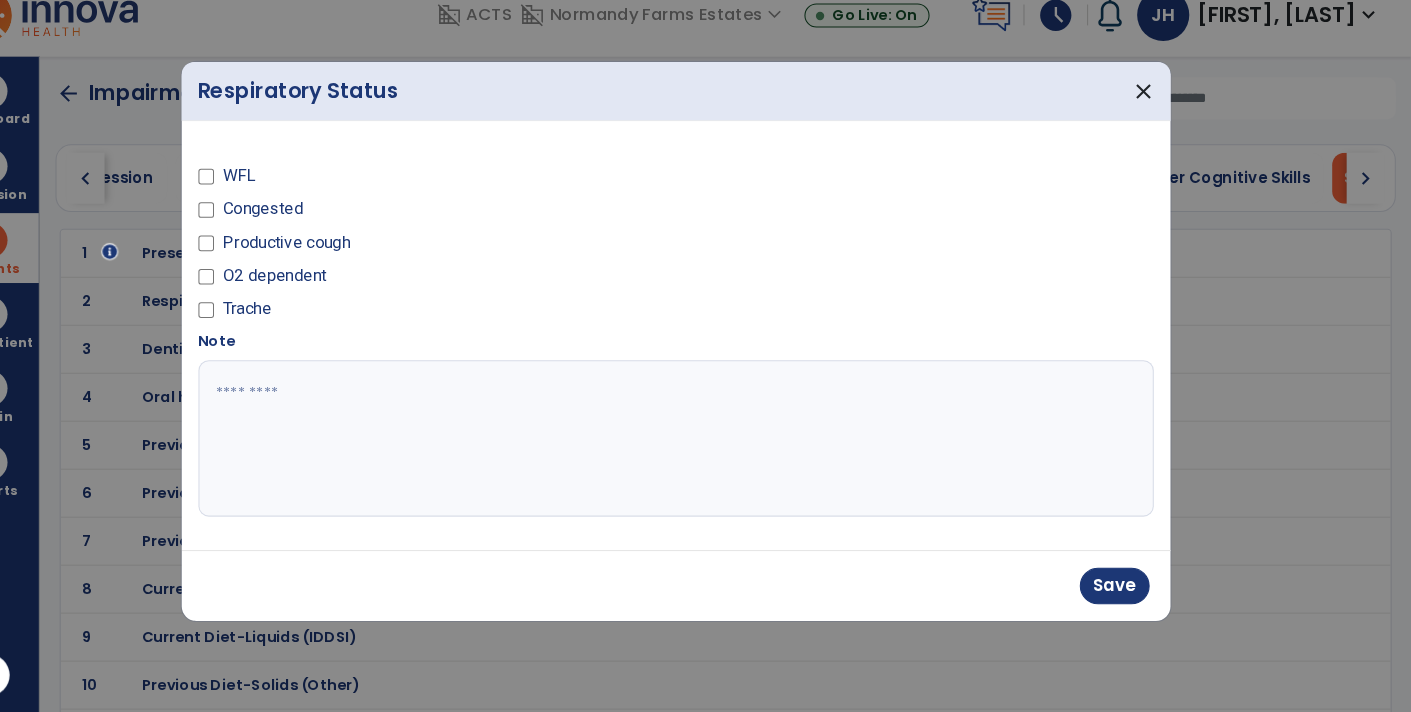 click at bounding box center [706, 449] 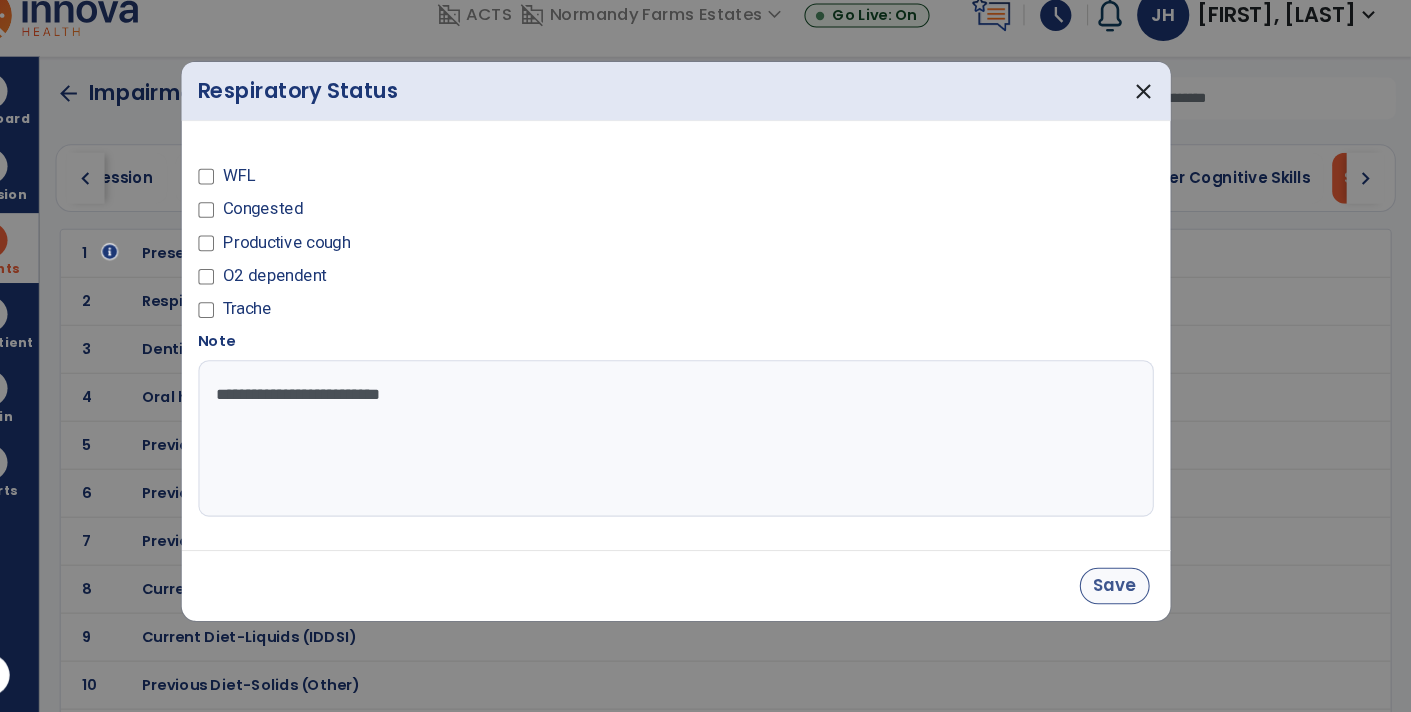 type on "**********" 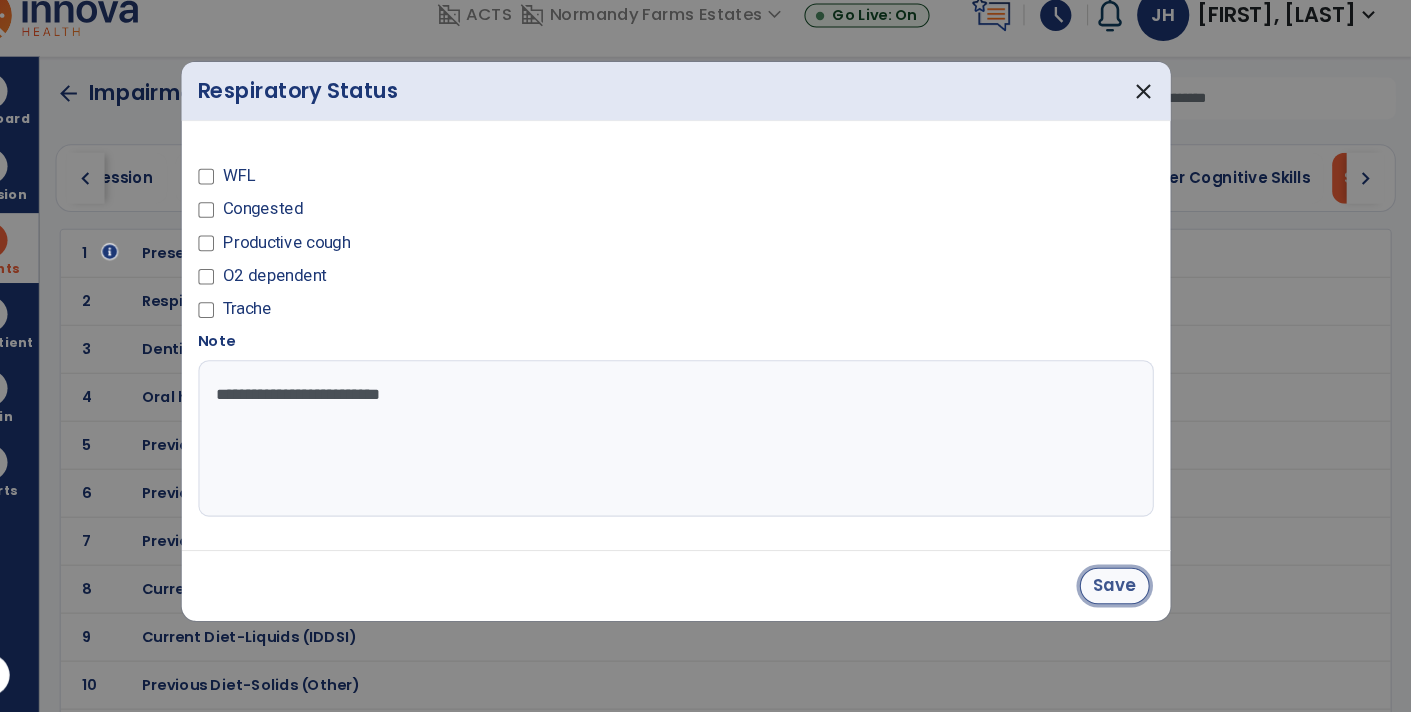 click on "Save" at bounding box center [1126, 590] 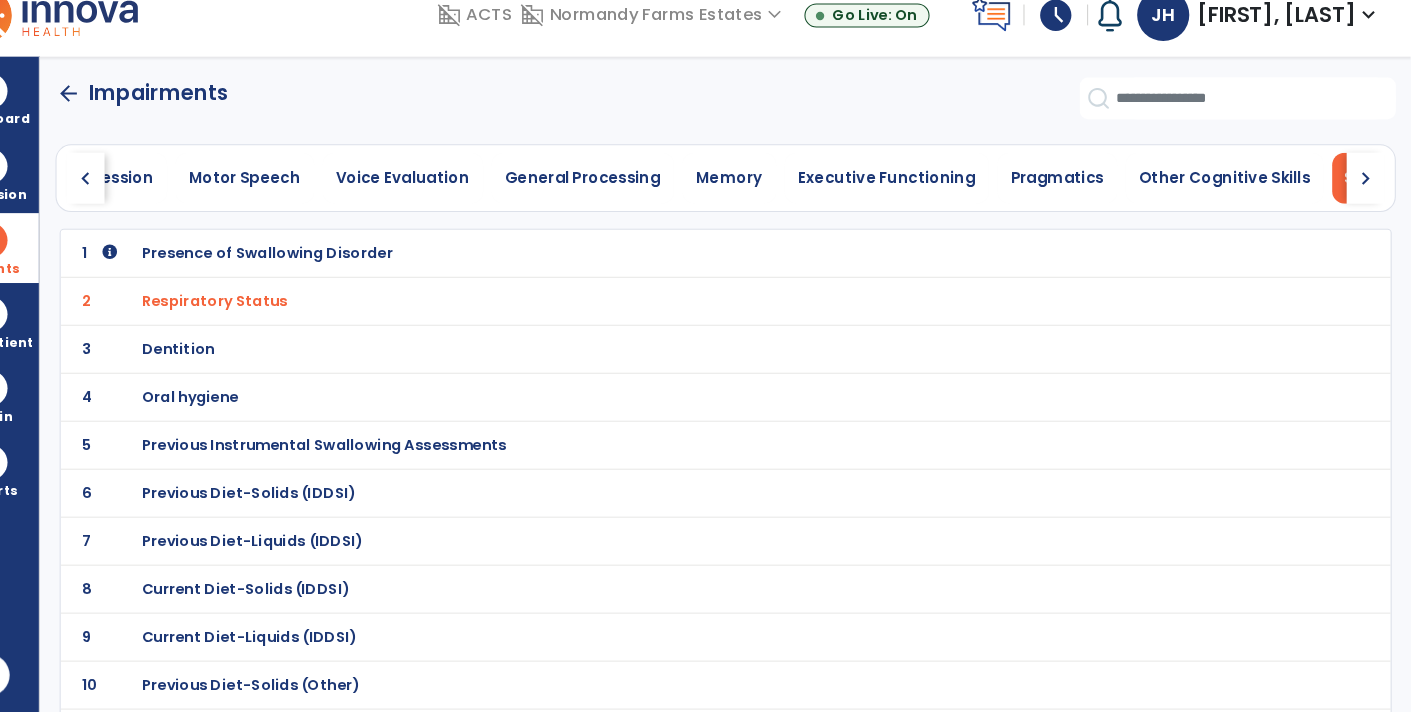 click on "Dentition" at bounding box center [314, 271] 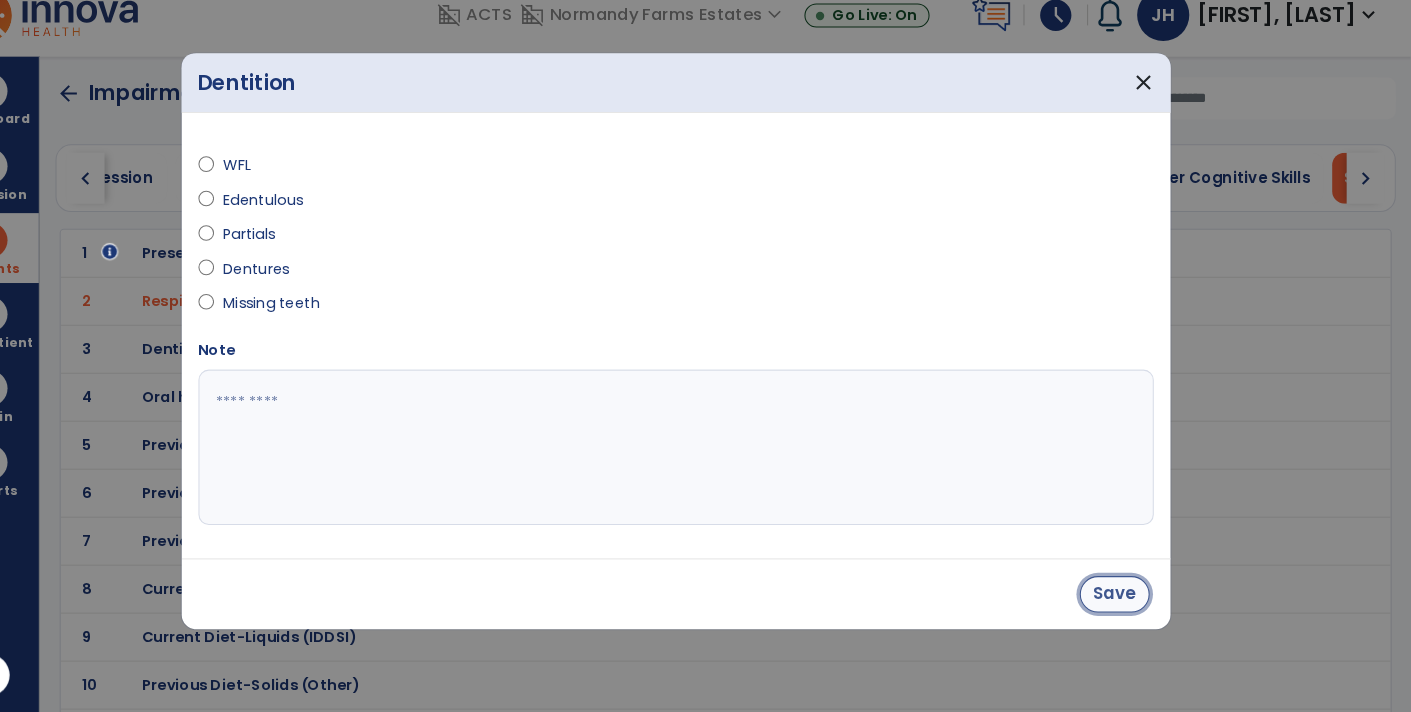 click on "Save" at bounding box center (1126, 598) 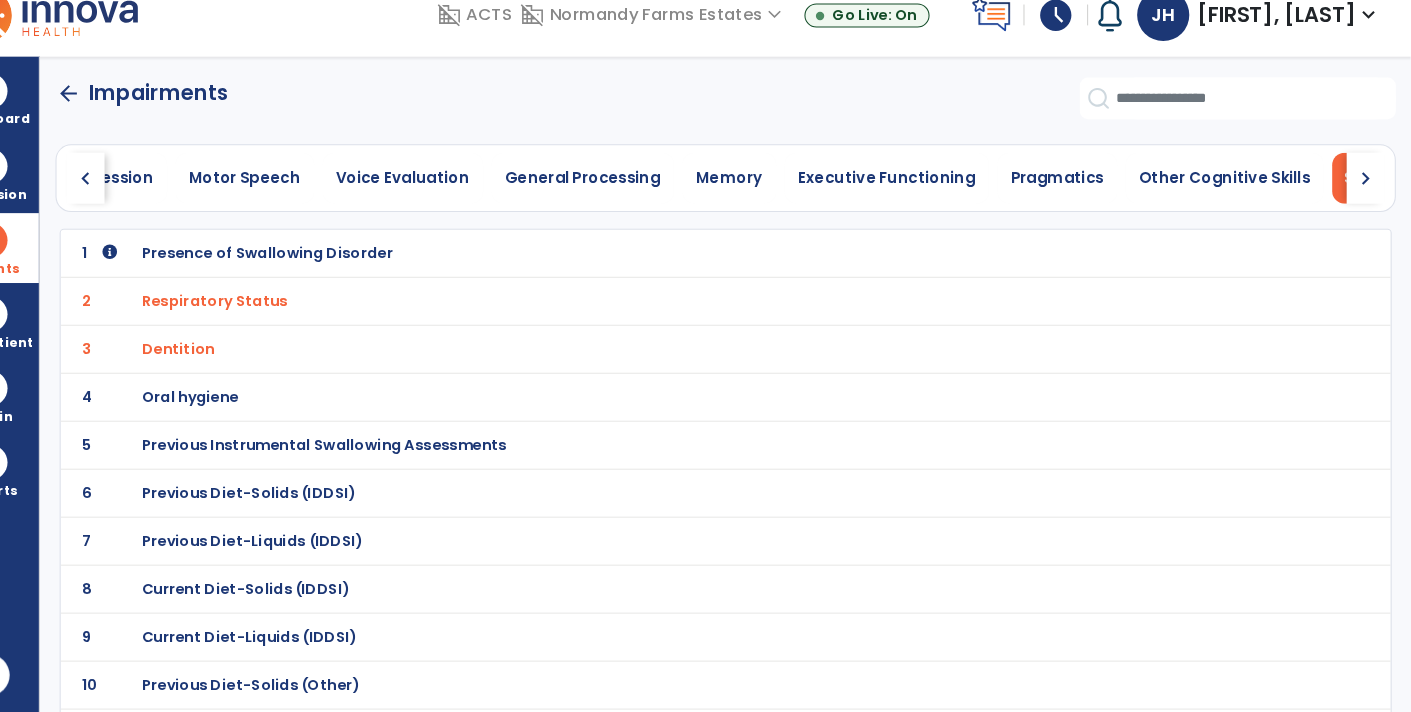 click on "Oral hygiene" at bounding box center [314, 271] 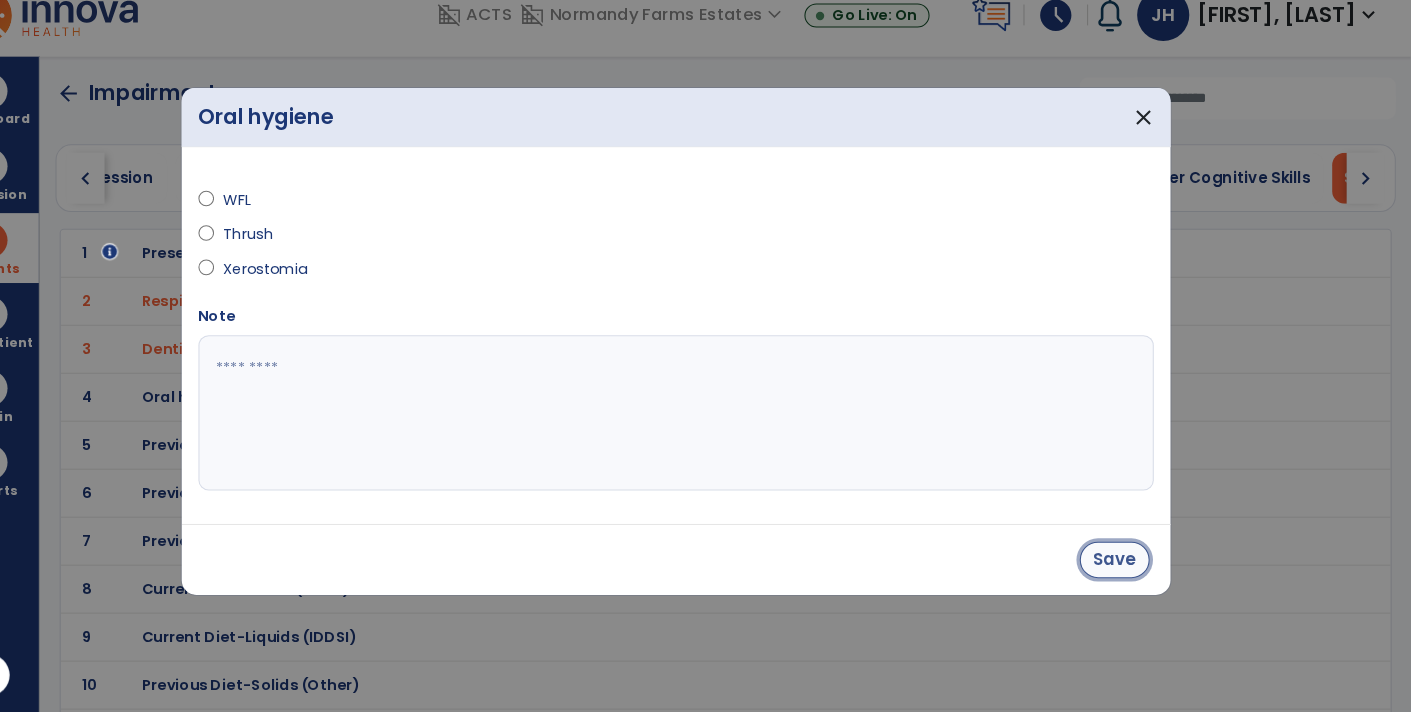 click on "Save" at bounding box center (1126, 565) 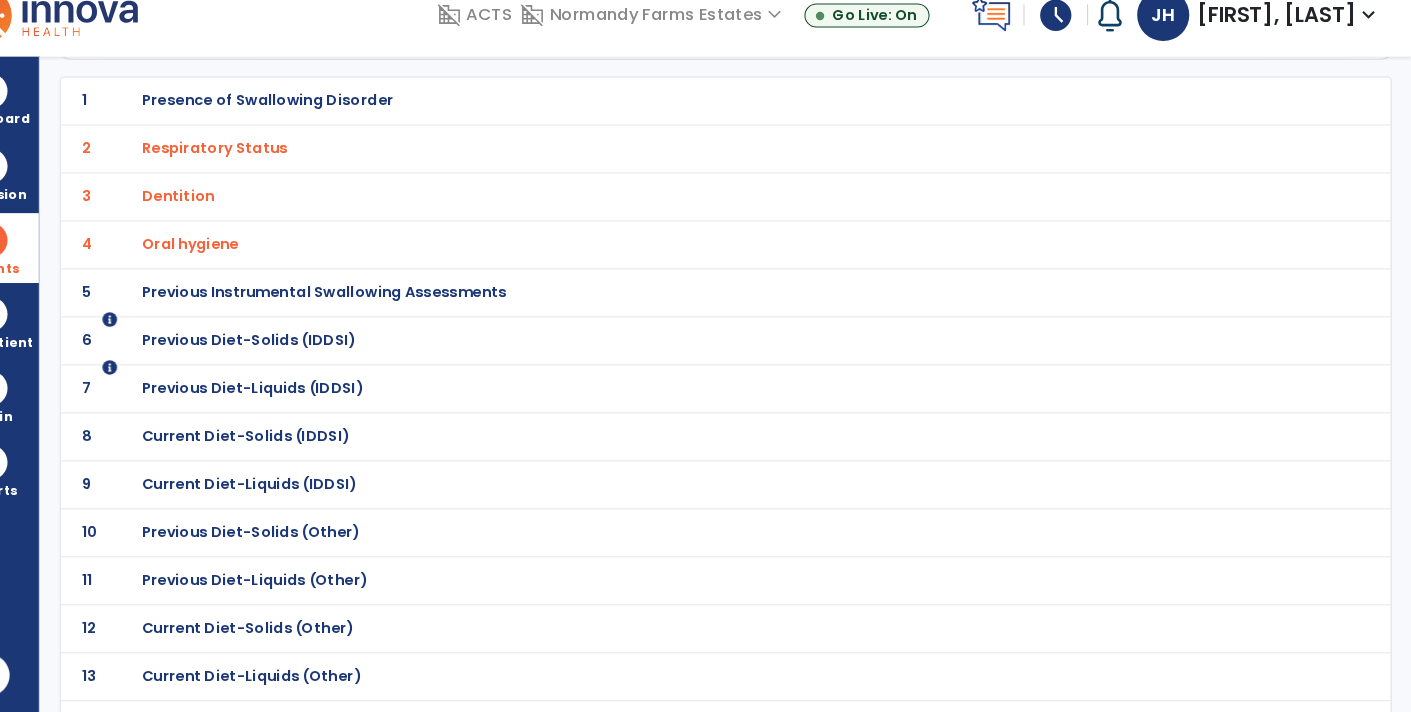 scroll, scrollTop: 451, scrollLeft: 0, axis: vertical 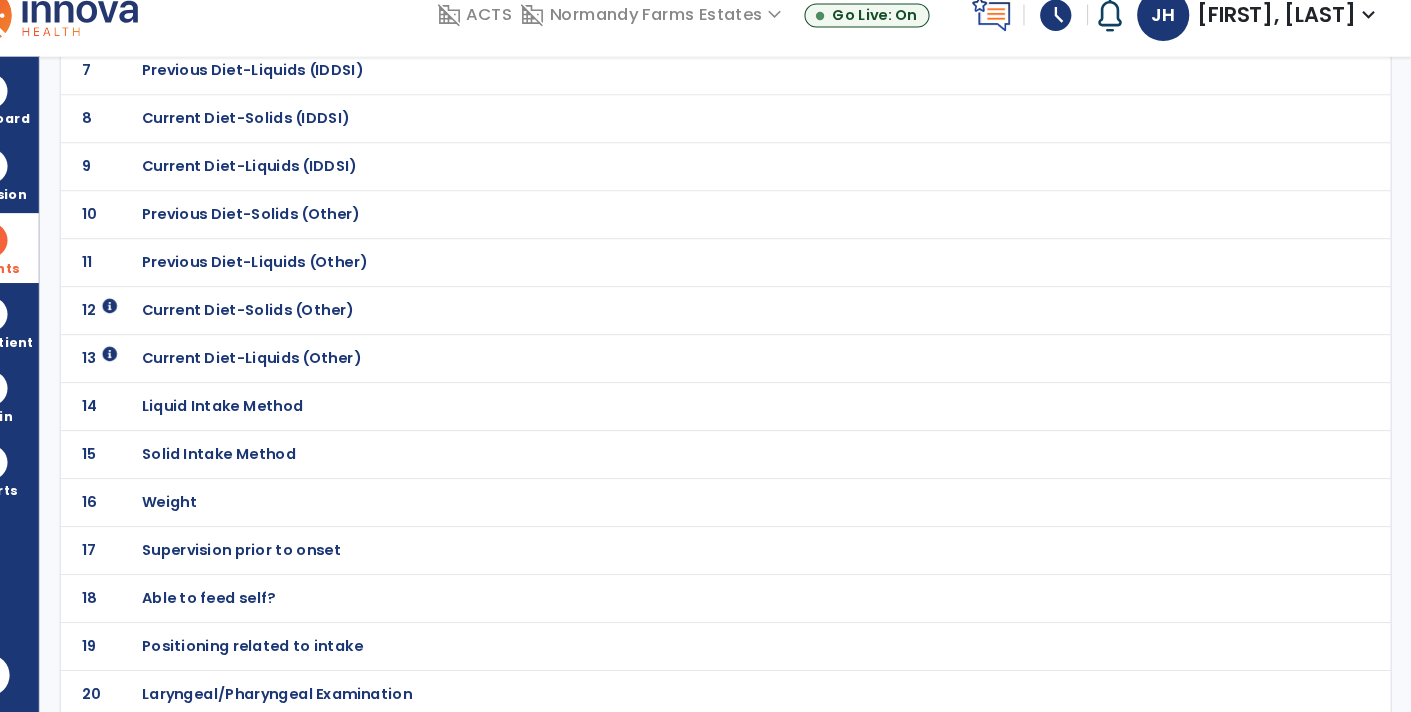 click on "Laryngeal/Pharyngeal Examination" at bounding box center [314, -180] 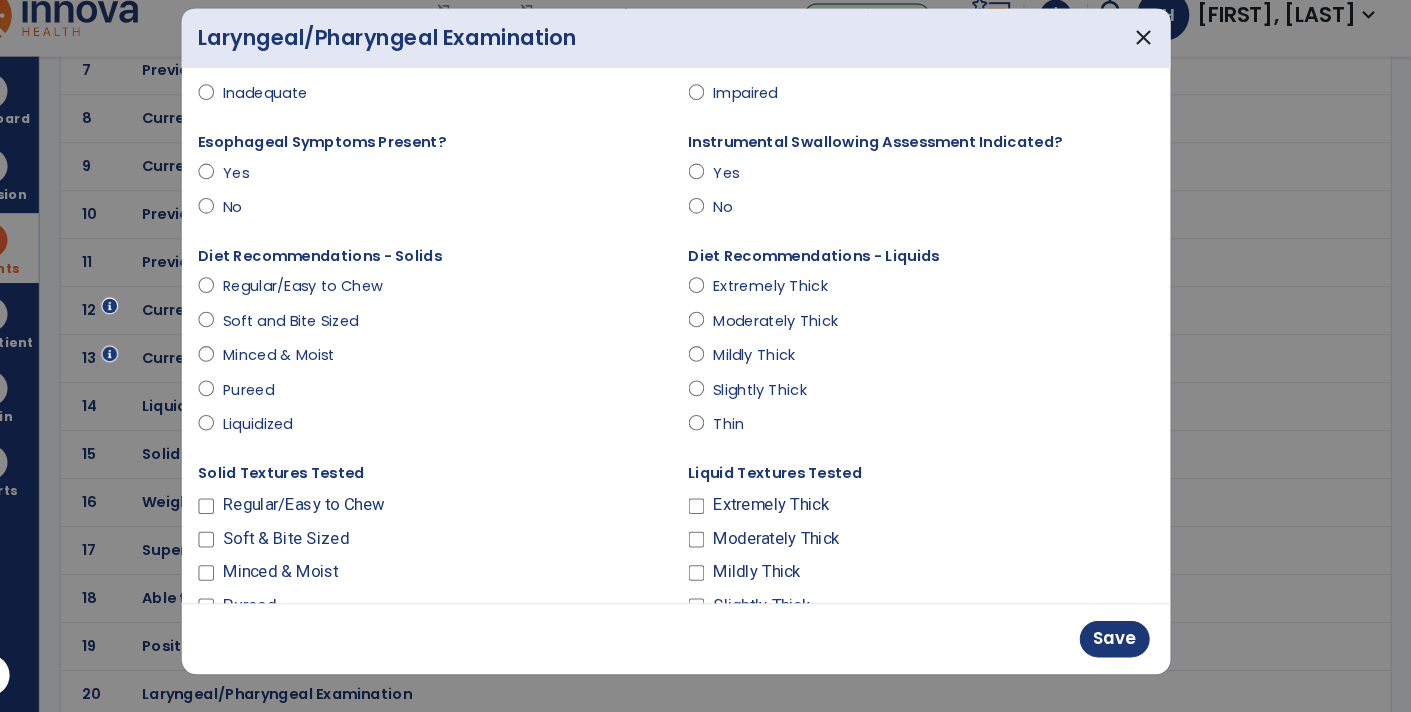 scroll, scrollTop: 185, scrollLeft: 0, axis: vertical 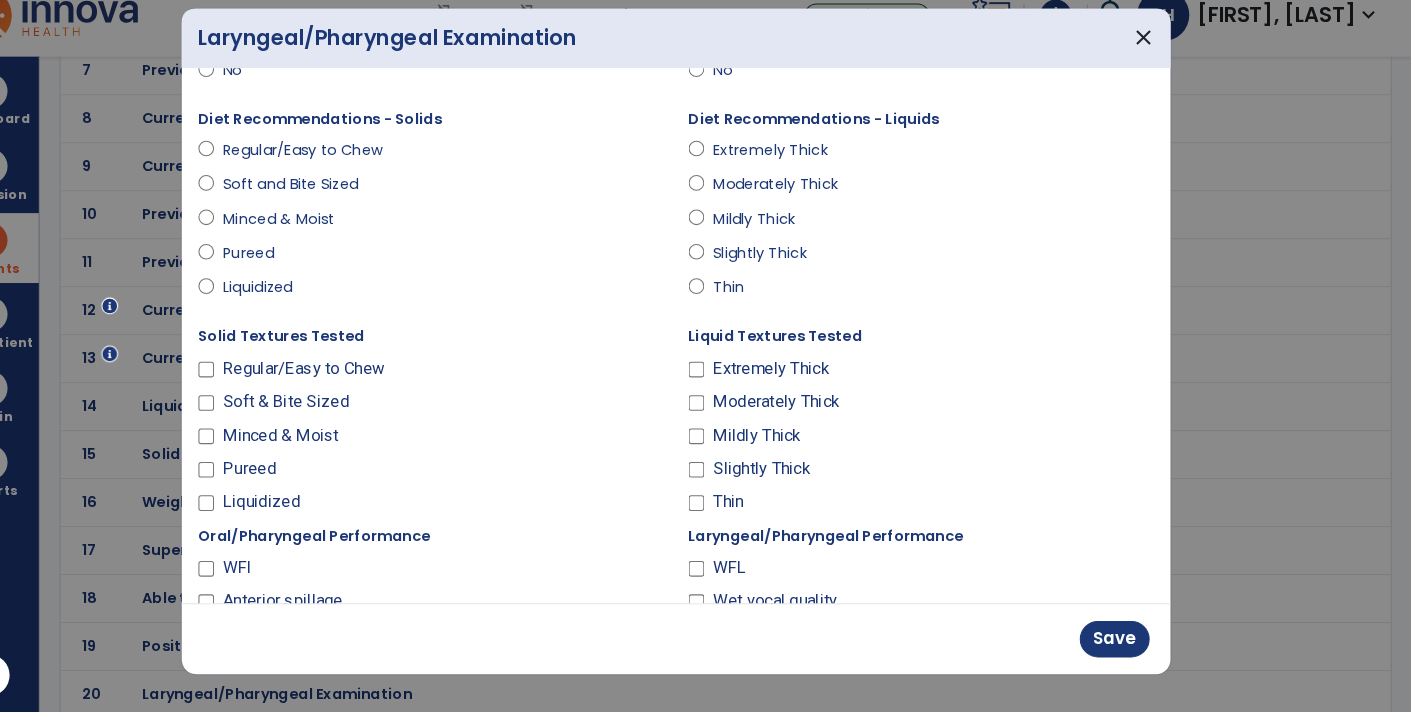 click on "Solid Textures Tested     Regular/Easy to Chew      Soft & Bite Sized      Minced & Moist      Pureed      Liquidized" at bounding box center [471, 434] 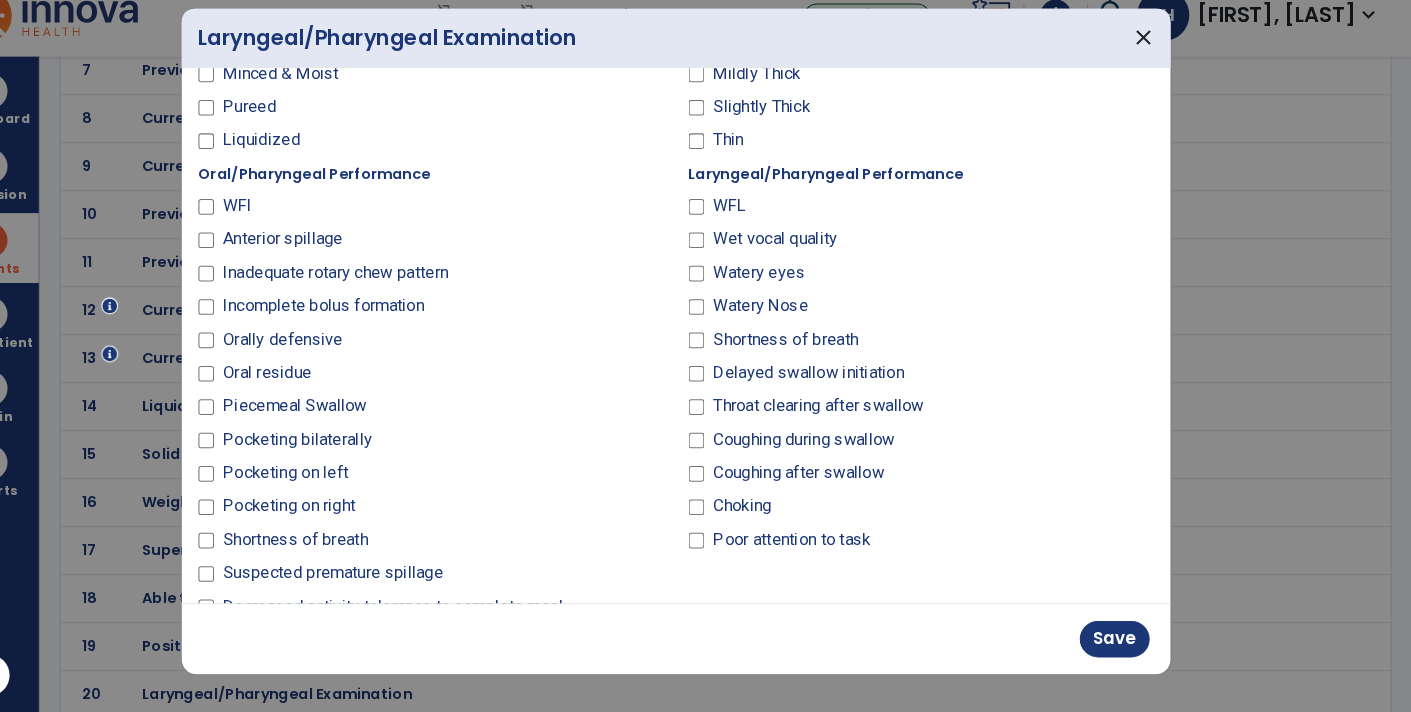 scroll, scrollTop: 654, scrollLeft: 0, axis: vertical 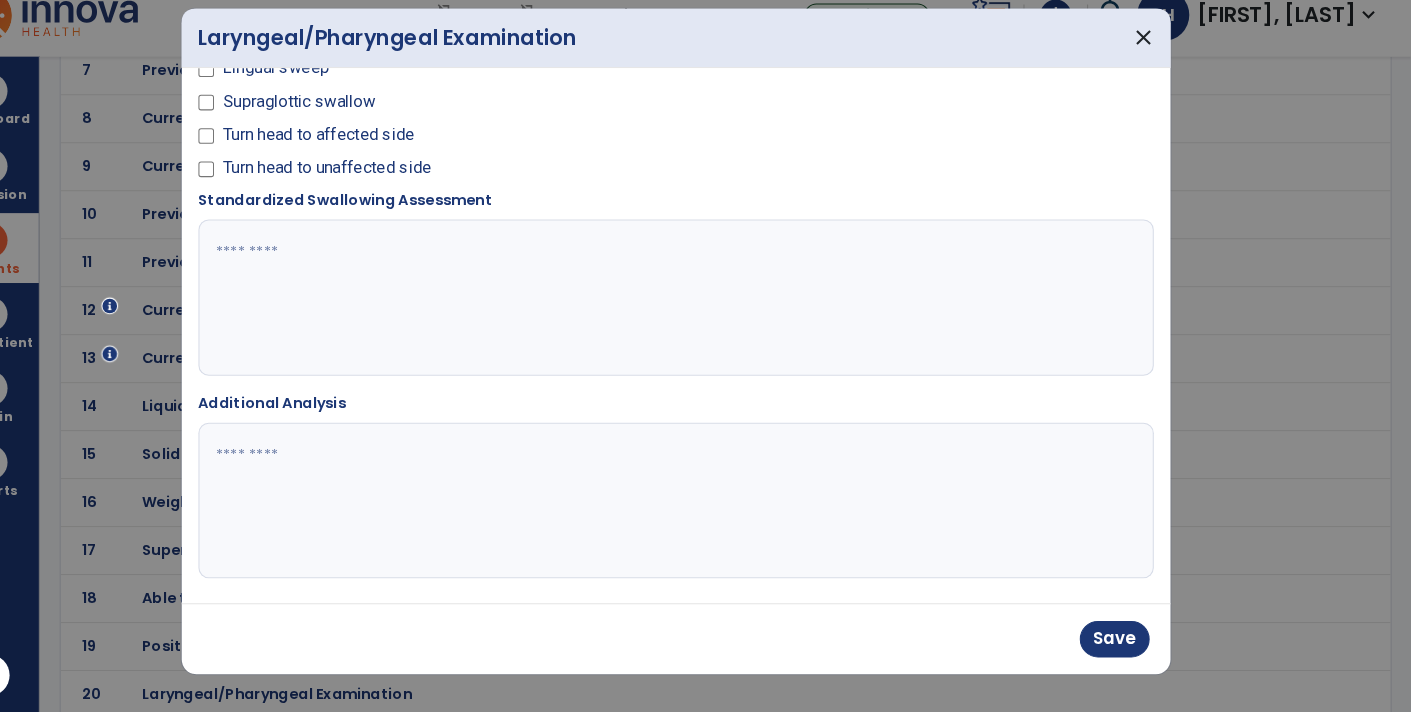 click at bounding box center (704, 509) 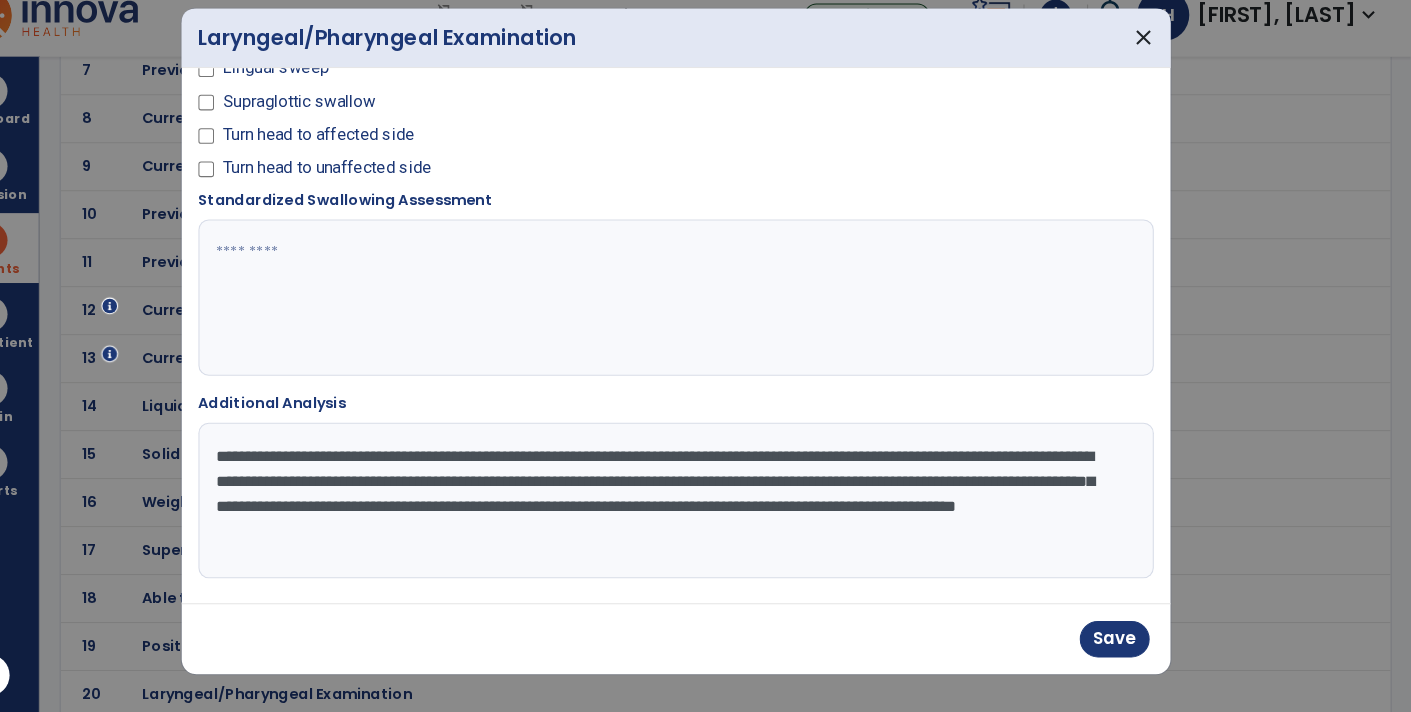 click on "**********" at bounding box center (704, 509) 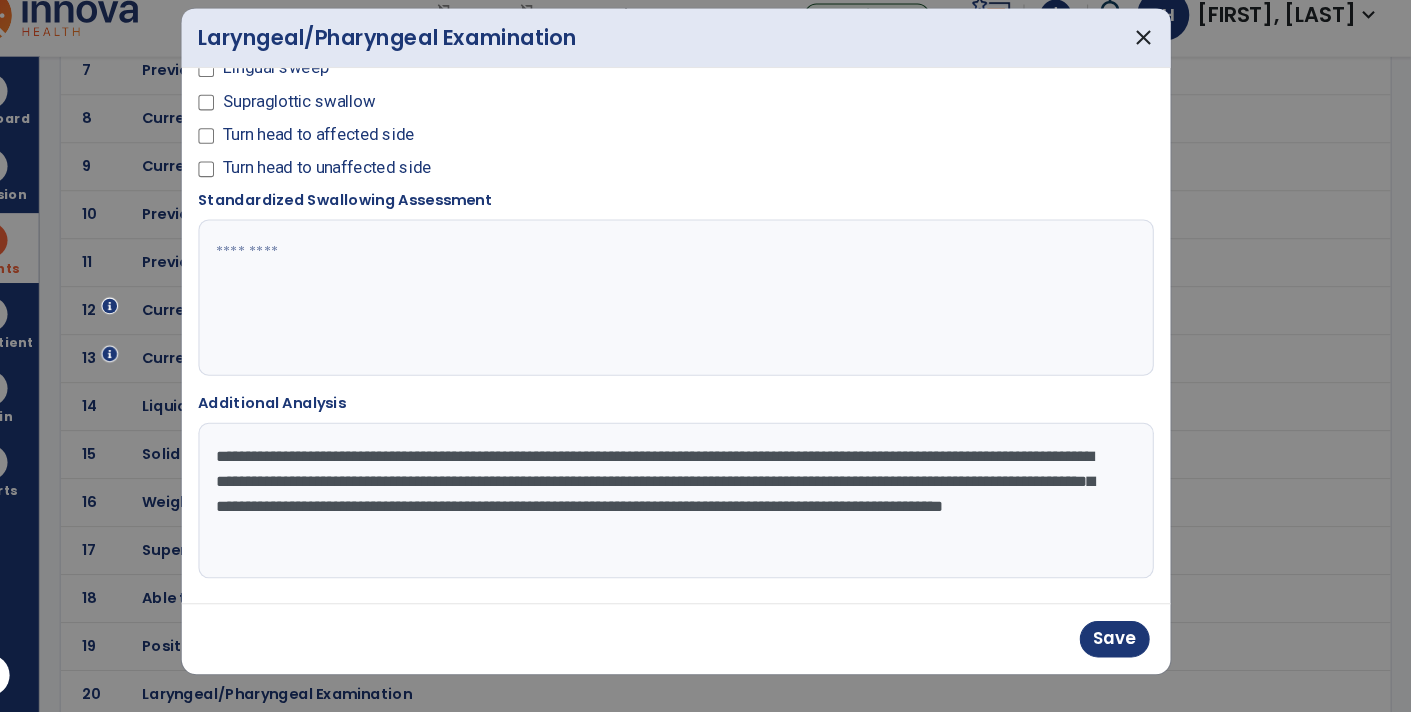 click on "**********" at bounding box center [704, 509] 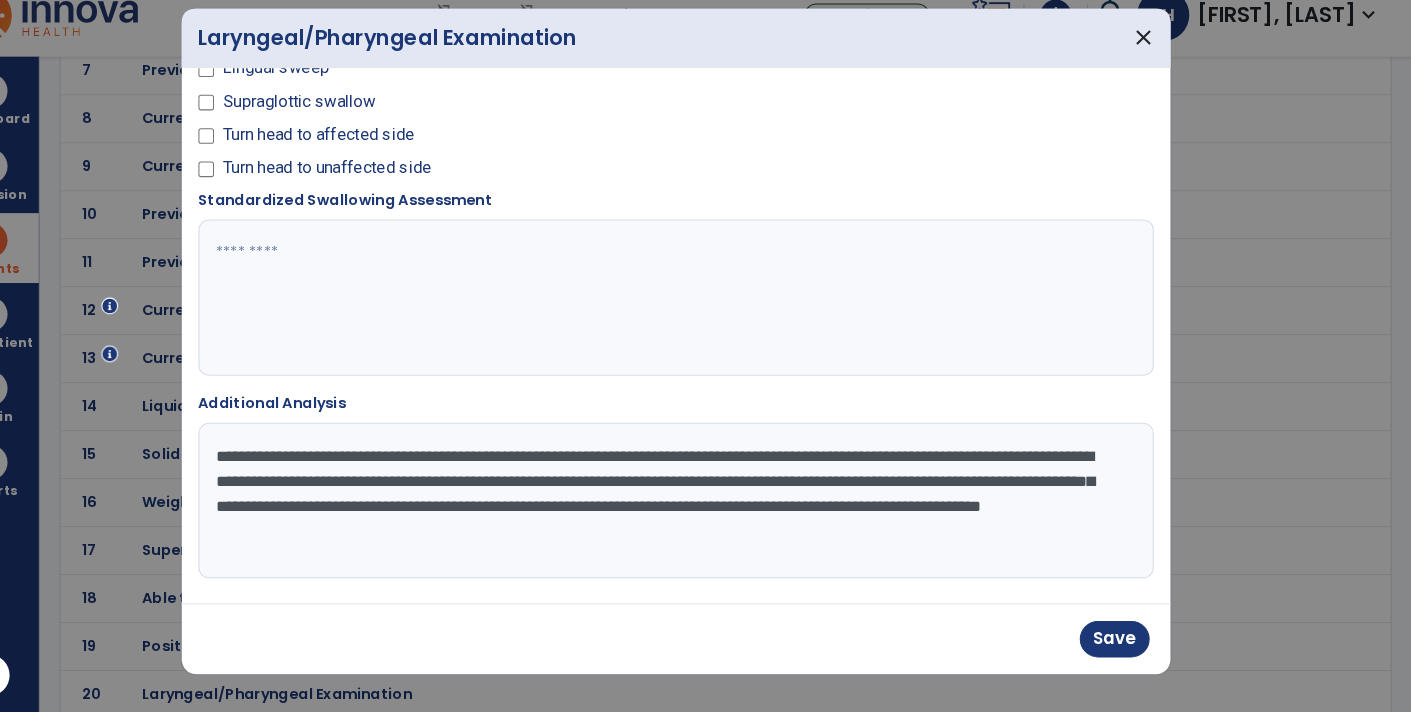 click on "**********" at bounding box center [704, 509] 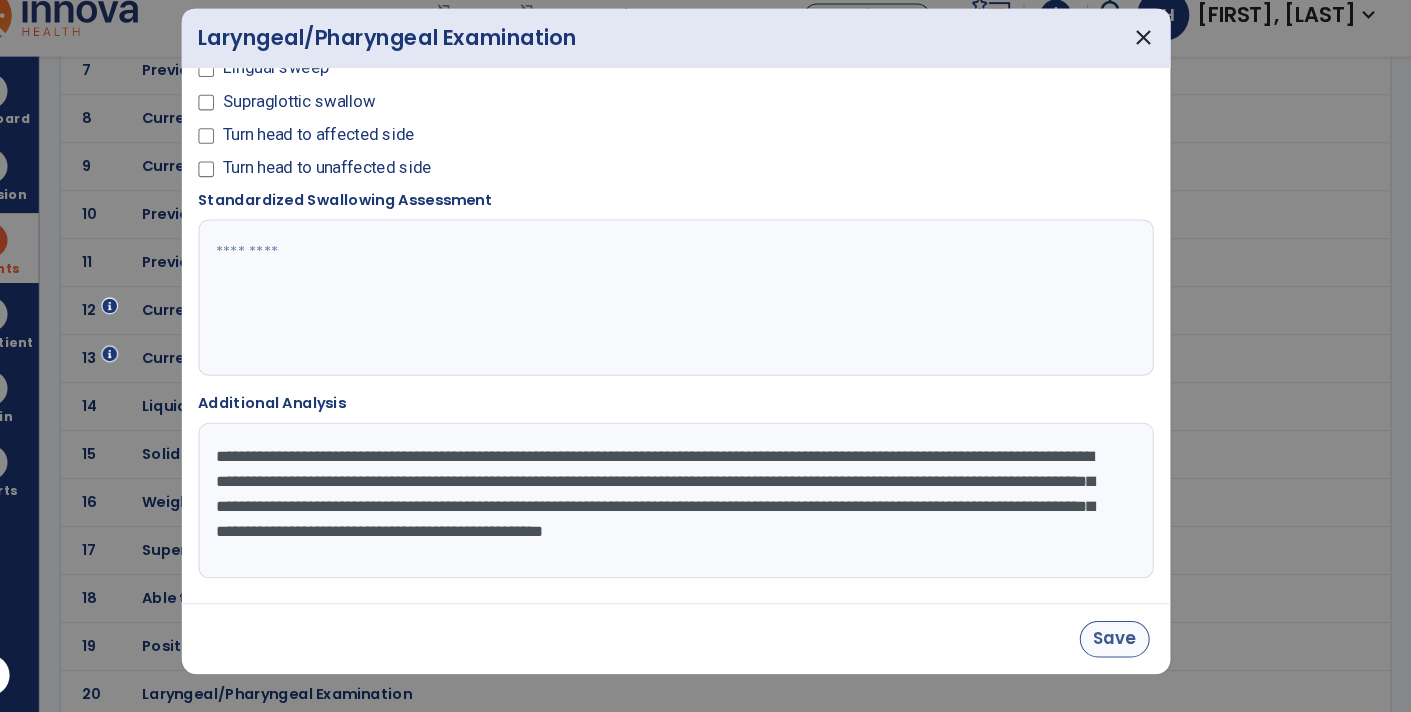 type on "**********" 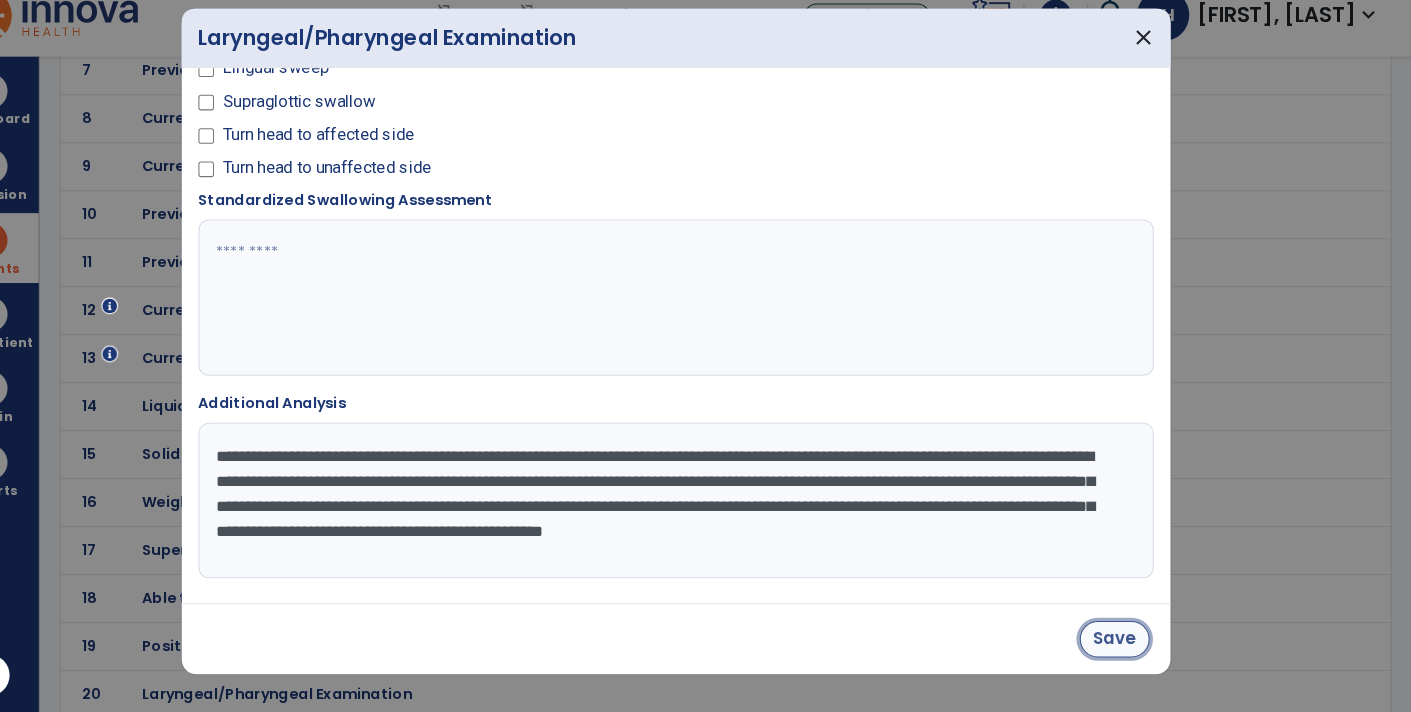 click on "Save" at bounding box center [1126, 641] 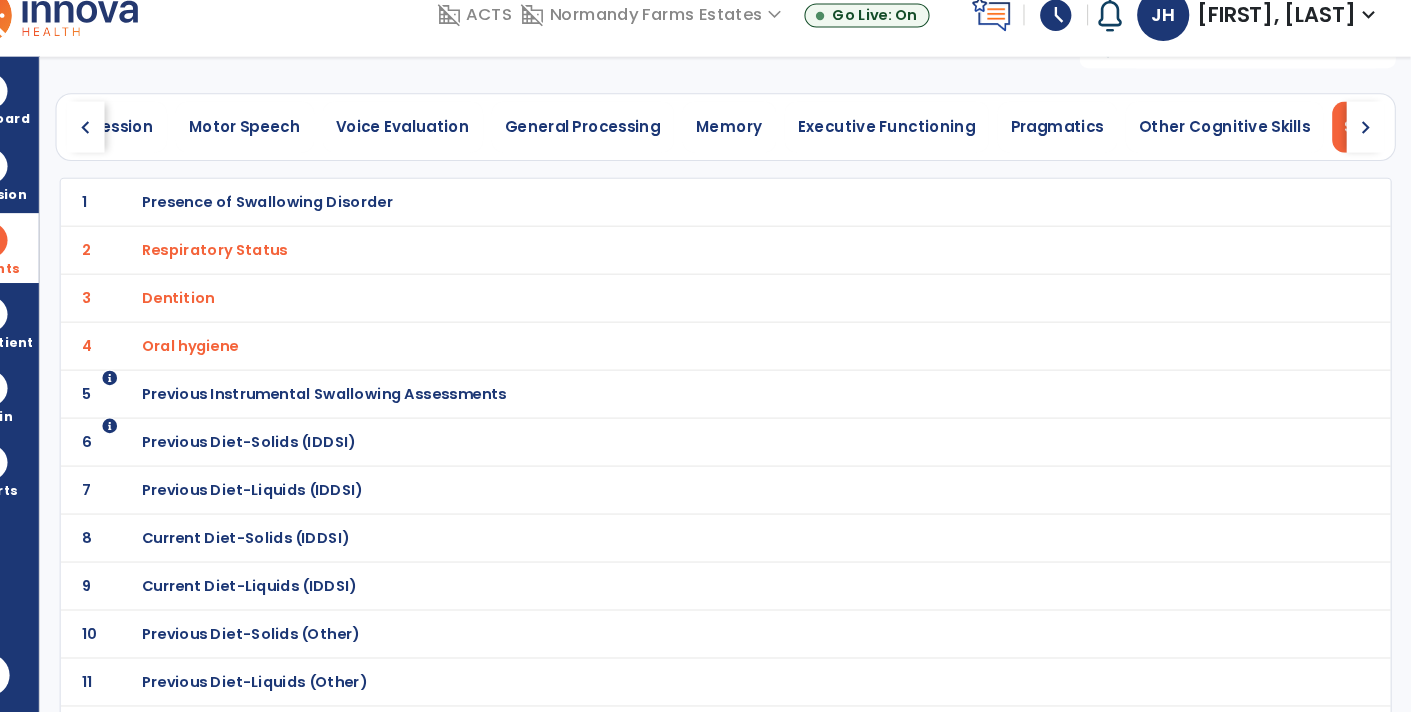 scroll, scrollTop: 0, scrollLeft: 0, axis: both 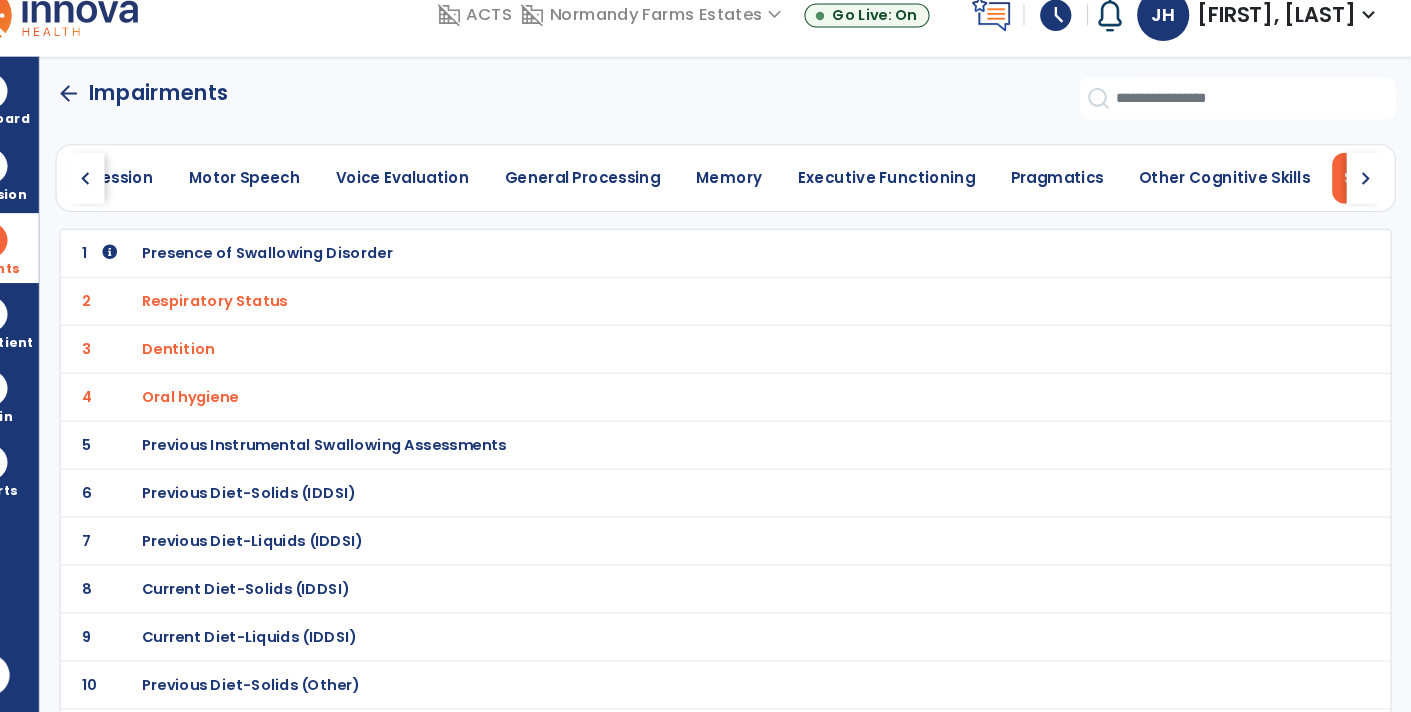 click on "arrow_back" 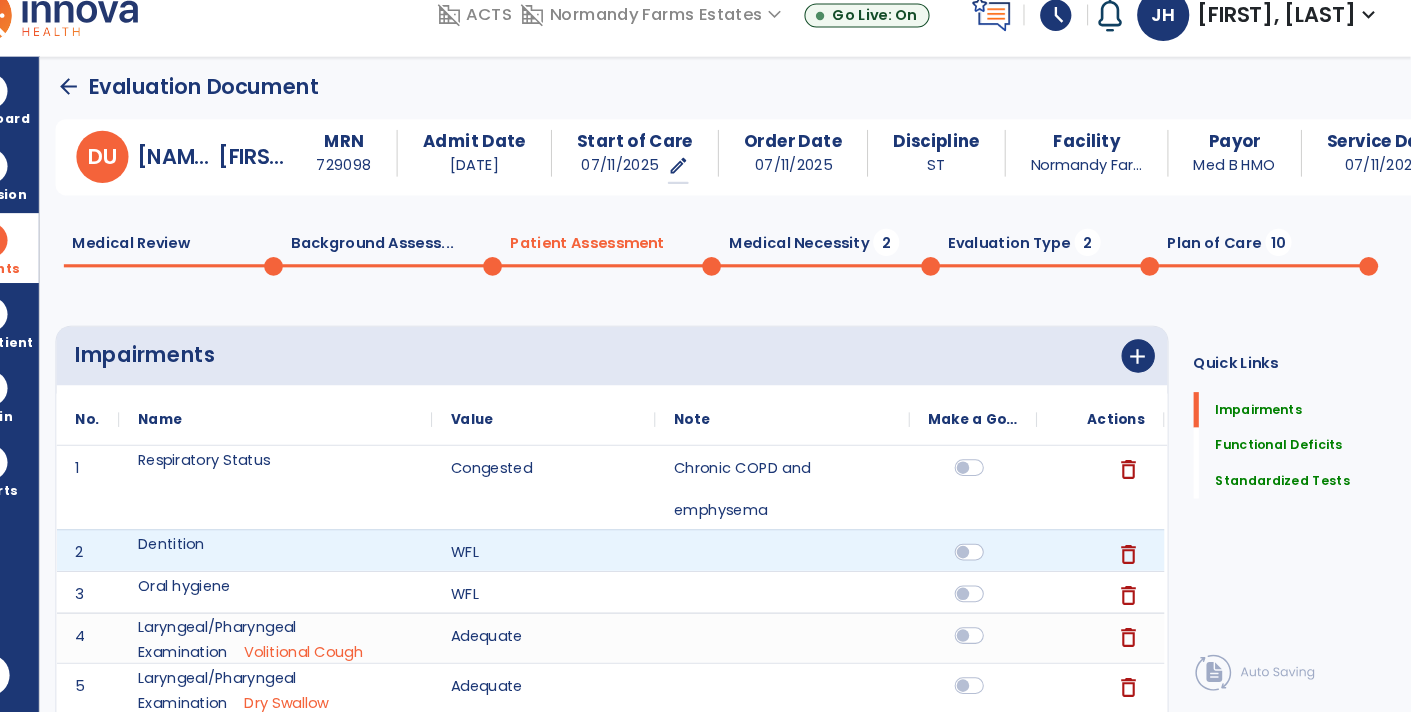 scroll, scrollTop: 0, scrollLeft: 0, axis: both 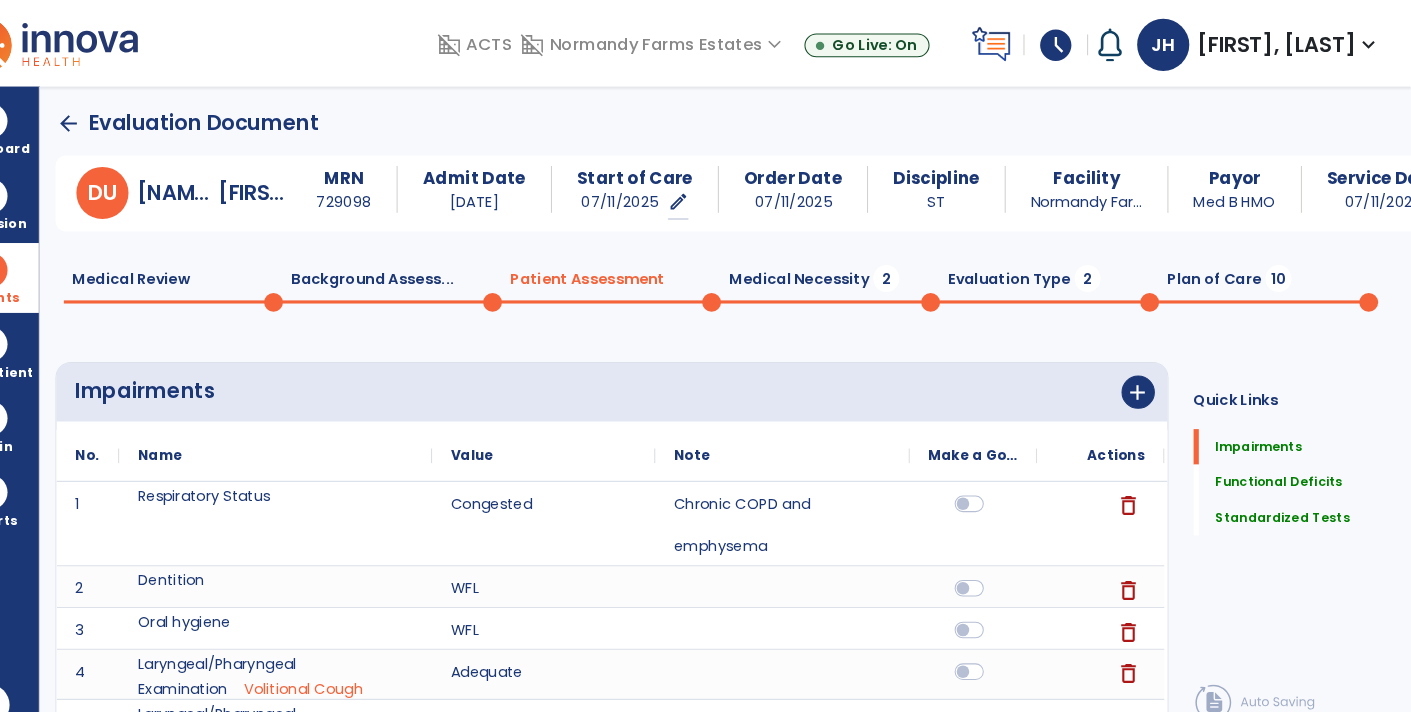 click on "Medical Necessity  2" 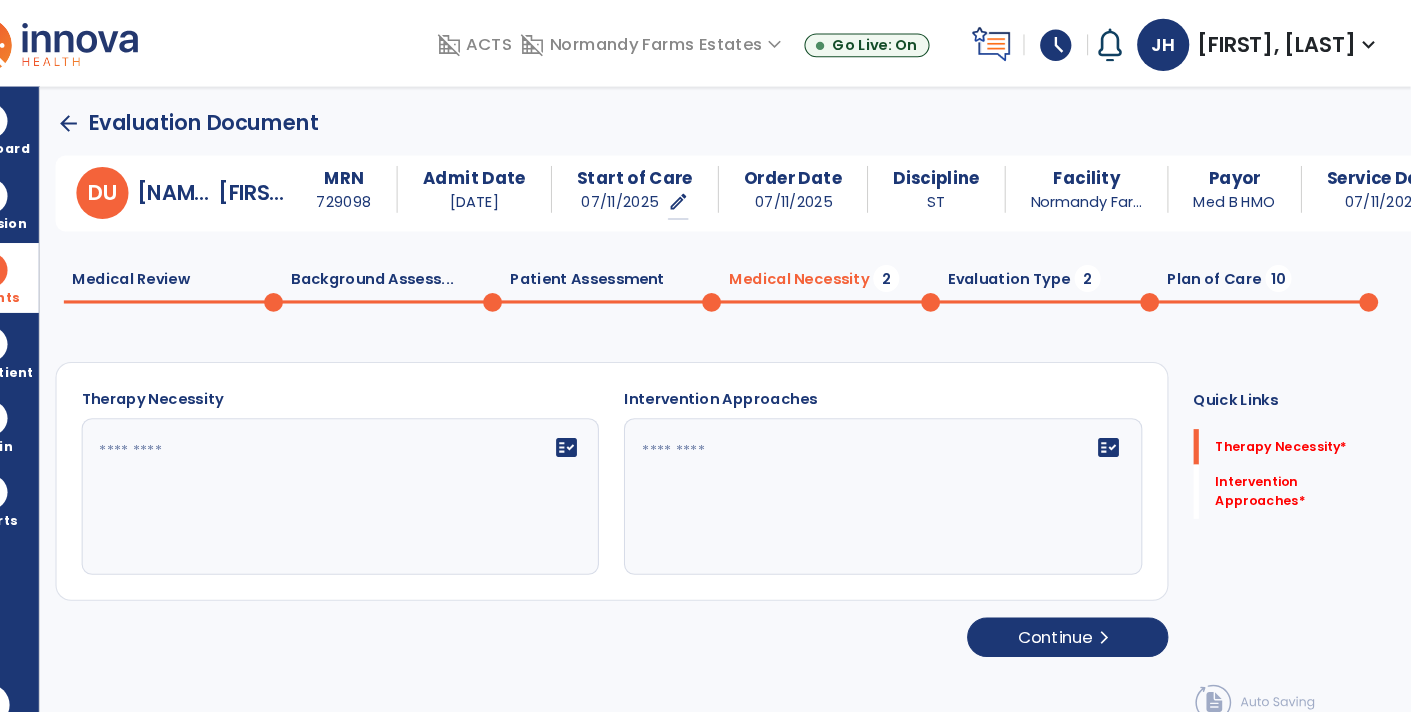 click 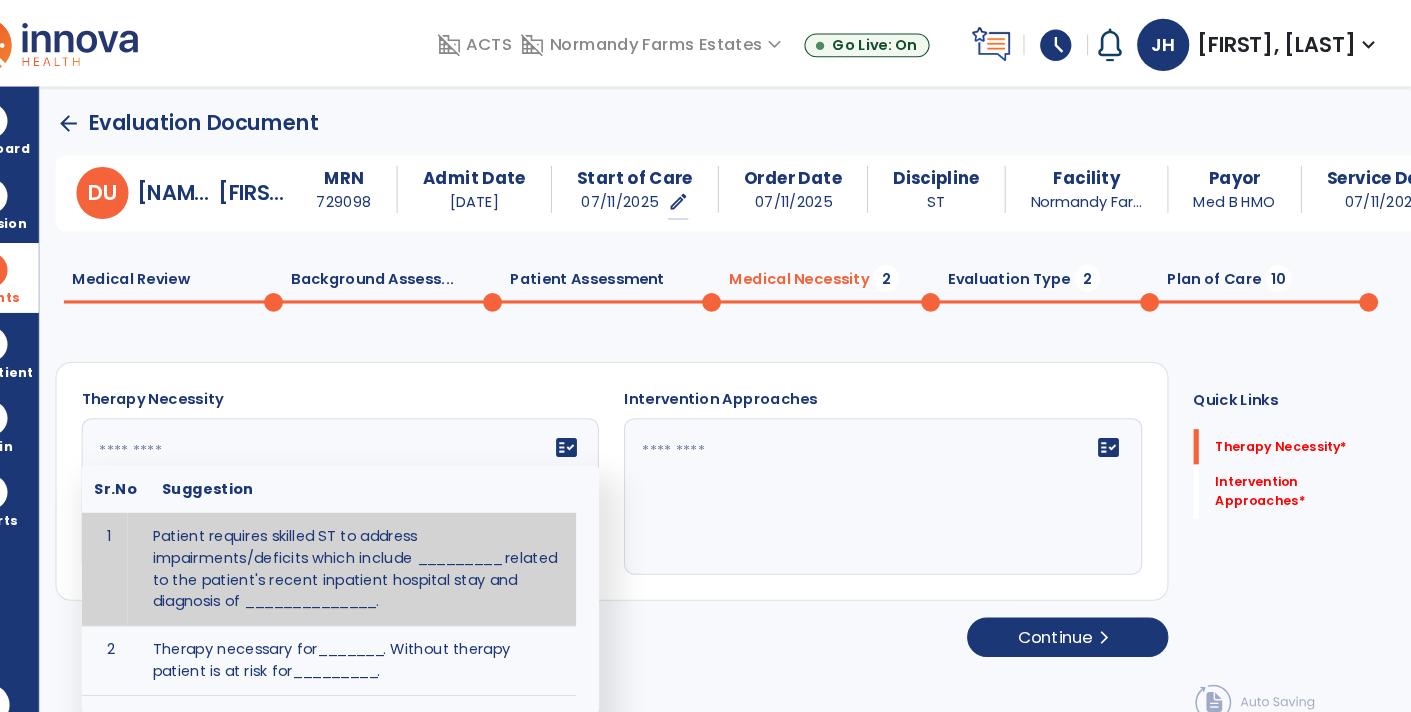 paste on "**********" 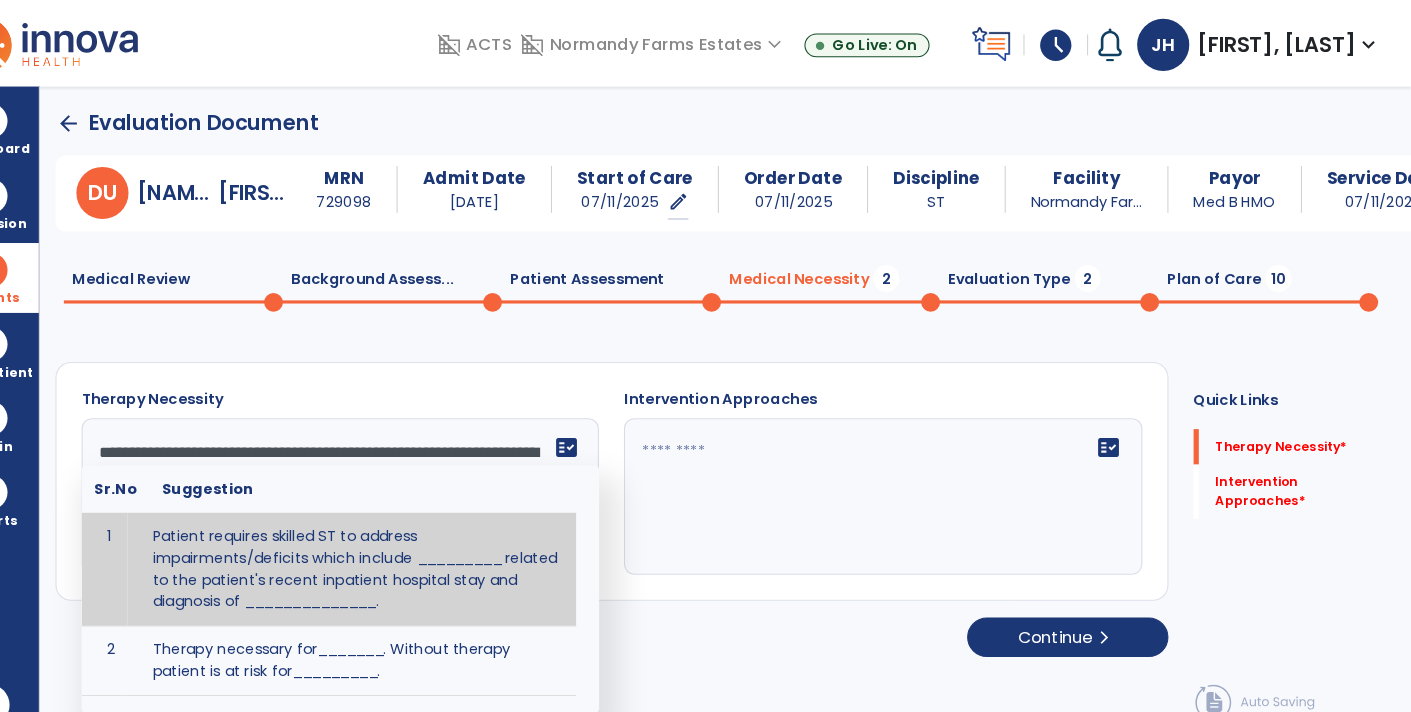 scroll, scrollTop: 63, scrollLeft: 0, axis: vertical 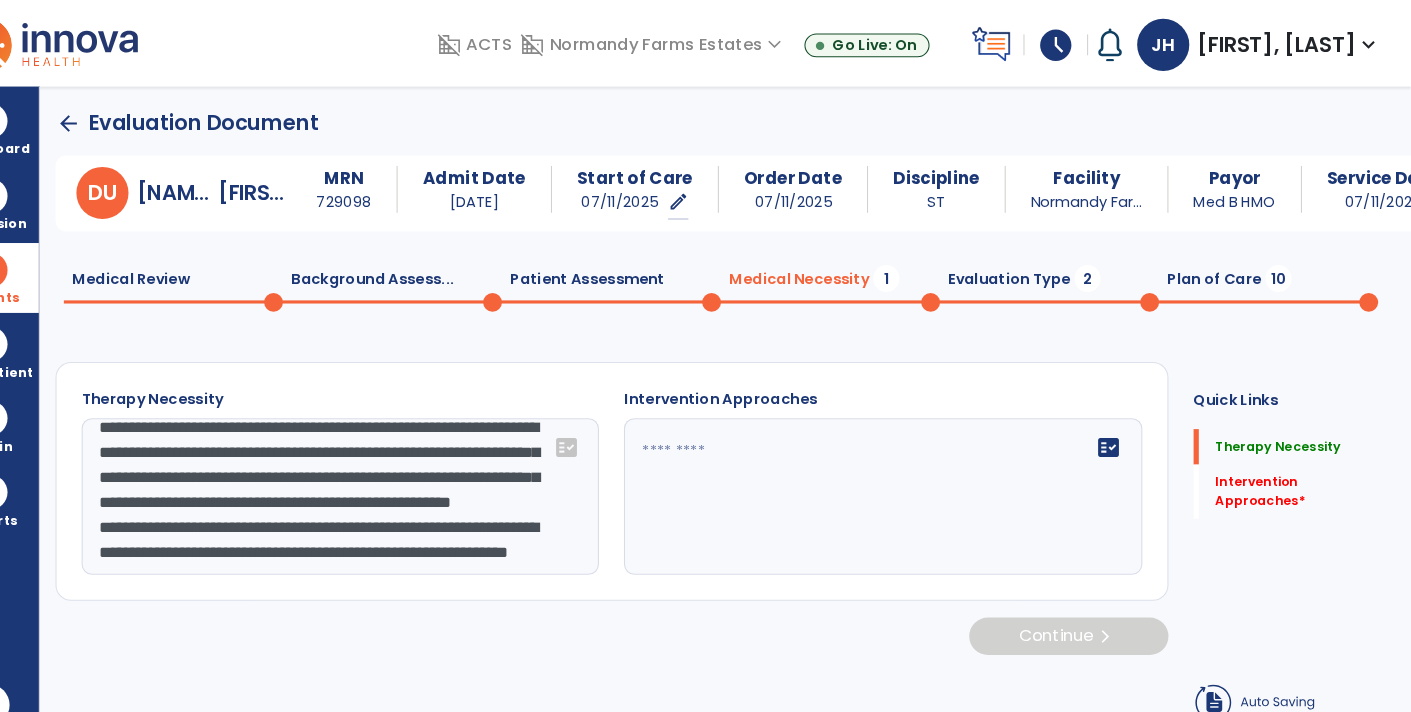 type on "**********" 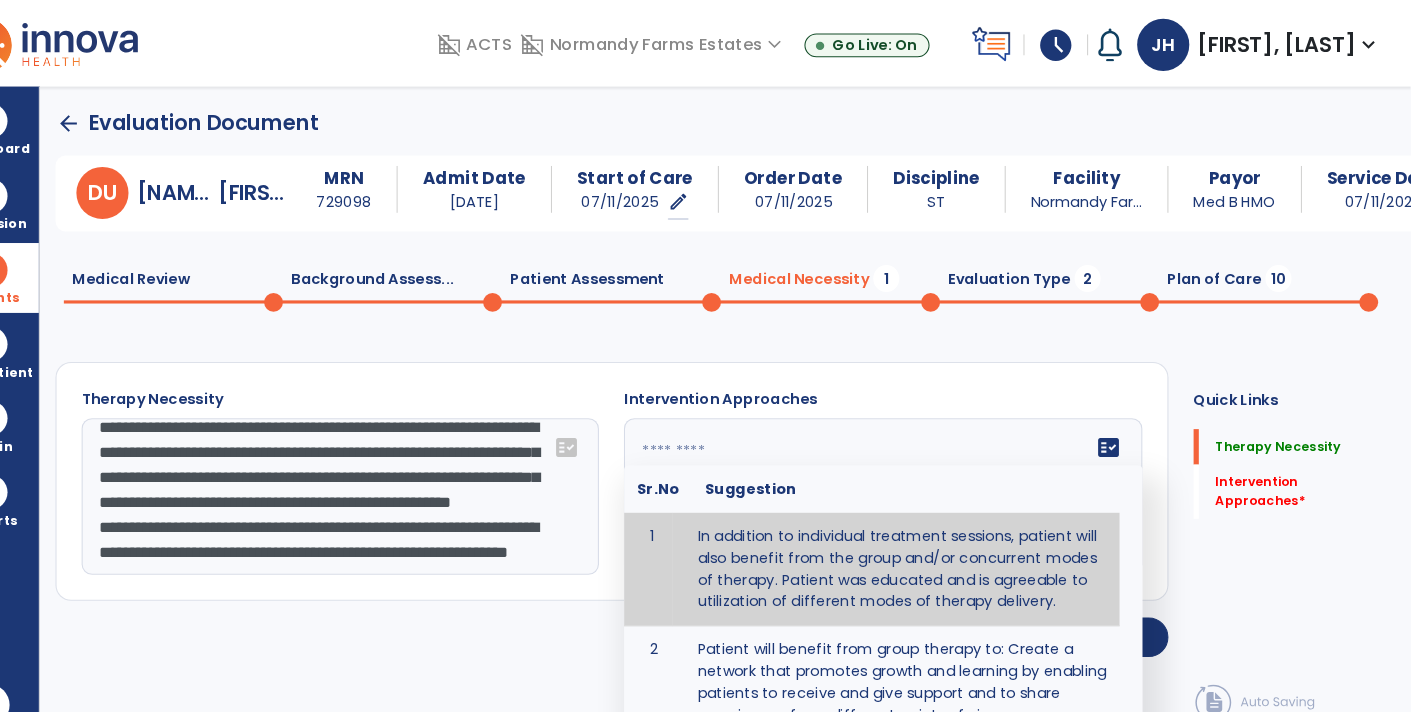 click 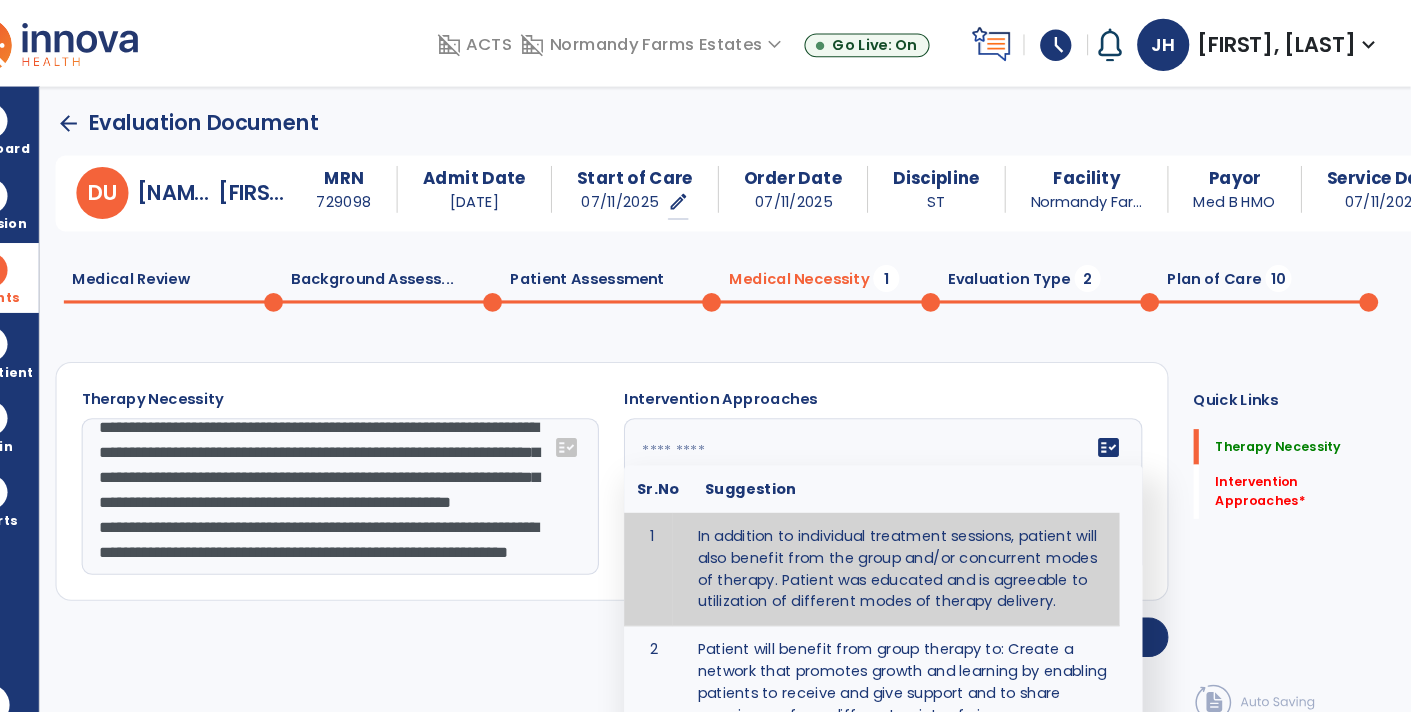 paste on "**********" 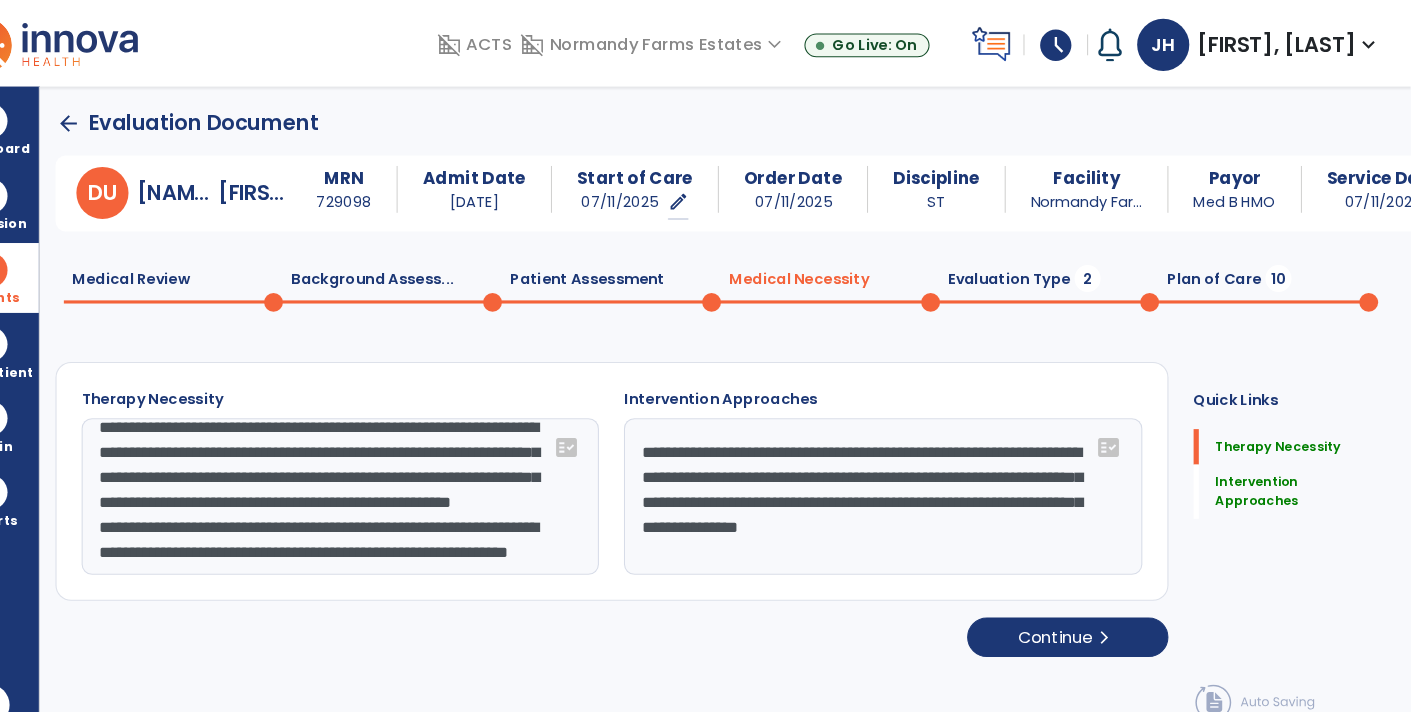 type on "**********" 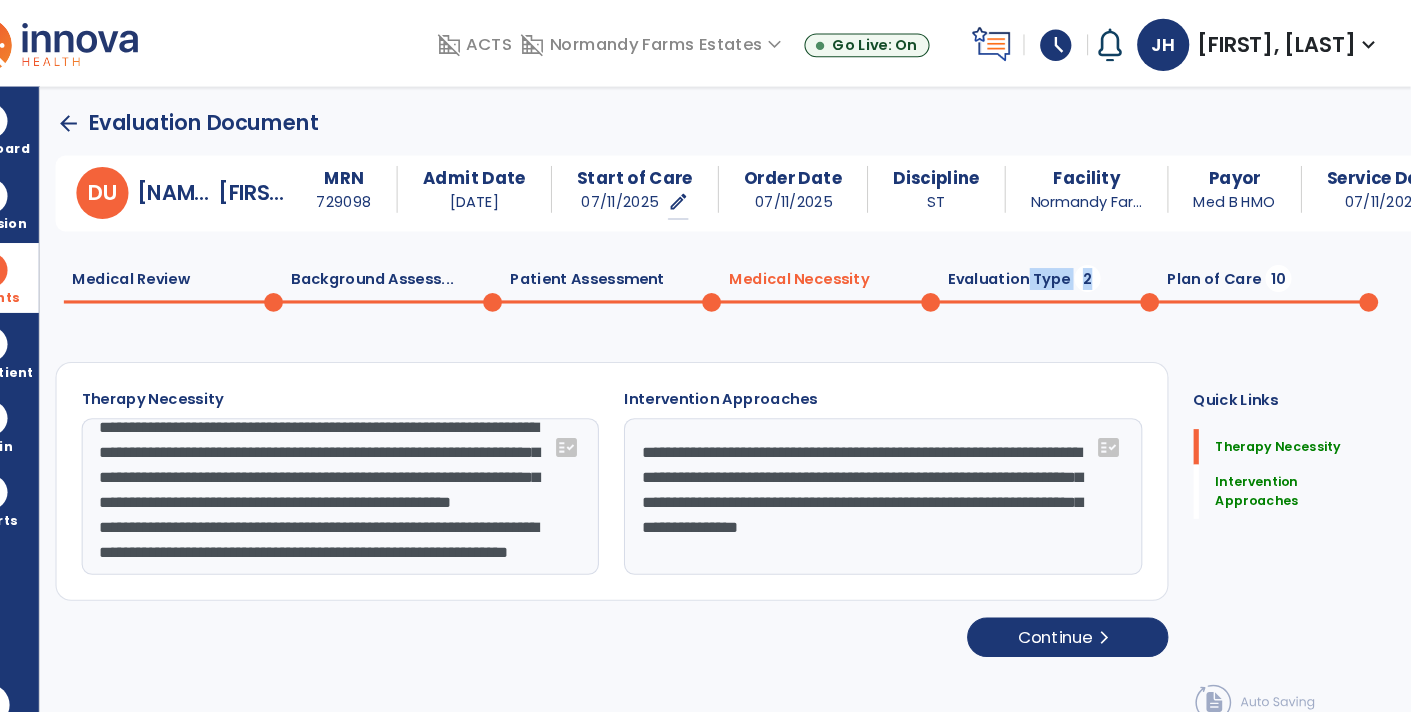 drag, startPoint x: 1035, startPoint y: 276, endPoint x: 952, endPoint y: 308, distance: 88.95505 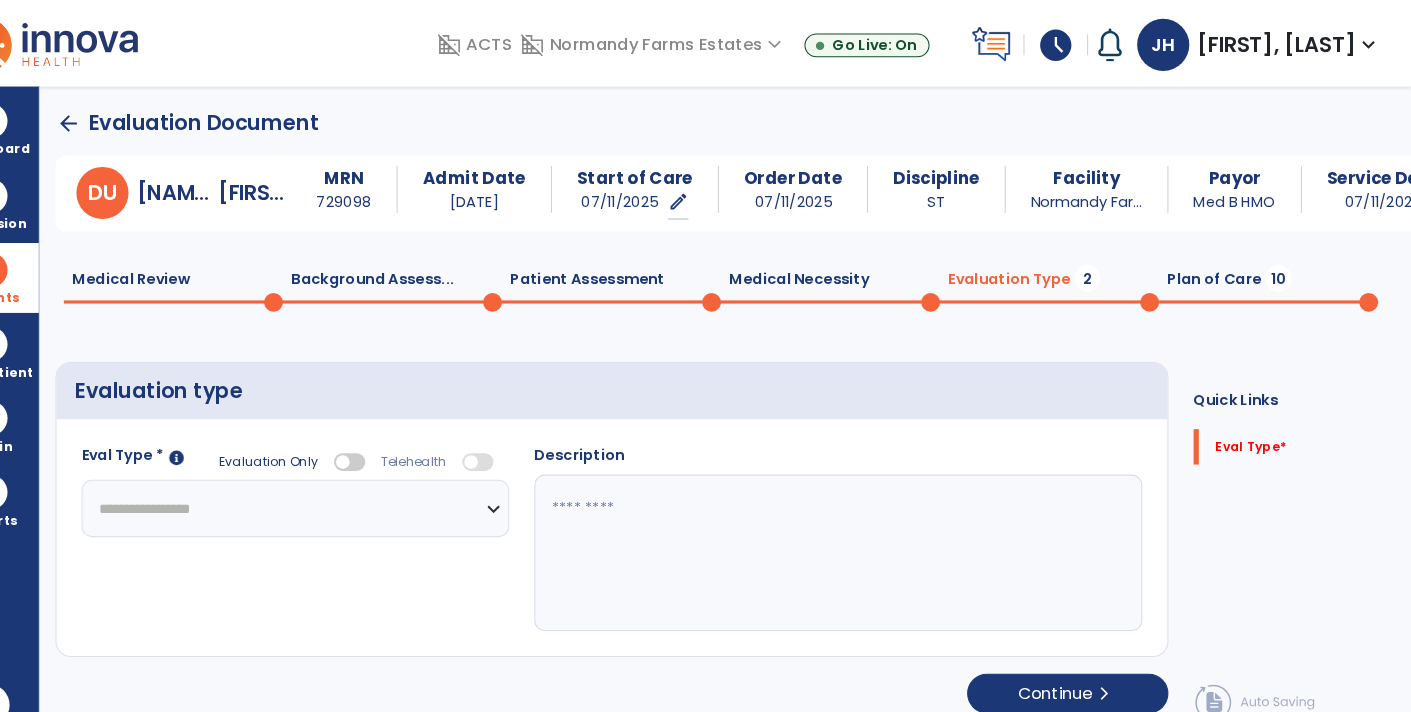 click 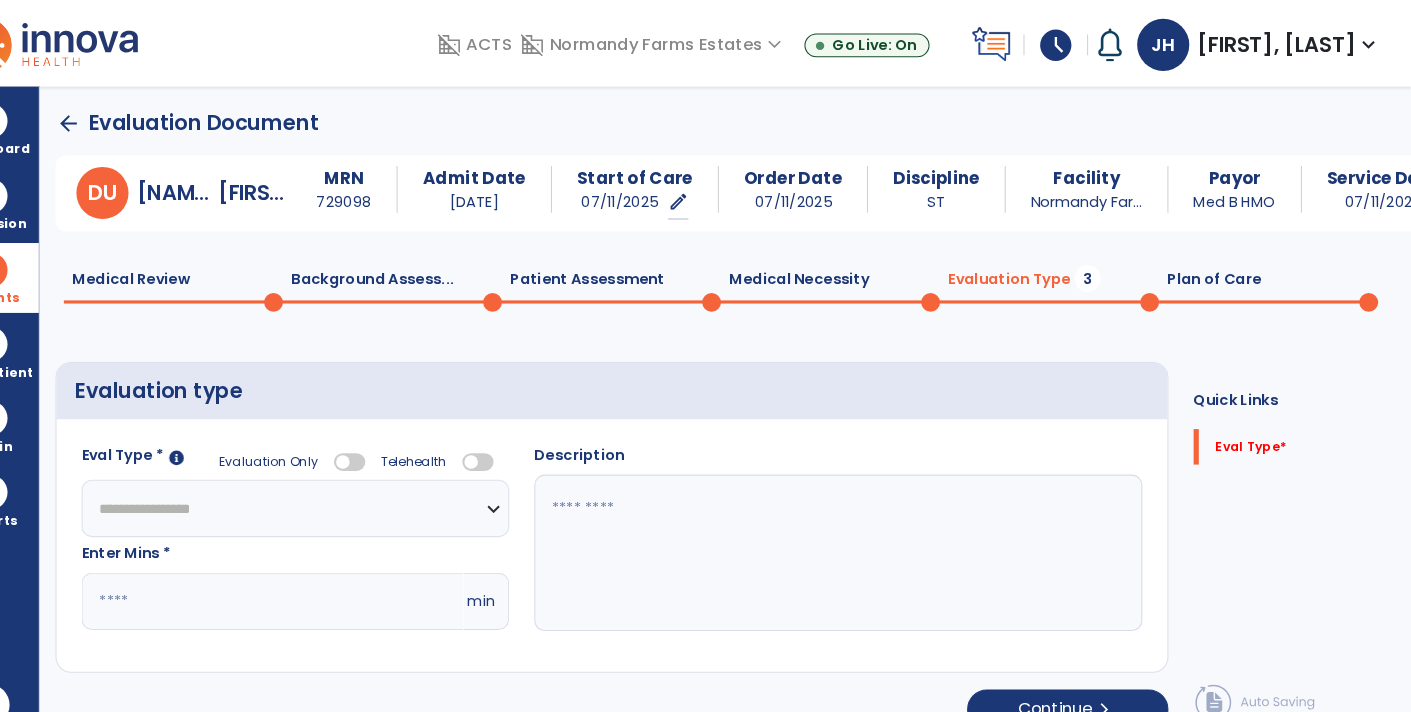 click on "**********" 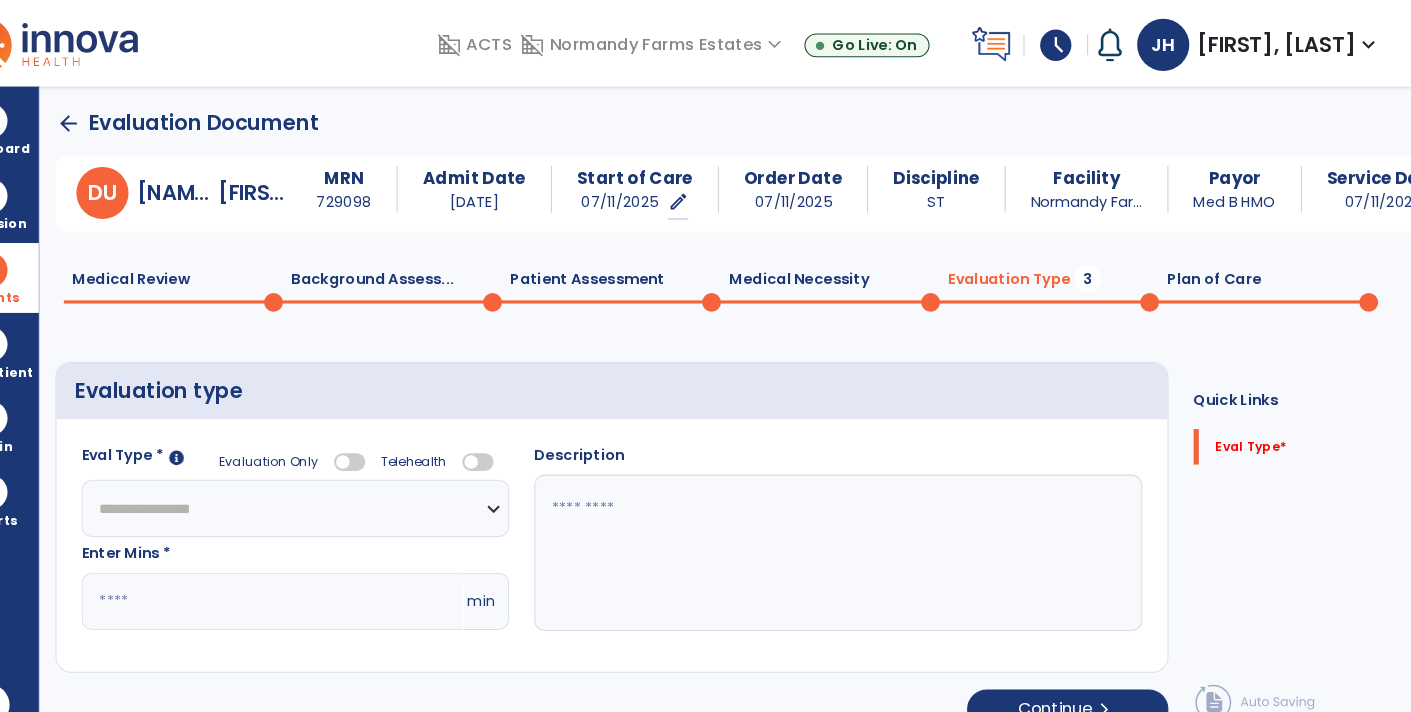 select on "**********" 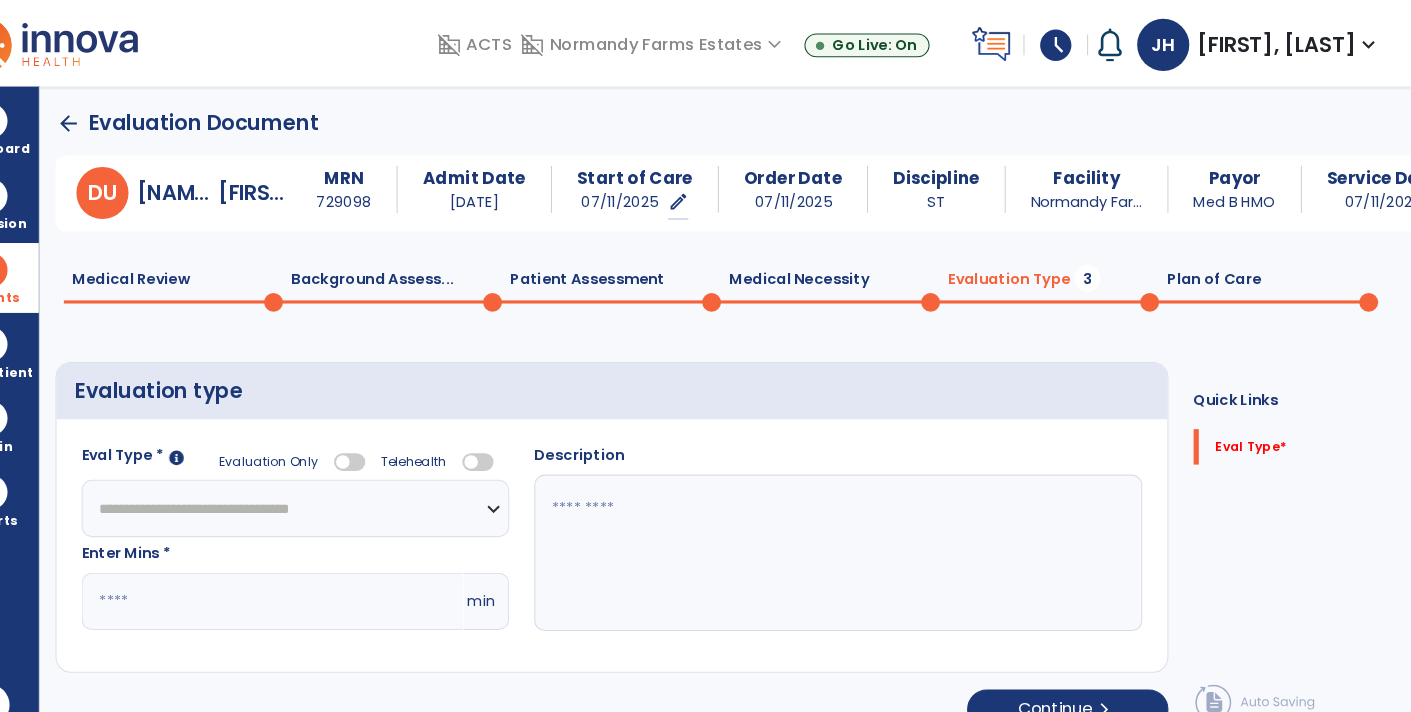 click on "**********" 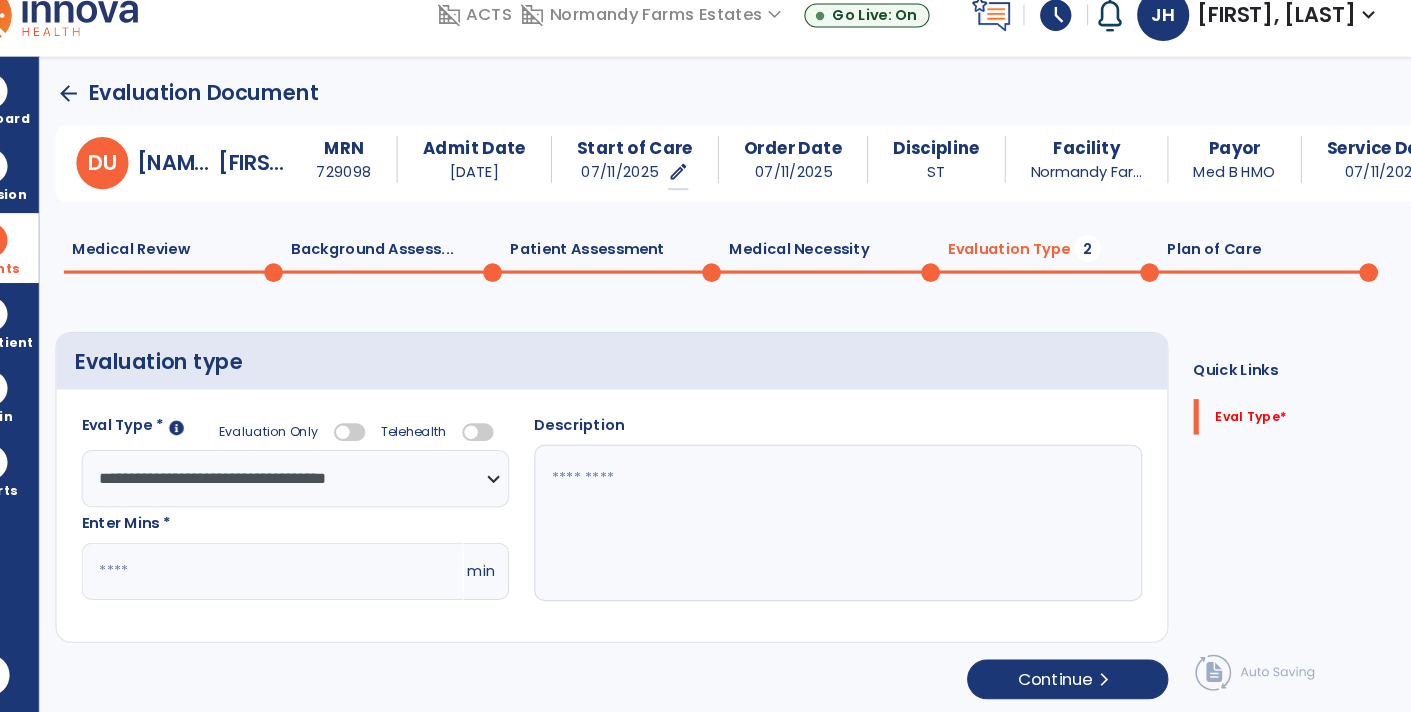 click at bounding box center (47, 676) 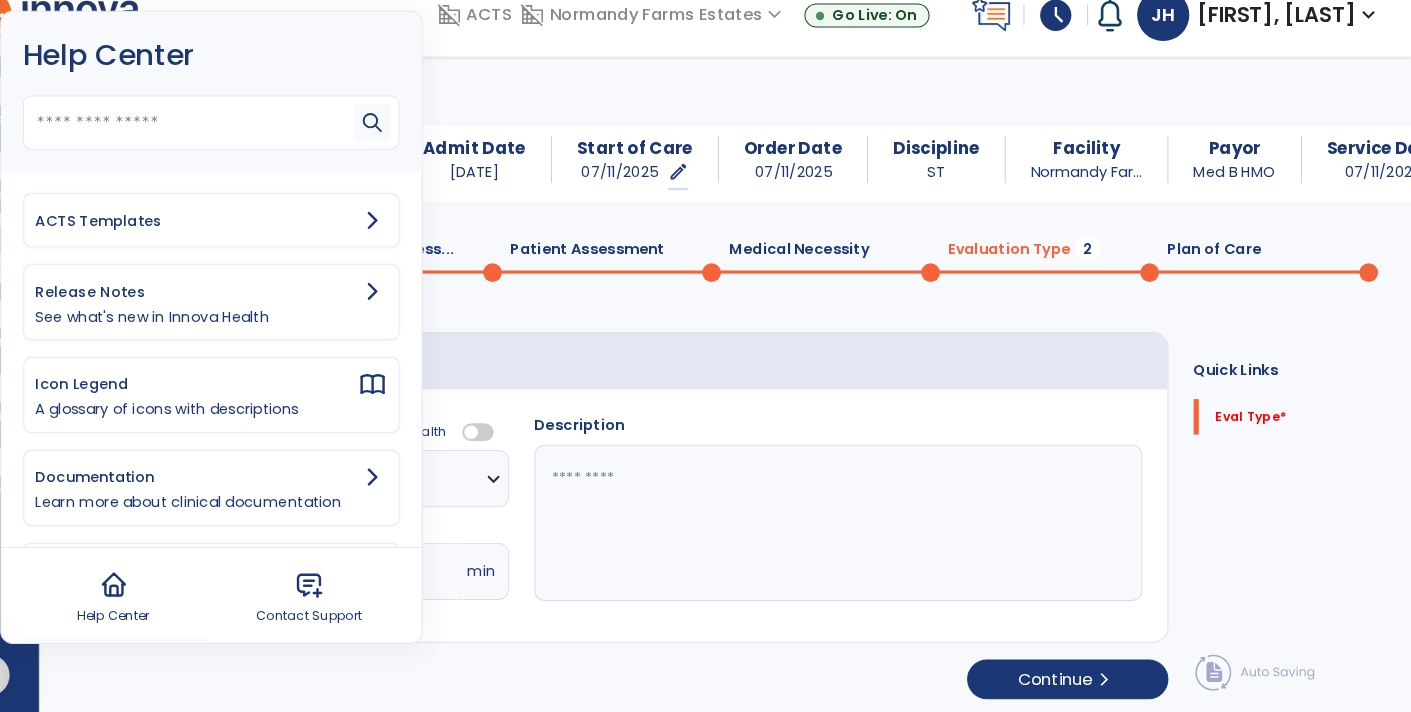 click on "ACTS Templates" at bounding box center [246, 240] 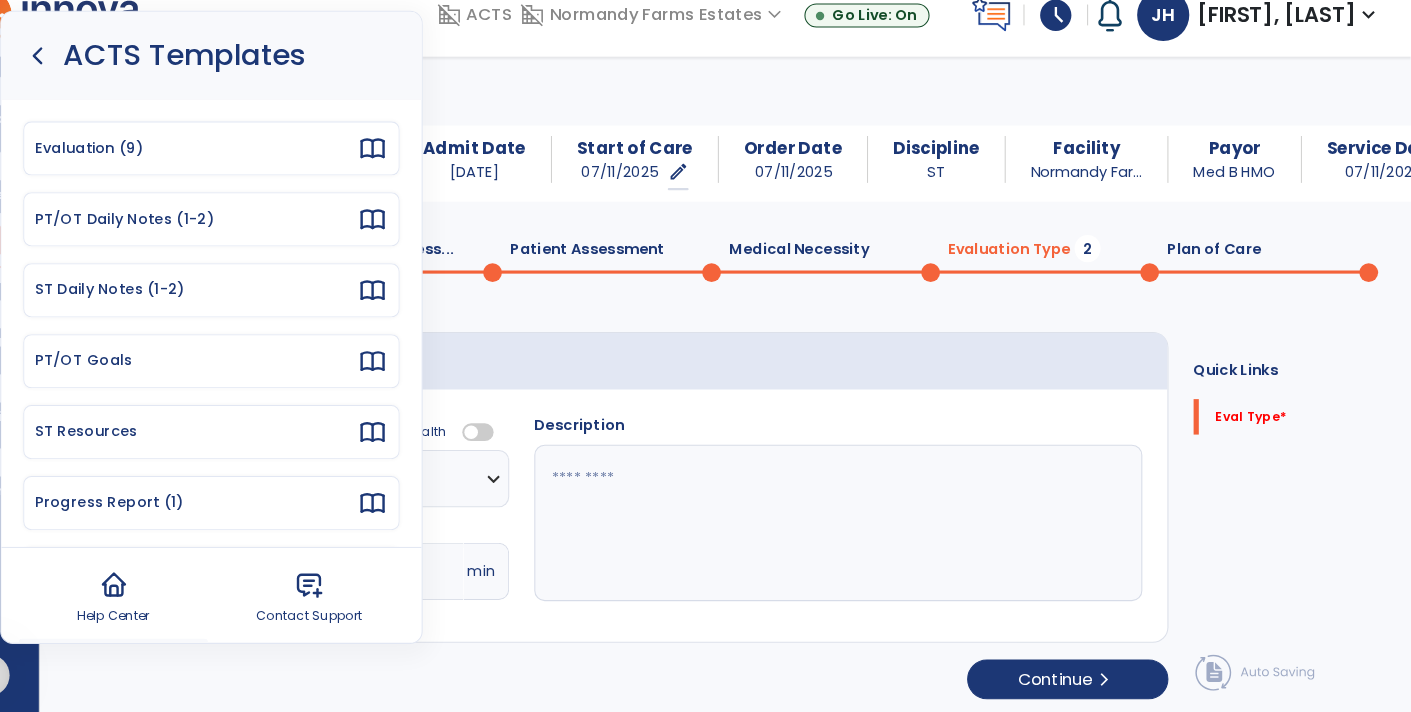 click on "ST Resources" at bounding box center (246, 442) 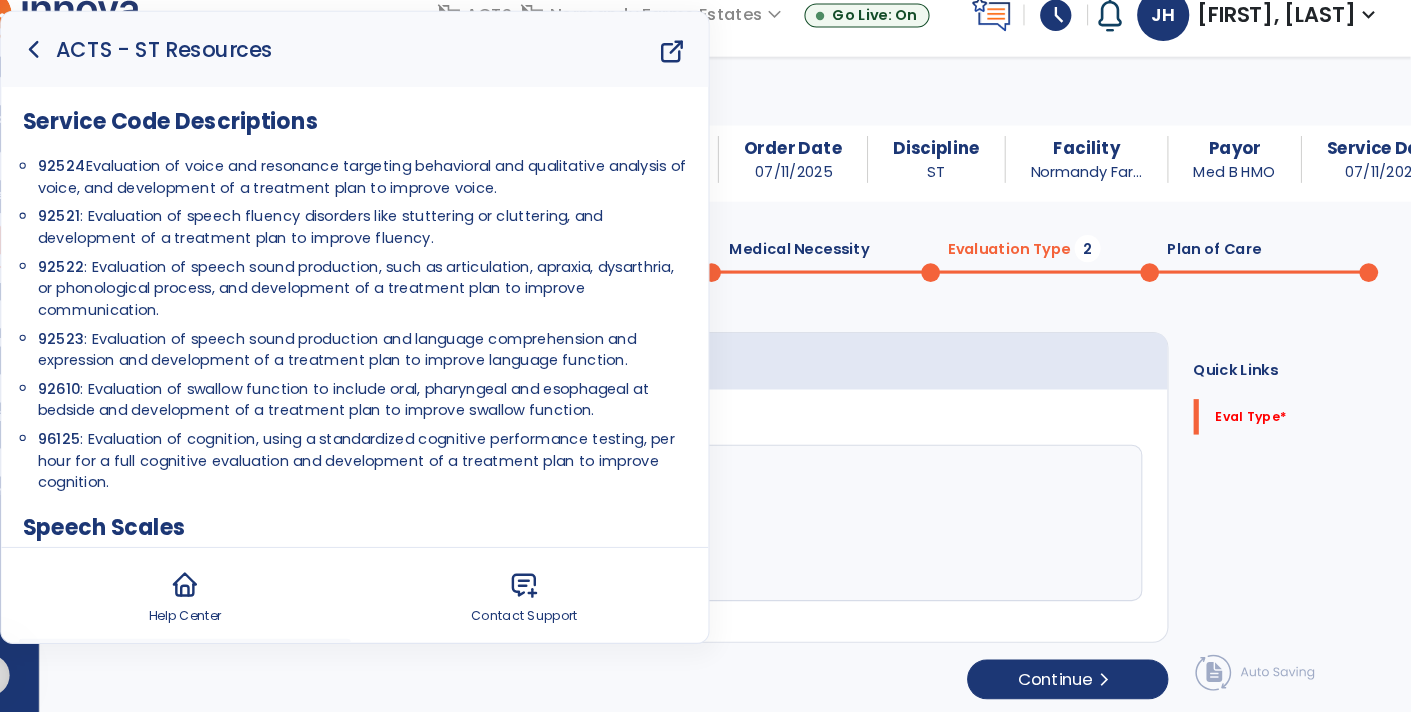 drag, startPoint x: 140, startPoint y: 403, endPoint x: 680, endPoint y: 424, distance: 540.4082 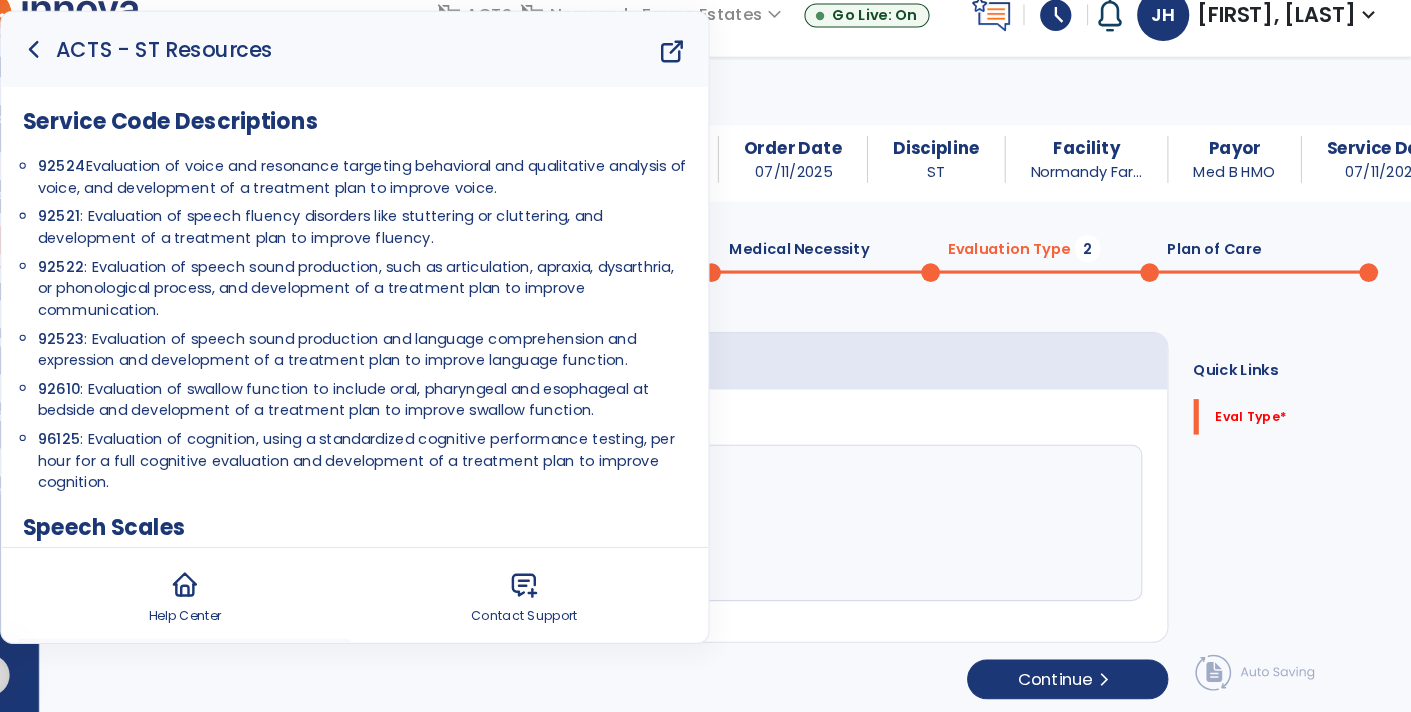 click on "Dashboard  dashboard  Therapist Dashboard  view_quilt  Operations Dashboard Admission Patients  format_list_bulleted  Patient List  space_dashboard  Patient Board  insert_chart  PDPM Board Plan Patient  event_note  Planner  content_paste_go  Scheduler  content_paste_go  Whiteboard Admin  manage_accounts  Users Reports  export_notes  Billing Exports  note_alt  EOM Report  event_note  Minutes By Payor  inbox_customize  Service Log  playlist_add_check  Triple Check Report" at bounding box center [48, 397] 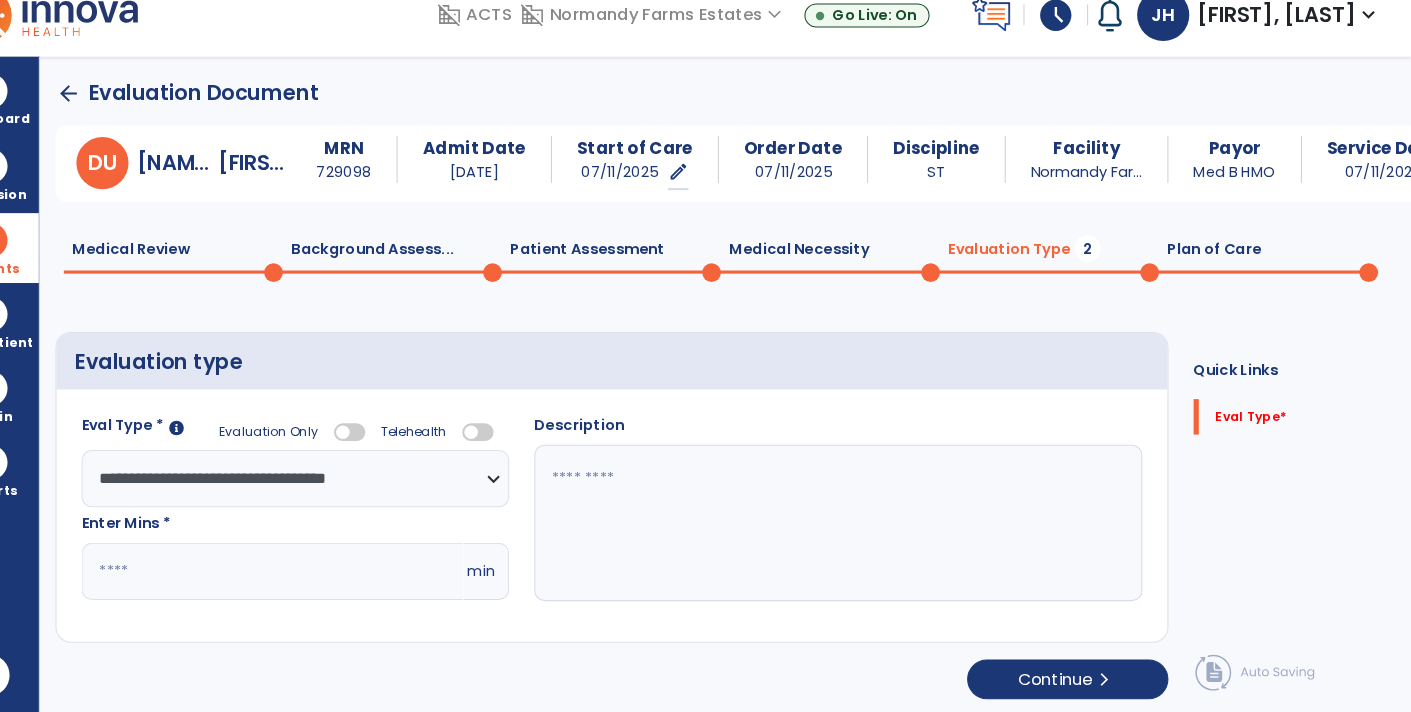 click 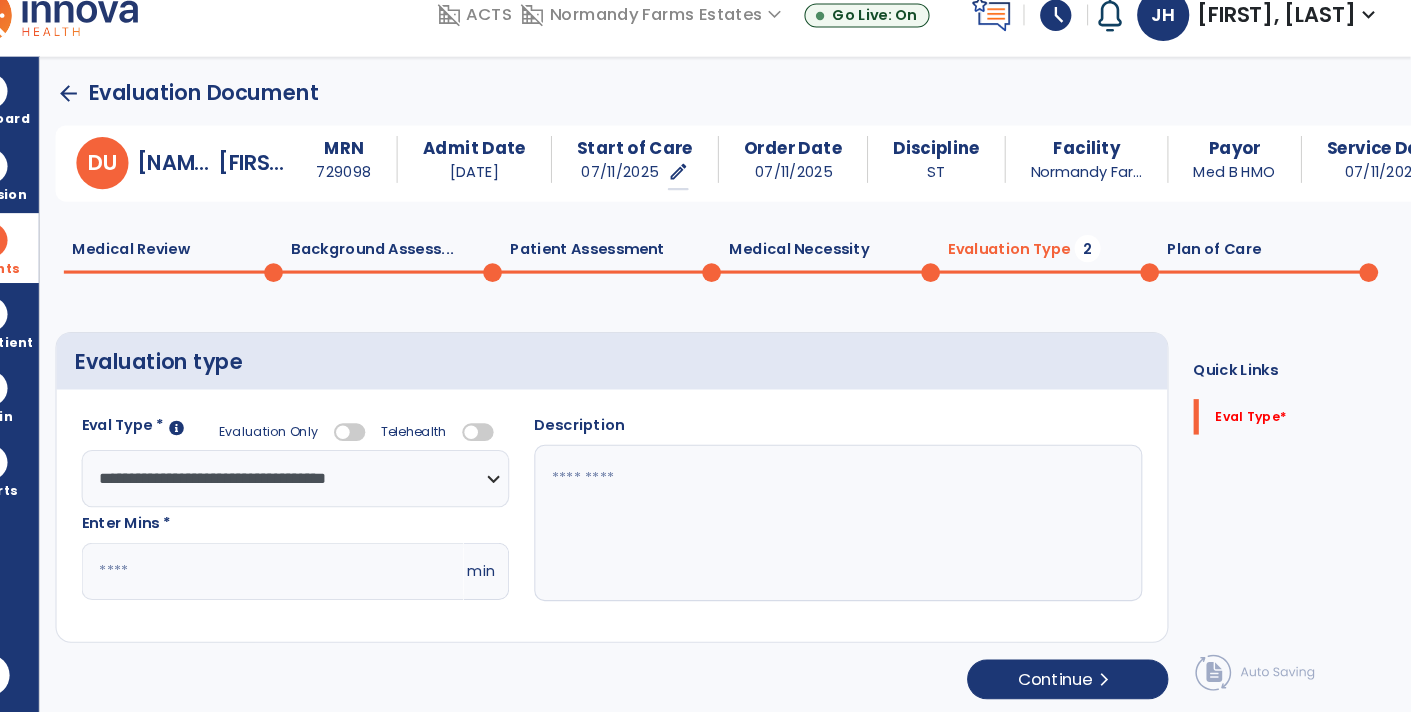 paste on "**********" 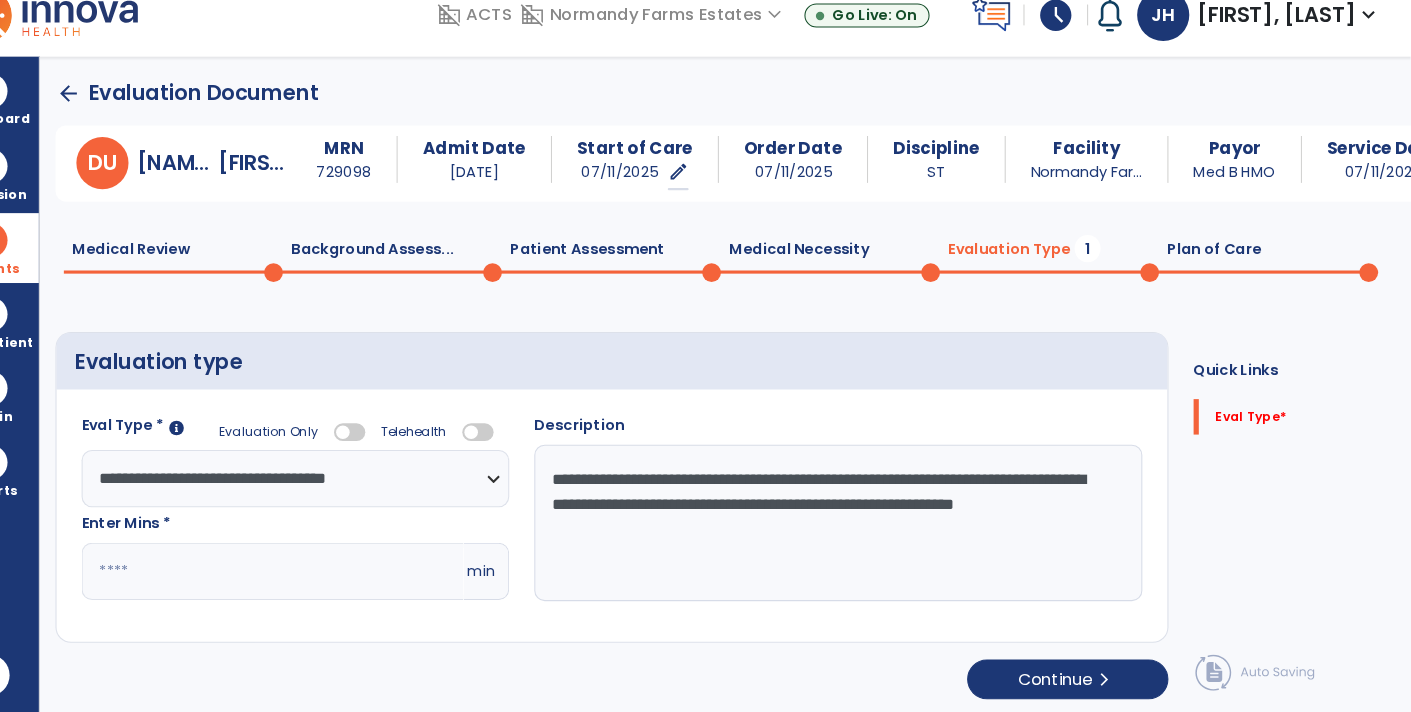 type on "**********" 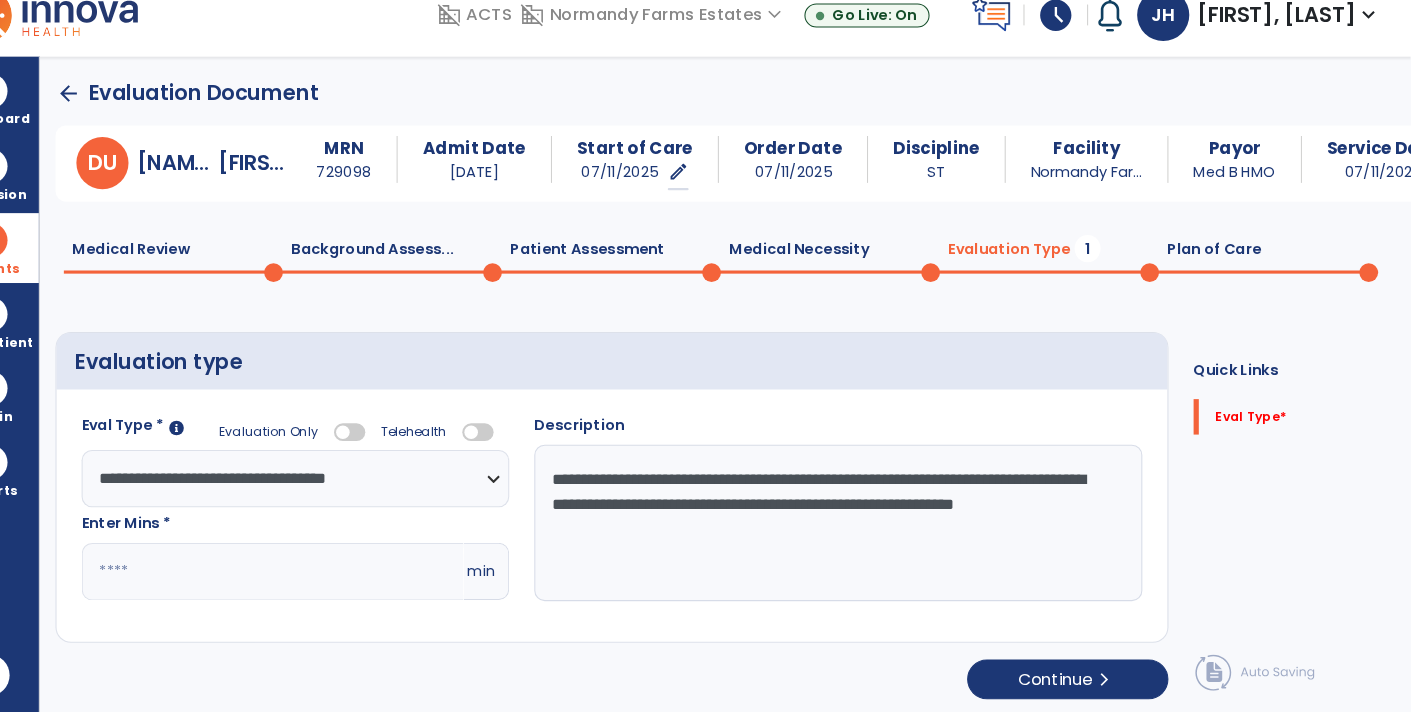 drag, startPoint x: 273, startPoint y: 589, endPoint x: 110, endPoint y: 580, distance: 163.24828 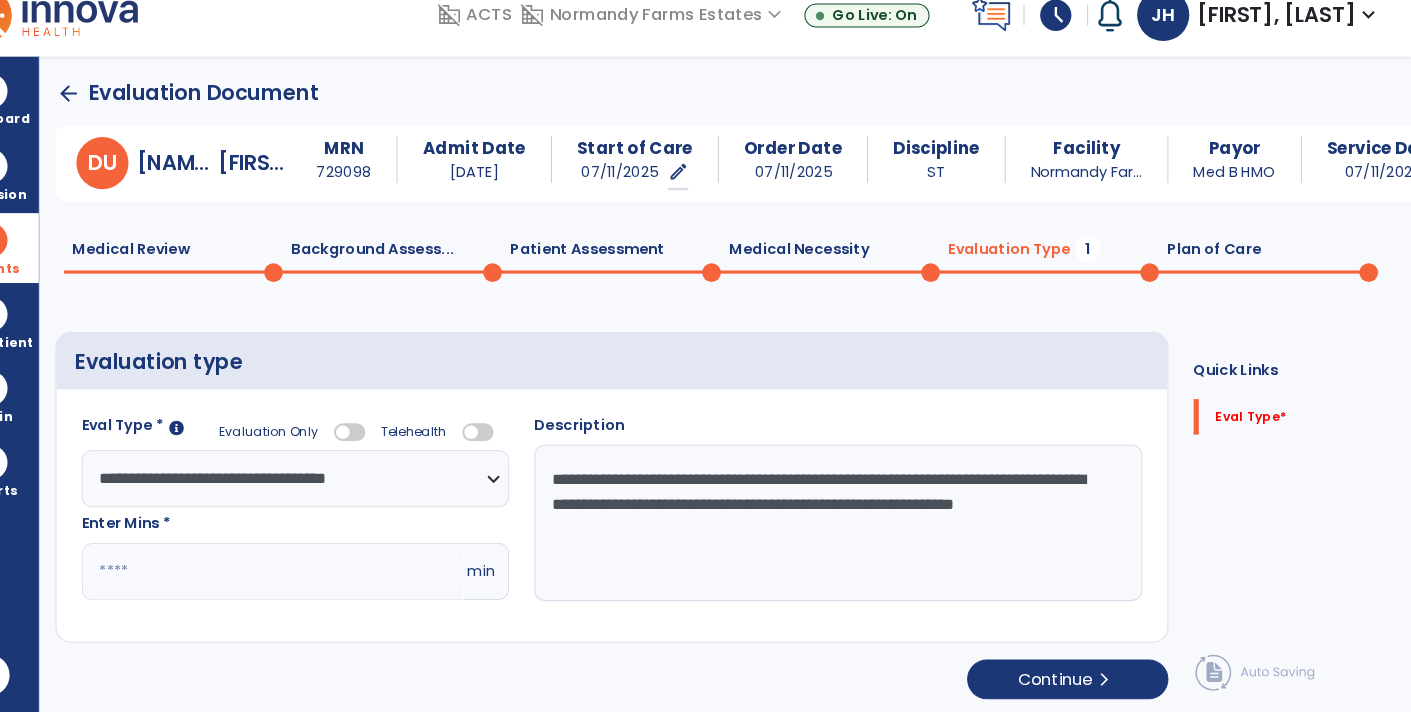 click on "**********" 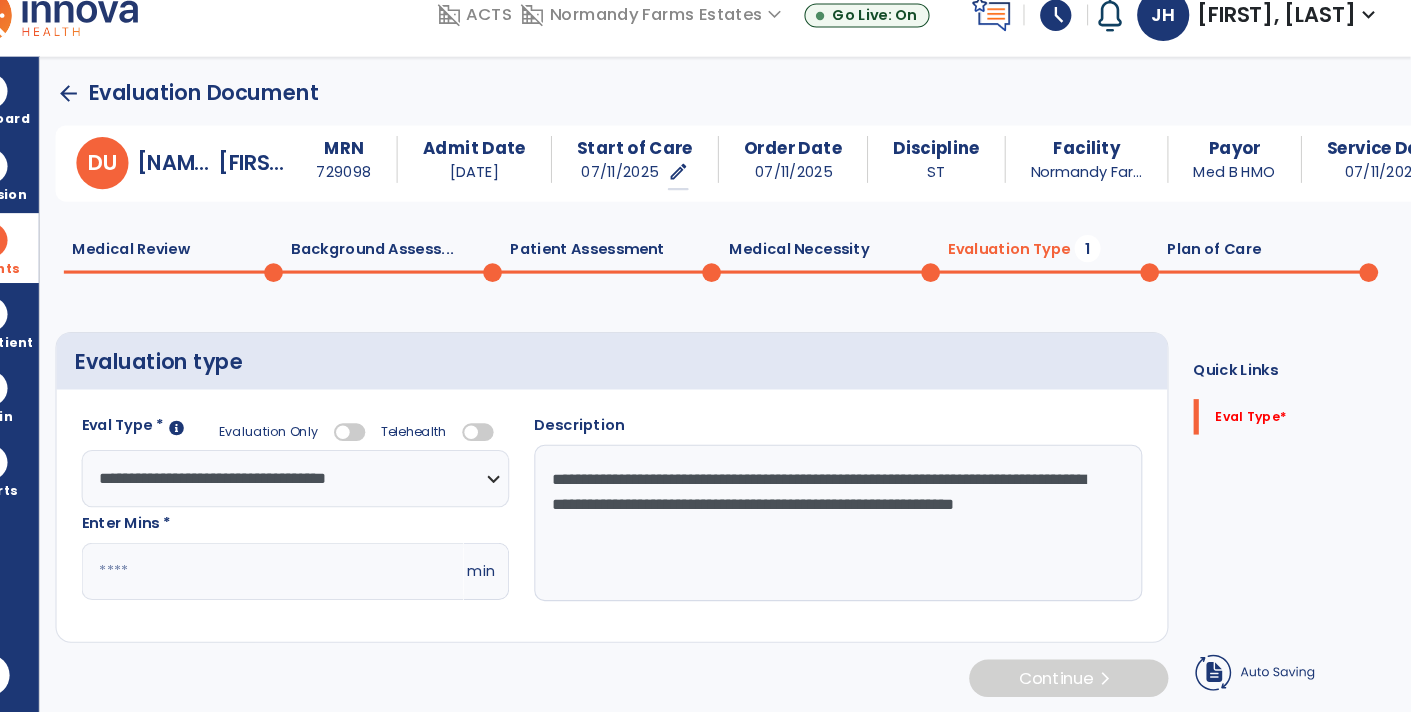 click on "Plan of Care  0" 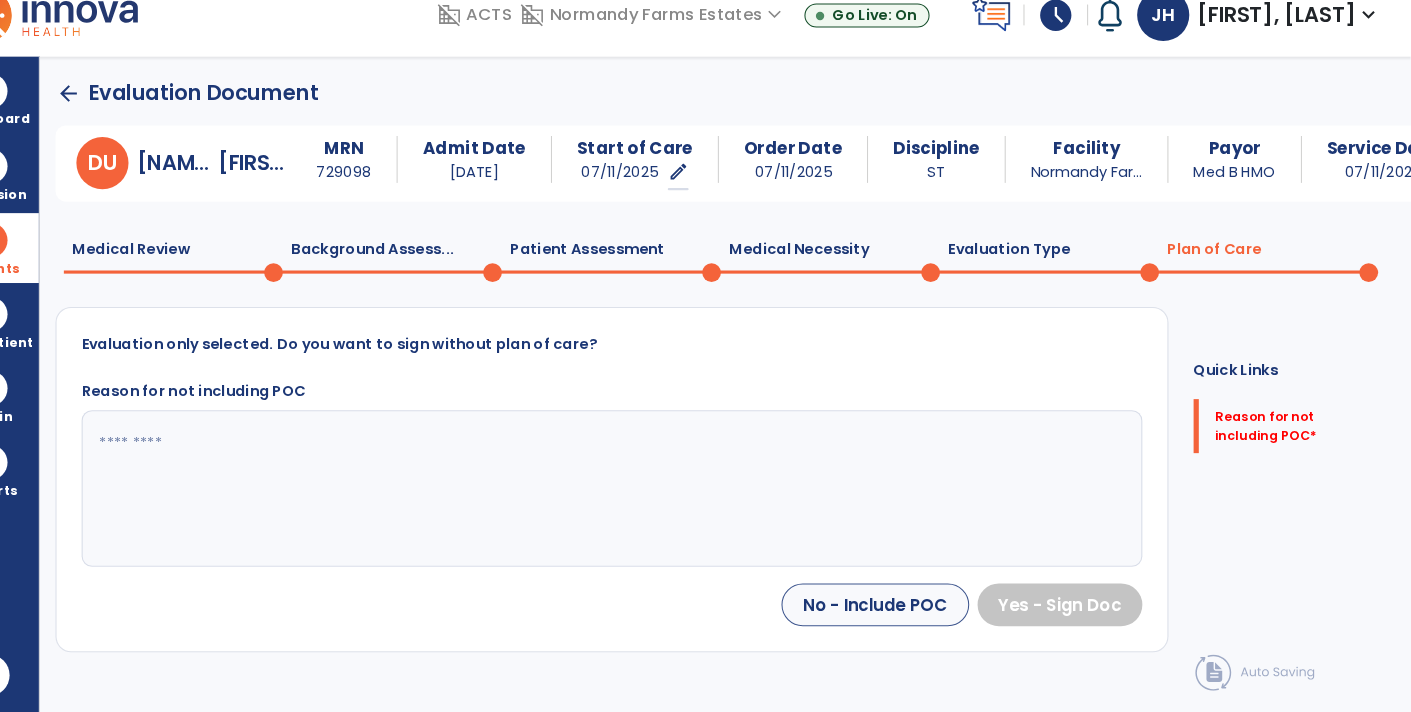 click 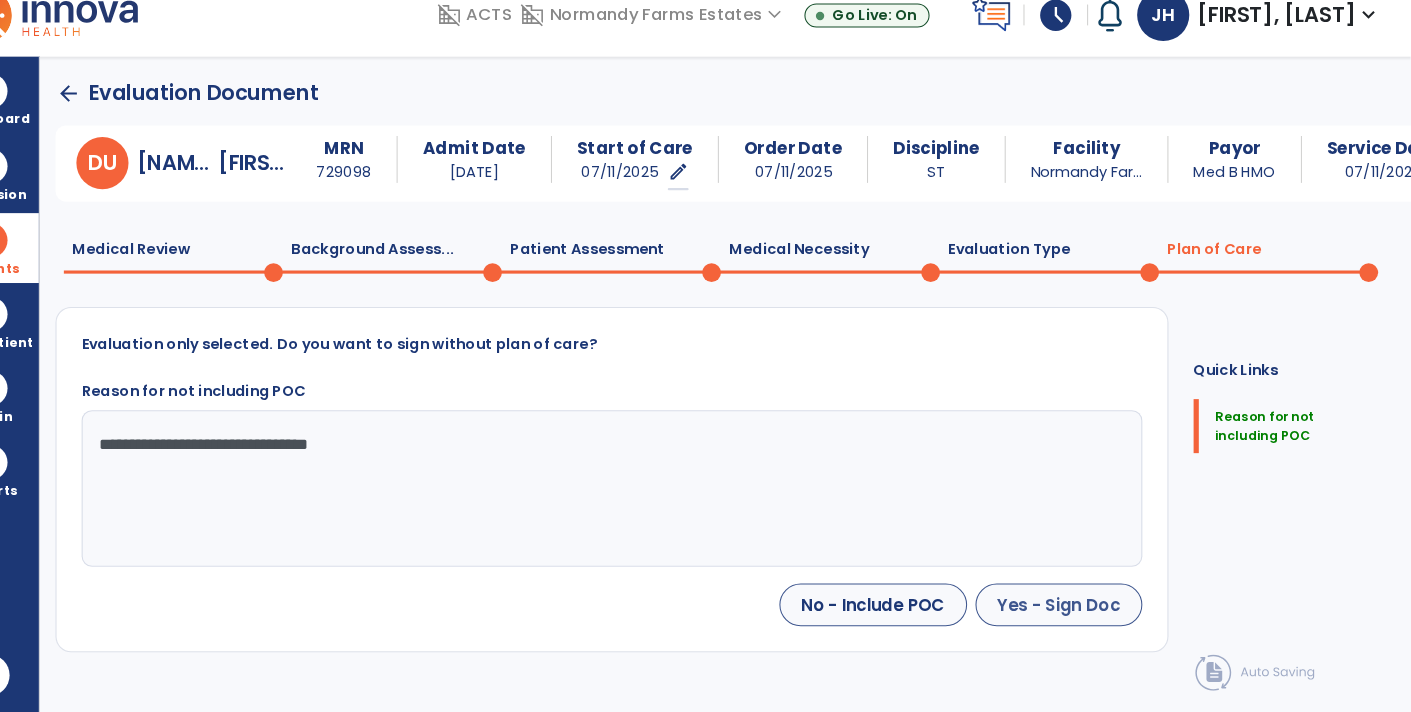type on "**********" 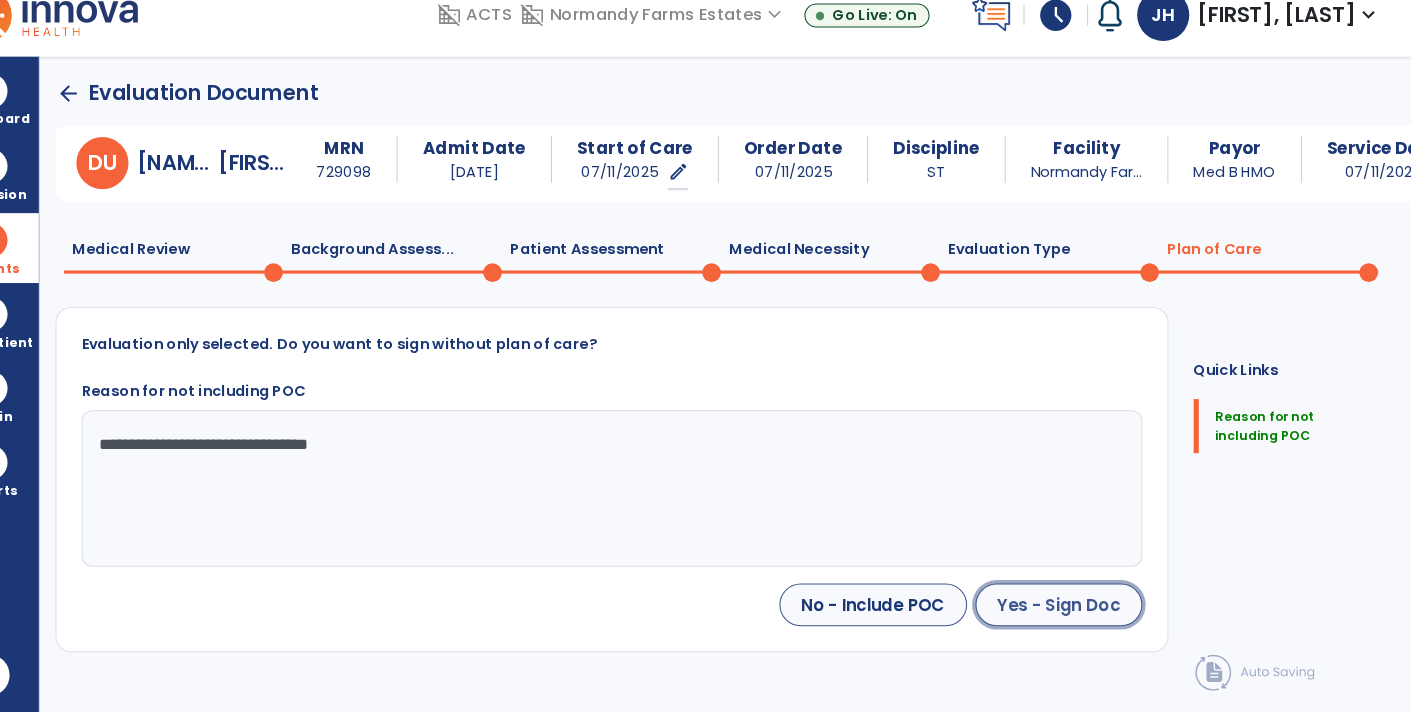 click on "Yes - Sign Doc" 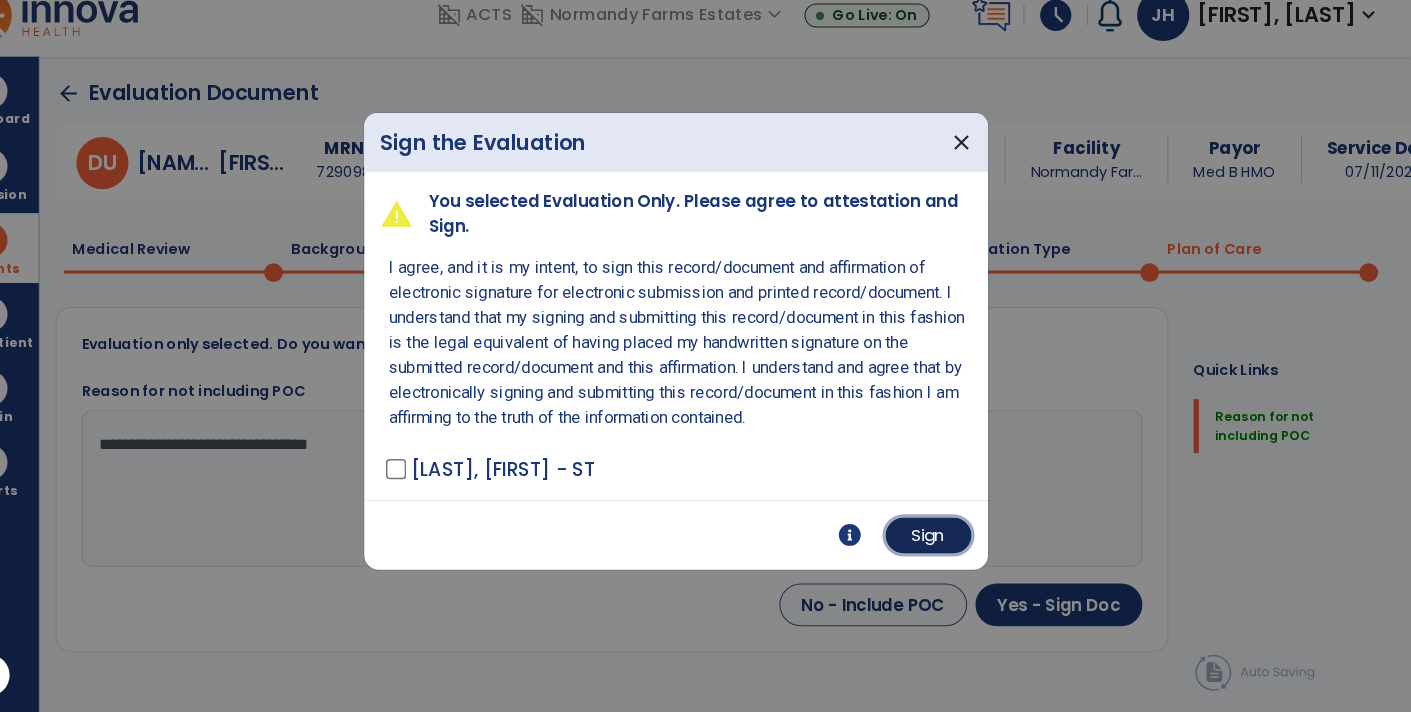 click on "Sign" at bounding box center [948, 542] 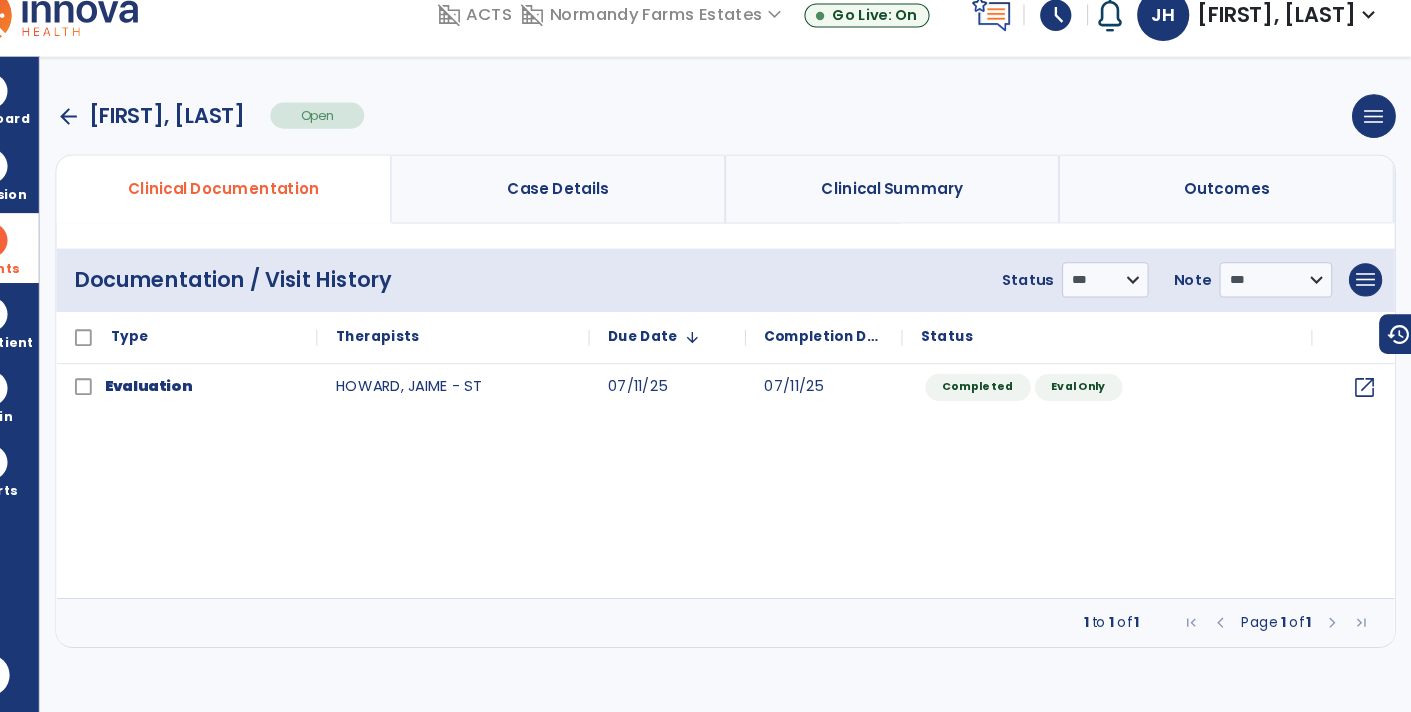 click on "arrow_back" at bounding box center (123, 140) 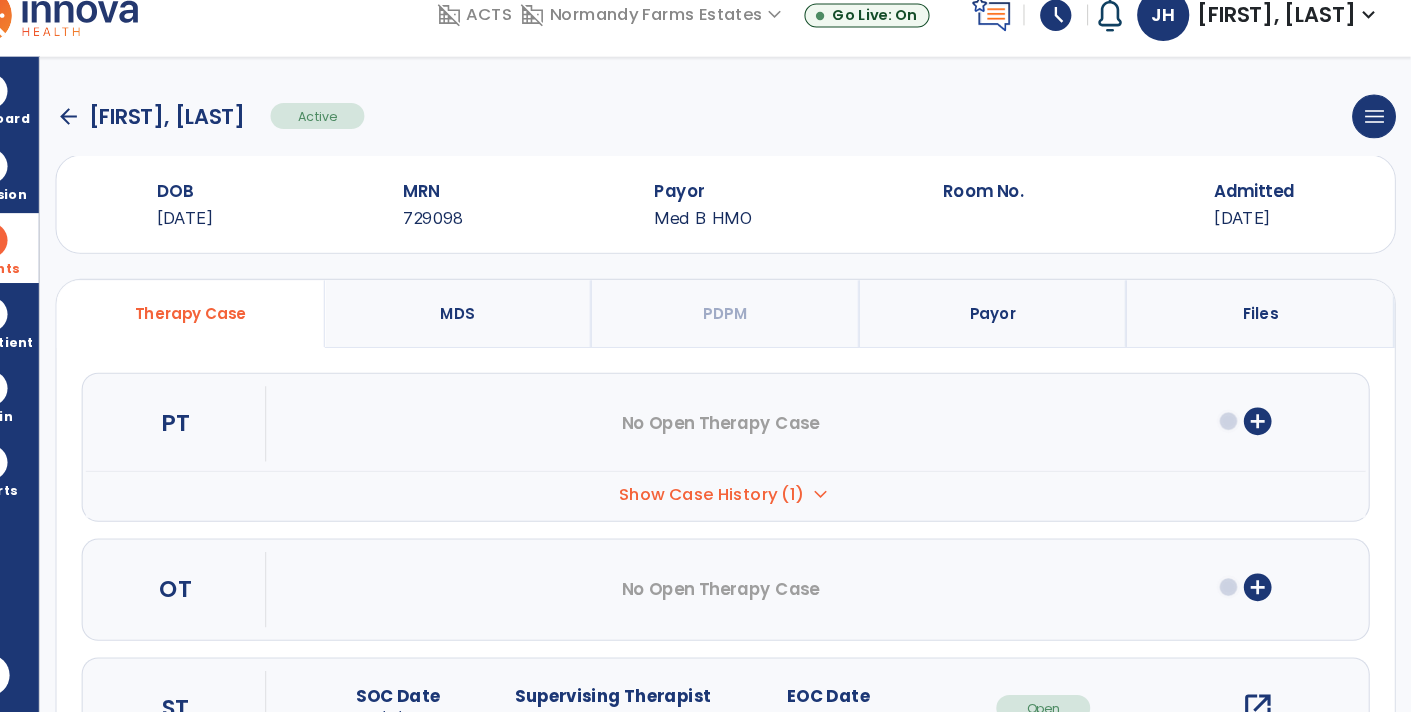 click on "arrow_back" 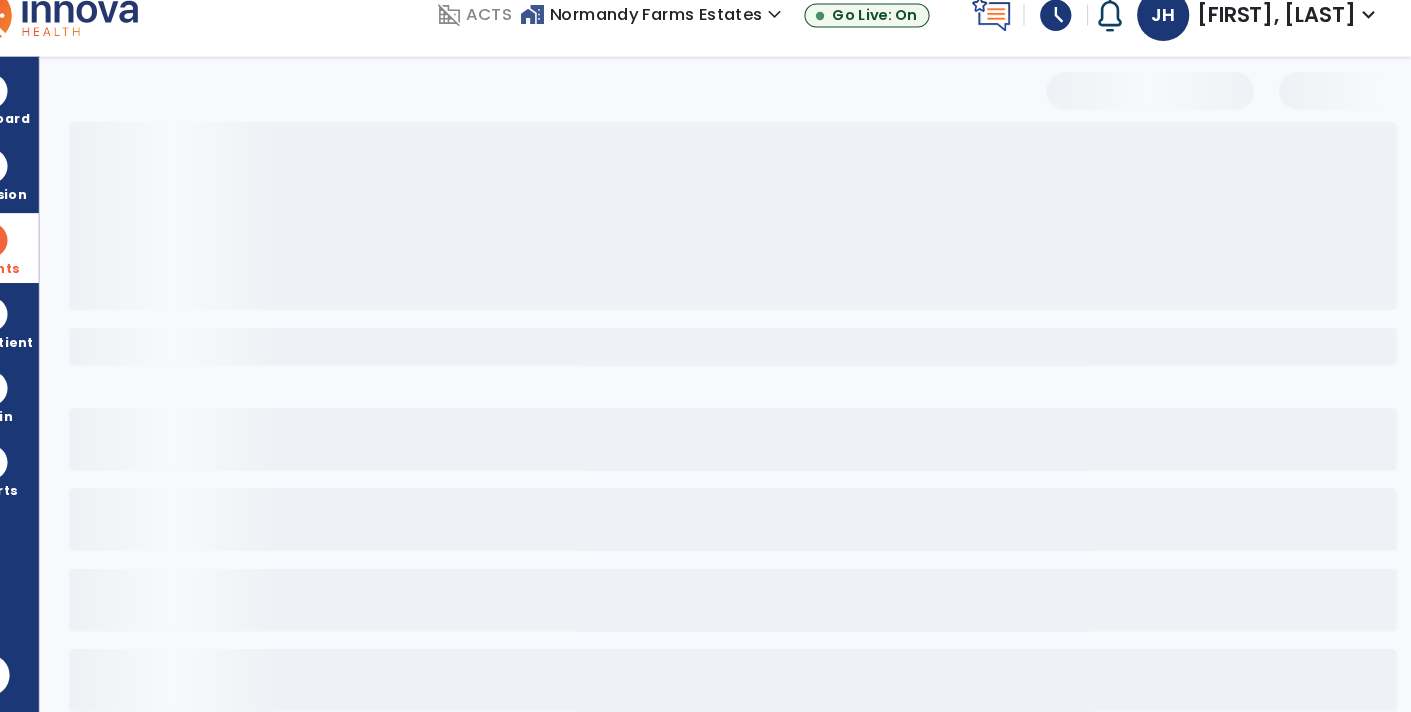 select on "***" 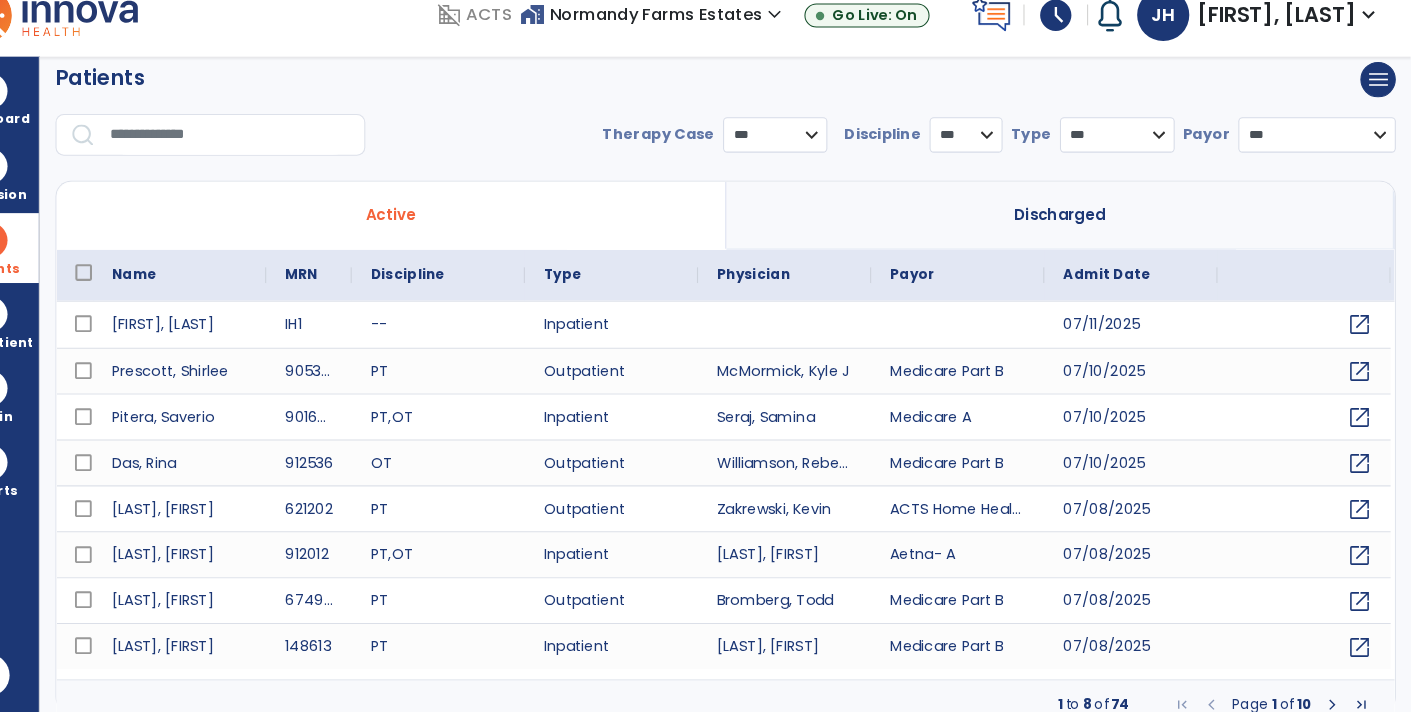scroll, scrollTop: 0, scrollLeft: 0, axis: both 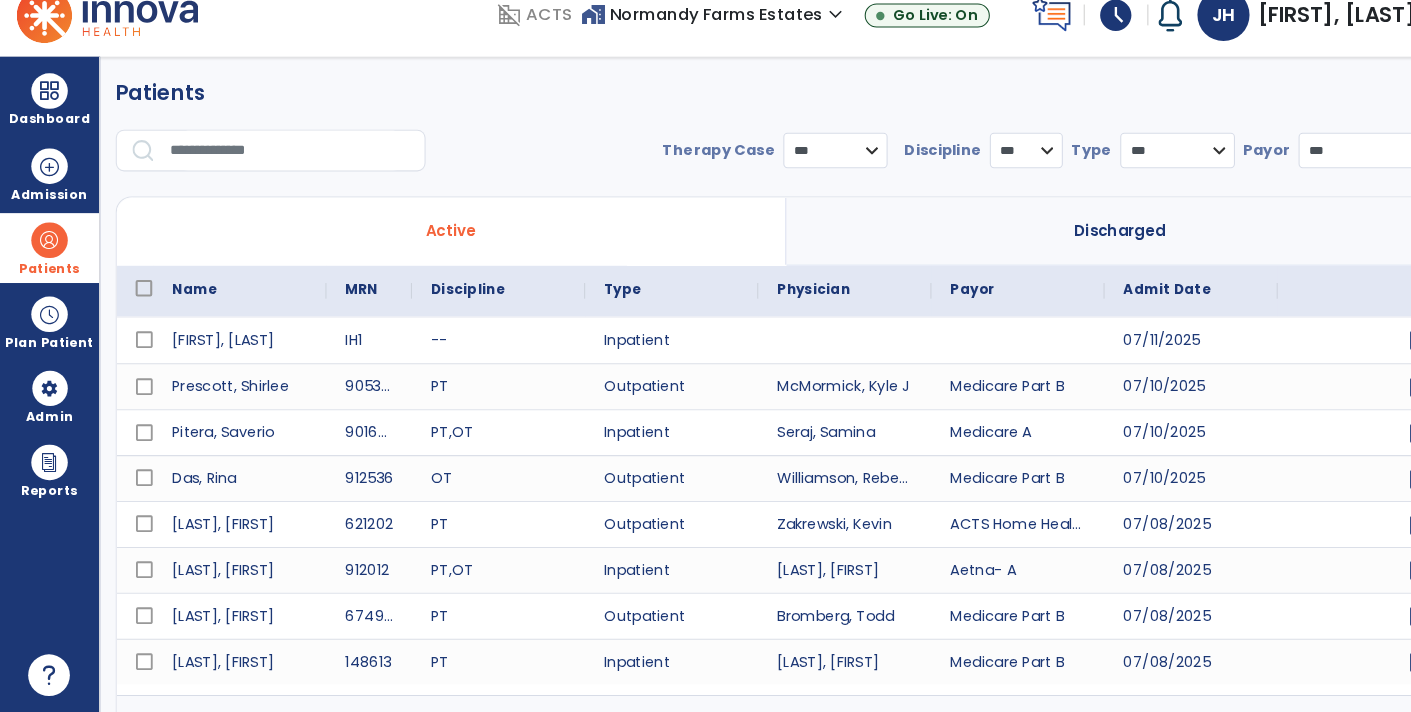 click at bounding box center [278, 173] 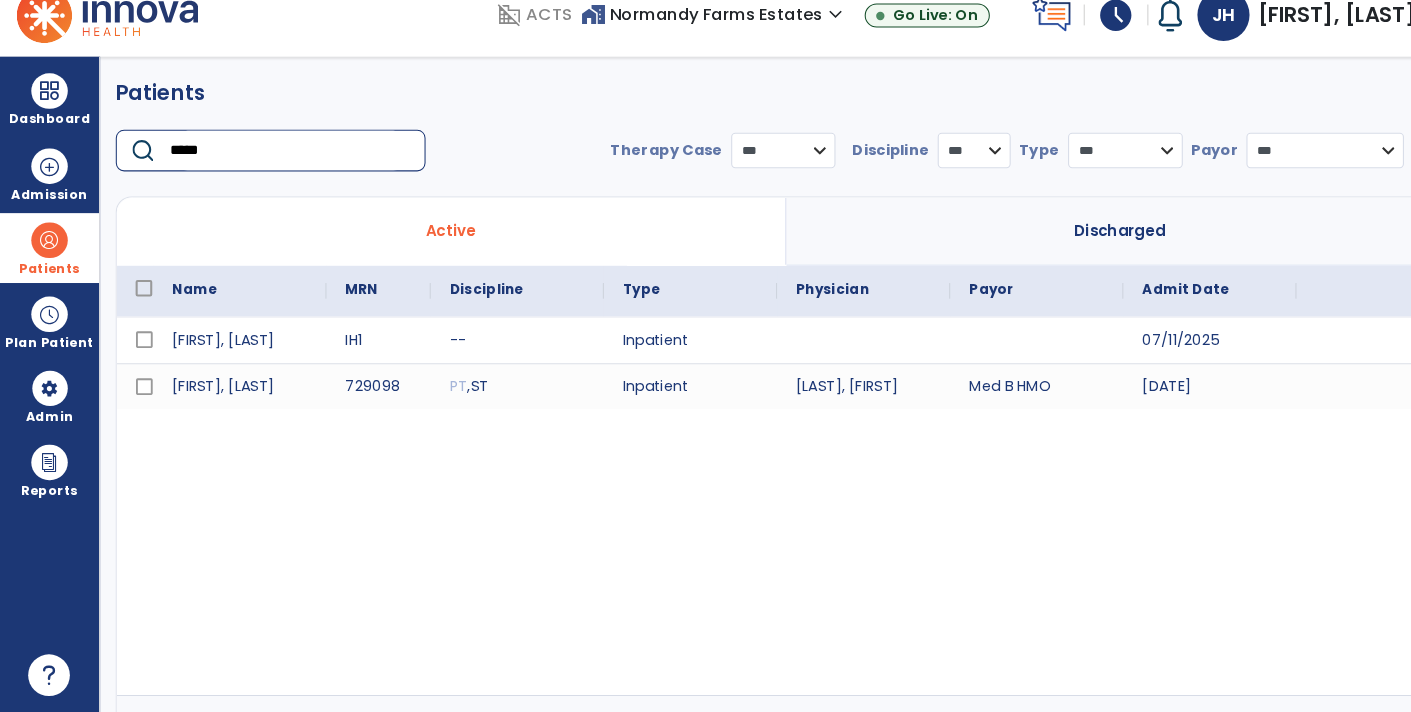 type on "*****" 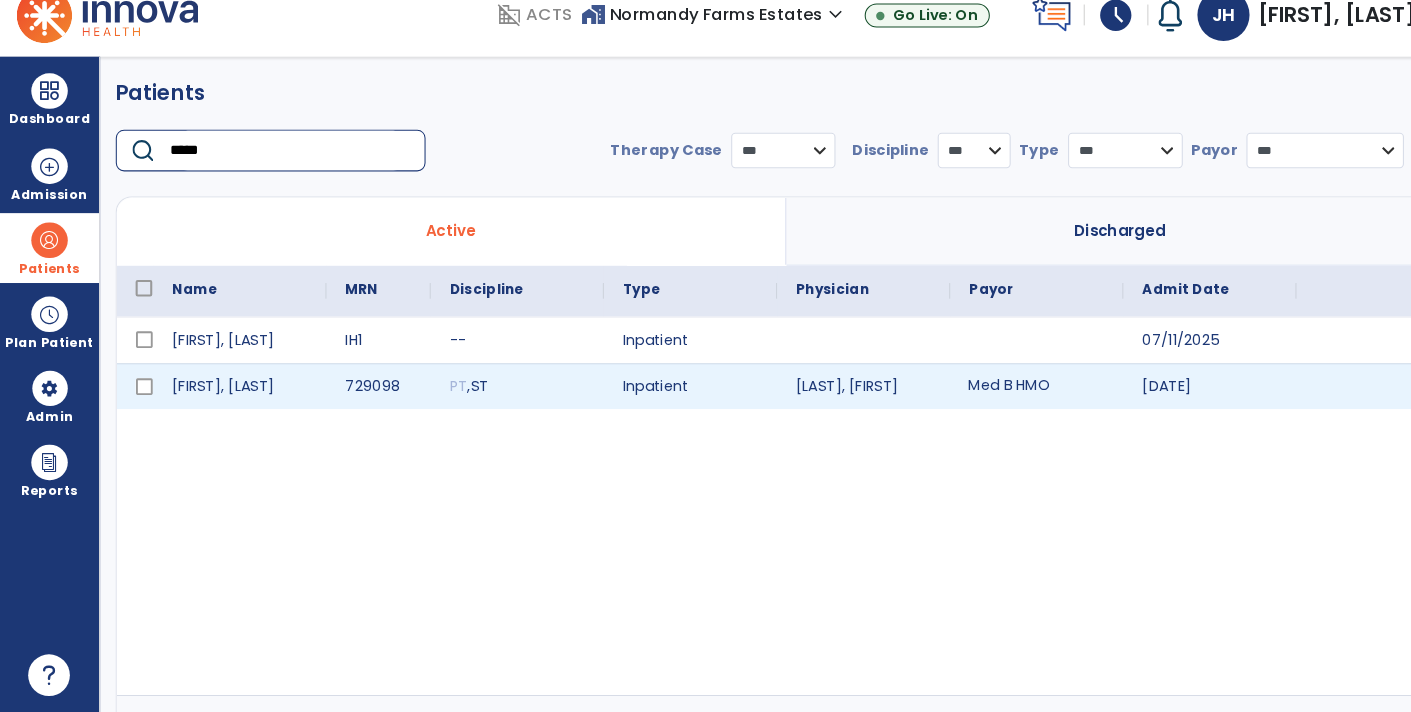 click on "Med B HMO" at bounding box center (994, 399) 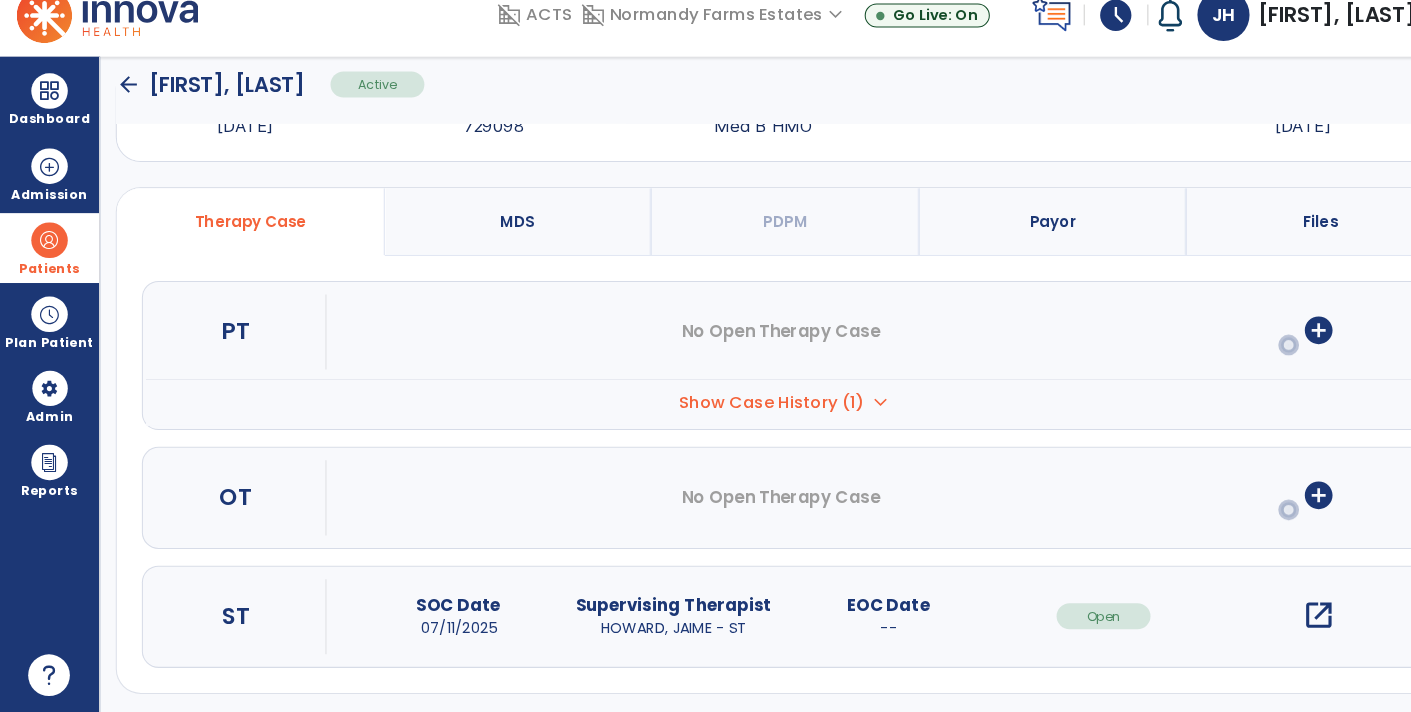 scroll, scrollTop: 89, scrollLeft: 0, axis: vertical 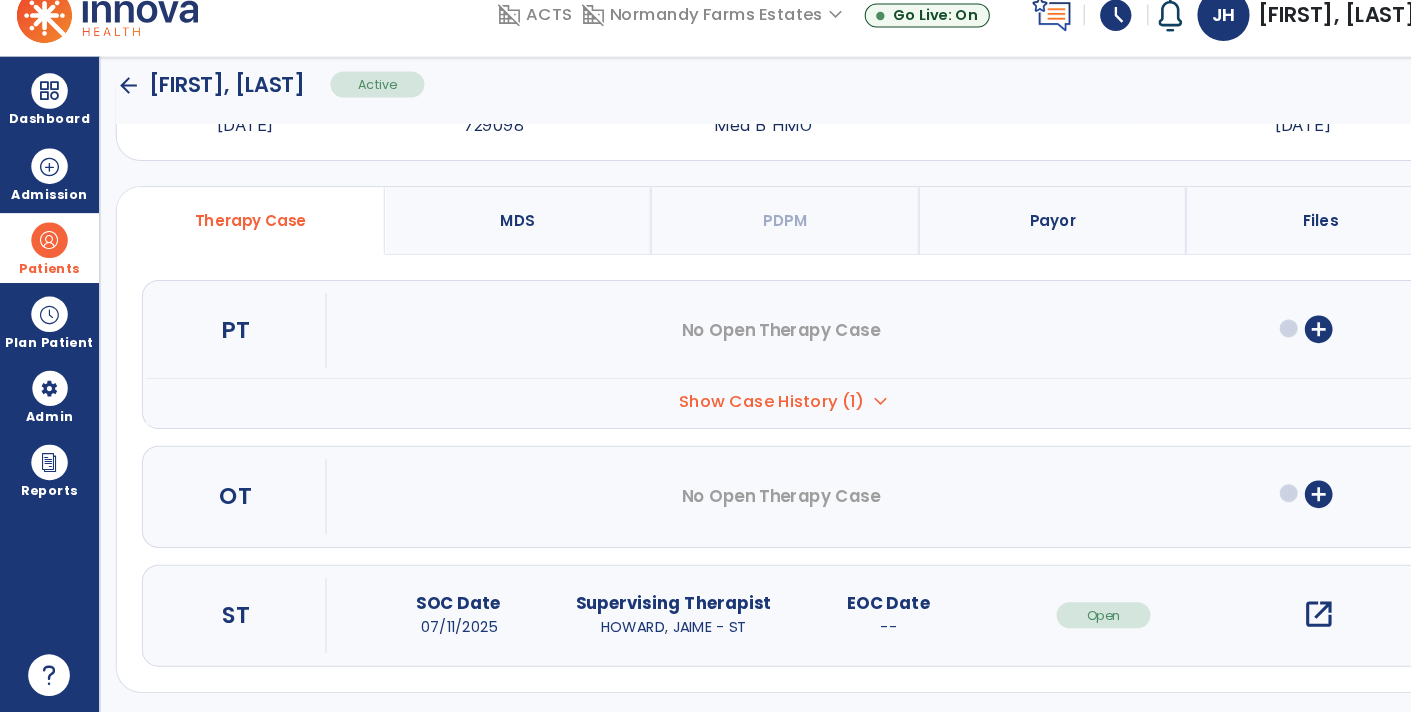 click on "open_in_new" at bounding box center (1264, 618) 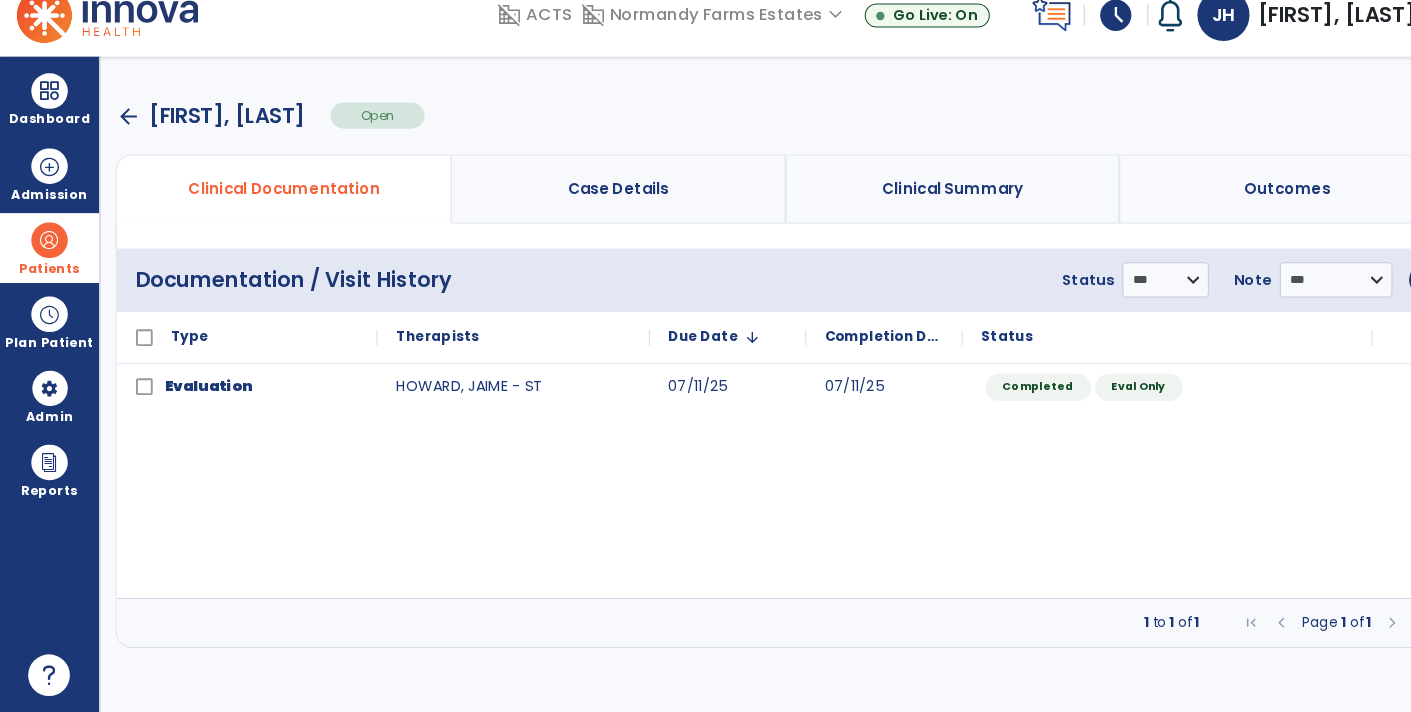 scroll, scrollTop: 0, scrollLeft: 0, axis: both 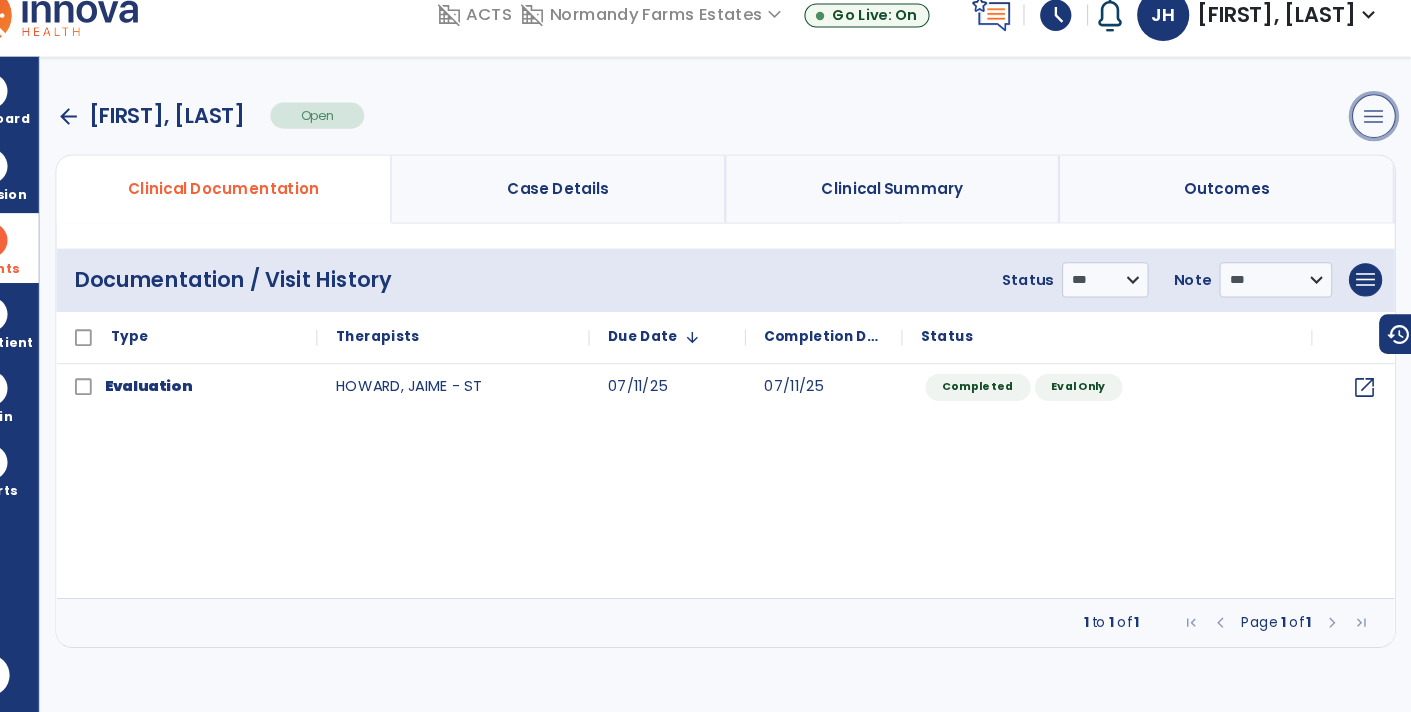 click on "menu" at bounding box center [1375, 140] 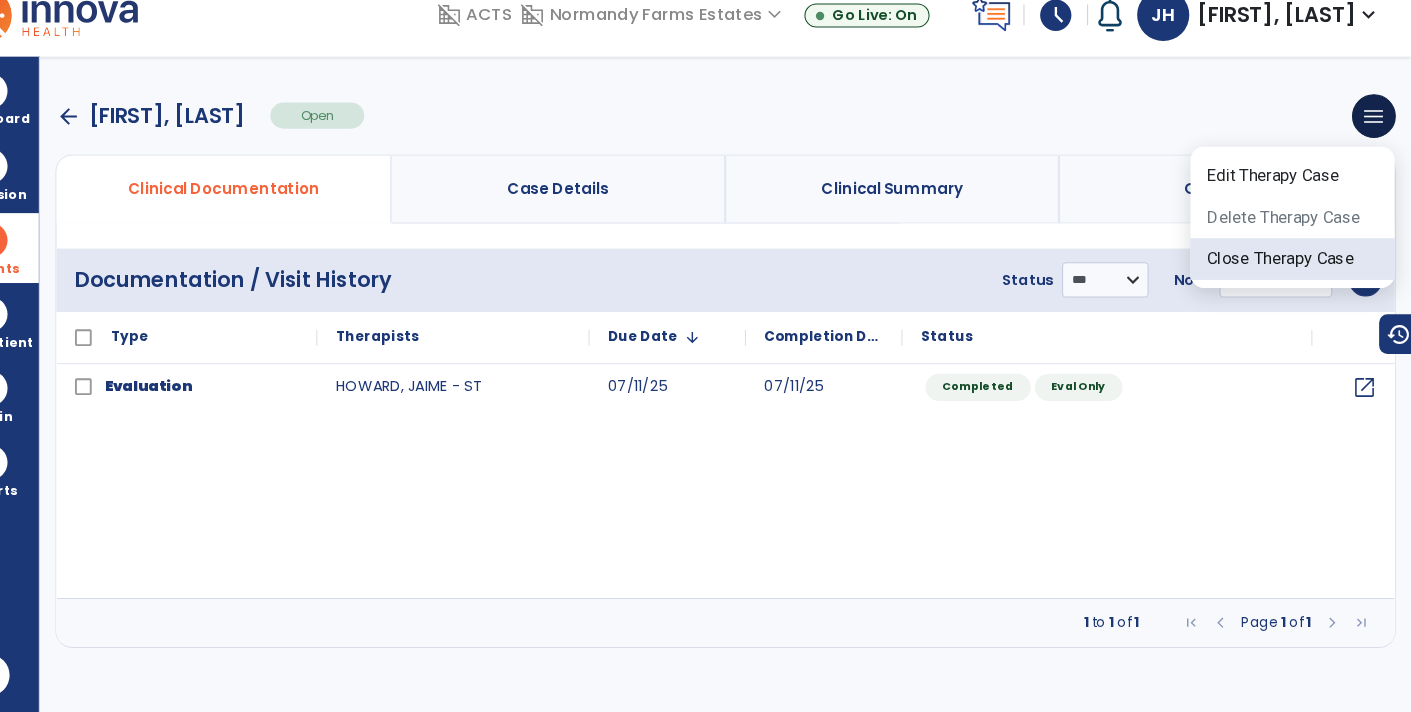 click on "Close Therapy Case" at bounding box center [1297, 277] 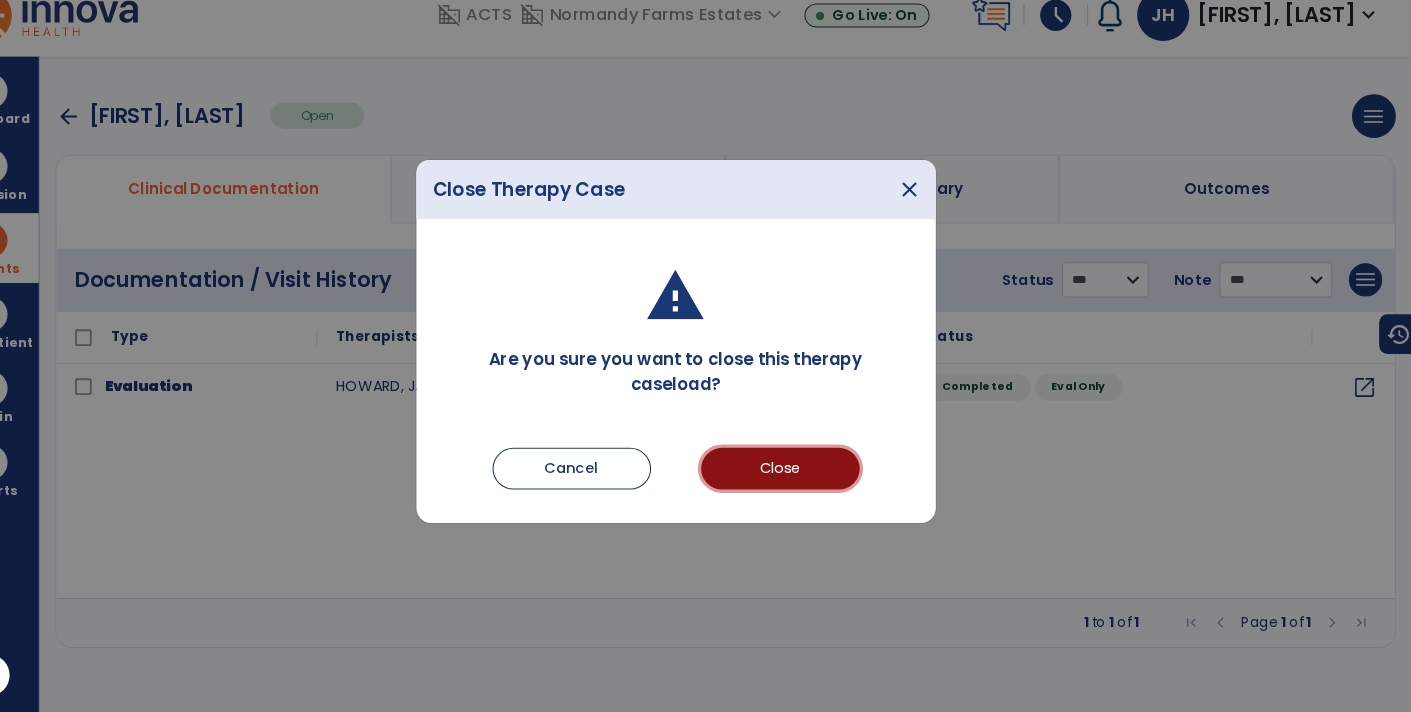 click on "Close" at bounding box center (806, 478) 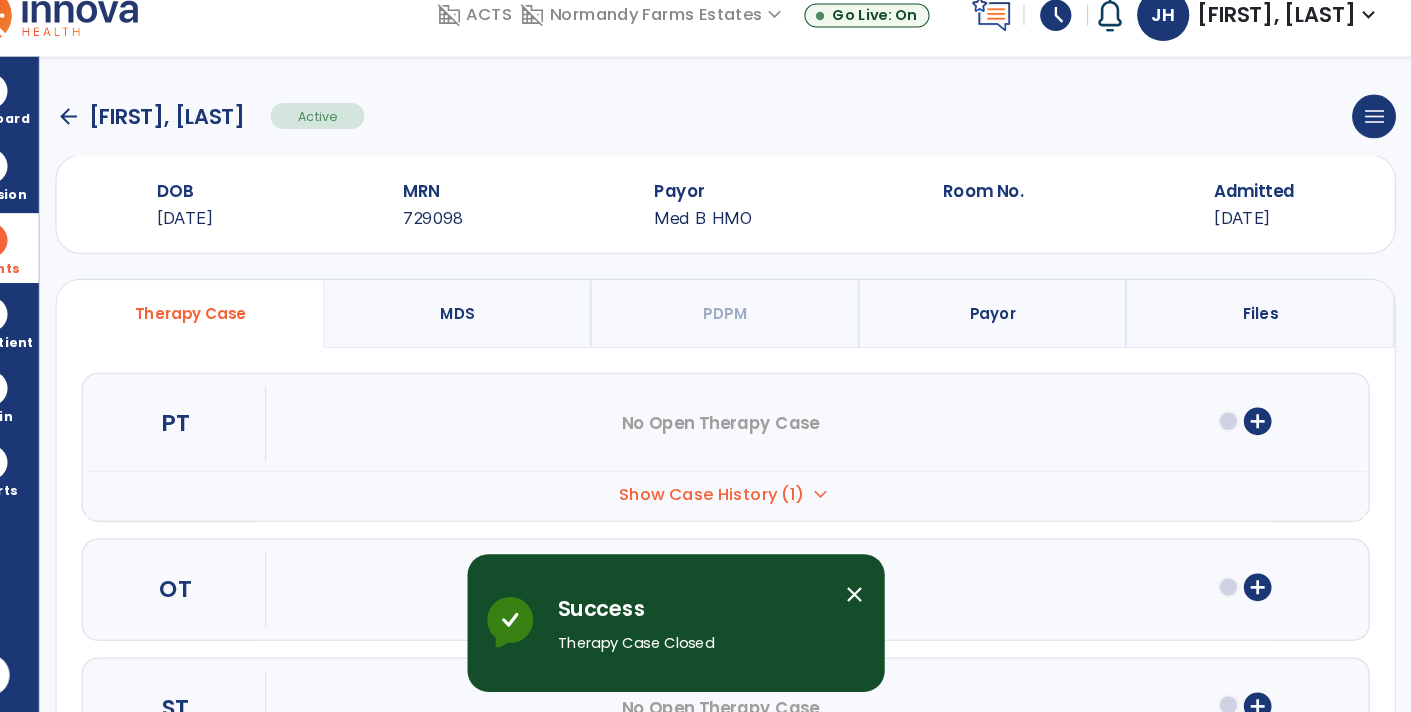click on "arrow_back" 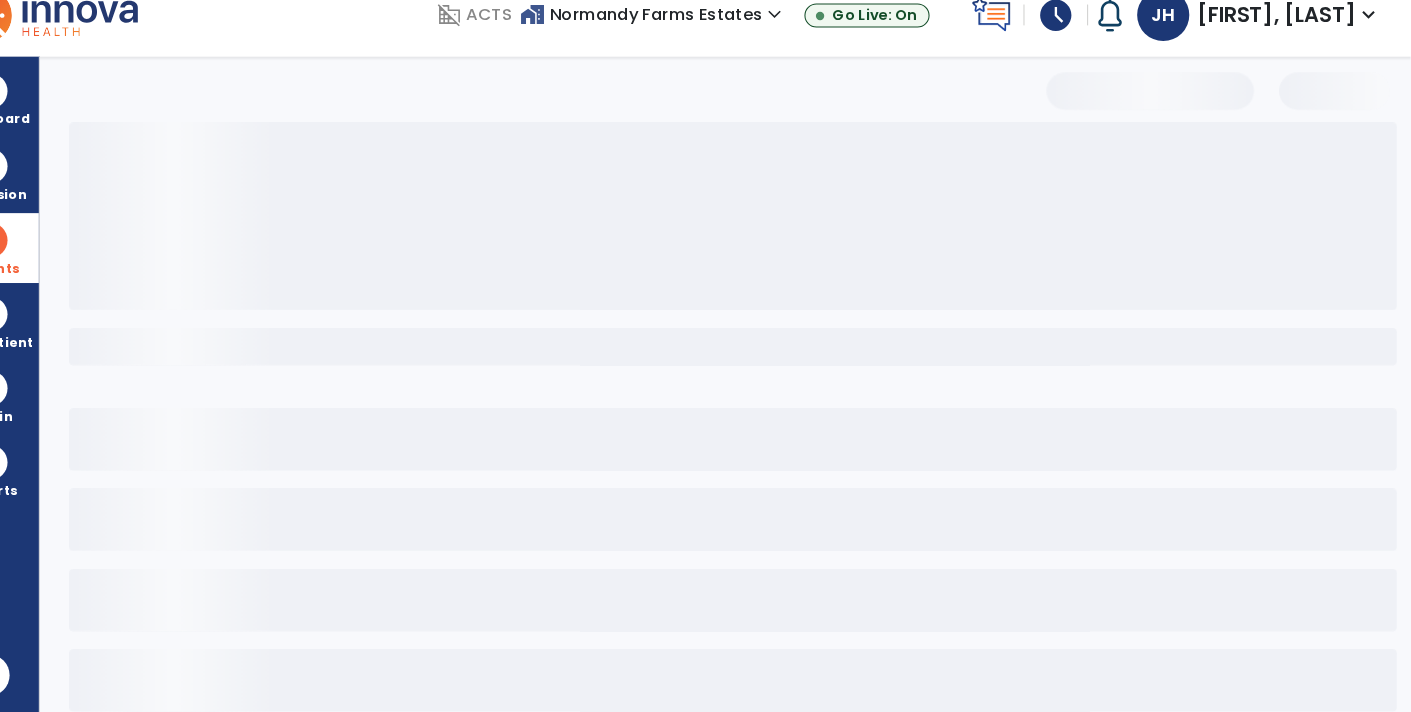 click at bounding box center [763, 439] 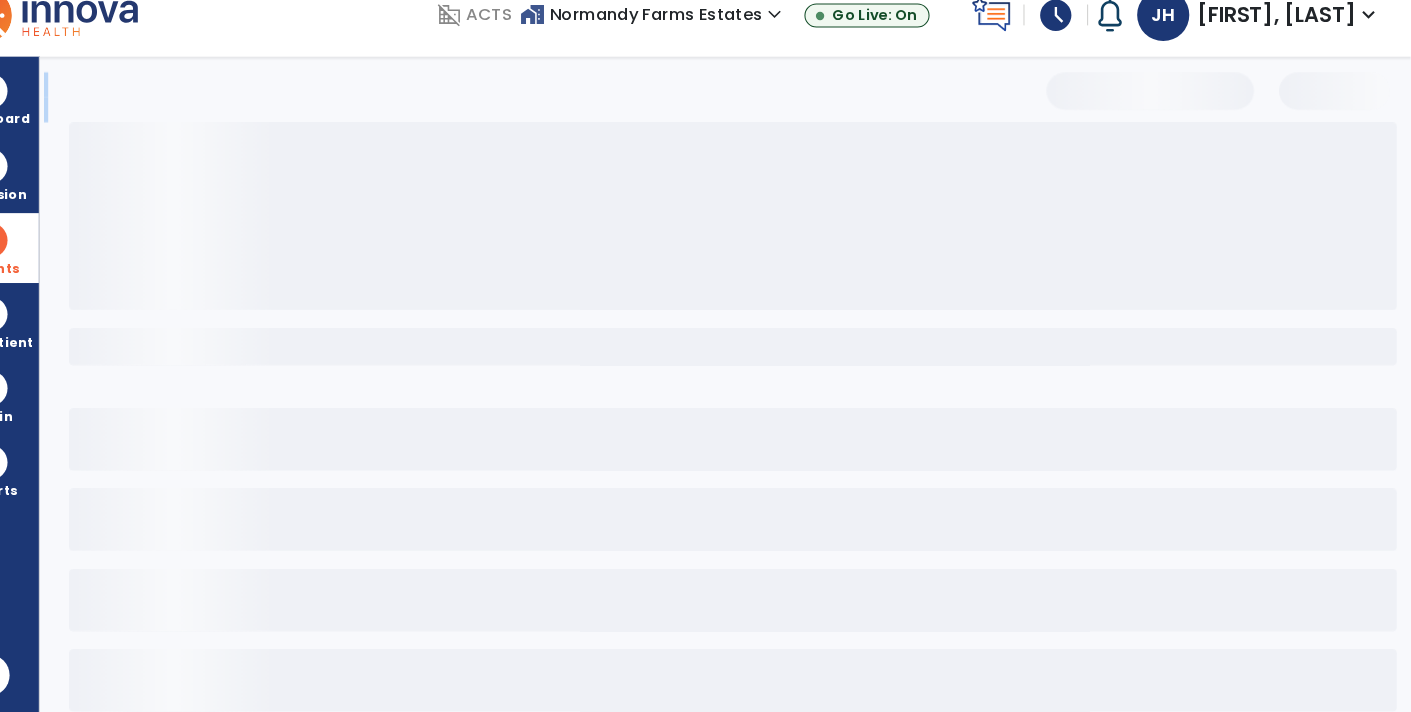 select on "***" 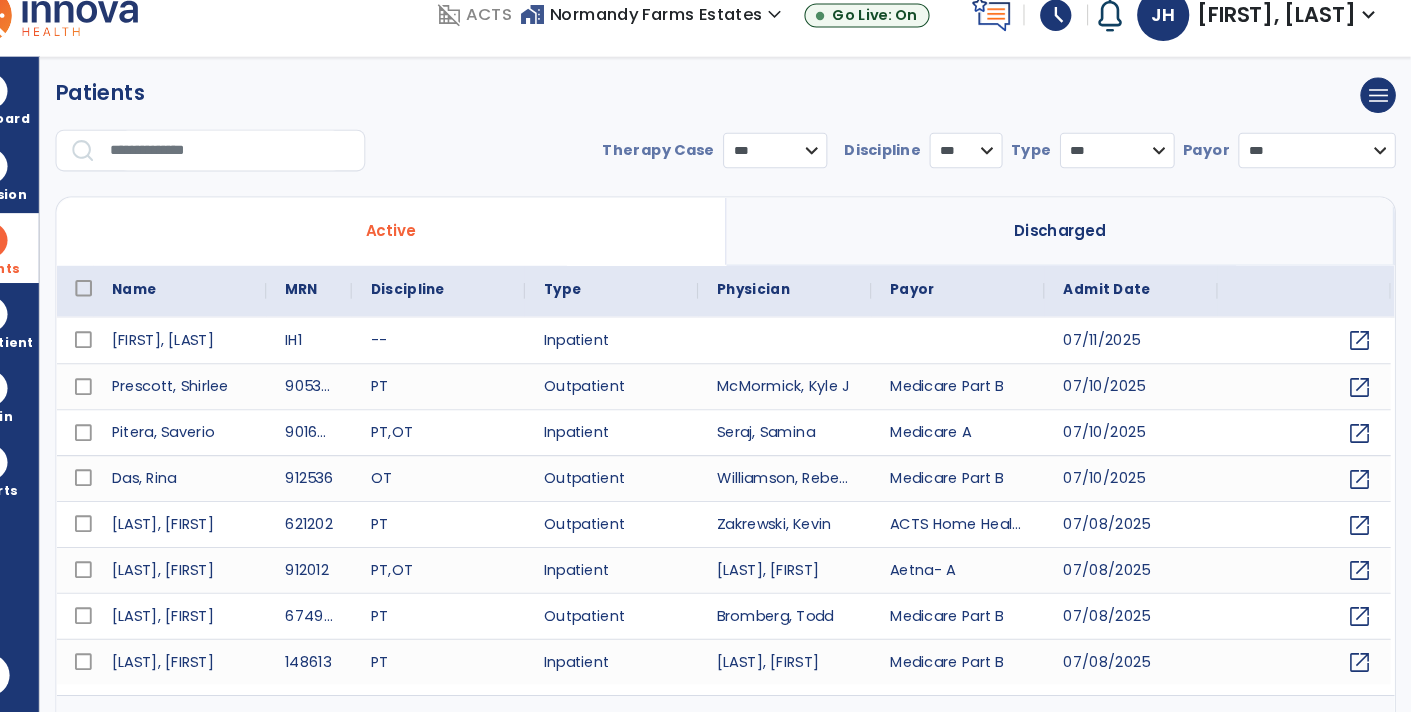 click at bounding box center [278, 173] 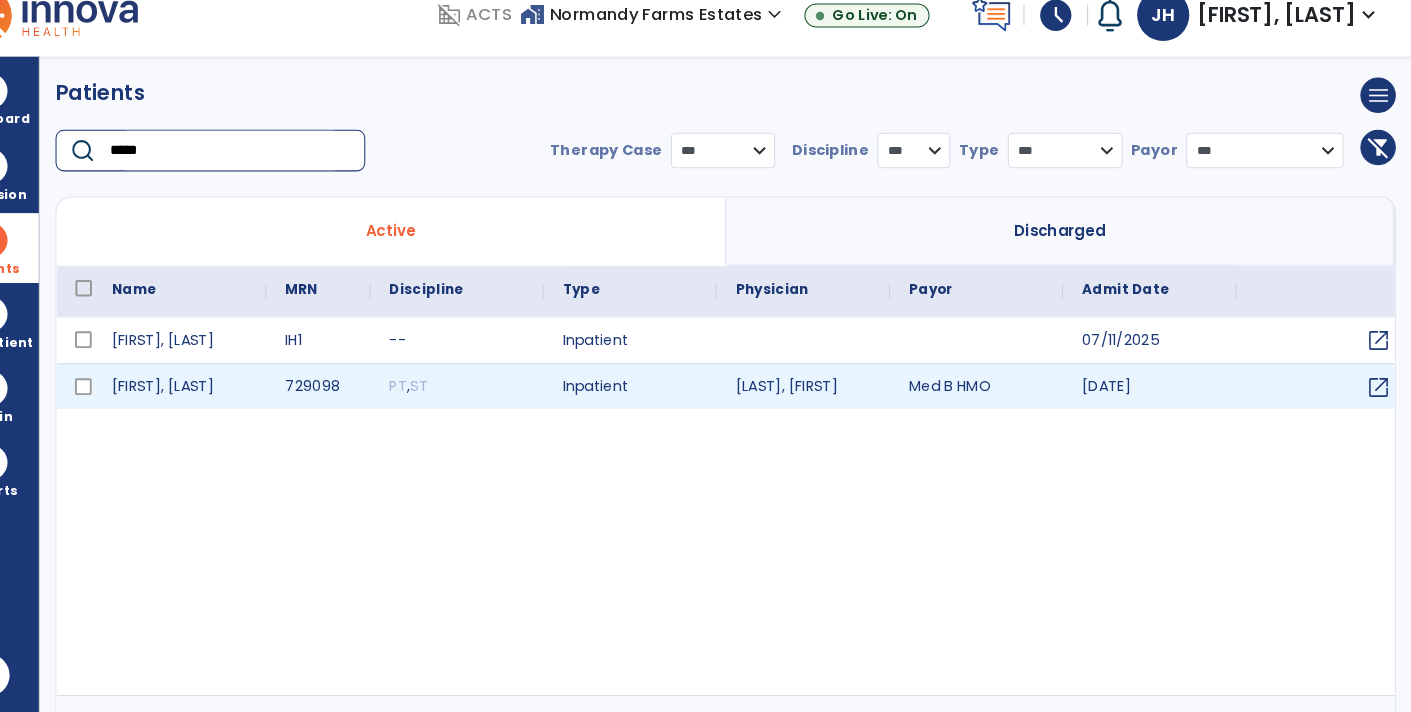 type on "*****" 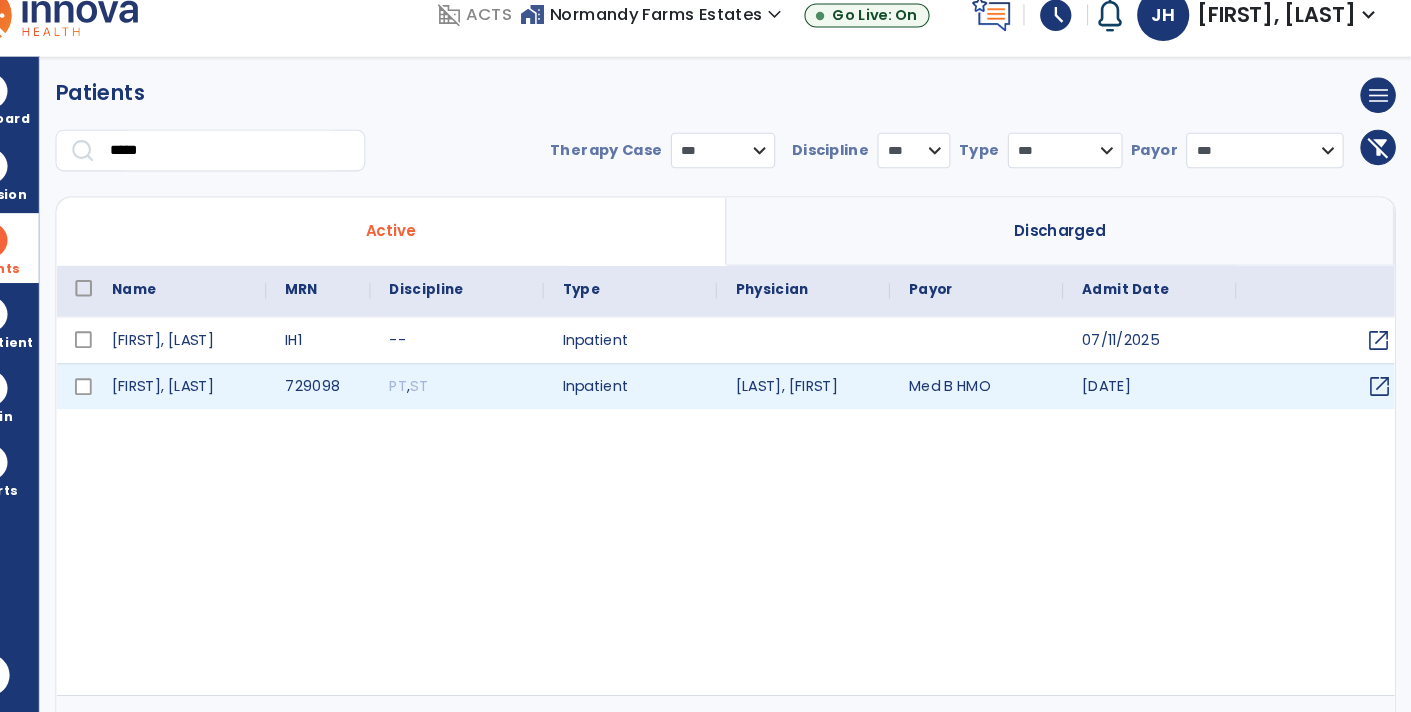 click on "open_in_new" at bounding box center (1380, 399) 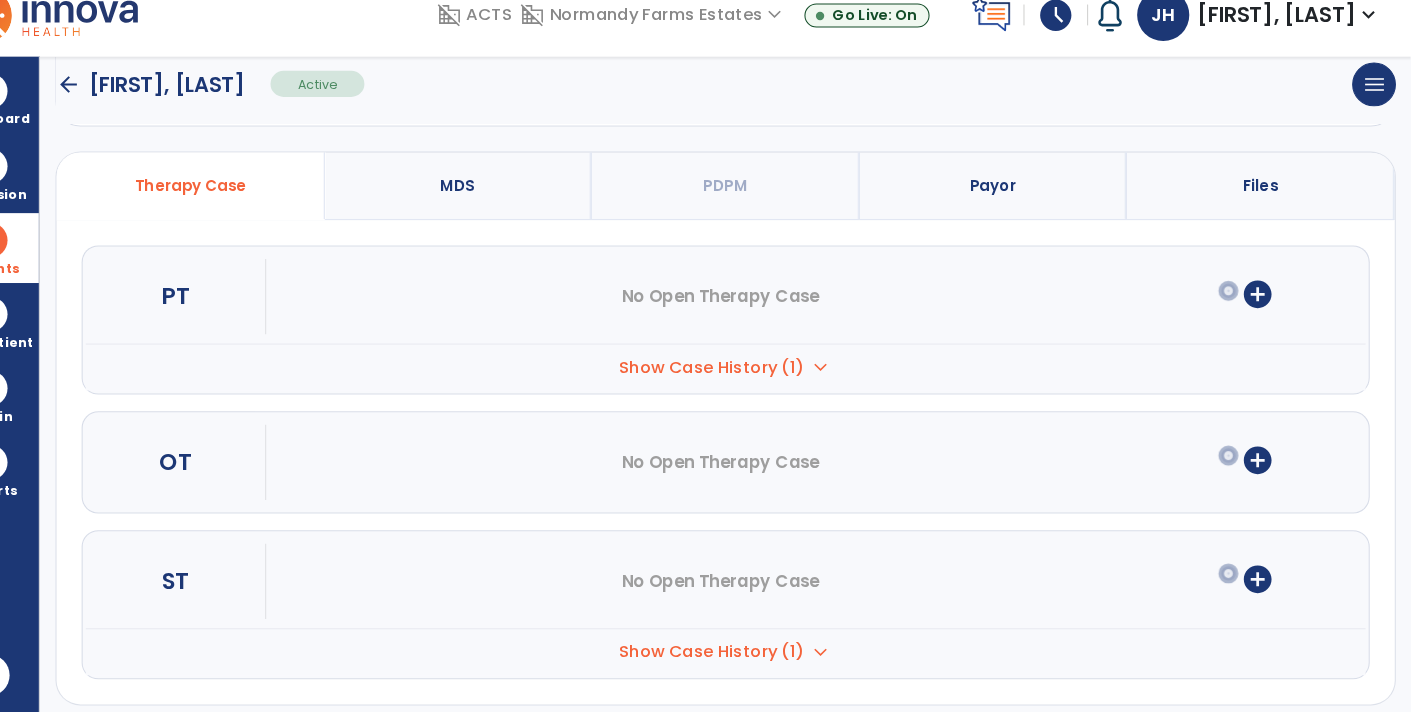 scroll, scrollTop: 134, scrollLeft: 0, axis: vertical 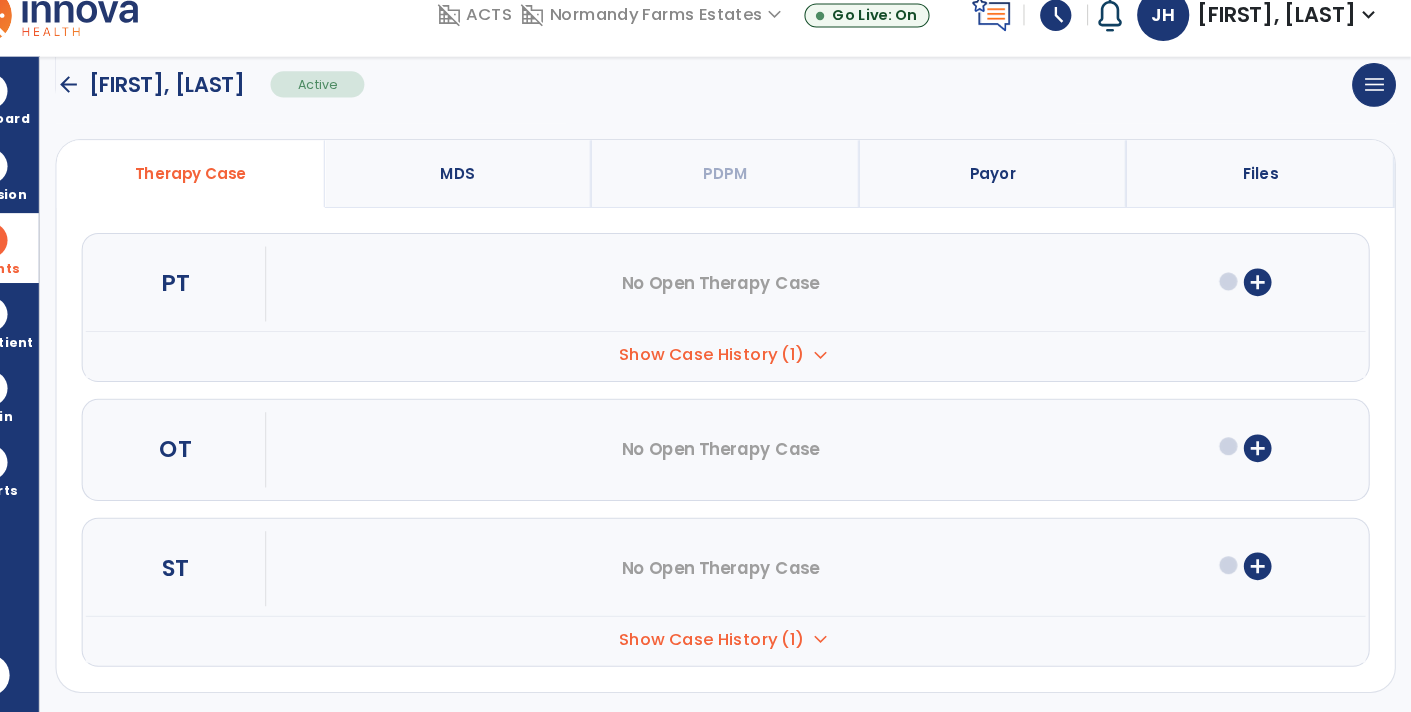 click on "Show Case History (1)" at bounding box center (739, 369) 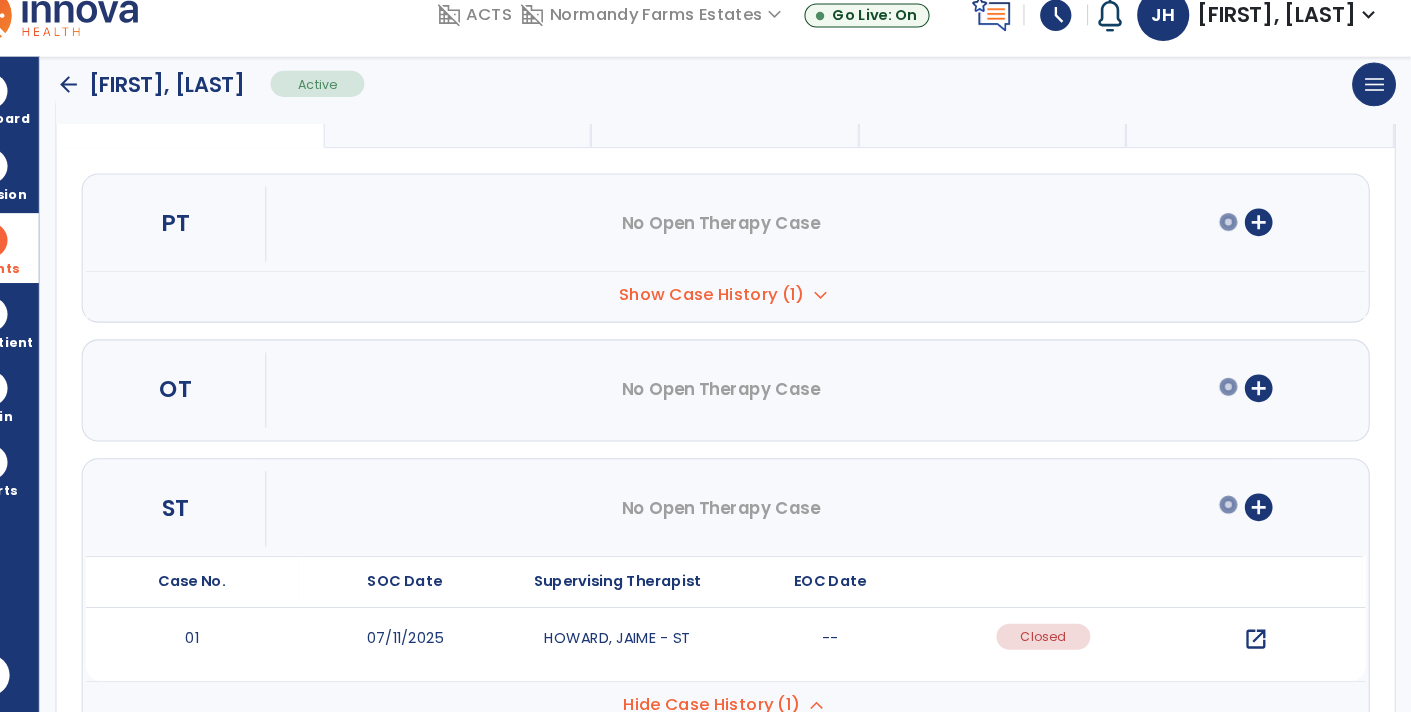 scroll, scrollTop: 191, scrollLeft: 0, axis: vertical 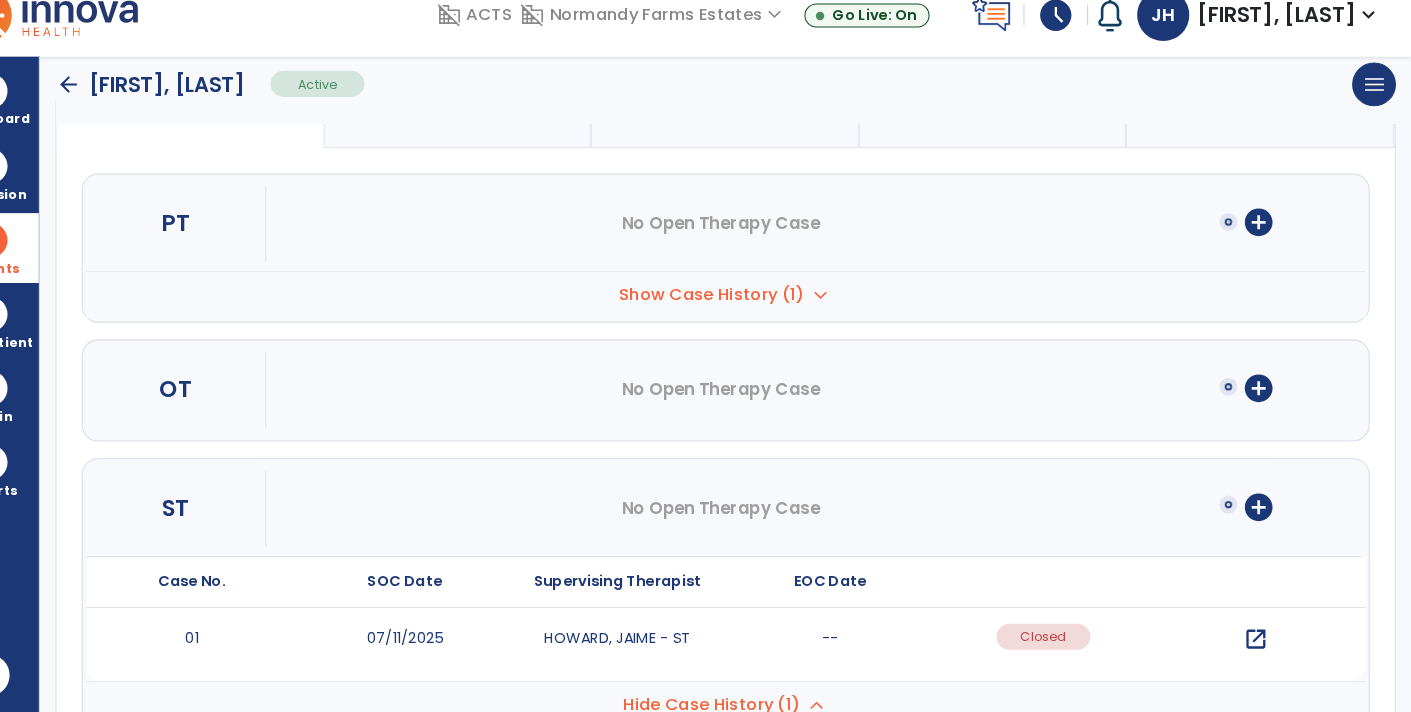 click on "open_in_new" at bounding box center [1261, 642] 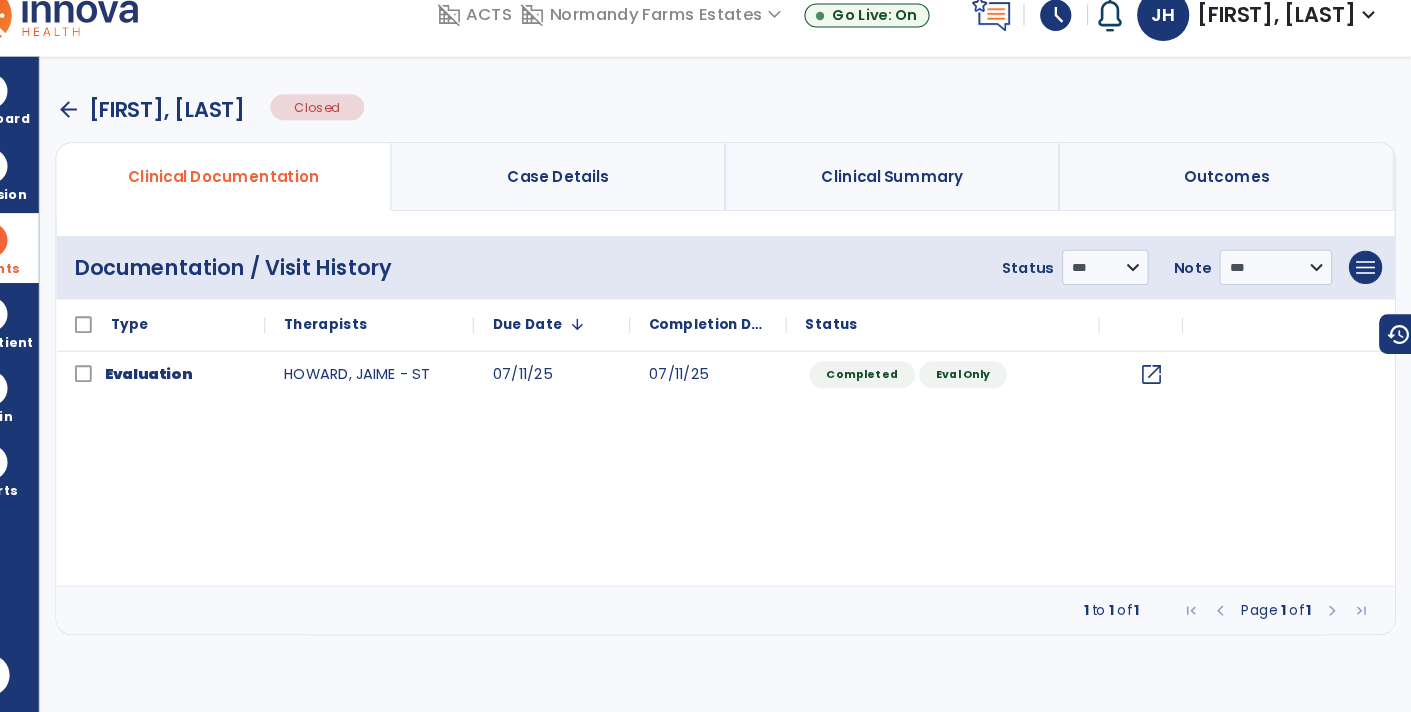 scroll, scrollTop: 0, scrollLeft: 0, axis: both 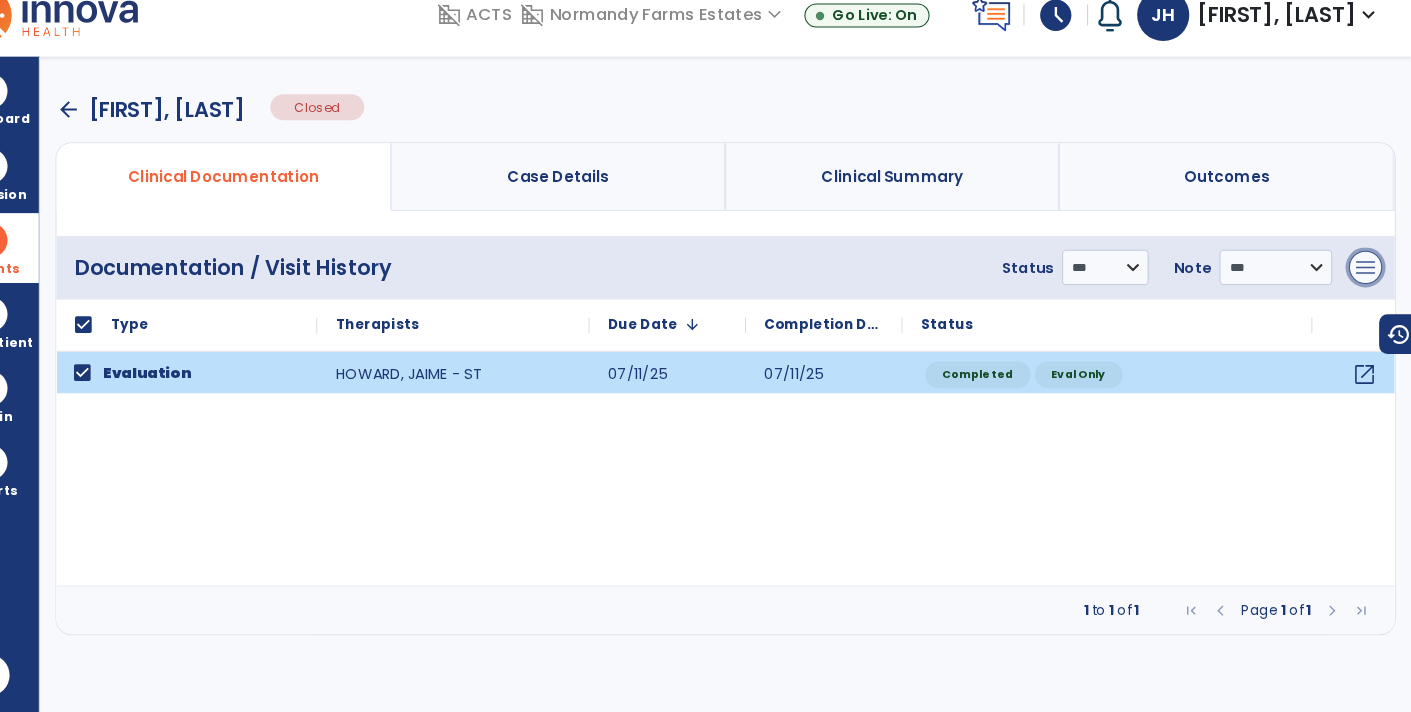 click on "menu" at bounding box center [1367, 285] 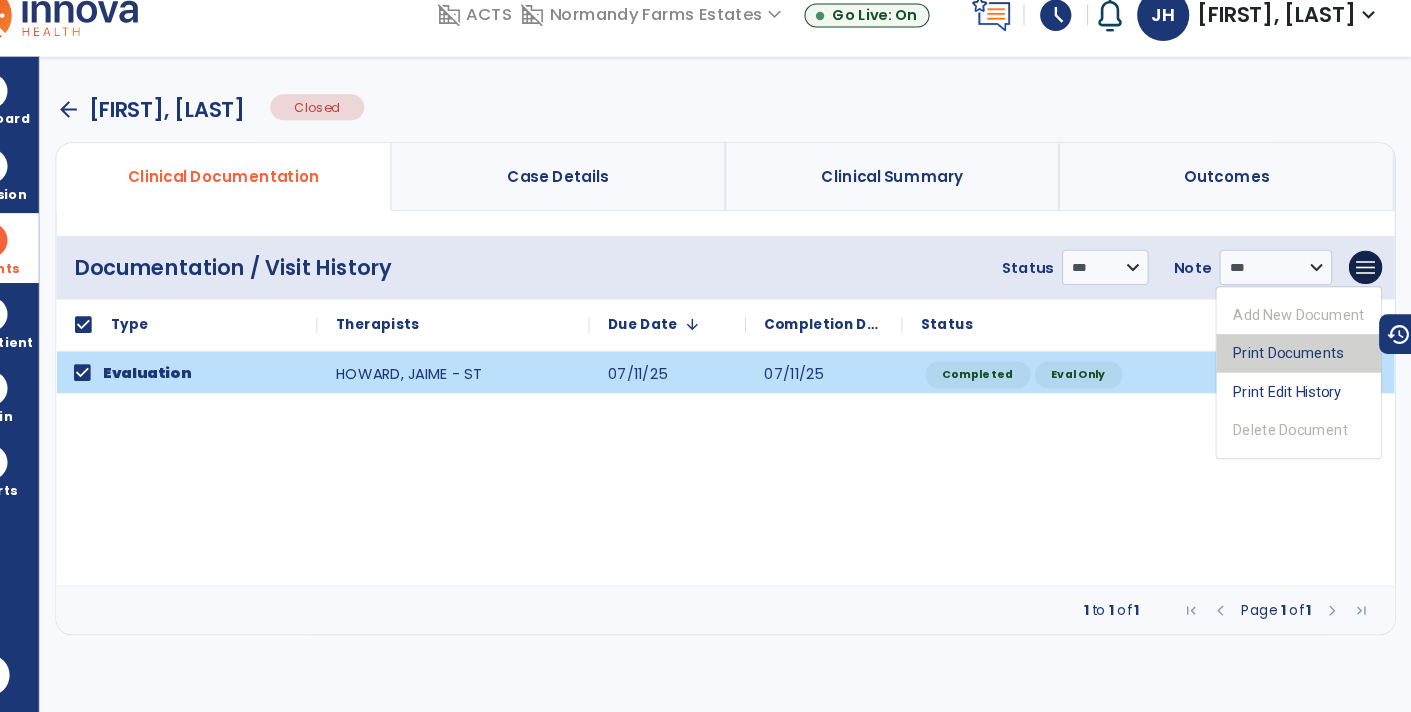 click on "Print Documents" at bounding box center [1303, 367] 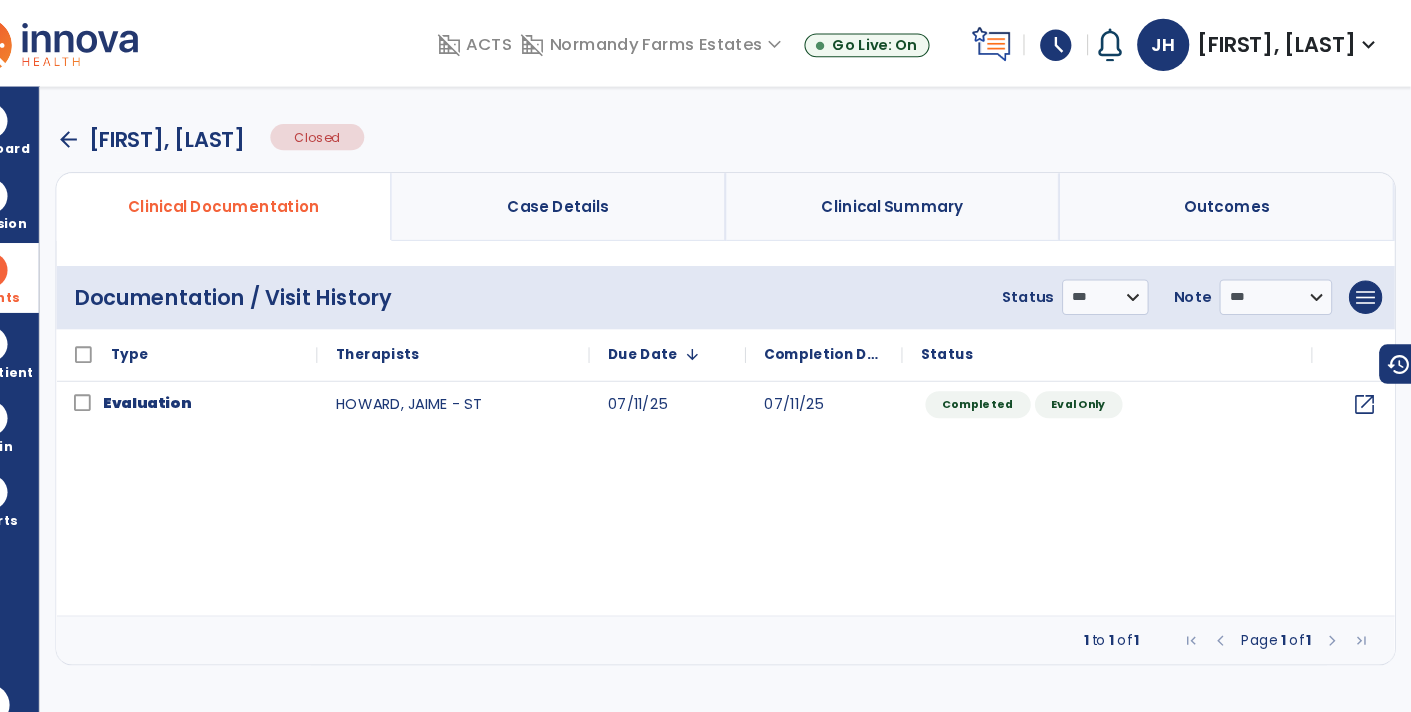 click on "arrow_back" at bounding box center (123, 134) 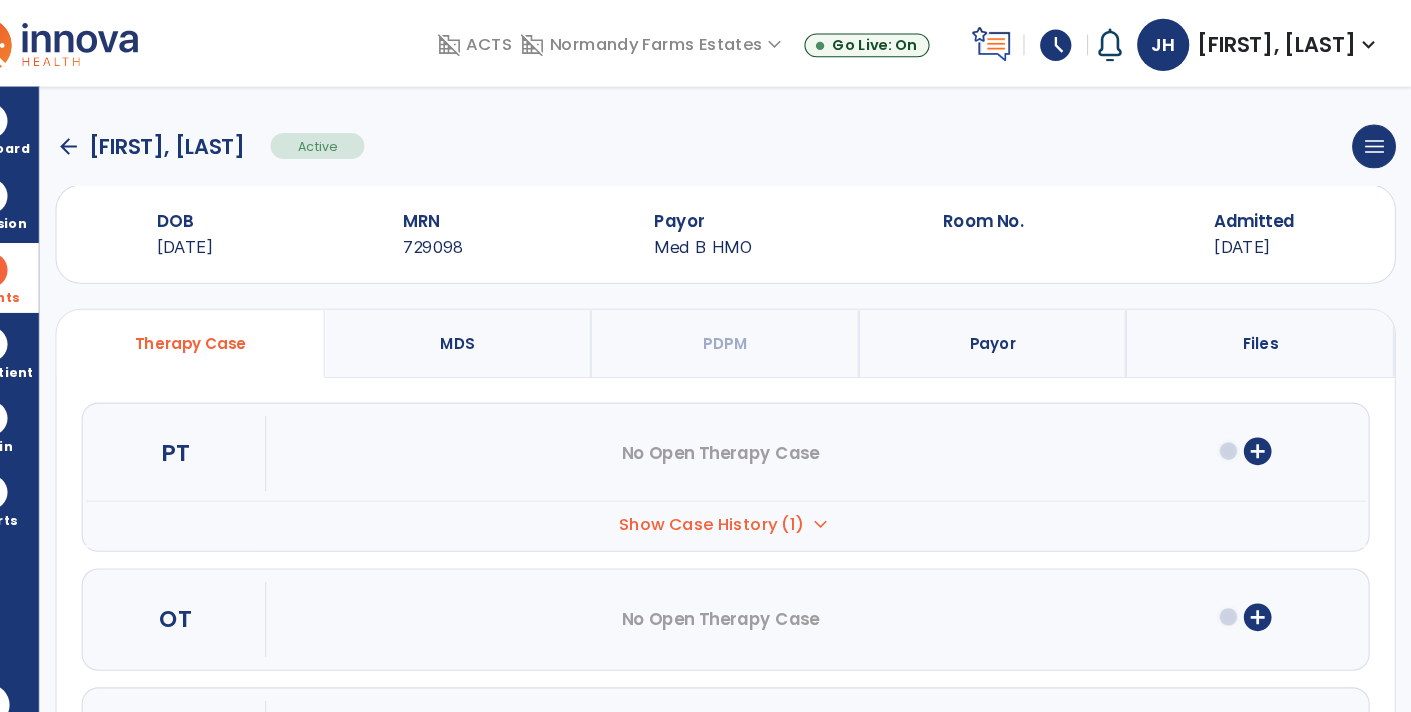 click on "arrow_back" 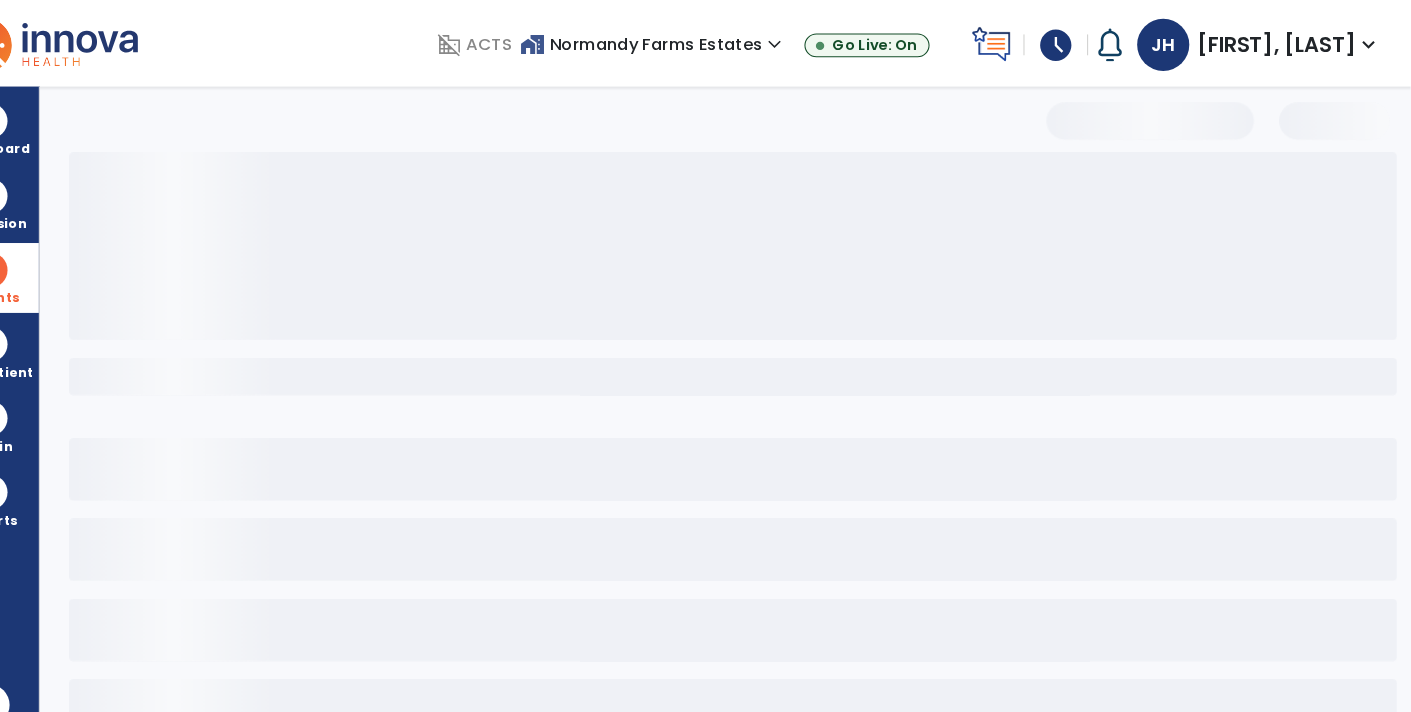 select on "***" 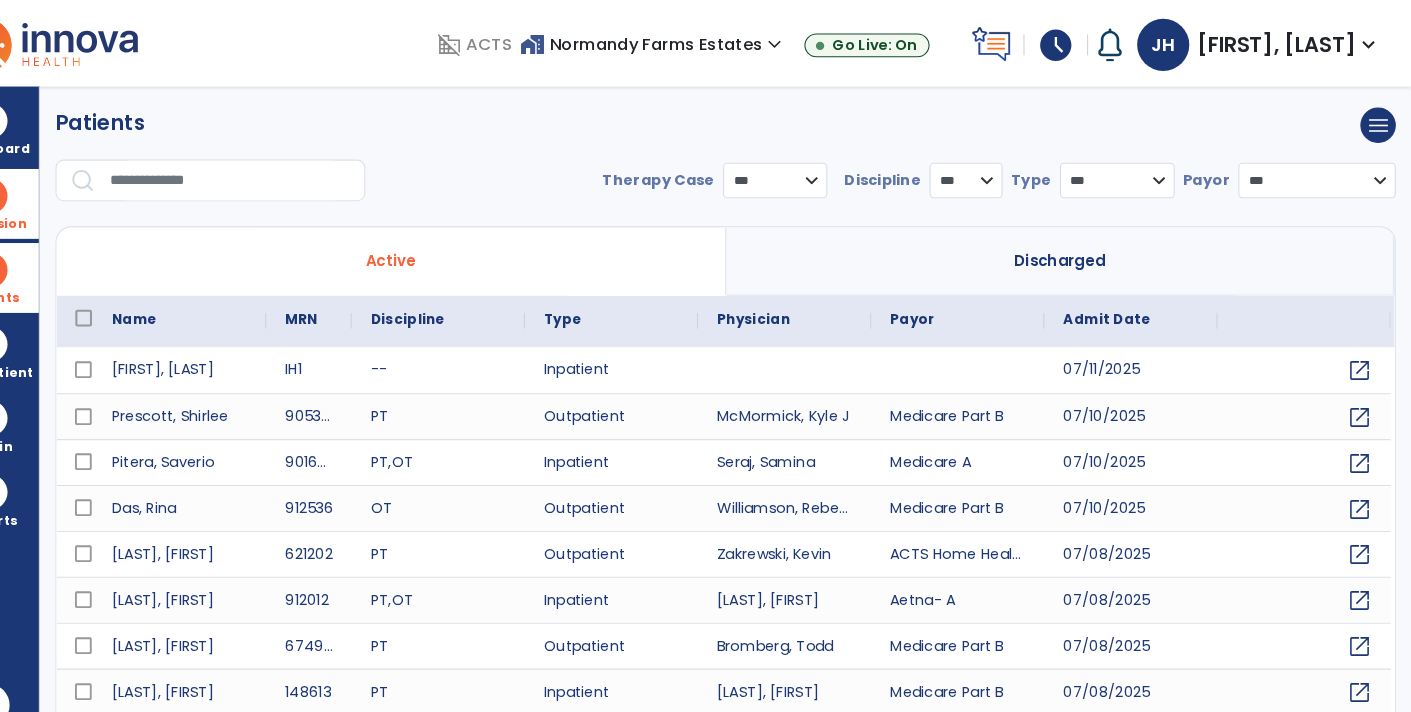 scroll, scrollTop: 0, scrollLeft: 0, axis: both 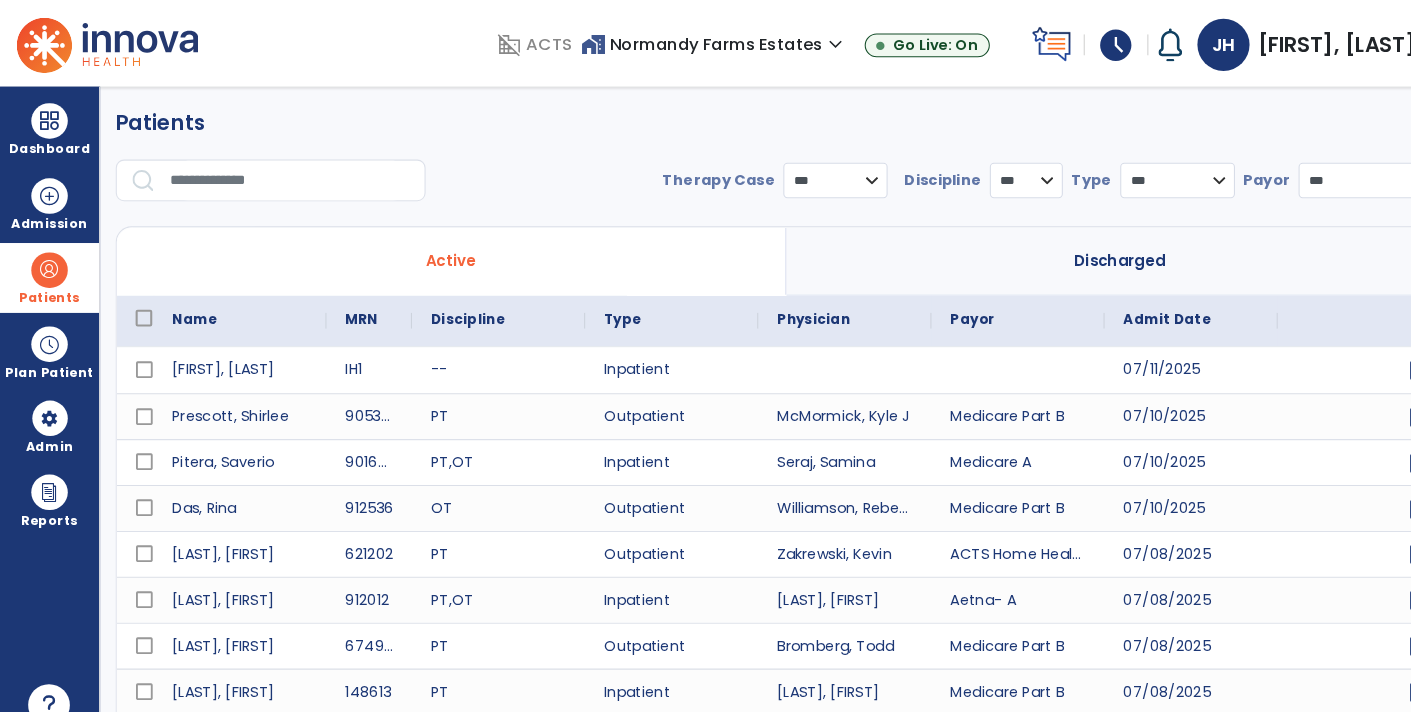 click at bounding box center (47, 259) 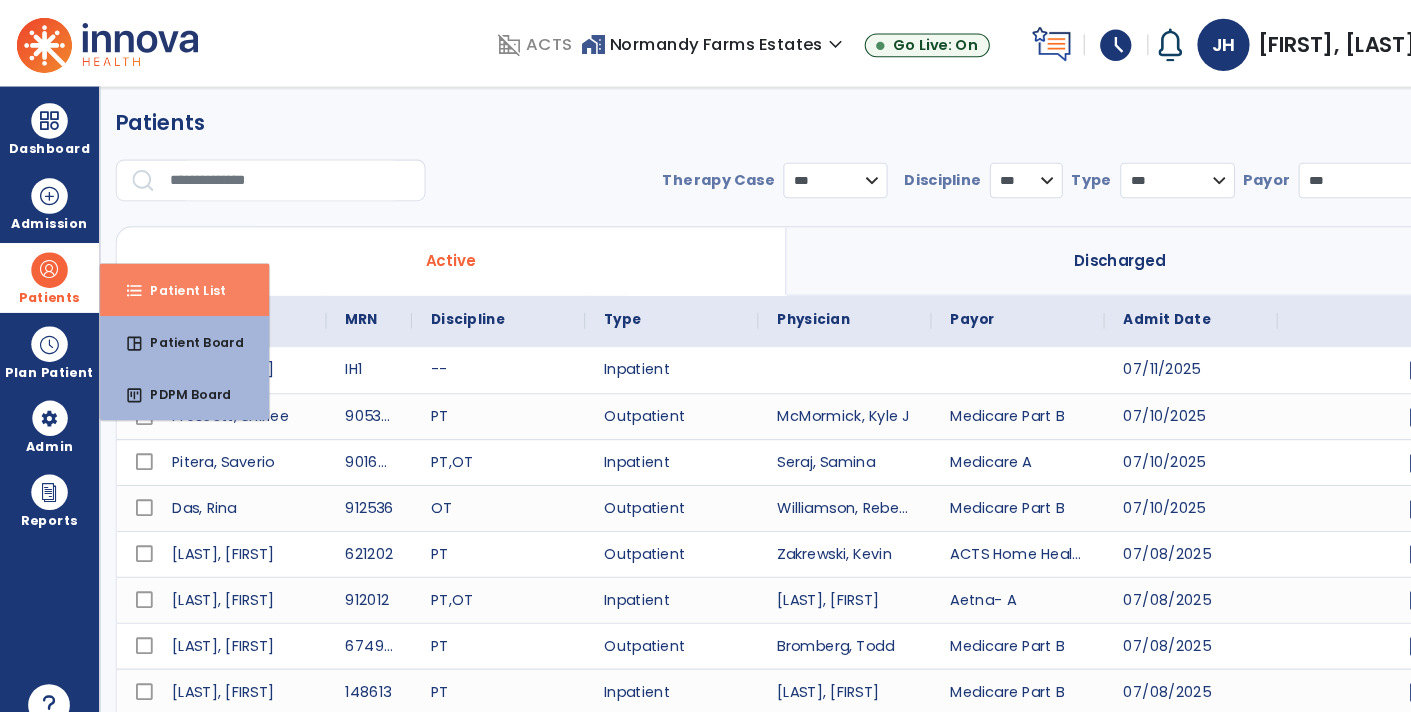 click on "Patient List" at bounding box center [172, 278] 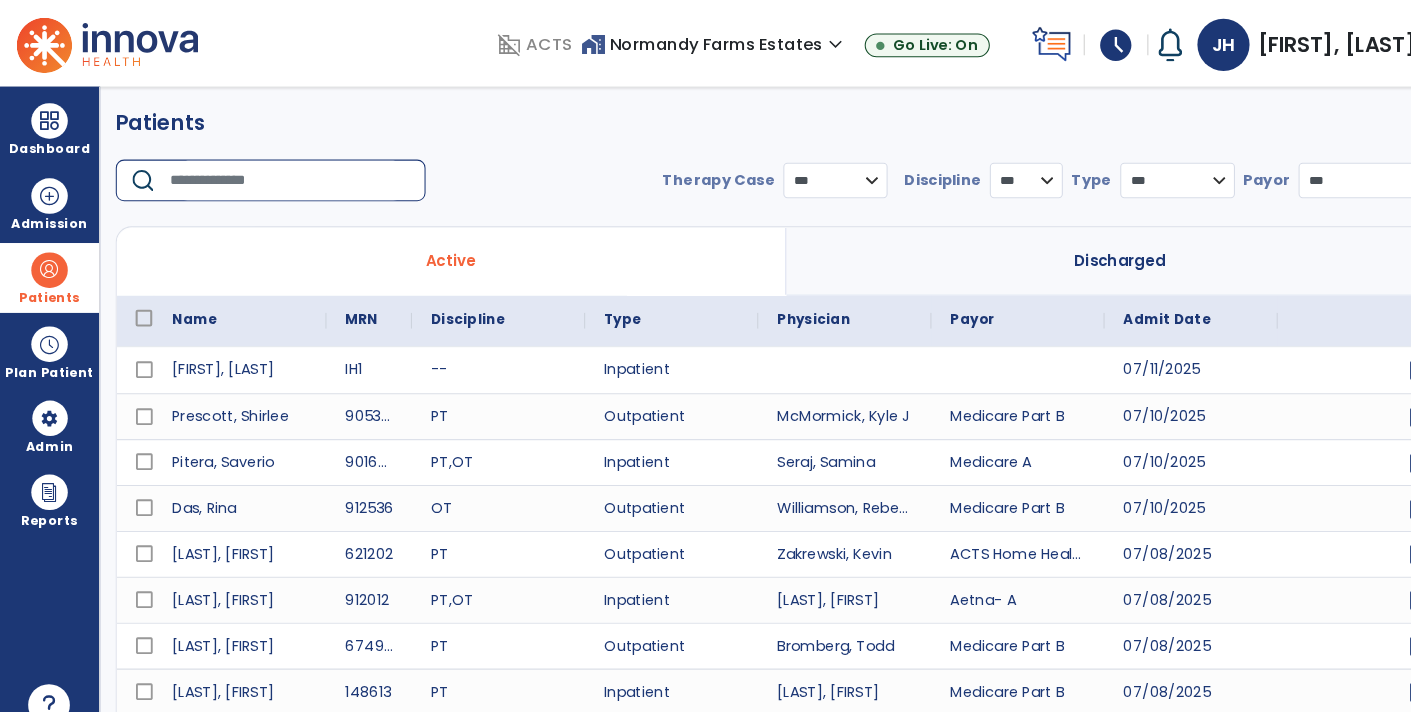click at bounding box center [278, 173] 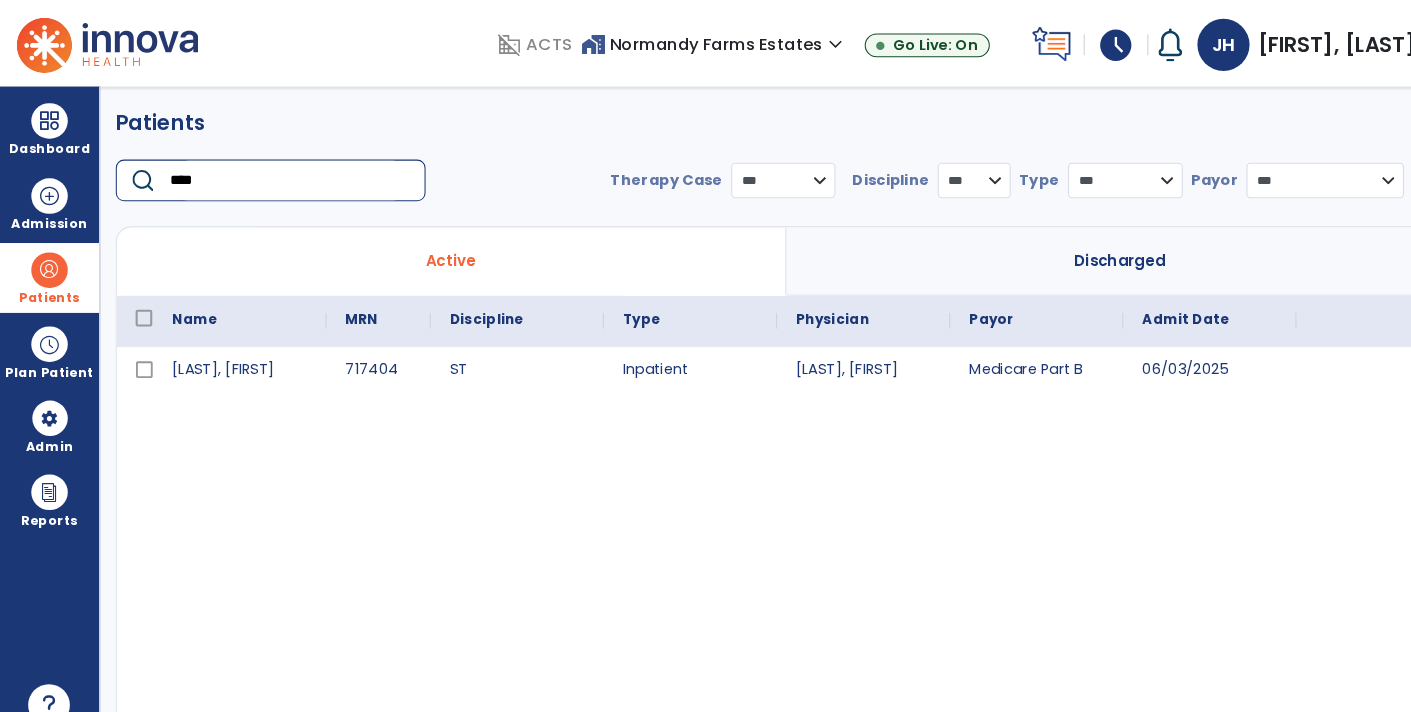 type on "****" 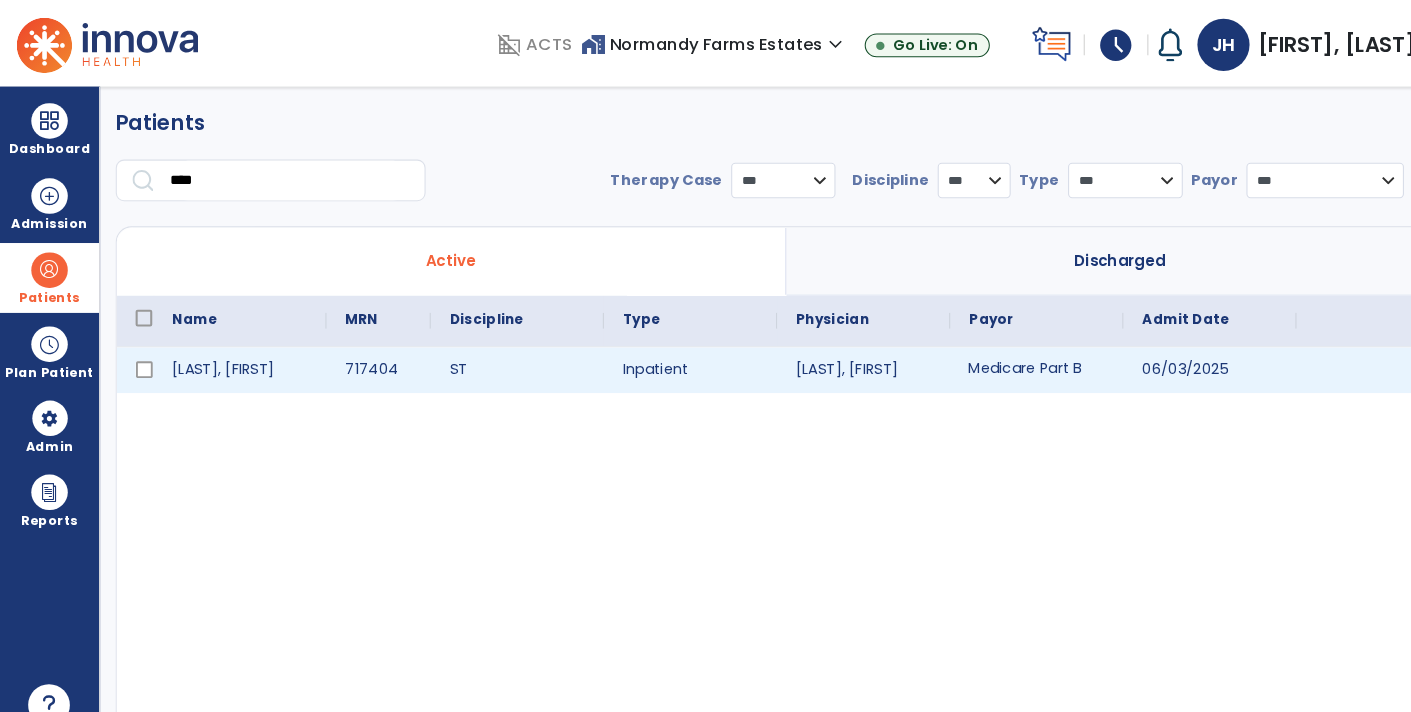 click on "Medicare Part B" at bounding box center (994, 355) 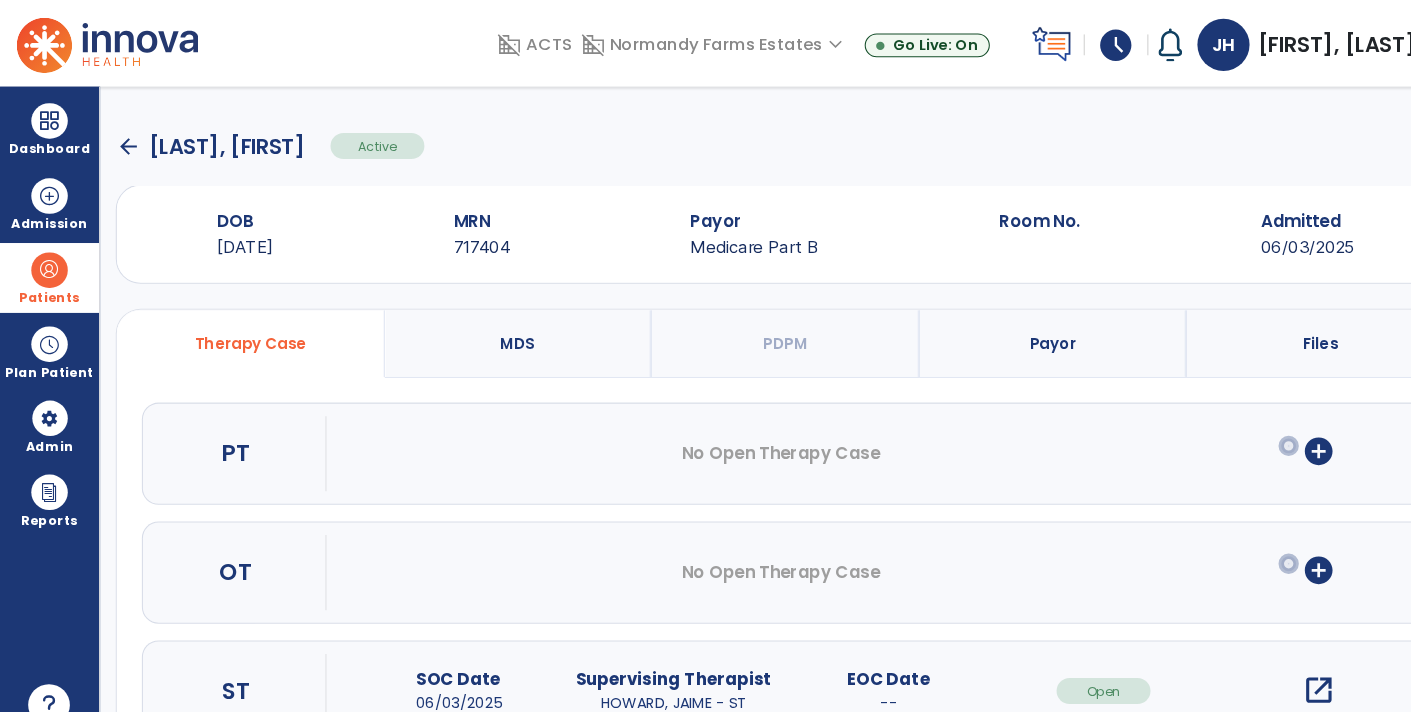 scroll, scrollTop: 44, scrollLeft: 0, axis: vertical 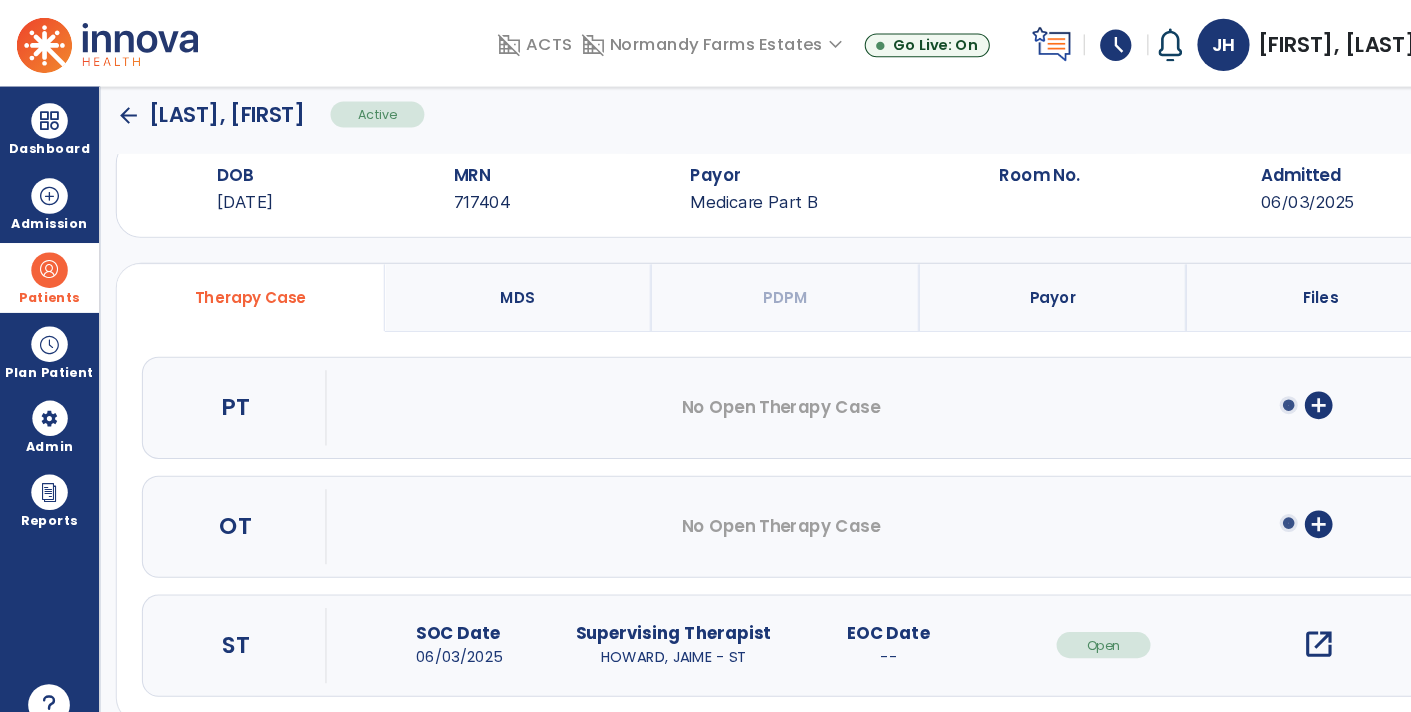 click on "open_in_new" at bounding box center (1264, 618) 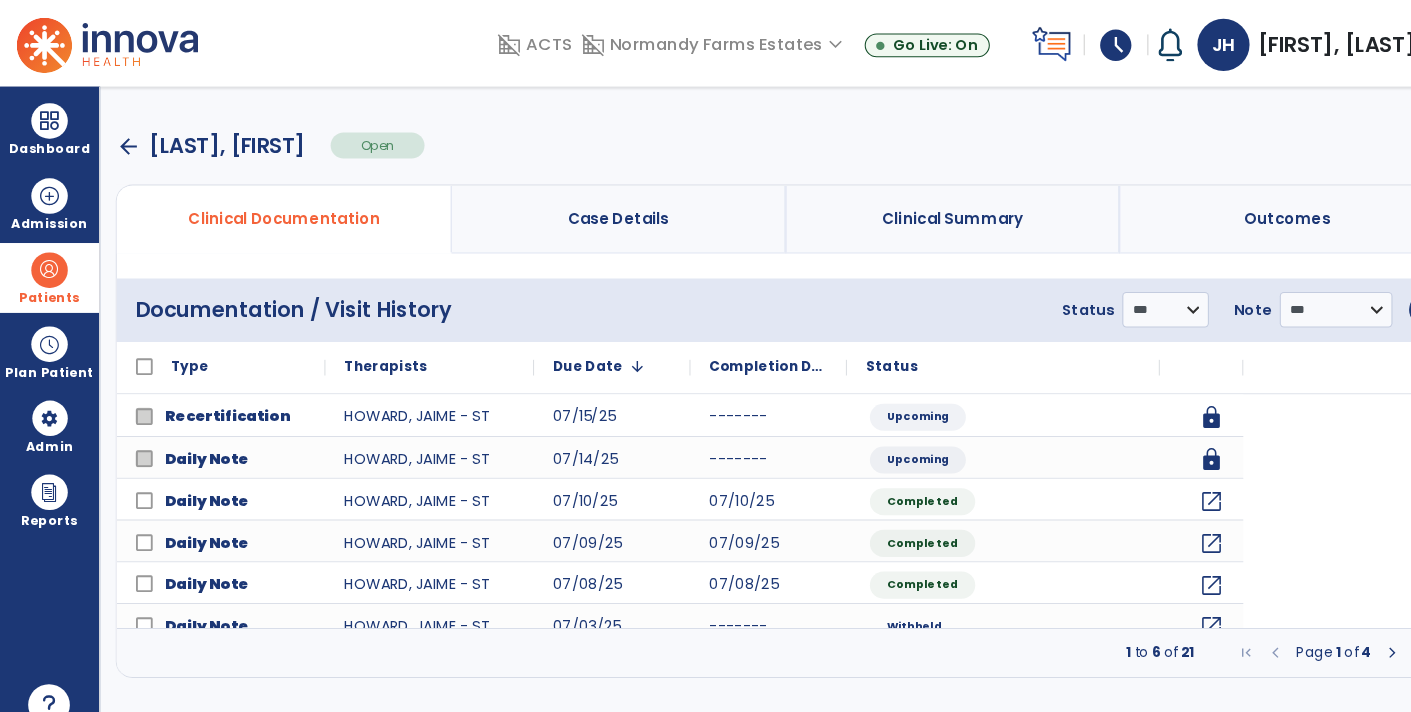 scroll, scrollTop: 0, scrollLeft: 0, axis: both 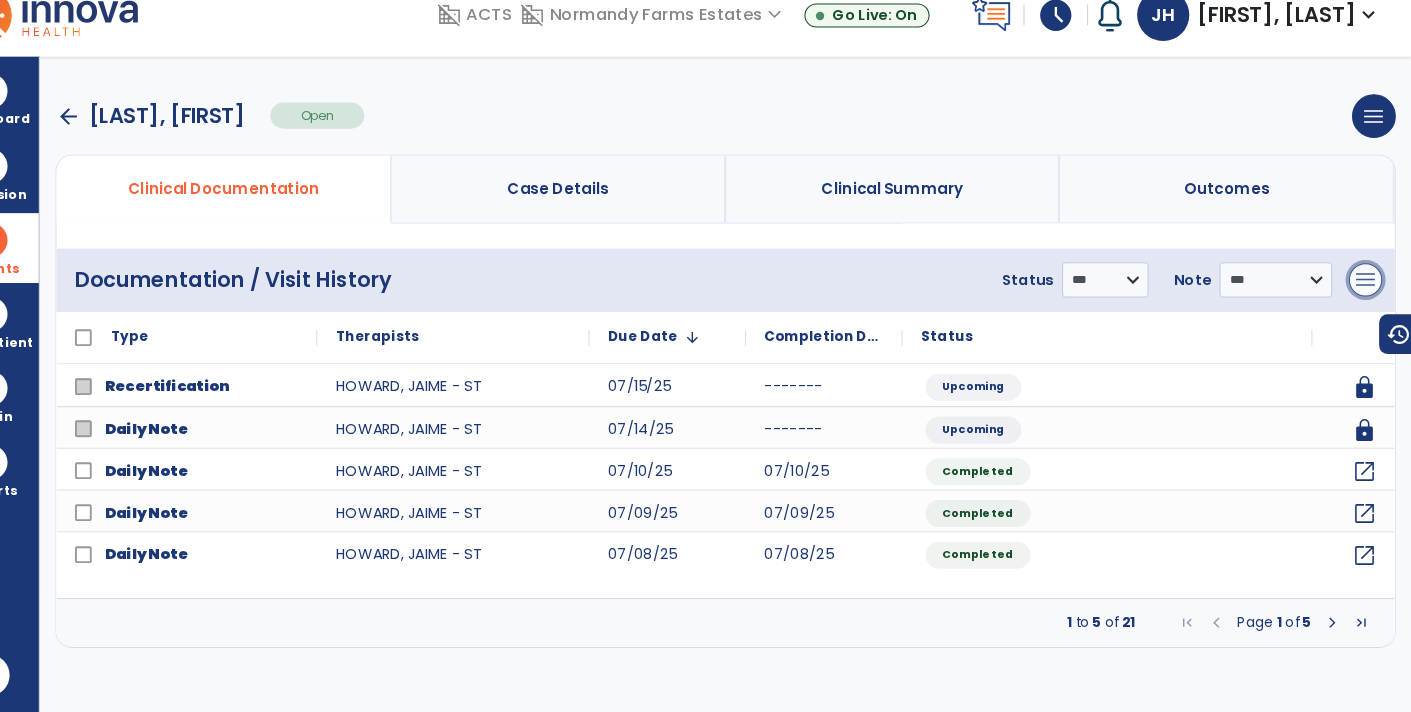 click on "menu" at bounding box center [1367, 297] 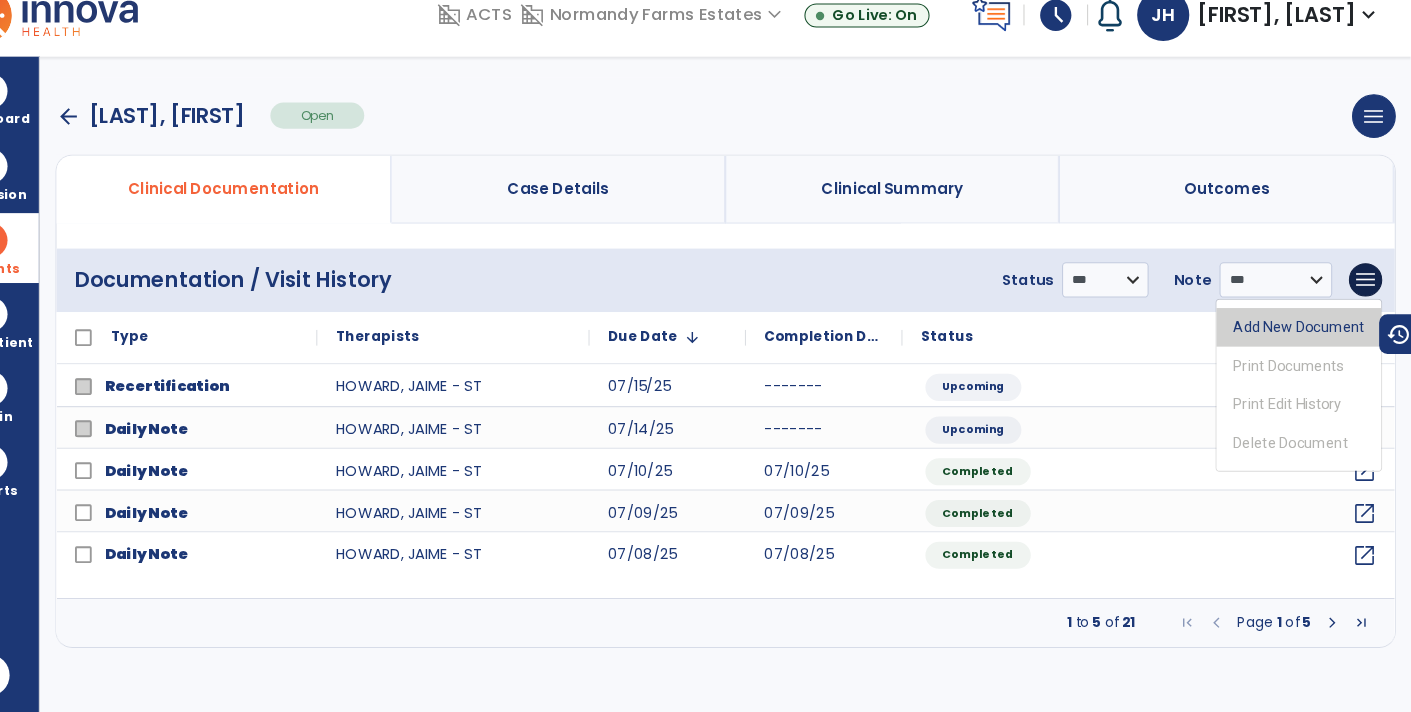 click on "Add New Document" at bounding box center (1303, 342) 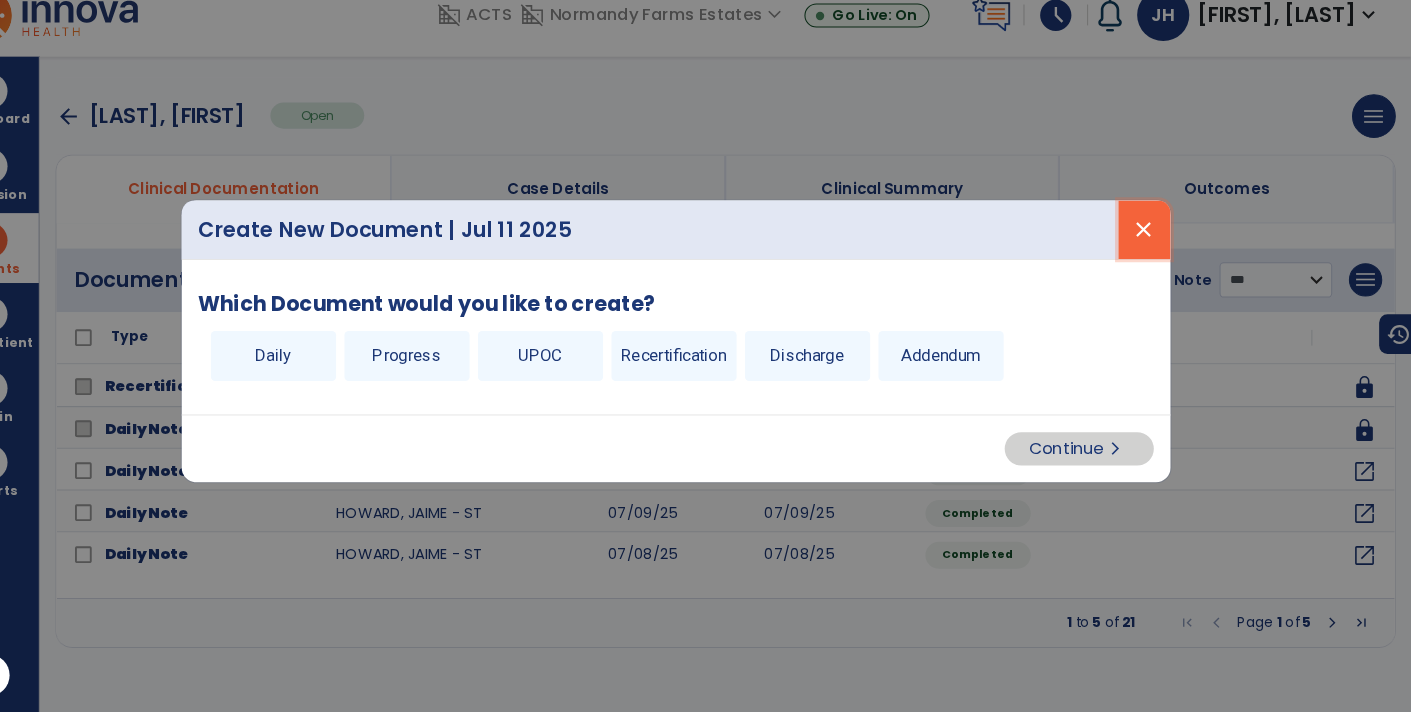 click on "close" at bounding box center (1155, 249) 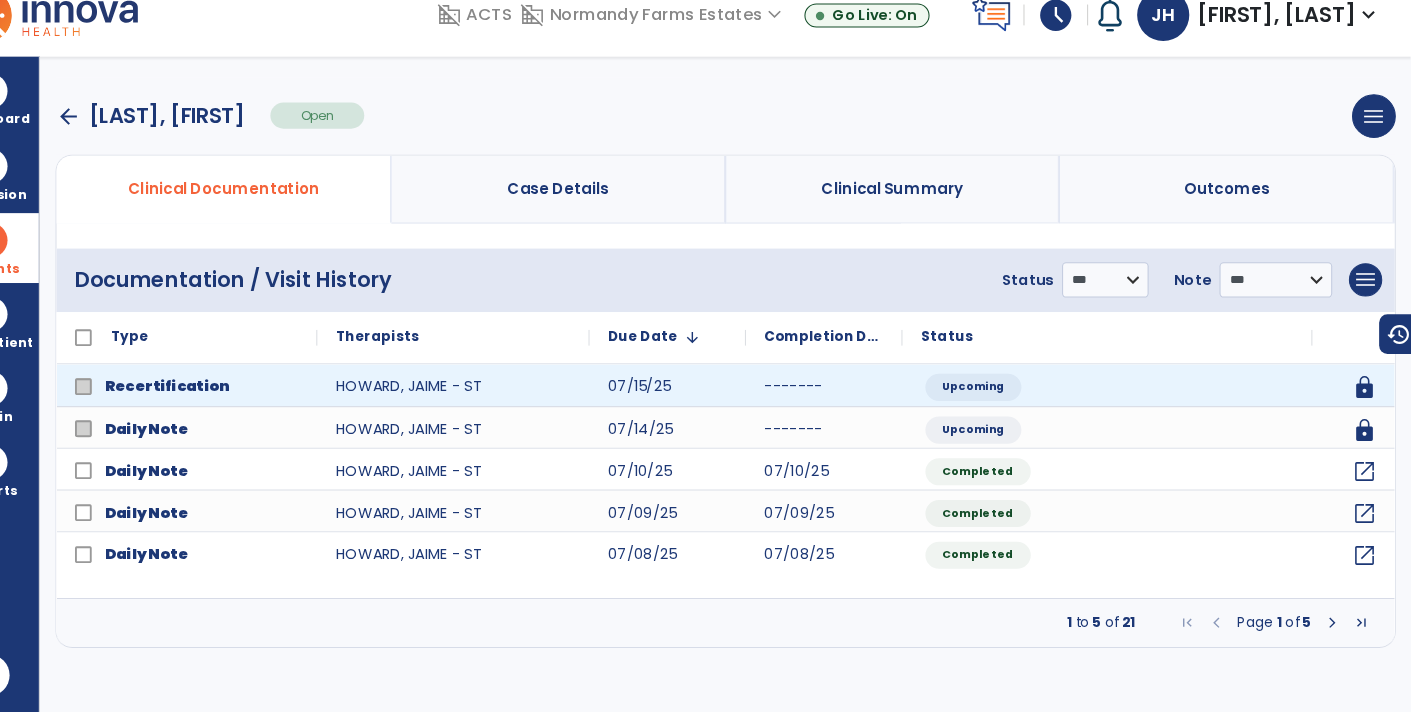 click on "Recertification  HOWARD, JAIME - ST 07/15/25 ------- Upcoming lock" 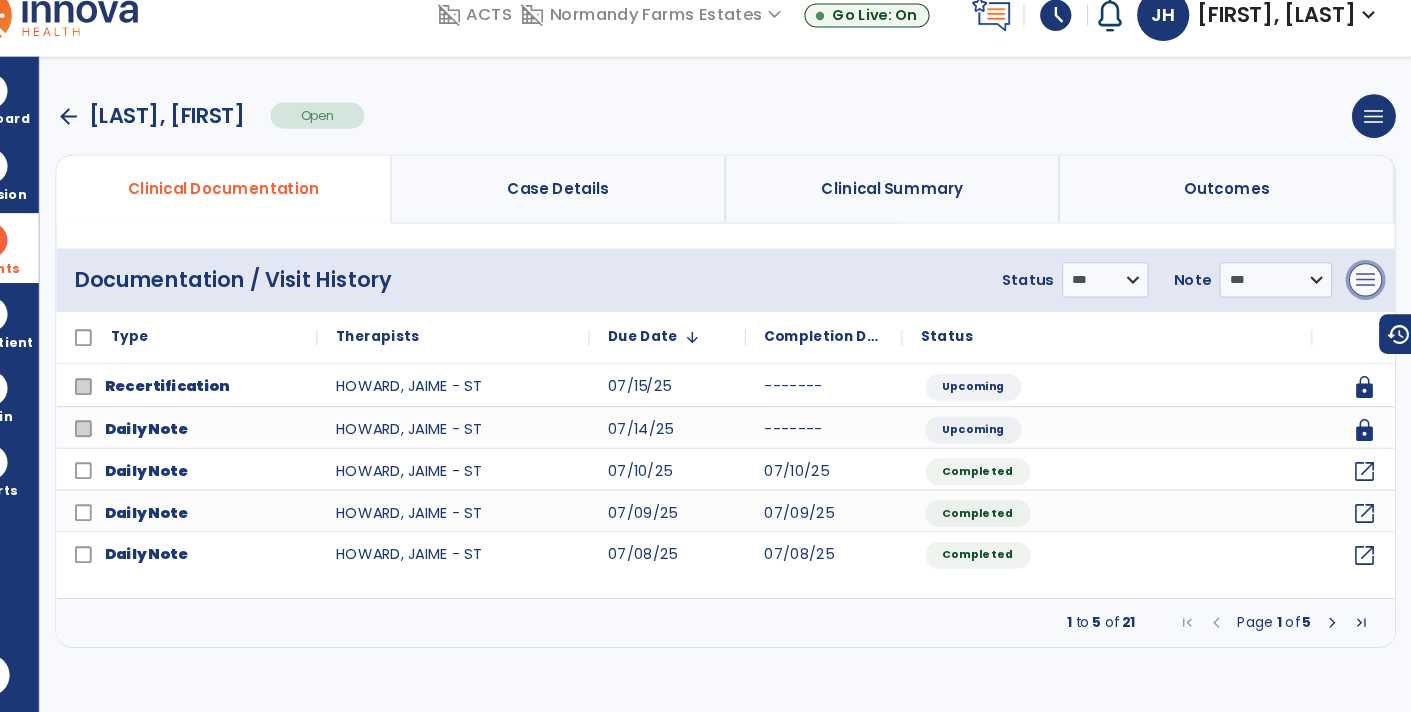 click on "menu" at bounding box center (1367, 297) 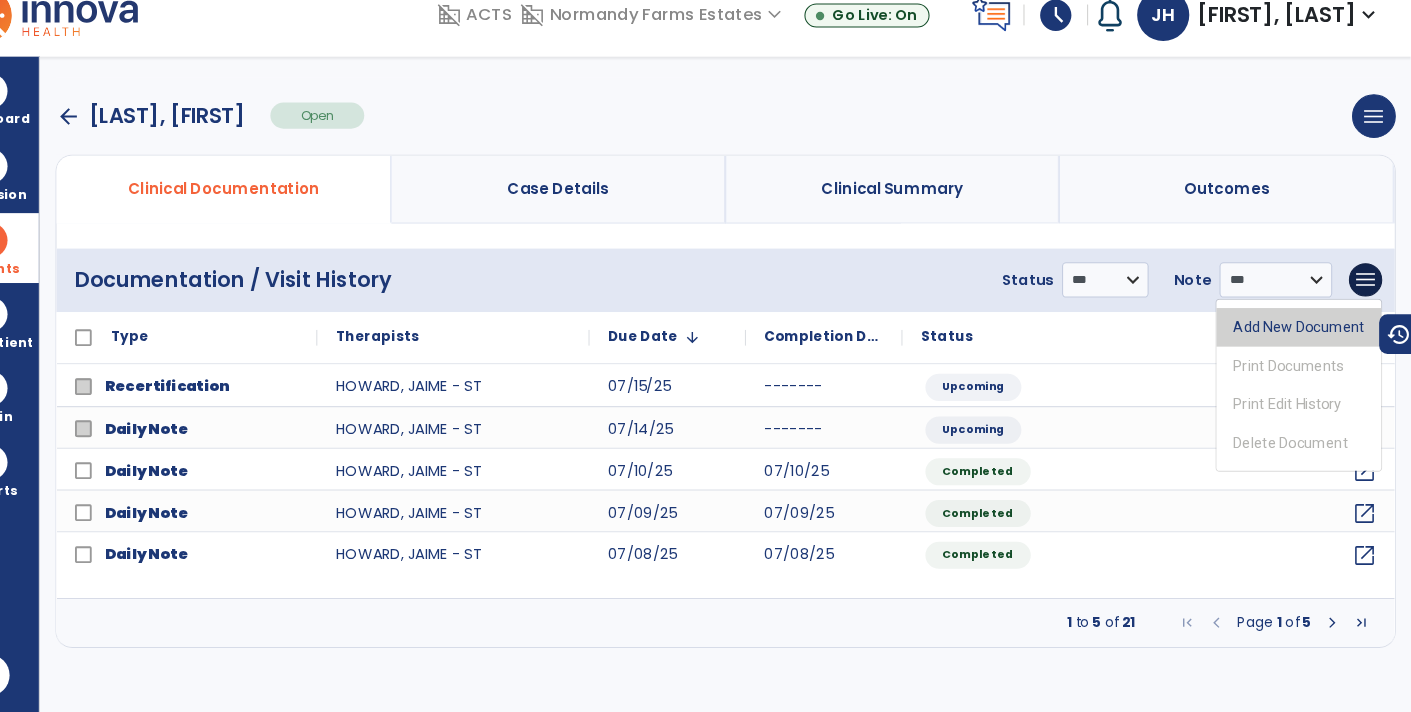click on "Add New Document" at bounding box center [1303, 342] 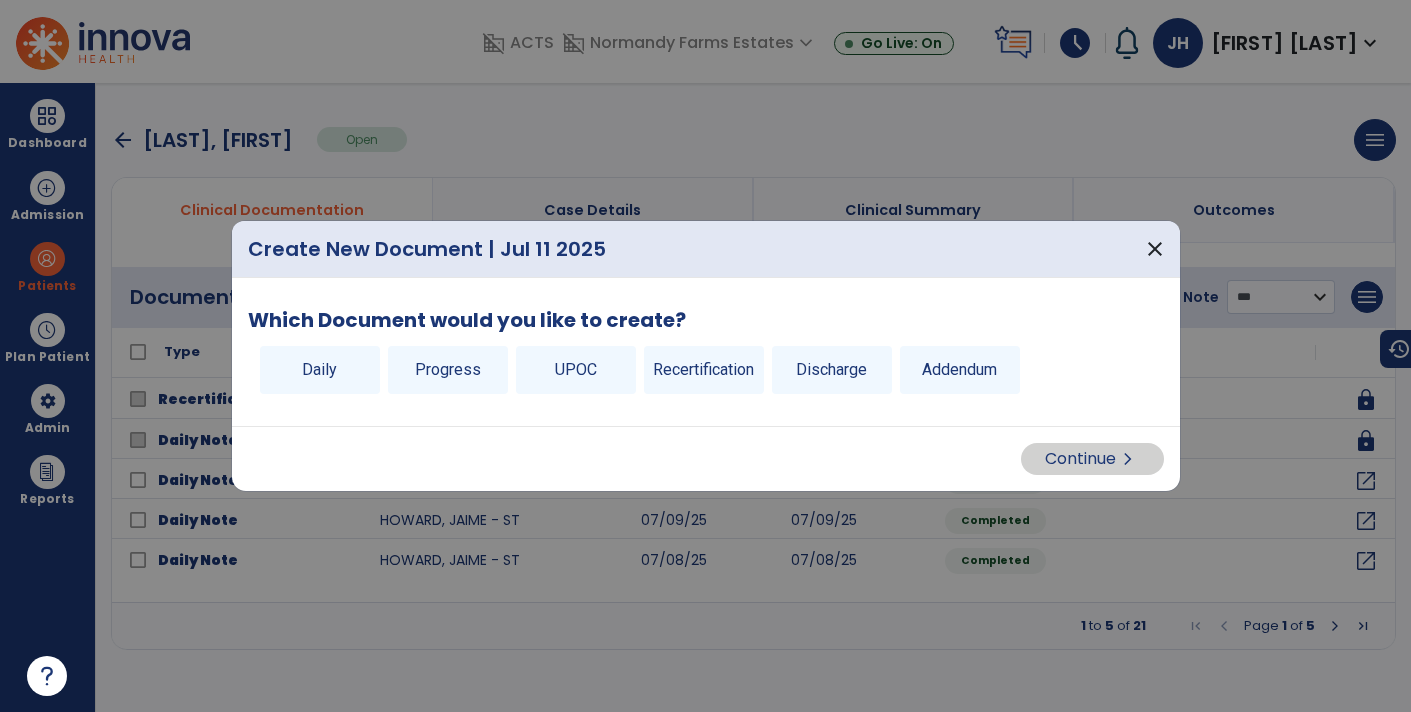 scroll, scrollTop: 0, scrollLeft: 0, axis: both 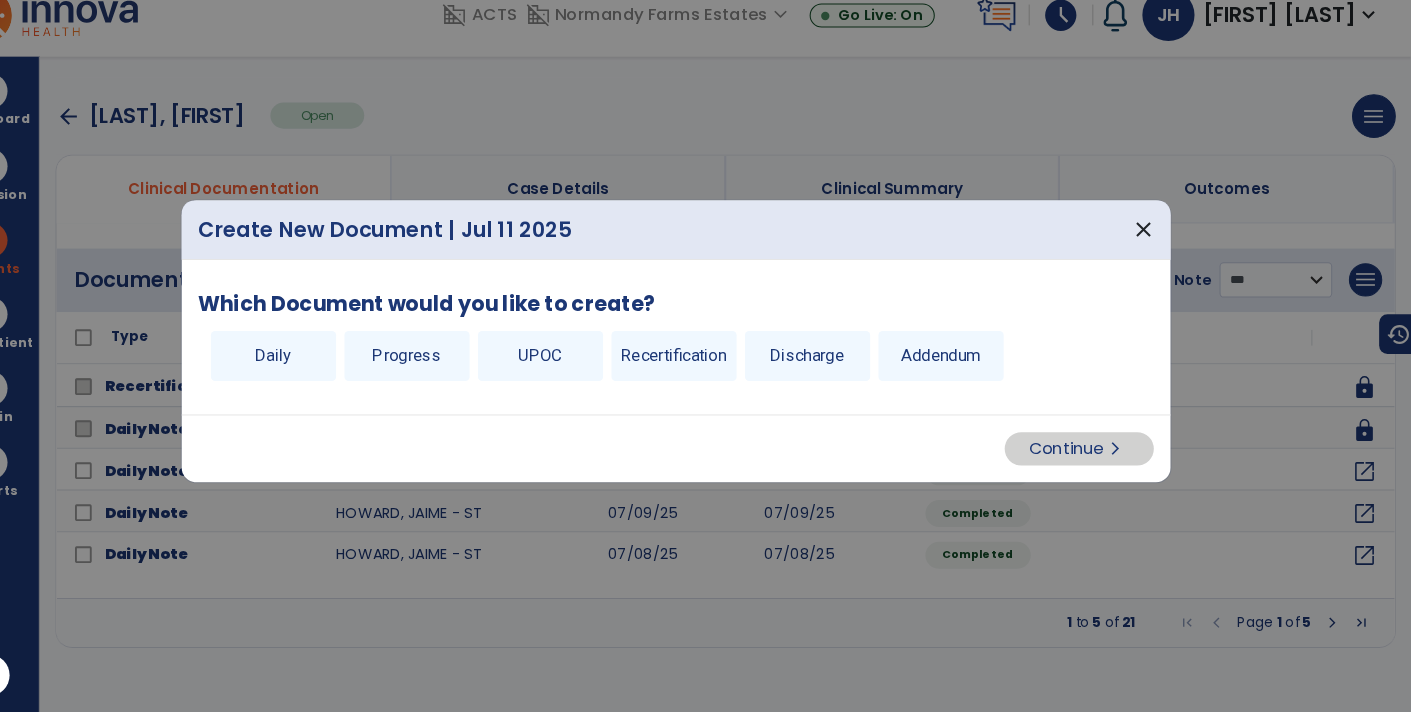 click on "Recertification" at bounding box center [704, 370] 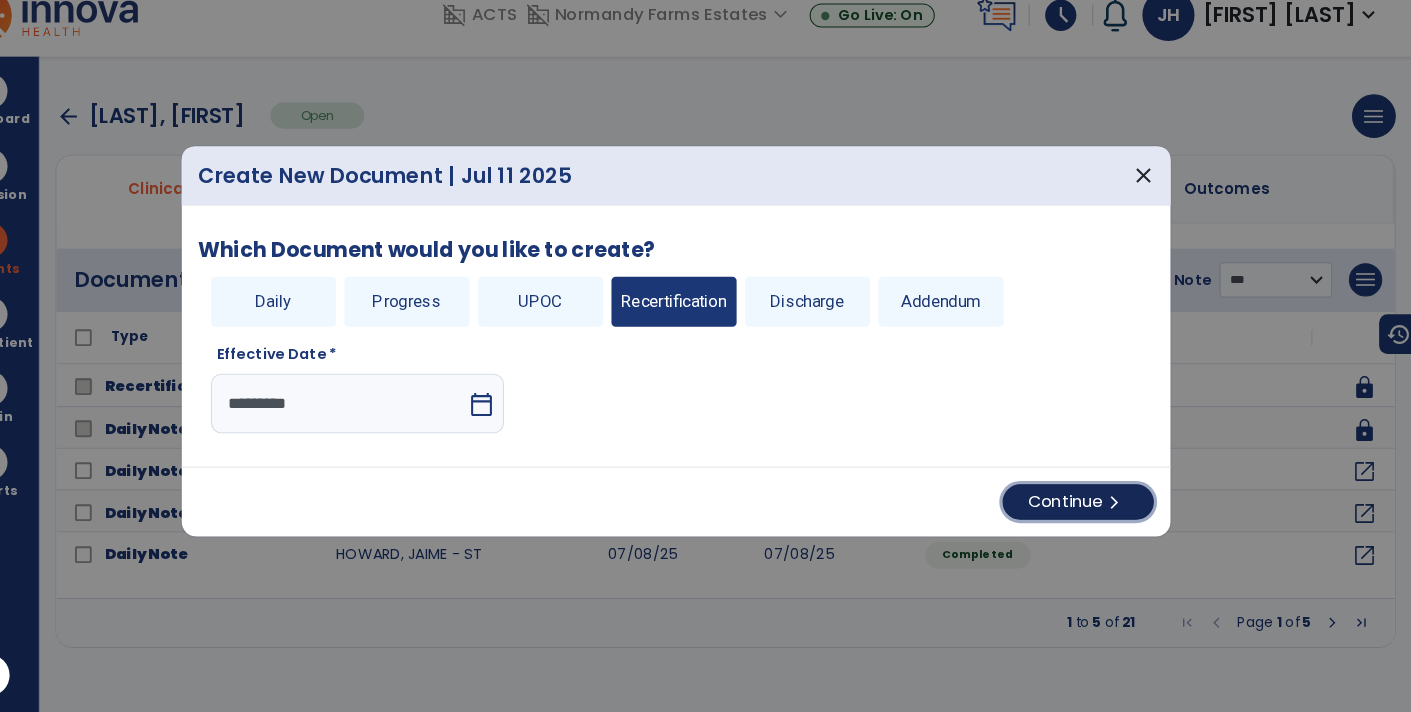 click on "chevron_right" at bounding box center (1127, 510) 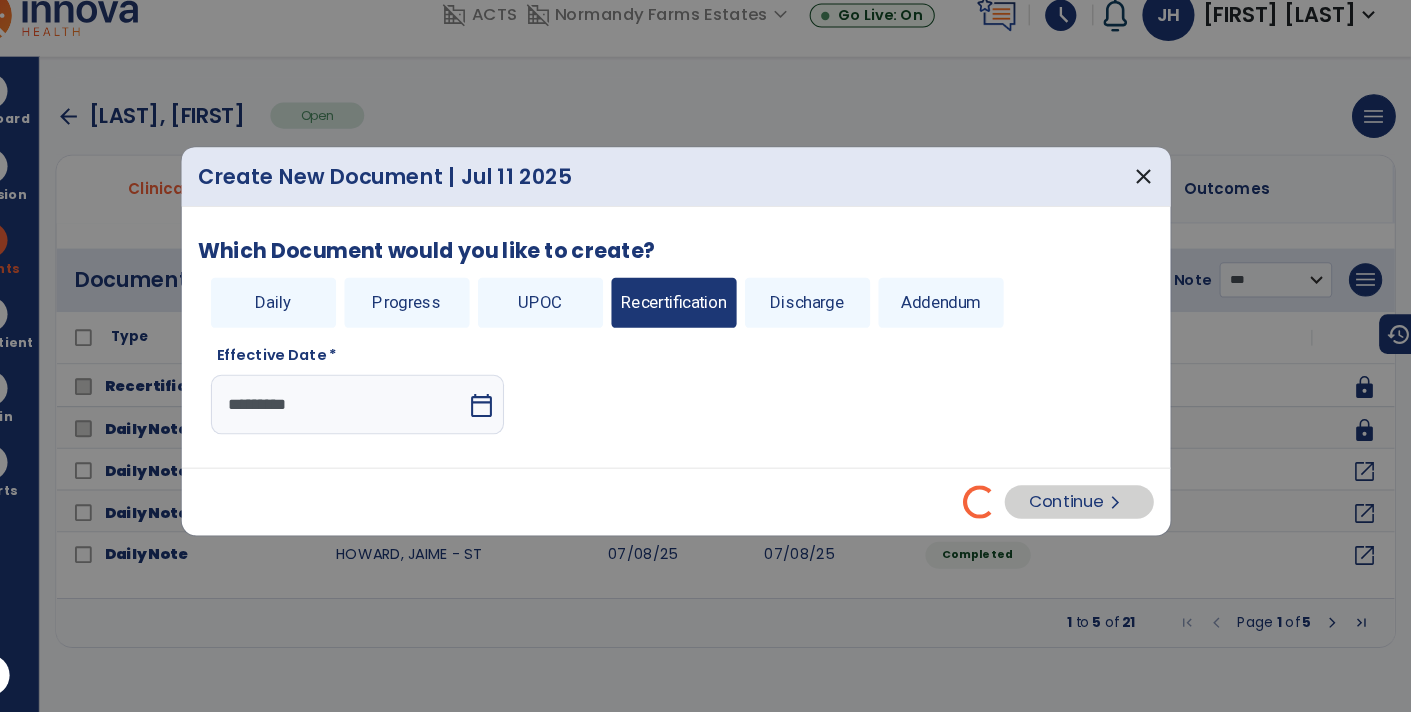select on "**" 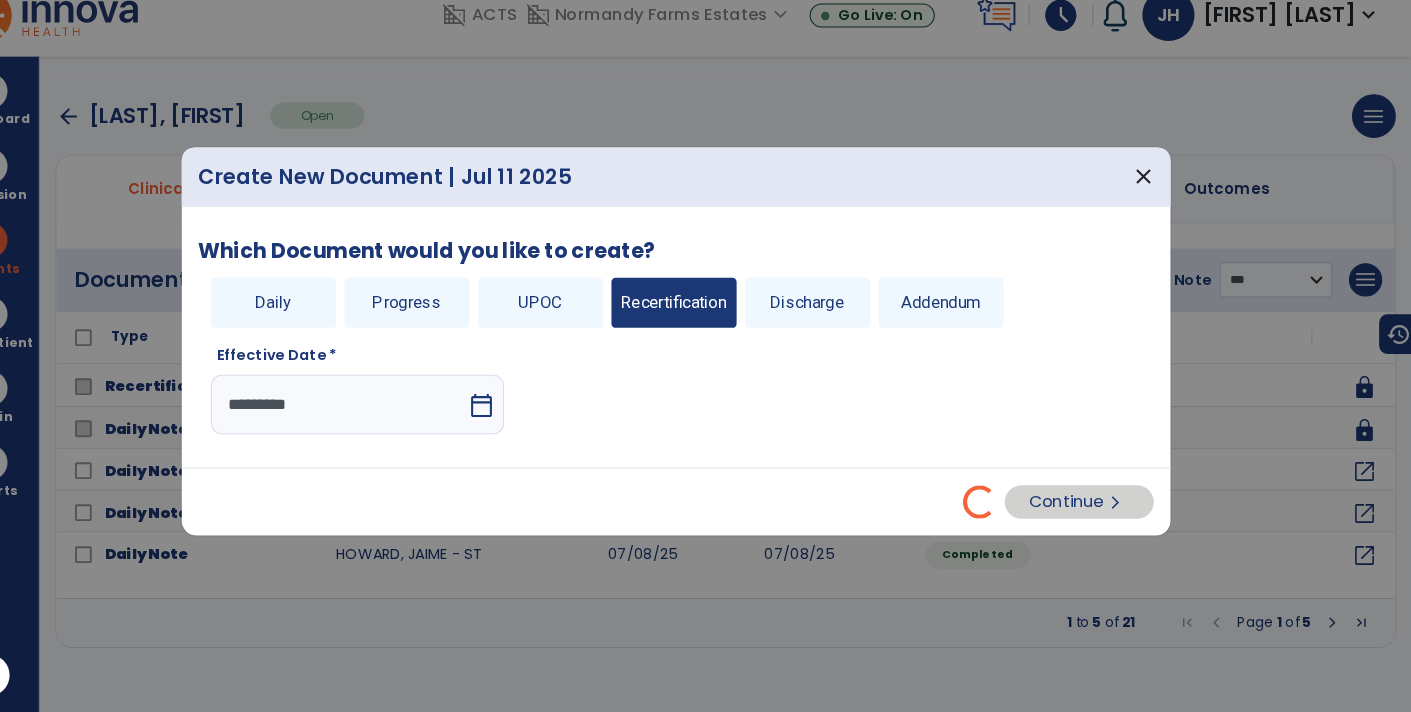 select on "*****" 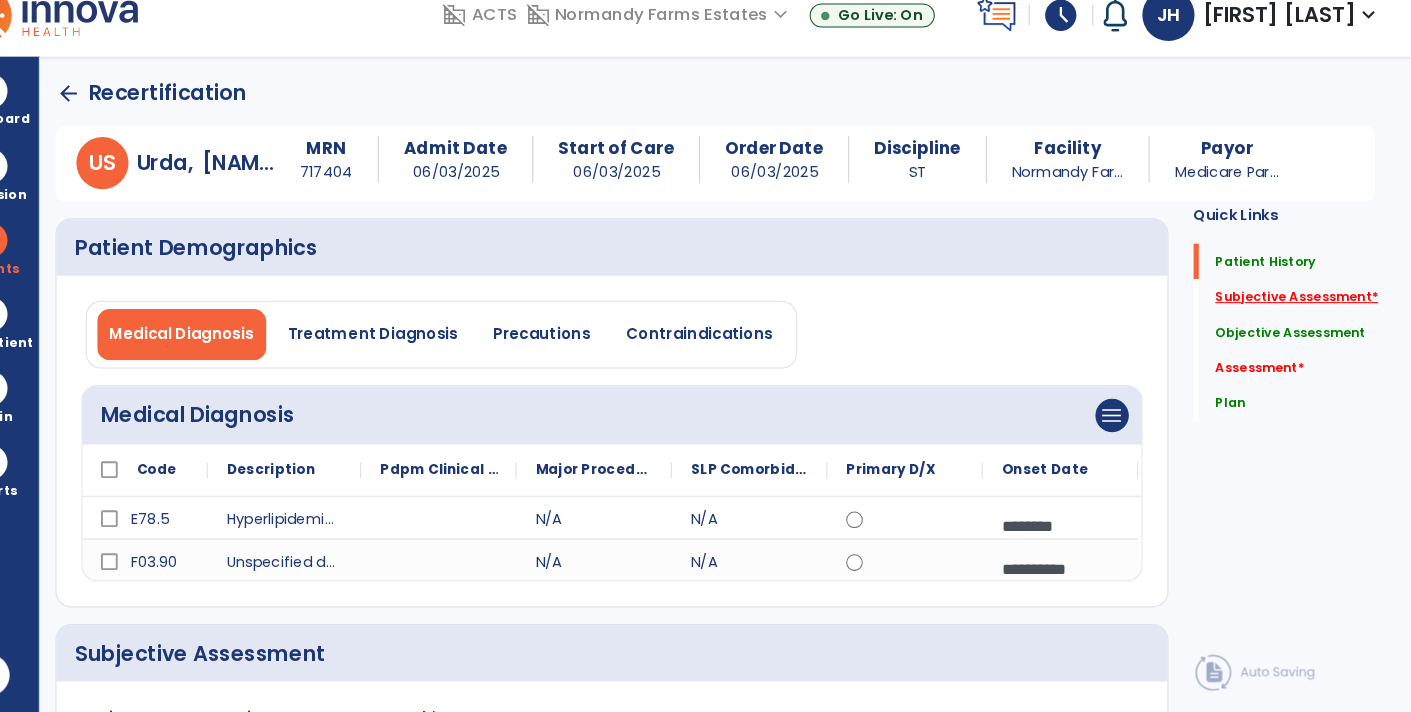 click on "Subjective Assessment   *" 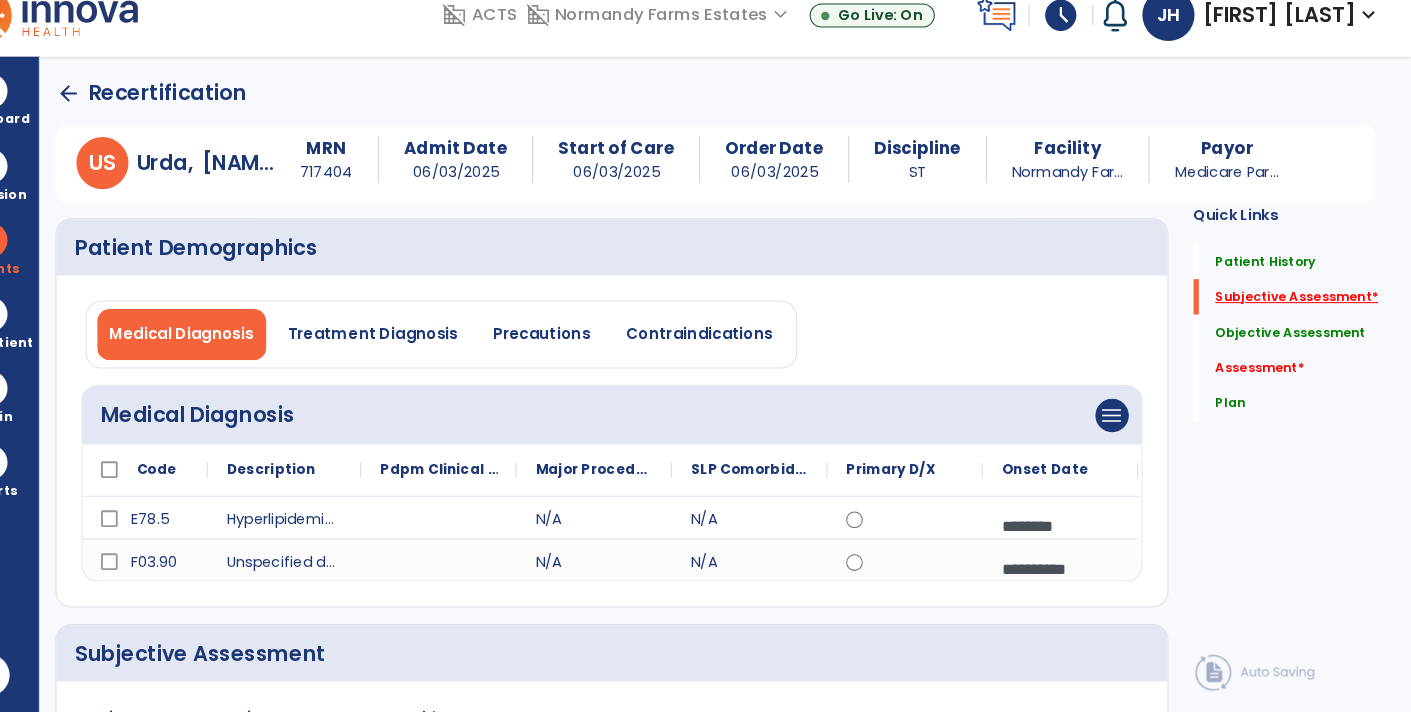 scroll, scrollTop: 27, scrollLeft: 0, axis: vertical 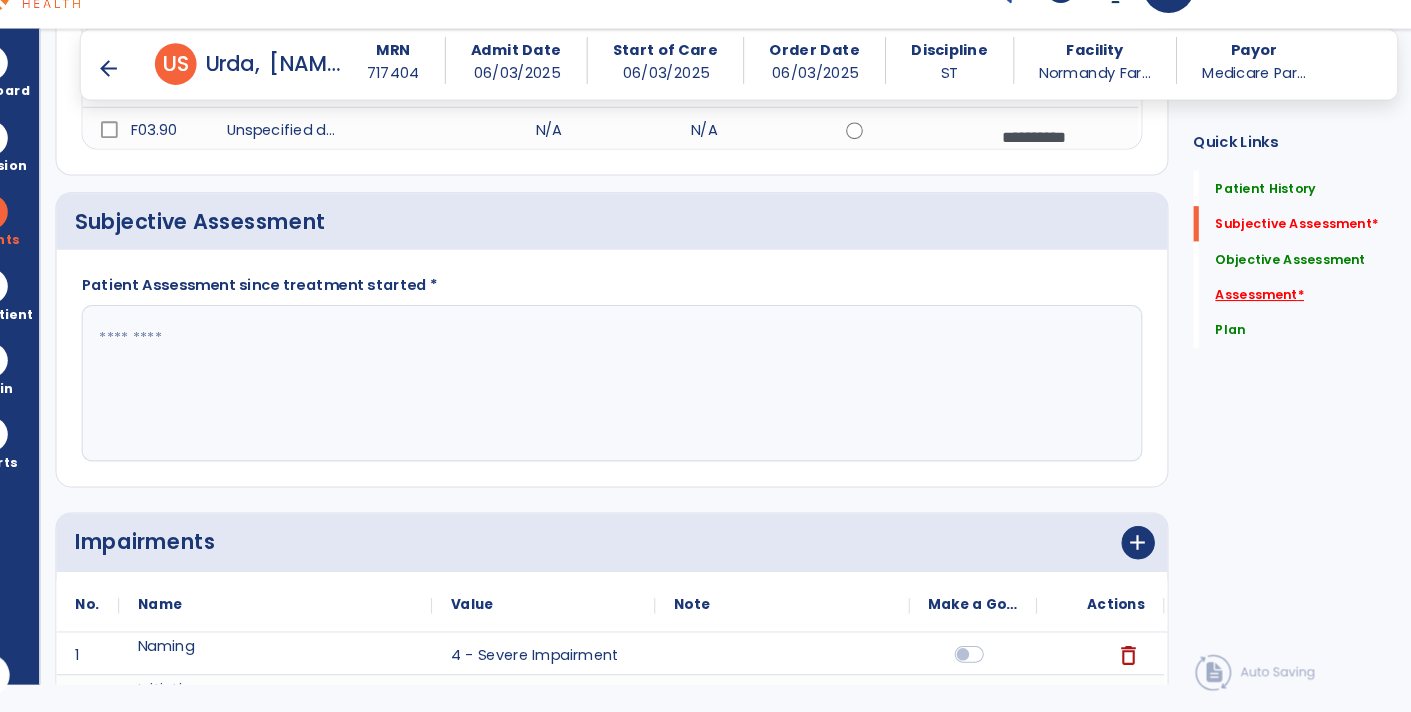 click on "Assessment   *" 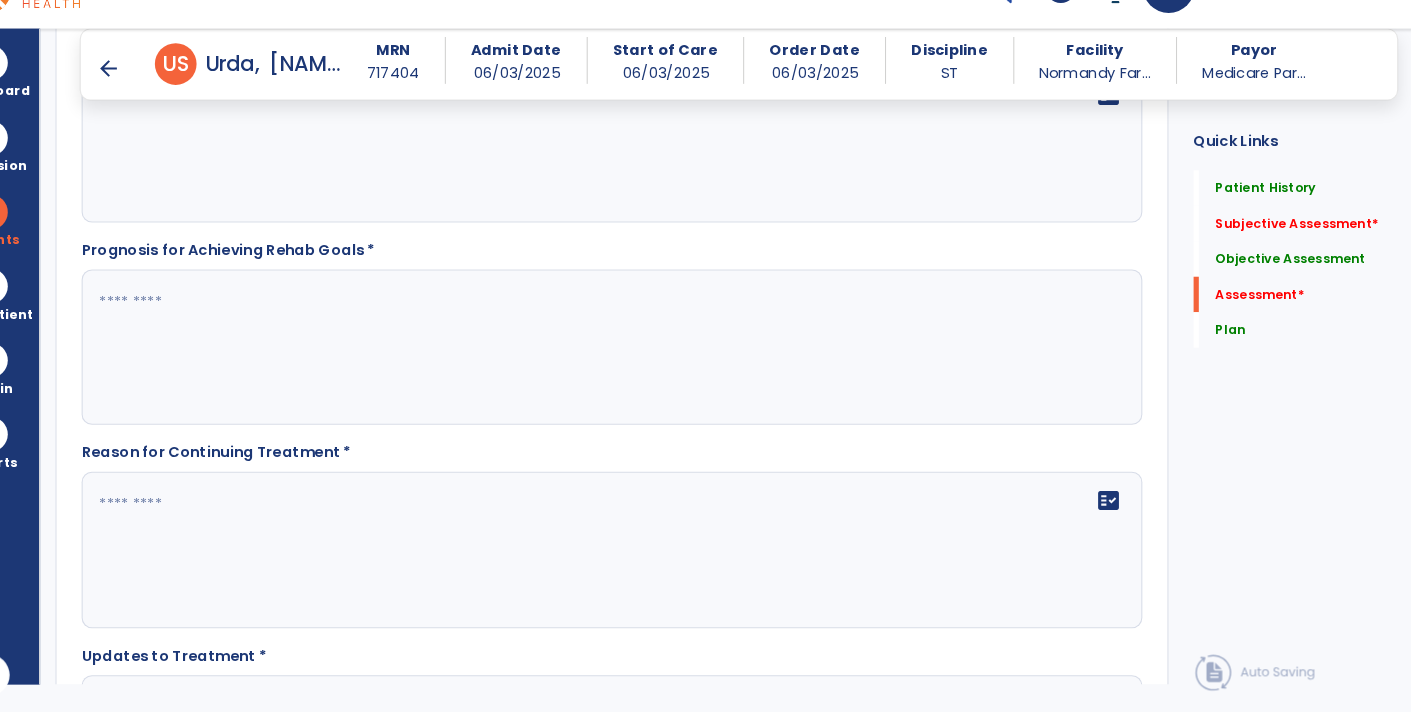scroll, scrollTop: 2608, scrollLeft: 0, axis: vertical 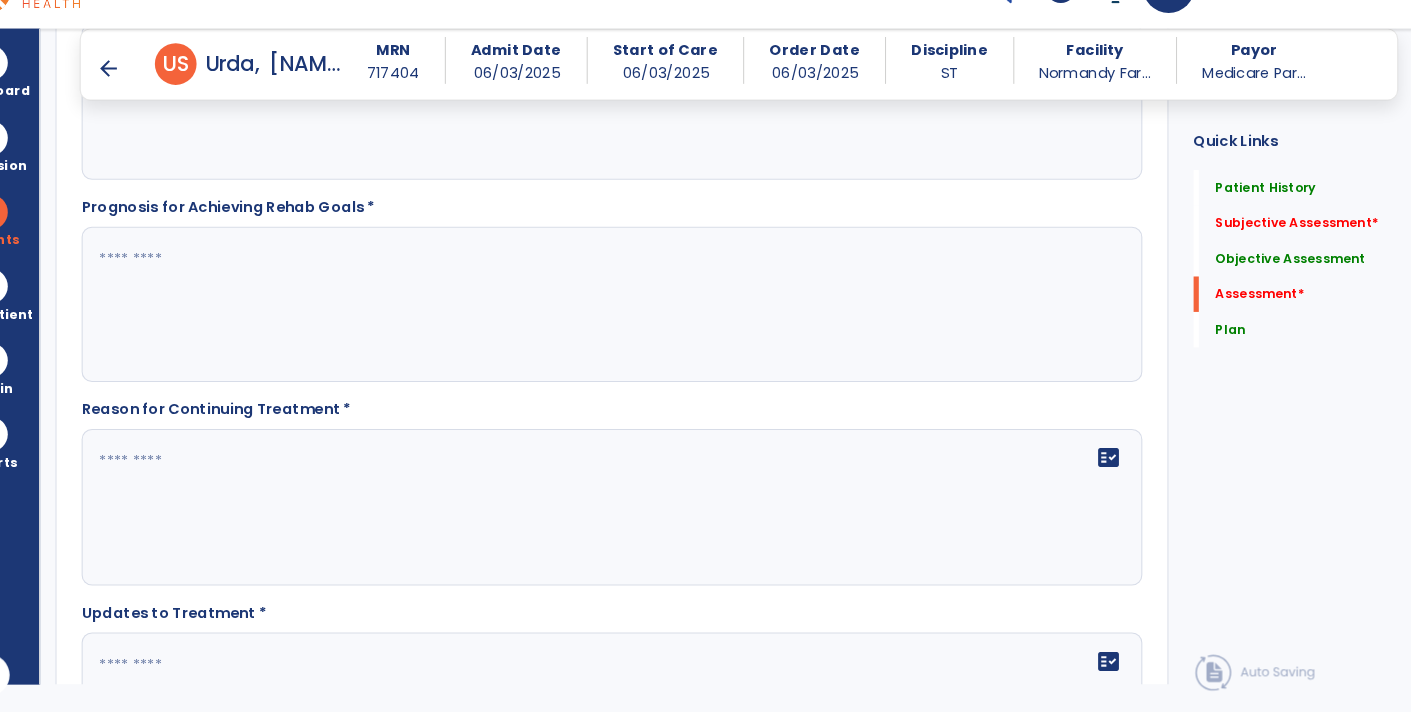 click 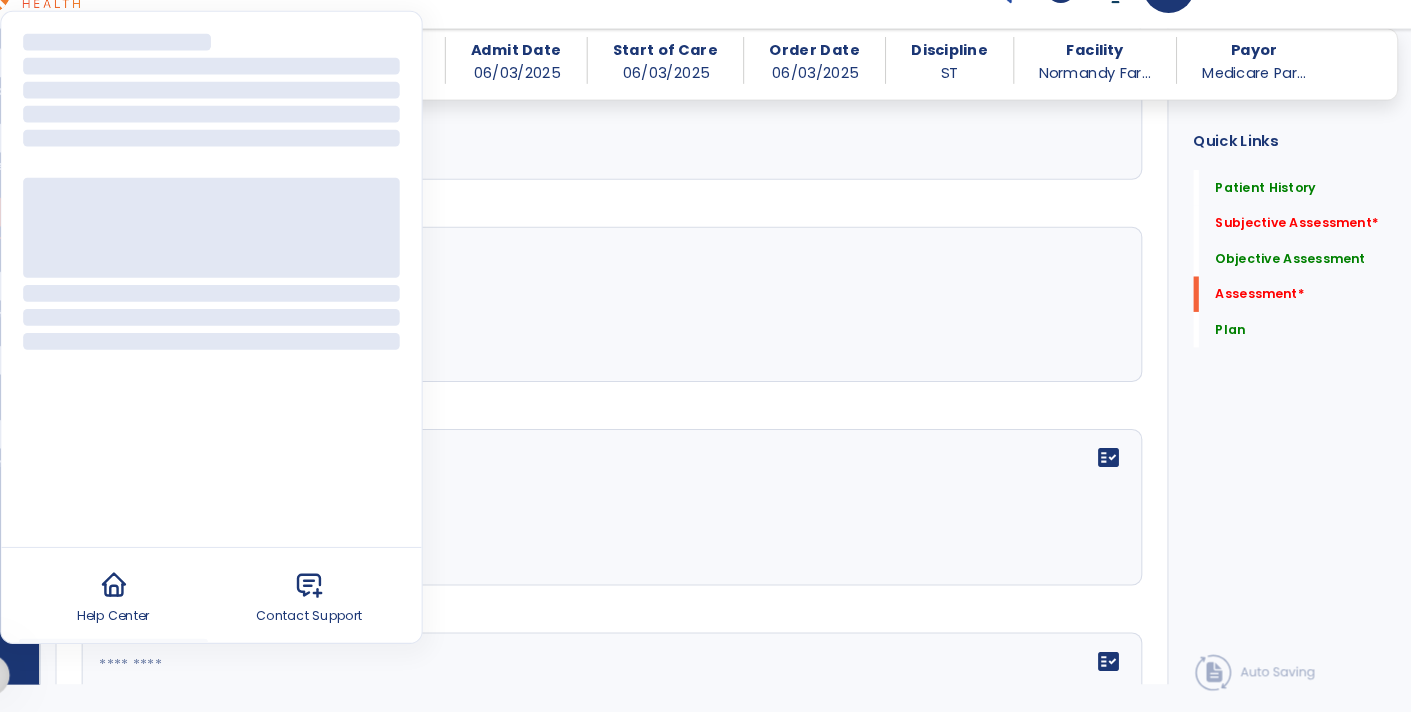scroll, scrollTop: 27, scrollLeft: 0, axis: vertical 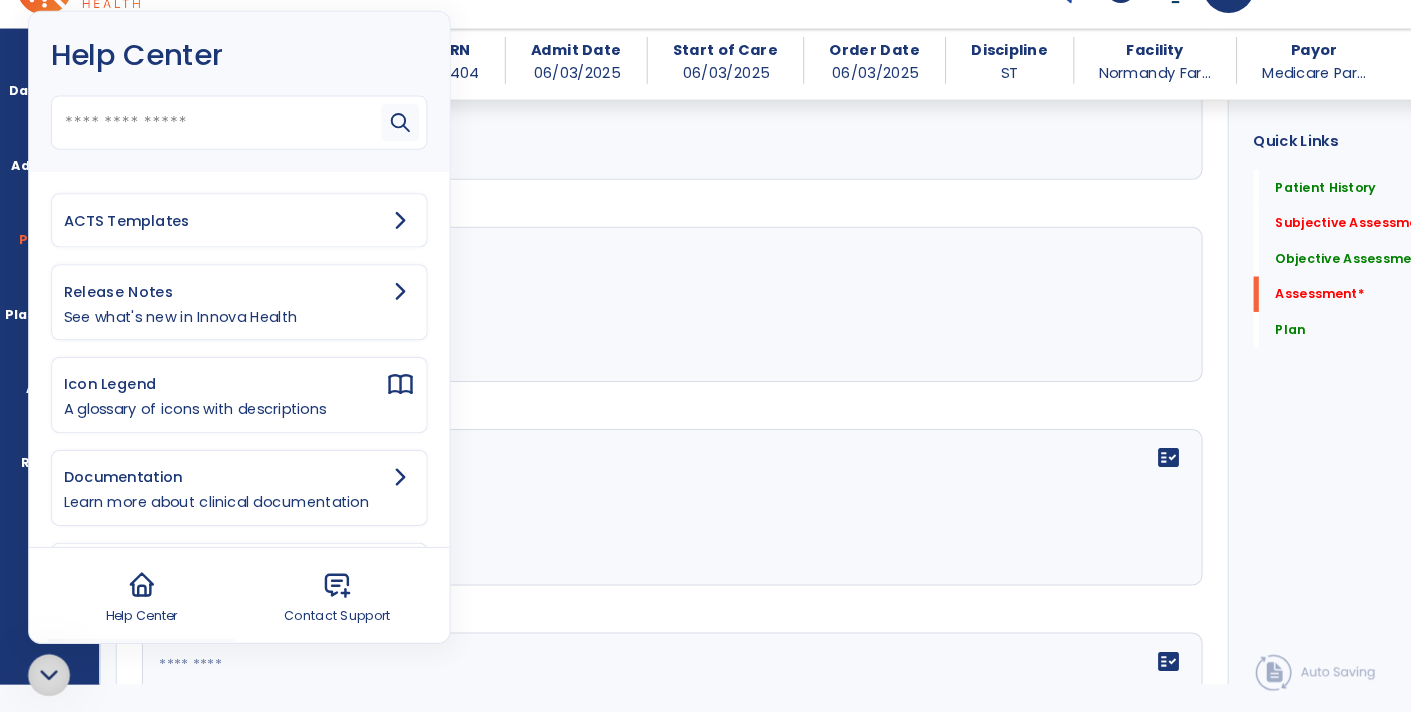 click on "ACTS Templates" at bounding box center [229, 240] 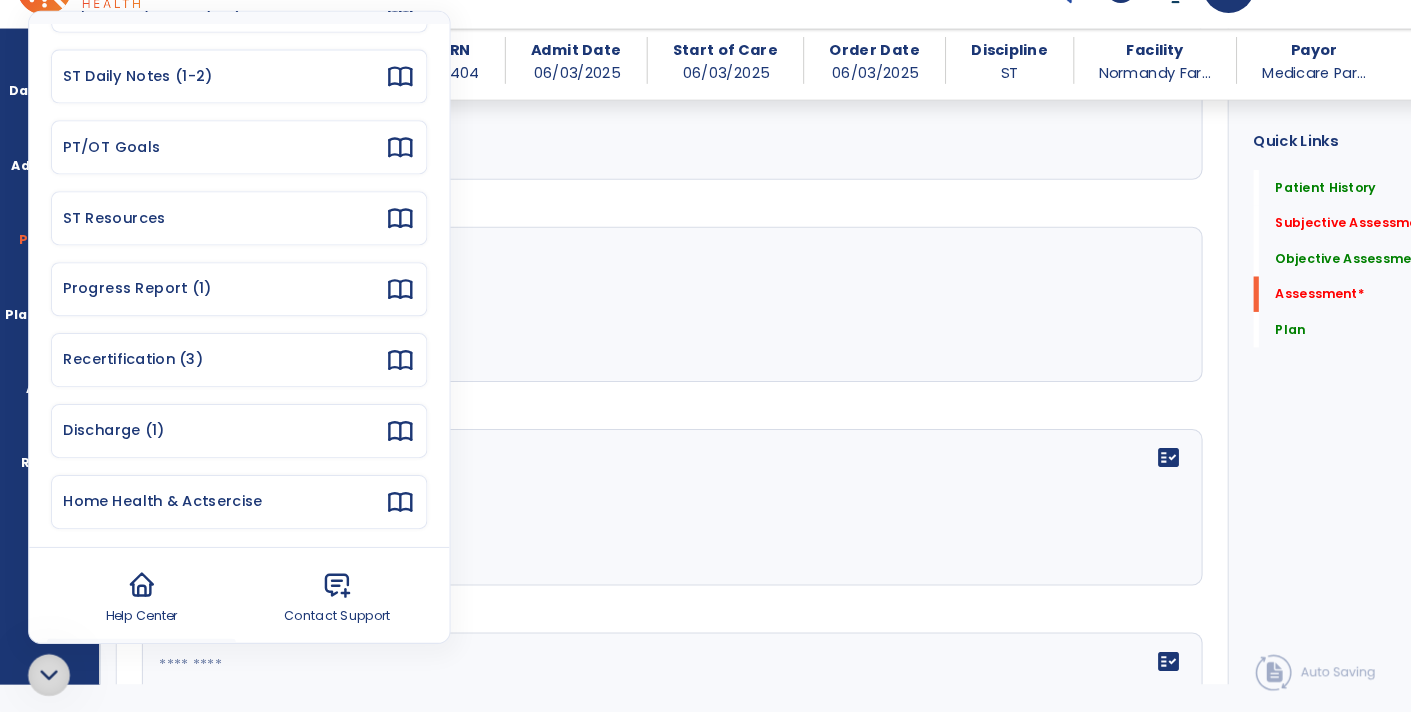 scroll, scrollTop: 207, scrollLeft: 0, axis: vertical 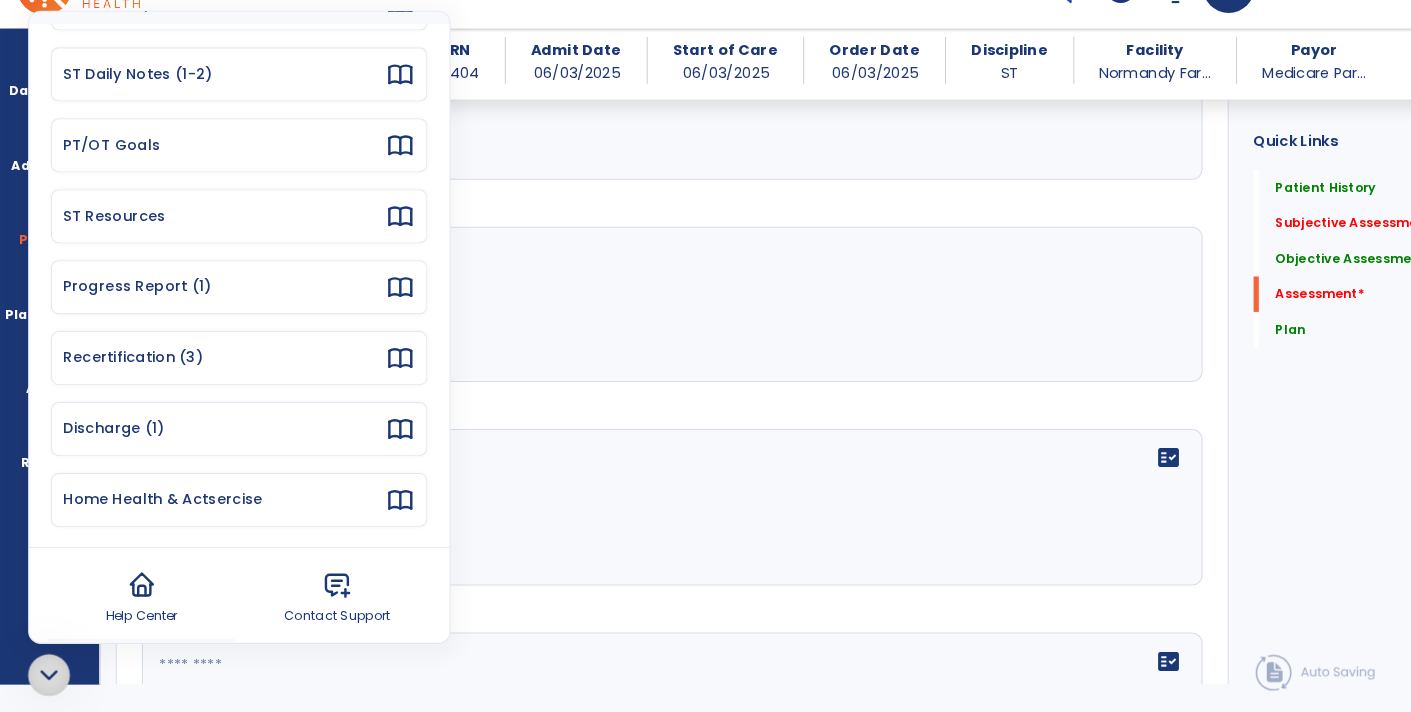 click on "Recertification (3)" at bounding box center [229, 372] 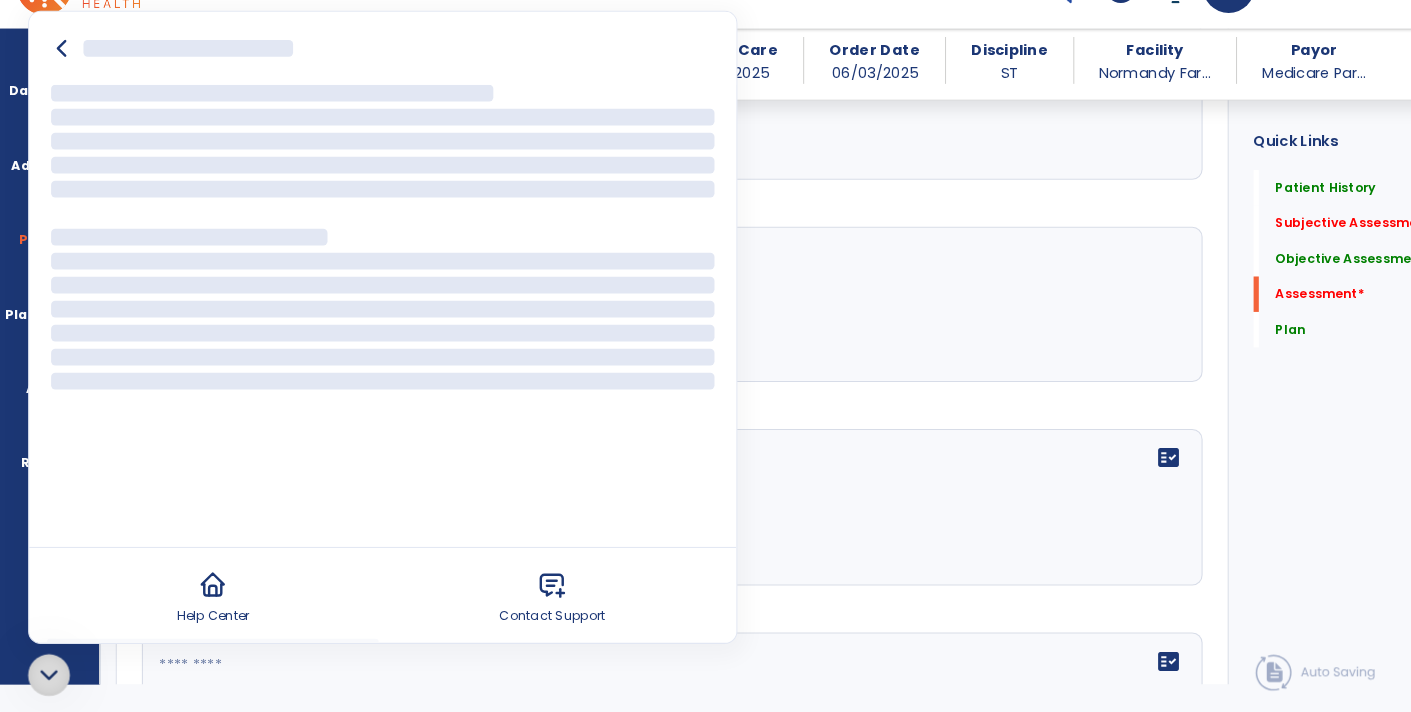 scroll, scrollTop: 0, scrollLeft: 0, axis: both 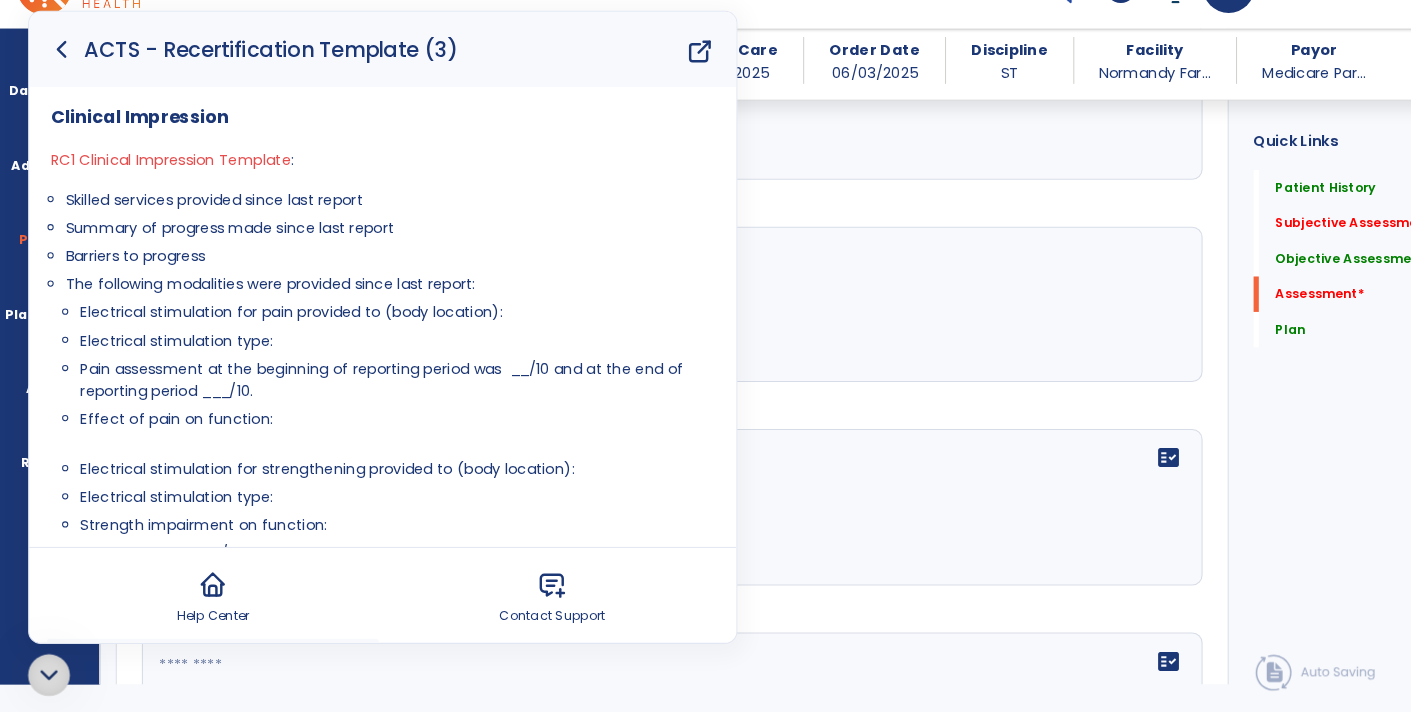 drag, startPoint x: 64, startPoint y: 221, endPoint x: 281, endPoint y: 284, distance: 225.96017 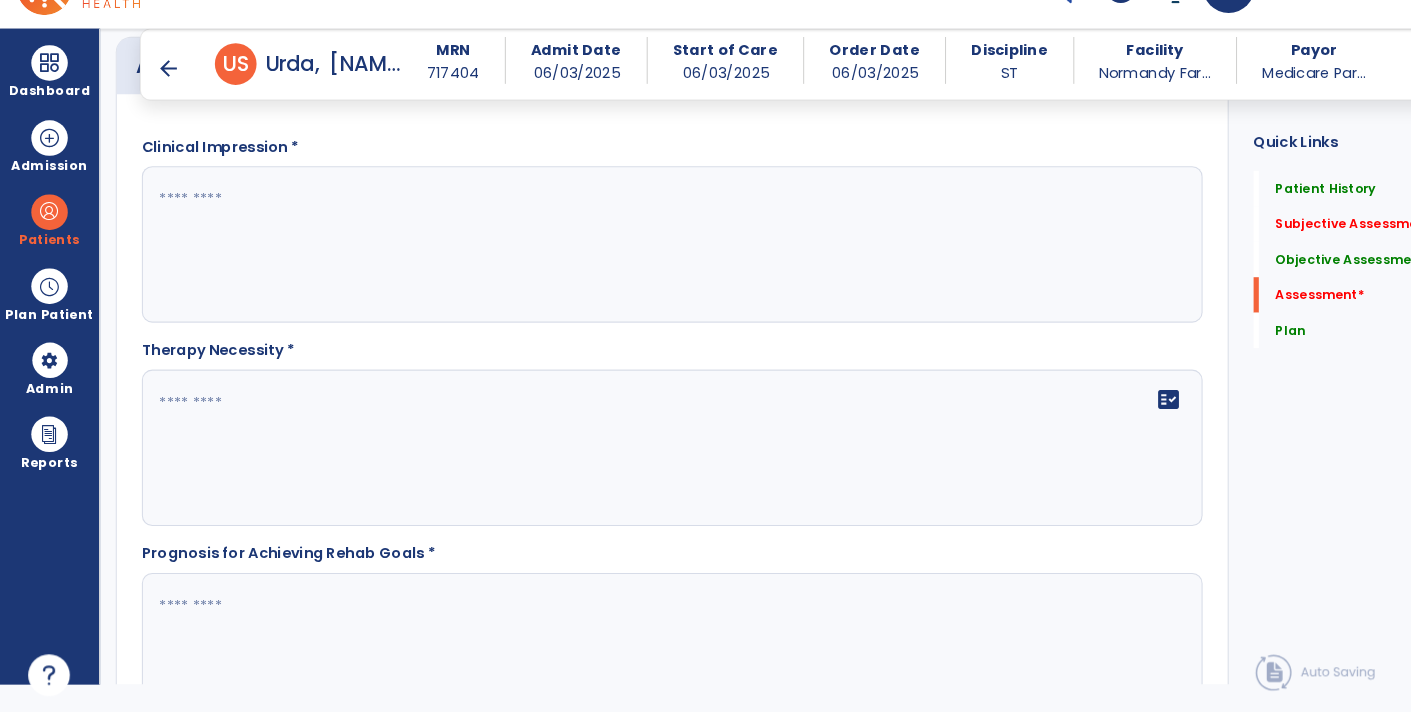 scroll, scrollTop: 2252, scrollLeft: 0, axis: vertical 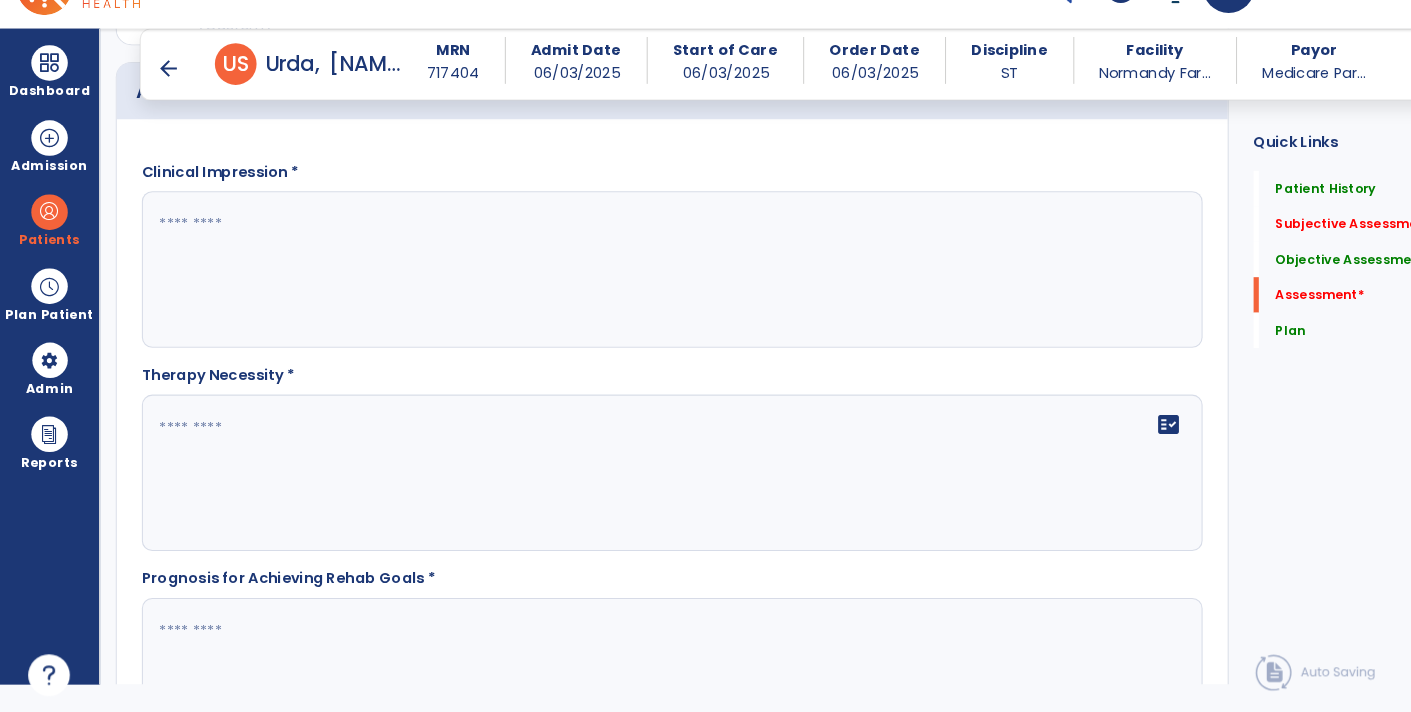 click 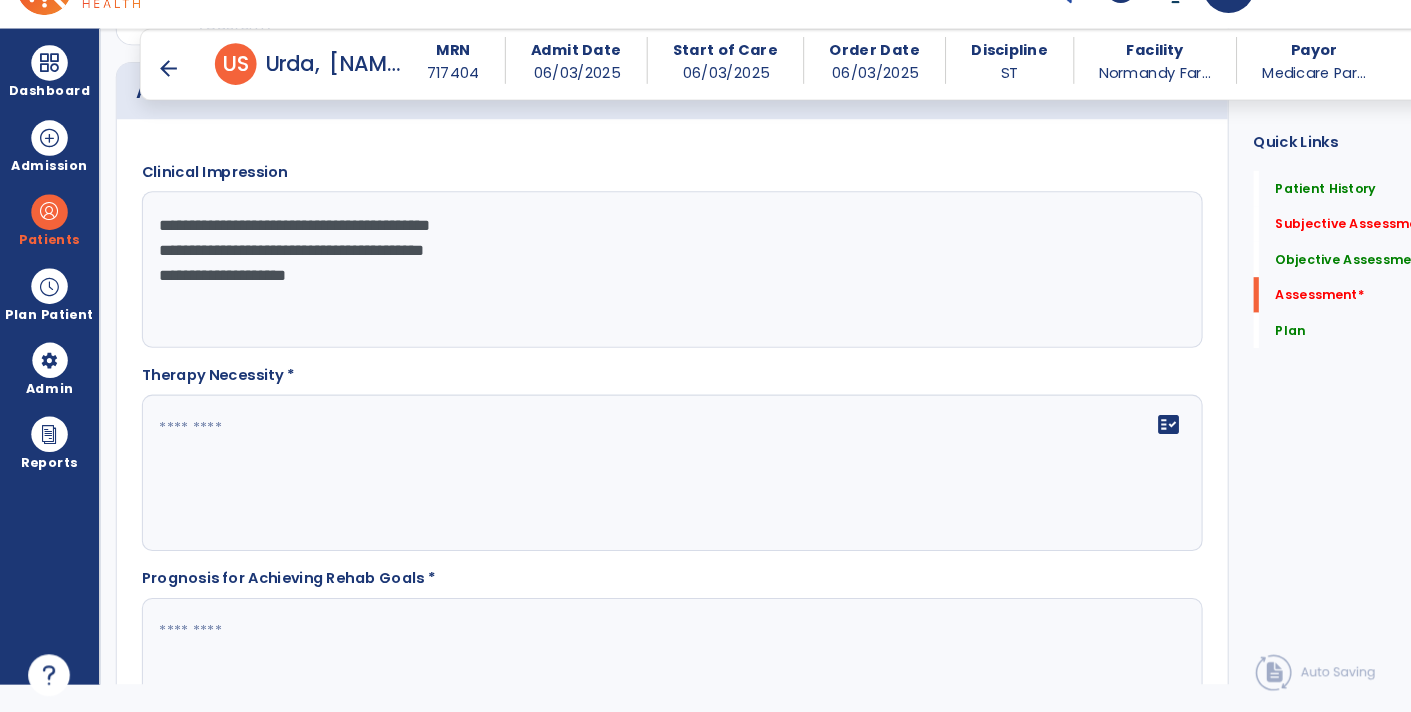 type on "**********" 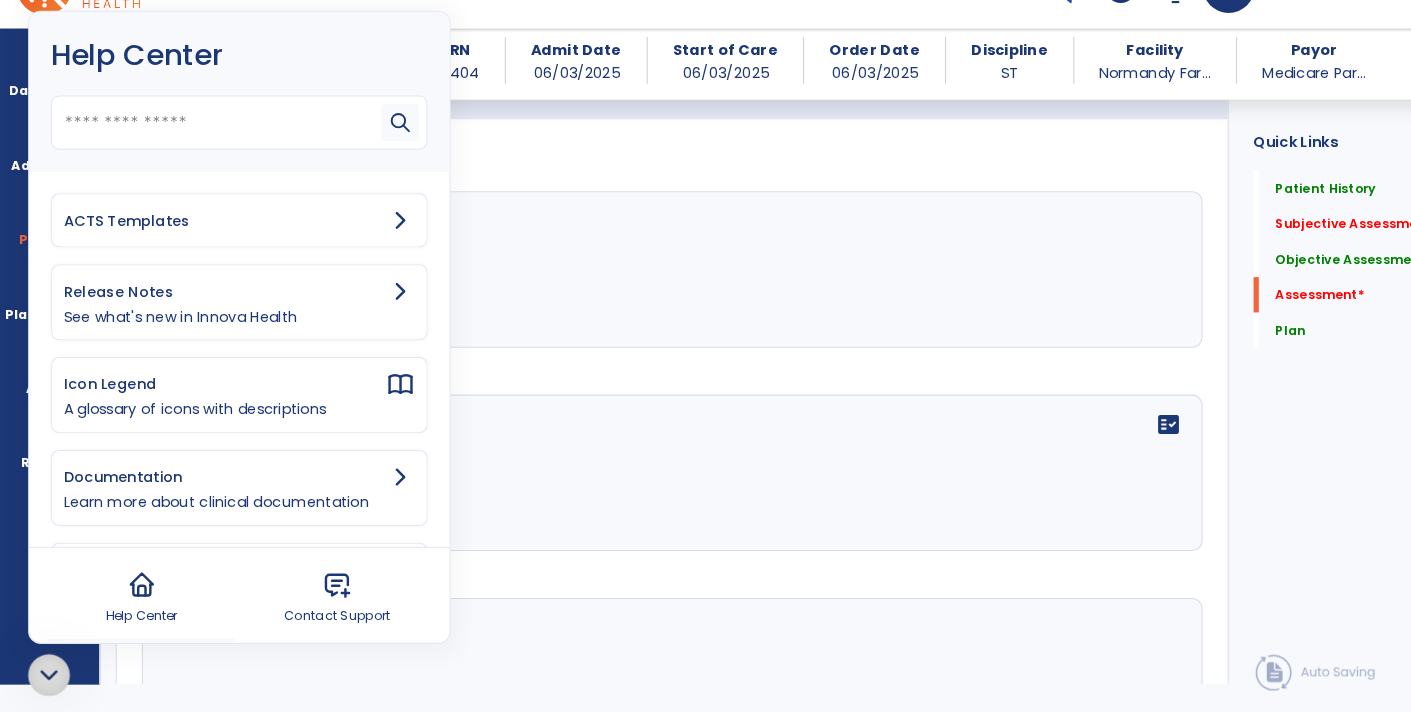 click on "ACTS Templates" at bounding box center (215, 240) 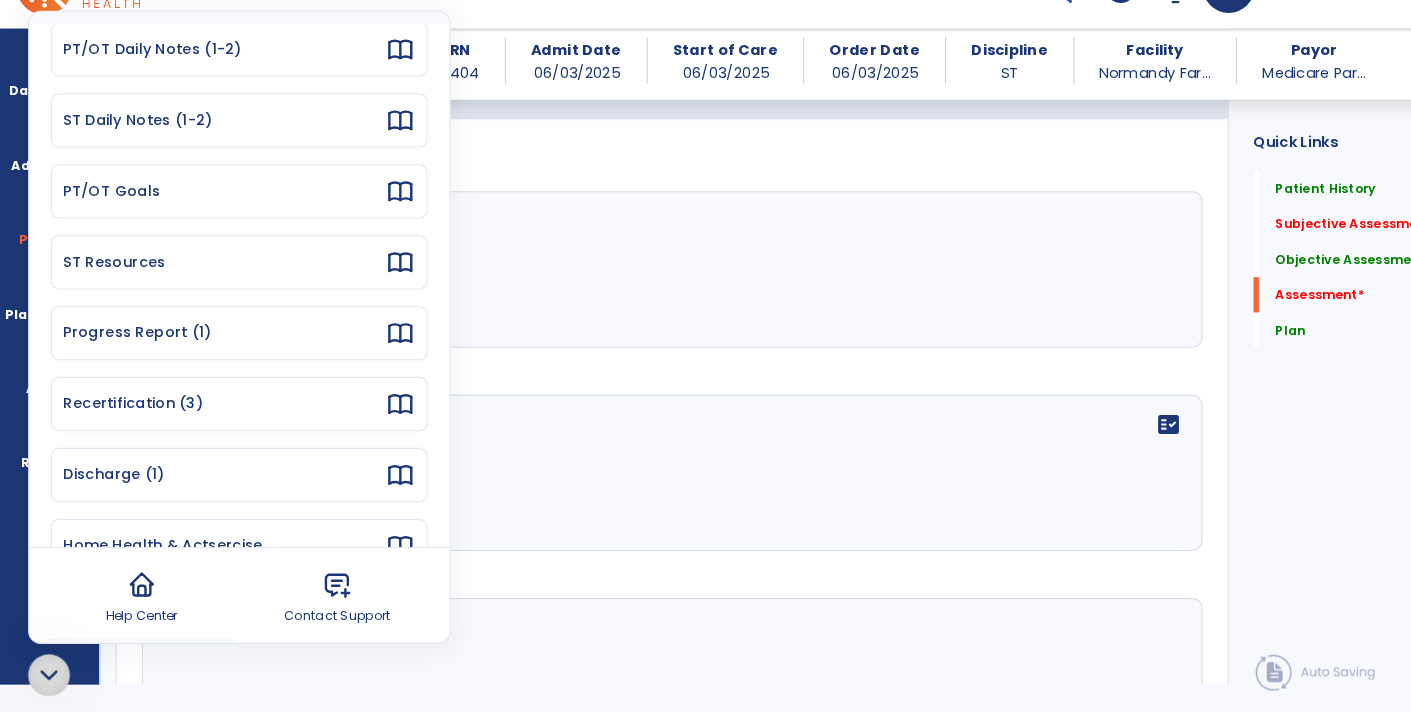 scroll, scrollTop: 169, scrollLeft: 0, axis: vertical 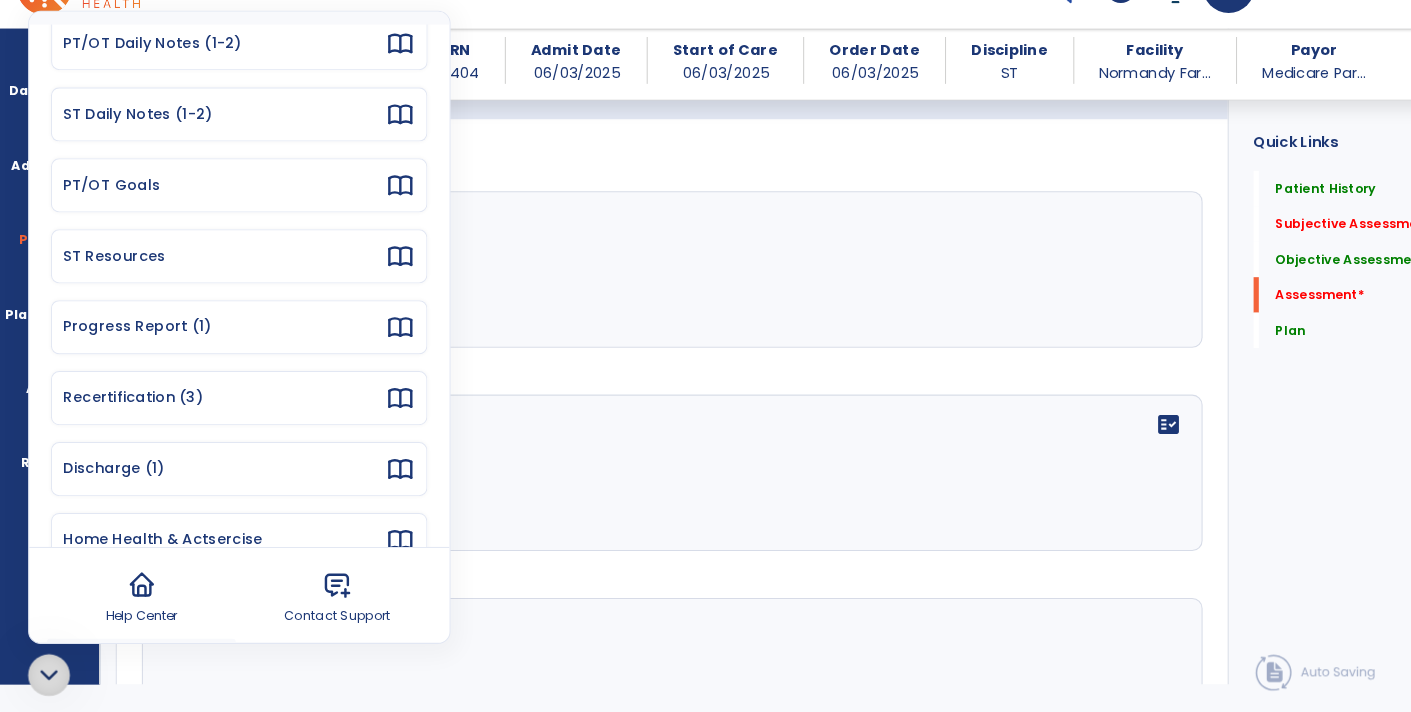 click on "Recertification (3)" at bounding box center (215, 409) 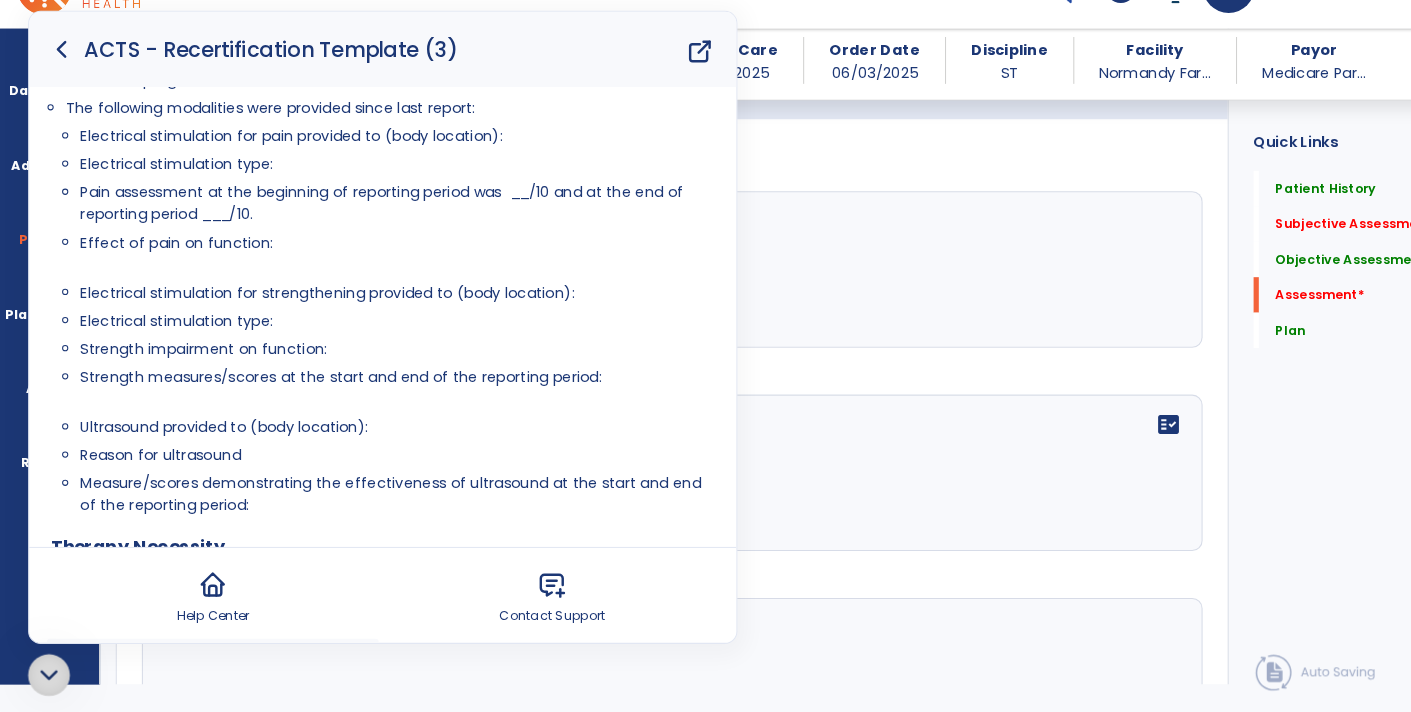 scroll, scrollTop: 515, scrollLeft: 0, axis: vertical 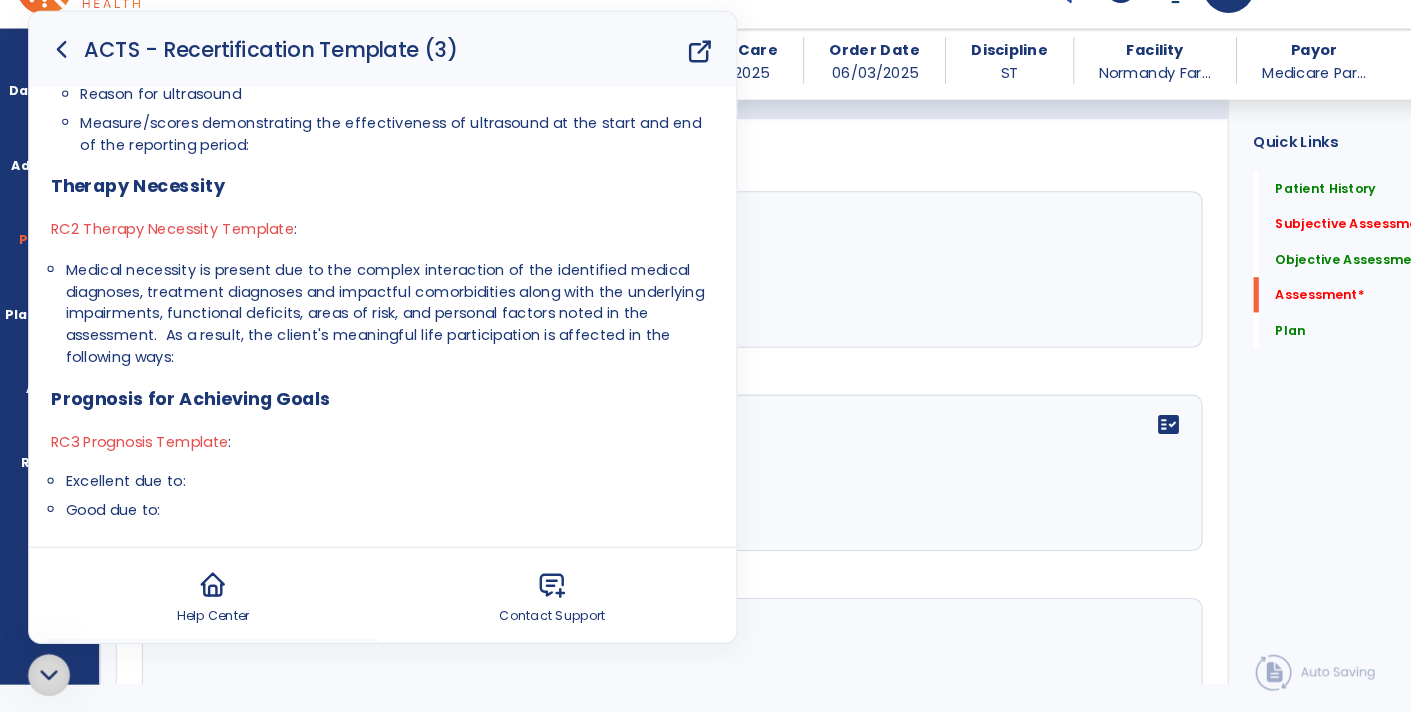 drag, startPoint x: 62, startPoint y: 288, endPoint x: 283, endPoint y: 378, distance: 238.62314 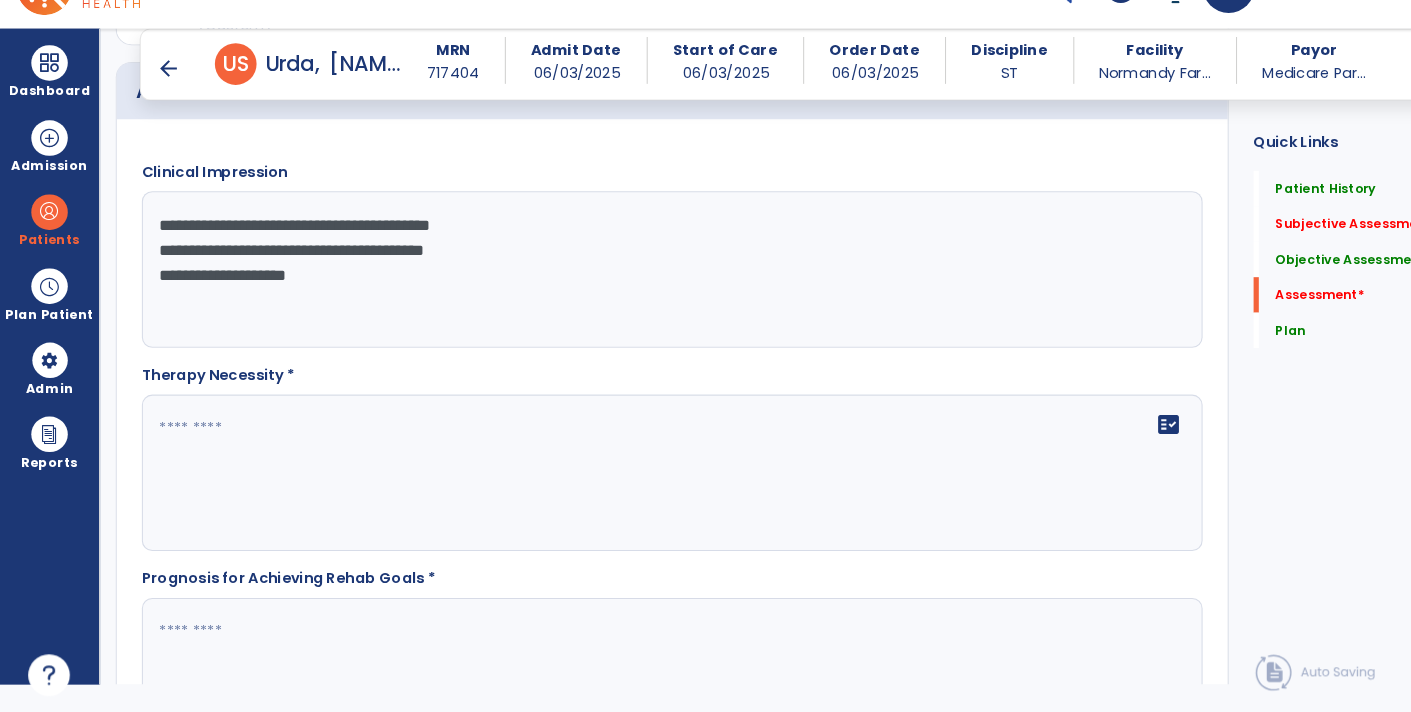 scroll, scrollTop: 0, scrollLeft: 0, axis: both 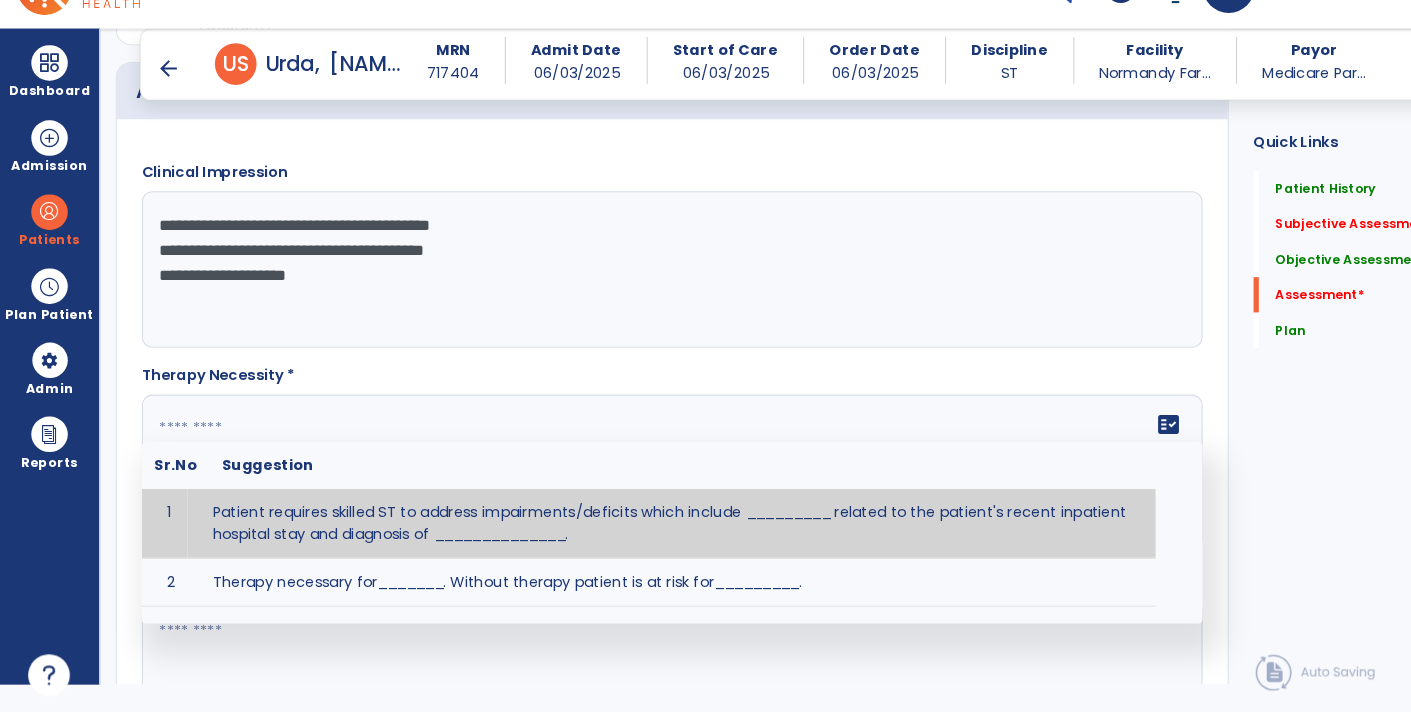 paste on "**********" 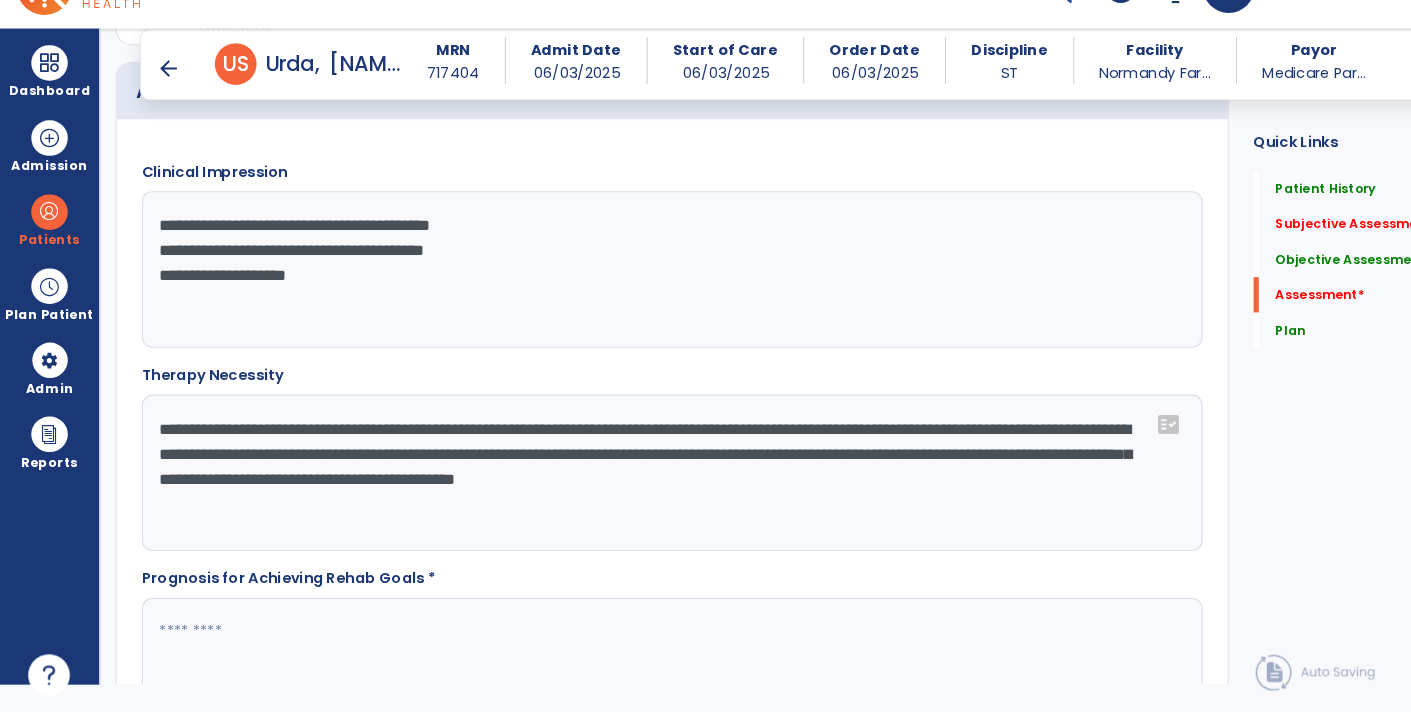 type on "**********" 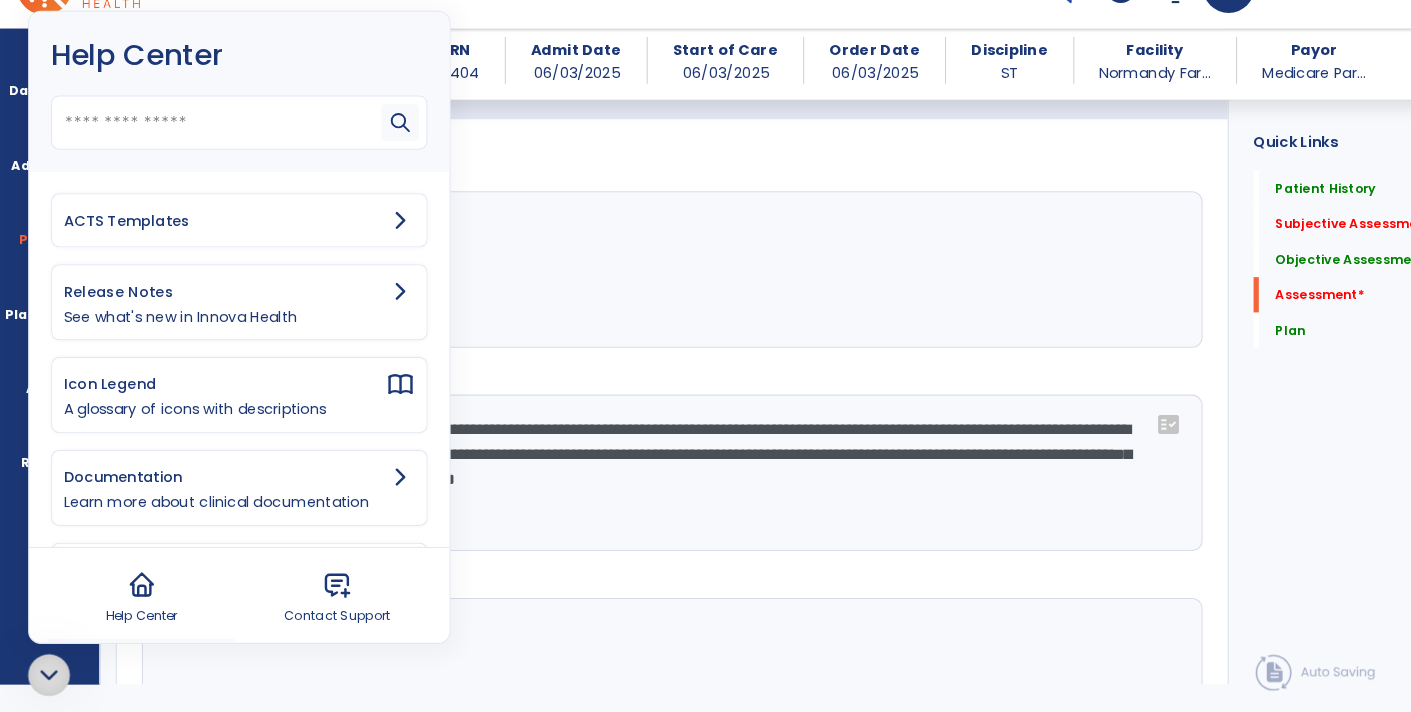 click on "ACTS Templates" at bounding box center [215, 240] 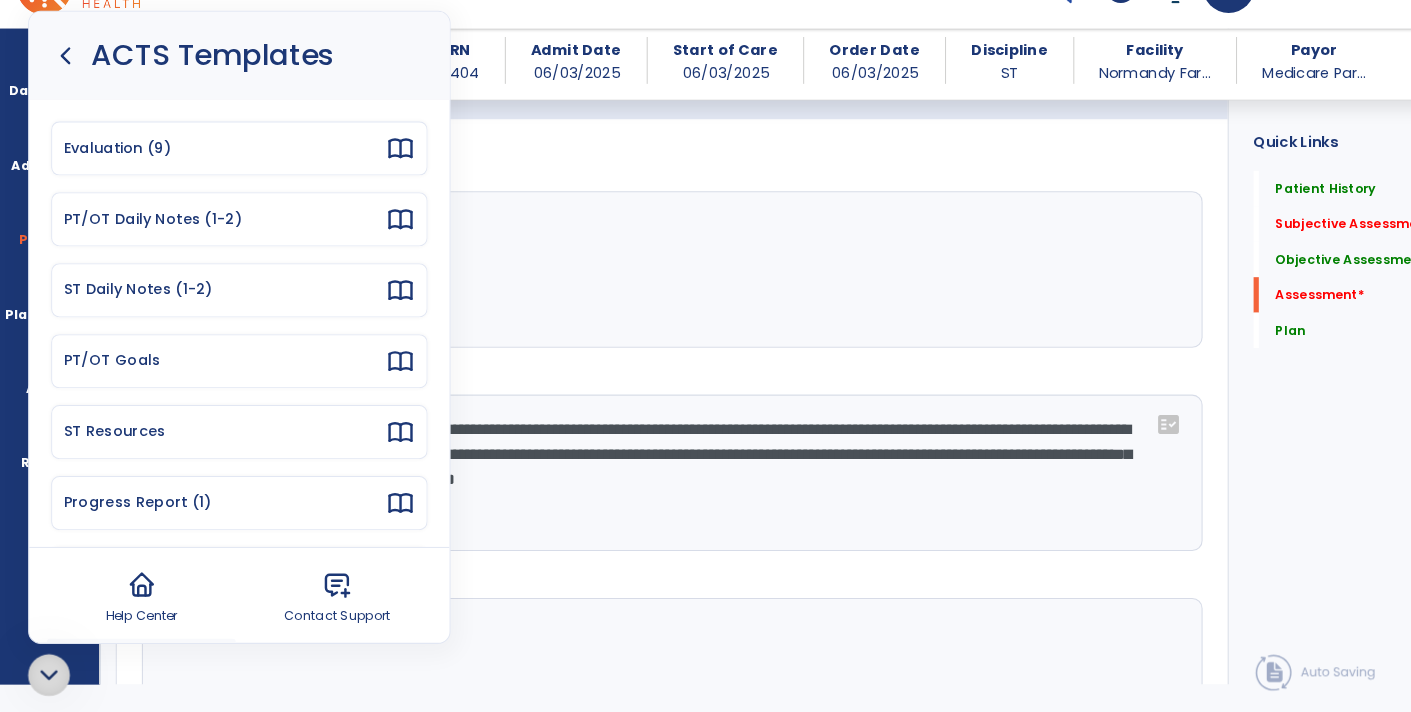click on "ST Resources" at bounding box center [229, 443] 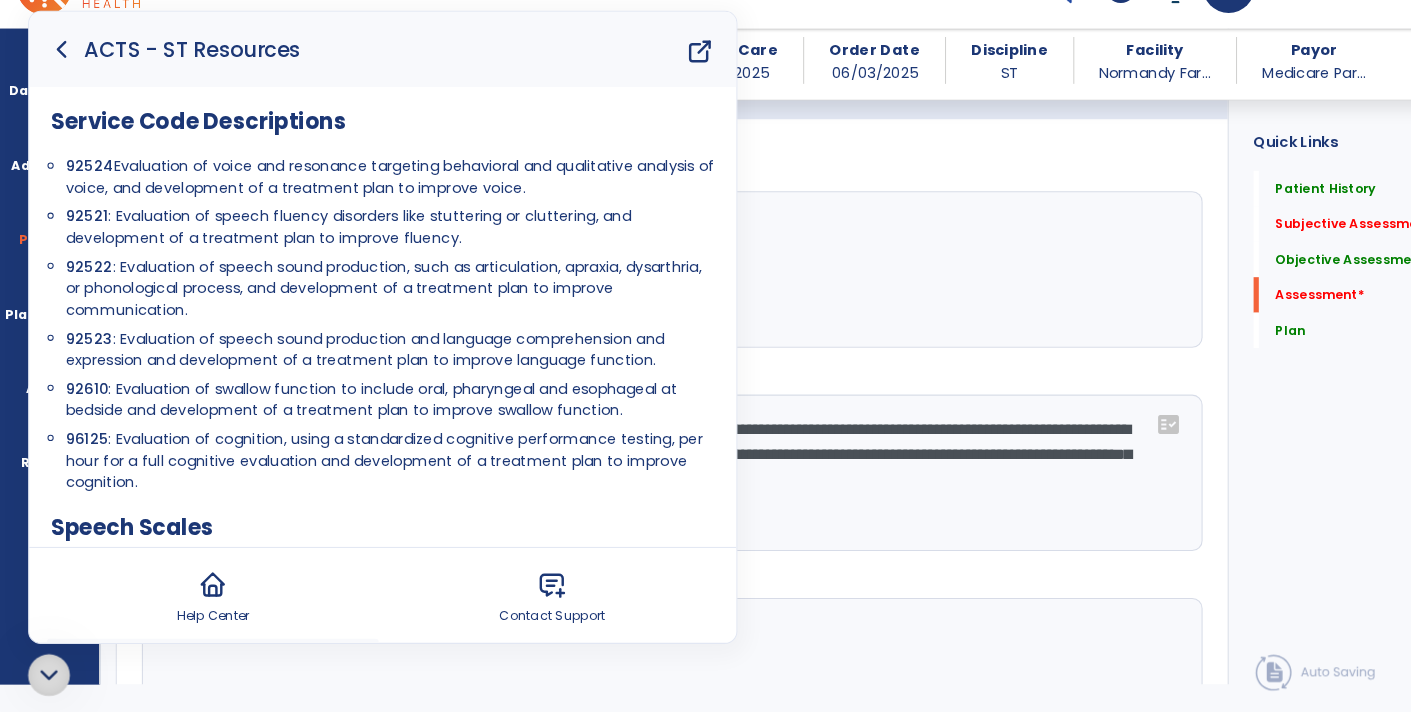 scroll, scrollTop: 9, scrollLeft: 0, axis: vertical 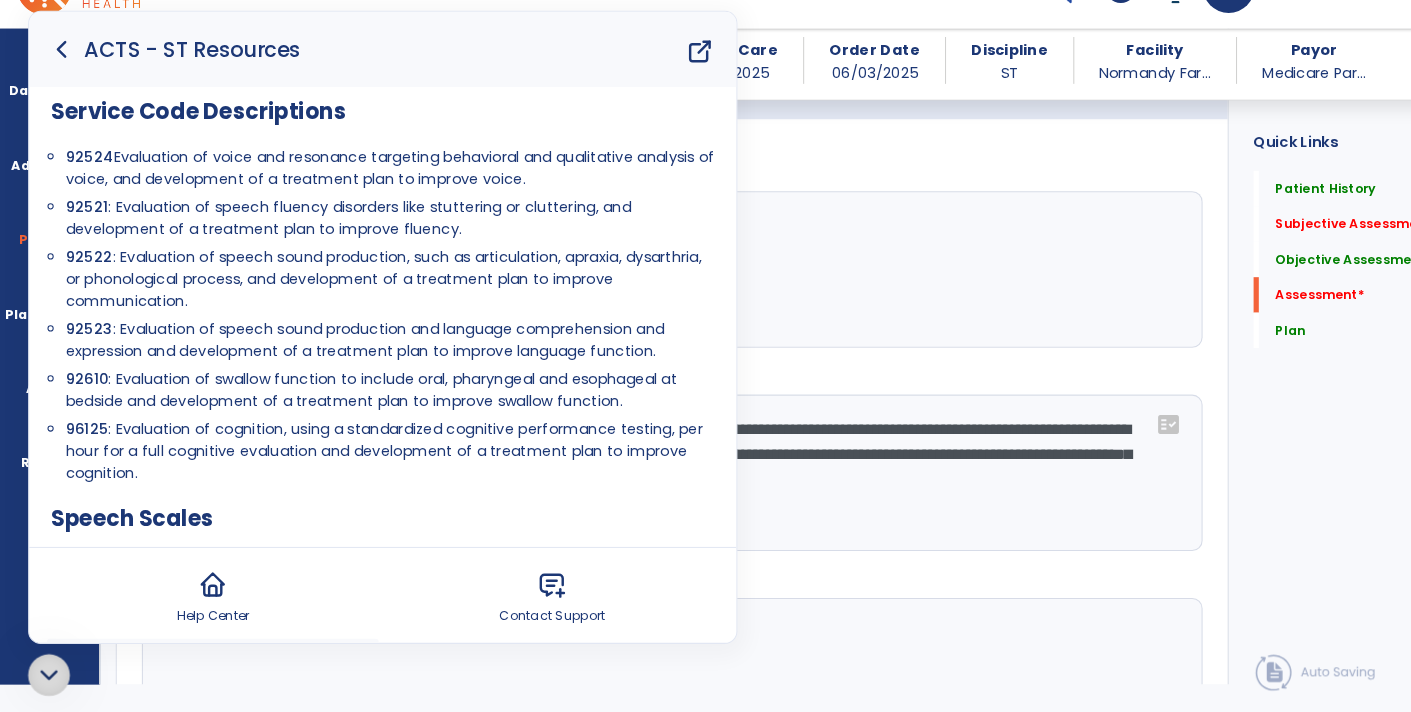 click 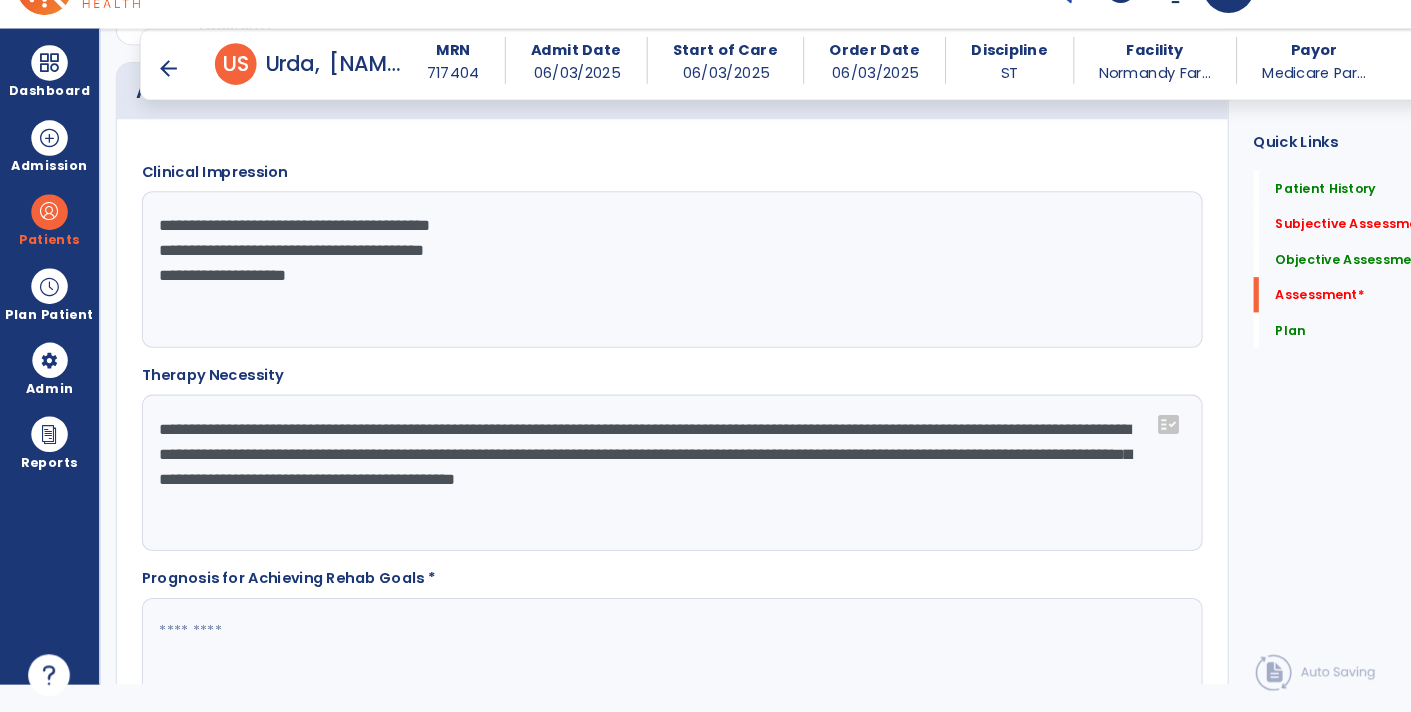 scroll, scrollTop: 0, scrollLeft: 0, axis: both 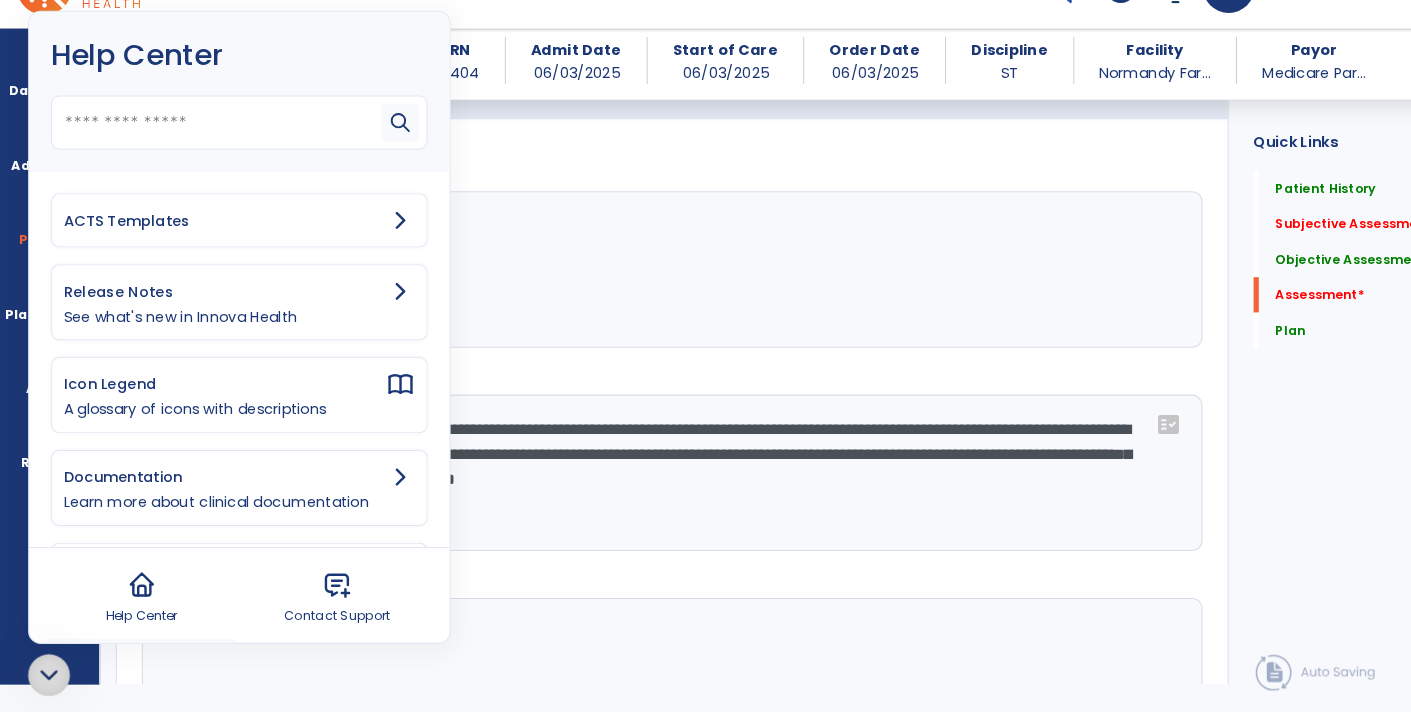 click on "ACTS Templates" at bounding box center (215, 240) 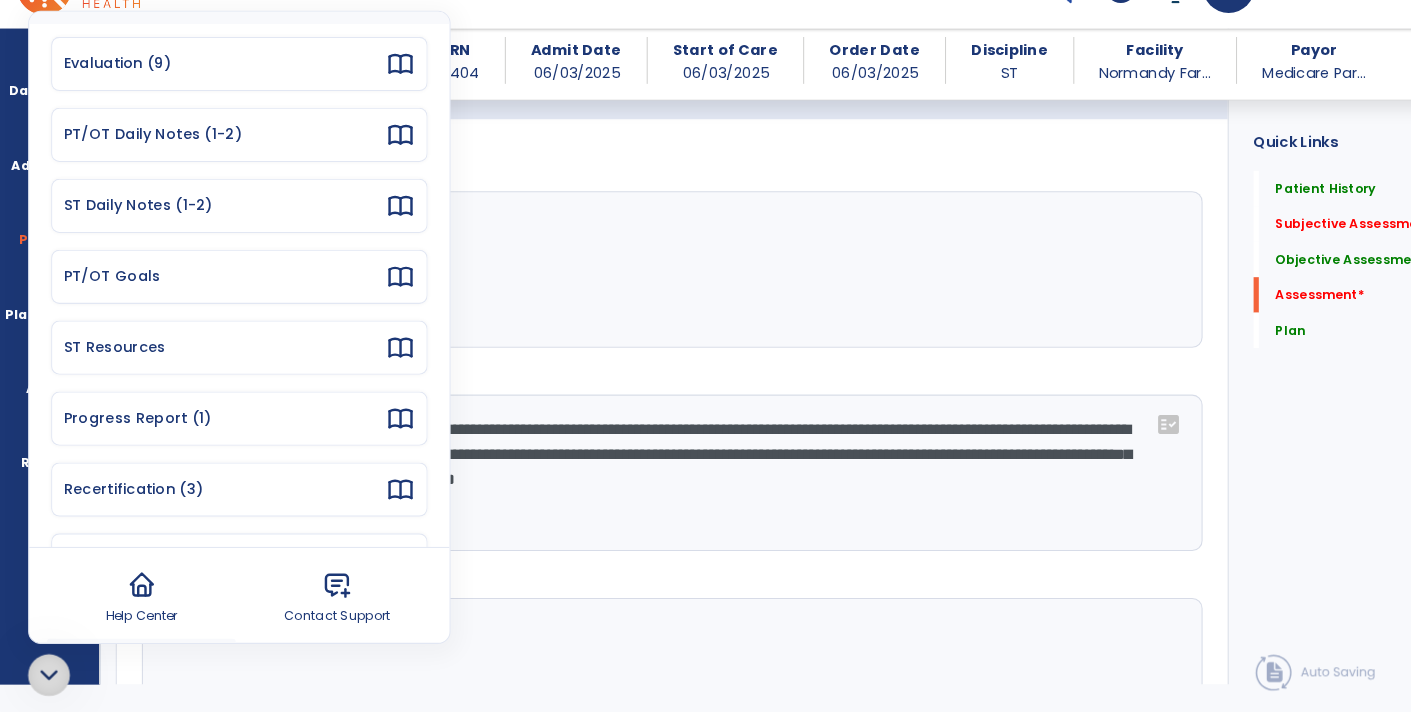 scroll, scrollTop: 207, scrollLeft: 0, axis: vertical 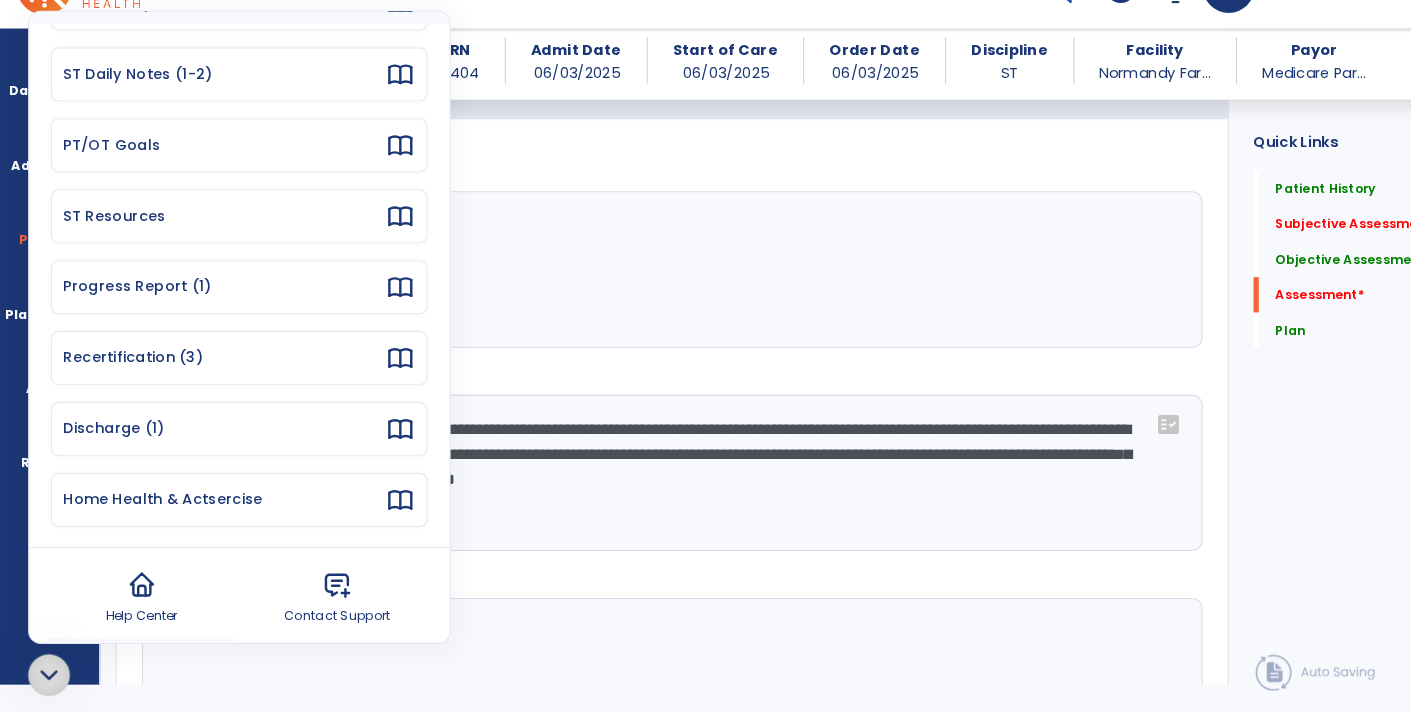 click on "Recertification (3)" at bounding box center (215, 371) 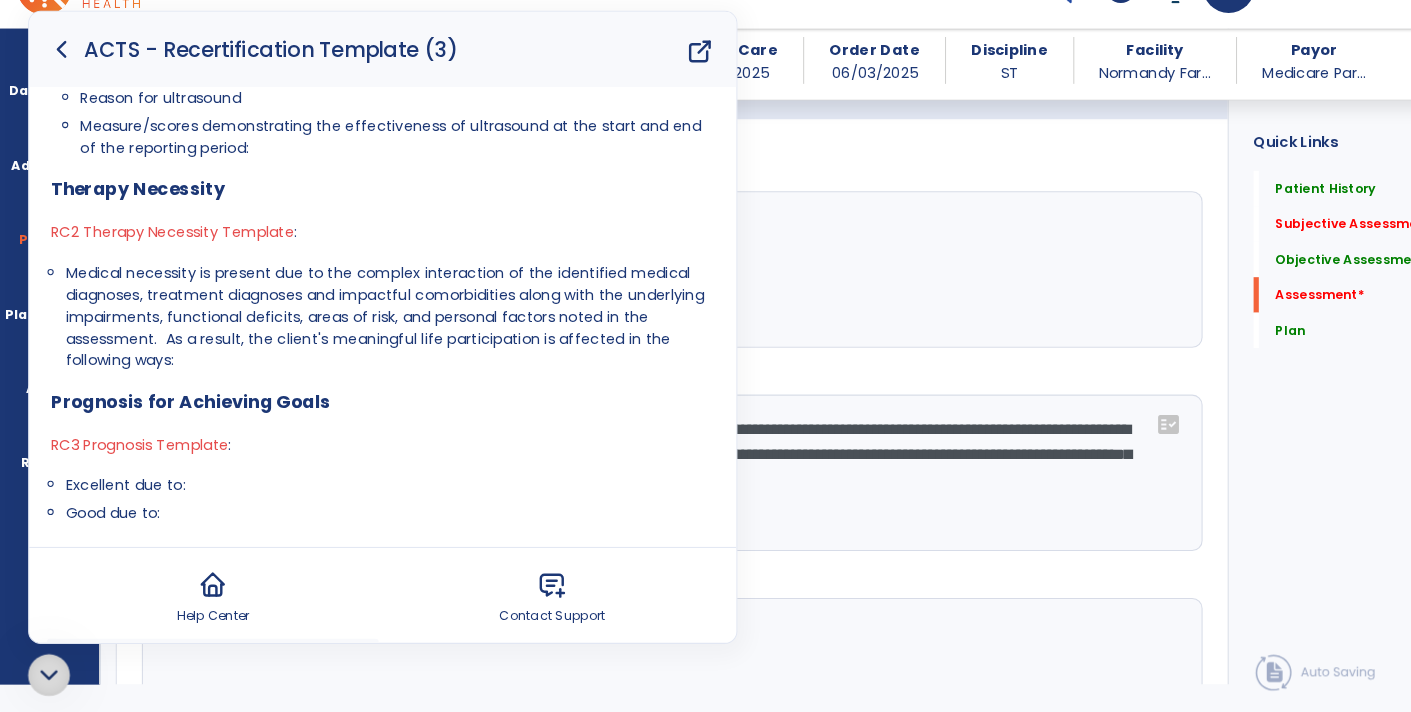 scroll, scrollTop: 515, scrollLeft: 0, axis: vertical 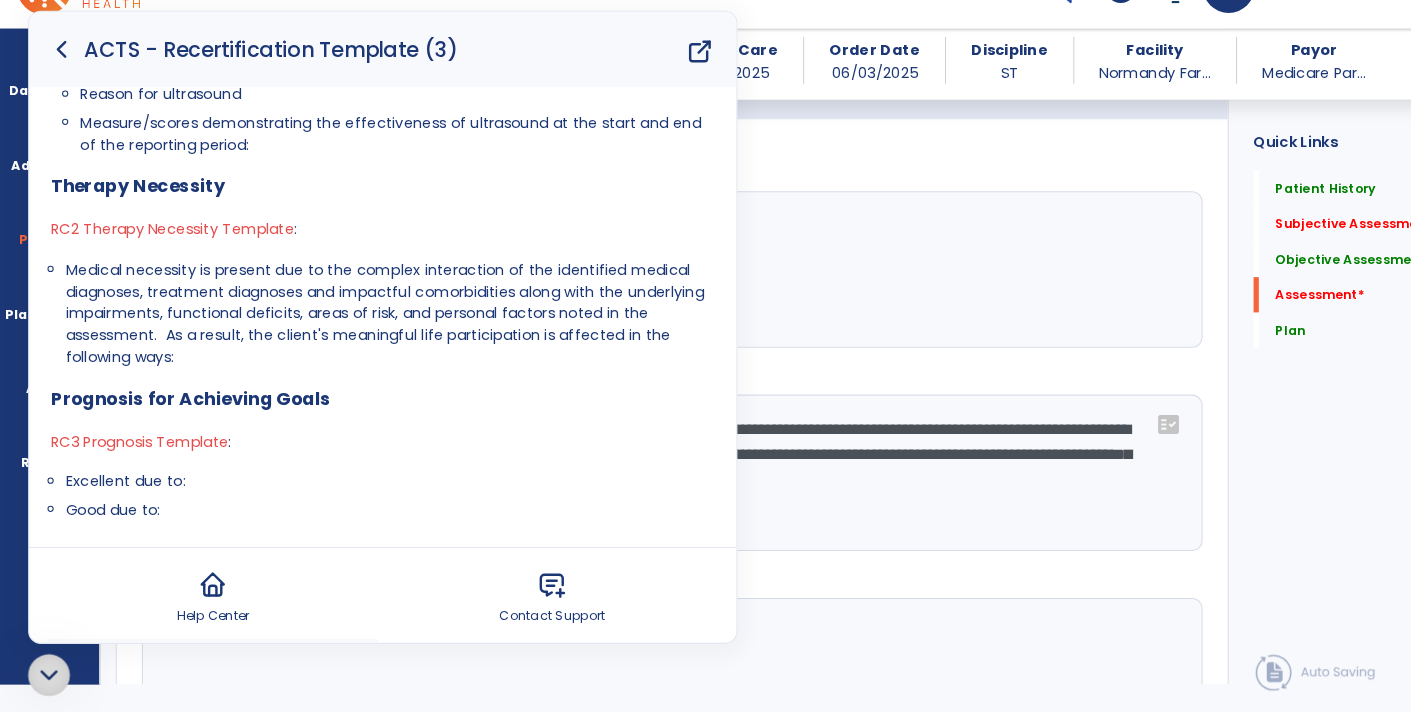 drag, startPoint x: 65, startPoint y: 489, endPoint x: 235, endPoint y: 517, distance: 172.29045 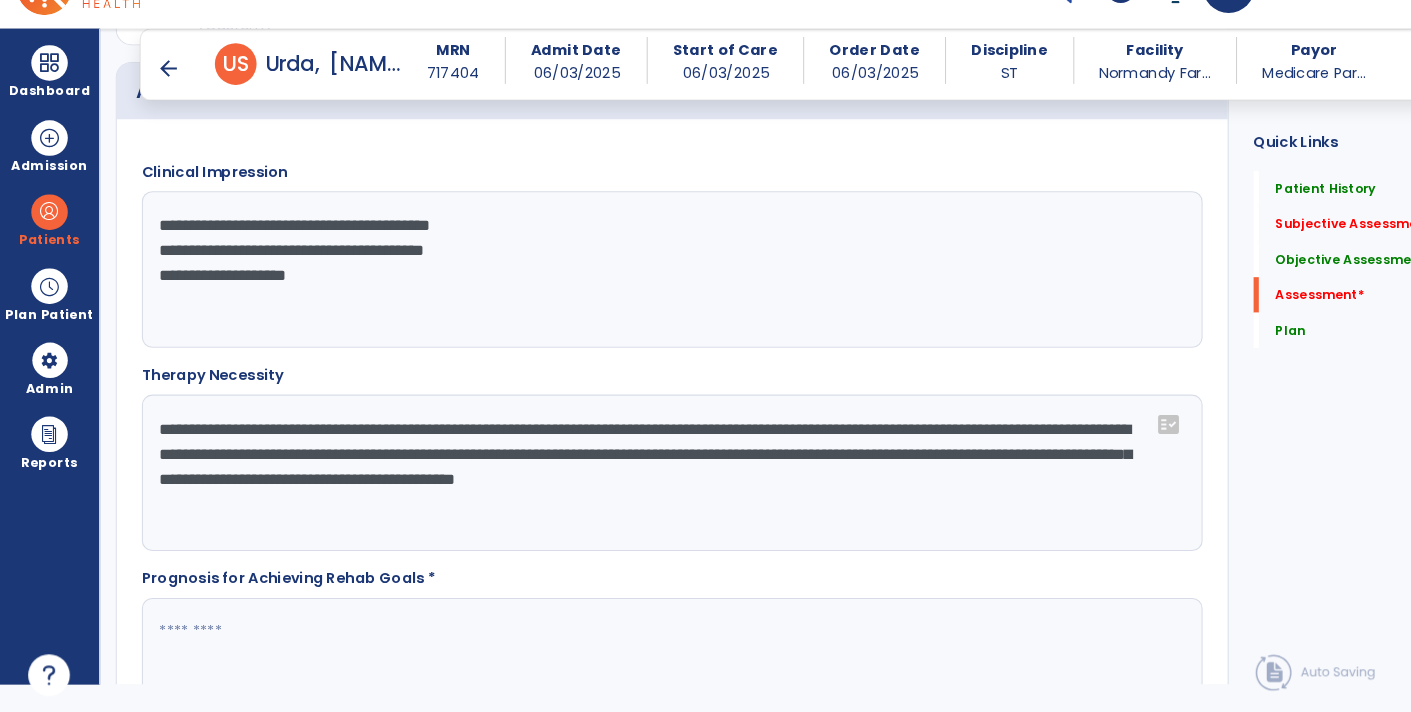 scroll, scrollTop: 0, scrollLeft: 0, axis: both 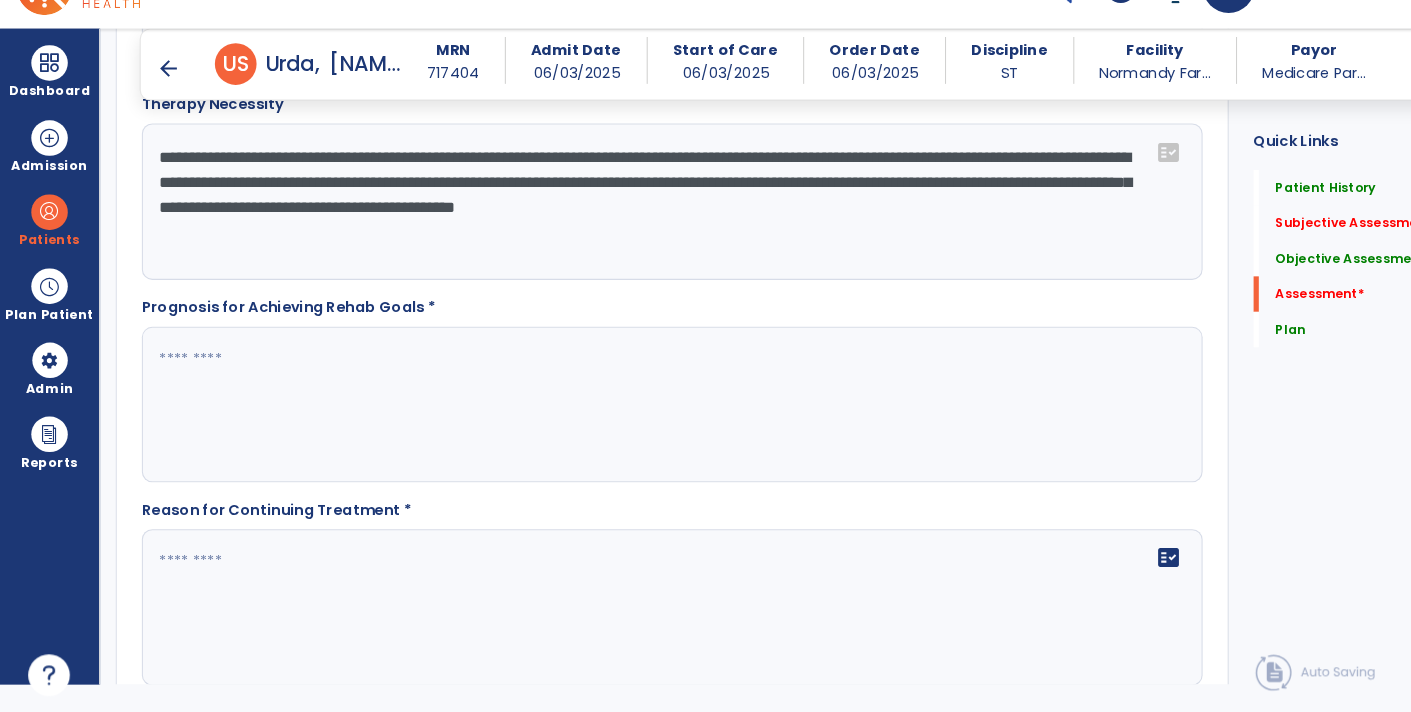 click 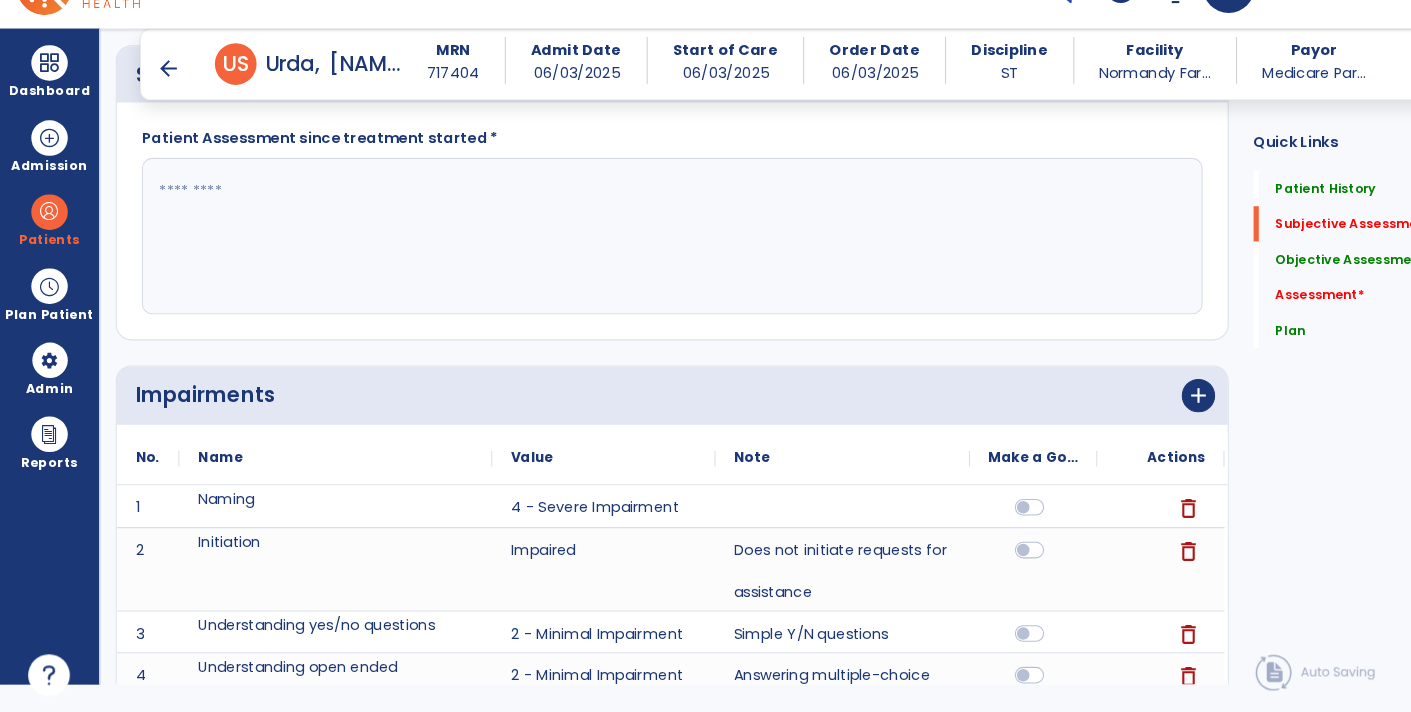 scroll, scrollTop: 0, scrollLeft: 0, axis: both 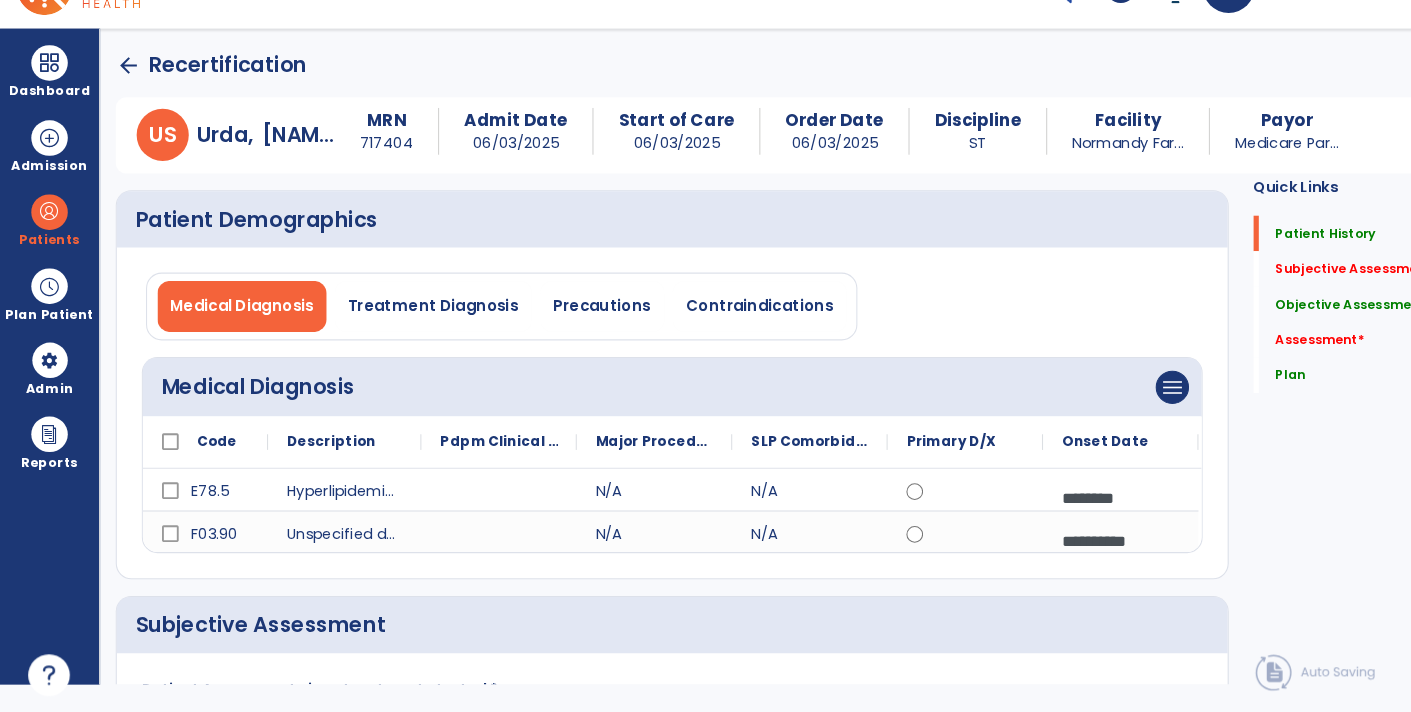 type on "**********" 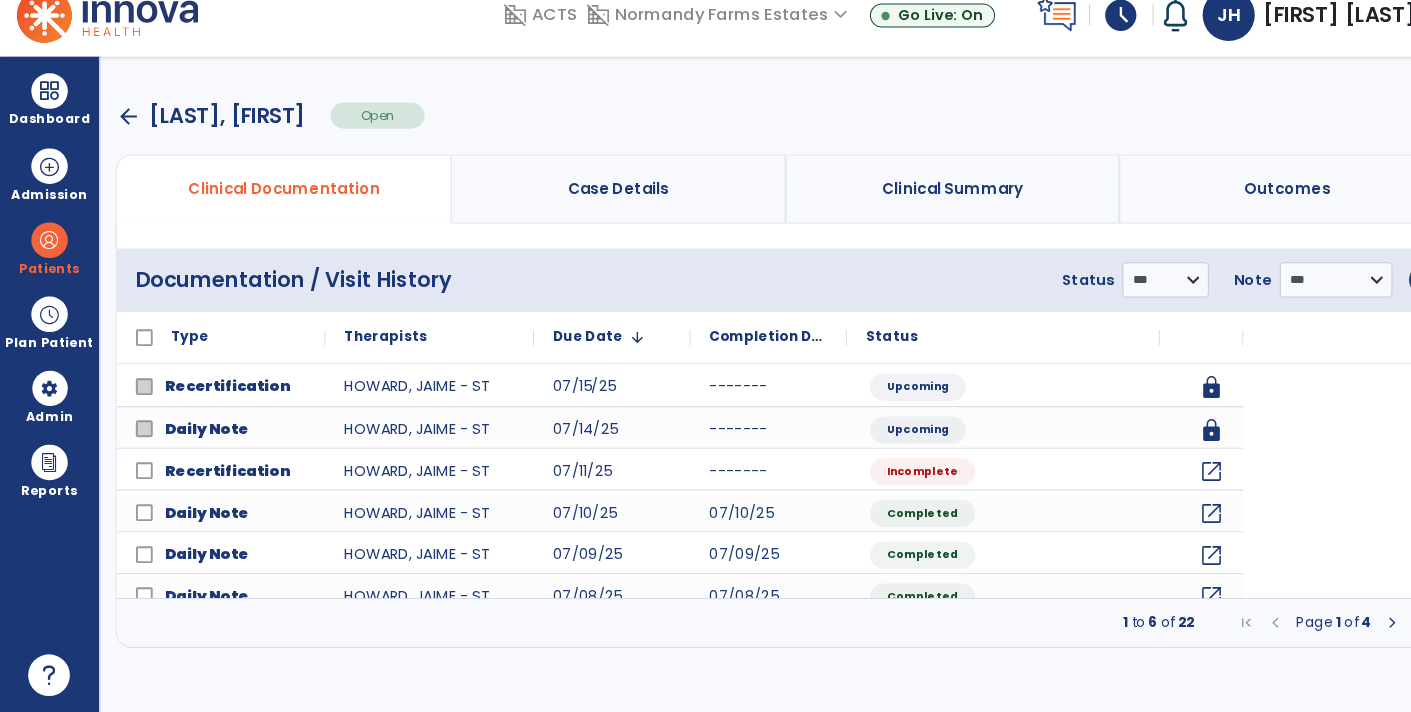 scroll, scrollTop: 0, scrollLeft: 0, axis: both 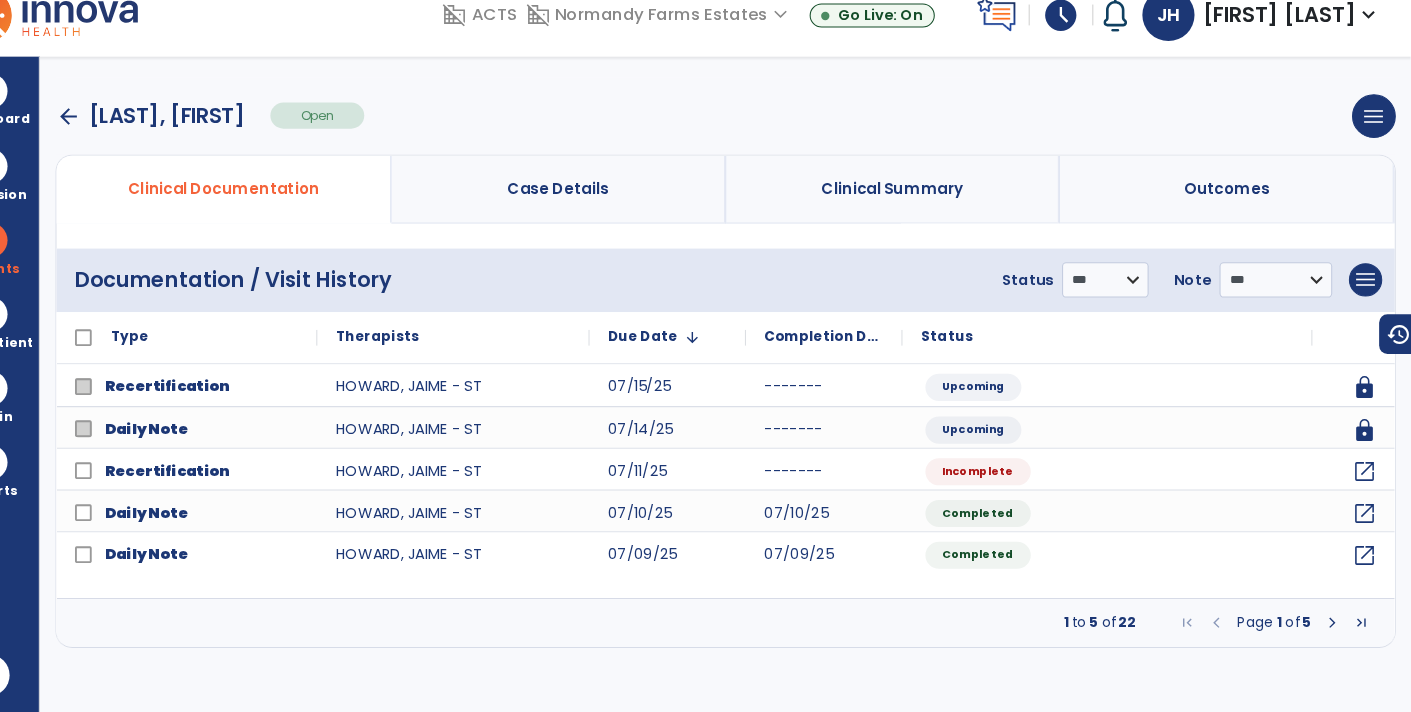click on "schedule" at bounding box center [1075, 43] 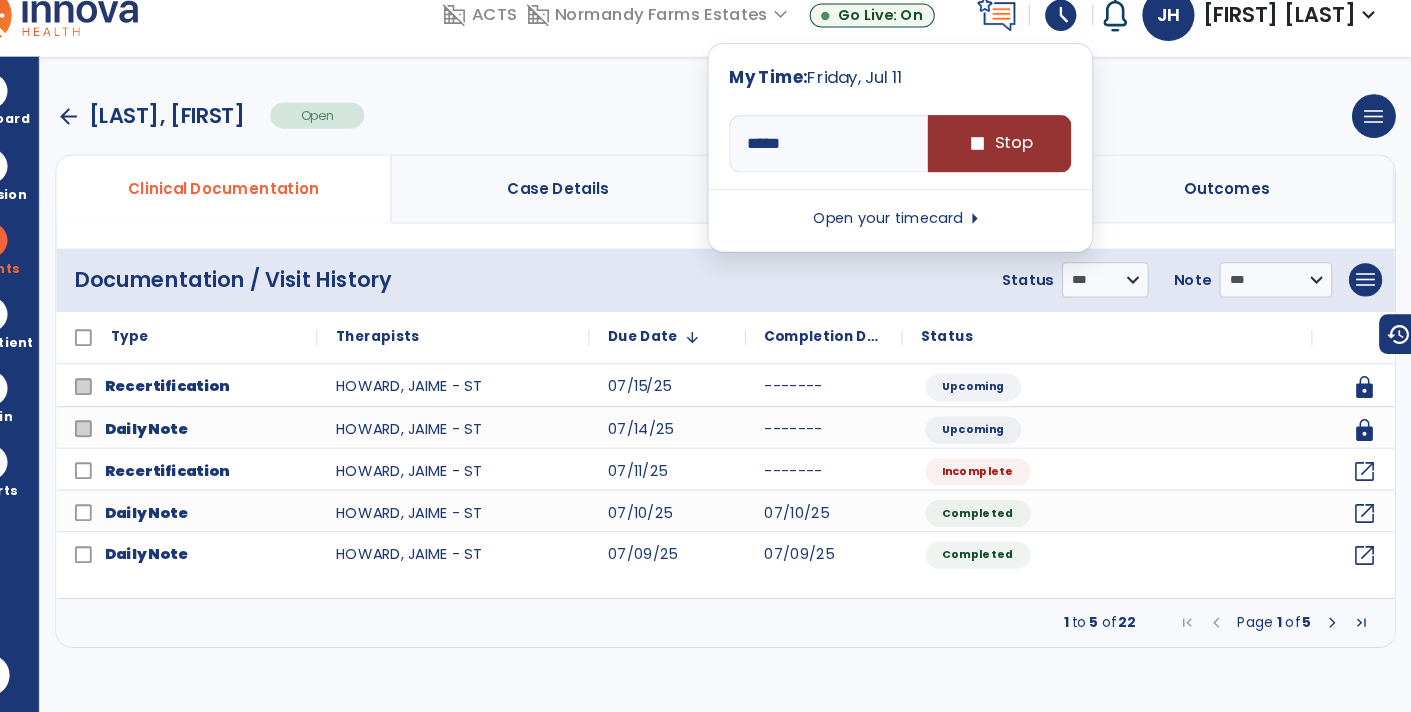 click on "stop  Stop" at bounding box center (1016, 166) 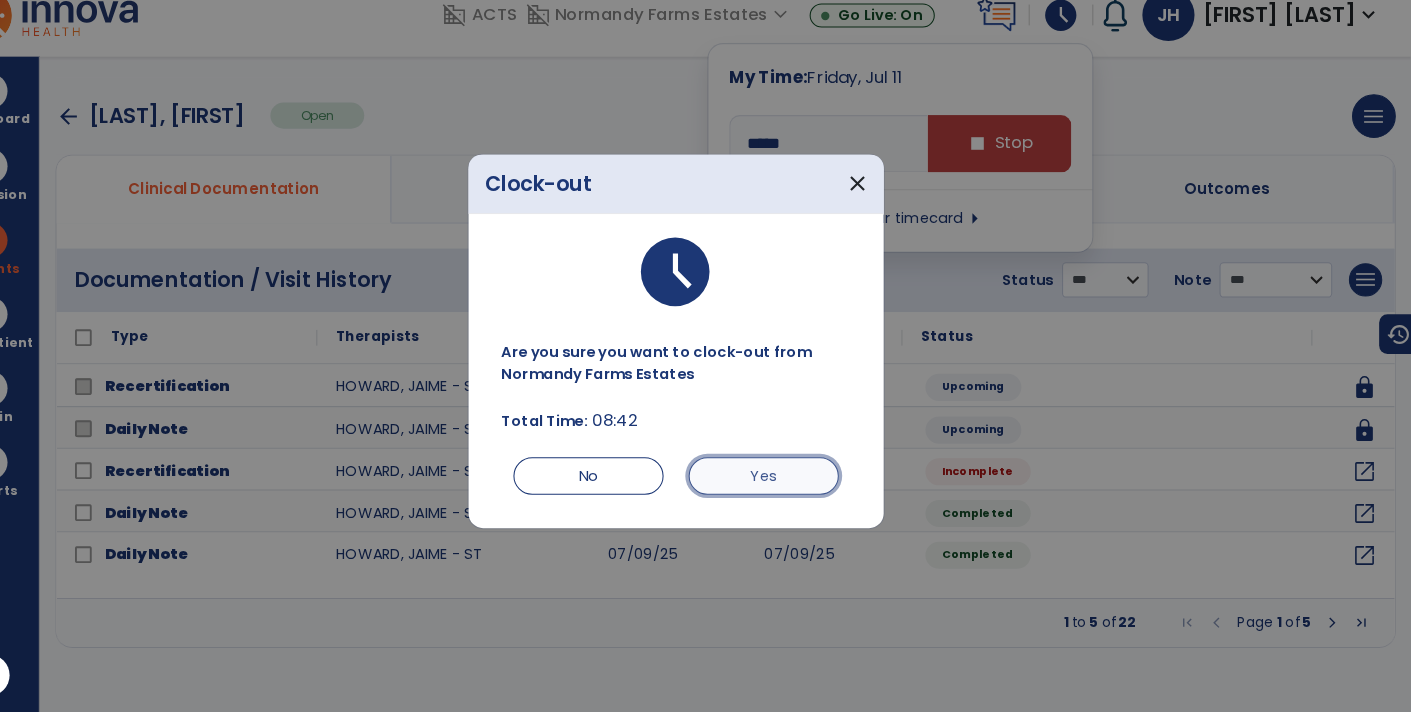 click on "Yes" at bounding box center [790, 485] 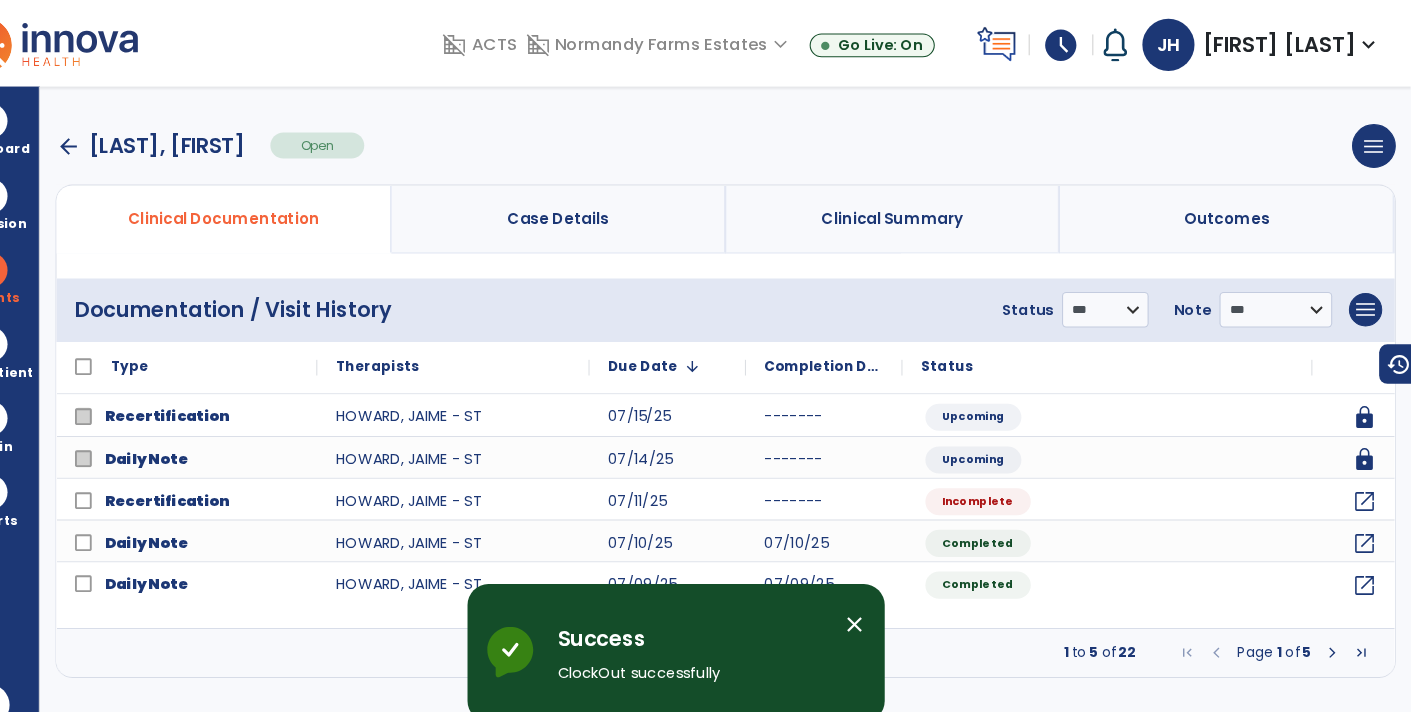 scroll, scrollTop: 0, scrollLeft: 0, axis: both 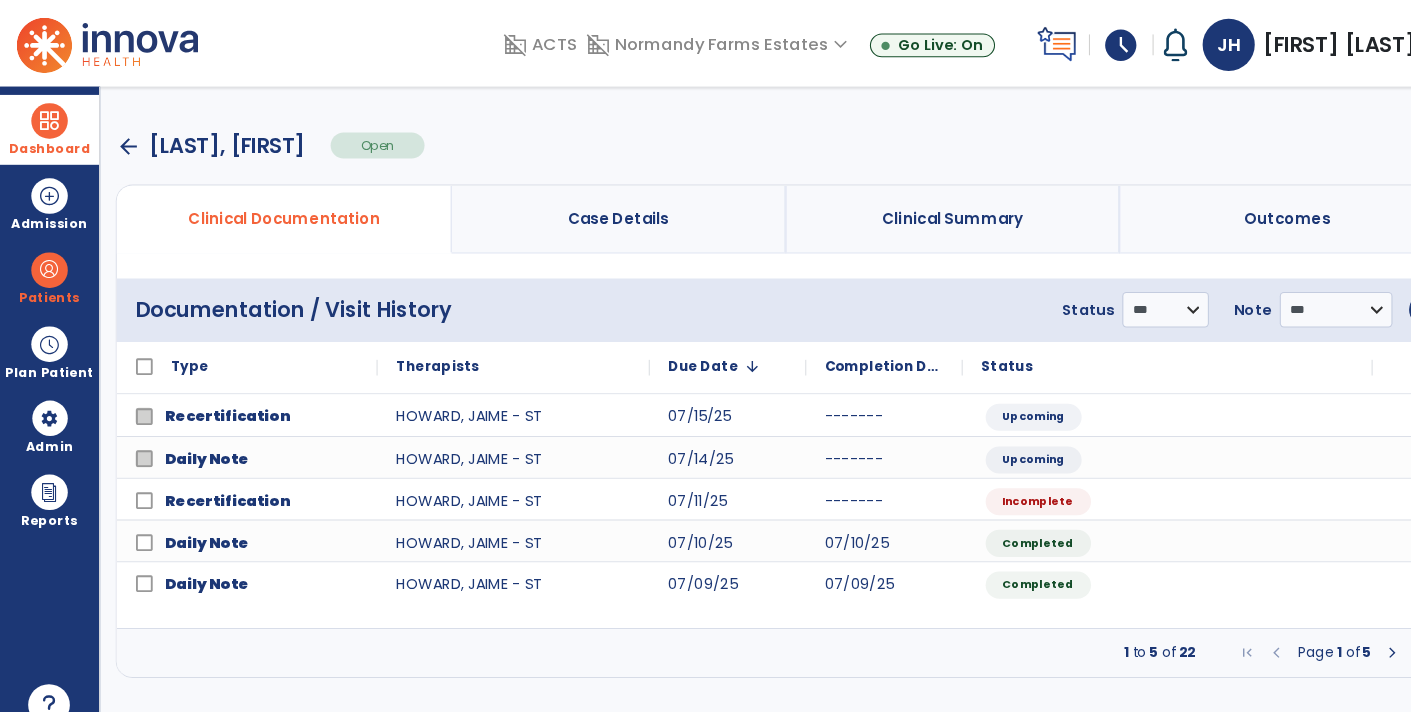 click at bounding box center [47, 116] 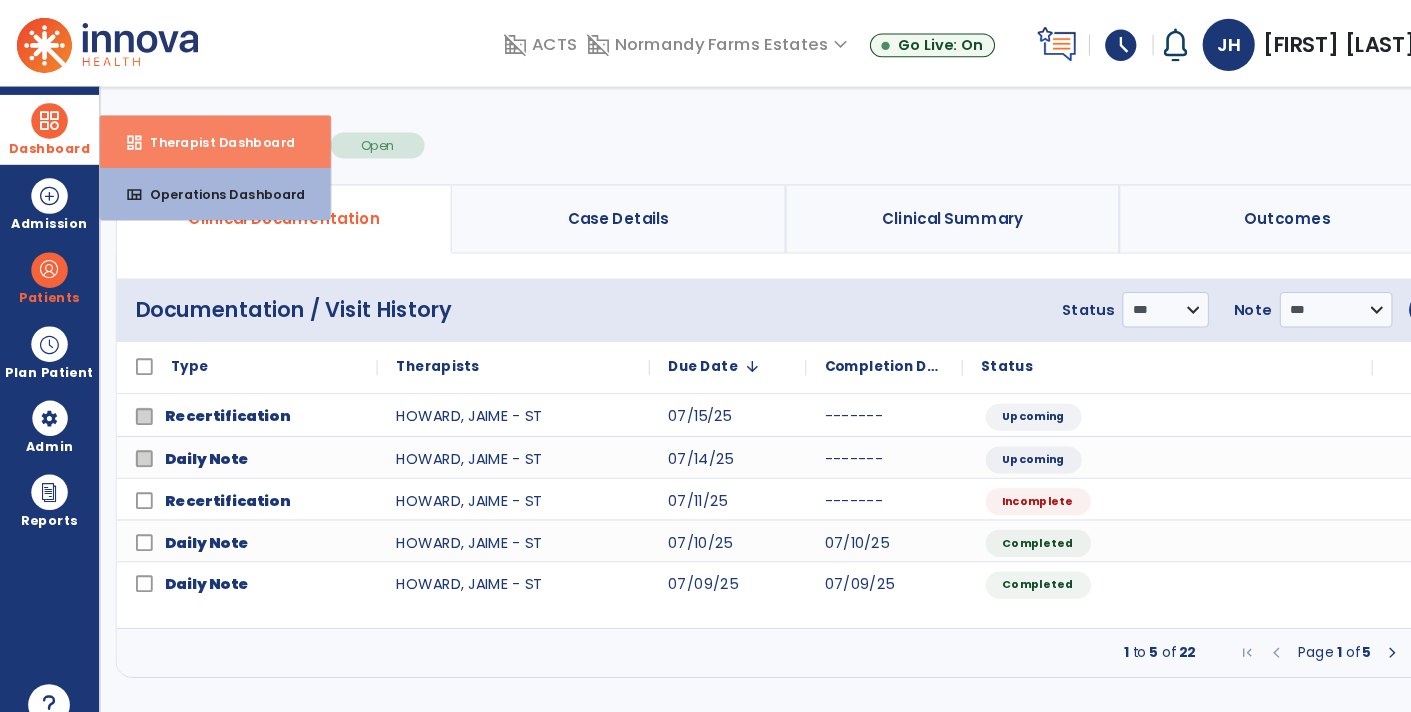 click on "dashboard" at bounding box center [129, 137] 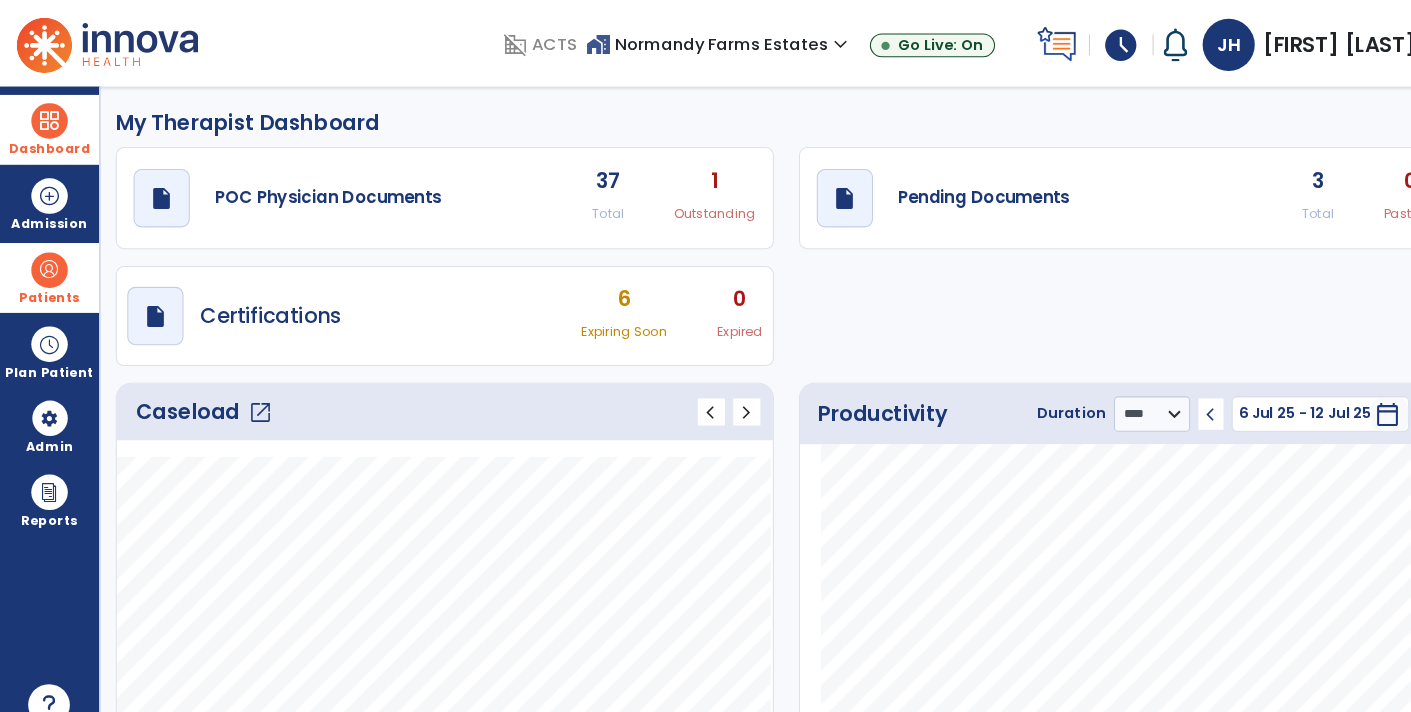click at bounding box center (47, 259) 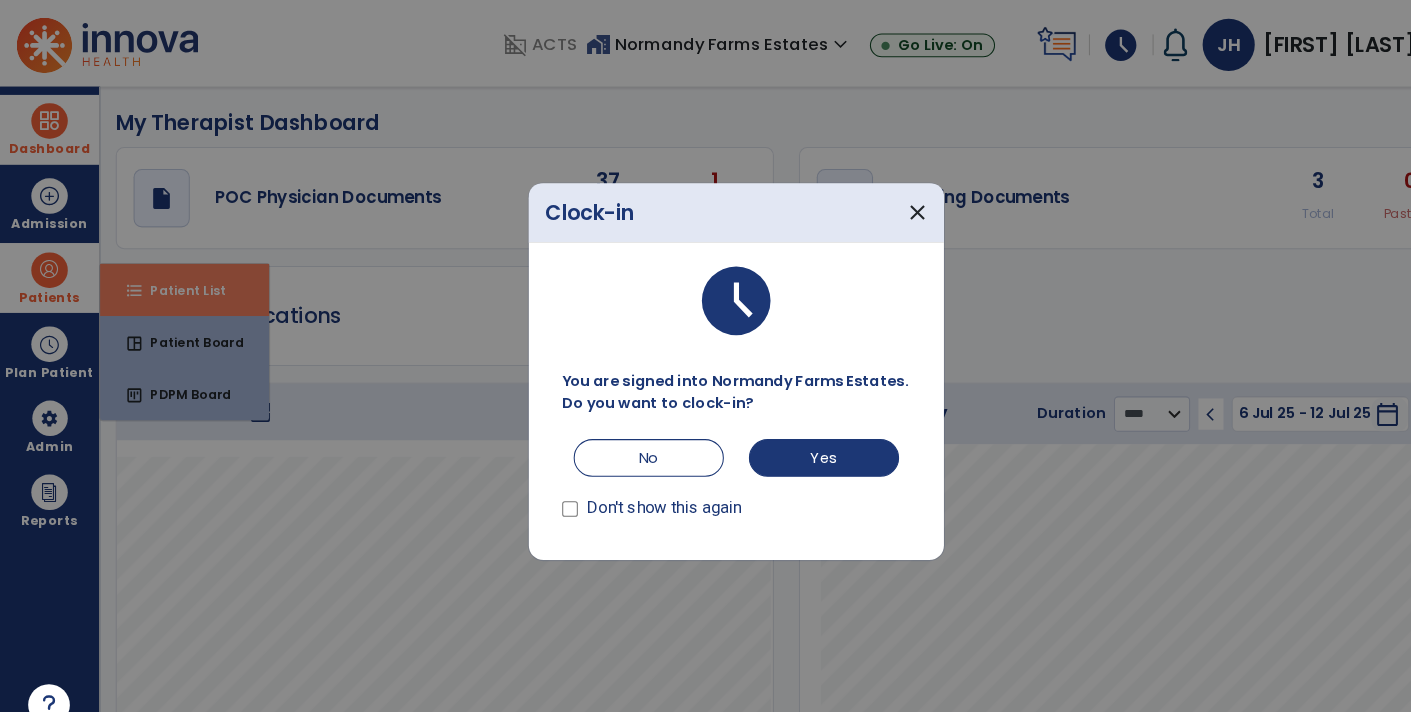 click at bounding box center [705, 356] 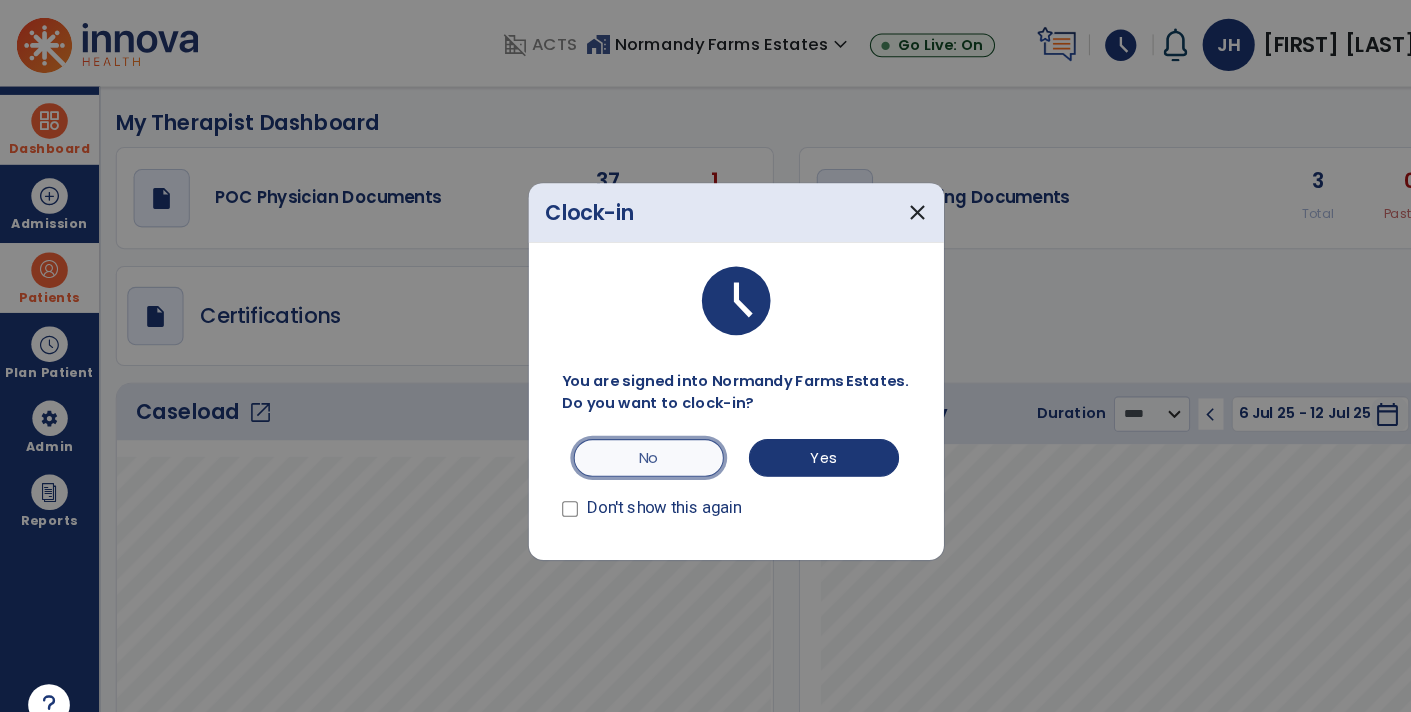 click on "No" at bounding box center (622, 439) 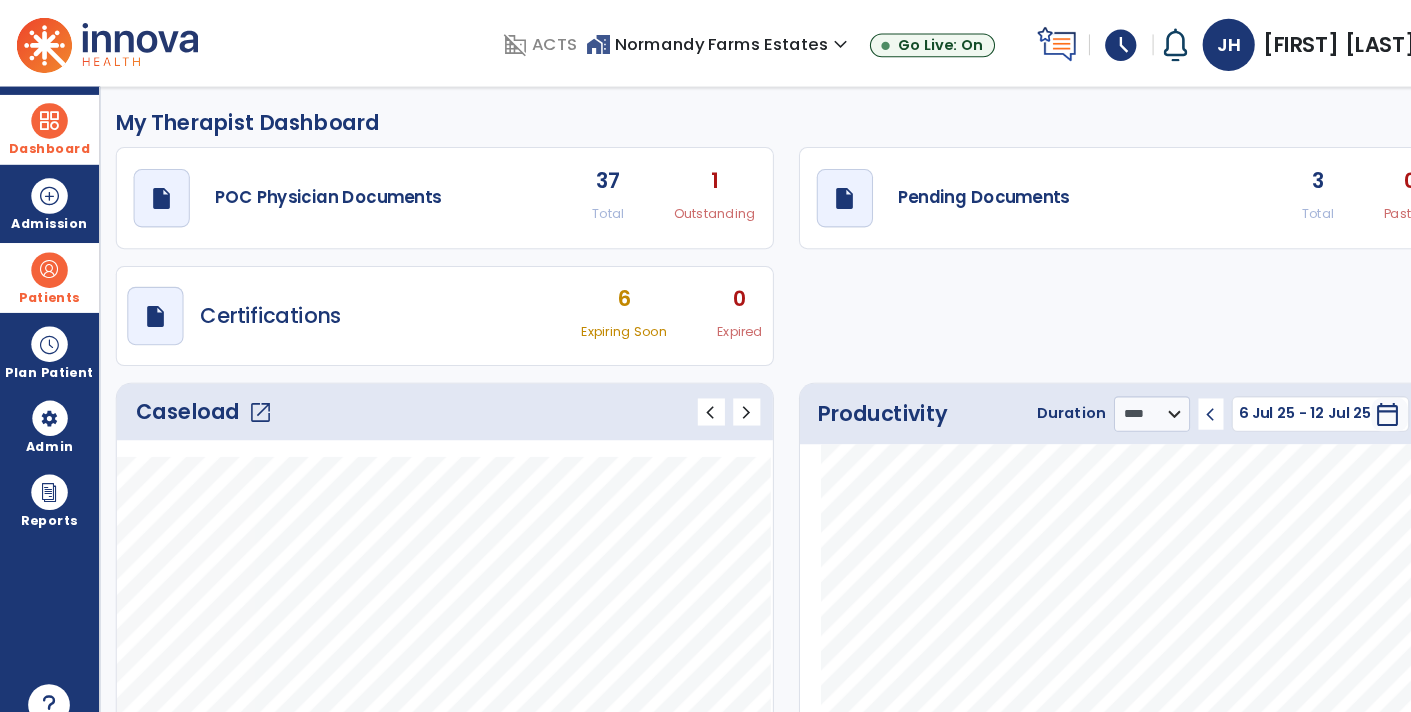 click at bounding box center (47, 259) 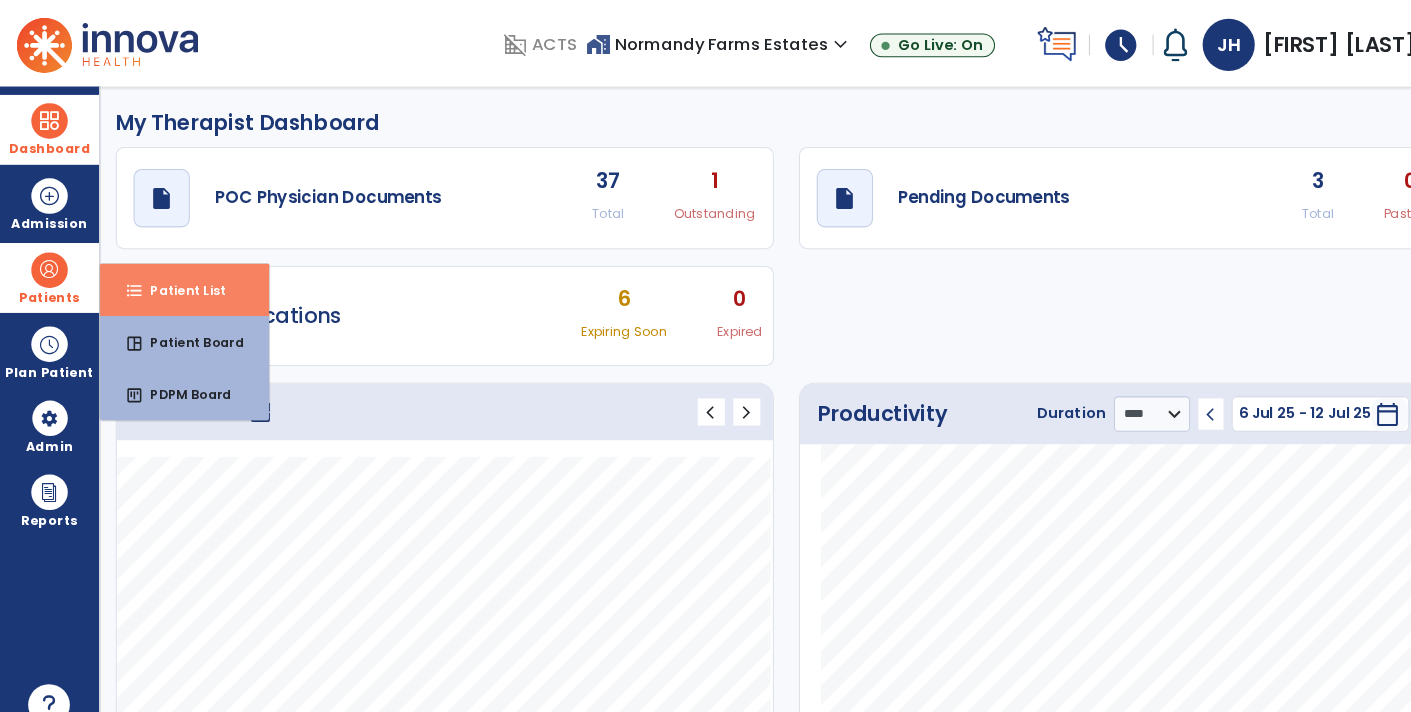 click on "Patient List" at bounding box center [172, 278] 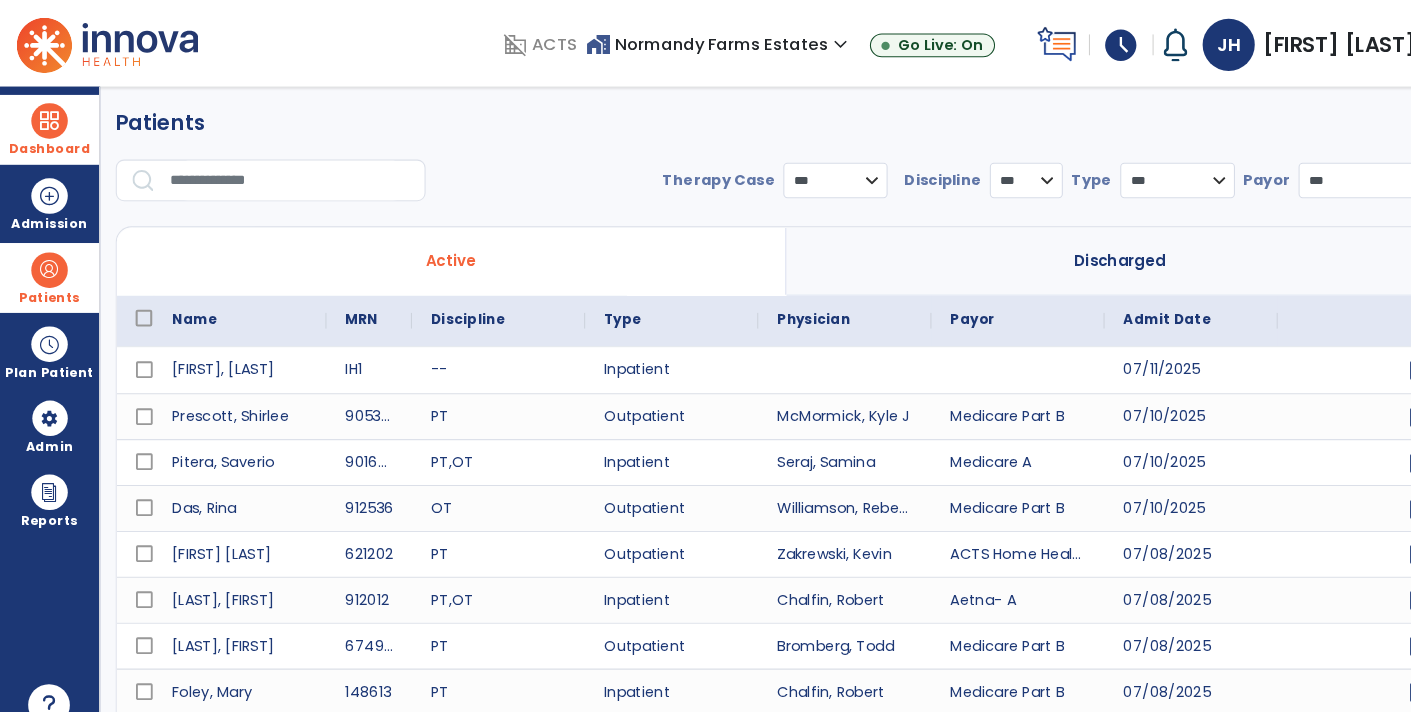 click at bounding box center [278, 173] 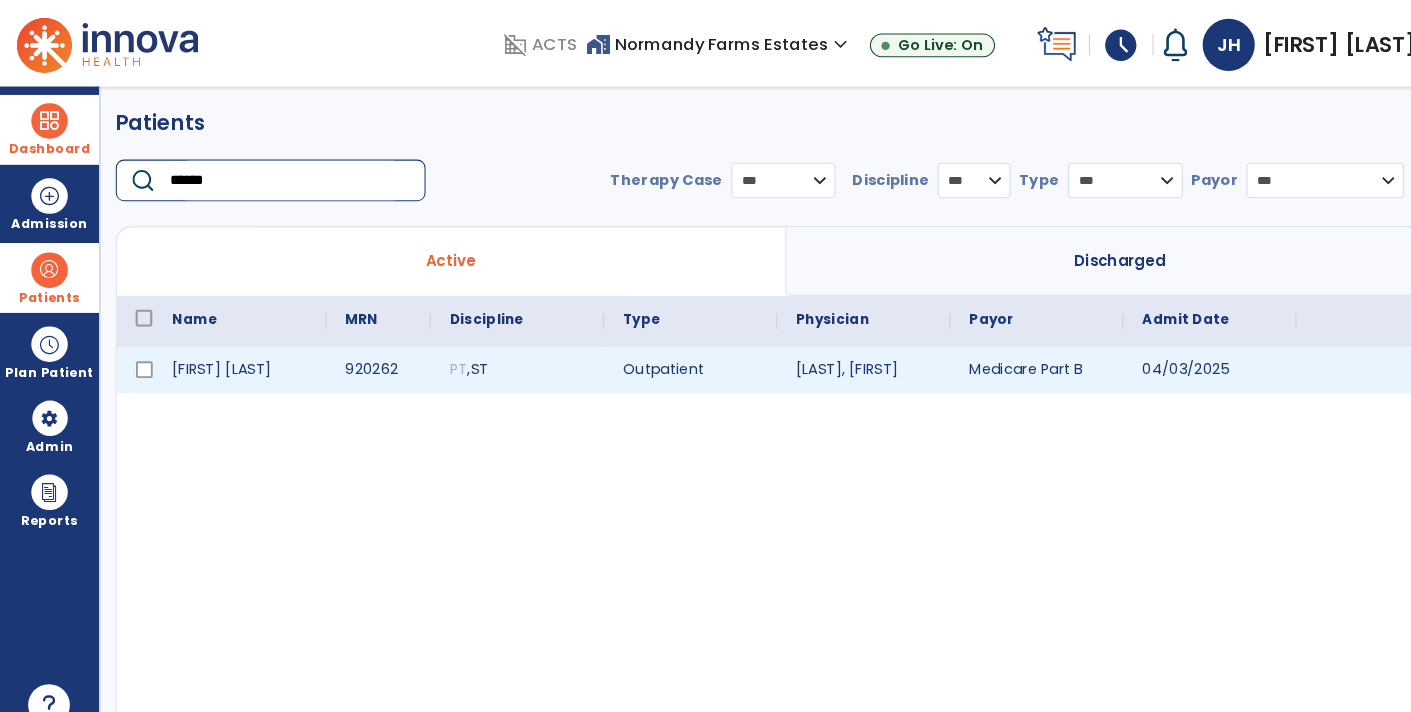type on "******" 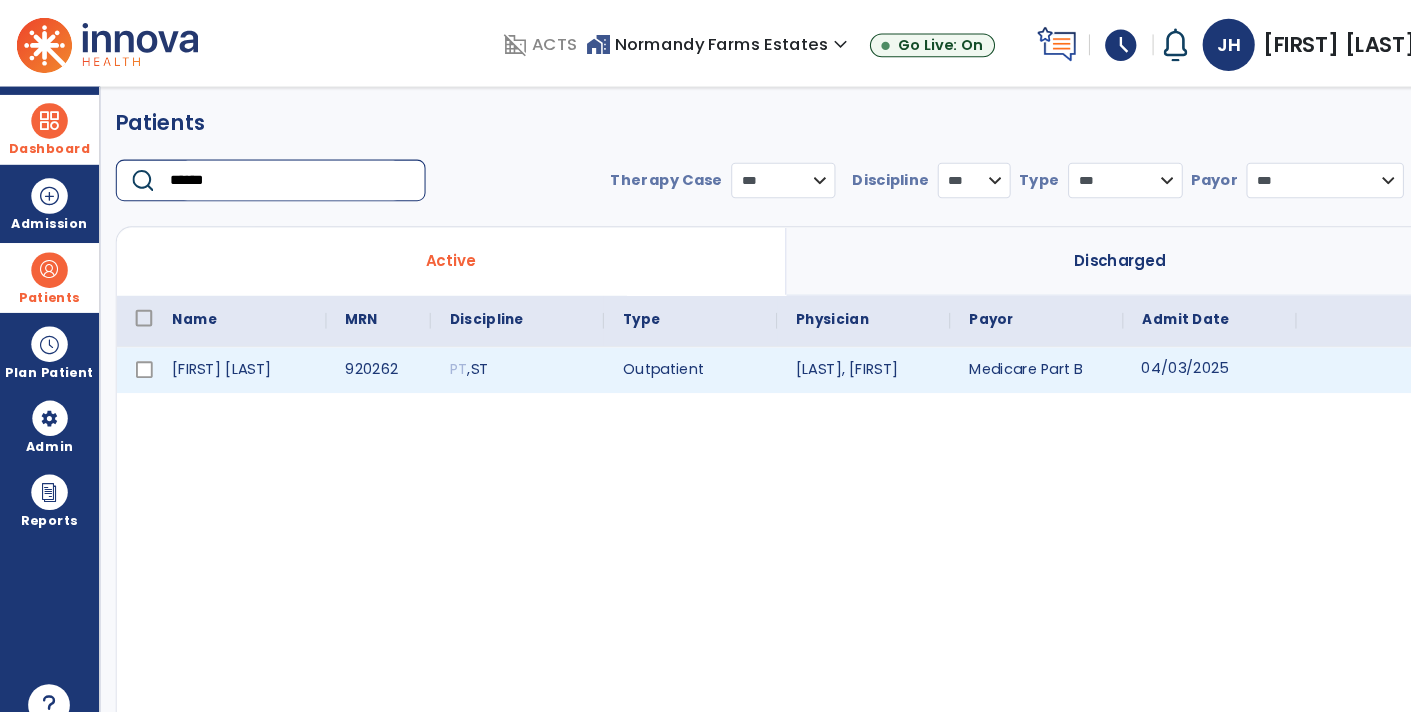 click on "04/03/2025" at bounding box center (1160, 355) 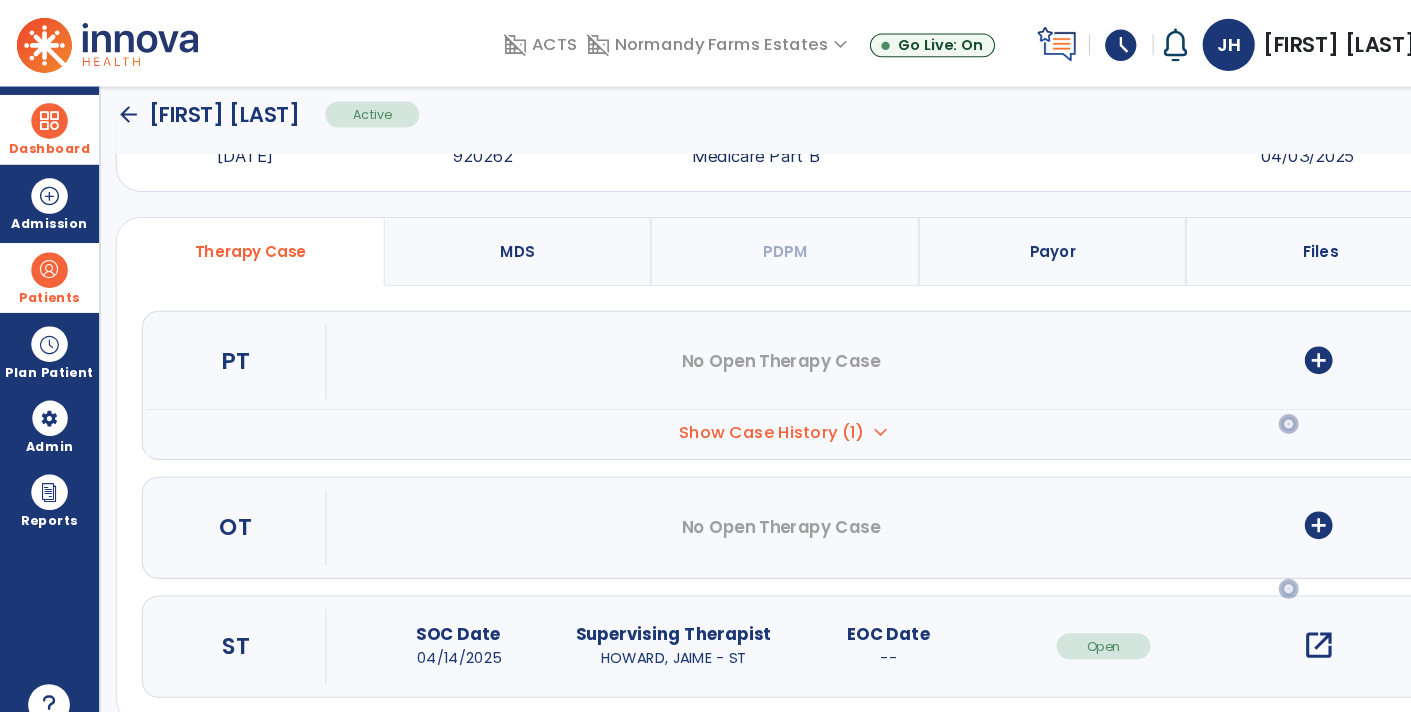 scroll, scrollTop: 89, scrollLeft: 0, axis: vertical 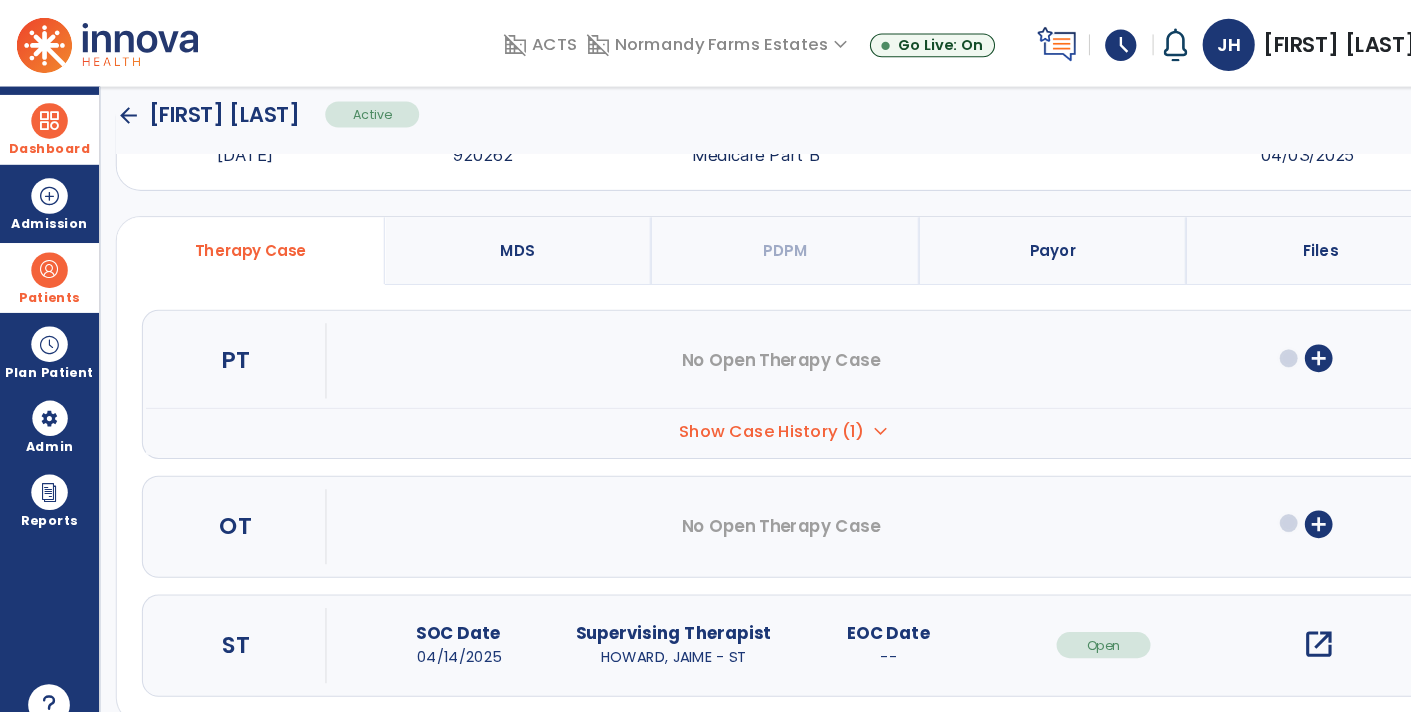 click on "open_in_new" at bounding box center [1264, 618] 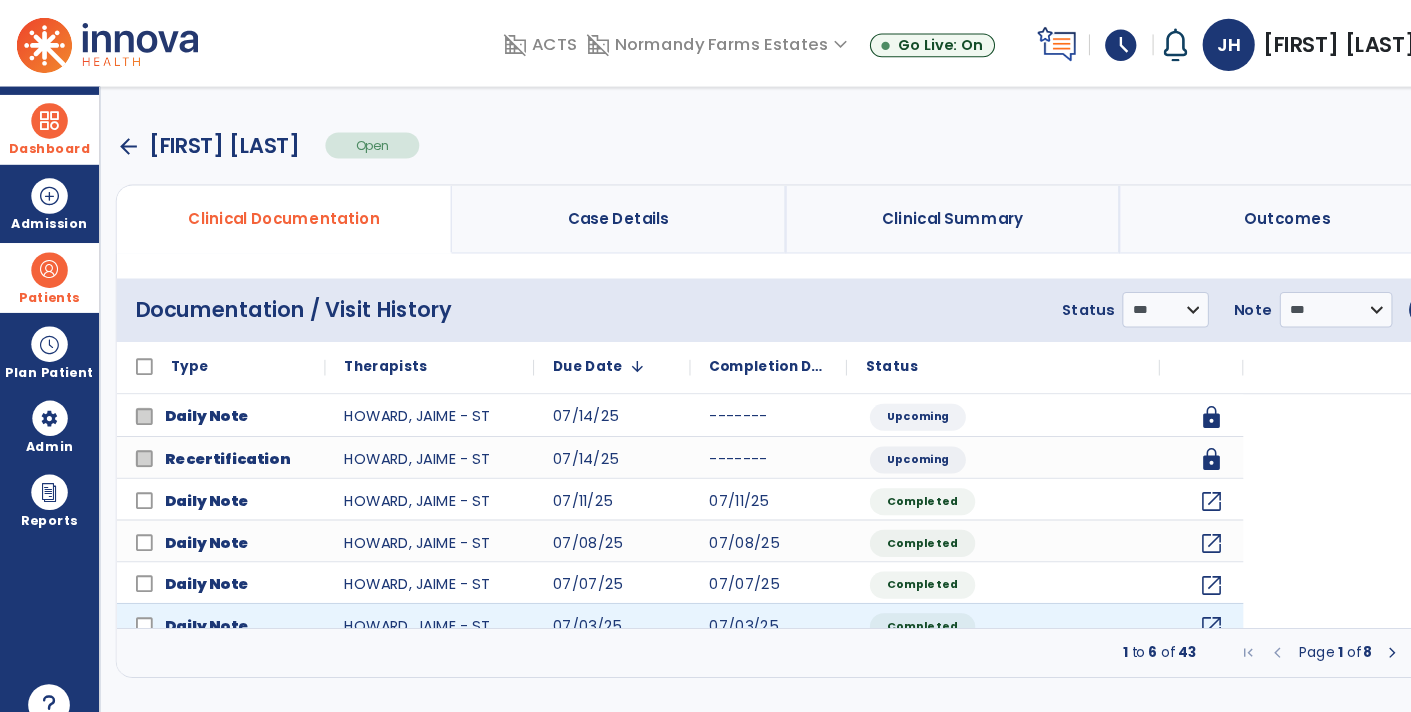 scroll, scrollTop: 0, scrollLeft: 0, axis: both 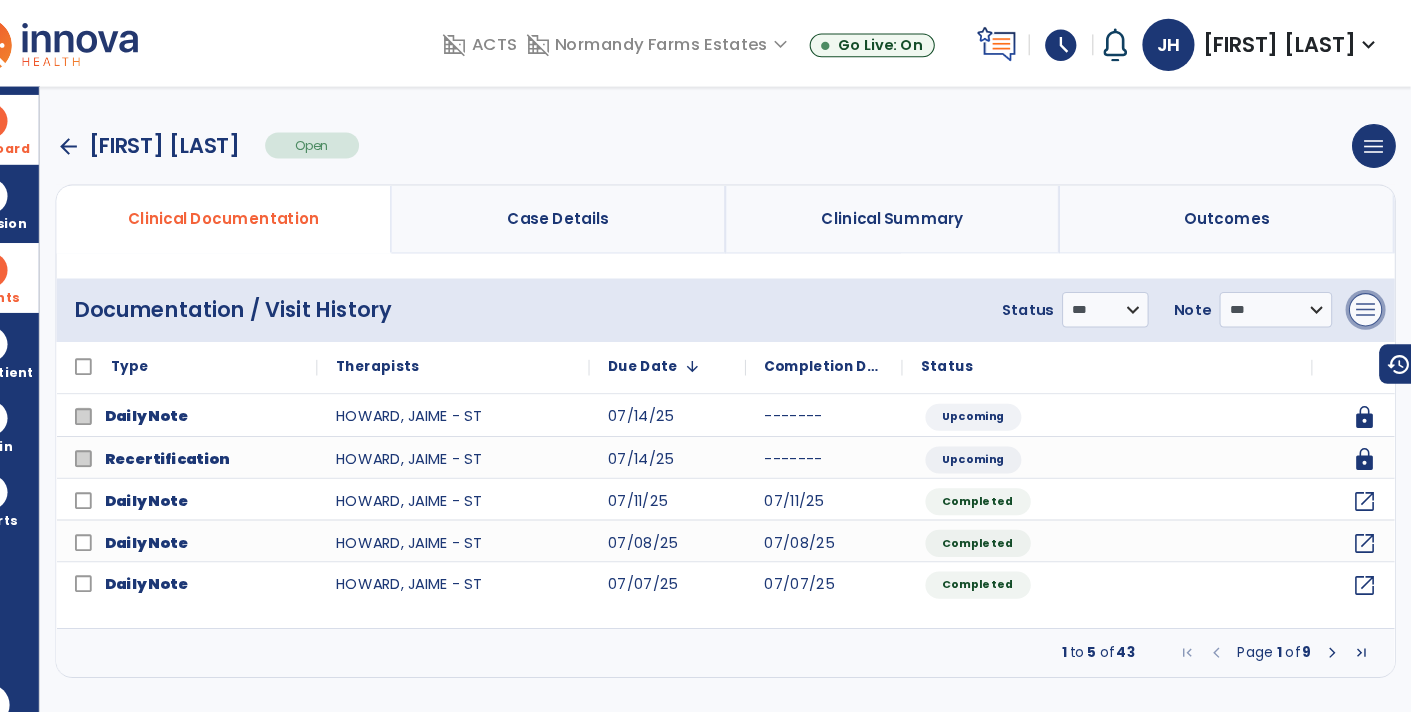 click on "menu" at bounding box center [1367, 297] 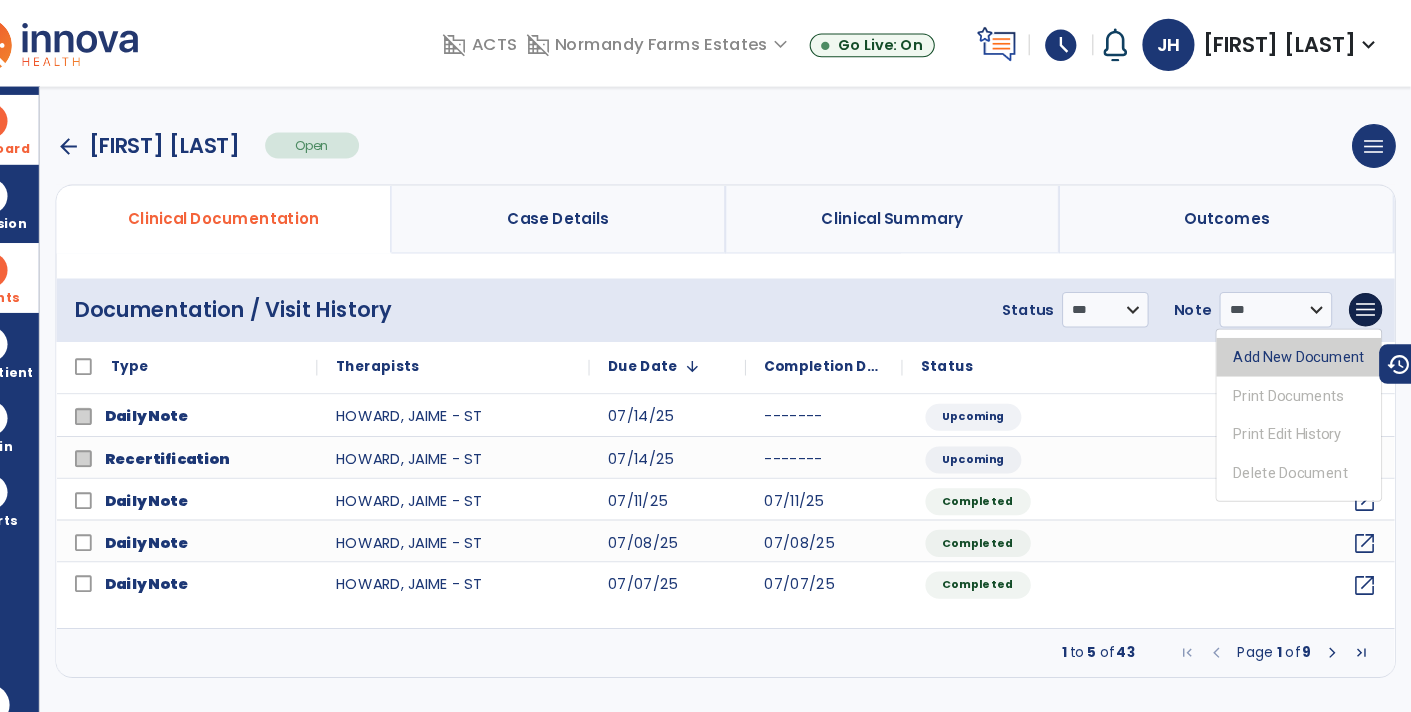 click on "Add New Document" at bounding box center (1303, 342) 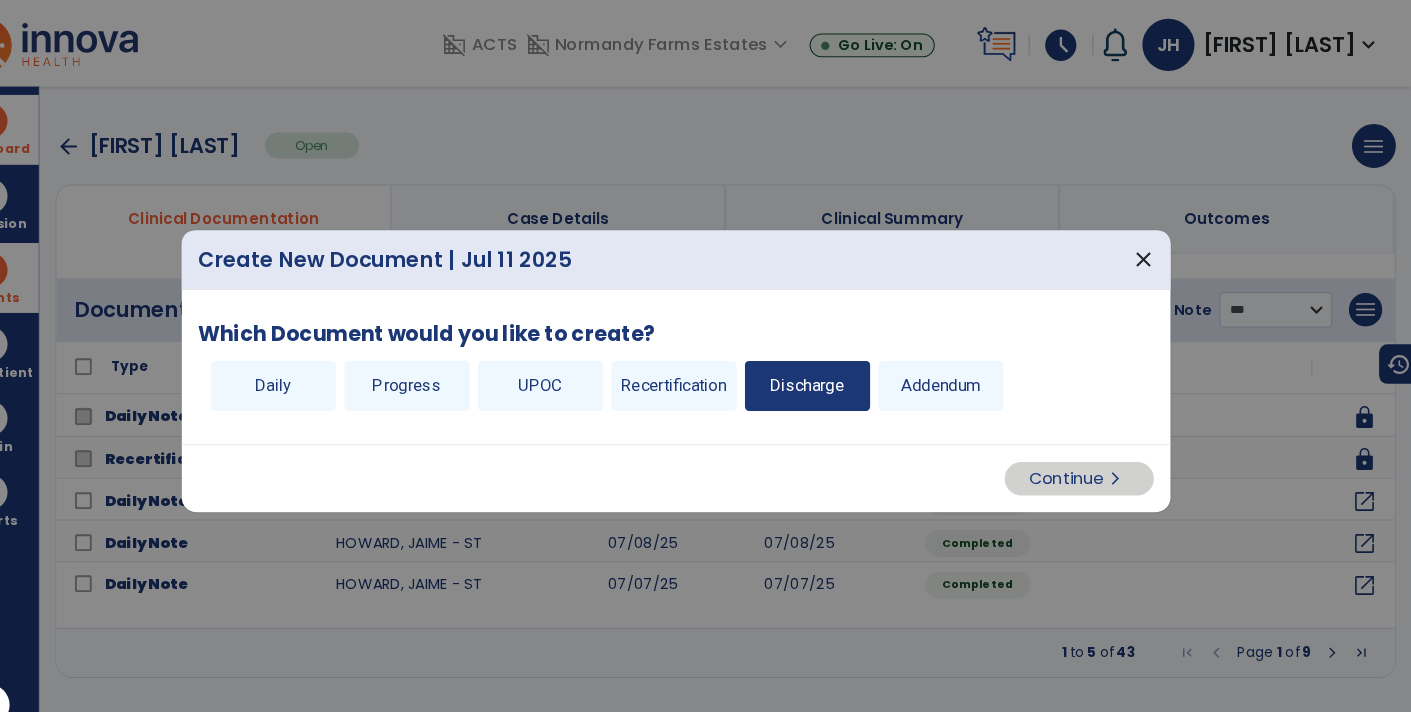 click on "Discharge" at bounding box center [832, 370] 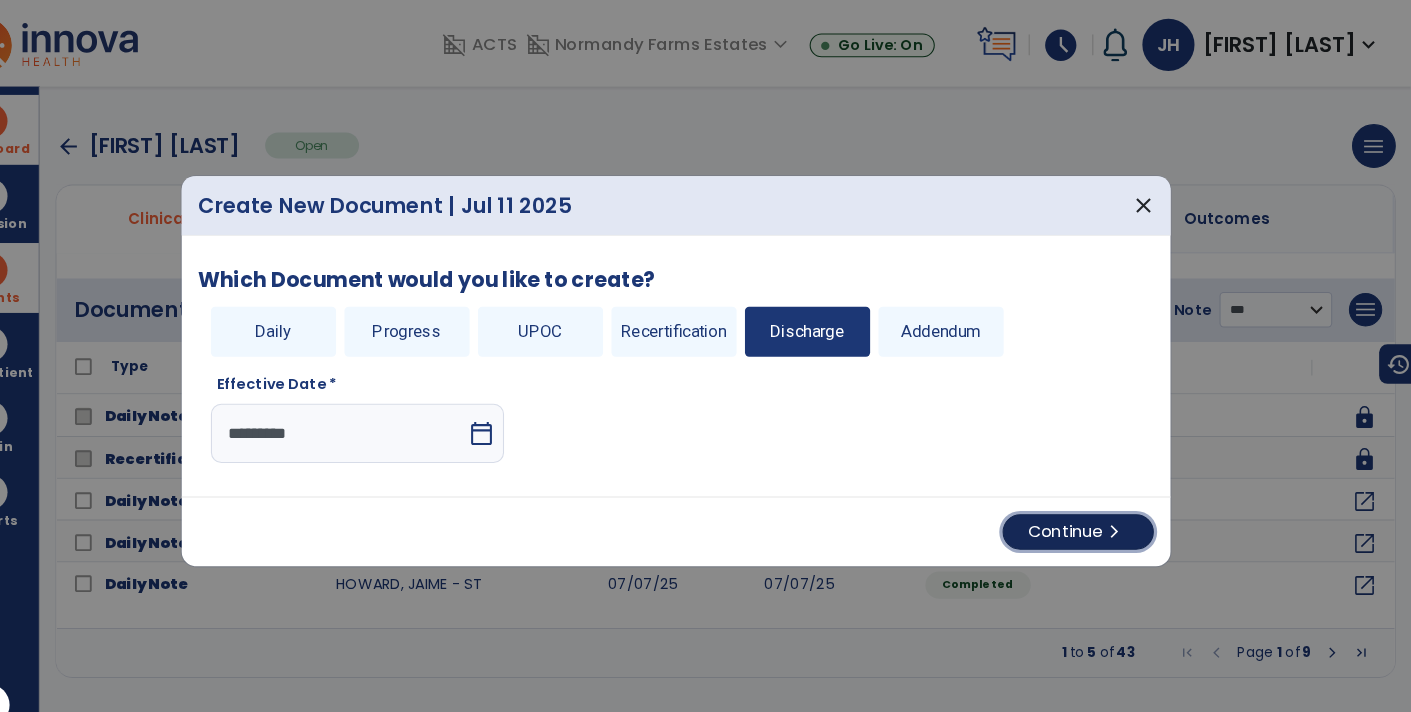 drag, startPoint x: 1093, startPoint y: 520, endPoint x: 1021, endPoint y: 527, distance: 72.33948 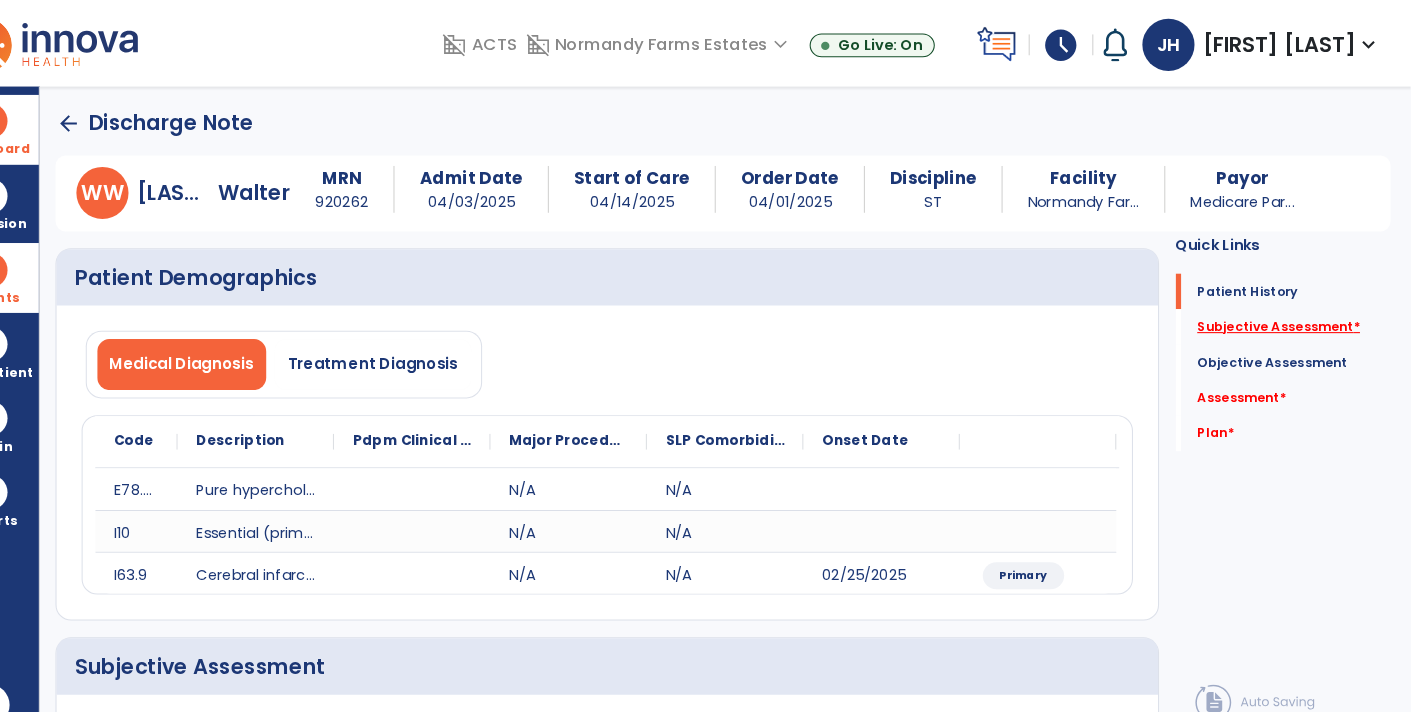 click on "Subjective Assessment   *" 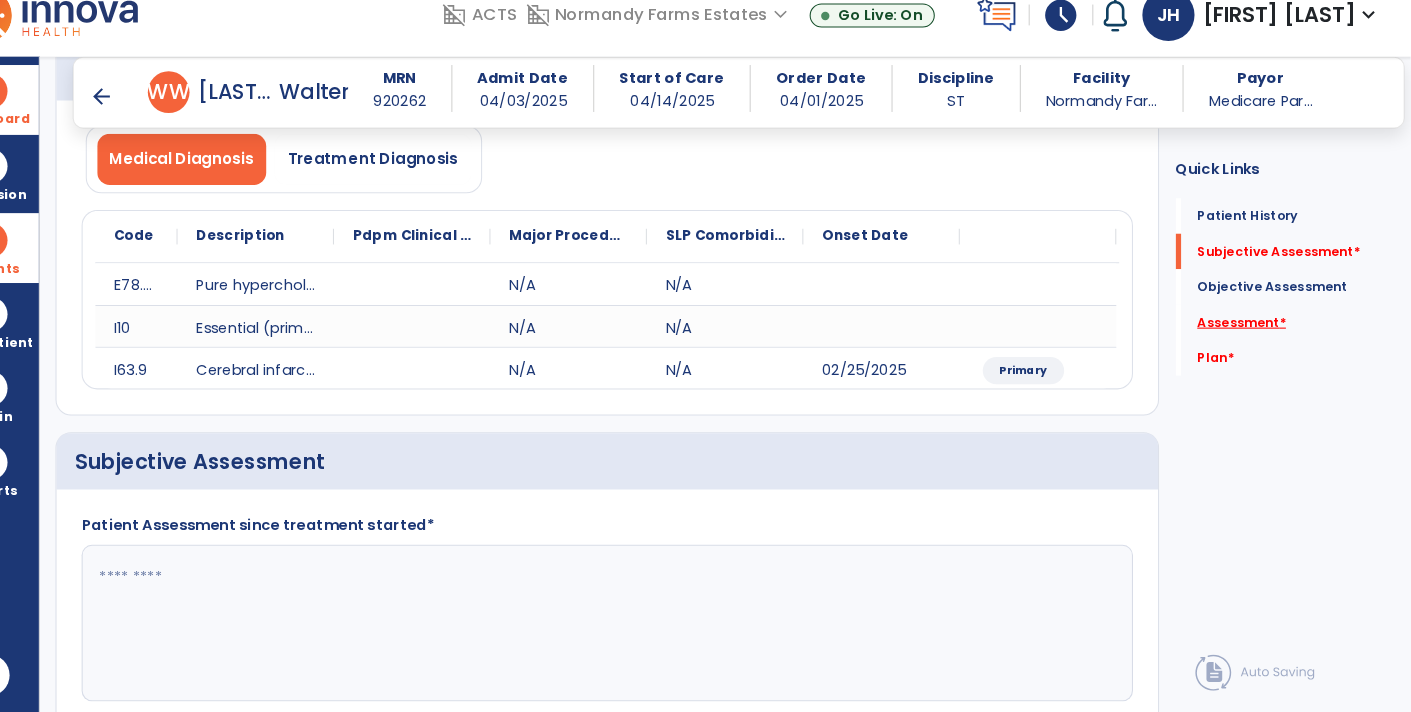 scroll, scrollTop: 353, scrollLeft: 0, axis: vertical 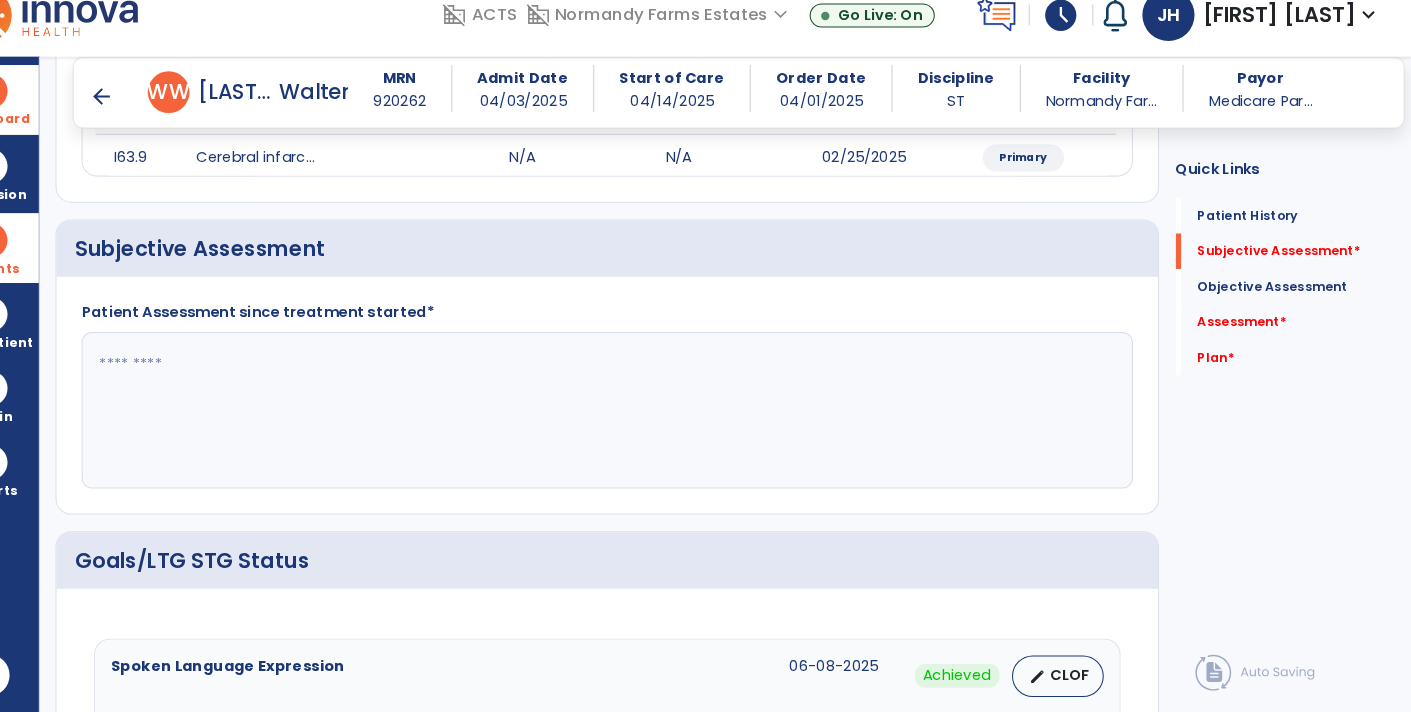 click 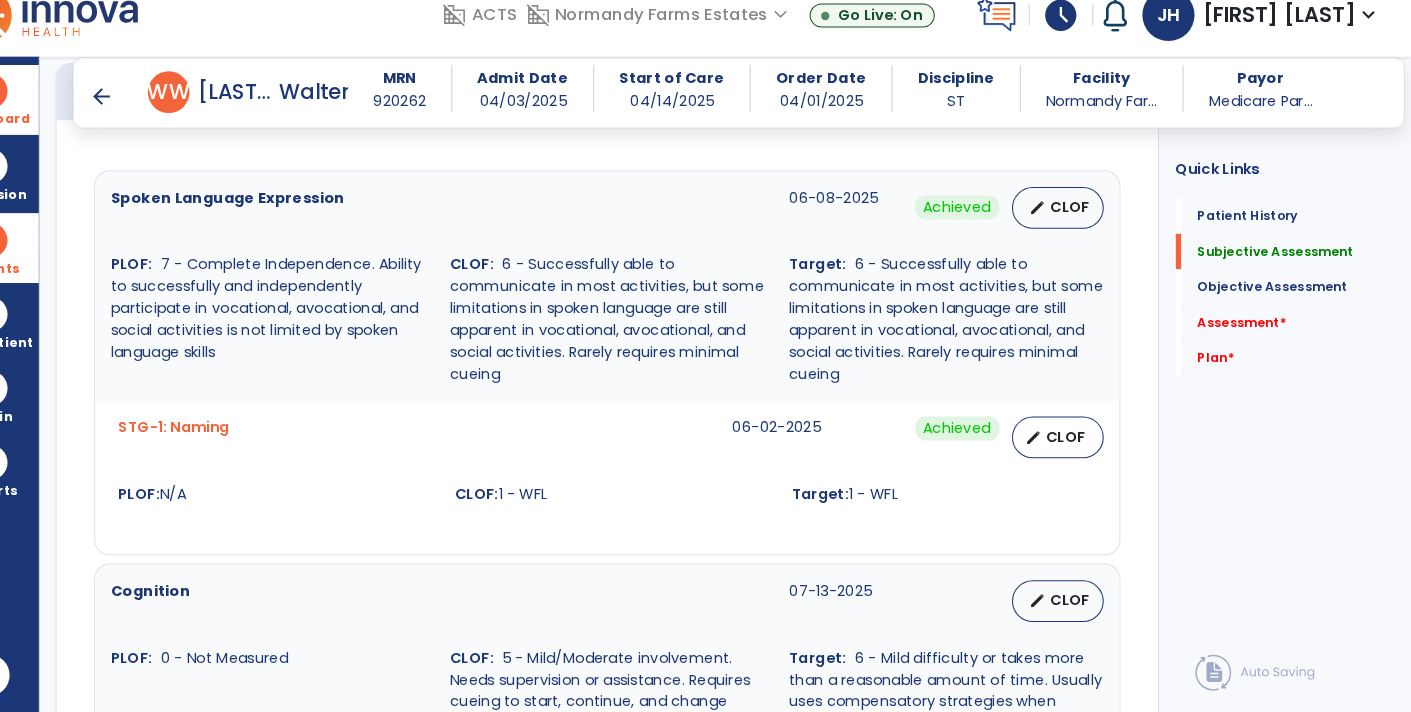 scroll, scrollTop: 929, scrollLeft: 0, axis: vertical 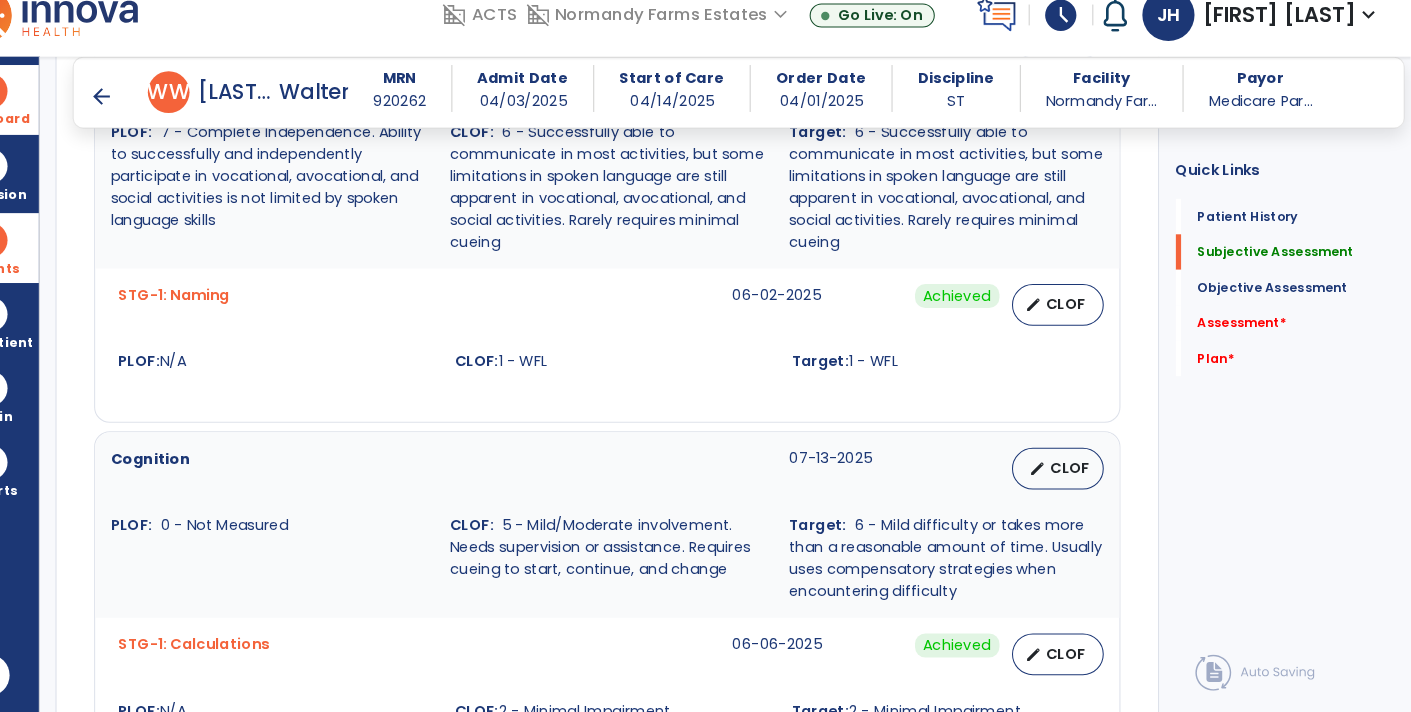 type on "**********" 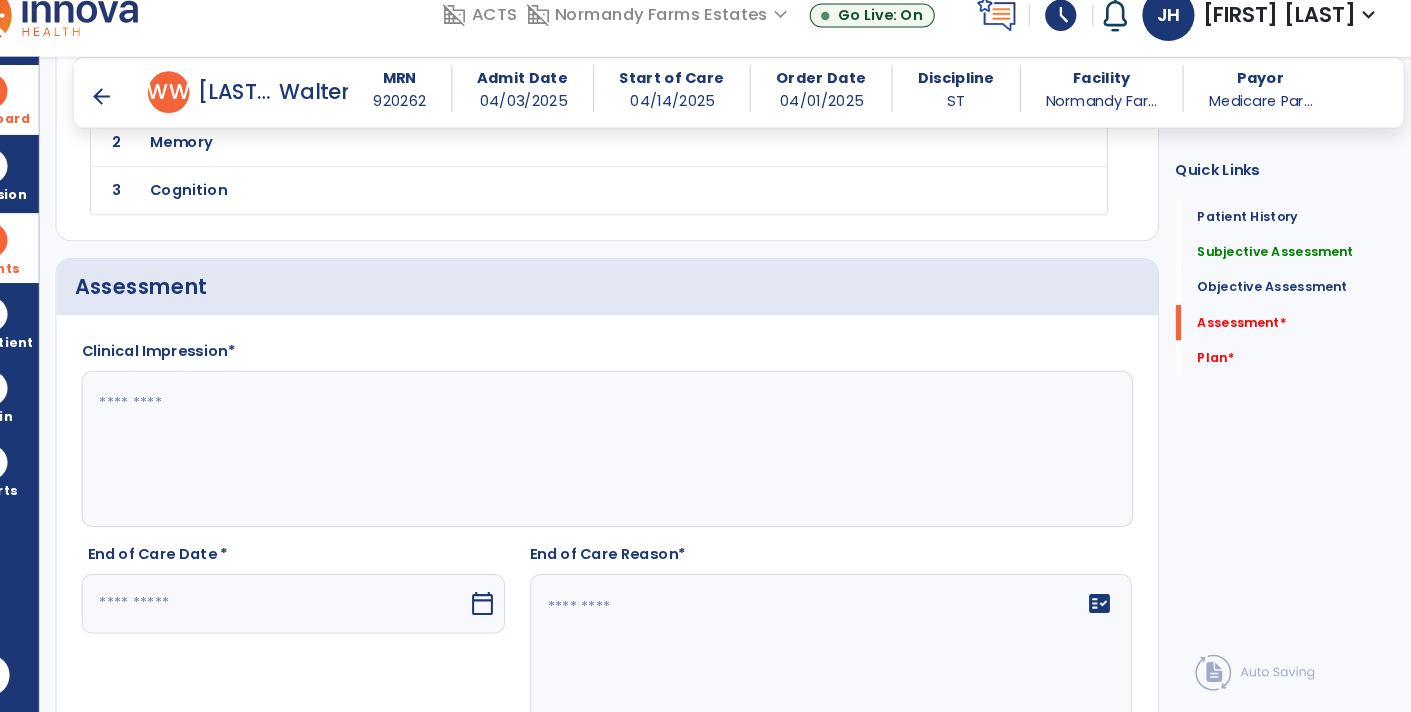 scroll, scrollTop: 2740, scrollLeft: 0, axis: vertical 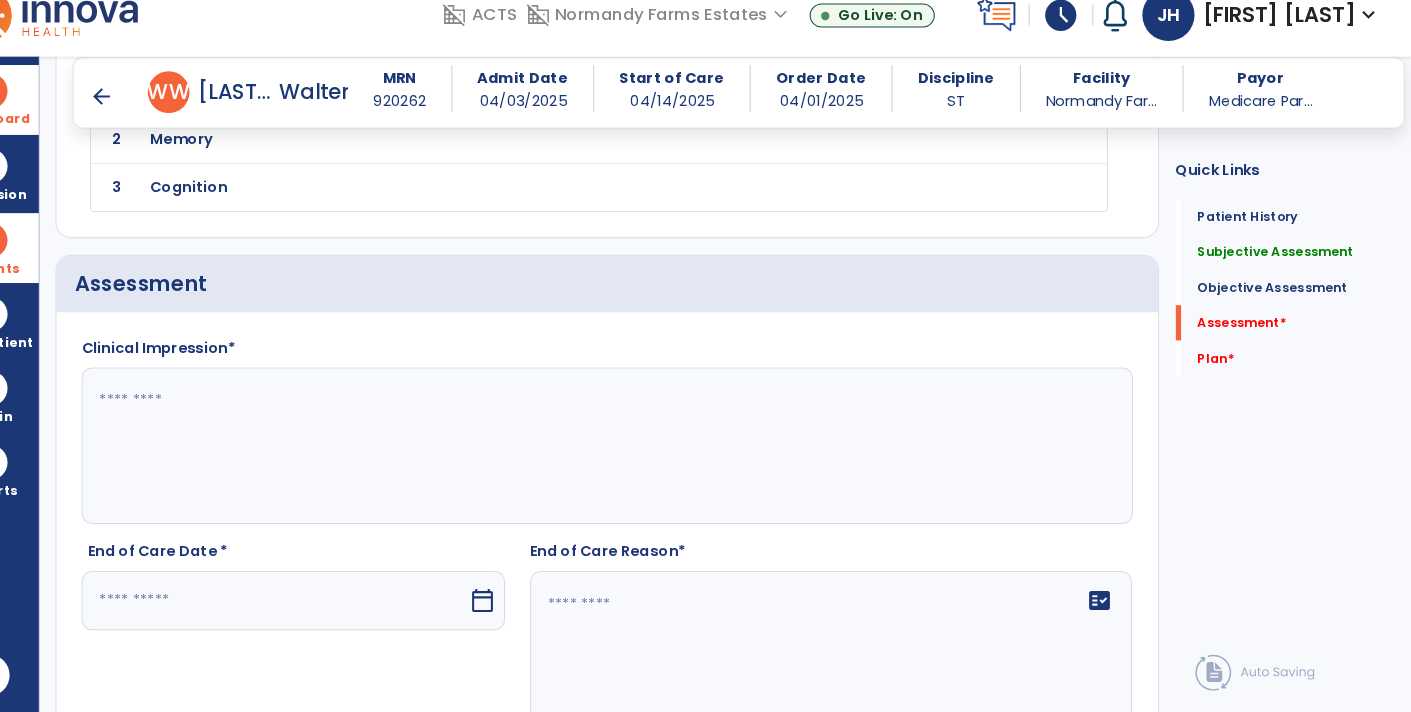 click 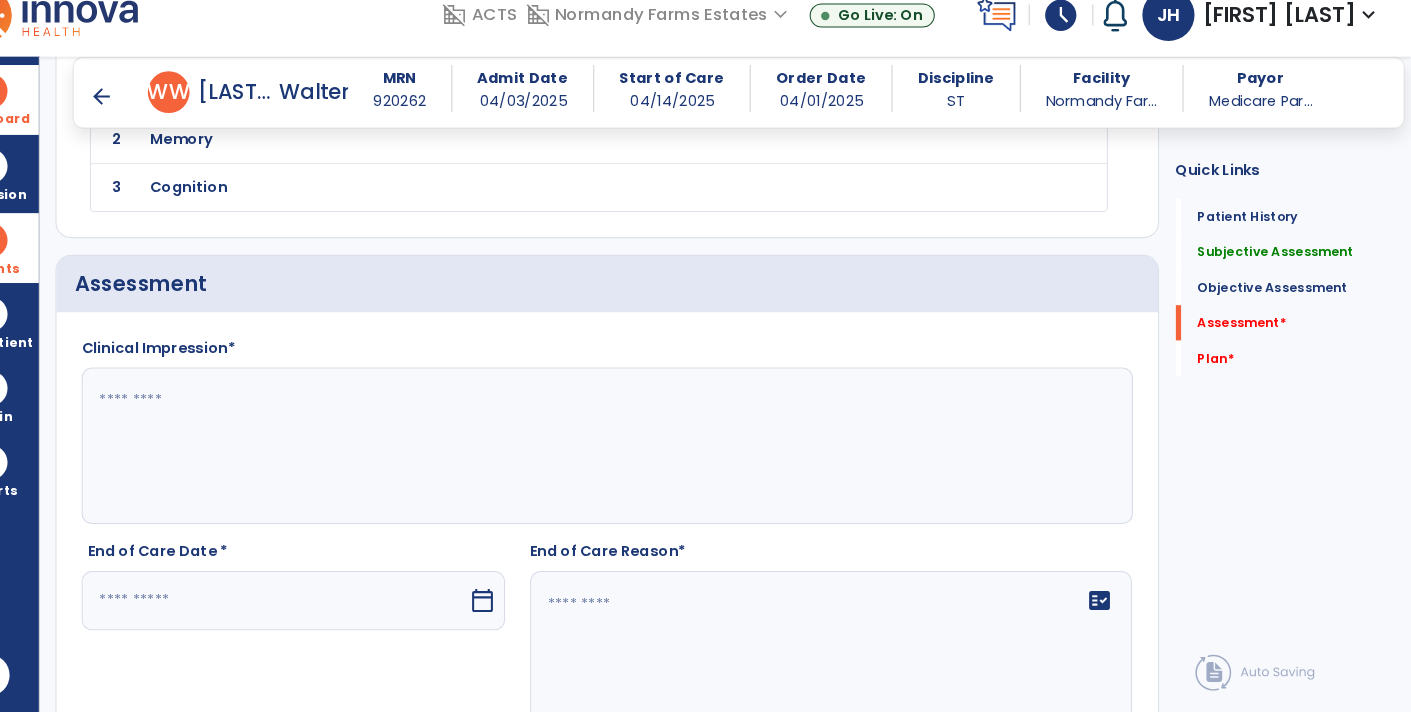 paste on "**********" 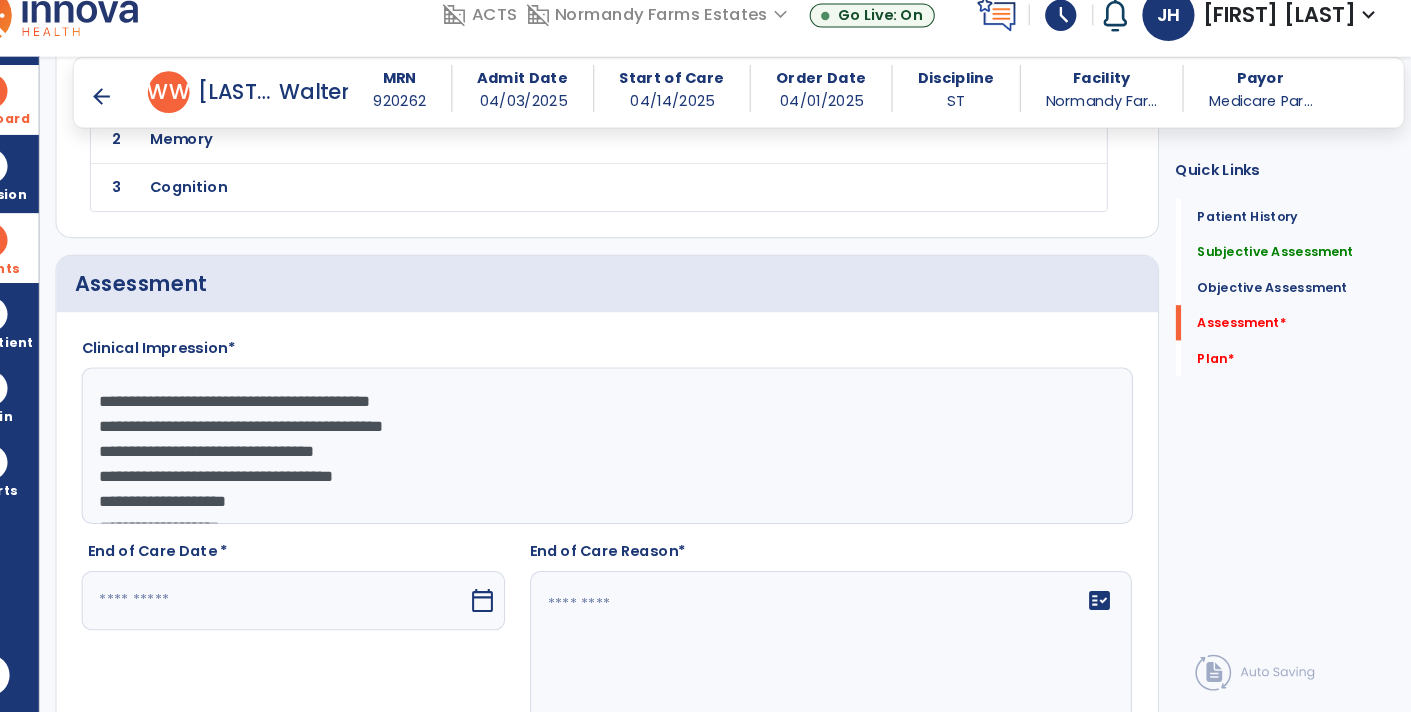 scroll, scrollTop: 38, scrollLeft: 0, axis: vertical 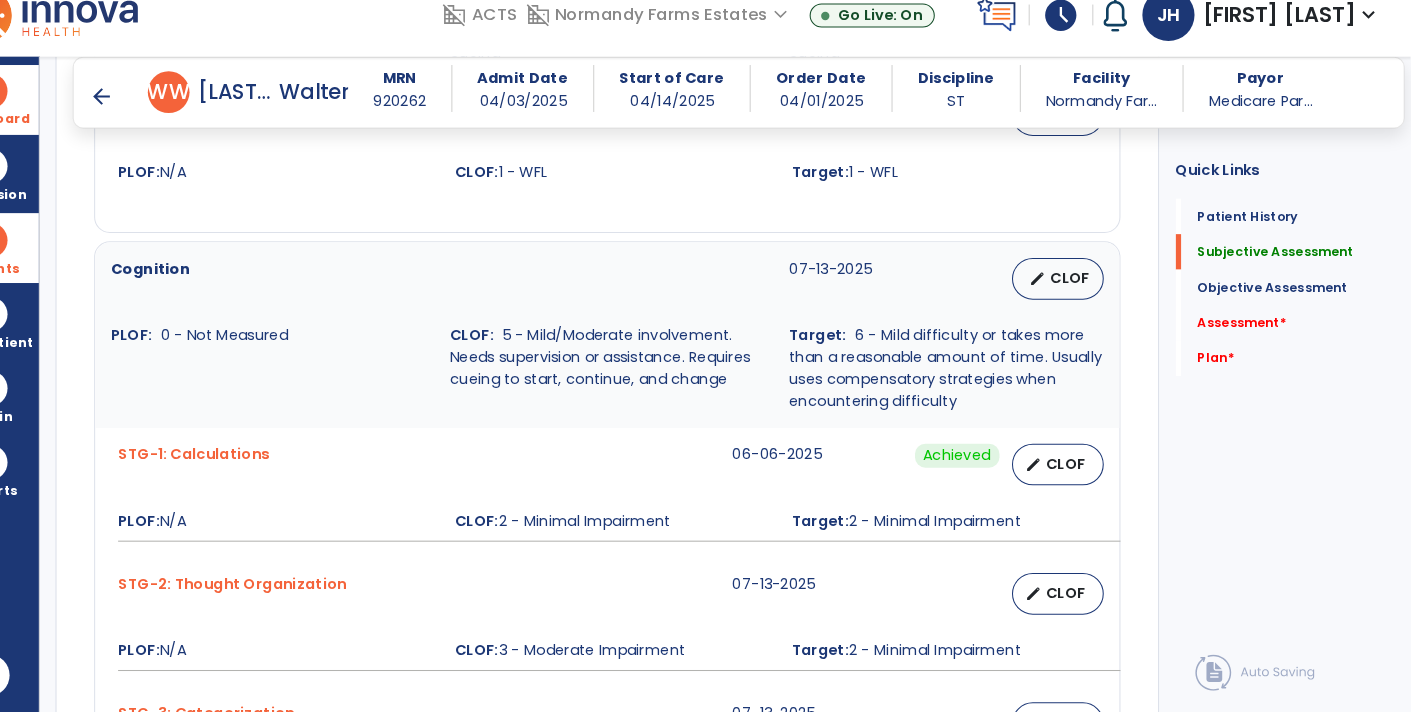 type on "**********" 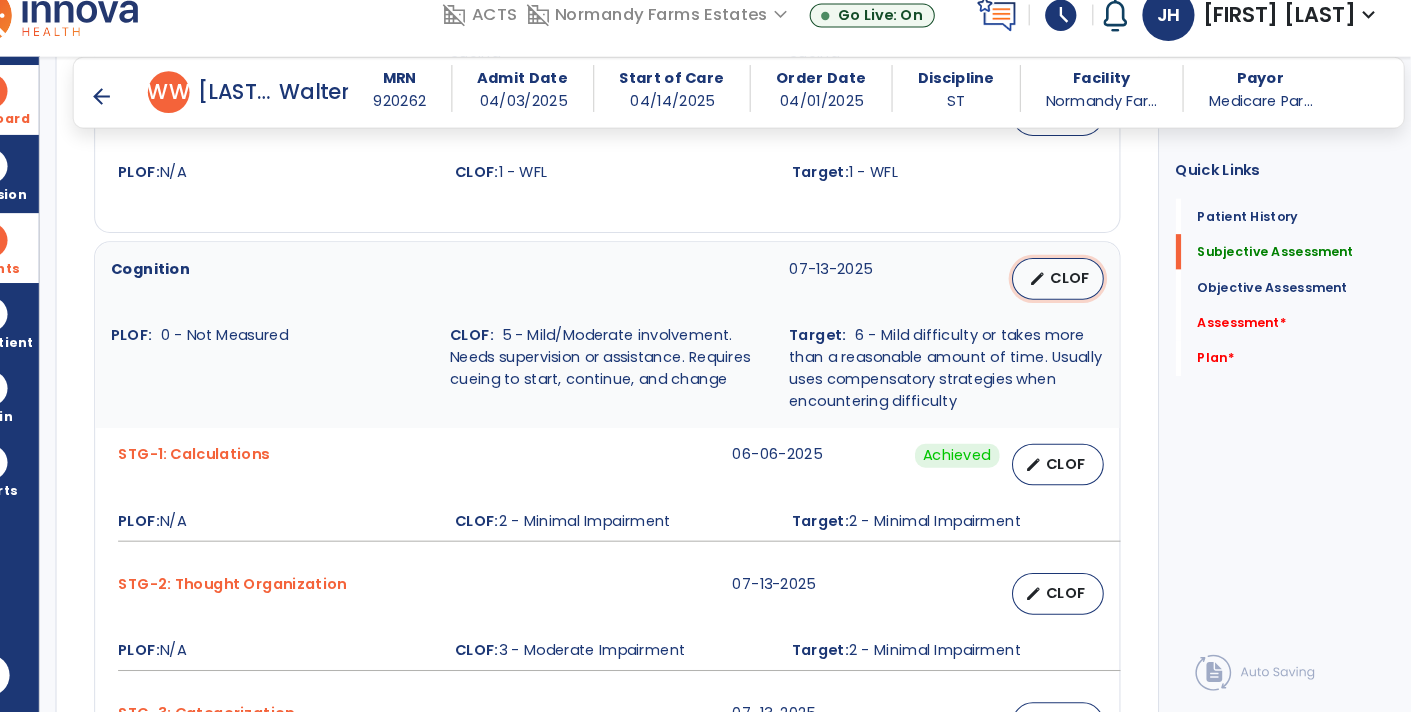 click on "edit   CLOF" at bounding box center (1072, 296) 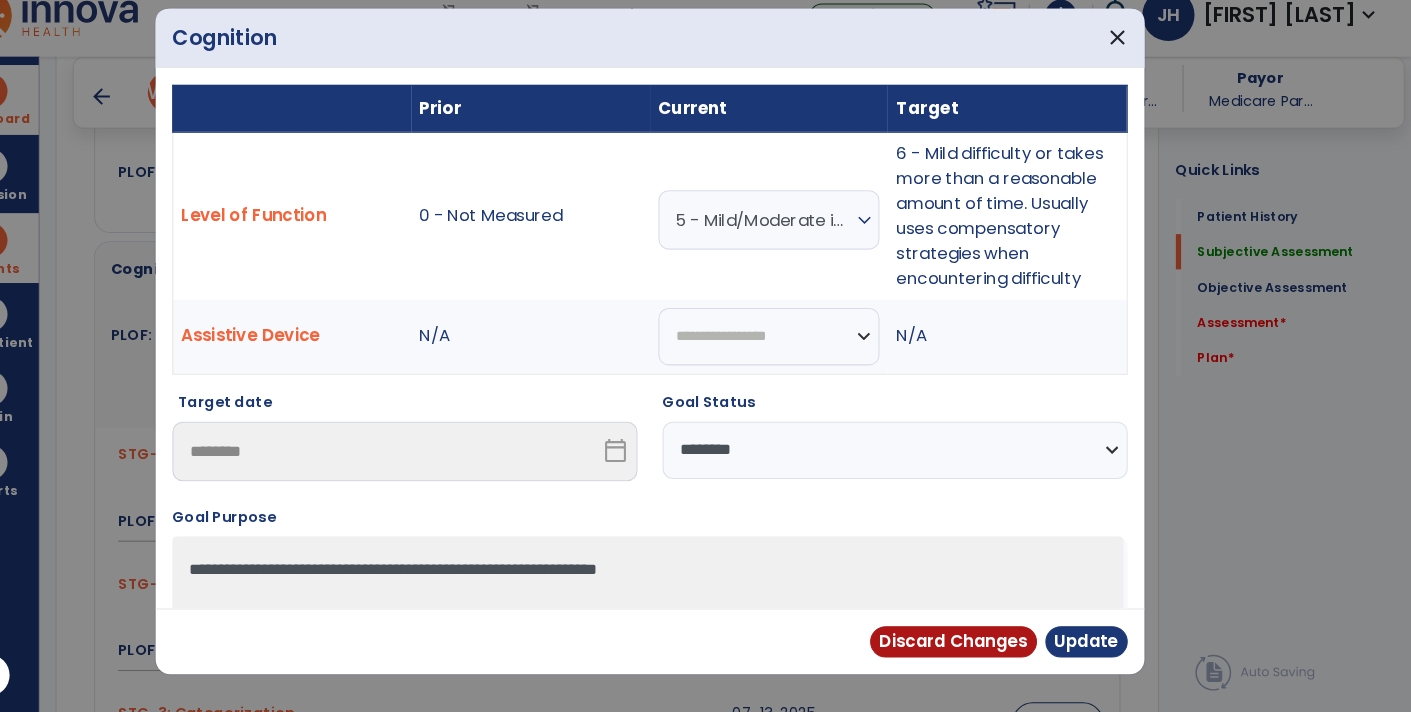 click on "expand_more" at bounding box center [886, 240] 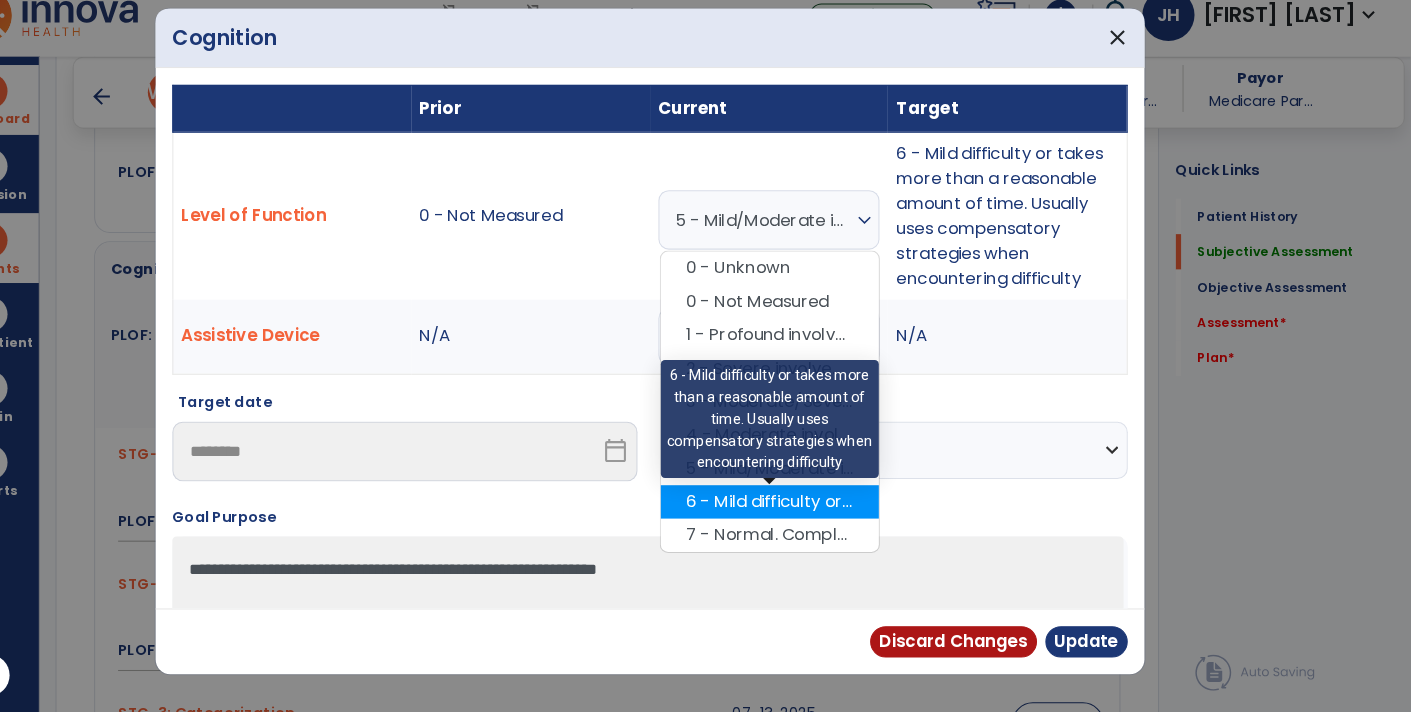 click on "6 - Mild difficulty or takes more than a reasonable amount of time. Usually uses compensatory strategies when encountering difficulty" at bounding box center (795, 510) 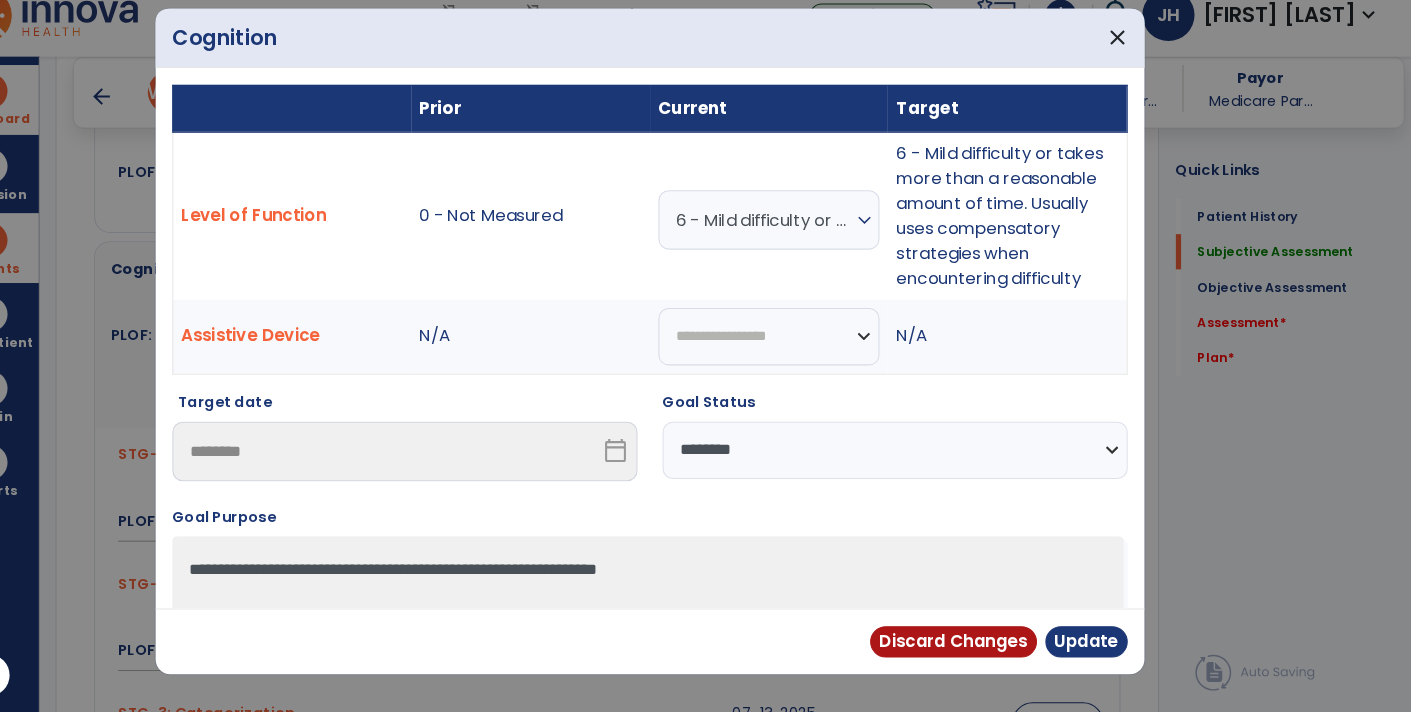 click on "expand_more" at bounding box center [886, 240] 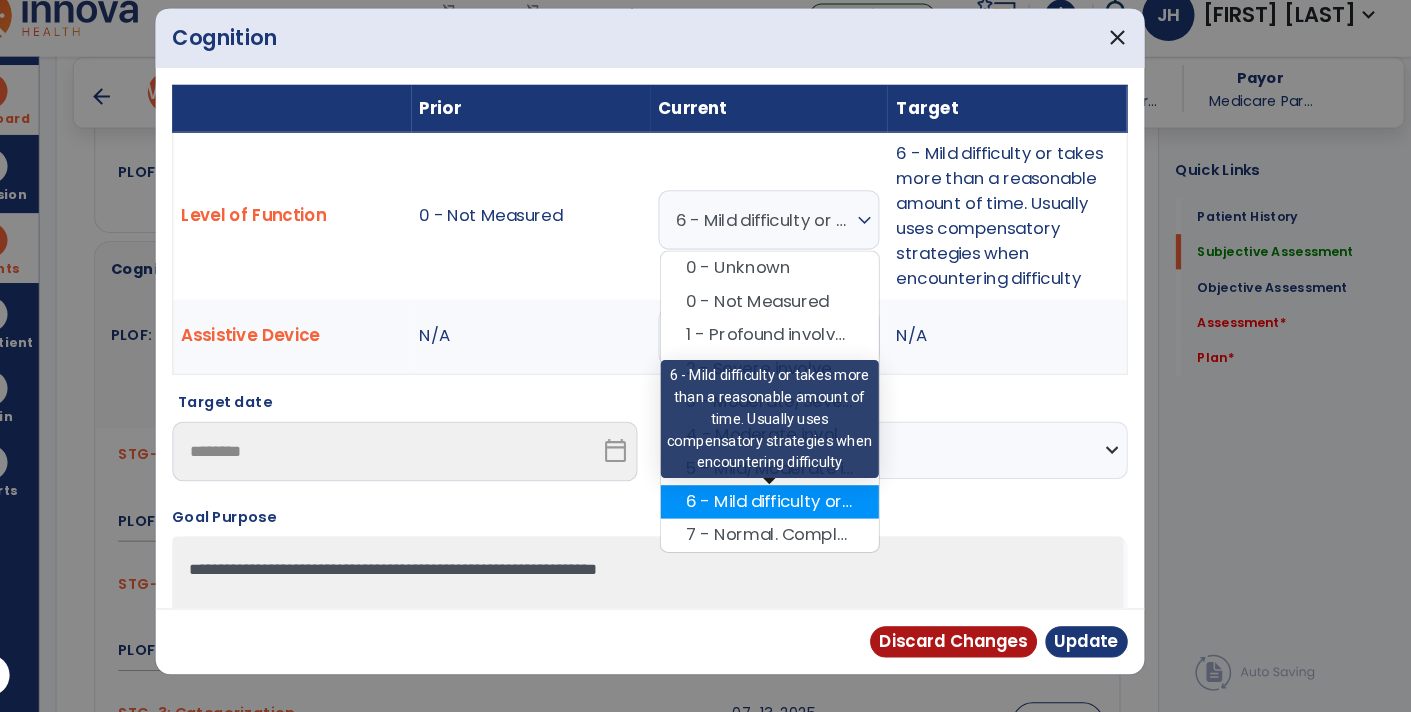 click on "6 - Mild difficulty or takes more than a reasonable amount of time. Usually uses compensatory strategies when encountering difficulty" at bounding box center (795, 510) 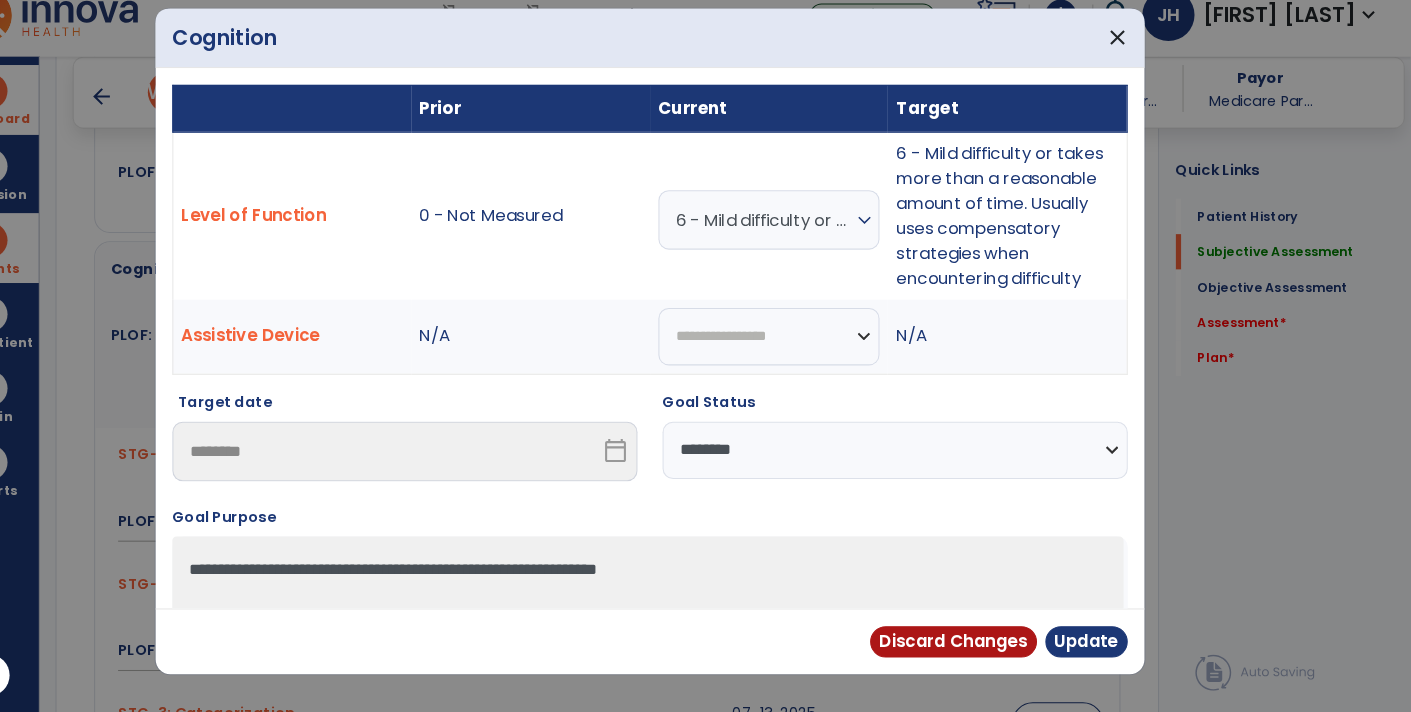 click on "expand_more" at bounding box center [886, 240] 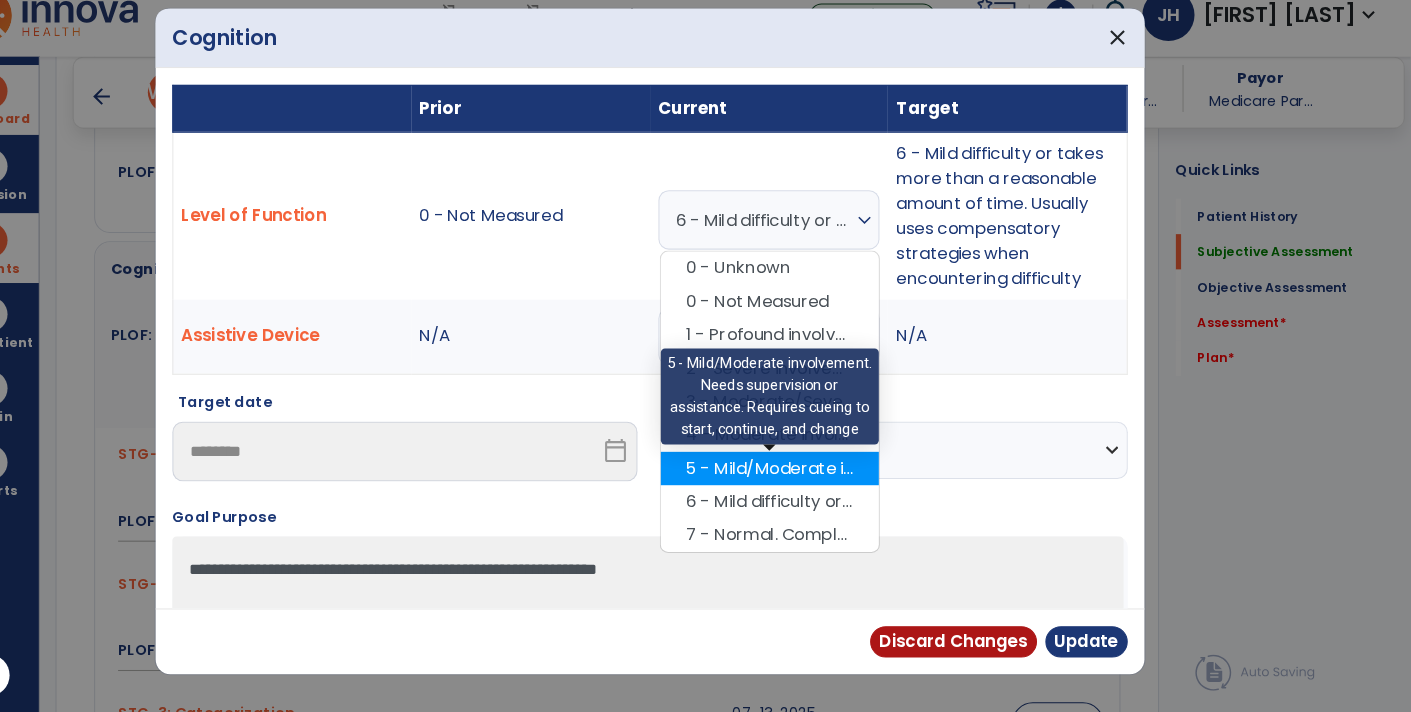 click on "5 - Mild/Moderate involvement. Needs supervision or assistance. Requires cueing to start, continue, and change" at bounding box center (795, 478) 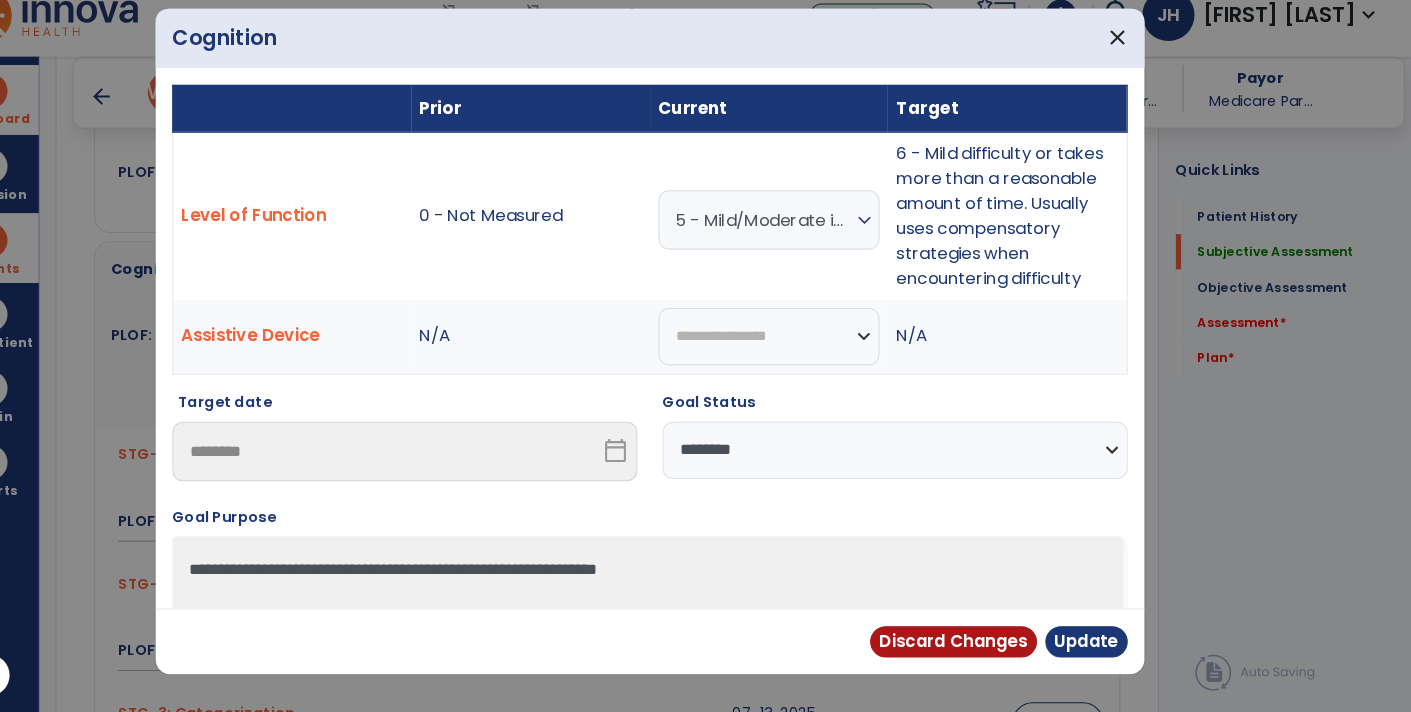 click on "**********" at bounding box center (916, 460) 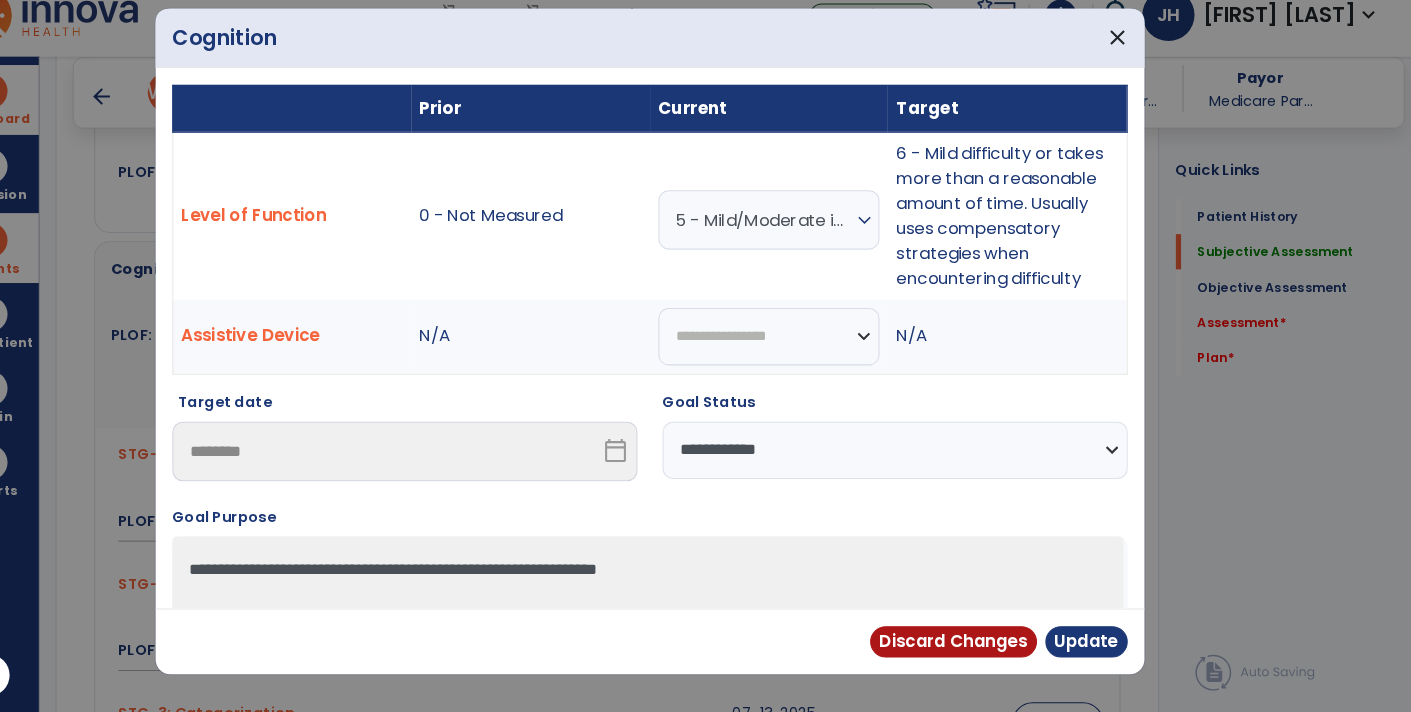 click on "**********" at bounding box center [916, 460] 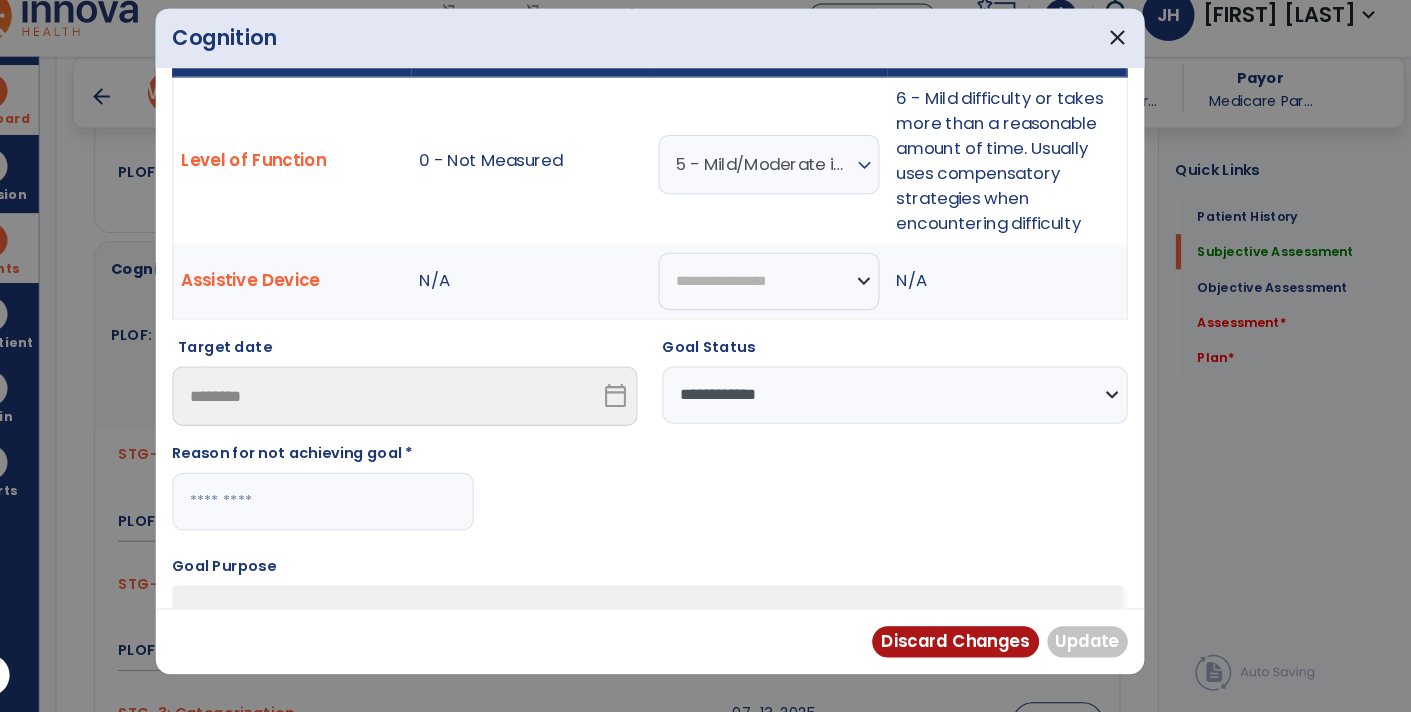 scroll, scrollTop: 60, scrollLeft: 0, axis: vertical 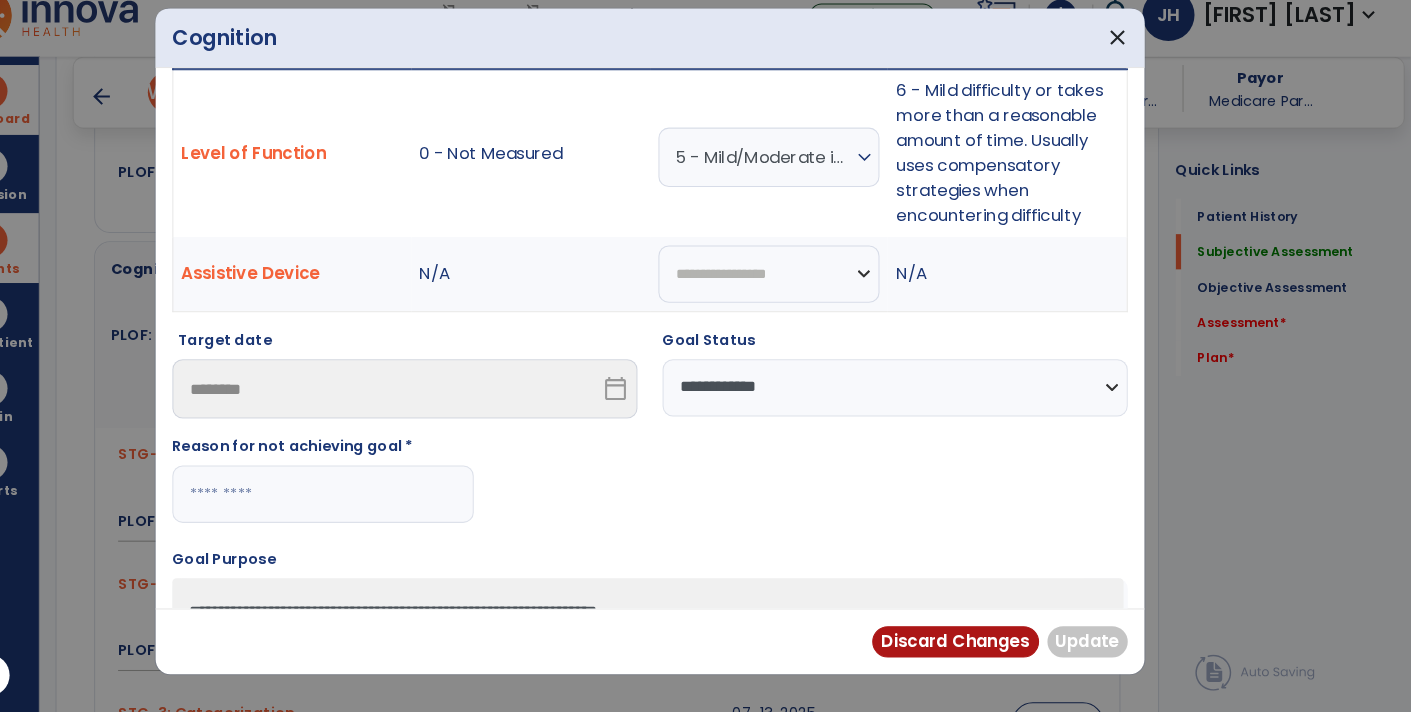 click at bounding box center [367, 502] 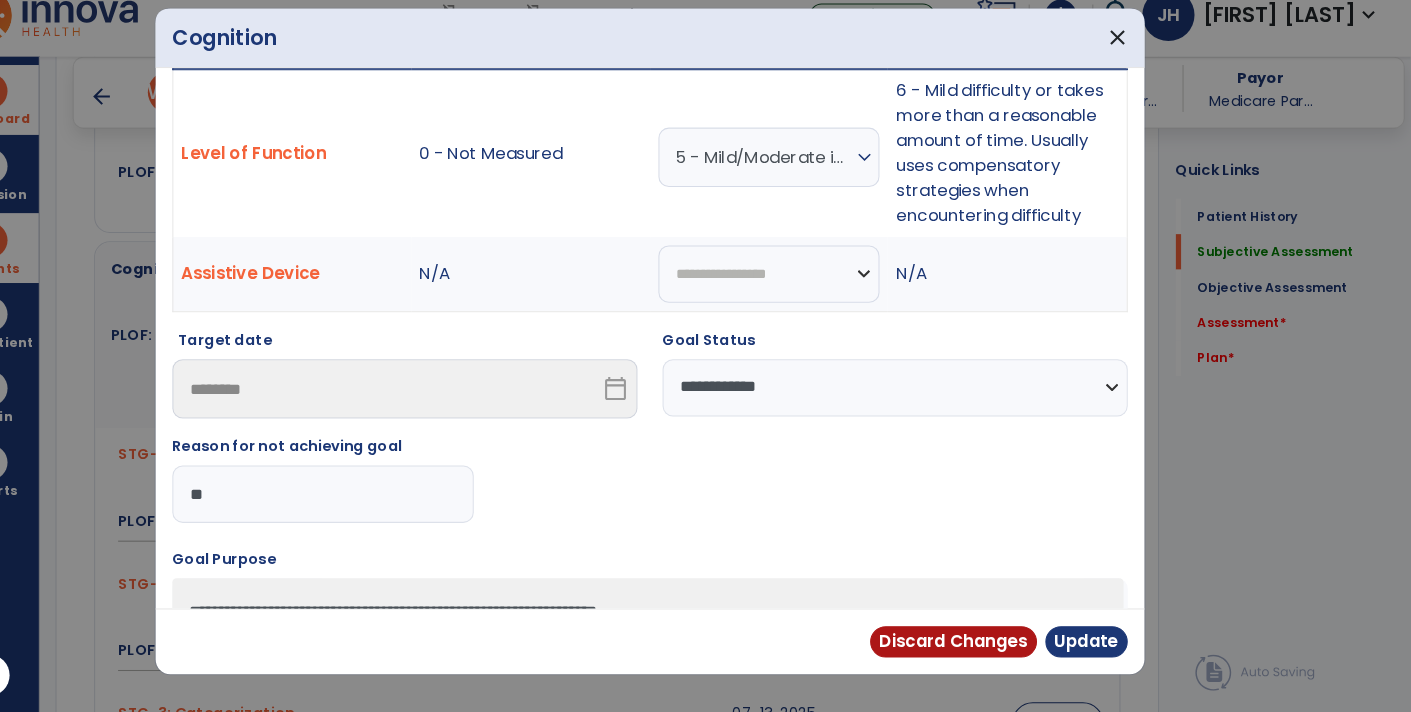 type on "*" 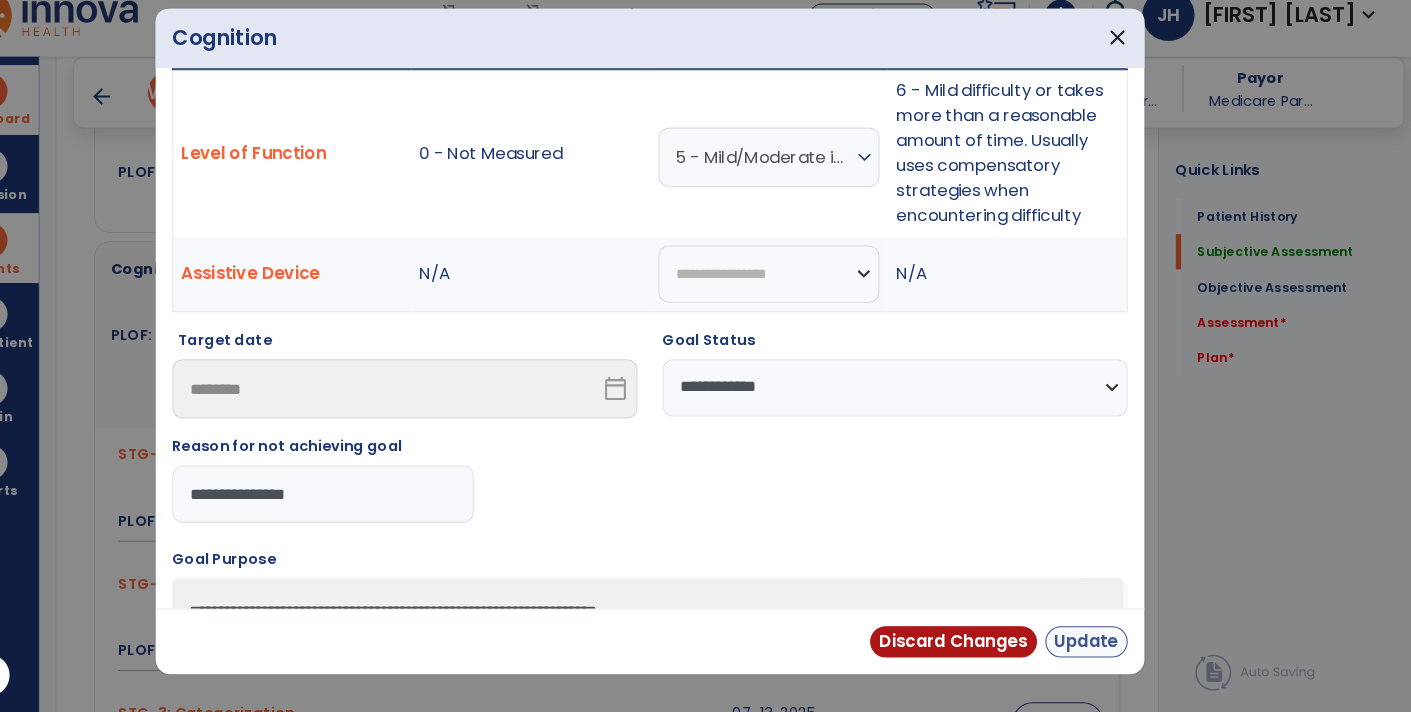 type on "**********" 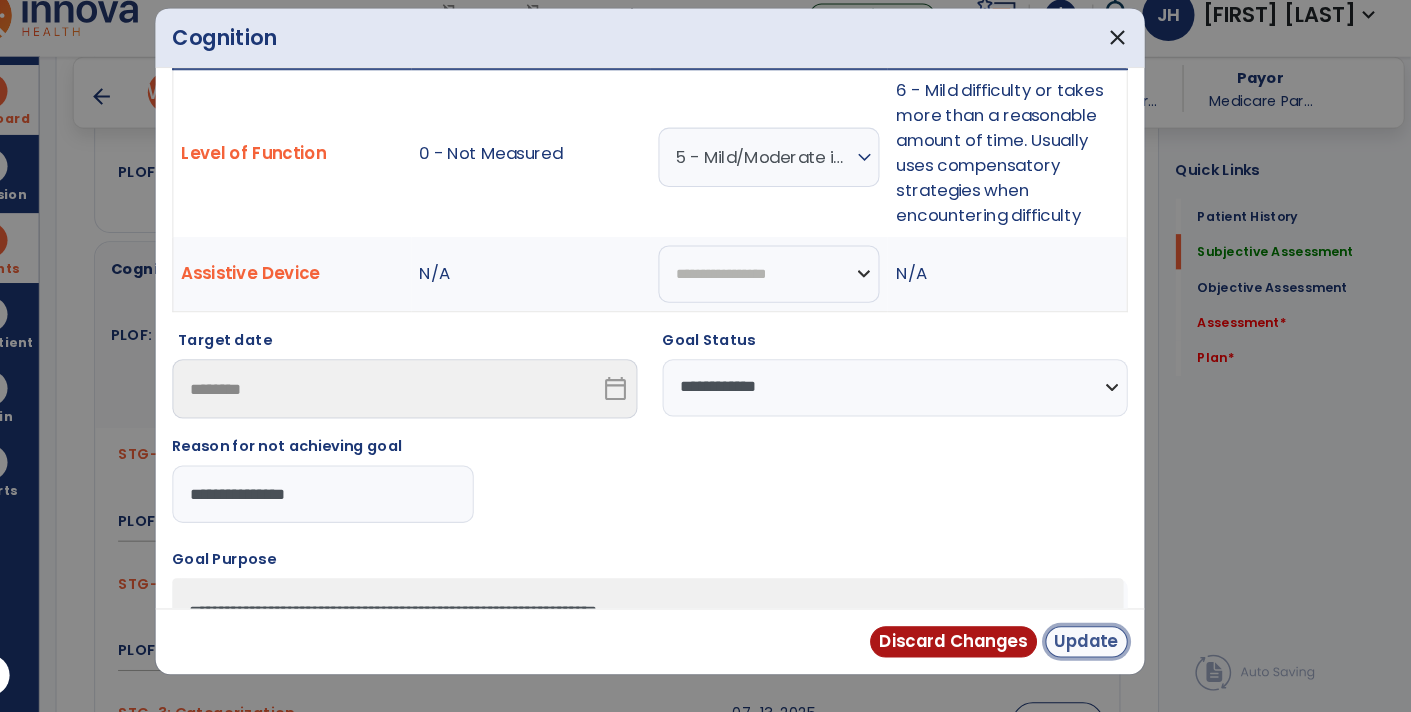 click on "Update" at bounding box center [1099, 644] 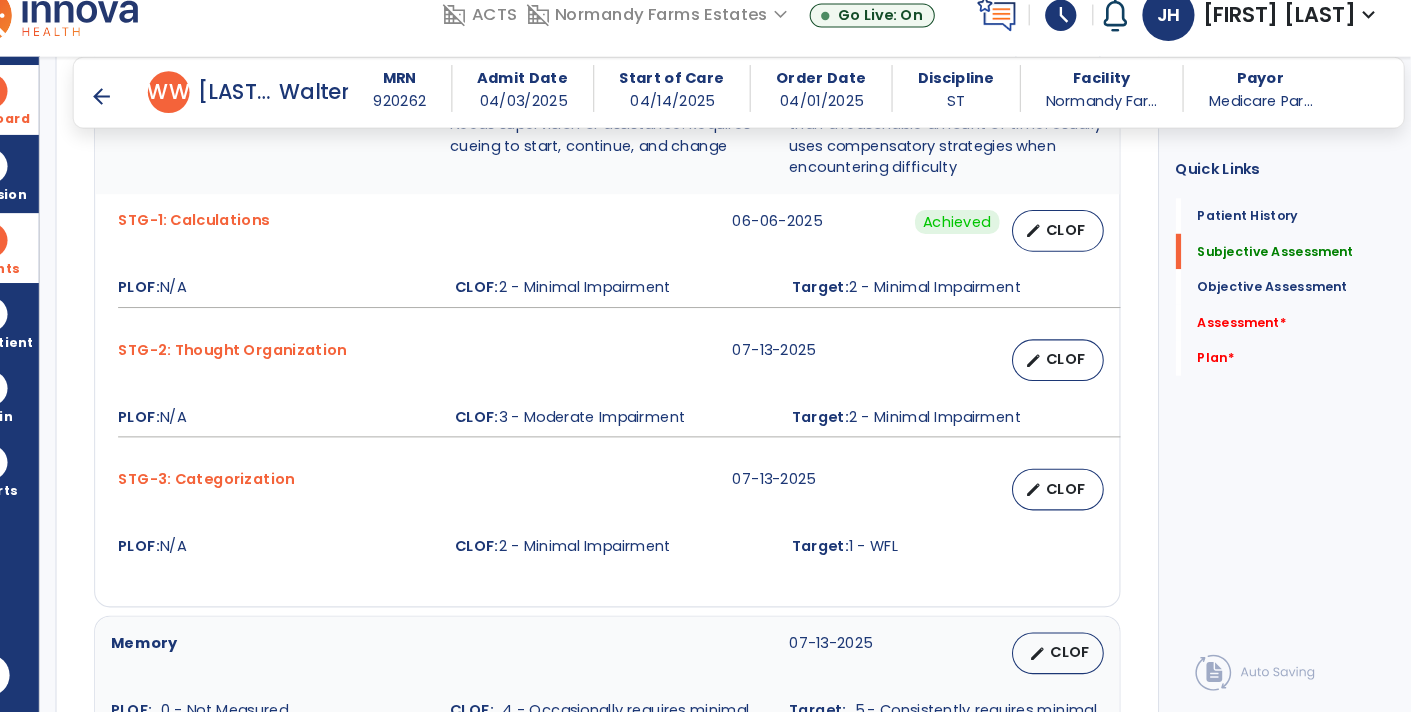 scroll, scrollTop: 1340, scrollLeft: 0, axis: vertical 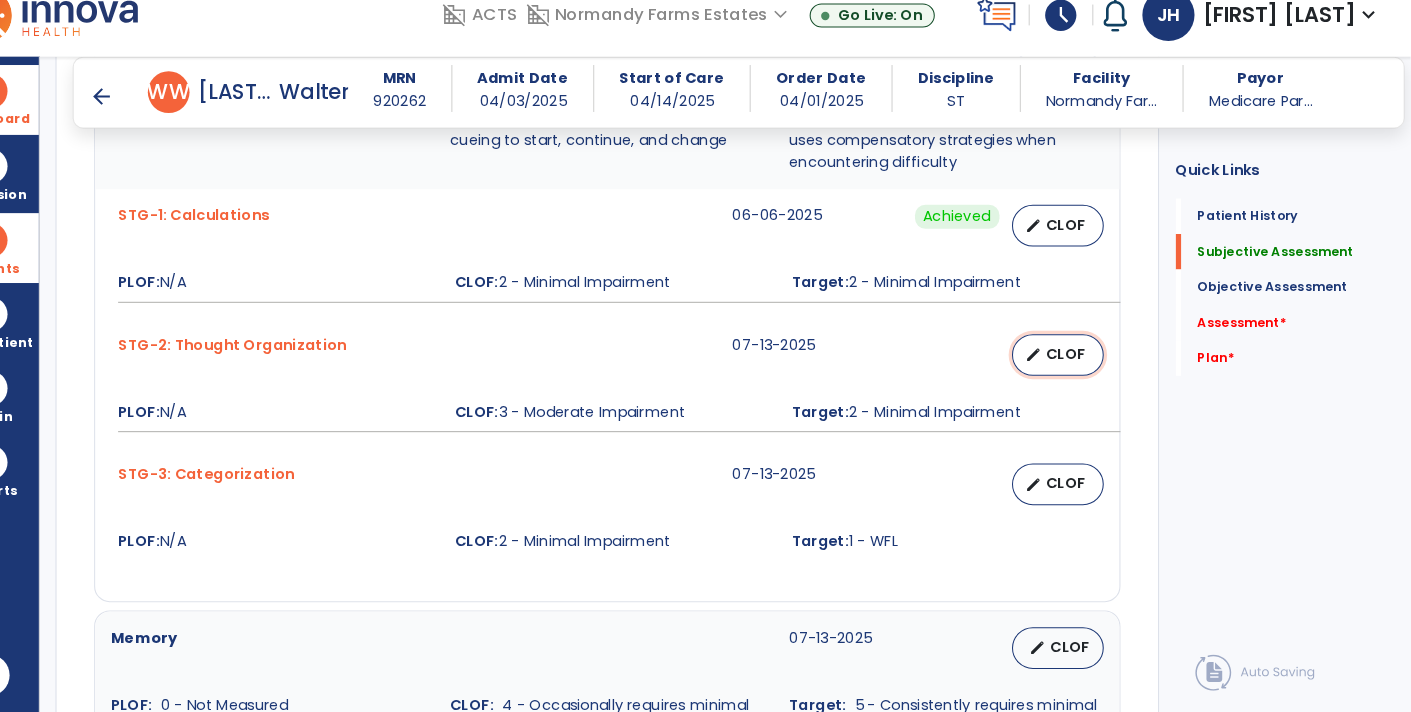 click on "CLOF" at bounding box center (1080, 368) 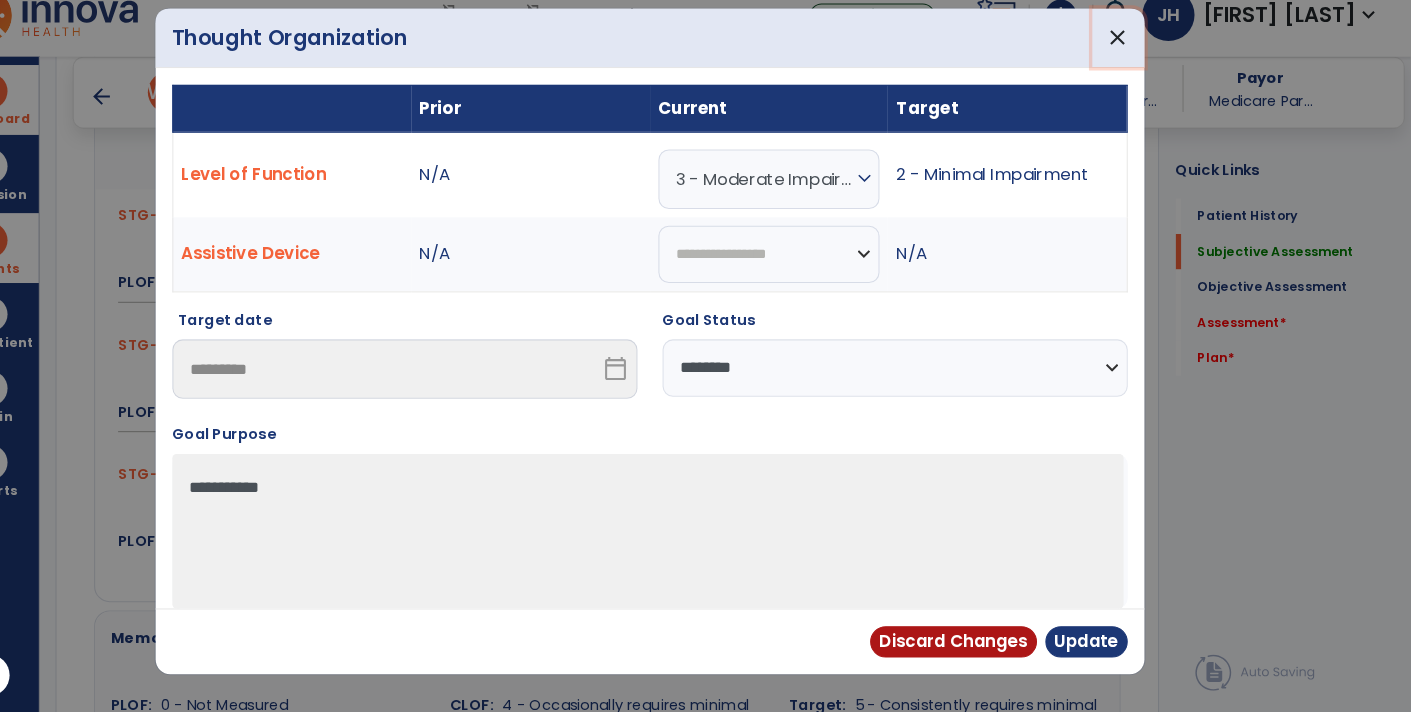 drag, startPoint x: 1128, startPoint y: 64, endPoint x: 1117, endPoint y: 90, distance: 28.231188 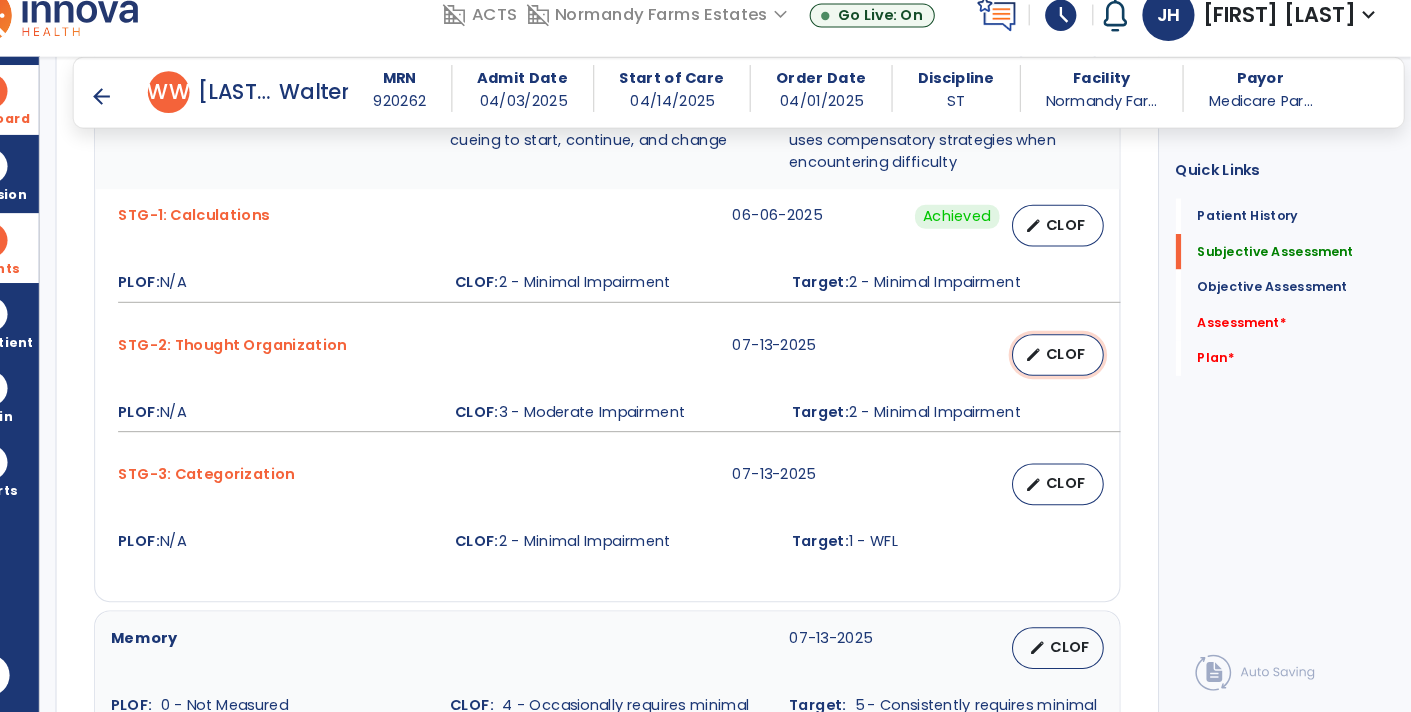 click on "CLOF" at bounding box center (1080, 368) 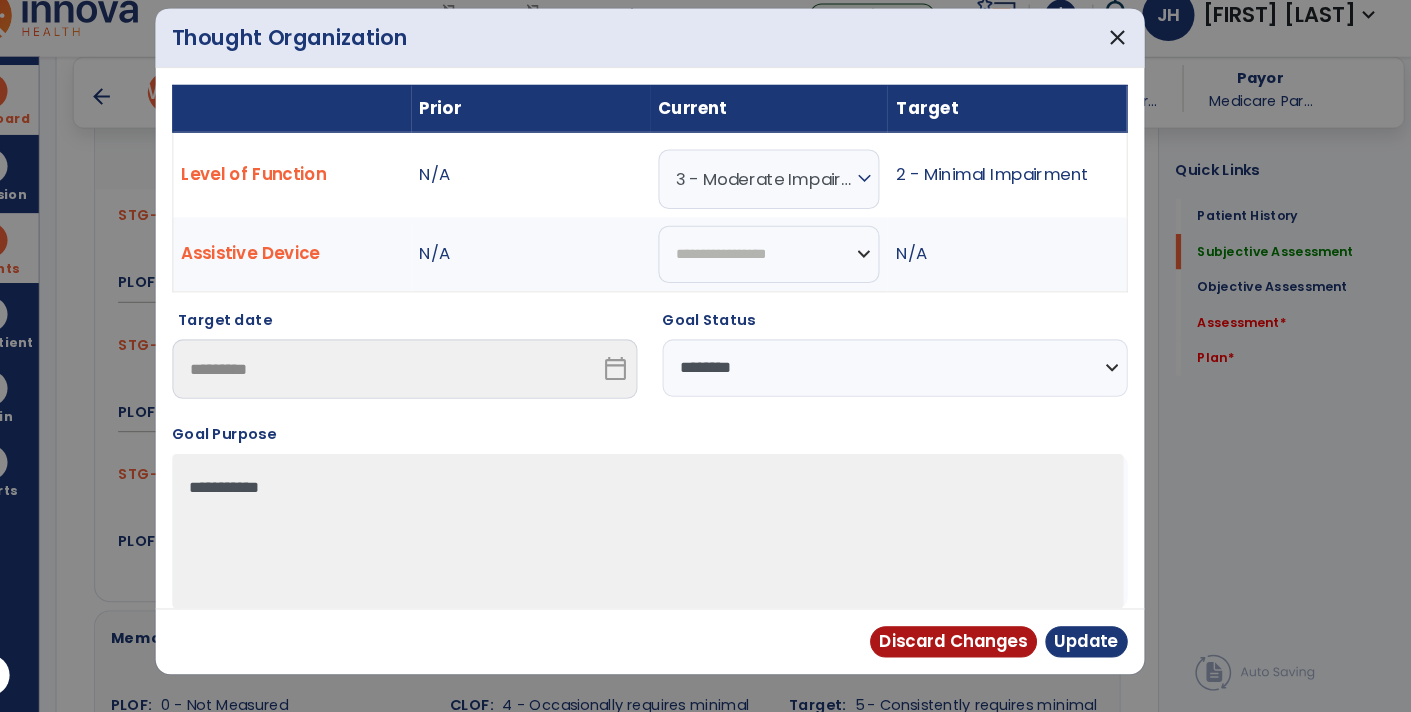 click on "expand_more" at bounding box center [886, 200] 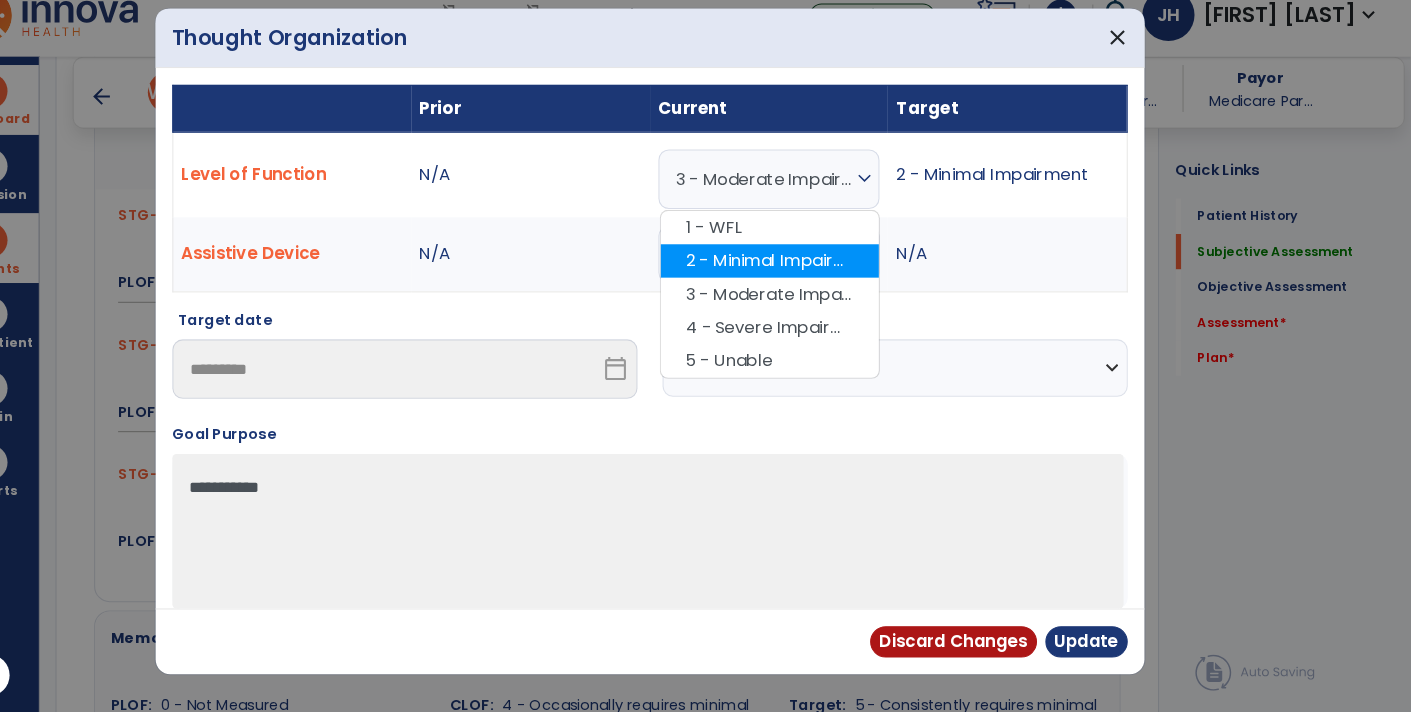click on "2 - Minimal Impairment" at bounding box center (795, 279) 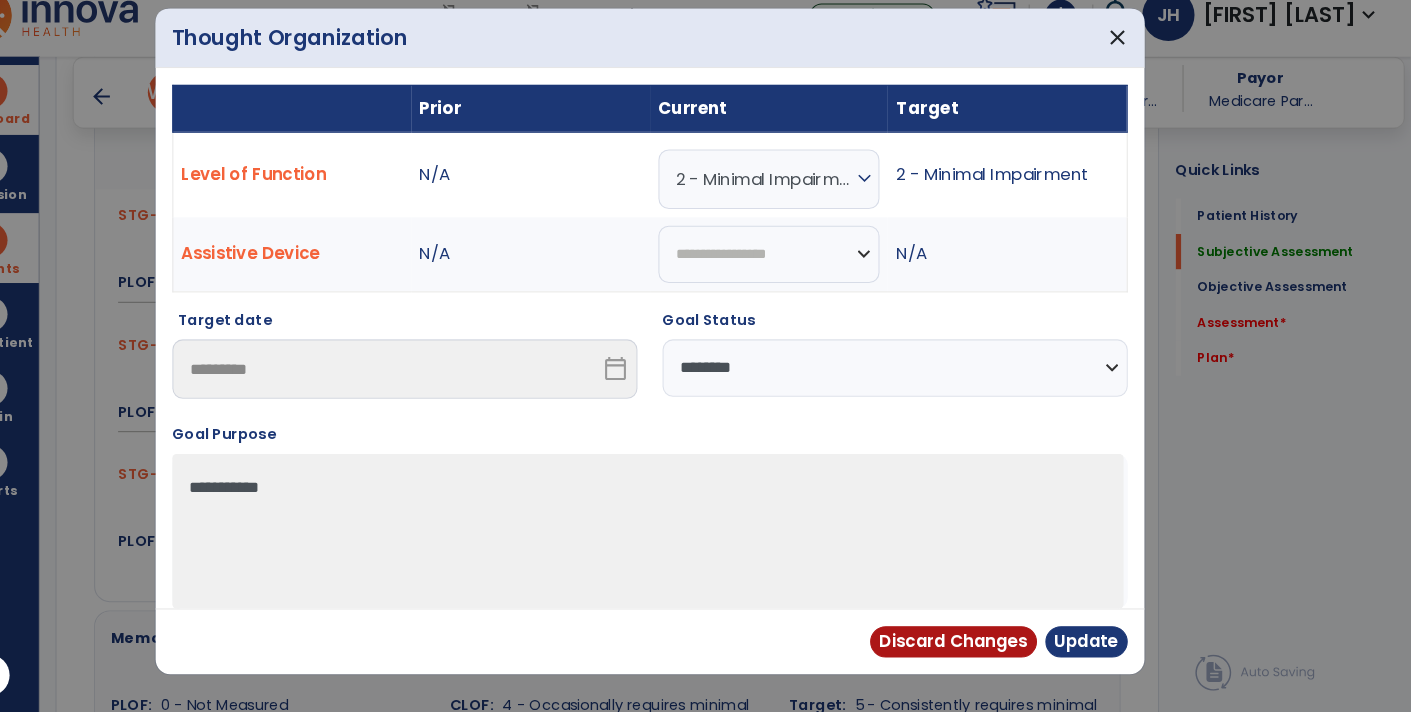 click on "**********" at bounding box center [916, 381] 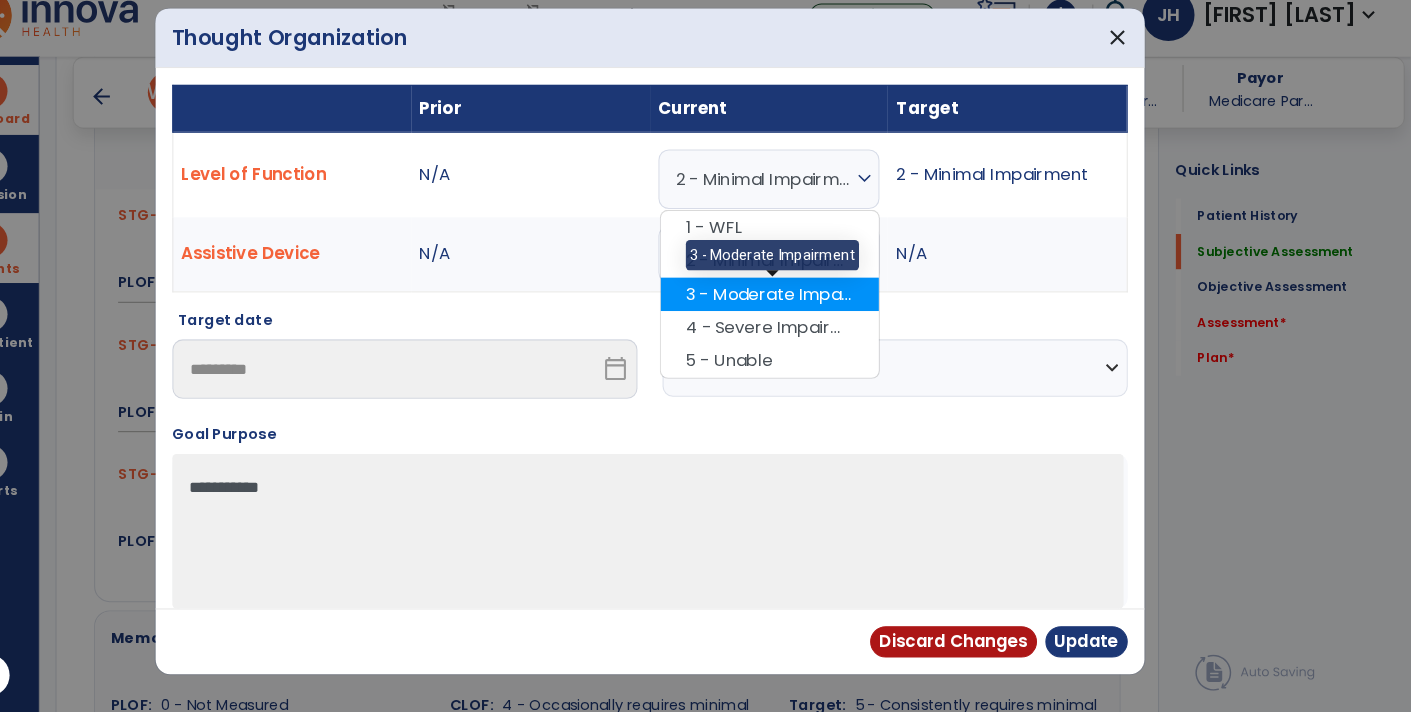 click on "3 - Moderate Impairment" at bounding box center (795, 311) 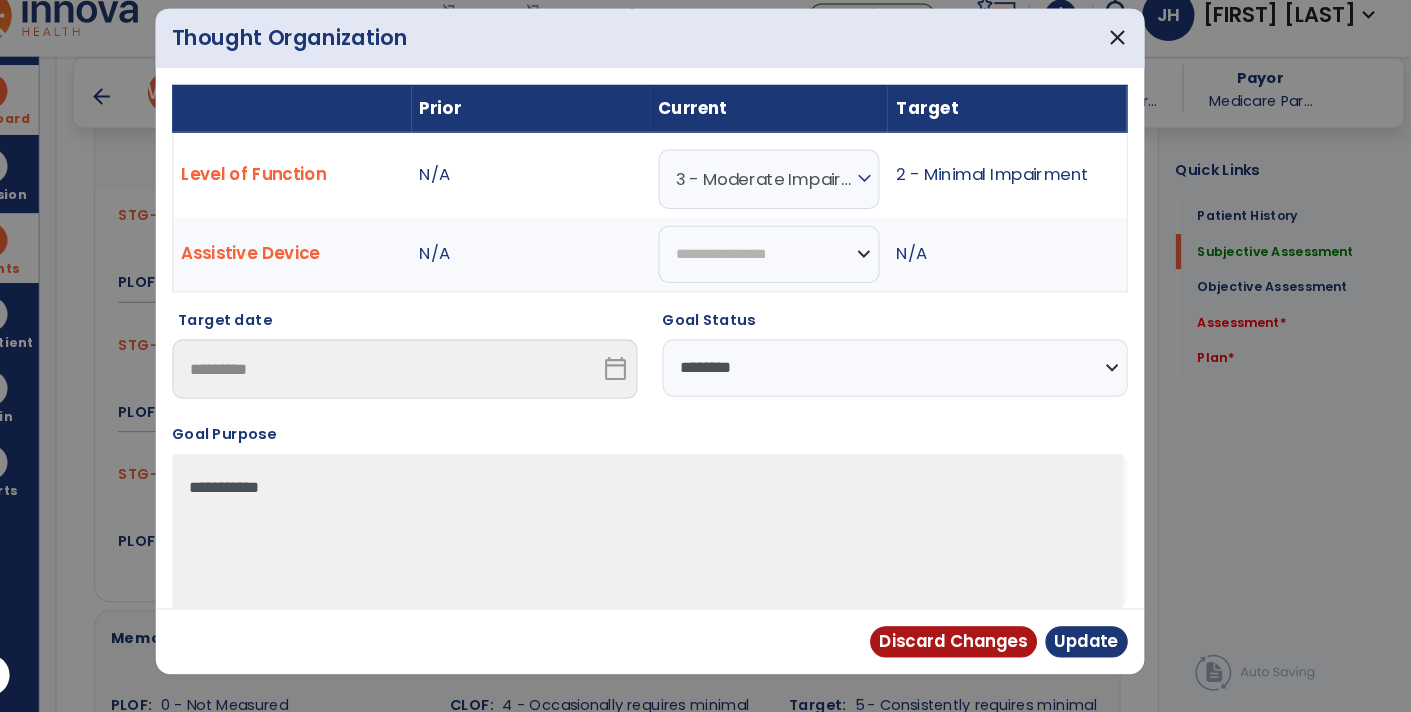 click on "**********" at bounding box center [916, 381] 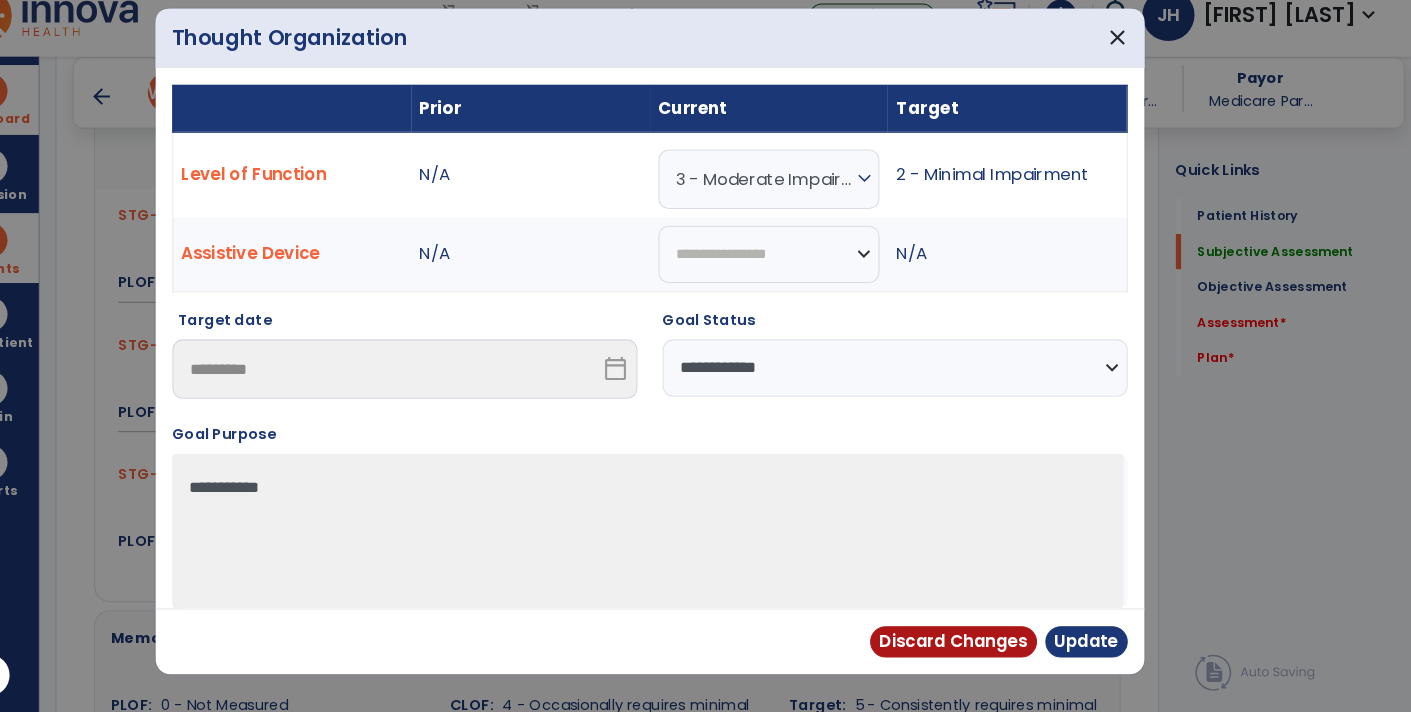 click on "**********" at bounding box center (916, 381) 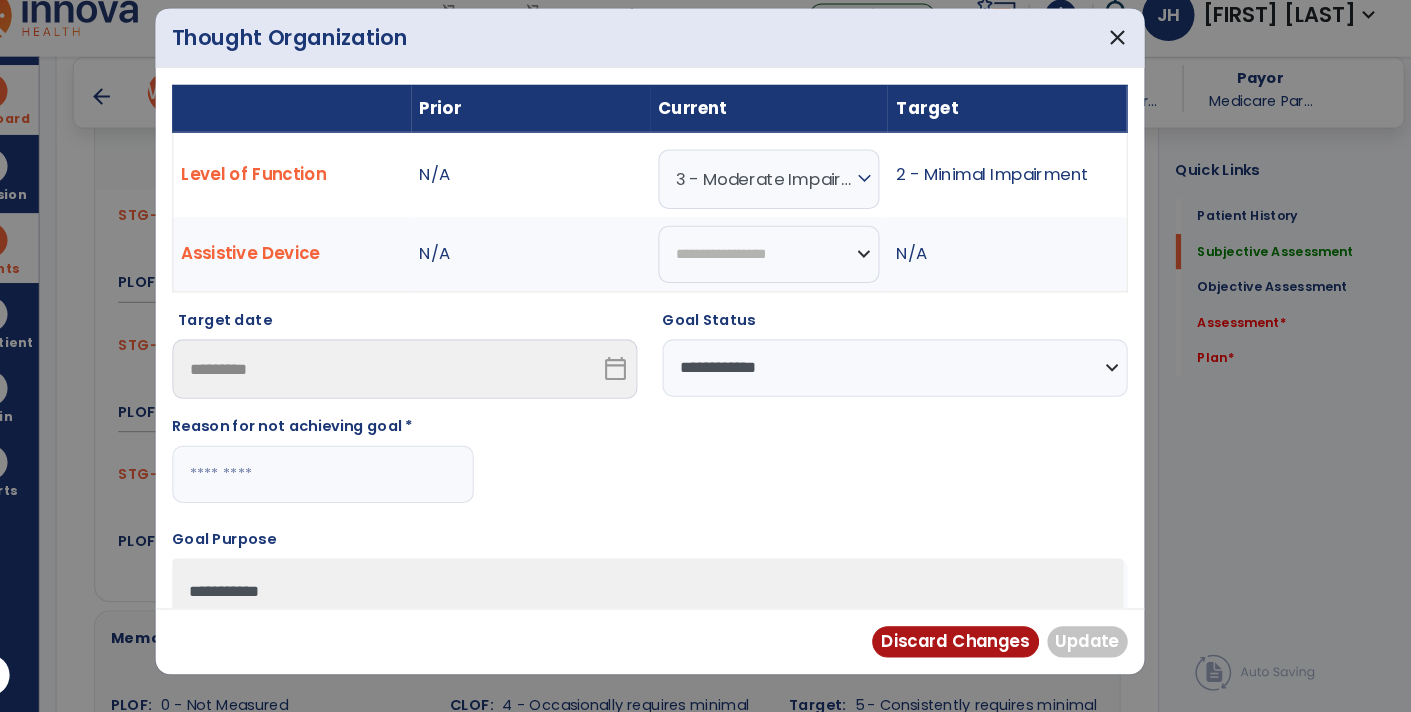 click at bounding box center [367, 483] 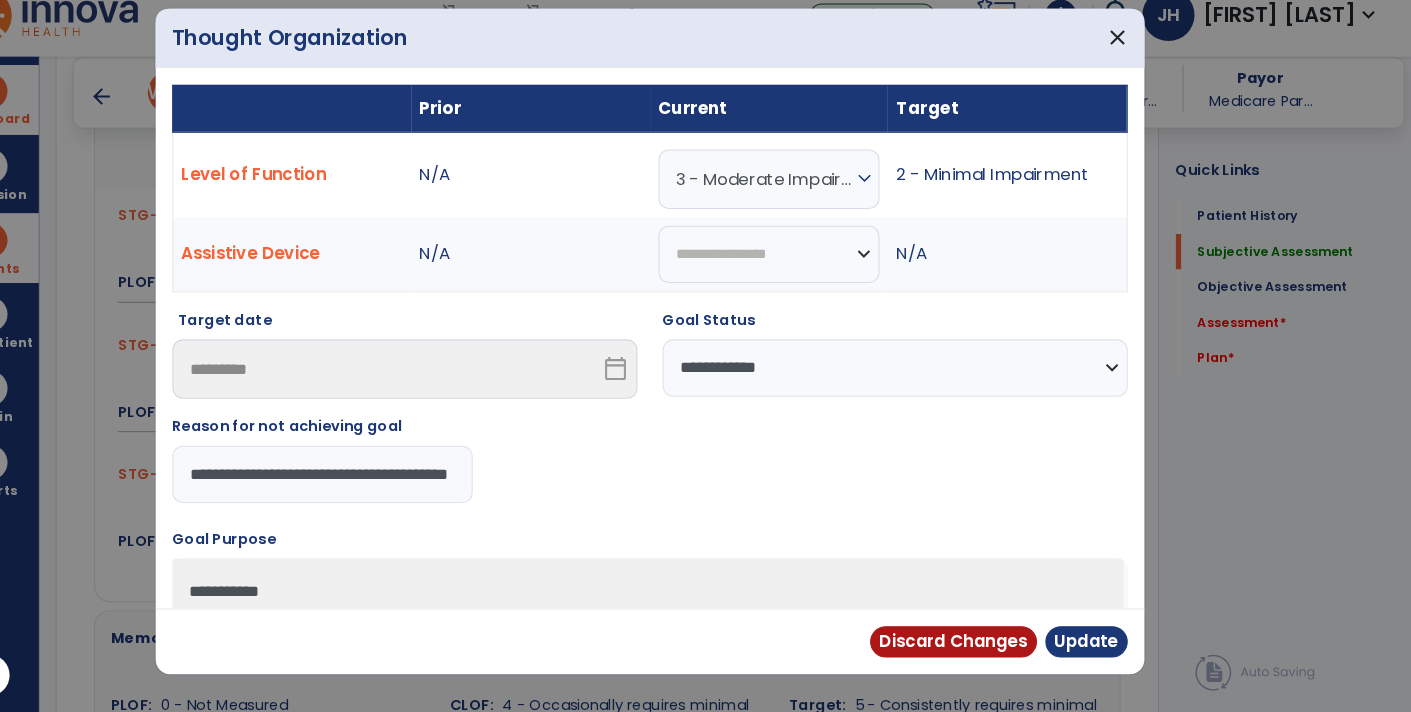 scroll, scrollTop: 0, scrollLeft: 94, axis: horizontal 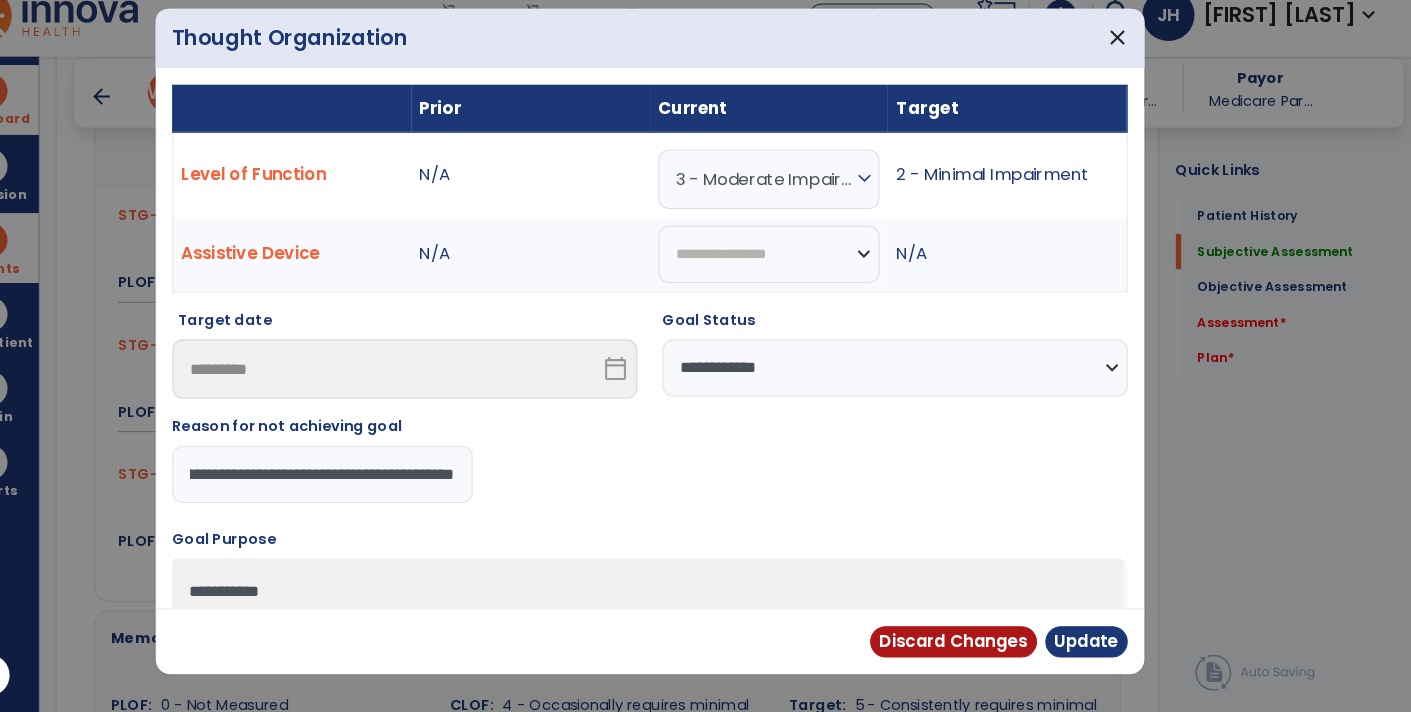 type on "**********" 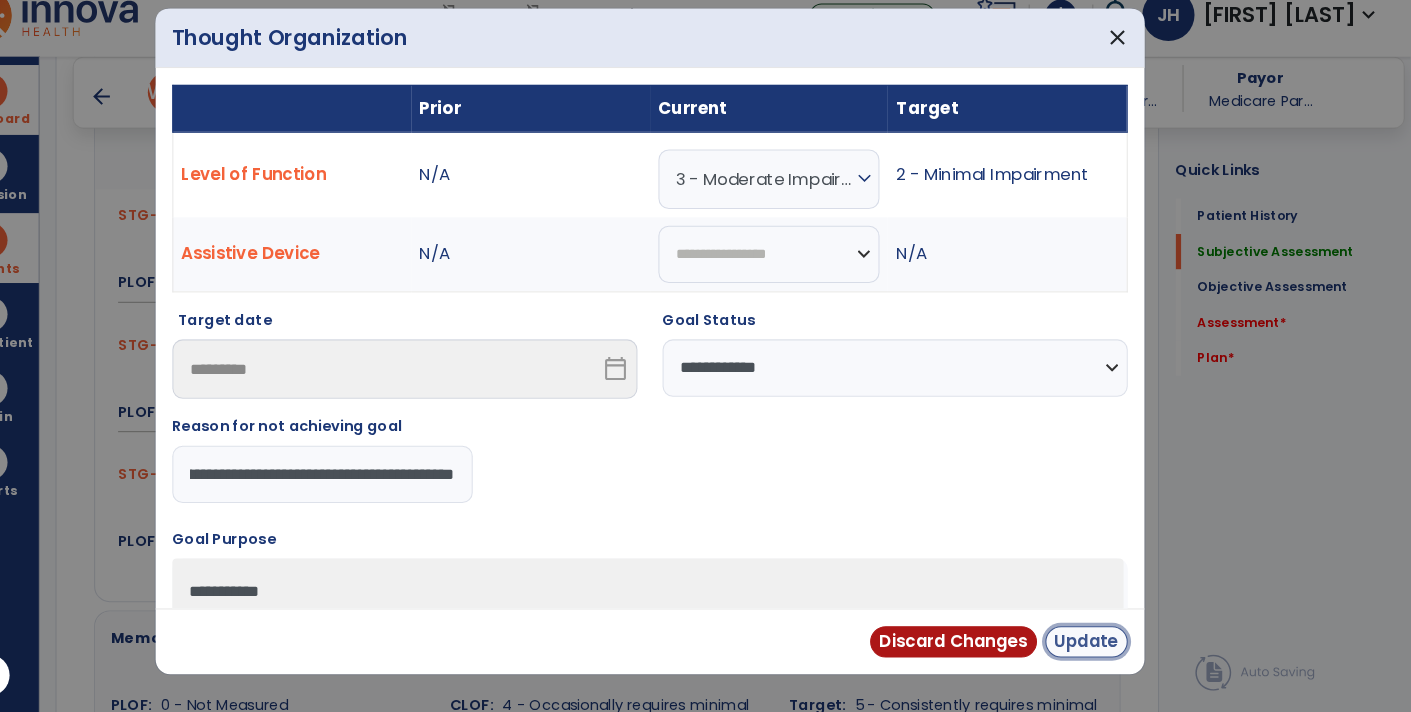 click on "Update" at bounding box center [1099, 644] 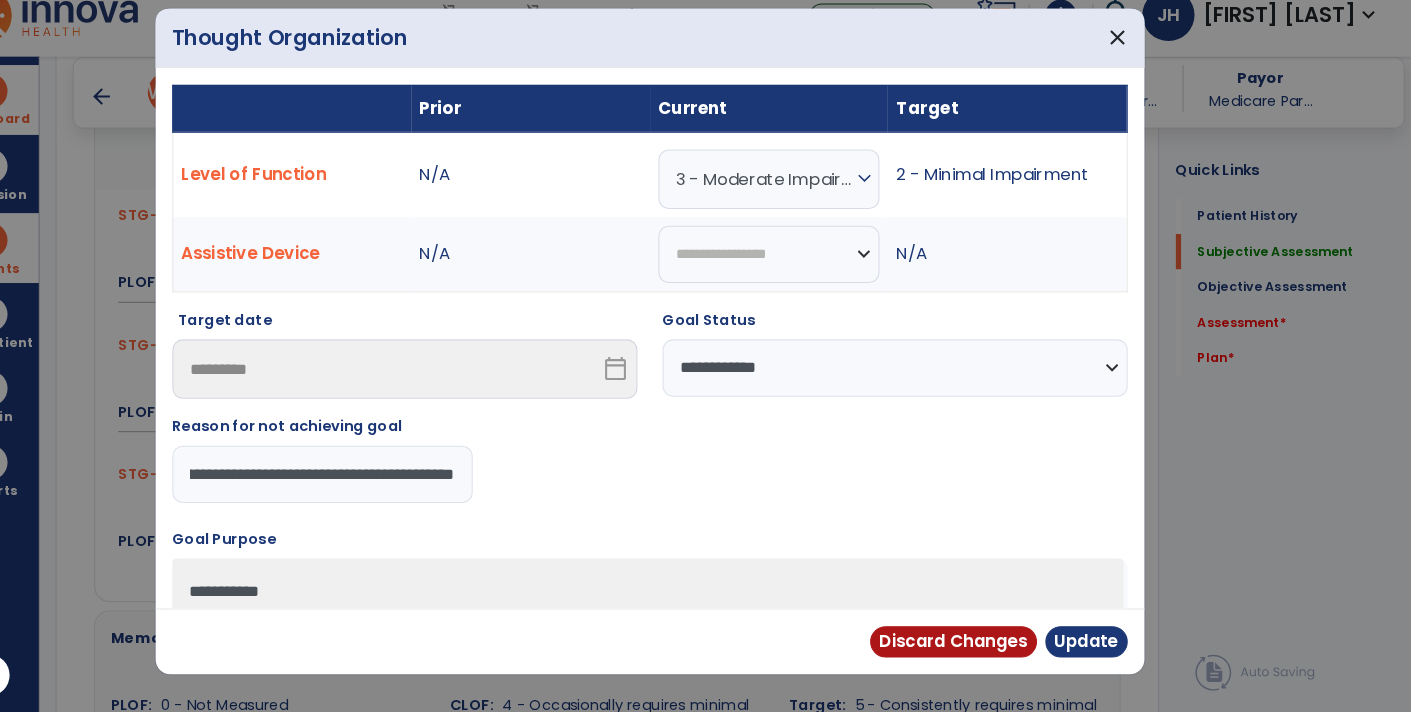 scroll, scrollTop: 0, scrollLeft: 0, axis: both 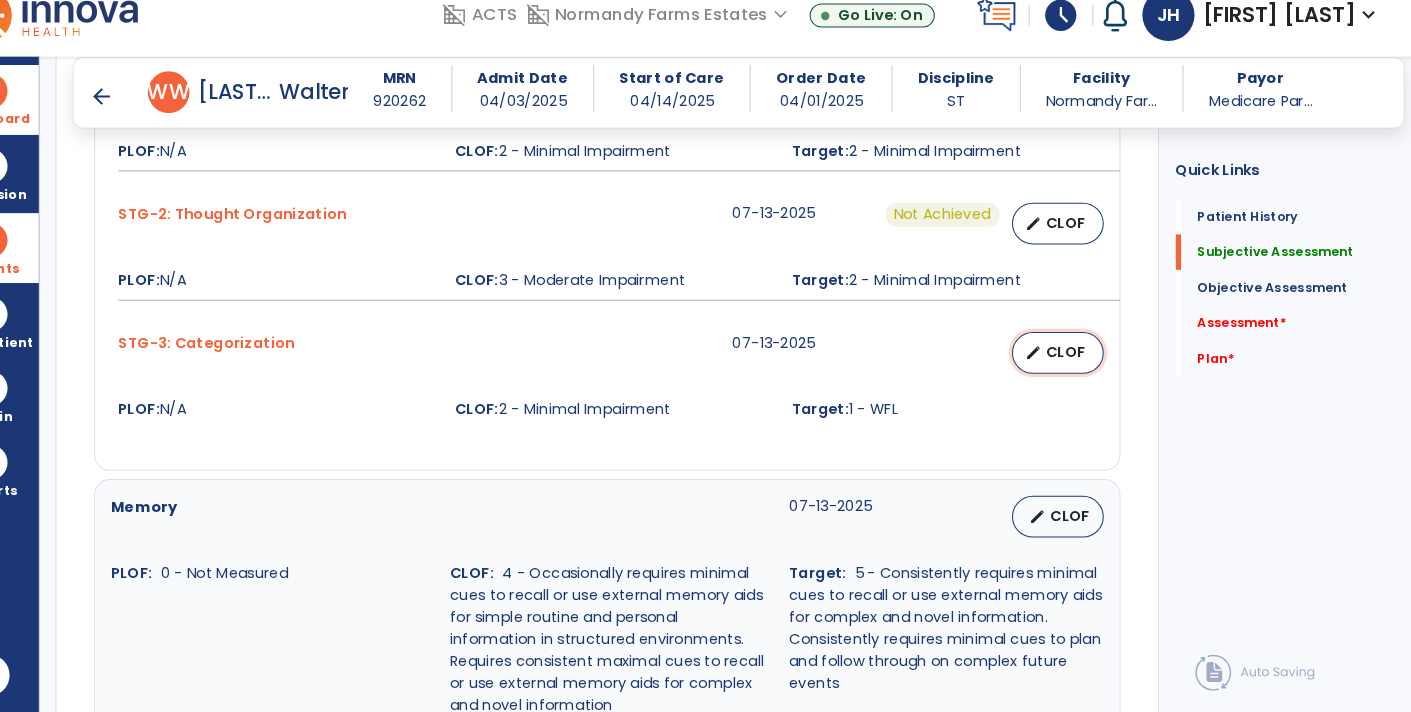 click on "CLOF" at bounding box center (1080, 366) 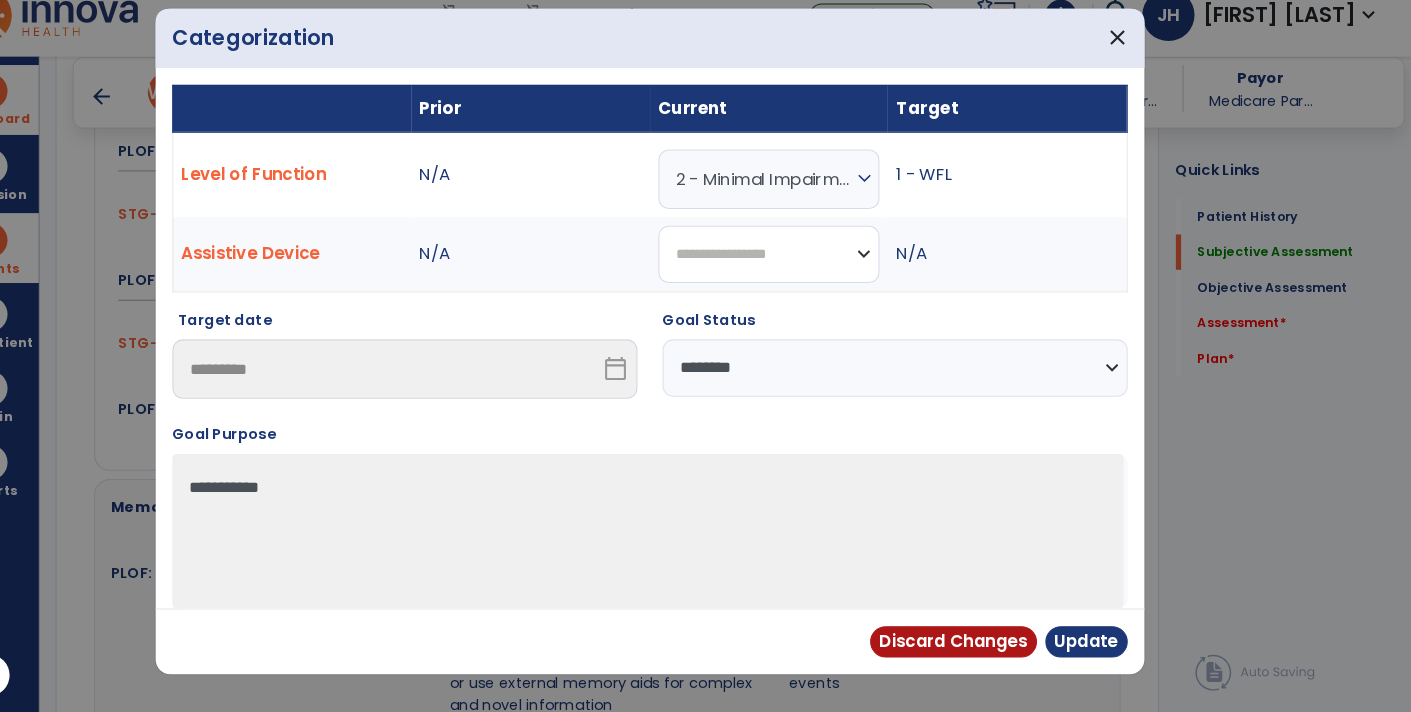 click on "**********" at bounding box center [795, 272] 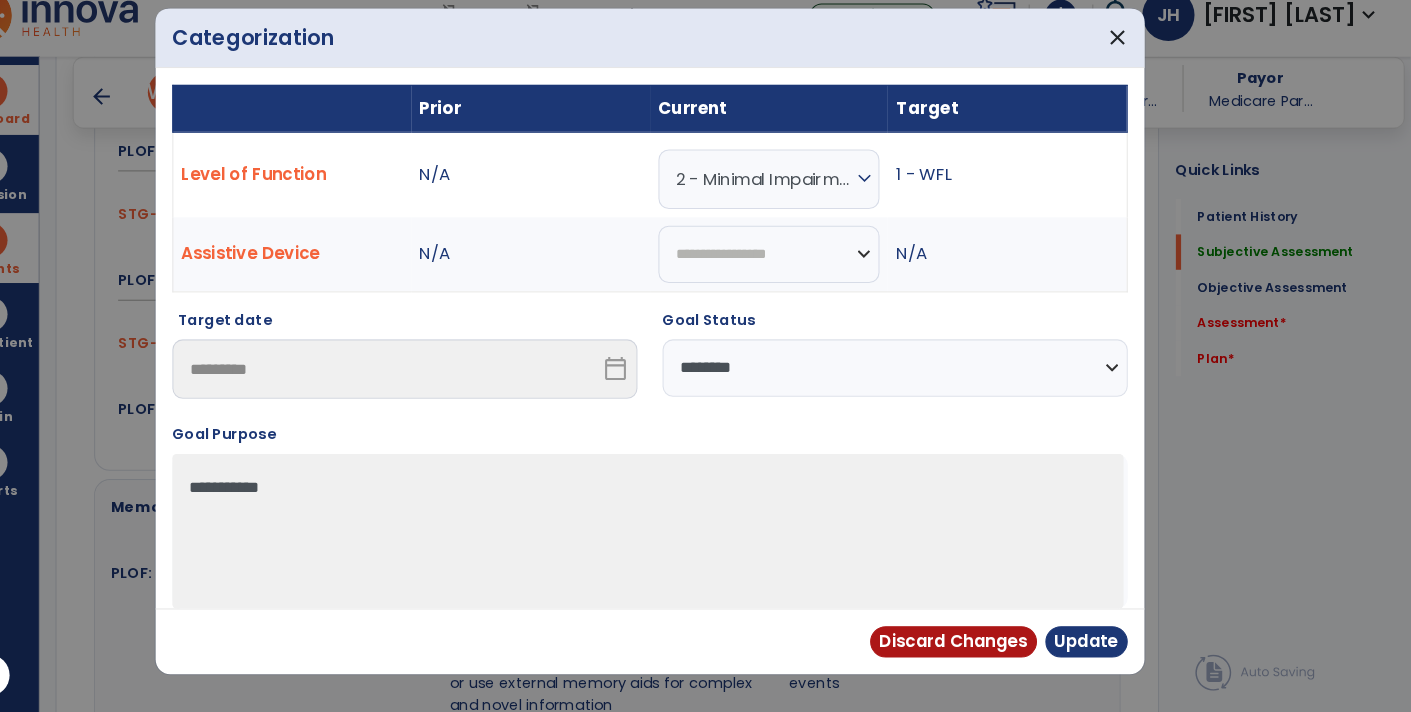 click on "**********" at bounding box center [916, 381] 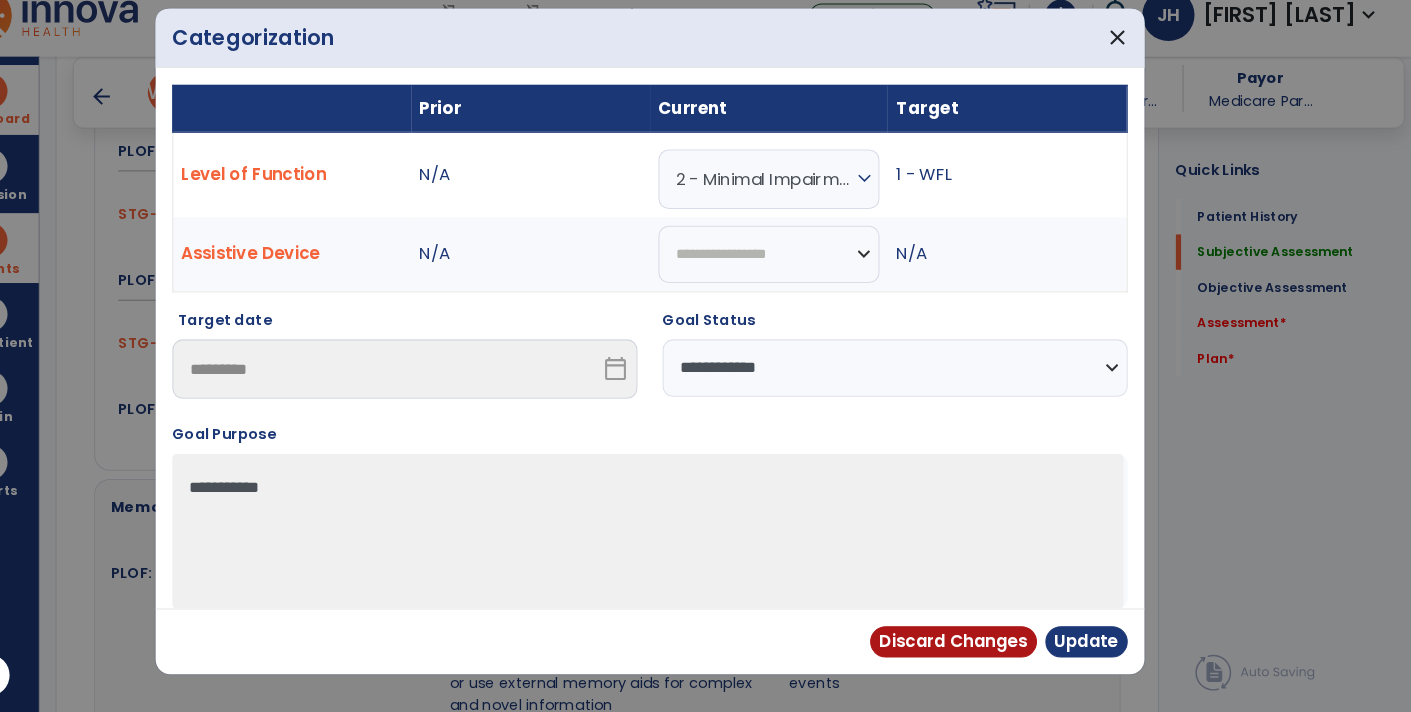 click on "**********" at bounding box center [916, 381] 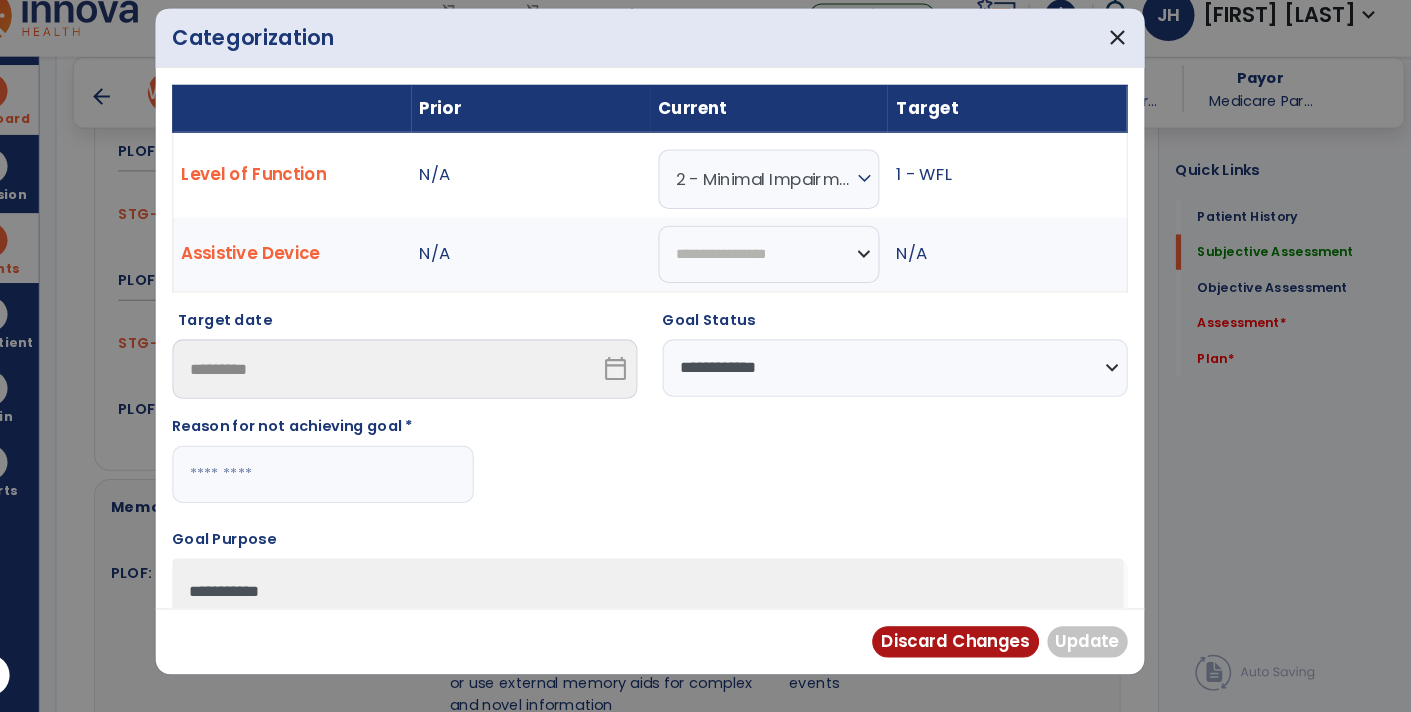 click at bounding box center [367, 483] 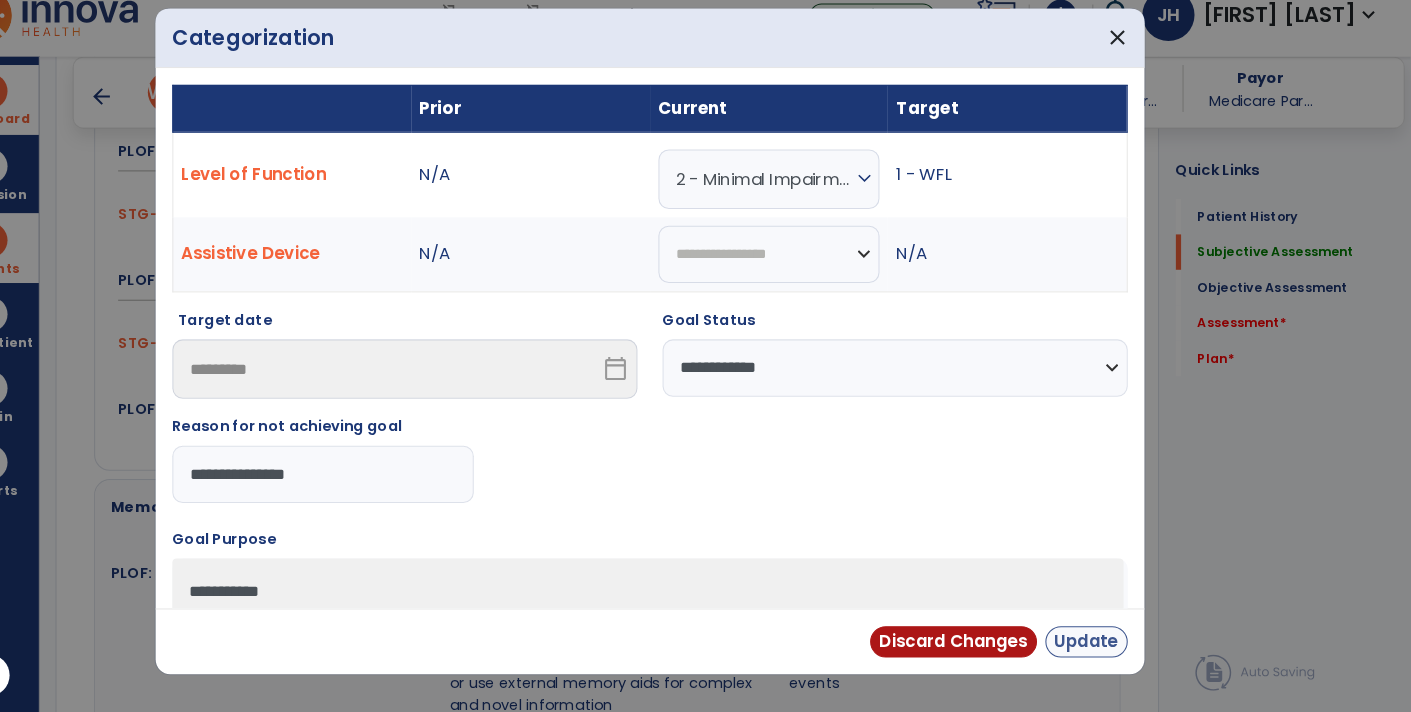 type on "**********" 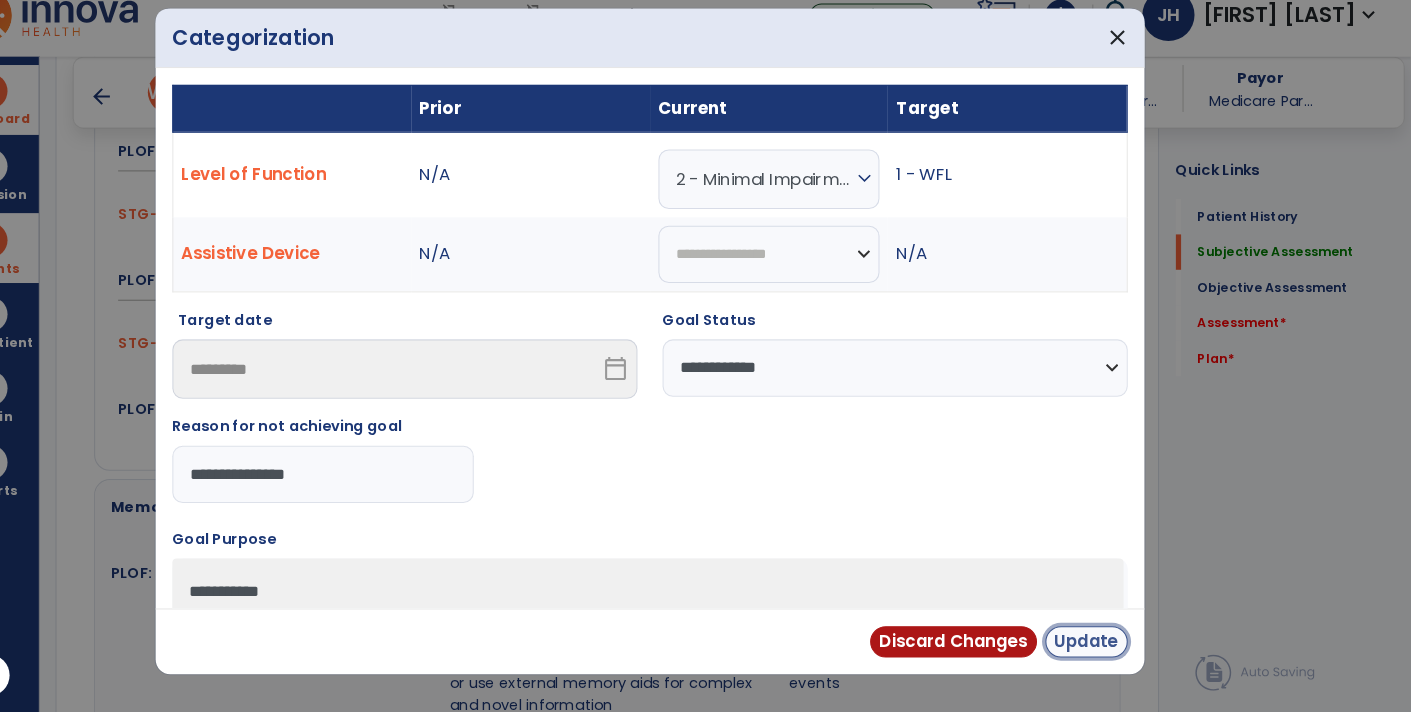 click on "Update" at bounding box center (1099, 644) 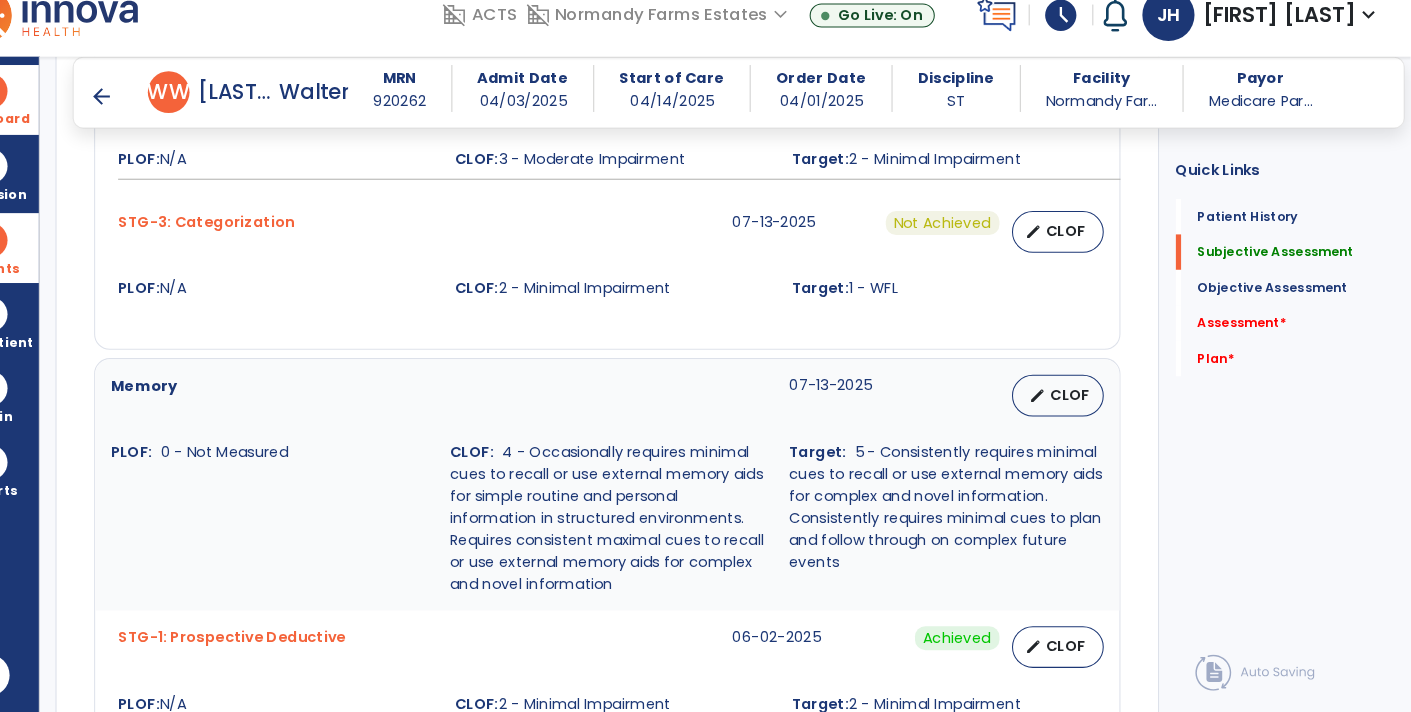 scroll, scrollTop: 1599, scrollLeft: 0, axis: vertical 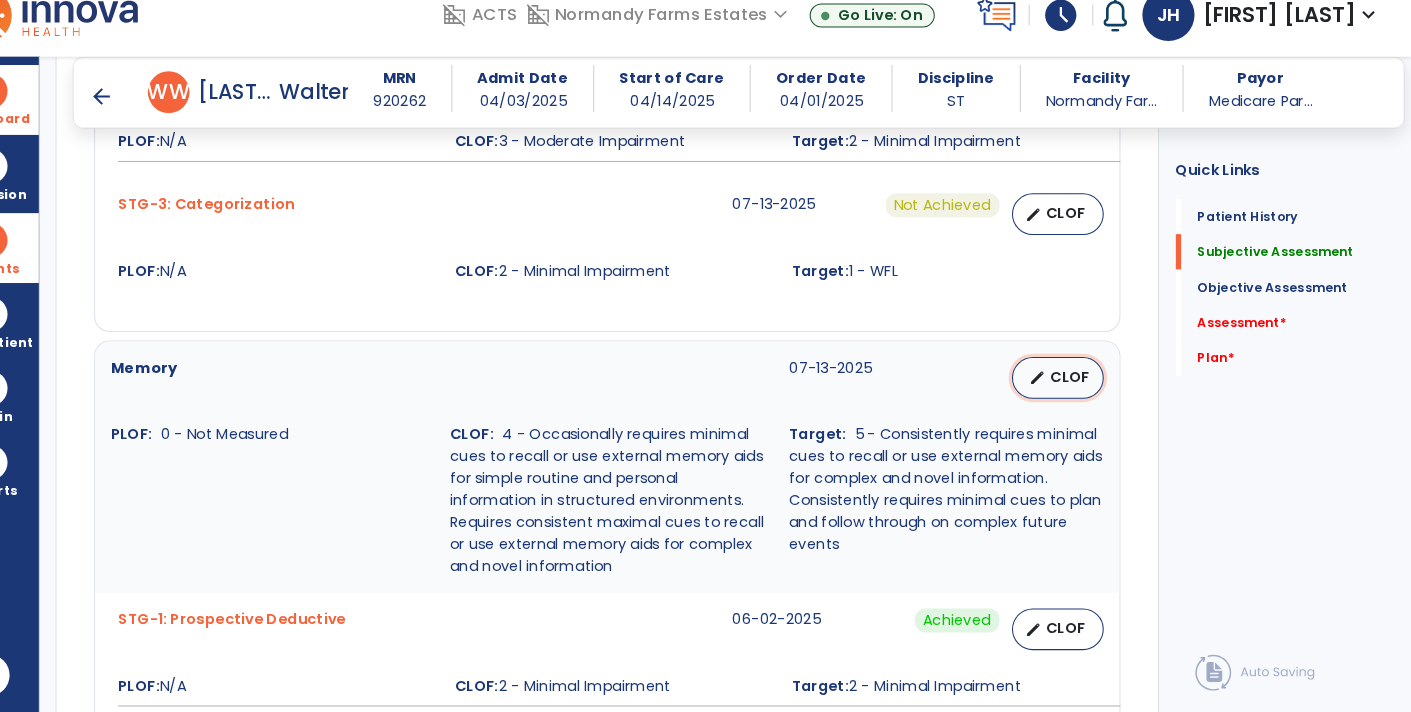 click on "CLOF" at bounding box center [1084, 390] 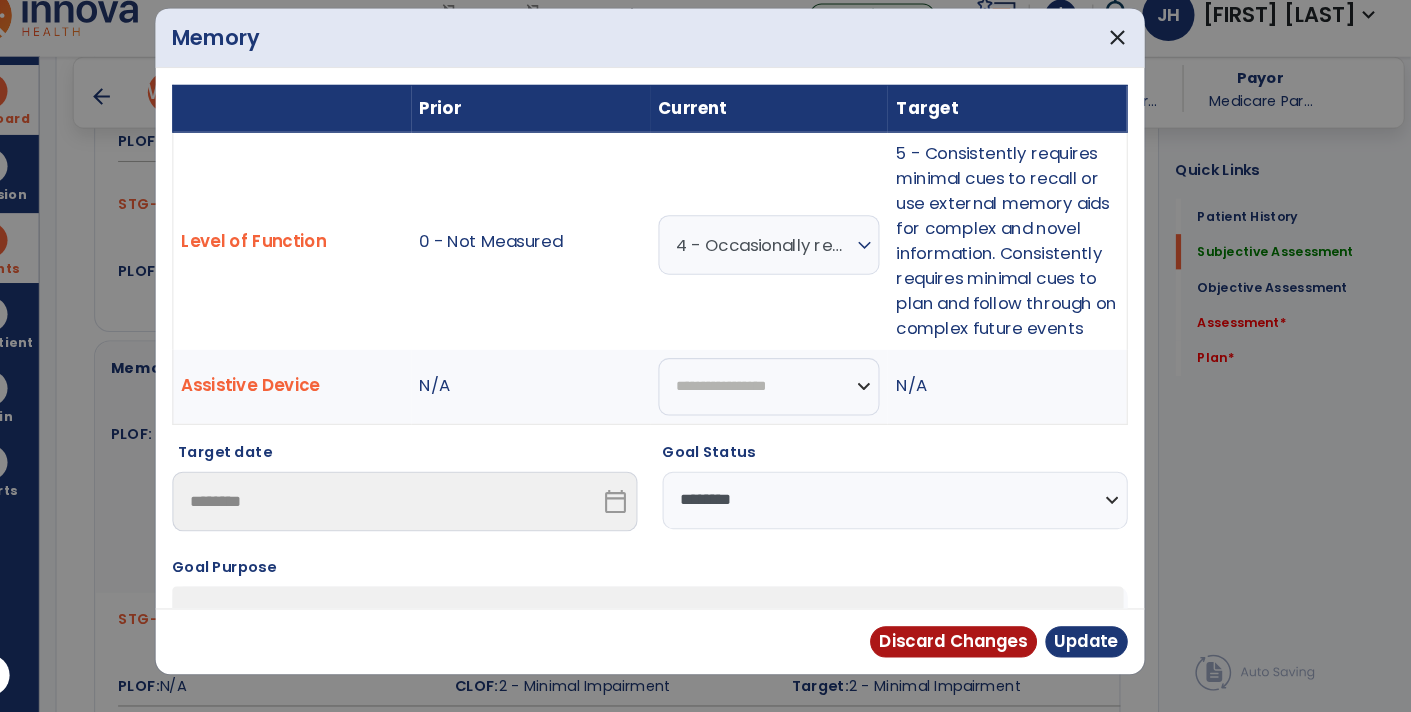 click on "expand_more" at bounding box center (886, 264) 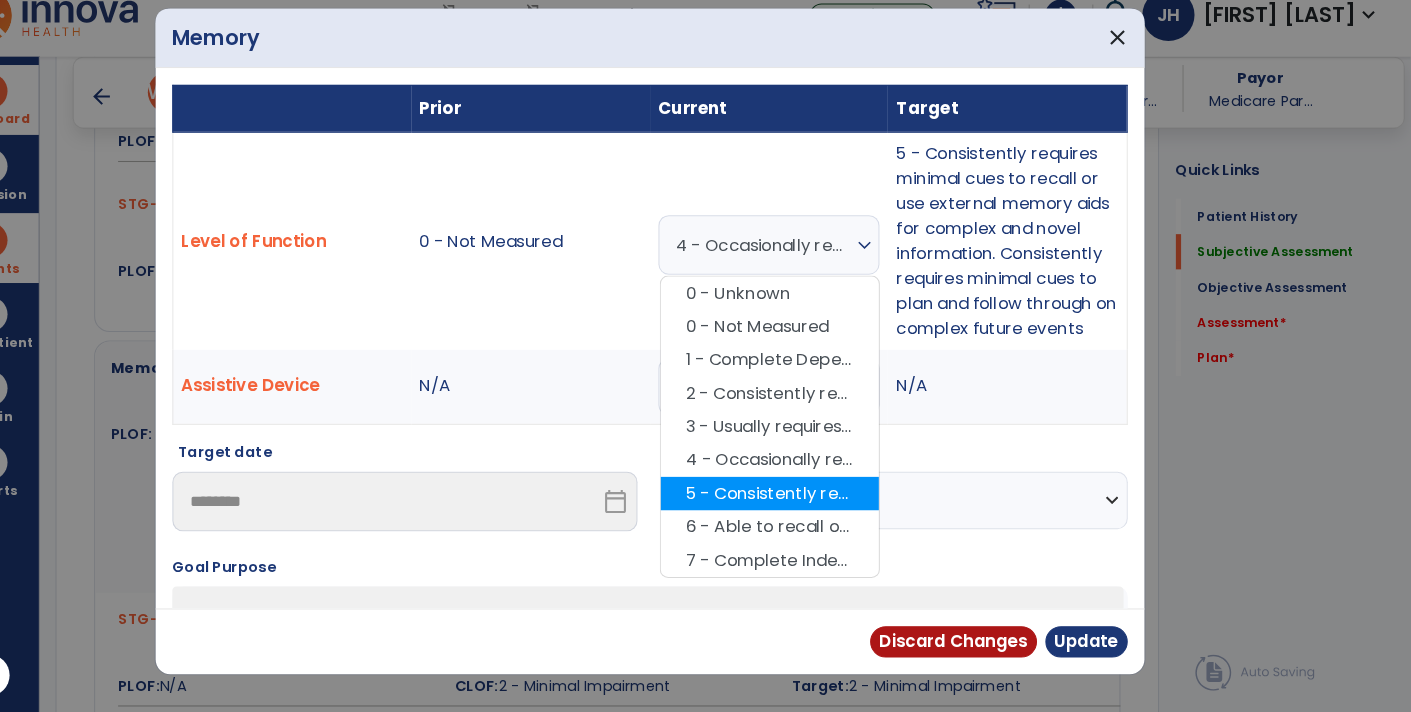 click on "5 - Consistently requires minimal cues to recall or use external memory aids for complex and novel information.  Consistently requires minimal cues to plan and follow through on complex future events" at bounding box center (795, 502) 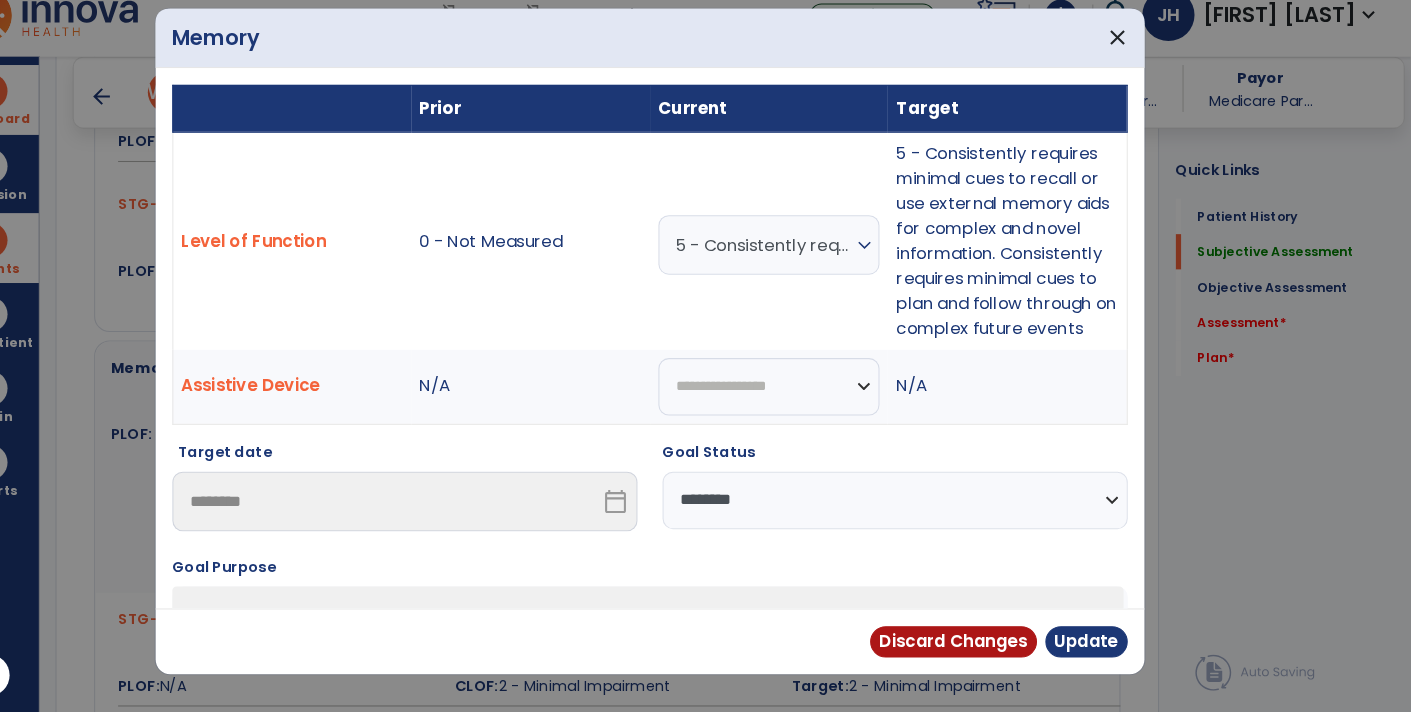 click on "**********" at bounding box center (916, 508) 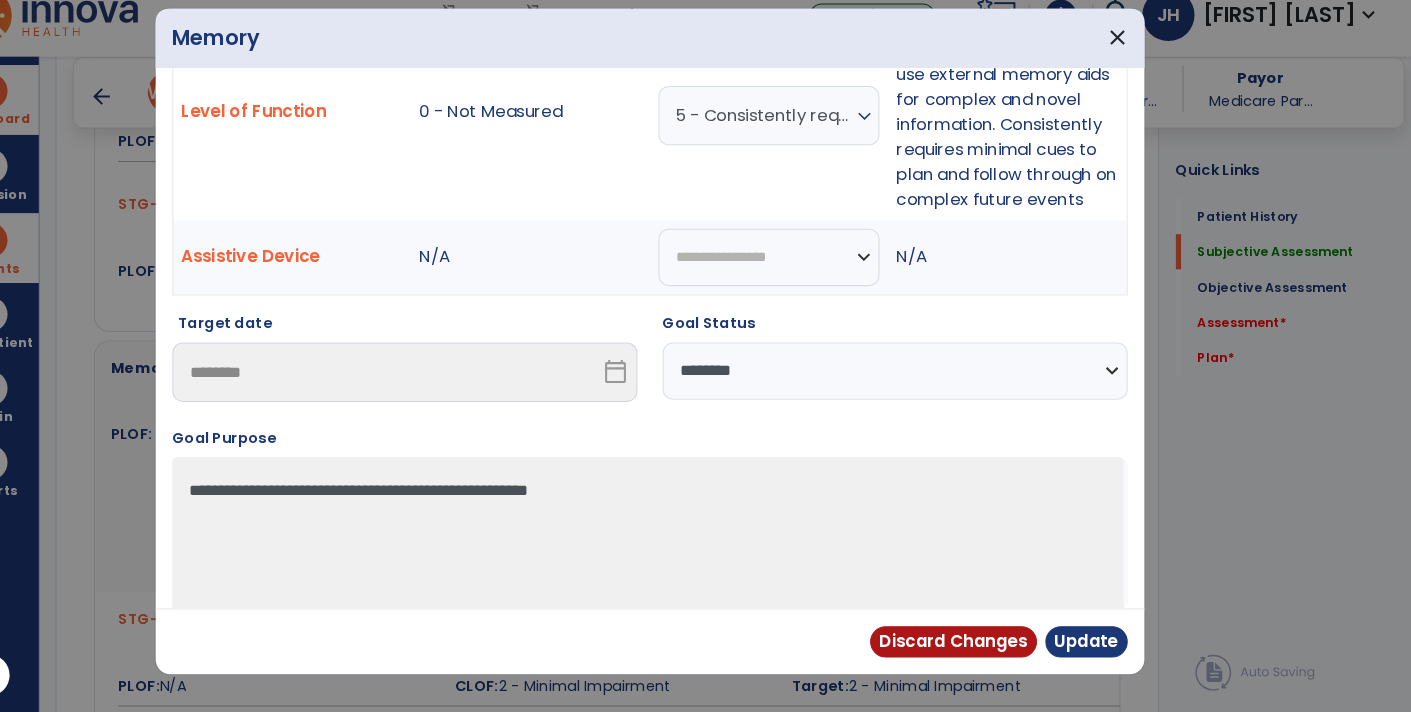 scroll, scrollTop: 138, scrollLeft: 0, axis: vertical 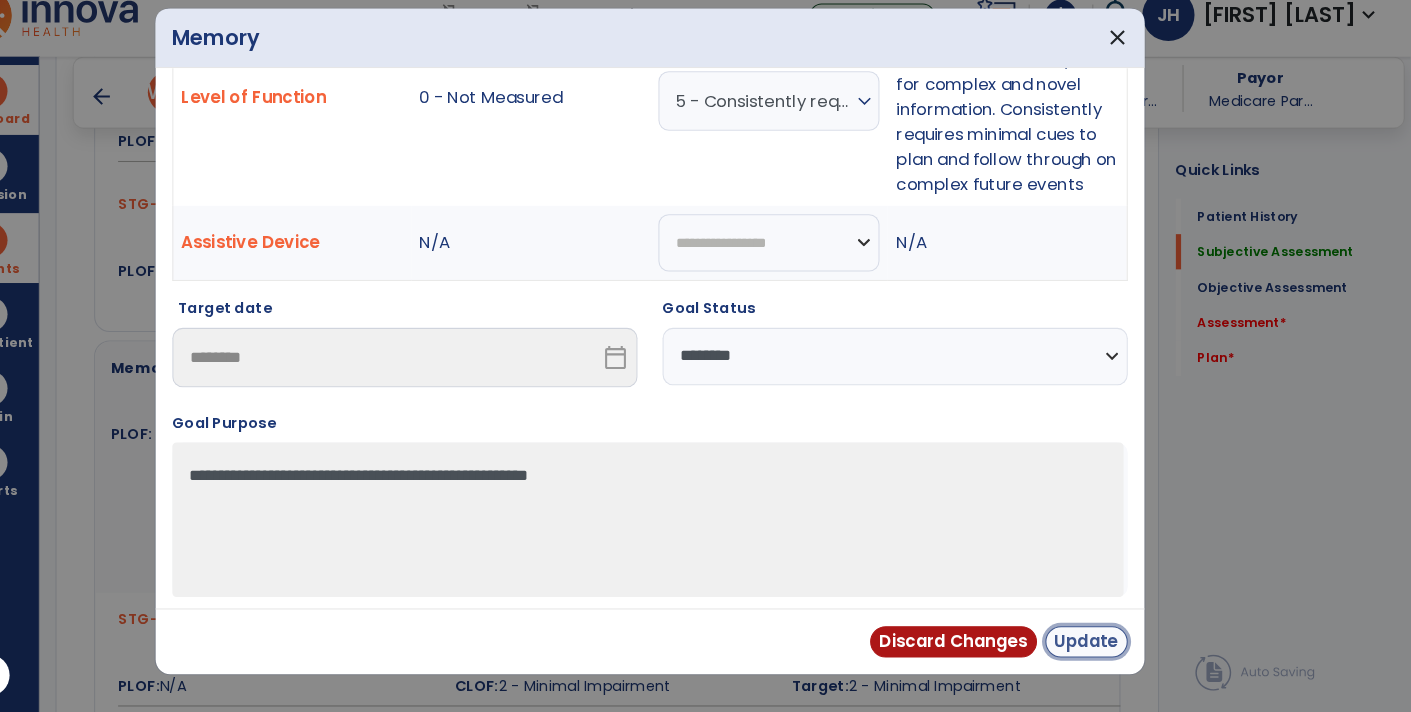 click on "Update" at bounding box center (1099, 644) 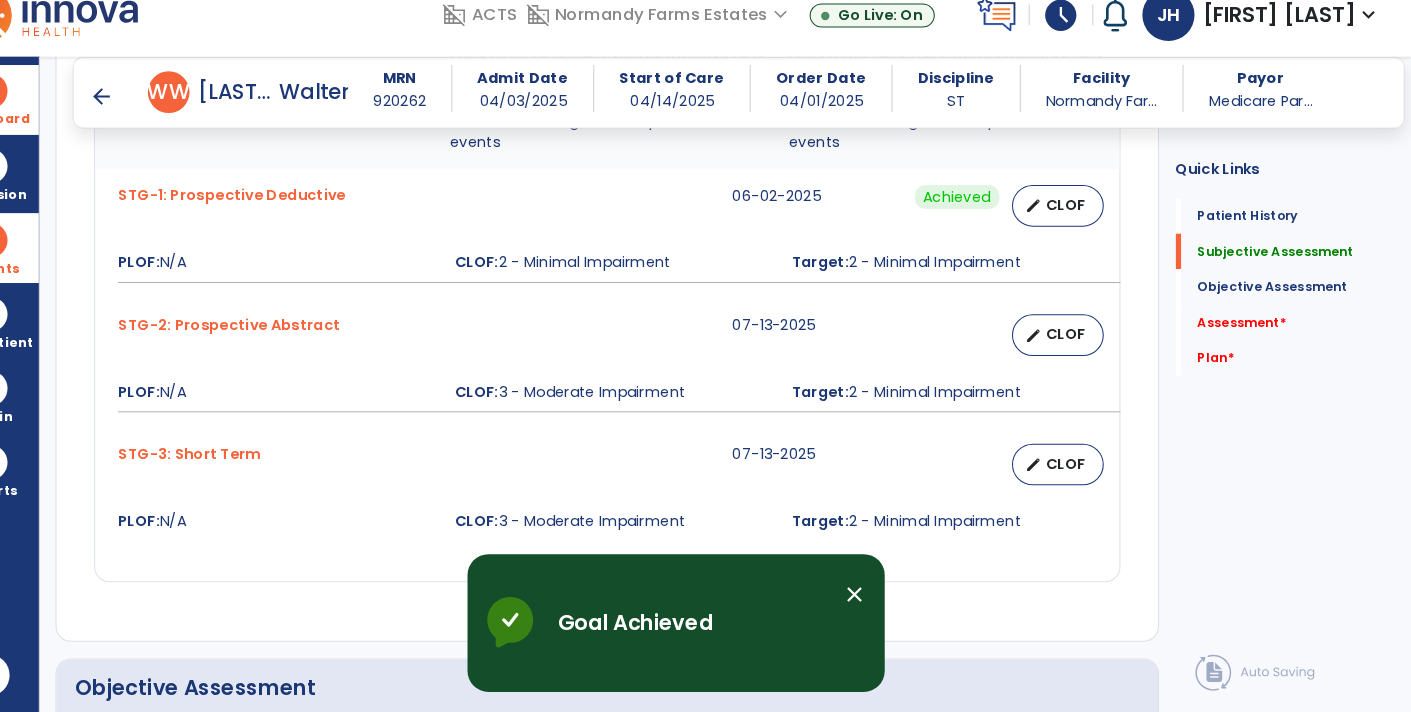 scroll, scrollTop: 1992, scrollLeft: 0, axis: vertical 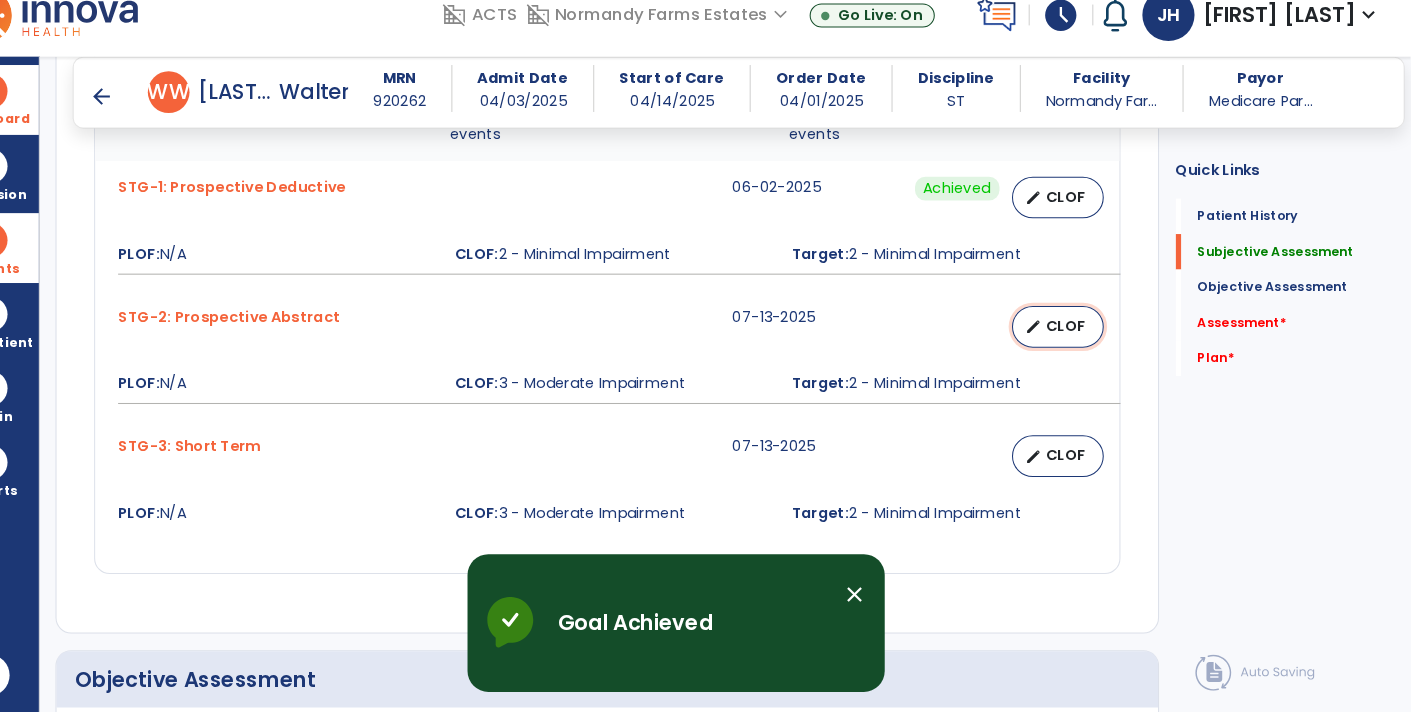 click on "CLOF" at bounding box center (1080, 341) 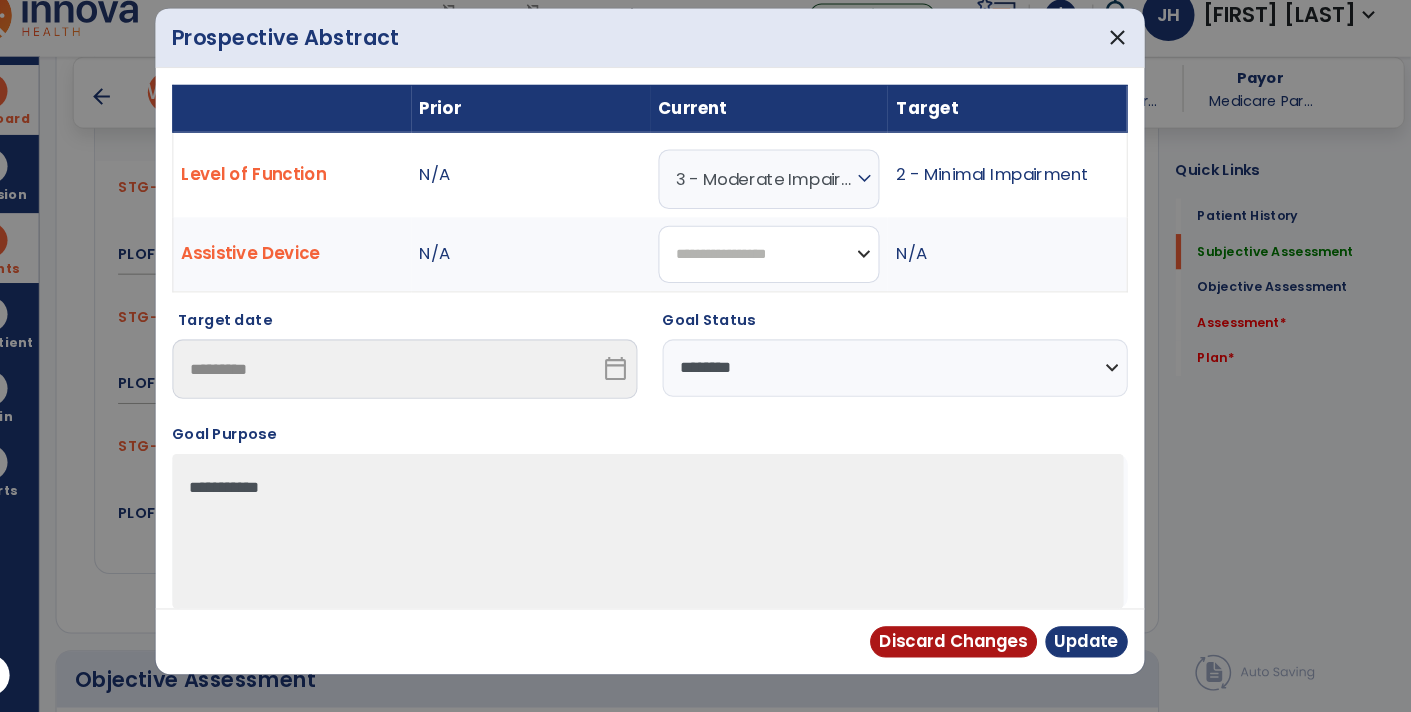 click on "**********" at bounding box center (795, 272) 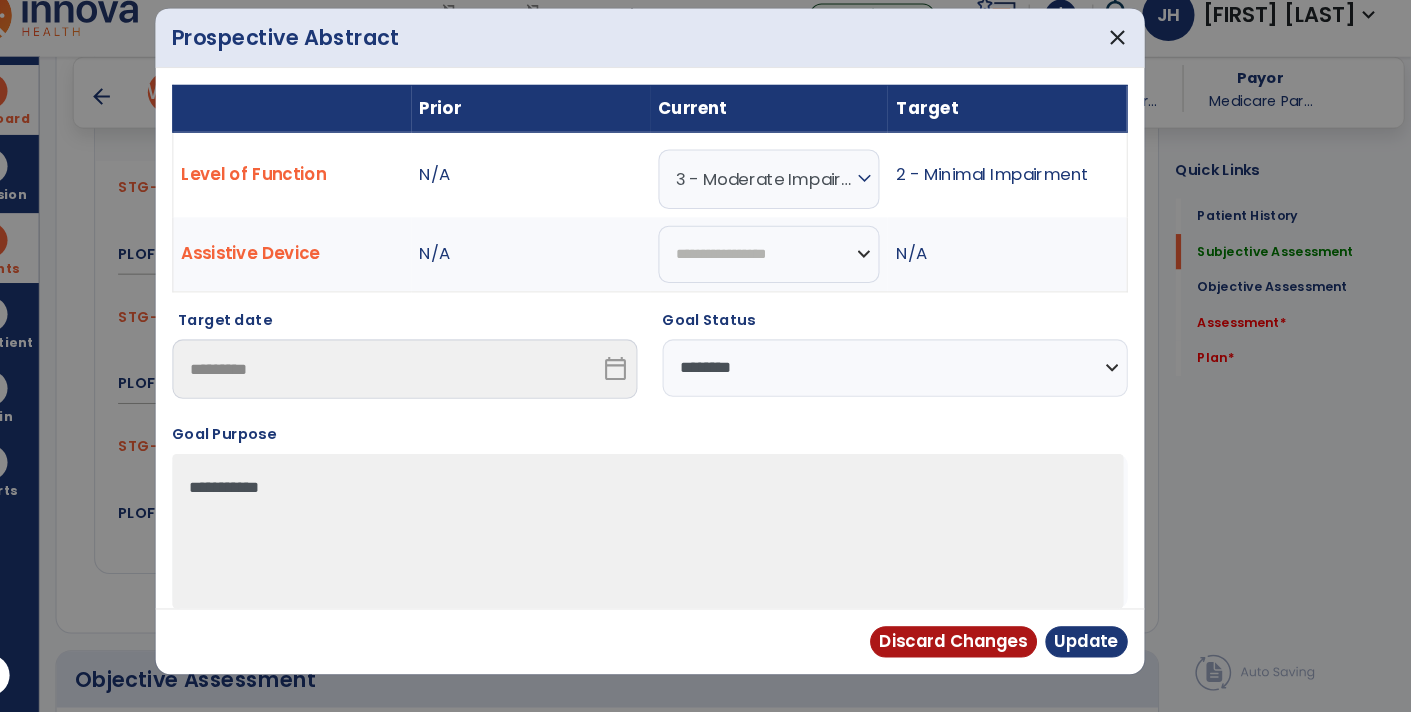 click on "**********" at bounding box center [681, 361] 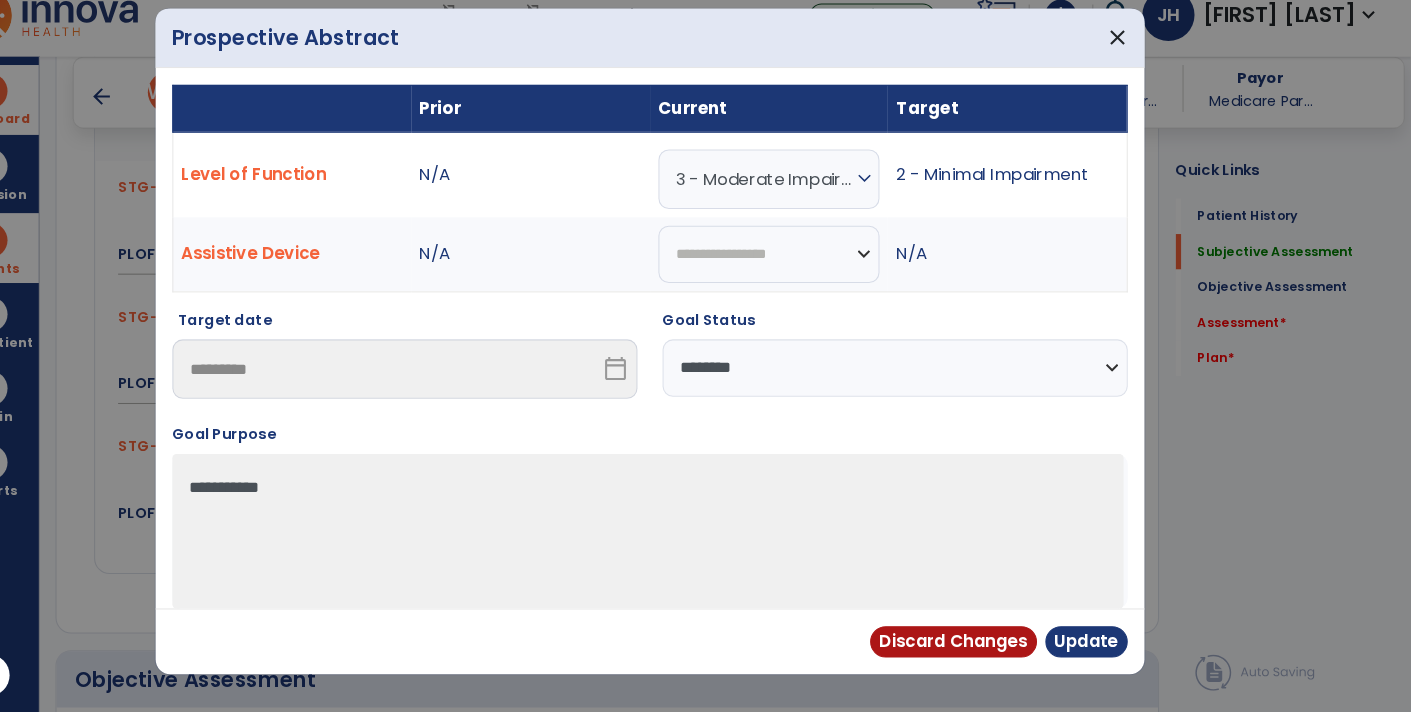 click on "expand_more" at bounding box center (886, 200) 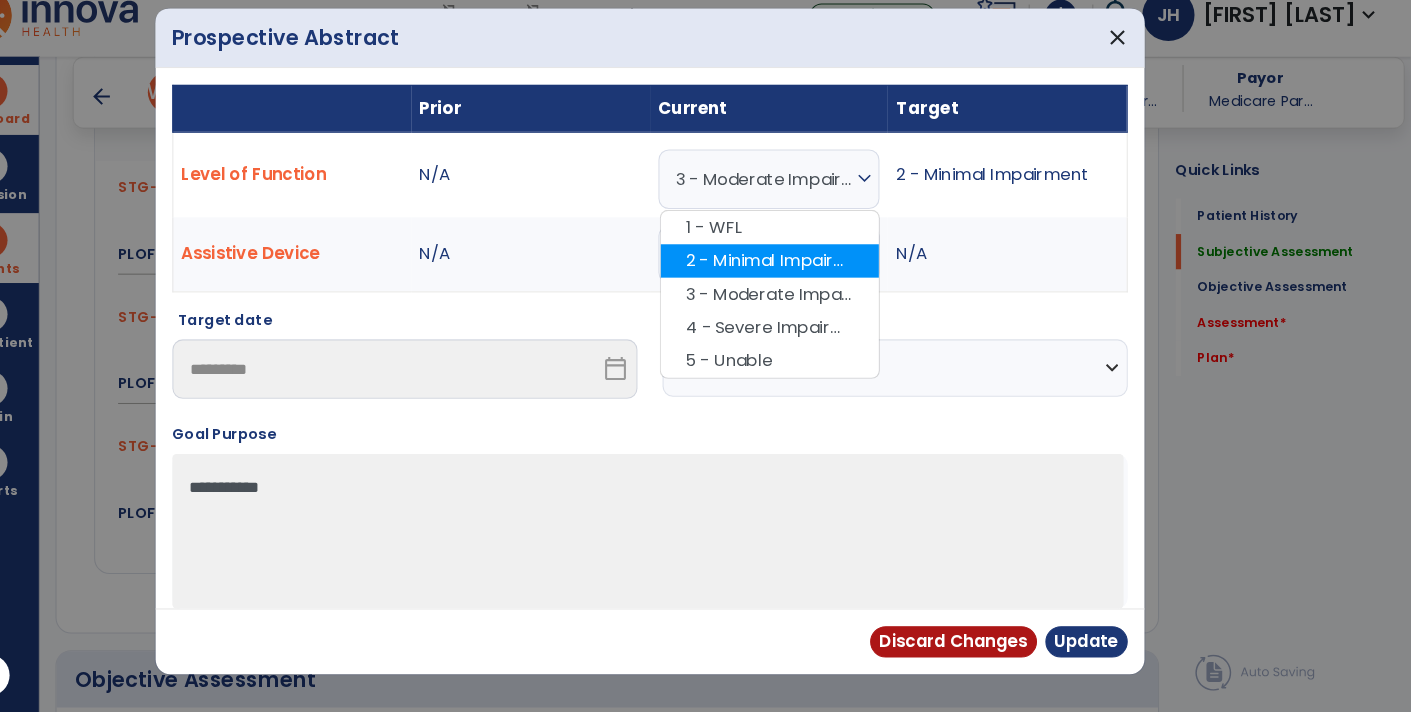 click on "2 - Minimal Impairment" at bounding box center [795, 279] 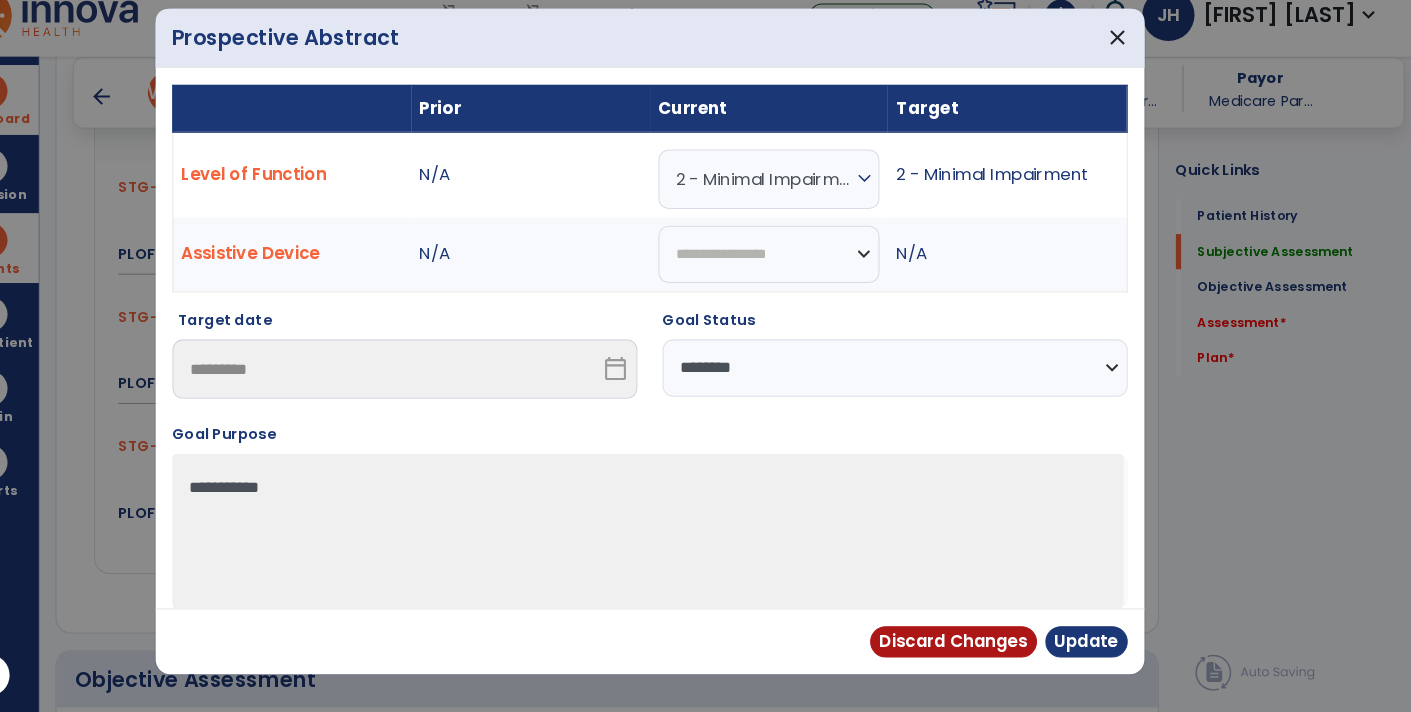 click on "**********" at bounding box center [916, 381] 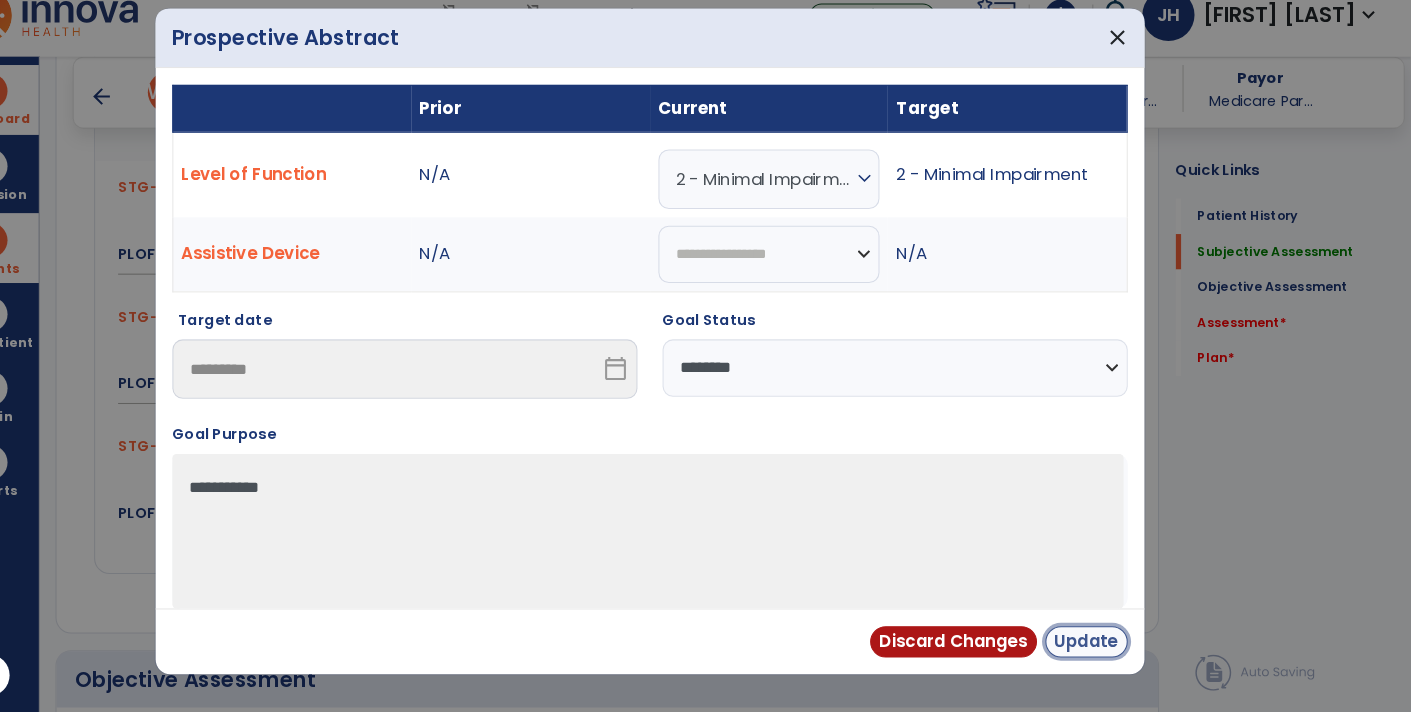 click on "Update" at bounding box center (1099, 644) 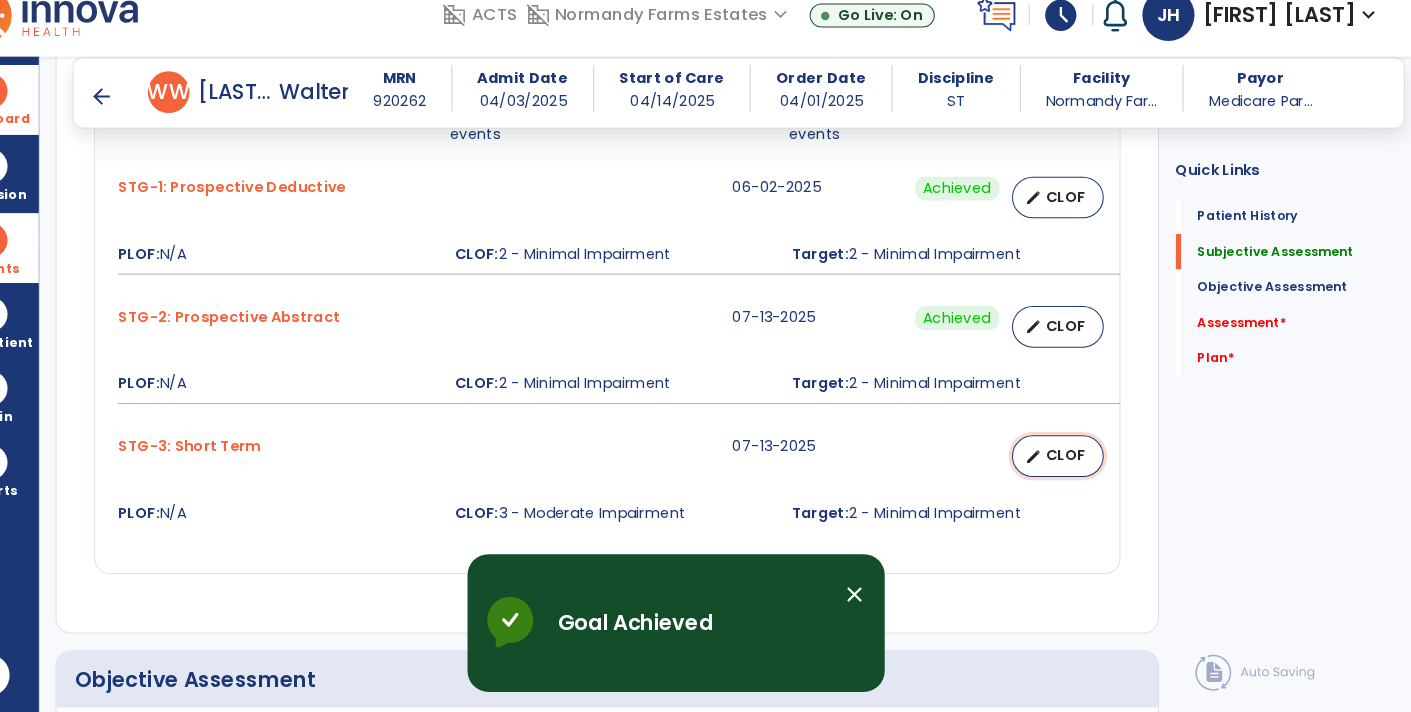 click on "CLOF" at bounding box center (1080, 465) 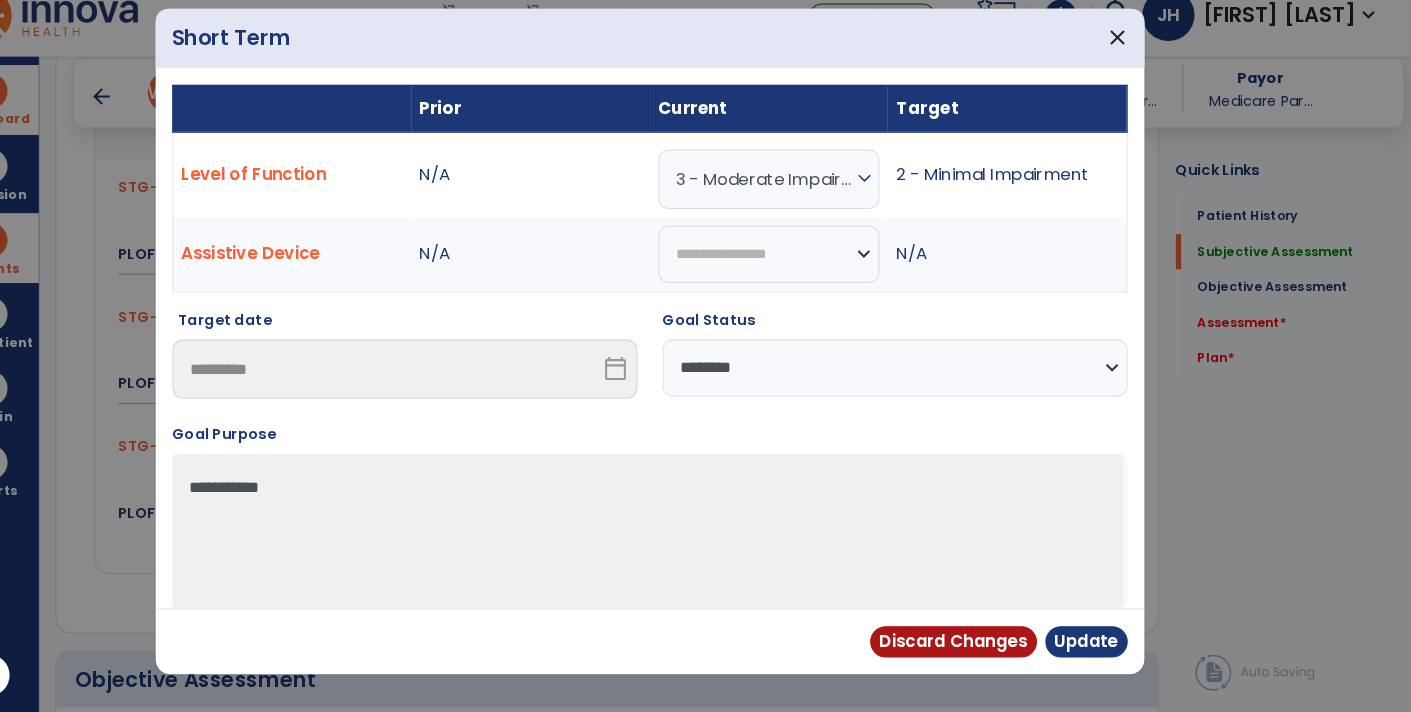 click on "expand_more" at bounding box center (886, 200) 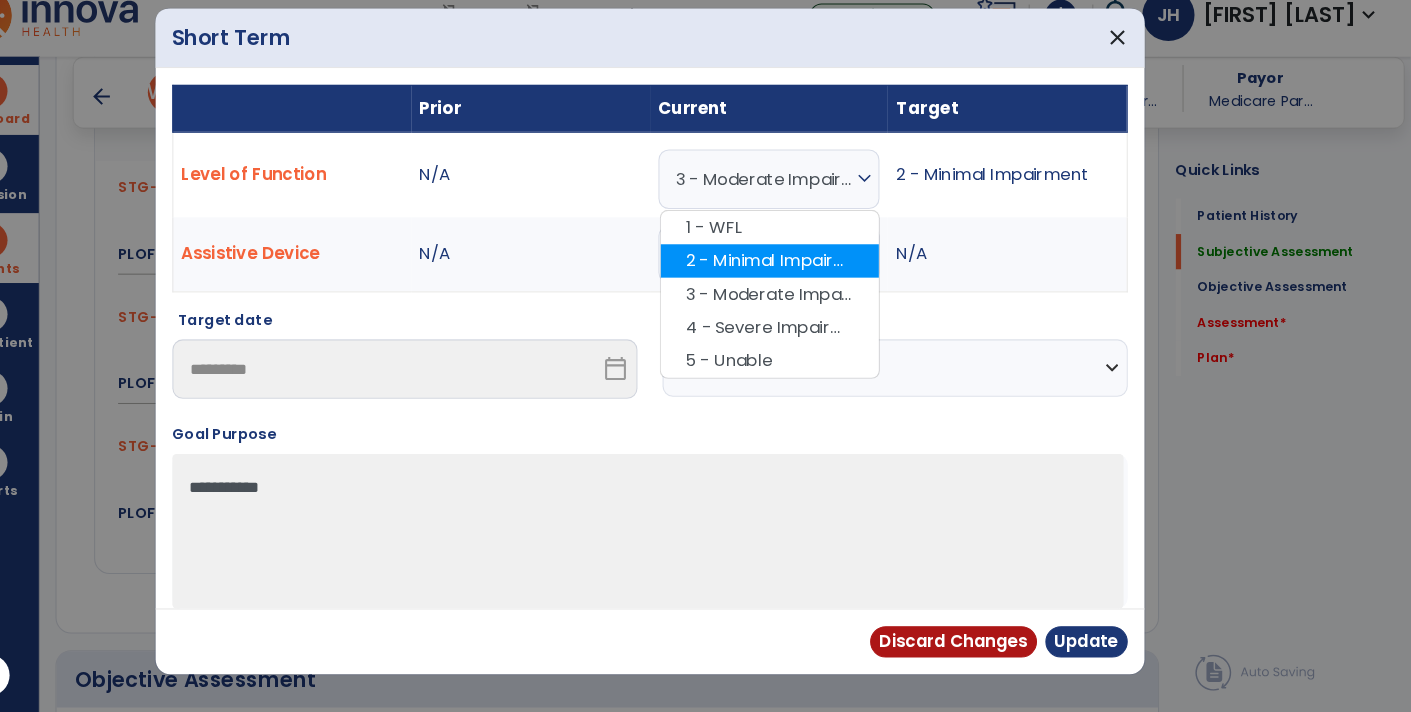 click on "2 - Minimal Impairment" at bounding box center (795, 279) 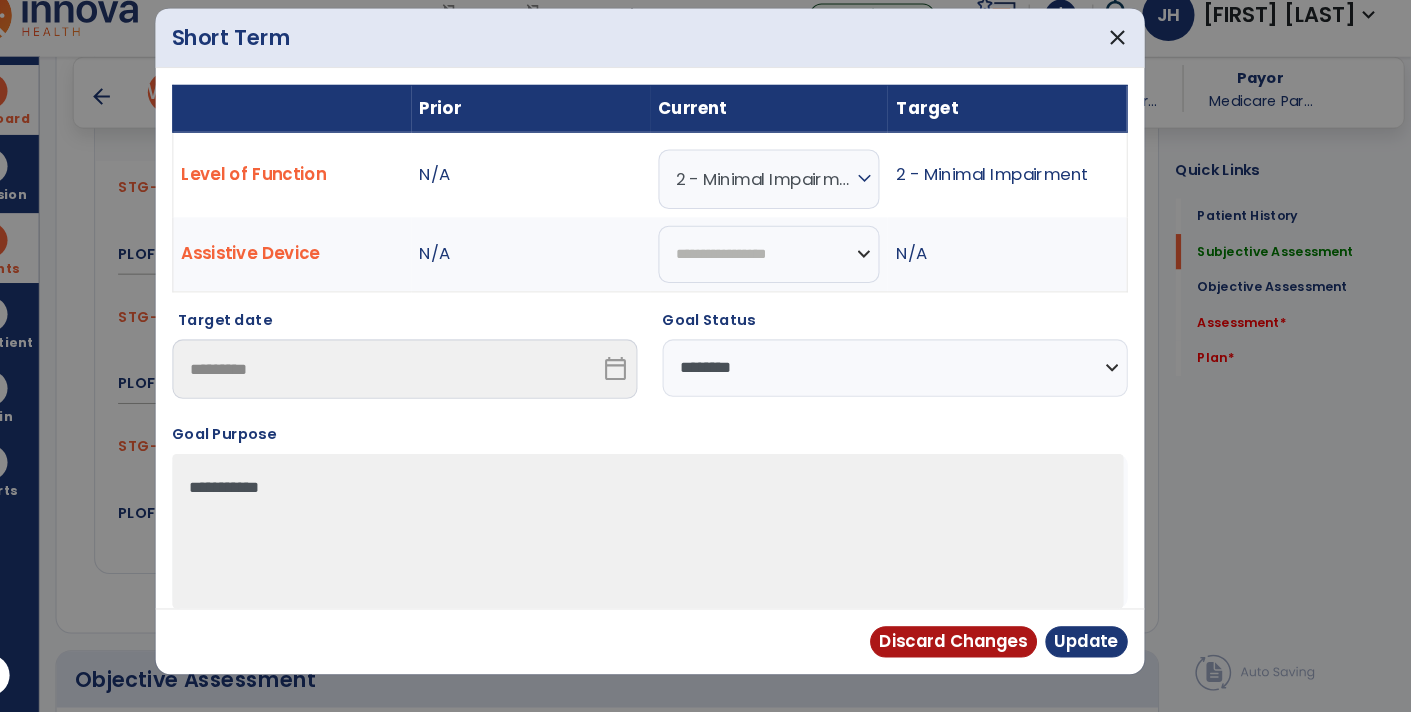 click on "**********" at bounding box center (916, 381) 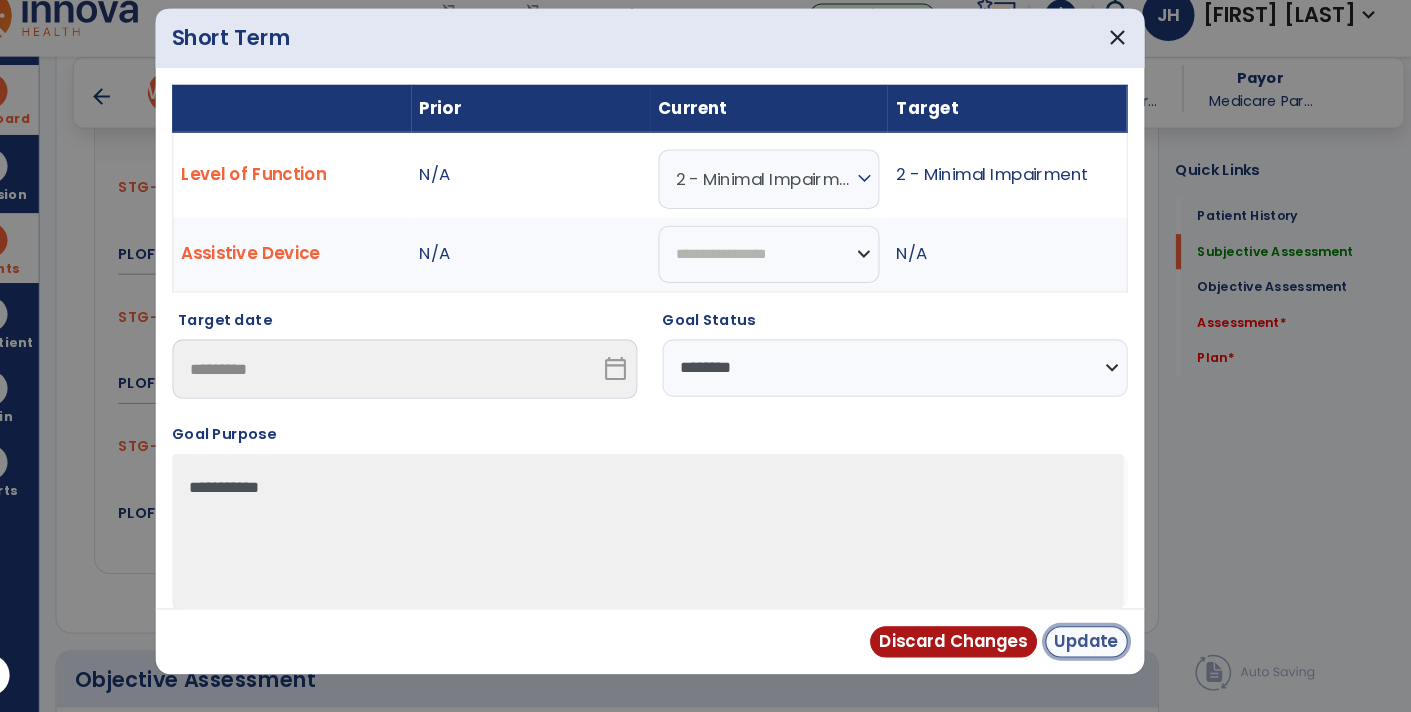 click on "Update" at bounding box center [1099, 644] 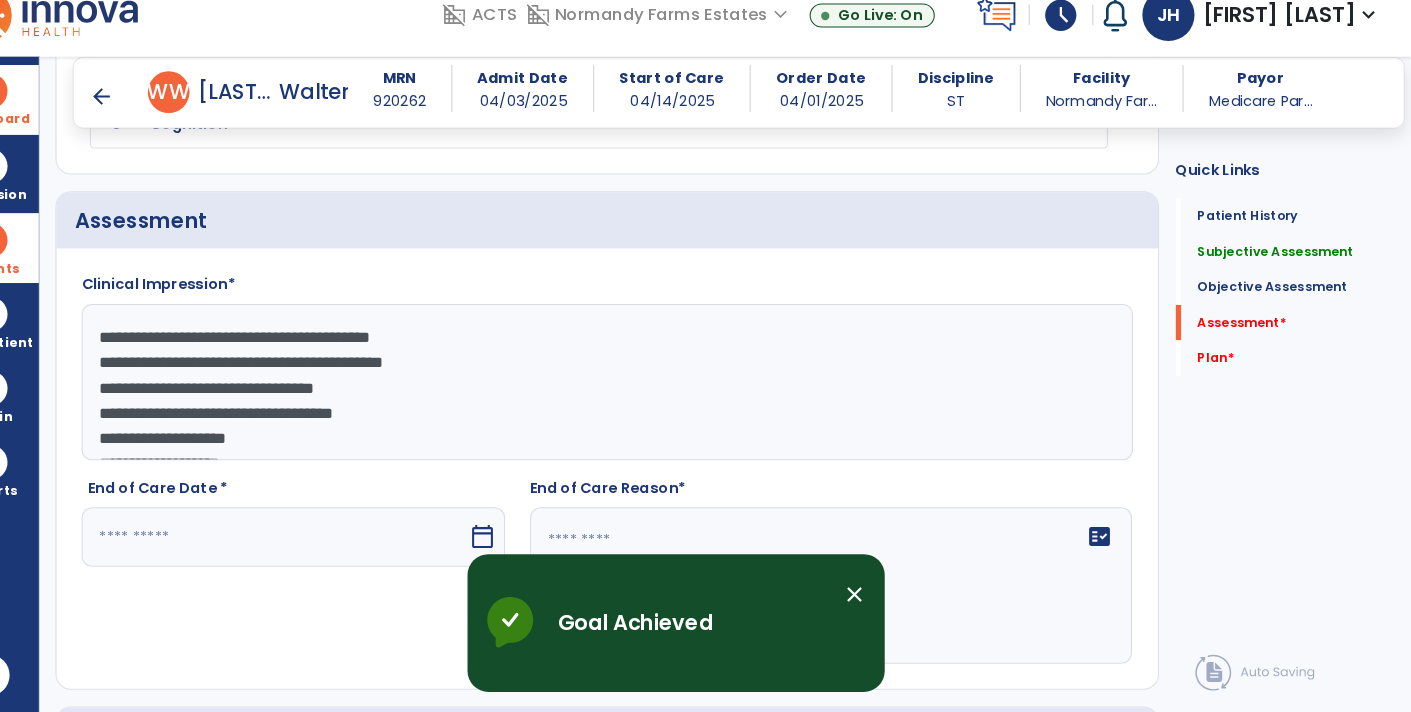 scroll, scrollTop: 2780, scrollLeft: 0, axis: vertical 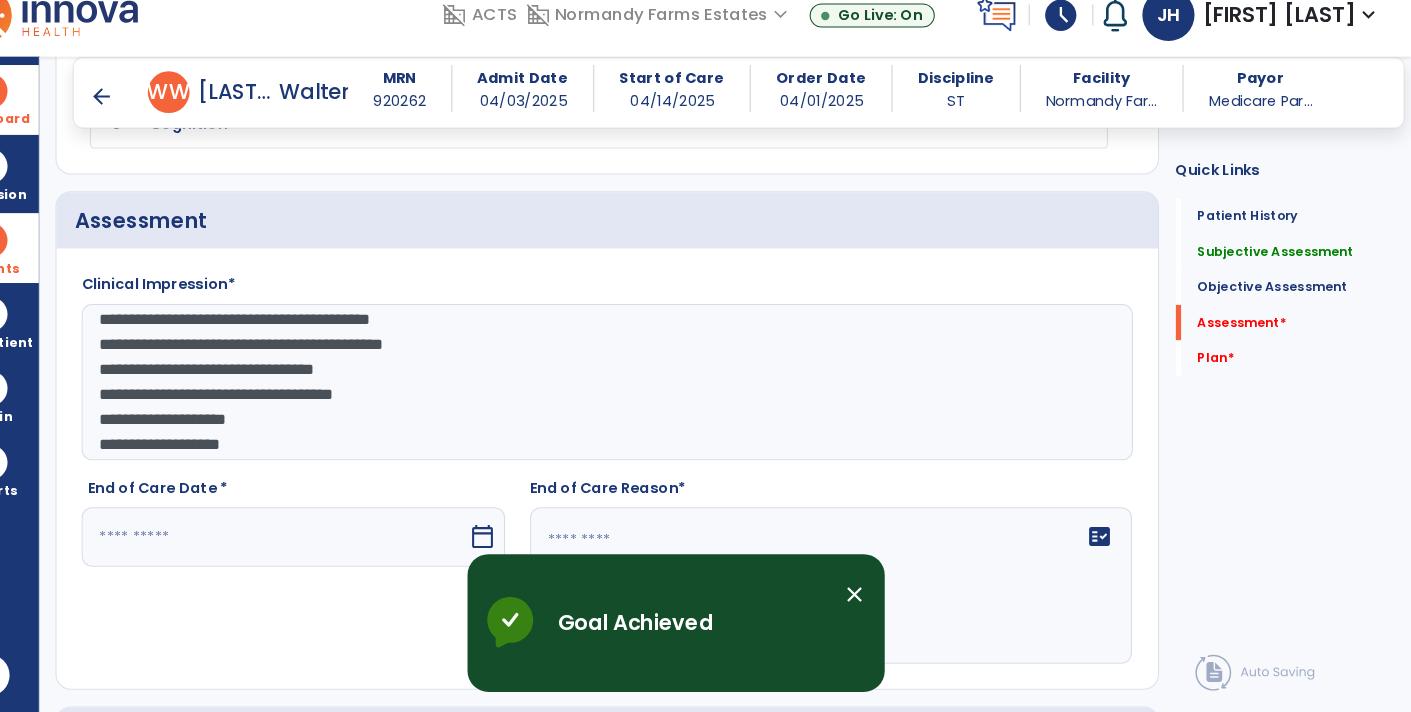 click on "**********" 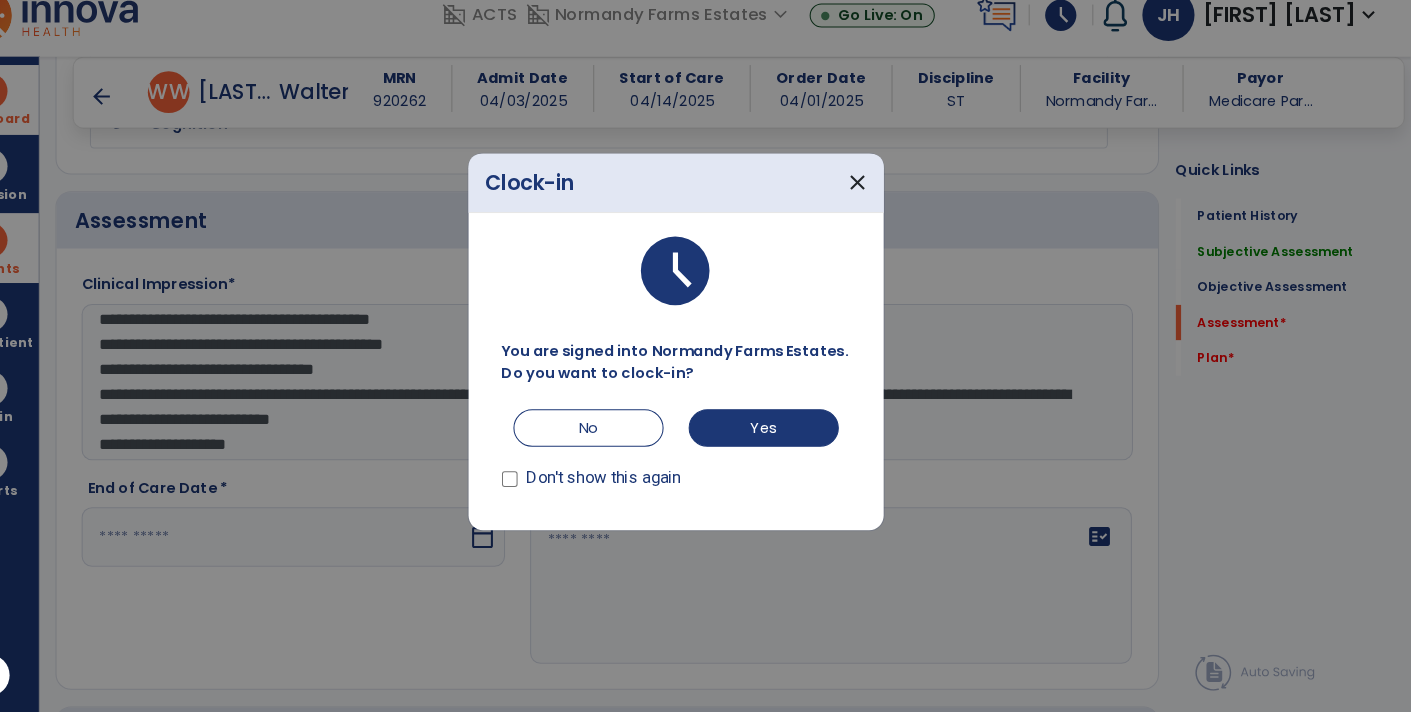 click on "Don't show this again" at bounding box center [625, 481] 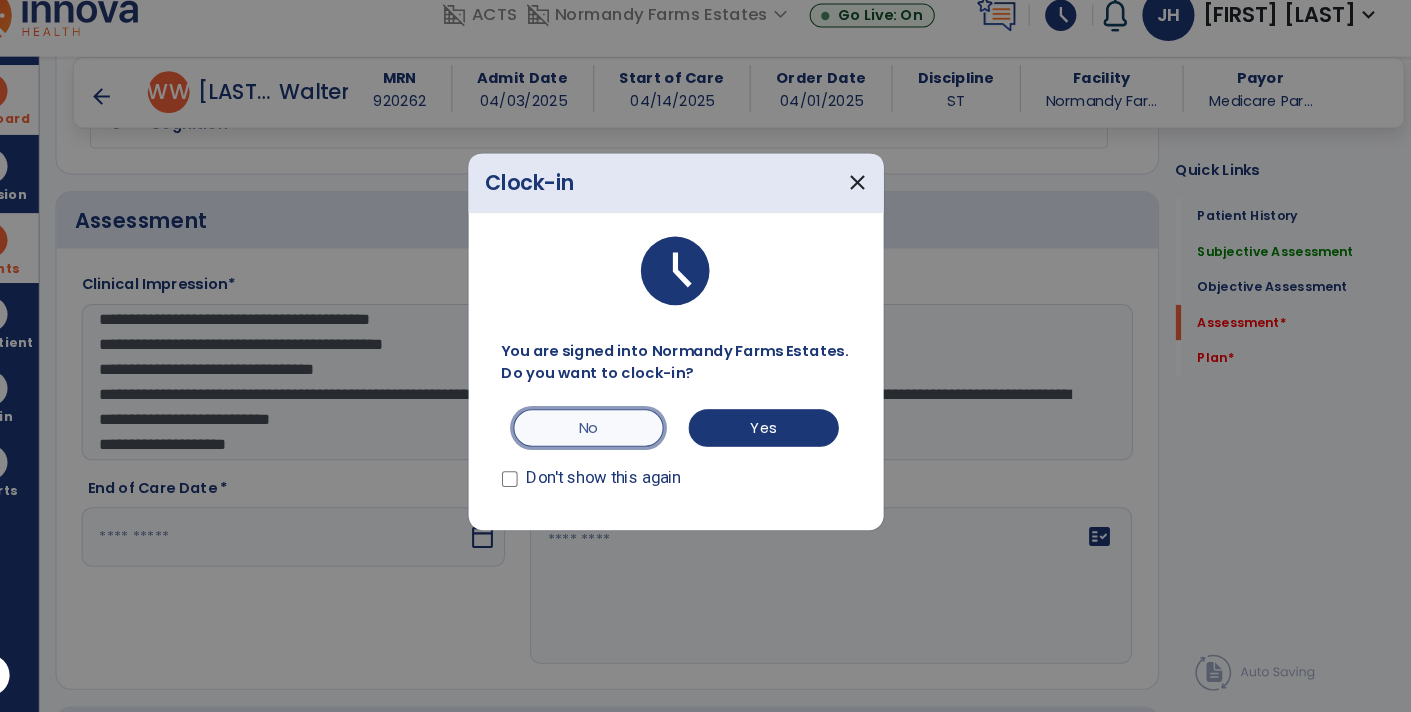 click on "No" at bounding box center (622, 439) 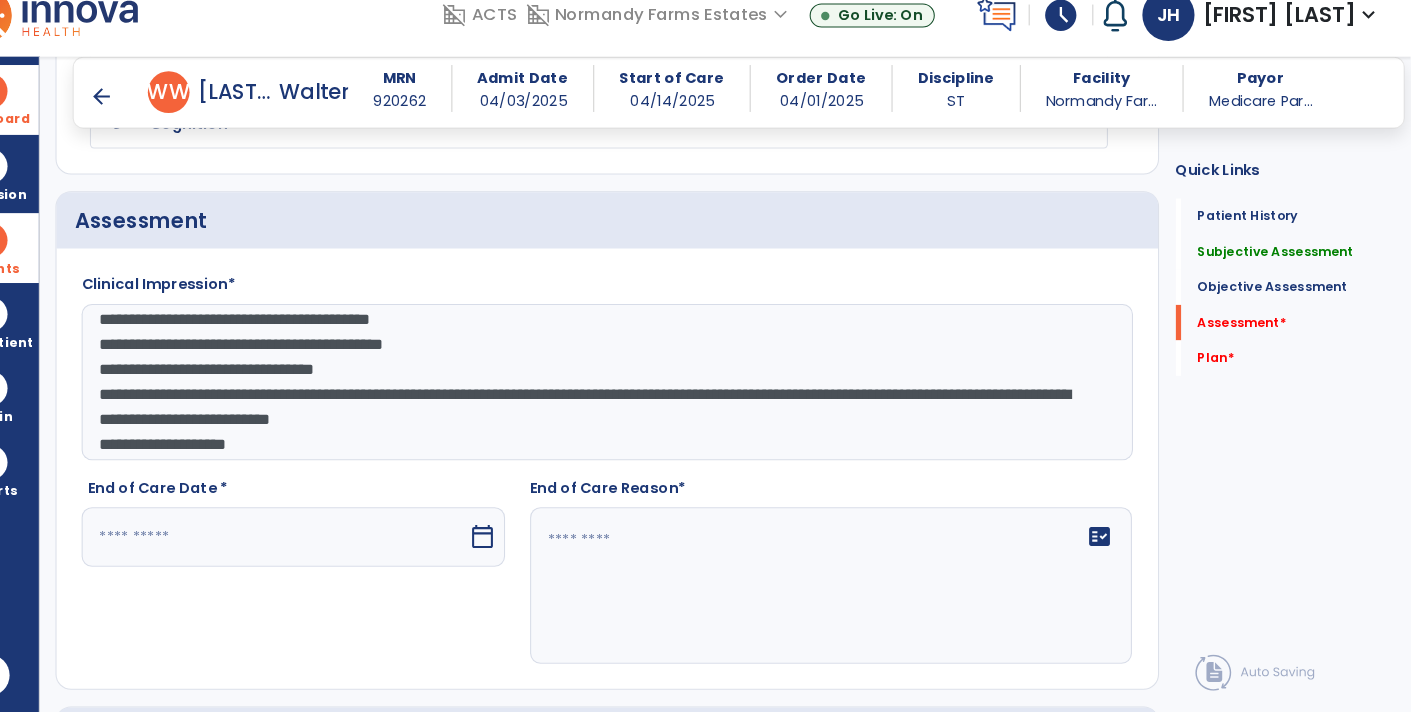 click on "**********" 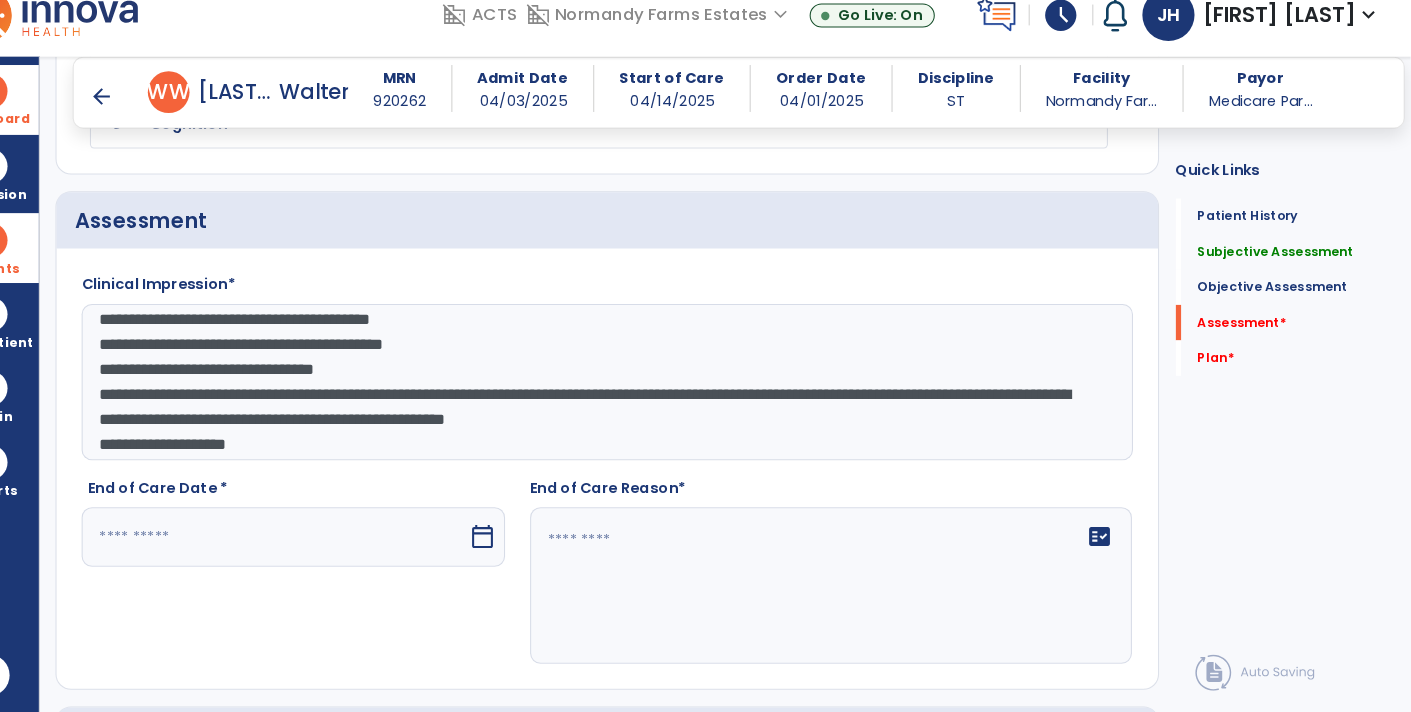 click on "**********" 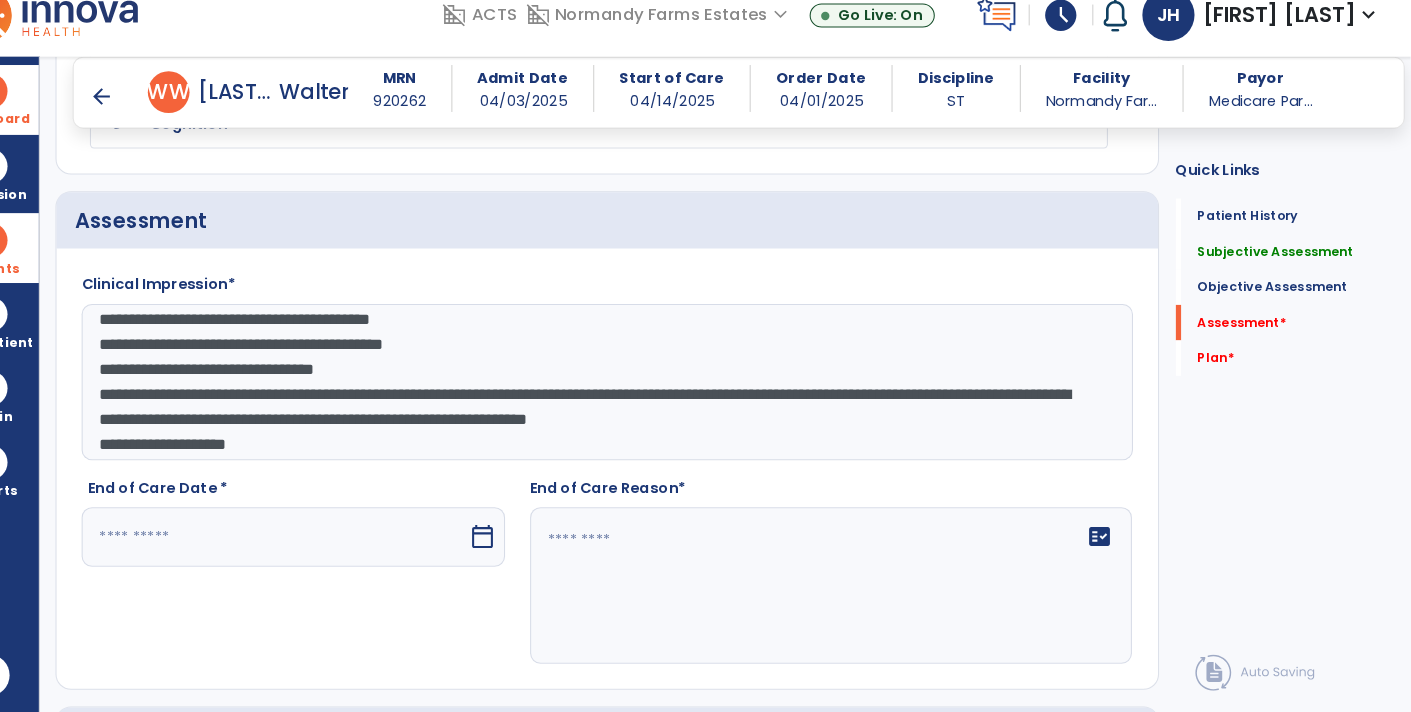 click on "**********" 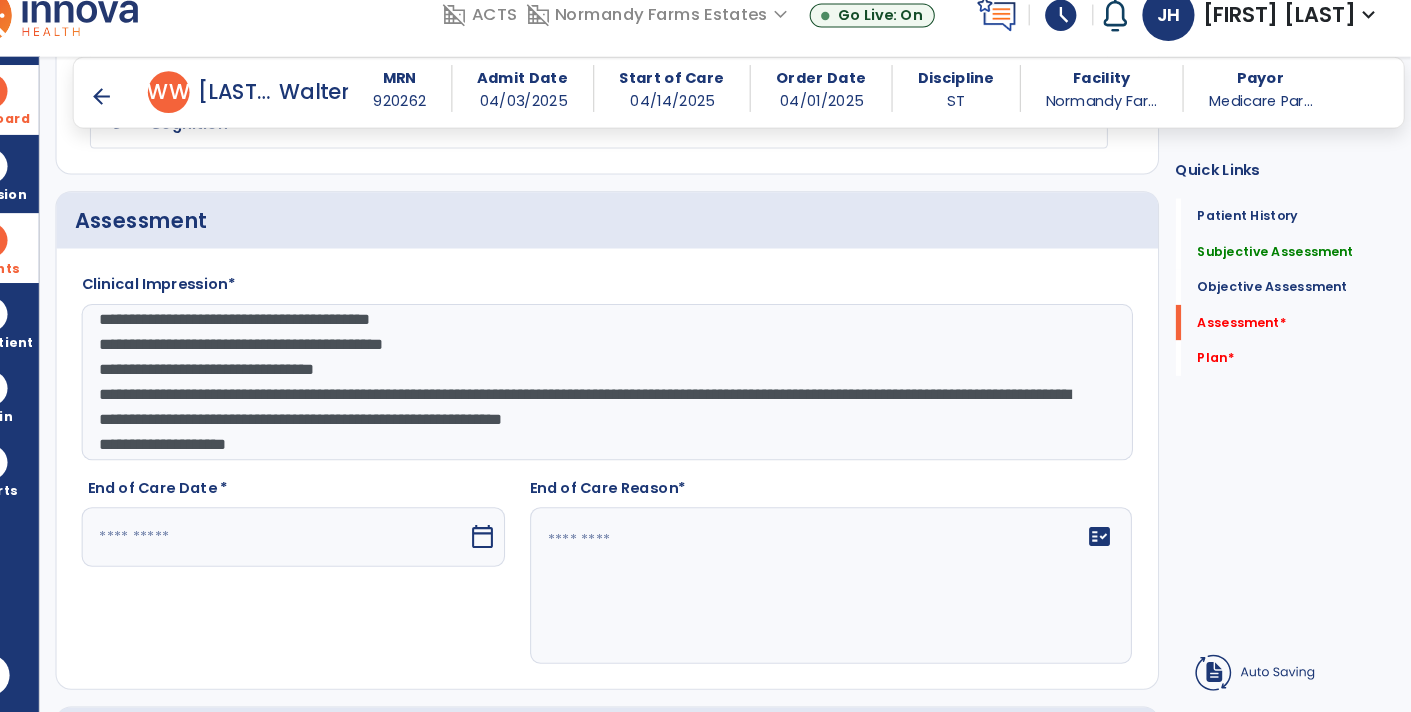 click on "**********" 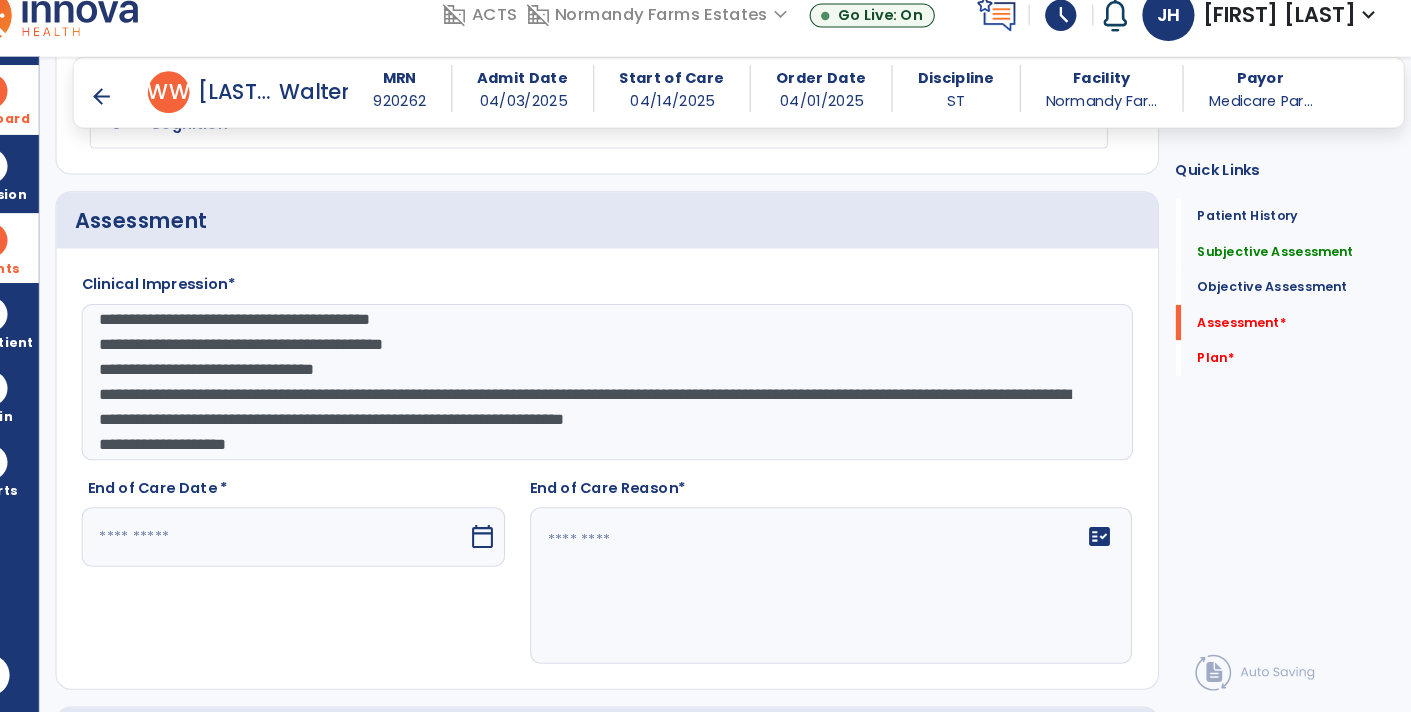 scroll, scrollTop: 41, scrollLeft: 0, axis: vertical 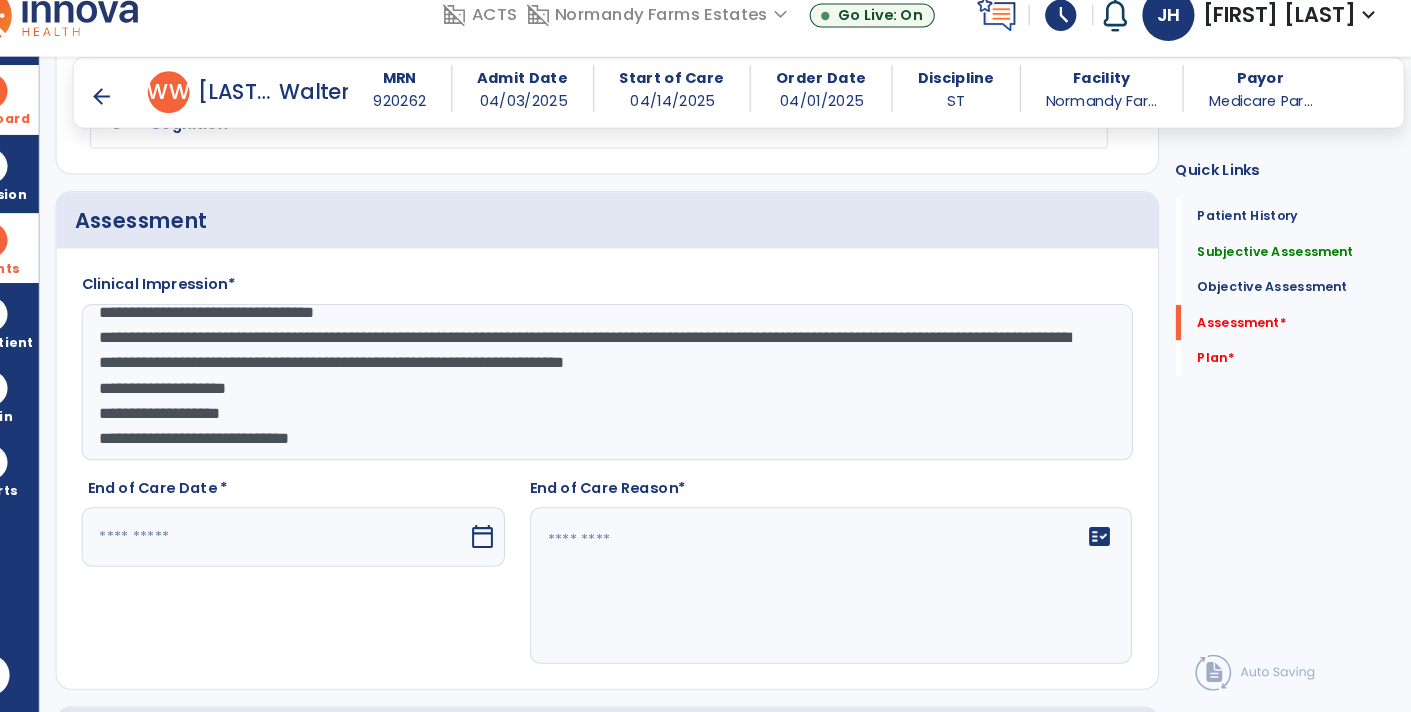 click on "**********" 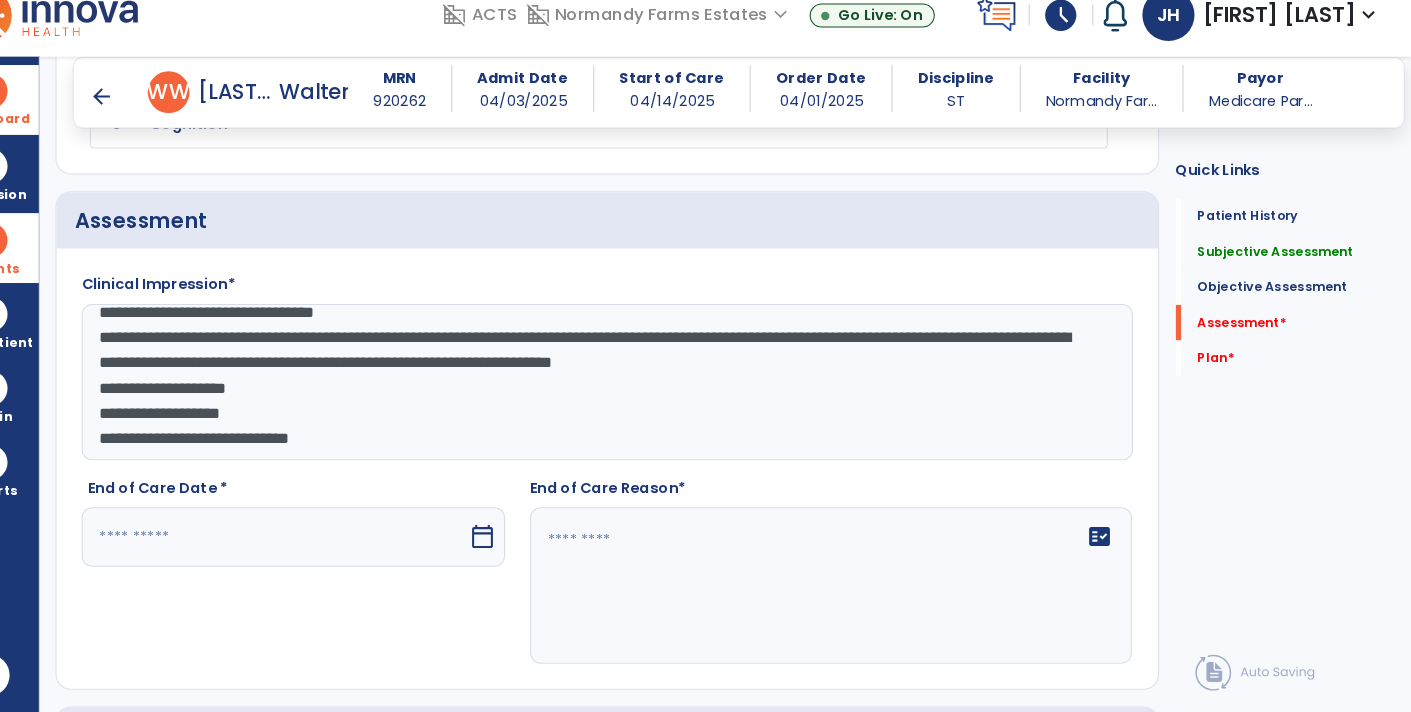 click on "**********" 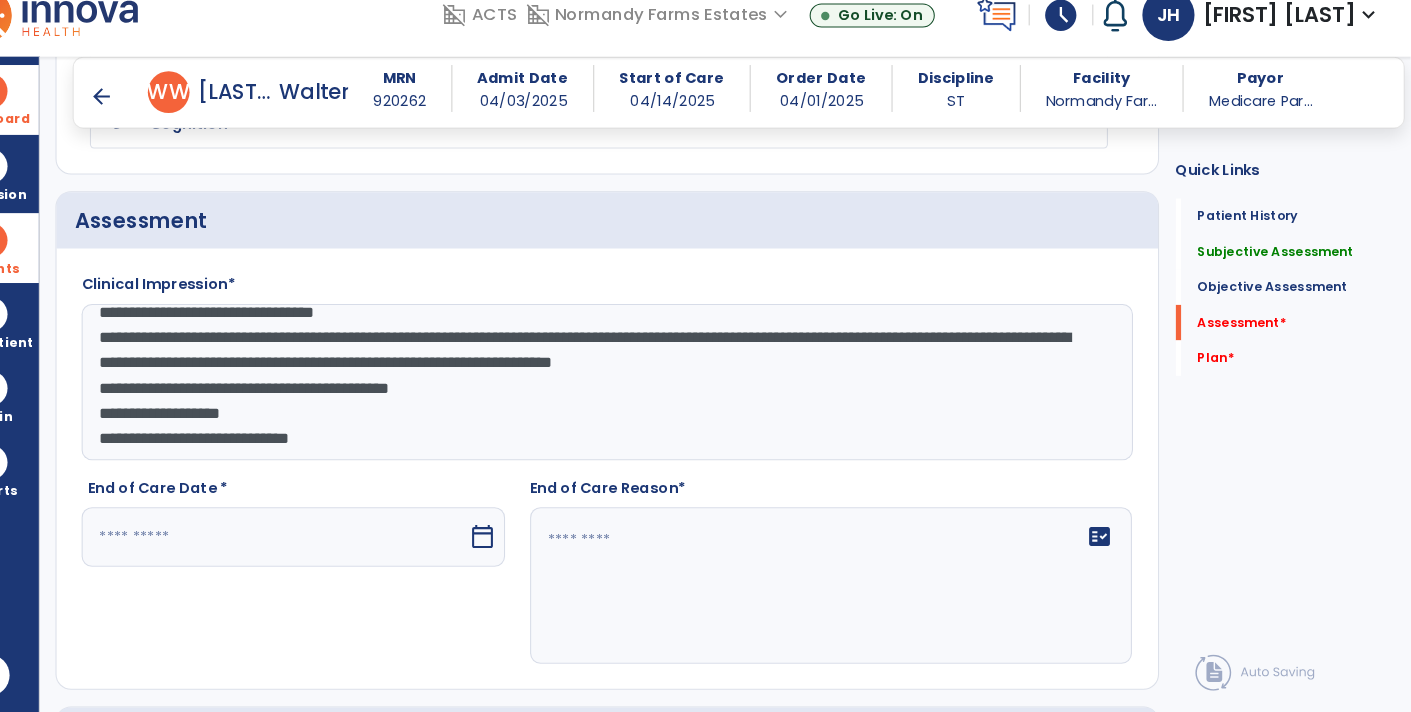 click on "**********" 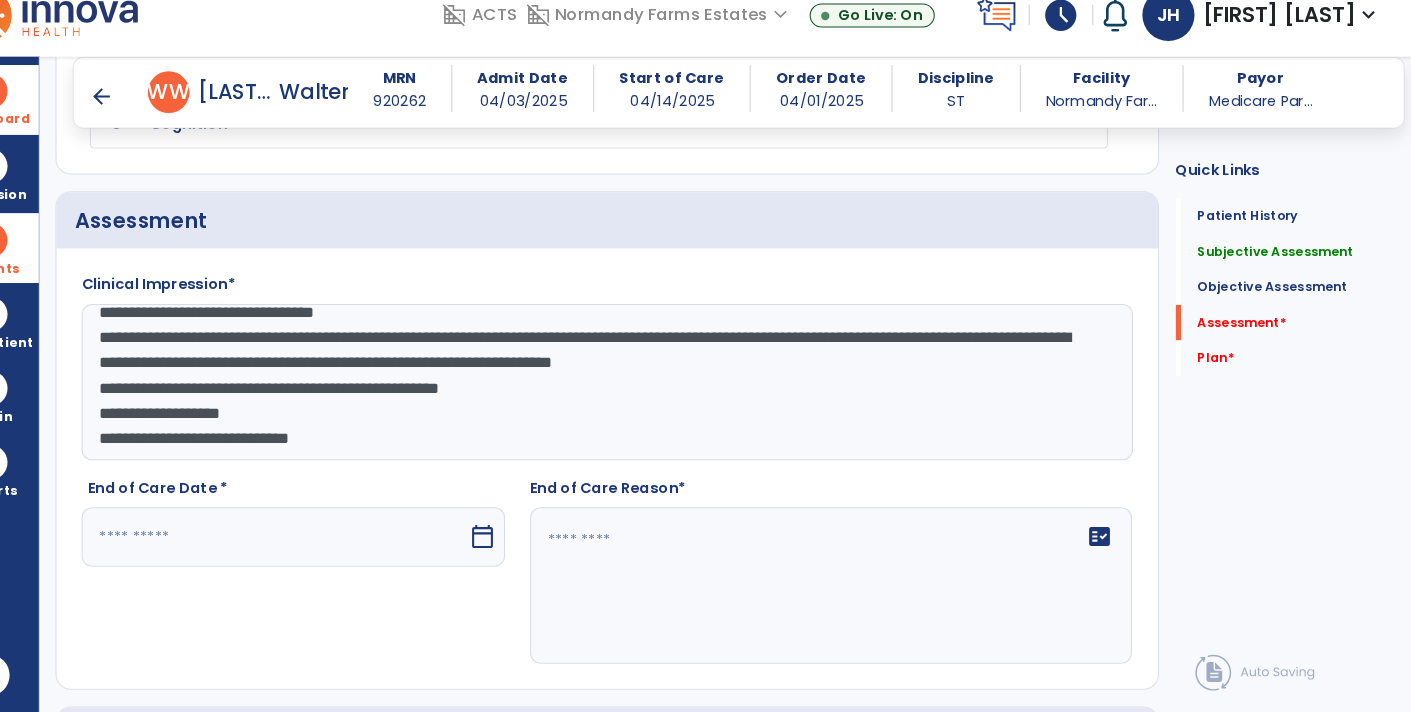 click on "**********" 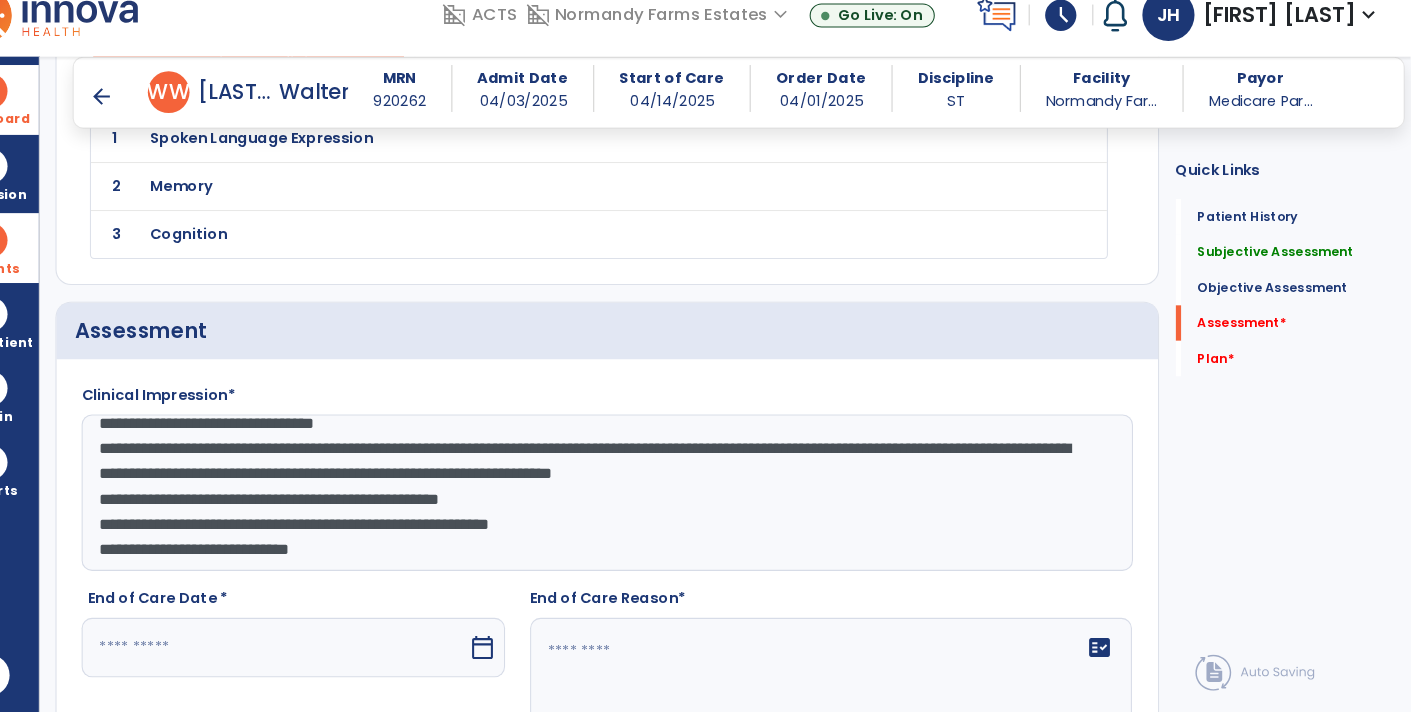 scroll, scrollTop: 2675, scrollLeft: 0, axis: vertical 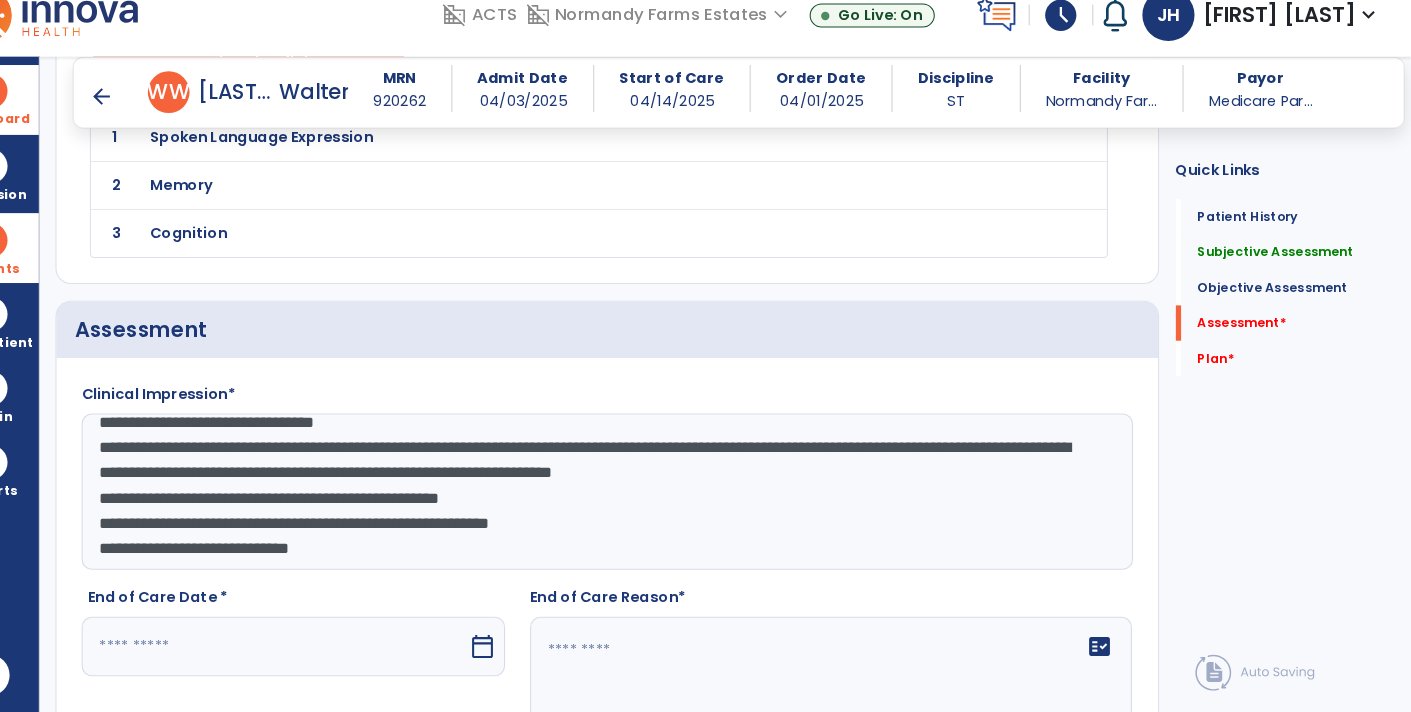 click on "**********" 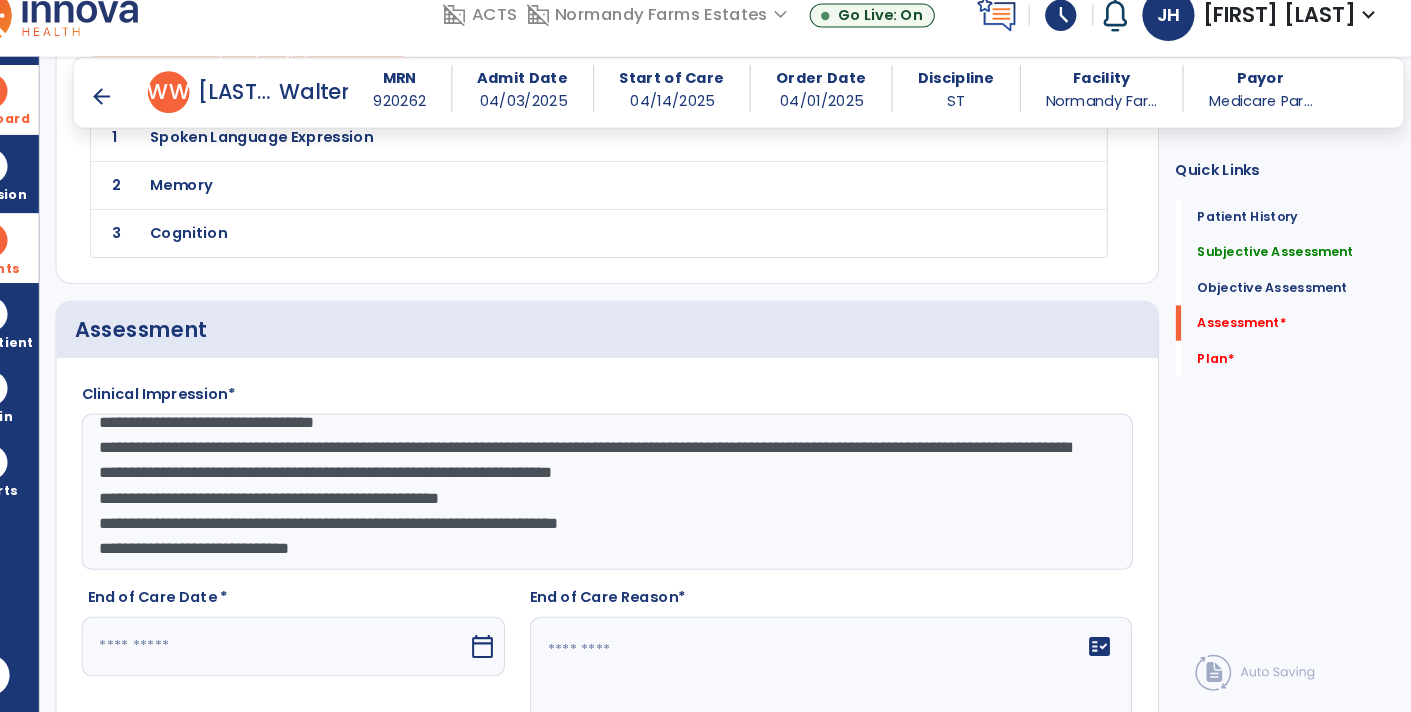 click on "**********" 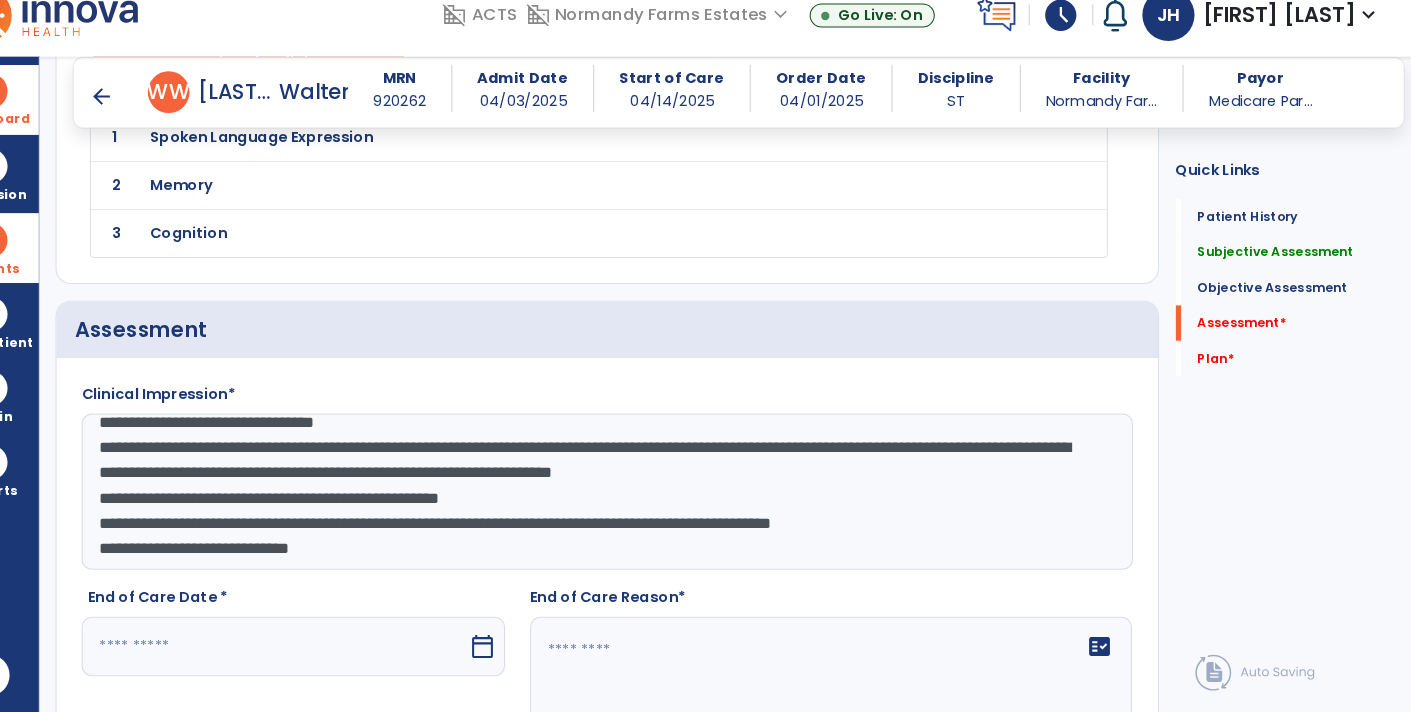 scroll, scrollTop: 38, scrollLeft: 0, axis: vertical 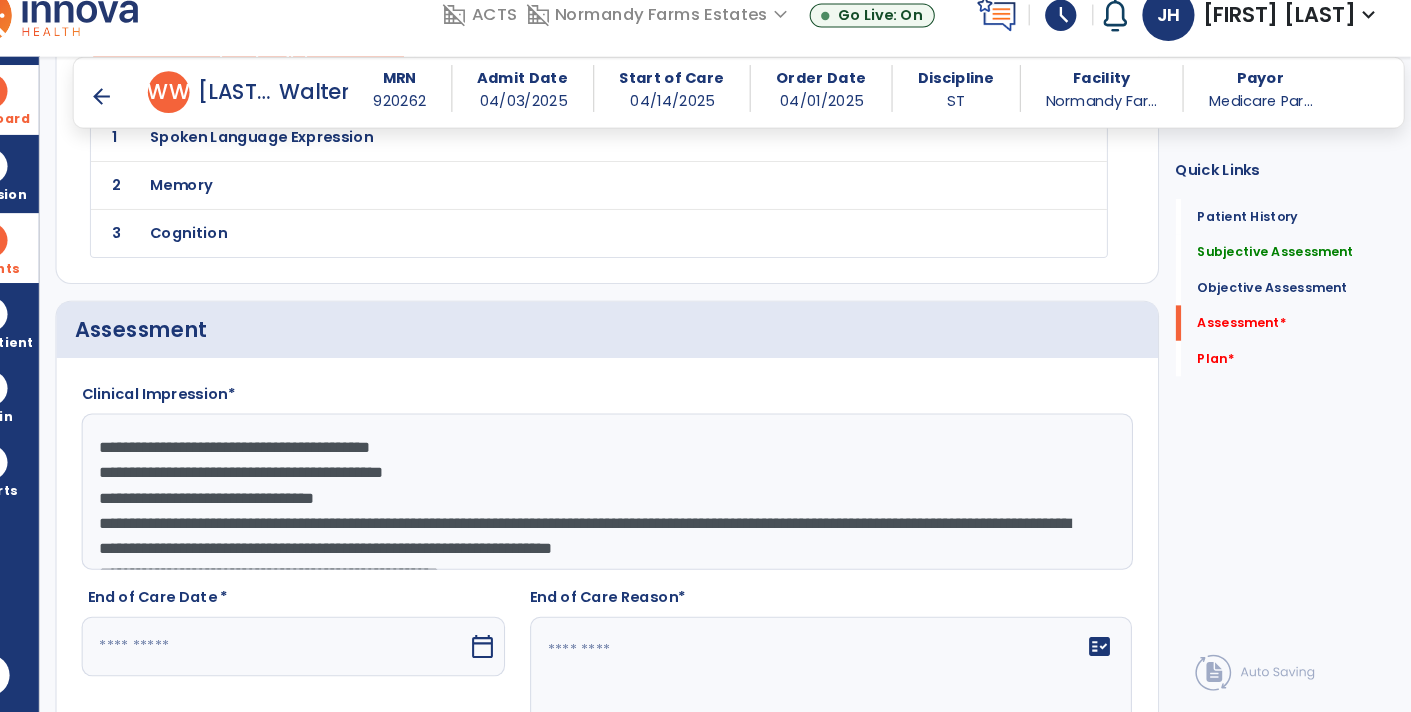 click on "**********" 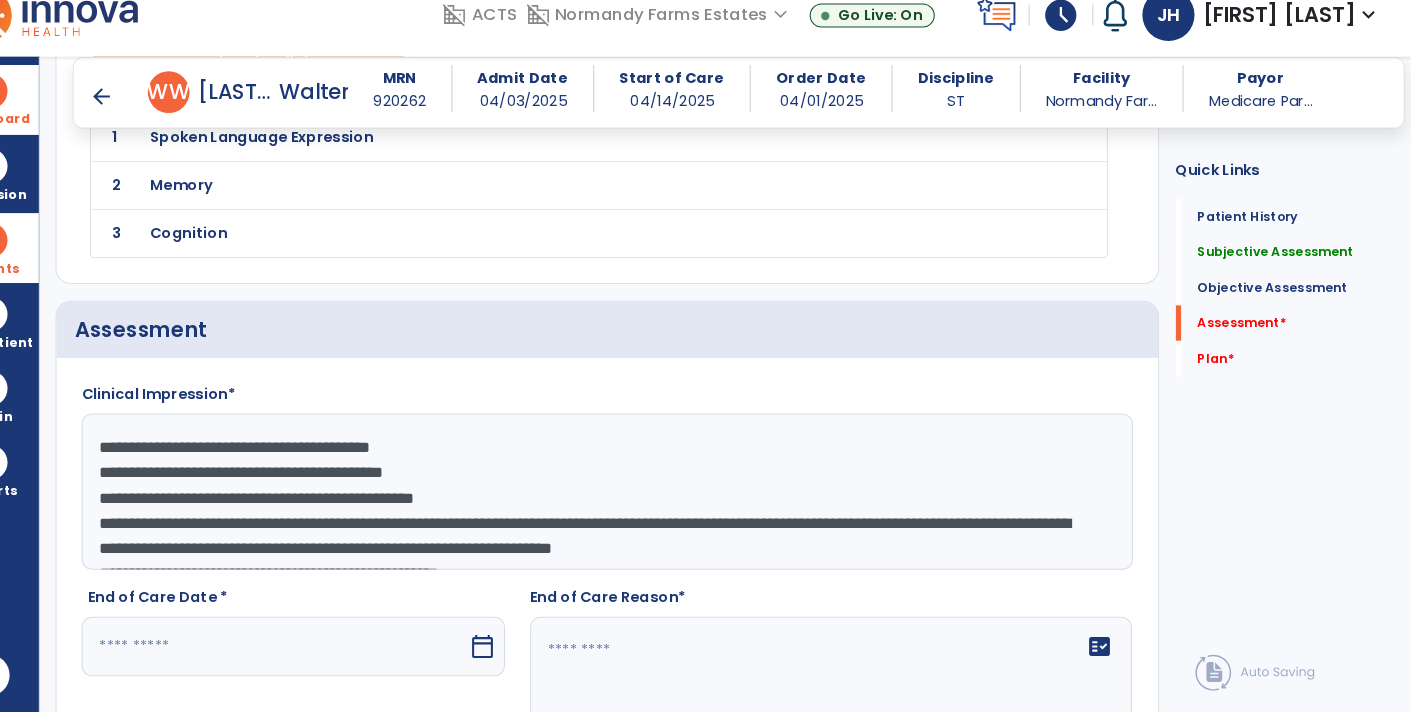 click on "**********" 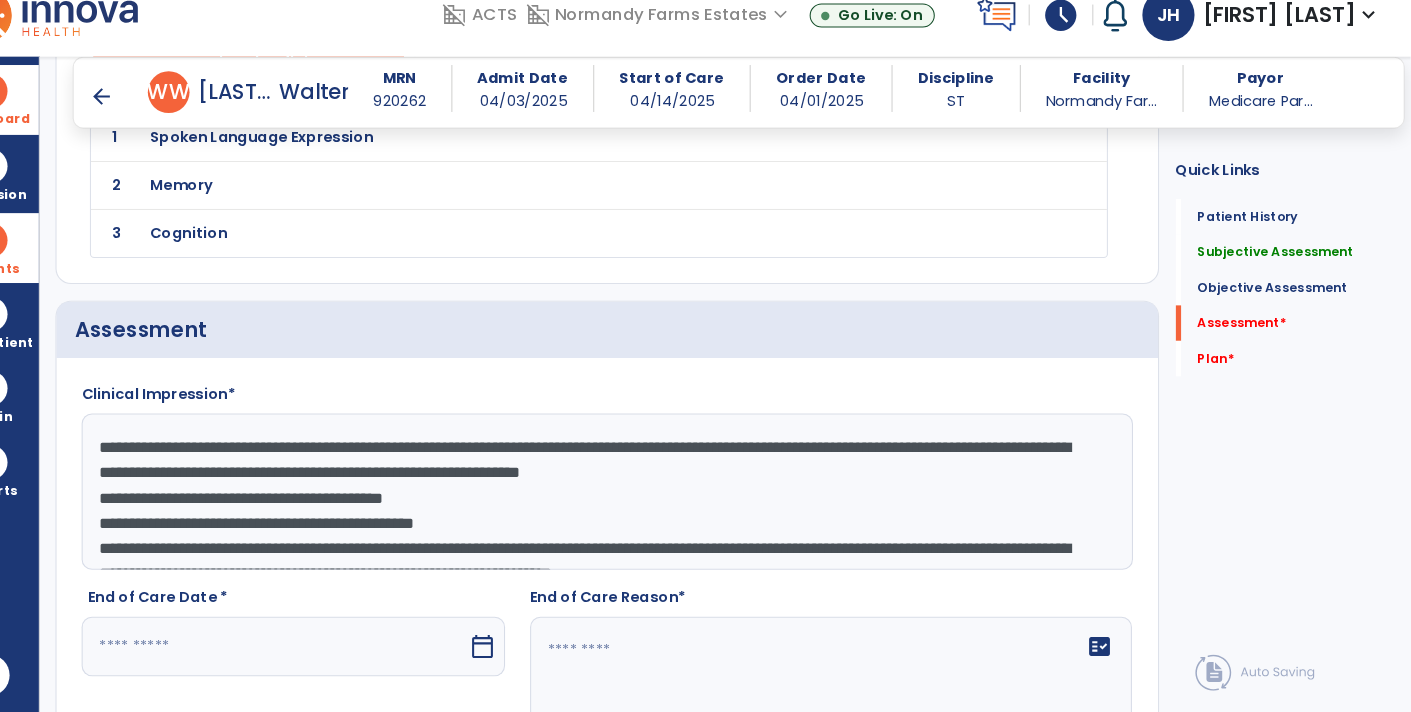 click on "**********" 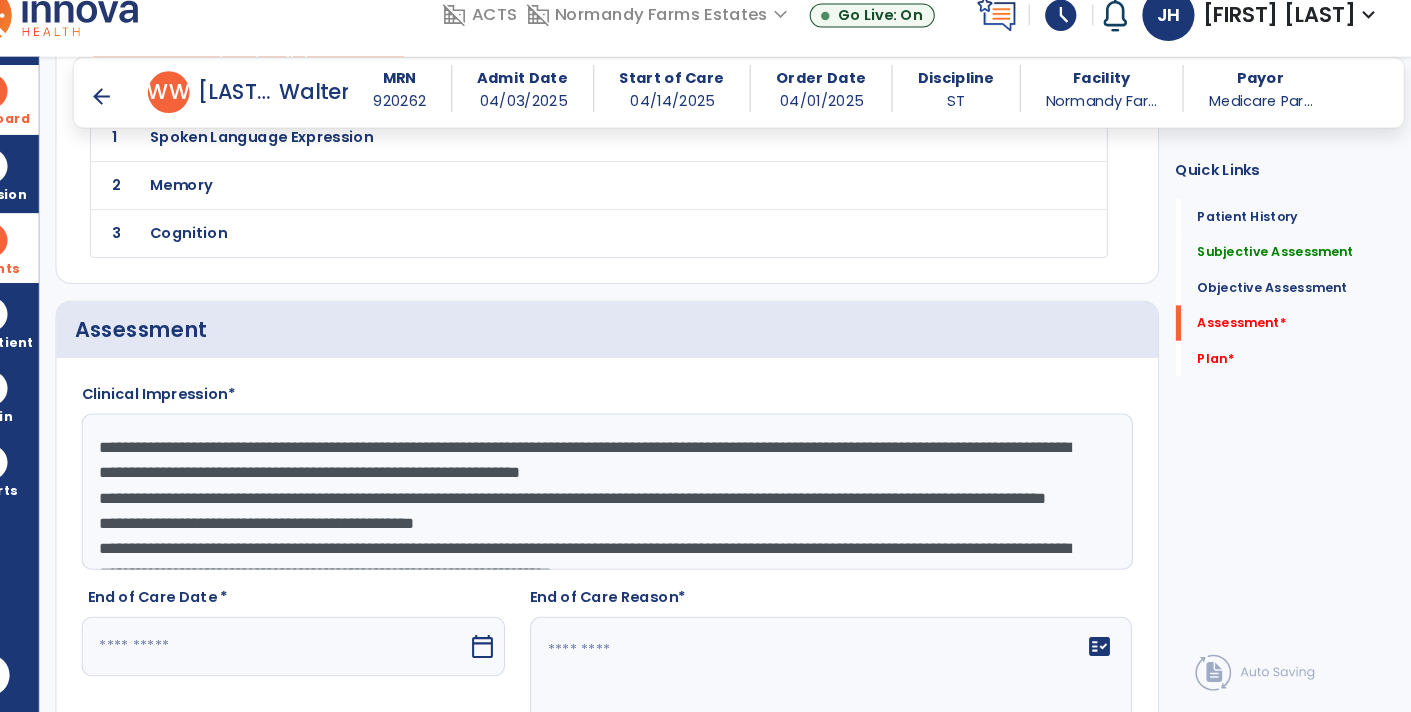 click on "**********" 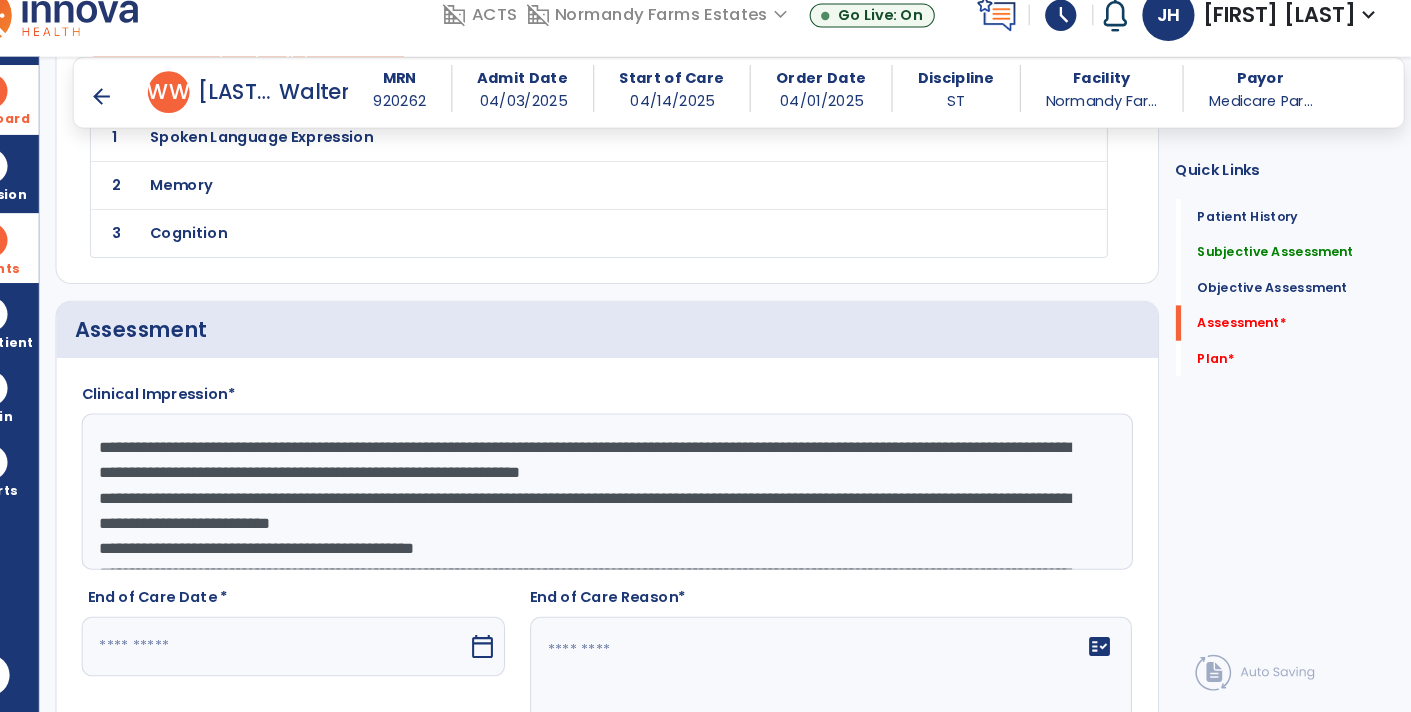 click on "**********" 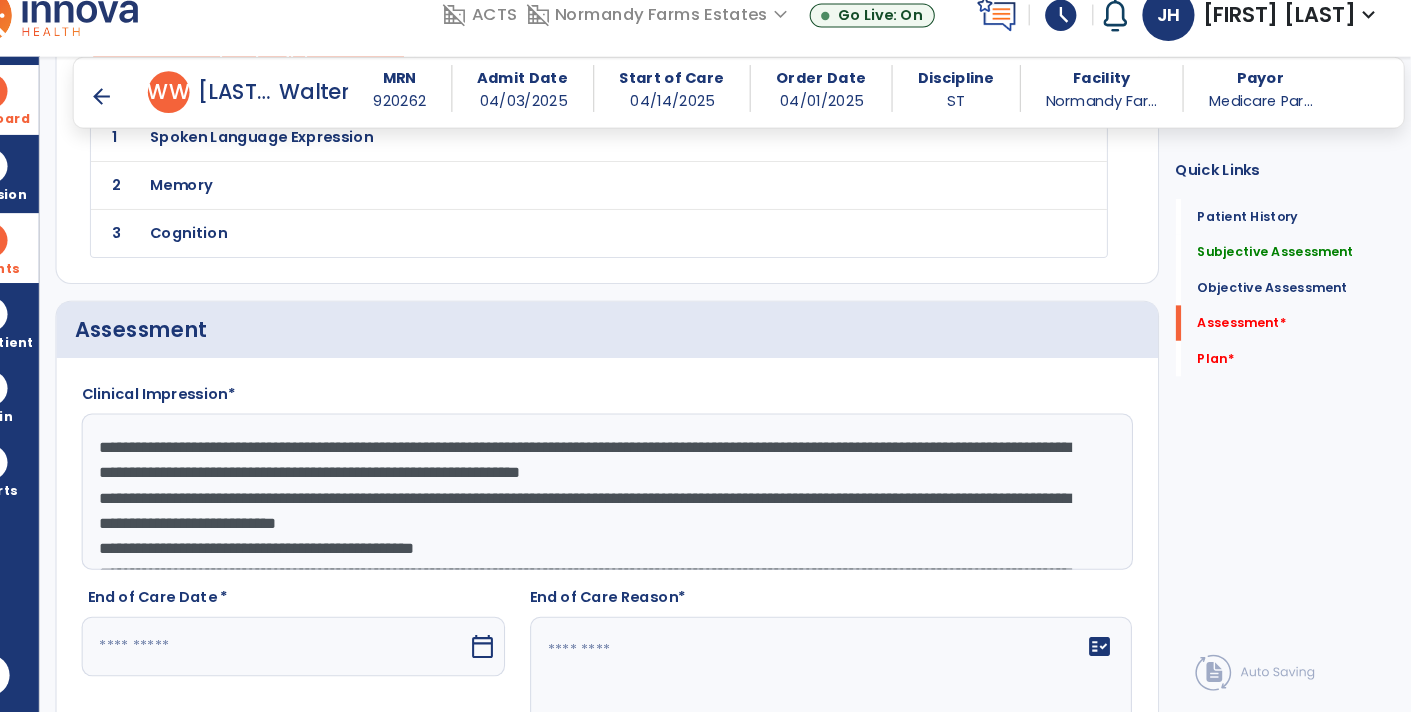 click on "**********" 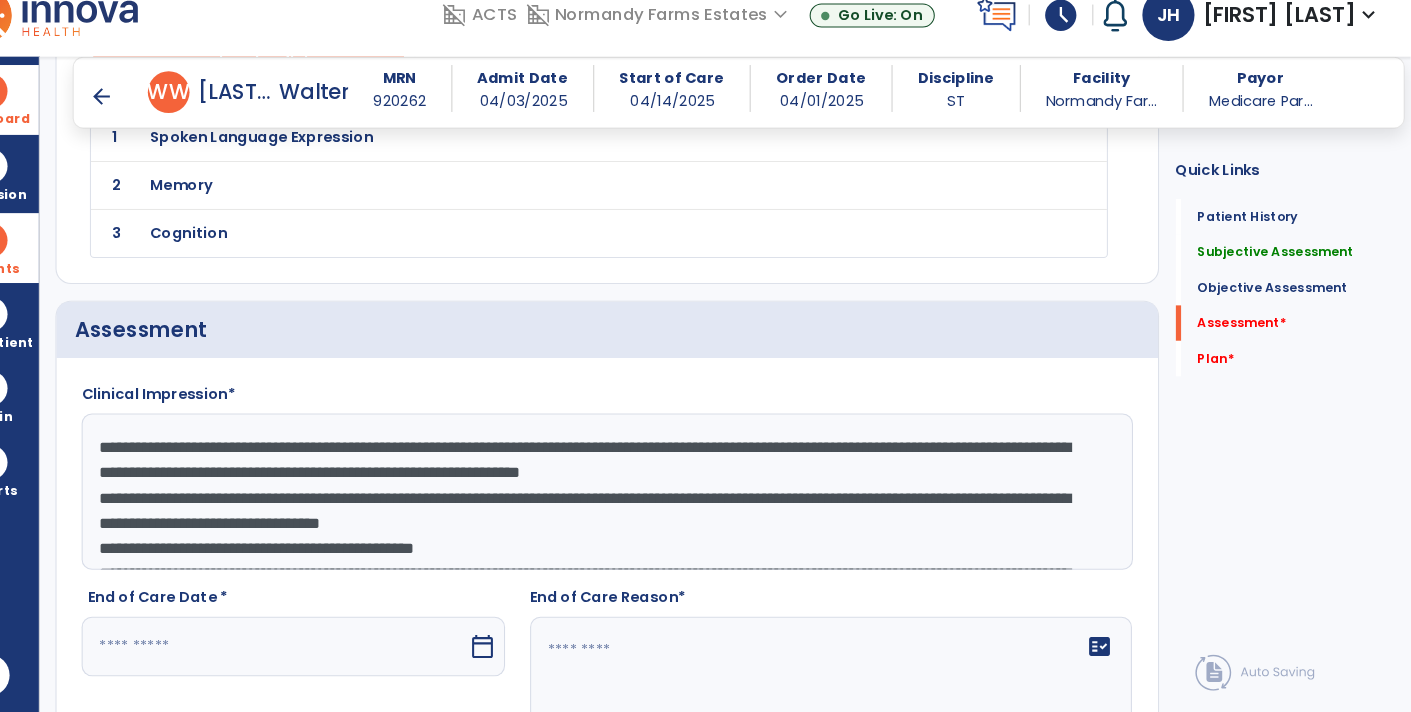 click on "**********" 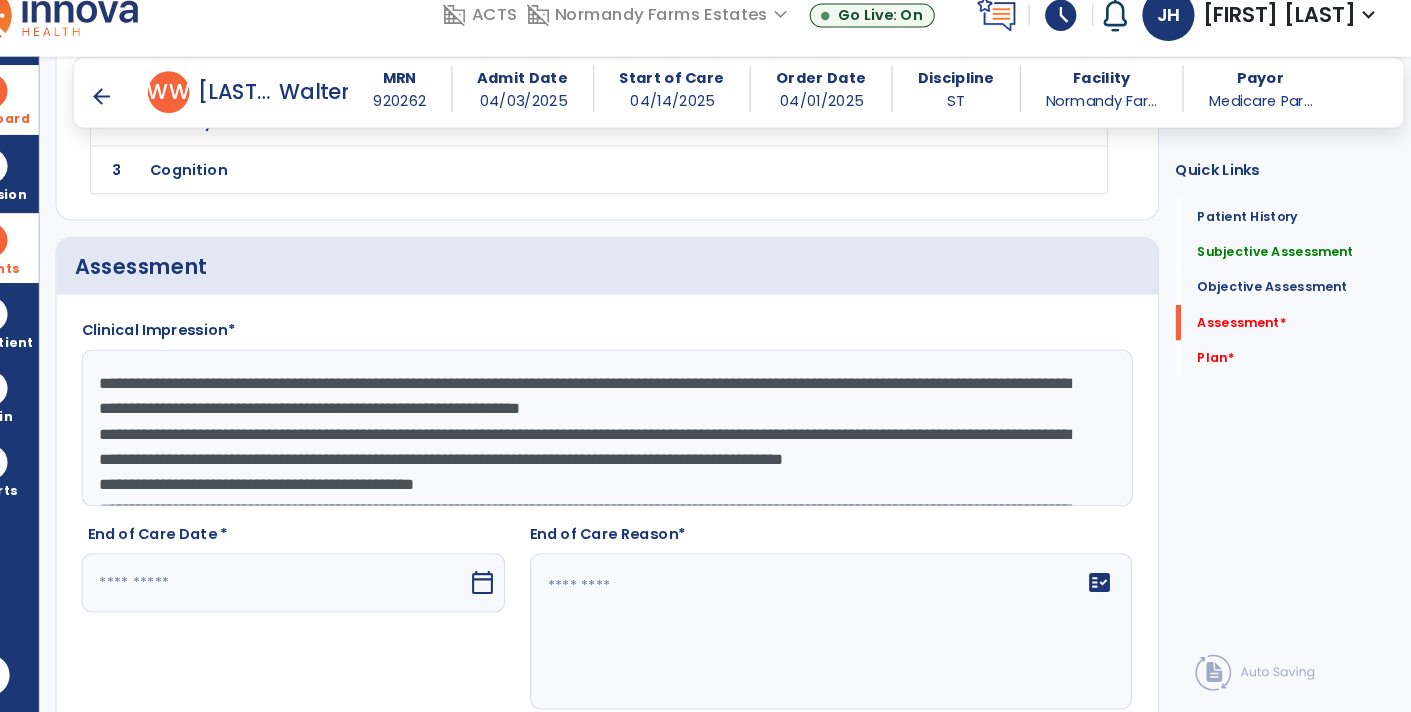 scroll, scrollTop: 2782, scrollLeft: 0, axis: vertical 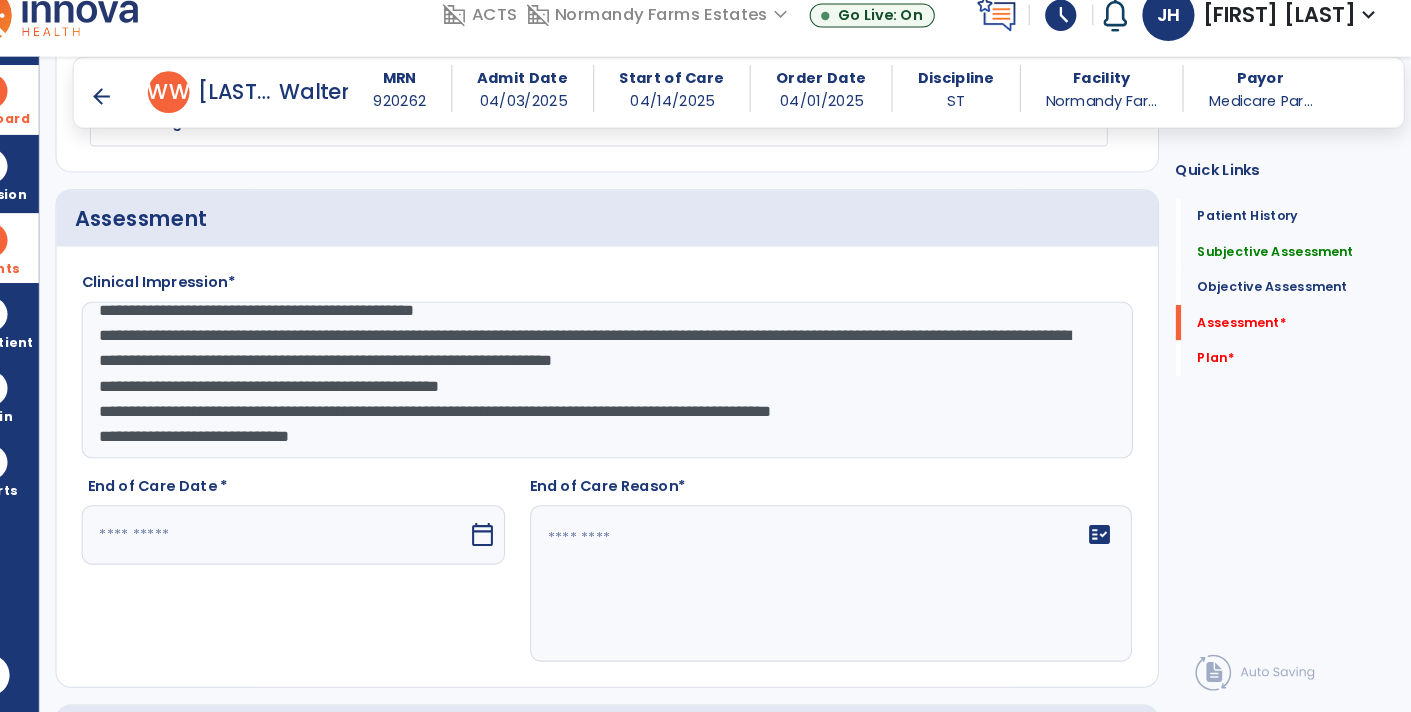 type on "**********" 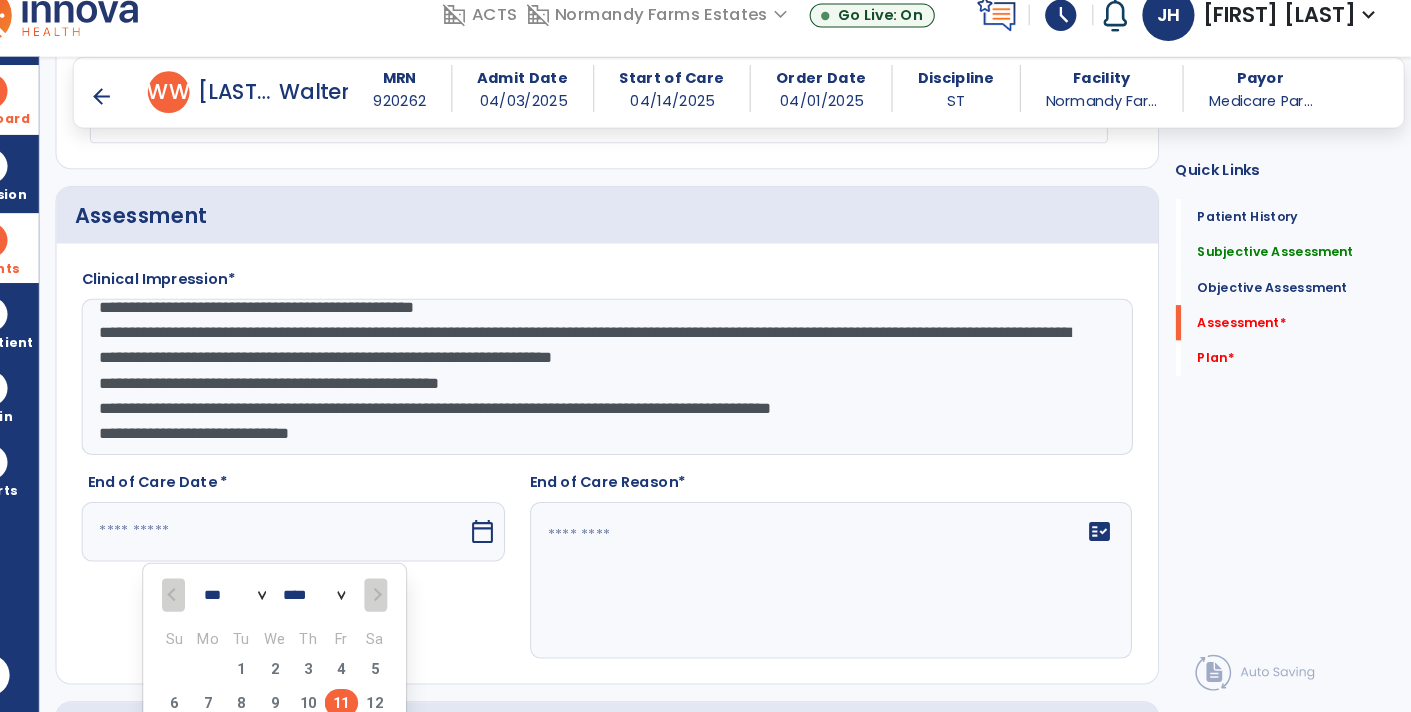 click on "11" at bounding box center [385, 702] 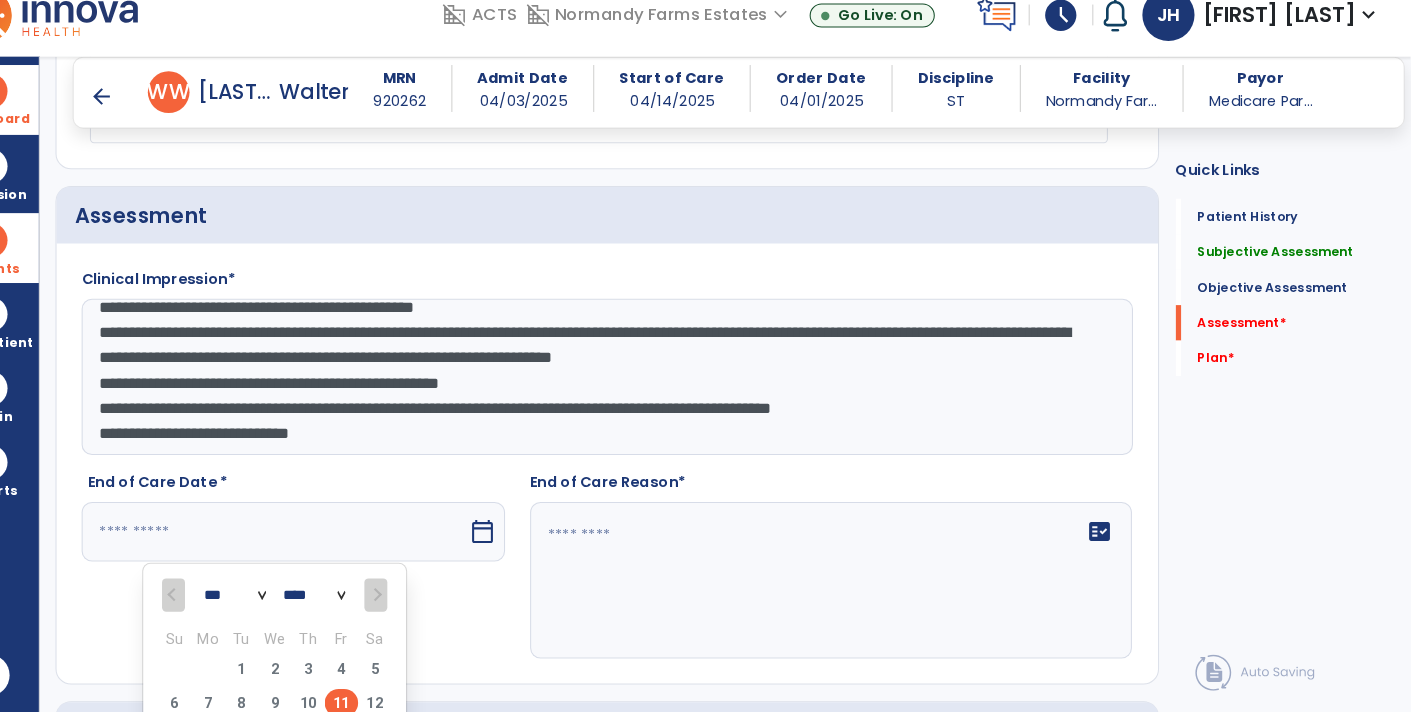 type on "*********" 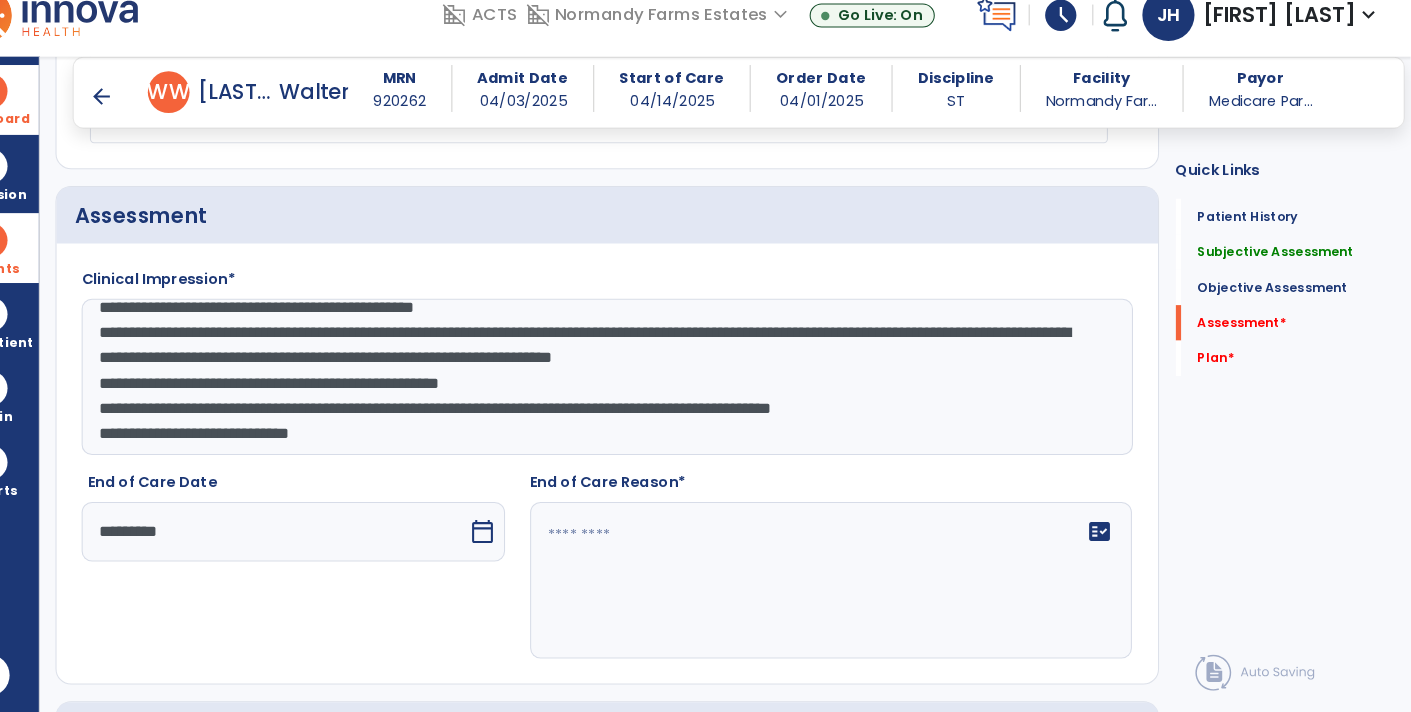 click 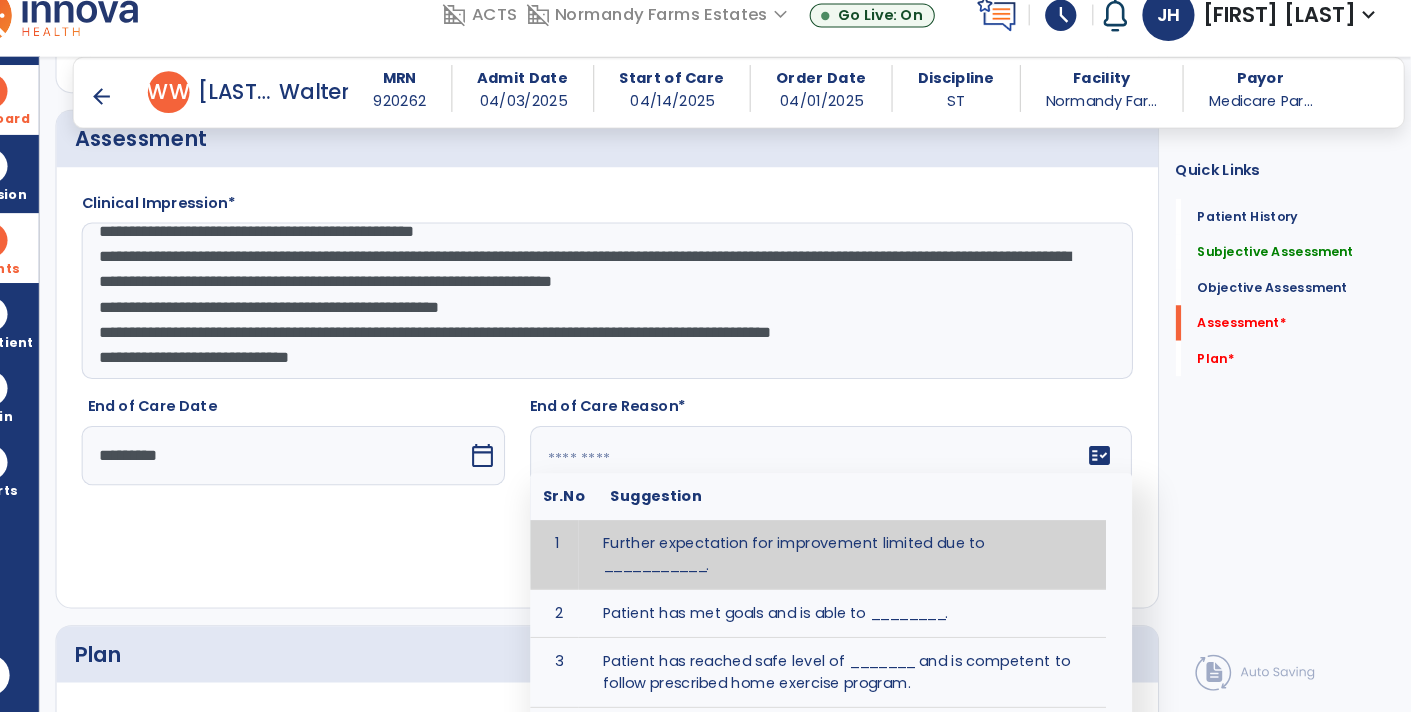 scroll, scrollTop: 2892, scrollLeft: 0, axis: vertical 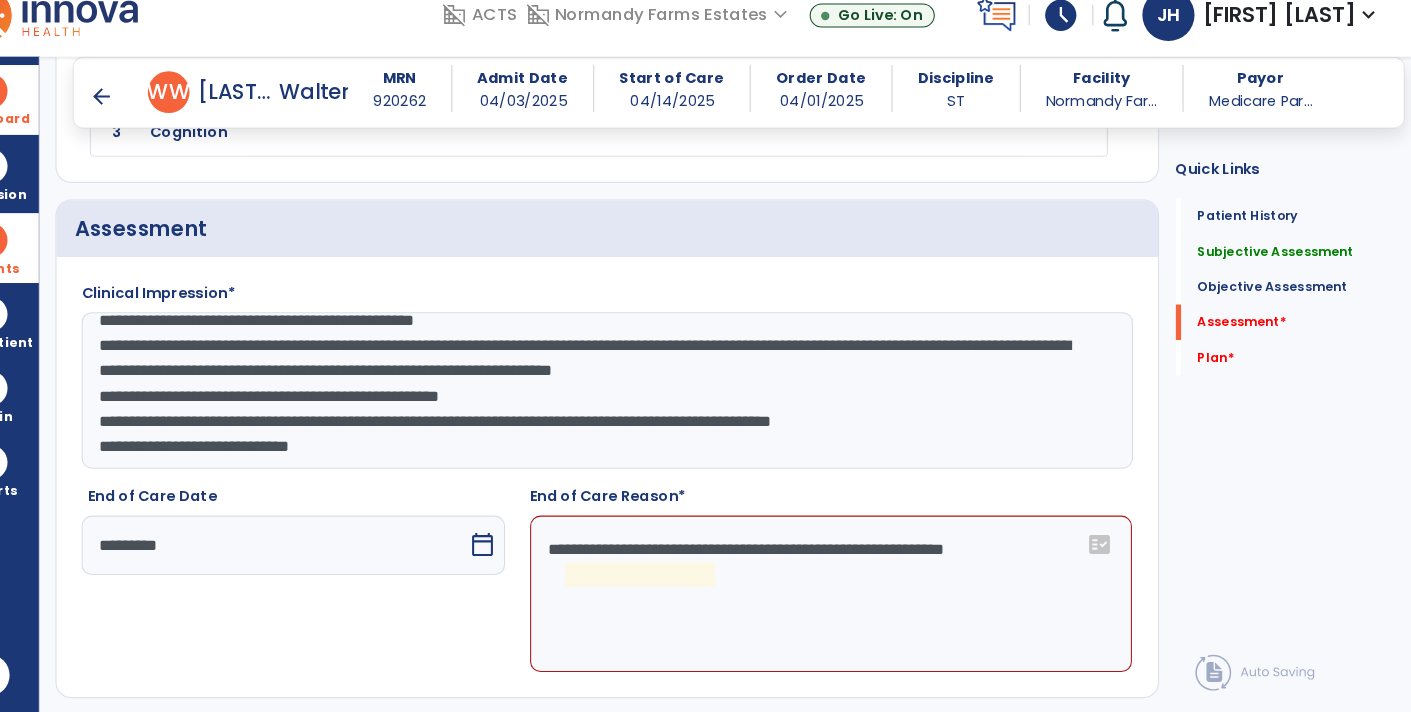 click on "**********" 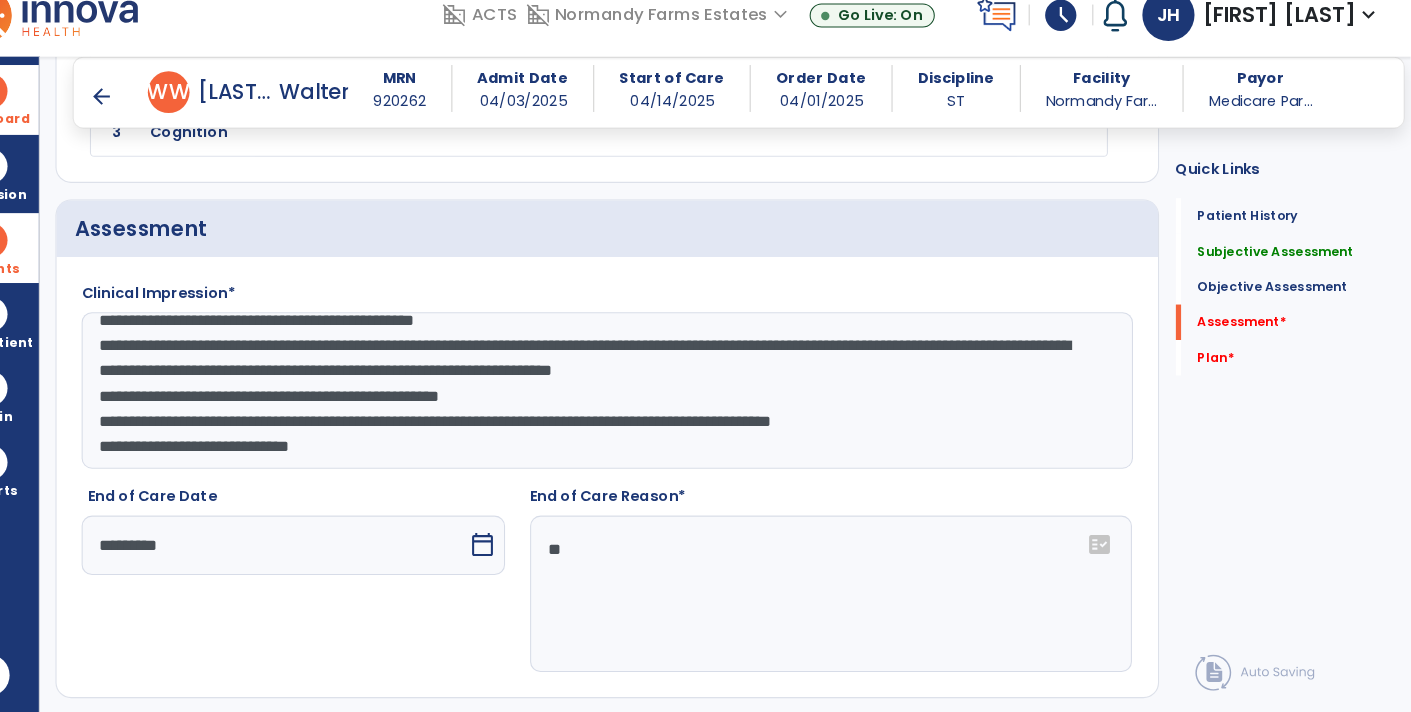 type on "*" 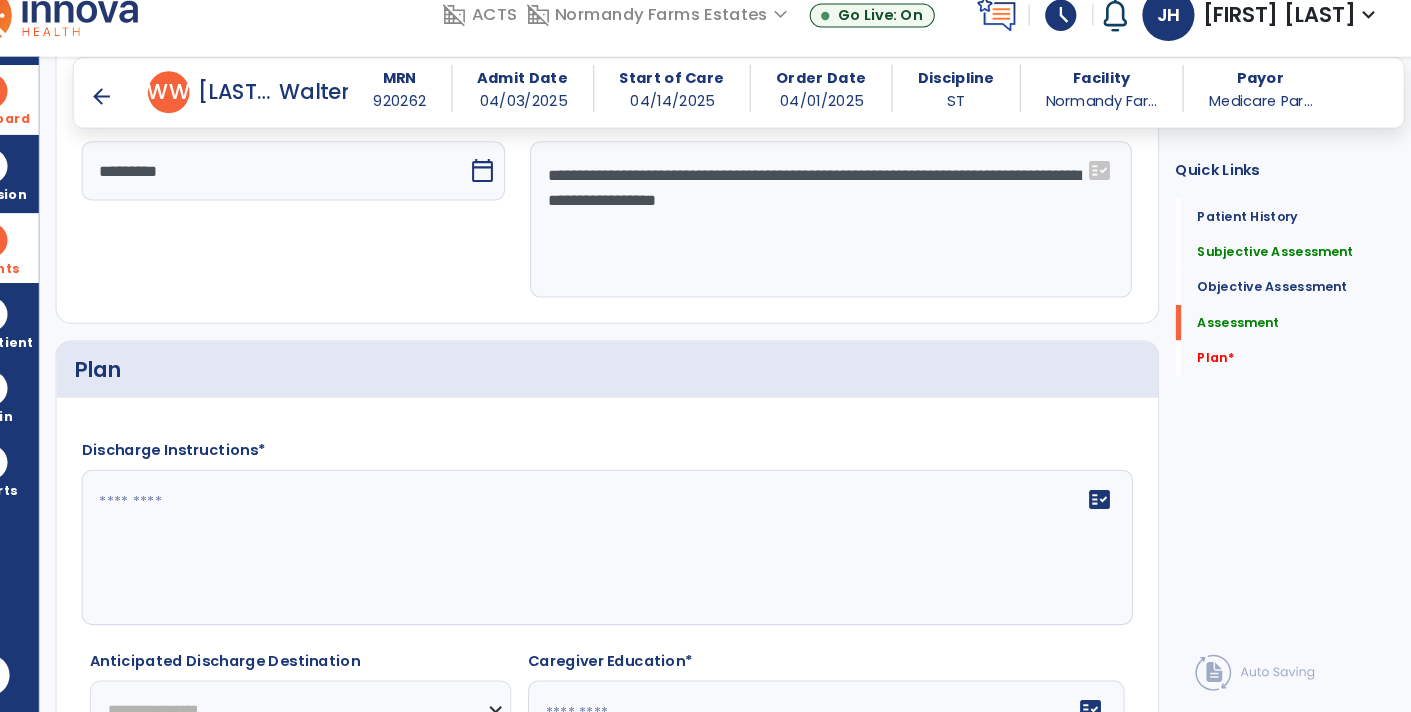 scroll, scrollTop: 3133, scrollLeft: 0, axis: vertical 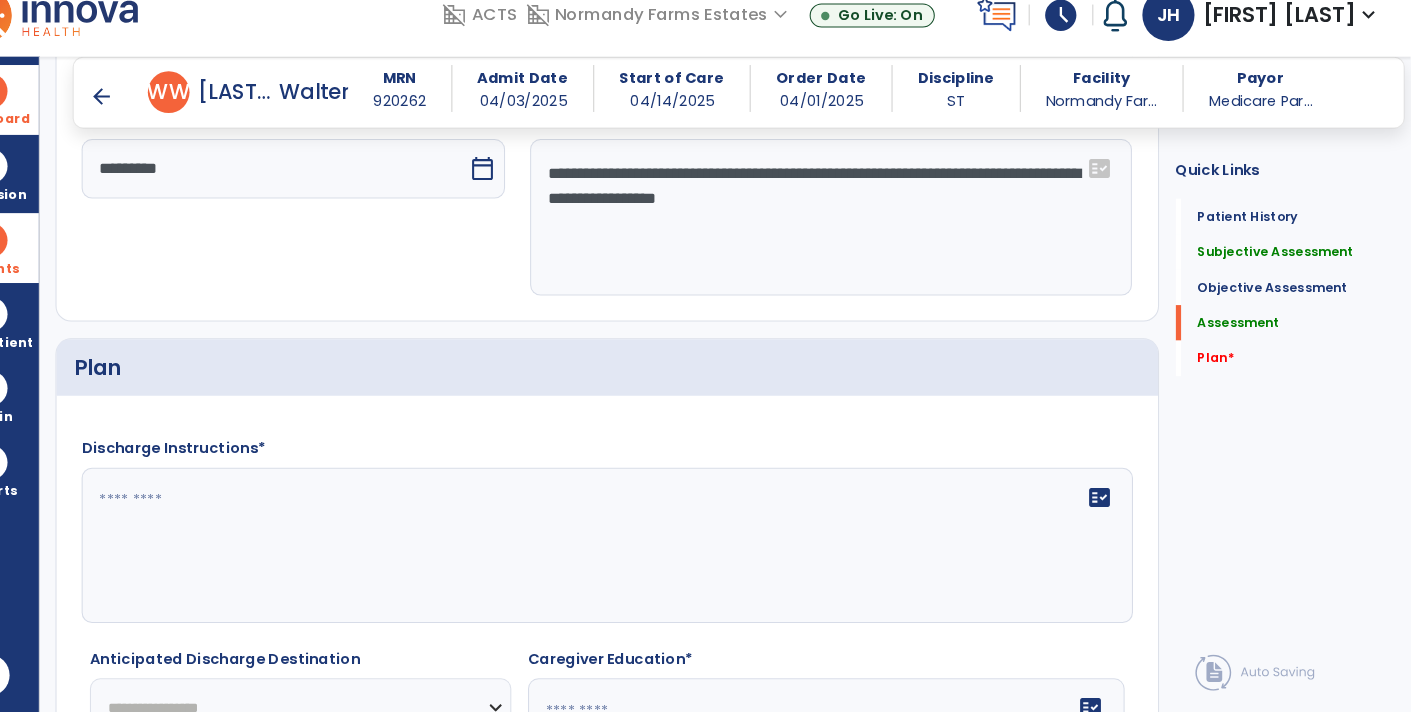 type on "**********" 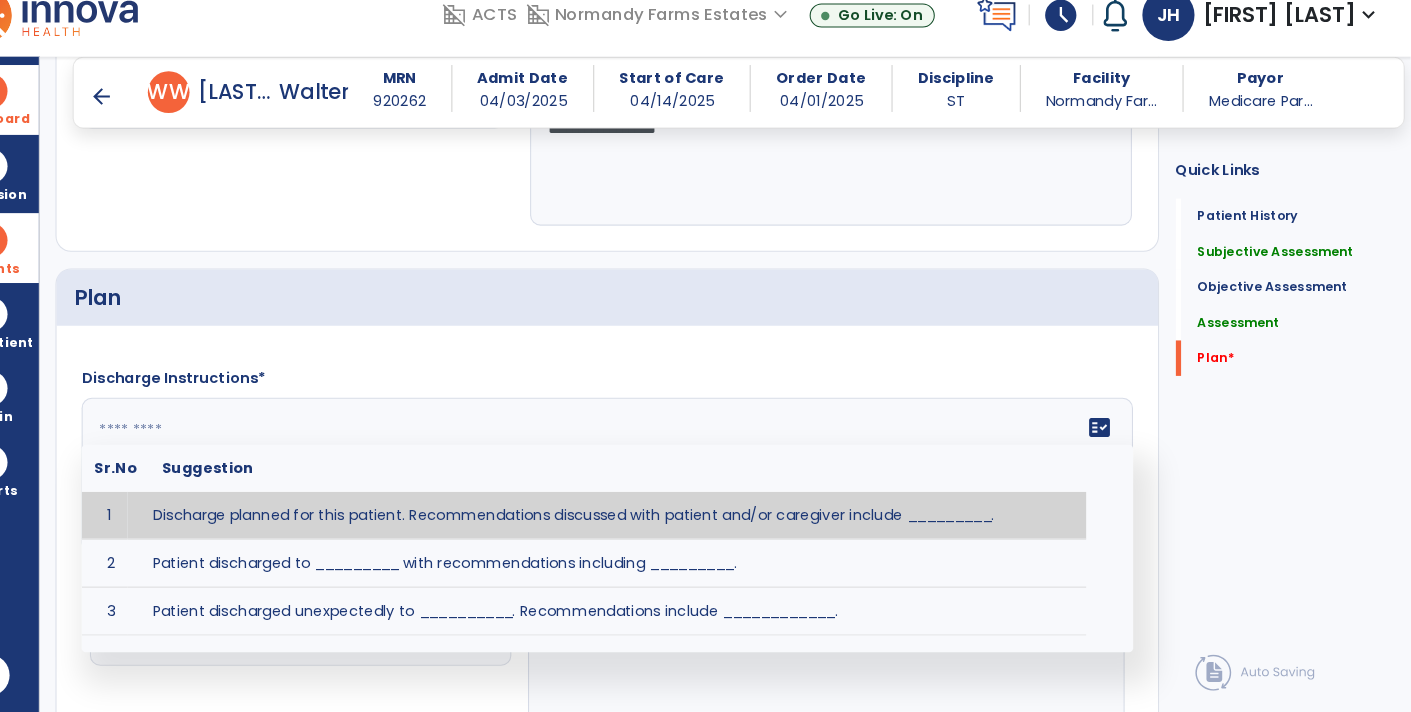 scroll, scrollTop: 3212, scrollLeft: 0, axis: vertical 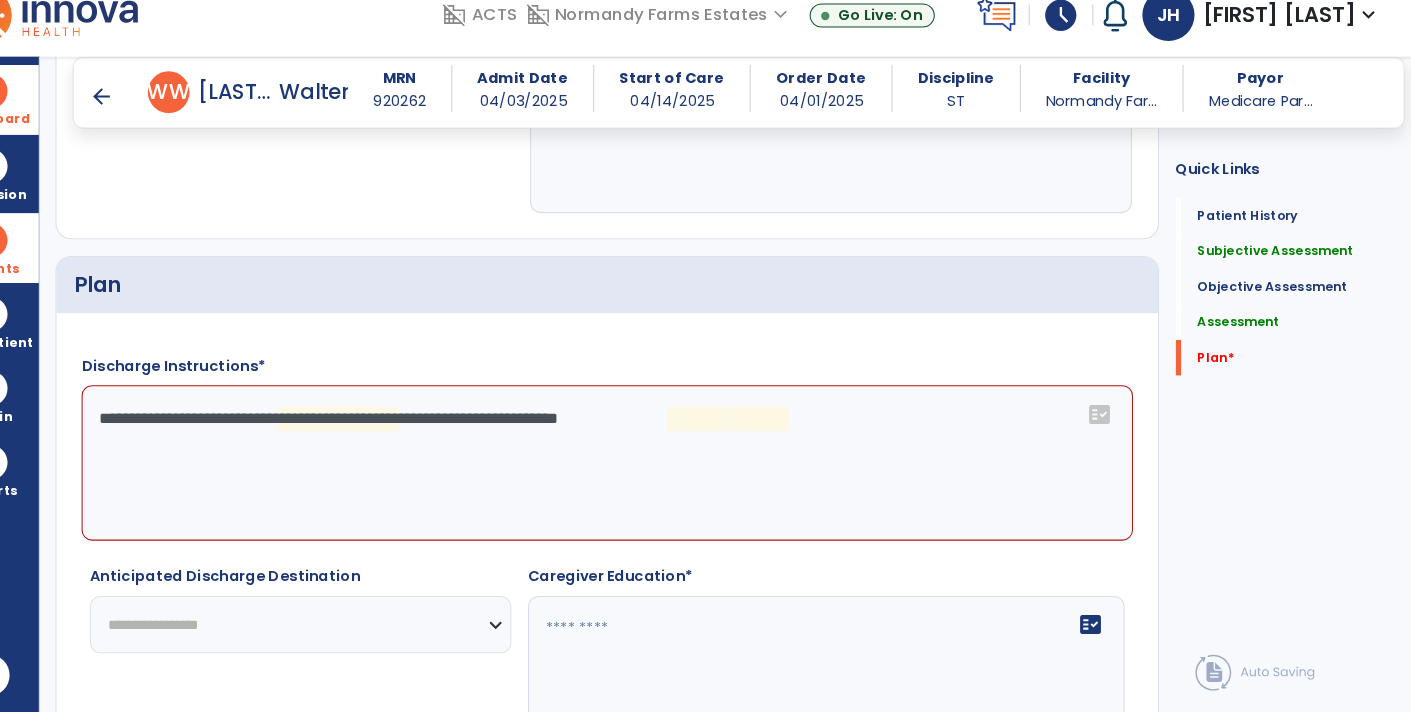 click on "**********" 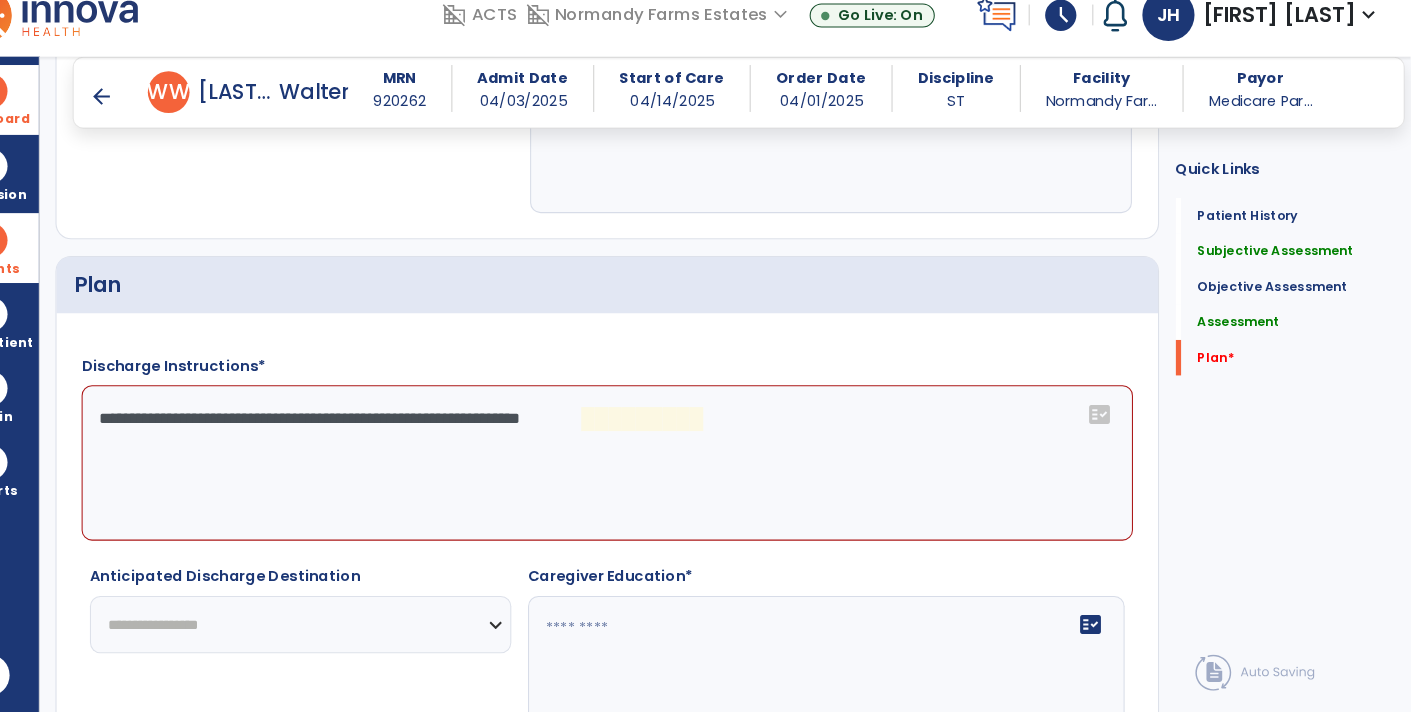 click on "**********" 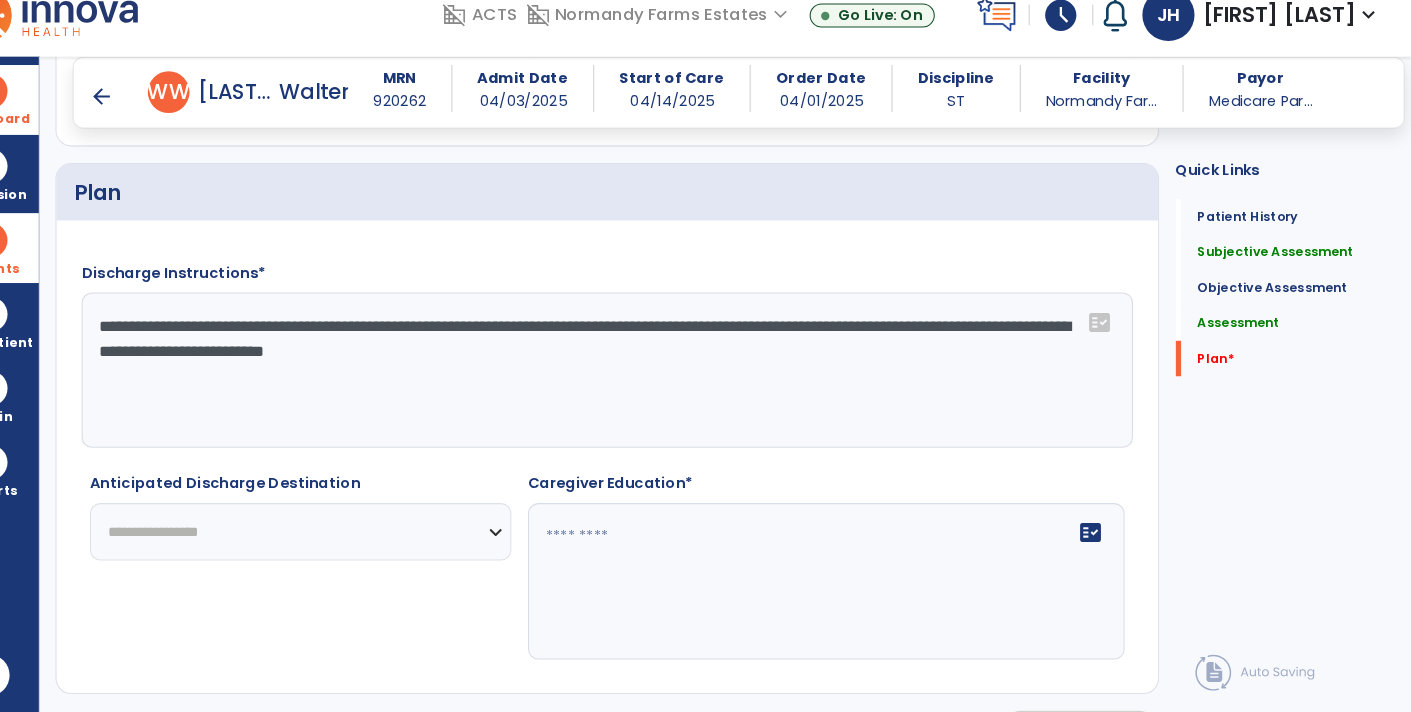 scroll, scrollTop: 3306, scrollLeft: 0, axis: vertical 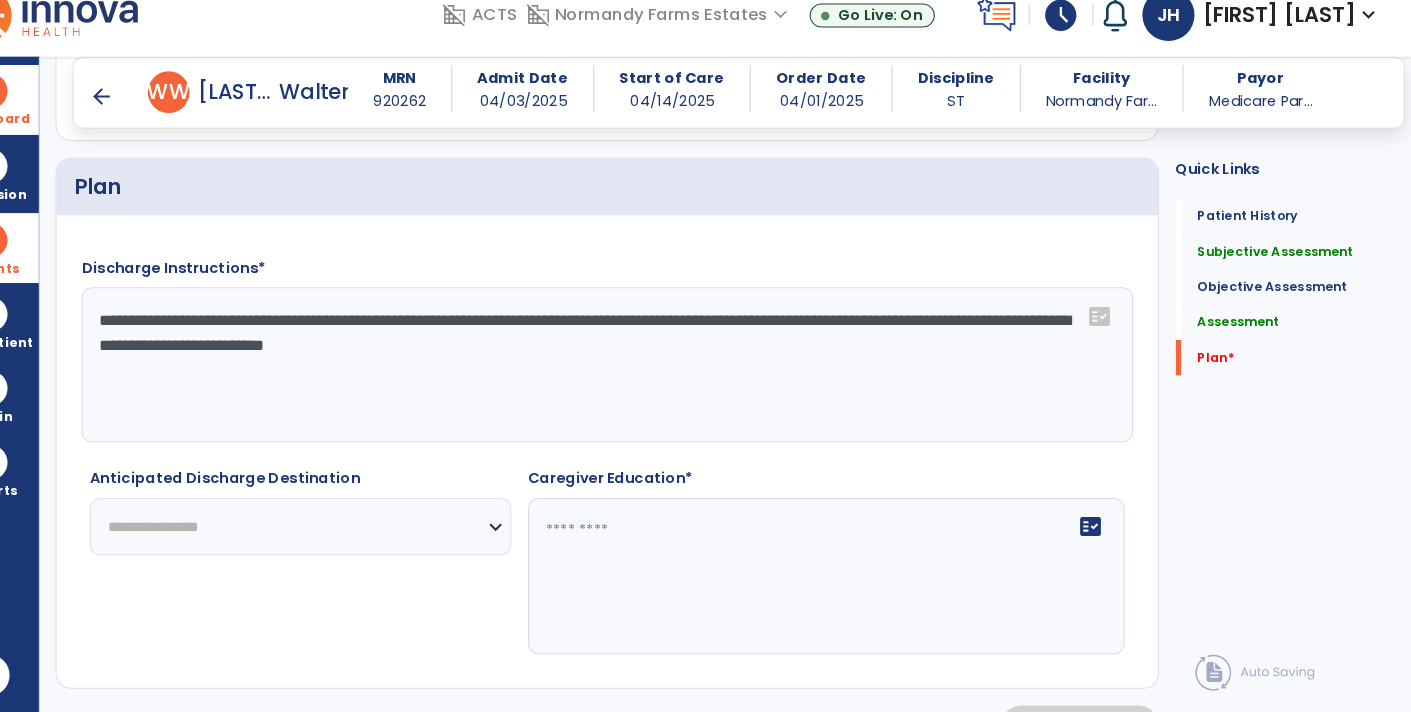 type on "**********" 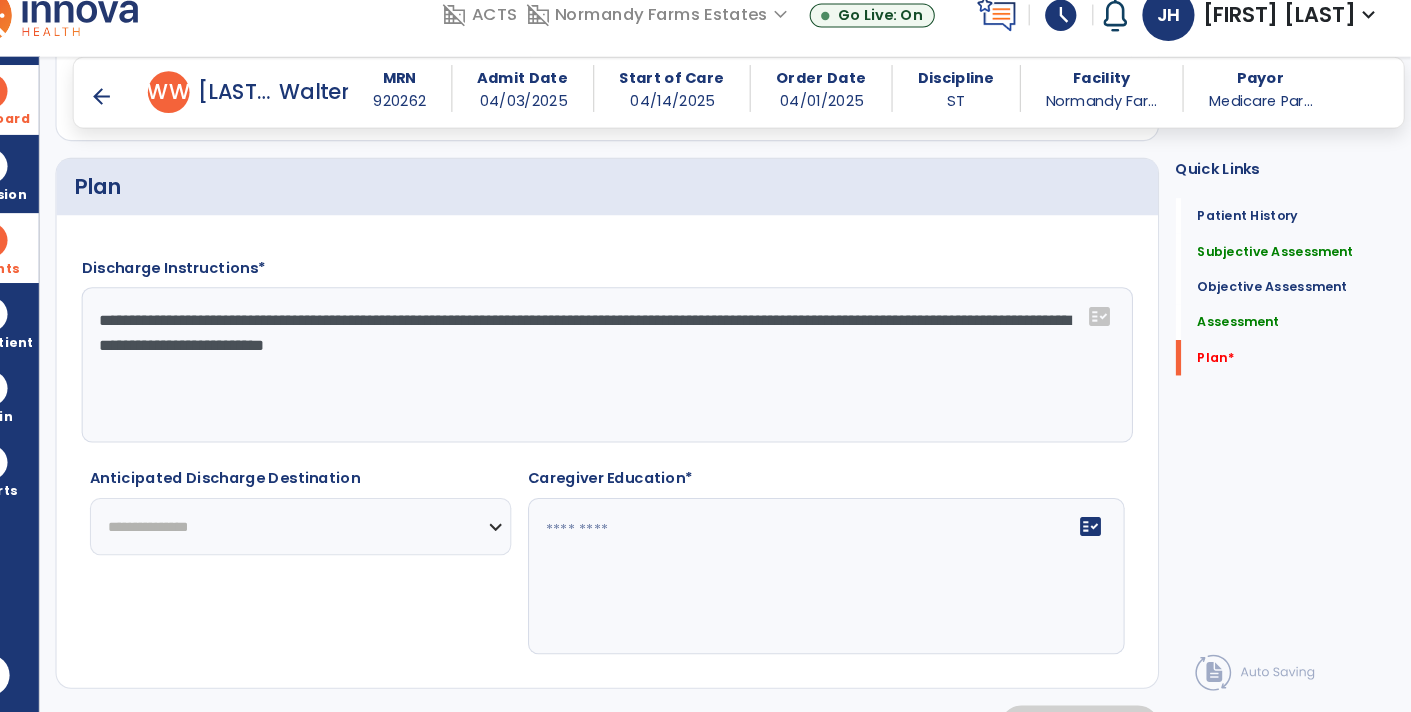 click on "**********" 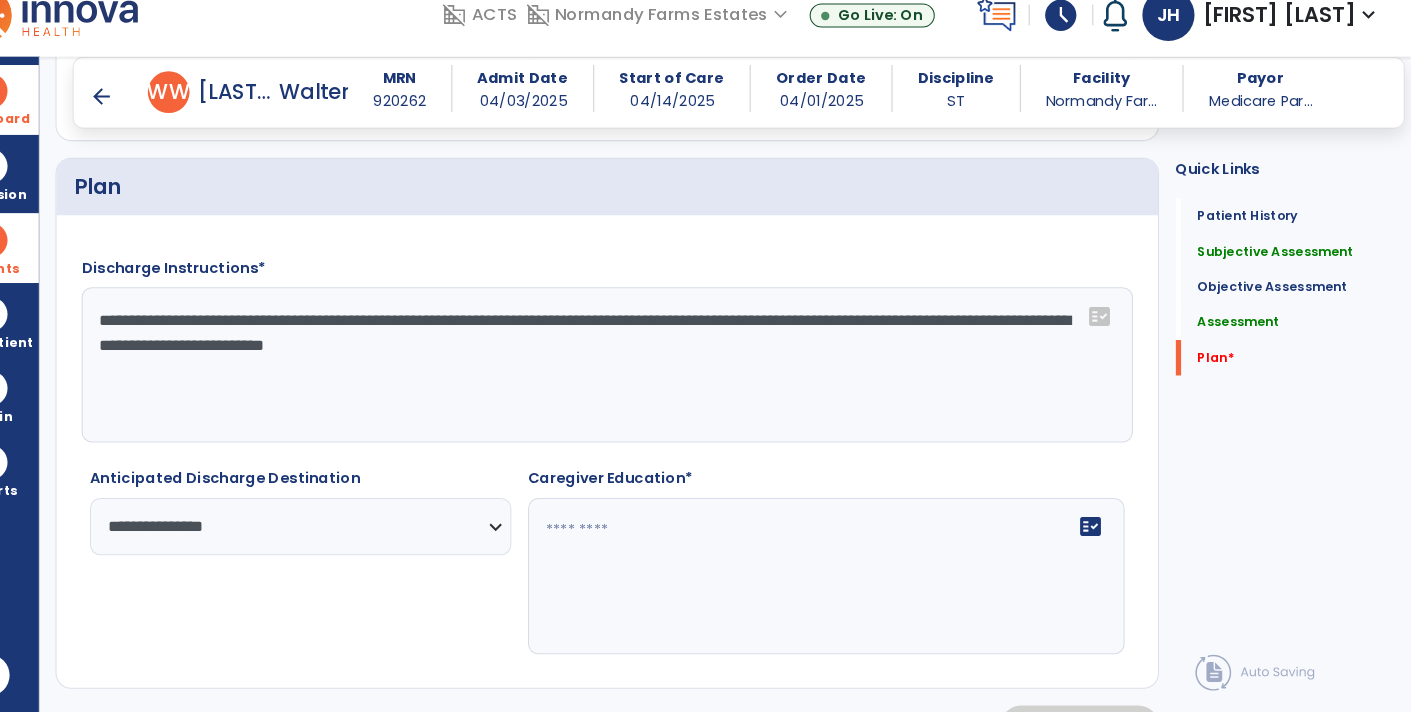 click 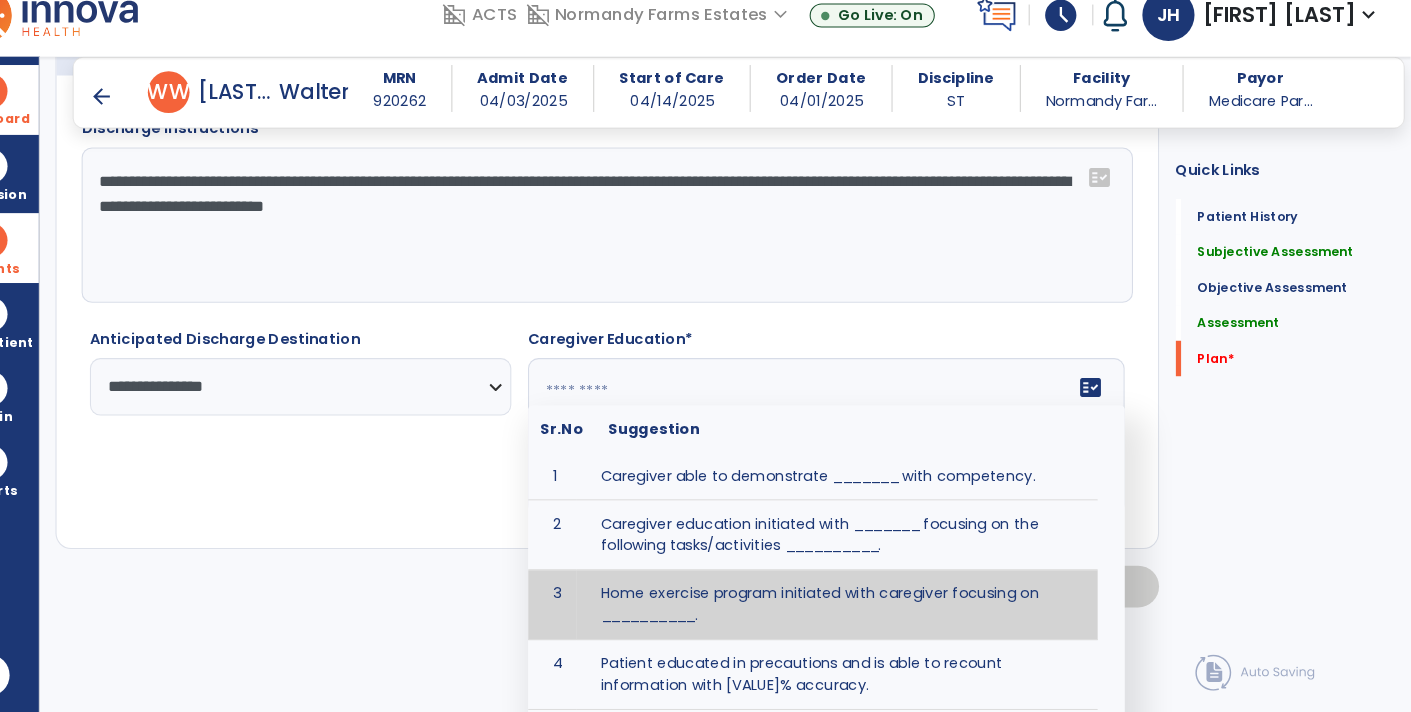 scroll, scrollTop: 3442, scrollLeft: 0, axis: vertical 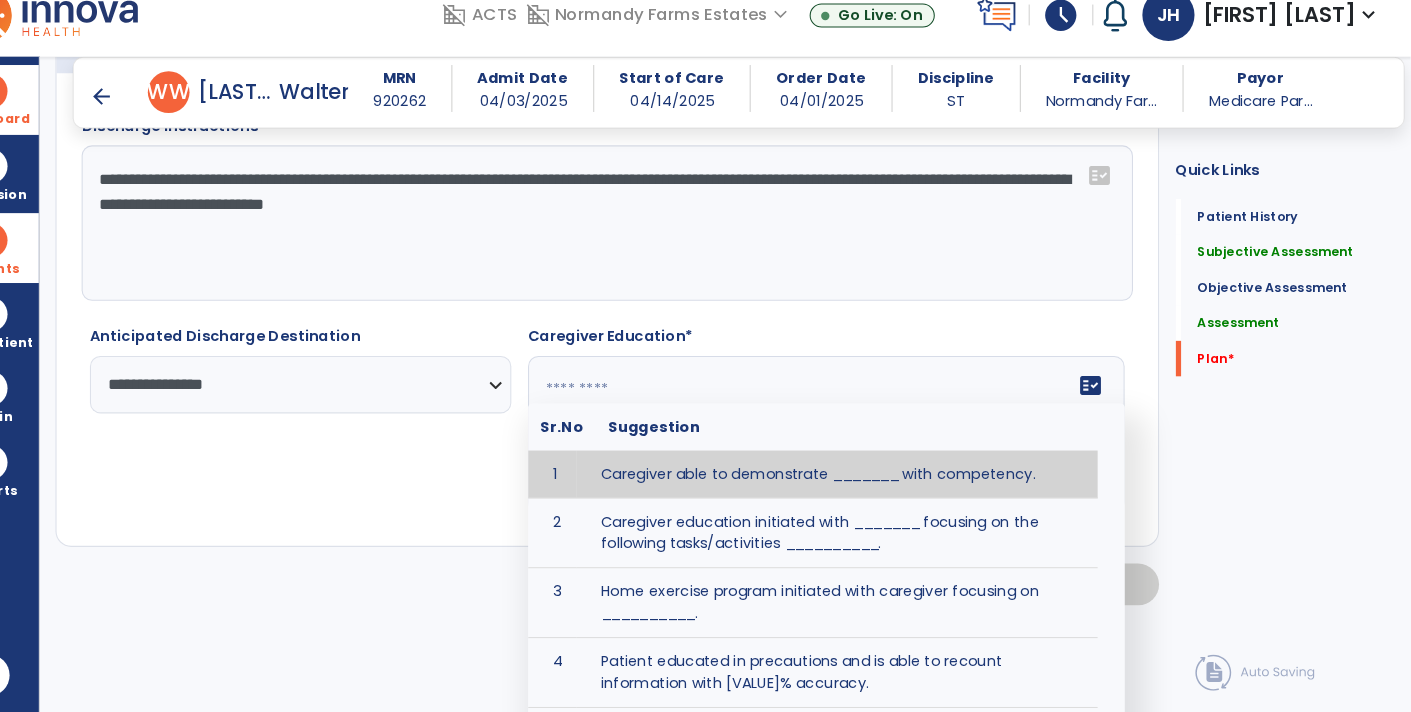 click 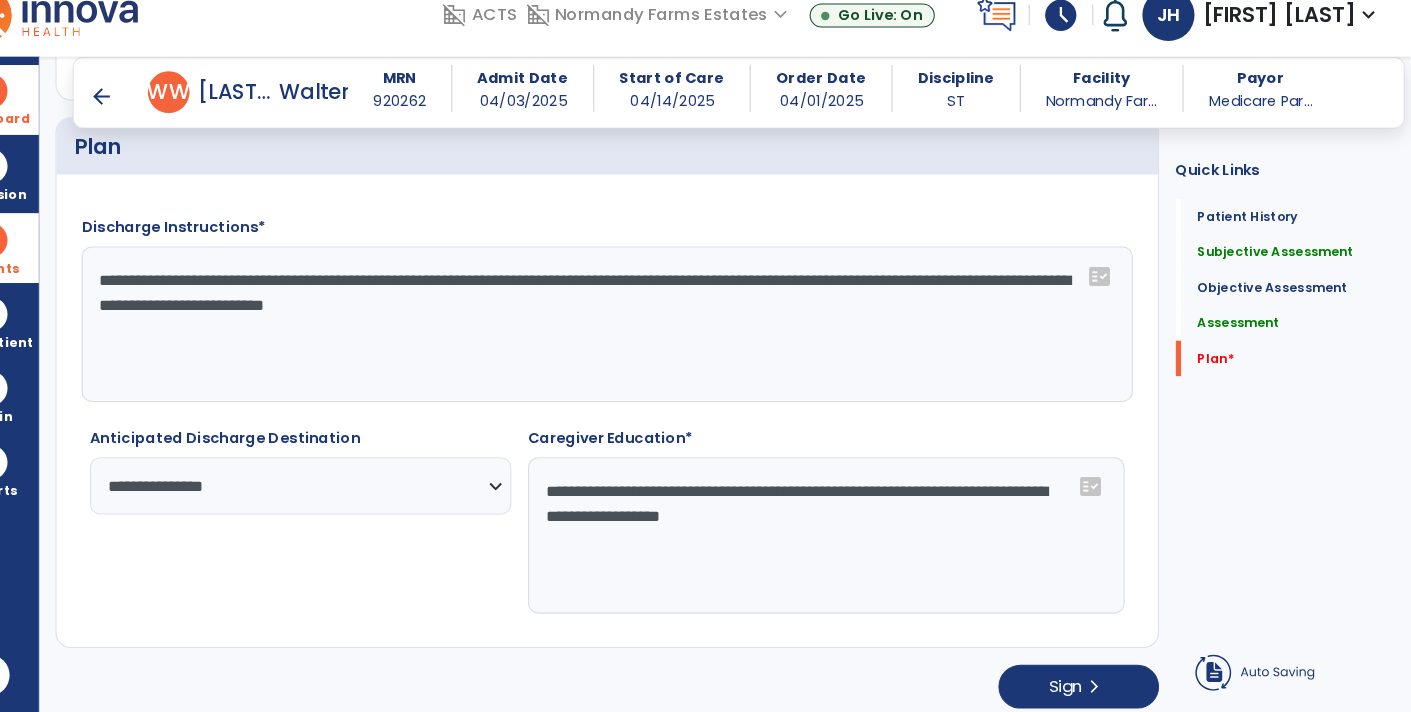 scroll, scrollTop: 3346, scrollLeft: 0, axis: vertical 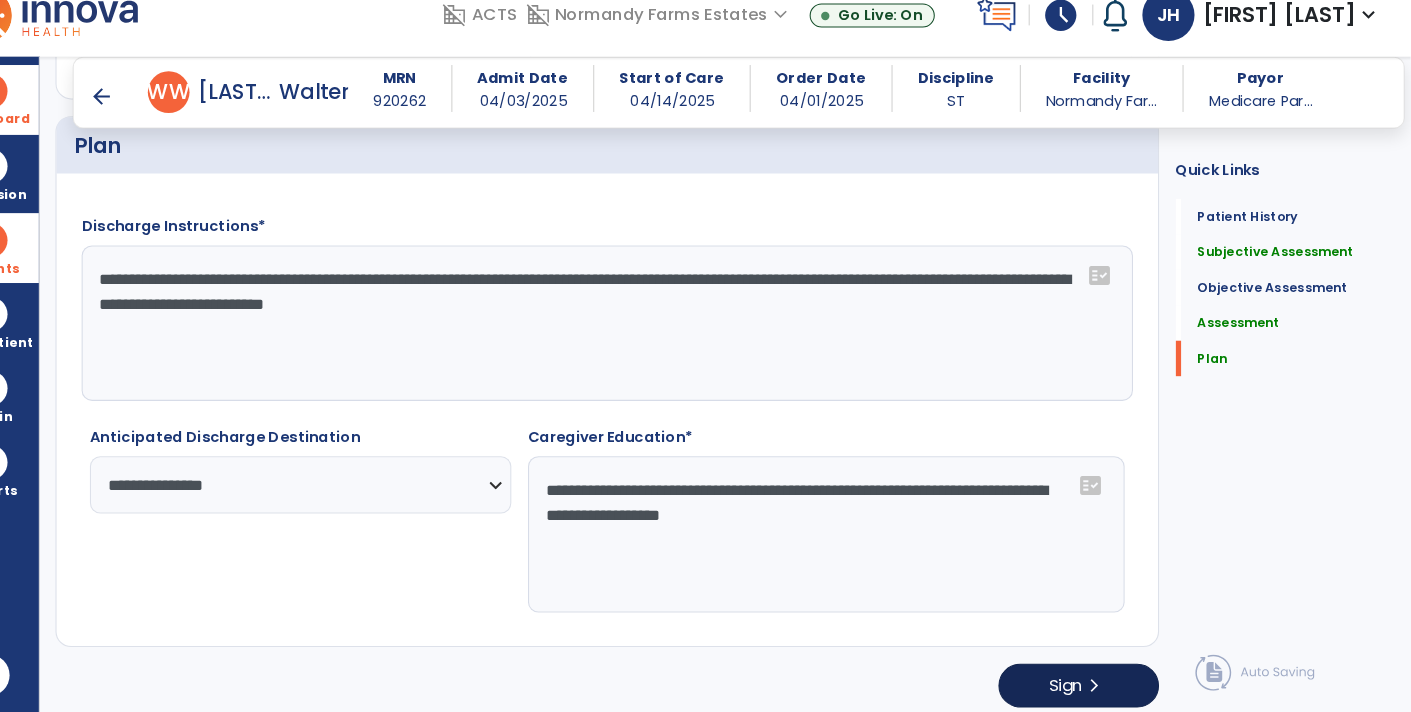 type on "**********" 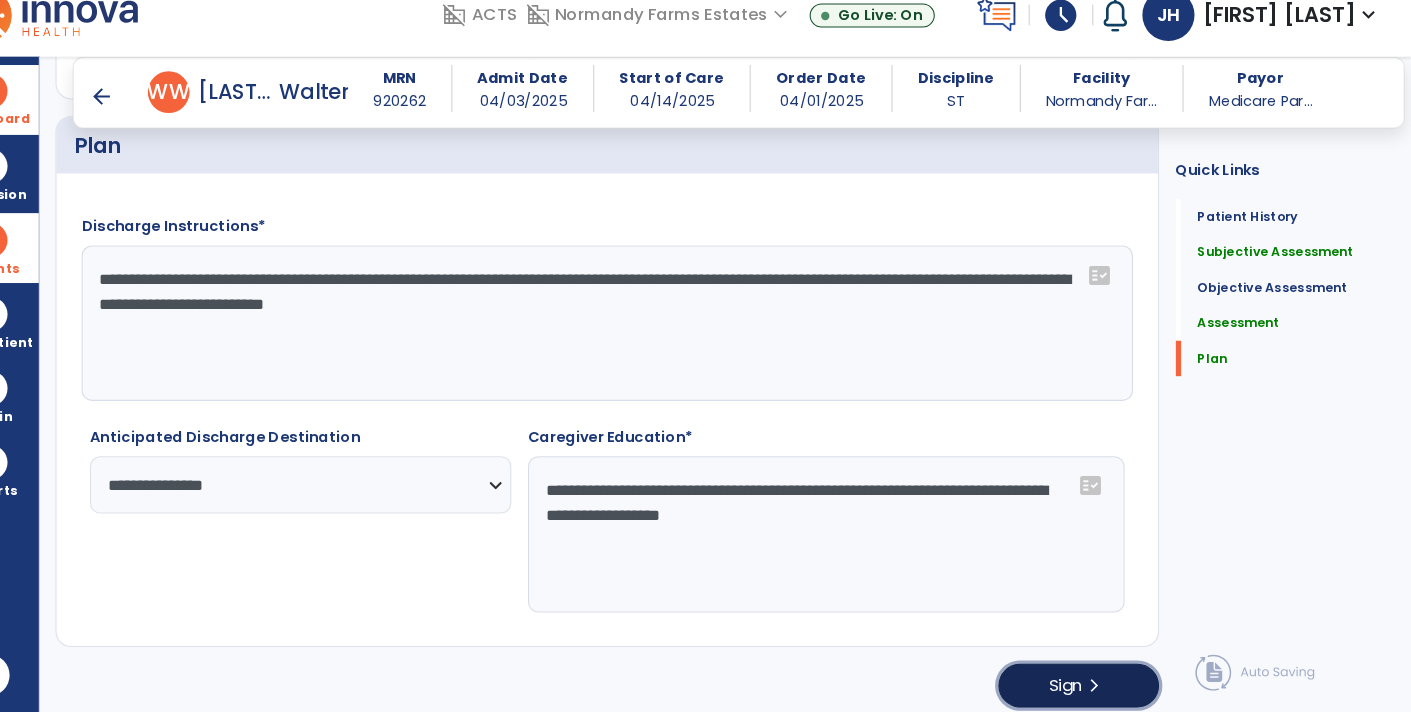 click on "Sign  chevron_right" 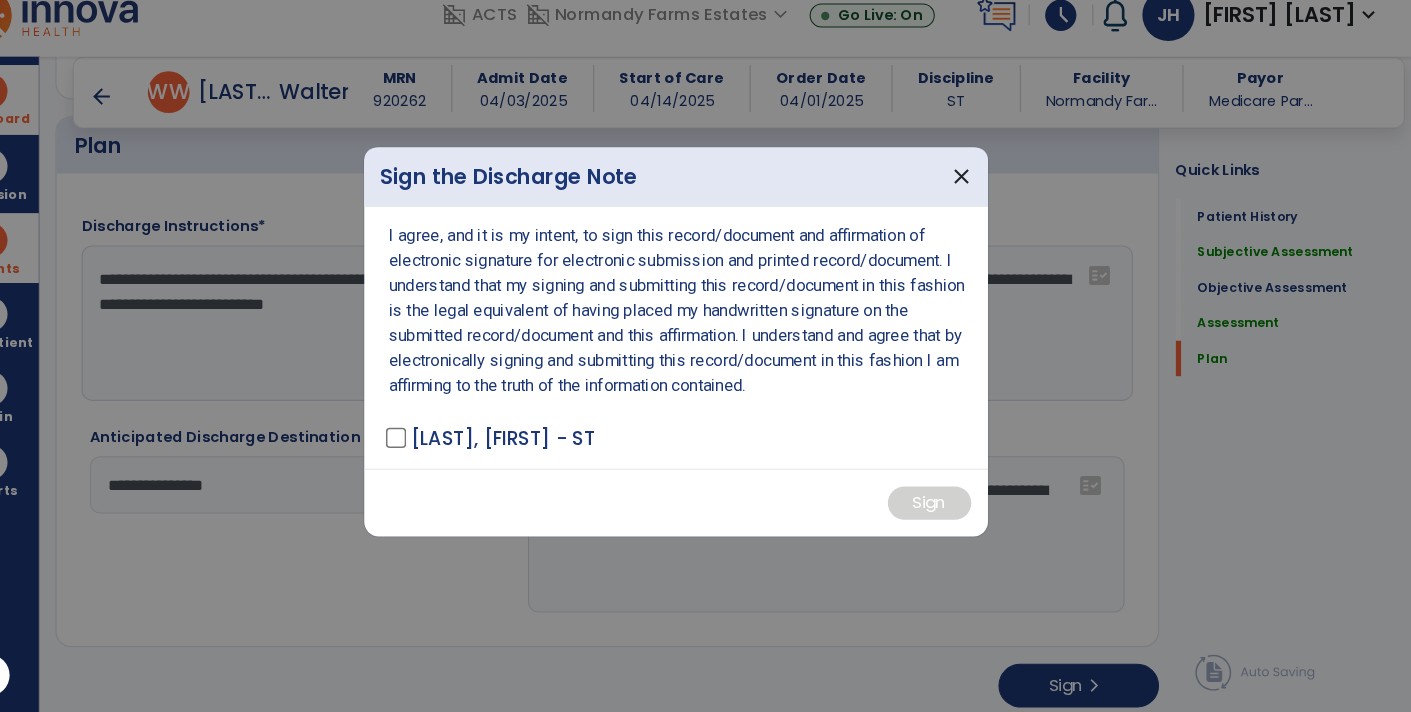 click on "[LAST], [FIRST] - ST" at bounding box center (530, 448) 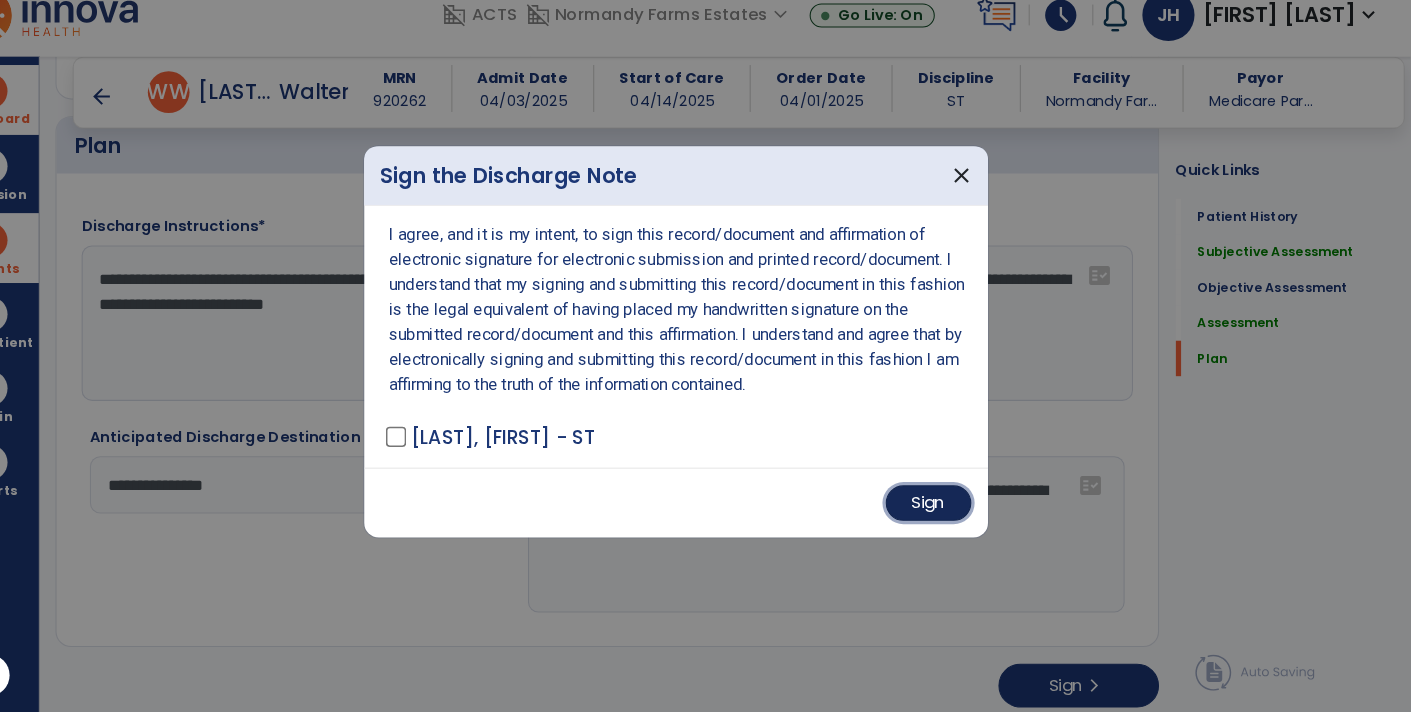 click on "Sign" at bounding box center [948, 511] 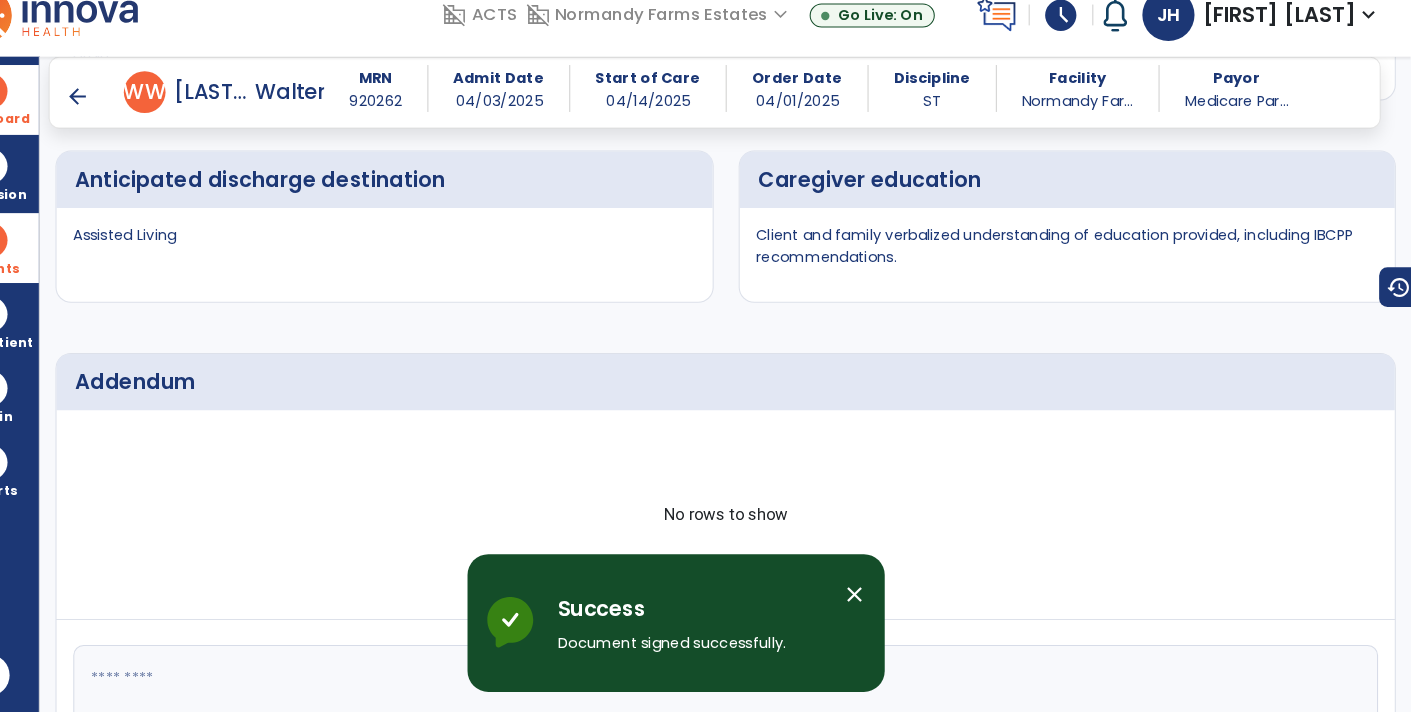 scroll, scrollTop: 4378, scrollLeft: 0, axis: vertical 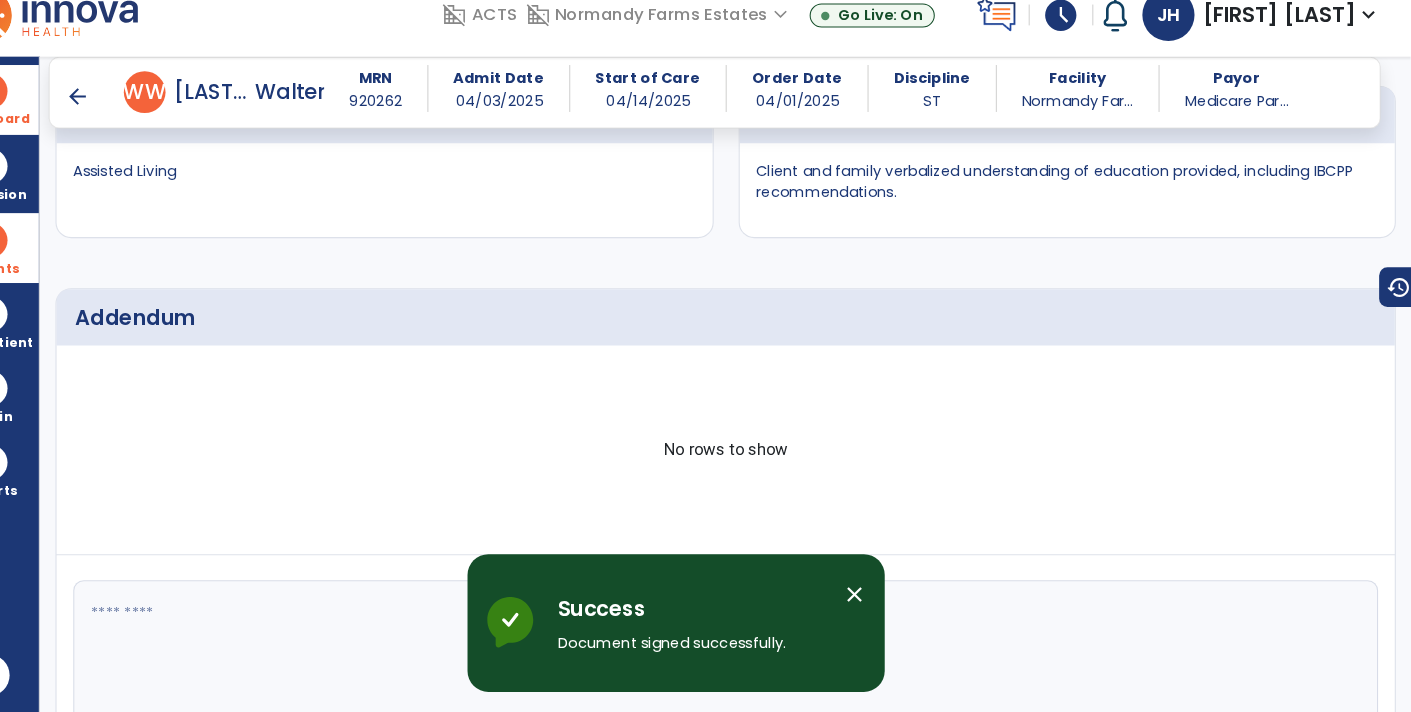 click on "arrow_back" at bounding box center [133, 121] 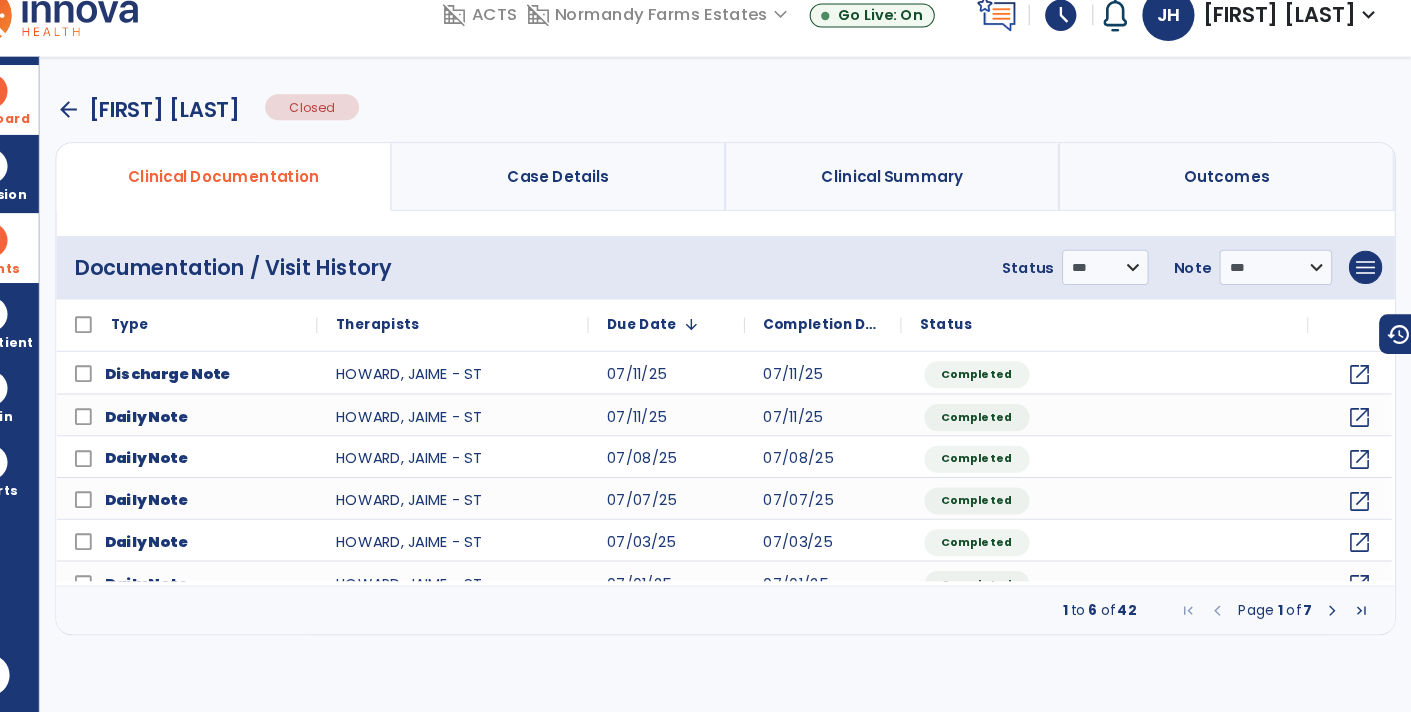 scroll, scrollTop: 0, scrollLeft: 0, axis: both 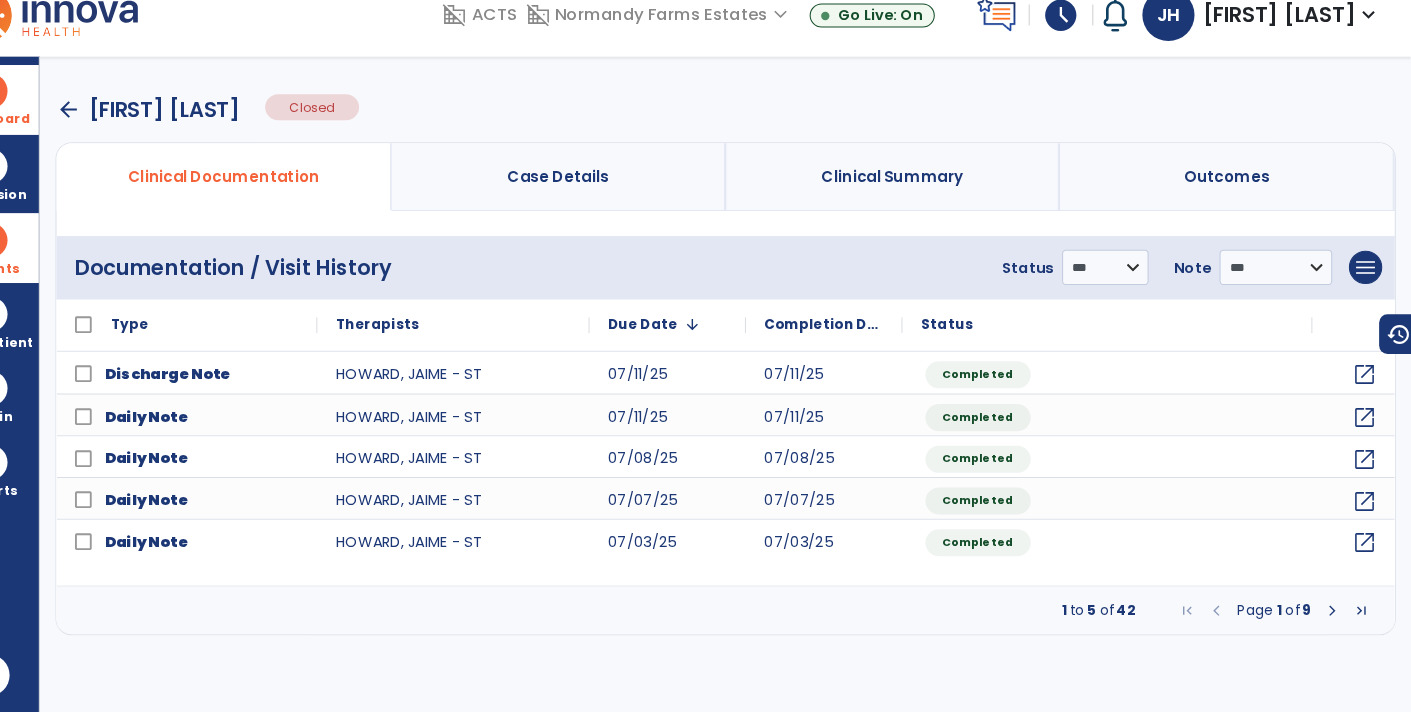 click on "arrow_back" at bounding box center (123, 134) 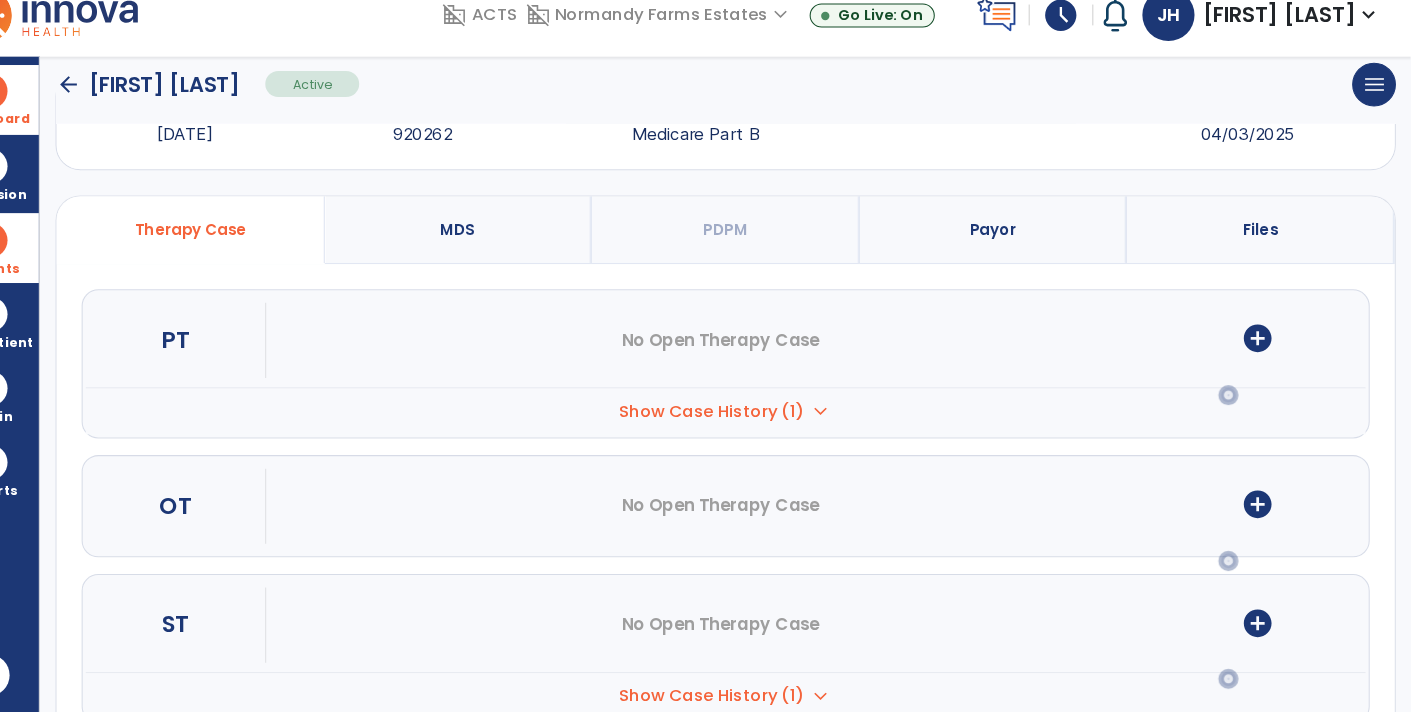scroll, scrollTop: 0, scrollLeft: 0, axis: both 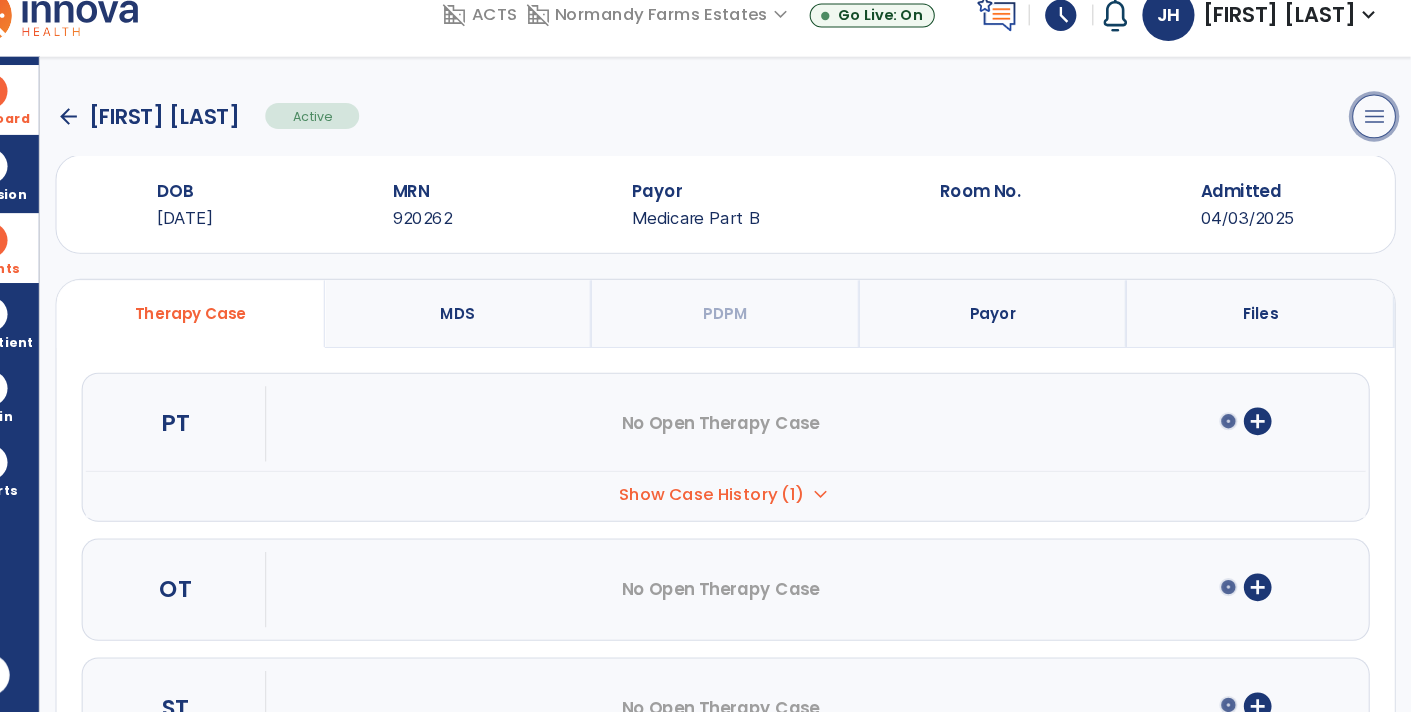 click on "menu" at bounding box center [1375, 140] 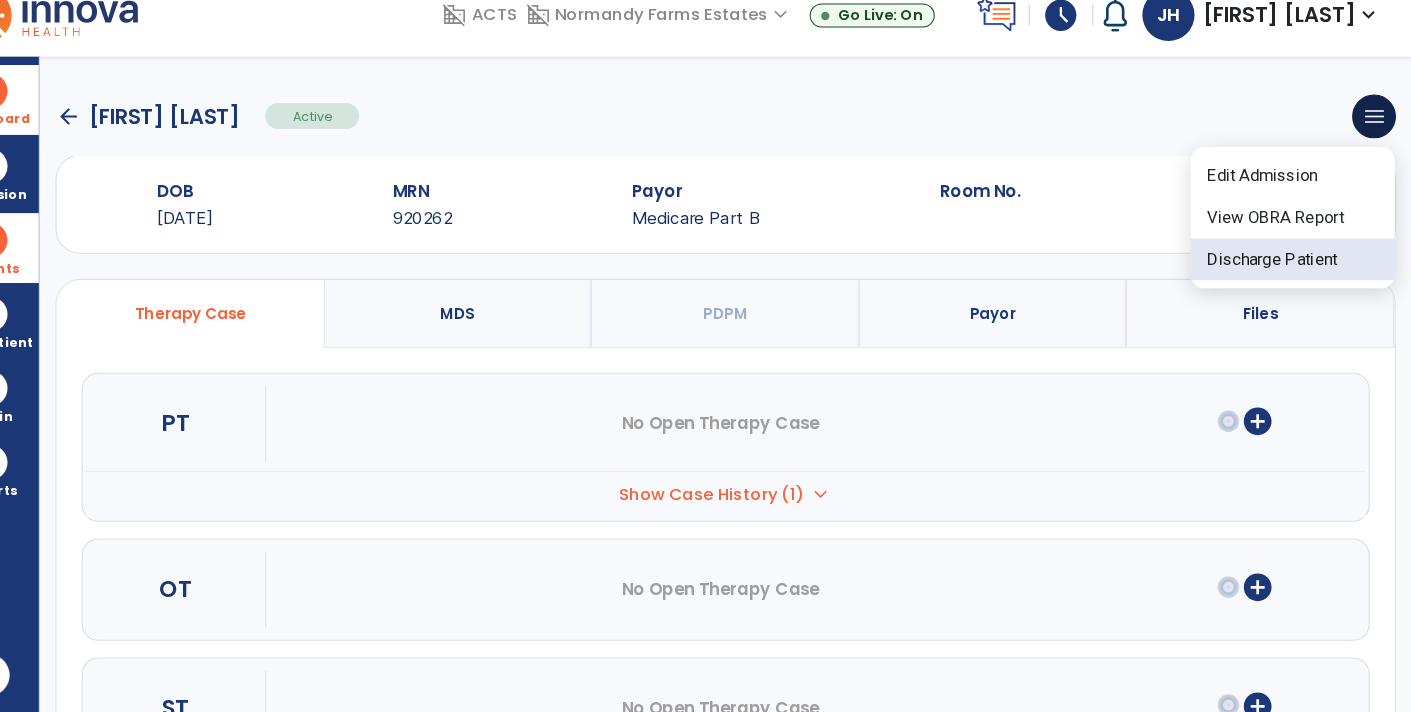 click on "Discharge Patient" 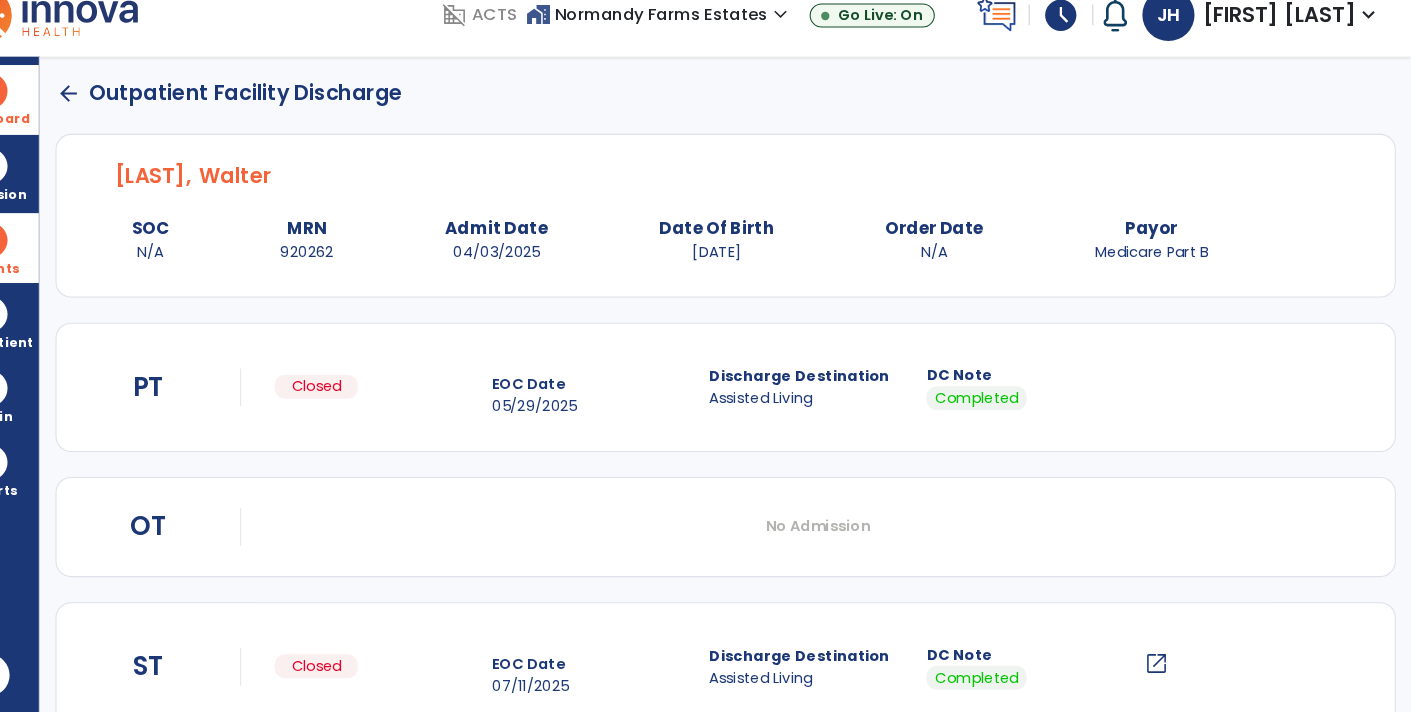 click on "arrow_back" 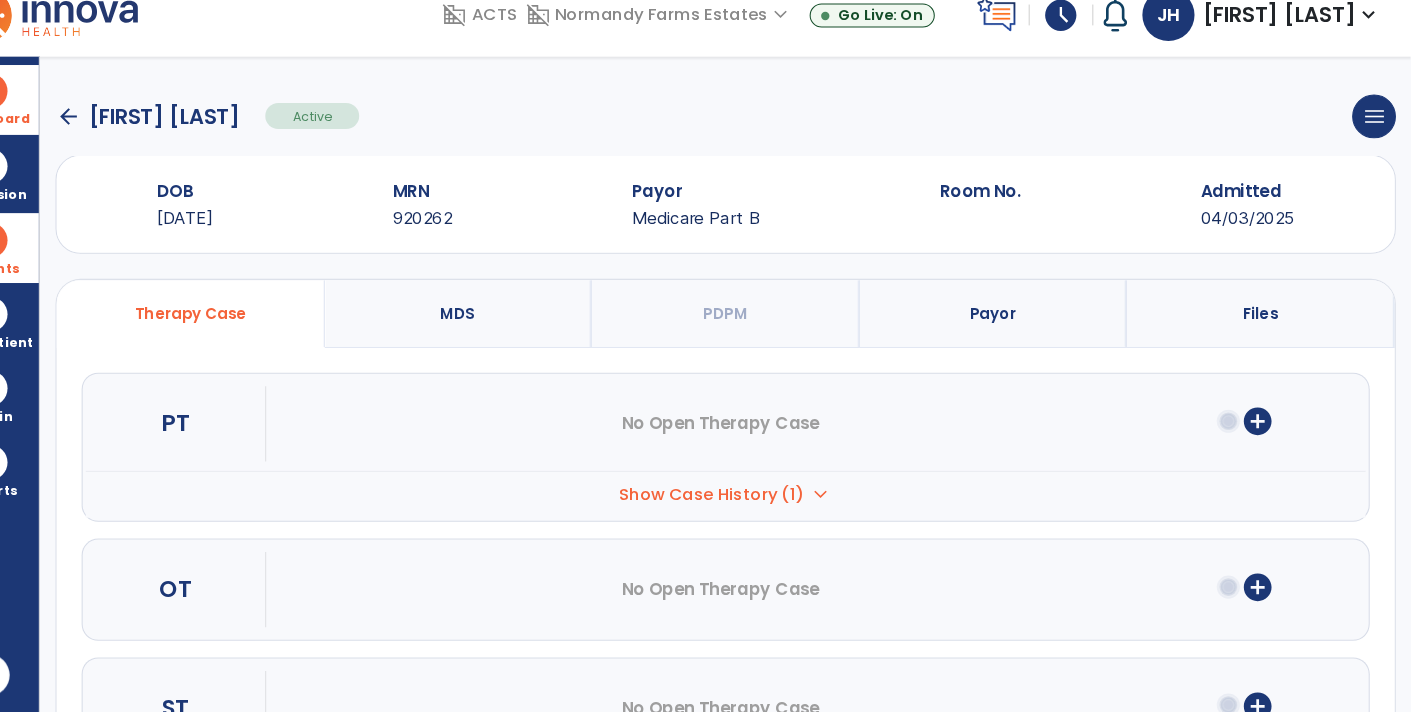 click on "arrow_back   Waniewski, Walter  Active  menu   Edit Admission   View OBRA Report   Discharge Patient" 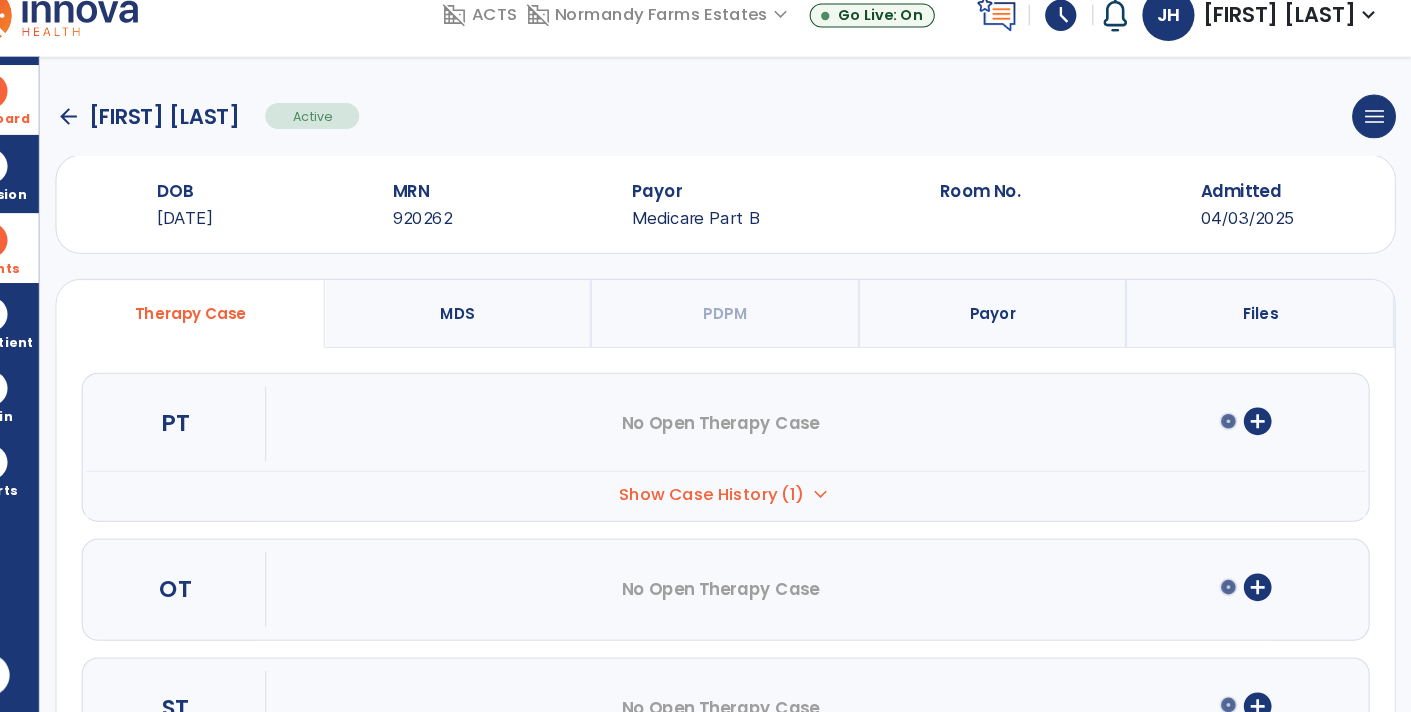 click on "Dashboard" at bounding box center (47, 124) 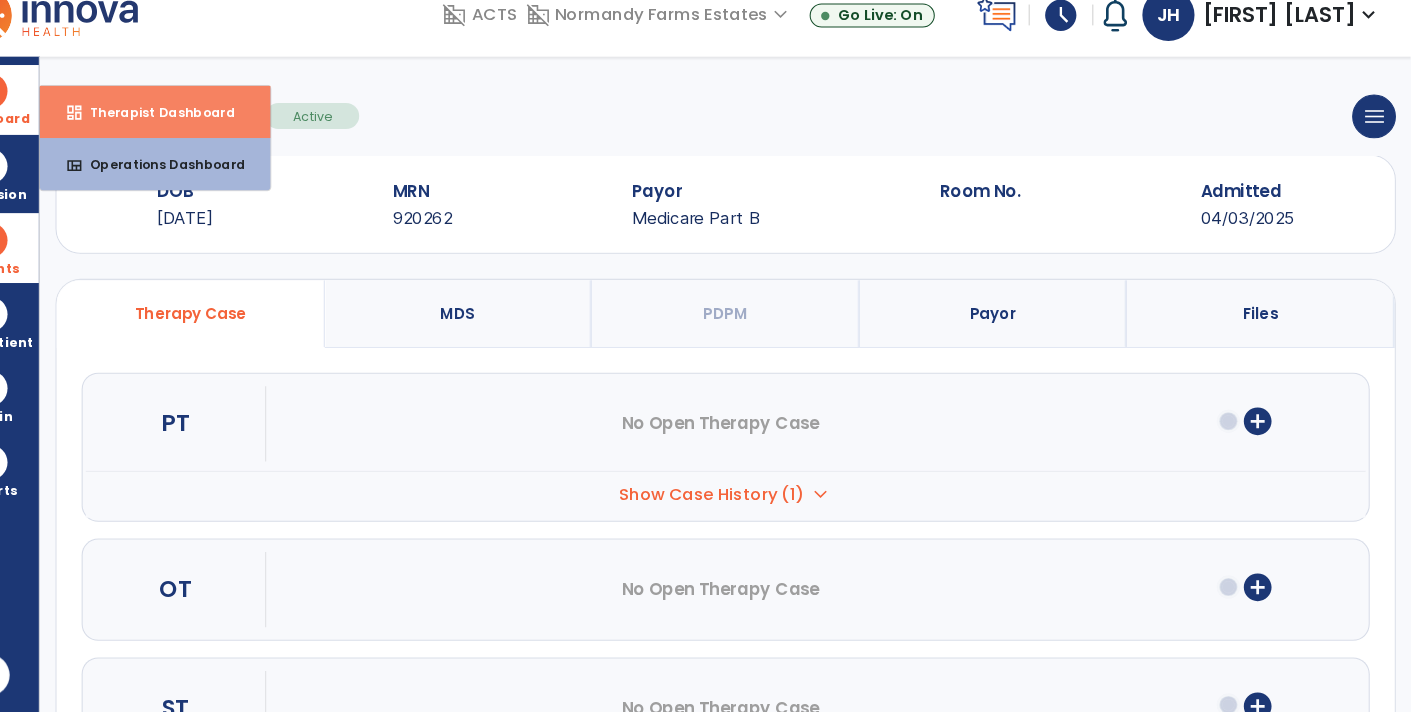 click on "Therapist Dashboard" at bounding box center [205, 136] 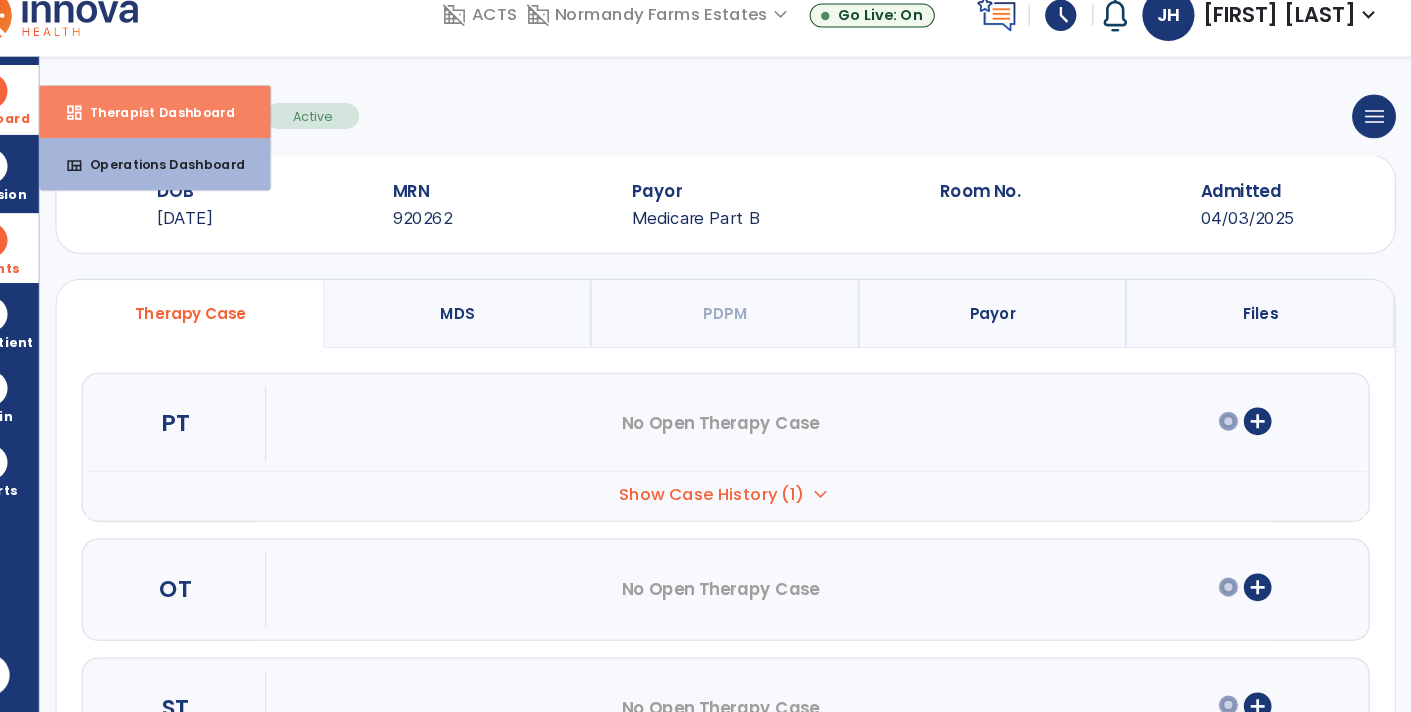 select on "****" 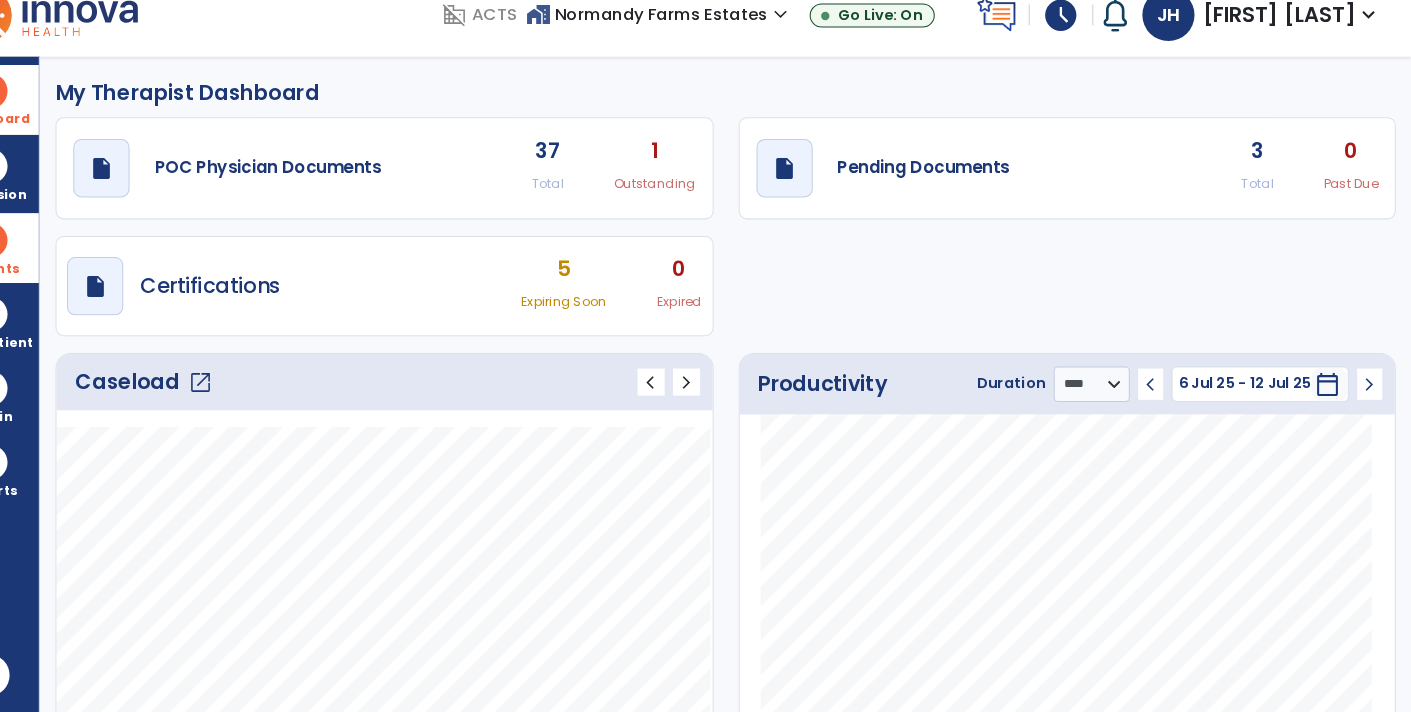 click on "draft   open_in_new  Pending Documents 3 Total 0 Past Due" 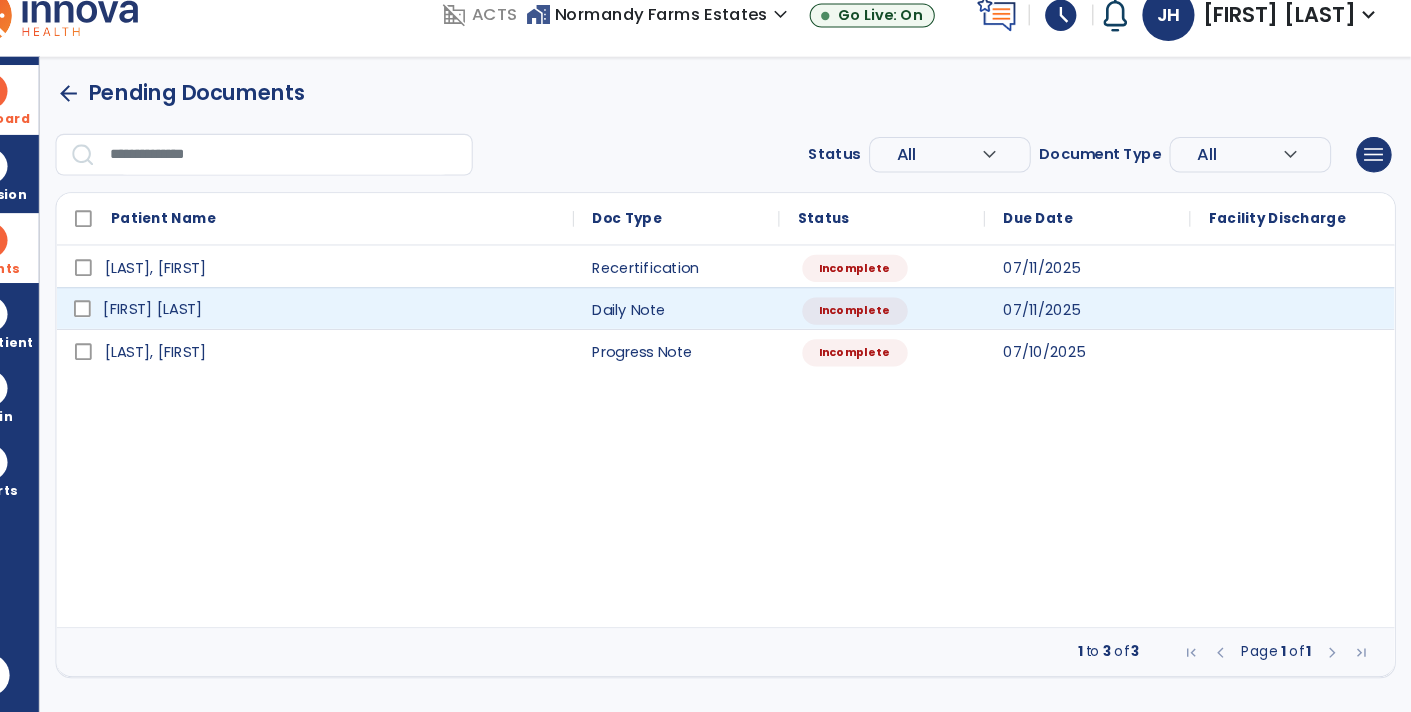 click on "[LAST], [FIRST]" at bounding box center (374, 325) 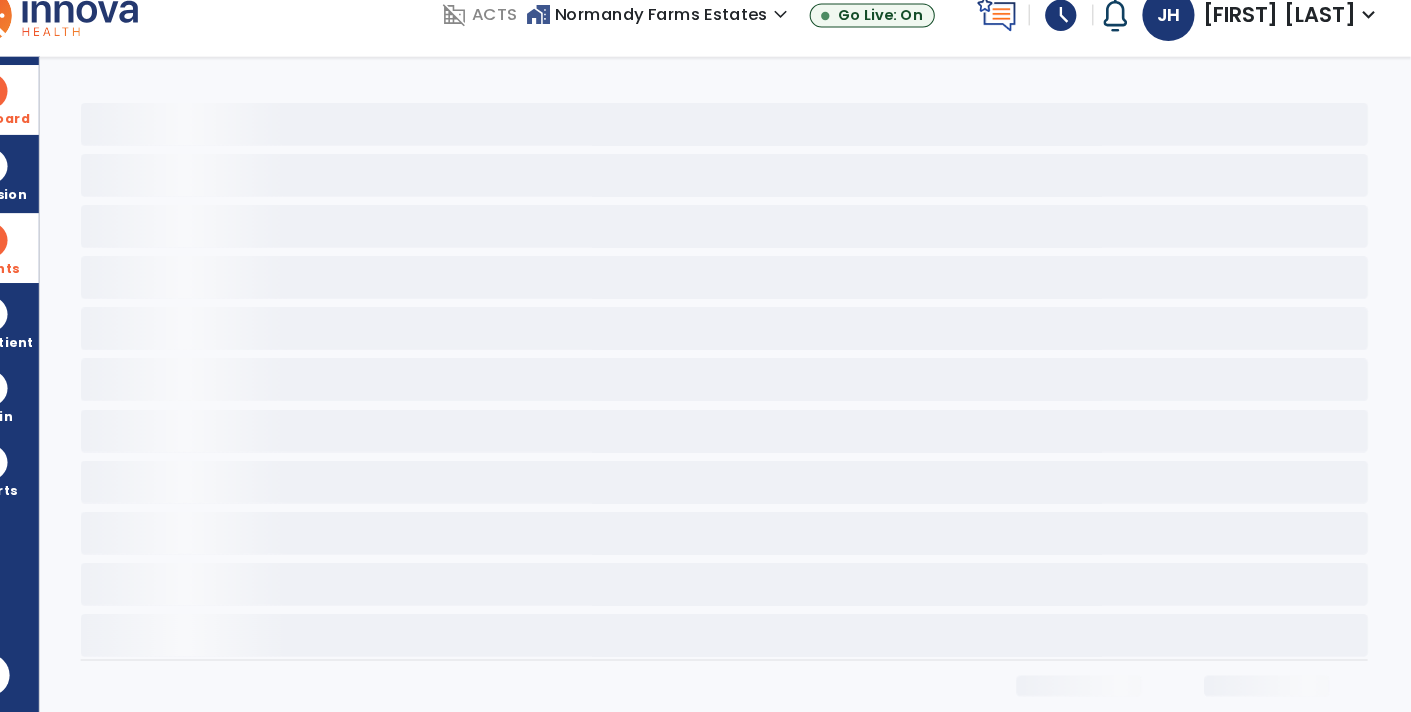 select on "*" 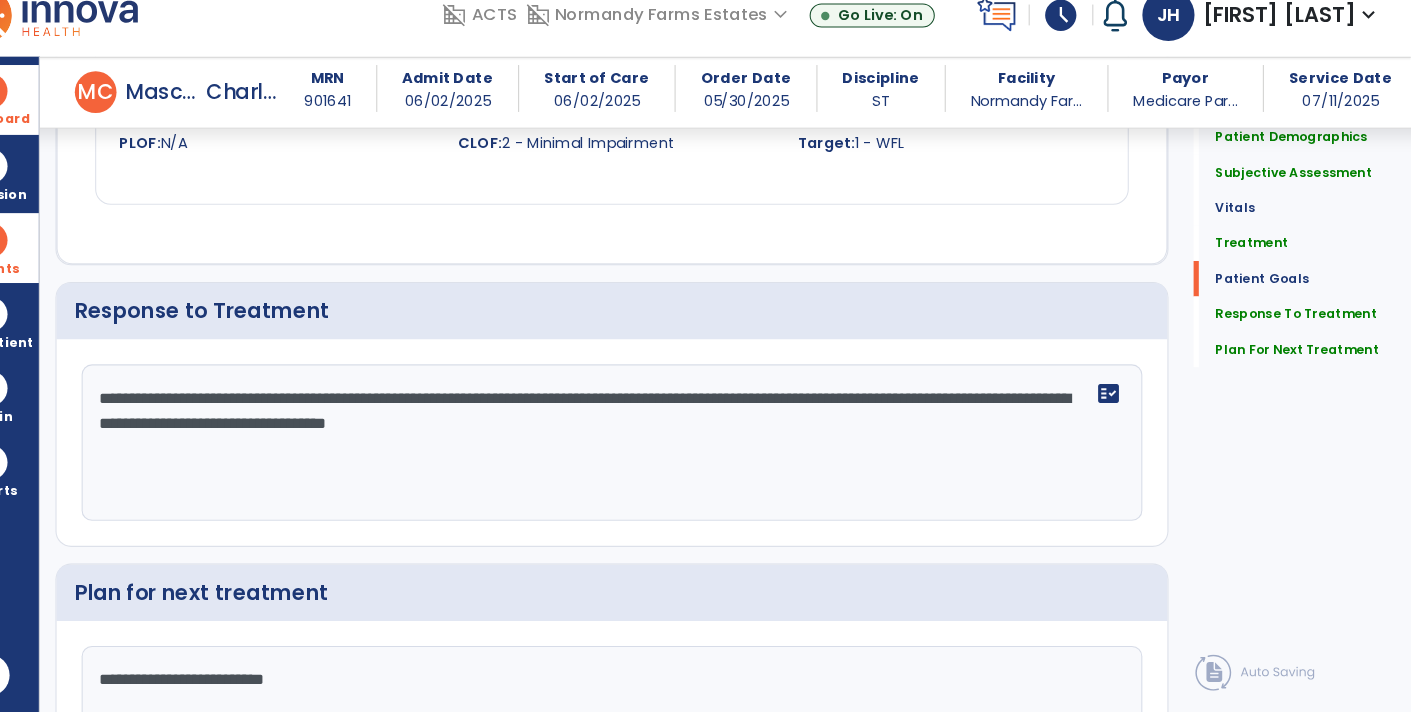scroll, scrollTop: 2572, scrollLeft: 0, axis: vertical 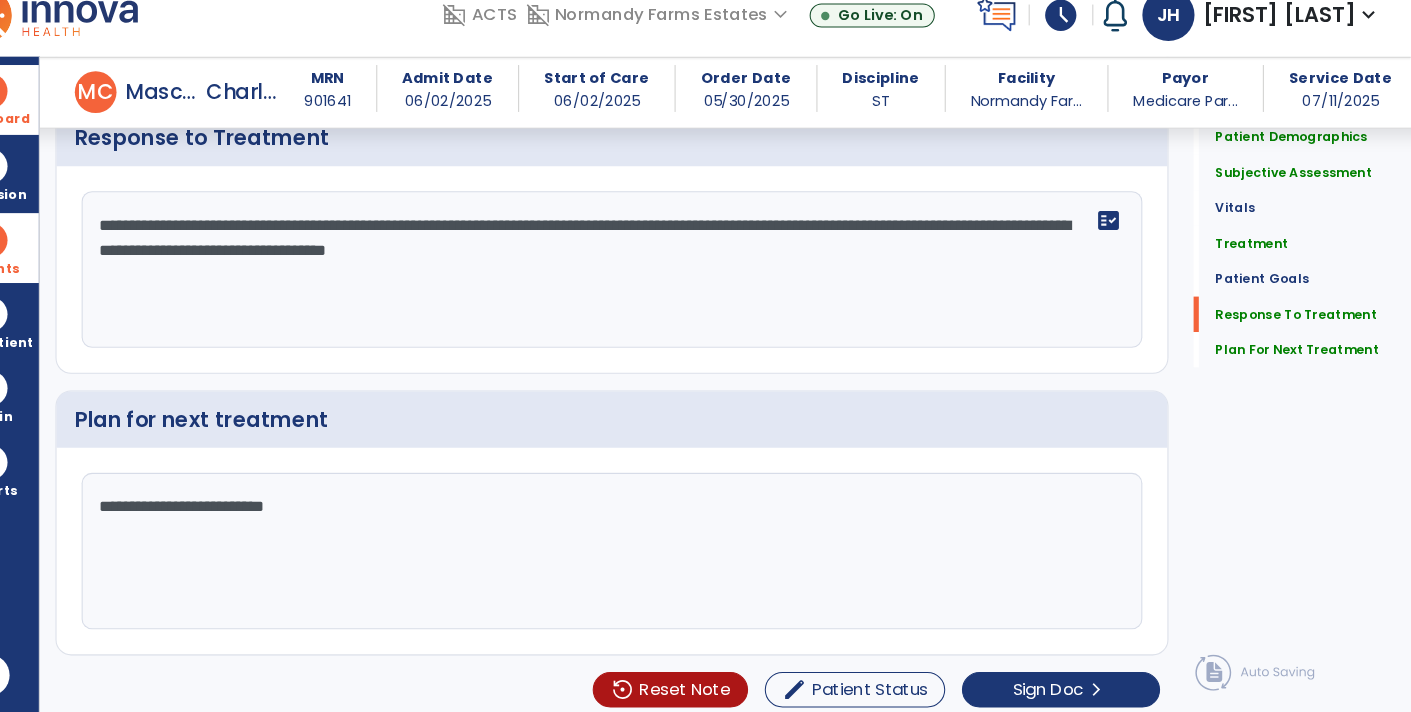 click on "**********" 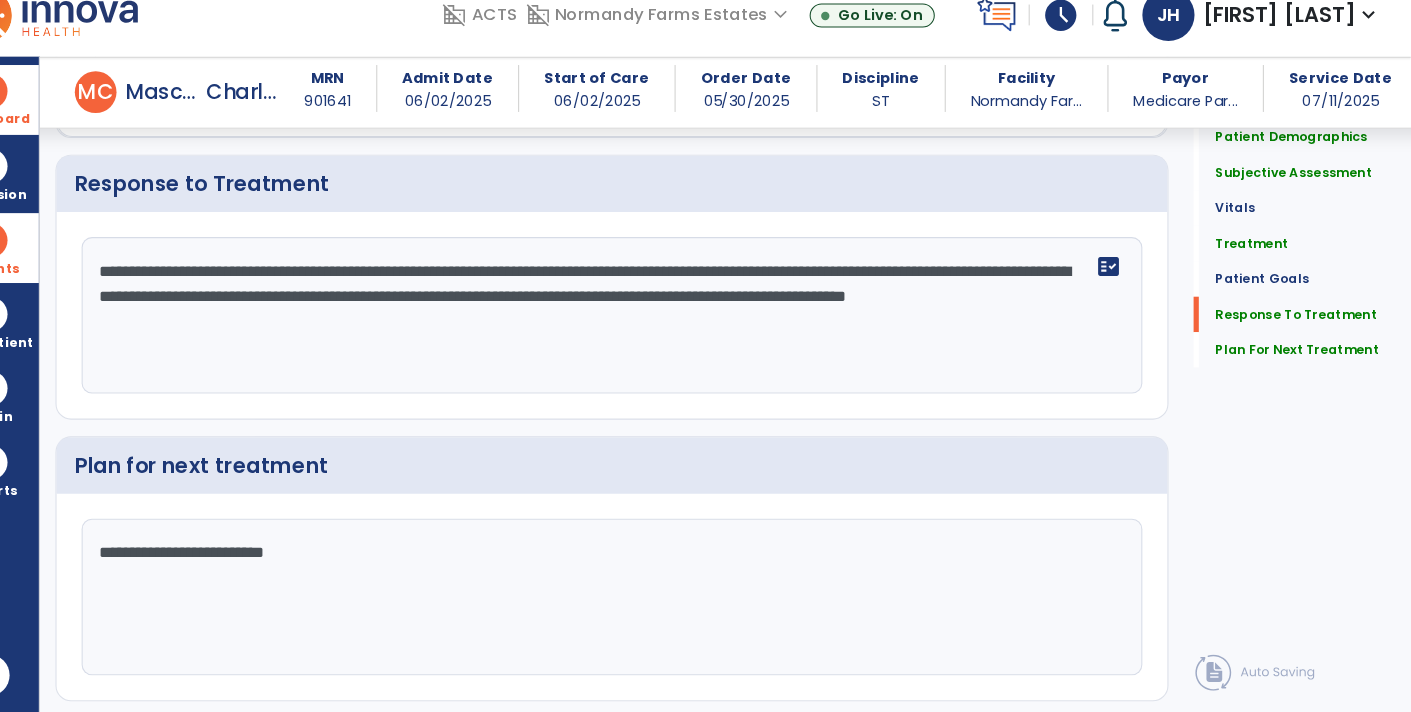 scroll, scrollTop: 2572, scrollLeft: 0, axis: vertical 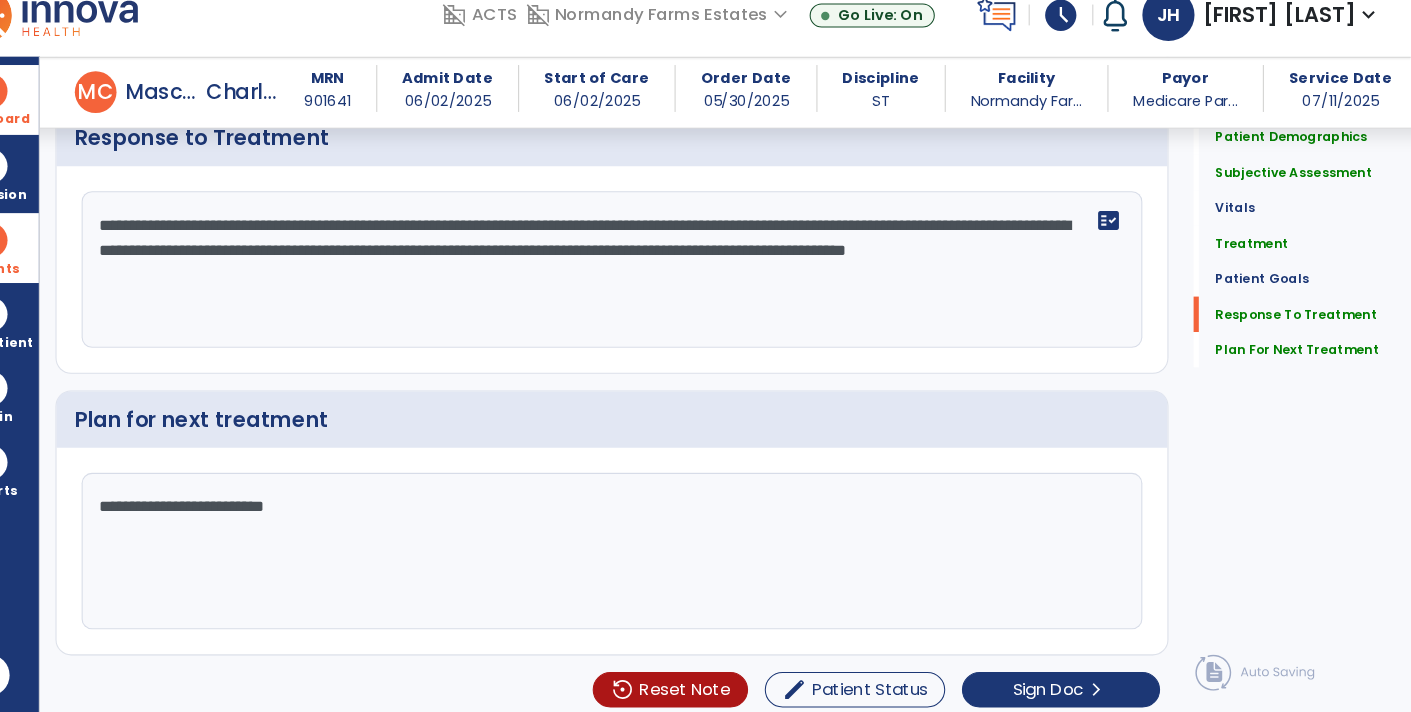 click on "**********" 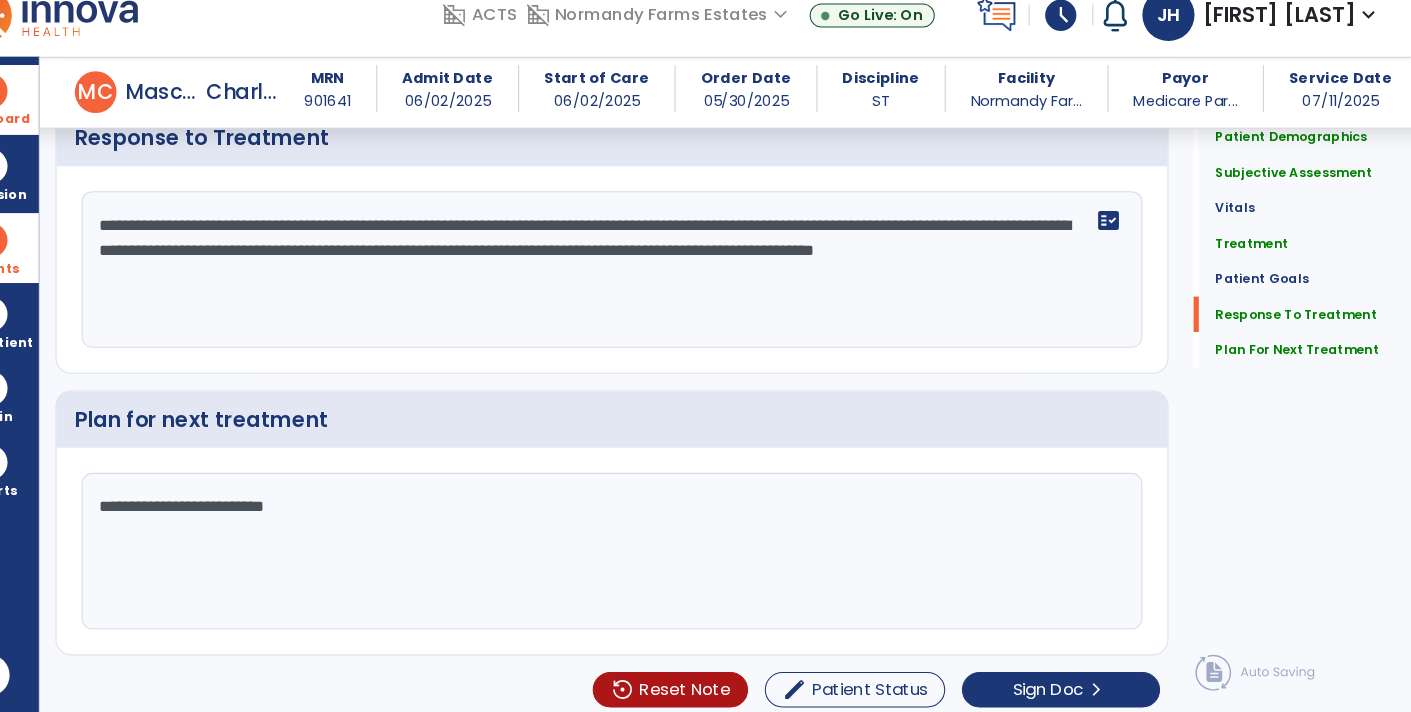 click on "**********" 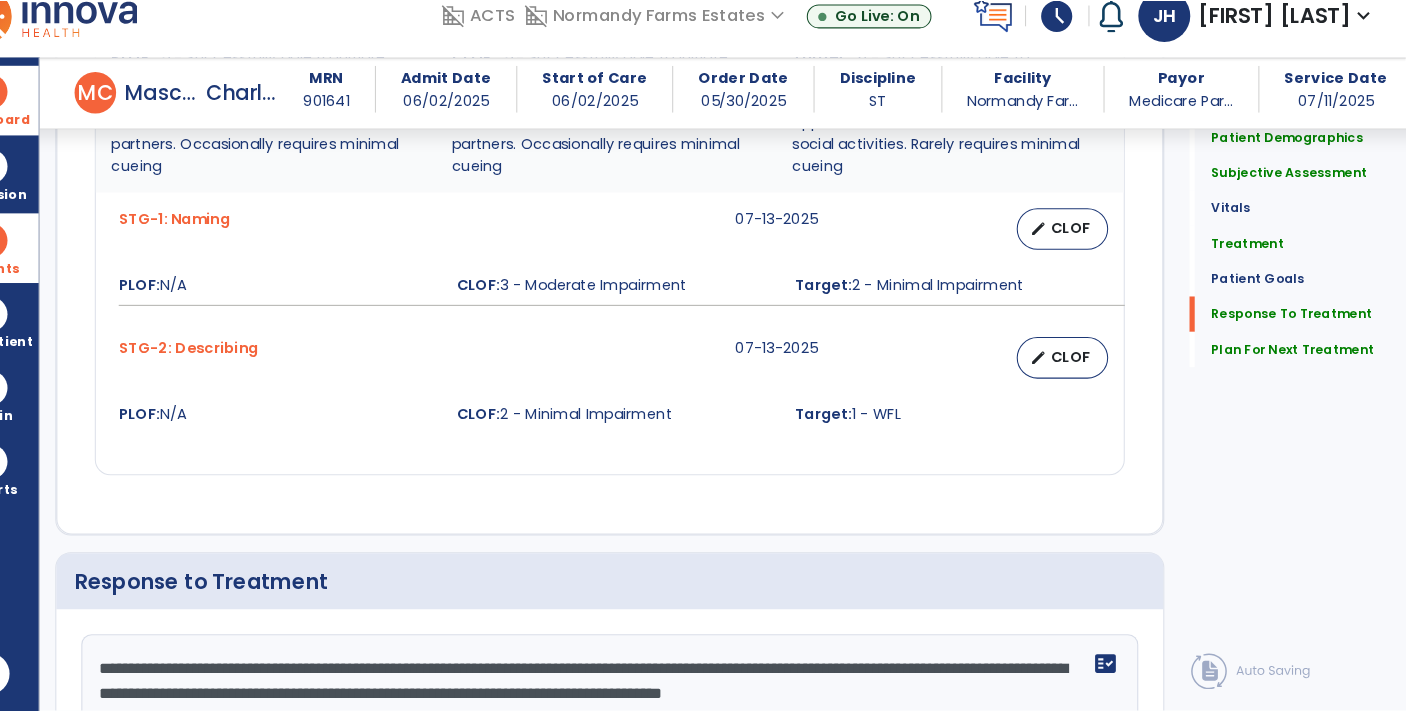 scroll, scrollTop: 2572, scrollLeft: 0, axis: vertical 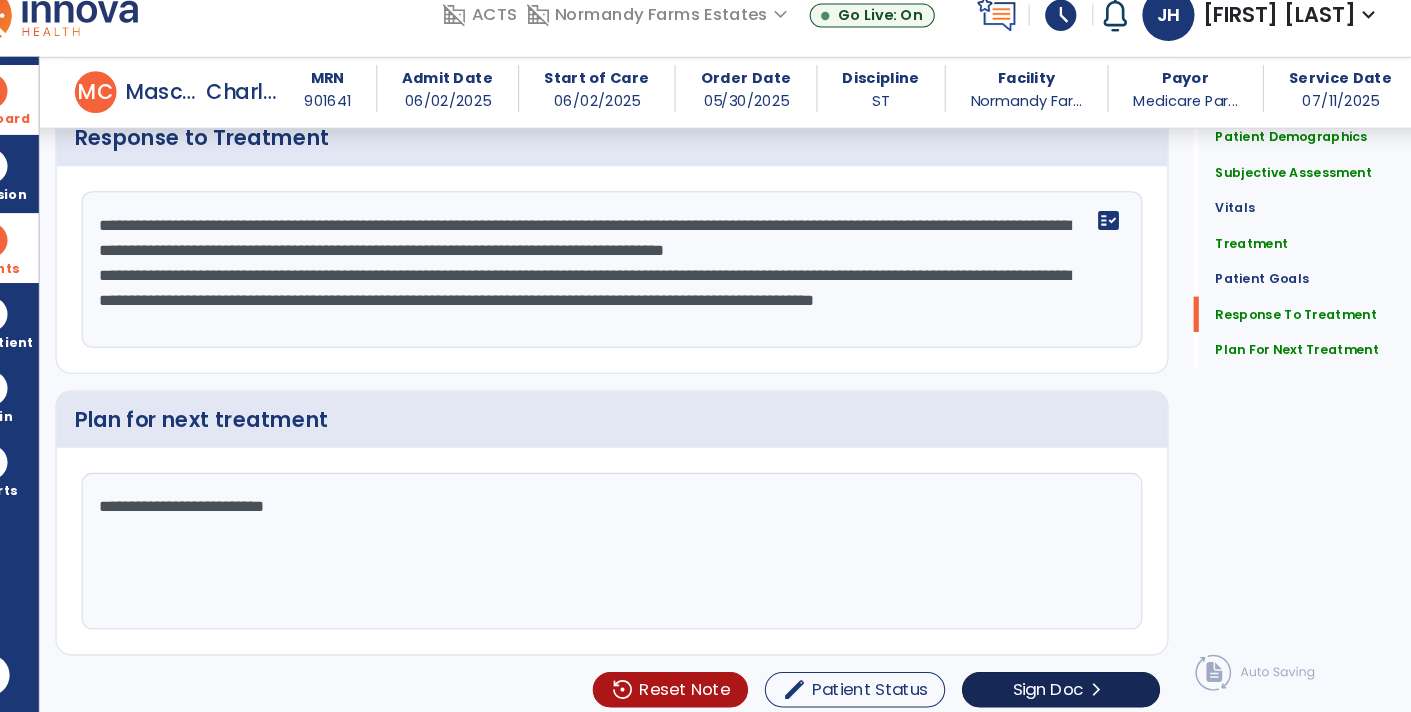 type on "**********" 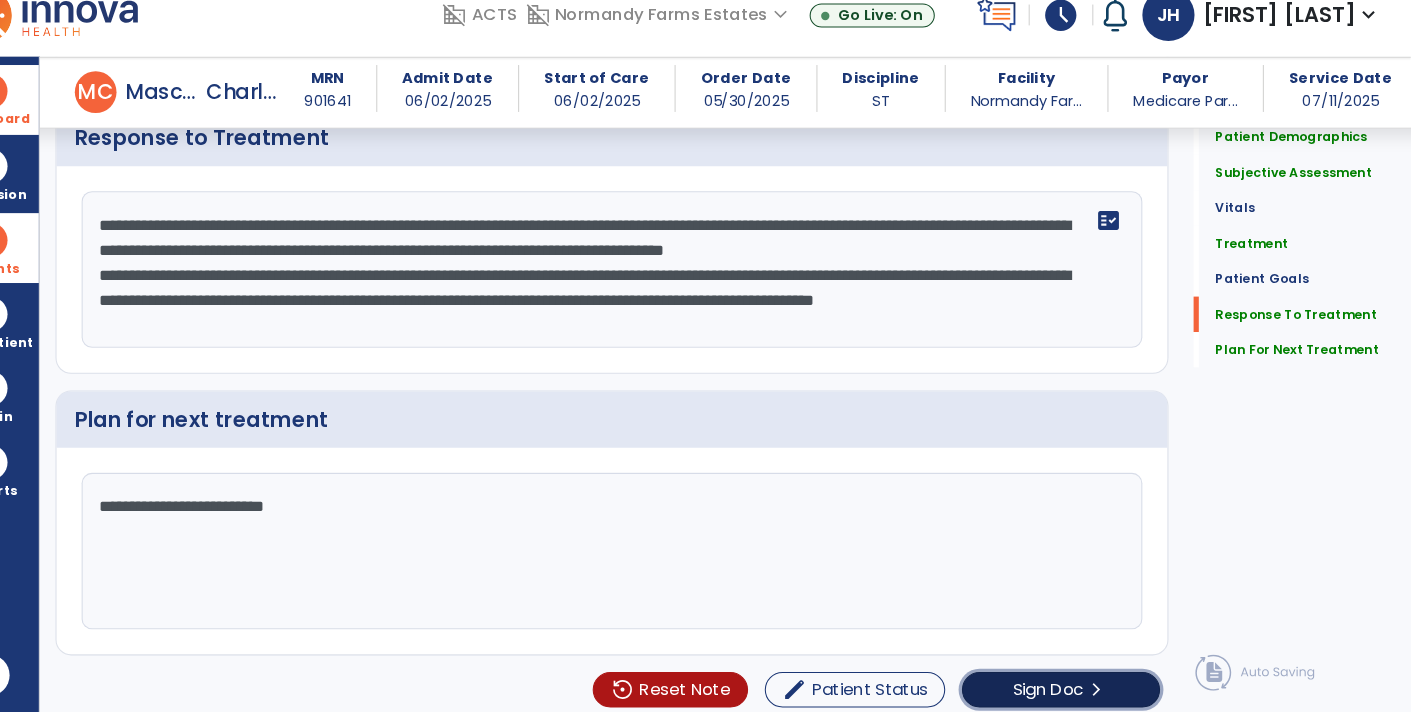 click on "Sign Doc" 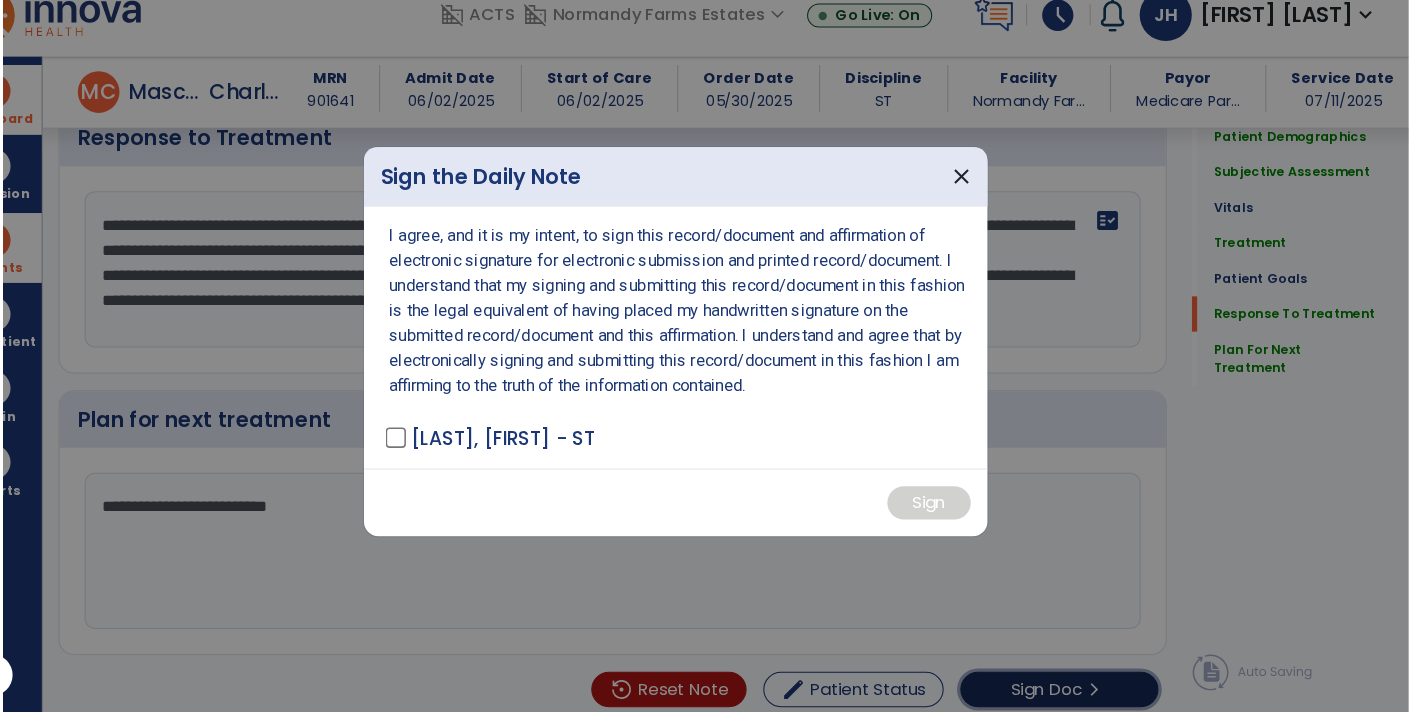 scroll, scrollTop: 2572, scrollLeft: 0, axis: vertical 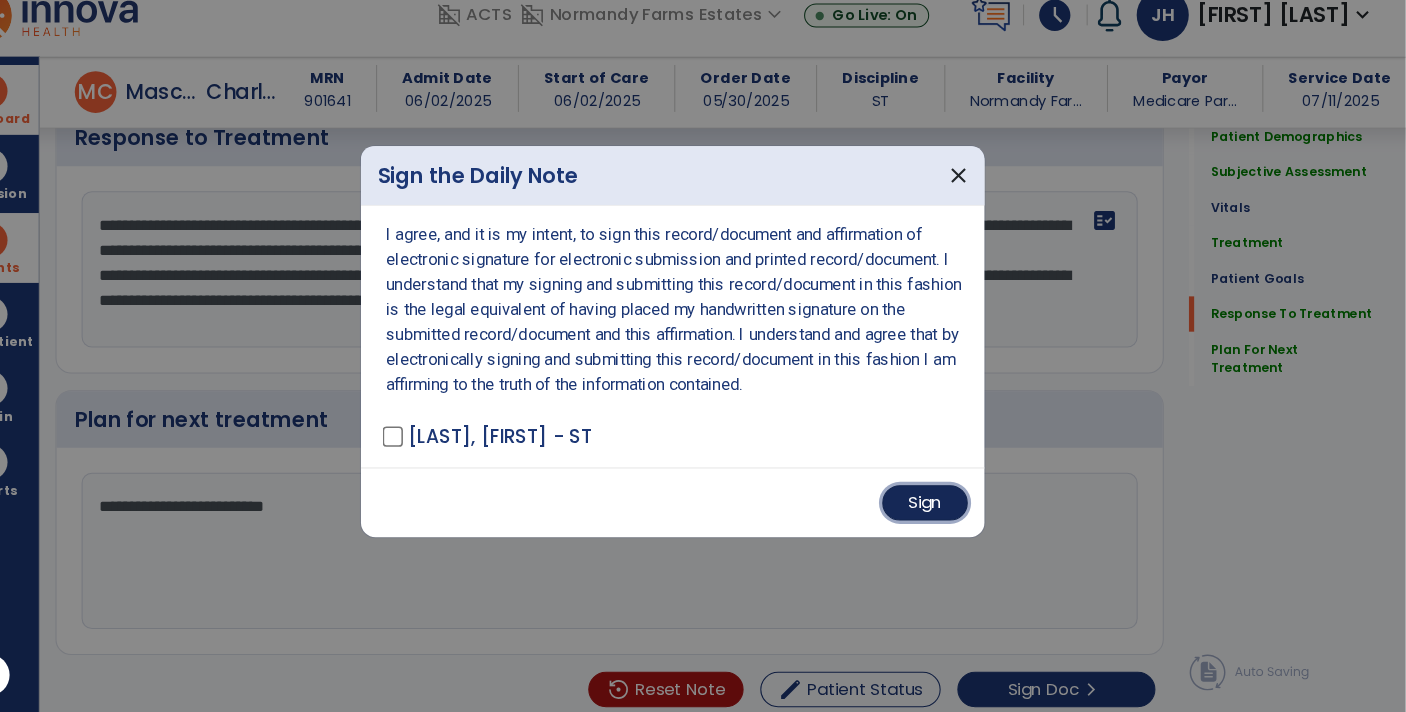 click on "Sign" at bounding box center (945, 511) 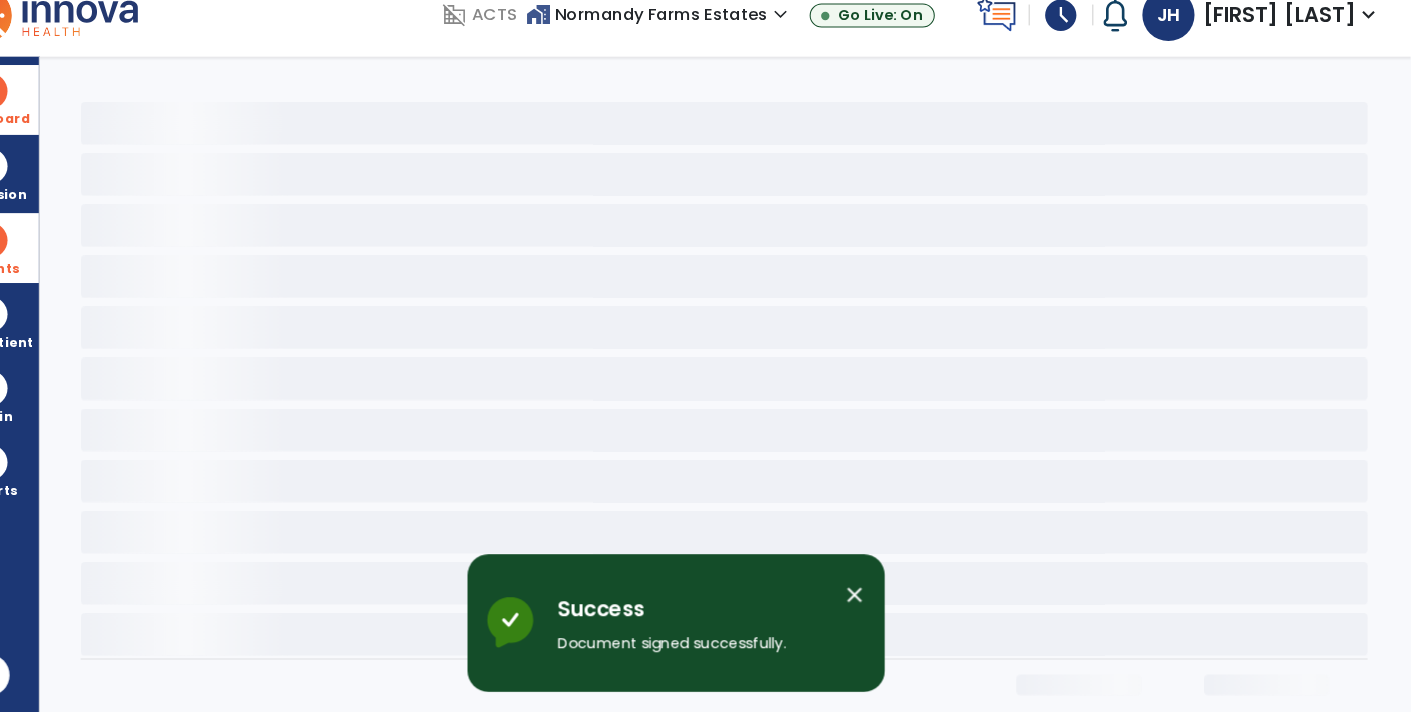 scroll, scrollTop: 0, scrollLeft: 0, axis: both 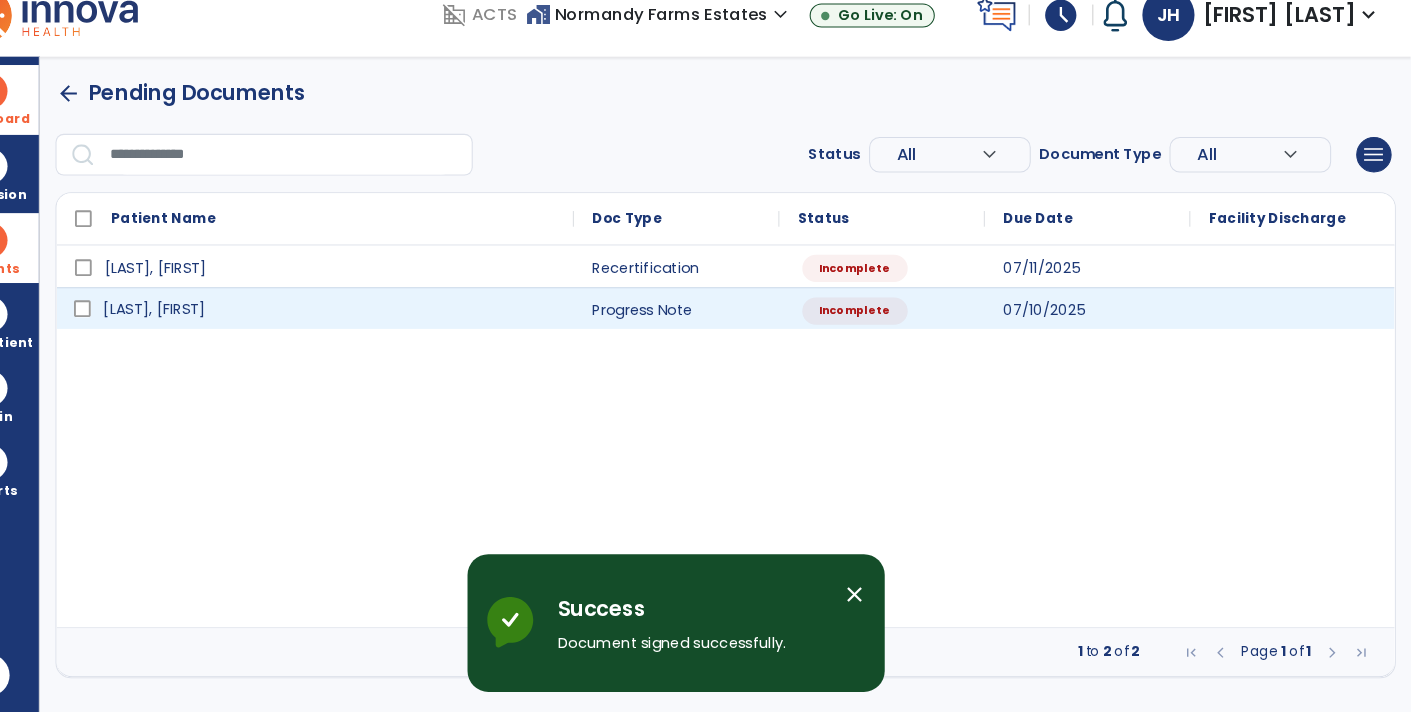 click on "[LAST], [FIRST]" at bounding box center (374, 325) 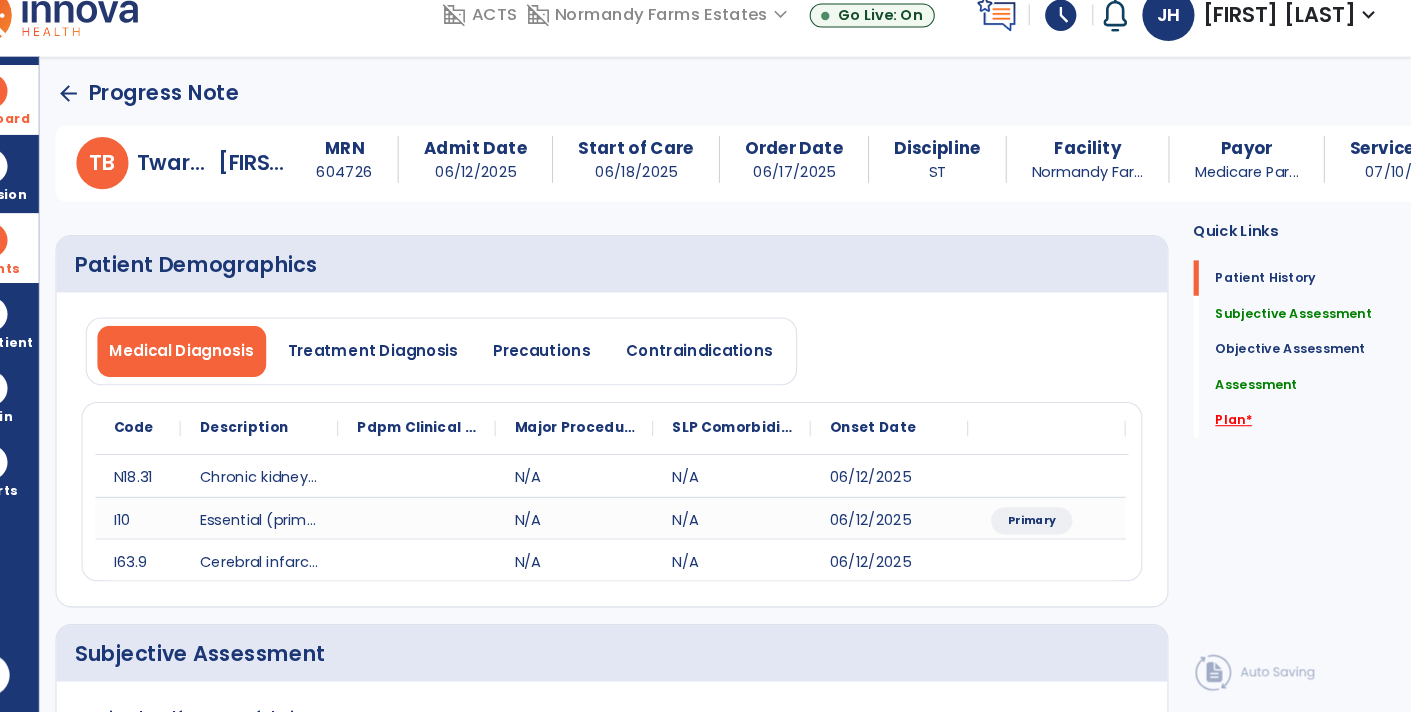 click on "Plan   *" 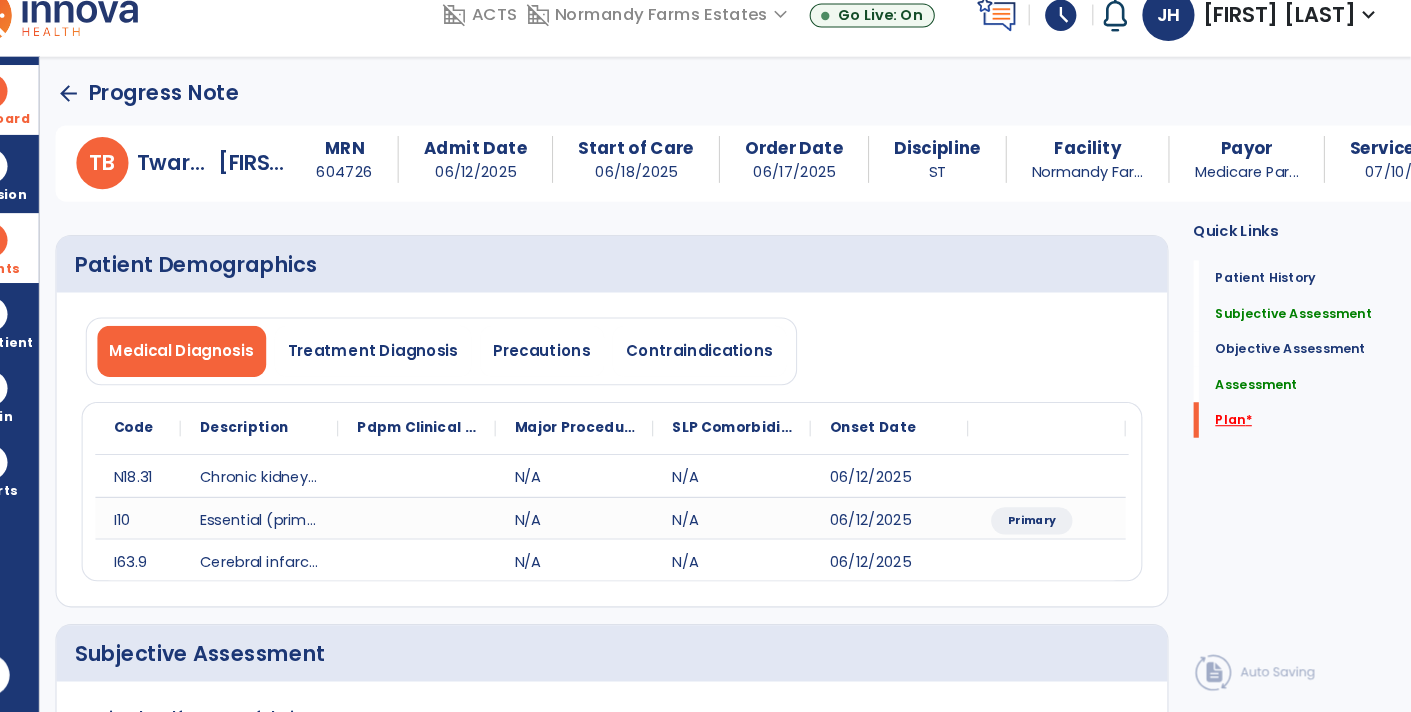 scroll, scrollTop: 110, scrollLeft: 0, axis: vertical 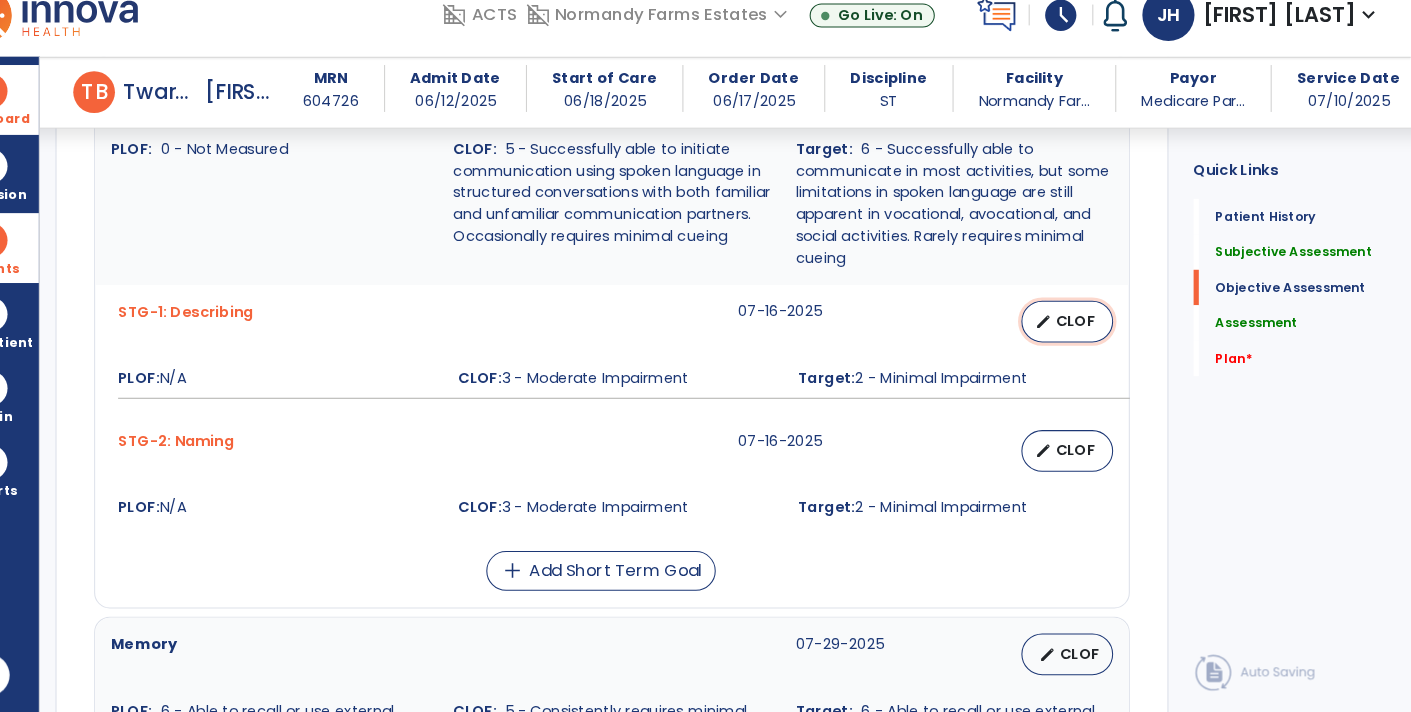 click on "CLOF" at bounding box center [1089, 336] 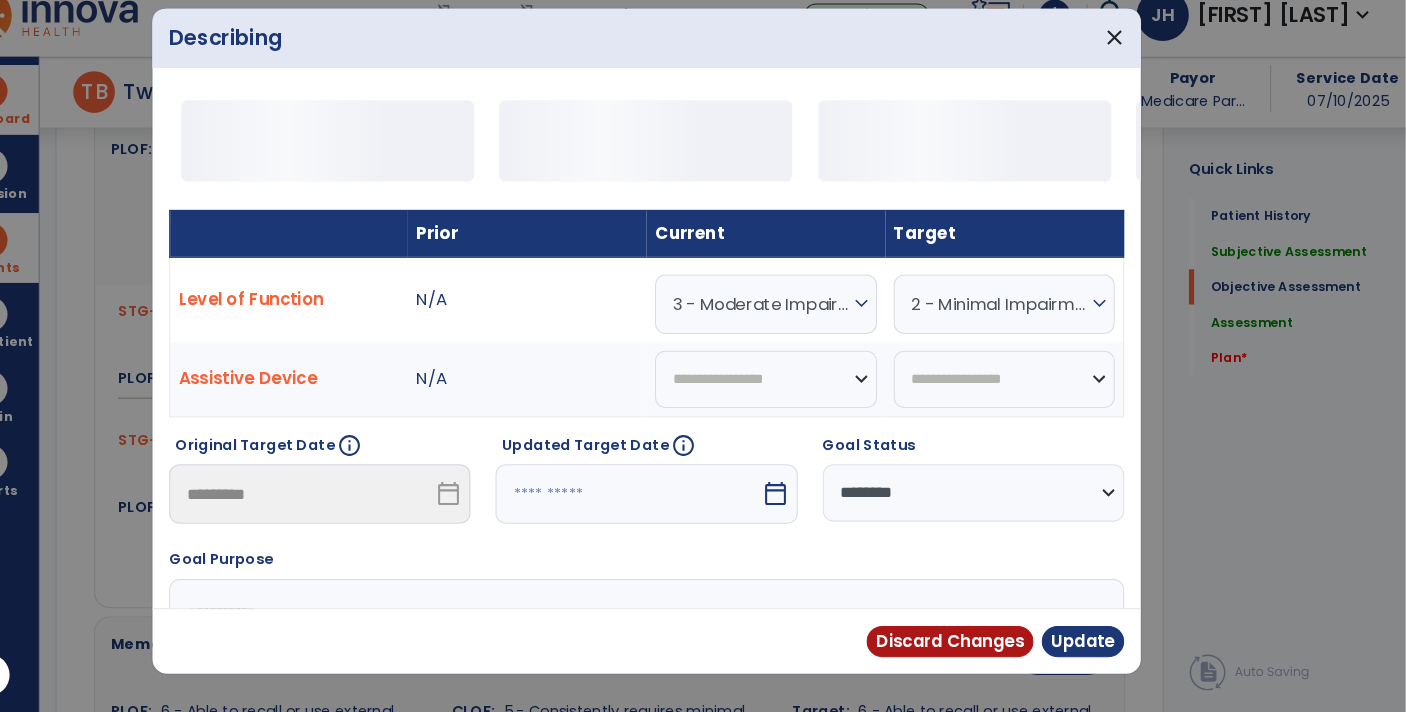 scroll, scrollTop: 929, scrollLeft: 0, axis: vertical 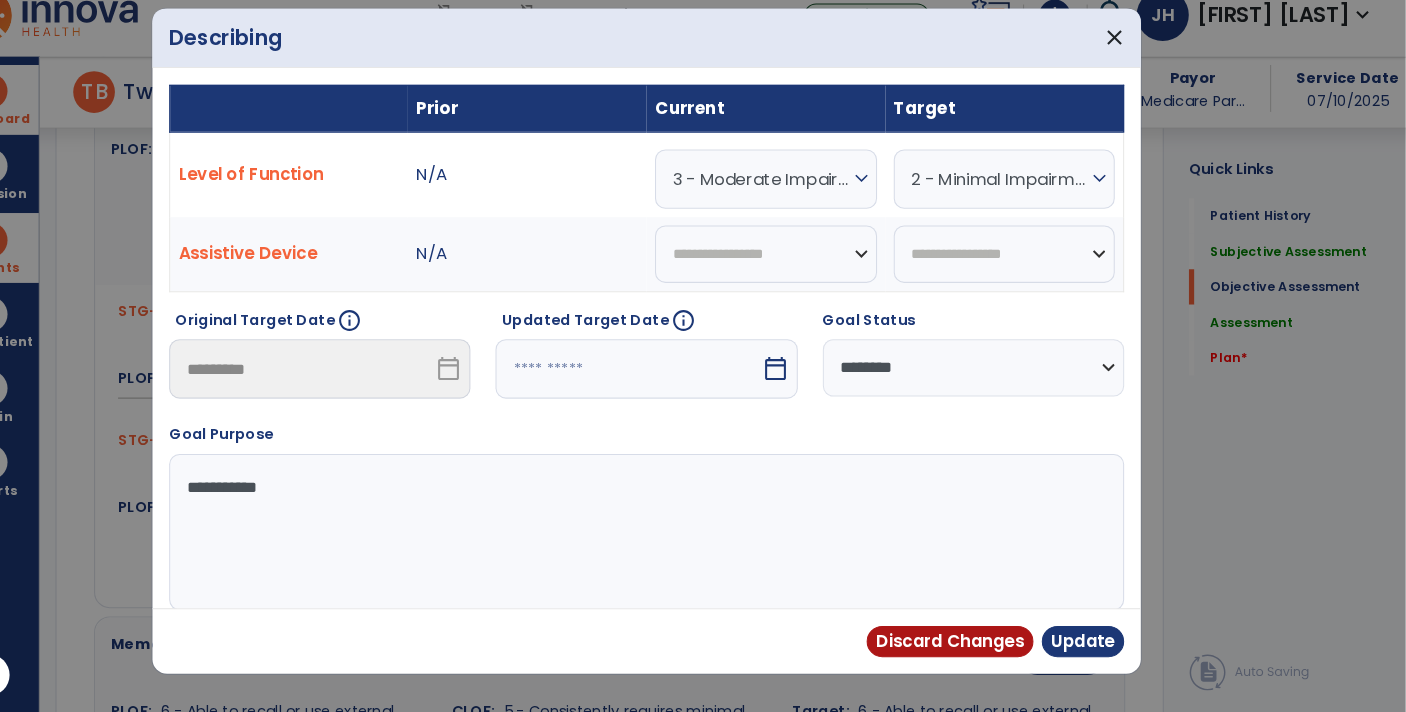click on "calendar_today" at bounding box center (802, 382) 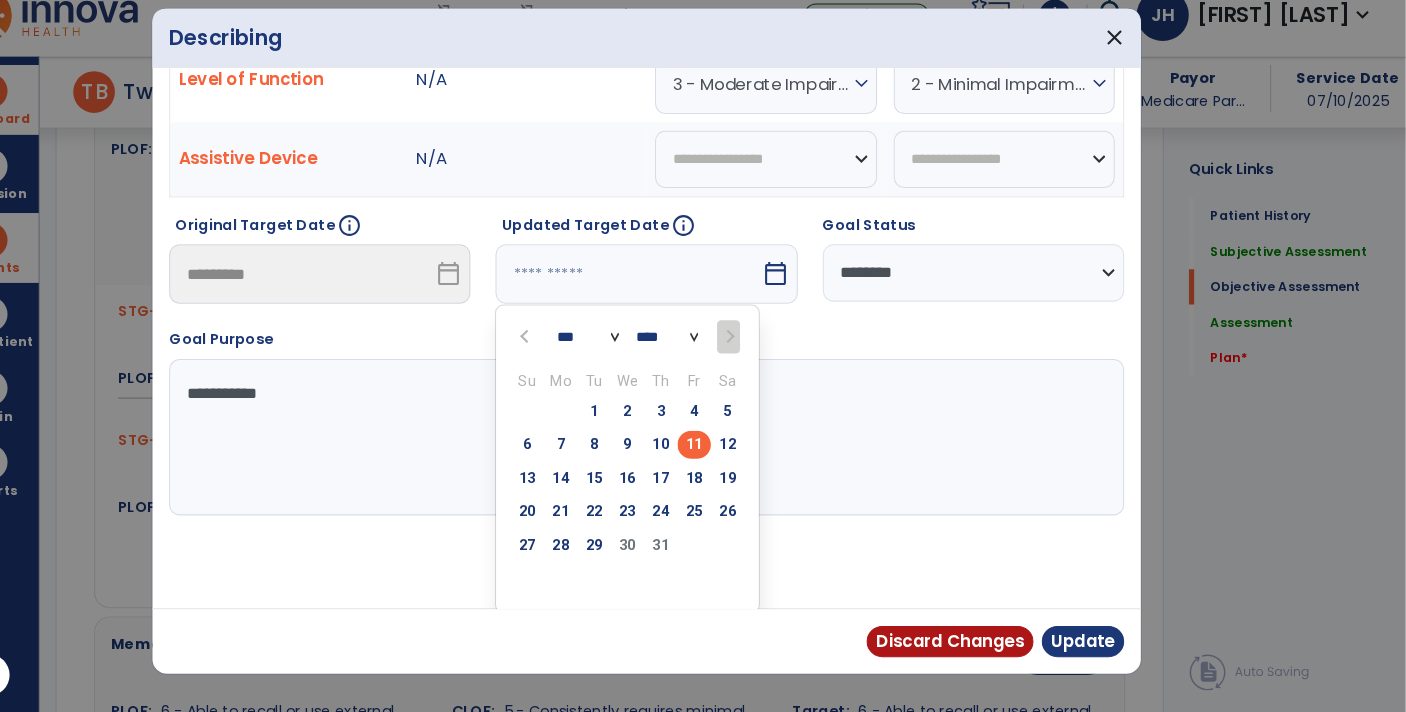 scroll, scrollTop: 88, scrollLeft: 0, axis: vertical 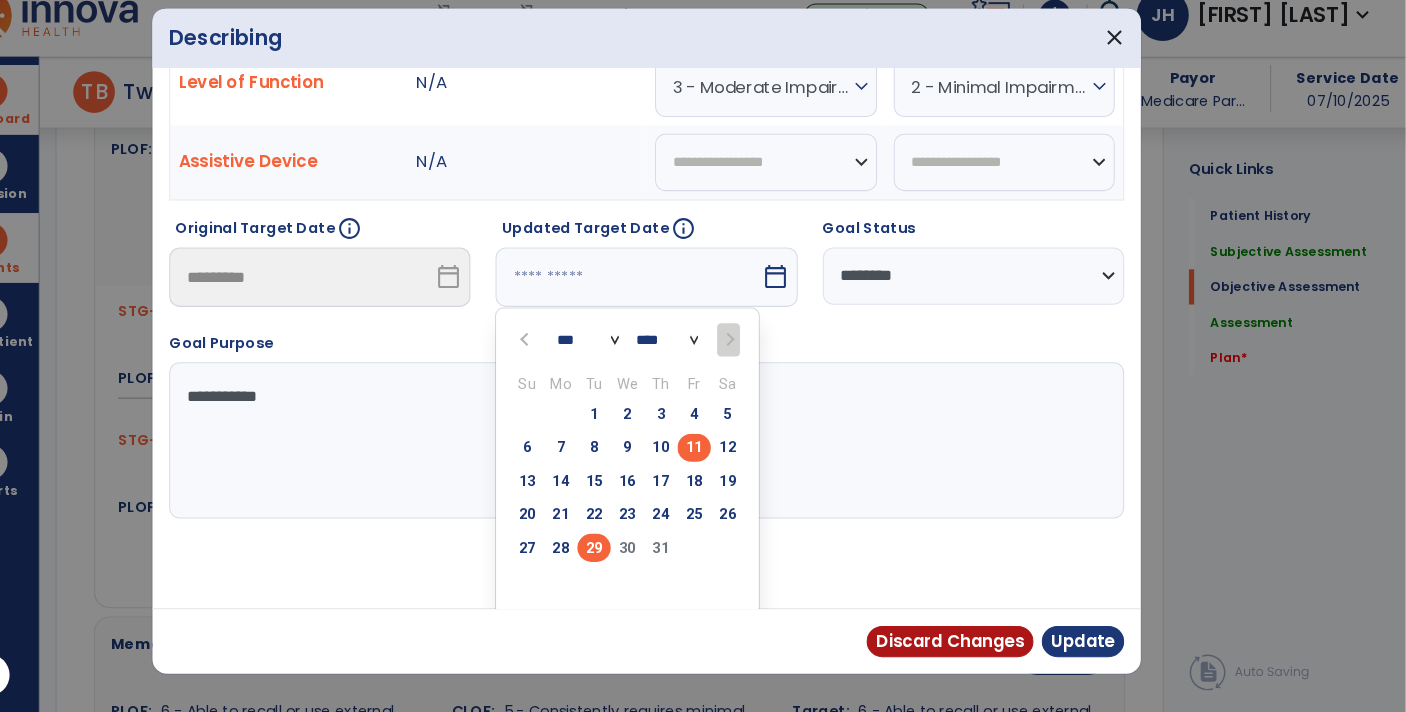 click on "29" at bounding box center [628, 554] 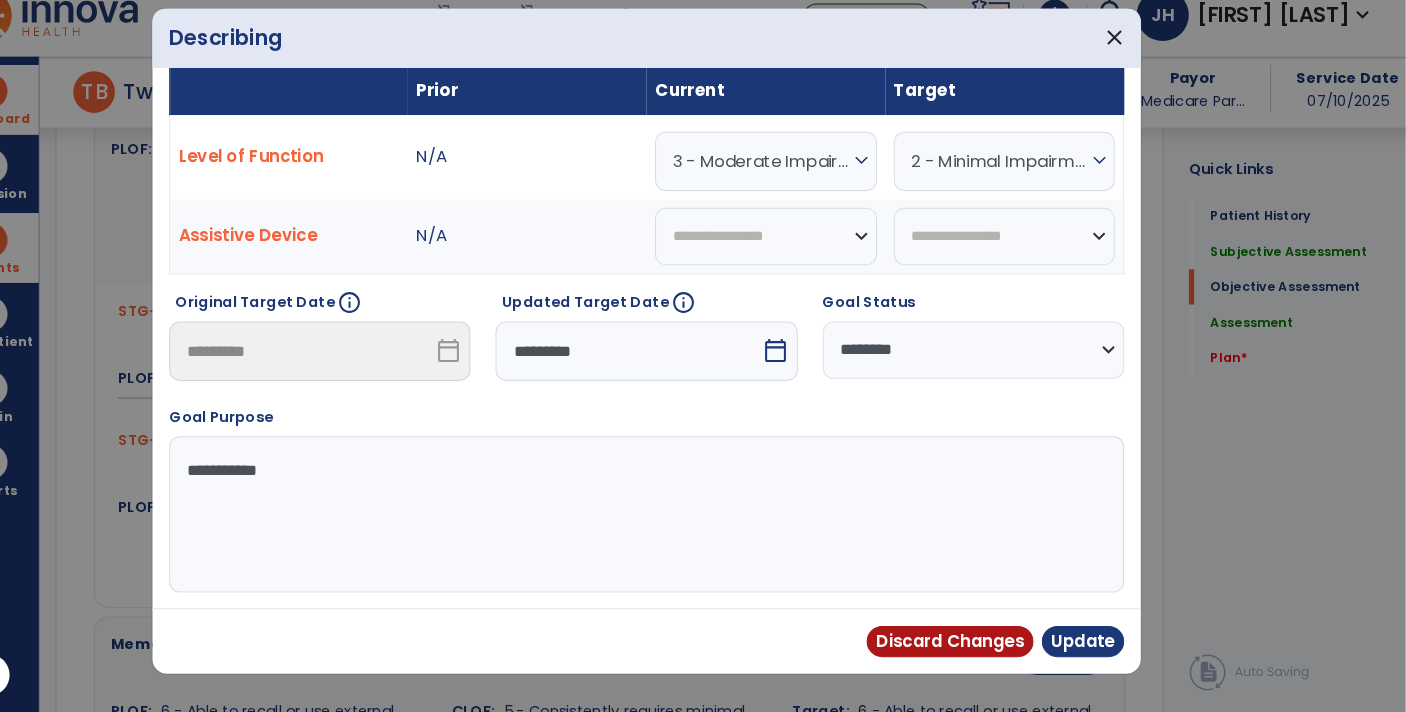 scroll, scrollTop: 13, scrollLeft: 0, axis: vertical 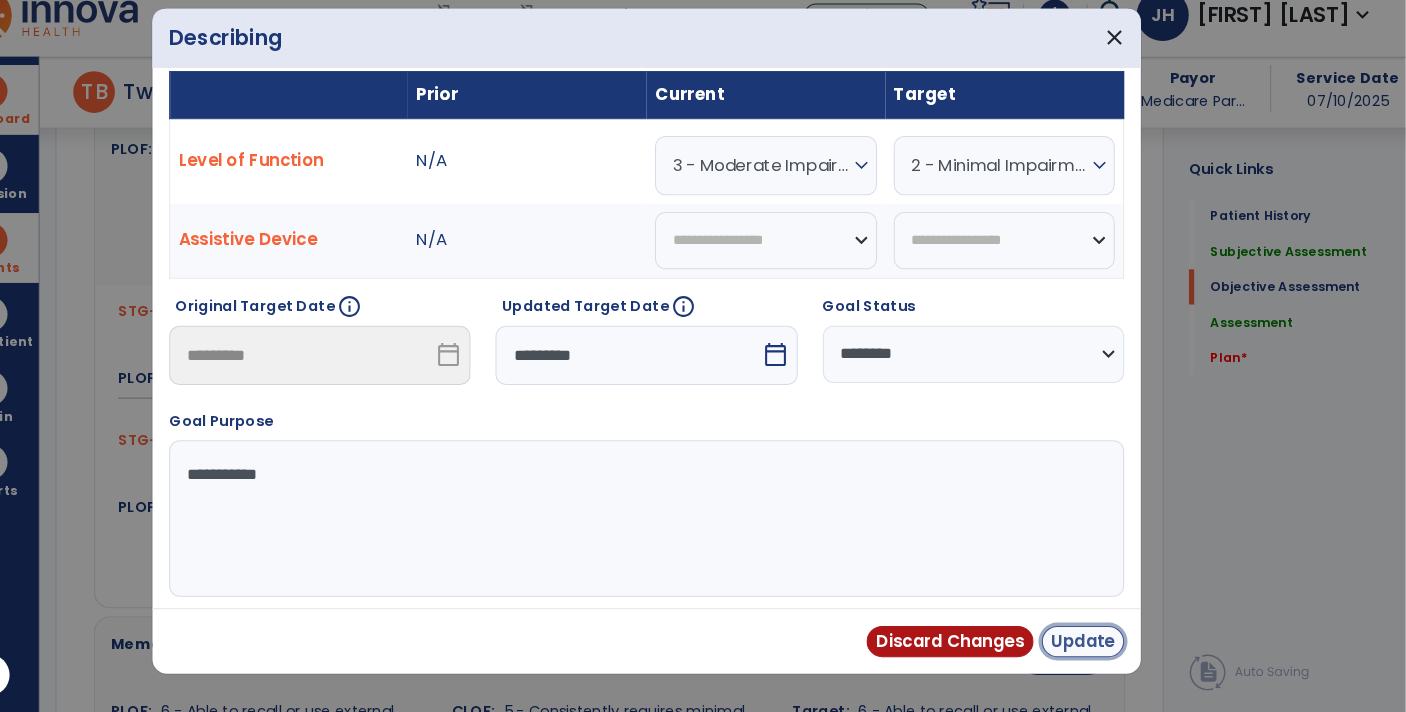 click on "Update" at bounding box center (1096, 644) 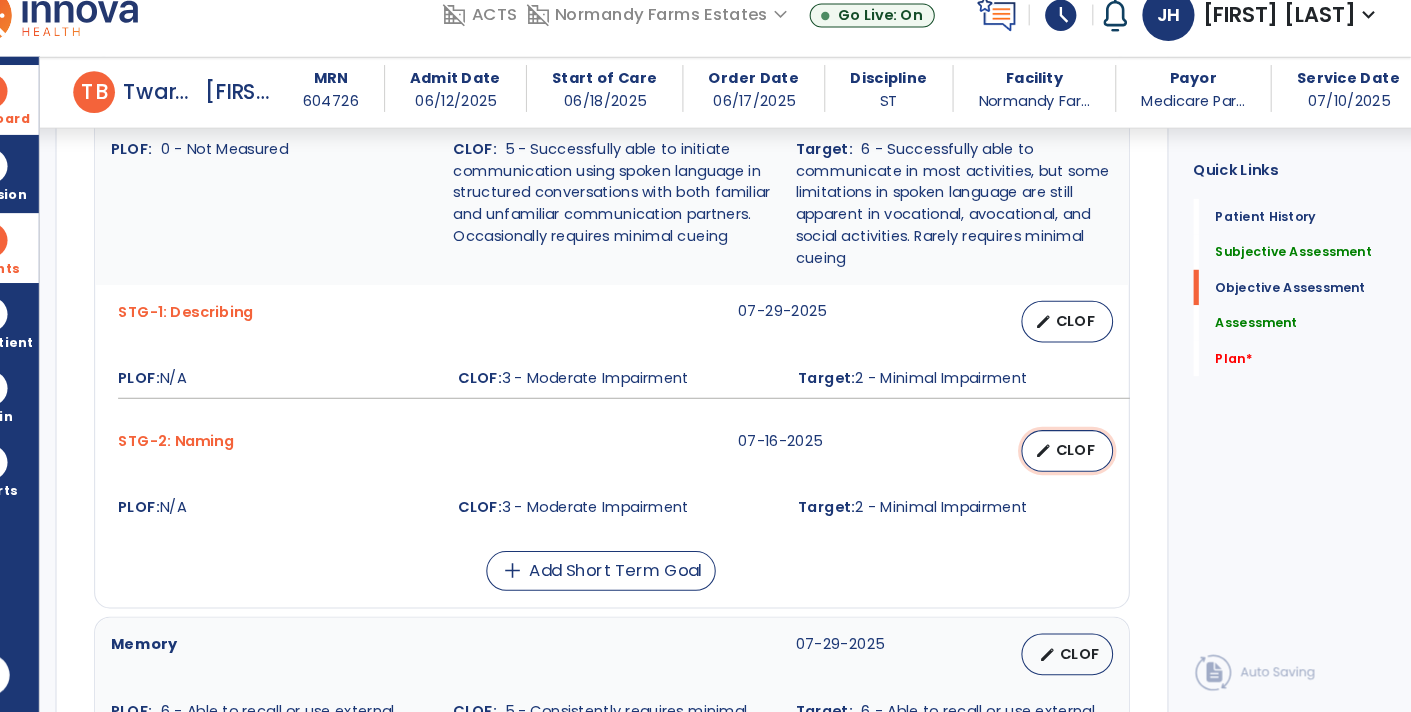 click on "edit   CLOF" at bounding box center [1081, 461] 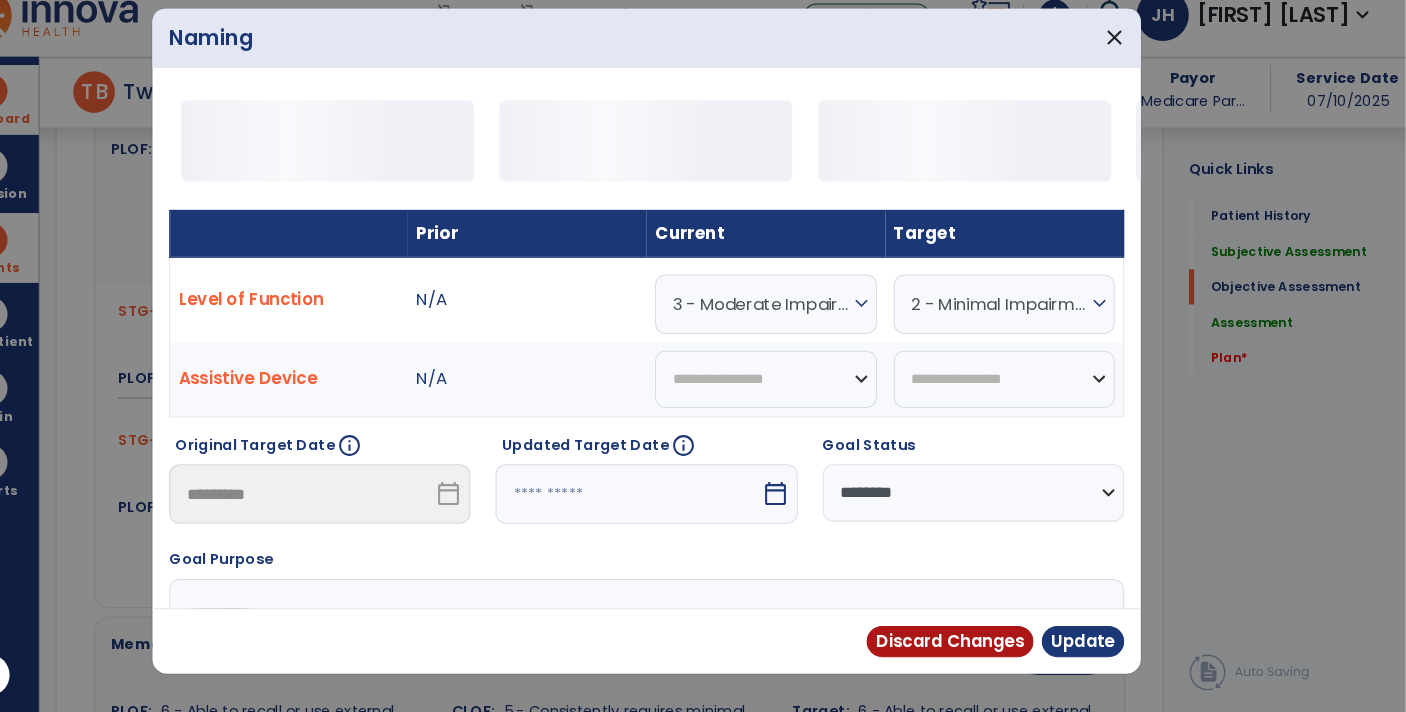 scroll, scrollTop: 929, scrollLeft: 0, axis: vertical 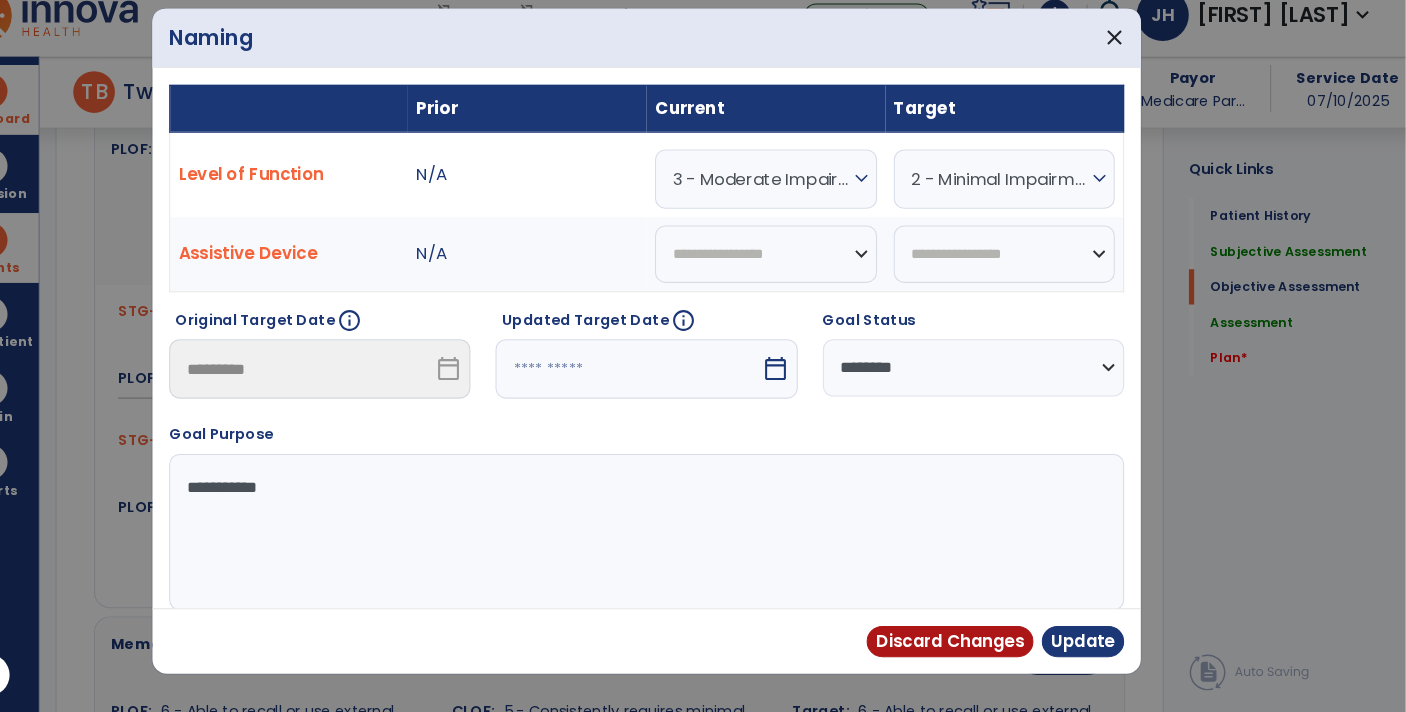 click on "calendar_today" at bounding box center [802, 382] 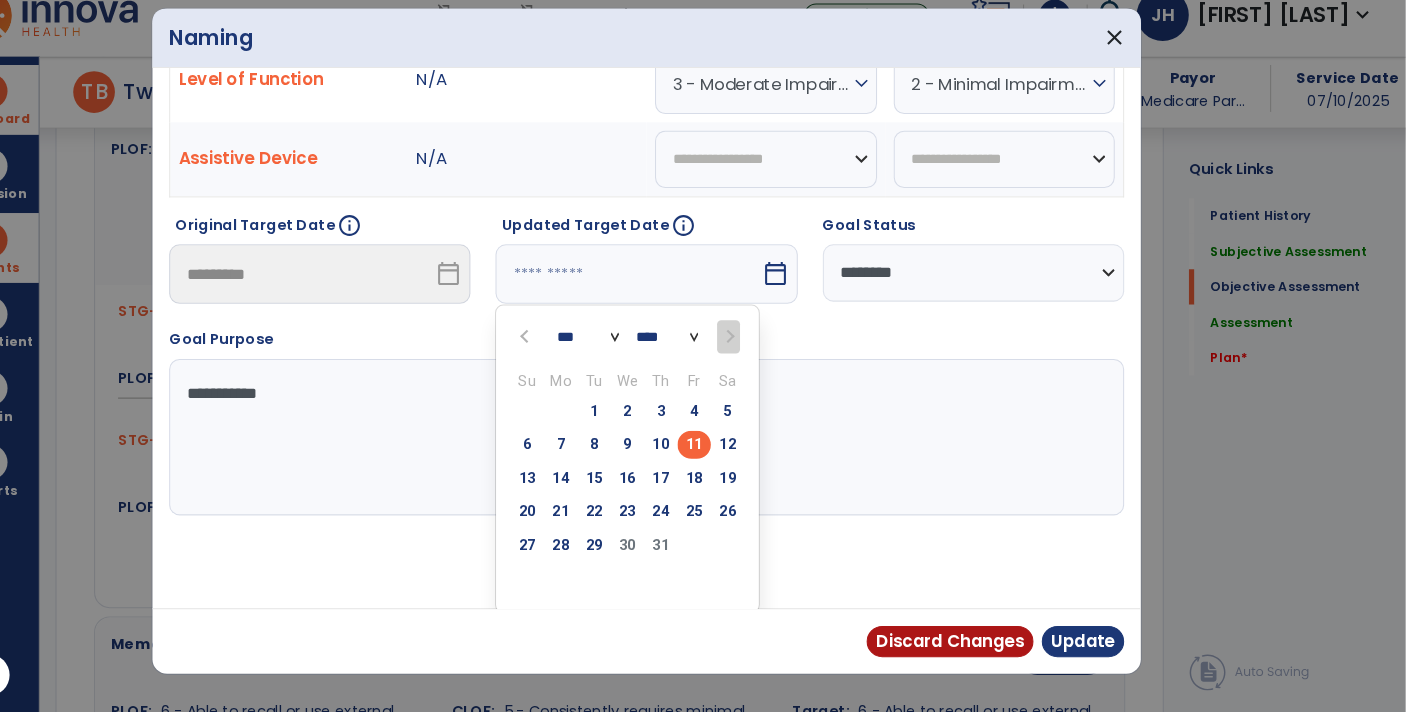 scroll, scrollTop: 90, scrollLeft: 0, axis: vertical 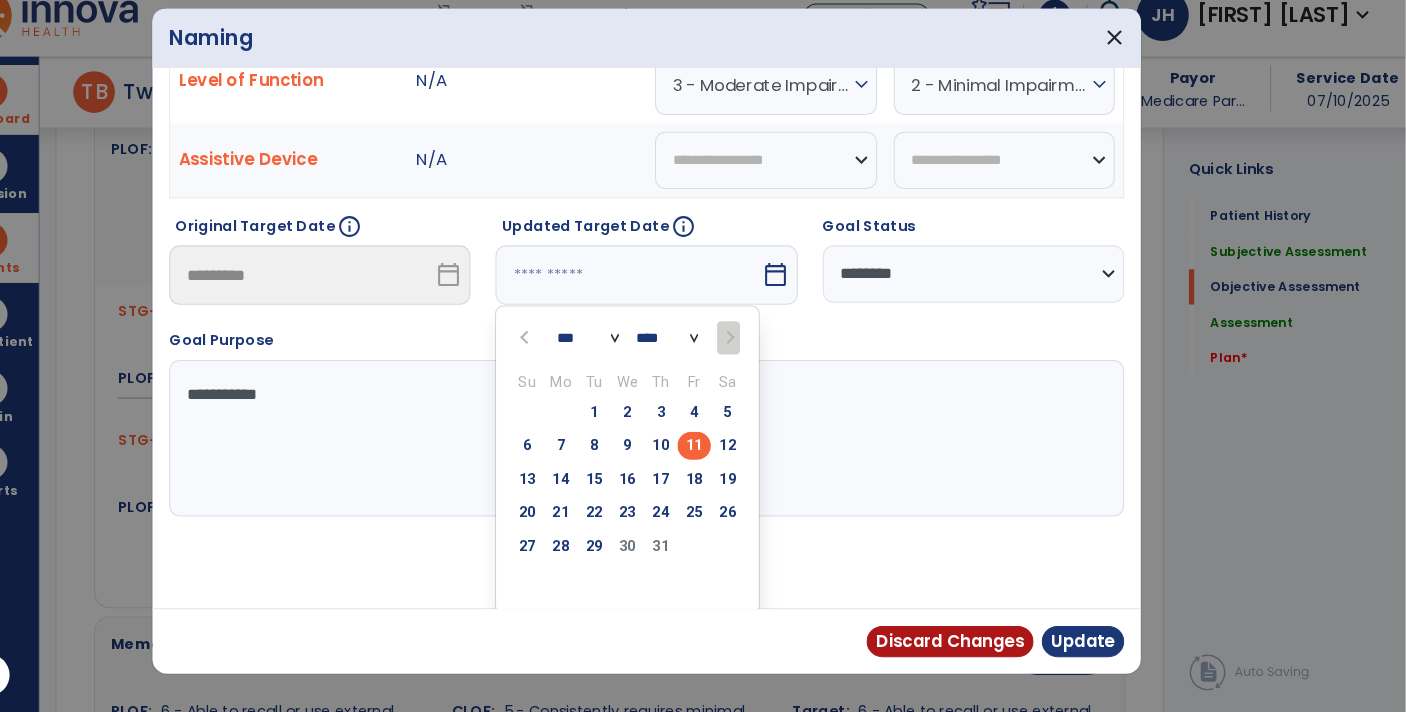 click on "expand_more" at bounding box center (884, 110) 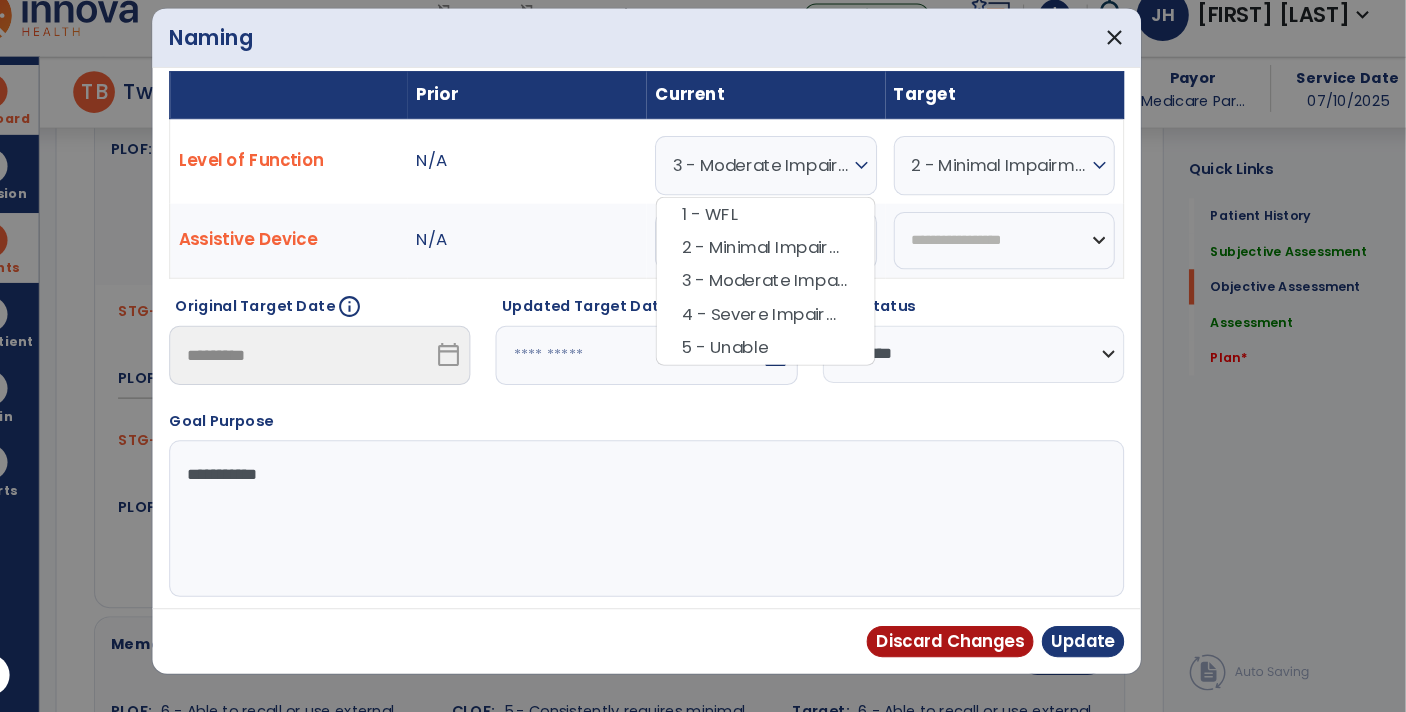 click on "Original Target Date   info" at bounding box center [364, 326] 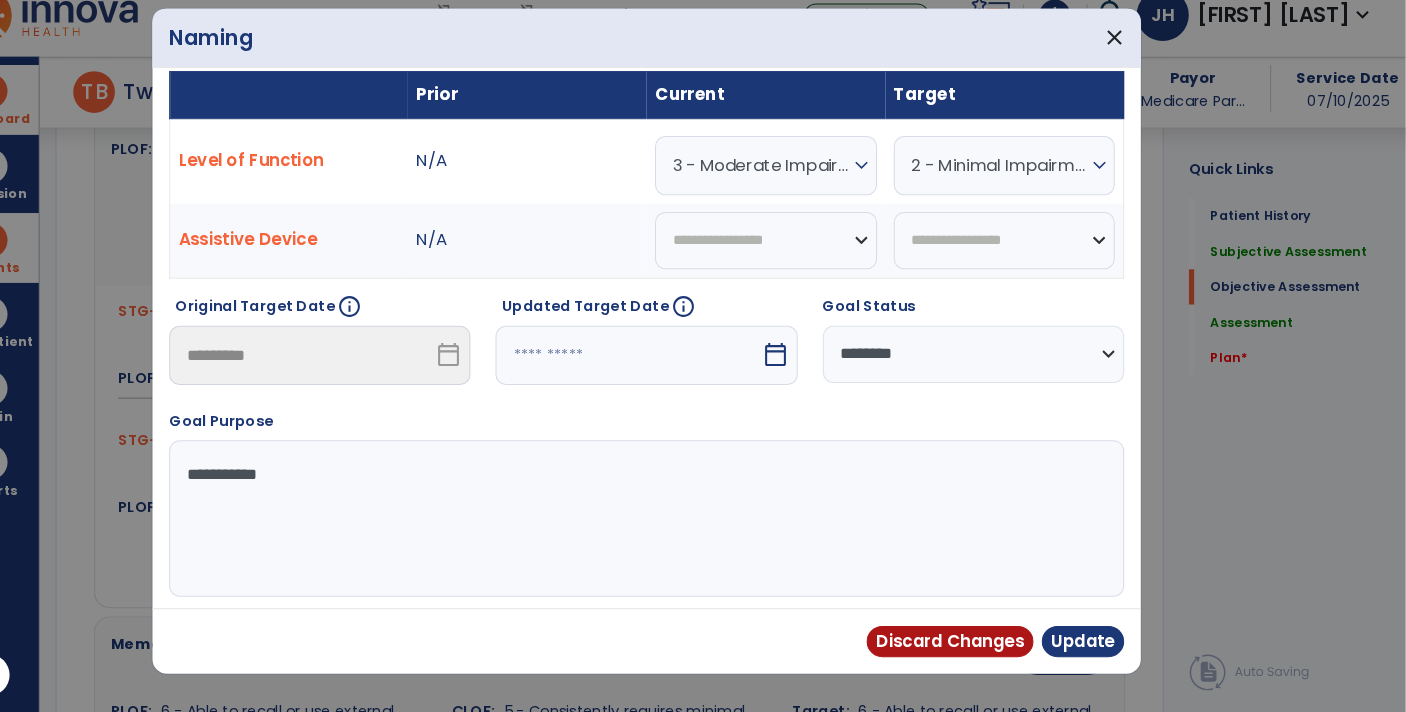 click on "calendar_today" at bounding box center (802, 369) 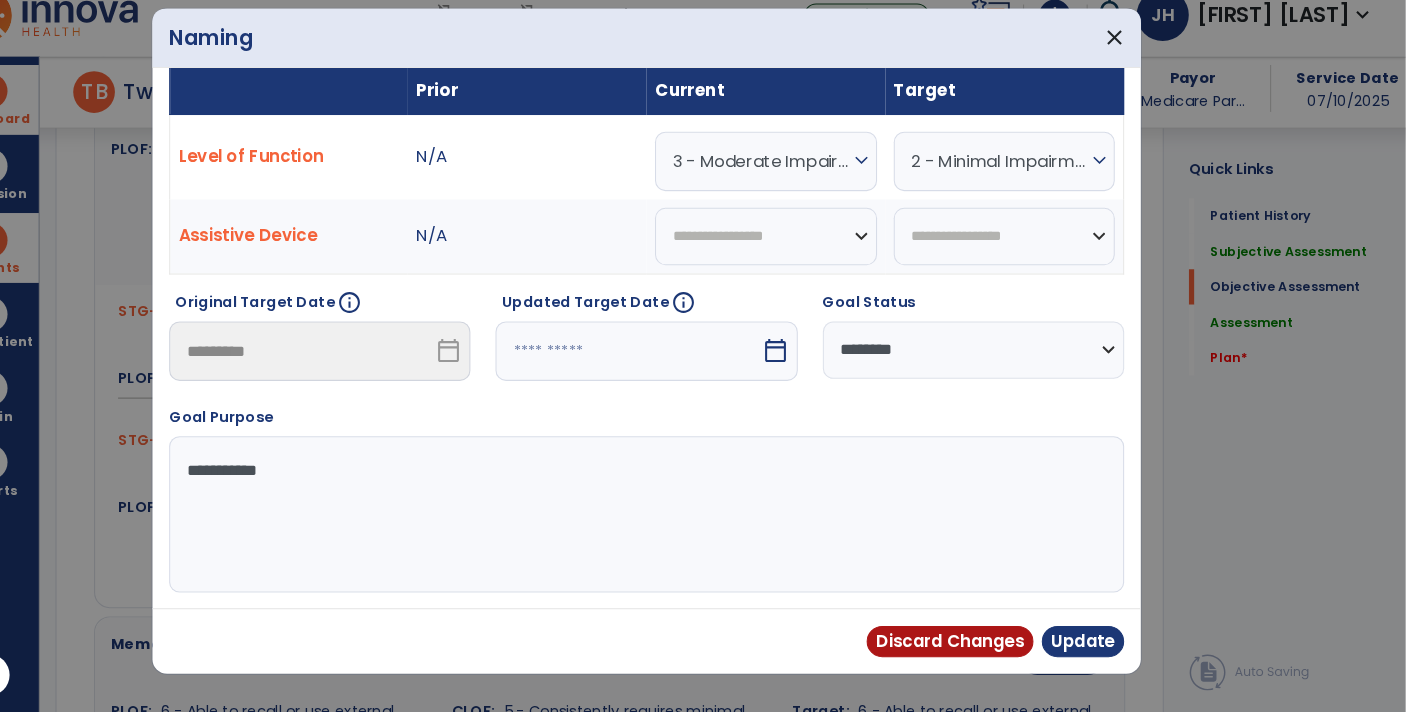 select on "*" 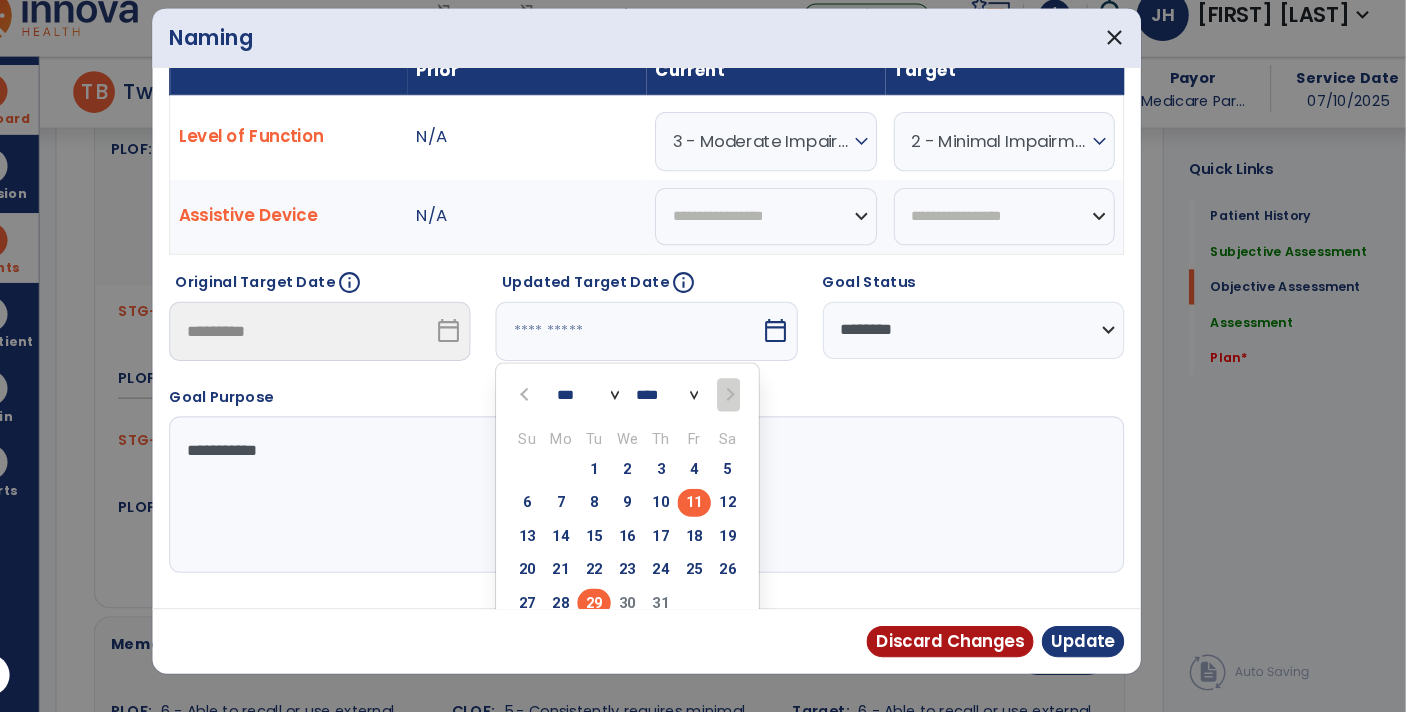 click on "29" at bounding box center (628, 606) 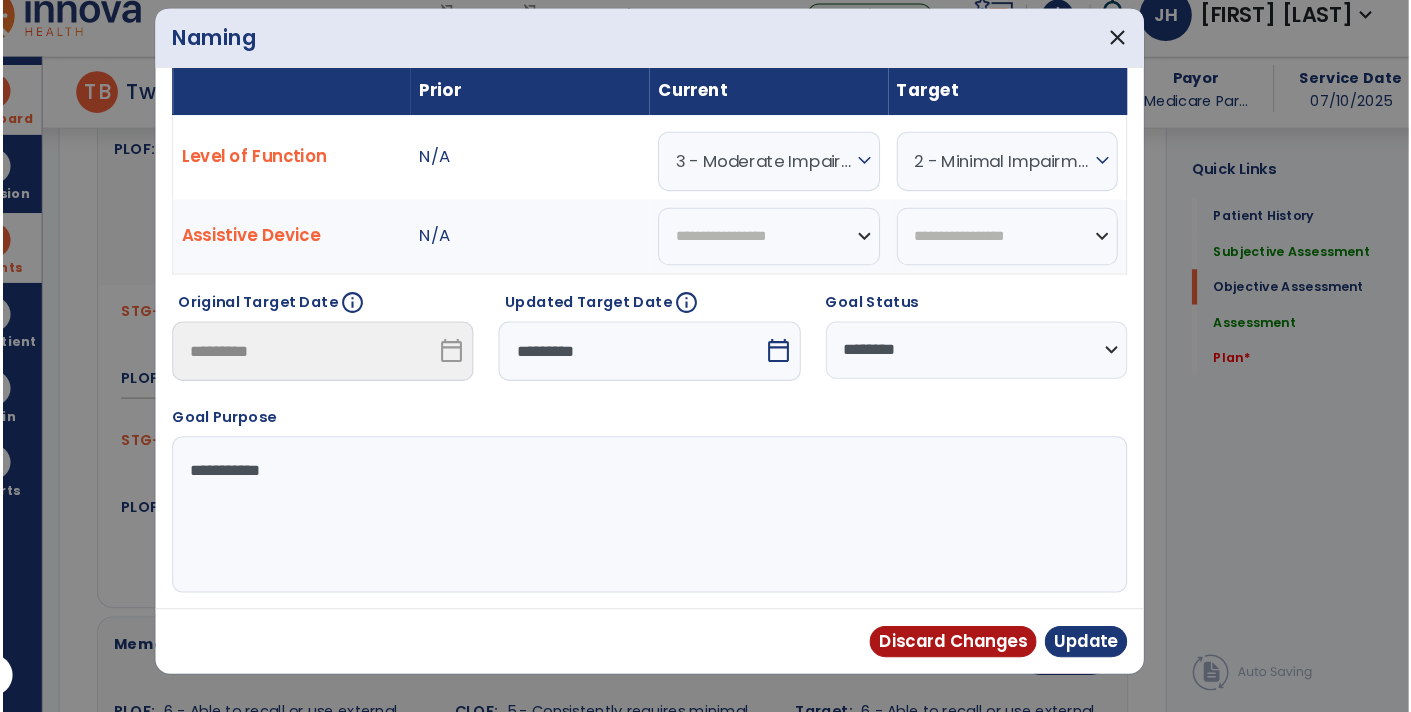 scroll, scrollTop: 13, scrollLeft: 0, axis: vertical 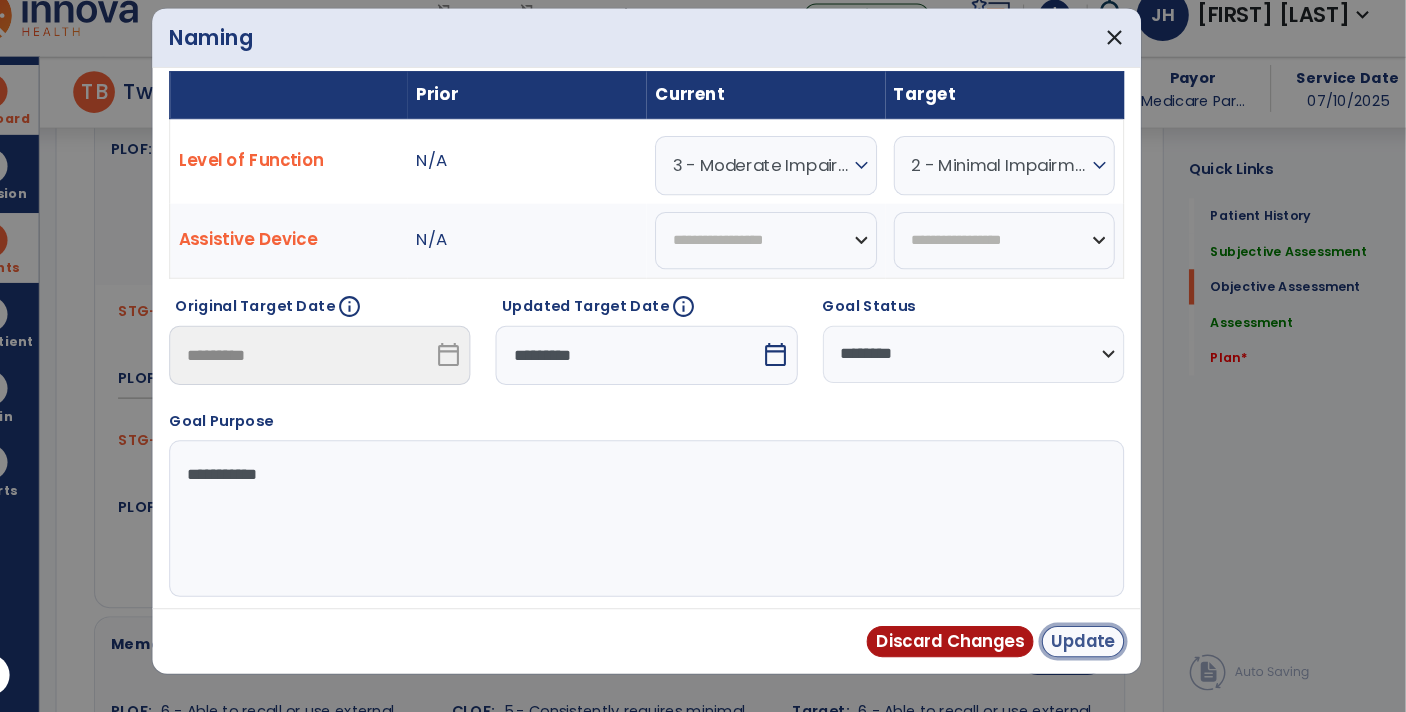 click on "Update" at bounding box center (1096, 644) 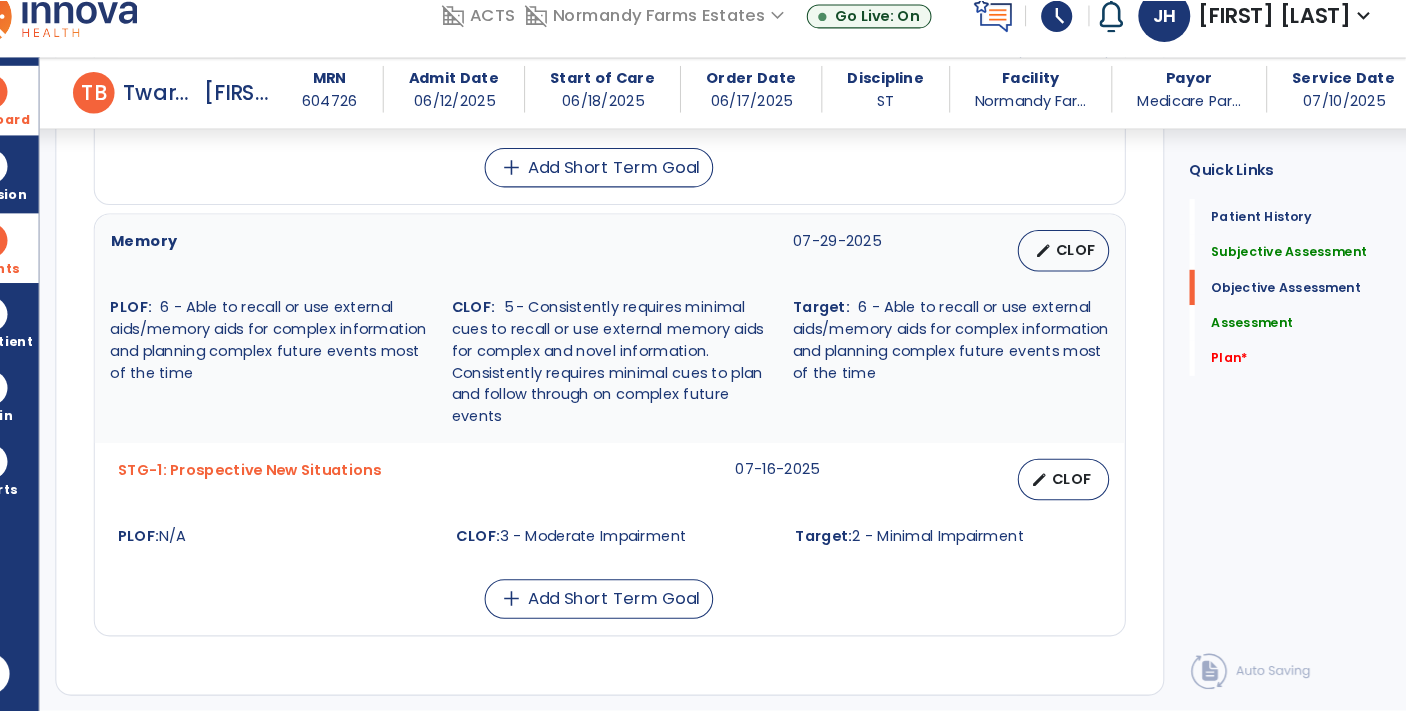 scroll, scrollTop: 1323, scrollLeft: 0, axis: vertical 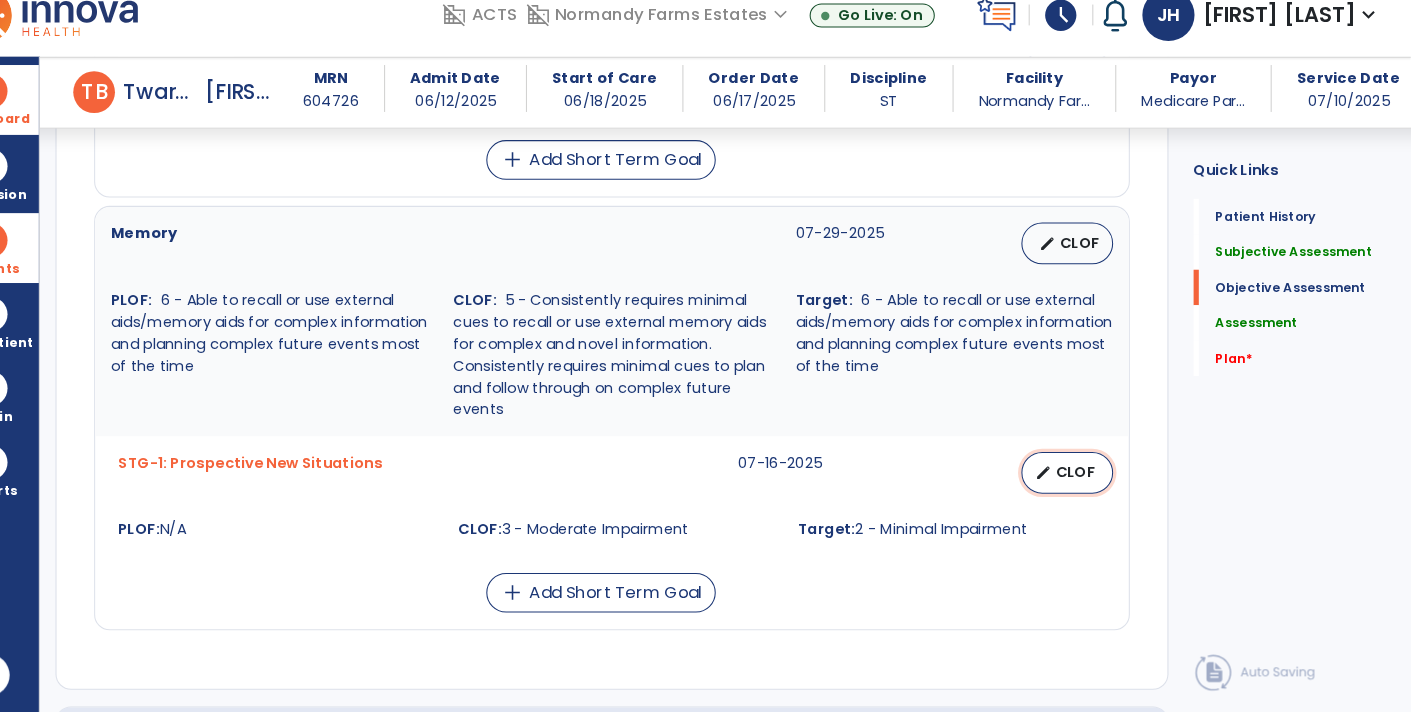 click on "CLOF" at bounding box center (1089, 481) 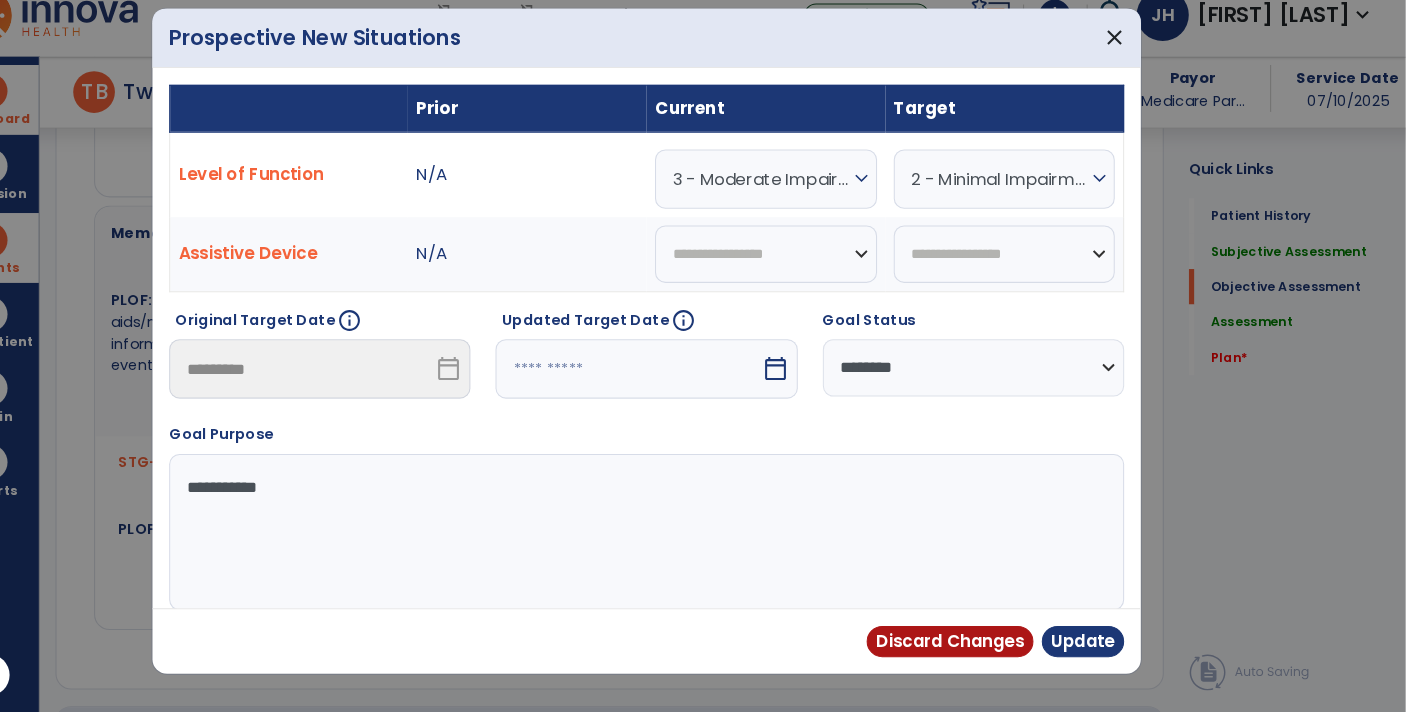 scroll, scrollTop: 1323, scrollLeft: 0, axis: vertical 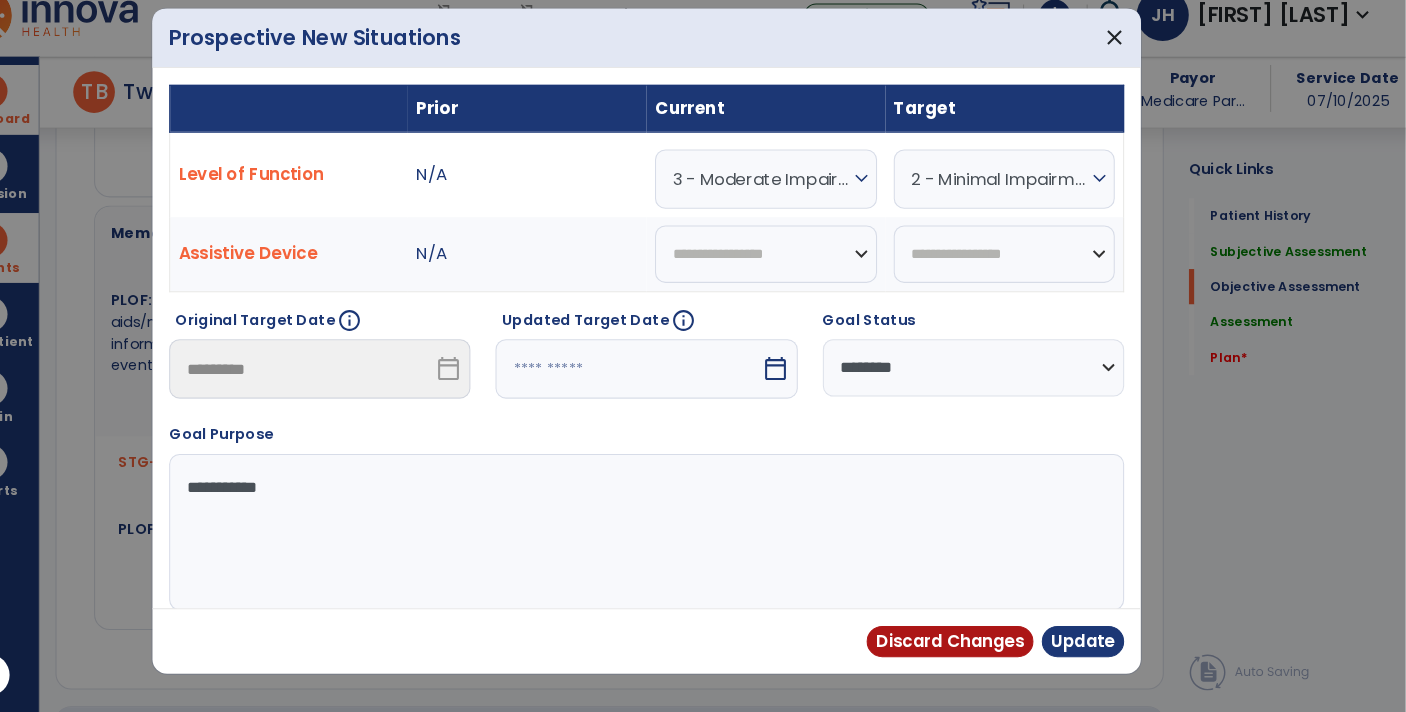 click on "expand_more" at bounding box center [884, 200] 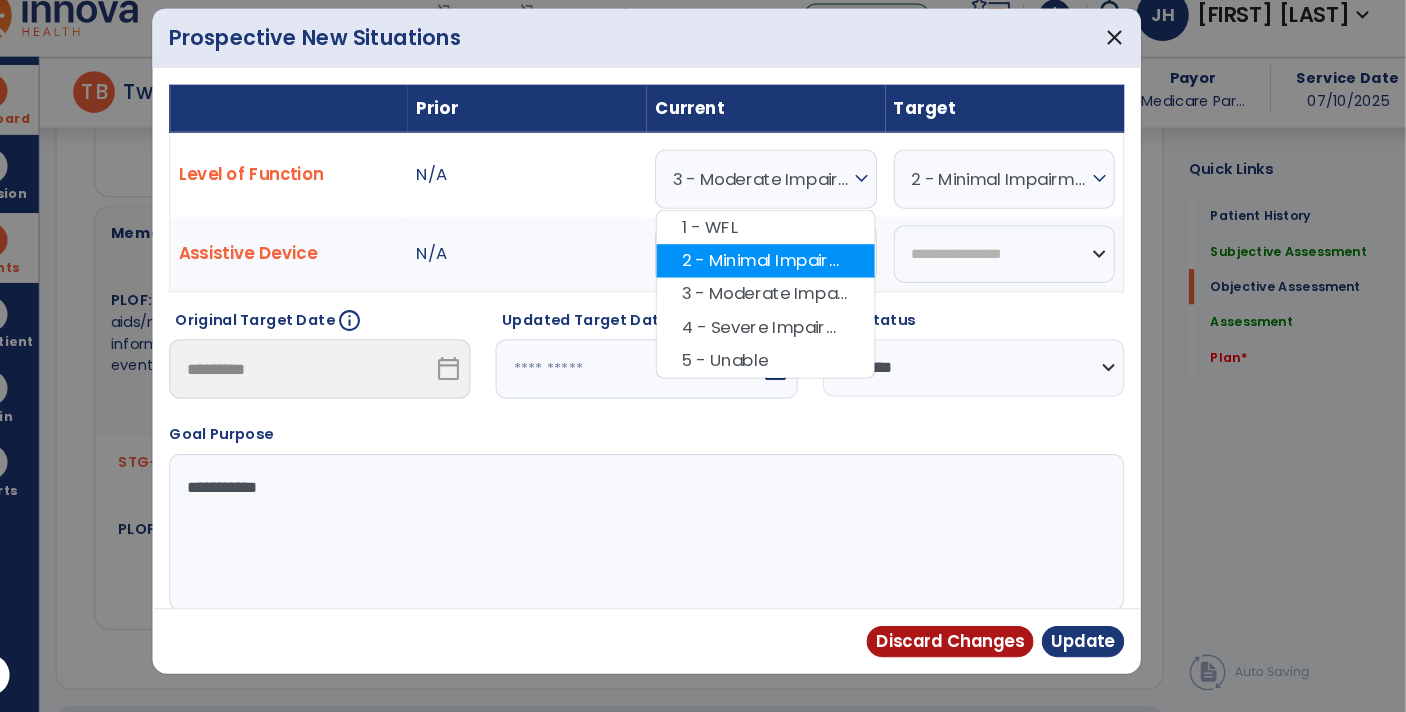 click on "2 - Minimal Impairment" at bounding box center (792, 279) 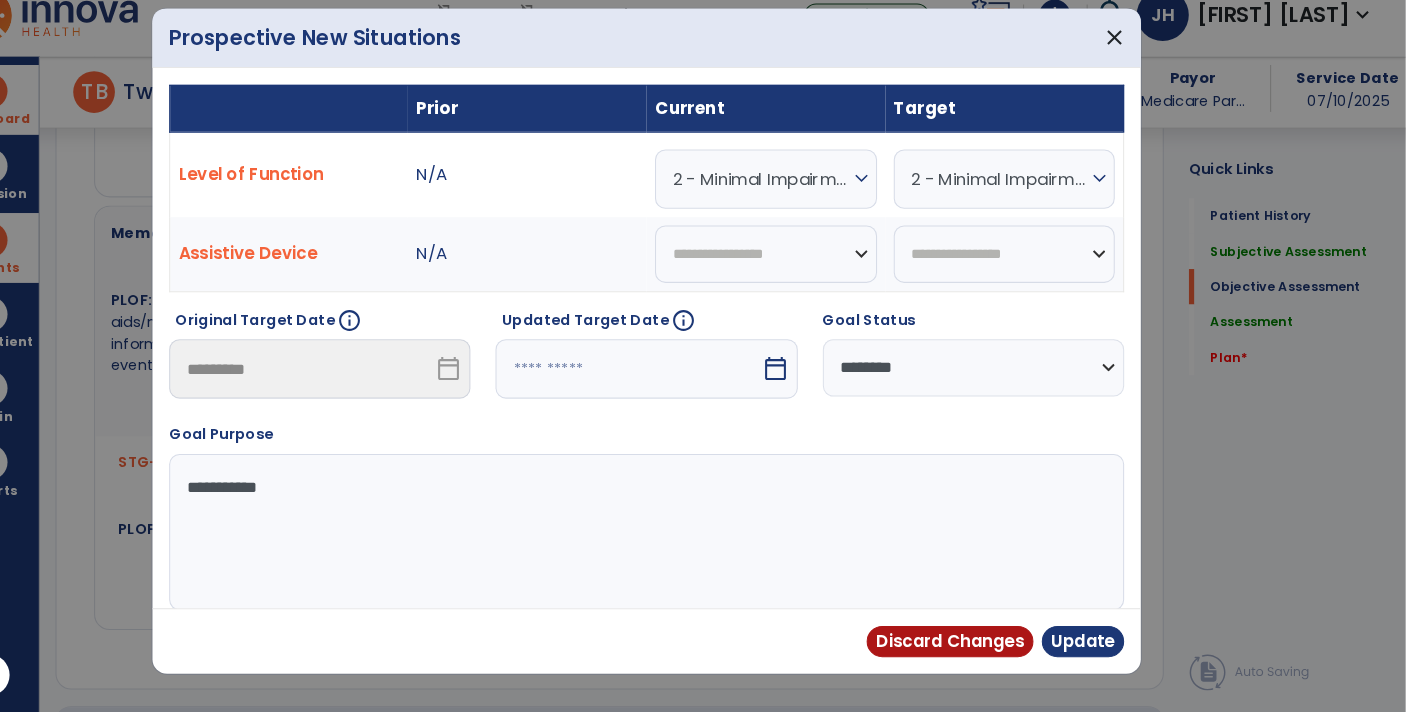 click on "**********" at bounding box center (991, 381) 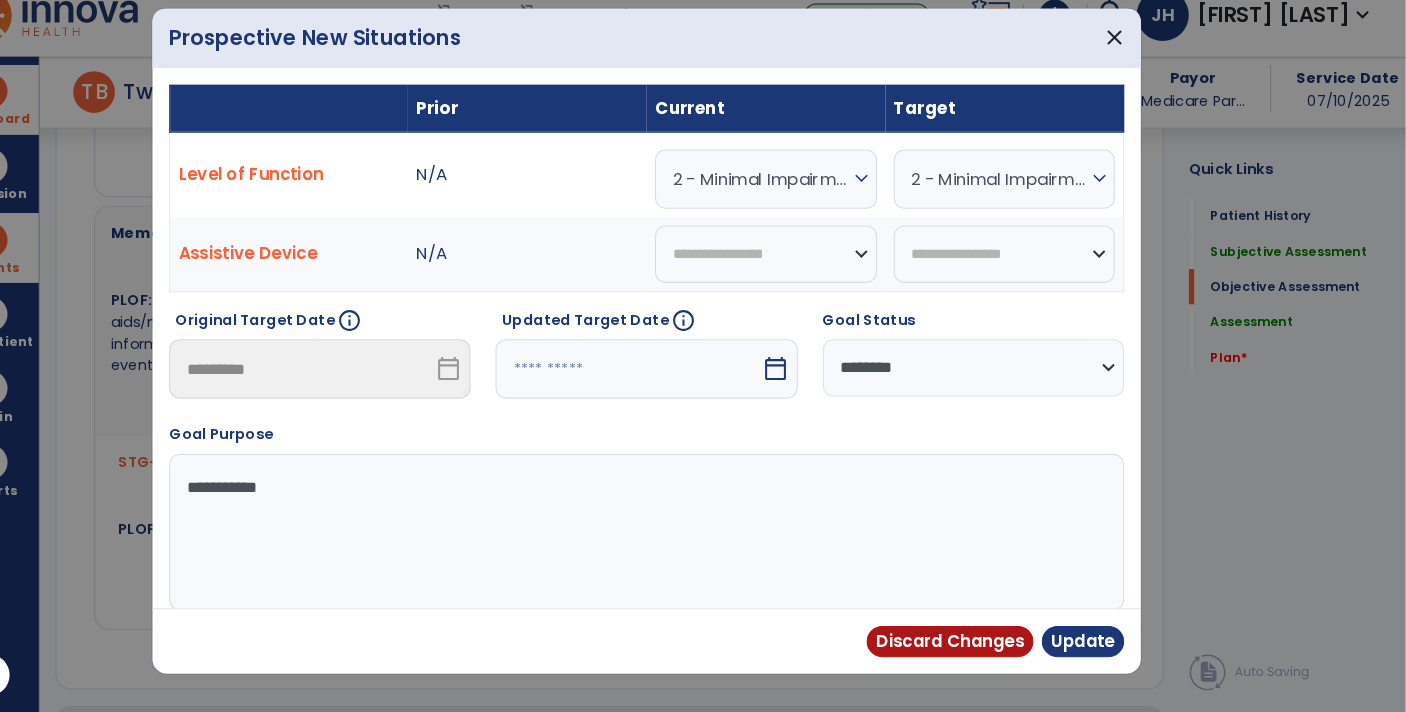 select on "********" 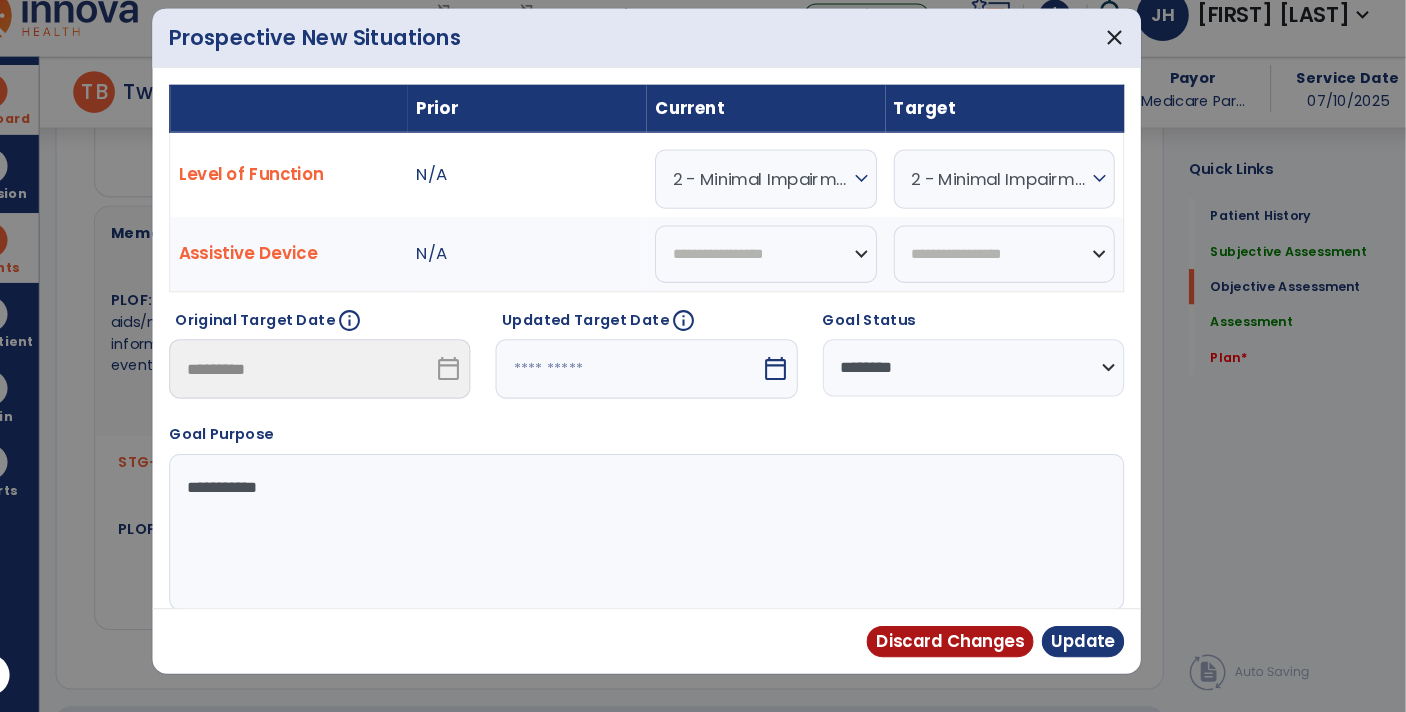 click on "**********" at bounding box center (991, 381) 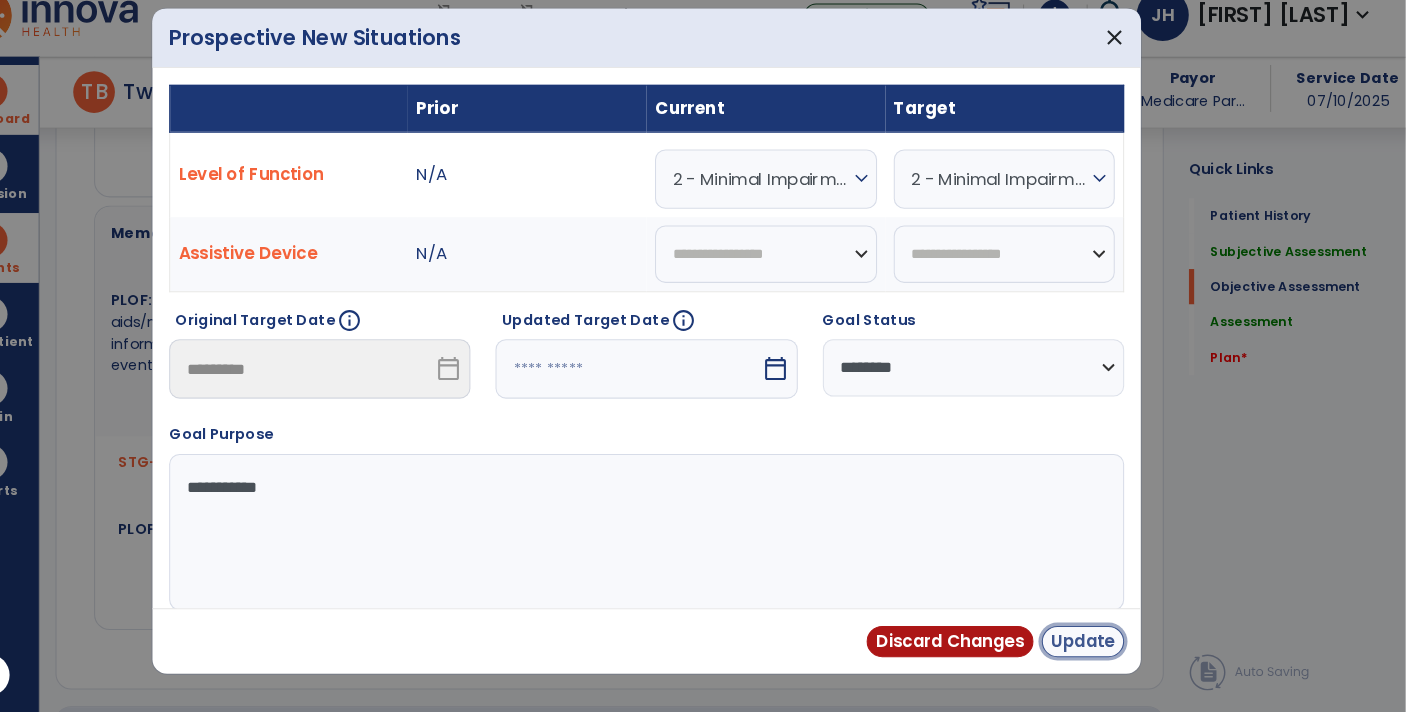 click on "Update" at bounding box center (1096, 644) 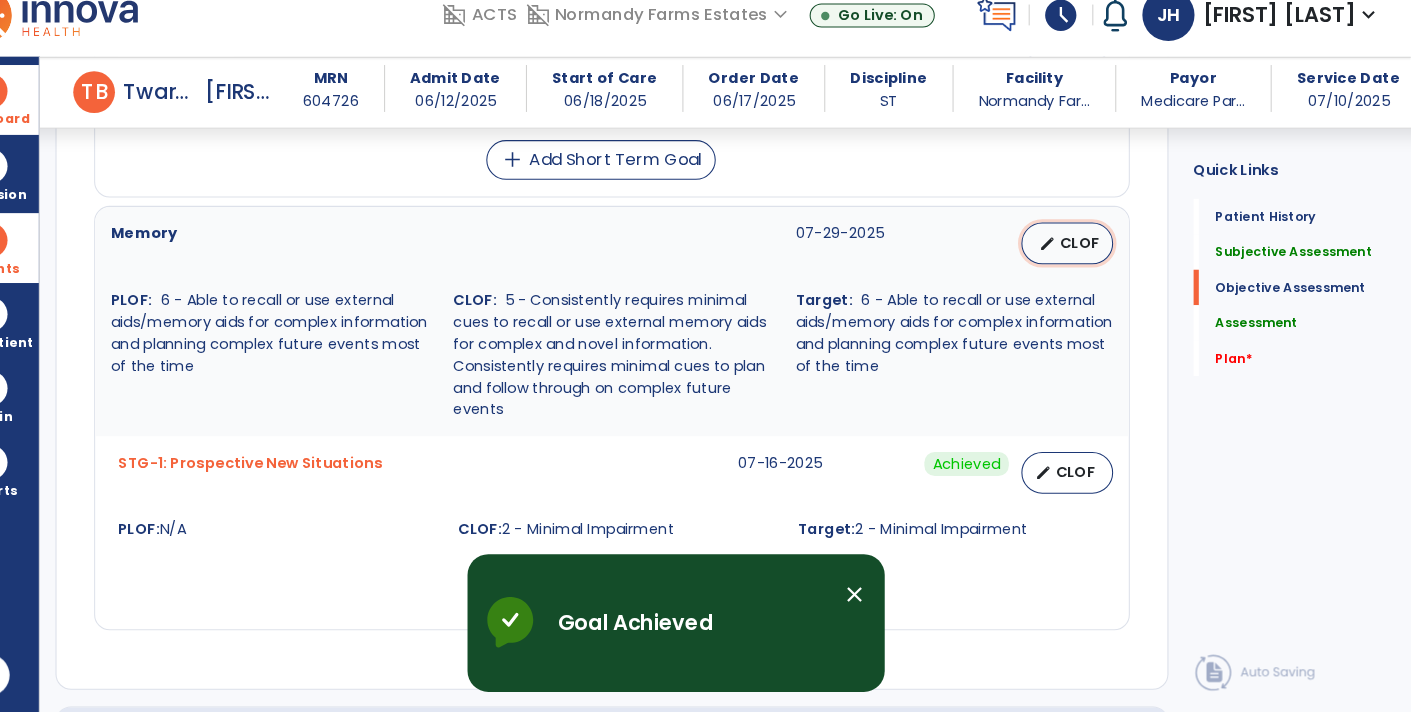 click on "edit   CLOF" at bounding box center (1081, 262) 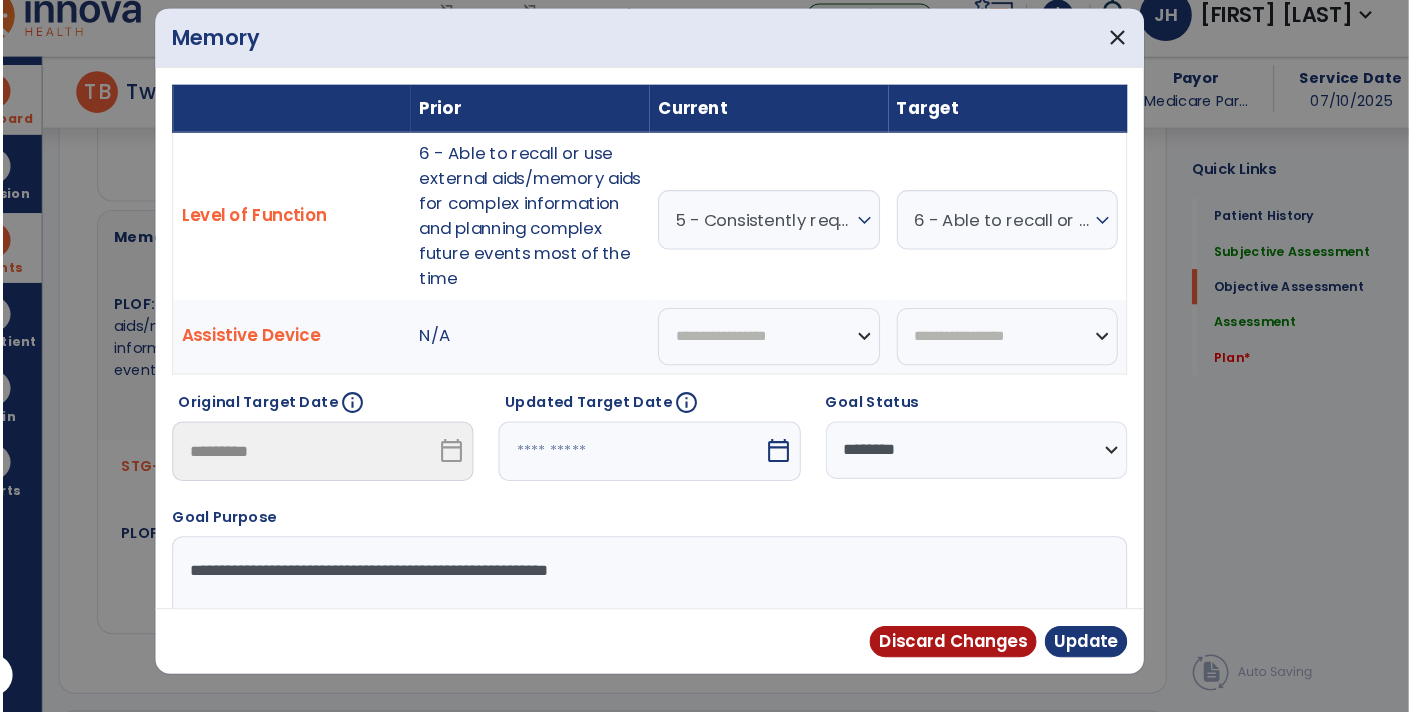 scroll, scrollTop: 1323, scrollLeft: 0, axis: vertical 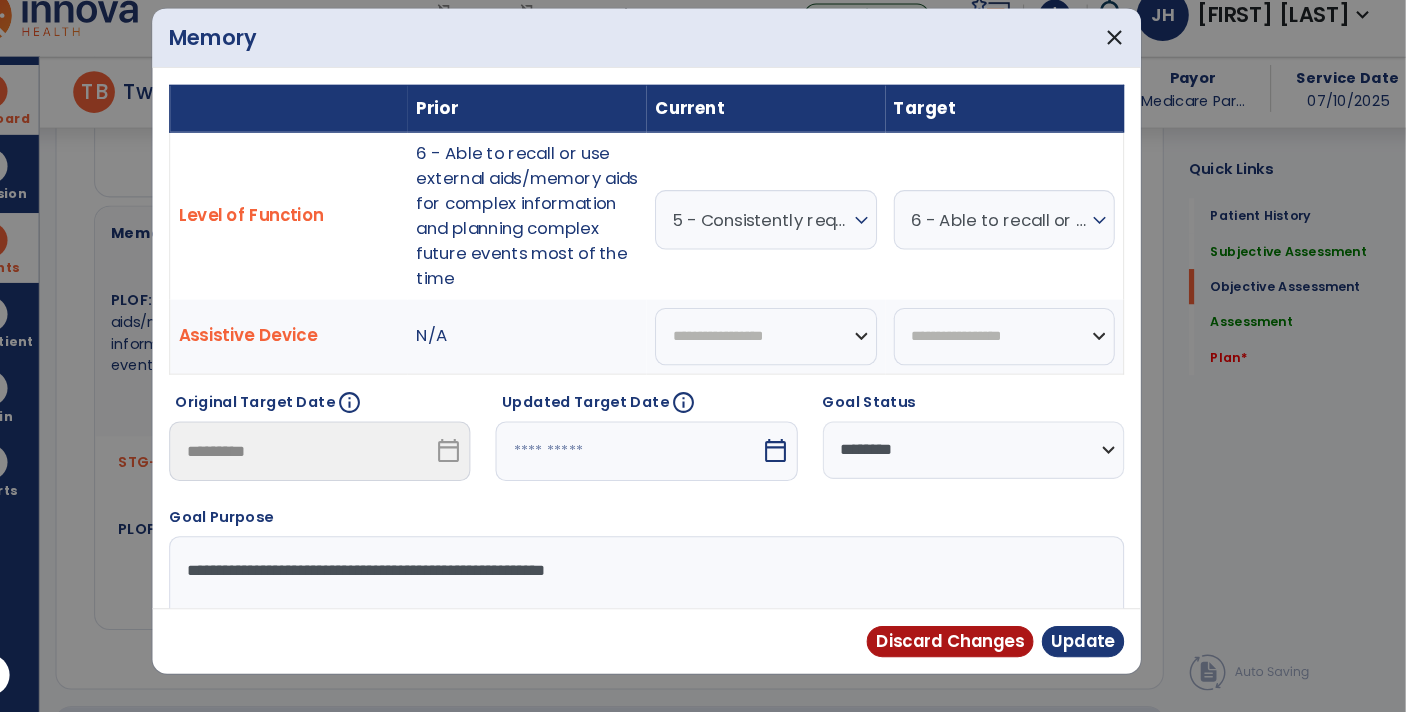click on "expand_more" at bounding box center [884, 240] 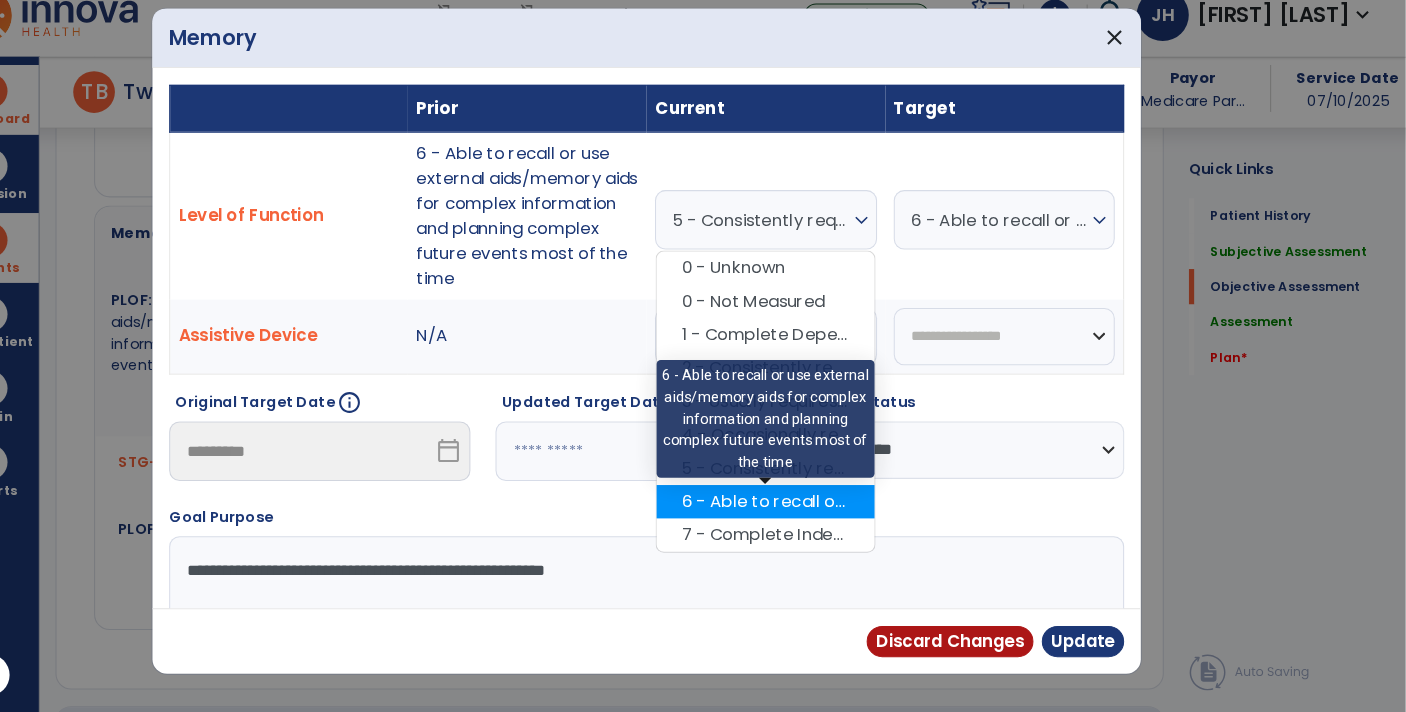 click on "6 - Able to recall or use external aids/memory aids for complex information and planning complex future events most of the time" at bounding box center (792, 510) 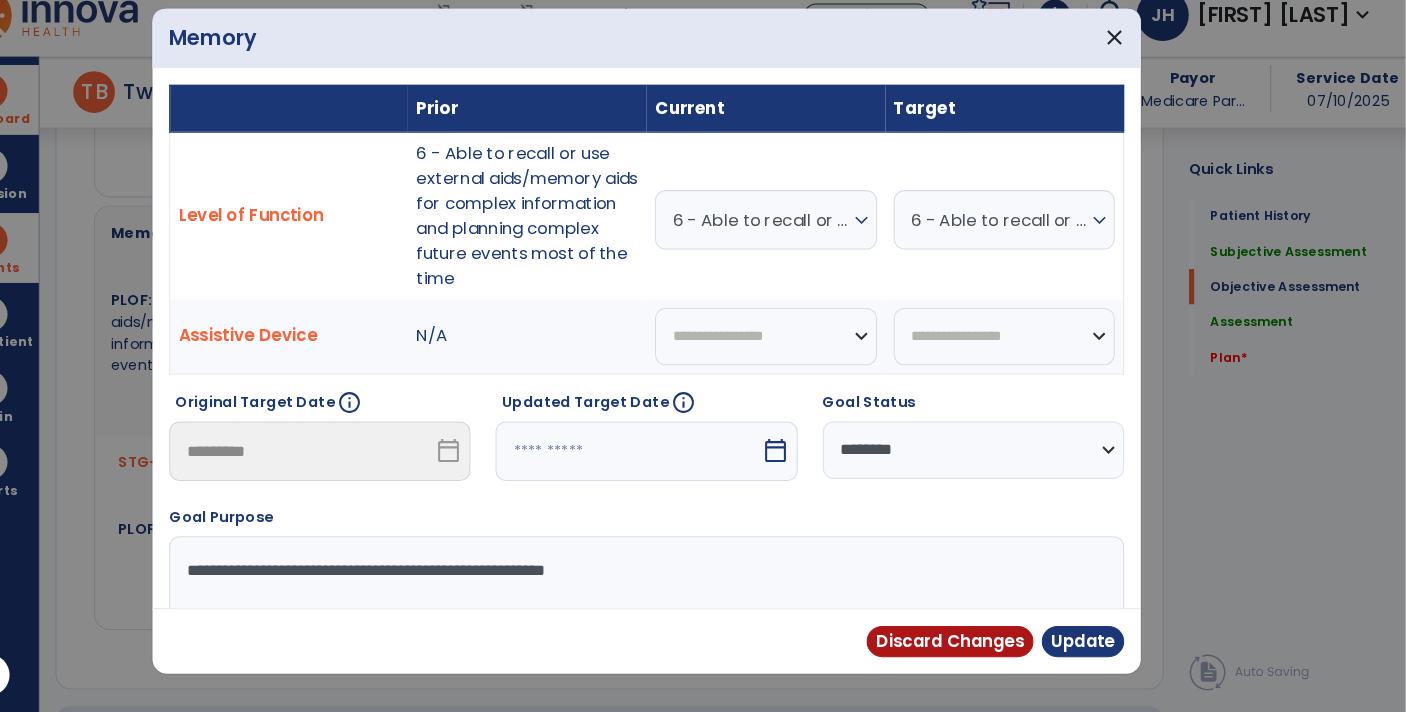 click on "**********" at bounding box center [991, 460] 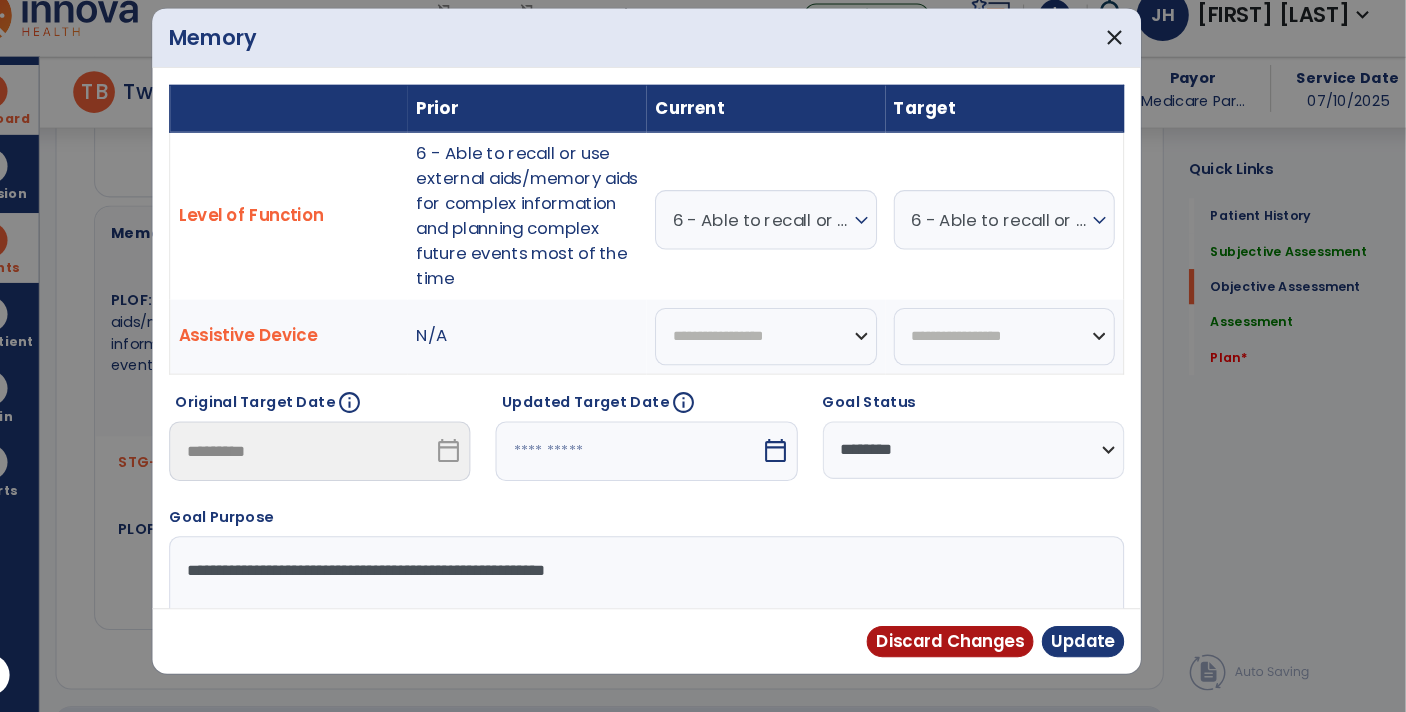 click on "**********" at bounding box center [991, 460] 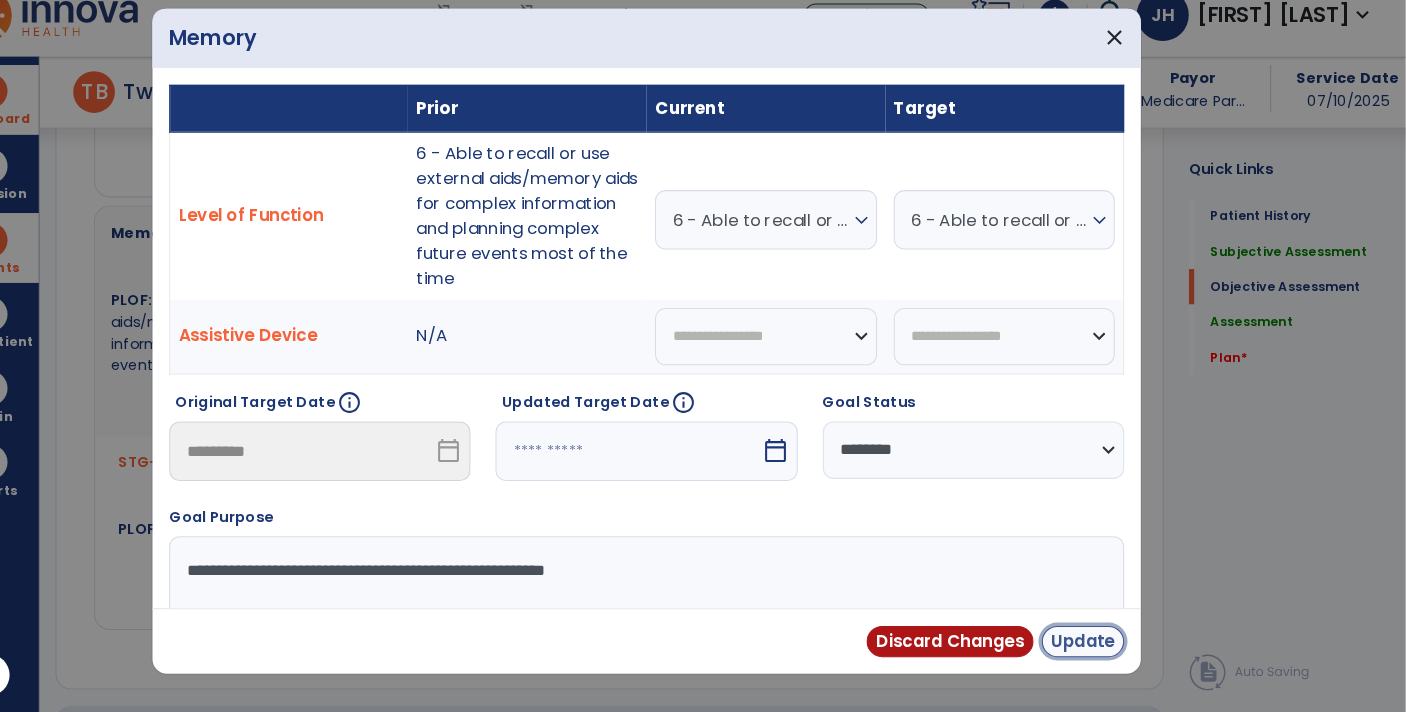 click on "Update" at bounding box center (1096, 644) 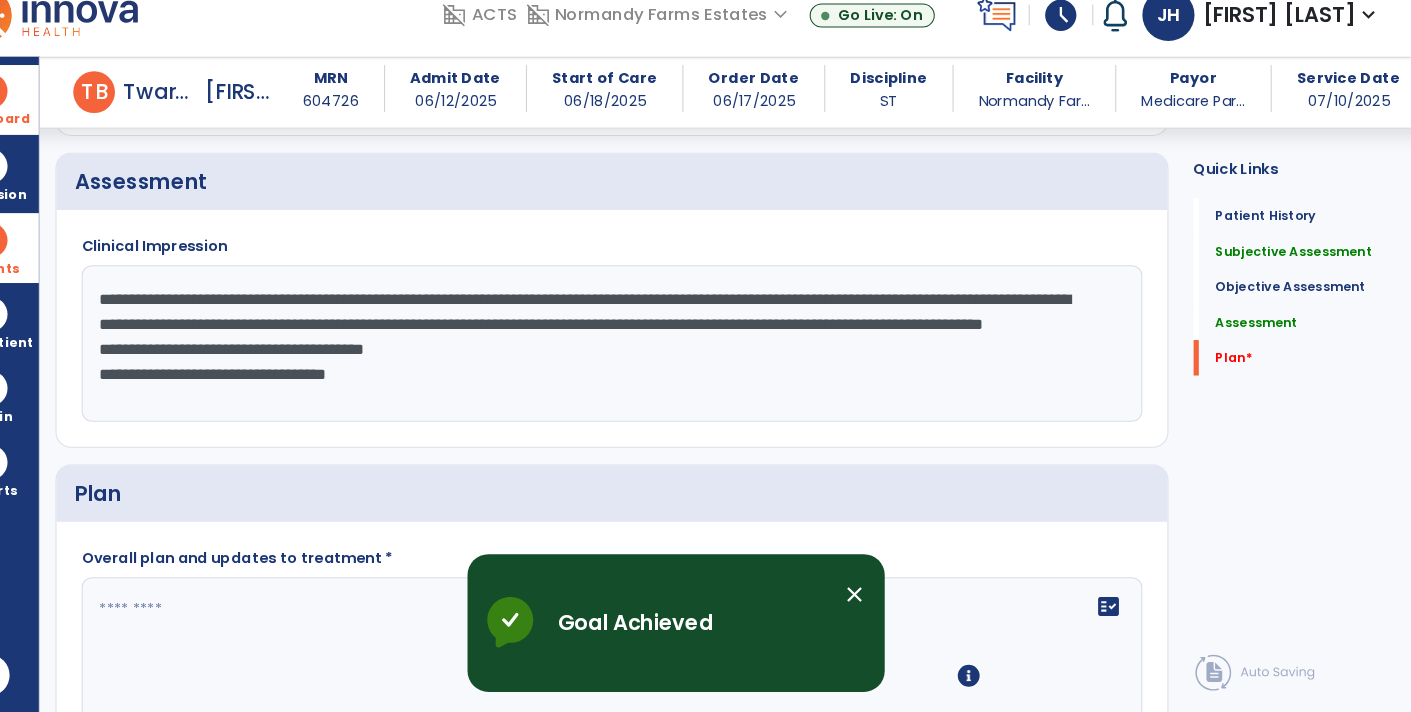 scroll, scrollTop: 1883, scrollLeft: 0, axis: vertical 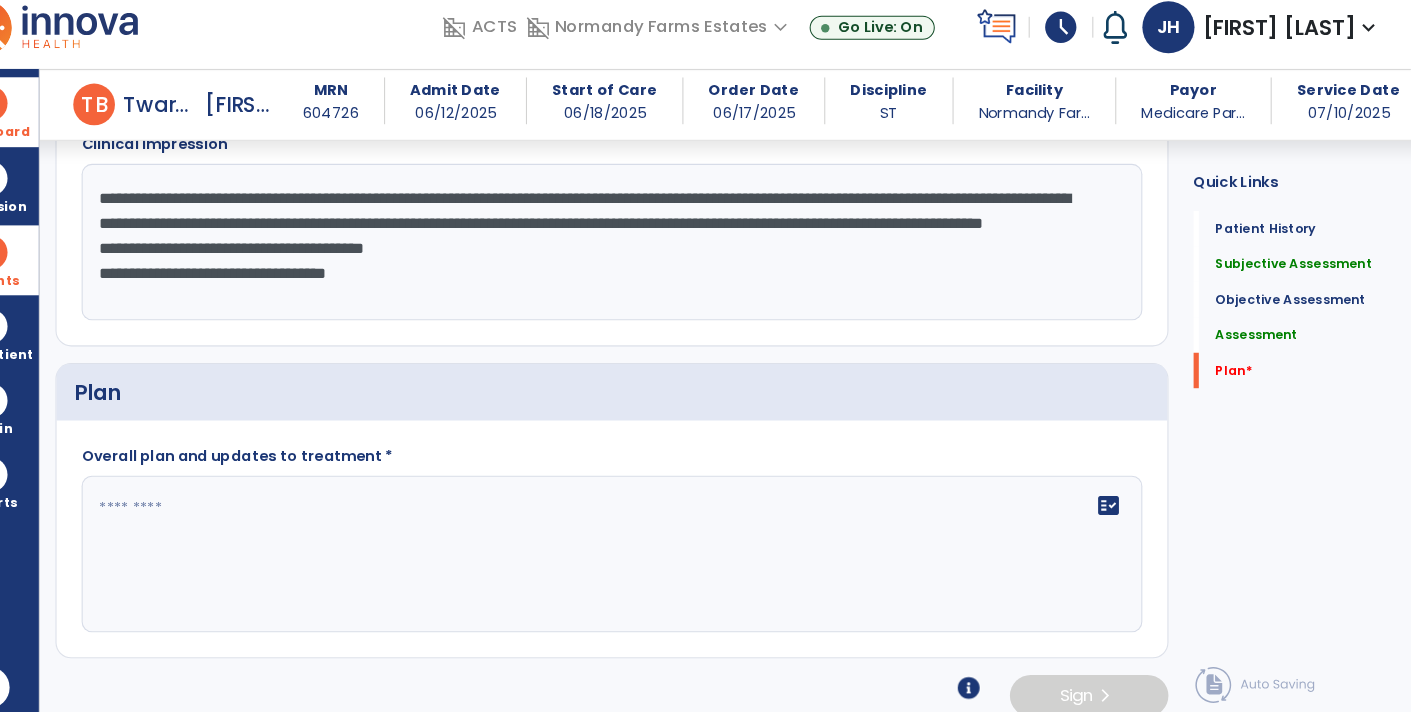 click on "**********" 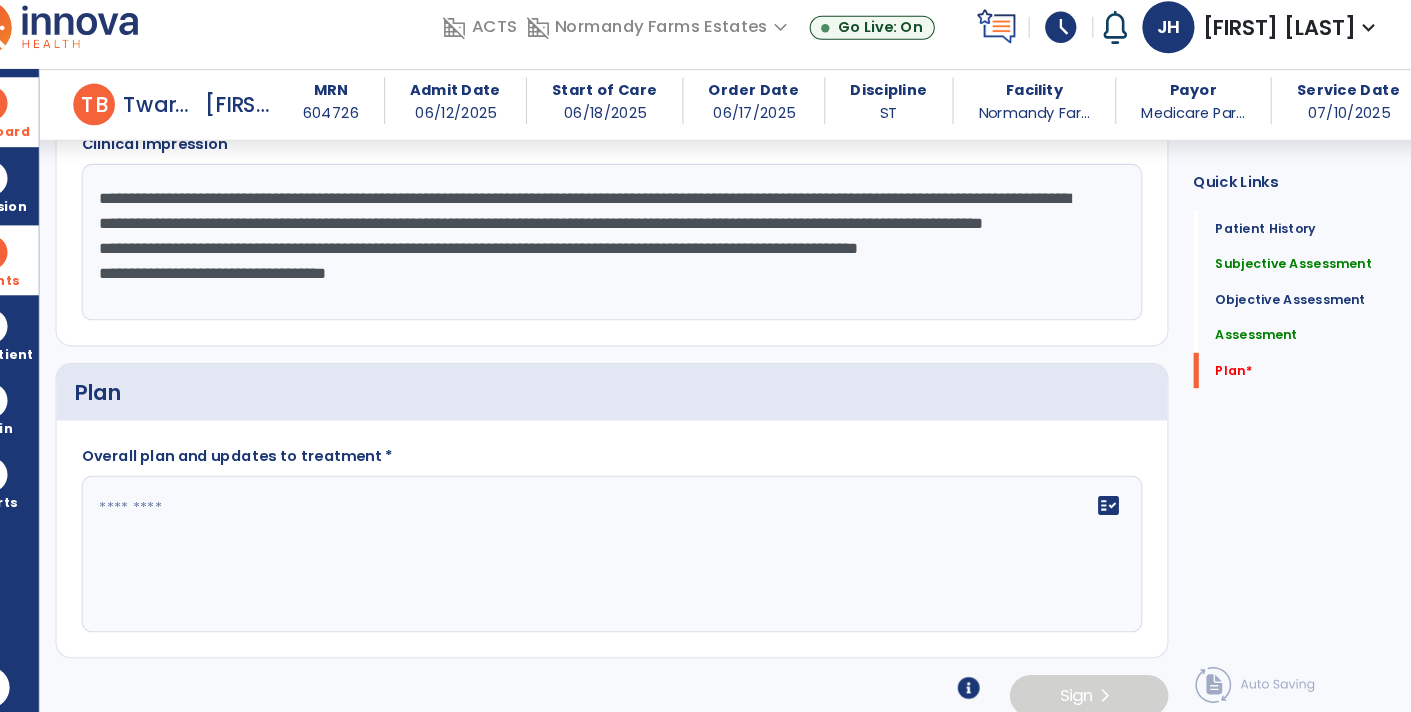 scroll, scrollTop: 15, scrollLeft: 0, axis: vertical 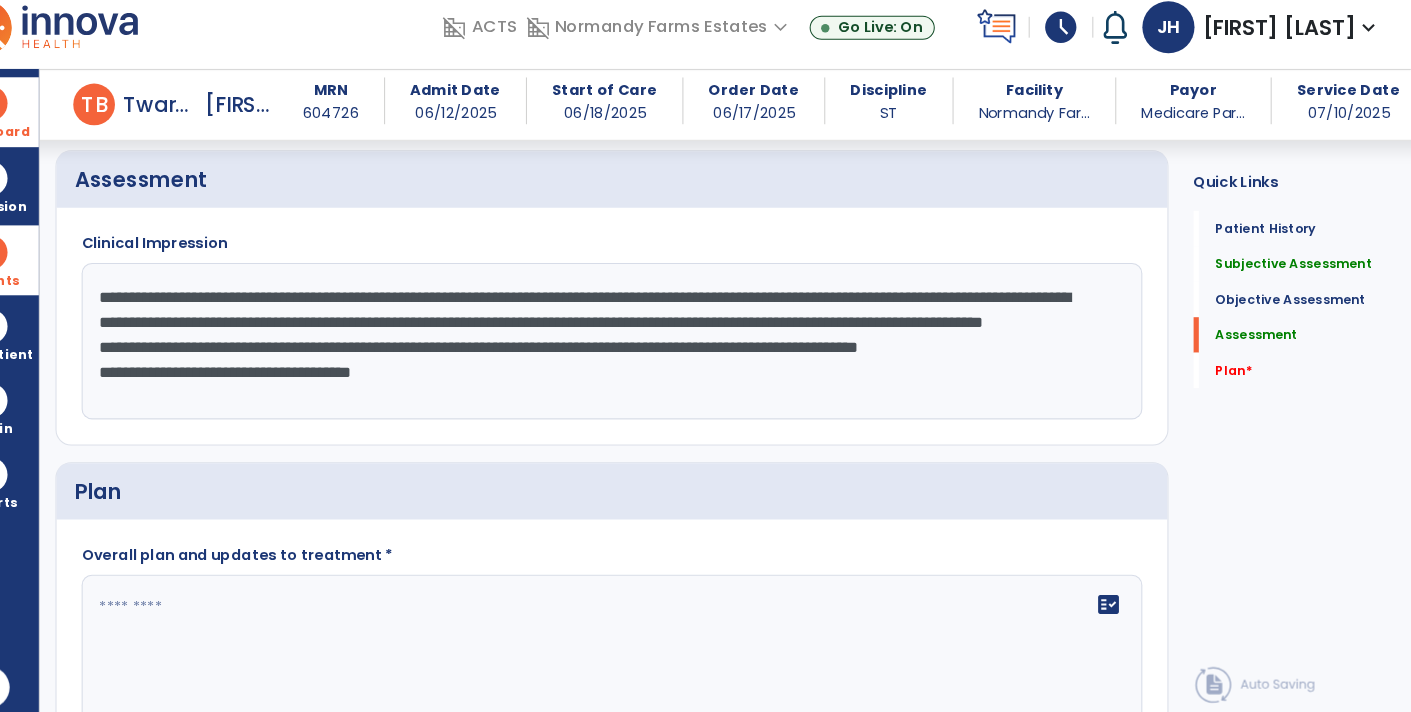 type on "**********" 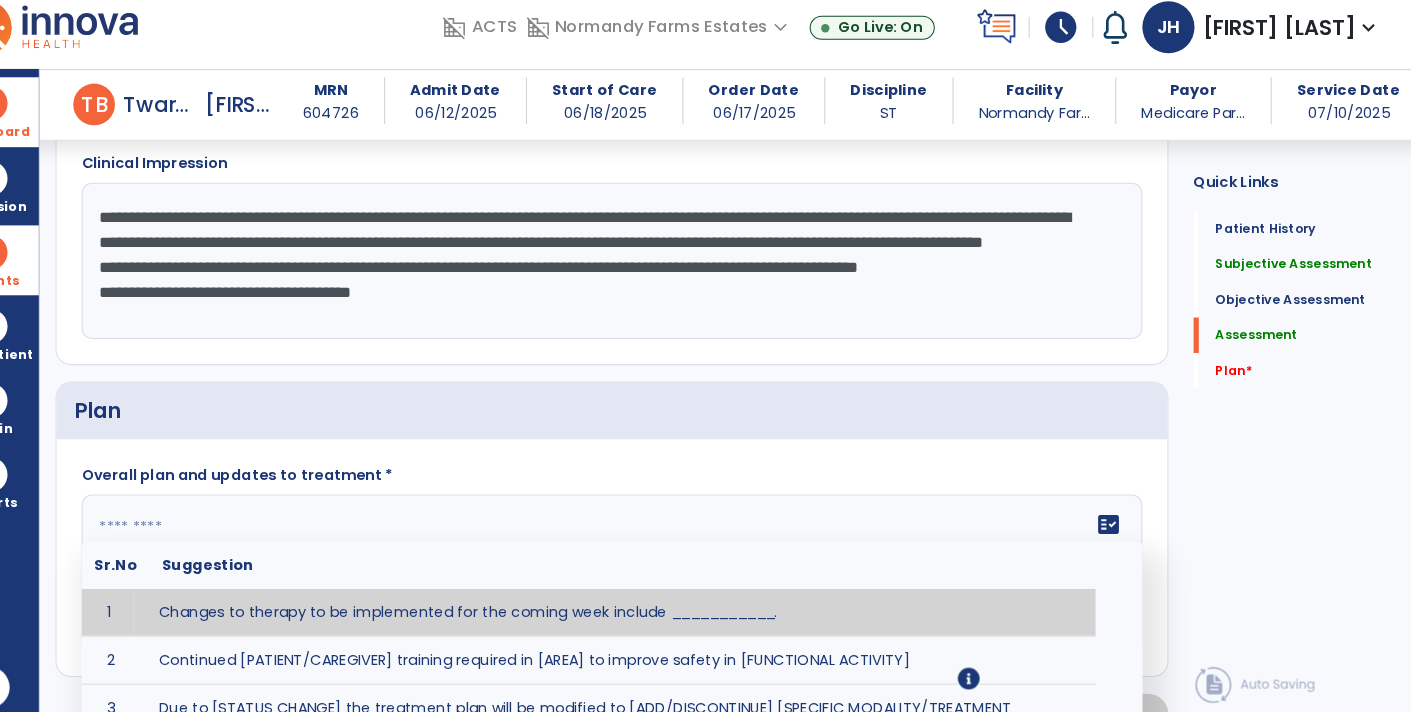 scroll, scrollTop: 1993, scrollLeft: 0, axis: vertical 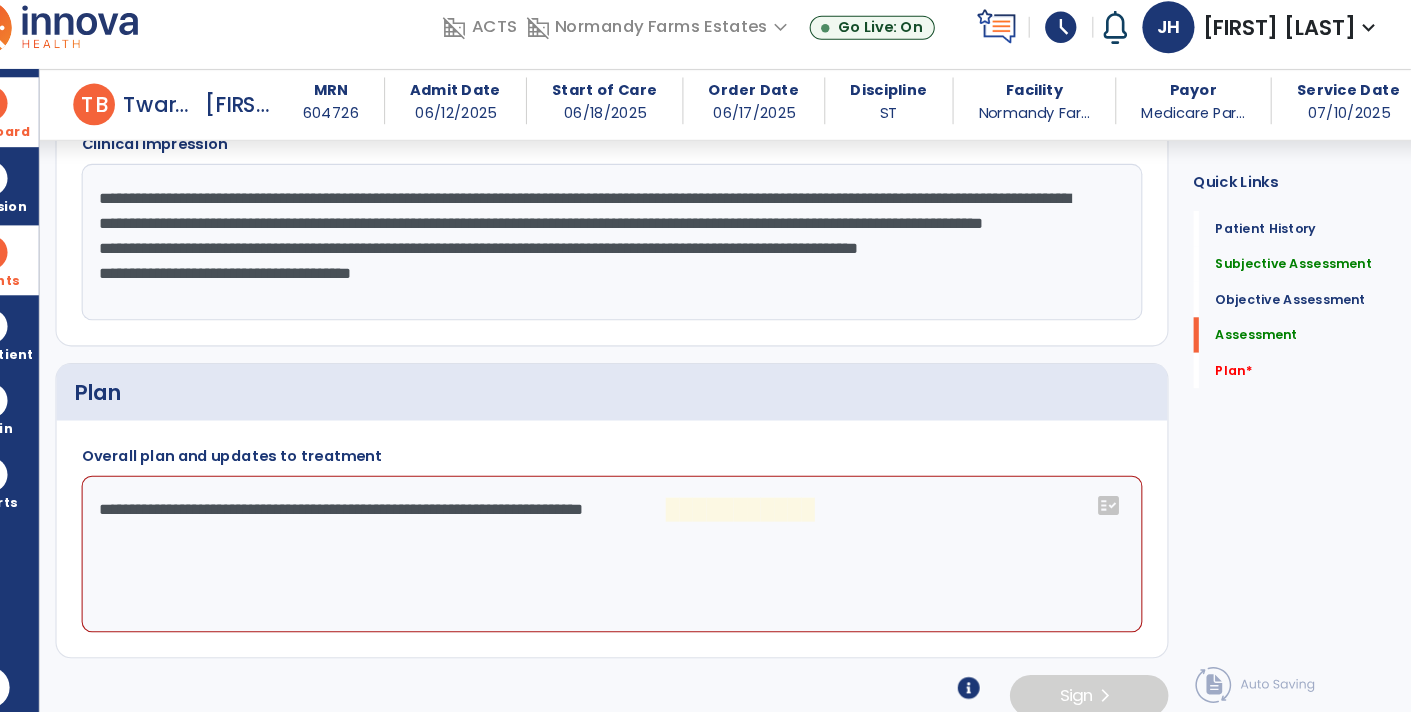 click on "**********" 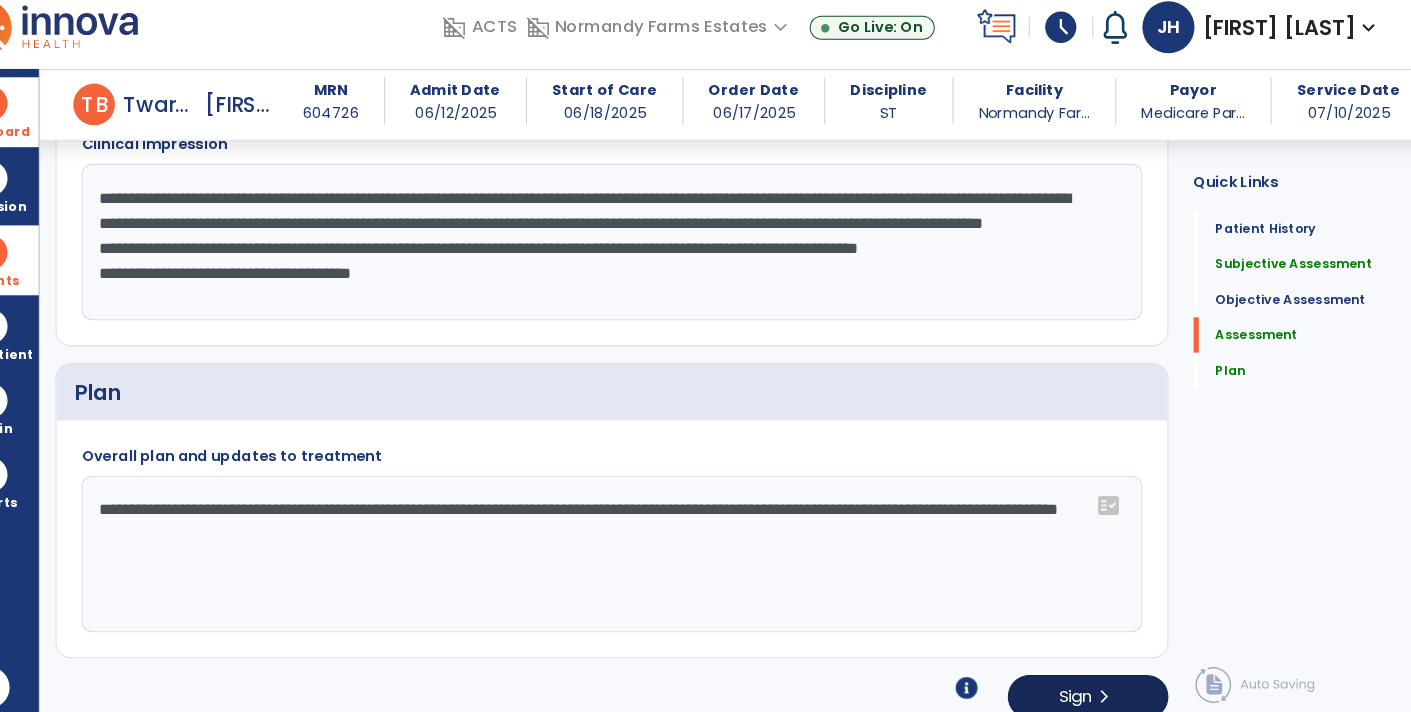 type on "**********" 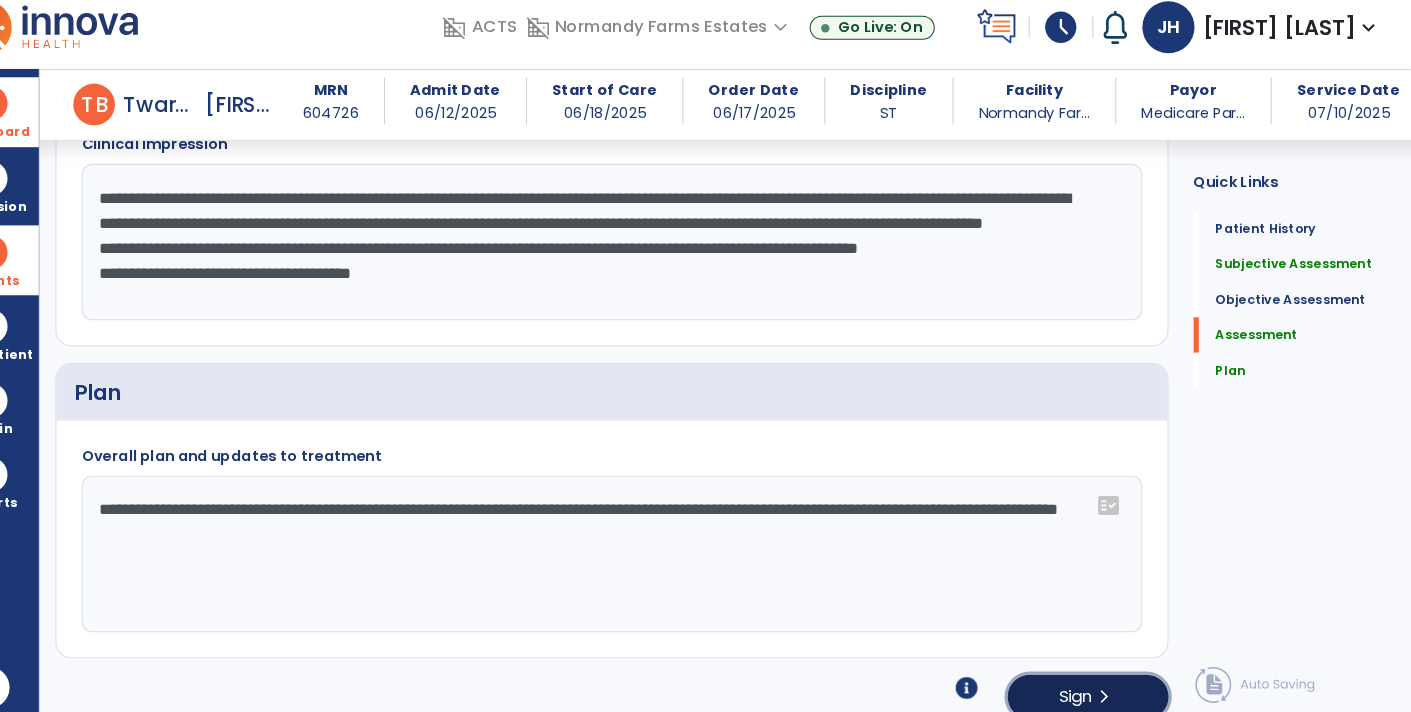 click on "Sign" 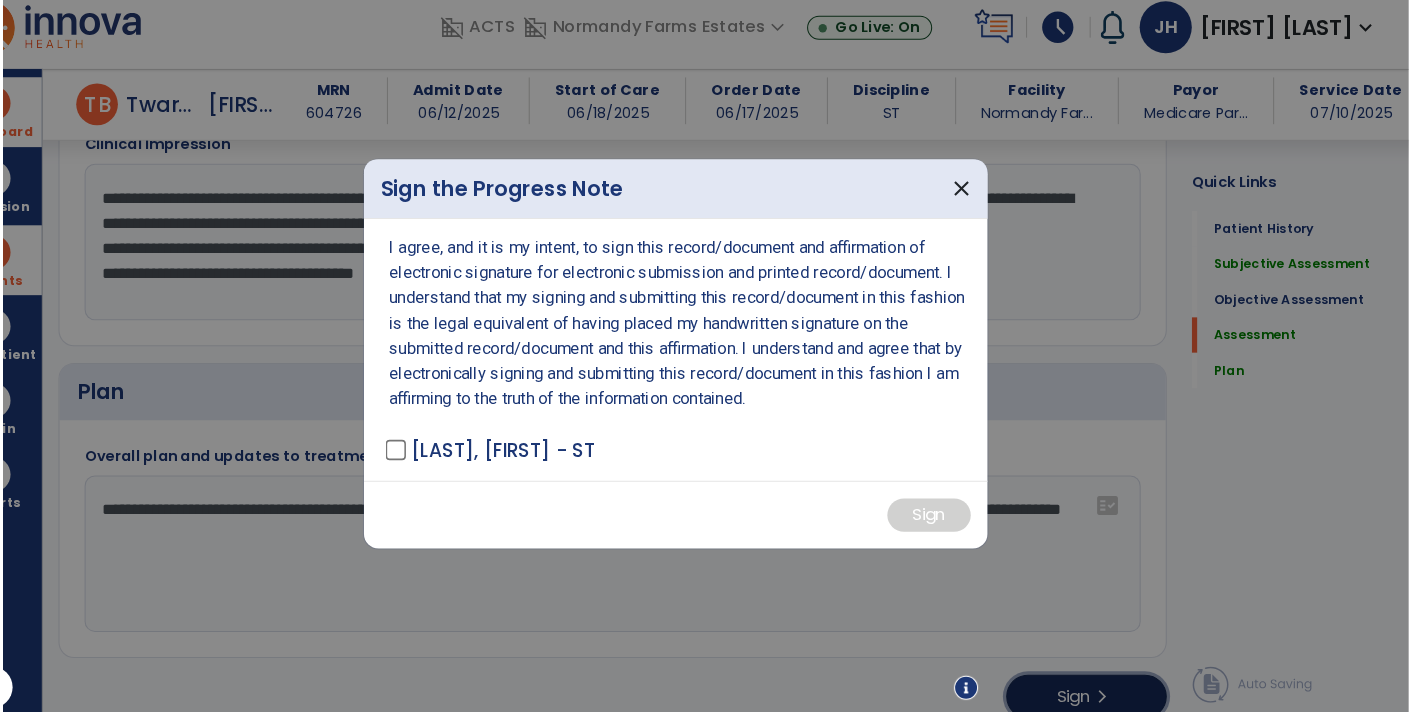 scroll, scrollTop: 1883, scrollLeft: 0, axis: vertical 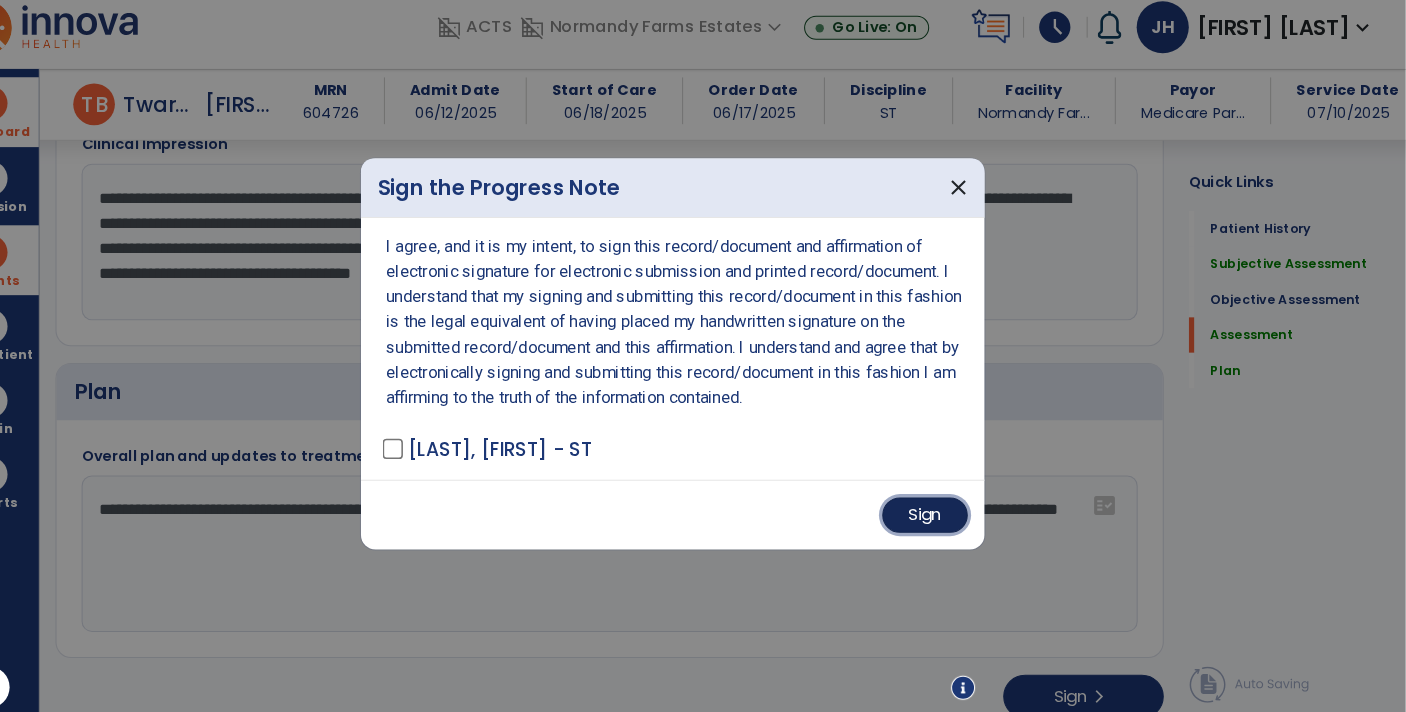 click on "Sign" at bounding box center [945, 511] 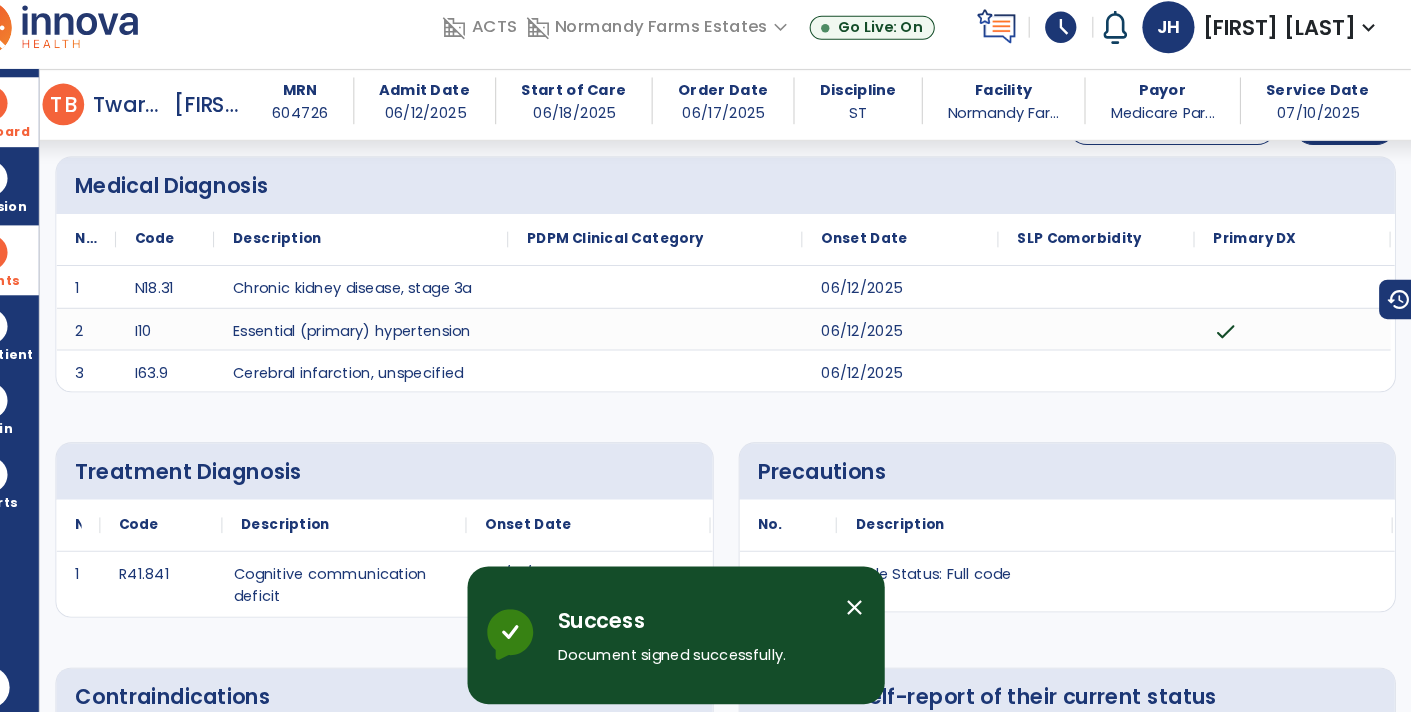 scroll, scrollTop: 0, scrollLeft: 0, axis: both 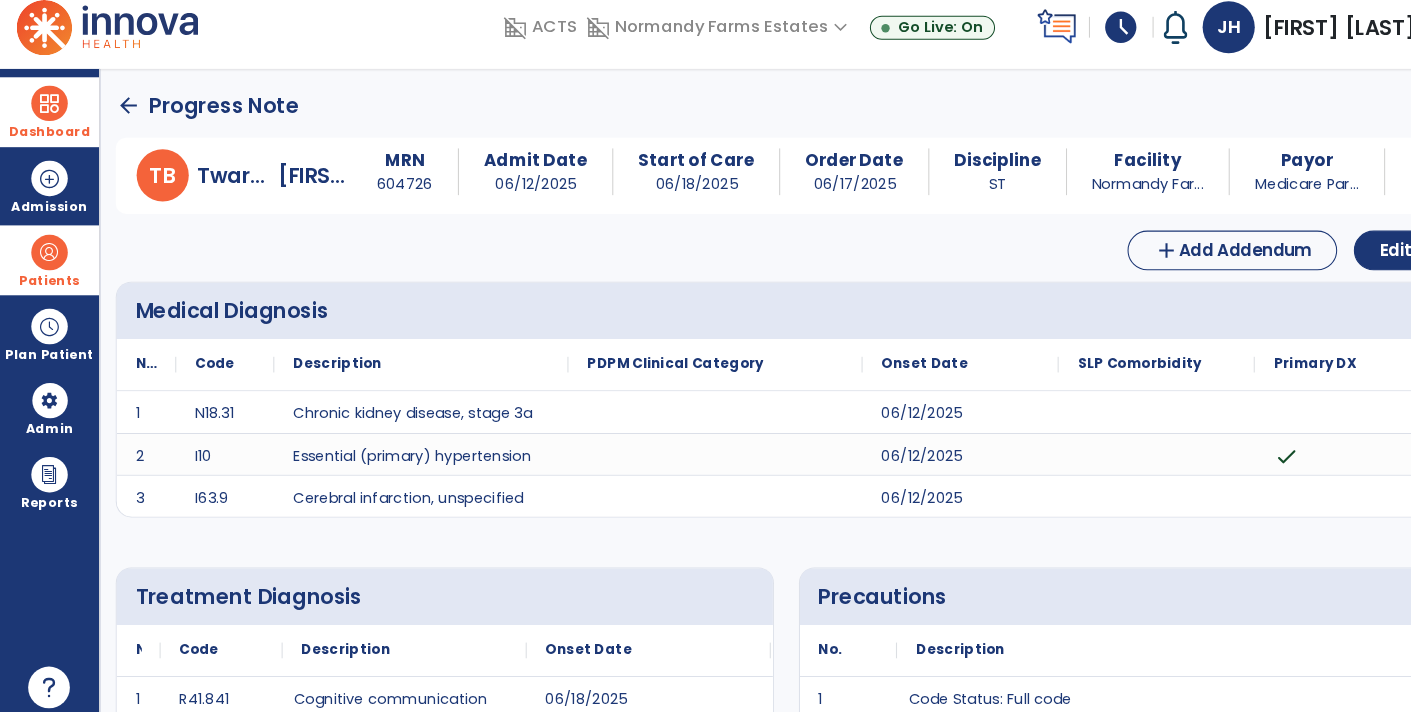 click on "arrow_back" 